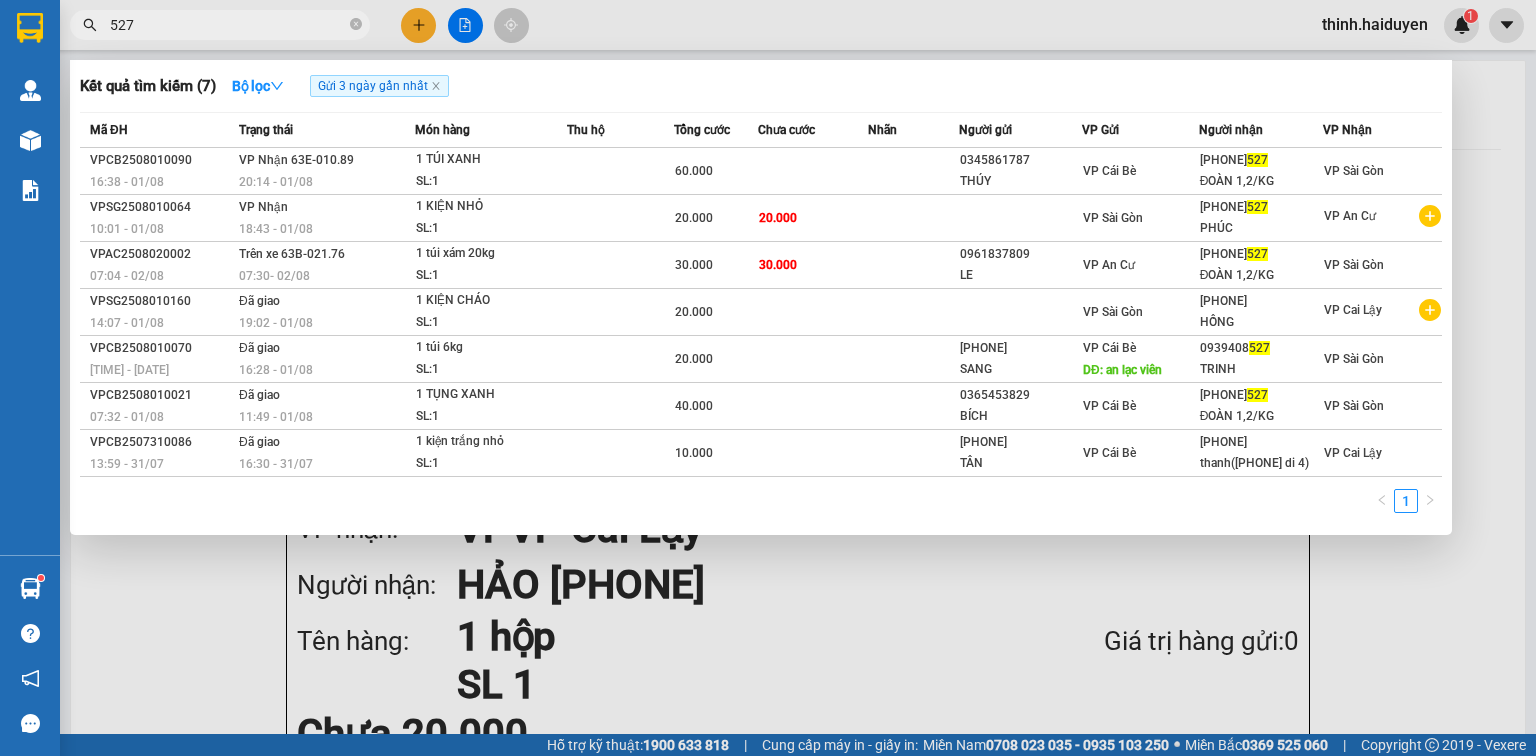 scroll, scrollTop: 0, scrollLeft: 0, axis: both 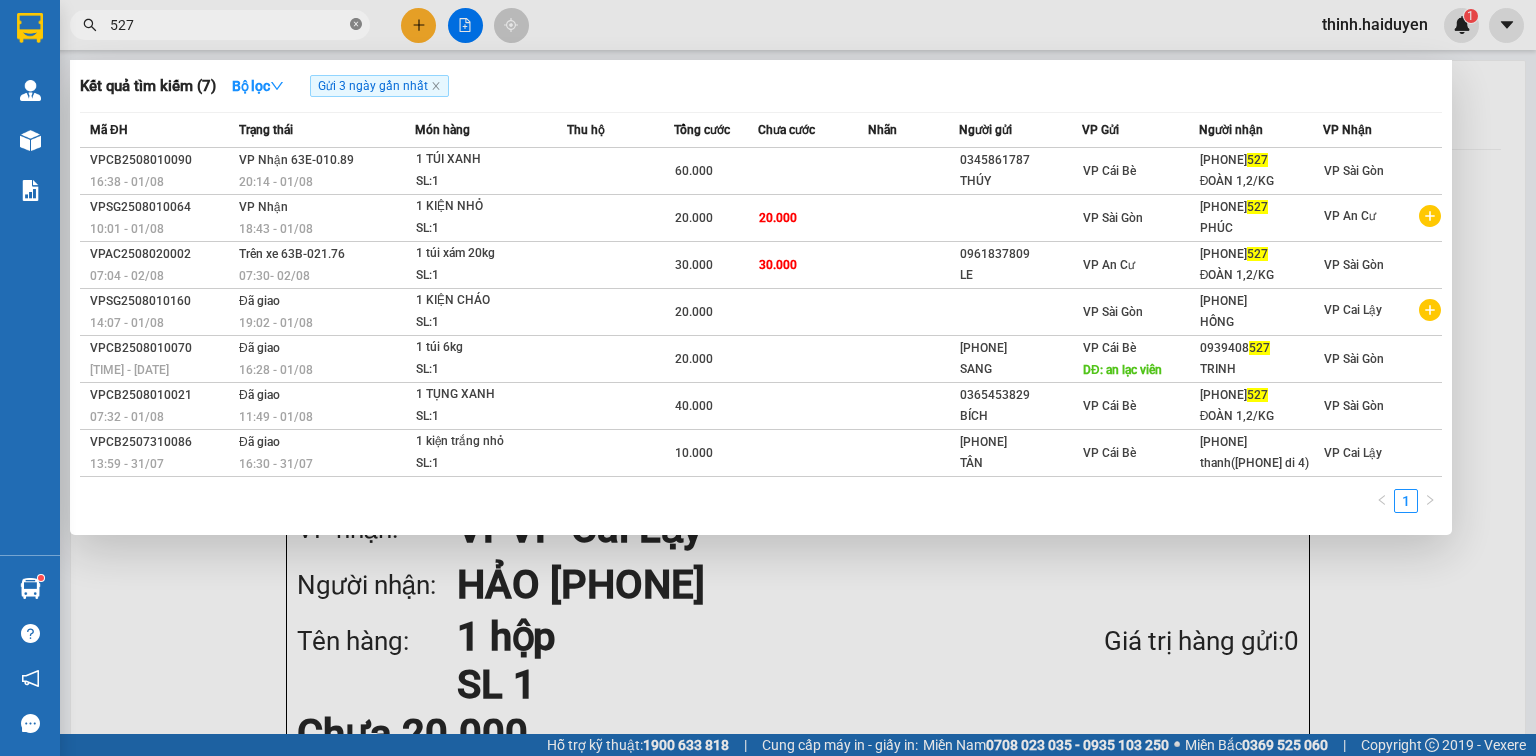 click 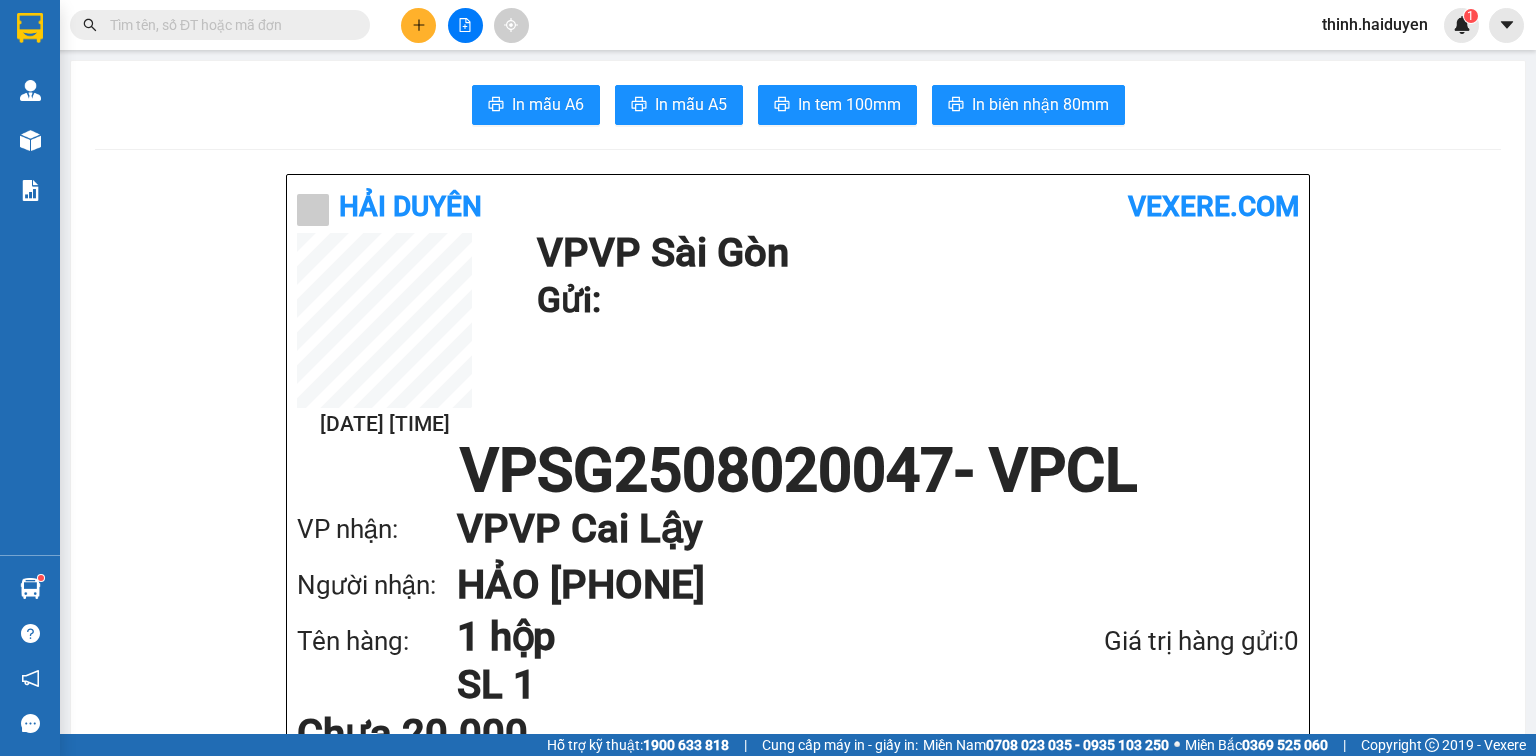 click 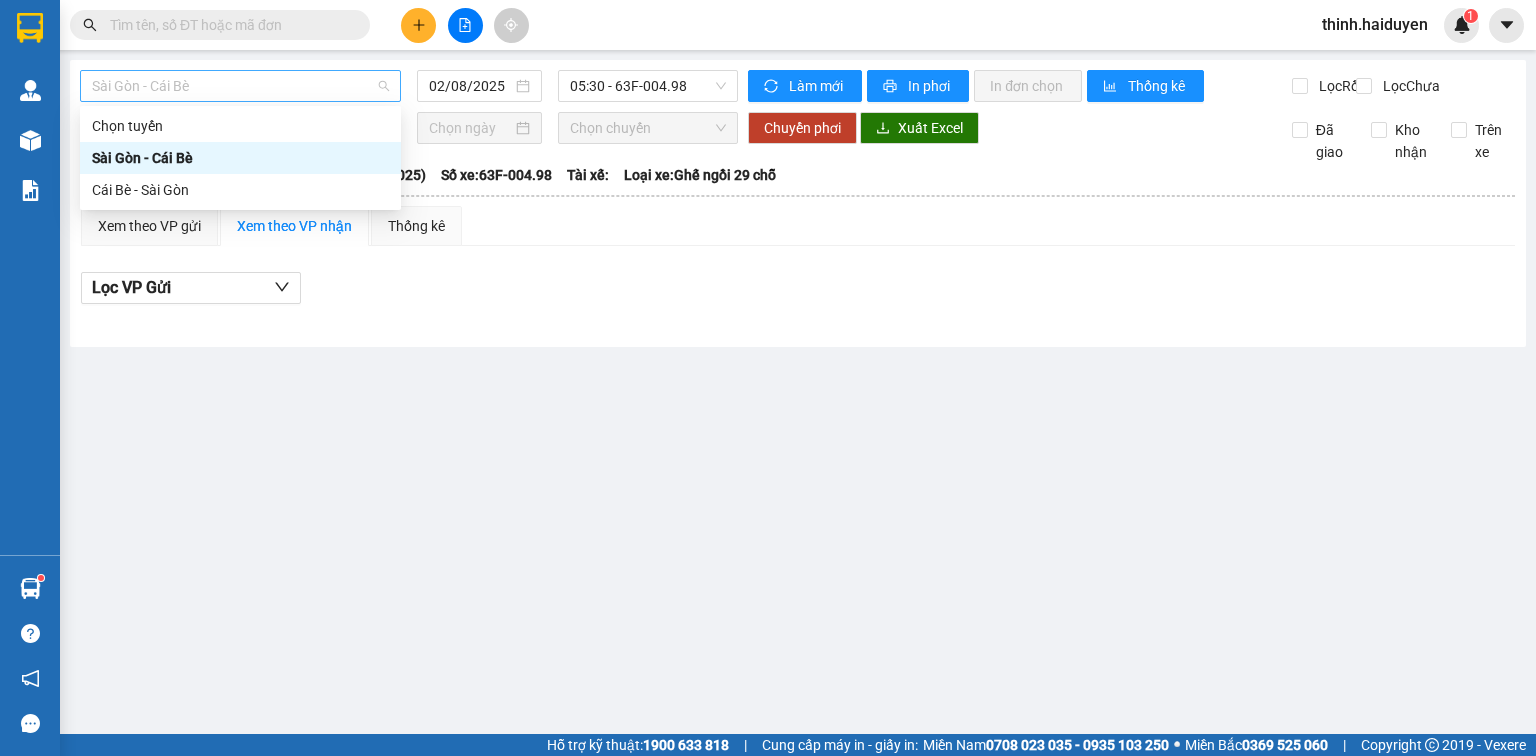 click on "Sài Gòn - Cái Bè" at bounding box center [240, 86] 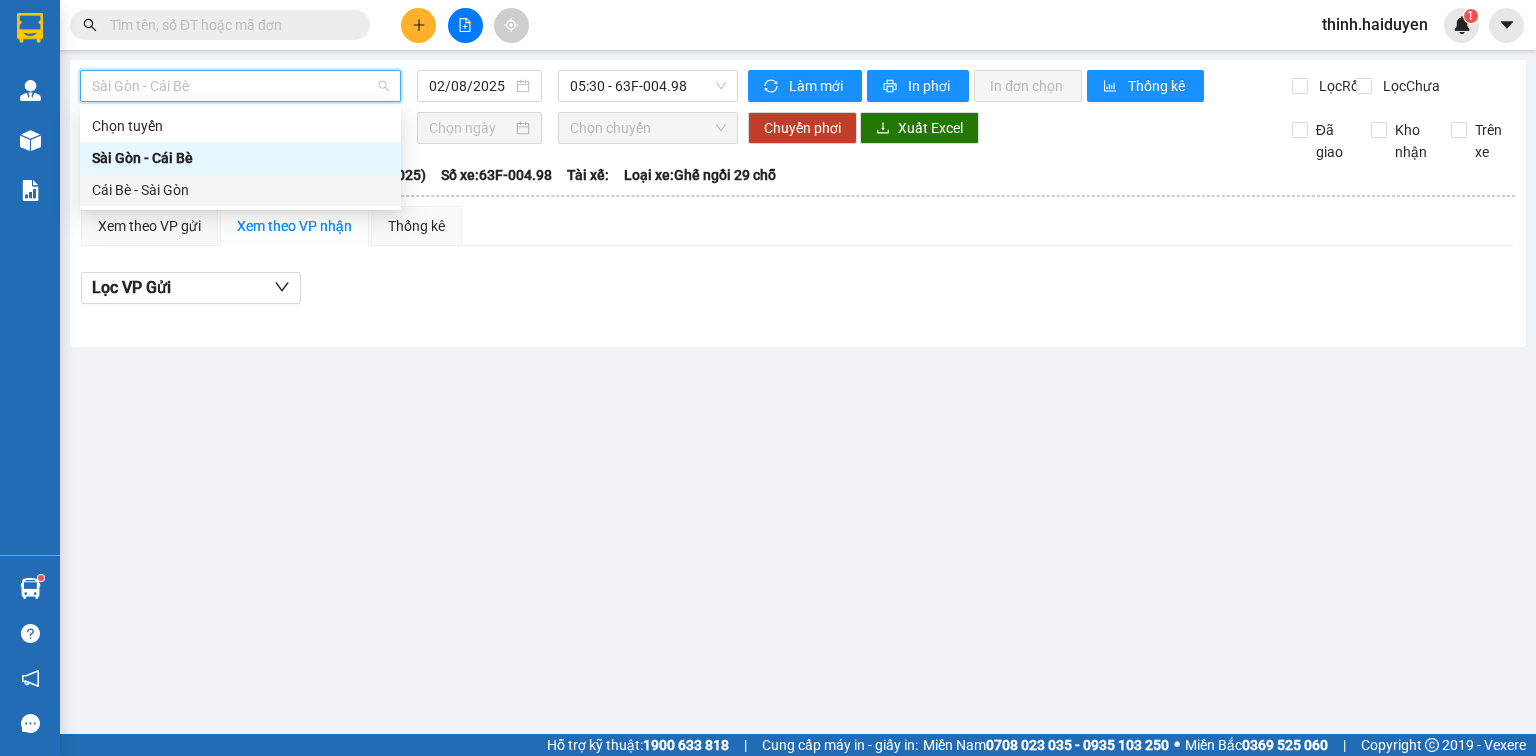 click on "Cái Bè - Sài Gòn" at bounding box center (240, 190) 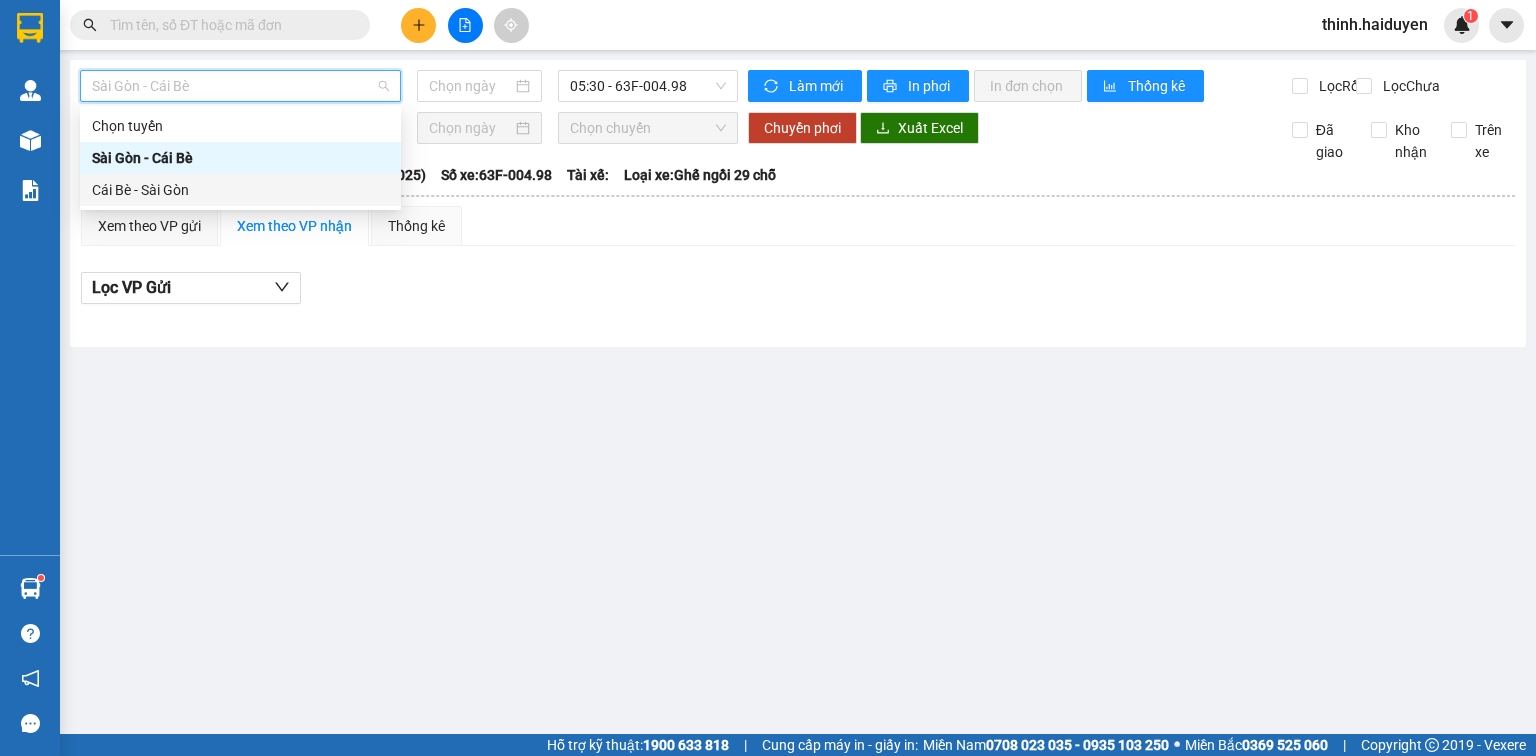 type on "02/08/2025" 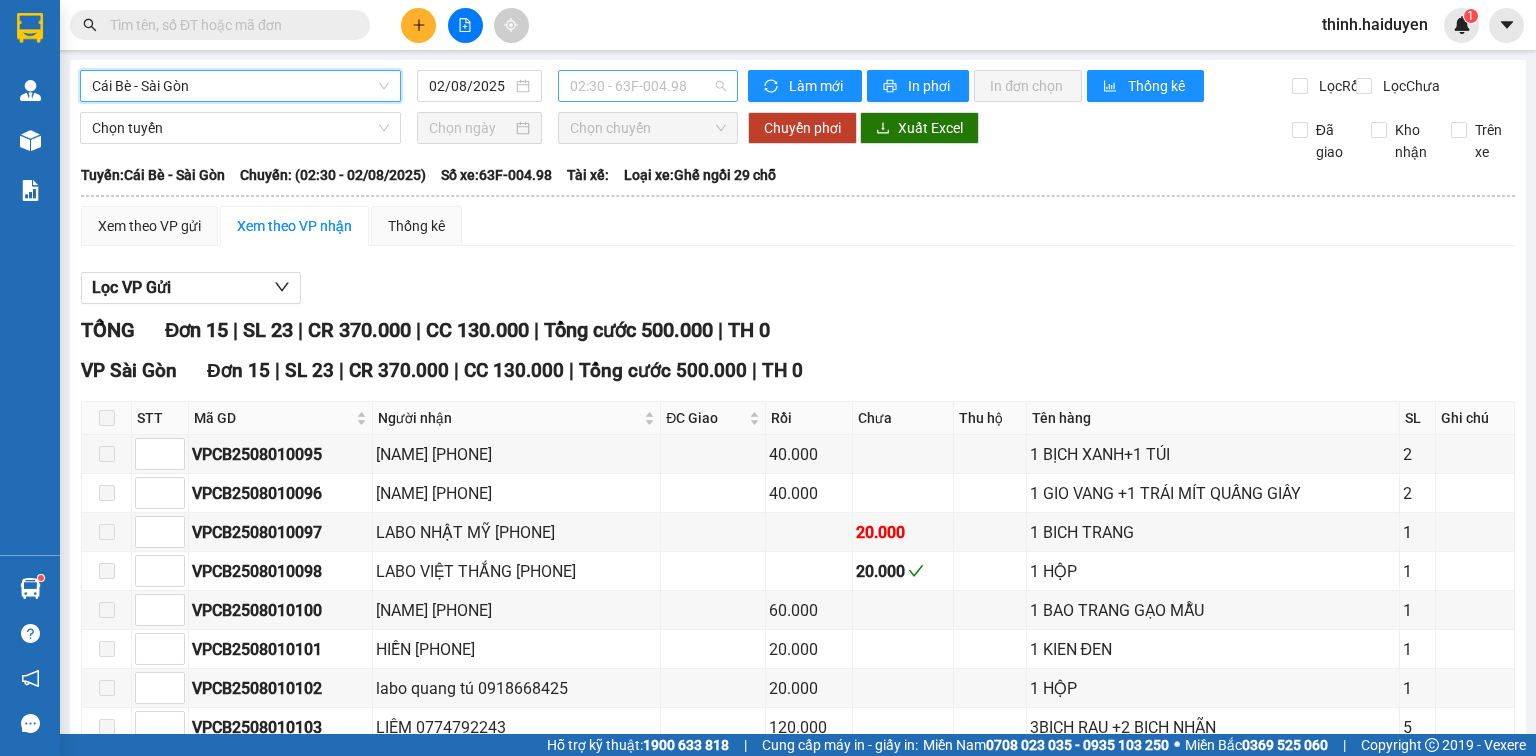 click on "02:30     - 63F-004.98" at bounding box center (648, 86) 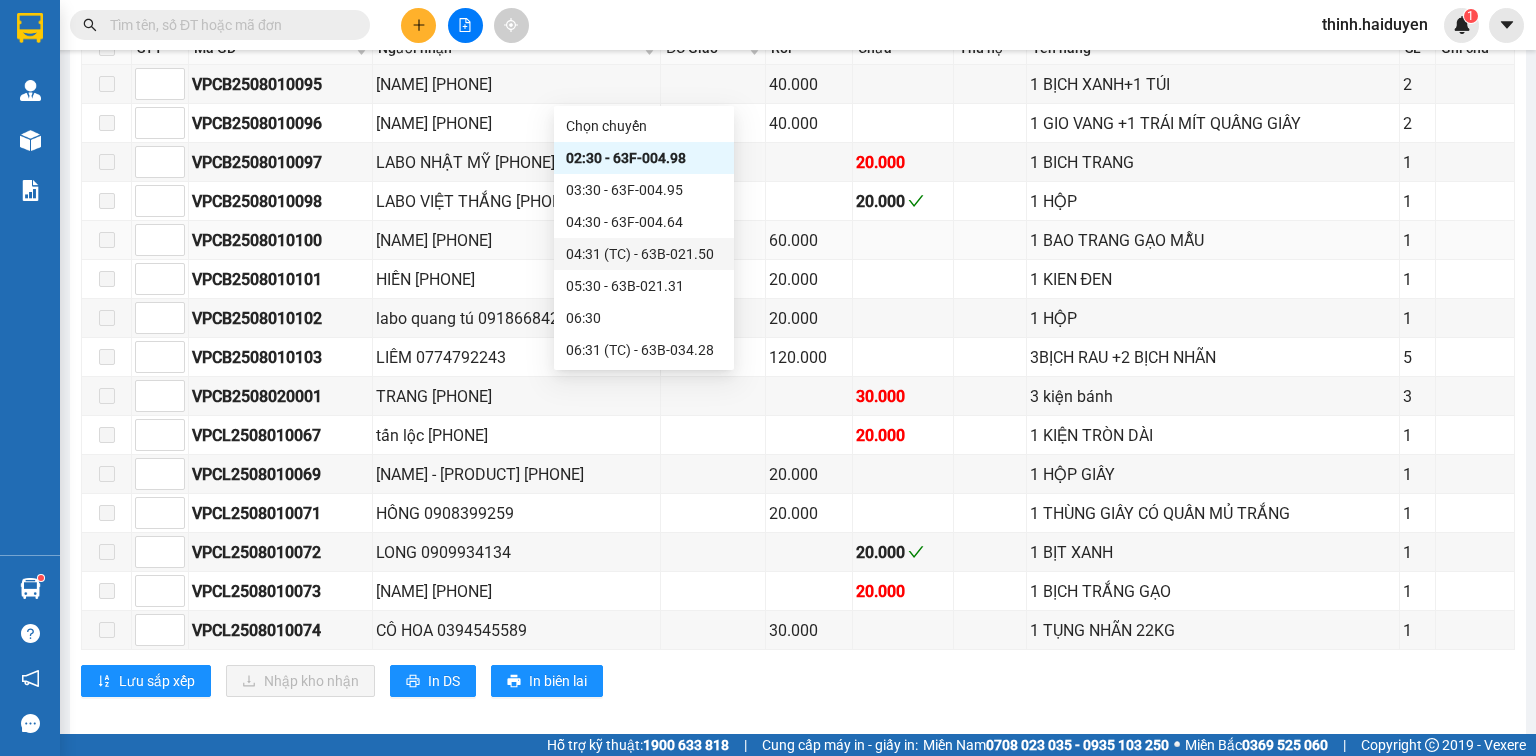 scroll, scrollTop: 396, scrollLeft: 0, axis: vertical 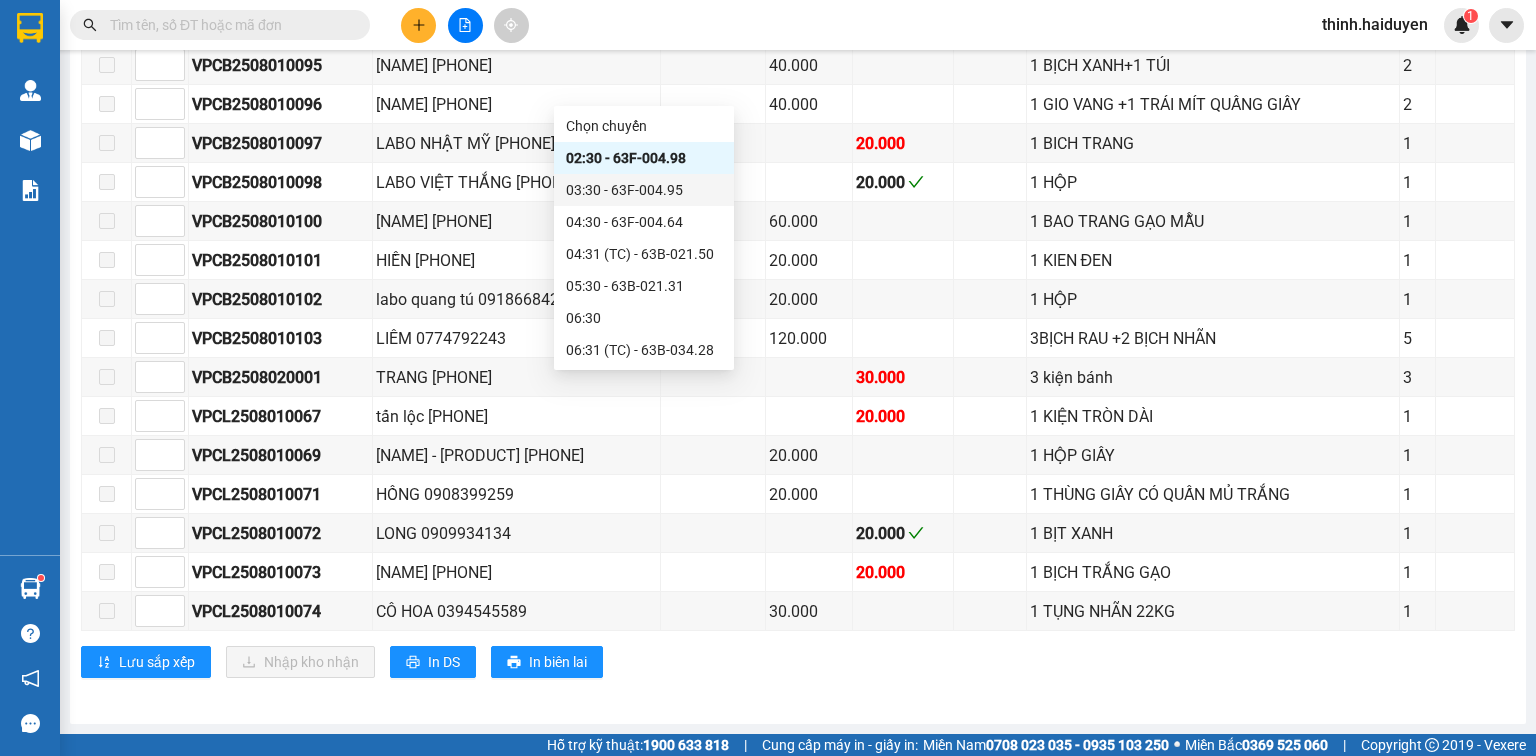 click on "03:30     - 63F-004.95" at bounding box center [644, 190] 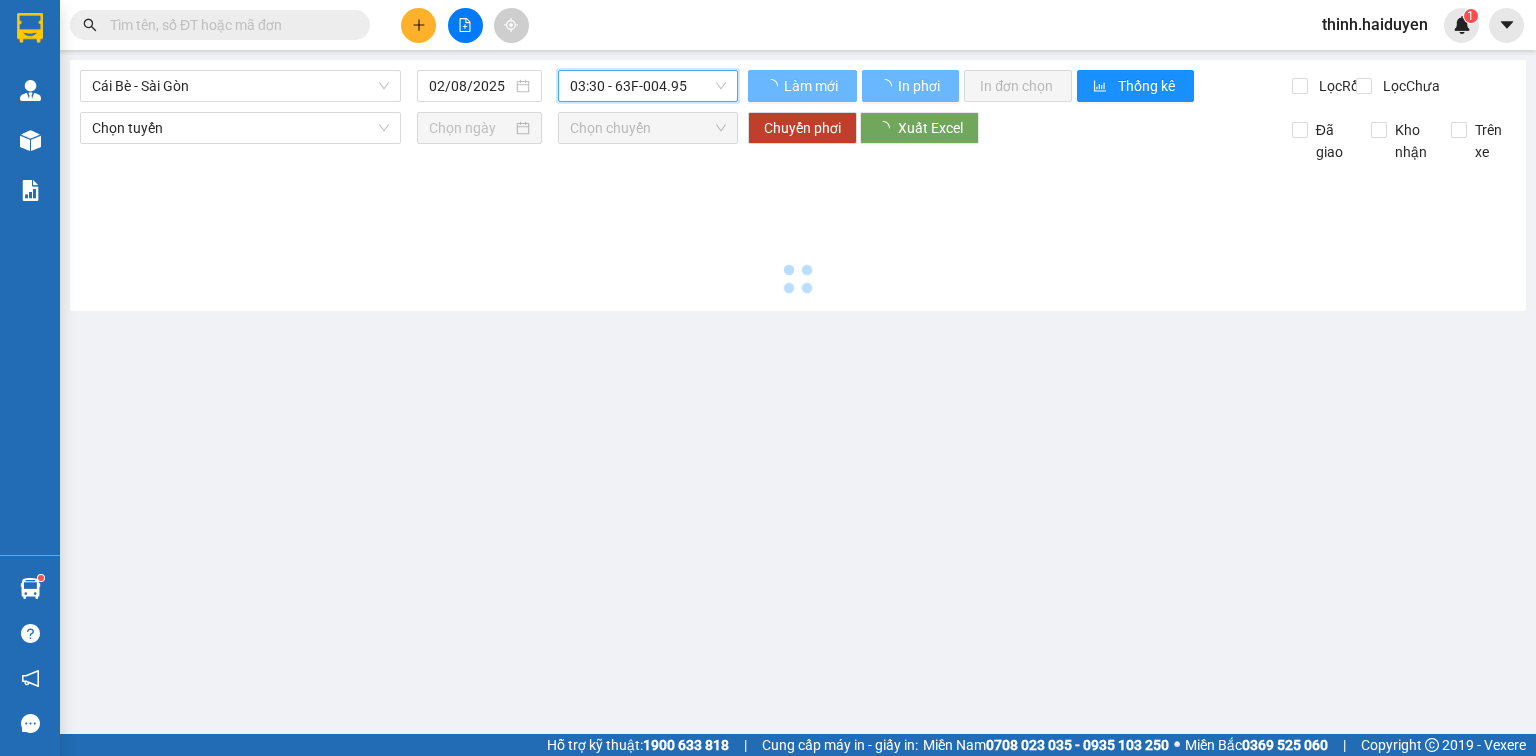 scroll, scrollTop: 0, scrollLeft: 0, axis: both 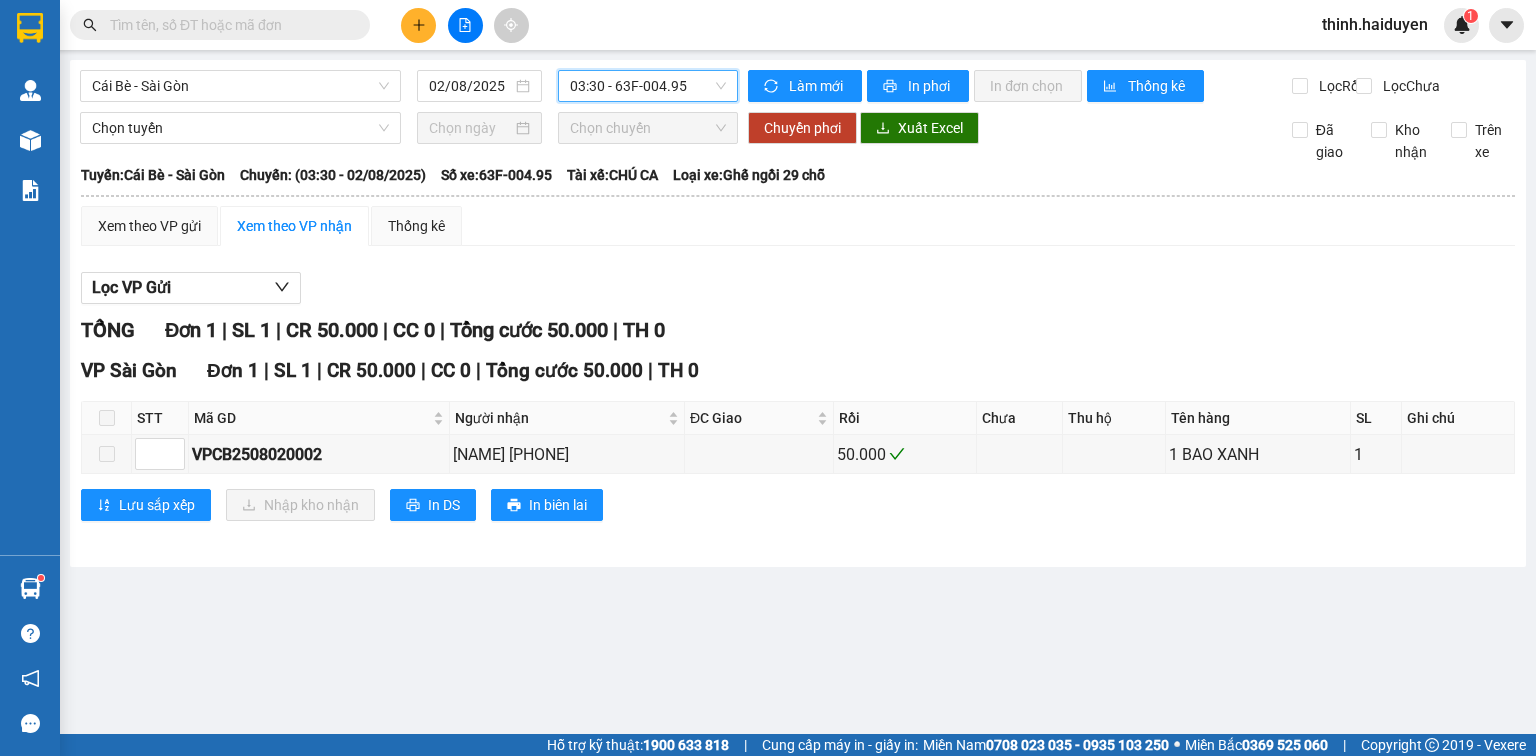 click on "03:30     - 63F-004.95" at bounding box center (648, 86) 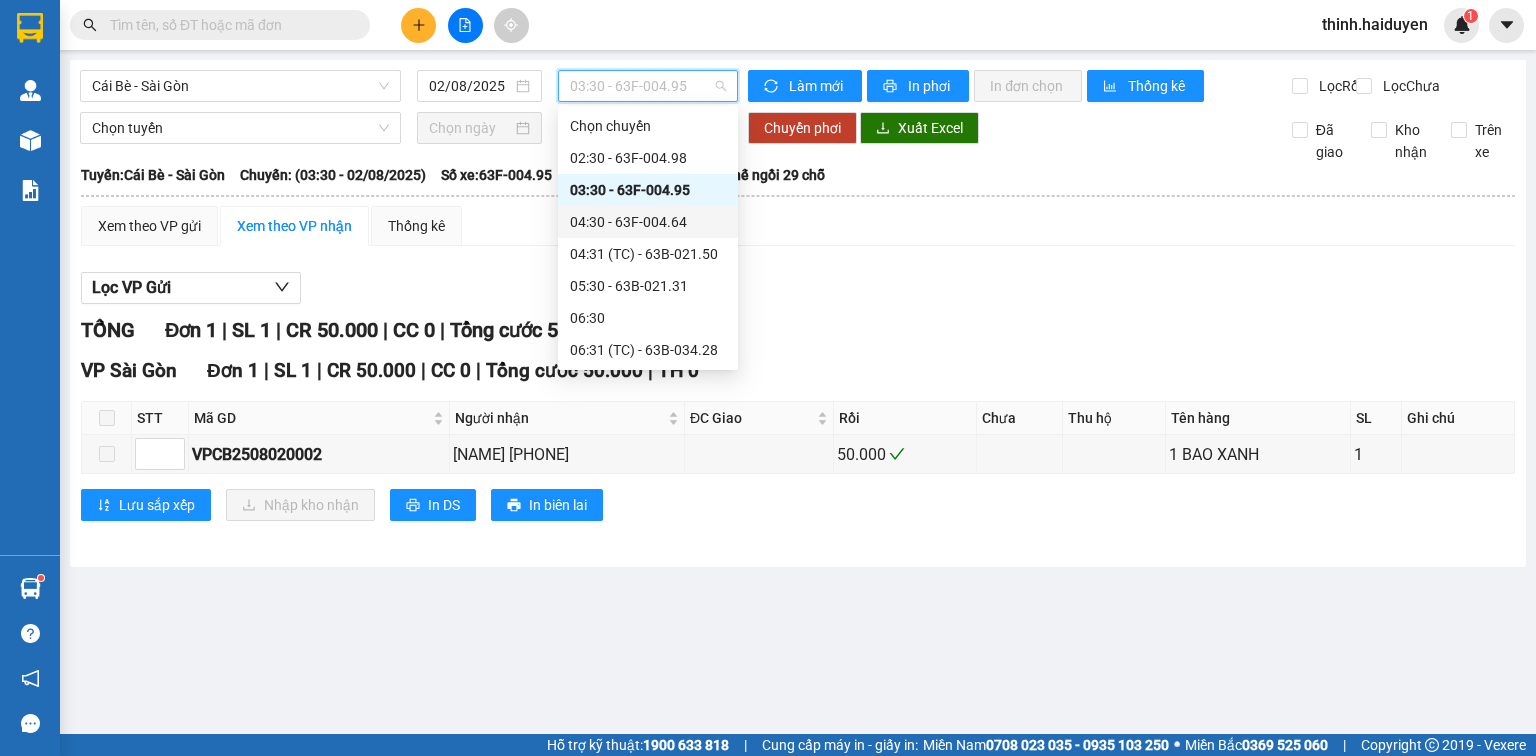 click on "04:30     - 63F-004.64" at bounding box center (648, 222) 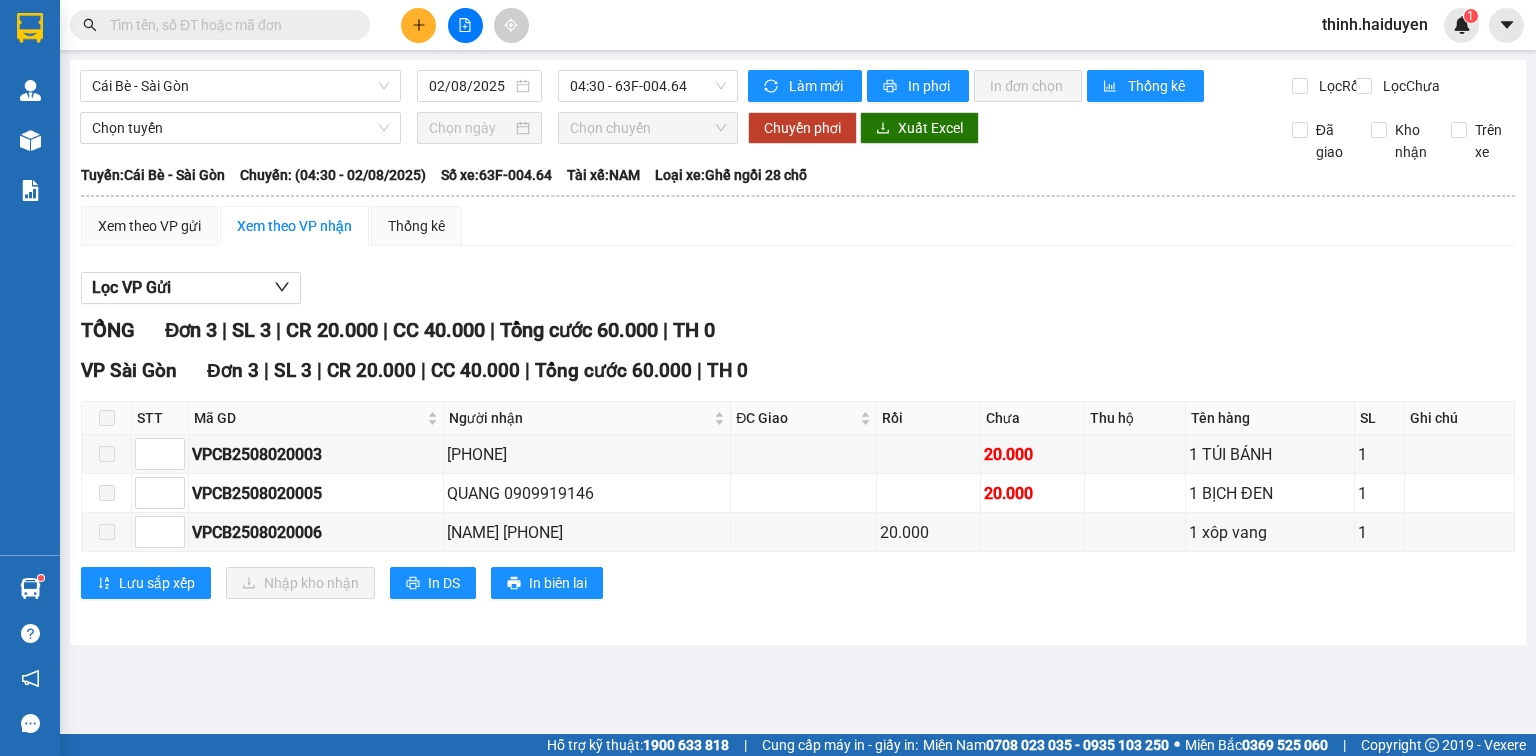 click on "Cái Bè - Sài Gòn 02/08/2025 04:30     - 63F-004.64" at bounding box center [409, 86] 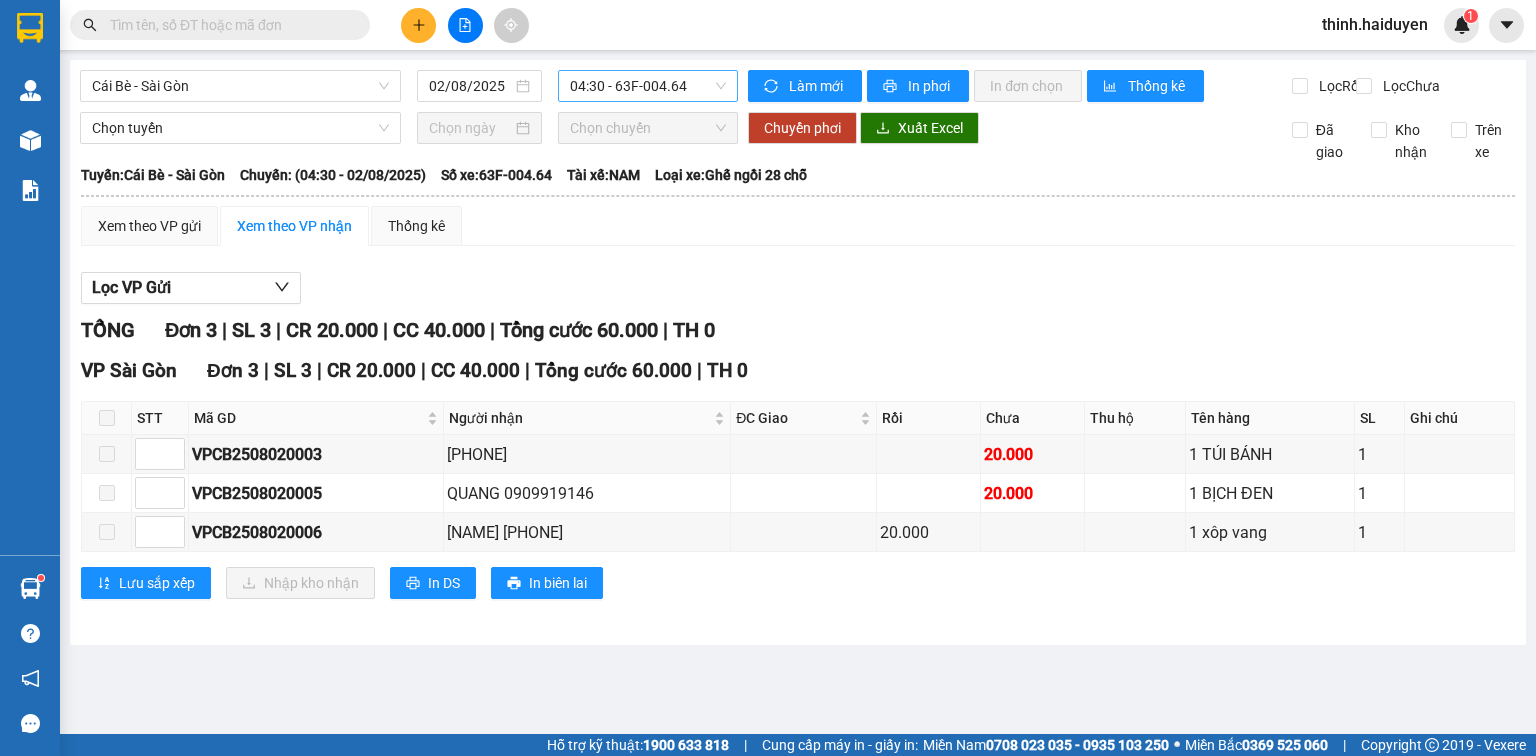 click on "04:30     - 63F-004.64" at bounding box center (648, 86) 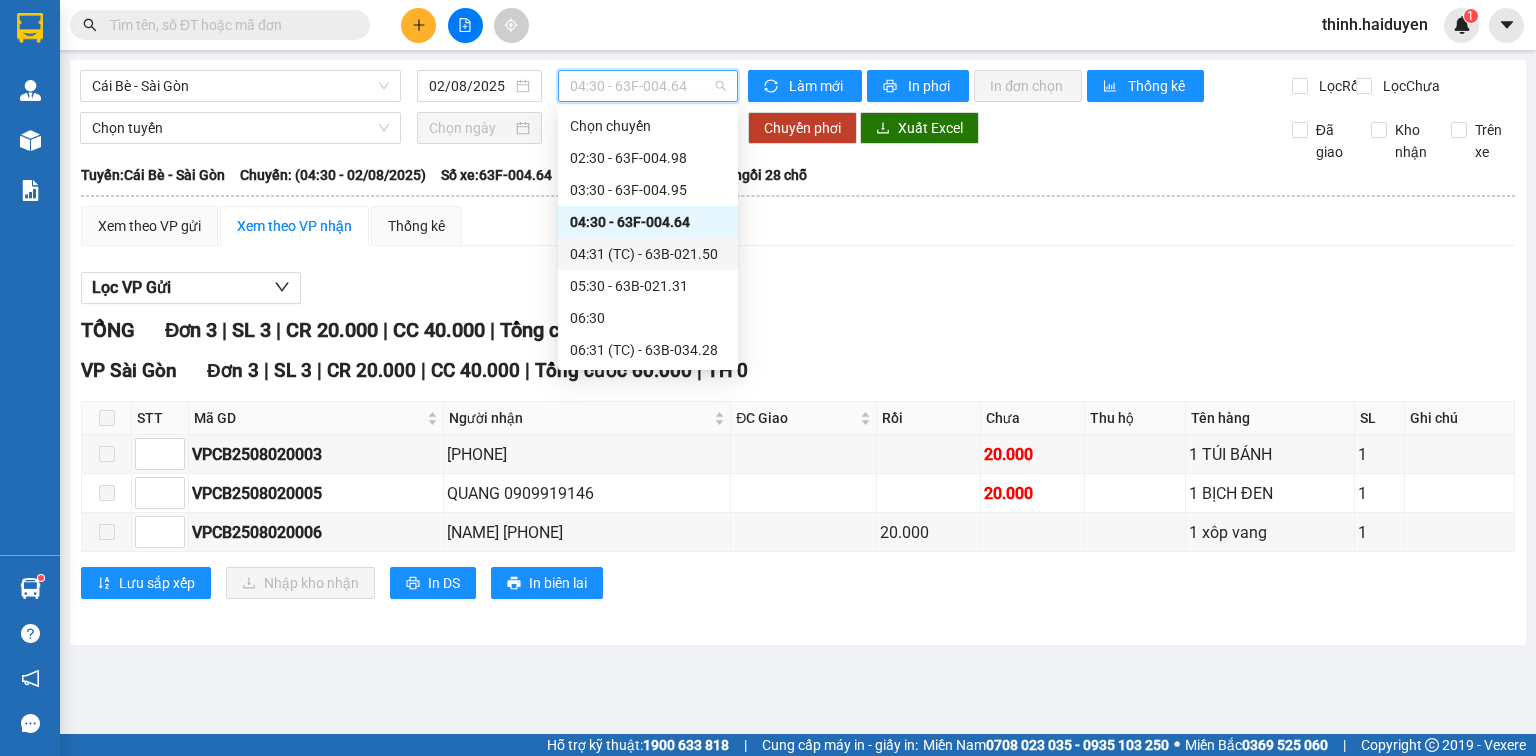 click on "04:31   (TC)   - 63B-021.50" at bounding box center [648, 254] 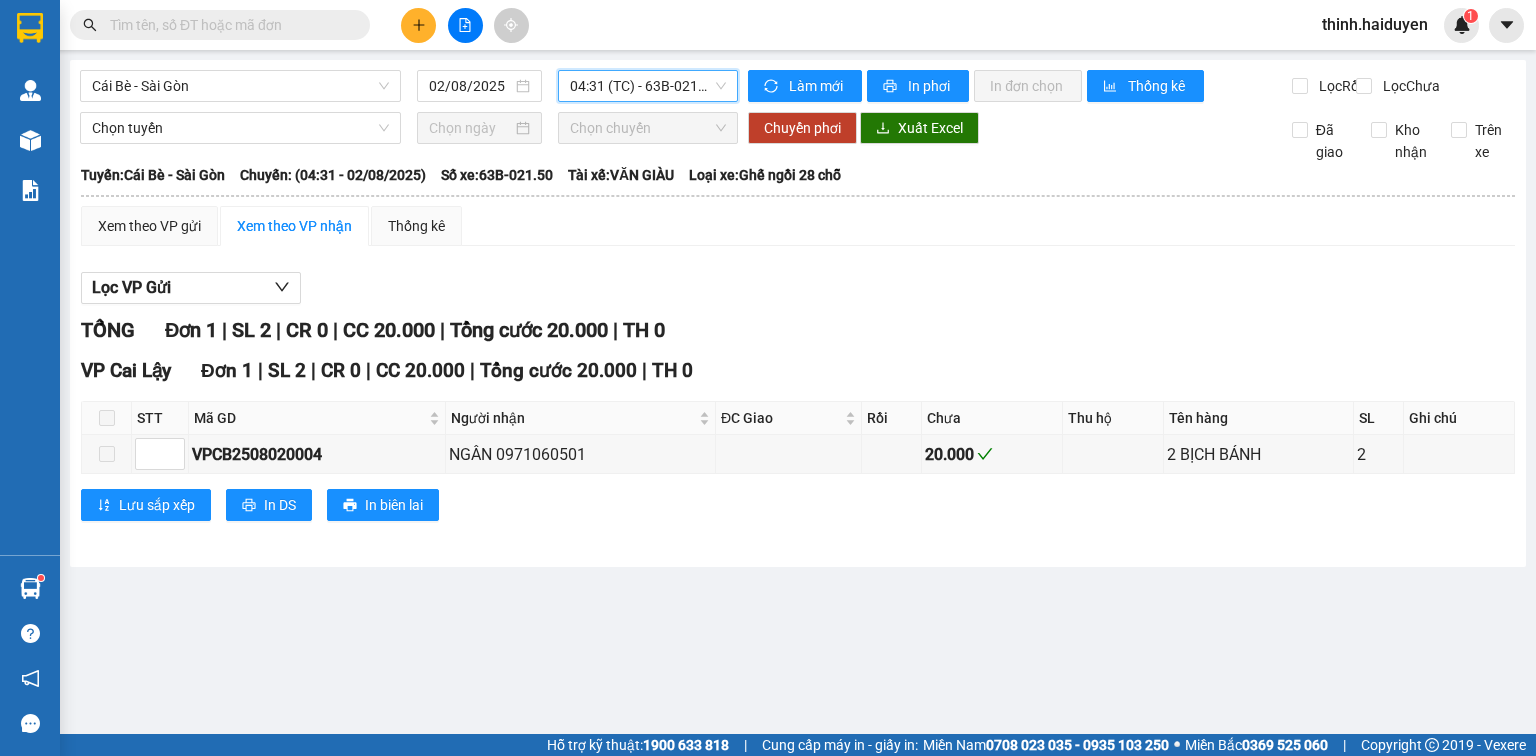 click on "Cái Bè - Sài Gòn 02/08/2025 04:31 04:31   (TC)   - 63B-021.50  Làm mới In phơi In đơn chọn Thống kê Lọc  Rồi Lọc  Chưa Chọn tuyến Chọn chuyến Chuyển phơi Xuất Excel Đã giao Kho nhận Trên xe Hải Duyên   0939993285   97B Nguyễn Duy Dương, P.9 PHƠI HÀNG 10:33 - 02/08/2025 Tuyến:  Cái Bè - Sài Gòn Chuyến:   (04:31 - 02/08/2025) Tài xế:  VĂN GIÀU   Số xe:  63B-021.50 Loại xe:  Ghế ngồi 28 chỗ  Tuyến:  Cái Bè - Sài Gòn Chuyến:   (04:31 - 02/08/2025) Số xe:  63B-021.50 Tài xế:  VĂN GIÀU Loại xe:  Ghế ngồi 28 chỗ  Xem theo VP gửi Xem theo VP nhận Thống kê Lọc VP Gửi TỔNG Đơn   1 | SL   2 | CR   0 | CC   20.000 | Tổng cước   20.000 | TH   0 VP Cai Lậy Đơn   1 | SL   2 | CR   0 | CC   20.000 | Tổng cước   20.000 | TH   0 STT Mã GD Người nhận ĐC Giao Rồi Chưa Thu hộ Tên hàng SL Ghi chú Ký nhận                         VPCB2508020004 NGÂN  0971060501 20.000 2 In DS" at bounding box center [798, 313] 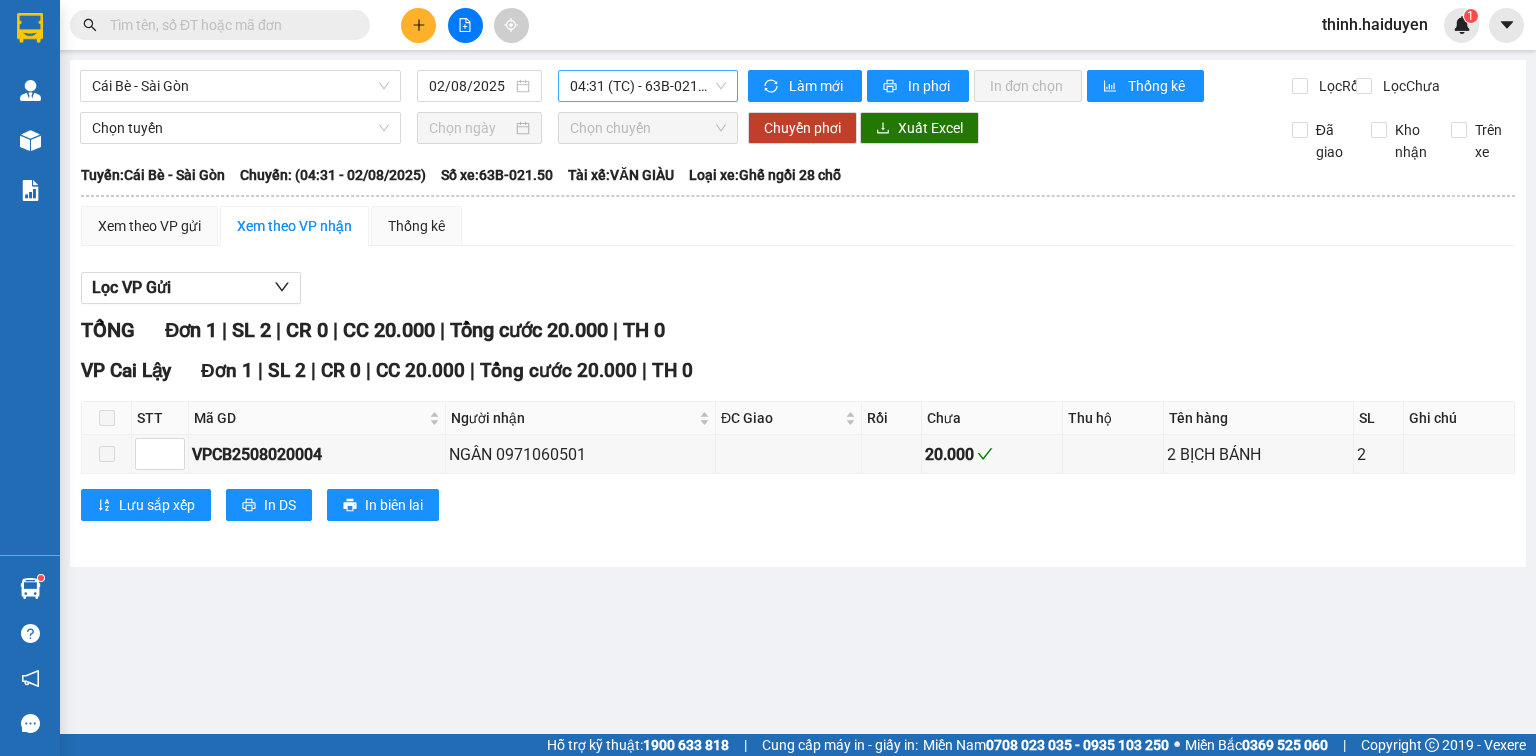 click on "04:31   (TC)   - 63B-021.50" at bounding box center [648, 86] 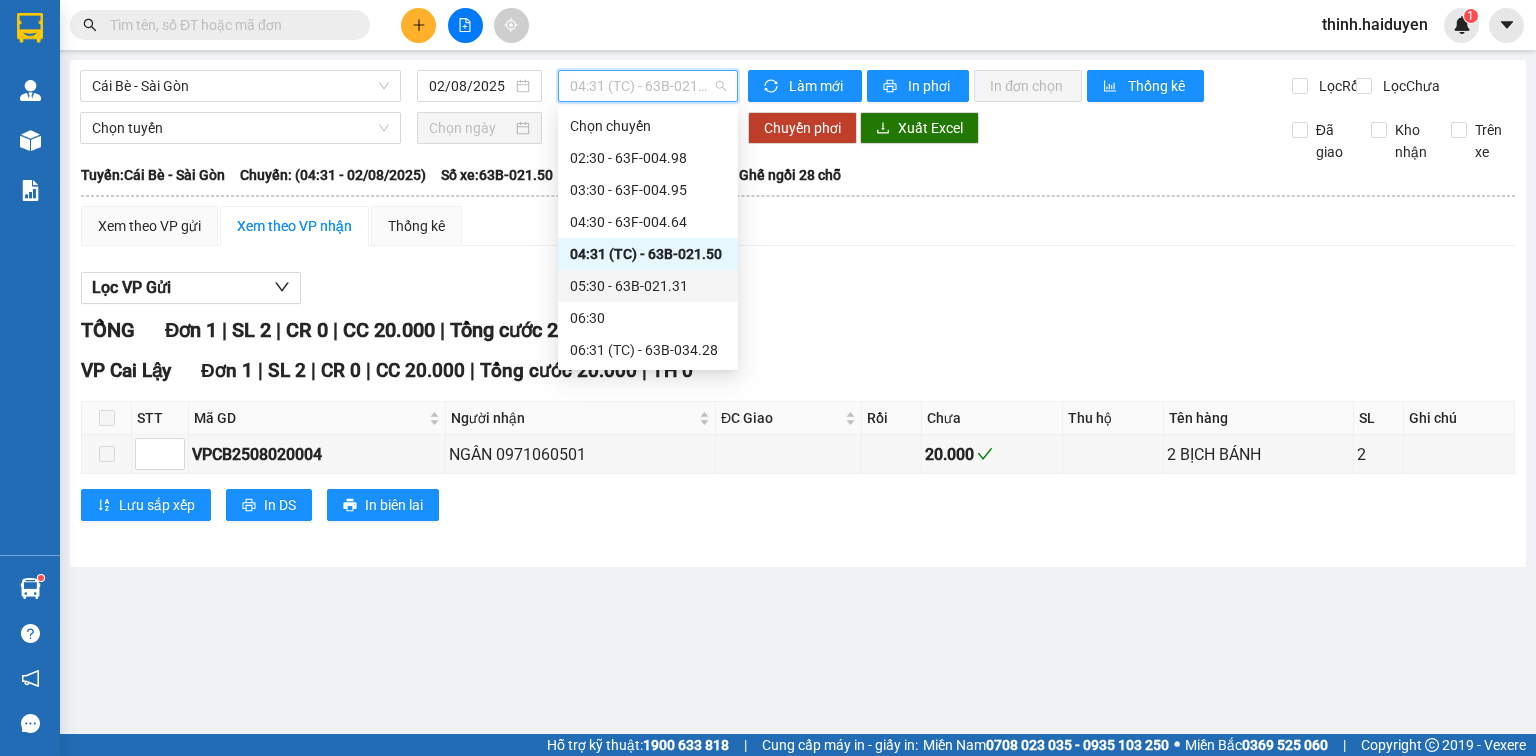 click on "05:30     - 63B-021.31" at bounding box center (648, 286) 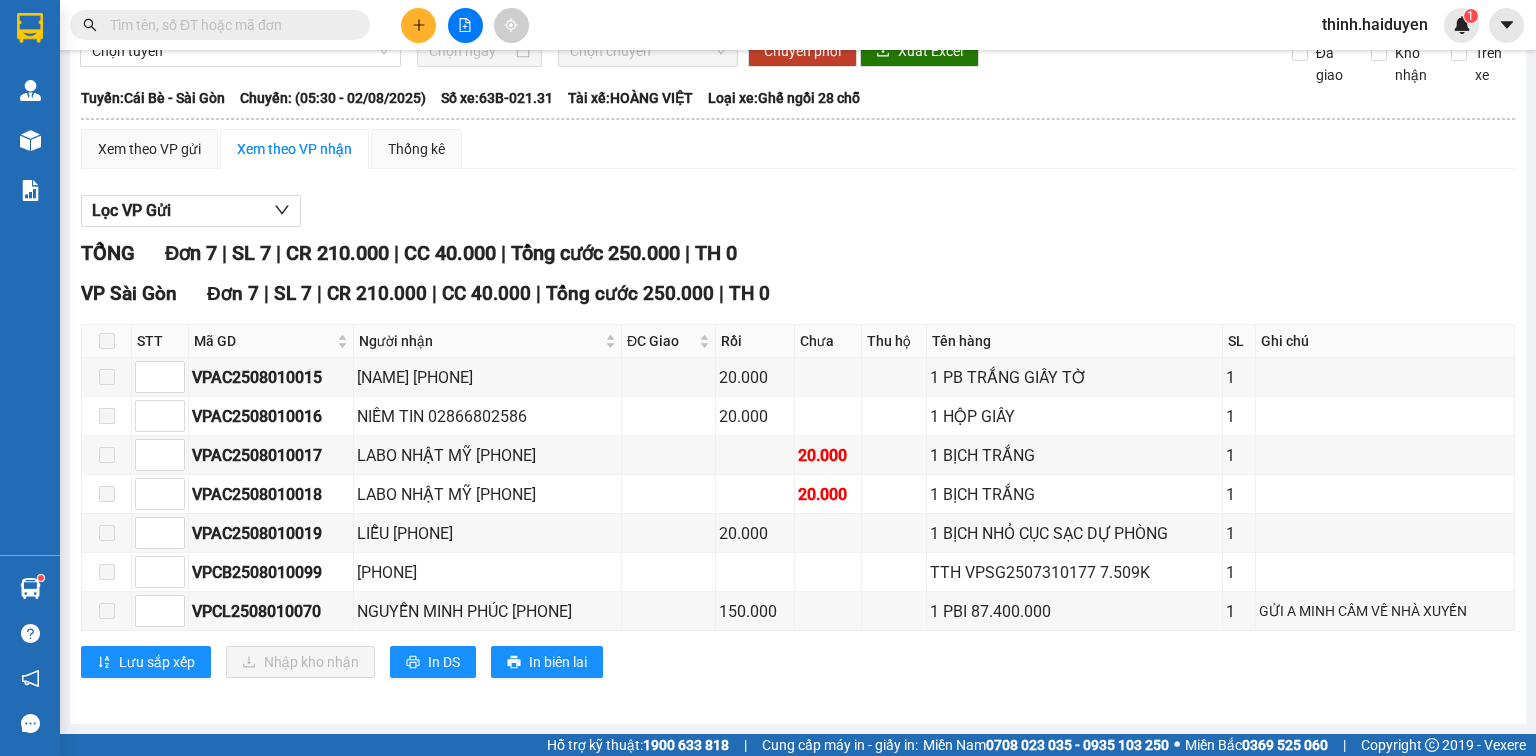 scroll, scrollTop: 0, scrollLeft: 0, axis: both 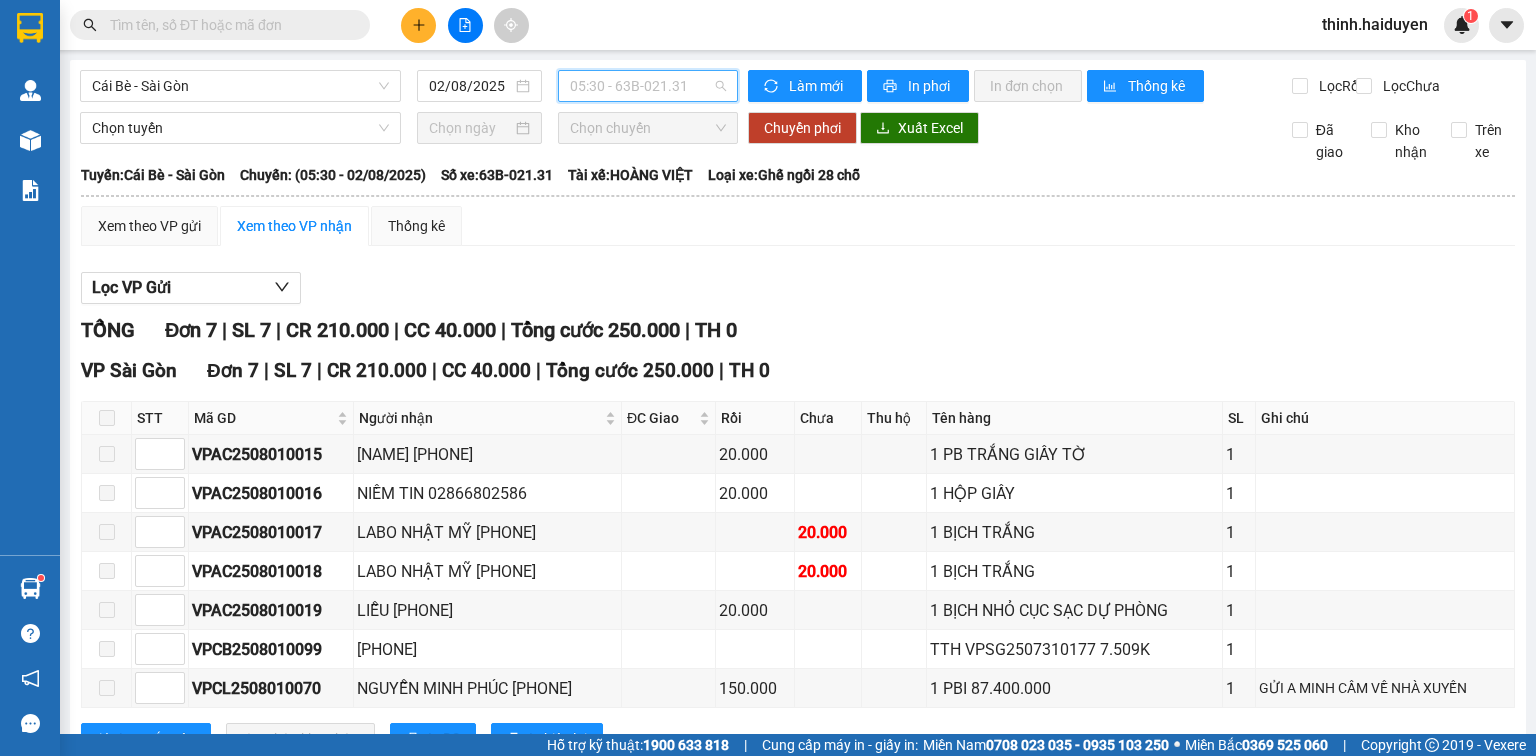 click on "05:30     - 63B-021.31" at bounding box center (648, 86) 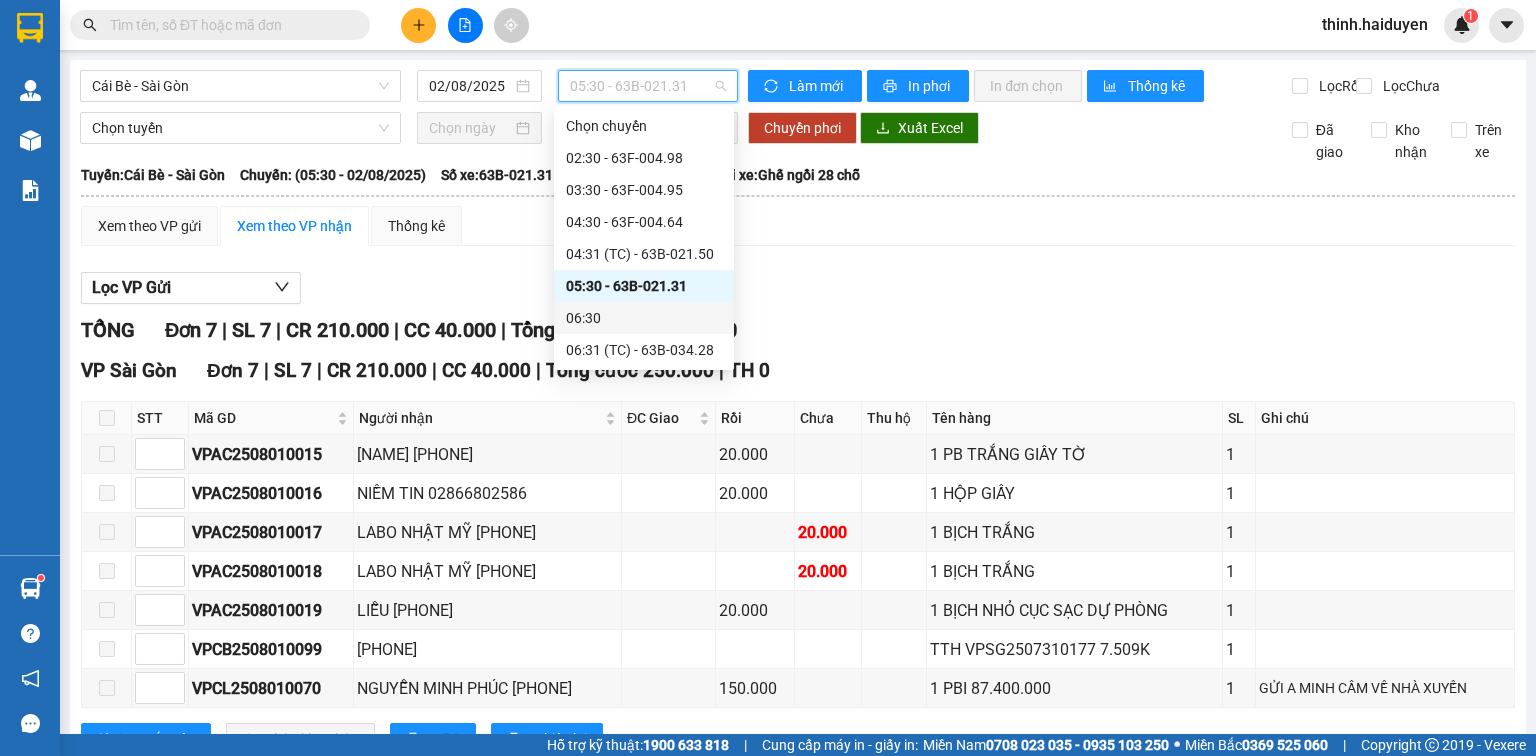 click on "06:30" at bounding box center (644, 318) 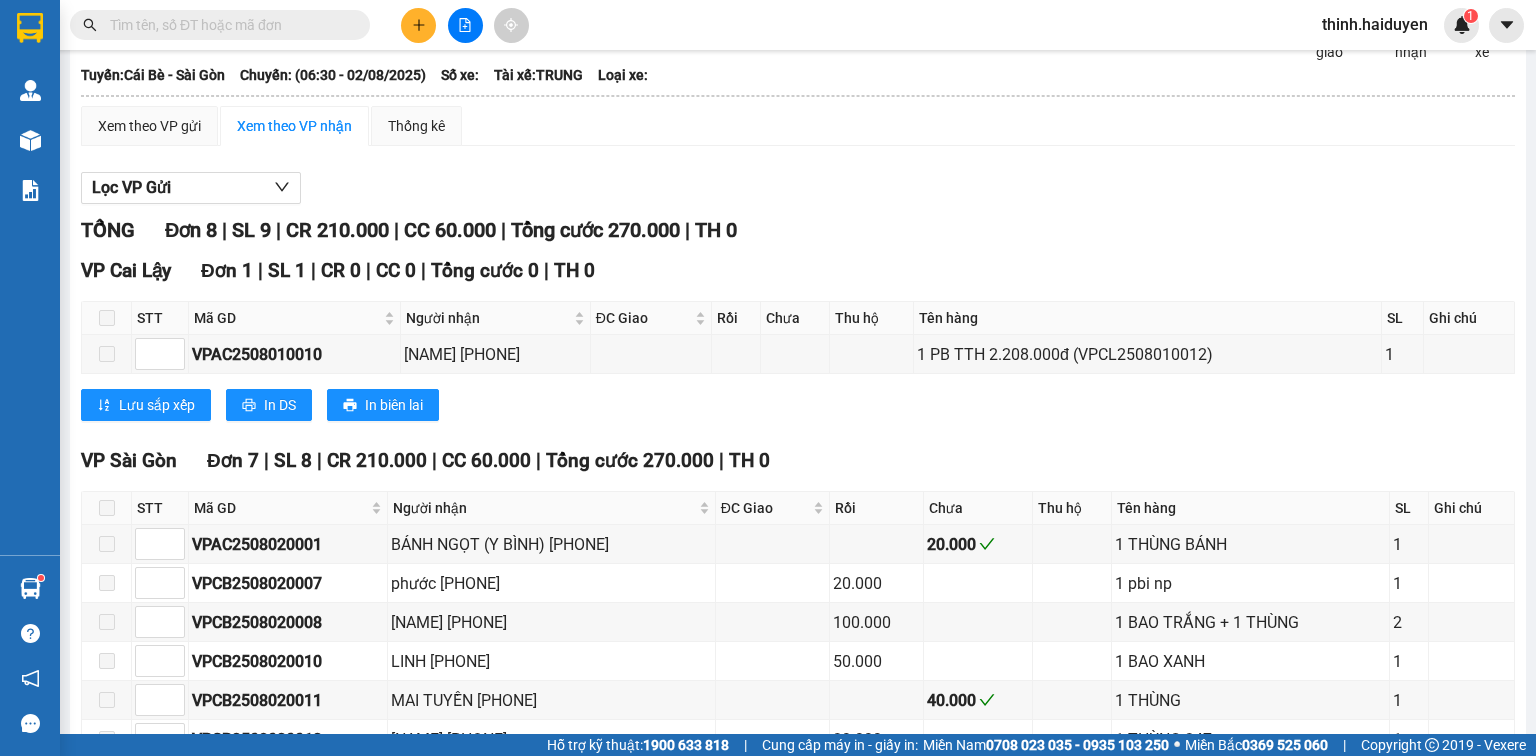 scroll, scrollTop: 0, scrollLeft: 0, axis: both 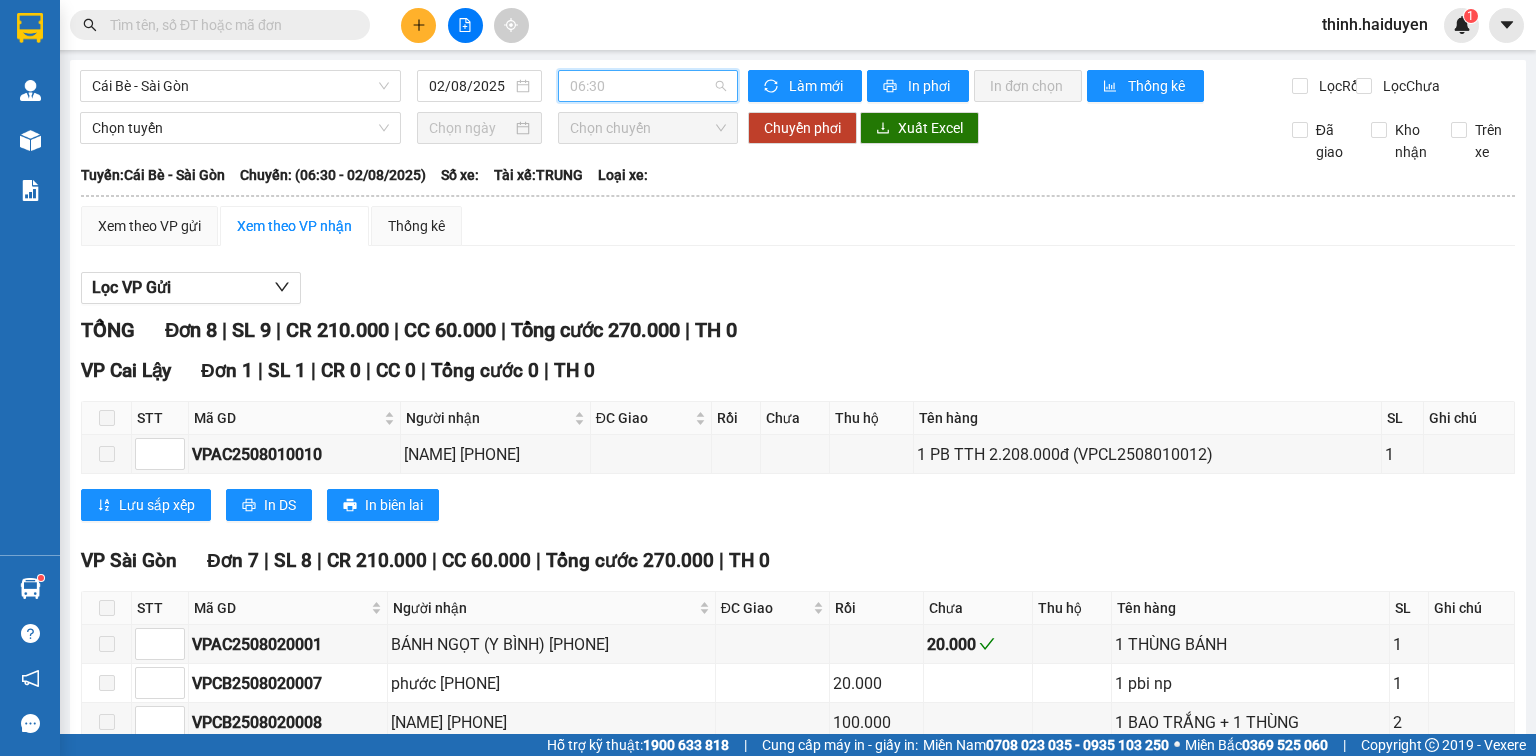 click on "06:30" at bounding box center (648, 86) 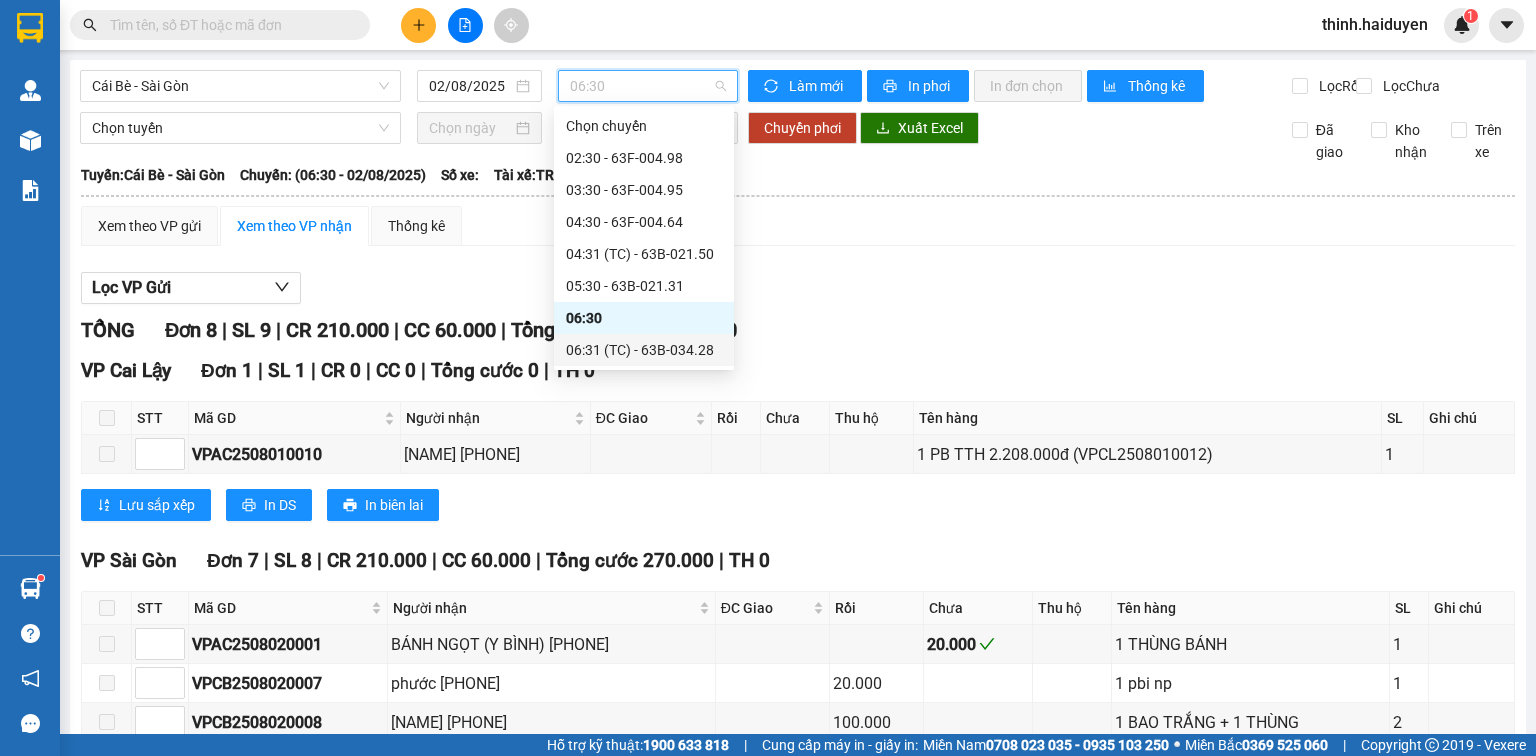 click on "06:31   (TC)   - 63B-034.28" at bounding box center [644, 350] 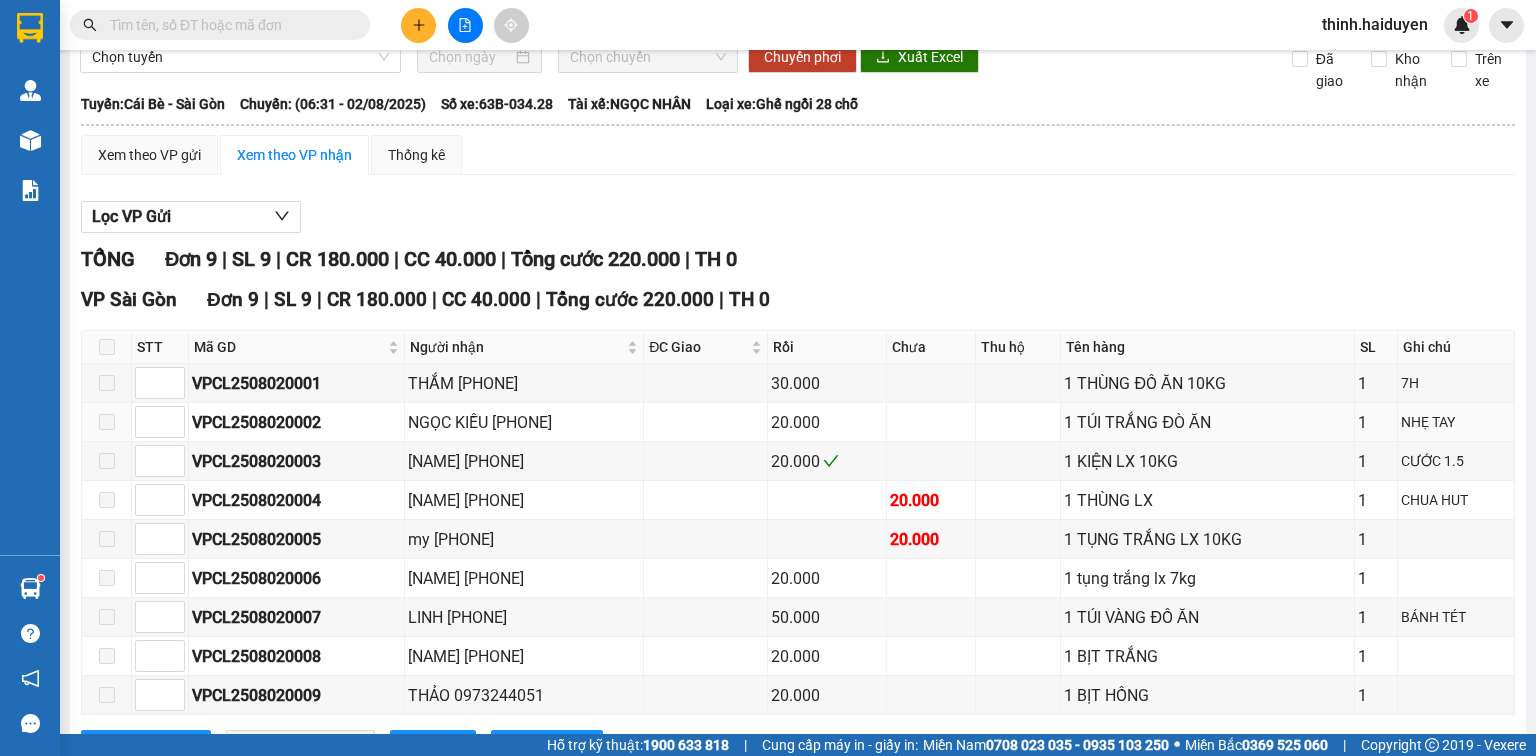 scroll, scrollTop: 0, scrollLeft: 0, axis: both 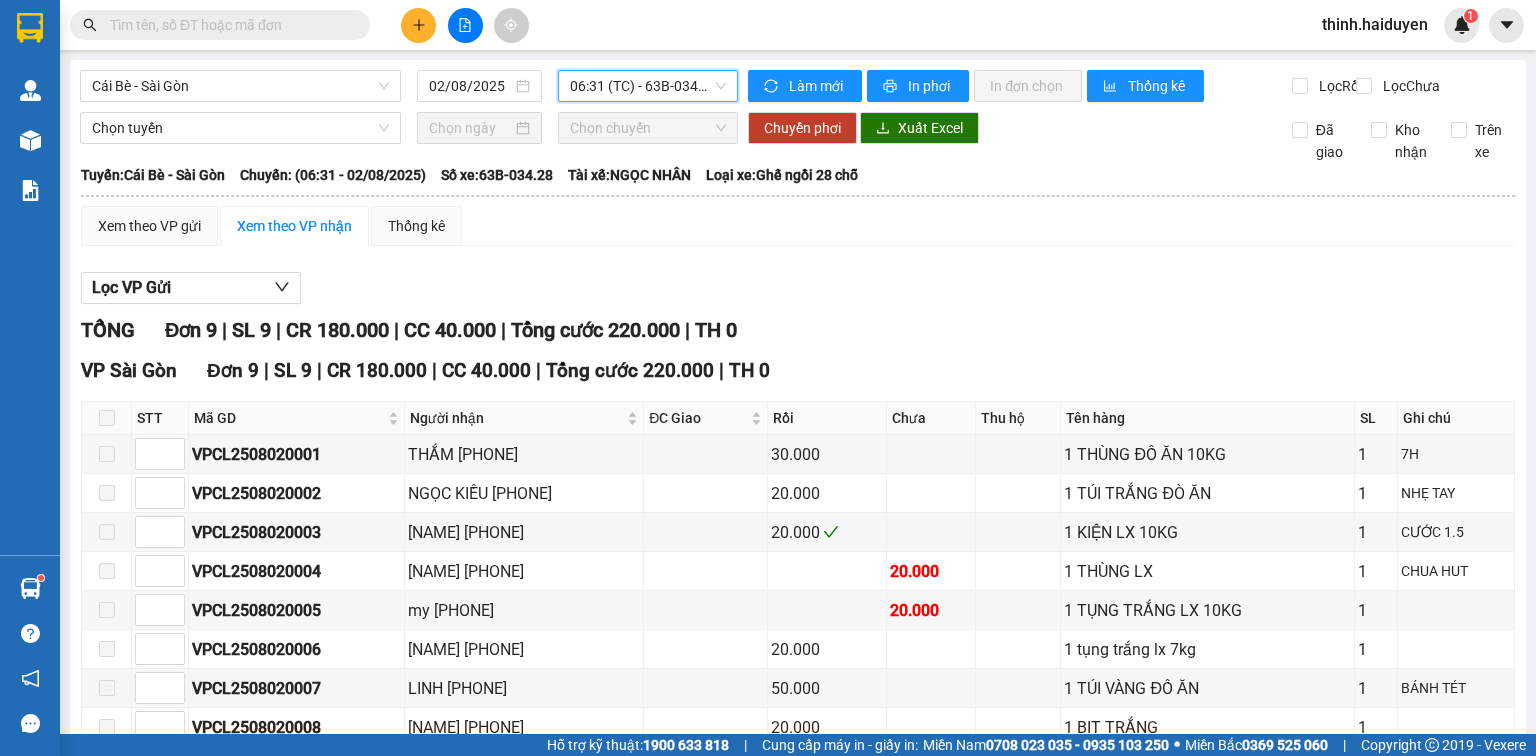 click on "06:31   (TC)   - 63B-034.28" at bounding box center (648, 86) 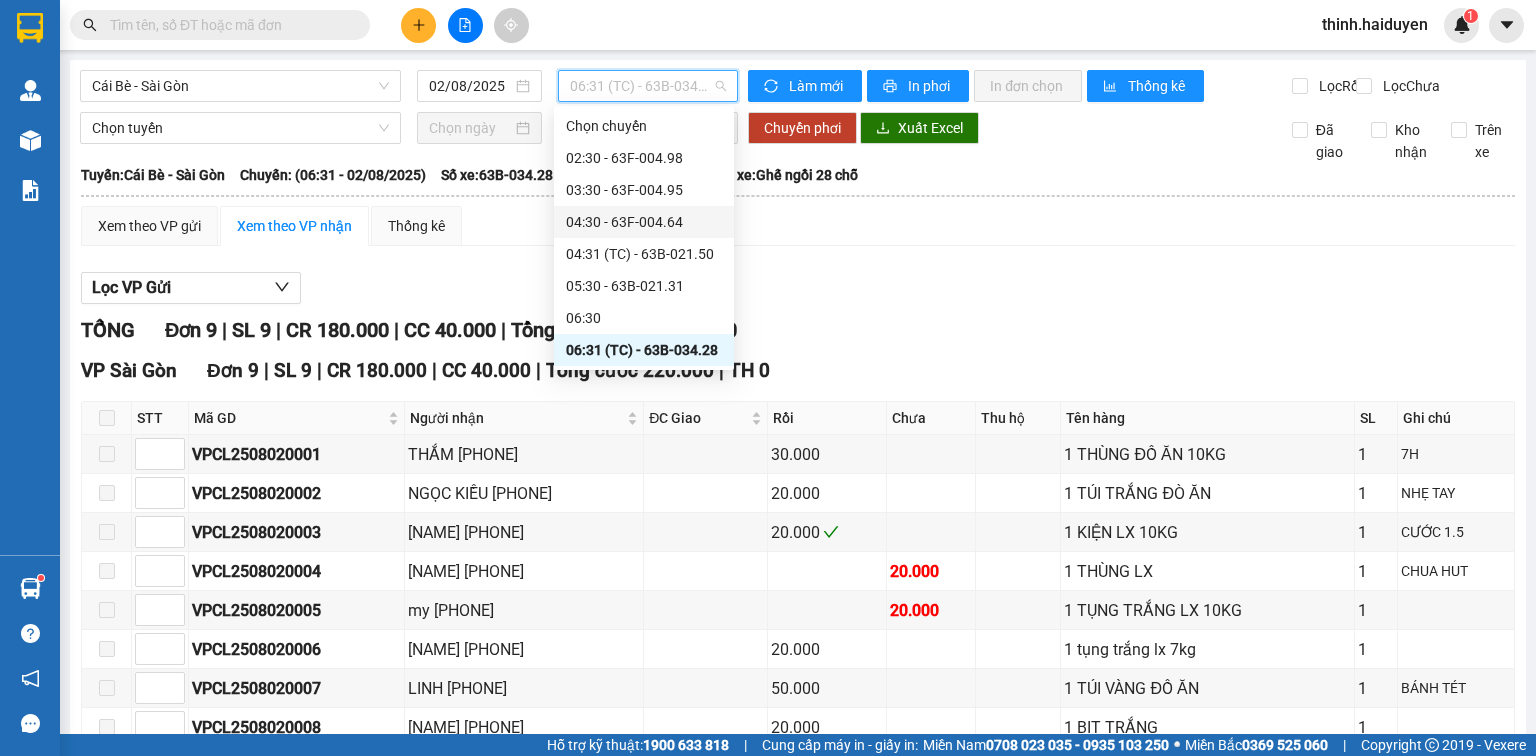 scroll, scrollTop: 133, scrollLeft: 0, axis: vertical 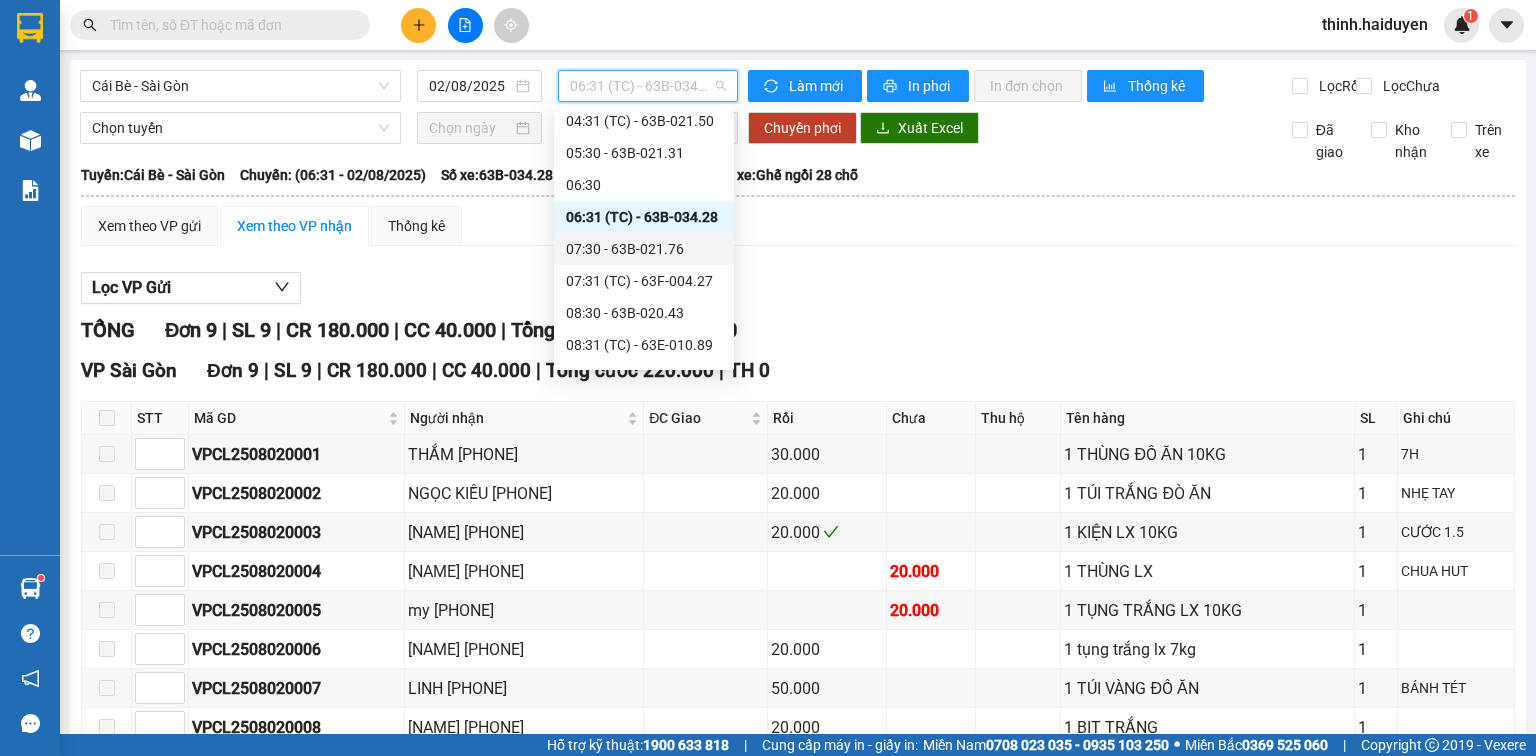 click on "07:30     - 63B-021.76" at bounding box center (644, 249) 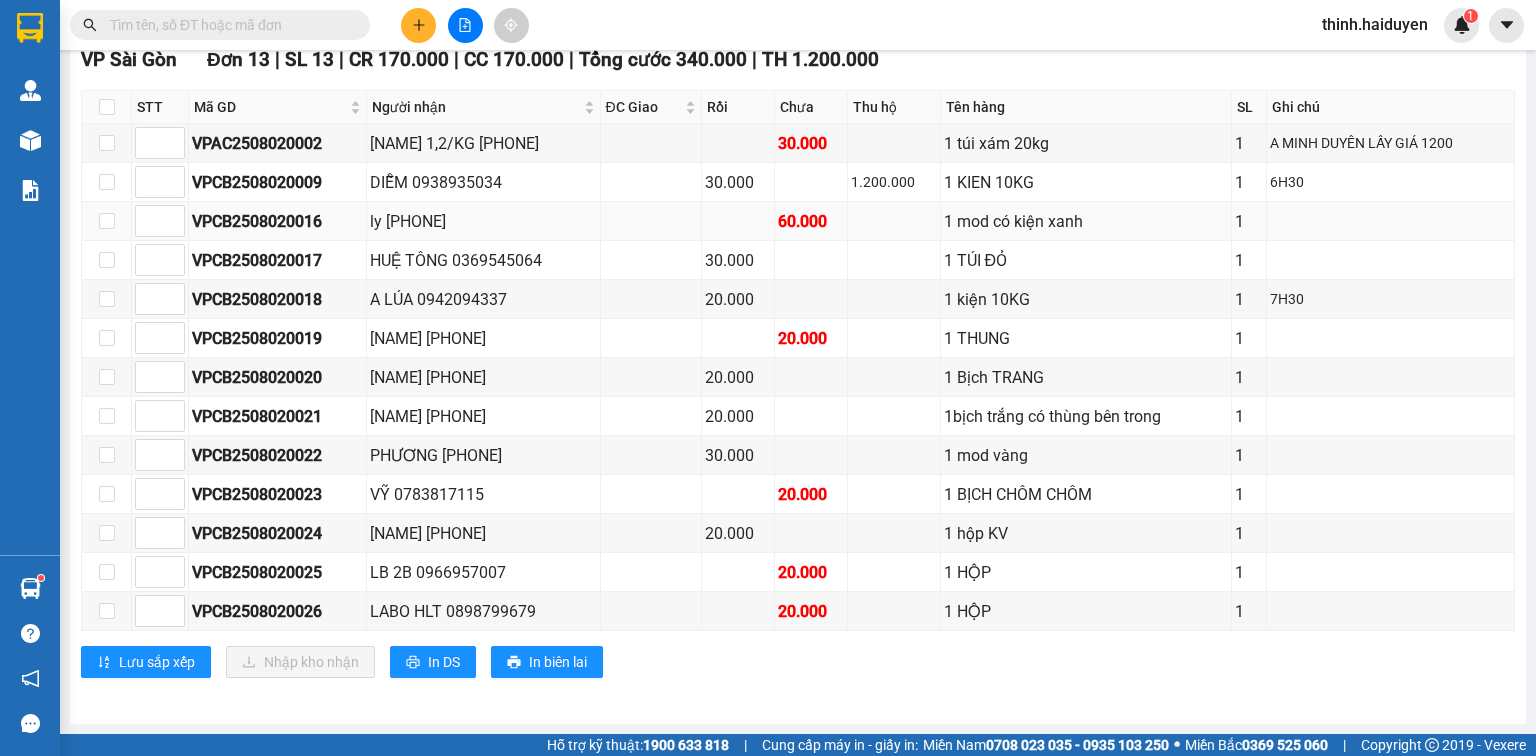 scroll, scrollTop: 0, scrollLeft: 0, axis: both 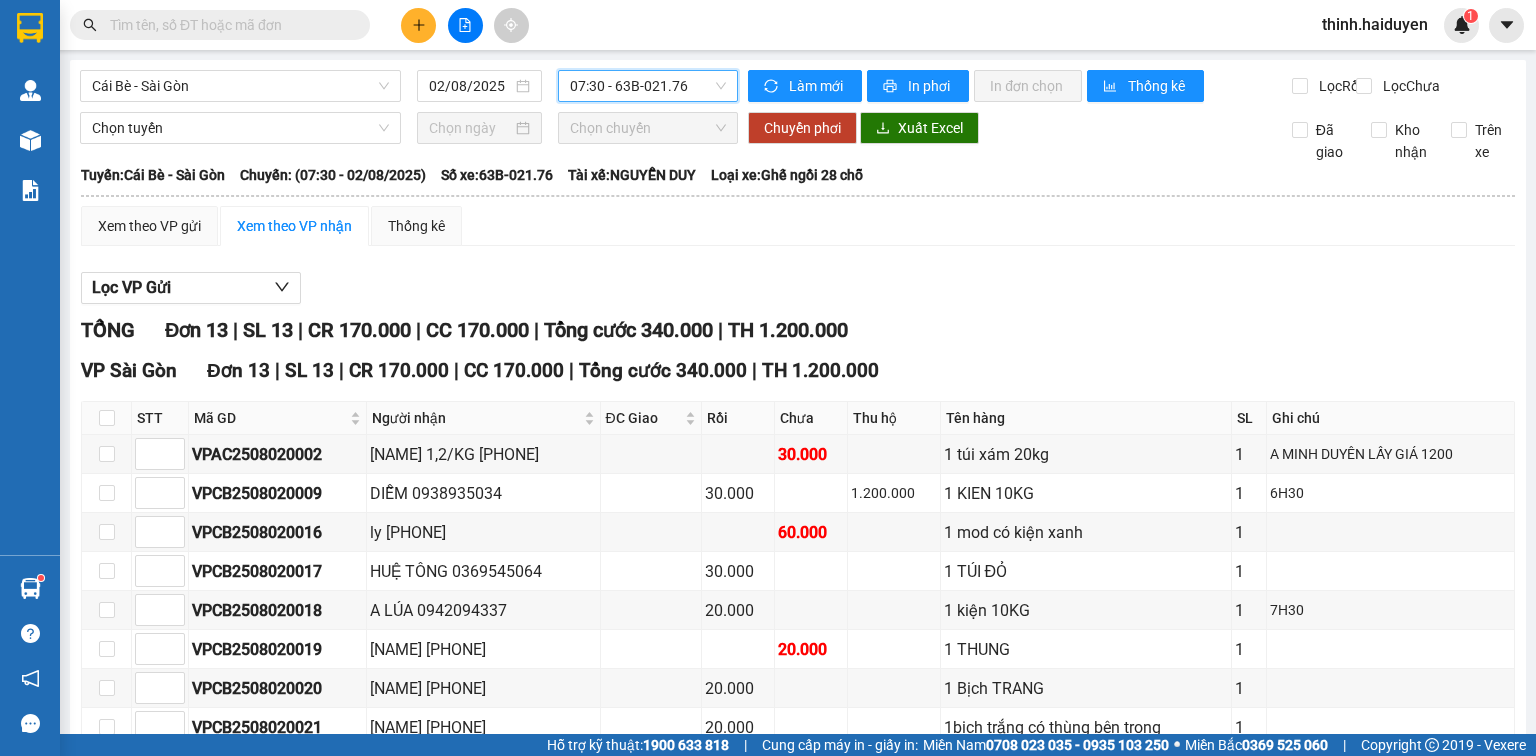 click on "07:30     - 63B-021.76" at bounding box center (648, 86) 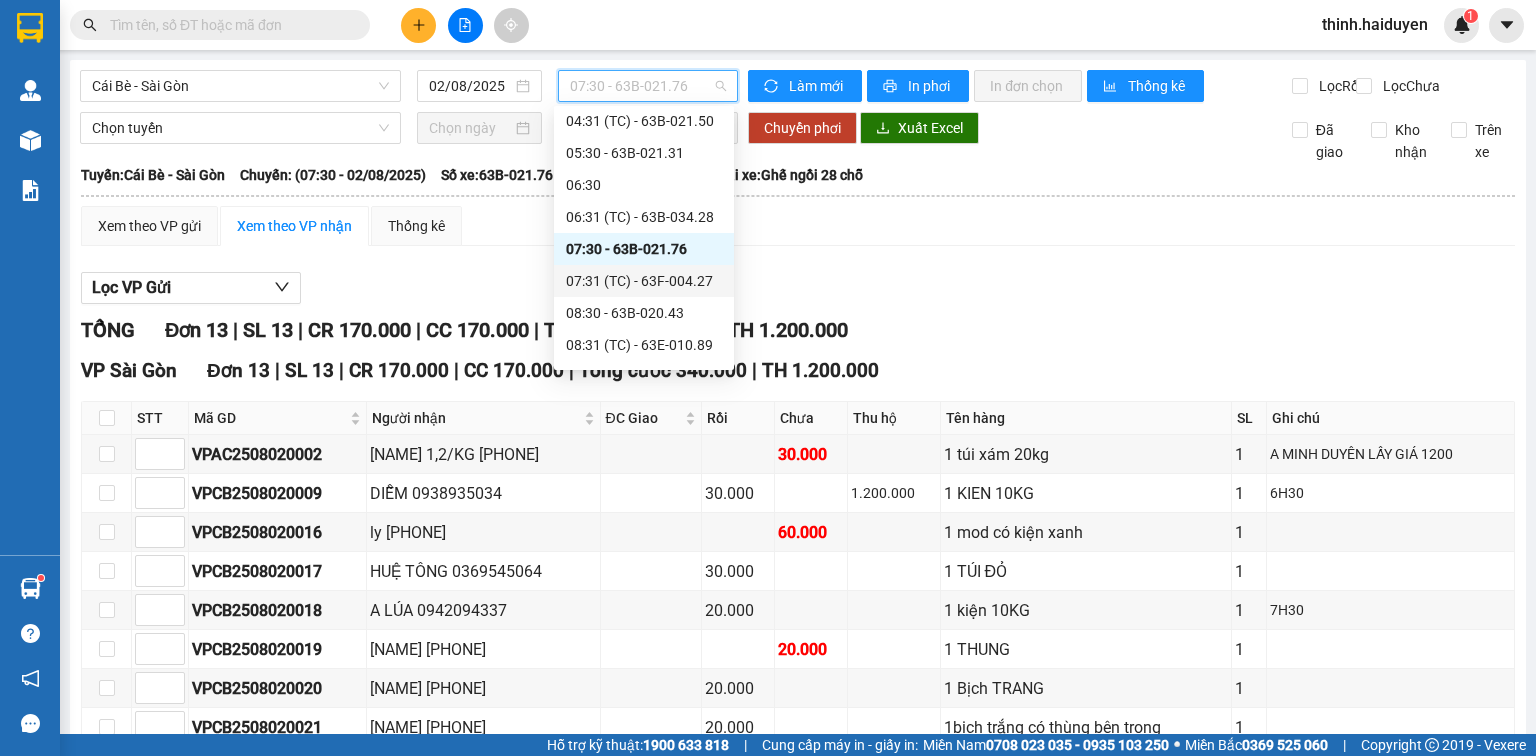 click on "07:31   (TC)   - 63F-004.27" at bounding box center [644, 281] 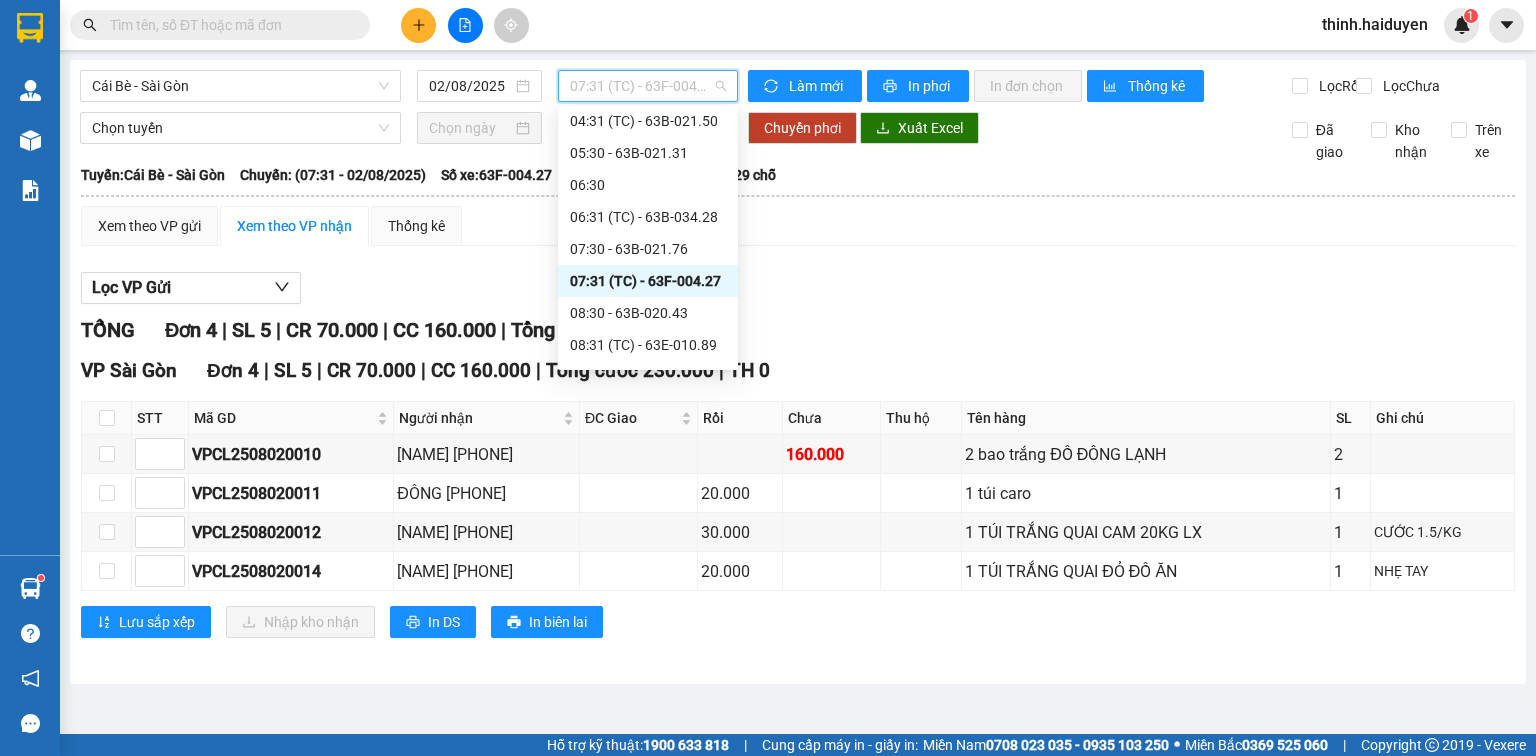 click on "07:31   (TC)   - 63F-004.27" at bounding box center [648, 86] 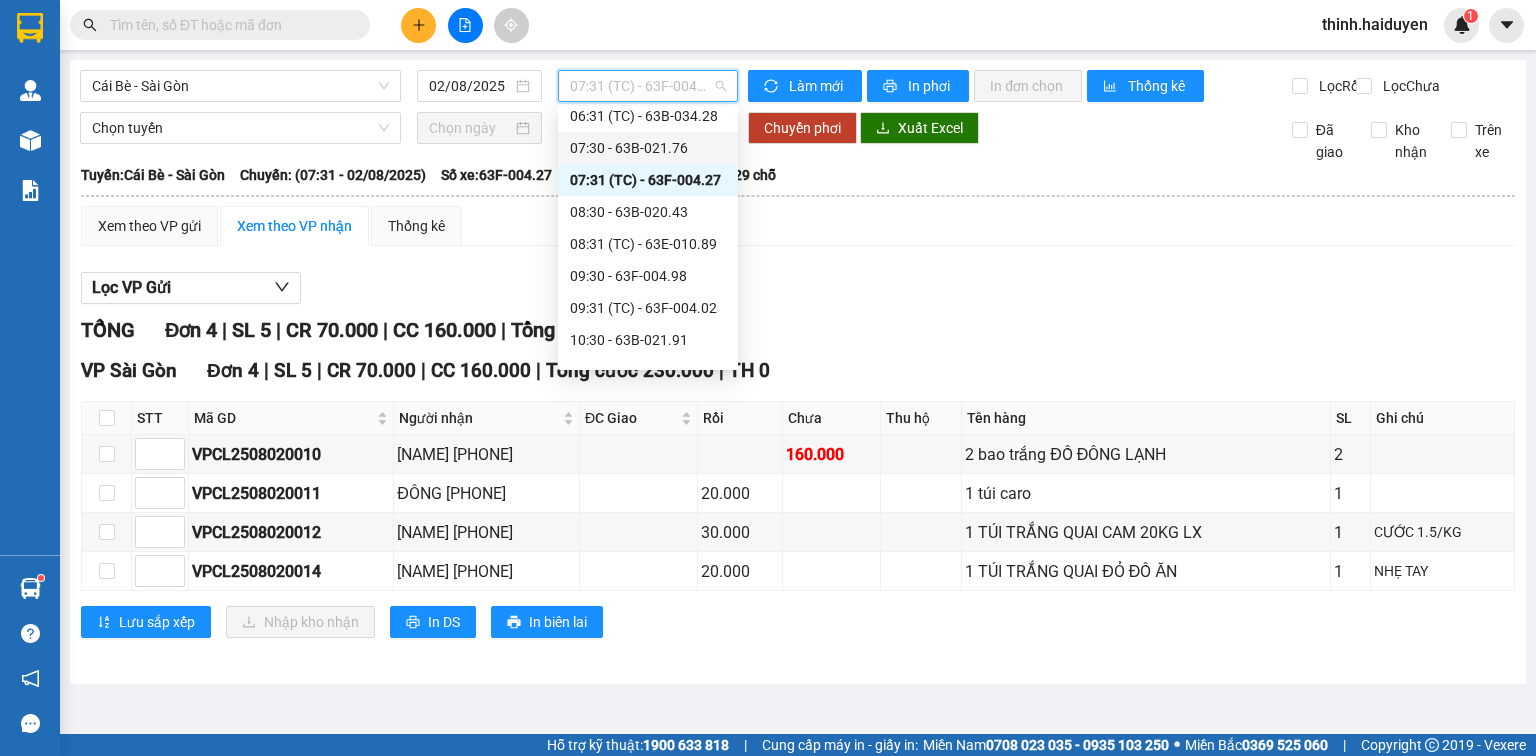 scroll, scrollTop: 267, scrollLeft: 0, axis: vertical 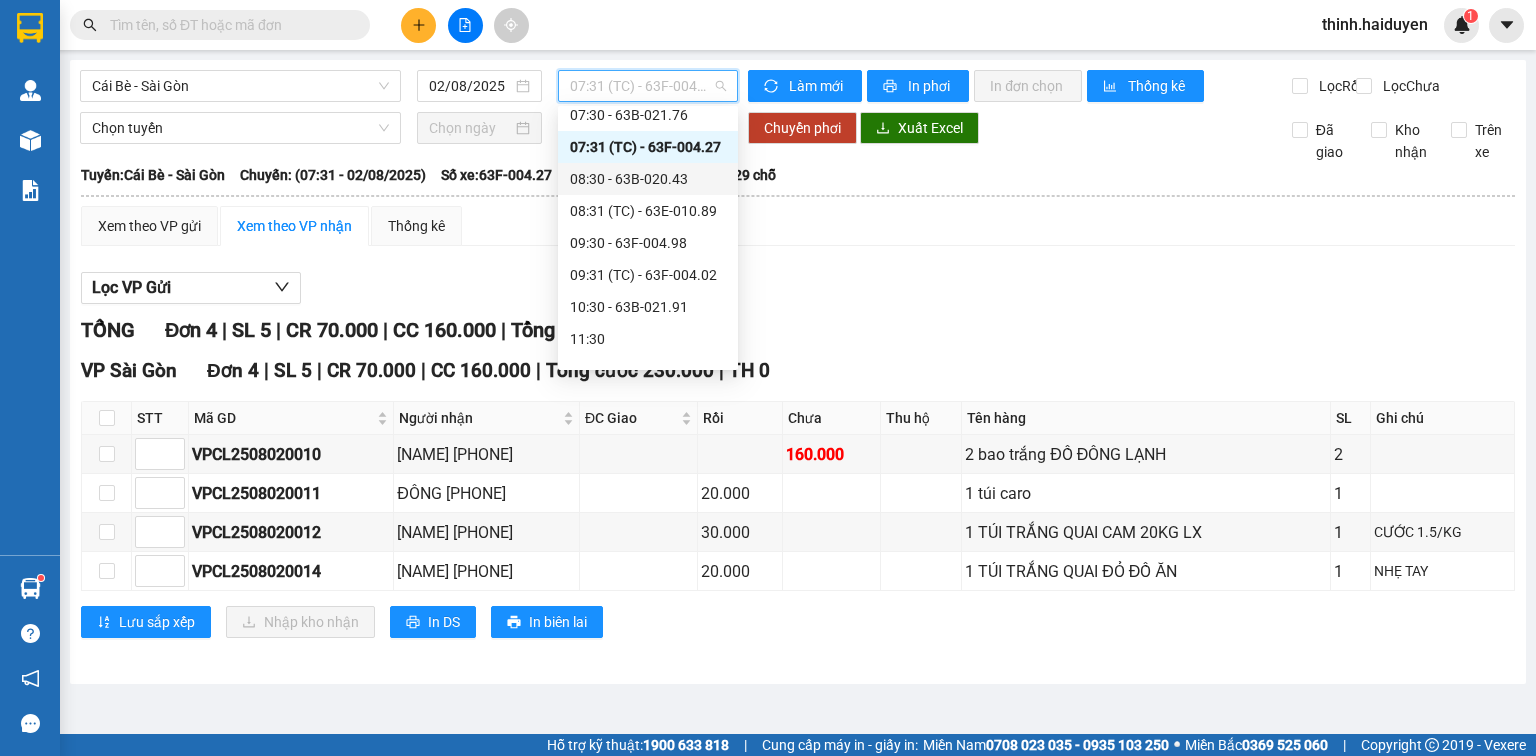 click on "08:30     - 63B-020.43" at bounding box center (648, 179) 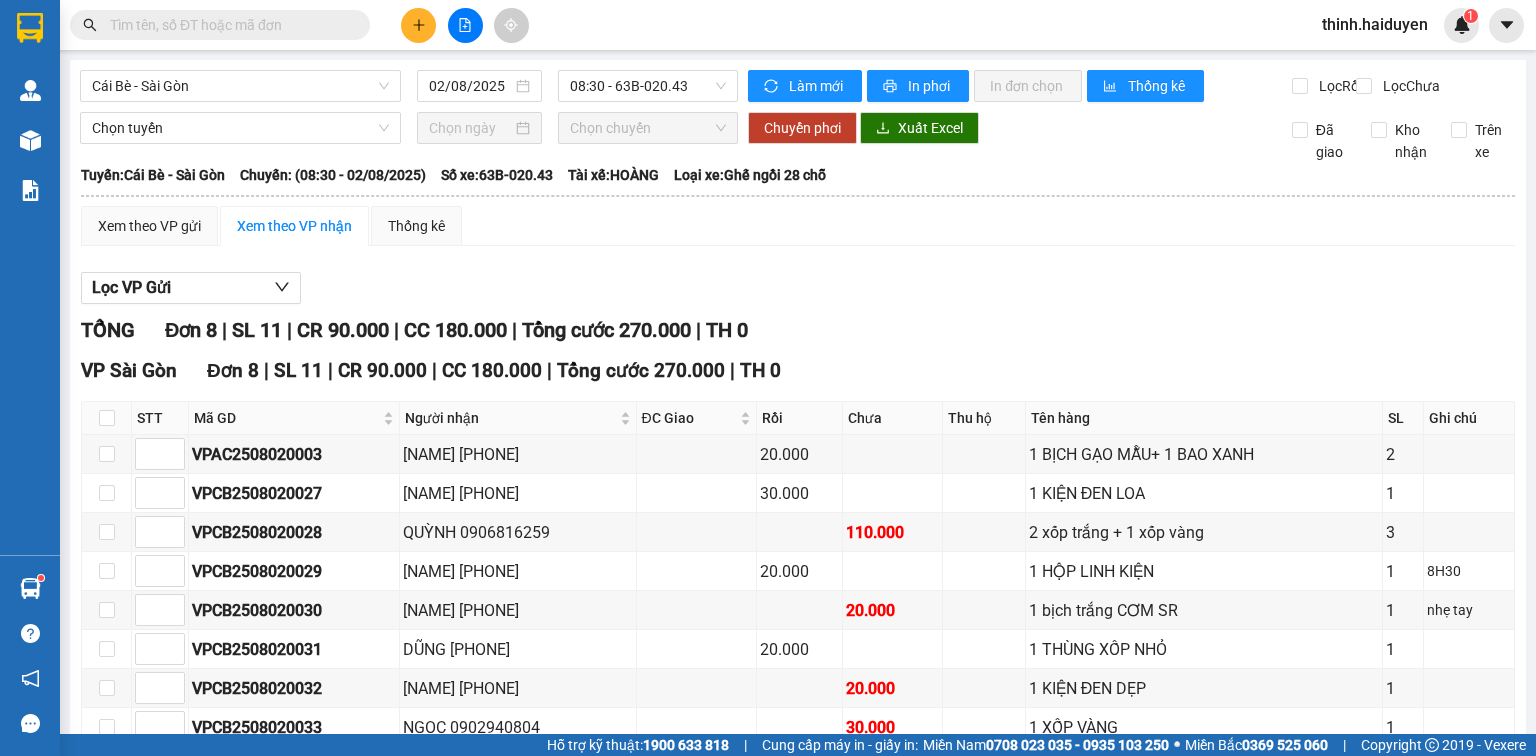 click on "Cái Bè - Sài Gòn 02/08/2025 08:30     - 63B-020.43" at bounding box center (409, 86) 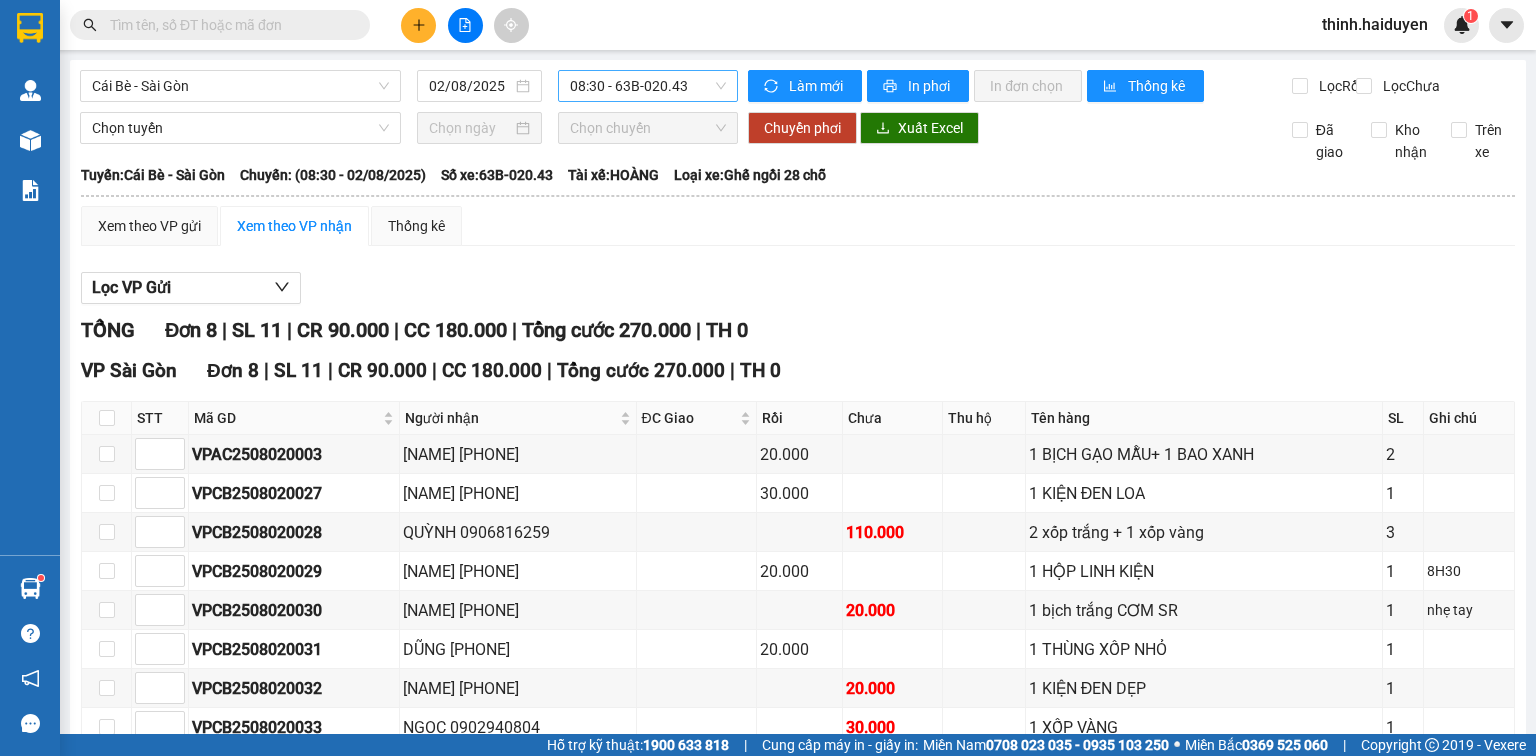 click on "08:30     - 63B-020.43" at bounding box center [648, 86] 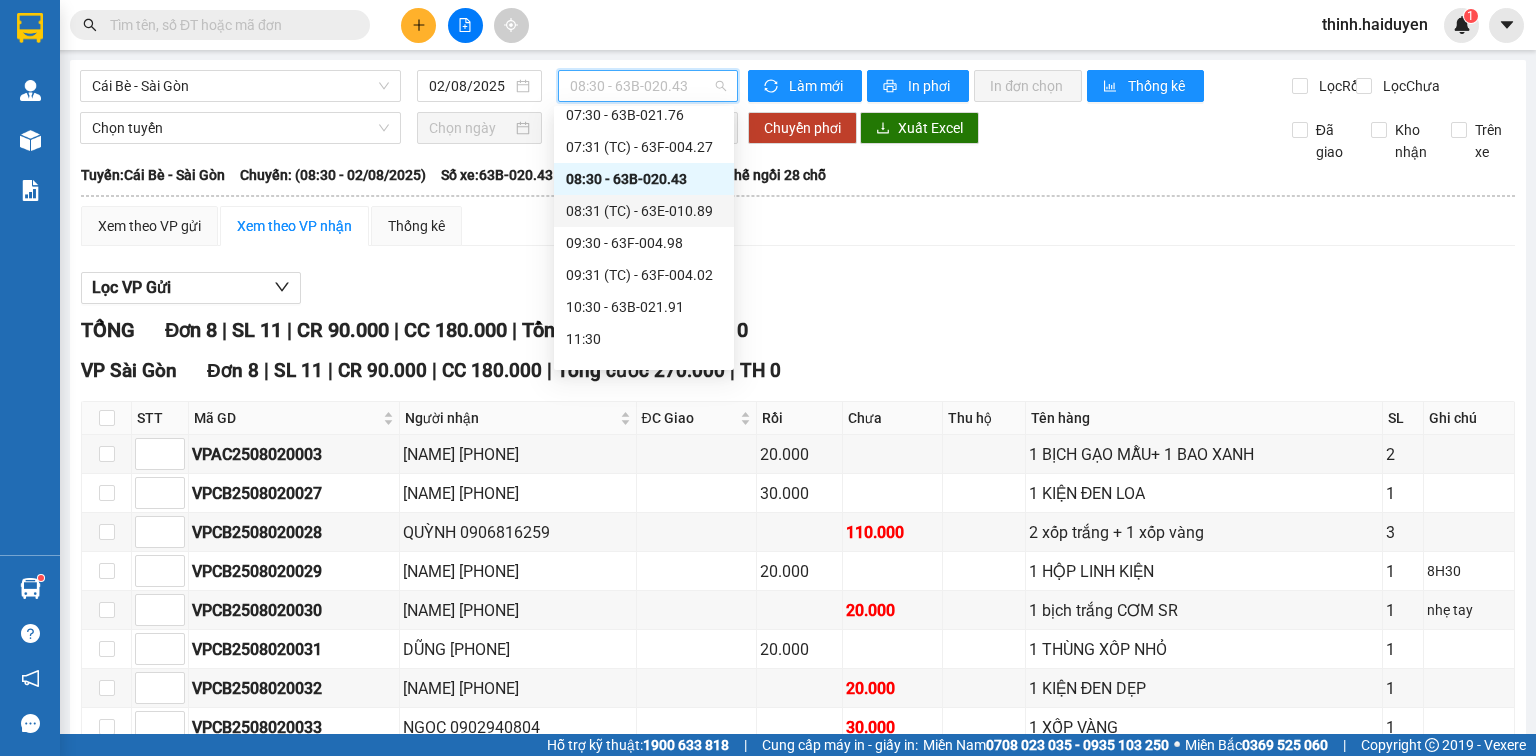 click on "08:31   (TC)   - 63E-010.89" at bounding box center [644, 211] 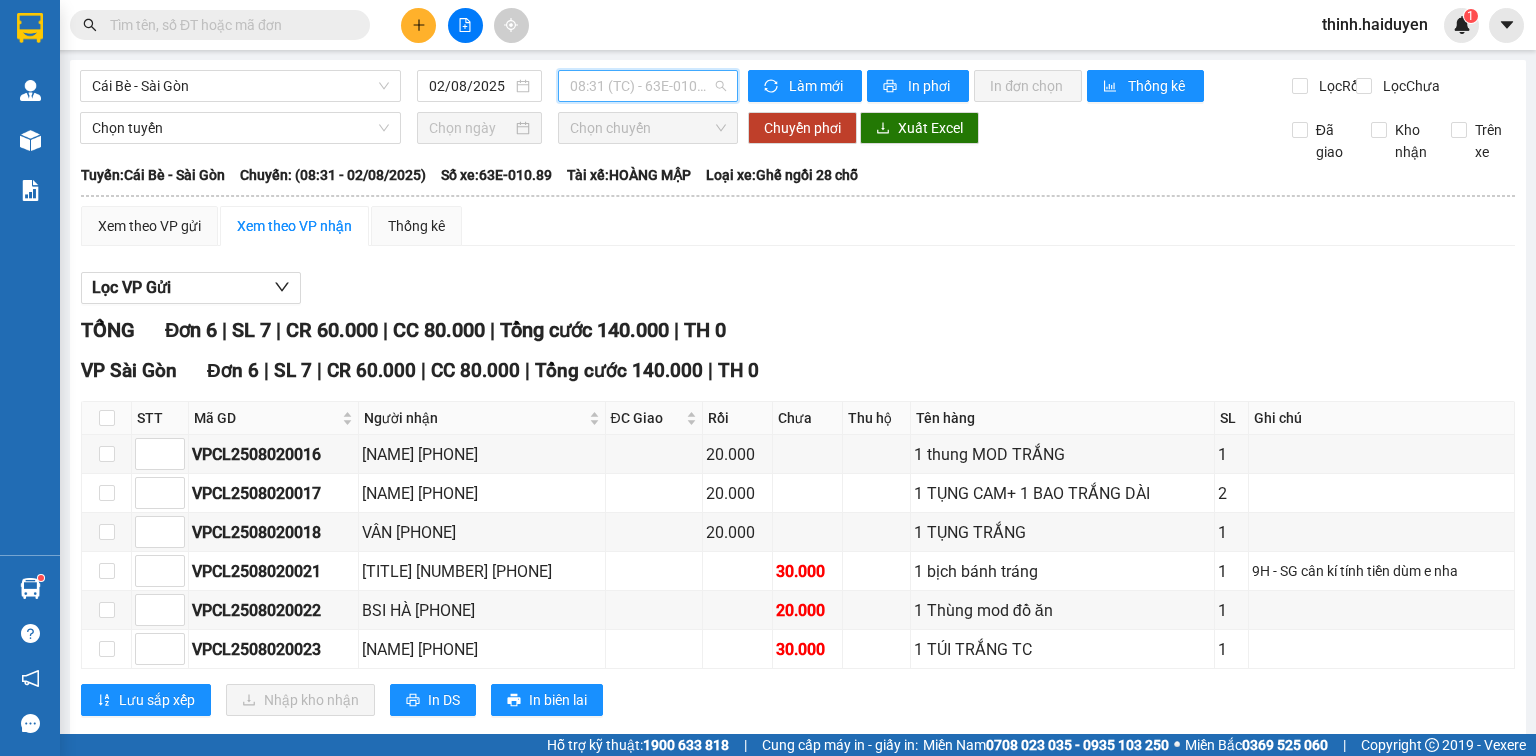 click on "08:31   (TC)   - 63E-010.89" at bounding box center (648, 86) 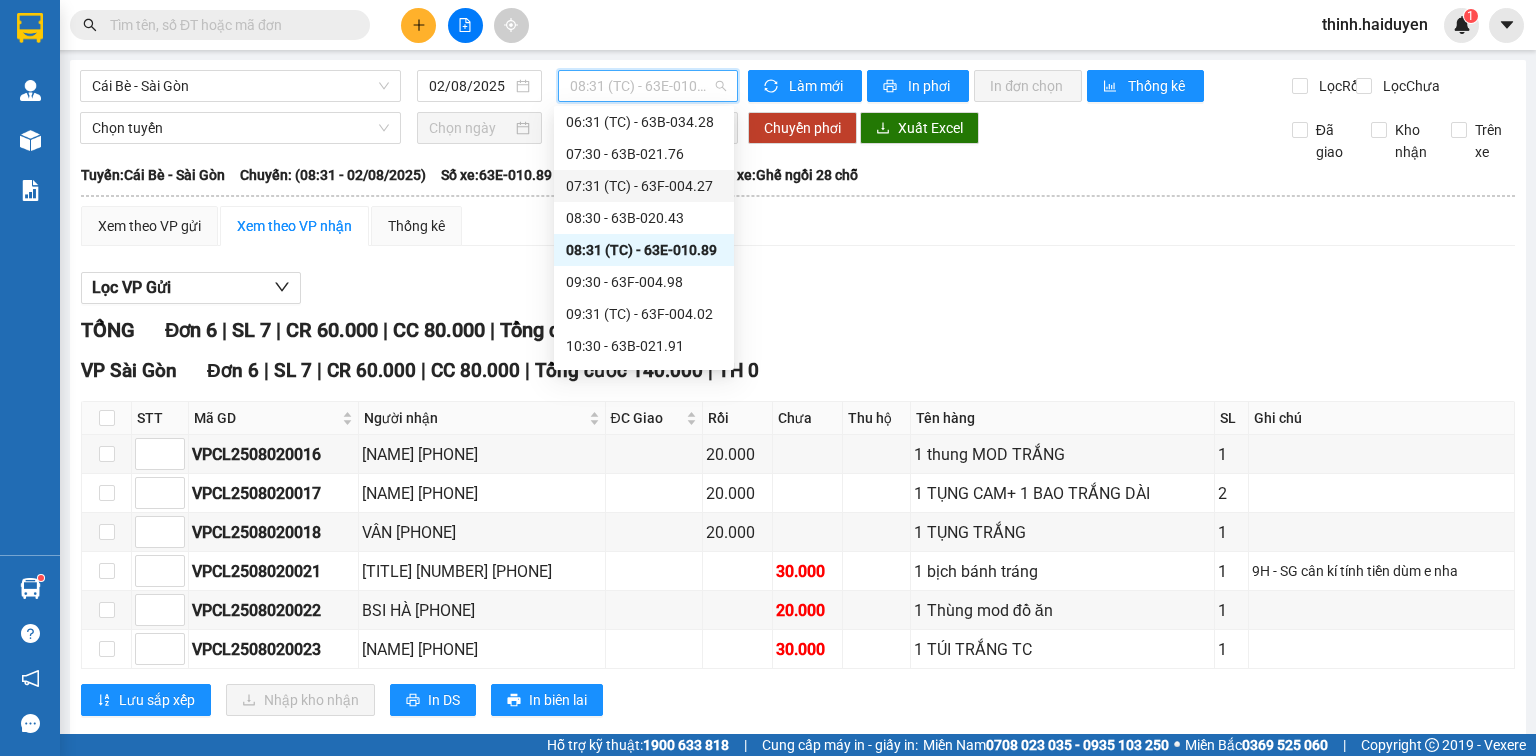 scroll, scrollTop: 248, scrollLeft: 0, axis: vertical 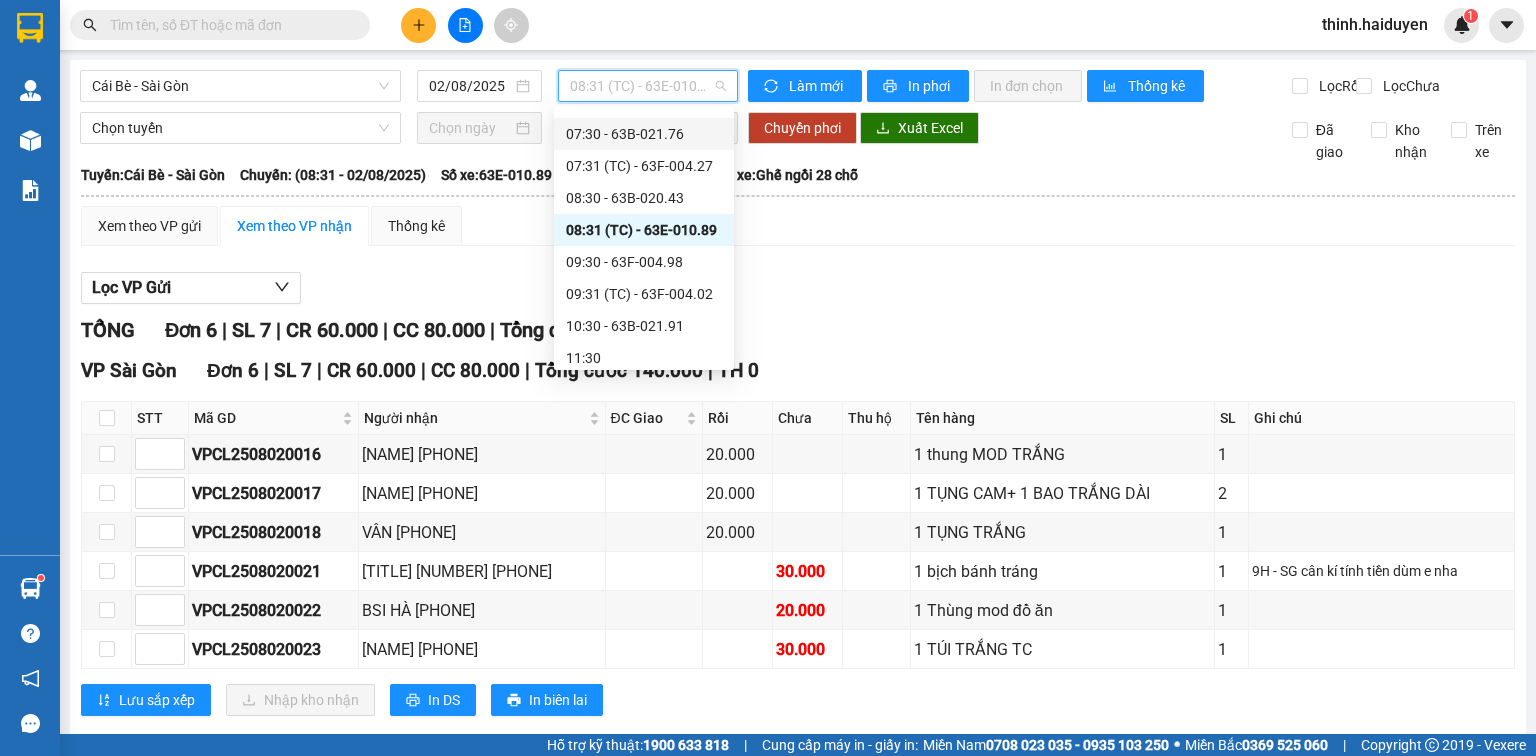 click on "07:30     - 63B-021.76" at bounding box center (644, 134) 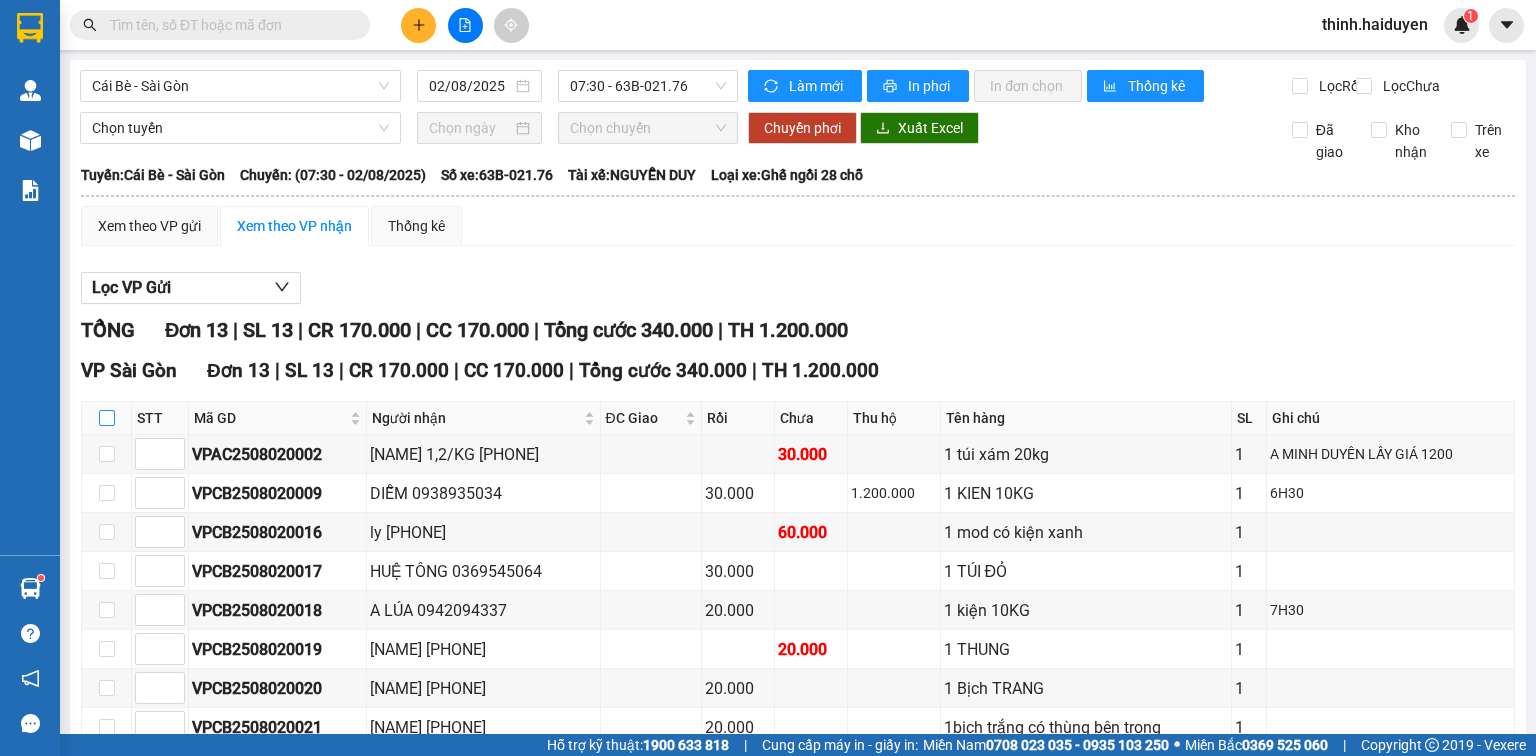 click at bounding box center (107, 418) 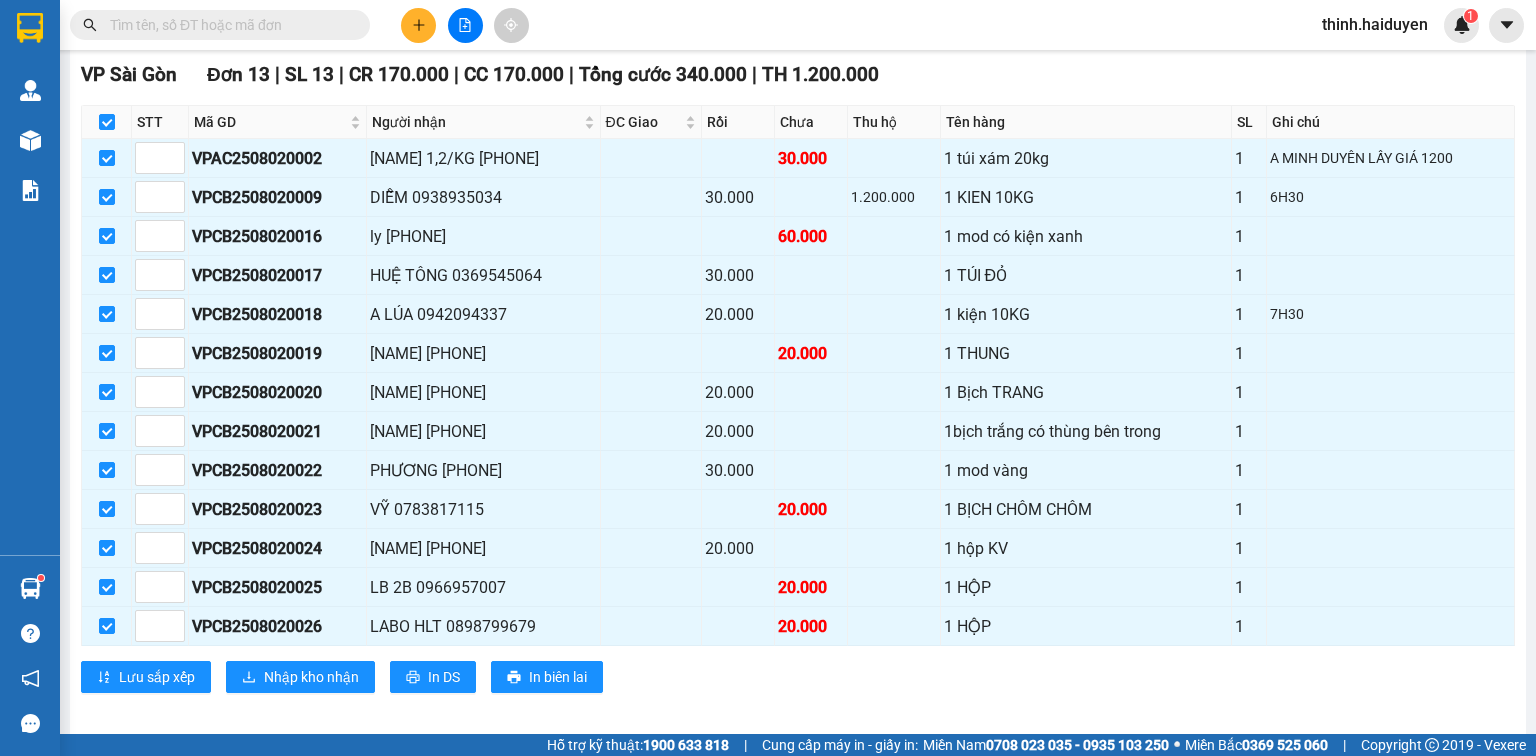 scroll, scrollTop: 319, scrollLeft: 0, axis: vertical 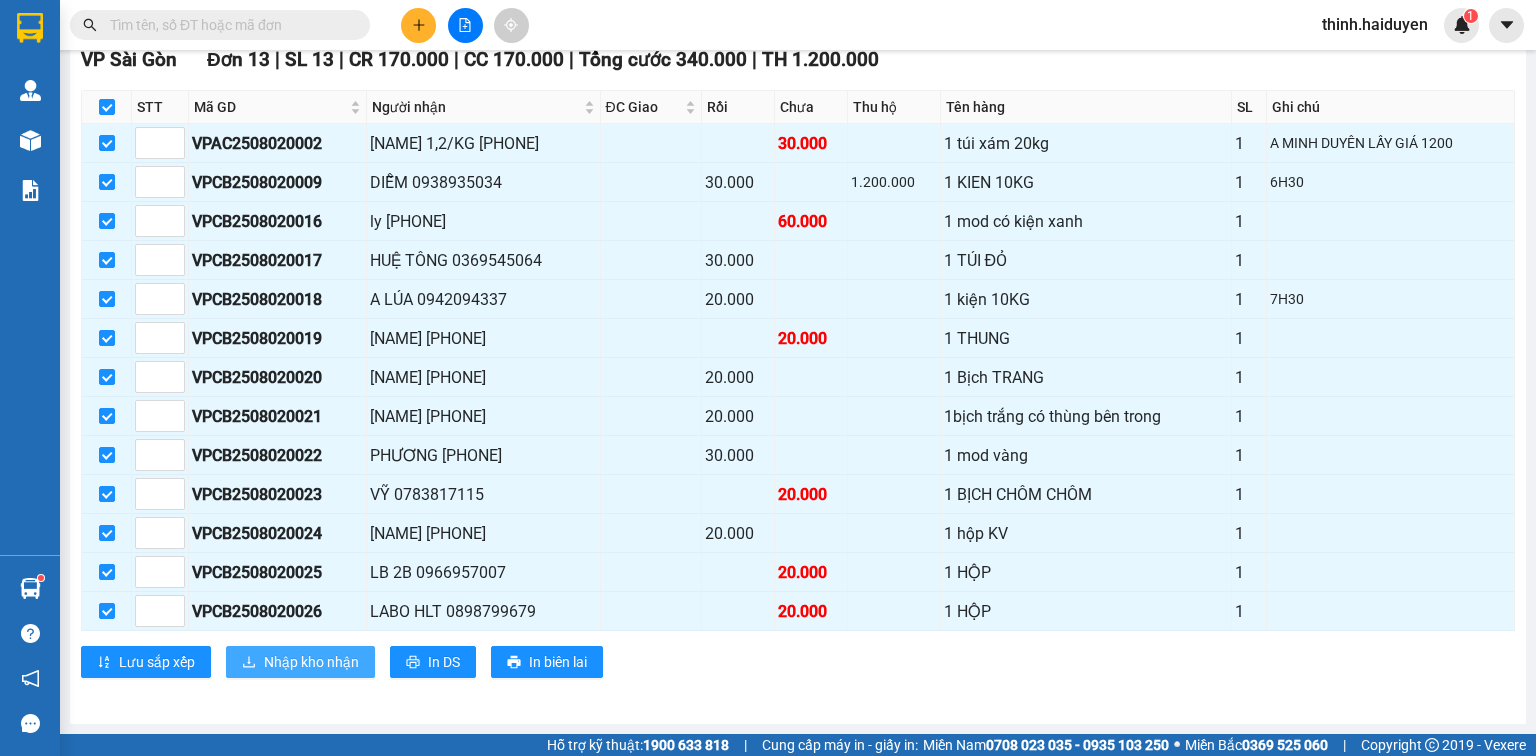 click on "Nhập kho nhận" at bounding box center [311, 662] 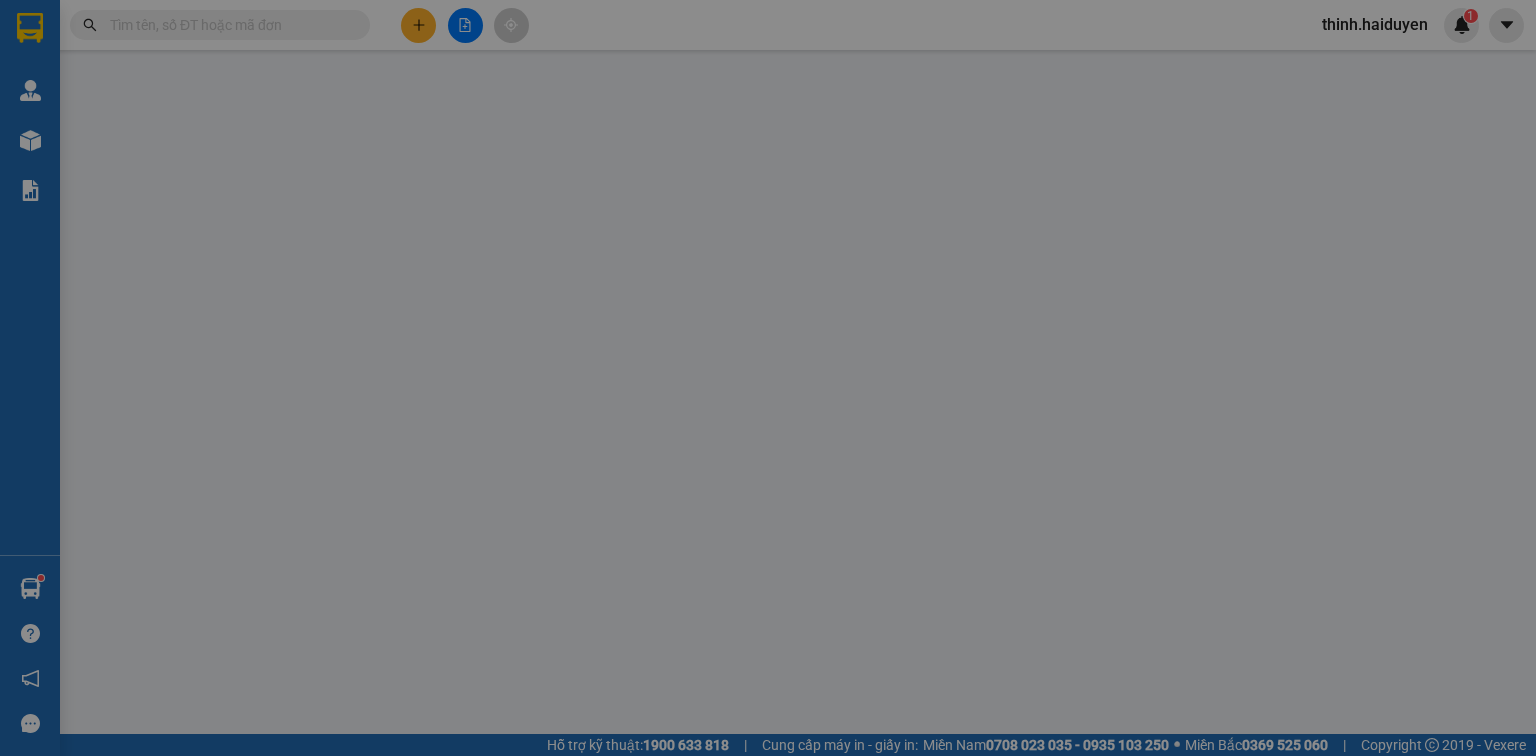 scroll, scrollTop: 0, scrollLeft: 0, axis: both 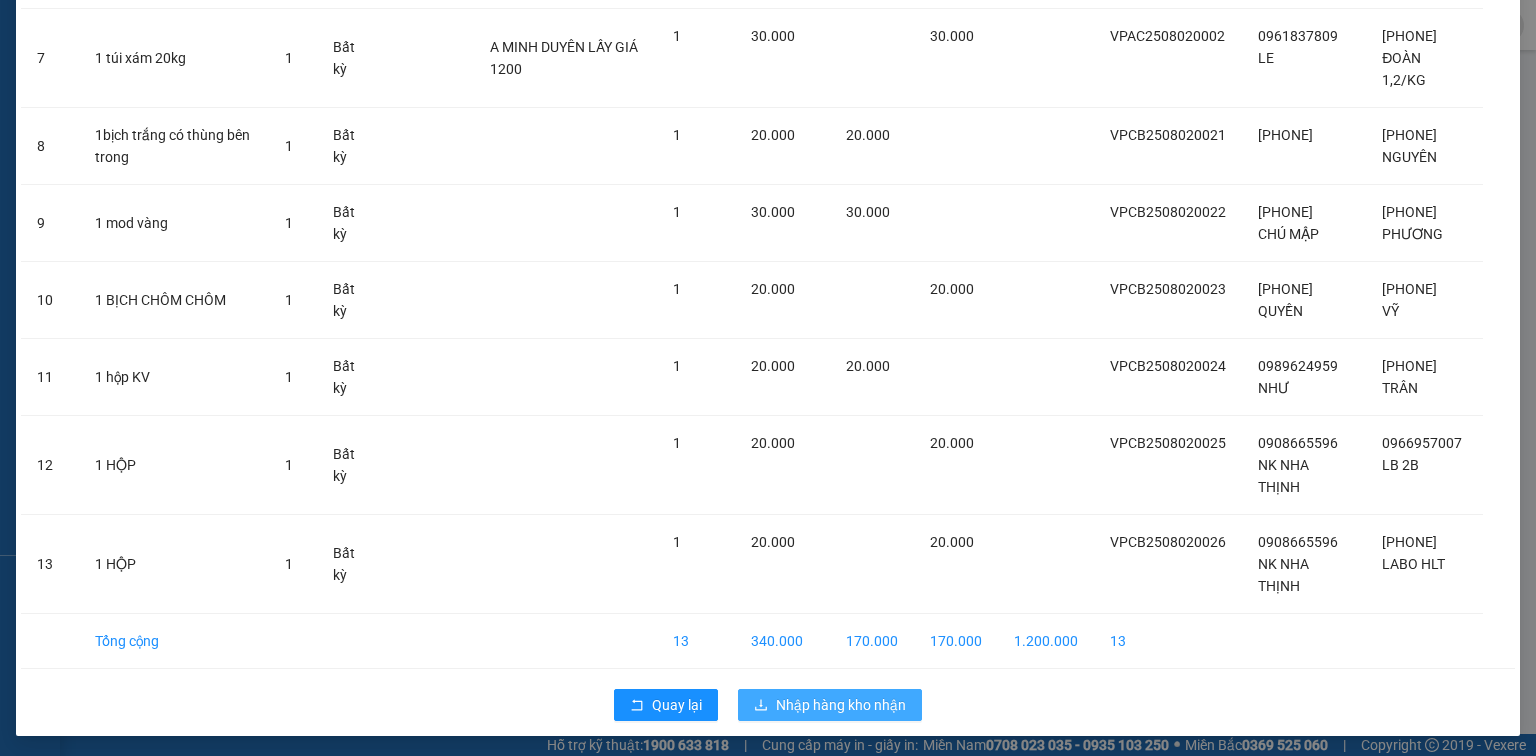 click on "Nhập hàng kho nhận" at bounding box center [830, 705] 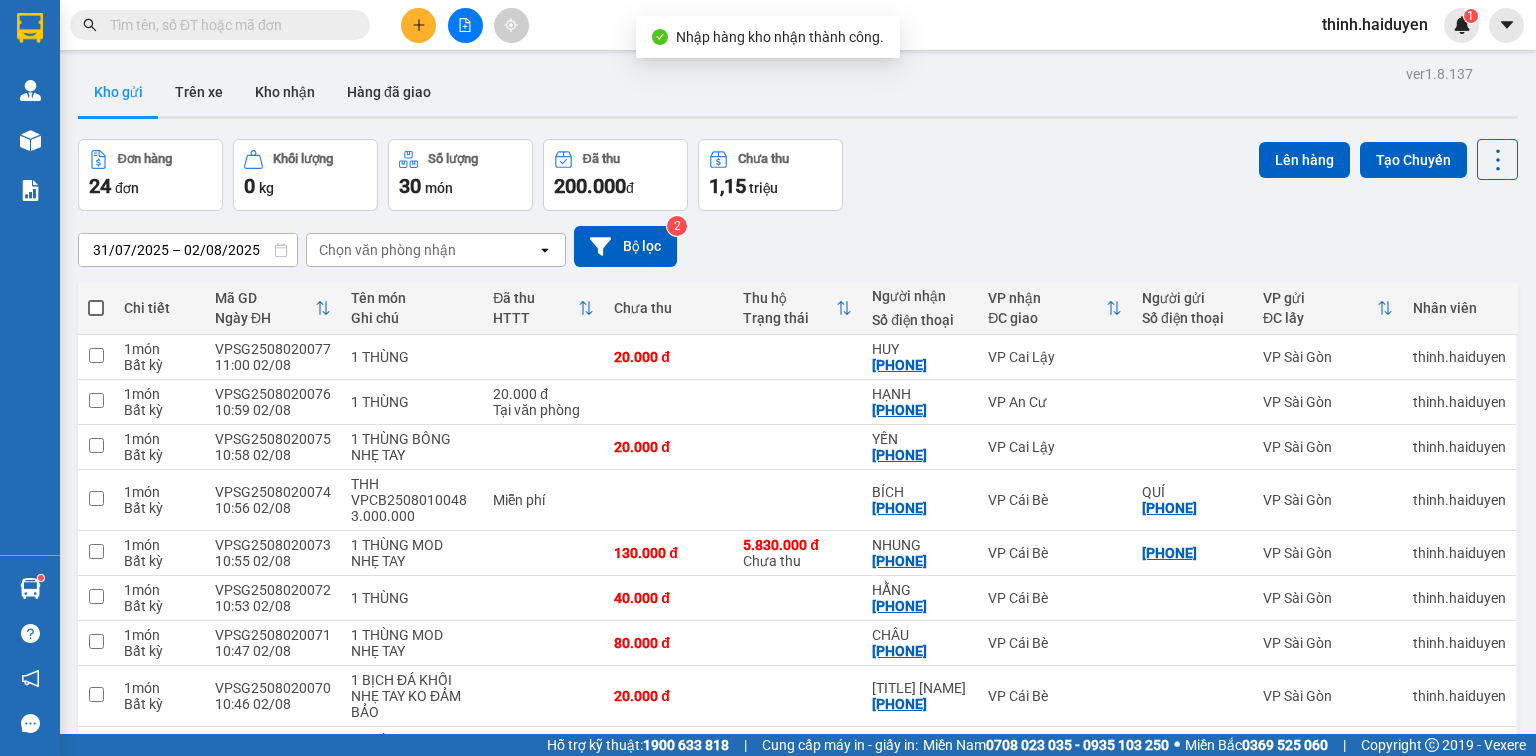 click at bounding box center (465, 25) 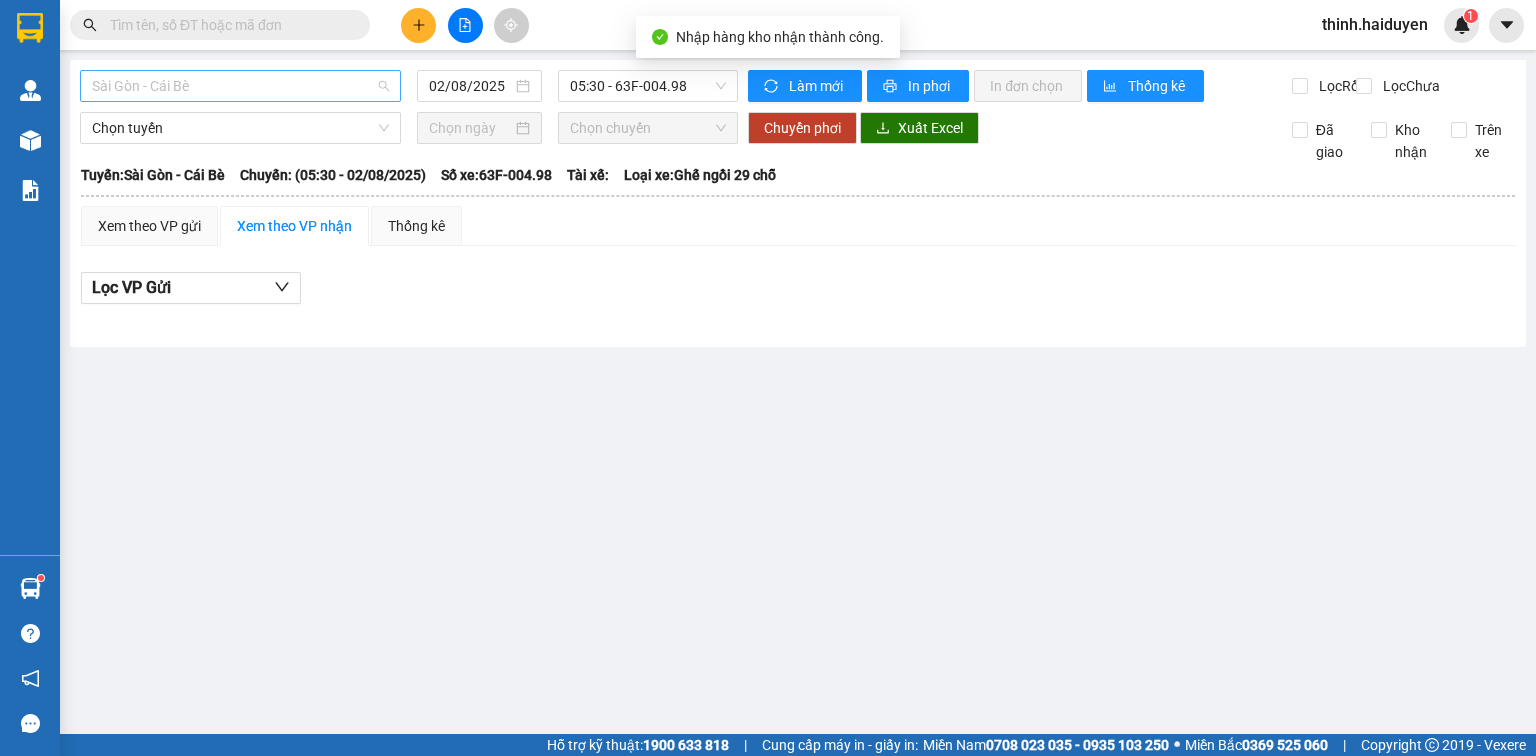 click on "Sài Gòn - Cái Bè" at bounding box center [240, 86] 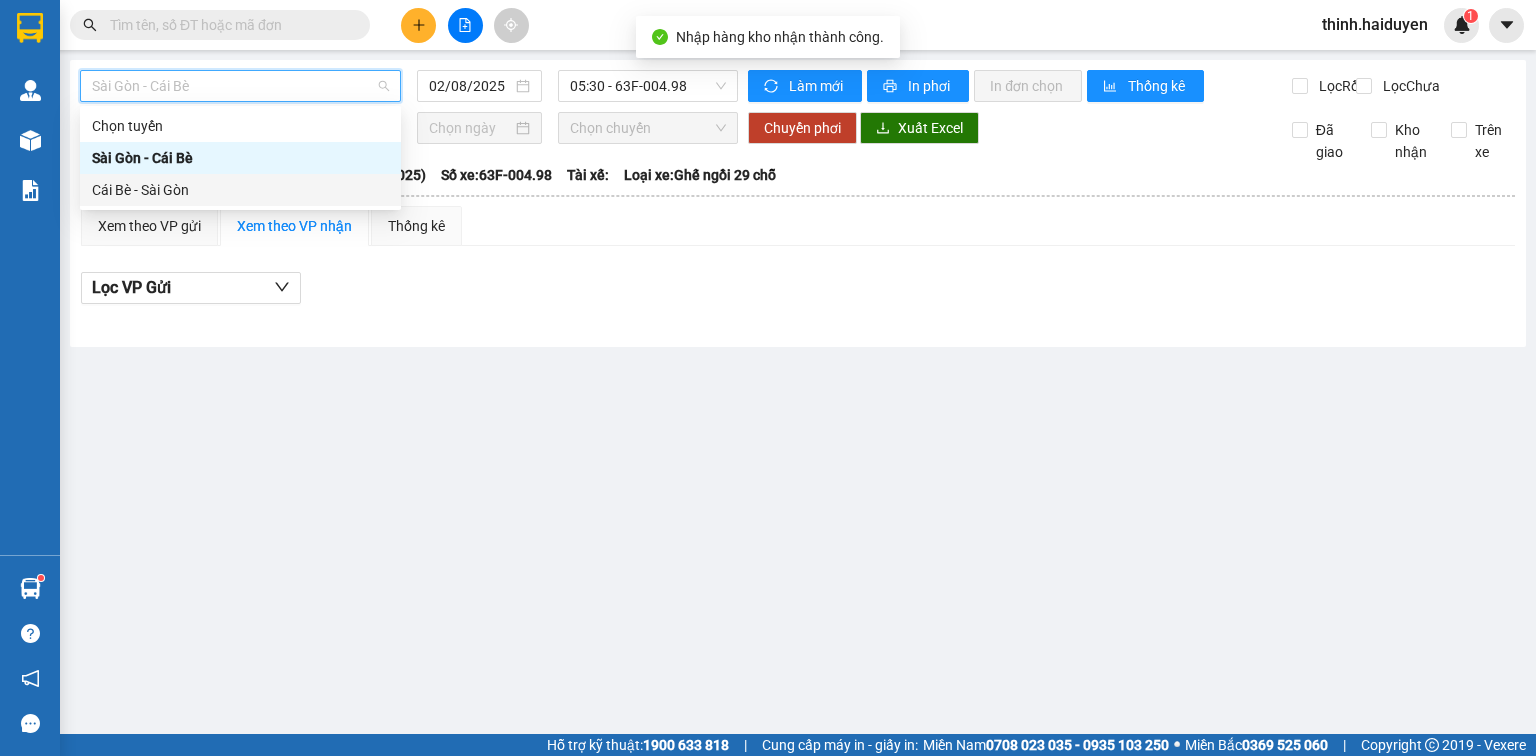 click on "Cái Bè - Sài Gòn" at bounding box center [240, 190] 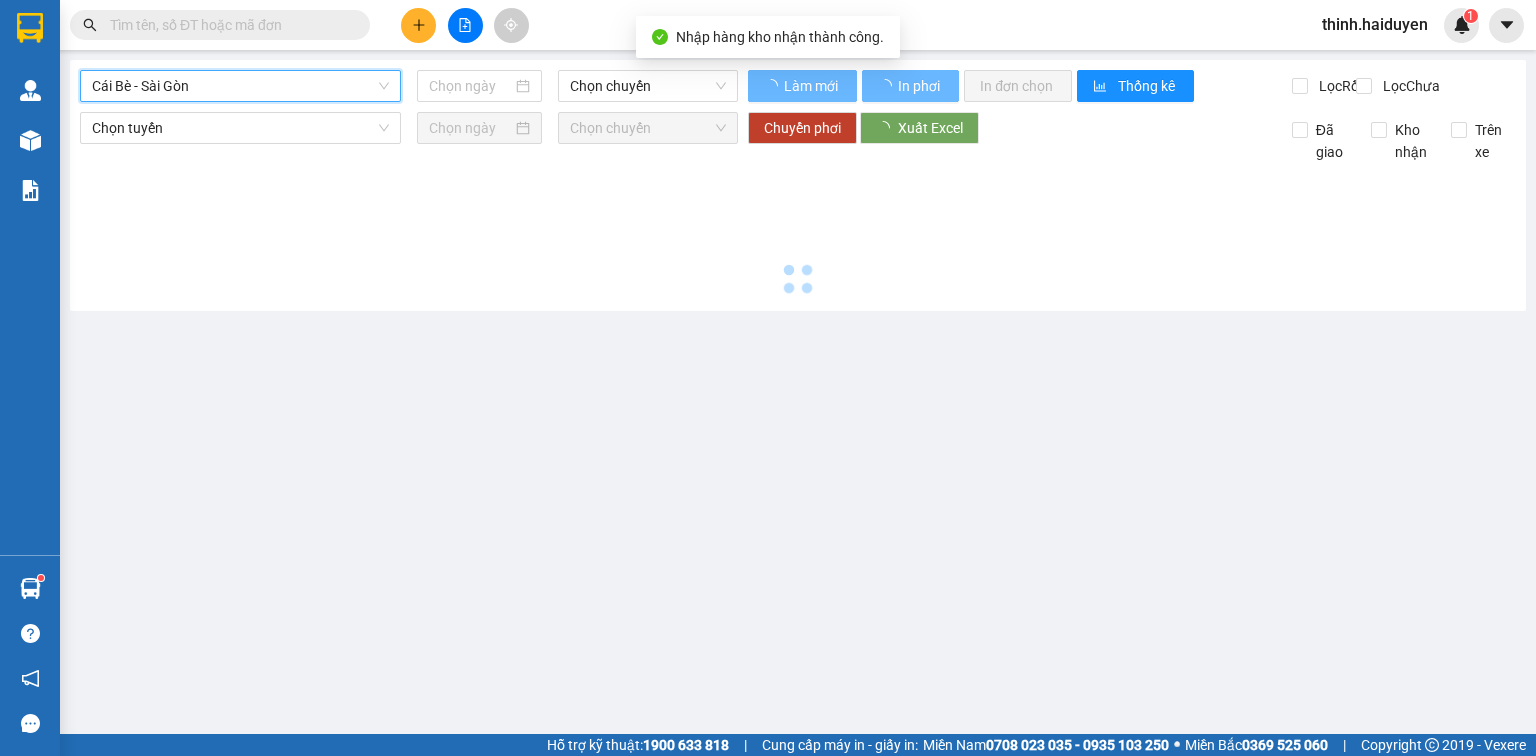 type on "02/08/2025" 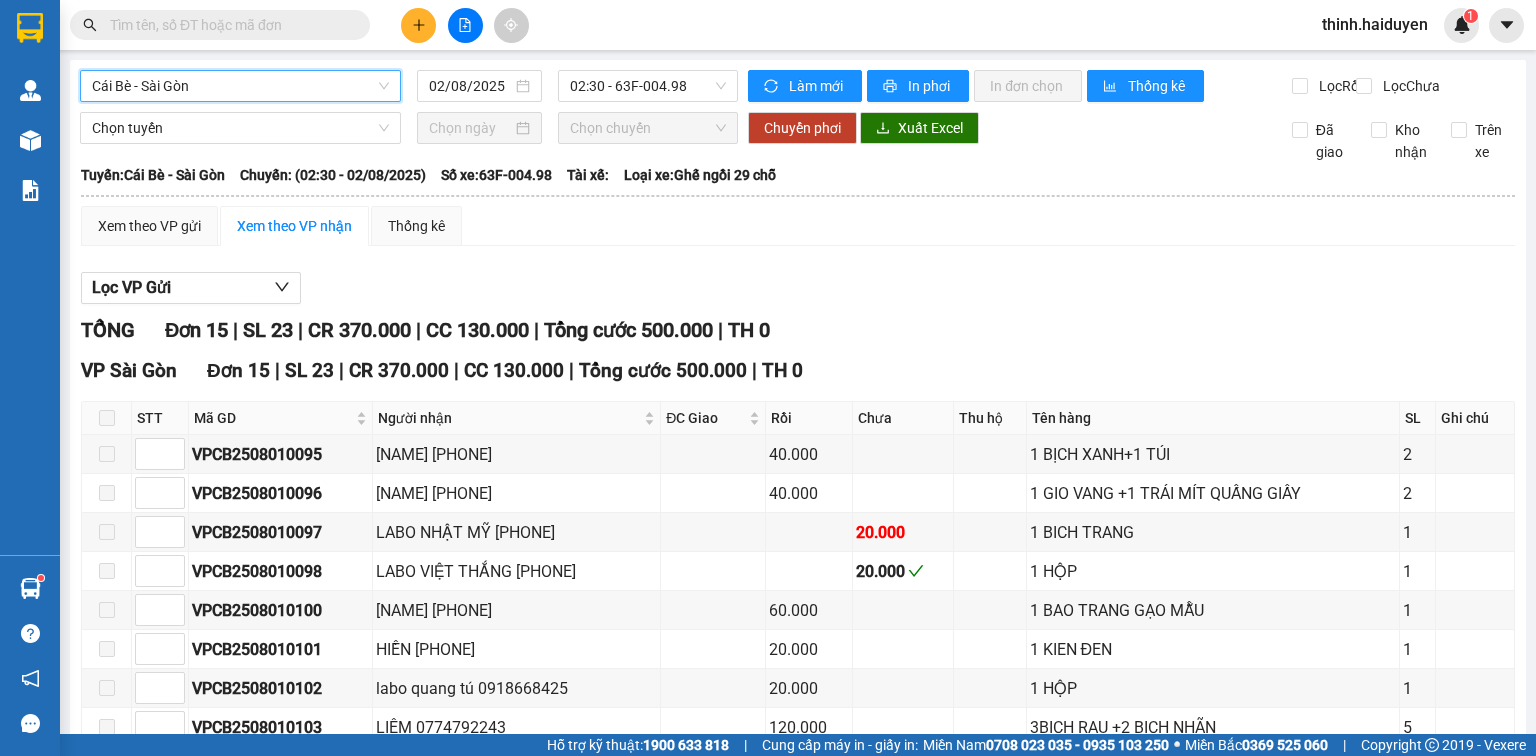 drag, startPoint x: 580, startPoint y: 92, endPoint x: 588, endPoint y: 104, distance: 14.422205 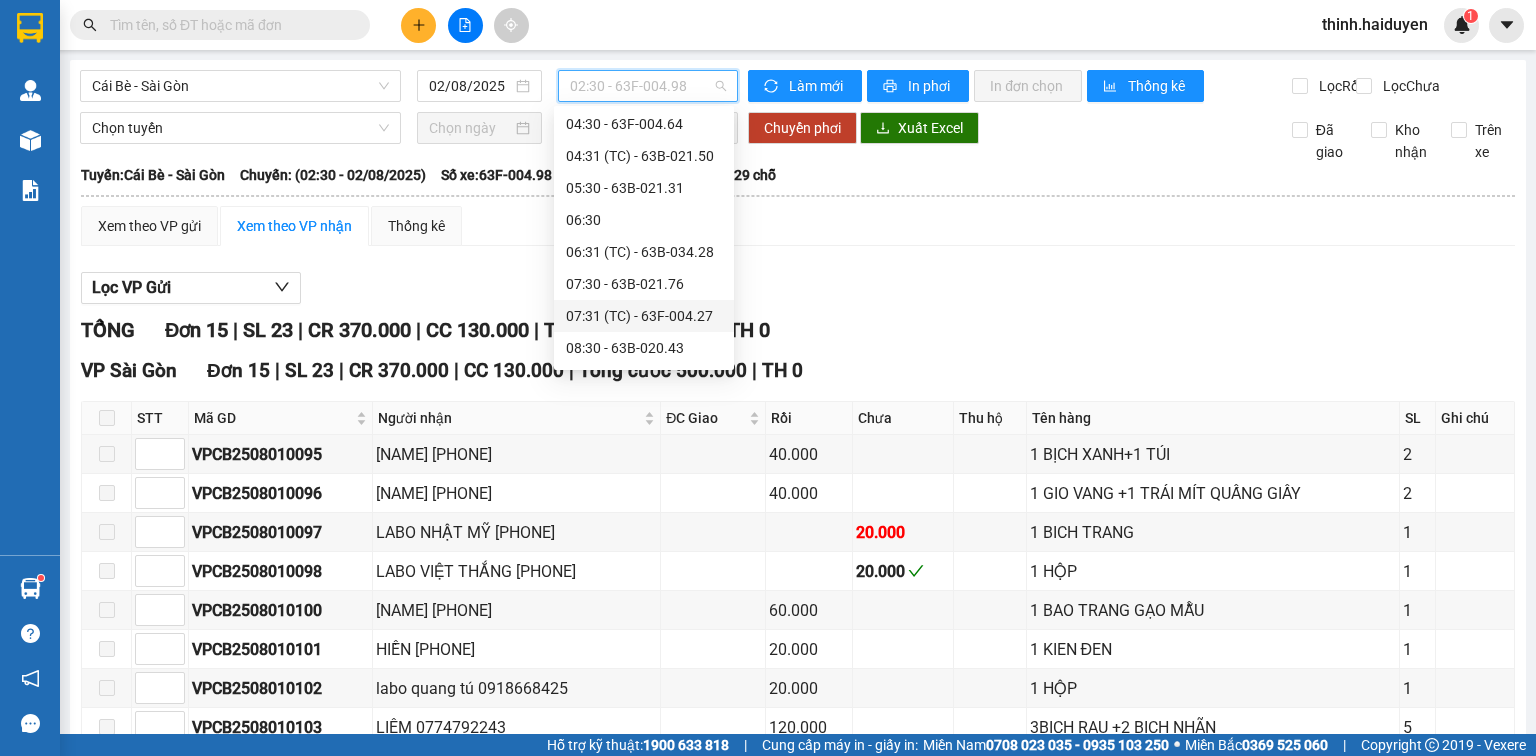 scroll, scrollTop: 133, scrollLeft: 0, axis: vertical 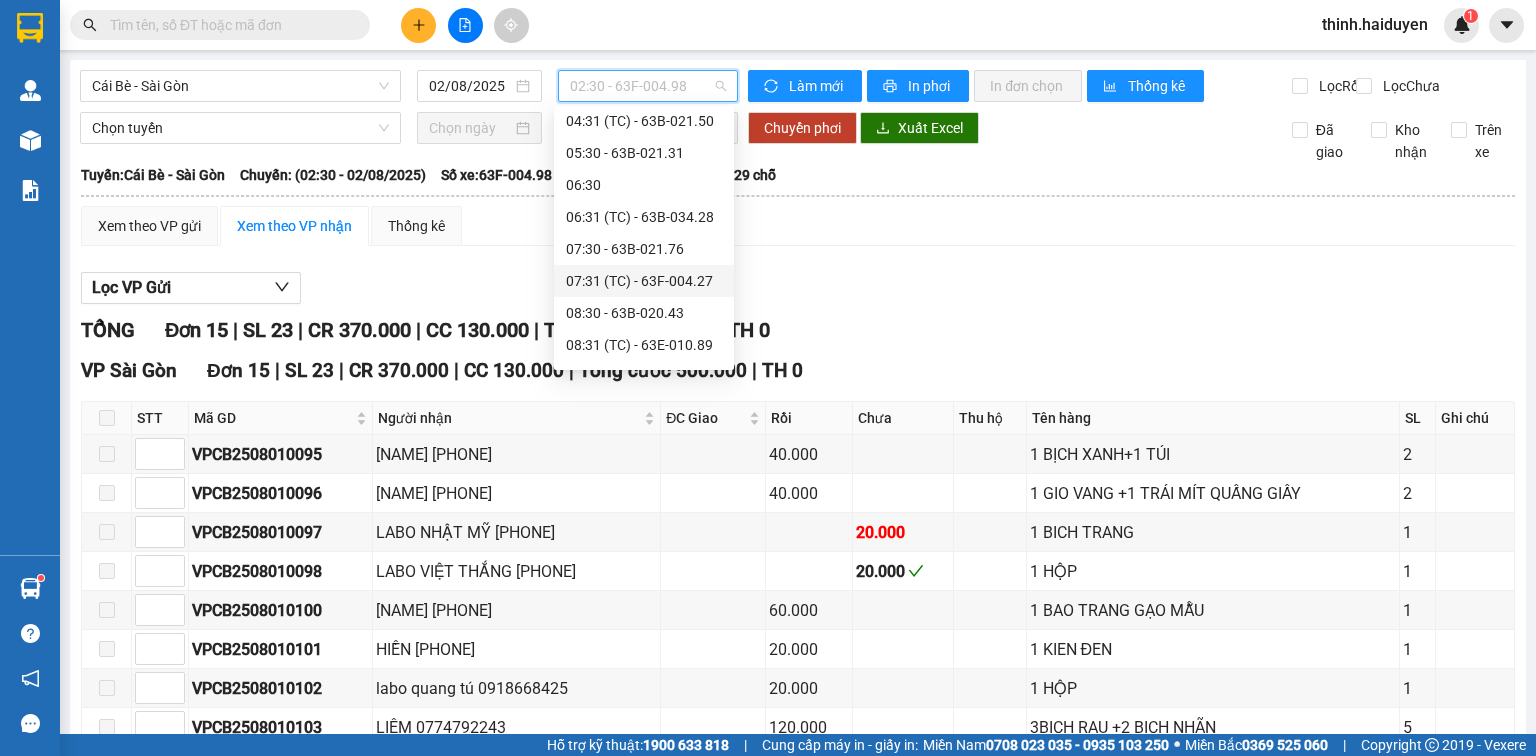 click on "07:31   (TC)   - 63F-004.27" at bounding box center [644, 281] 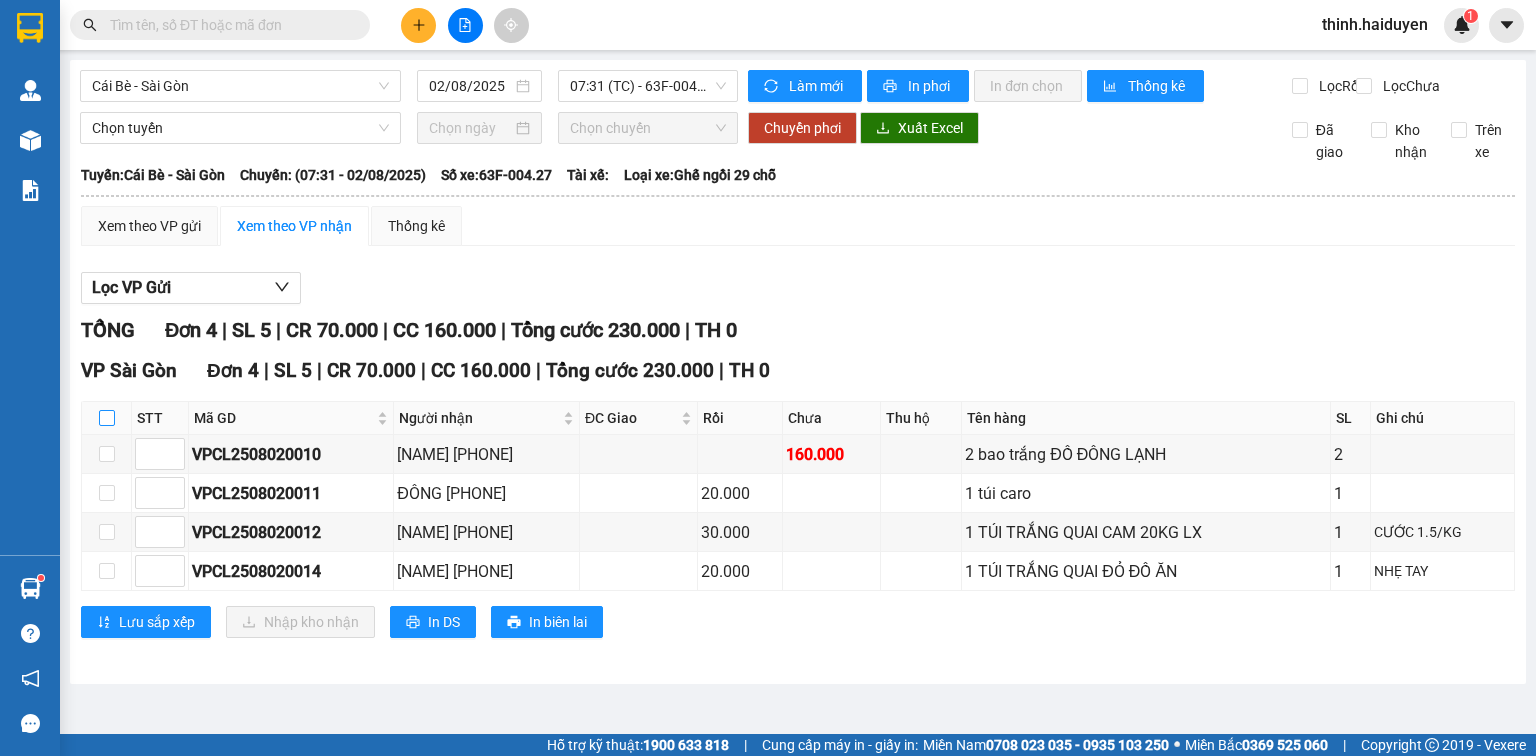 click at bounding box center [107, 418] 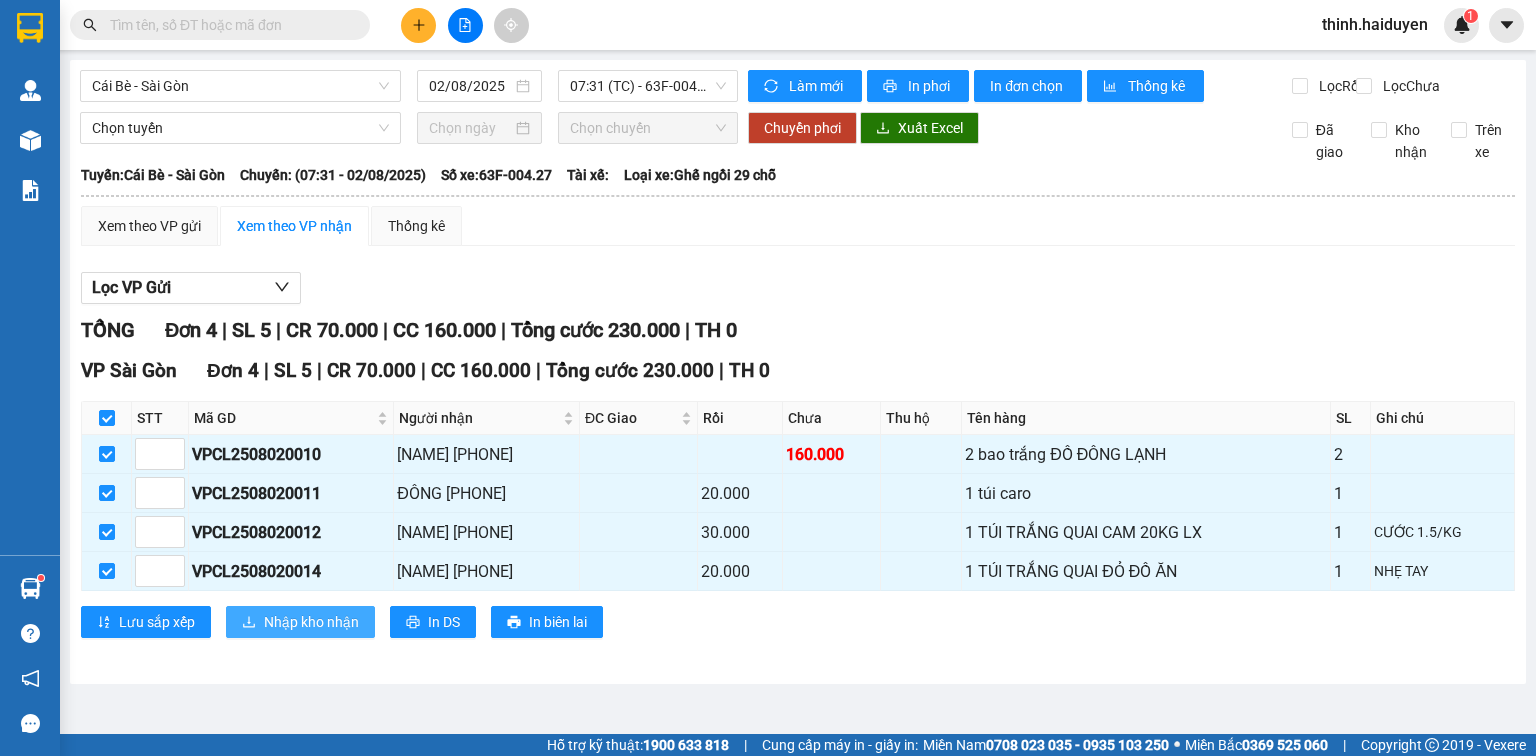 click on "Nhập kho nhận" at bounding box center (311, 622) 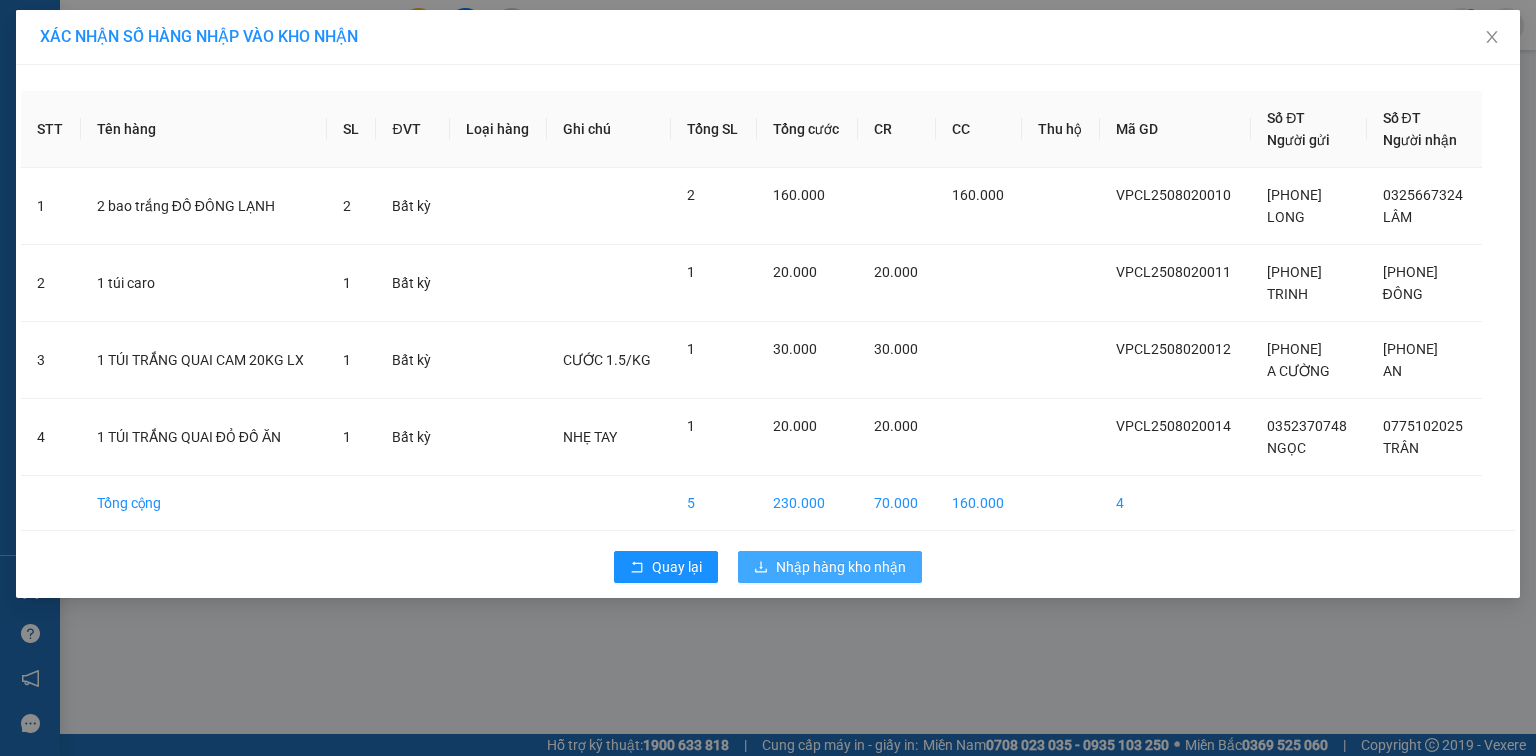 click on "Nhập hàng kho nhận" at bounding box center [841, 567] 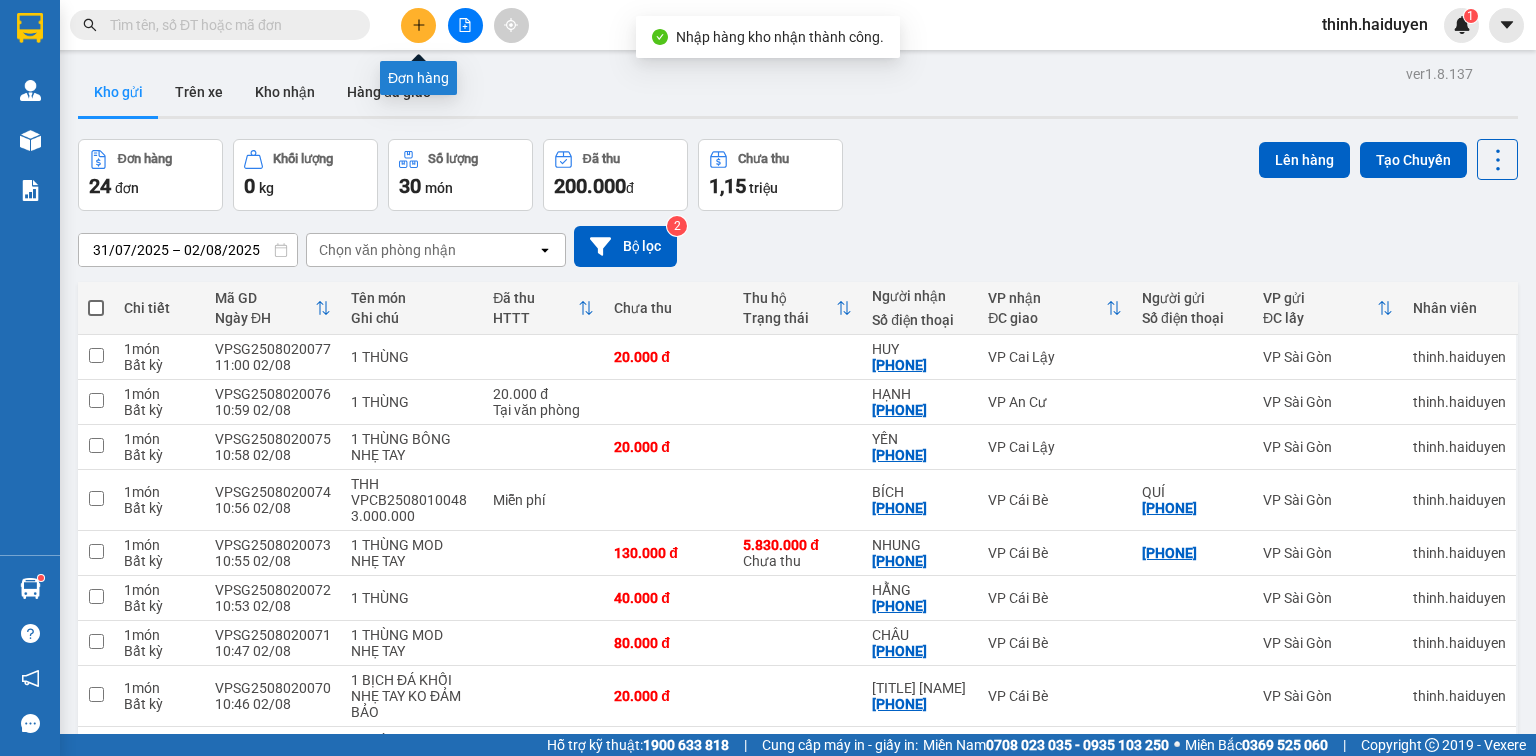 click 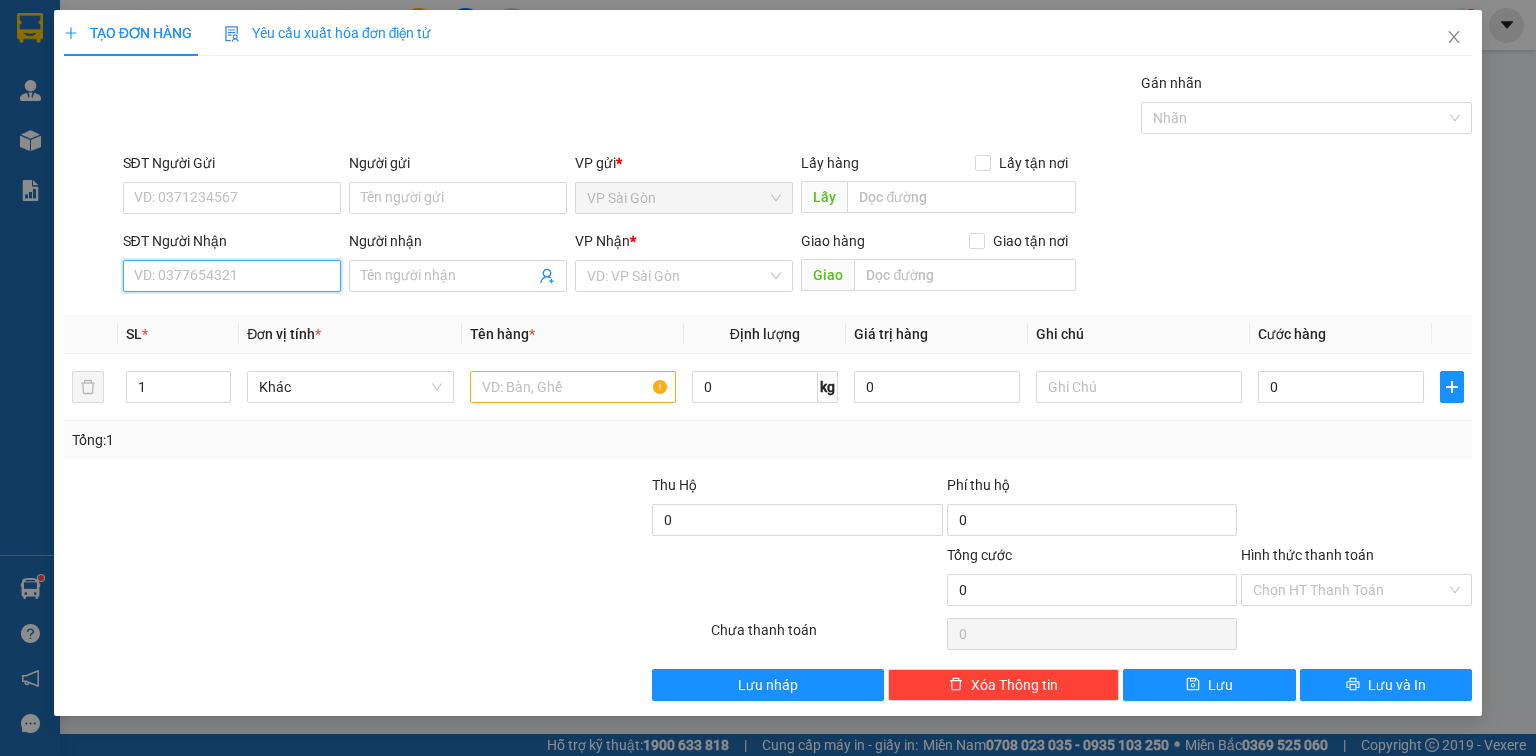 click on "SĐT Người Nhận" at bounding box center [232, 276] 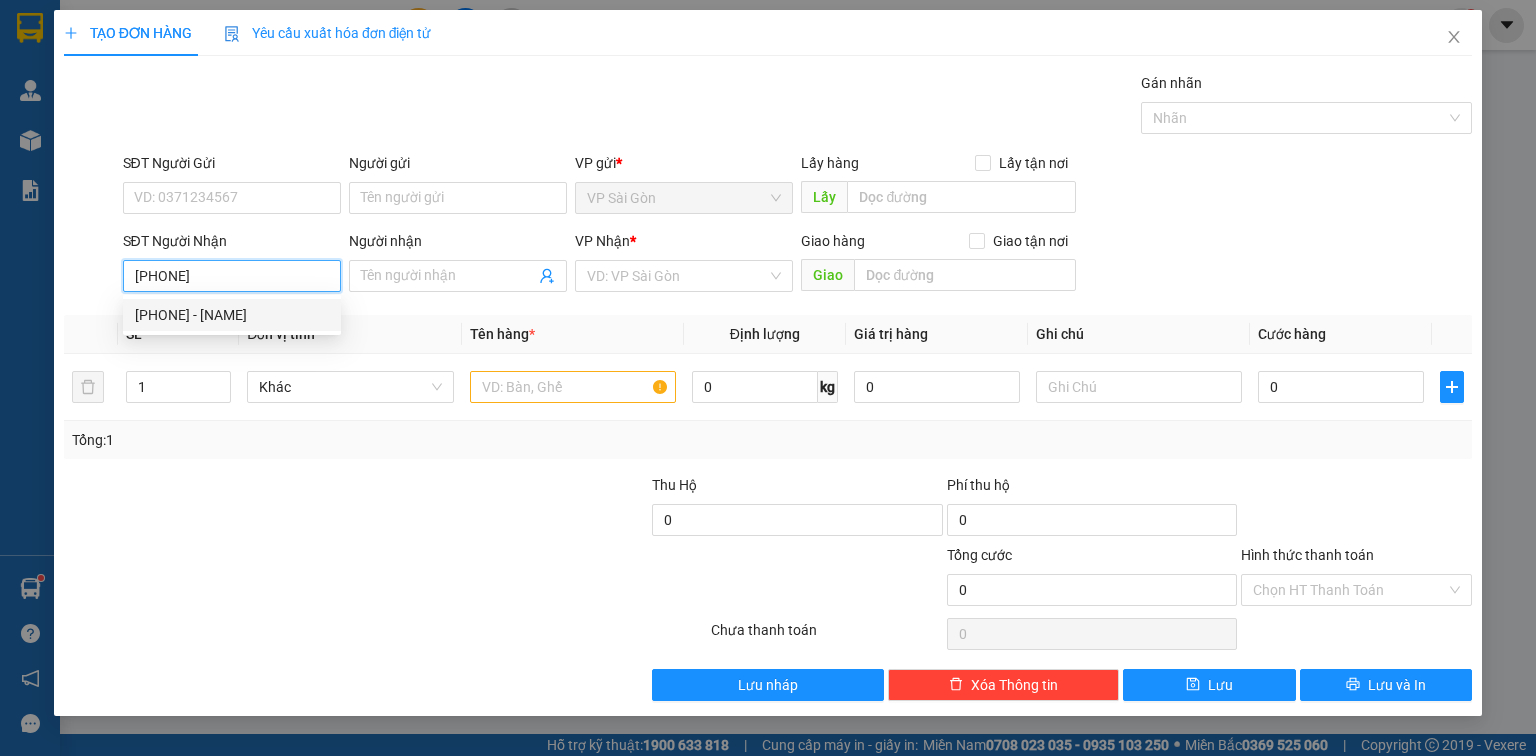 click on "0858700800 - TRINH" at bounding box center (232, 315) 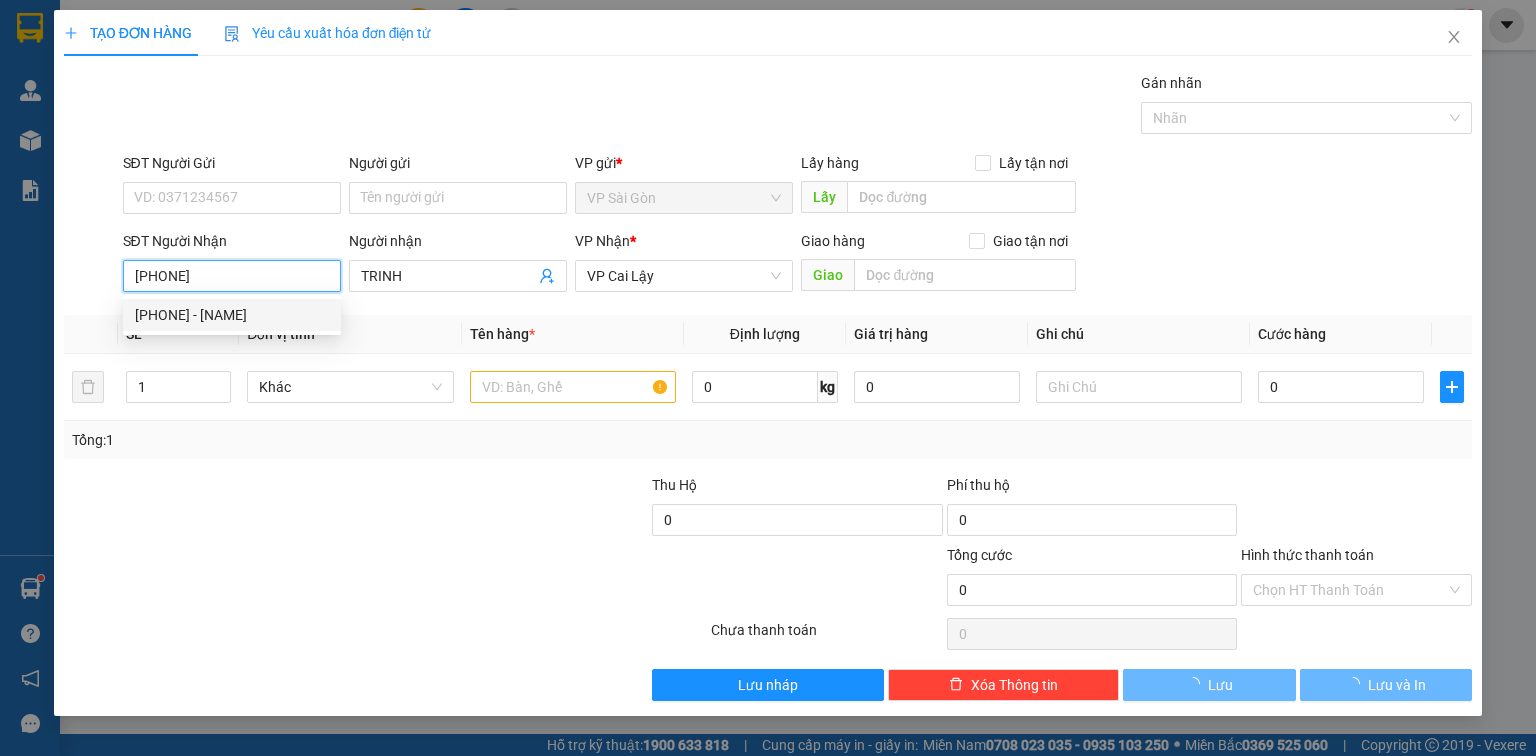type on "20.000" 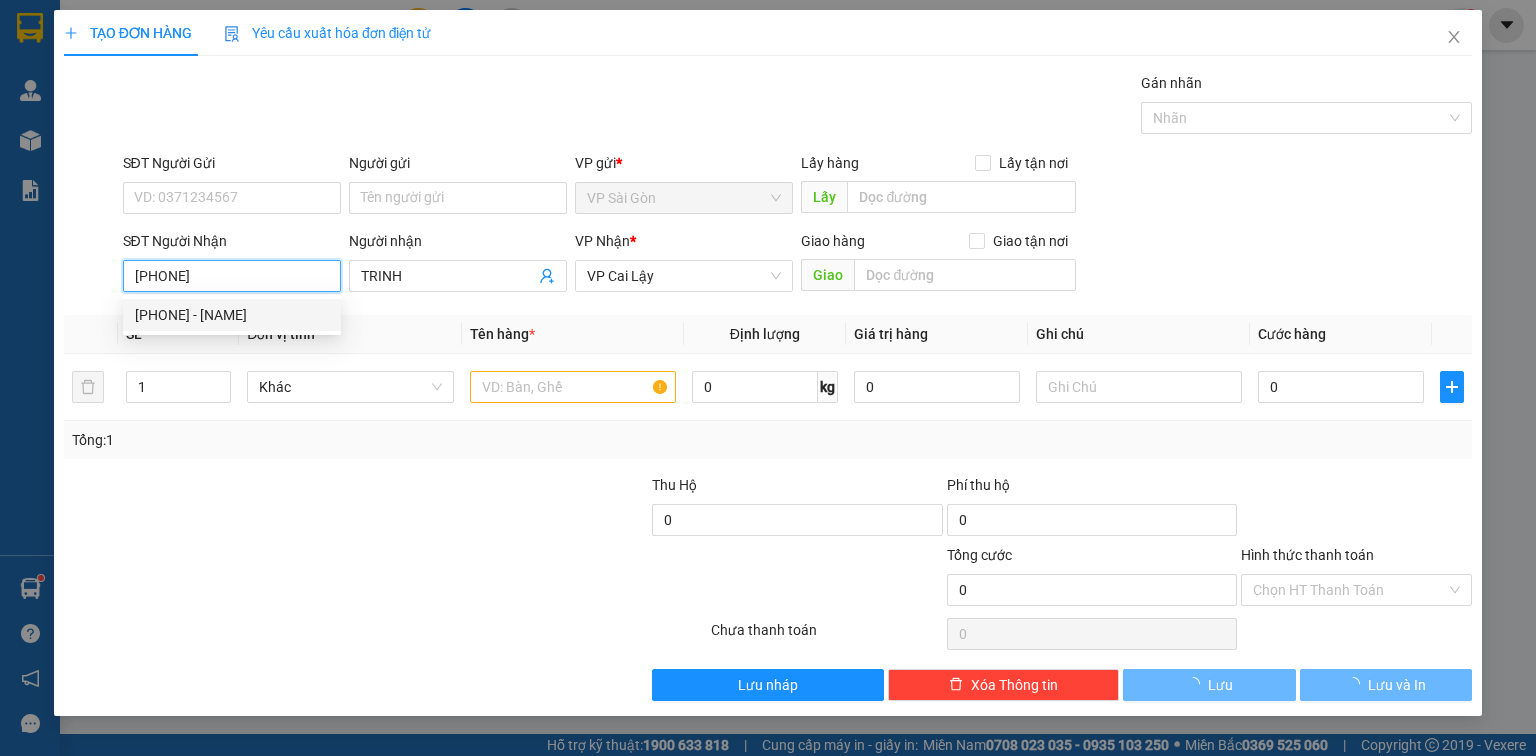 type on "20.000" 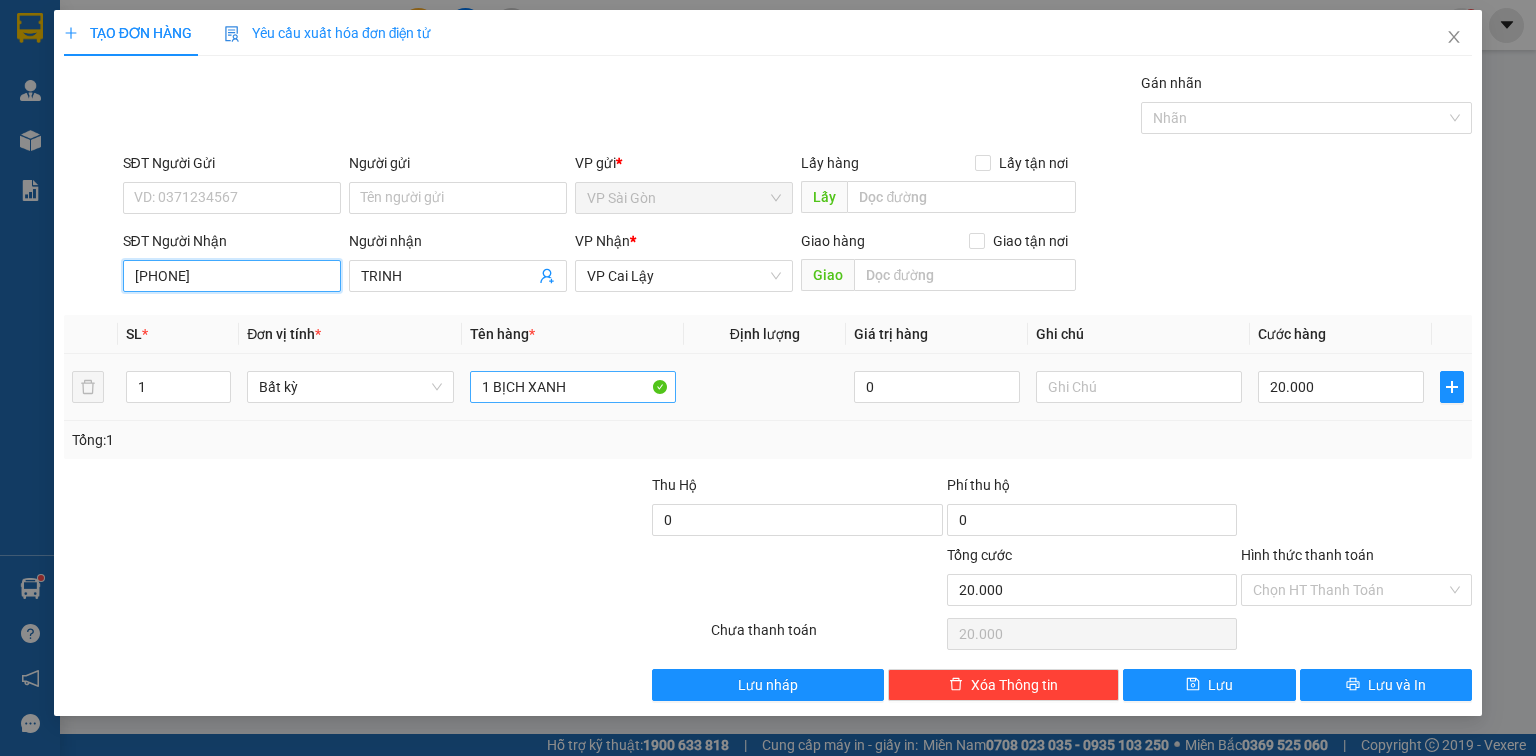 type on "0858700800" 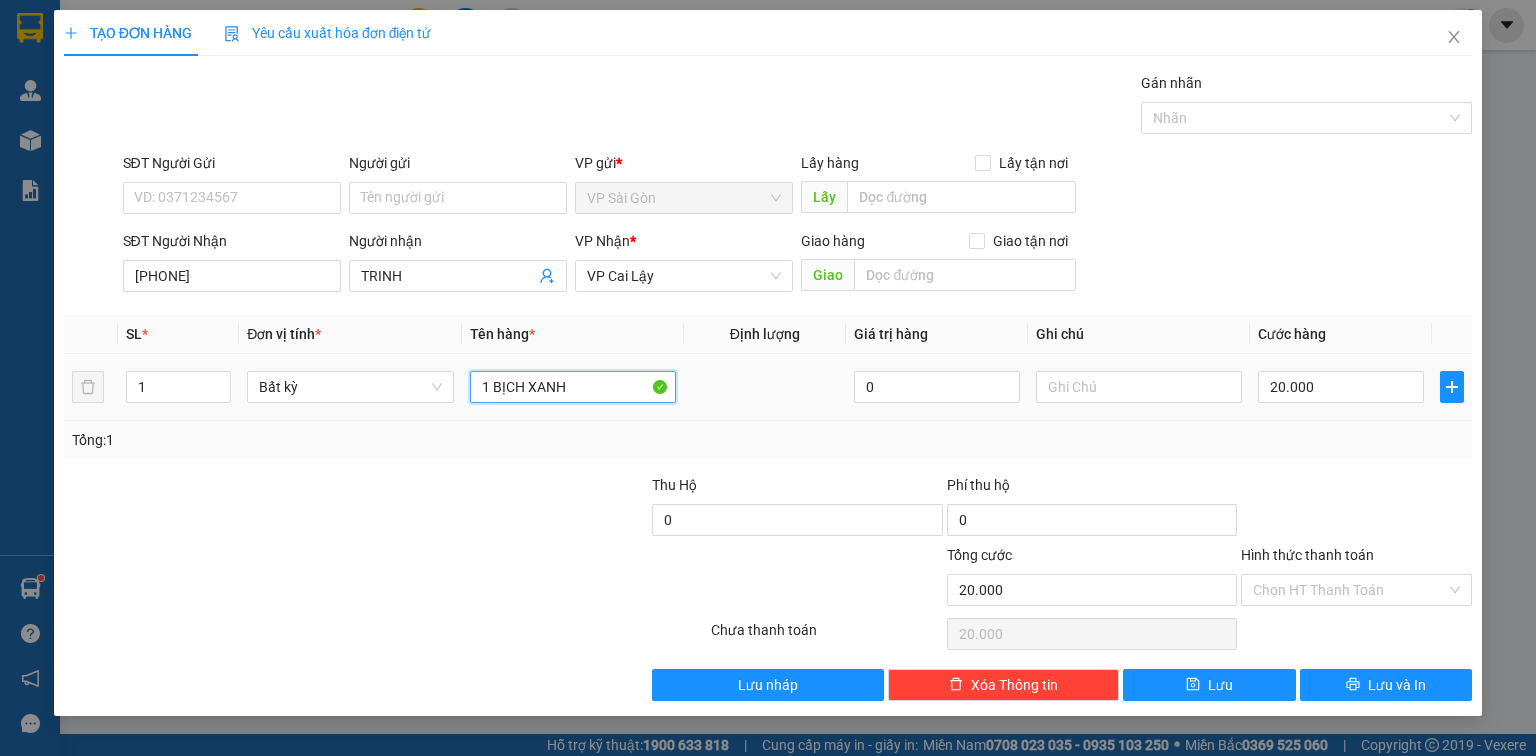 drag, startPoint x: 582, startPoint y: 398, endPoint x: 529, endPoint y: 409, distance: 54.129475 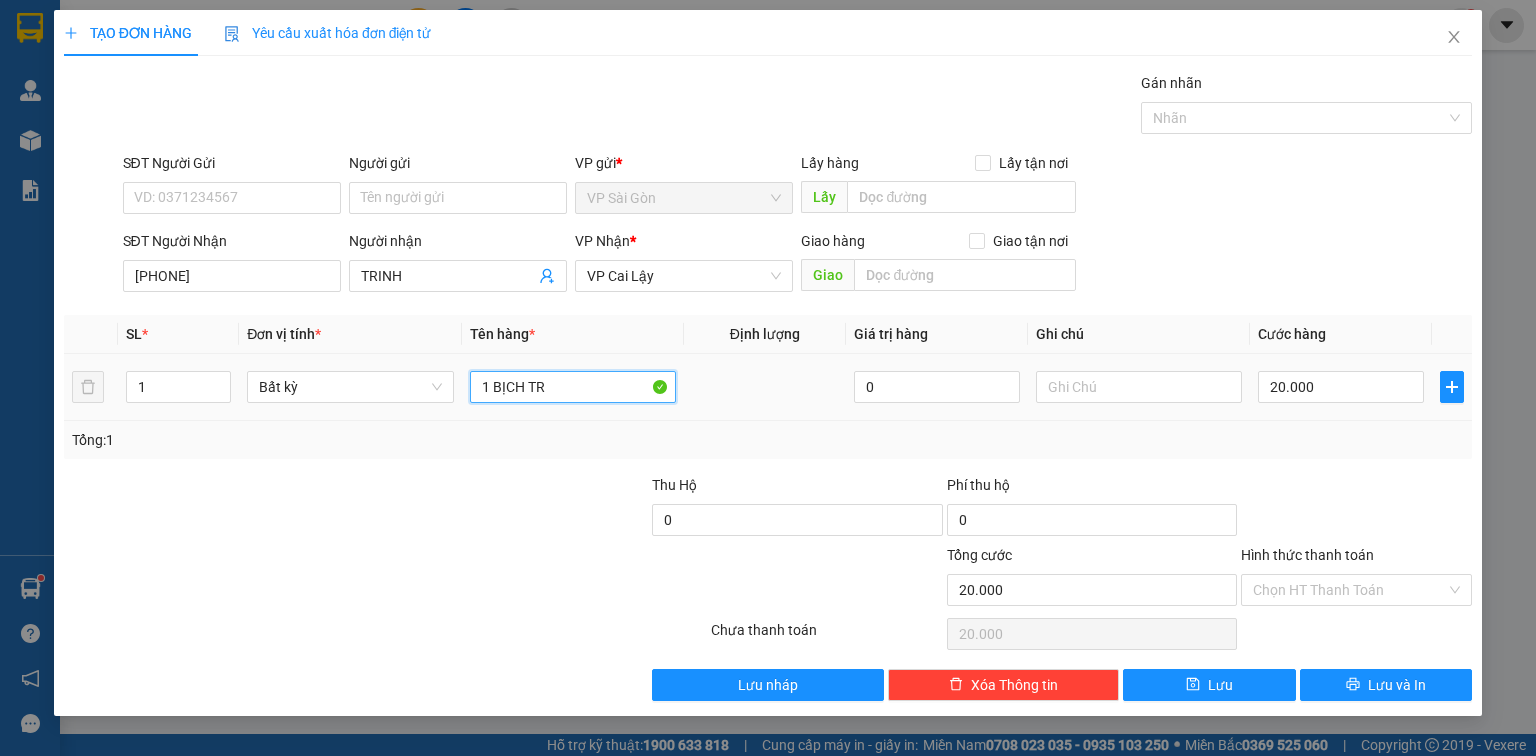 paste on "ĂNG" 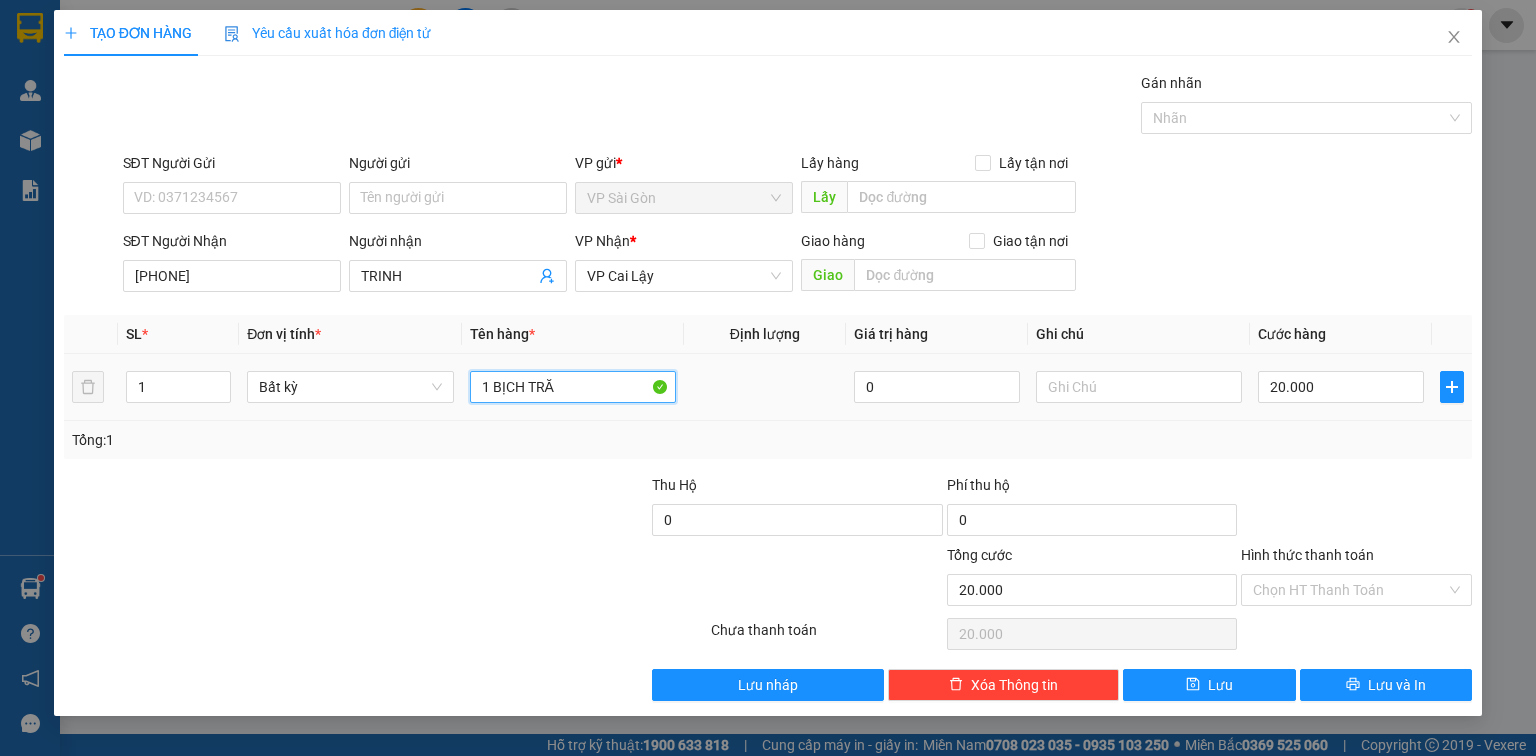 paste on "ẮNG" 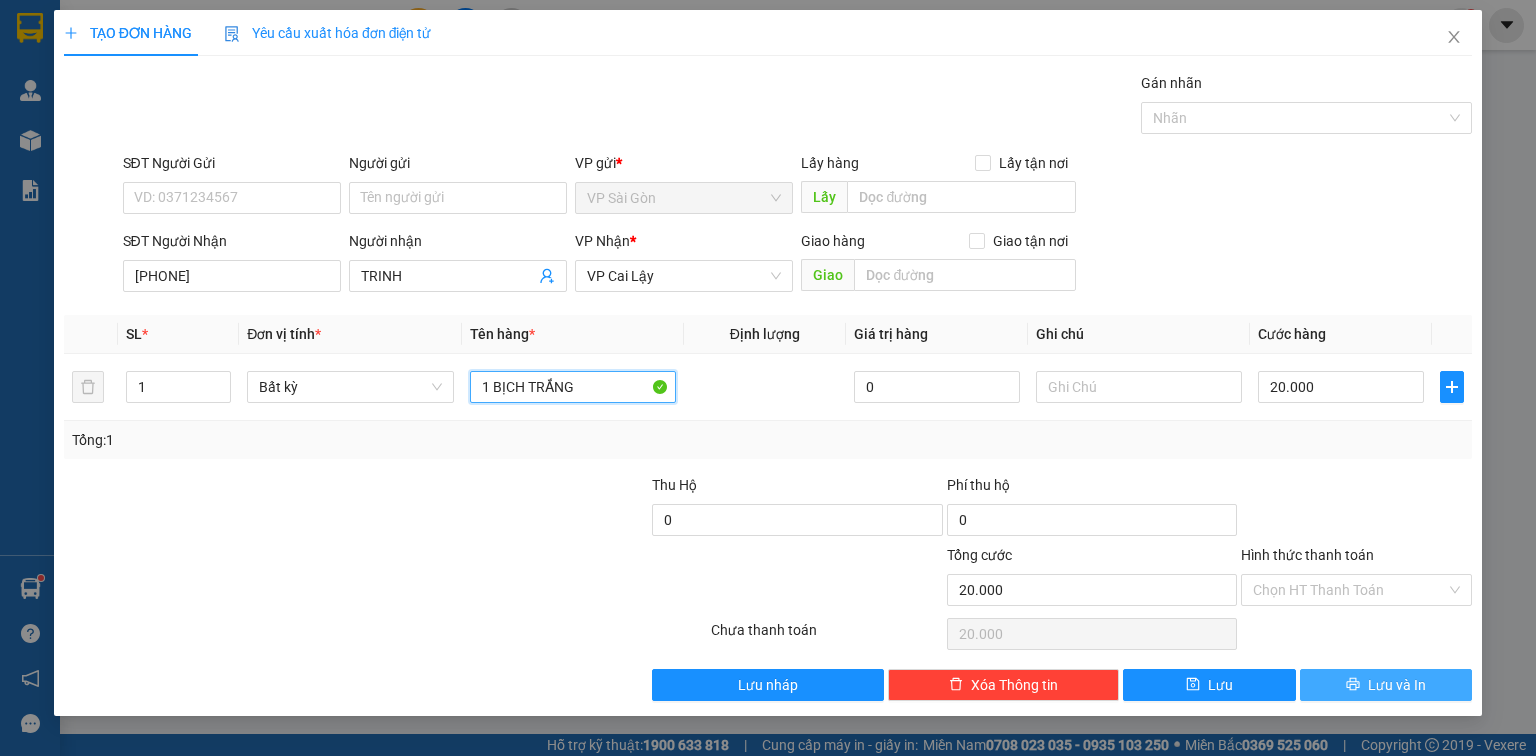 type on "1 BỊCH TRẮNG" 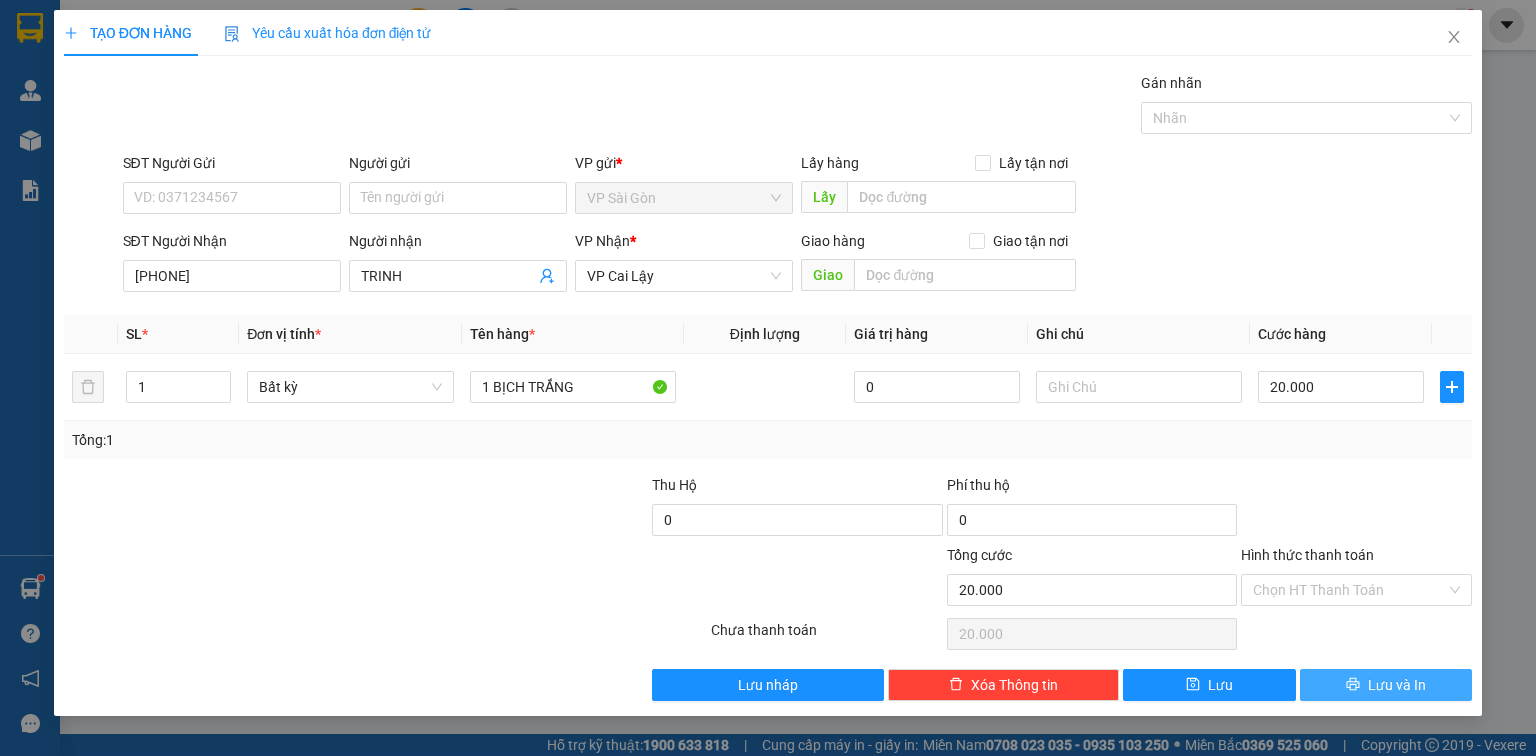click on "Lưu và In" at bounding box center (1397, 685) 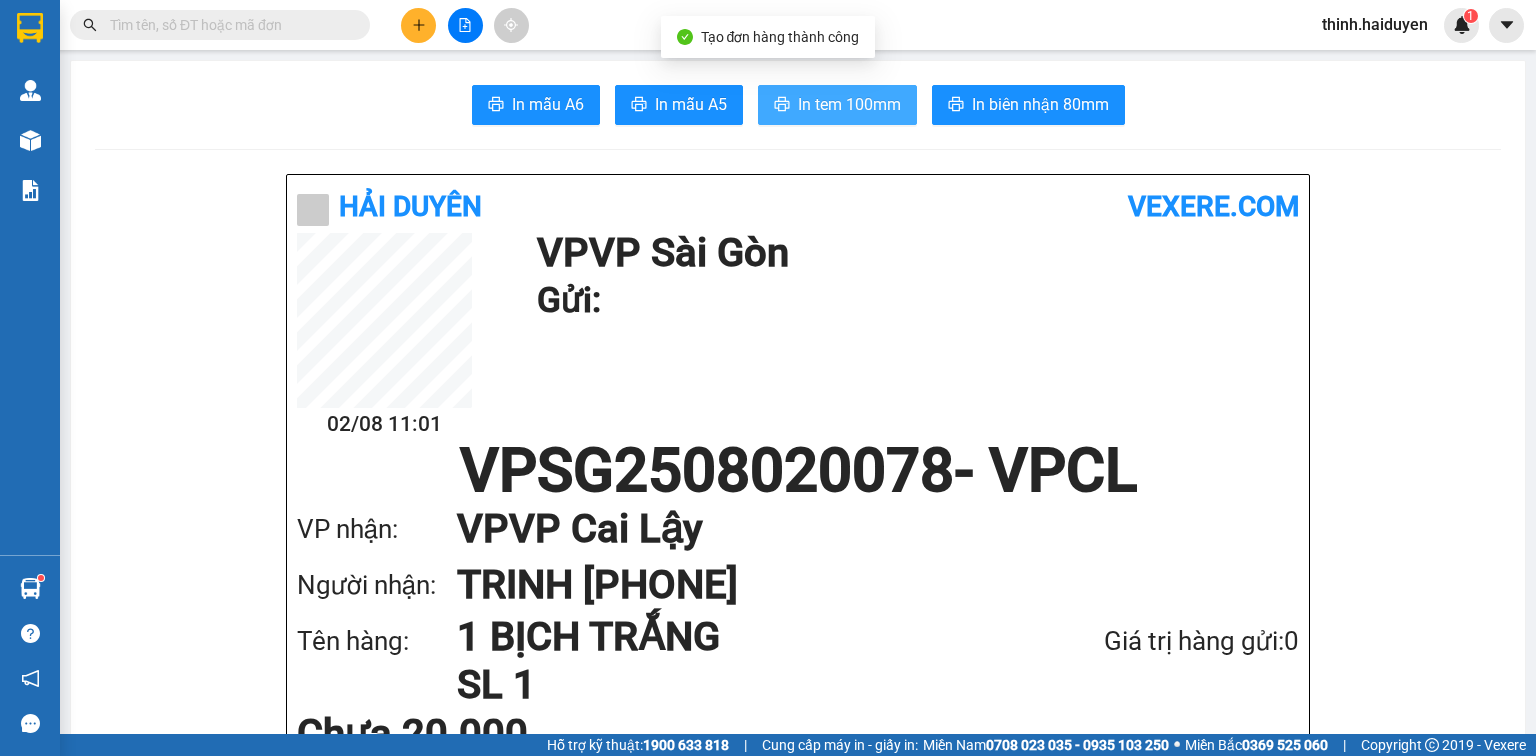 click on "In tem 100mm" at bounding box center (849, 104) 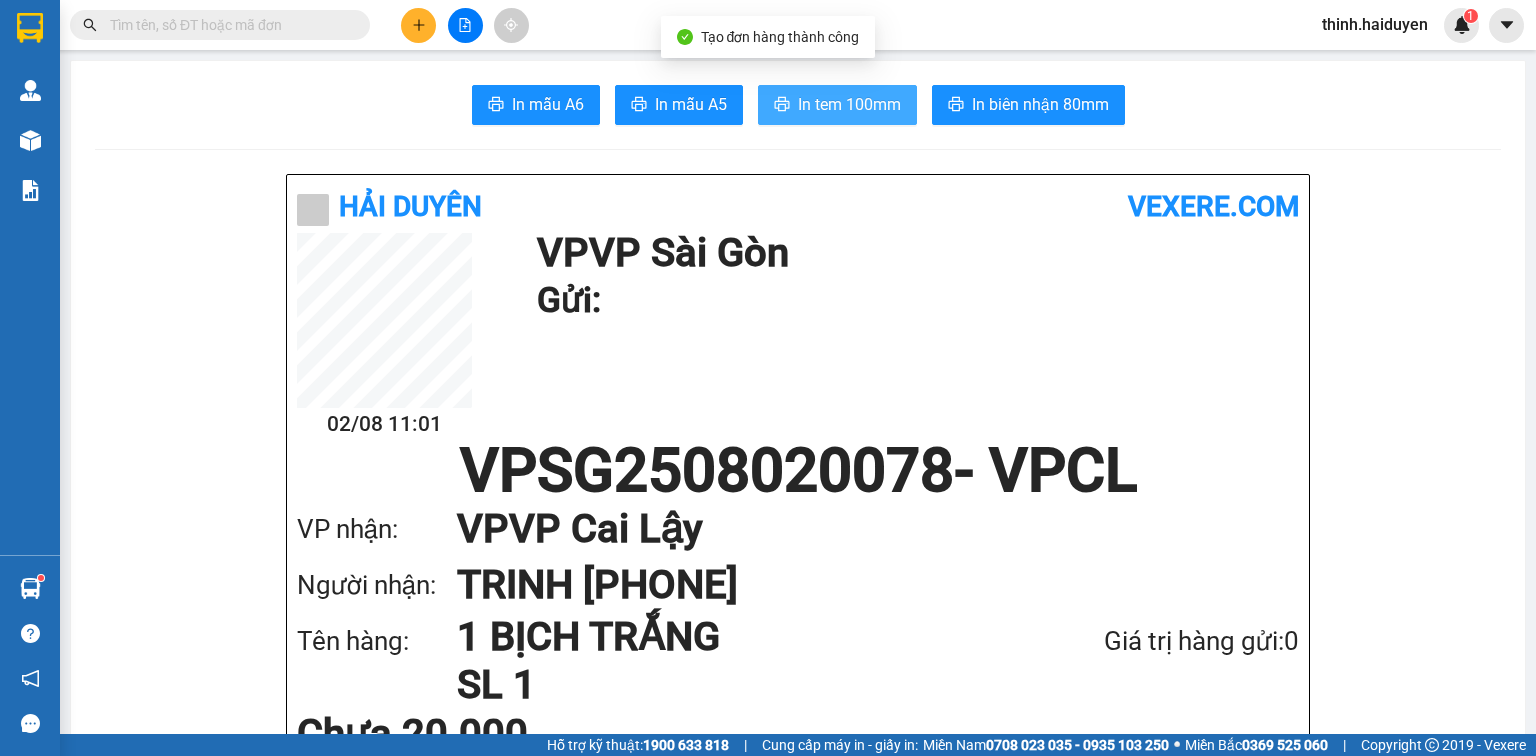 scroll, scrollTop: 0, scrollLeft: 0, axis: both 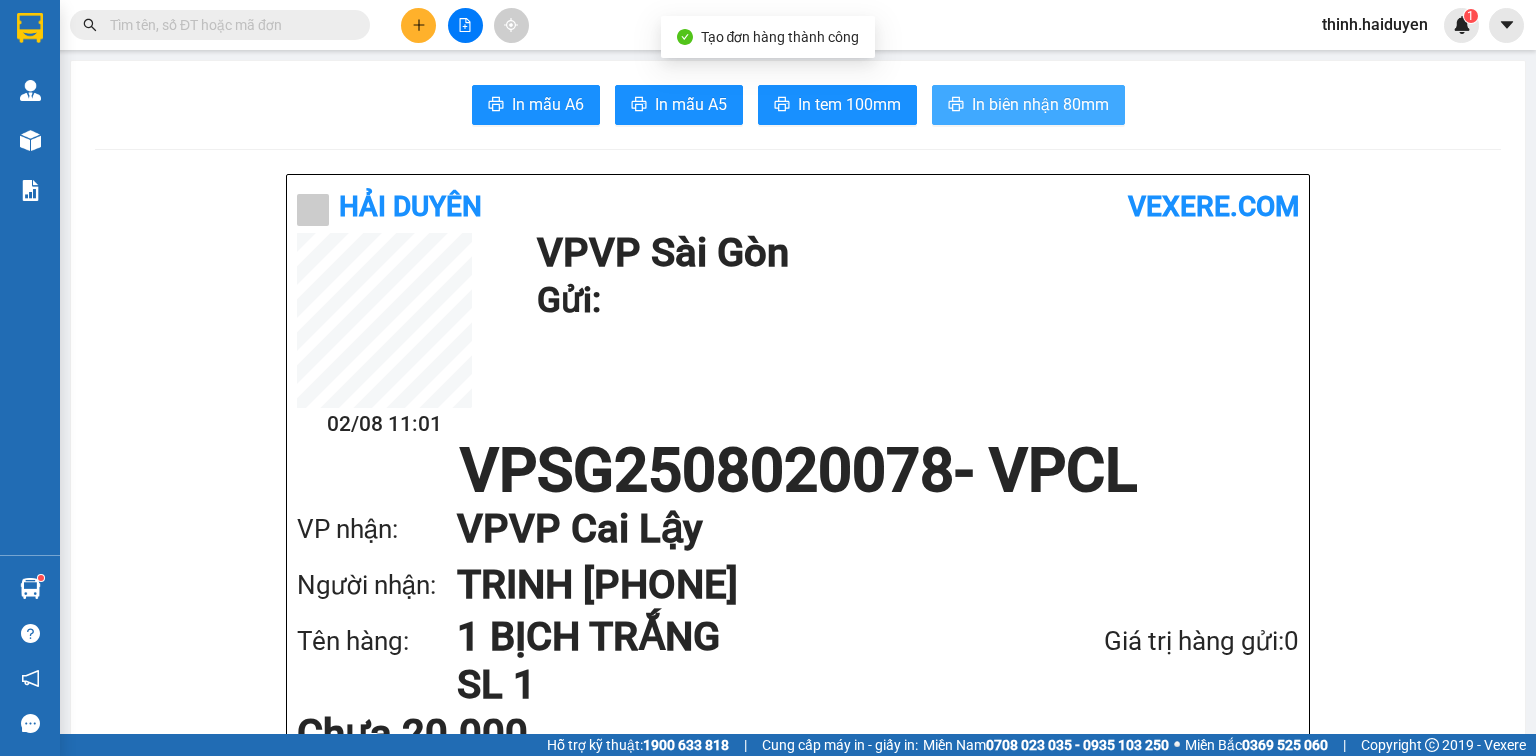 click on "In biên nhận 80mm" at bounding box center (1040, 104) 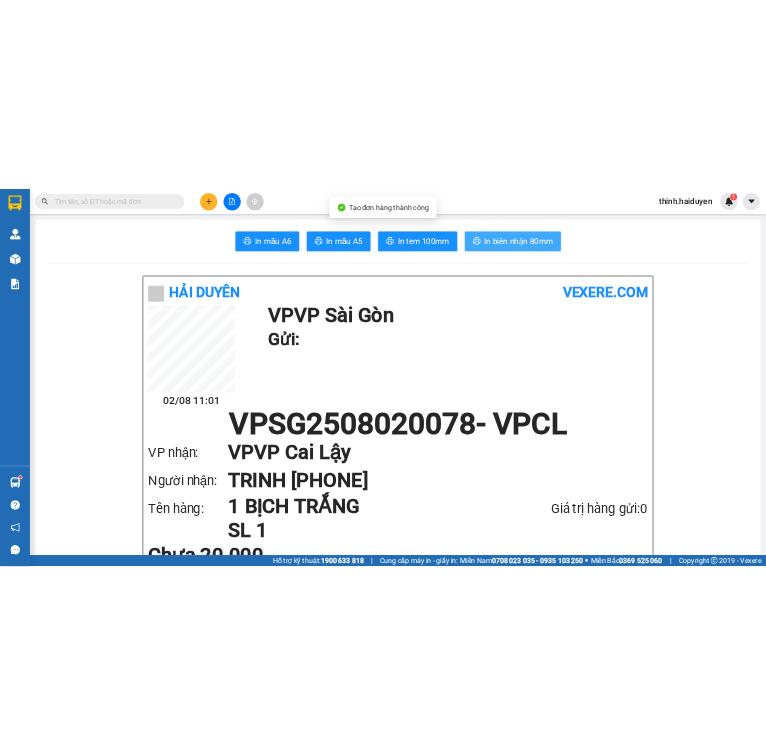 scroll, scrollTop: 0, scrollLeft: 0, axis: both 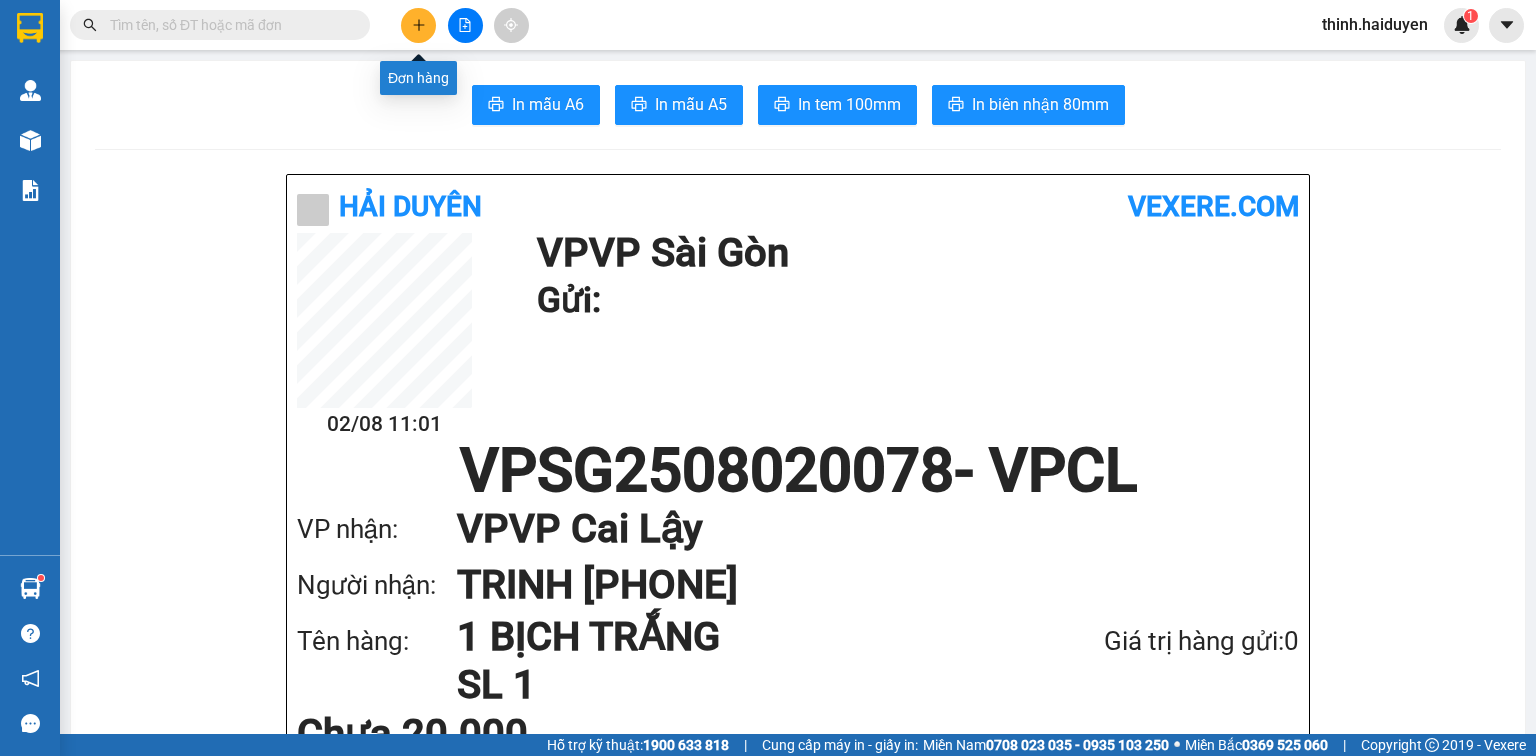 click 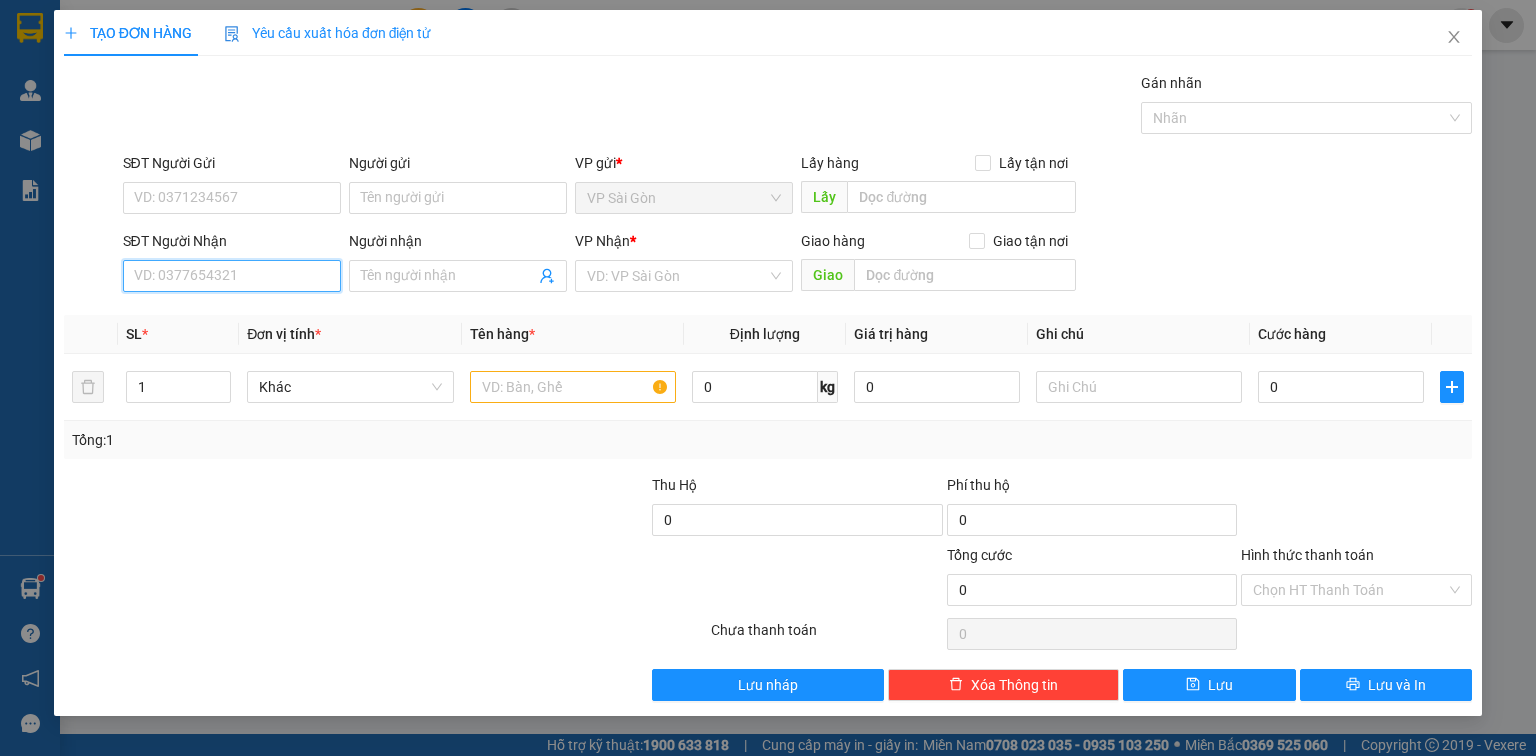 click on "SĐT Người Nhận" at bounding box center (232, 276) 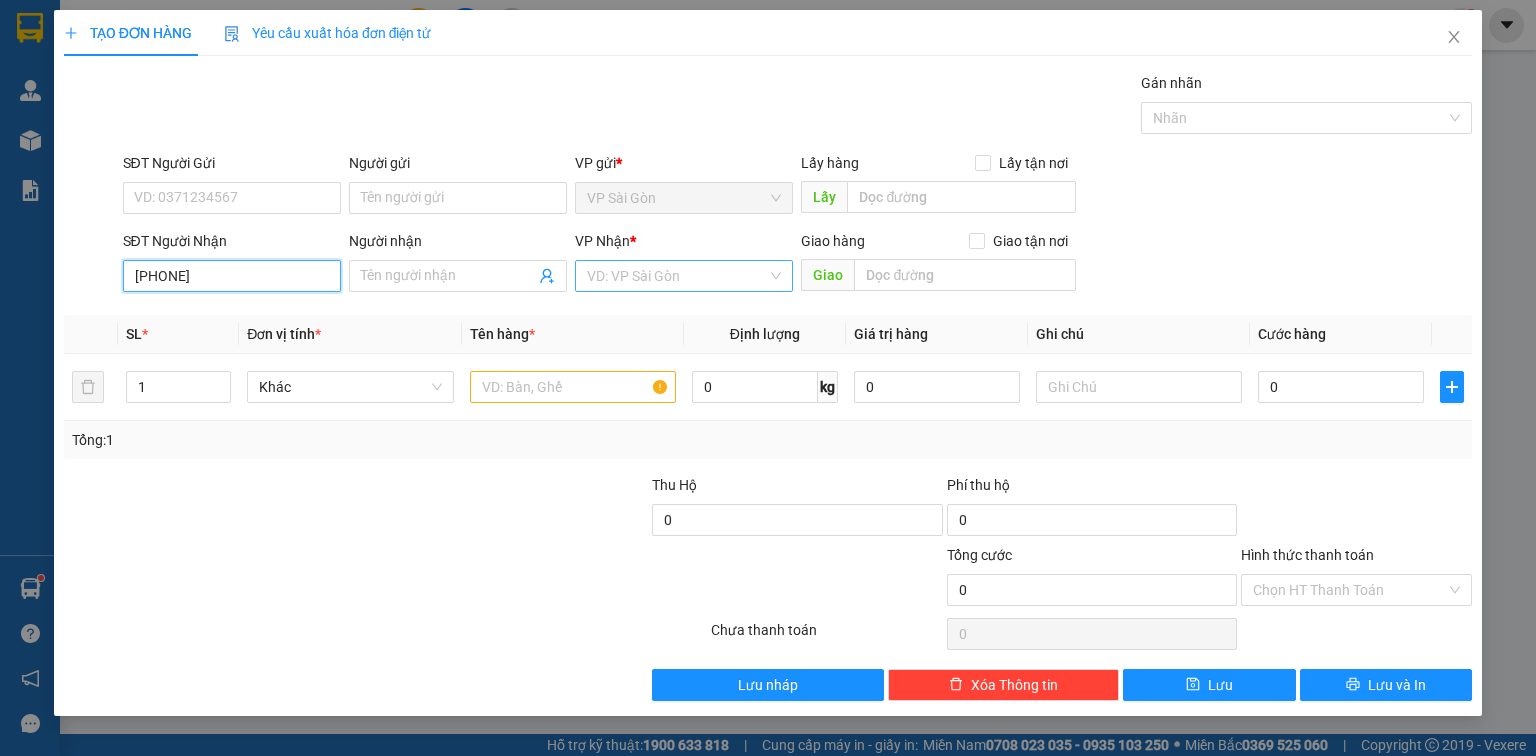 type on "0888785712" 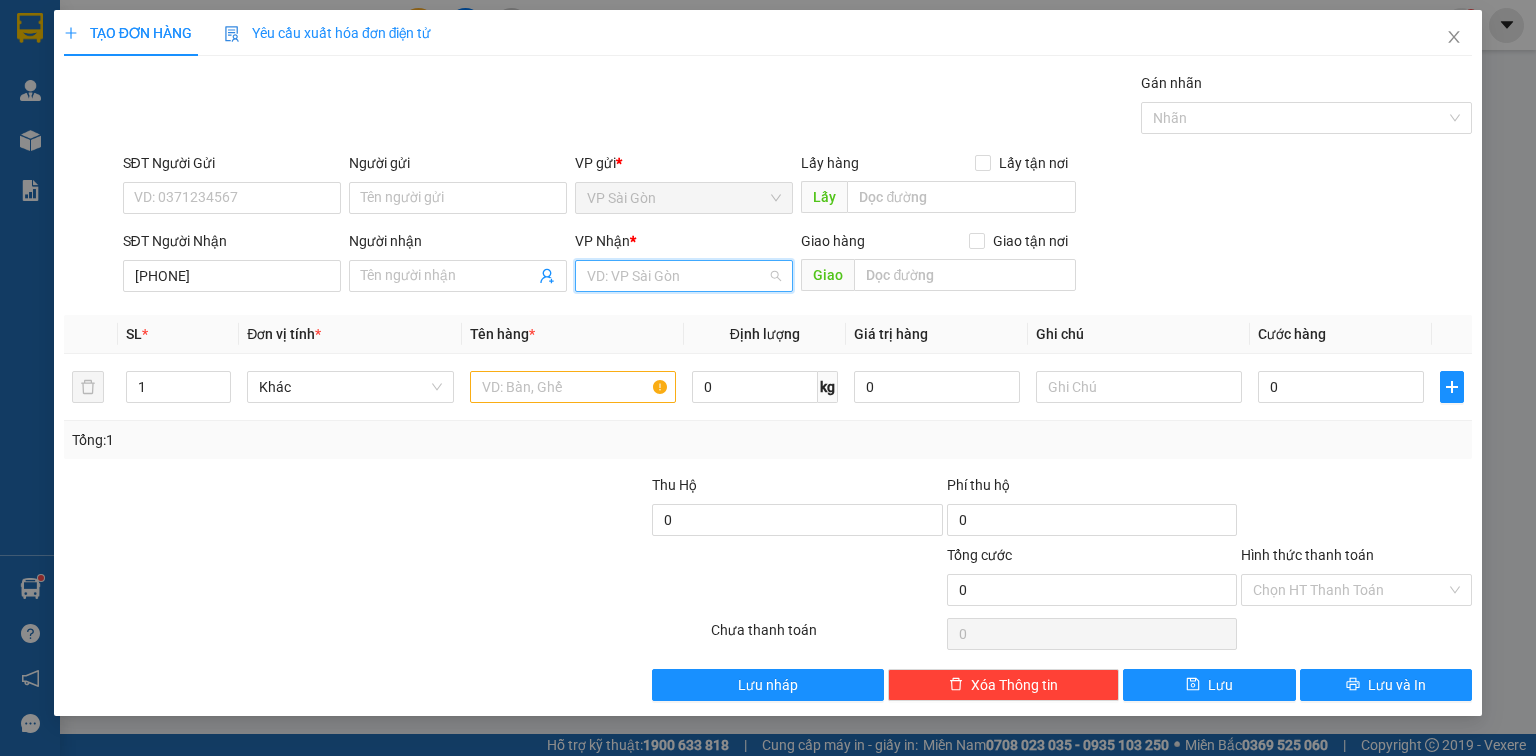click at bounding box center [677, 276] 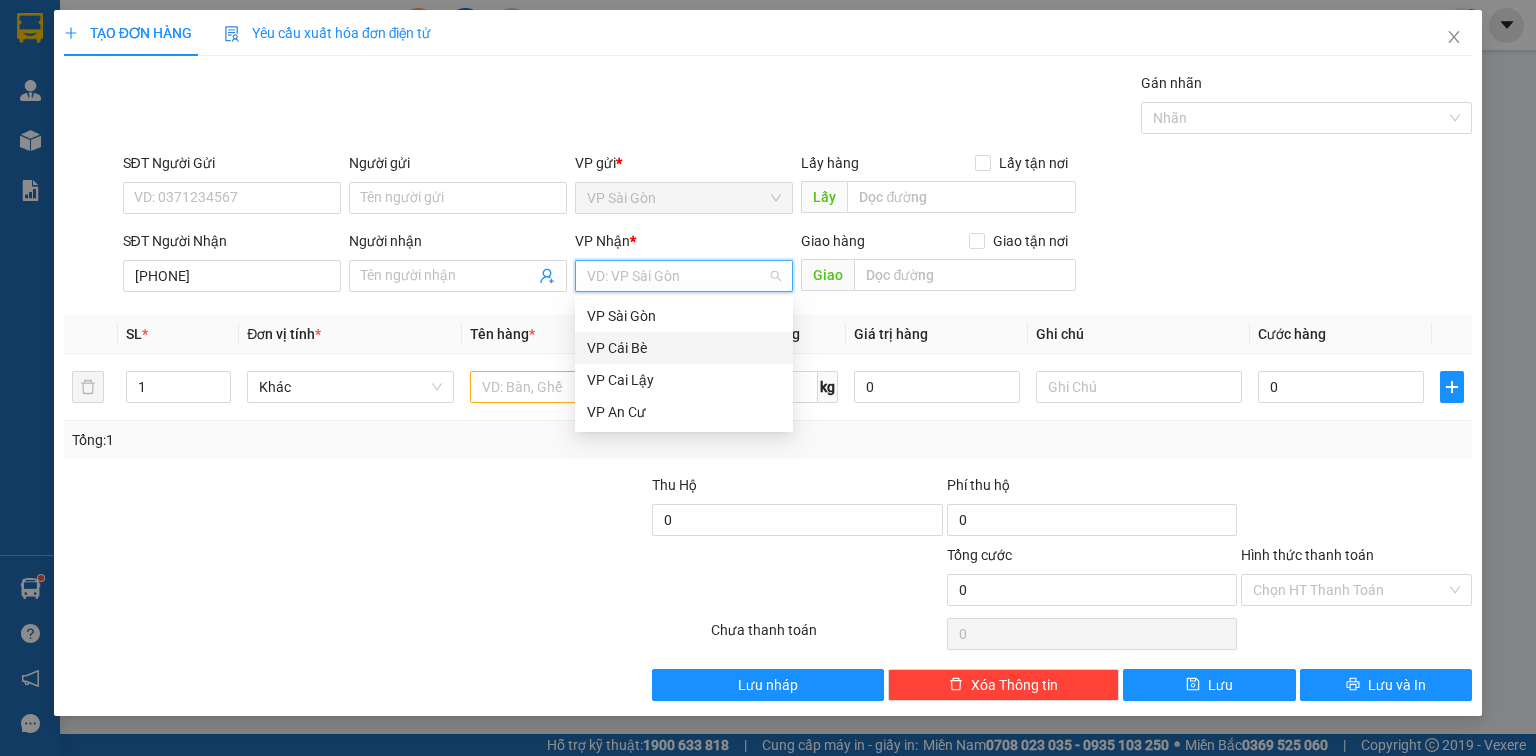 click on "VP Cái Bè" at bounding box center (684, 348) 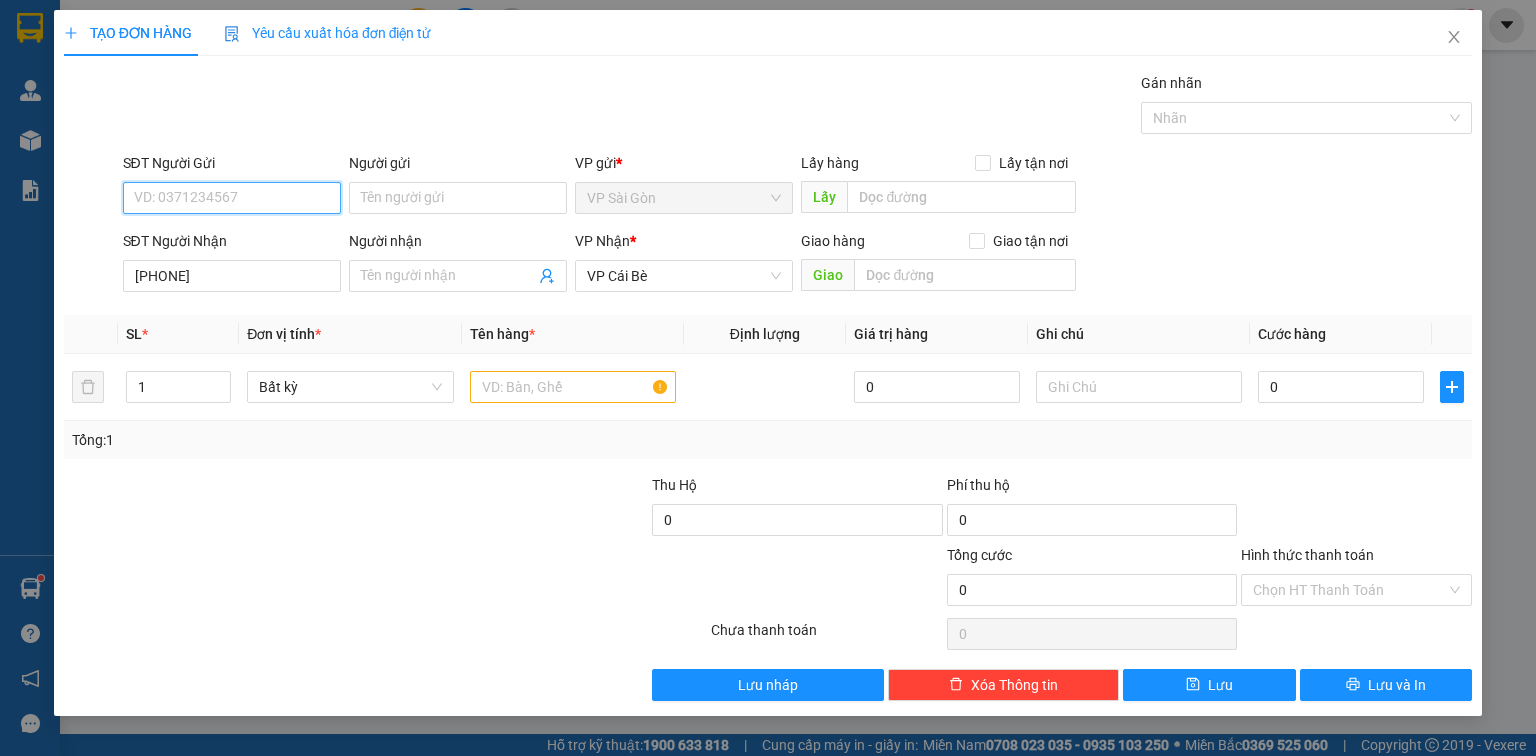 click on "SĐT Người Gửi" at bounding box center [232, 198] 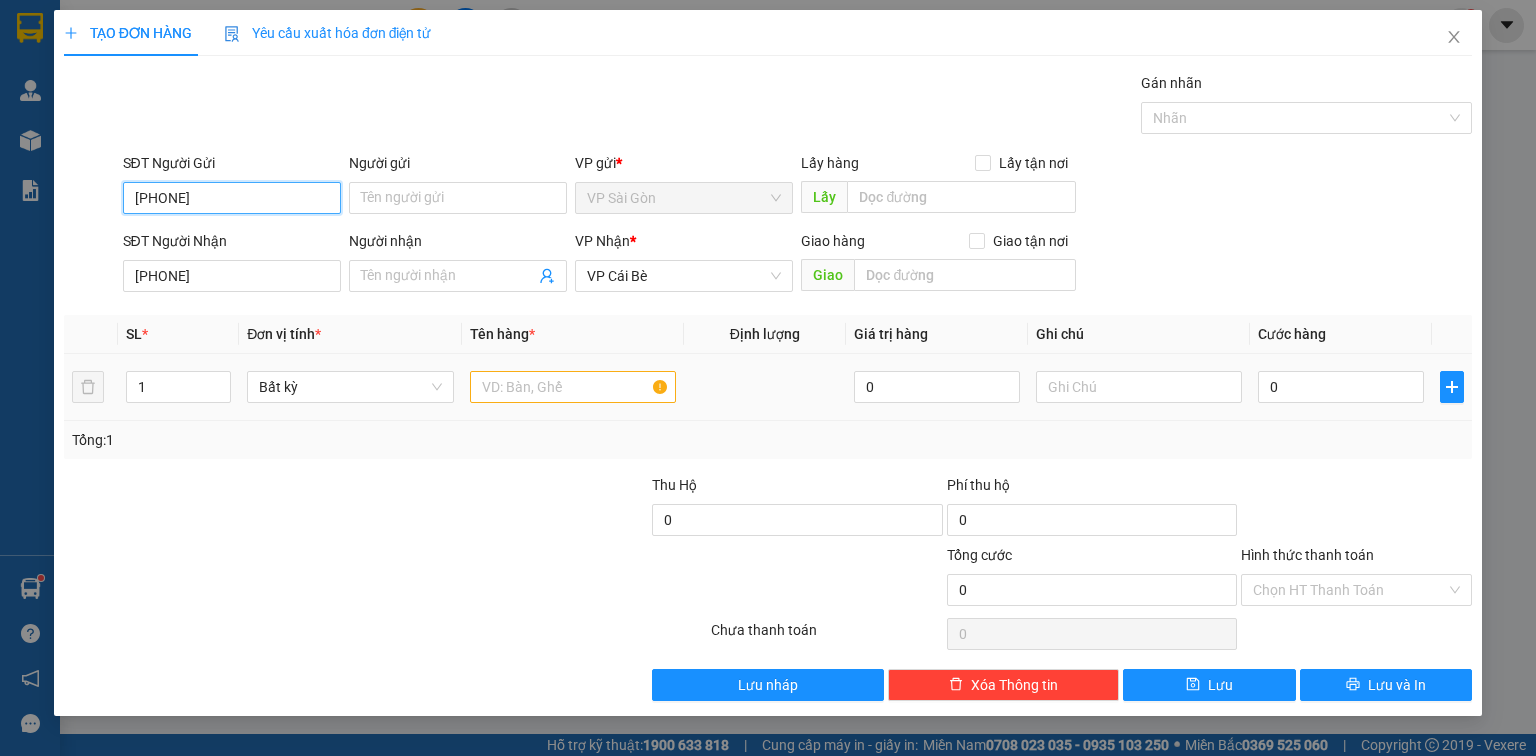 type on "0794779423" 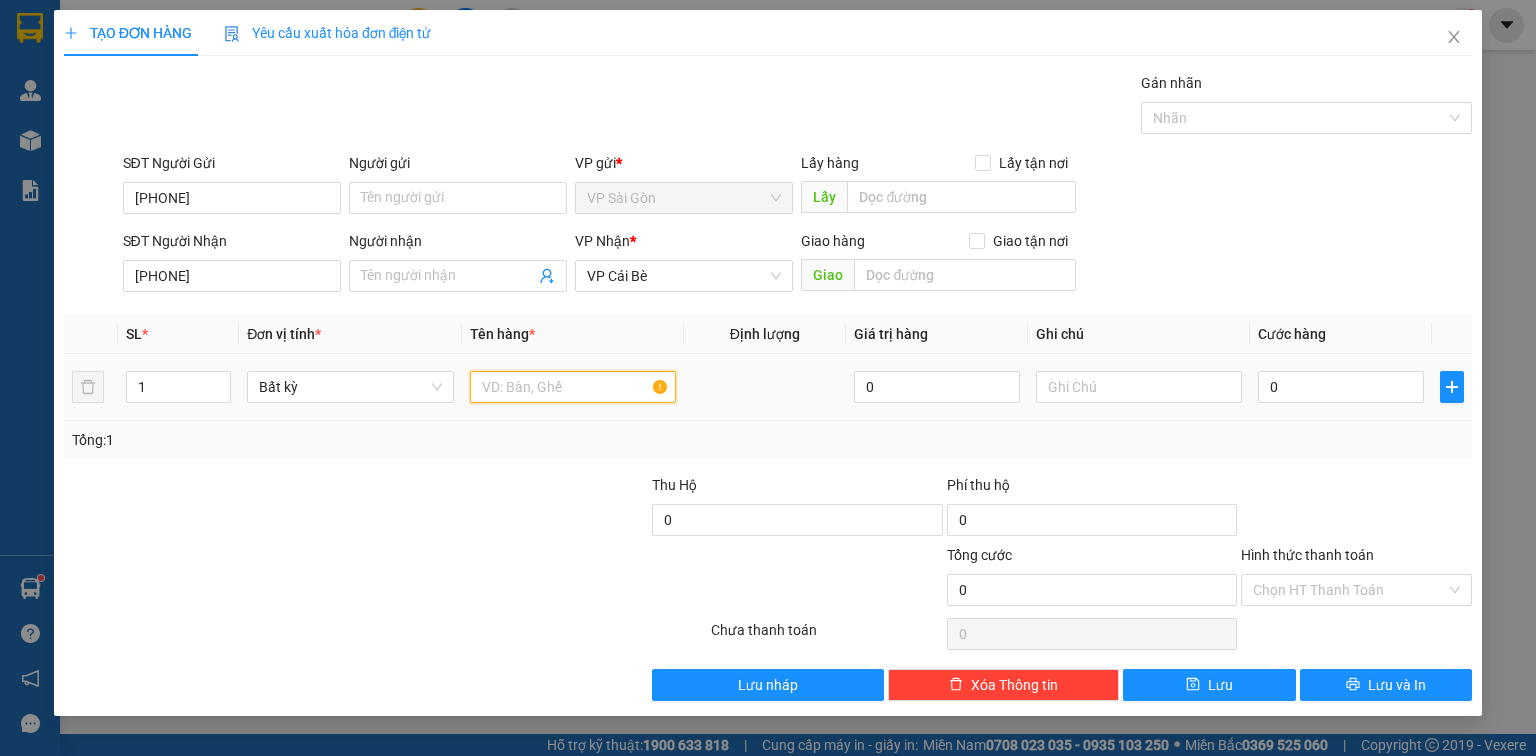 click at bounding box center (573, 387) 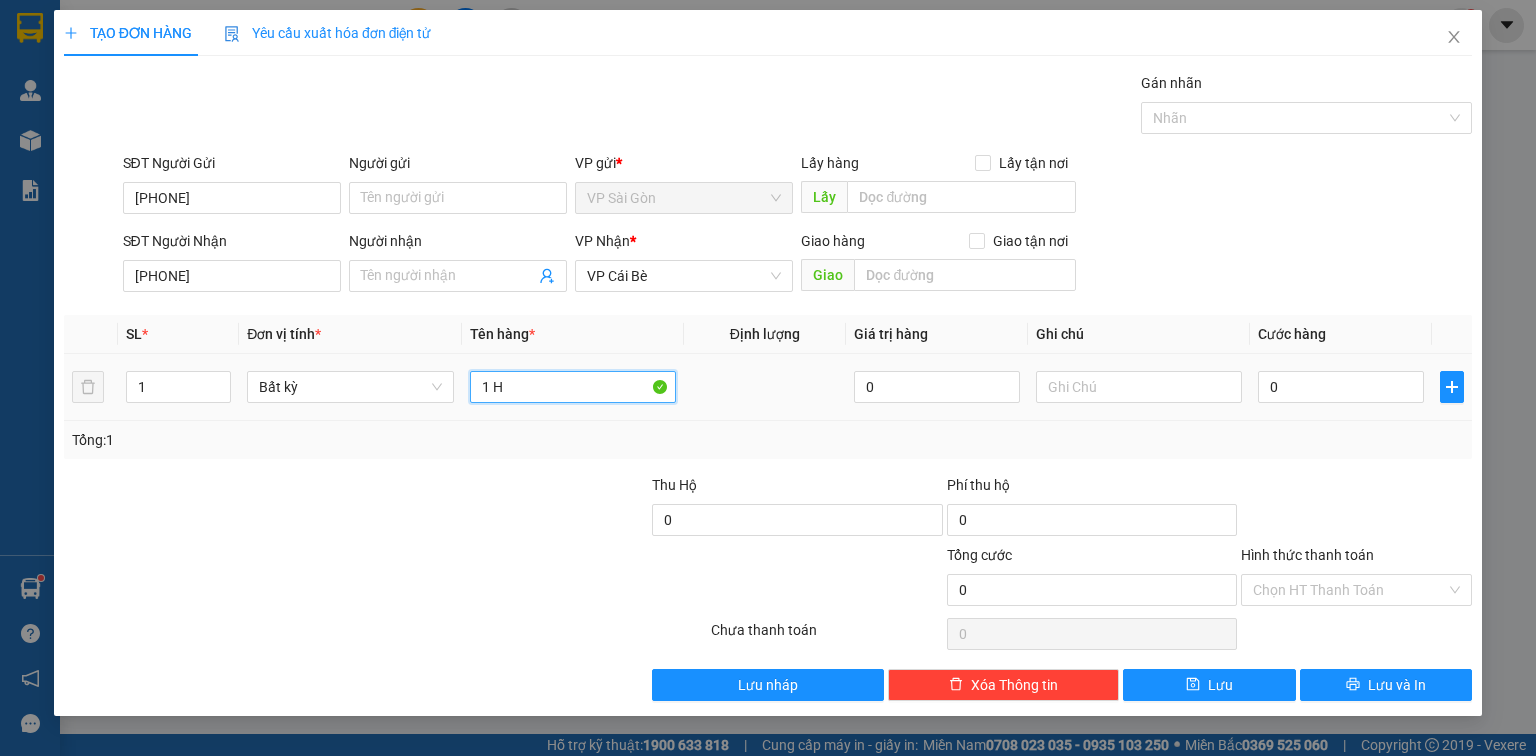 paste on "Ô" 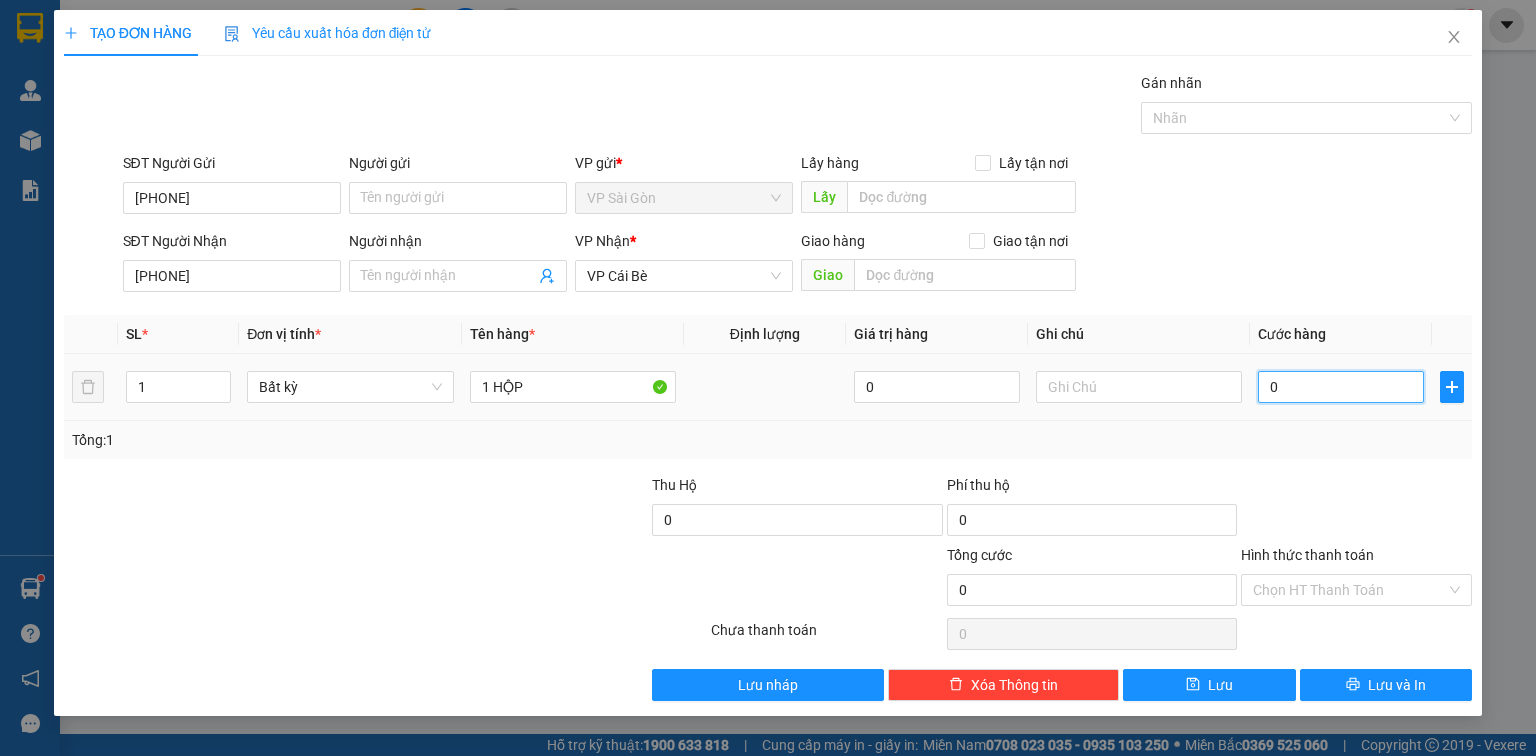 click on "0" at bounding box center [1341, 387] 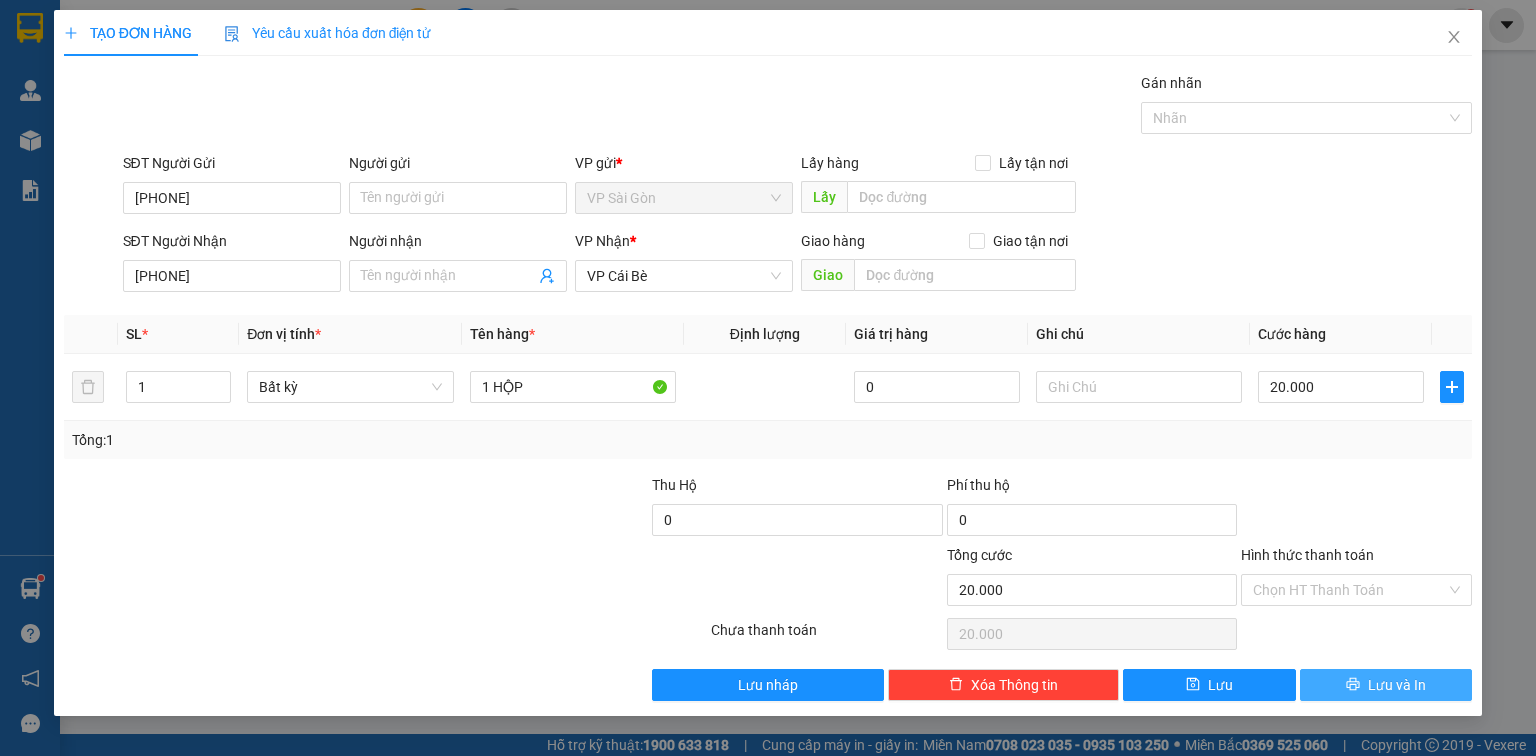 click on "Lưu và In" at bounding box center [1397, 685] 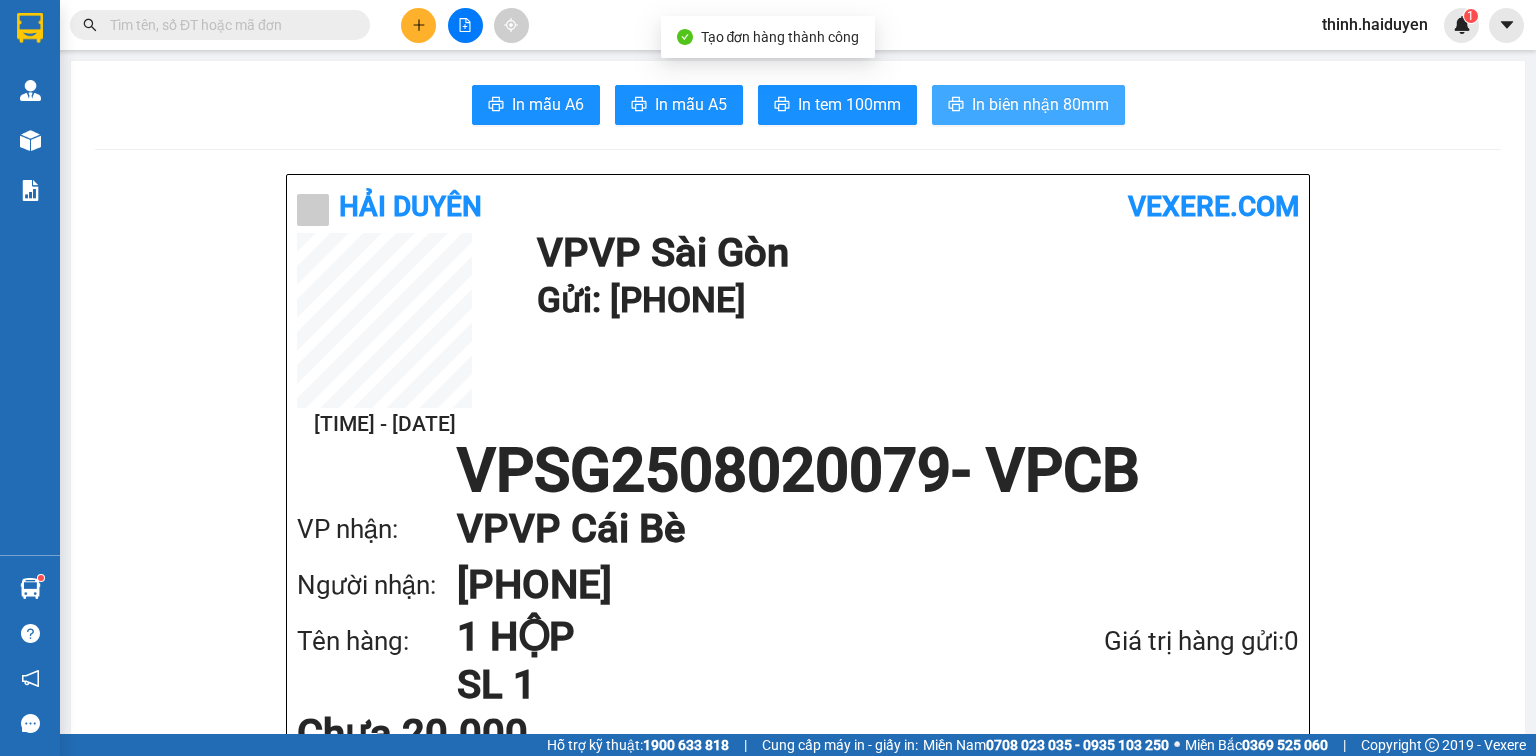 click on "In biên nhận 80mm" at bounding box center [1040, 104] 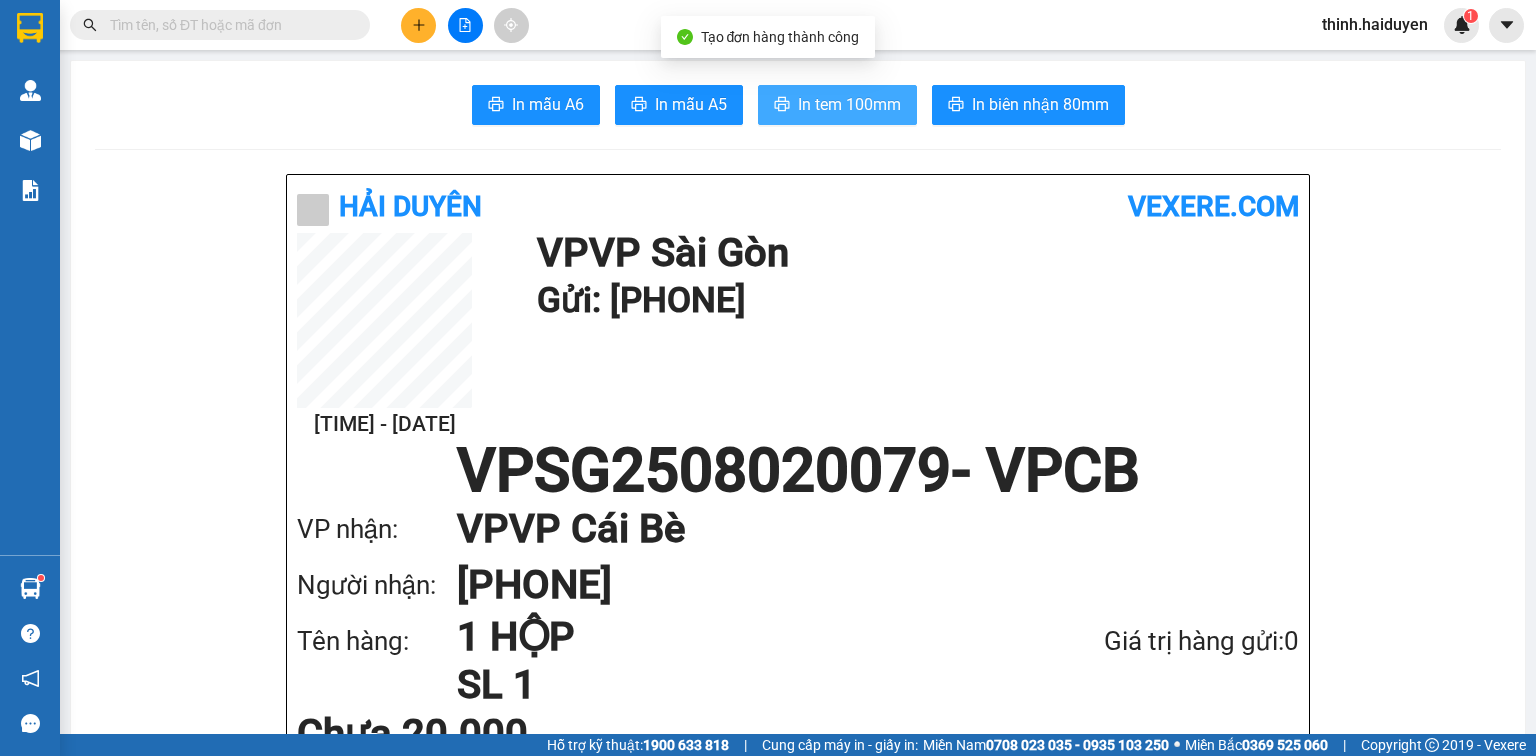 click on "In tem 100mm" at bounding box center (849, 104) 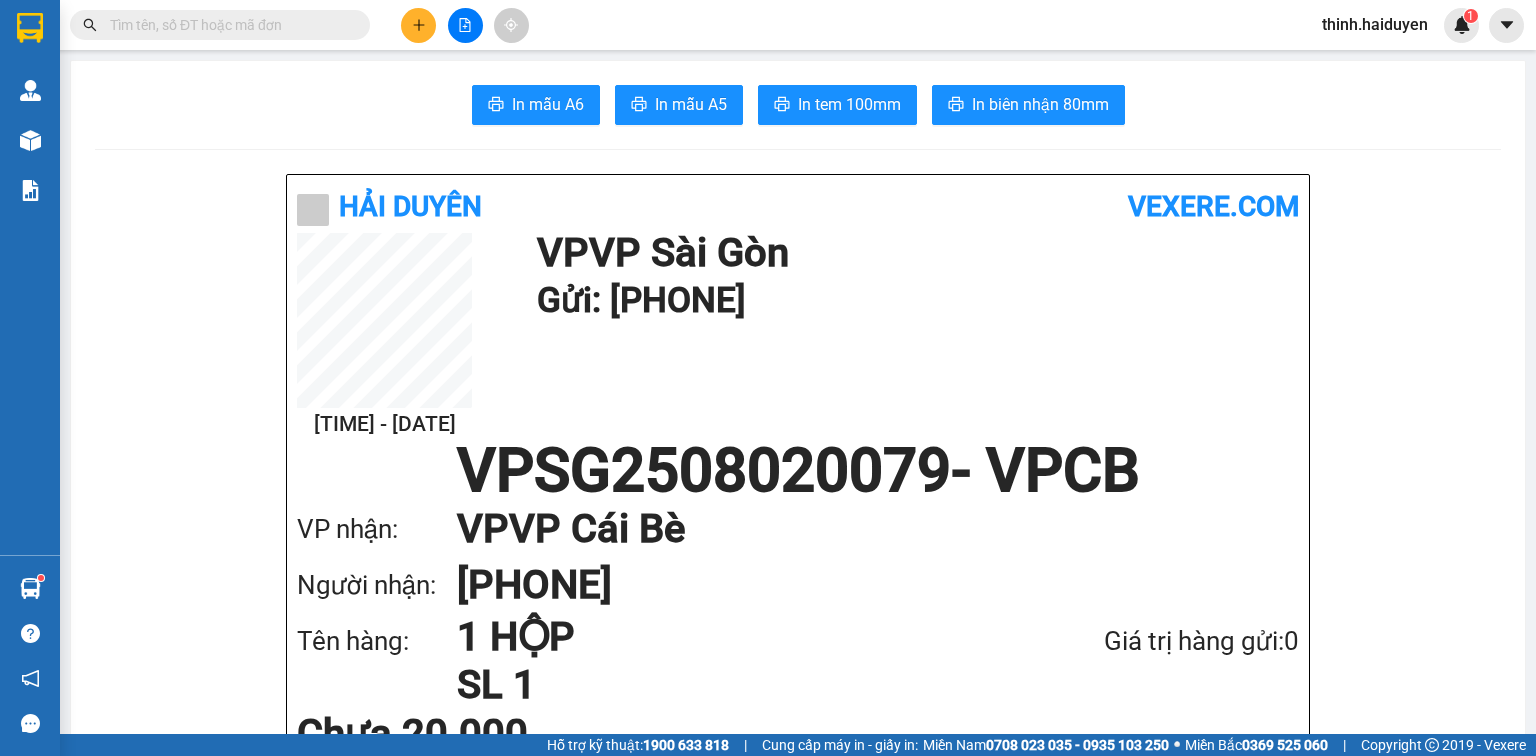 click 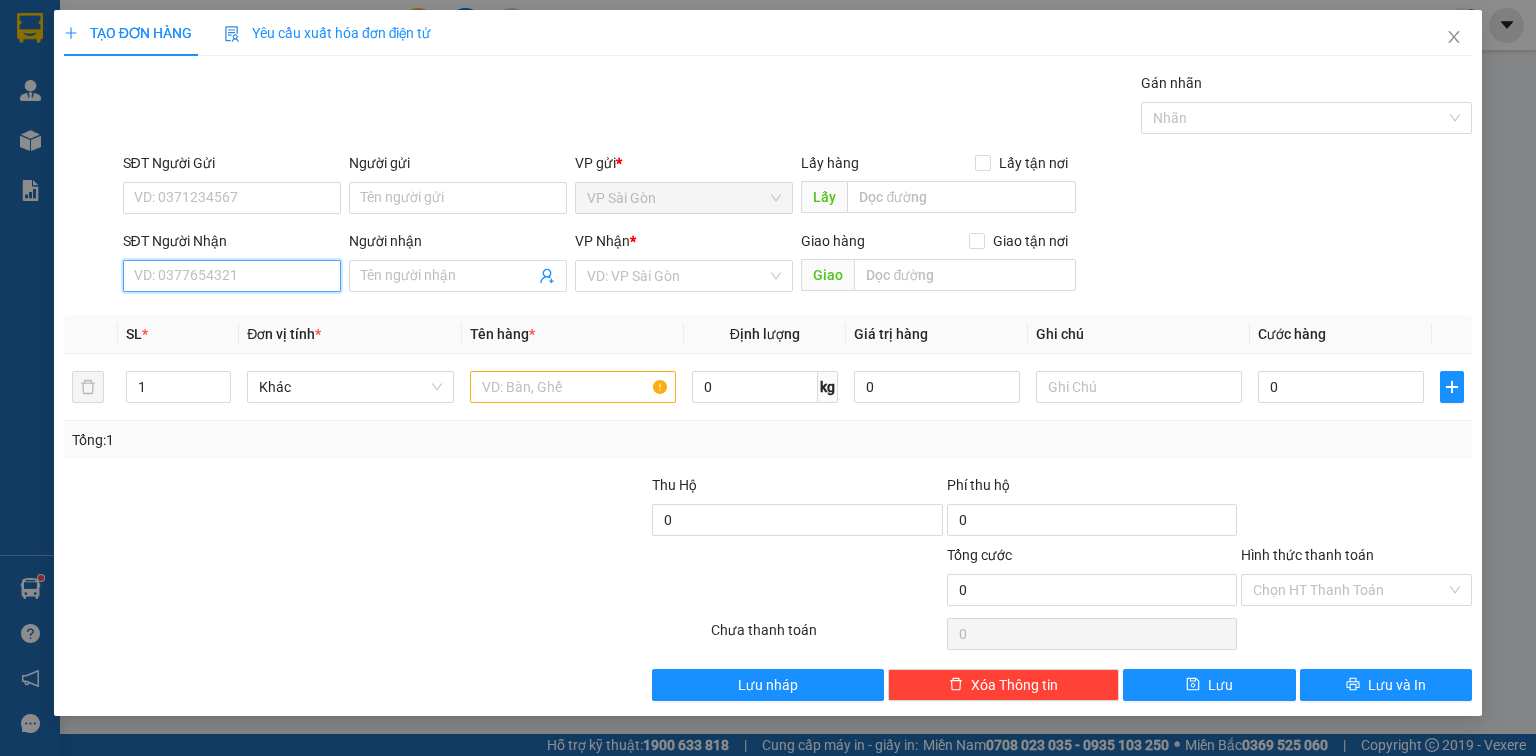 click on "SĐT Người Nhận" at bounding box center (232, 276) 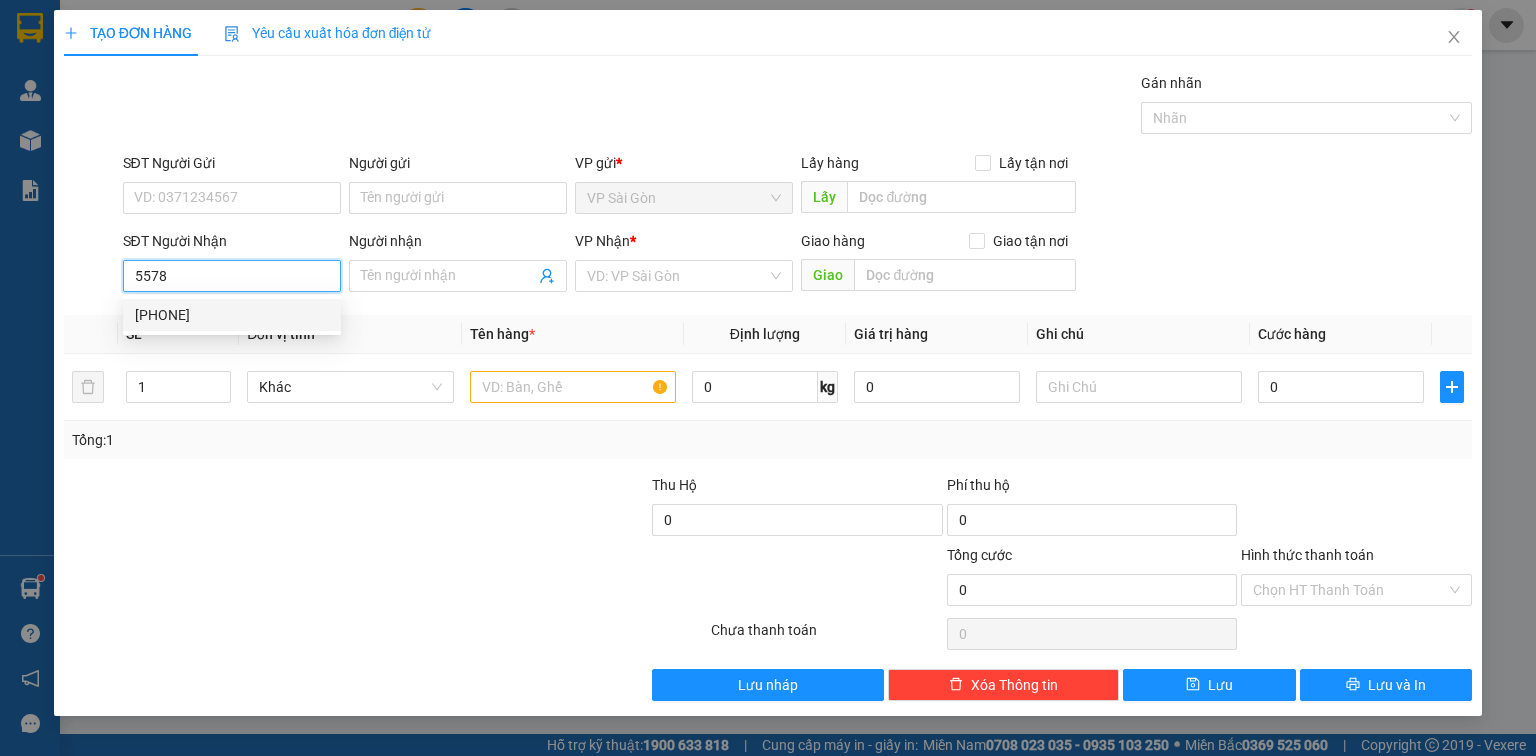 click on "0901665578" at bounding box center [232, 315] 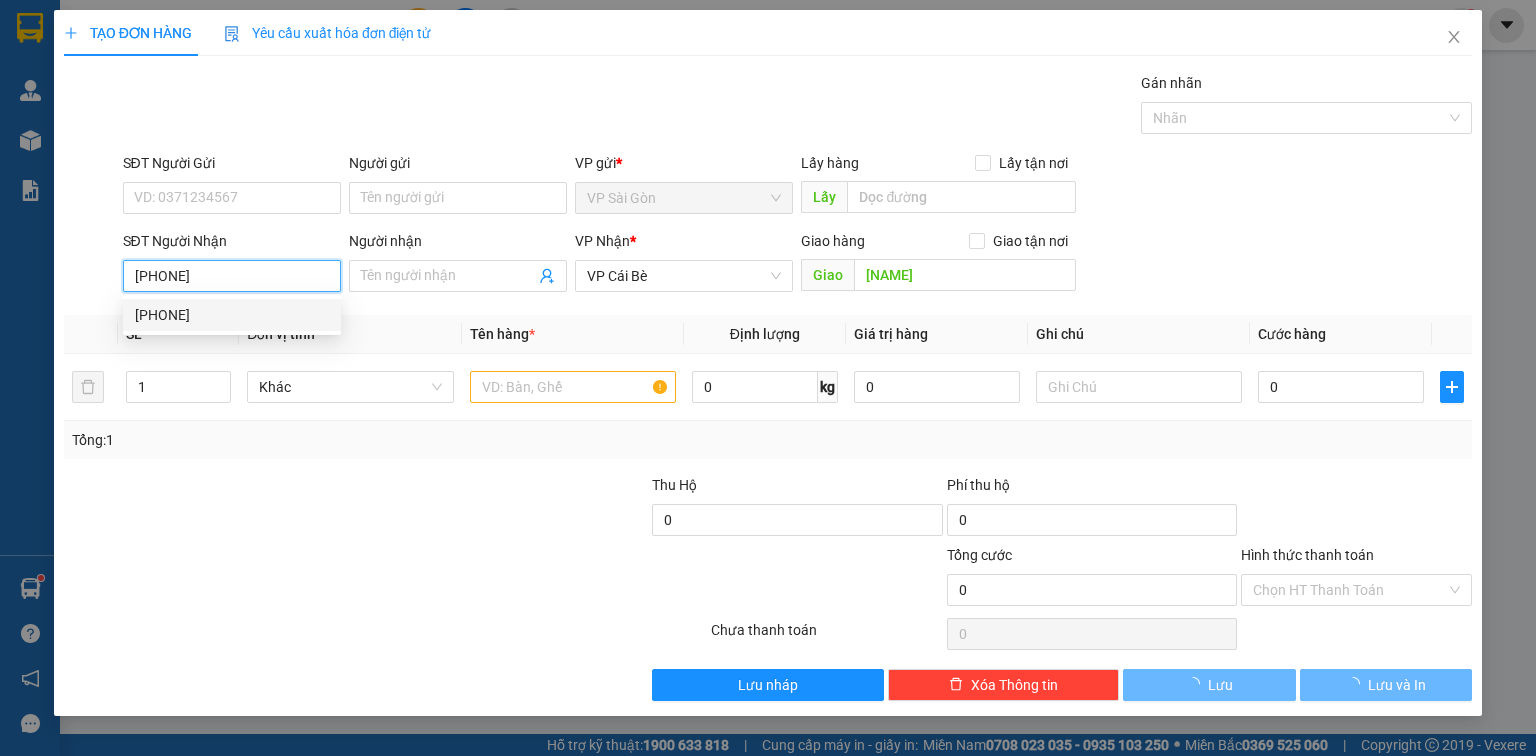 type on "20.000" 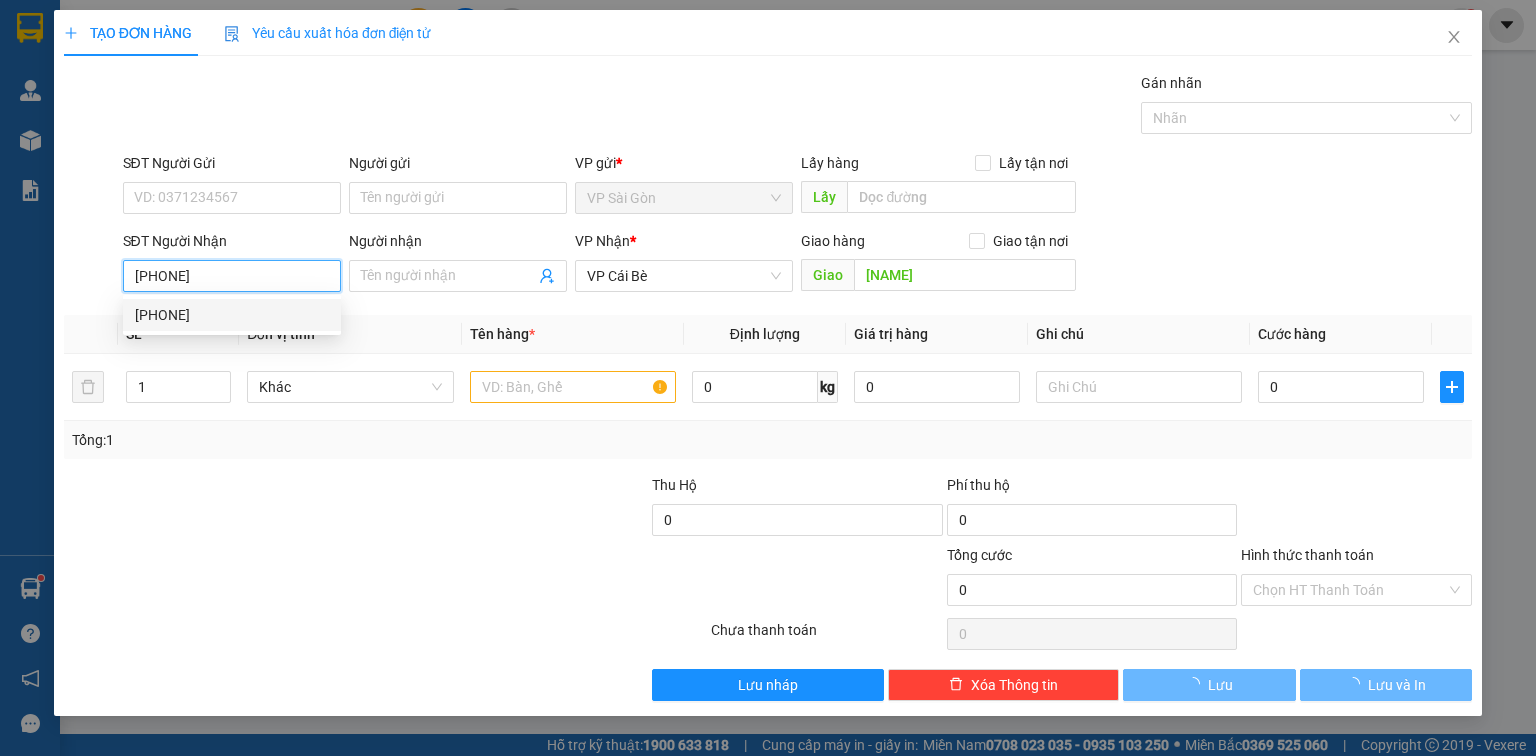 type on "20.000" 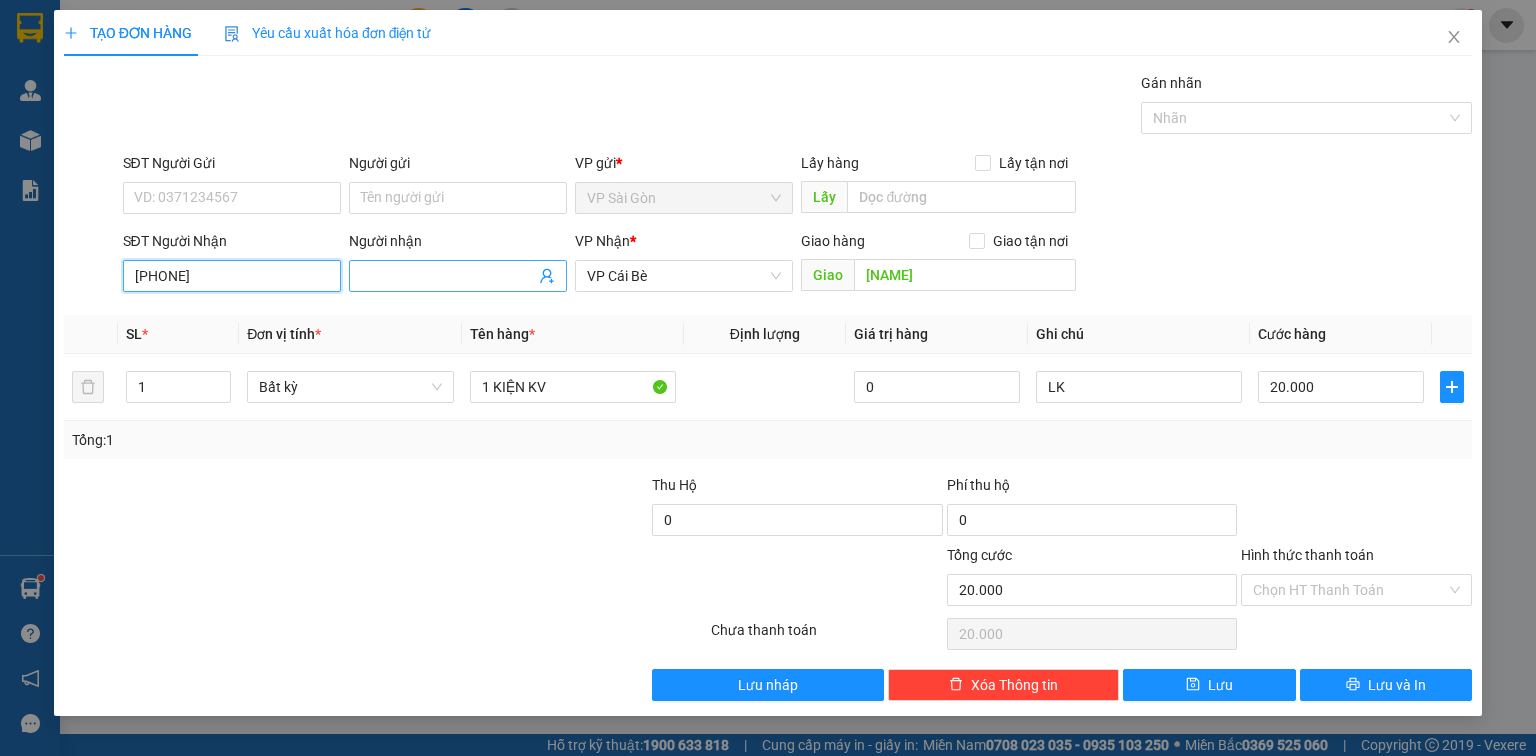 type on "0901665578" 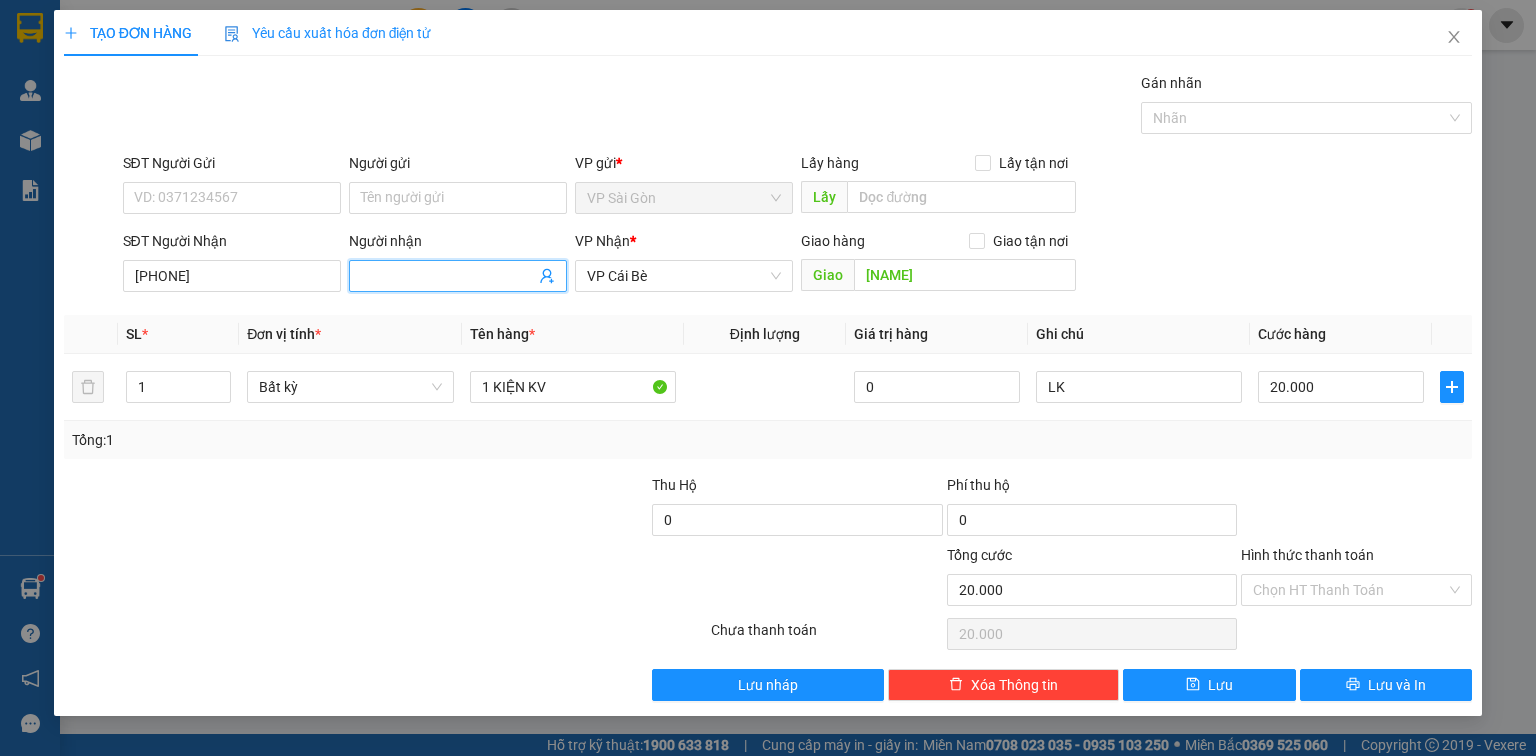 click on "Người nhận" at bounding box center (448, 276) 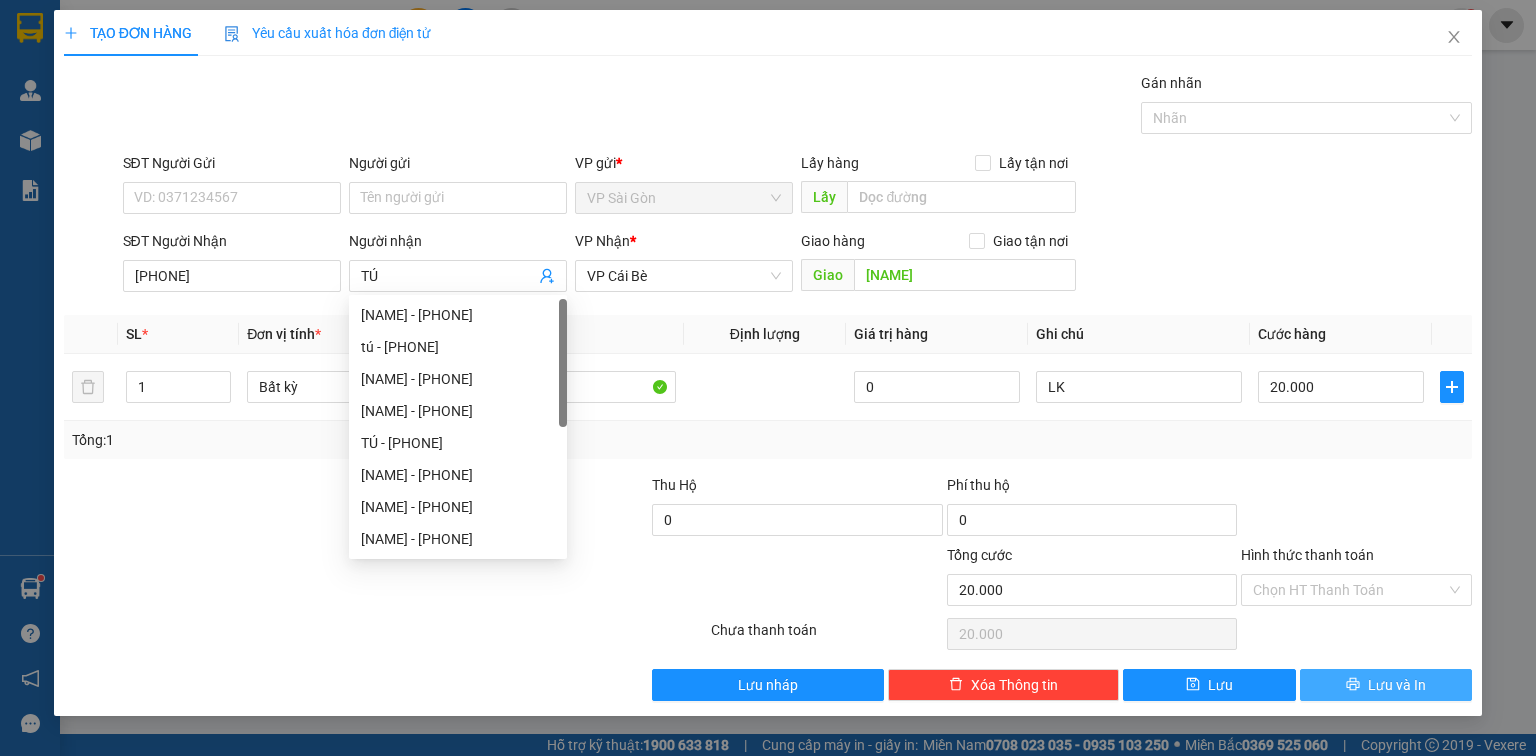 click on "Lưu và In" at bounding box center (1397, 685) 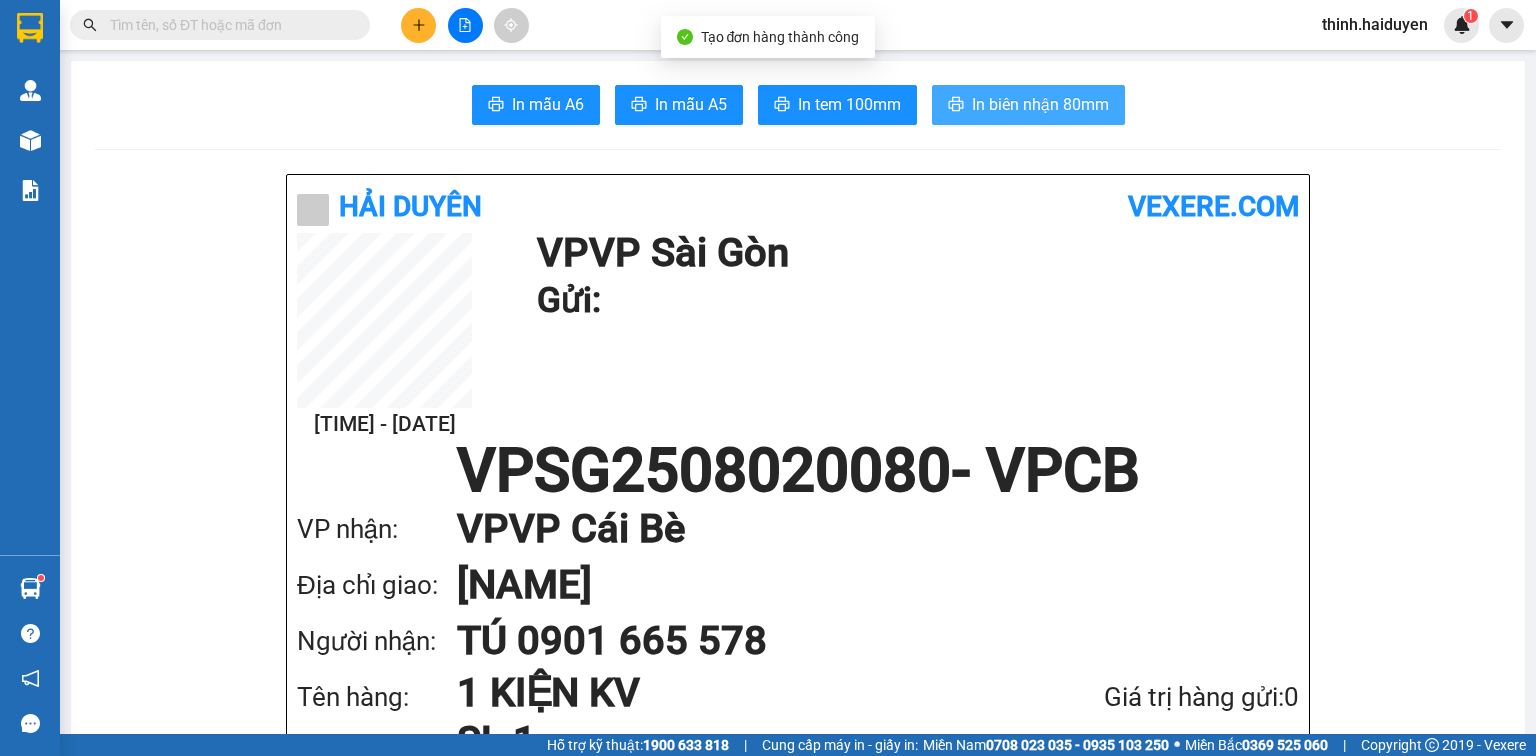 click on "In biên nhận 80mm" at bounding box center [1040, 104] 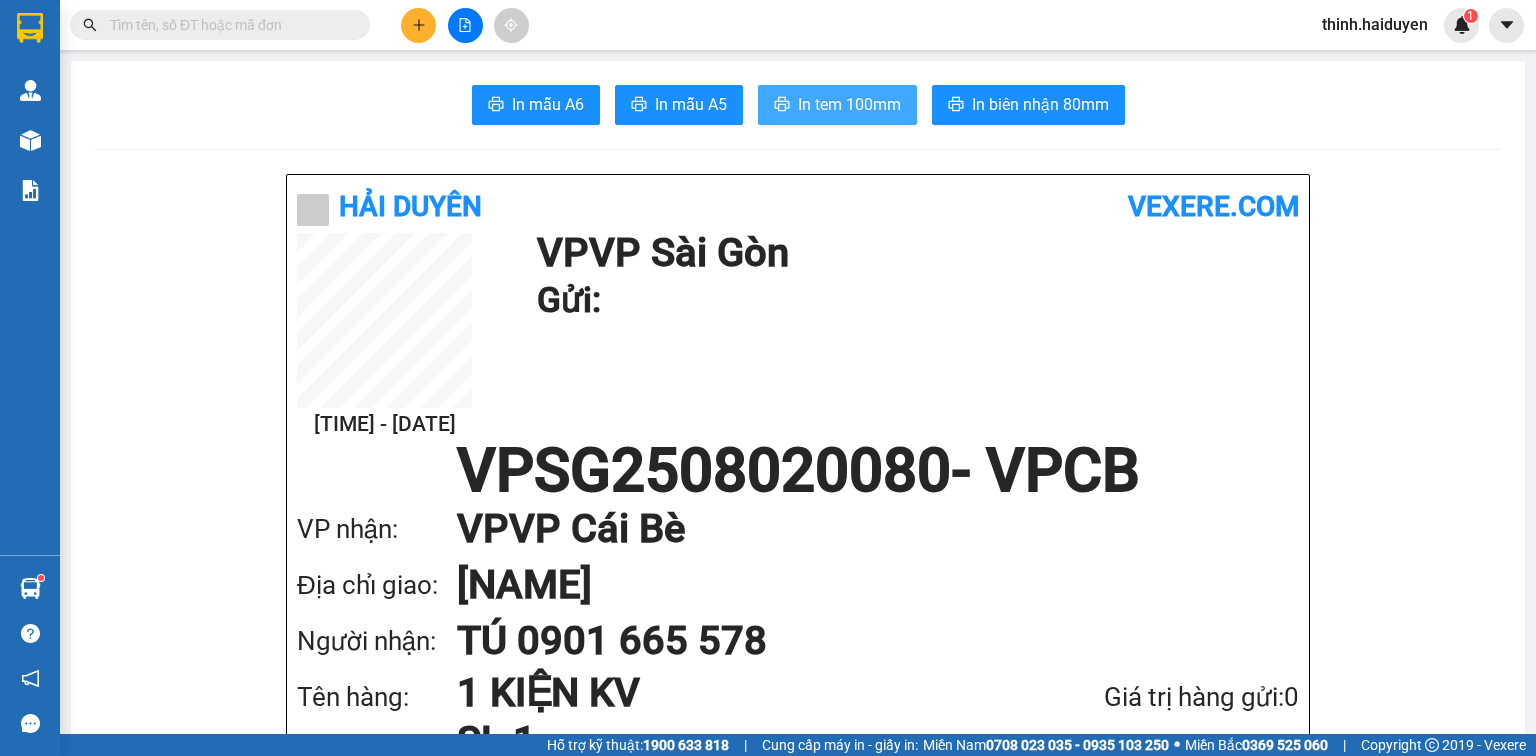 click on "In tem 100mm" at bounding box center (849, 104) 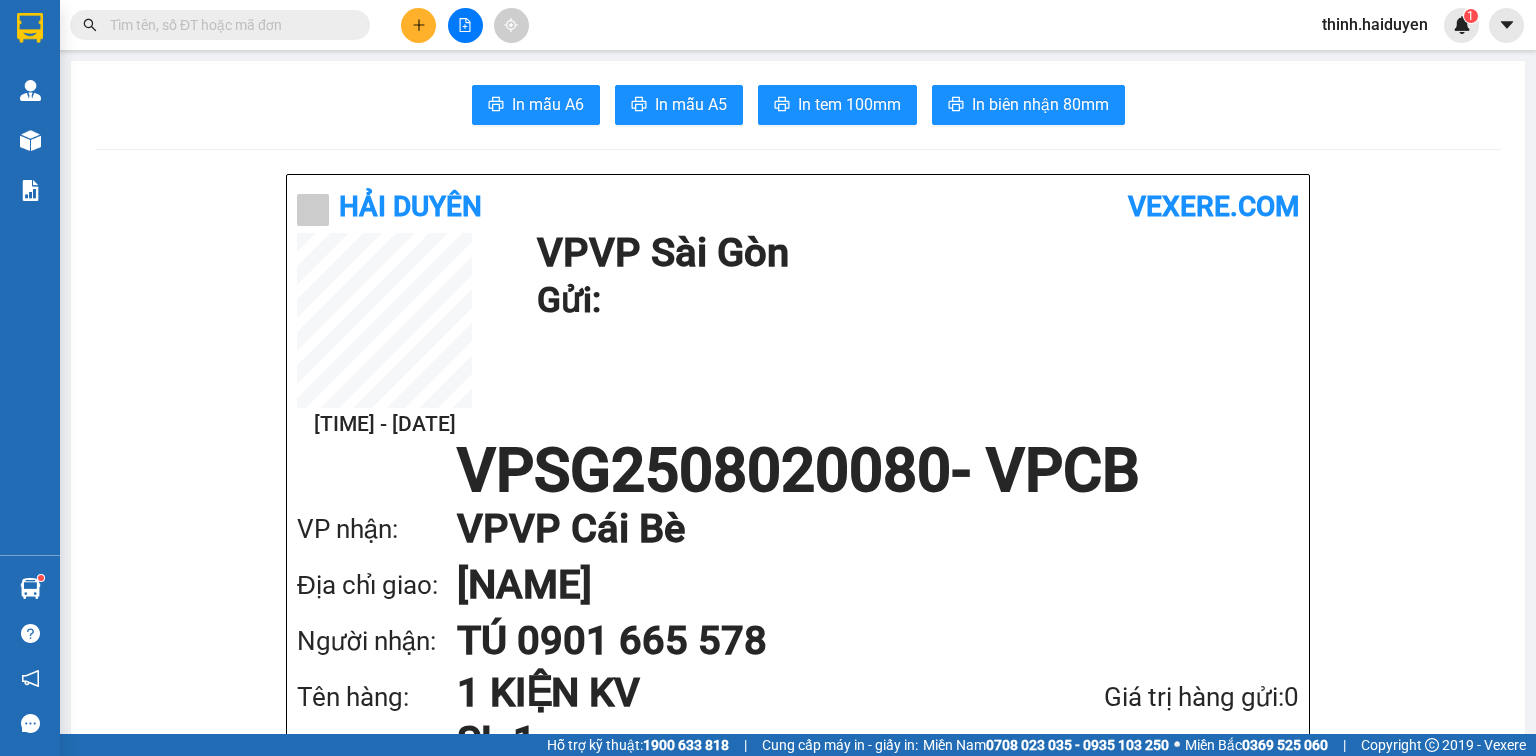click at bounding box center [465, 25] 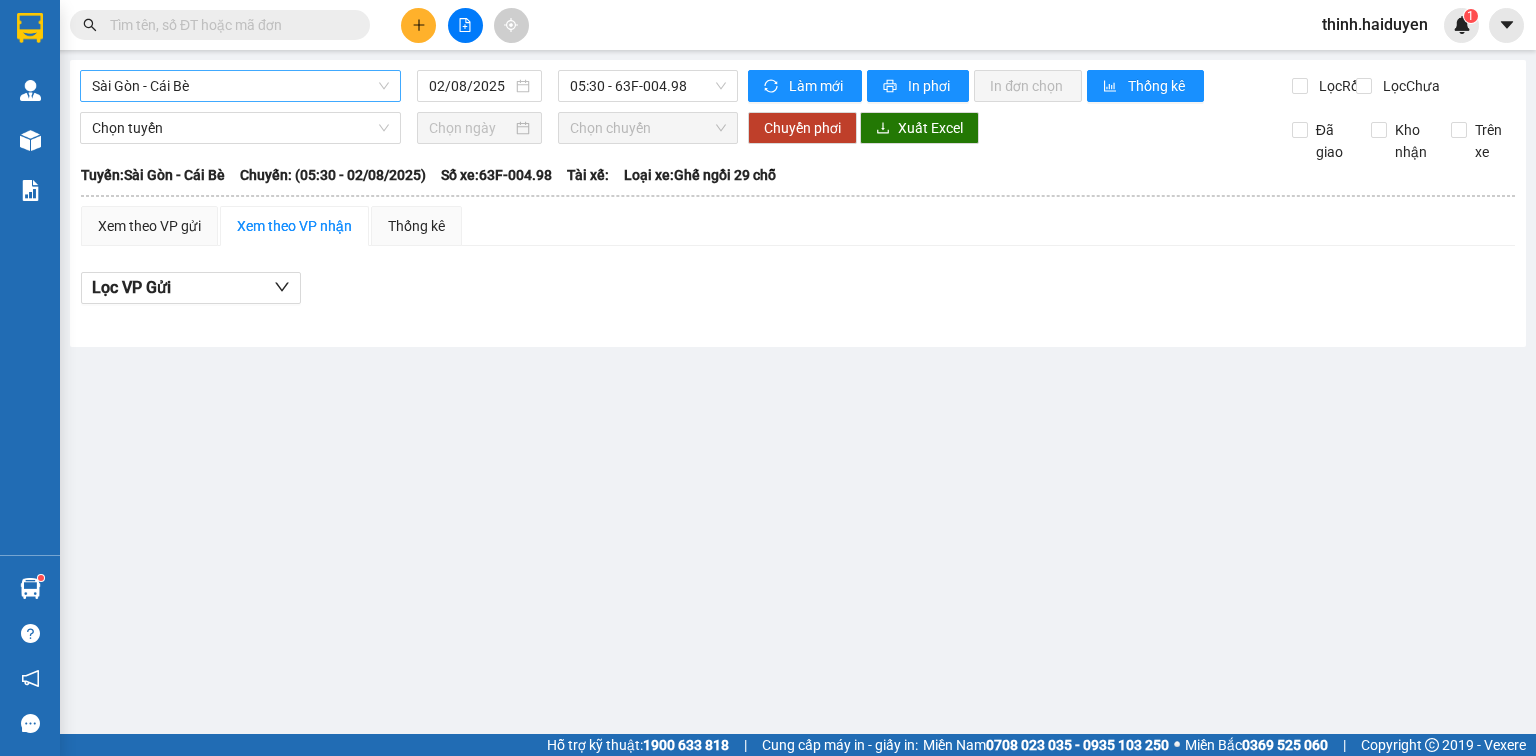drag, startPoint x: 308, startPoint y: 90, endPoint x: 303, endPoint y: 99, distance: 10.29563 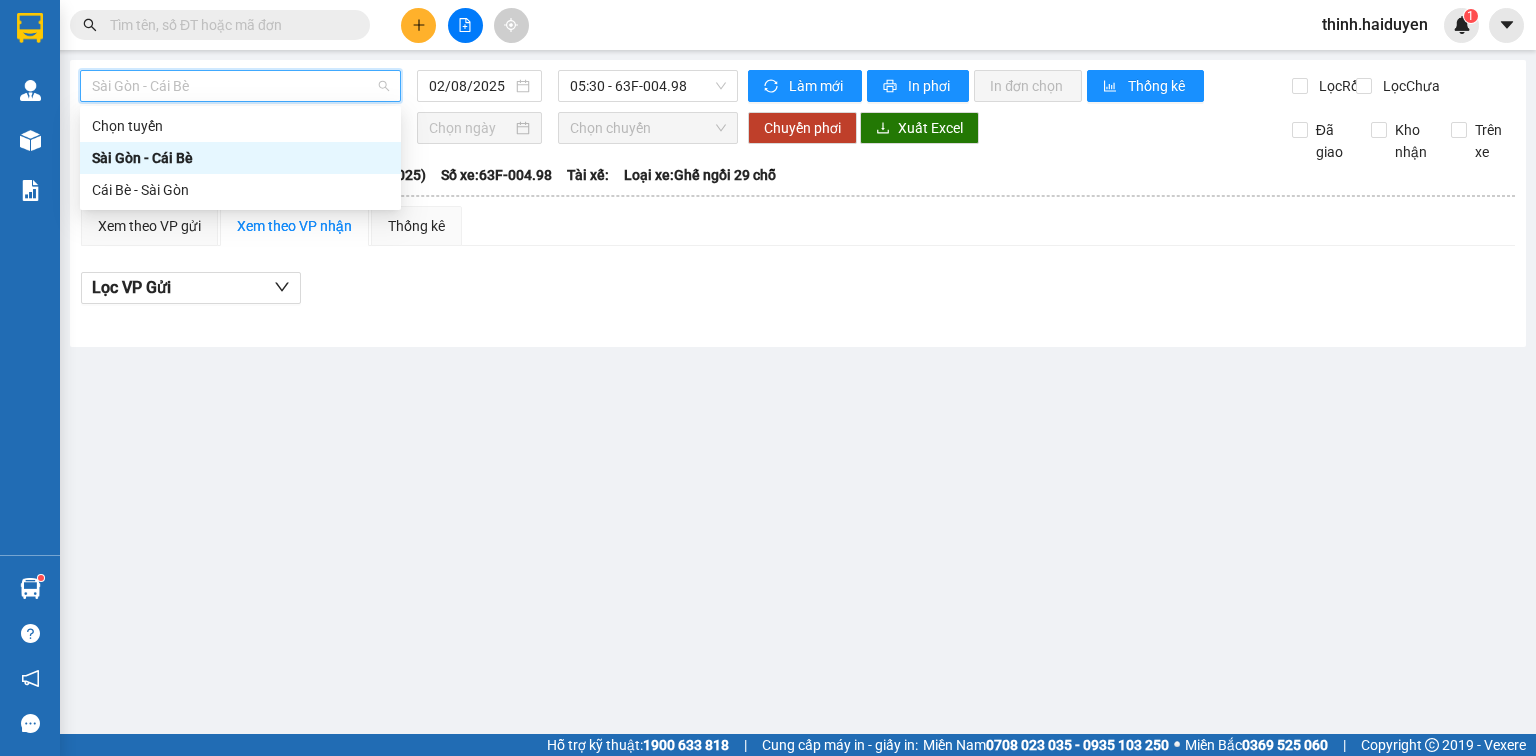 click on "Cái Bè - Sài Gòn" at bounding box center [240, 190] 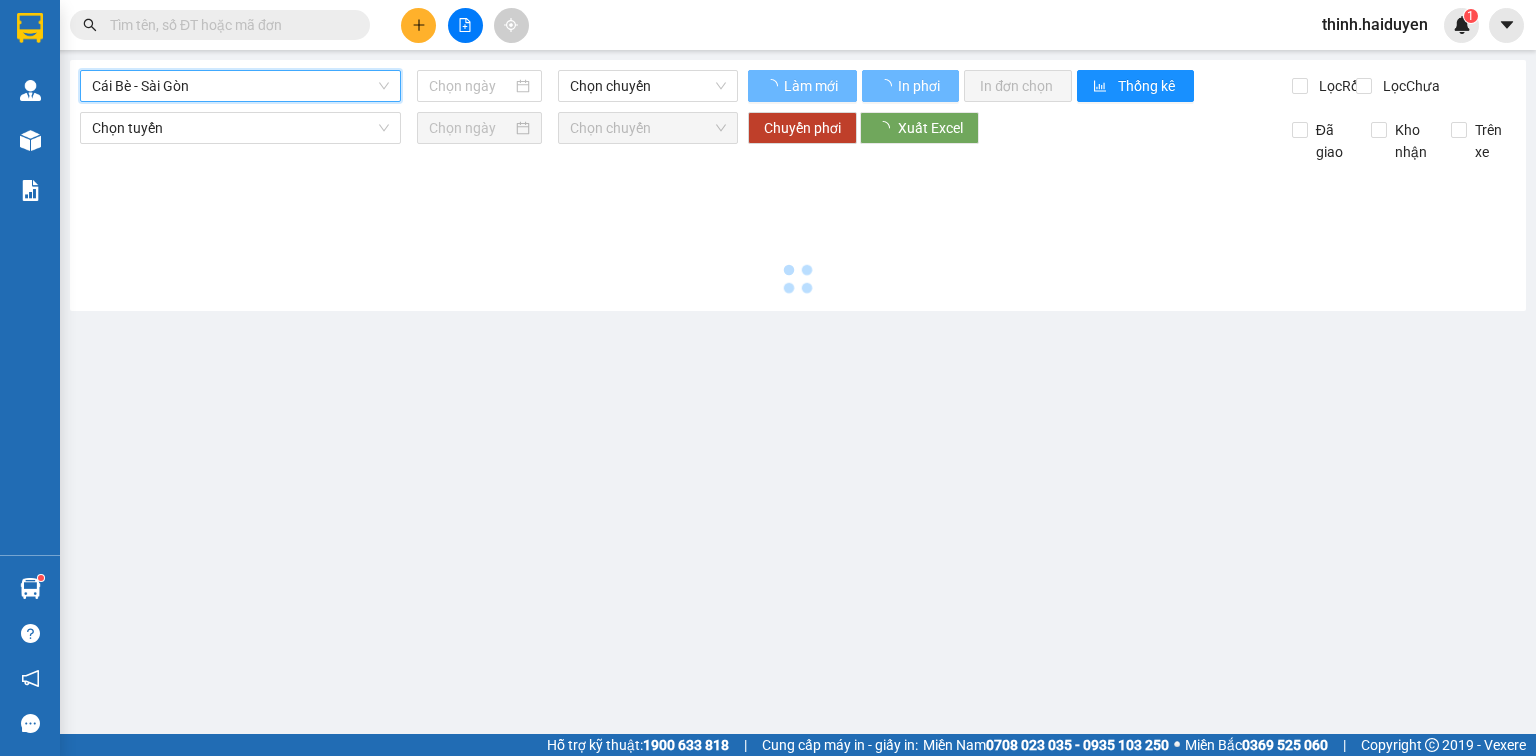 type on "02/08/2025" 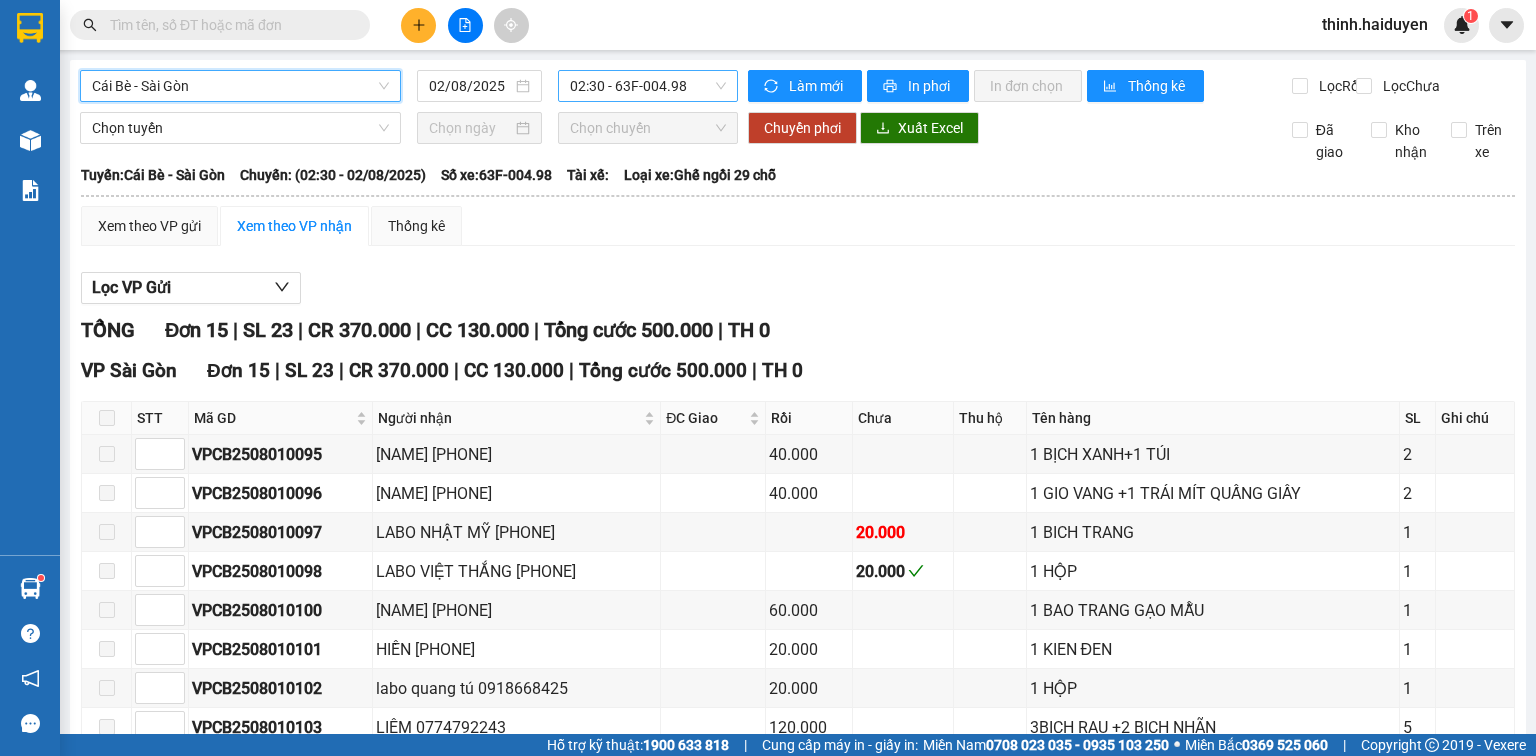click on "02:30     - 63F-004.98" at bounding box center [648, 86] 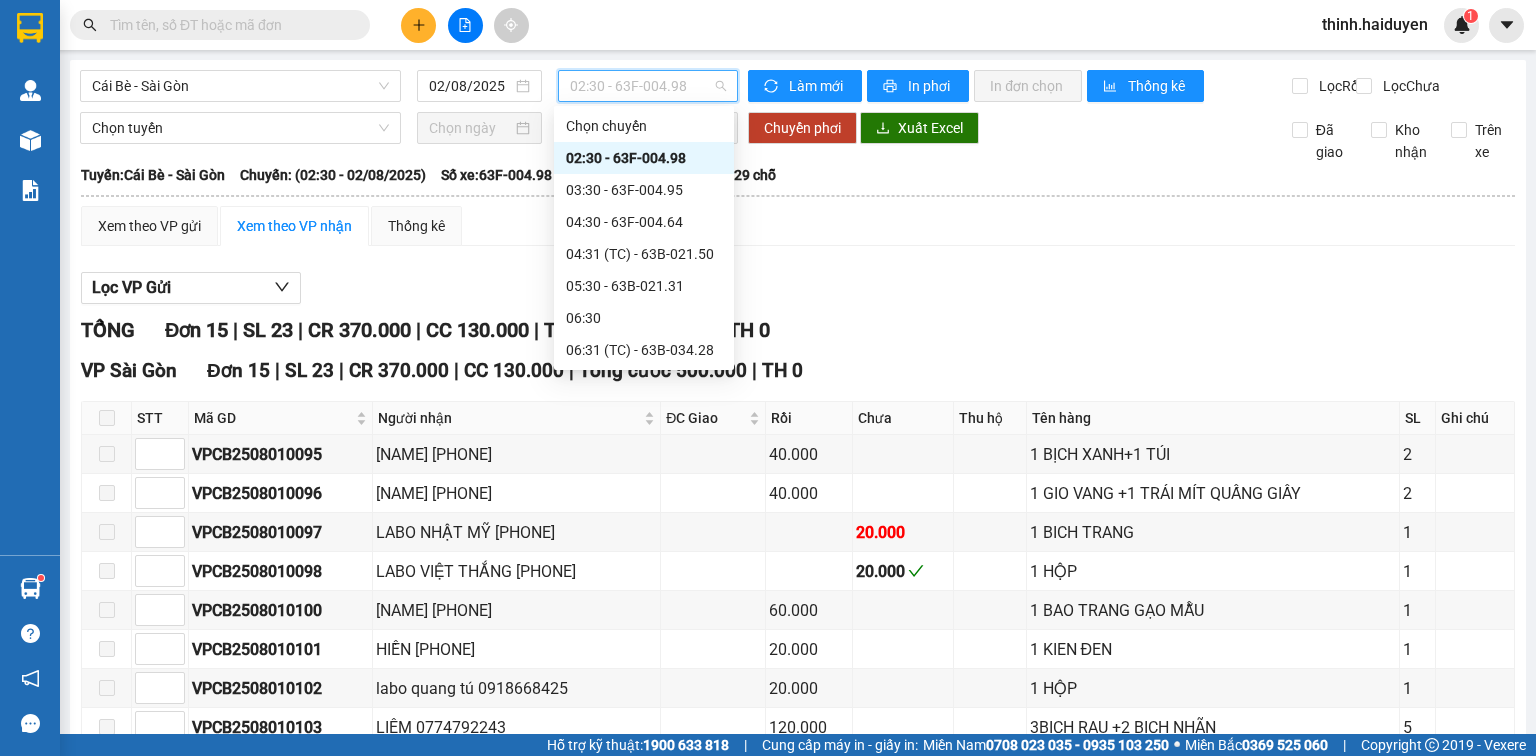 click on "07:31   (TC)   - 63F-004.27" at bounding box center [644, 414] 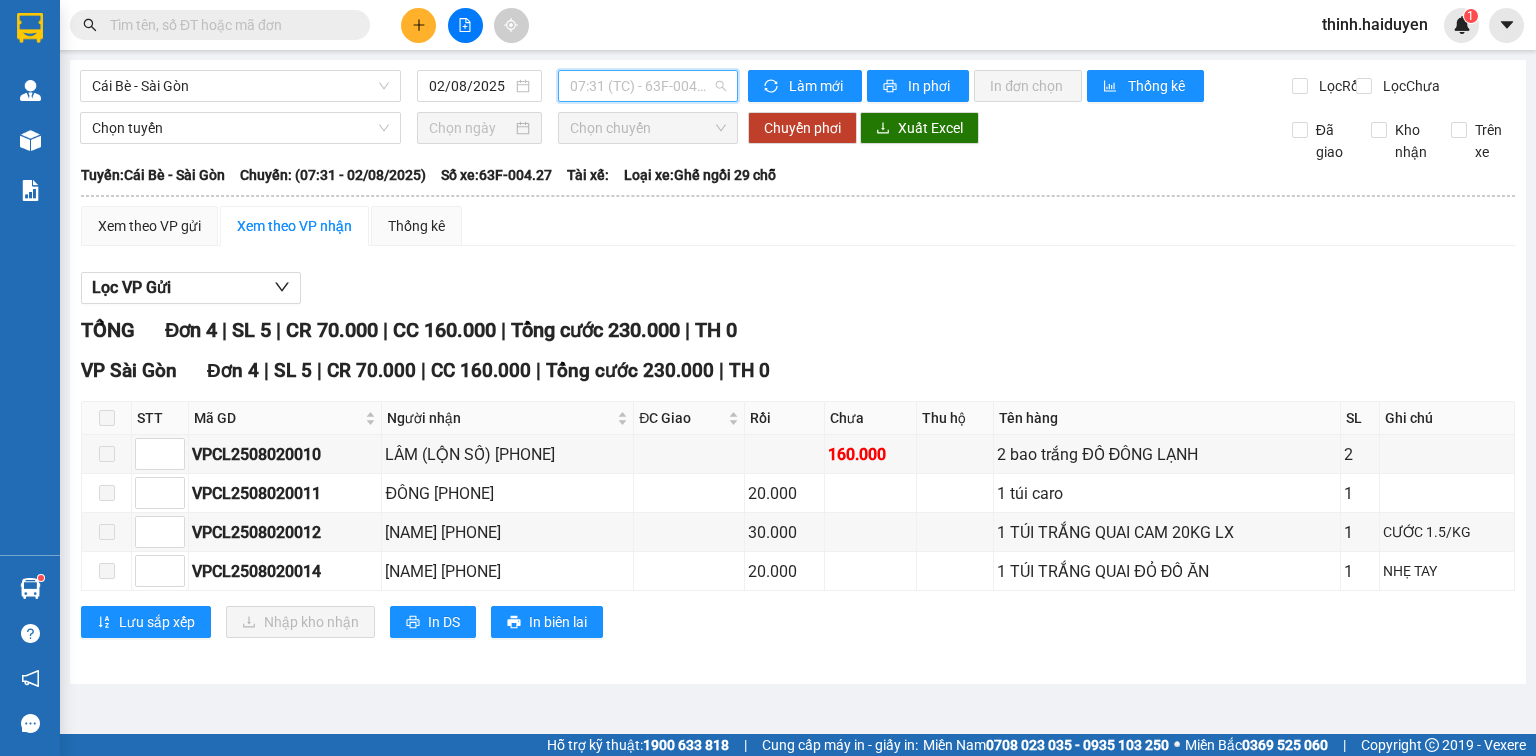 click on "07:31   (TC)   - 63F-004.27" at bounding box center [648, 86] 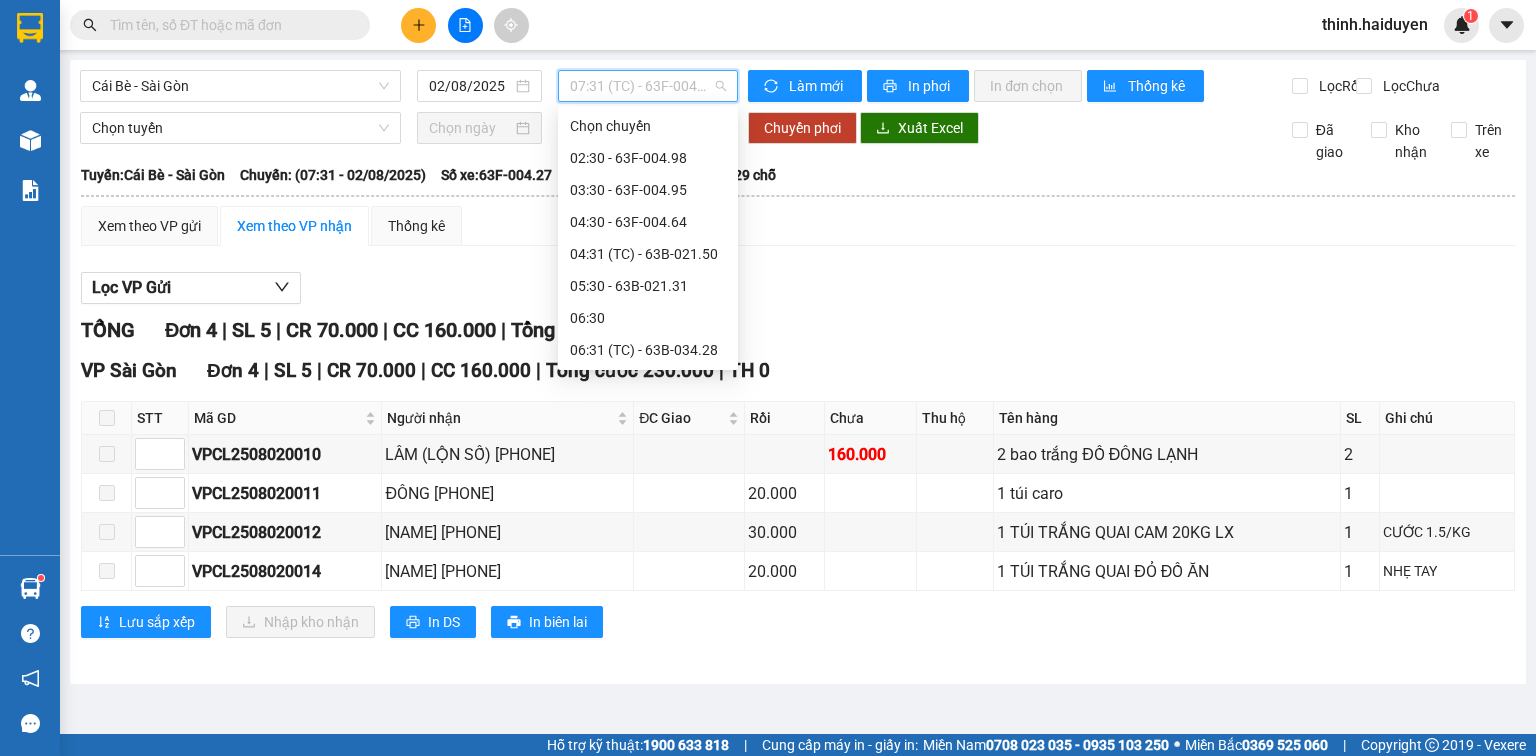 click on "08:30     - 63B-020.43" at bounding box center (648, 446) 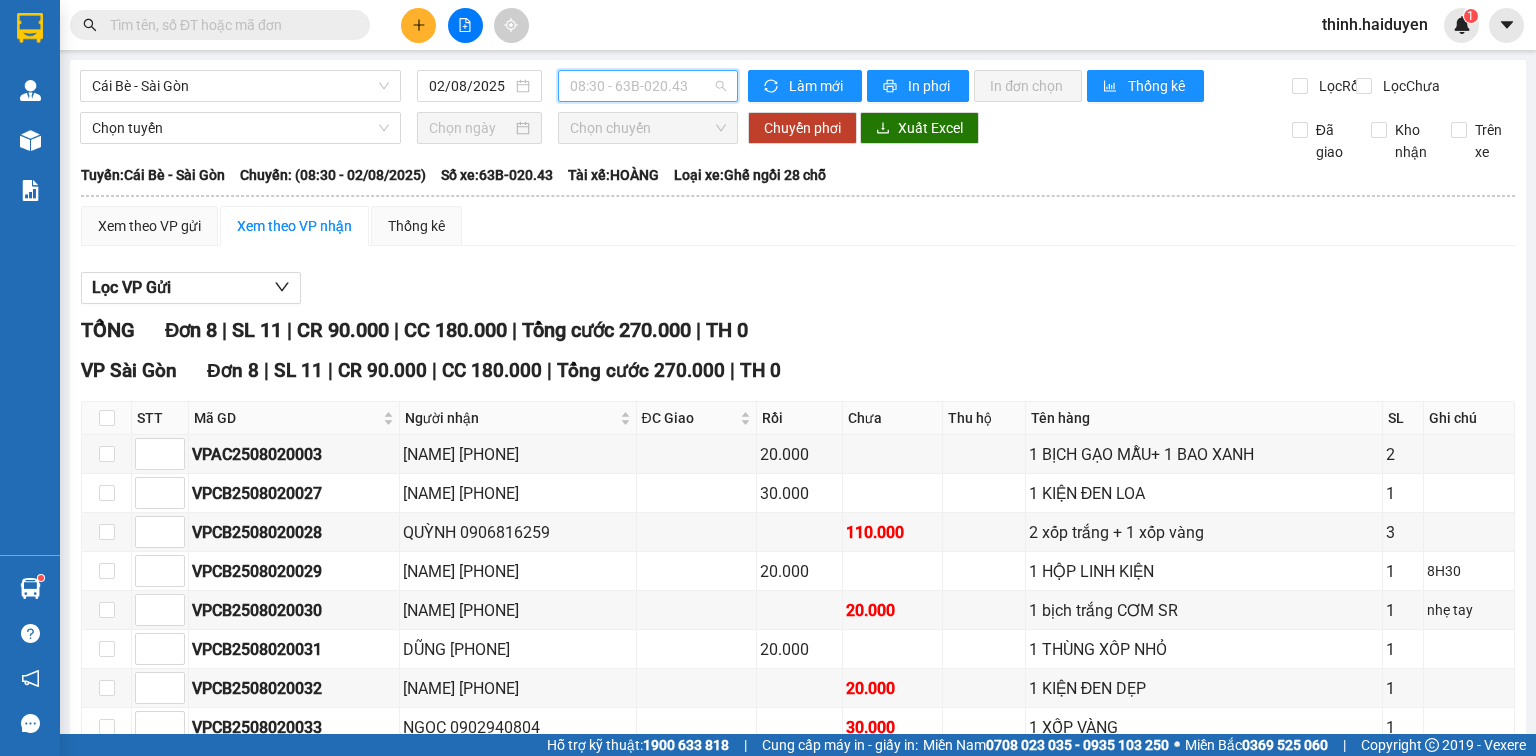 click on "08:30     - 63B-020.43" at bounding box center (648, 86) 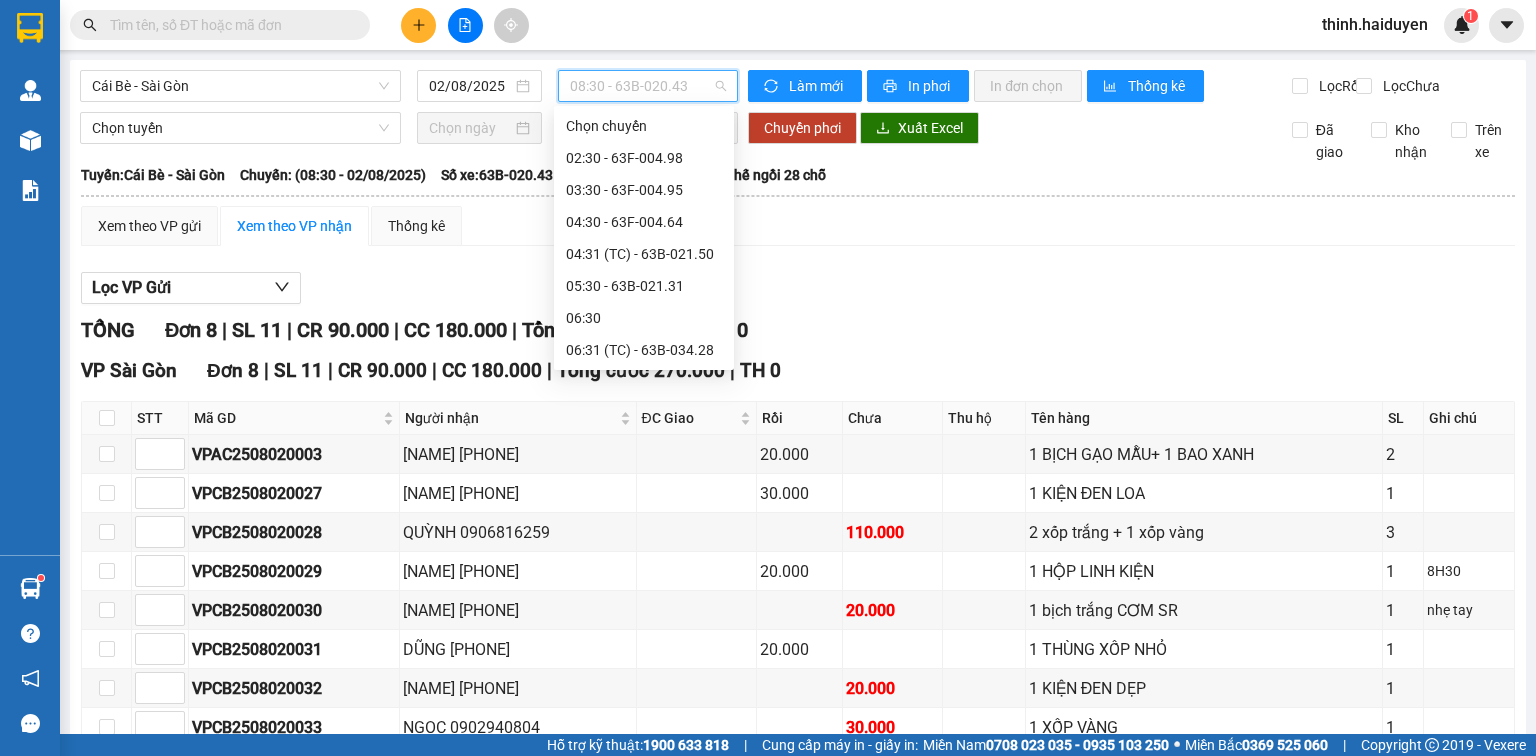 click on "08:31   (TC)   - 63E-010.89" at bounding box center (644, 478) 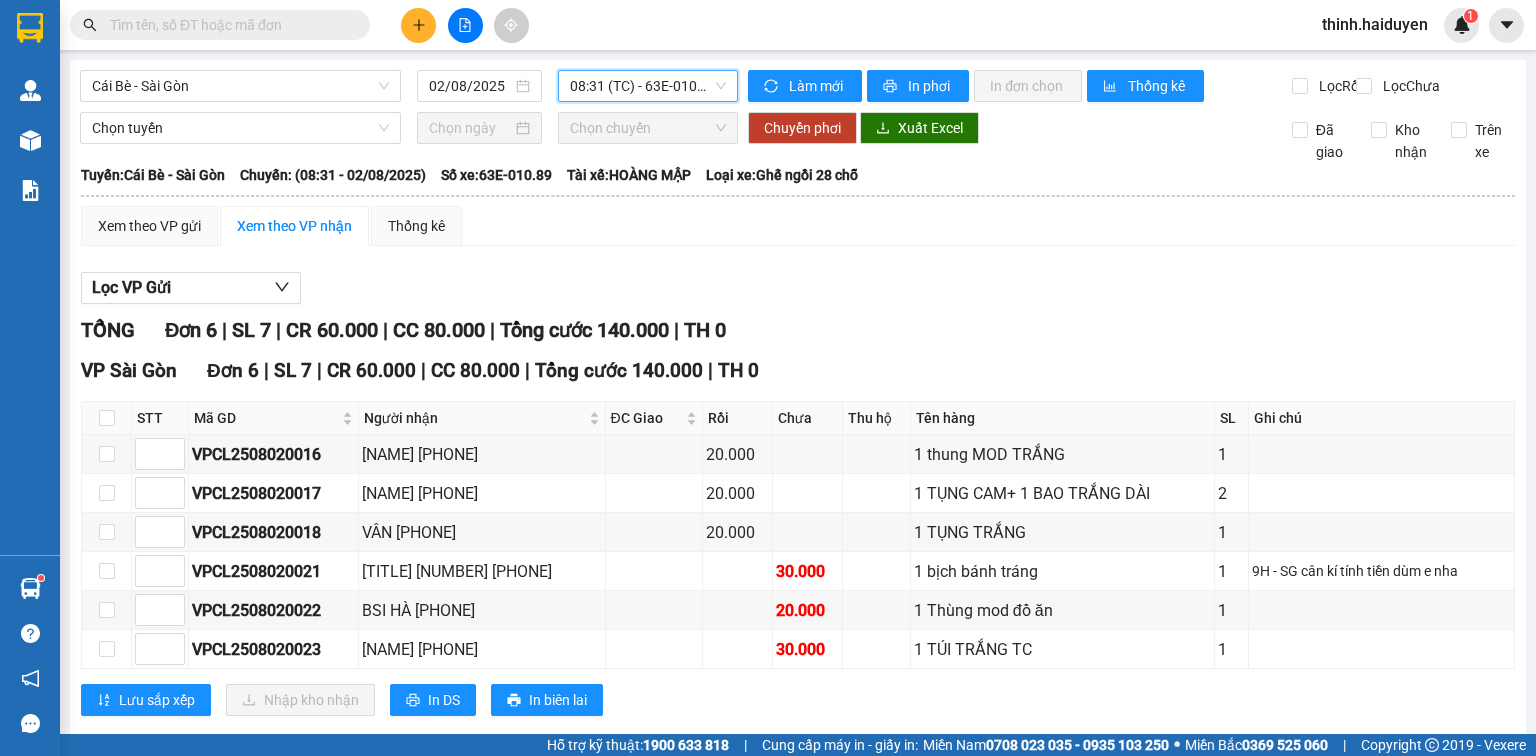 click on "08:31   (TC)   - 63E-010.89" at bounding box center (648, 86) 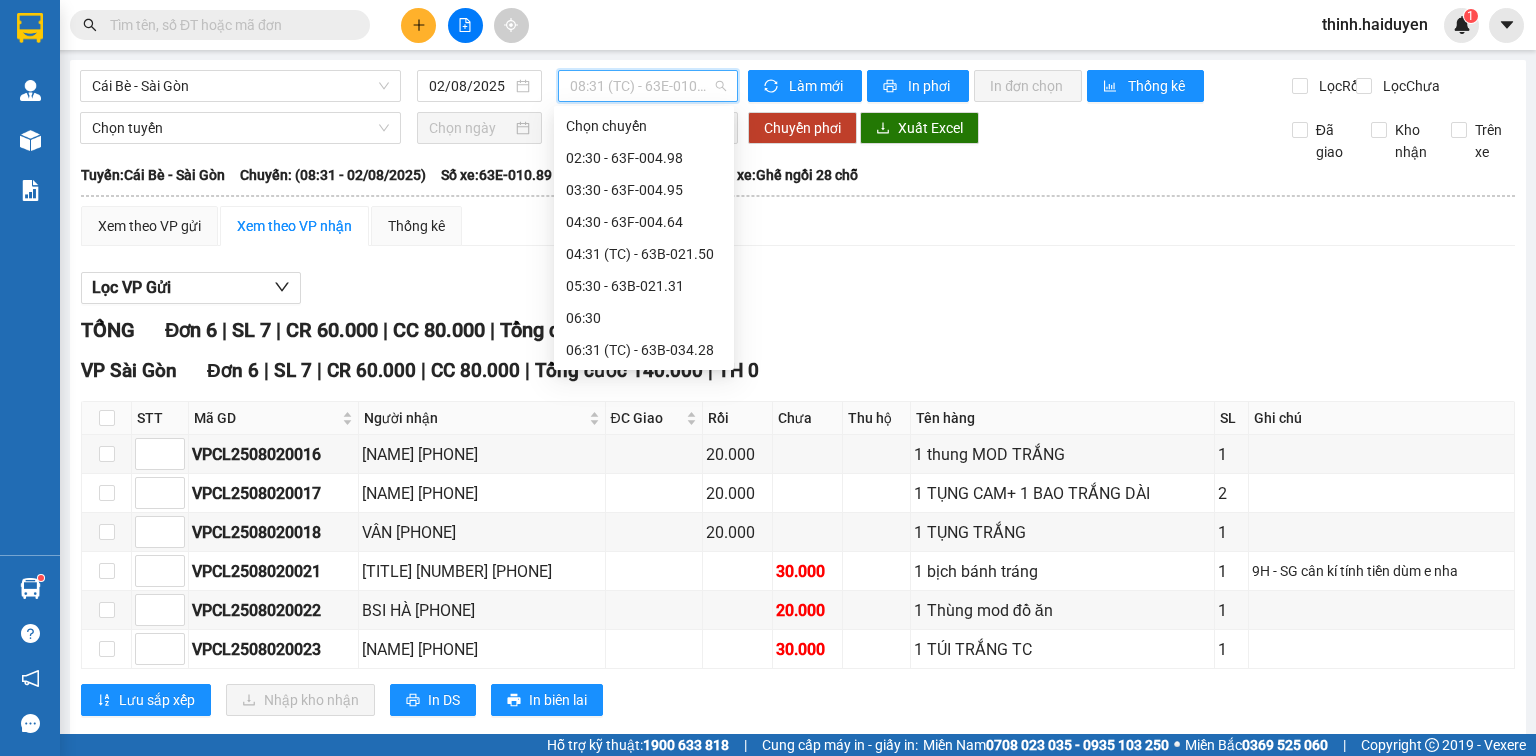 click on "09:30     - 63F-004.98" at bounding box center (644, 510) 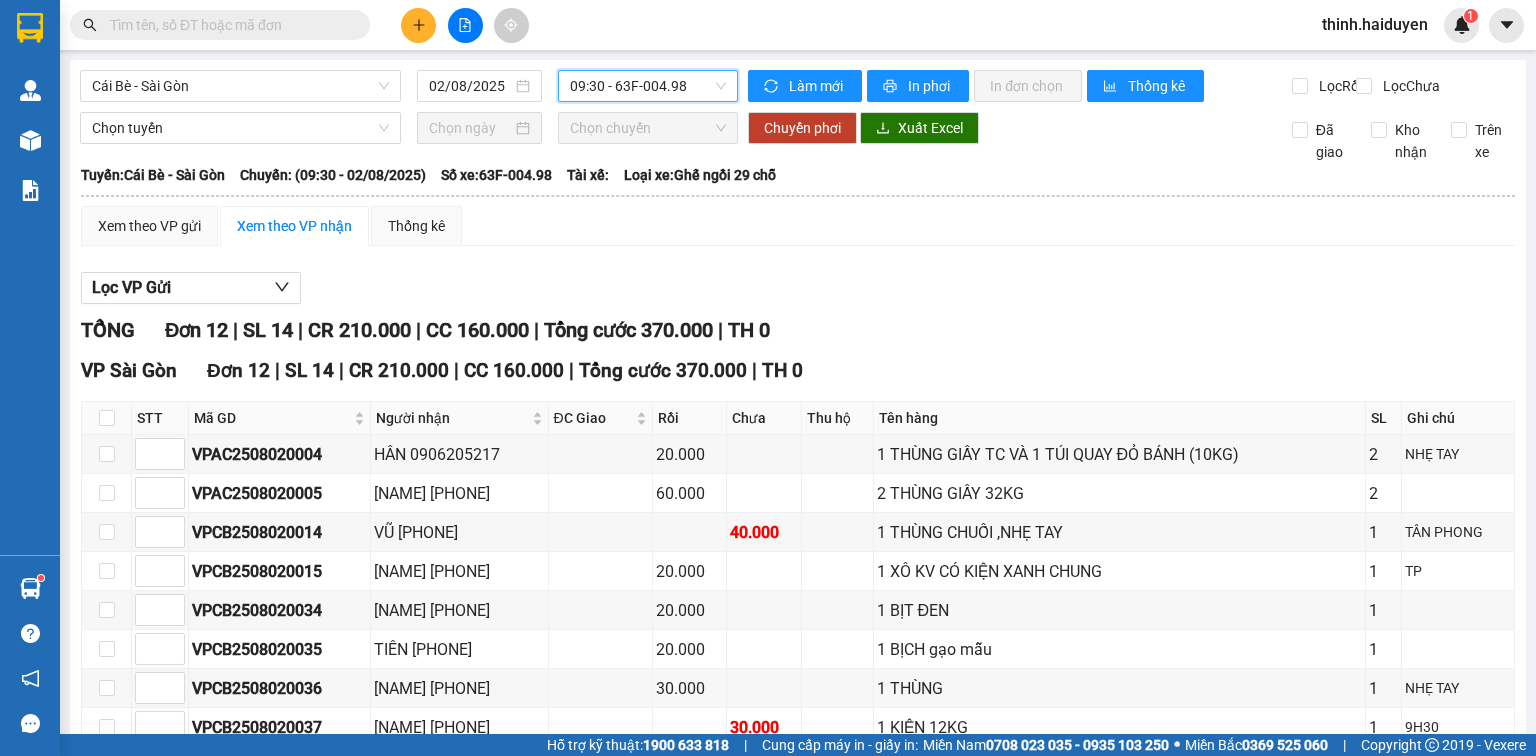 click on "09:30     - 63F-004.98" at bounding box center [648, 86] 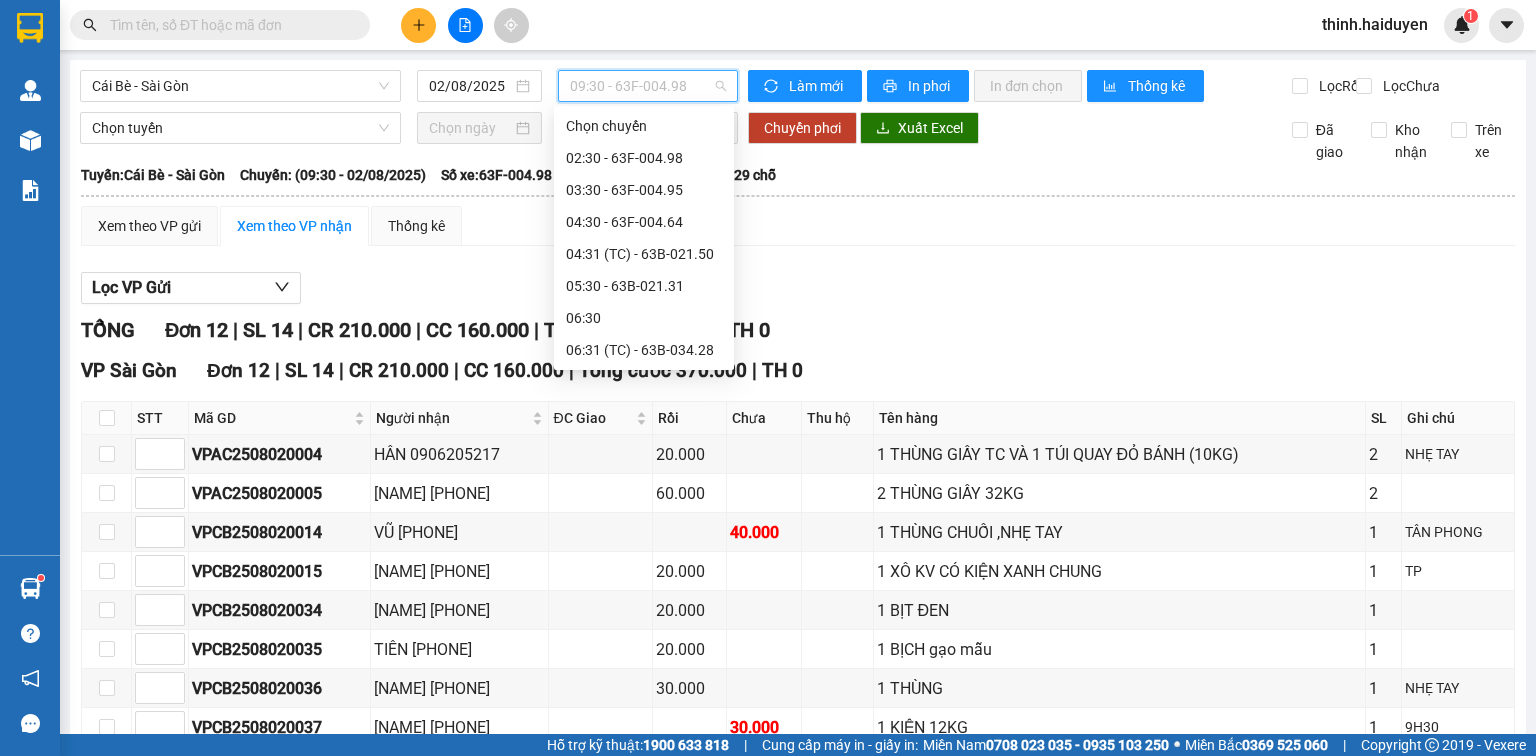 click on "09:31   (TC)   - 63F-004.02" at bounding box center [644, 542] 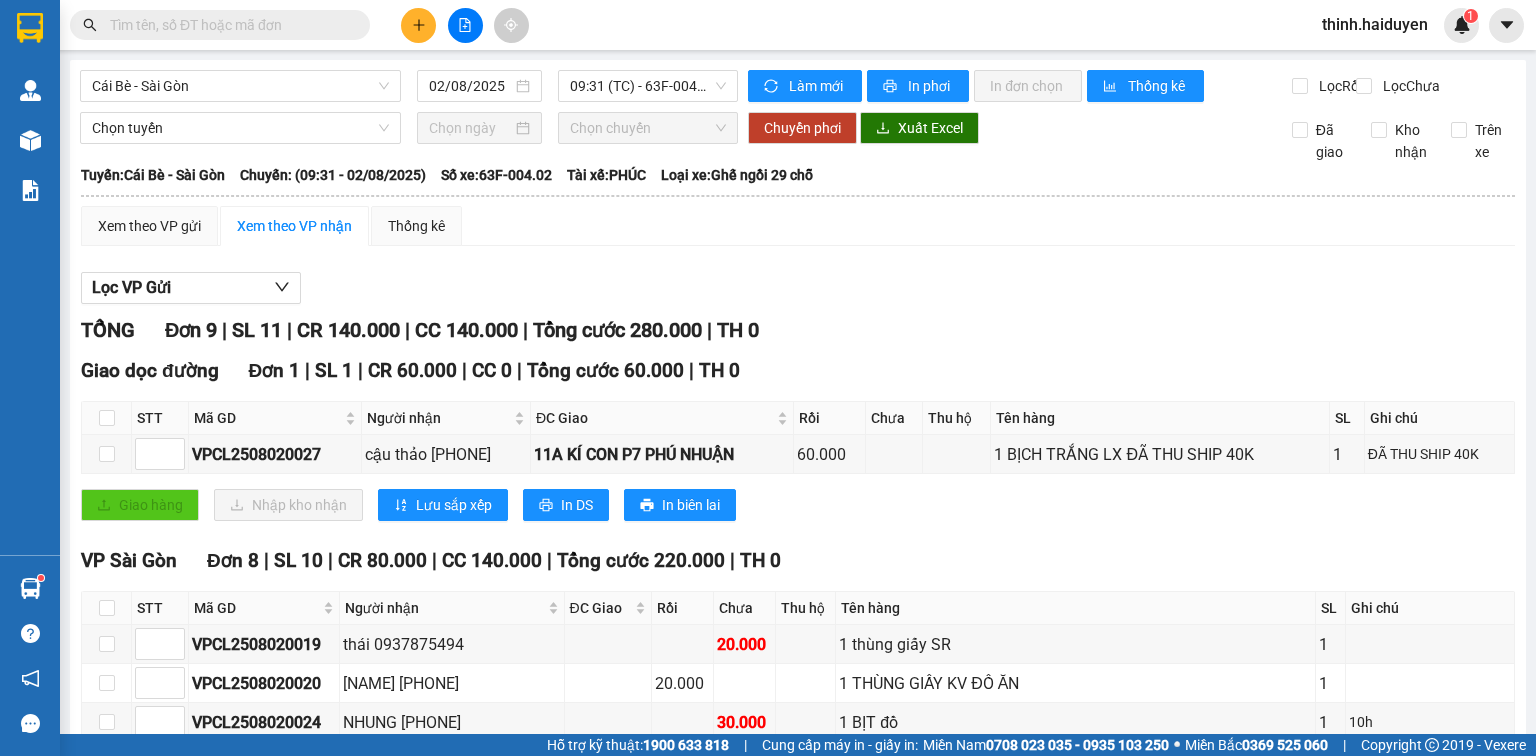 click on "Cái Bè - Sài Gòn 02/08/2025 09:31   (TC)   - 63F-004.02" at bounding box center [409, 86] 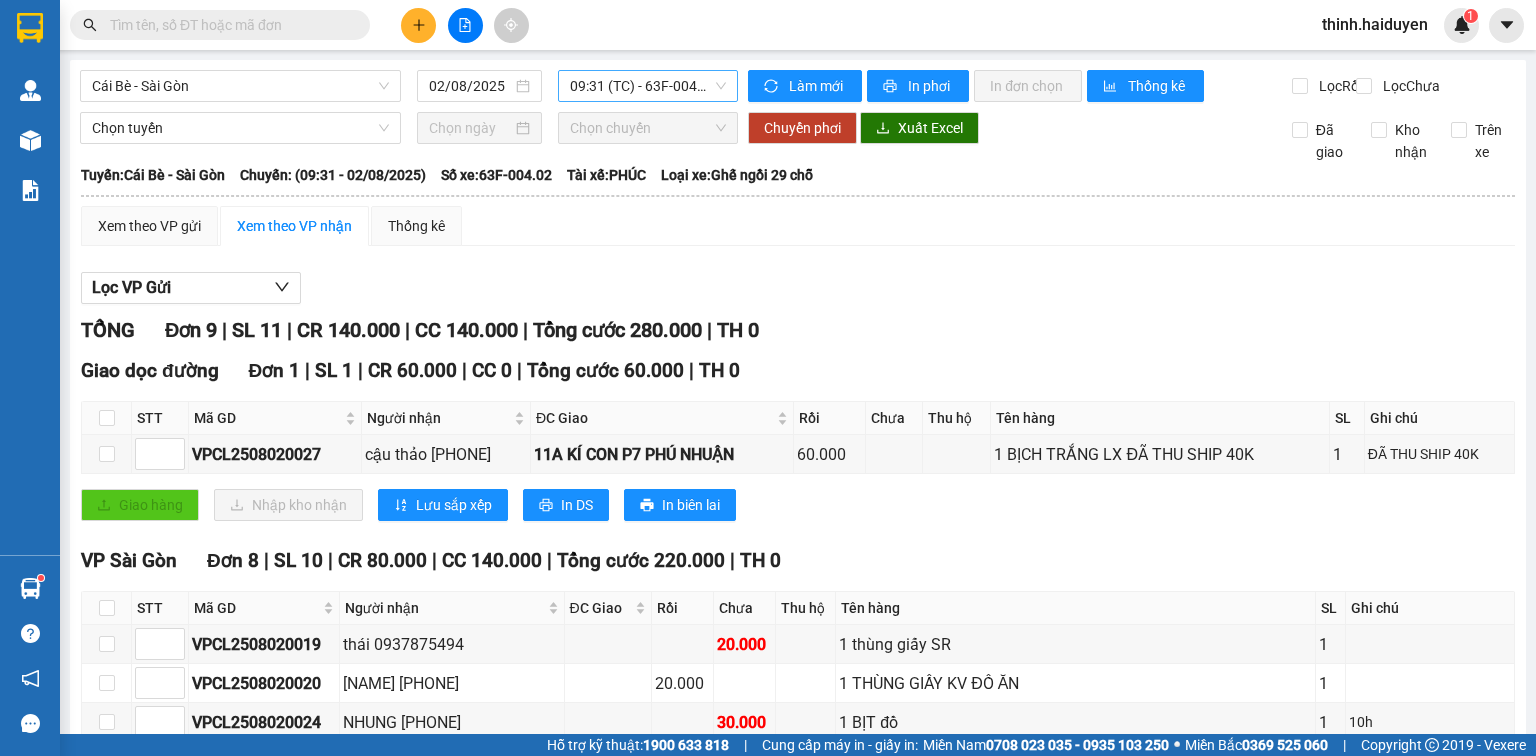 click on "09:31   (TC)   - 63F-004.02" at bounding box center (648, 86) 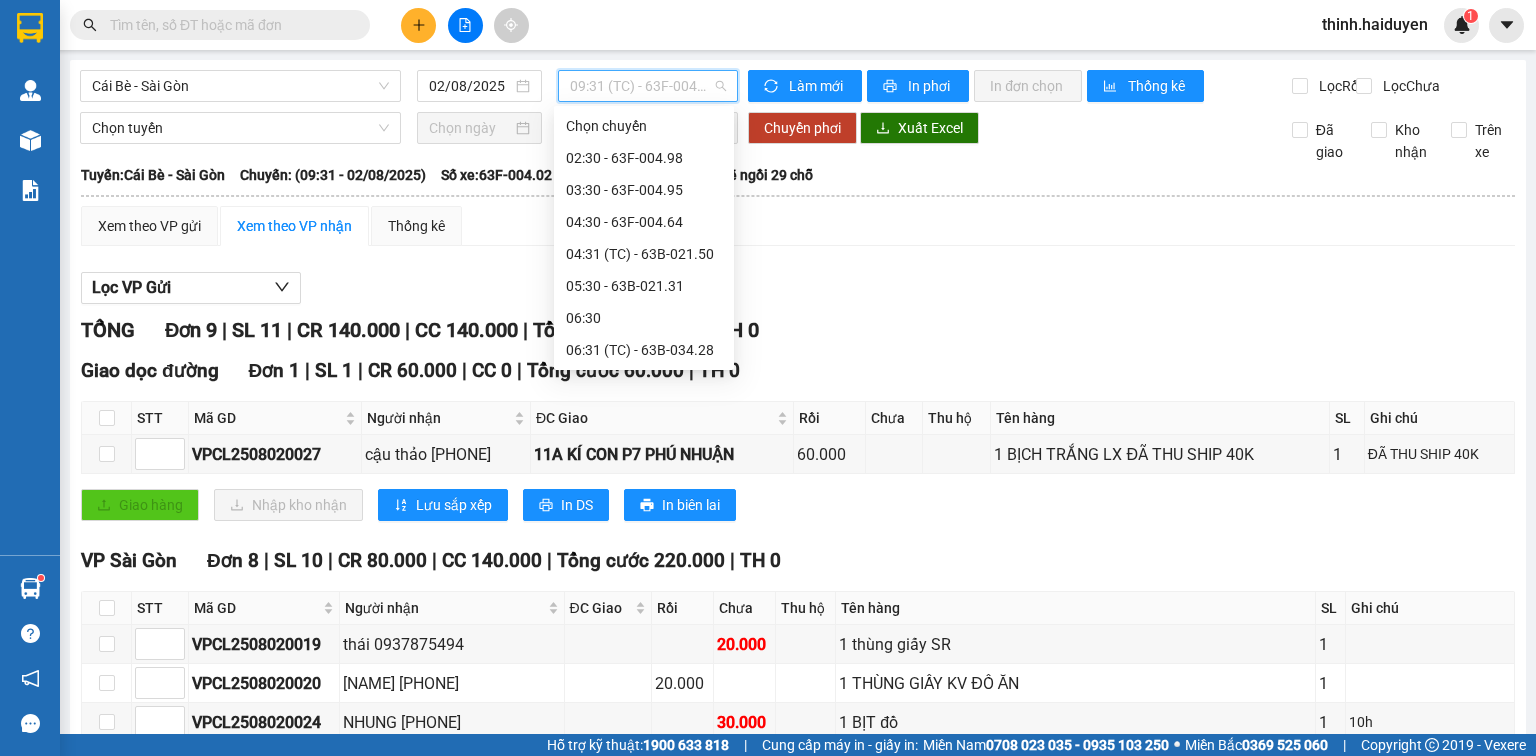 click on "10:30     - 63B-021.91" at bounding box center [644, 574] 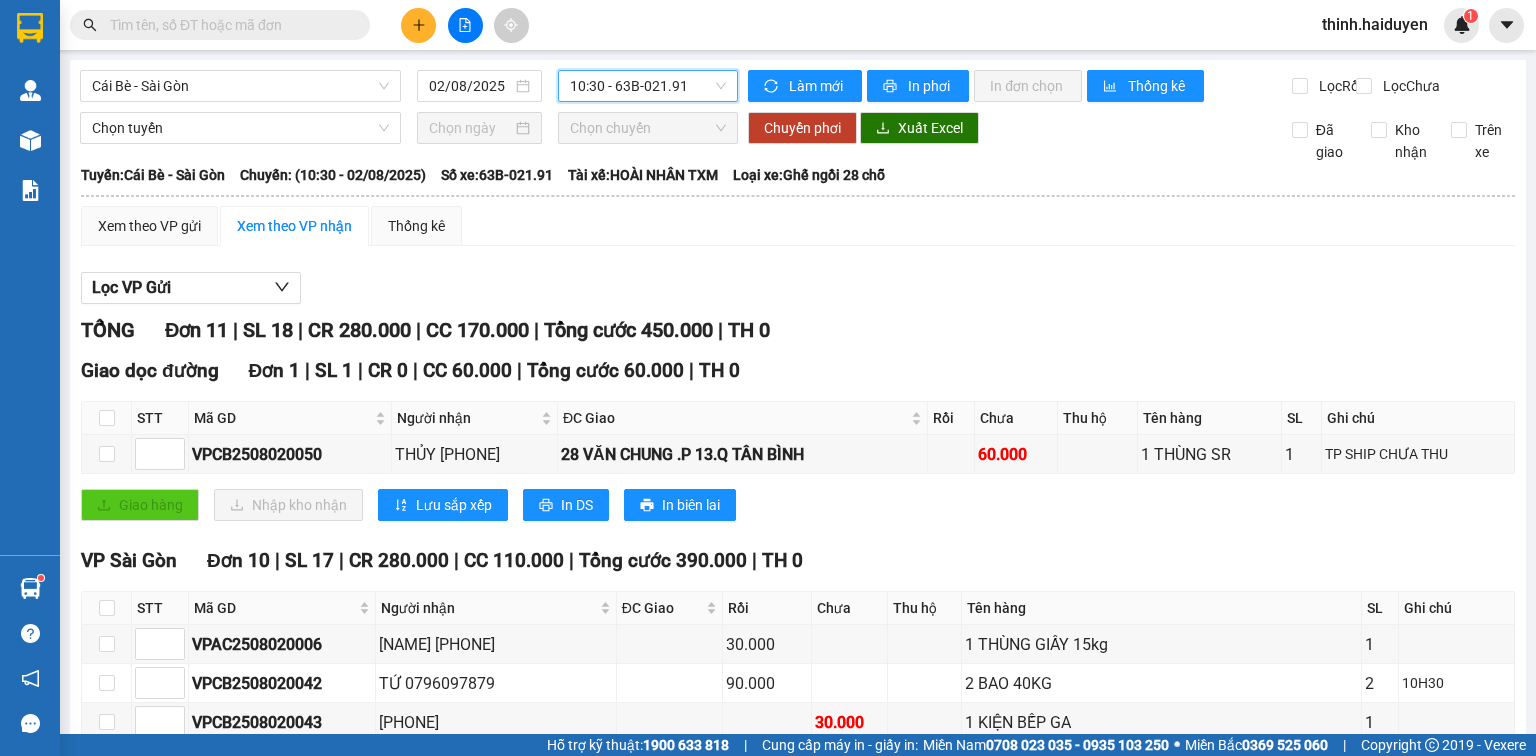 click on "10:30     - 63B-021.91" at bounding box center [648, 86] 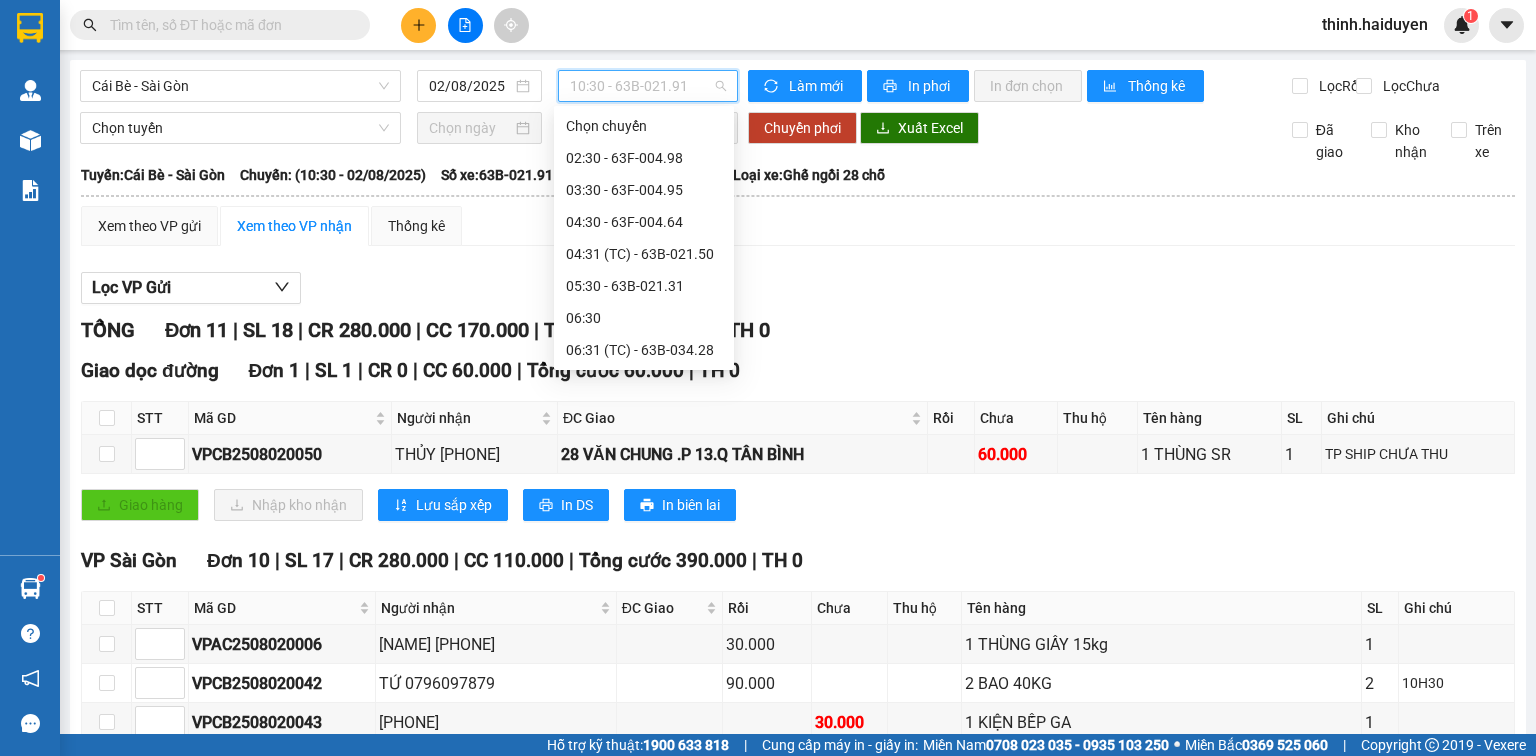 click on "10:31   (TC)   - 63F-004.95" at bounding box center (644, 606) 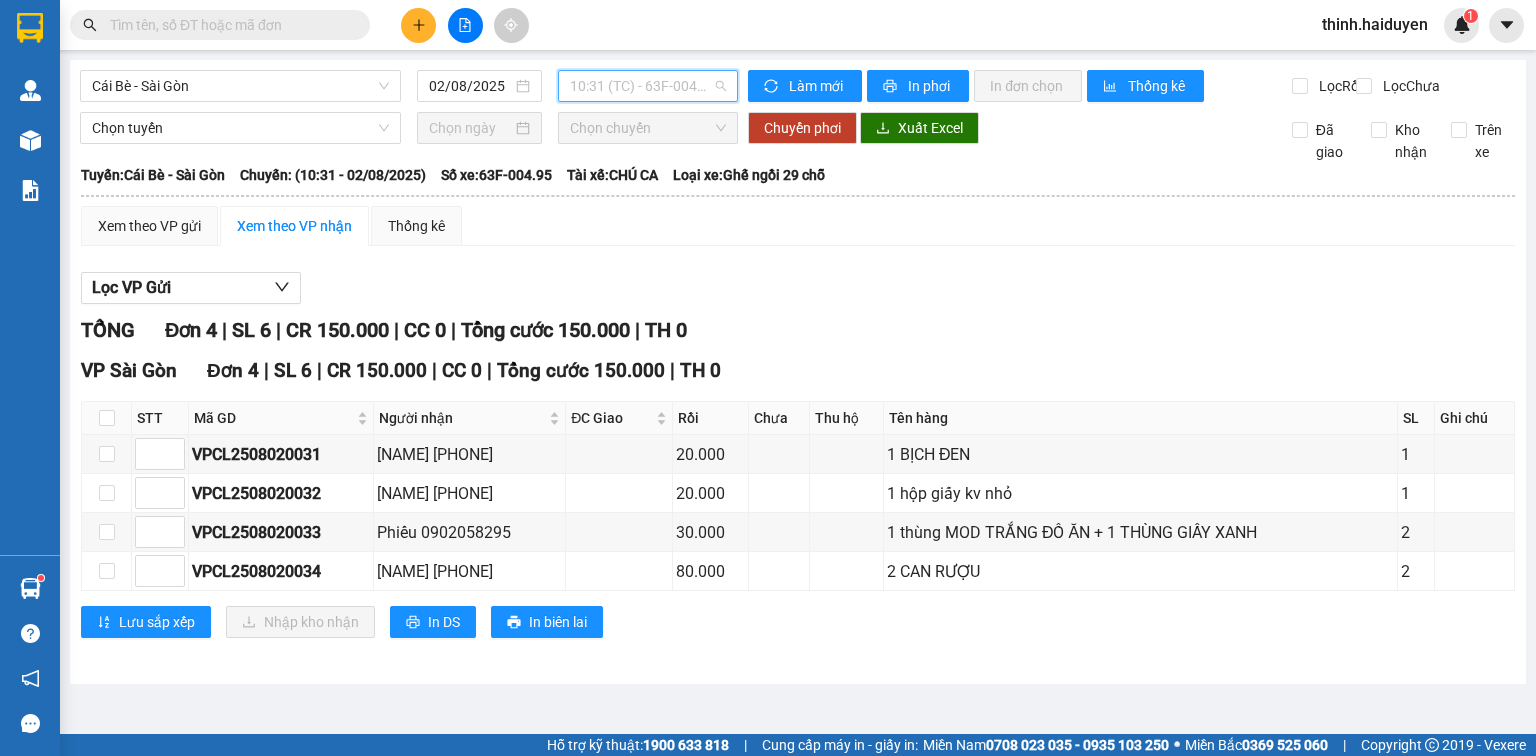 click on "10:31   (TC)   - 63F-004.95" at bounding box center [648, 86] 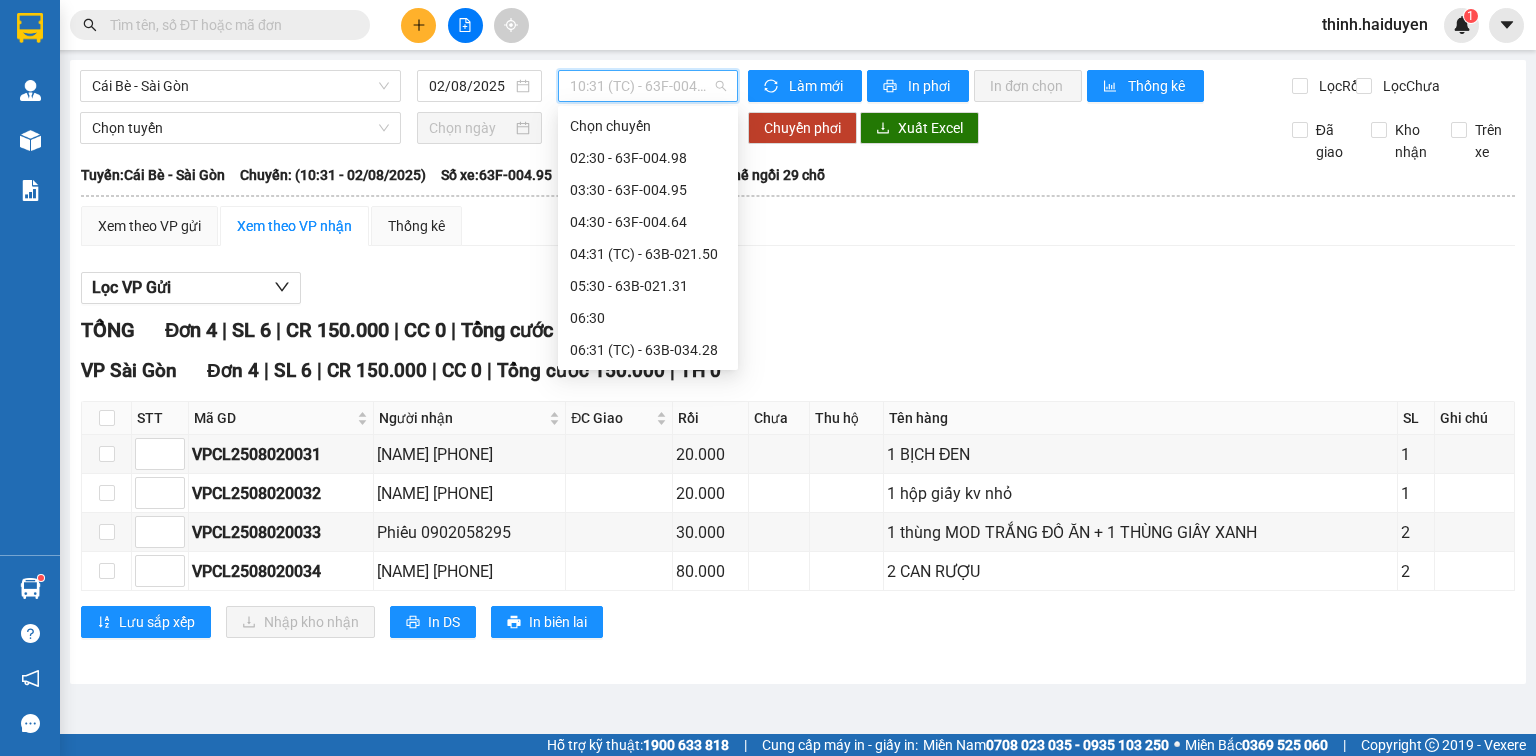 click on "08:30     - 63B-020.43" at bounding box center (648, 446) 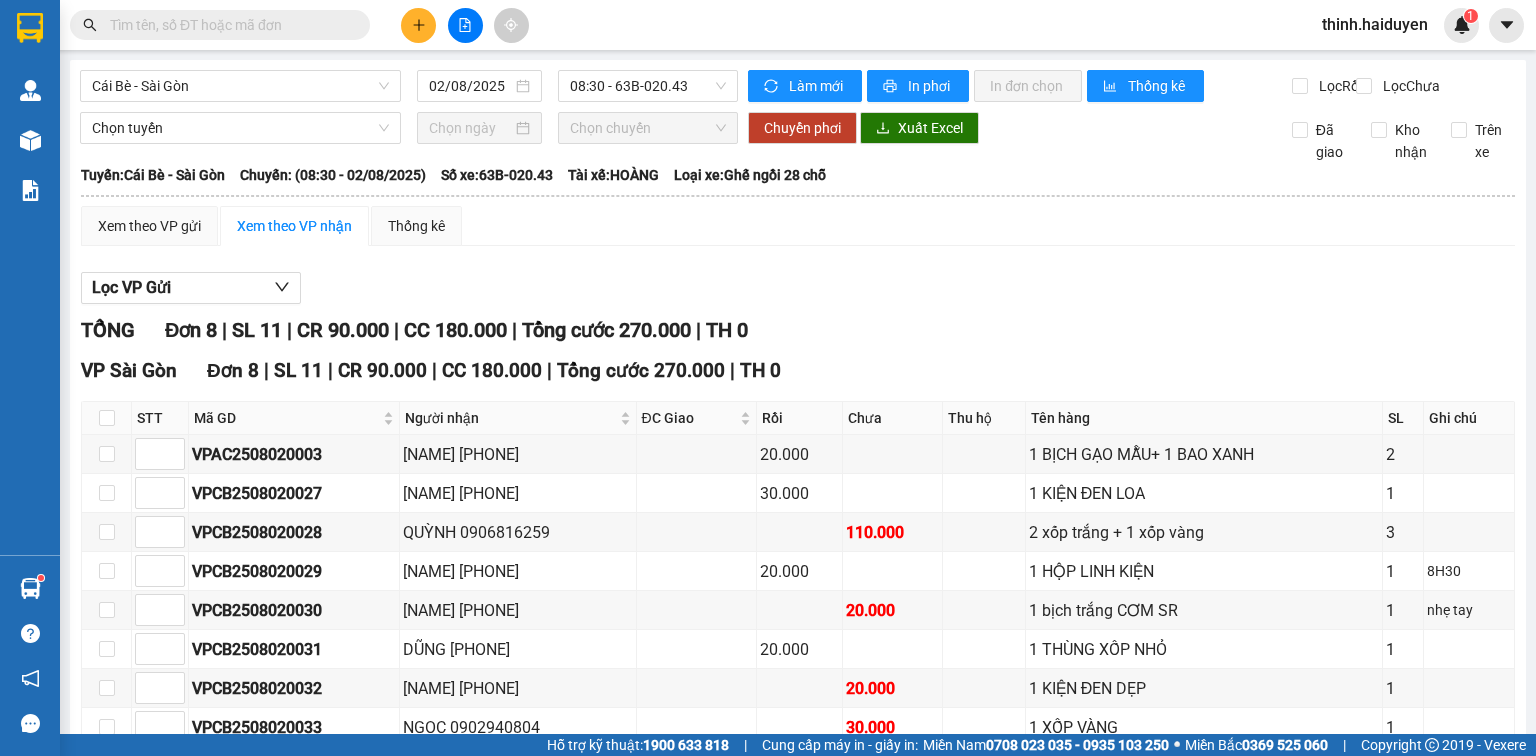 click at bounding box center [228, 25] 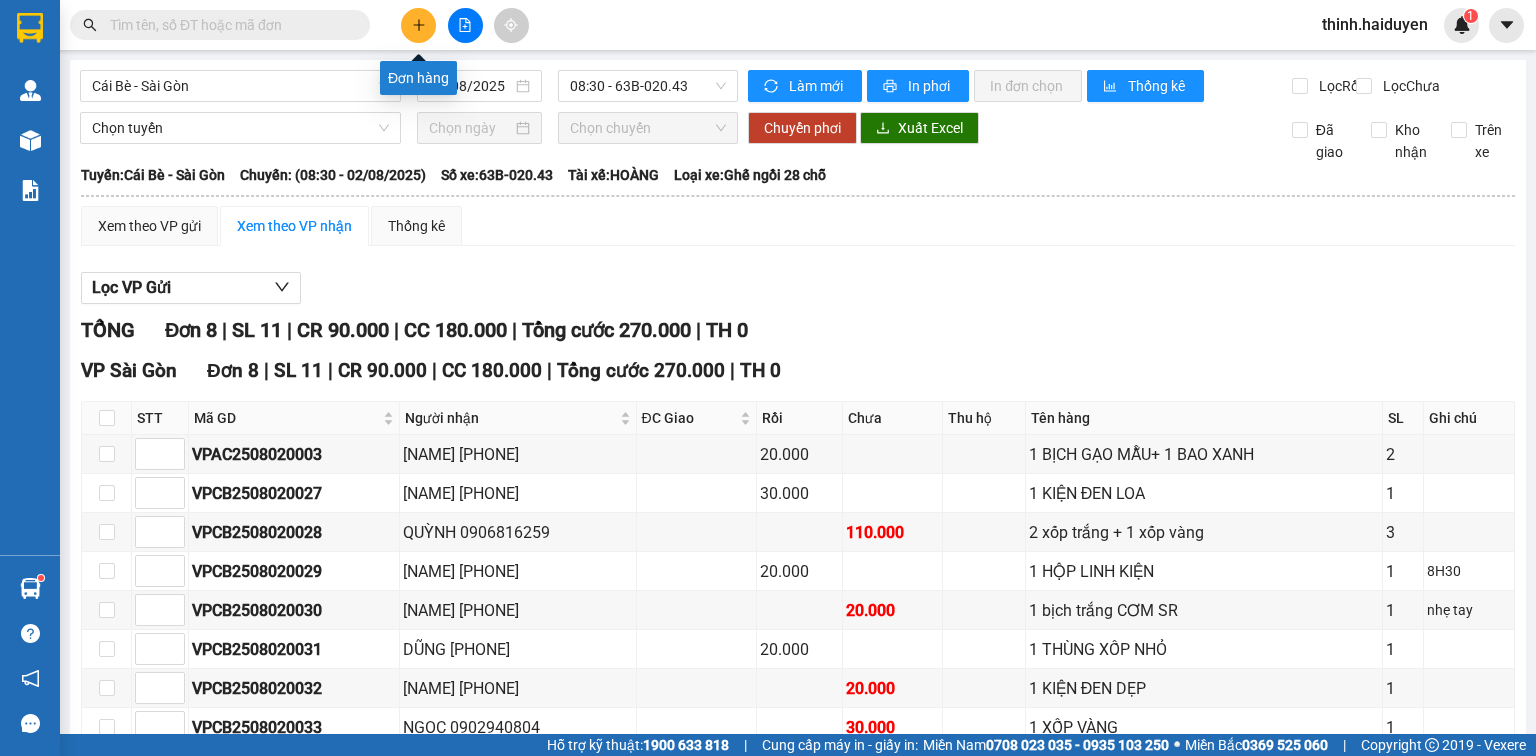 click at bounding box center (418, 25) 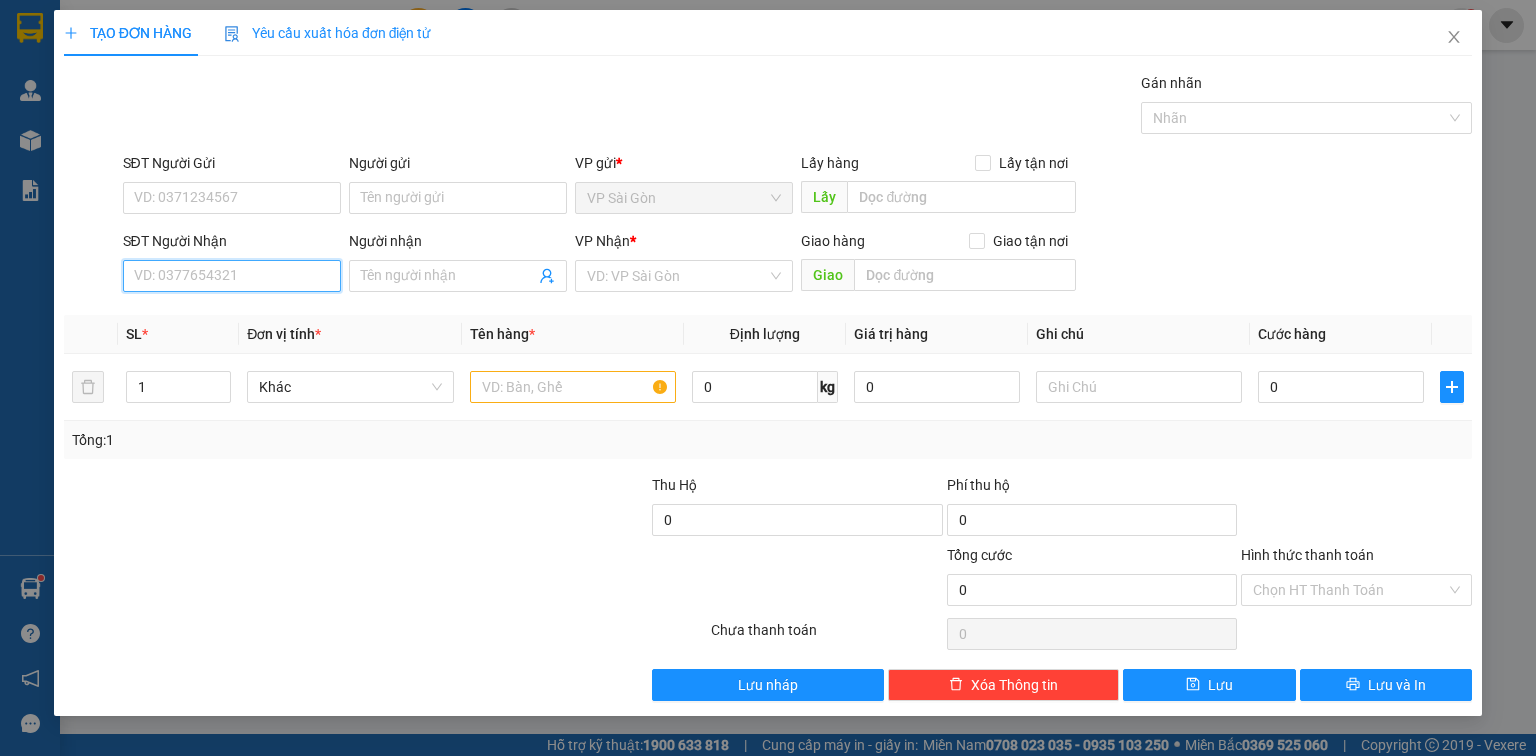 click on "SĐT Người Nhận" at bounding box center [232, 276] 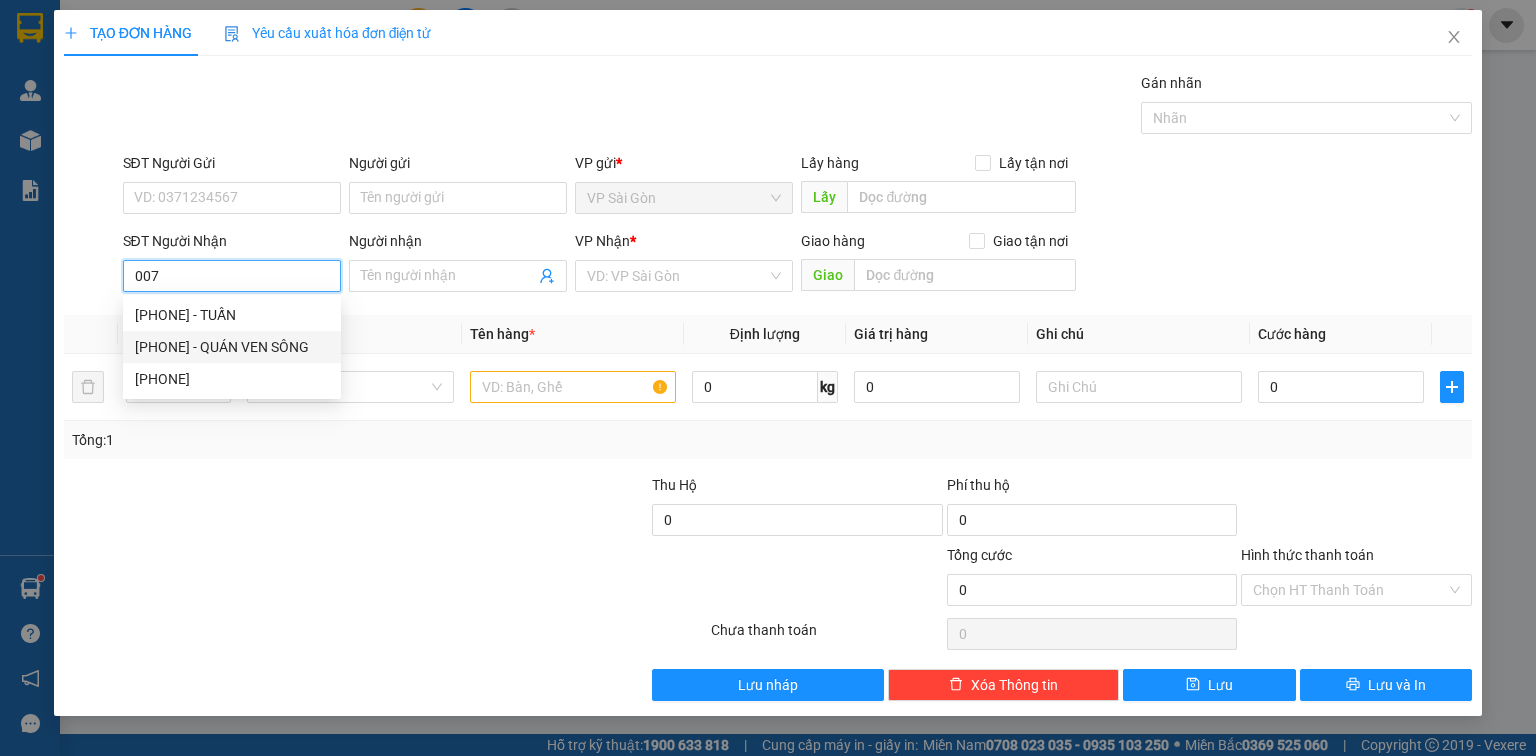 click on "0968897007 - QUÁN VEN SÔNG" at bounding box center [232, 347] 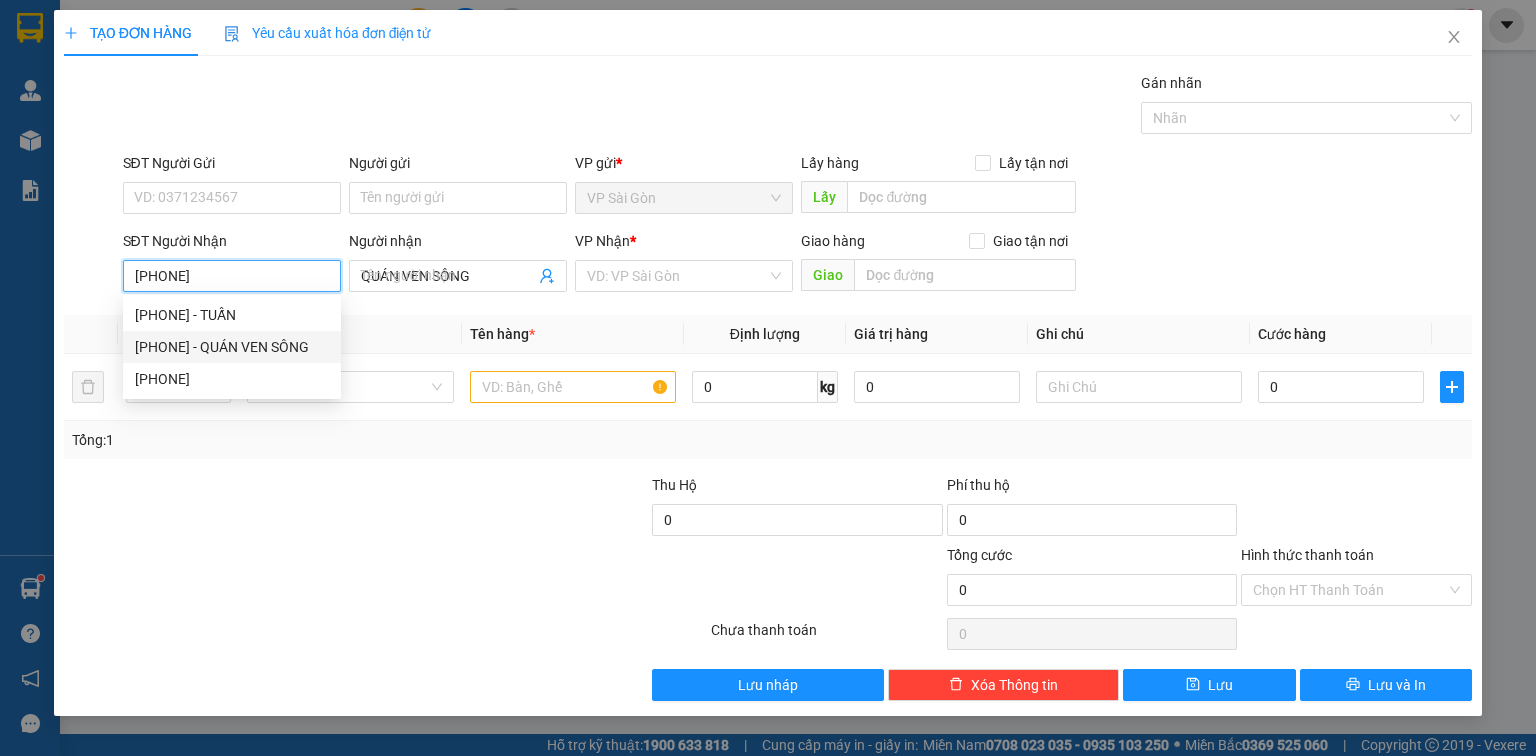 type on "80.000" 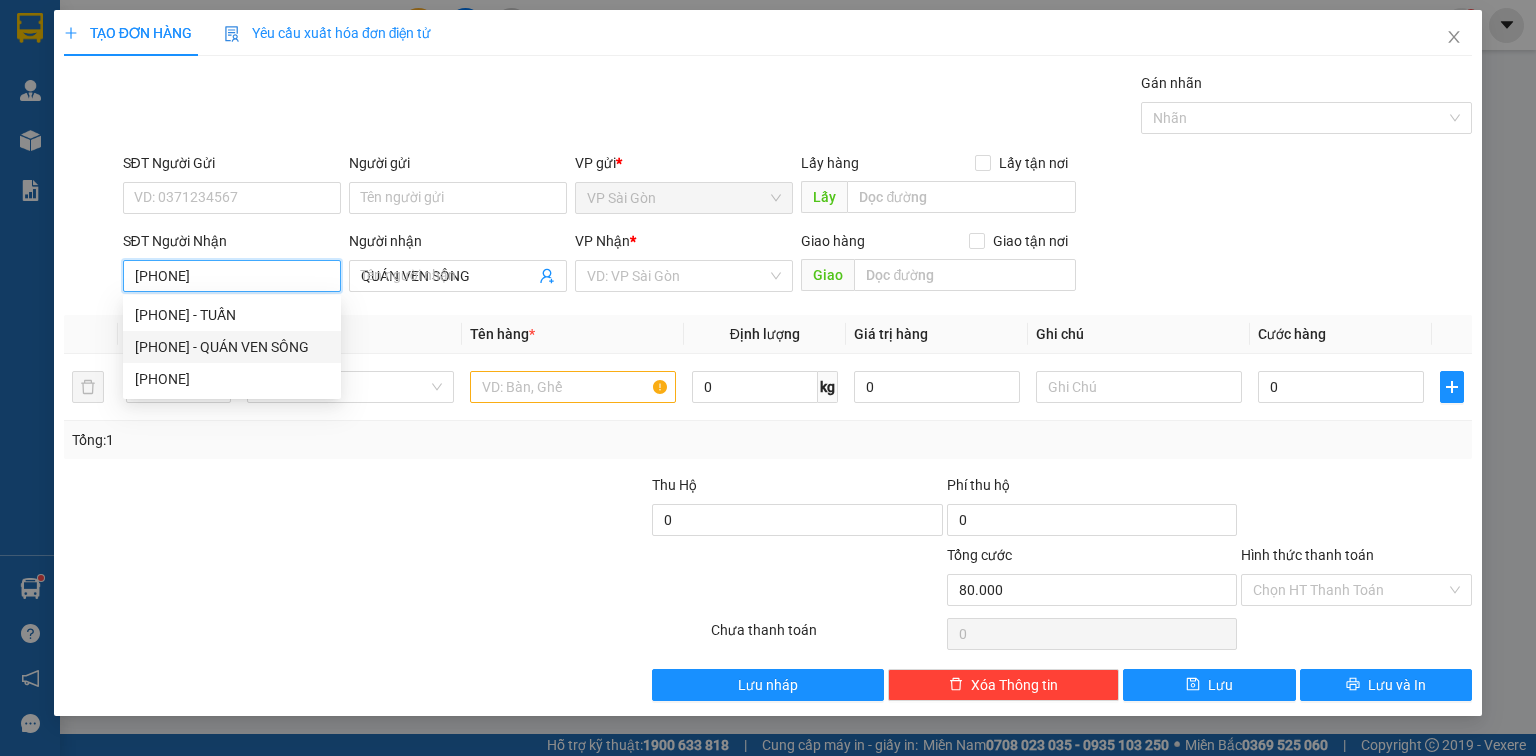 type on "80.000" 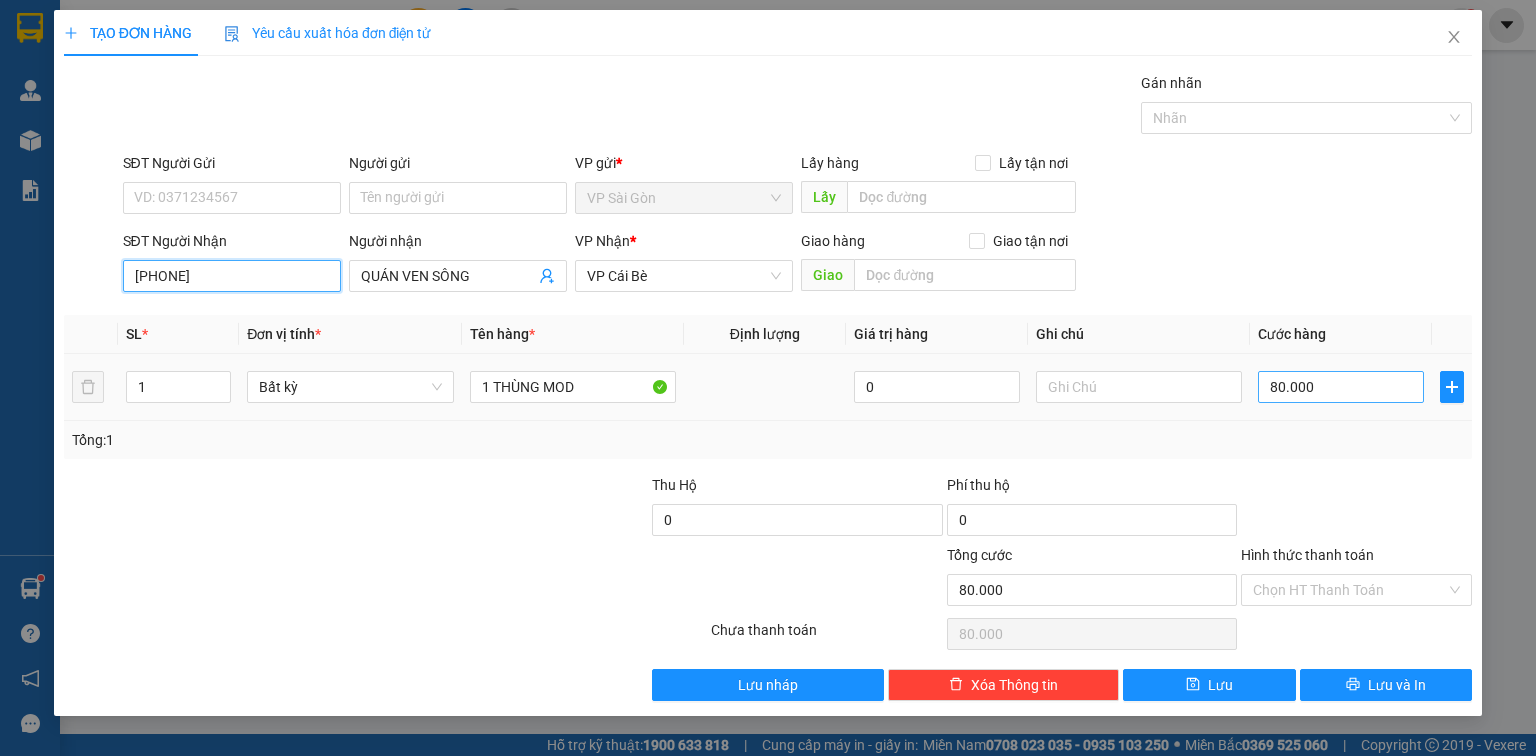 type on "0968897007" 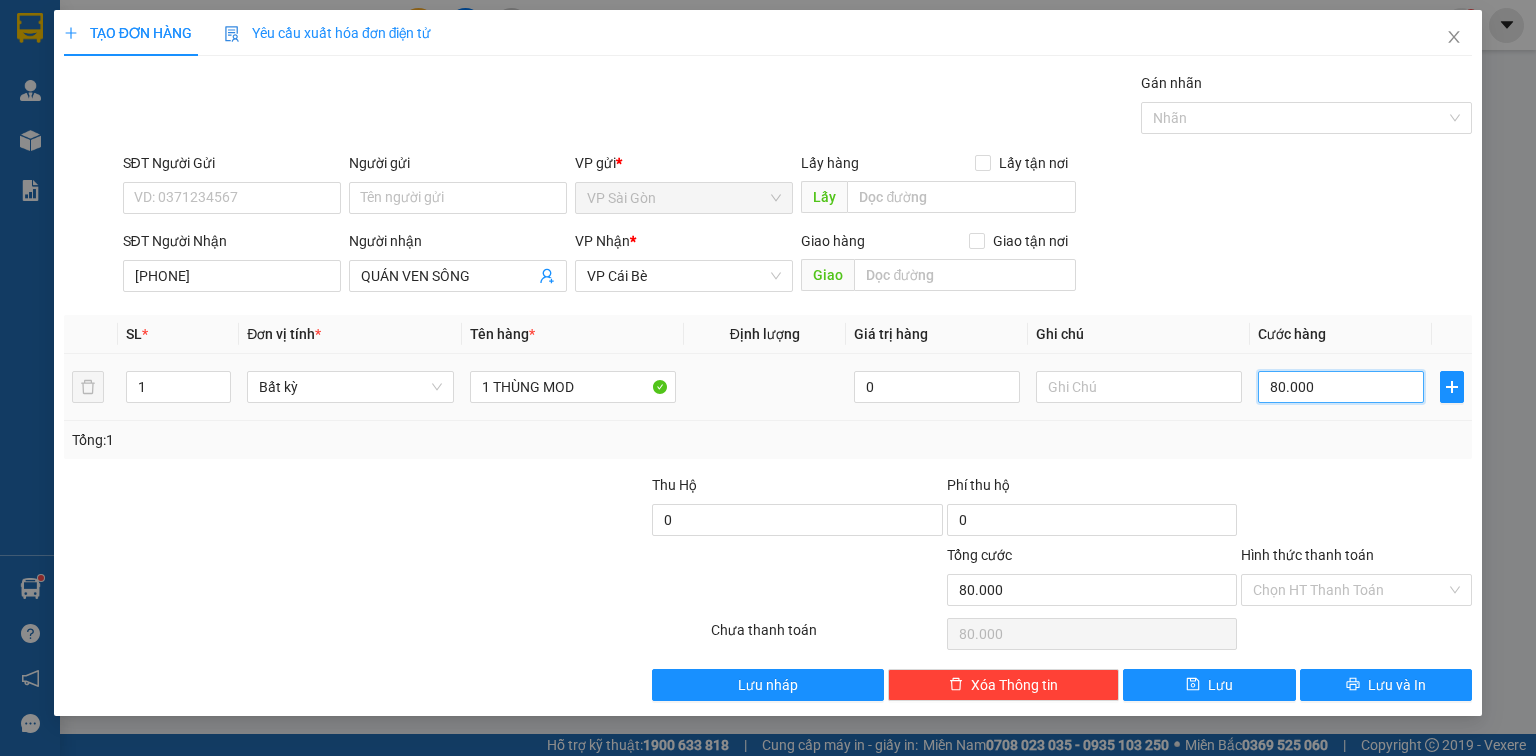 click on "80.000" at bounding box center (1341, 387) 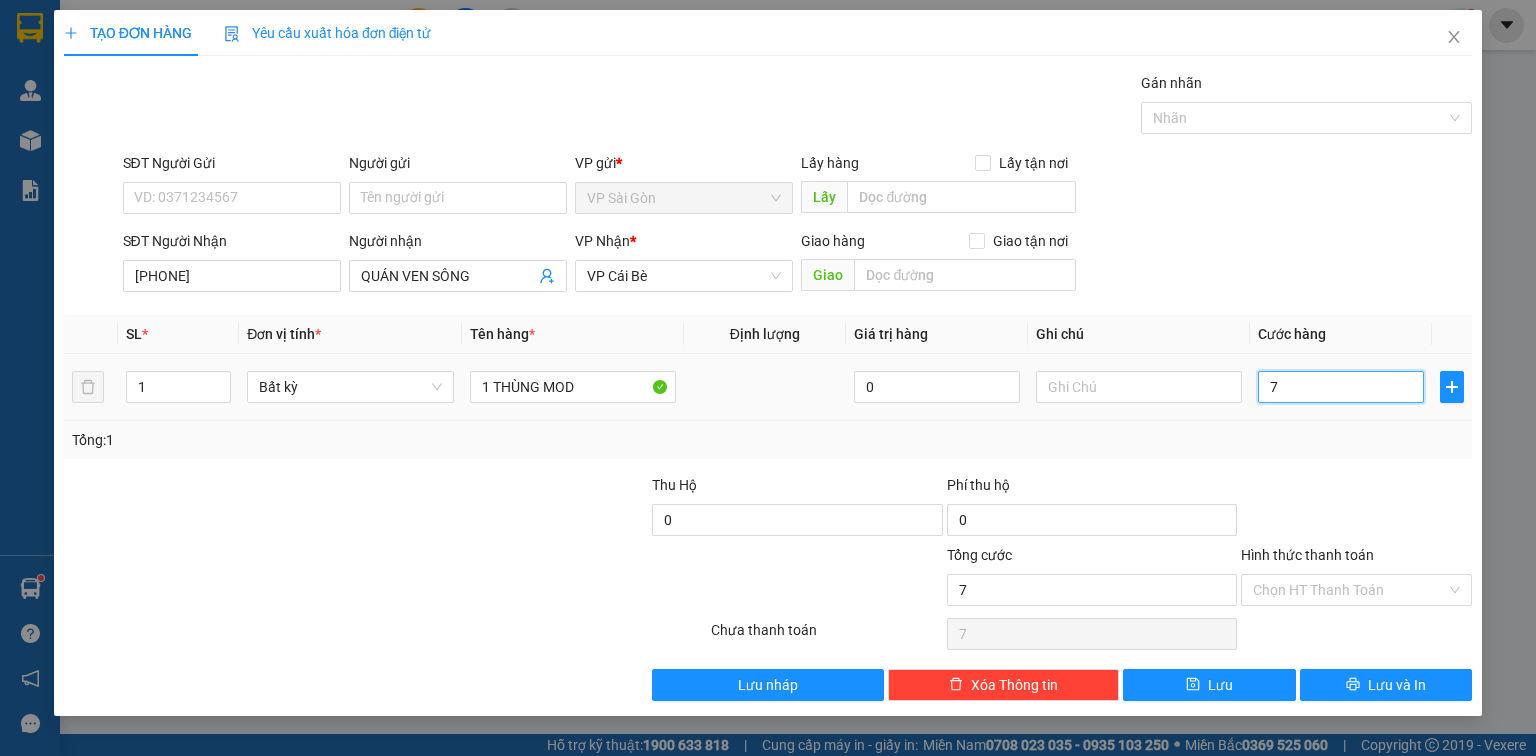 type on "70" 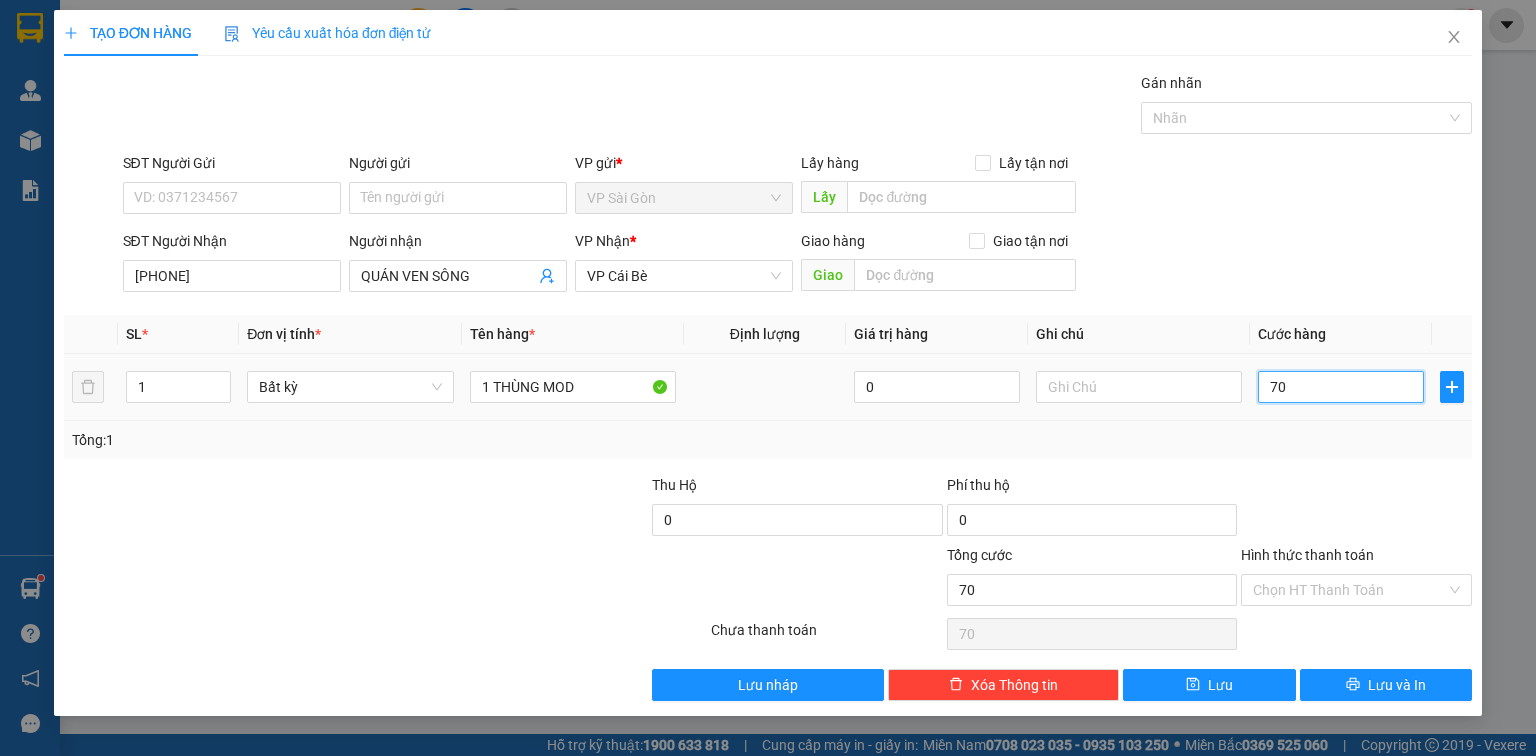 type on "7" 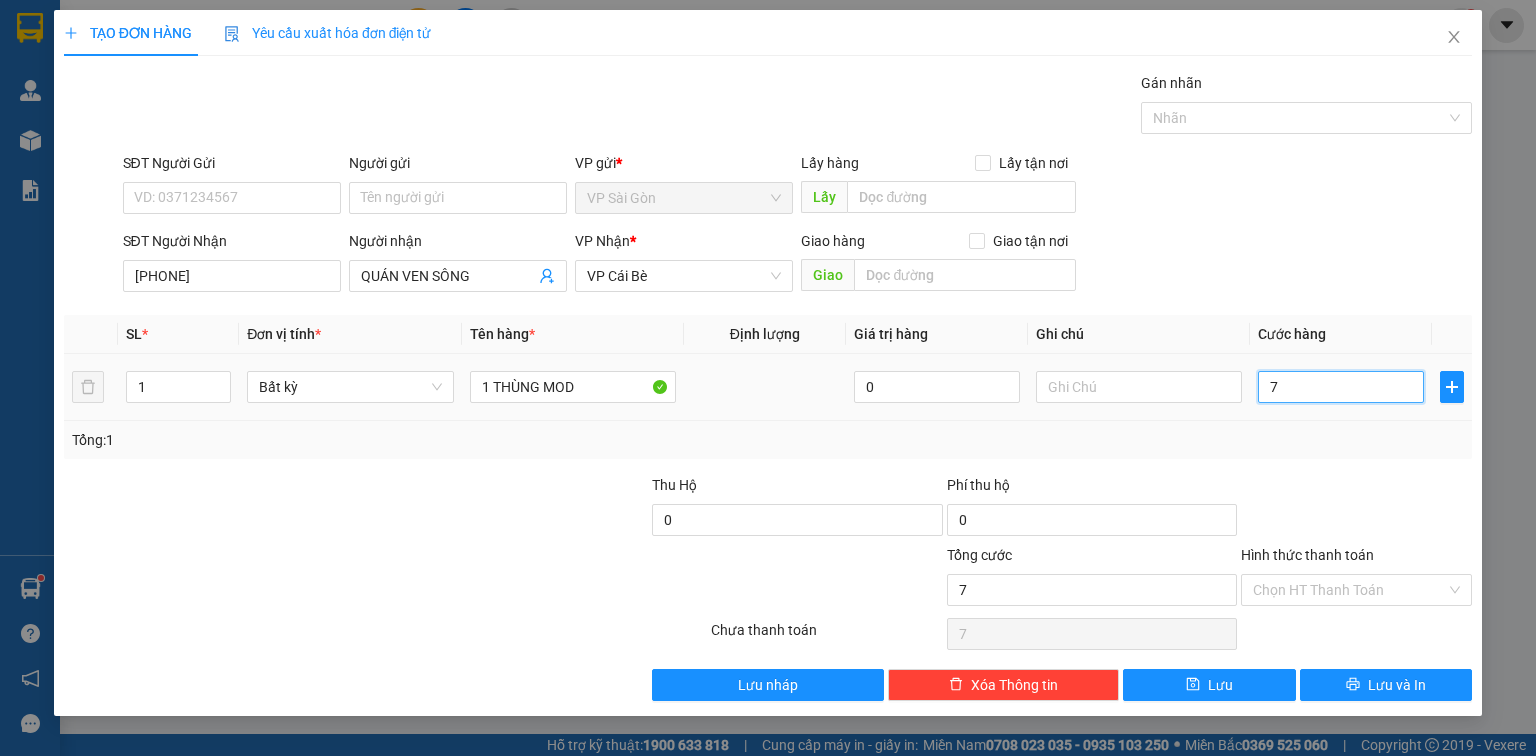 type on "0" 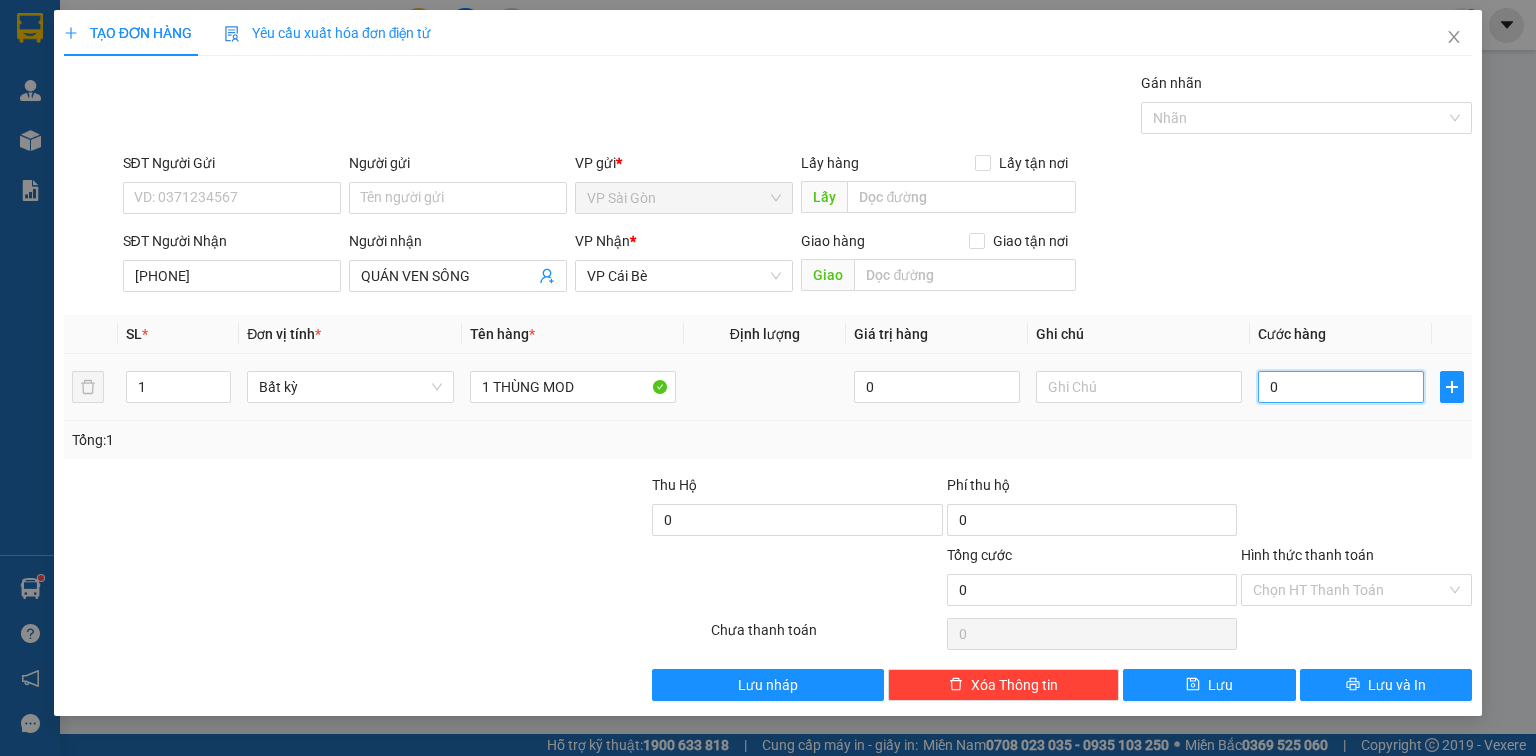 type on "08" 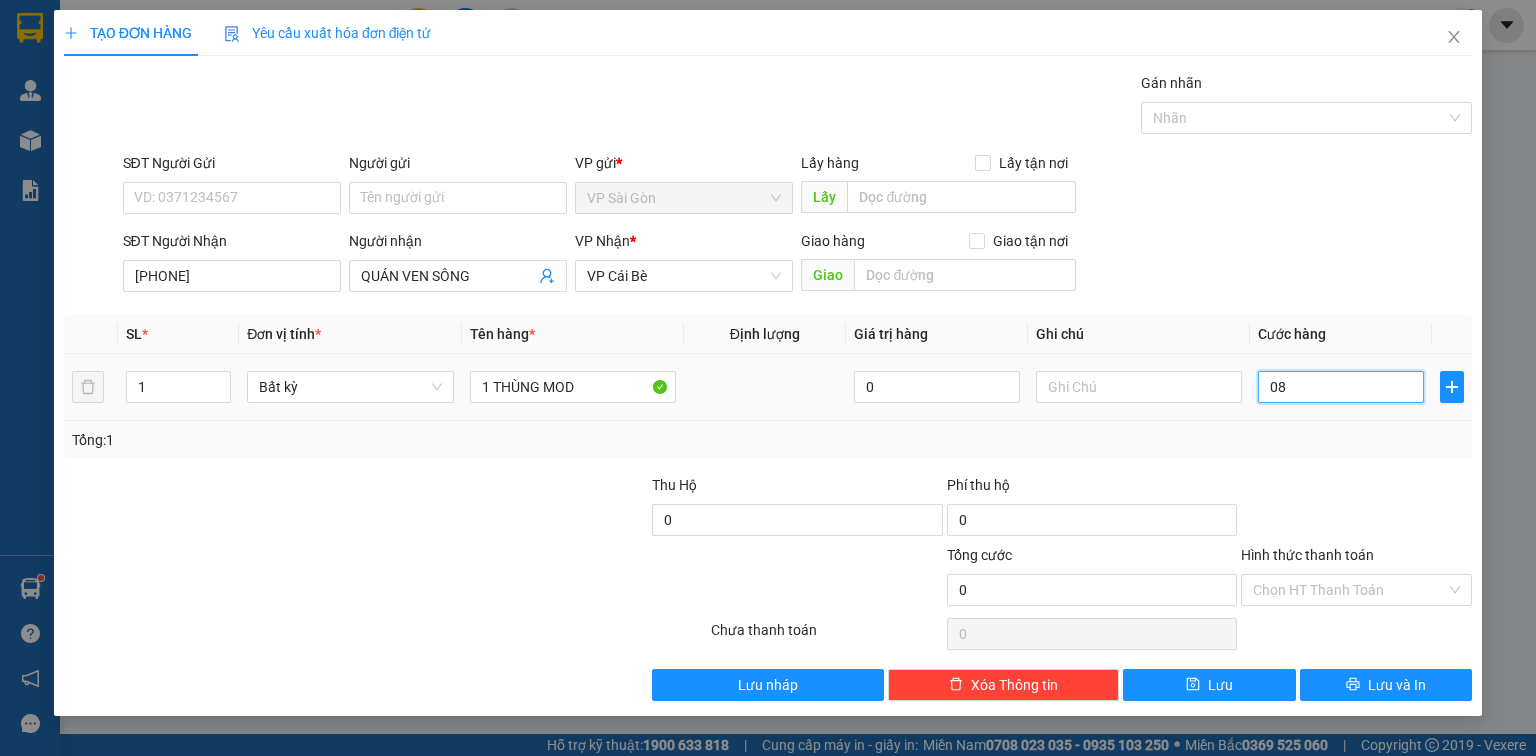 type on "8" 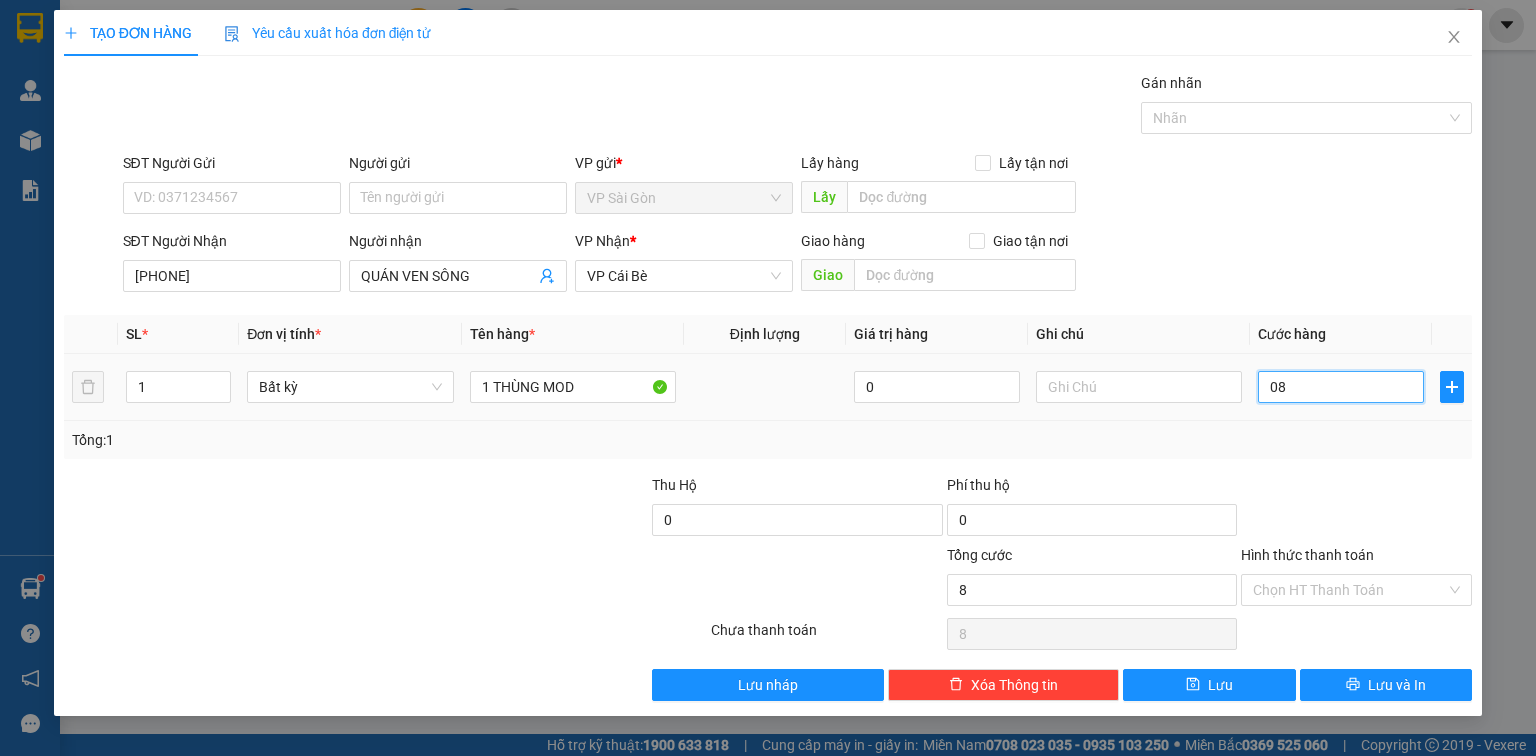type on "080" 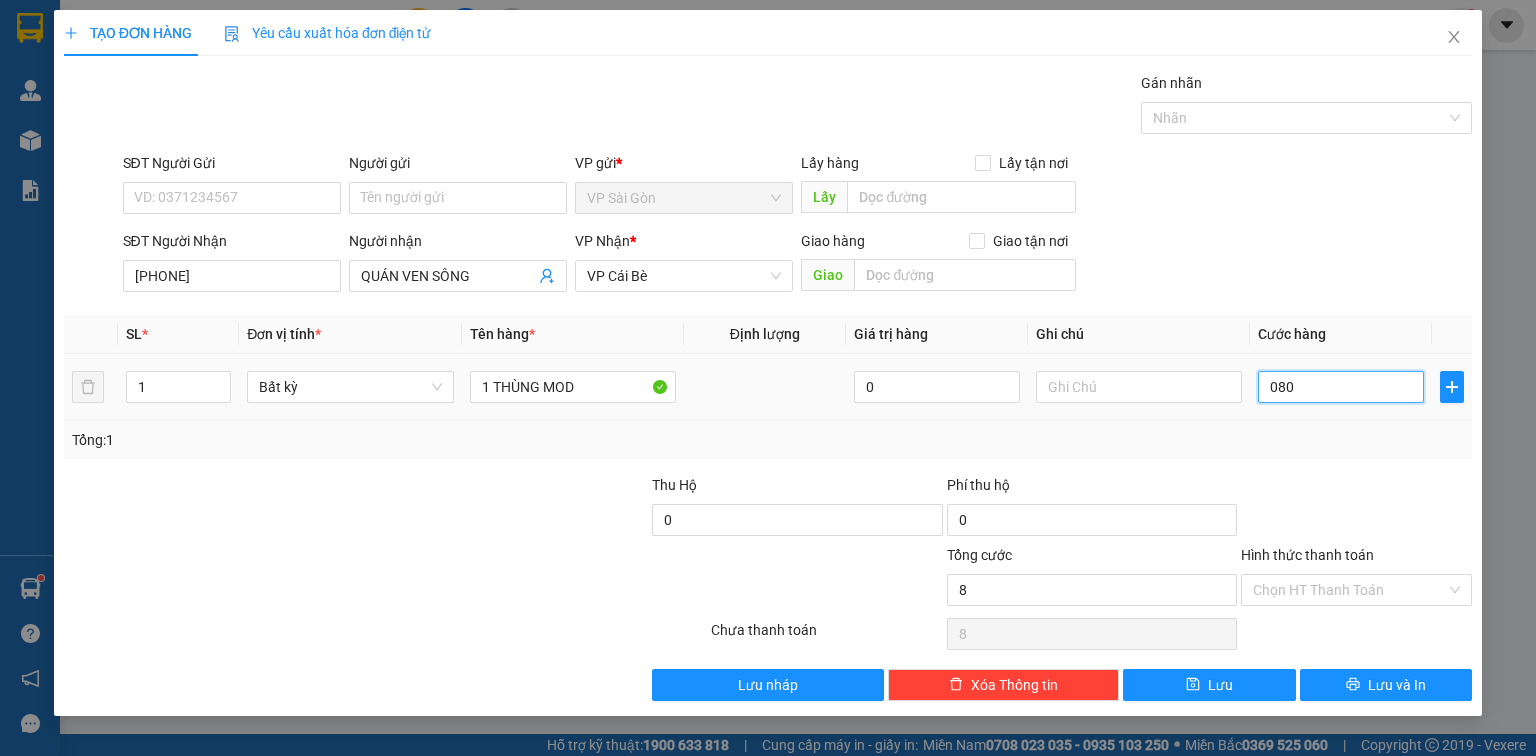 type on "80" 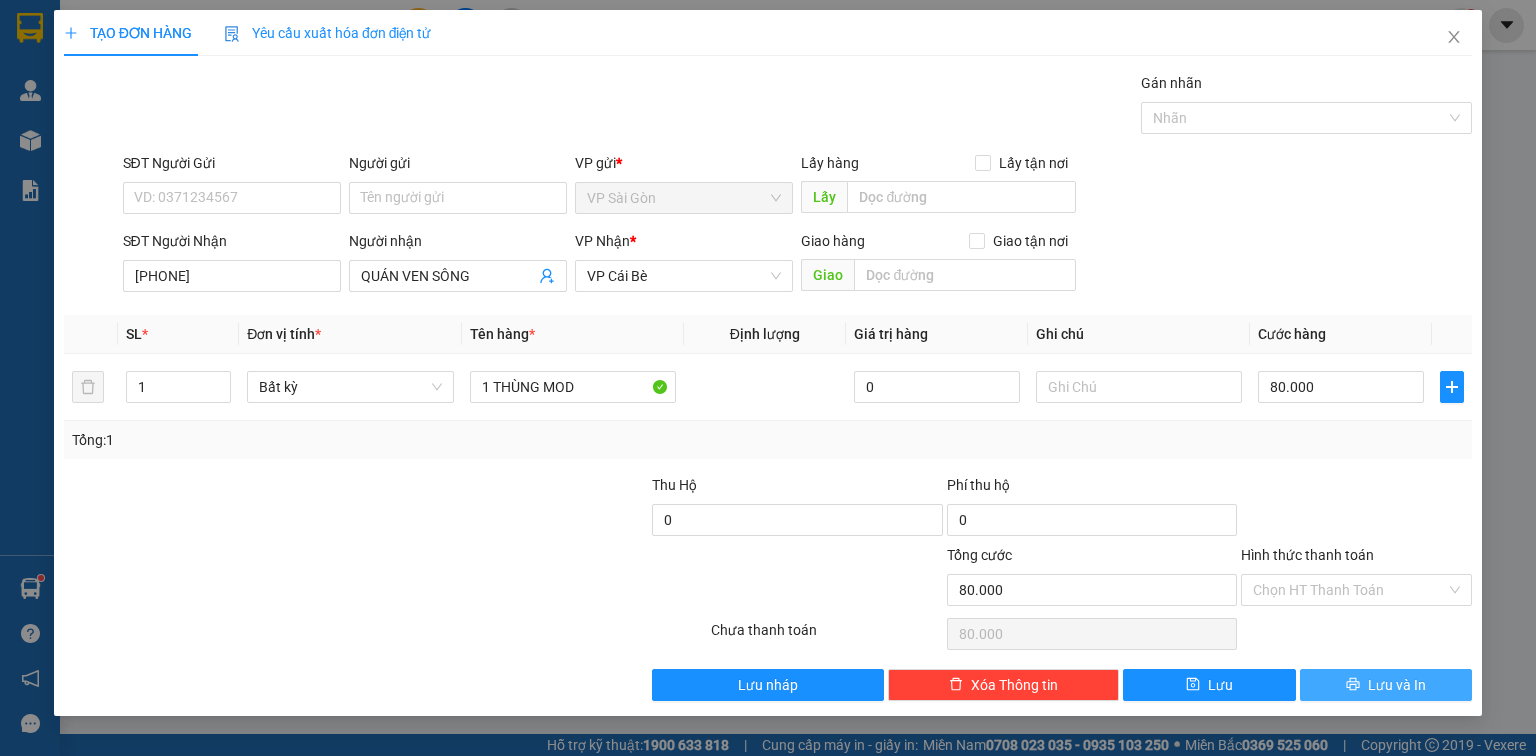 click on "Lưu và In" at bounding box center (1397, 685) 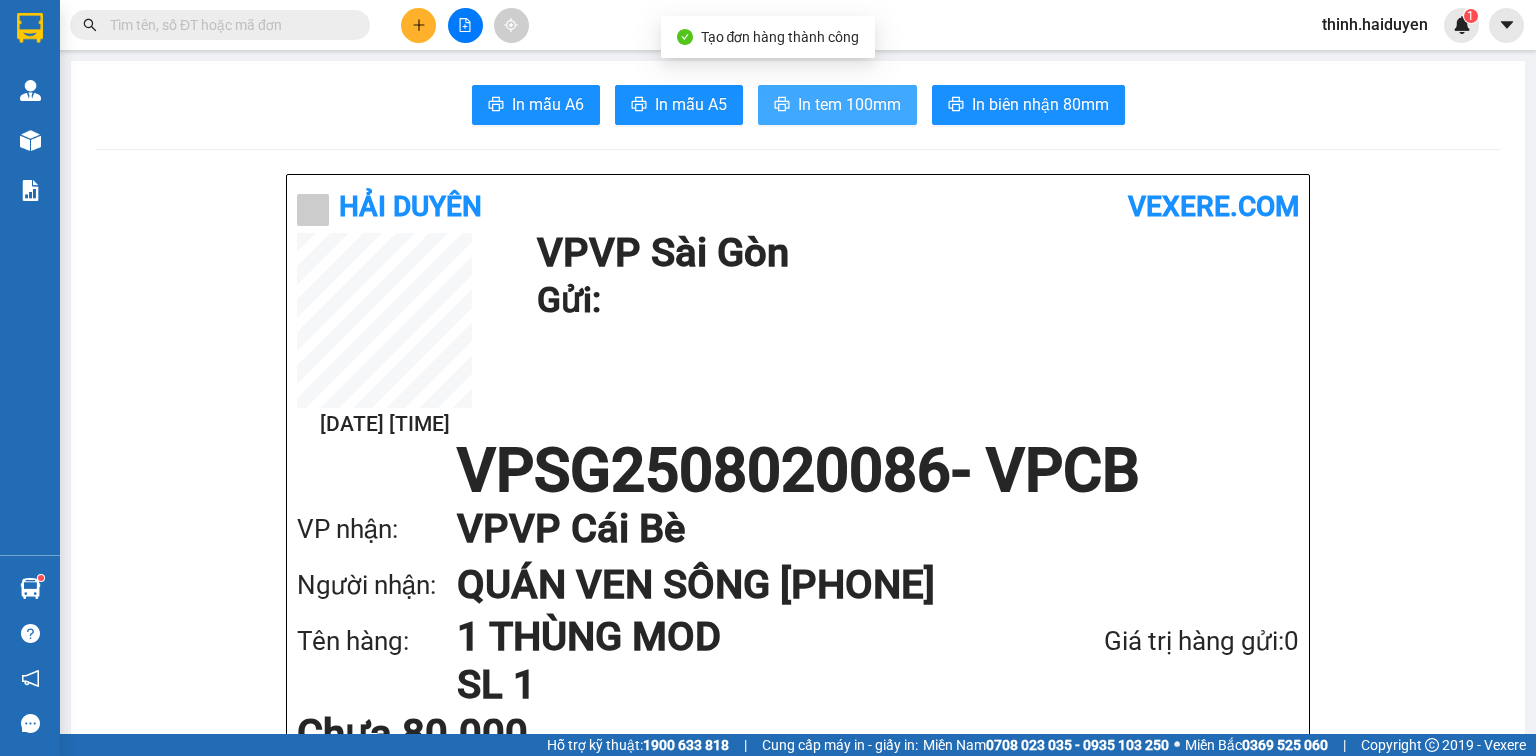 click on "In tem 100mm" at bounding box center (849, 104) 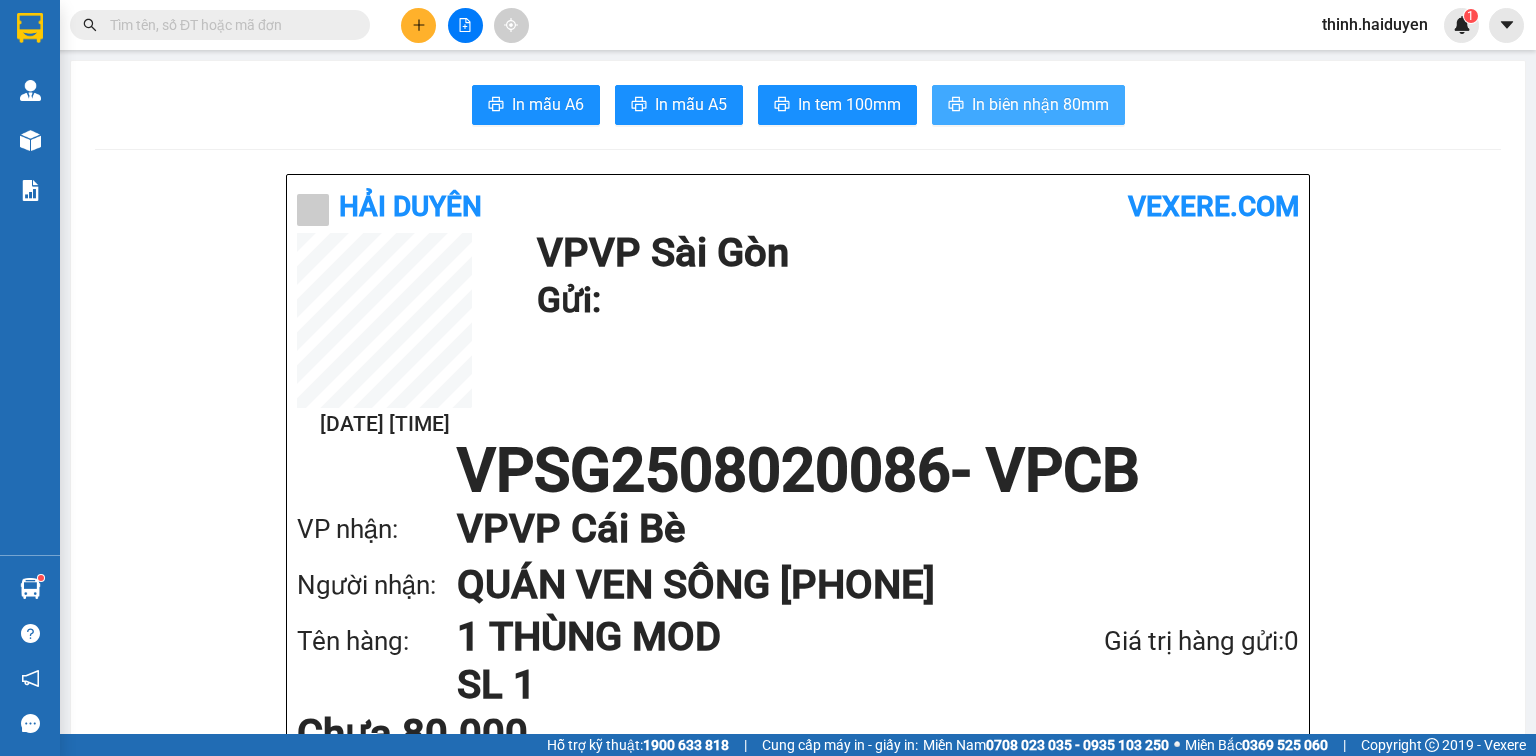 click on "In biên nhận 80mm" at bounding box center [1040, 104] 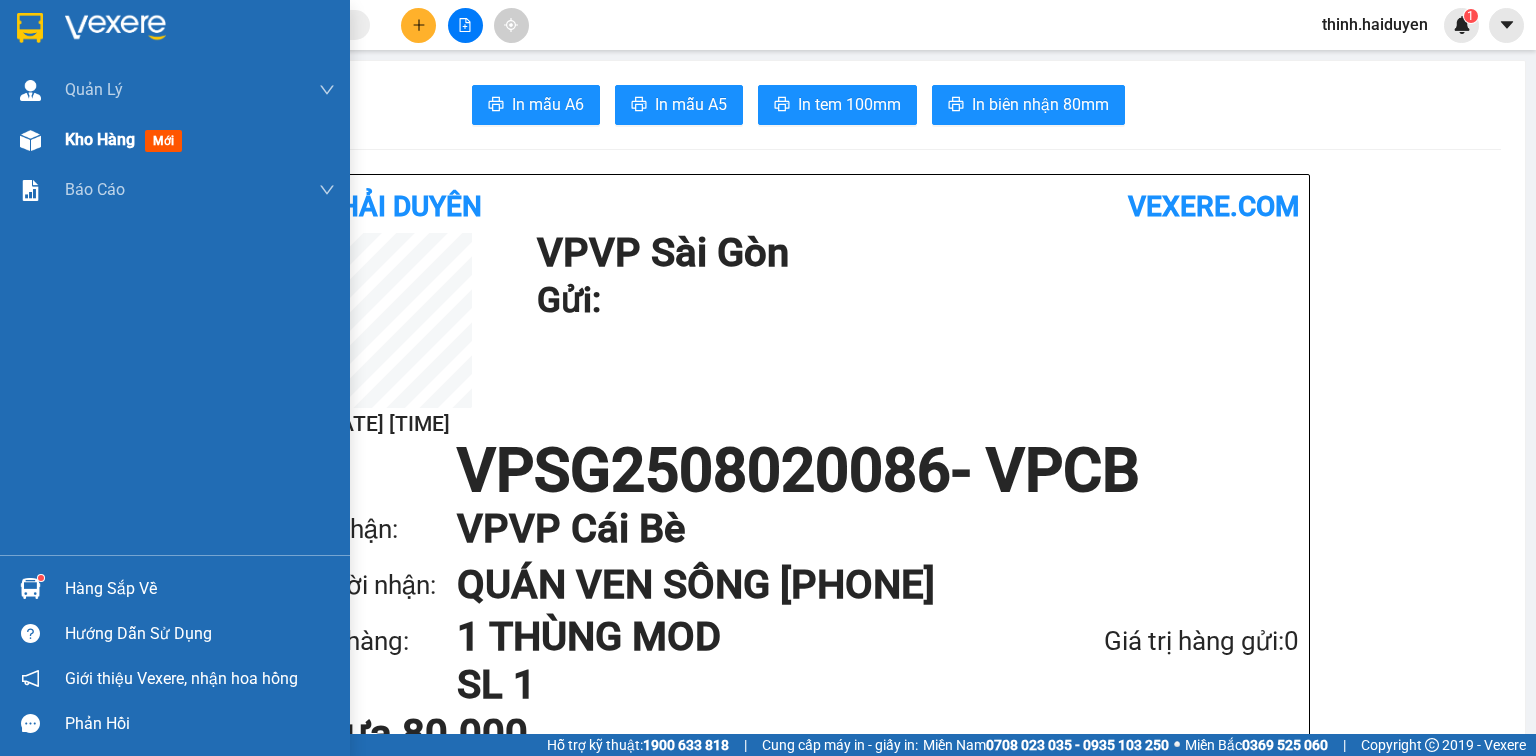 click at bounding box center (30, 140) 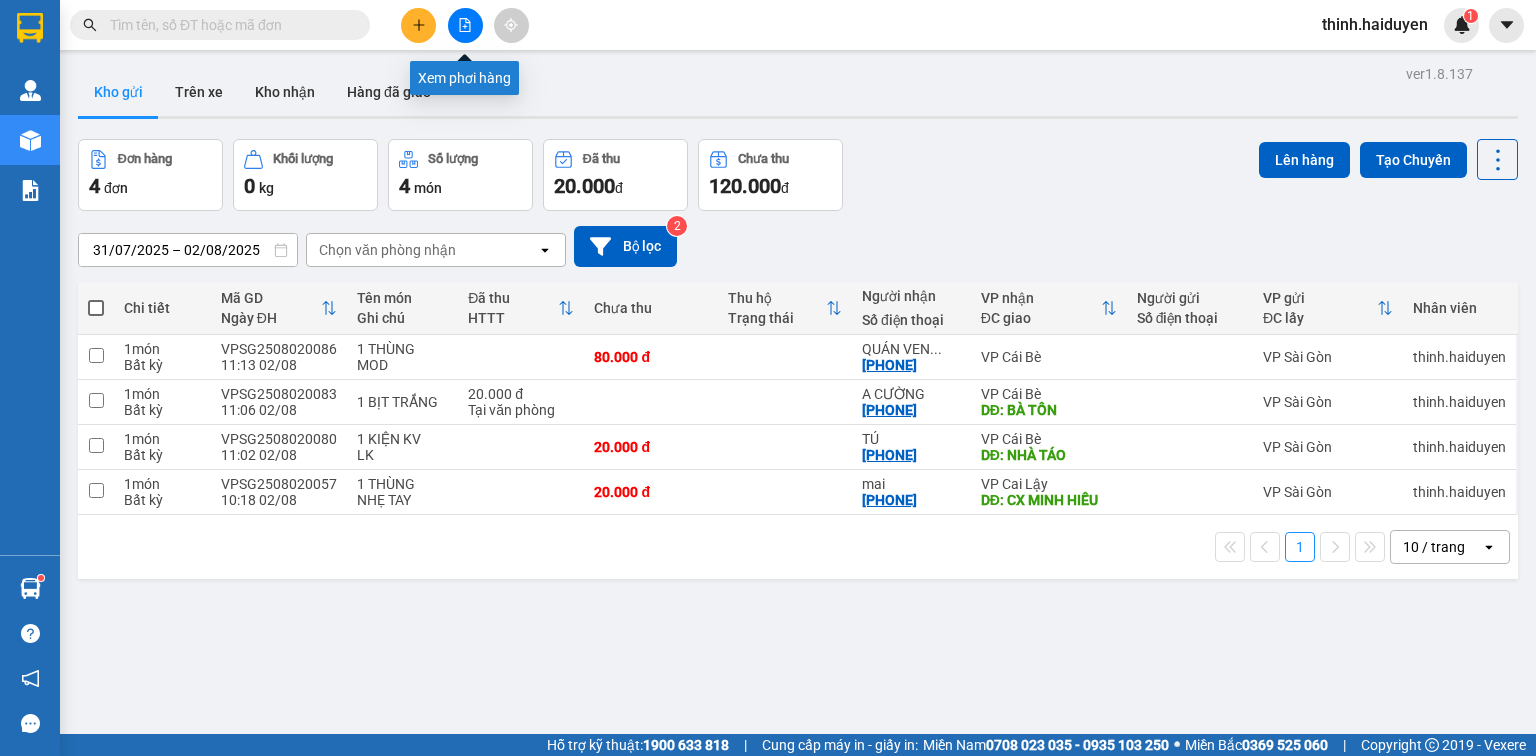 click at bounding box center [465, 25] 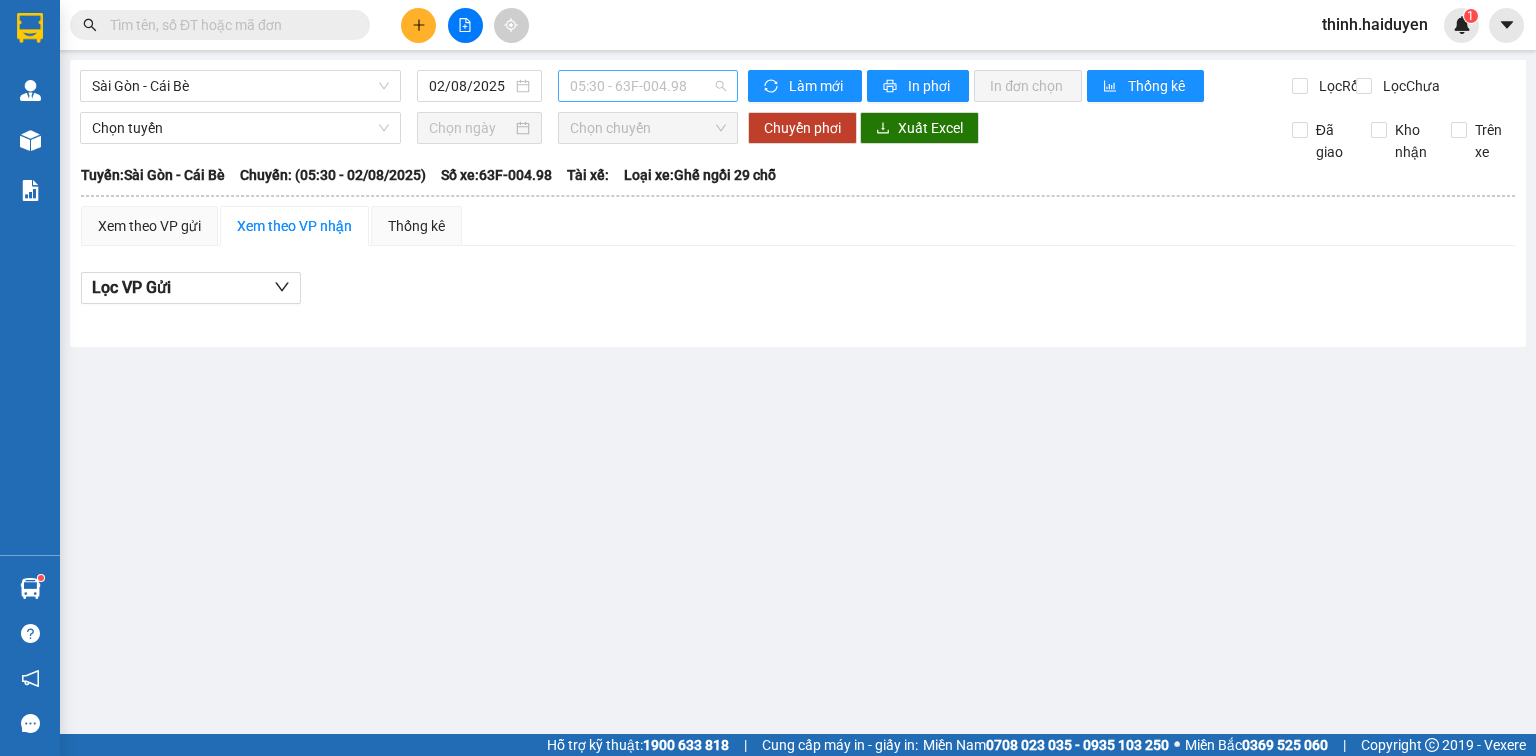 click on "05:30     - 63F-004.98" at bounding box center (648, 86) 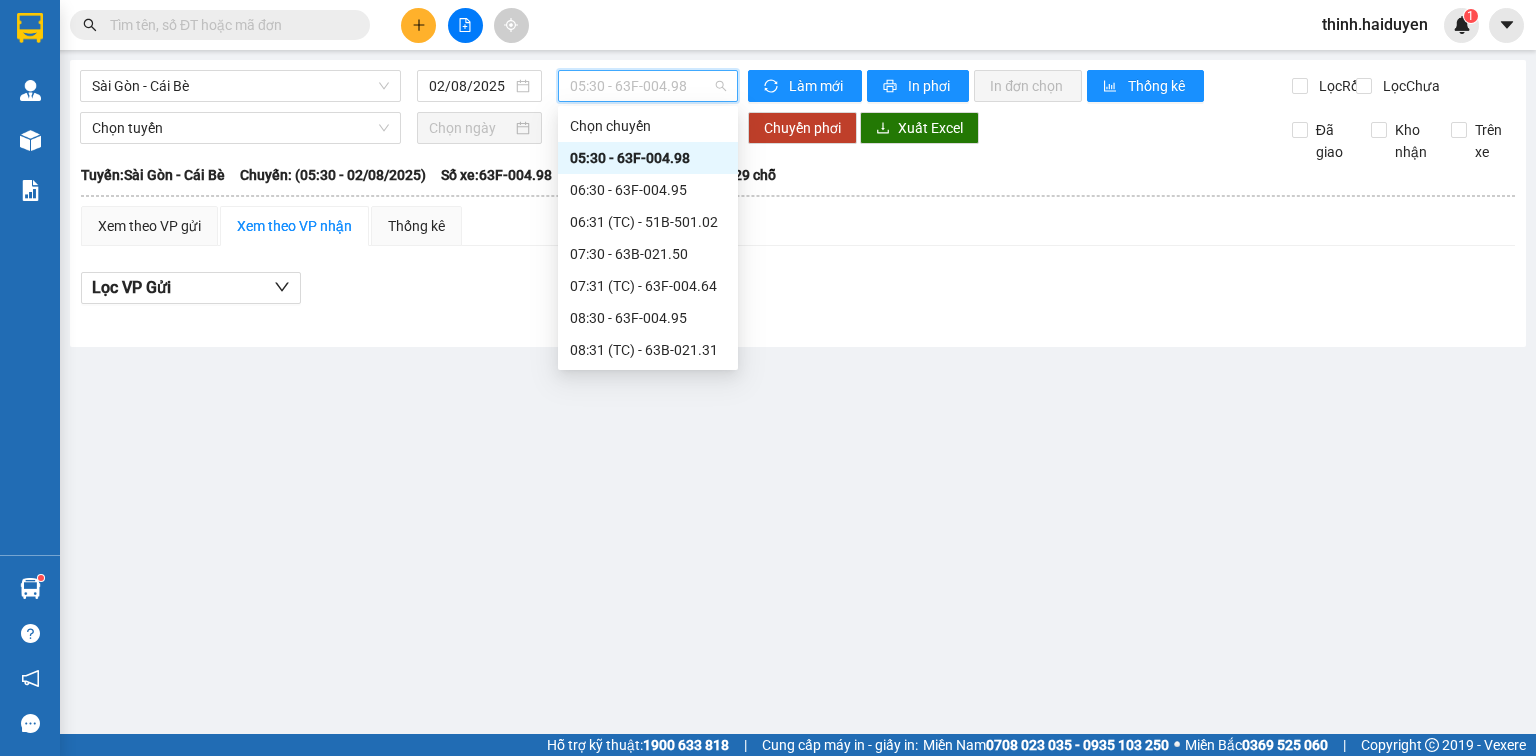 click on "11:30     - 63E-010.89" at bounding box center [648, 510] 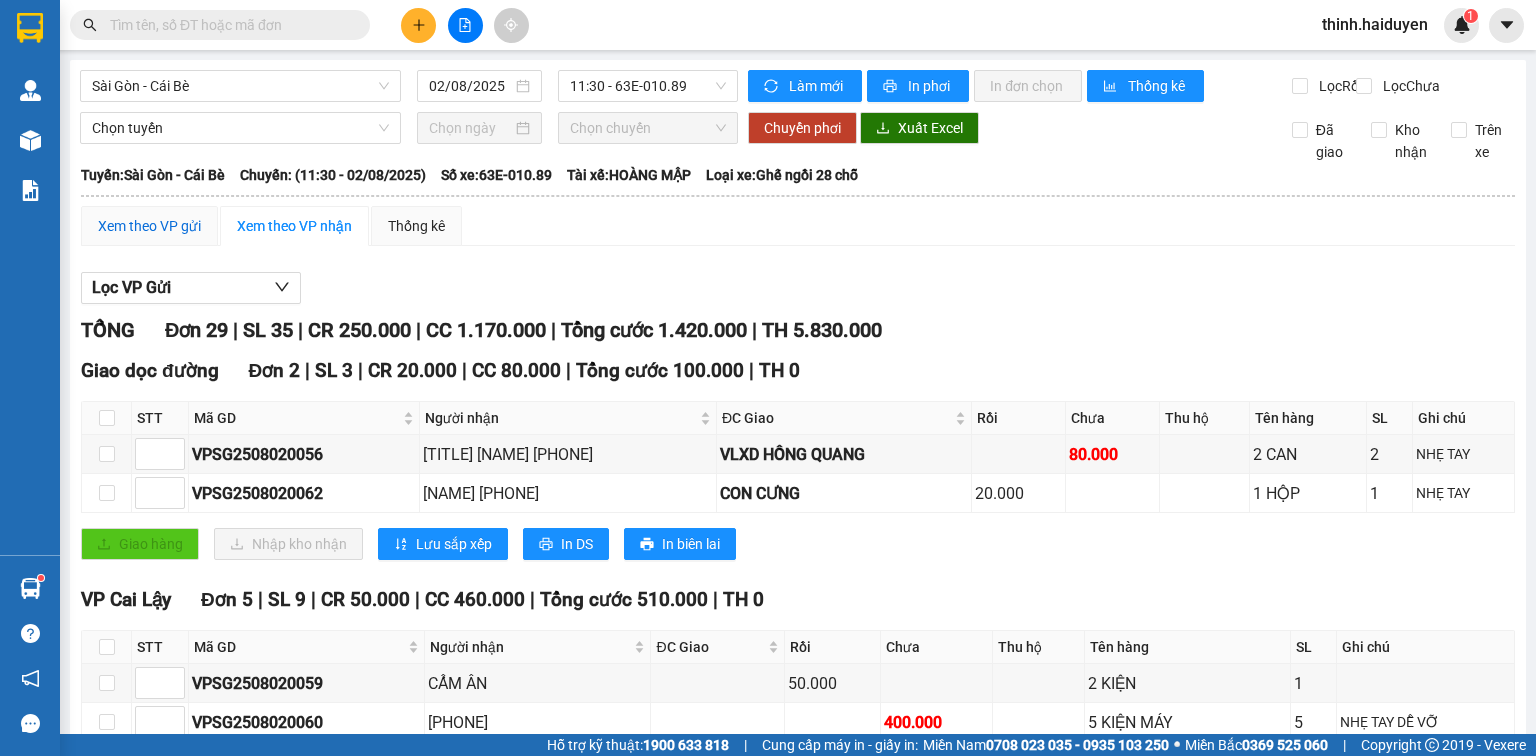 click on "Xem theo VP gửi" at bounding box center [149, 226] 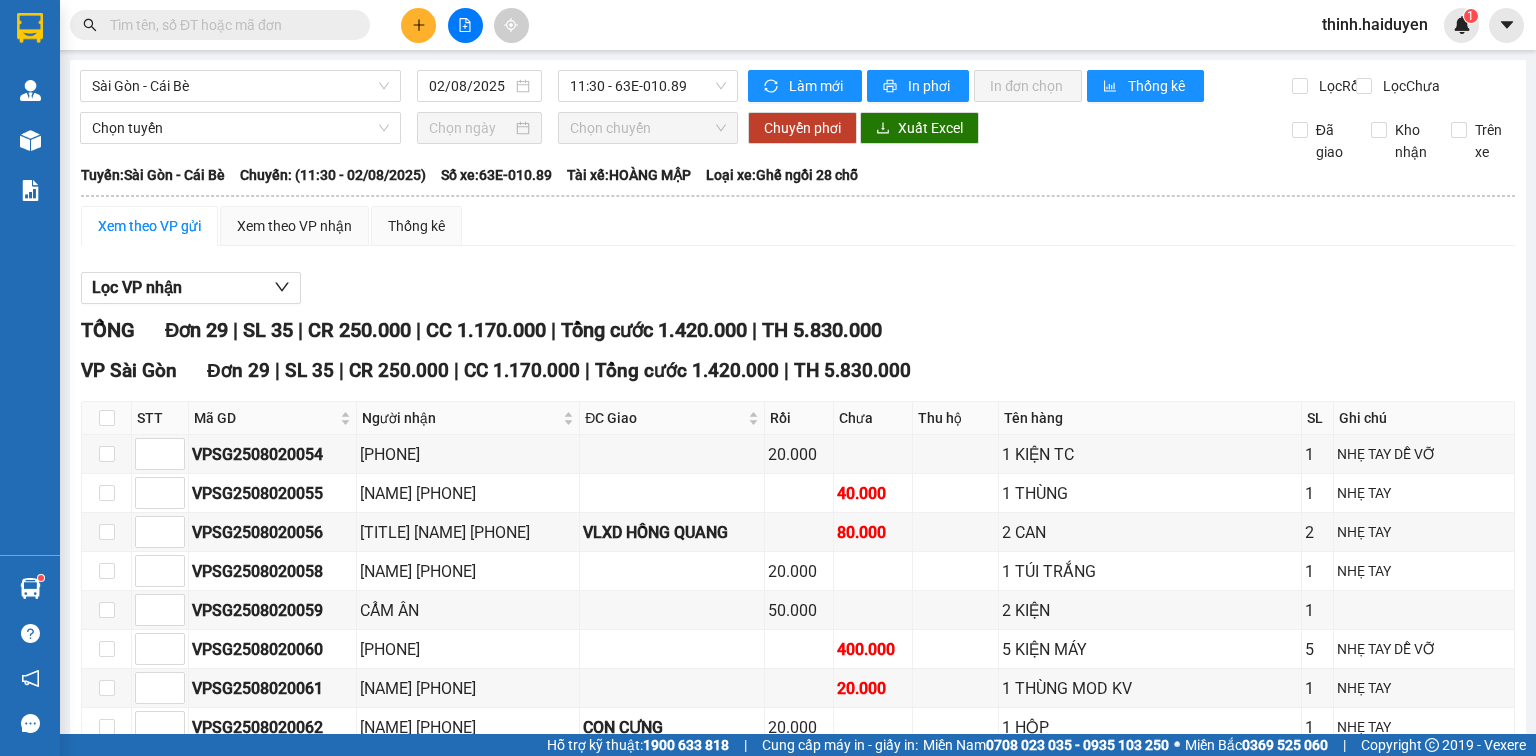 click at bounding box center (107, 1156) 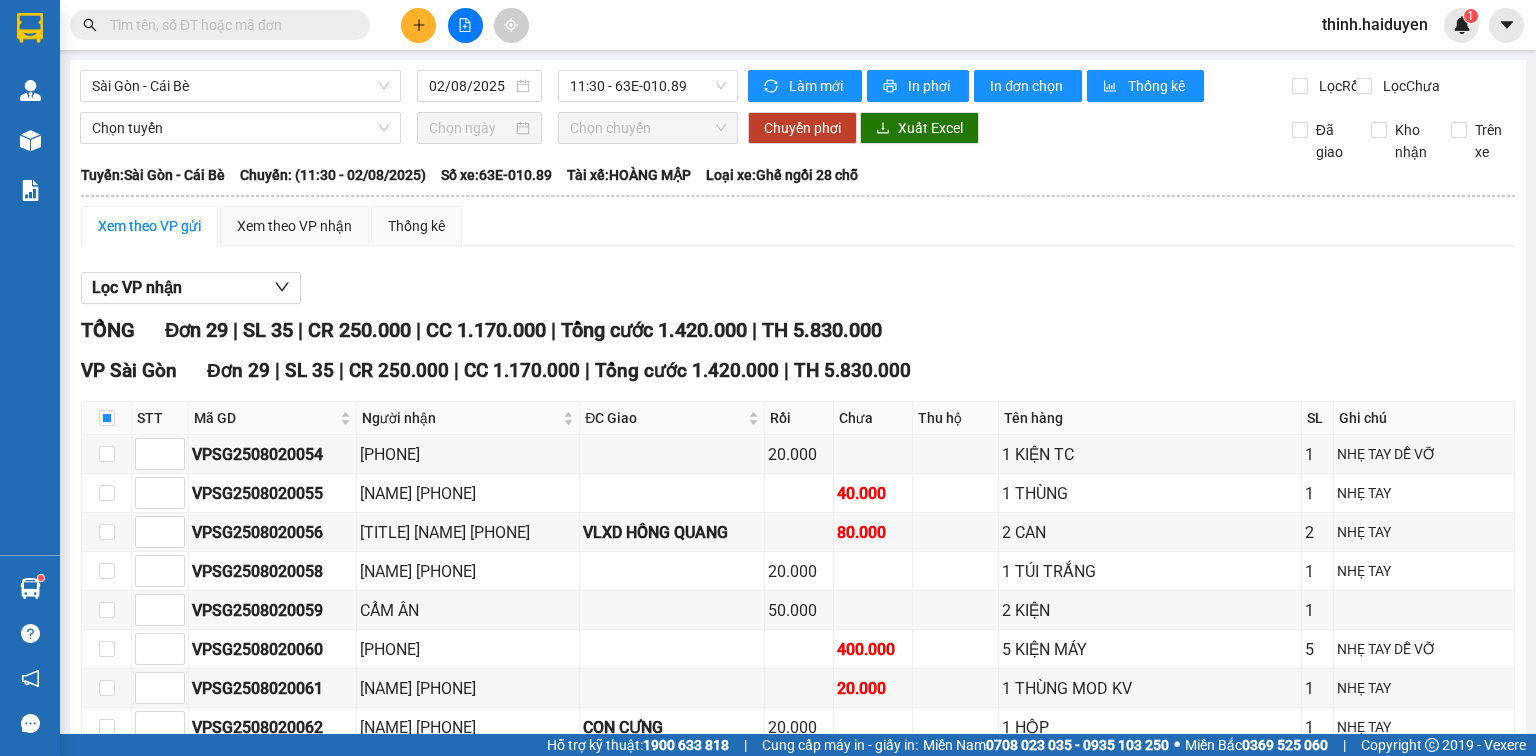 click on "Xuống kho gửi" at bounding box center (309, 1597) 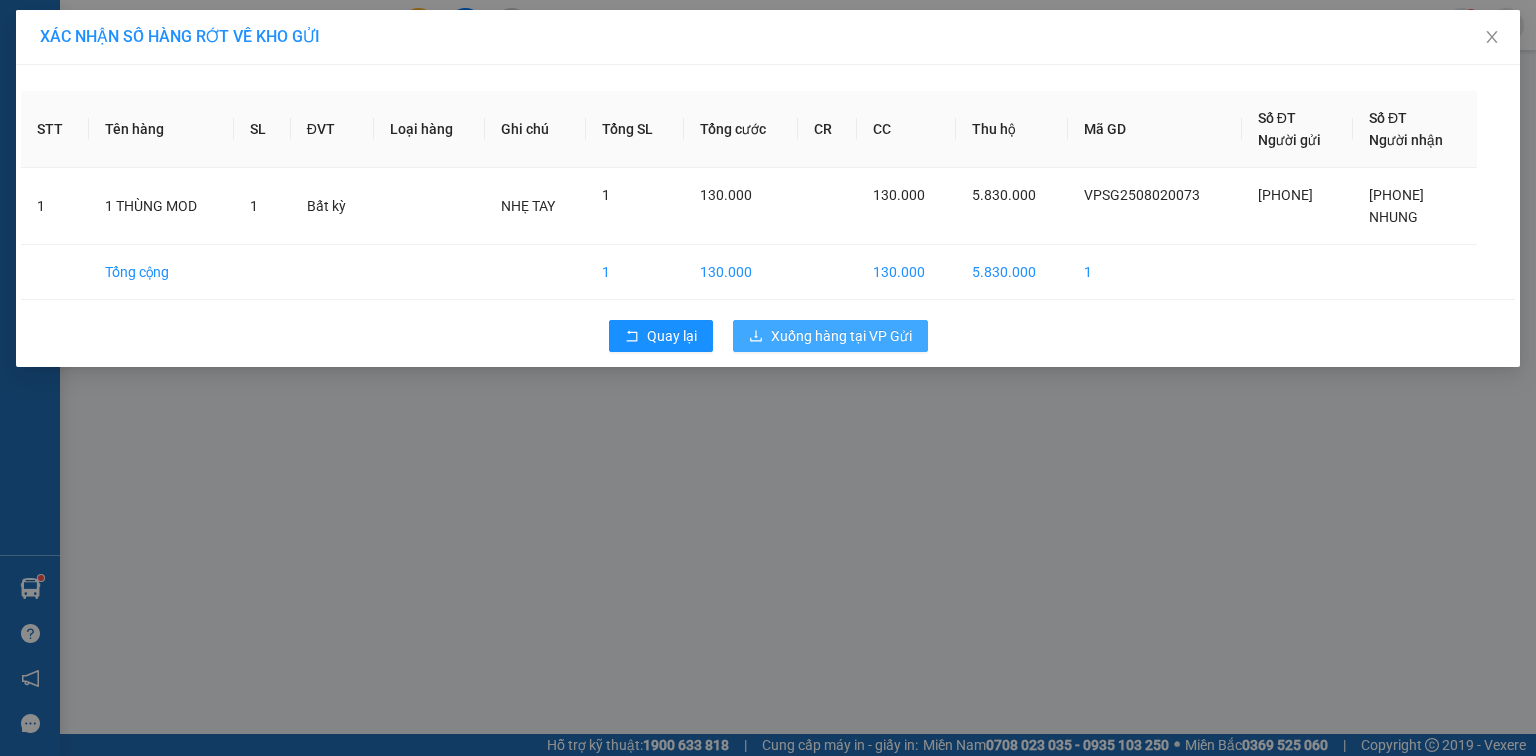 click on "Xuống hàng tại VP Gửi" at bounding box center [841, 336] 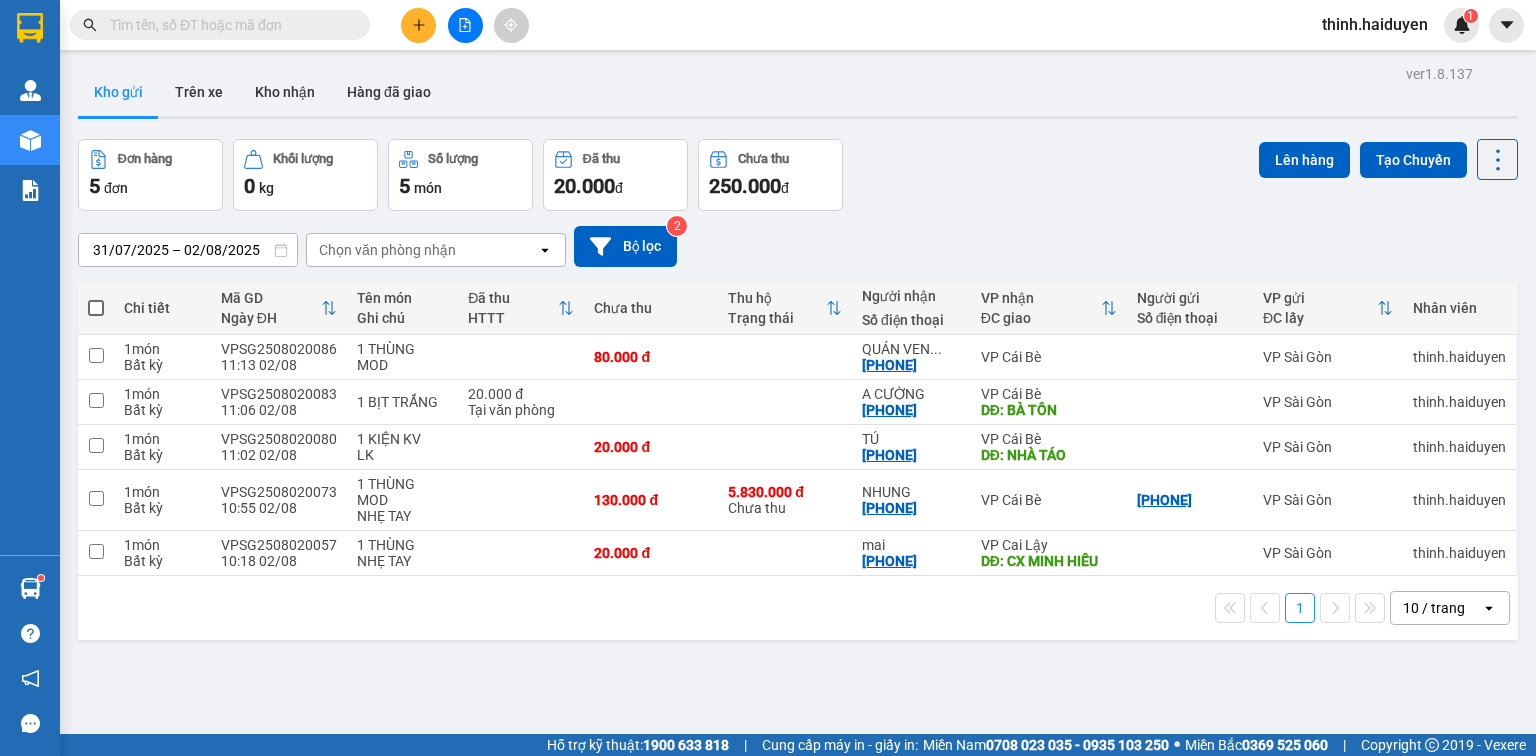 click 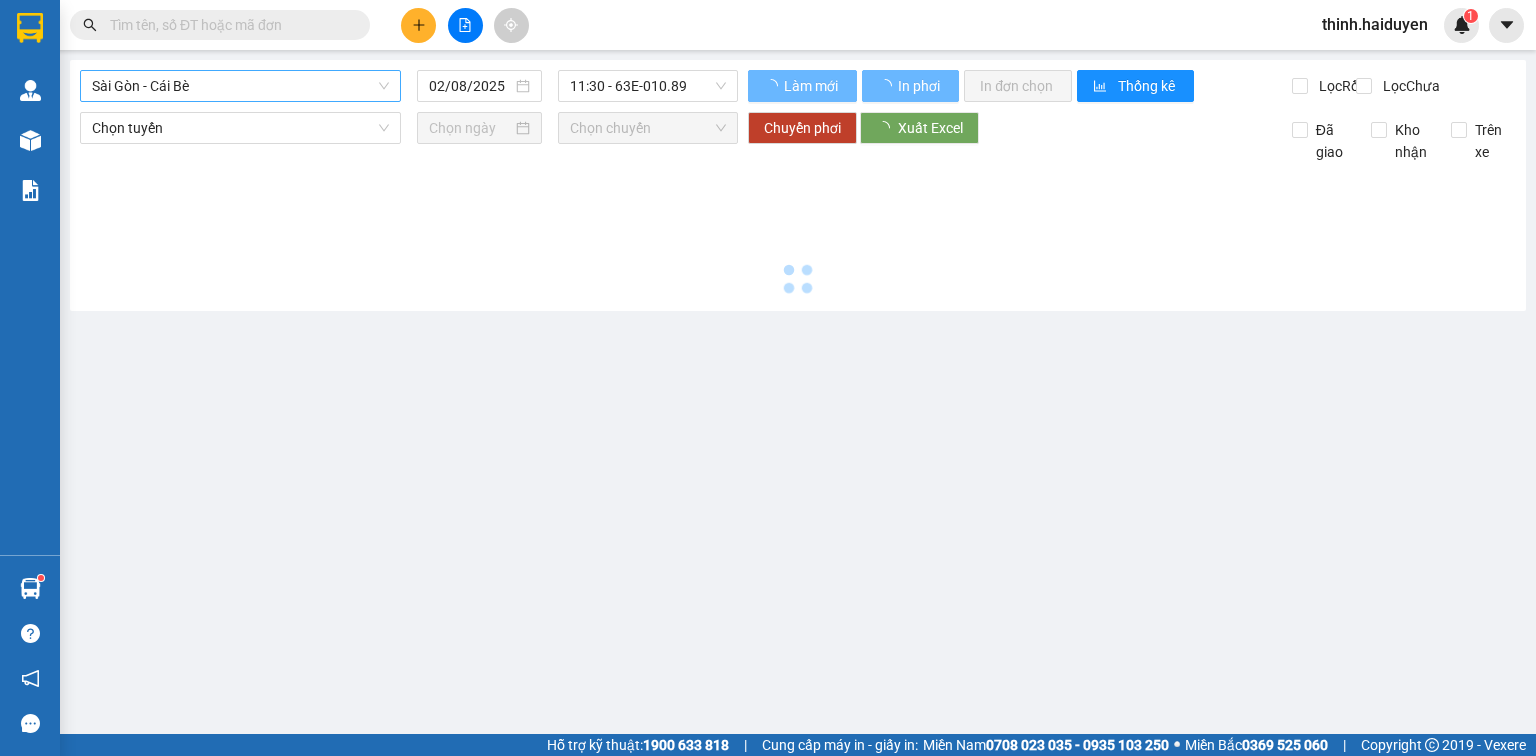 click on "Sài Gòn - Cái Bè" at bounding box center (240, 86) 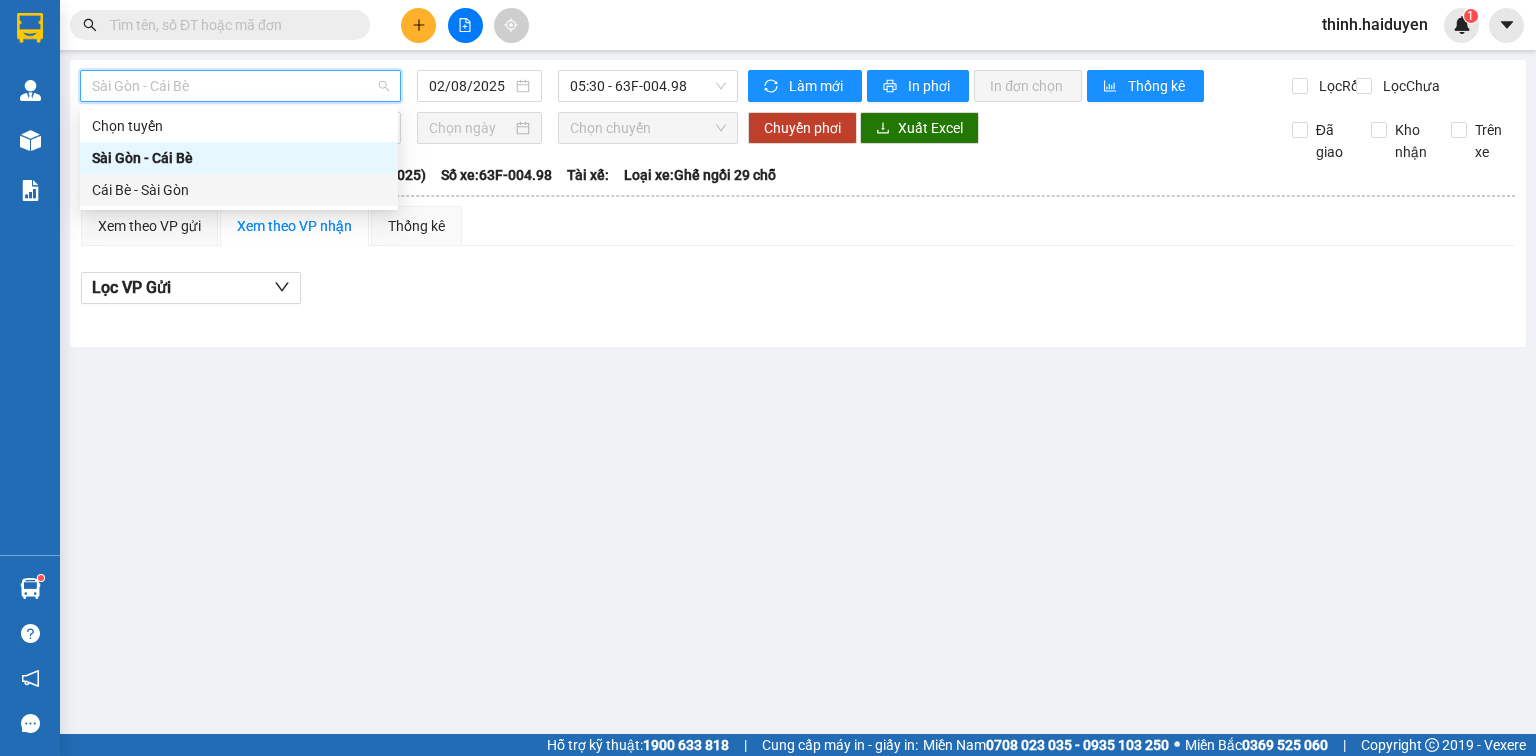click on "Sài Gòn - Cái Bè" at bounding box center (239, 158) 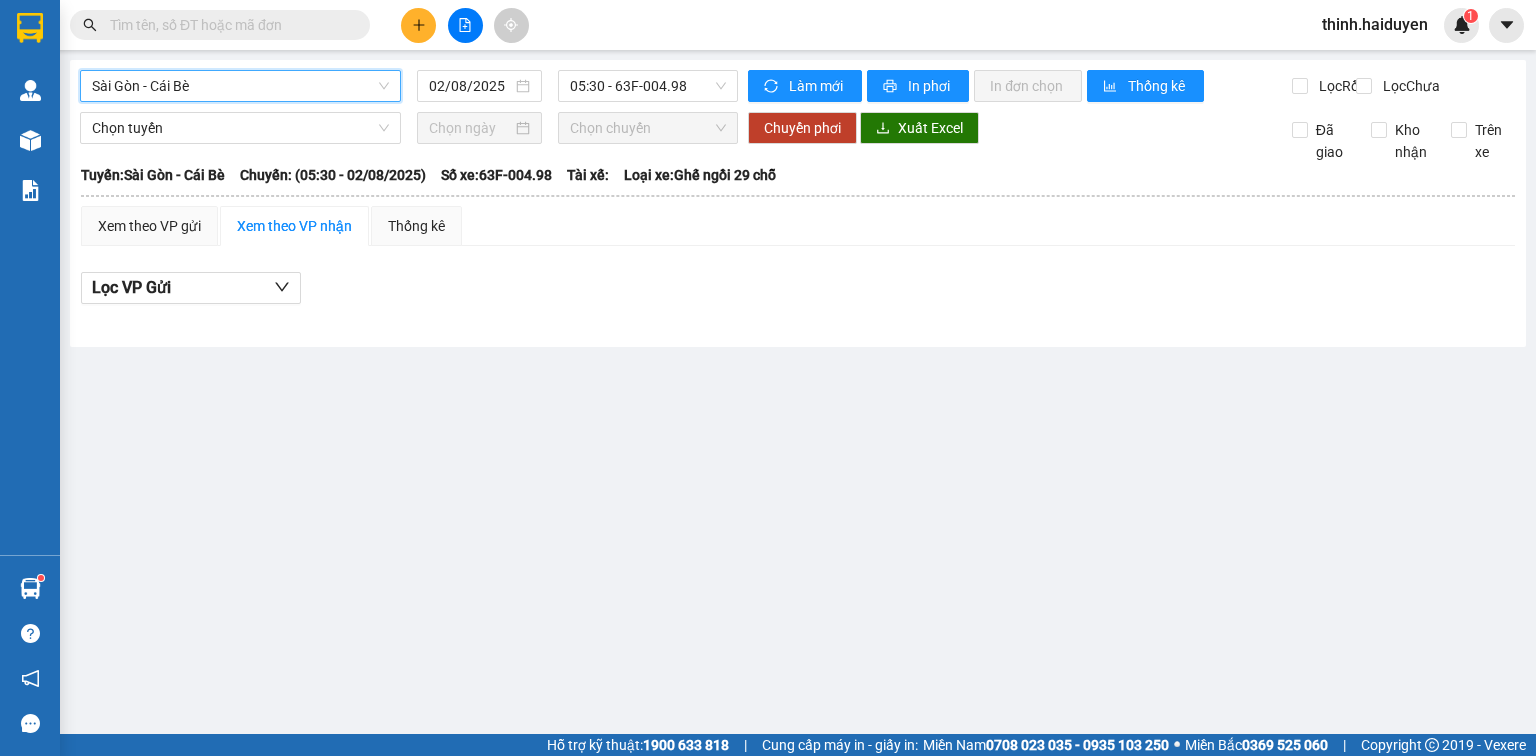 click on "Sài Gòn - Cái Bè" at bounding box center (240, 86) 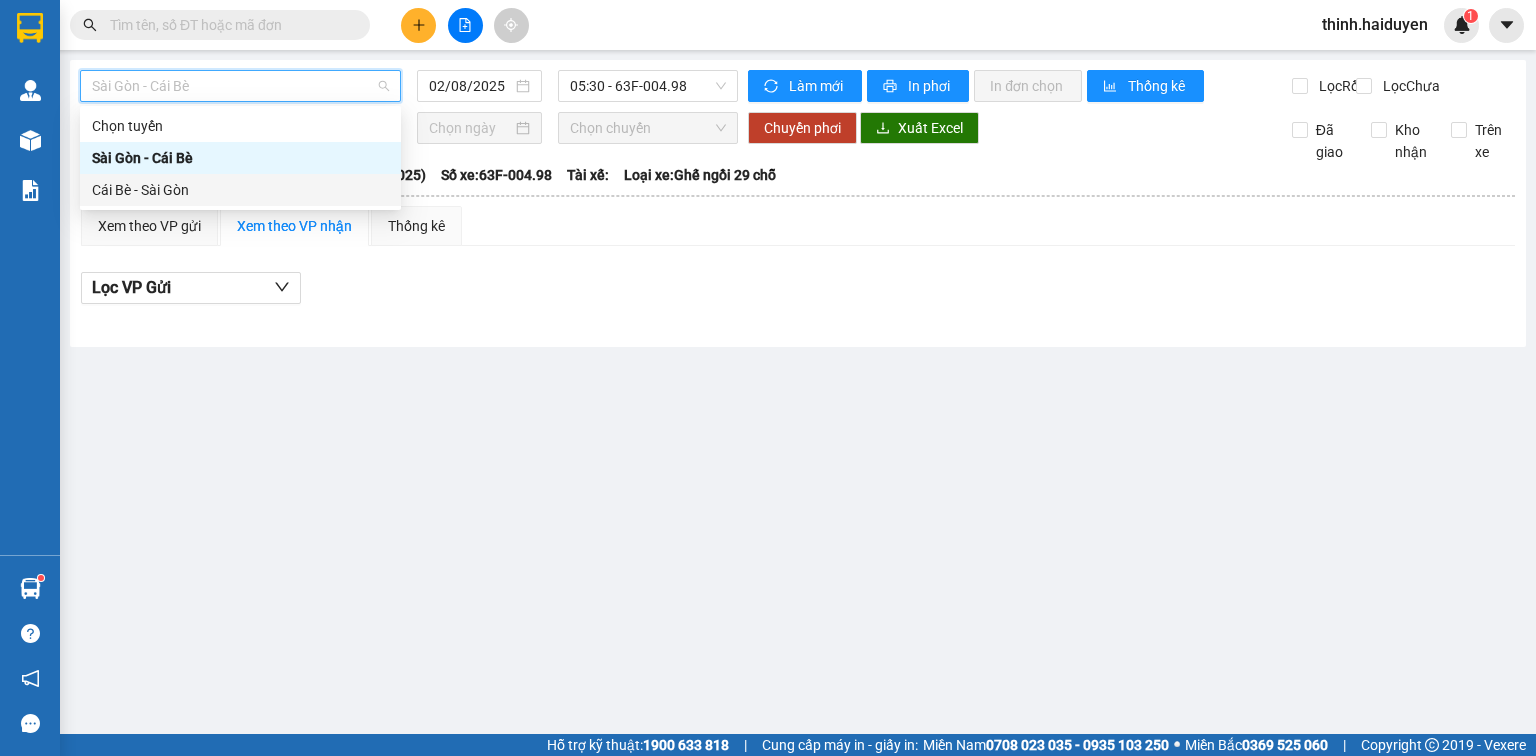 click on "Cái Bè - Sài Gòn" at bounding box center (240, 190) 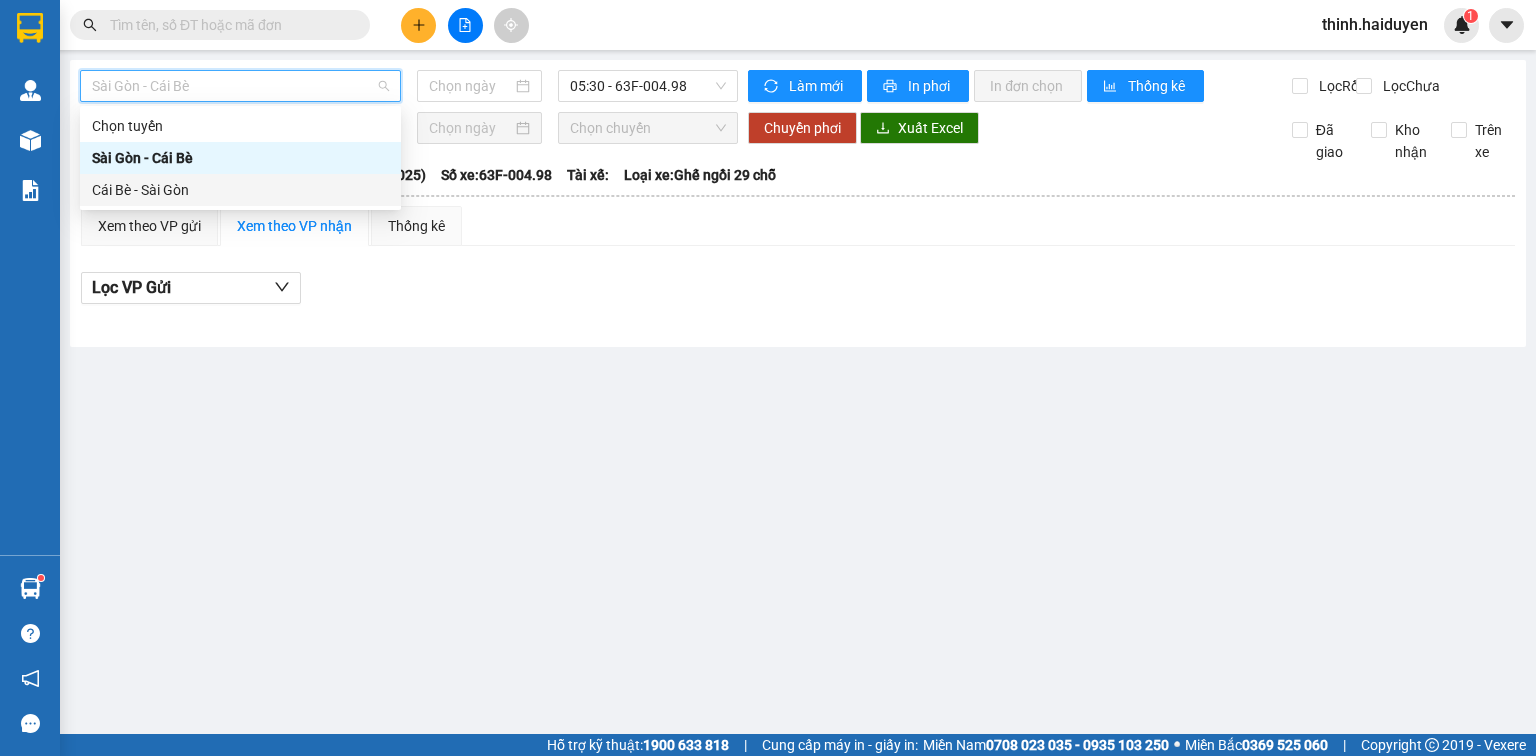 type on "02/08/2025" 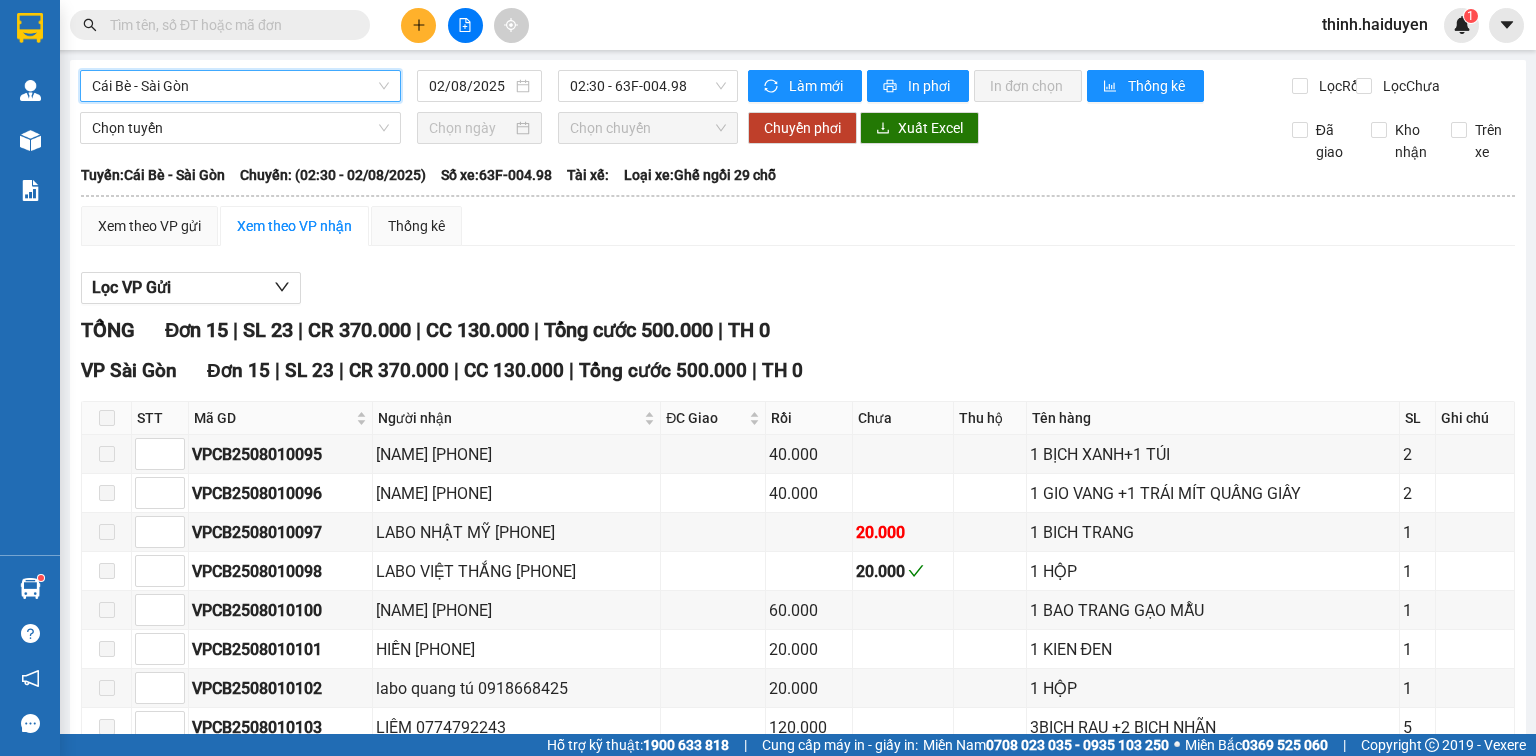click on "02:30     - 63F-004.98" at bounding box center (648, 86) 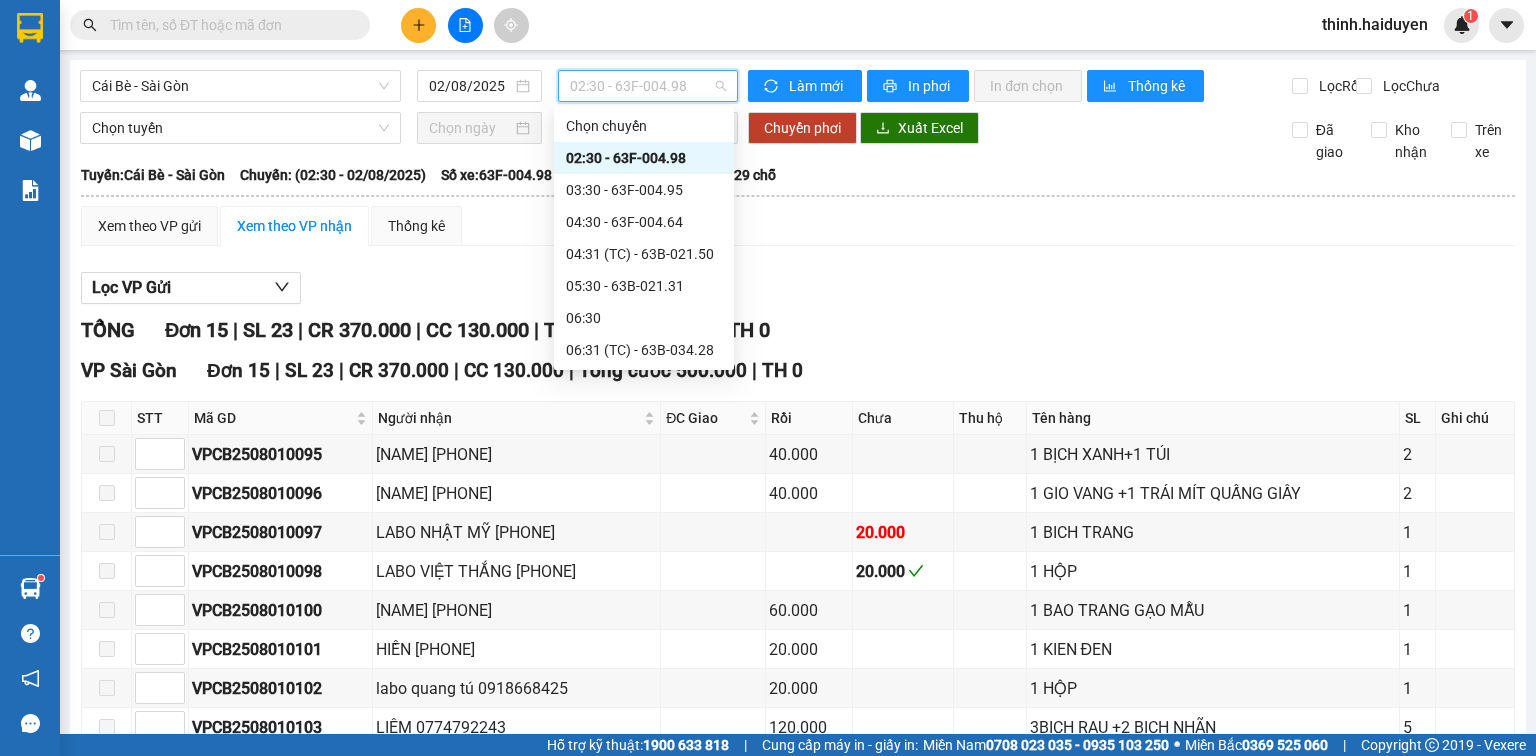 click on "08:30     - 63B-020.43" at bounding box center [644, 446] 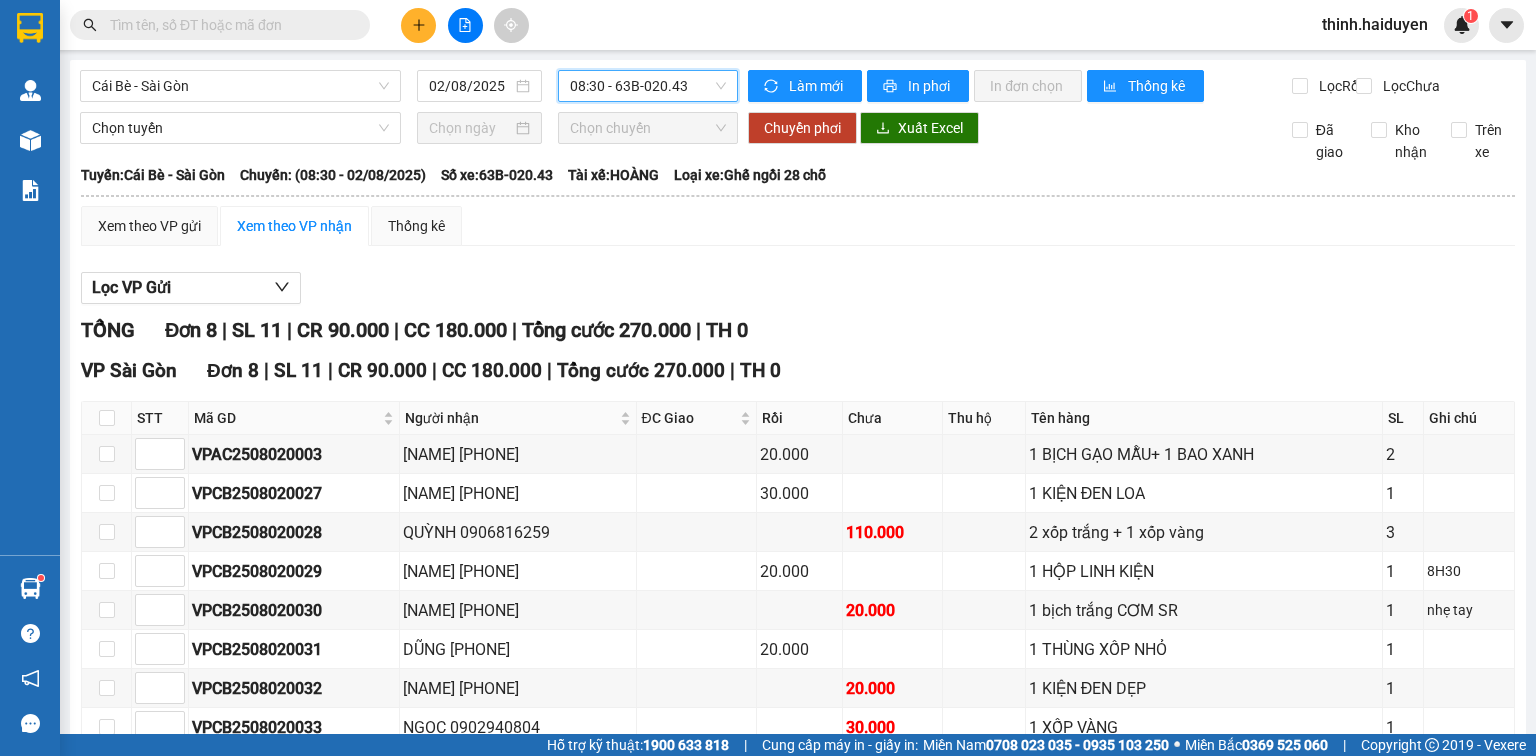 click on "08:30     - 63B-020.43" at bounding box center [648, 86] 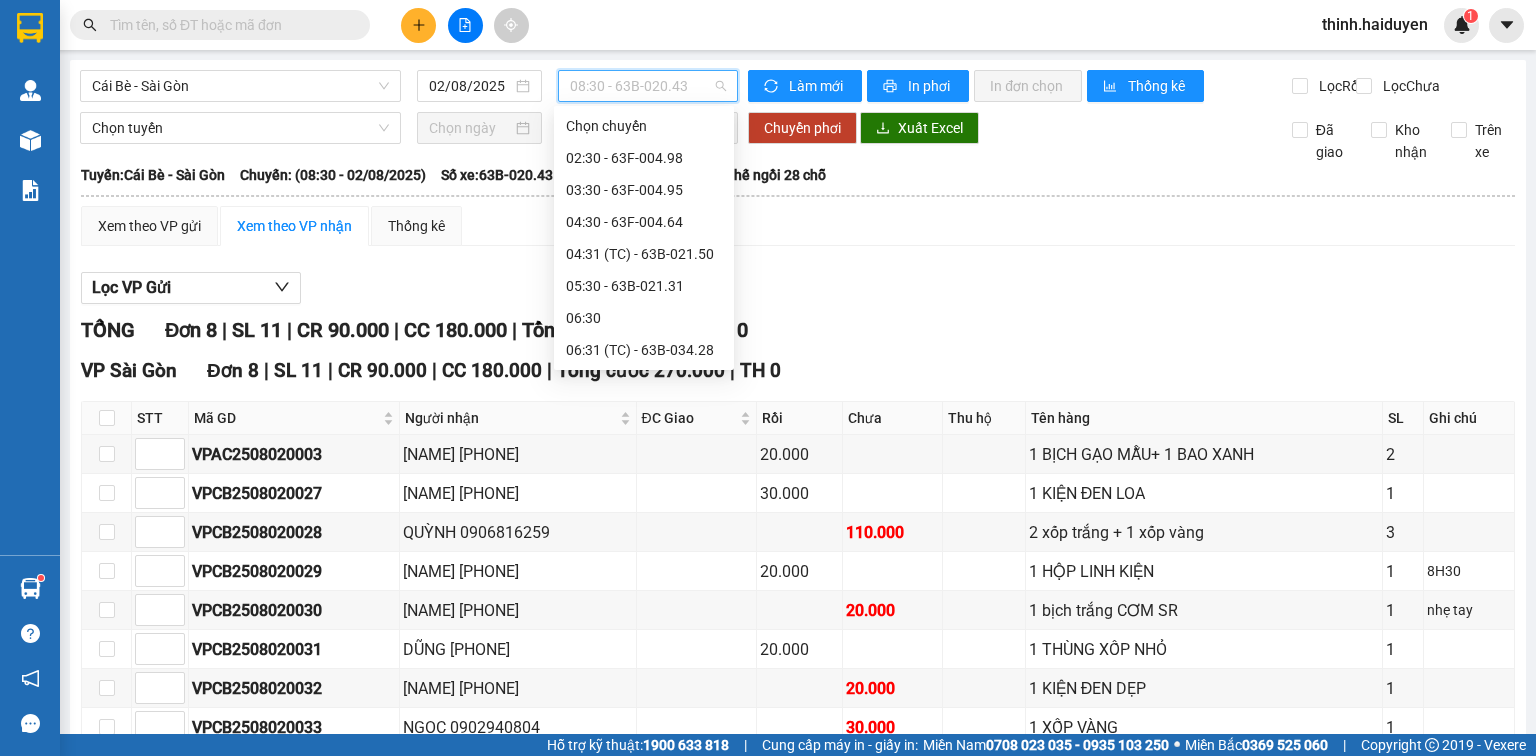 click on "08:31   (TC)   - 63E-010.89" at bounding box center (644, 478) 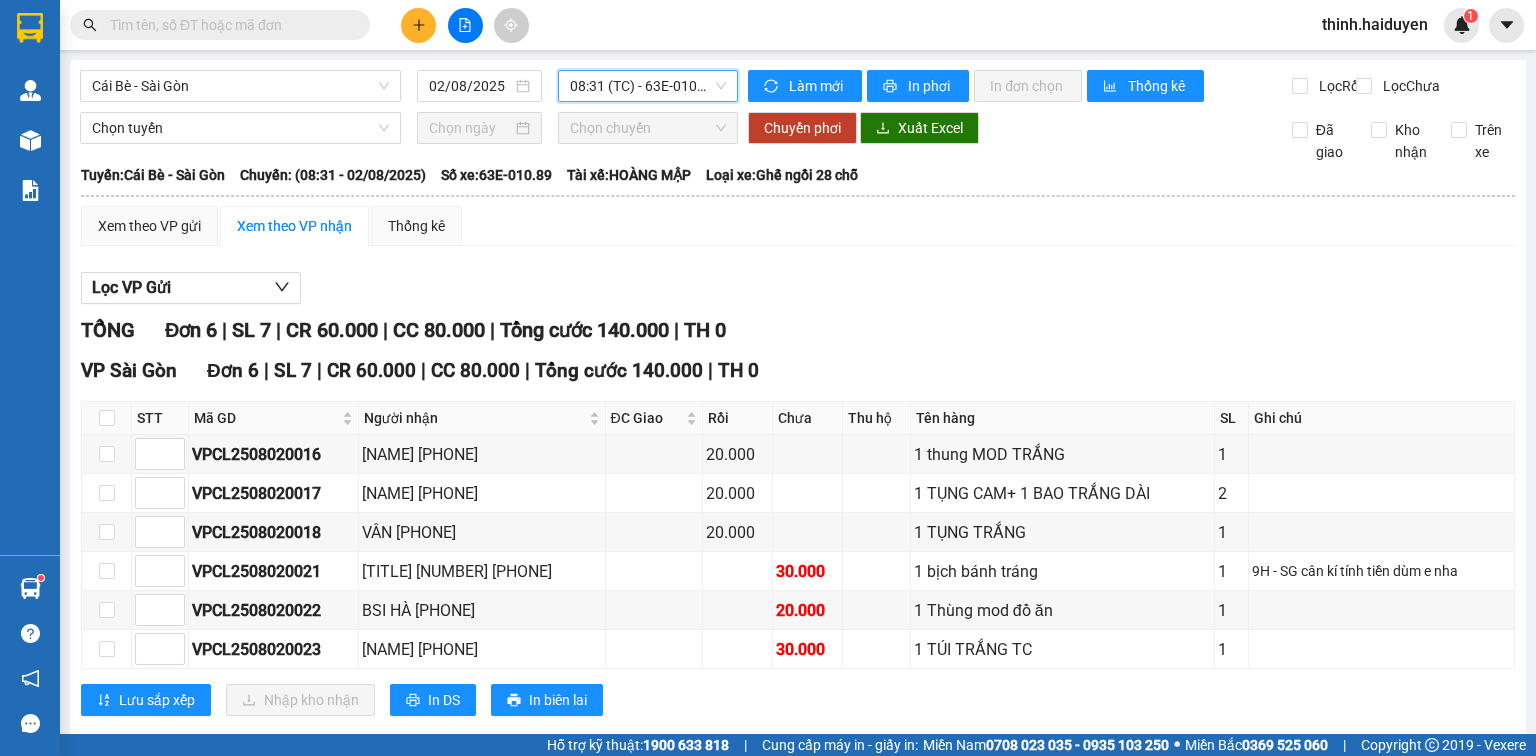 click on "08:31   (TC)   - 63E-010.89" at bounding box center [648, 86] 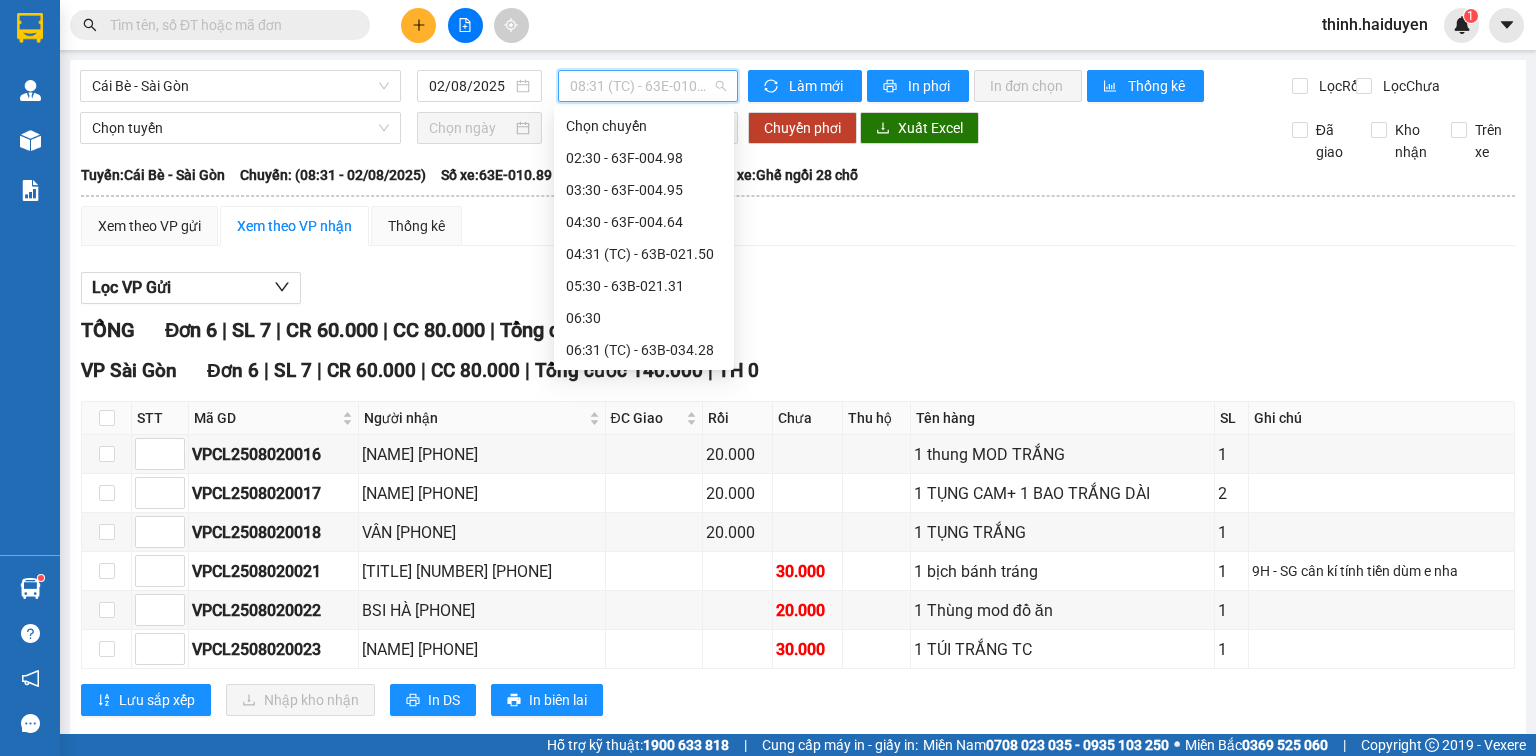 click on "08:30     - 63B-020.43" at bounding box center [644, 446] 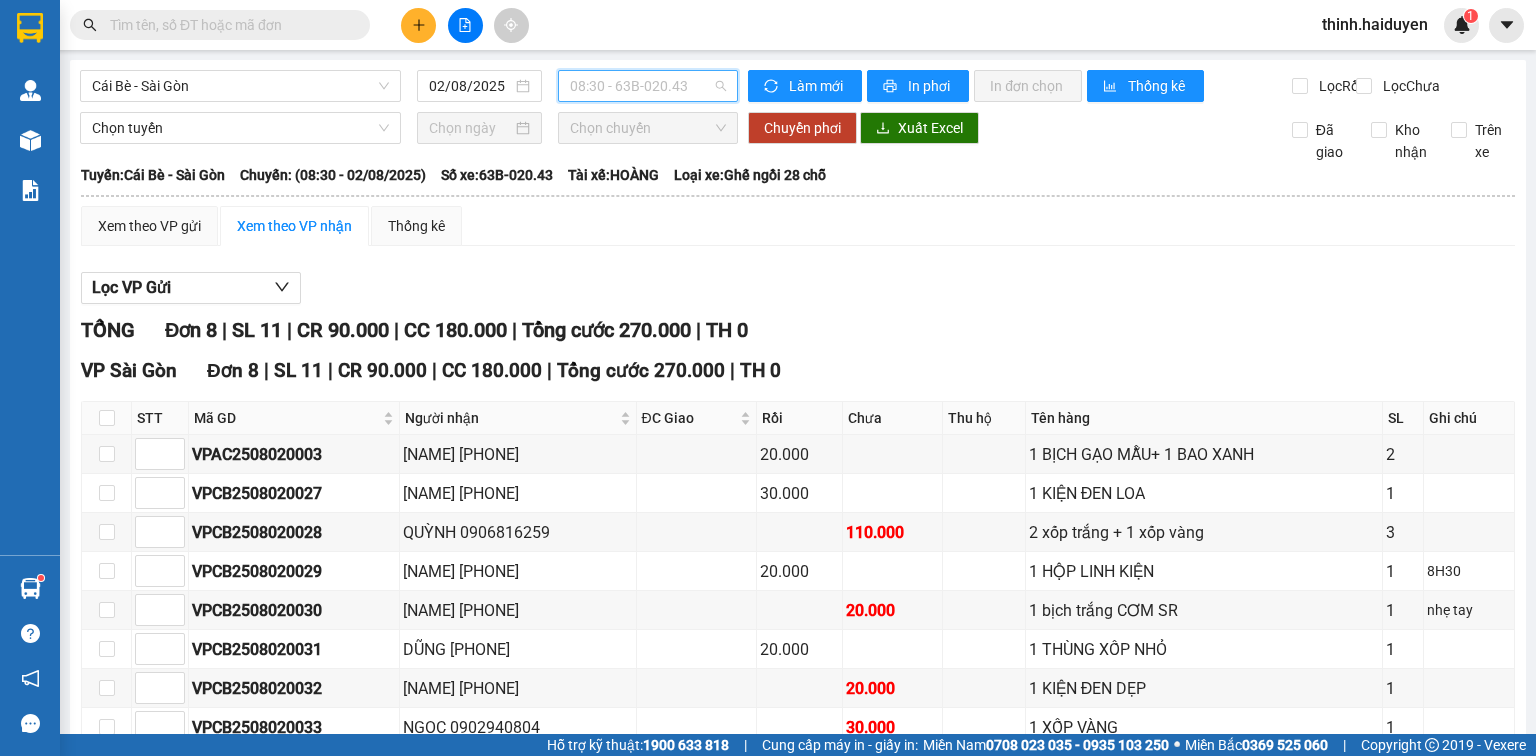 click on "08:30     - 63B-020.43" at bounding box center [648, 86] 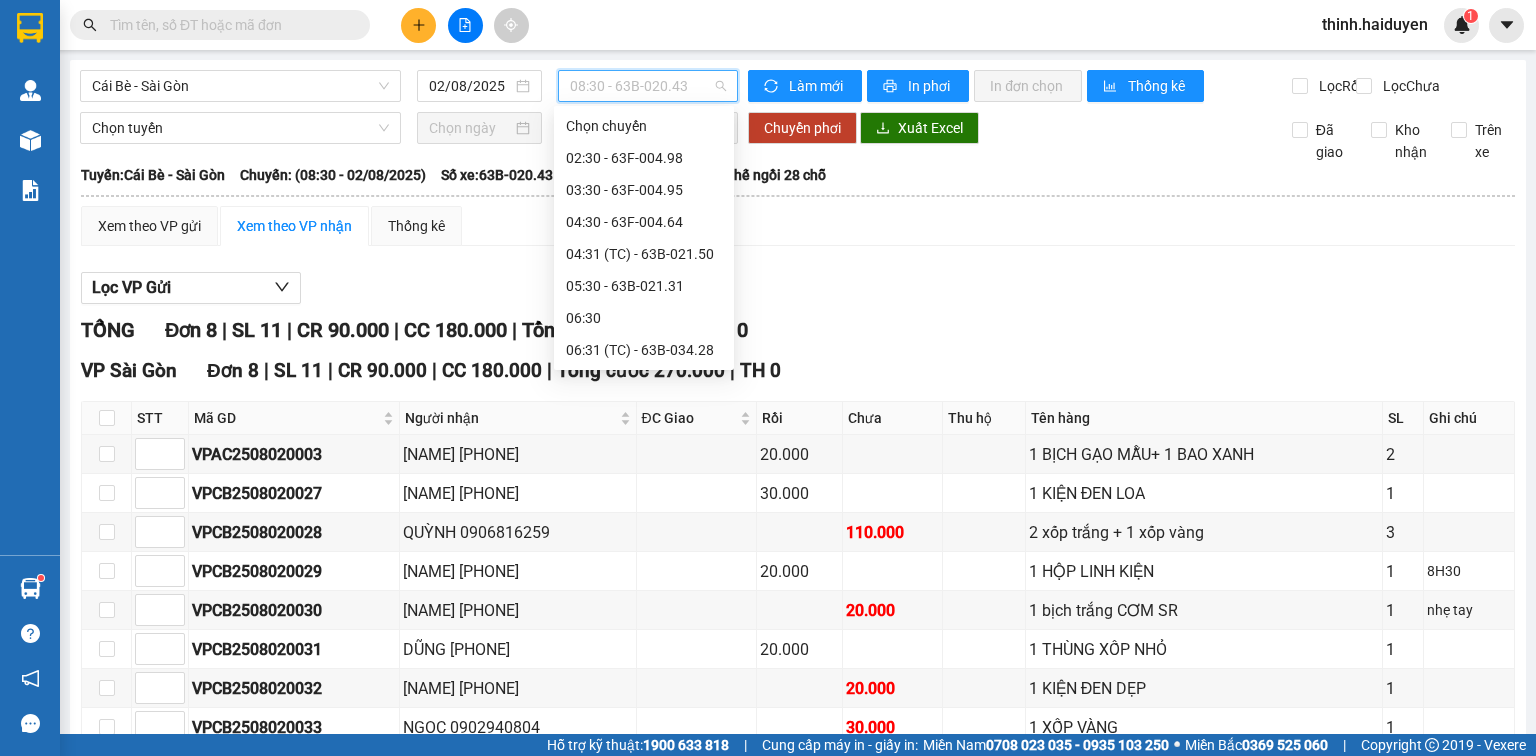 click on "08:31   (TC)   - 63E-010.89" at bounding box center [644, 478] 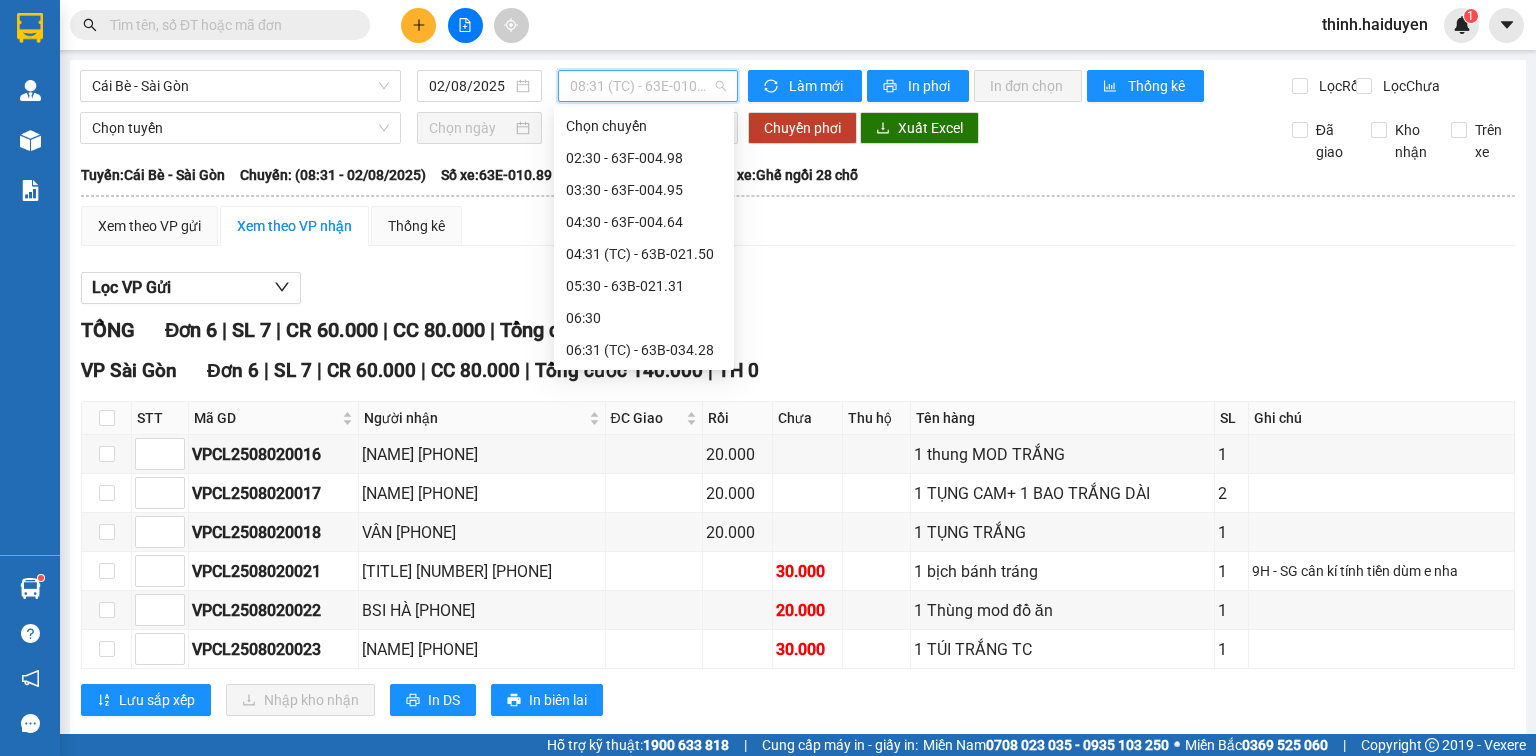 click on "08:31   (TC)   - 63E-010.89" at bounding box center [648, 86] 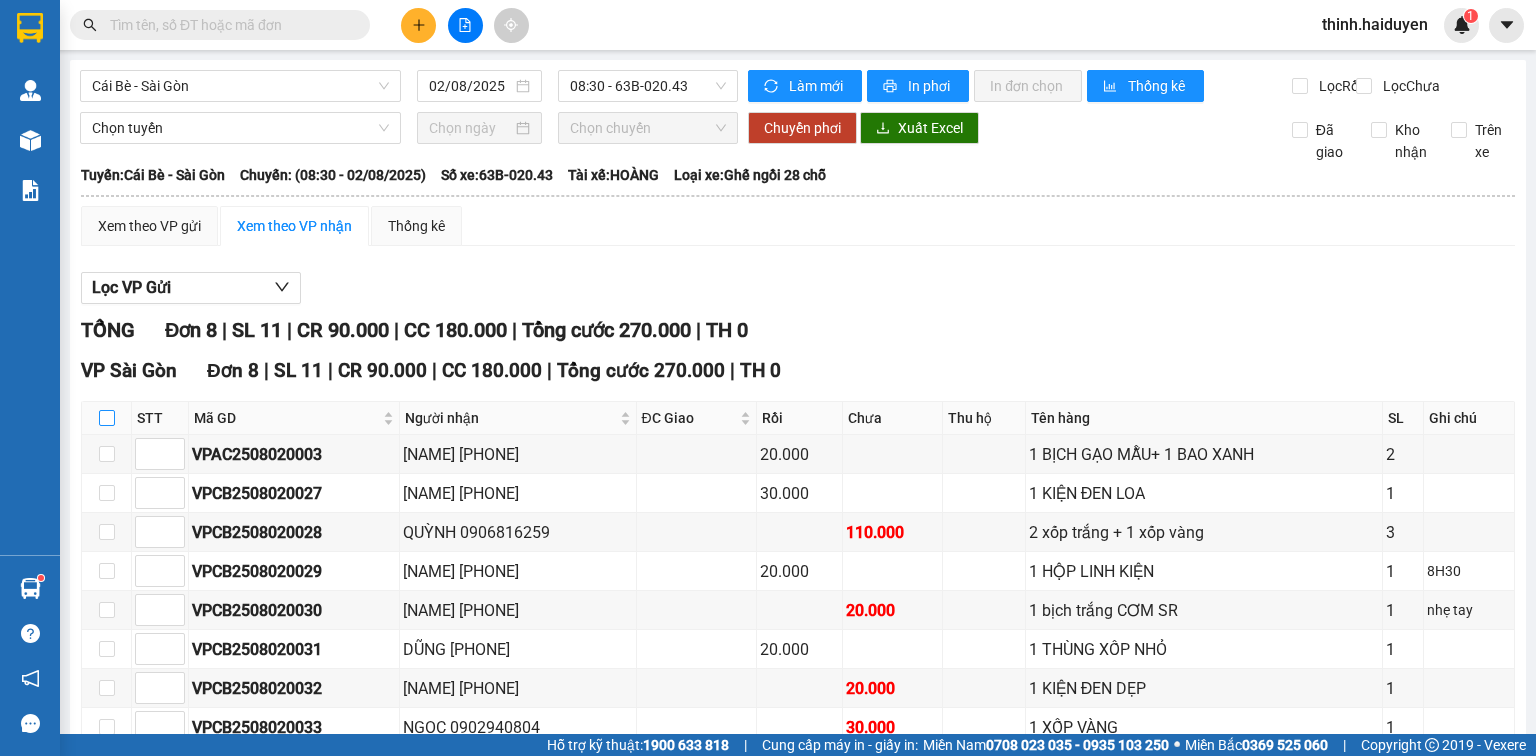 click at bounding box center [107, 418] 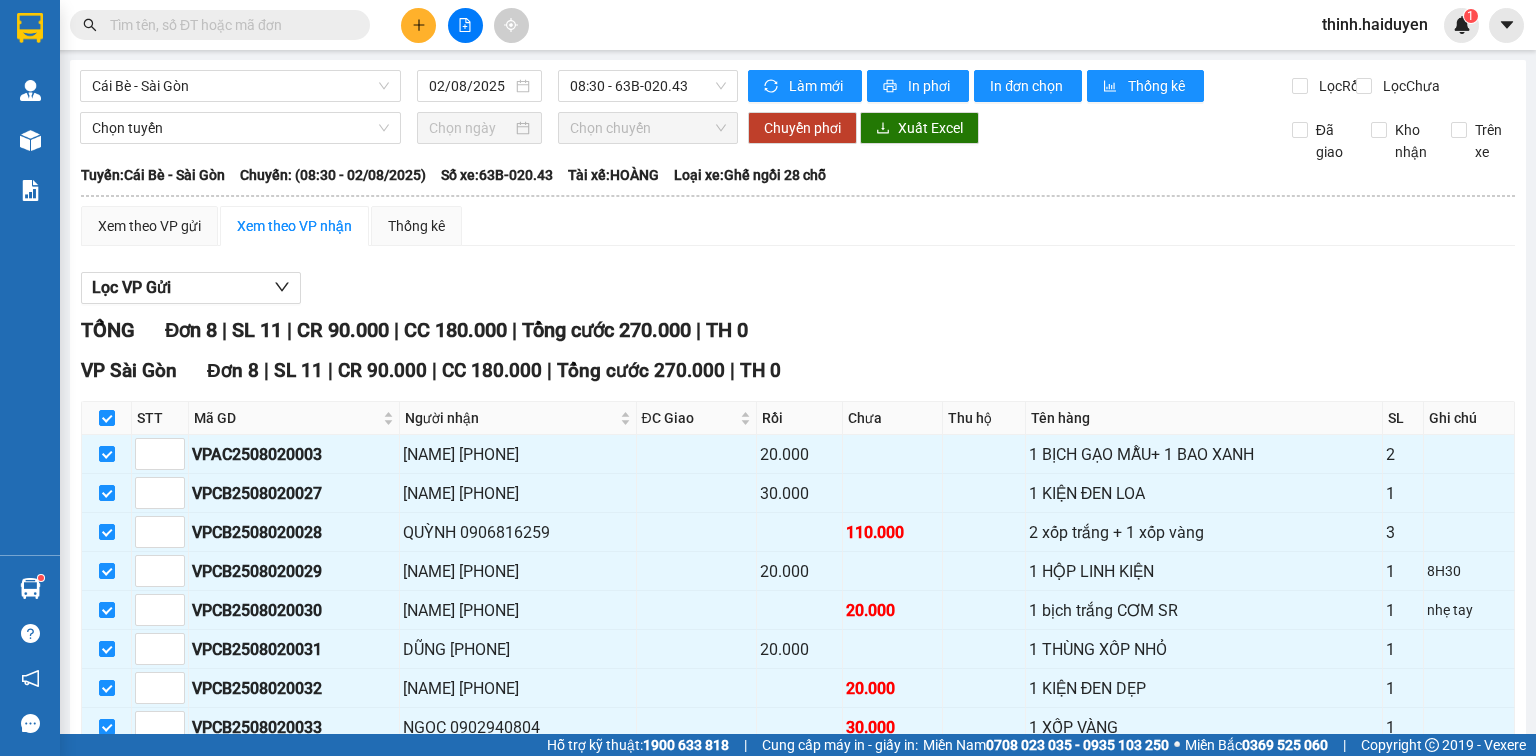 click on "Nhập kho nhận" at bounding box center (311, 778) 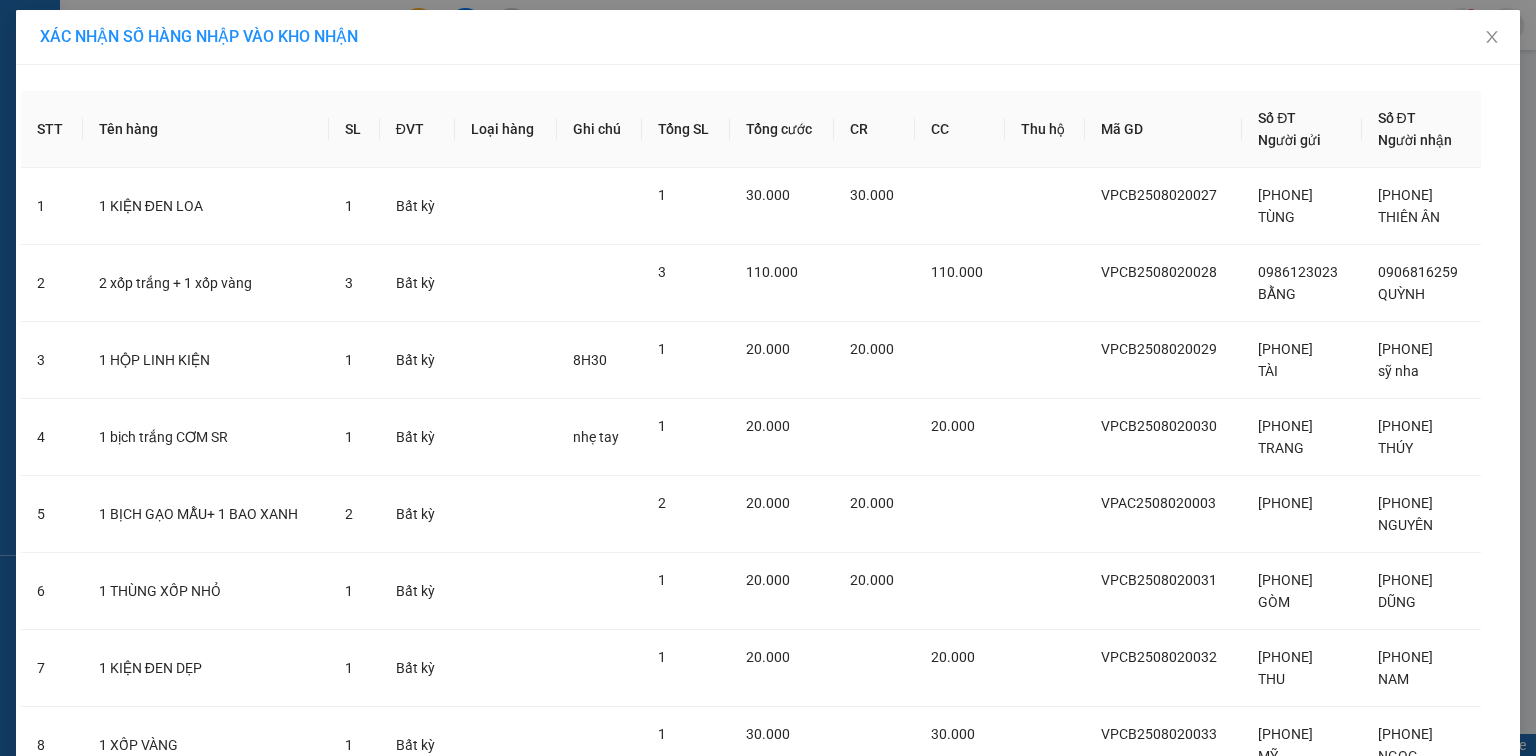 click on "Nhập hàng kho nhận" at bounding box center [841, 875] 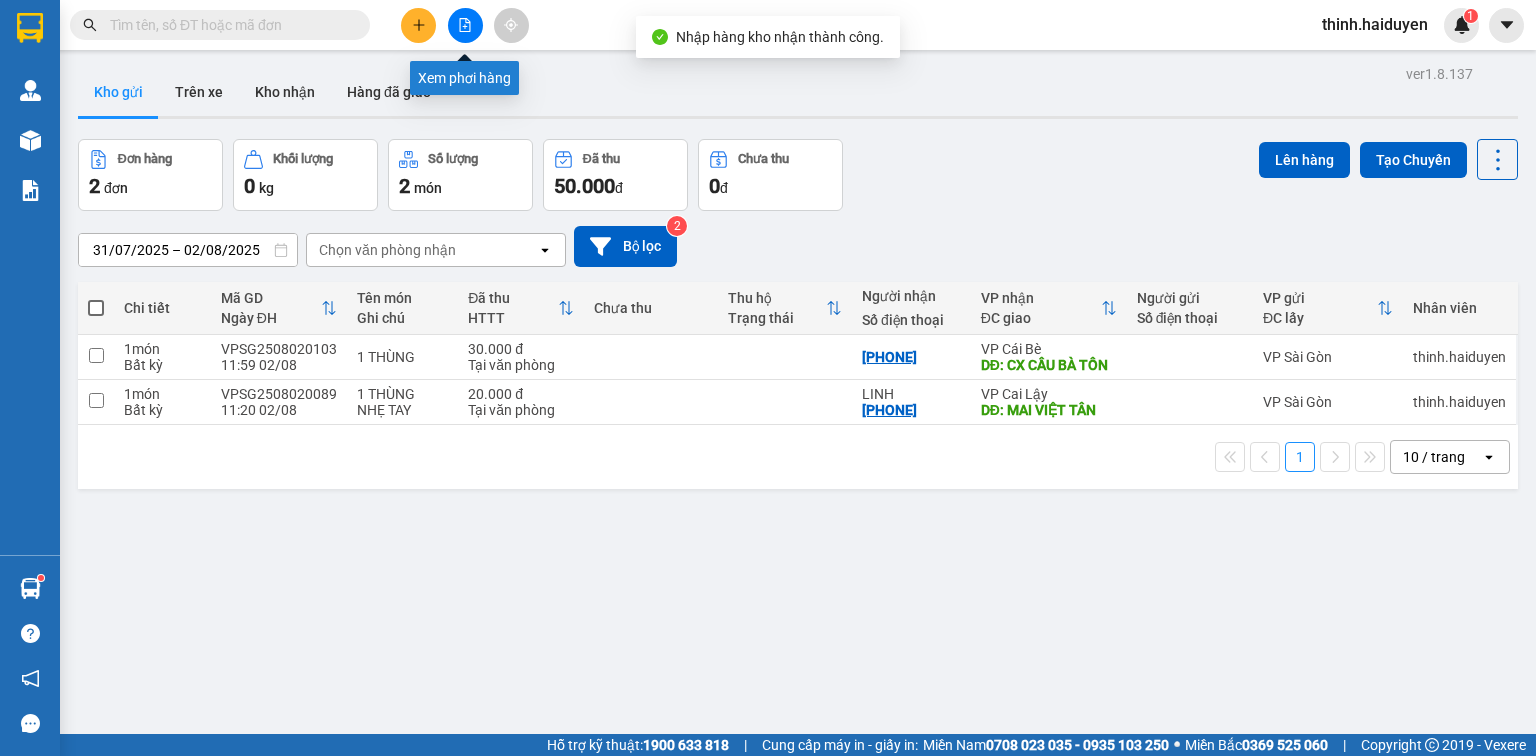click 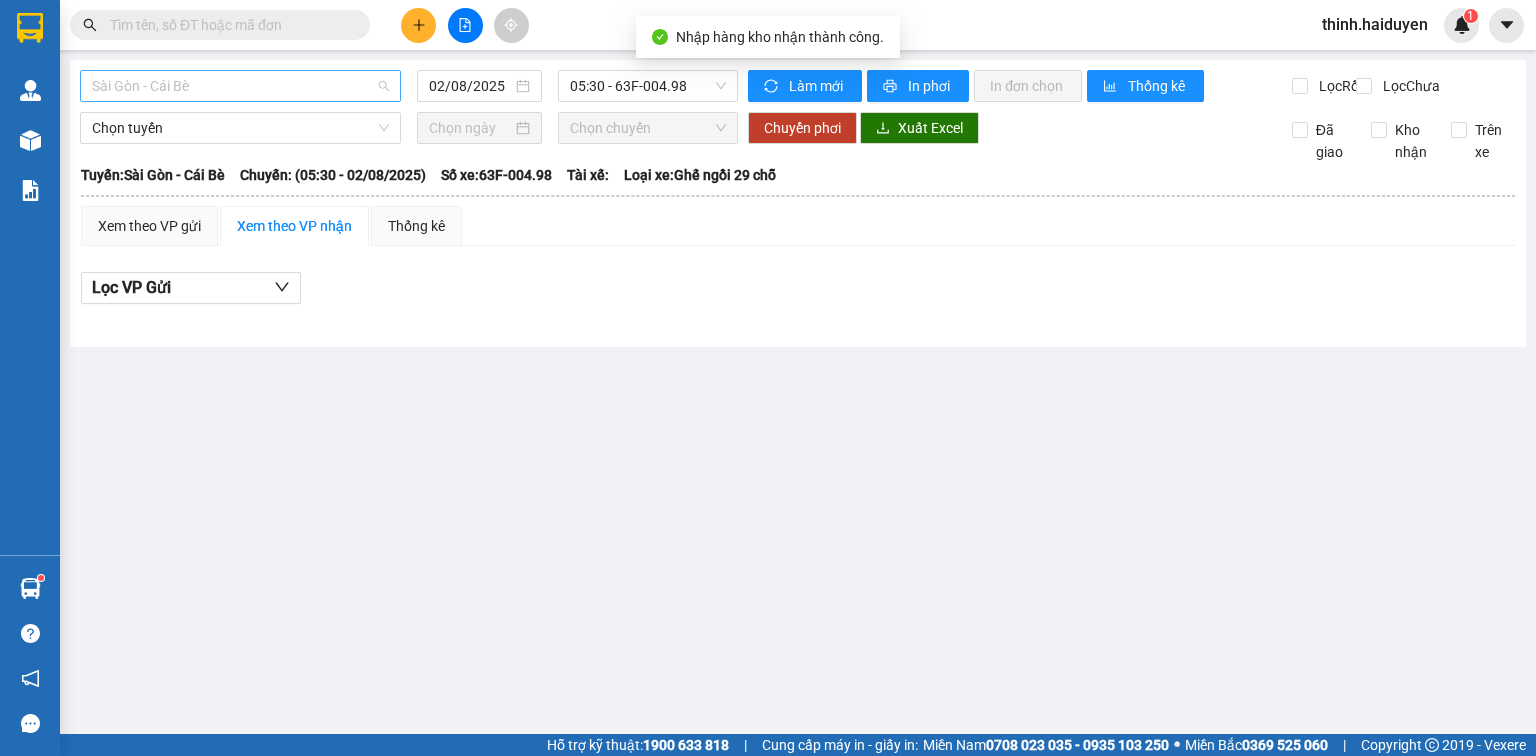 drag, startPoint x: 268, startPoint y: 87, endPoint x: 267, endPoint y: 148, distance: 61.008198 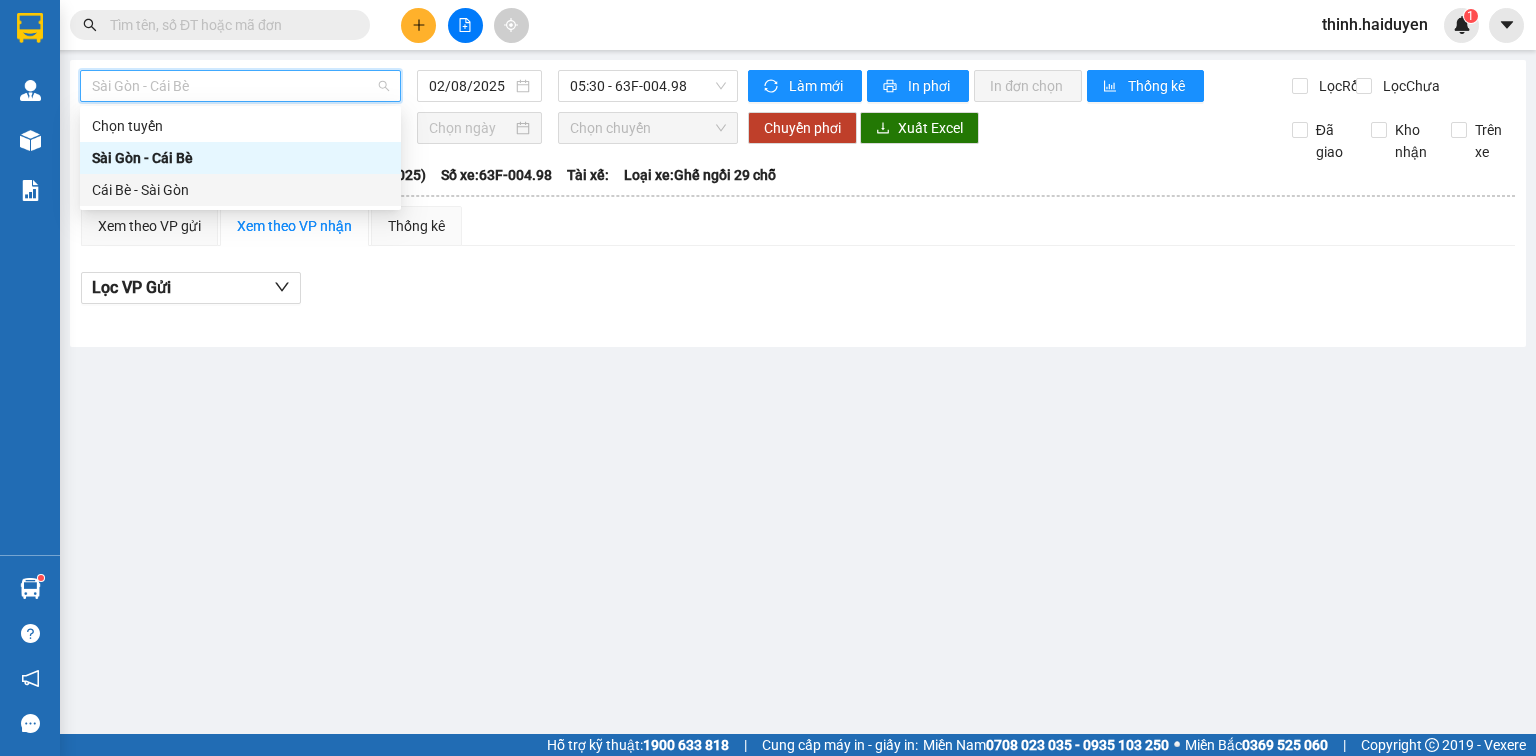 click on "Cái Bè - Sài Gòn" at bounding box center [240, 190] 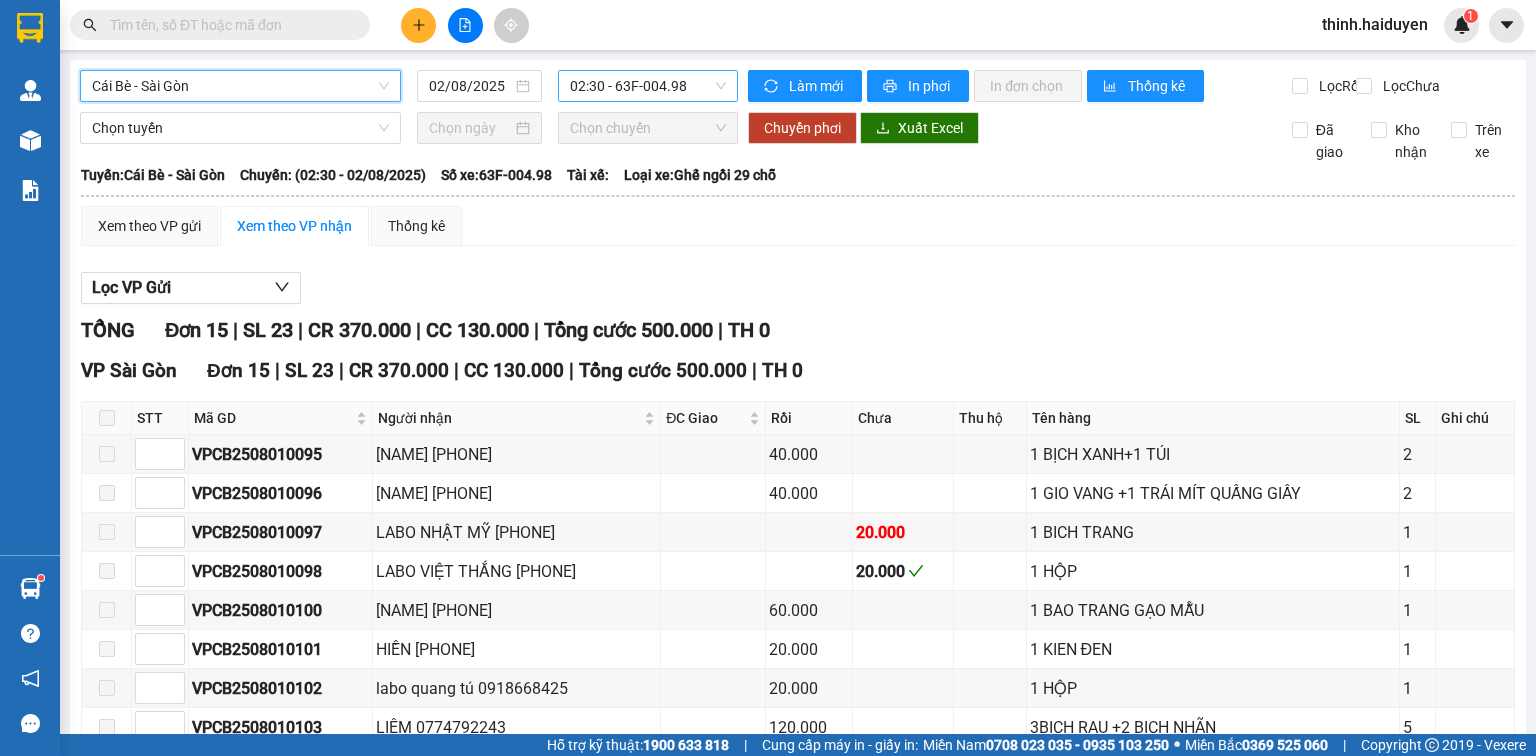 click on "02:30     - 63F-004.98" at bounding box center (648, 86) 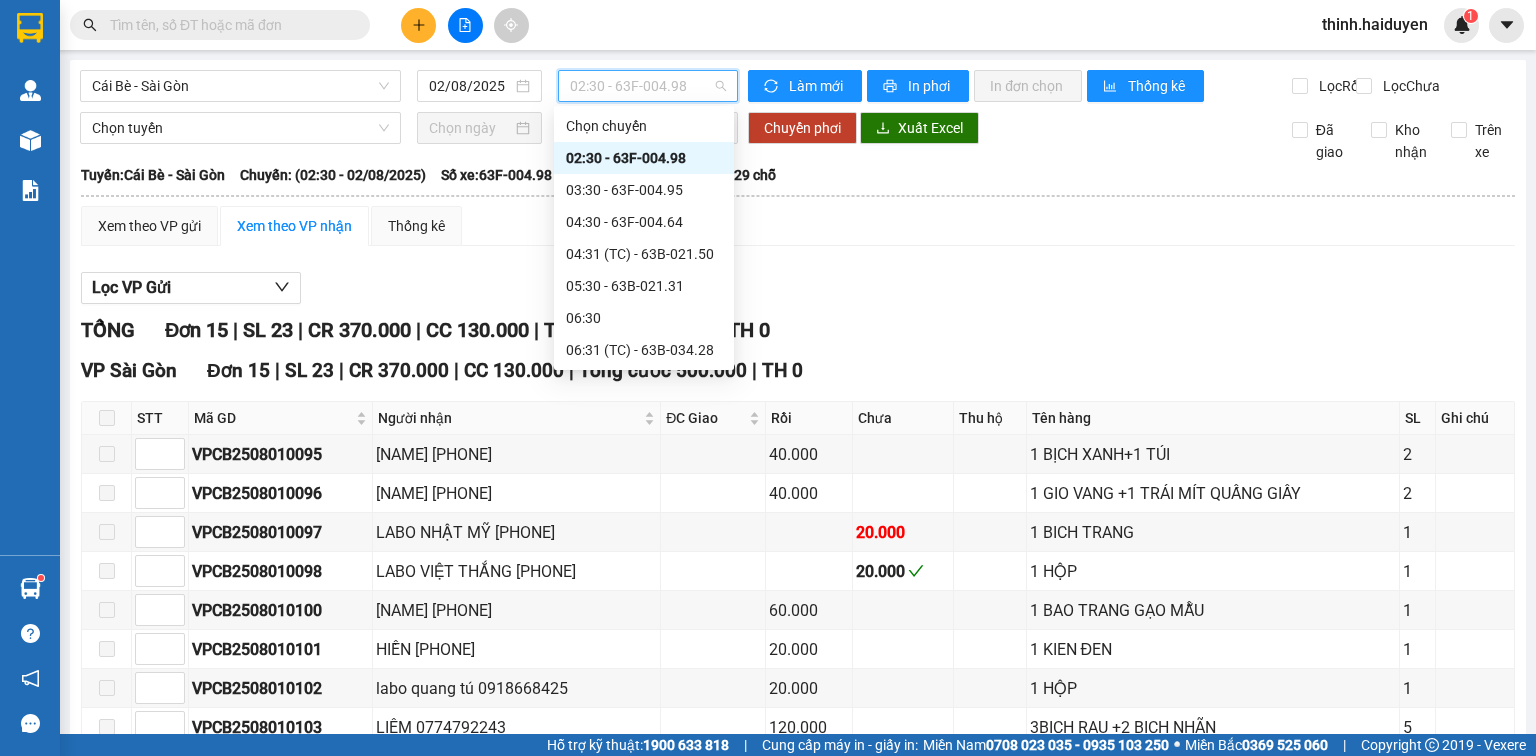 click on "08:31   (TC)   - 63E-010.89" at bounding box center (644, 478) 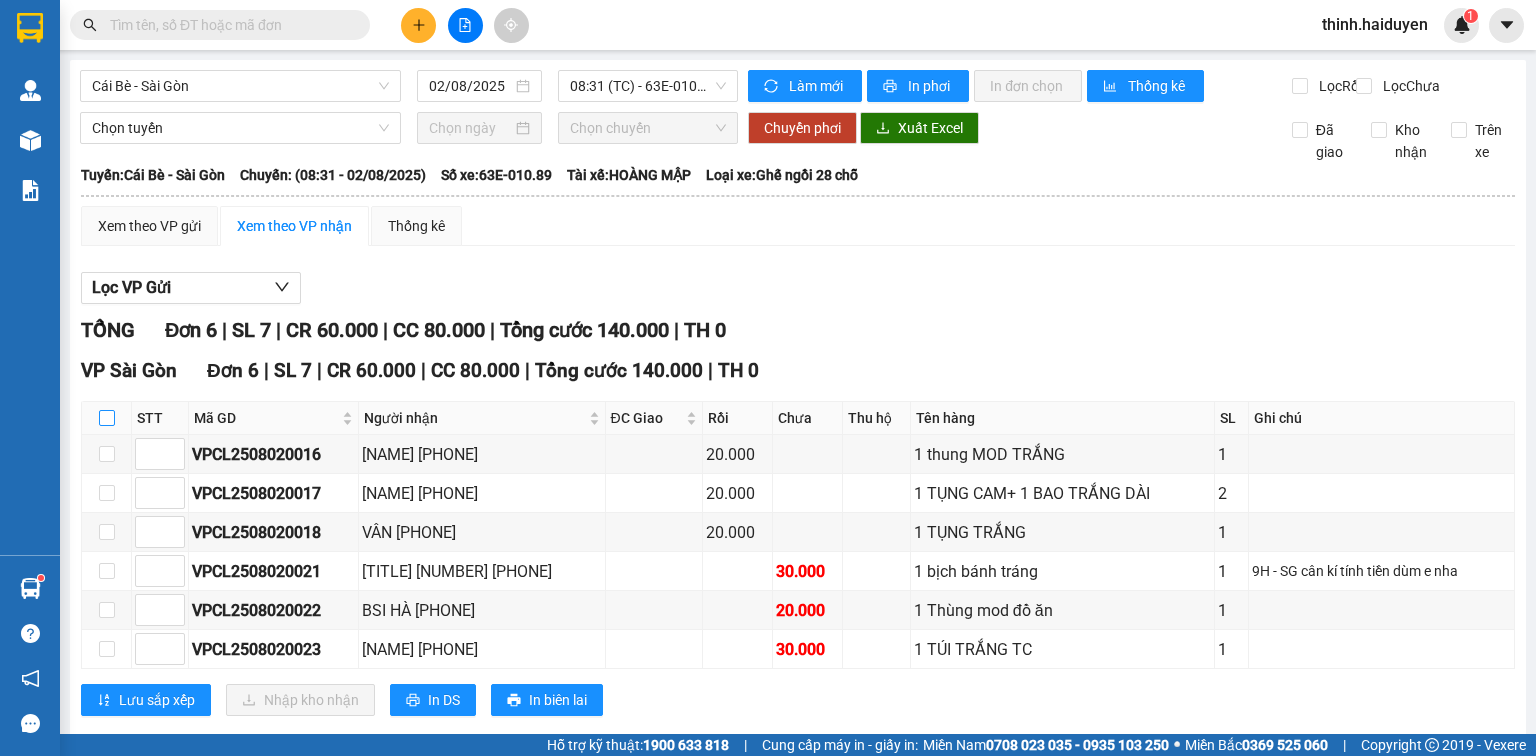 click at bounding box center (107, 418) 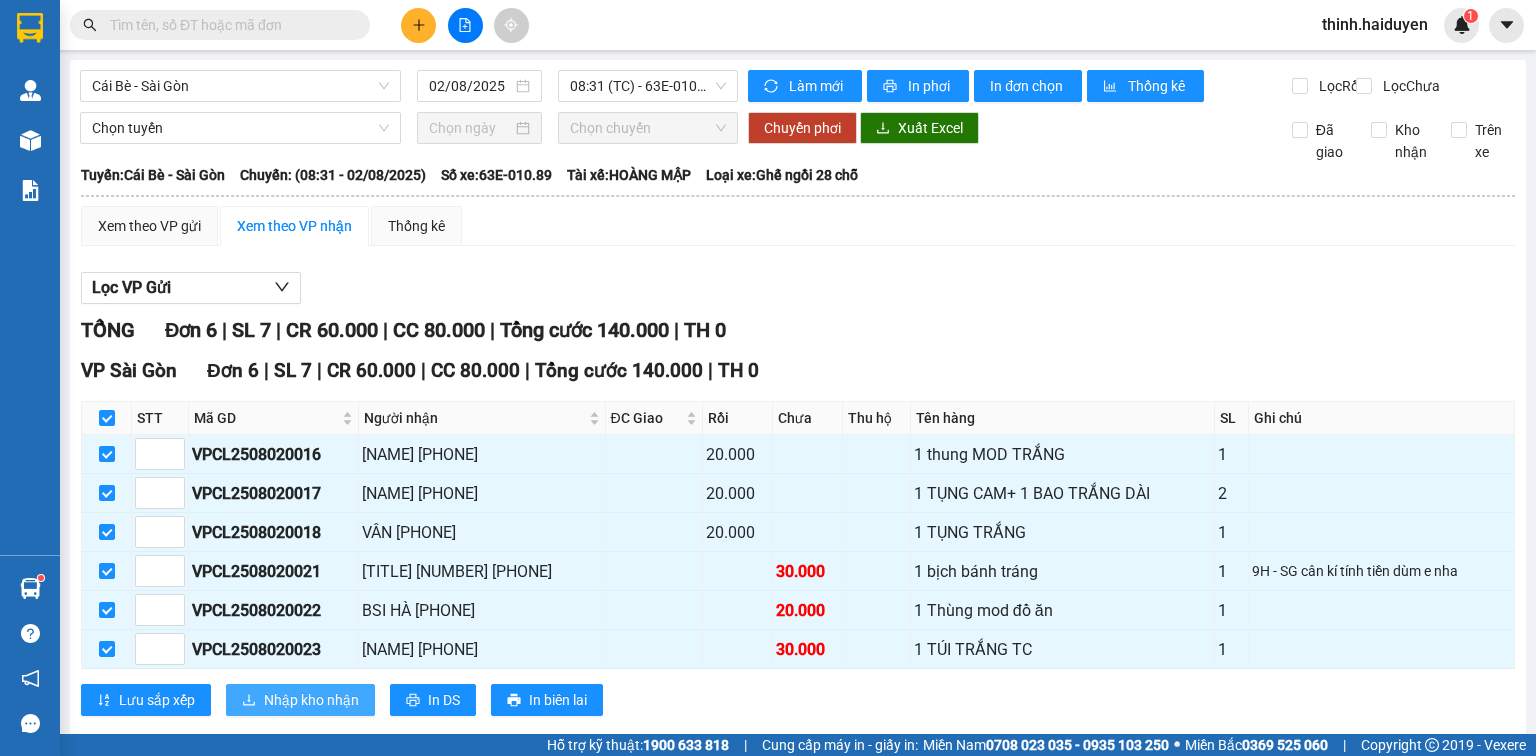 click on "Nhập kho nhận" at bounding box center (311, 700) 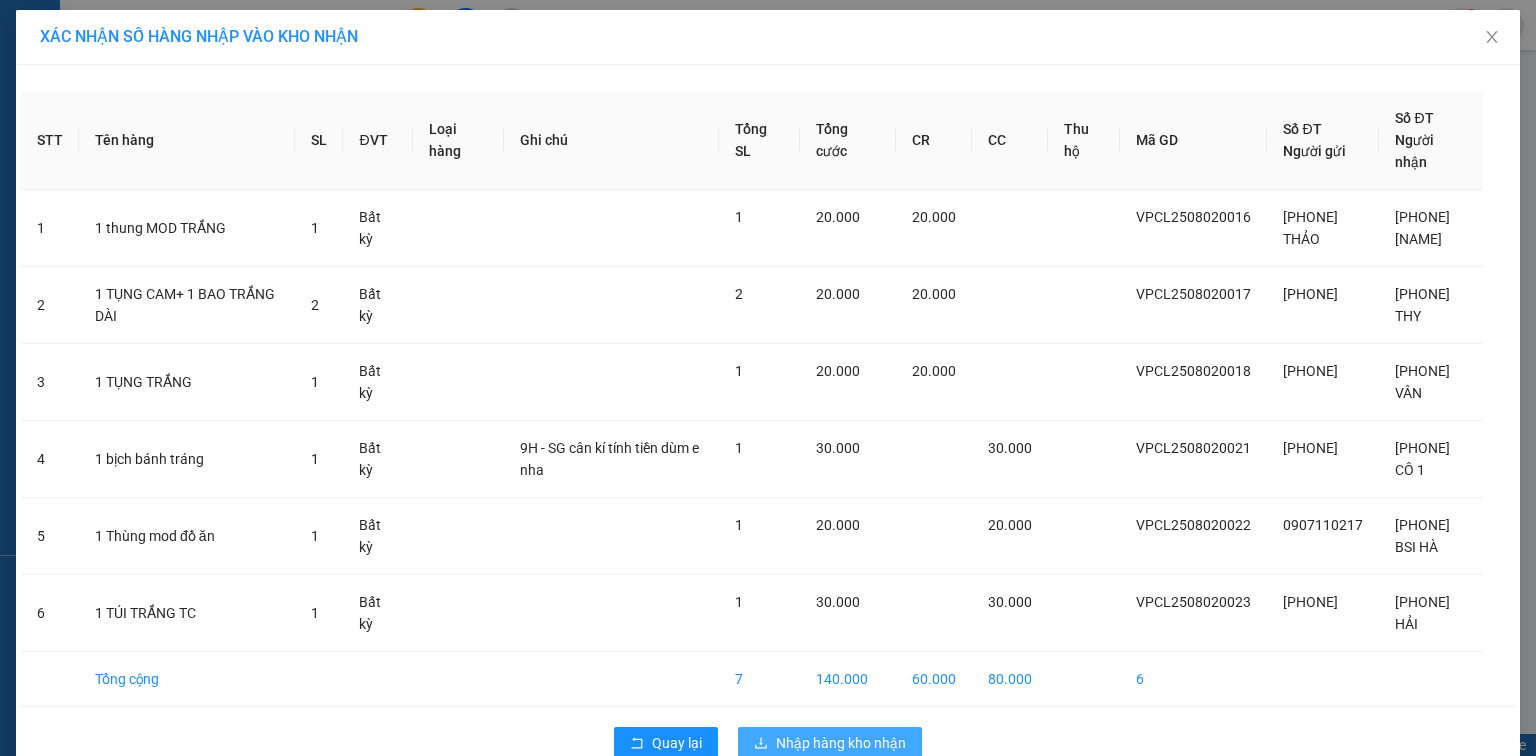 click on "Nhập hàng kho nhận" at bounding box center [841, 743] 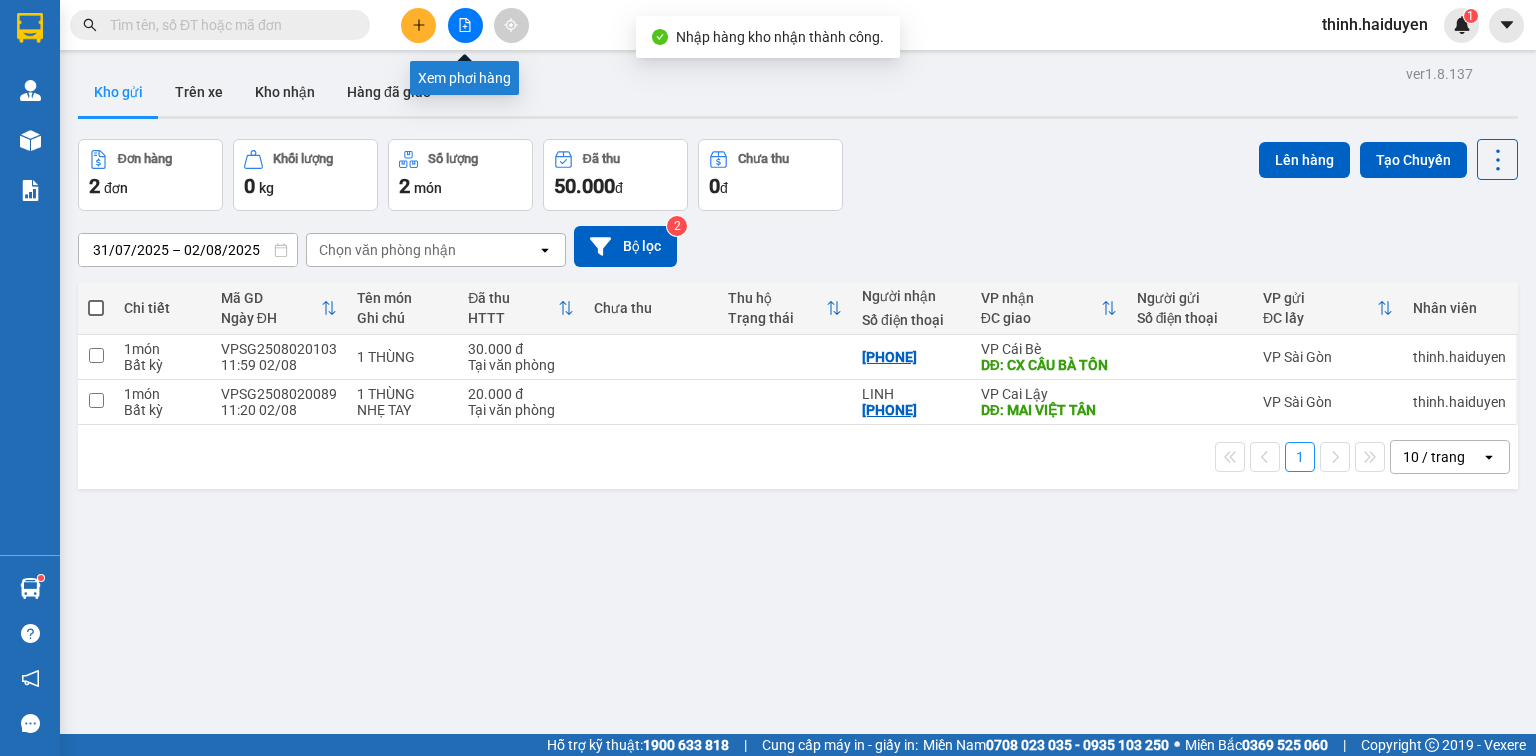 click 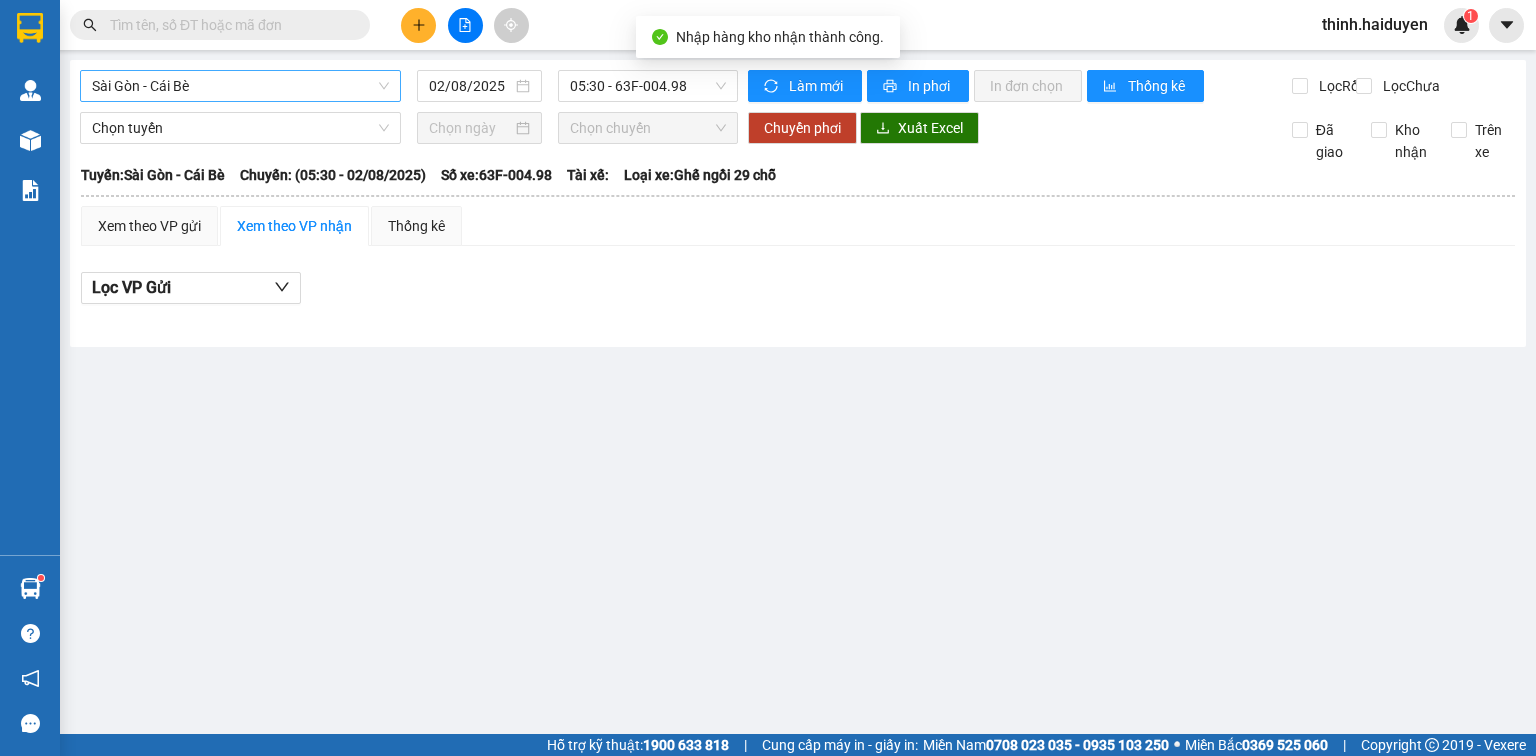 click on "Sài Gòn - Cái Bè" at bounding box center [240, 86] 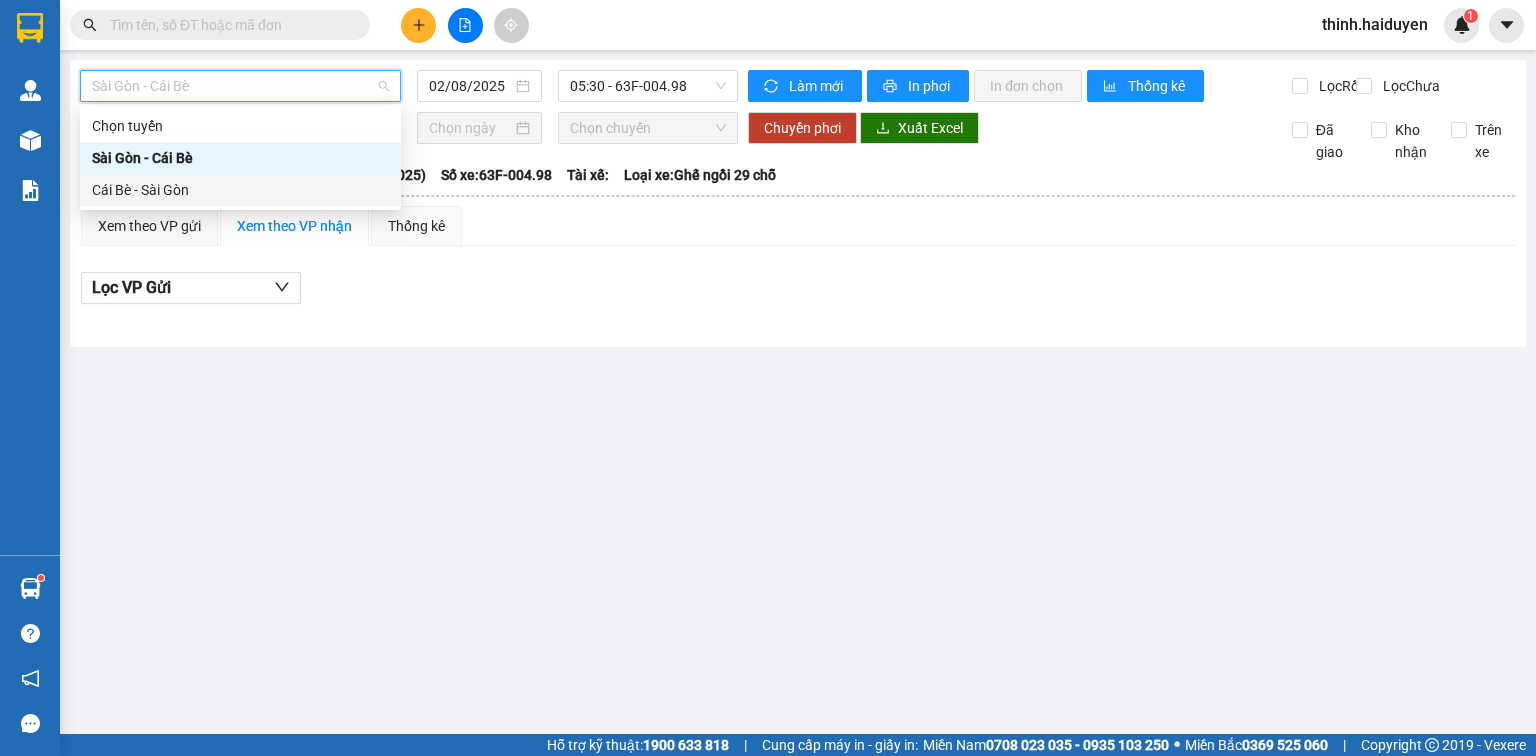 click on "Cái Bè - Sài Gòn" at bounding box center [240, 190] 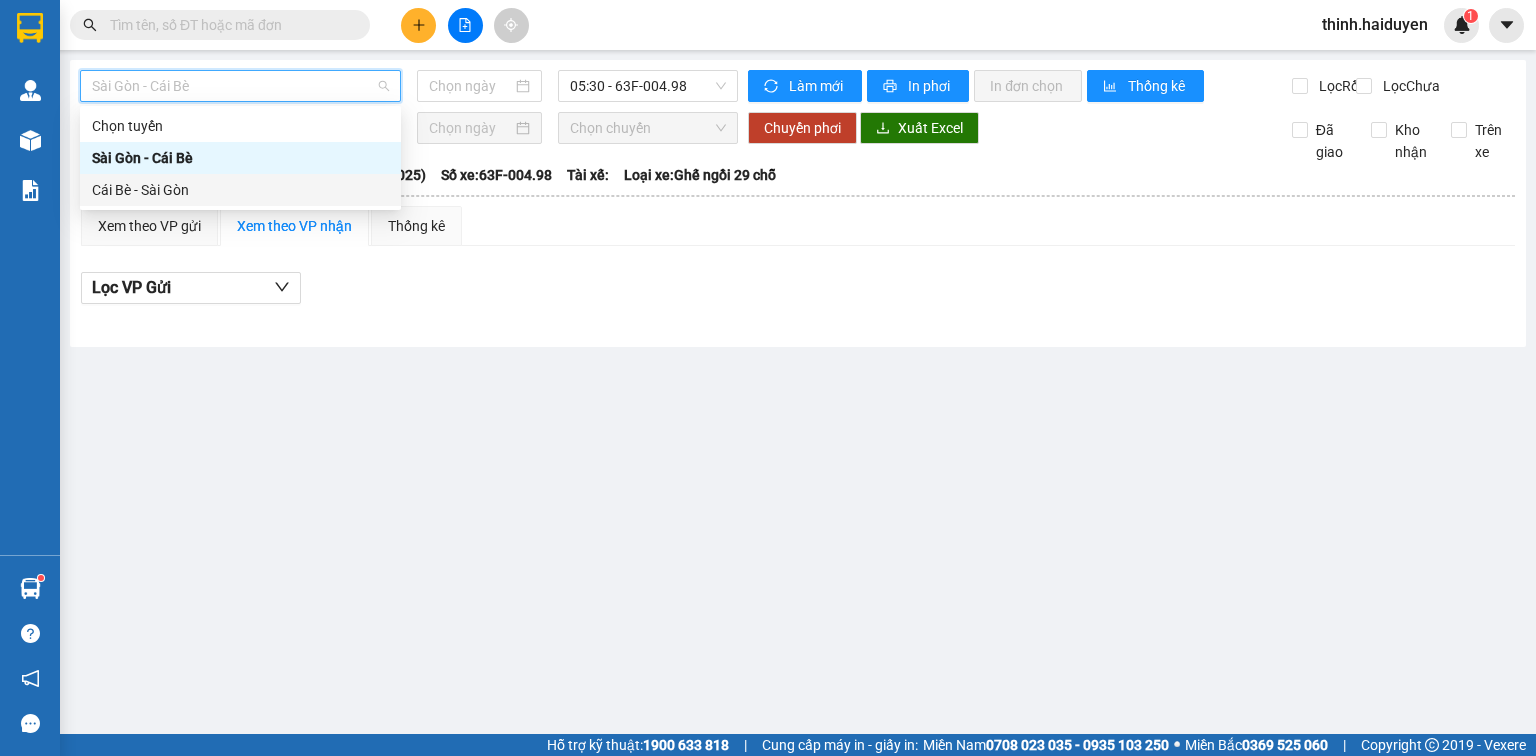 type on "02/08/2025" 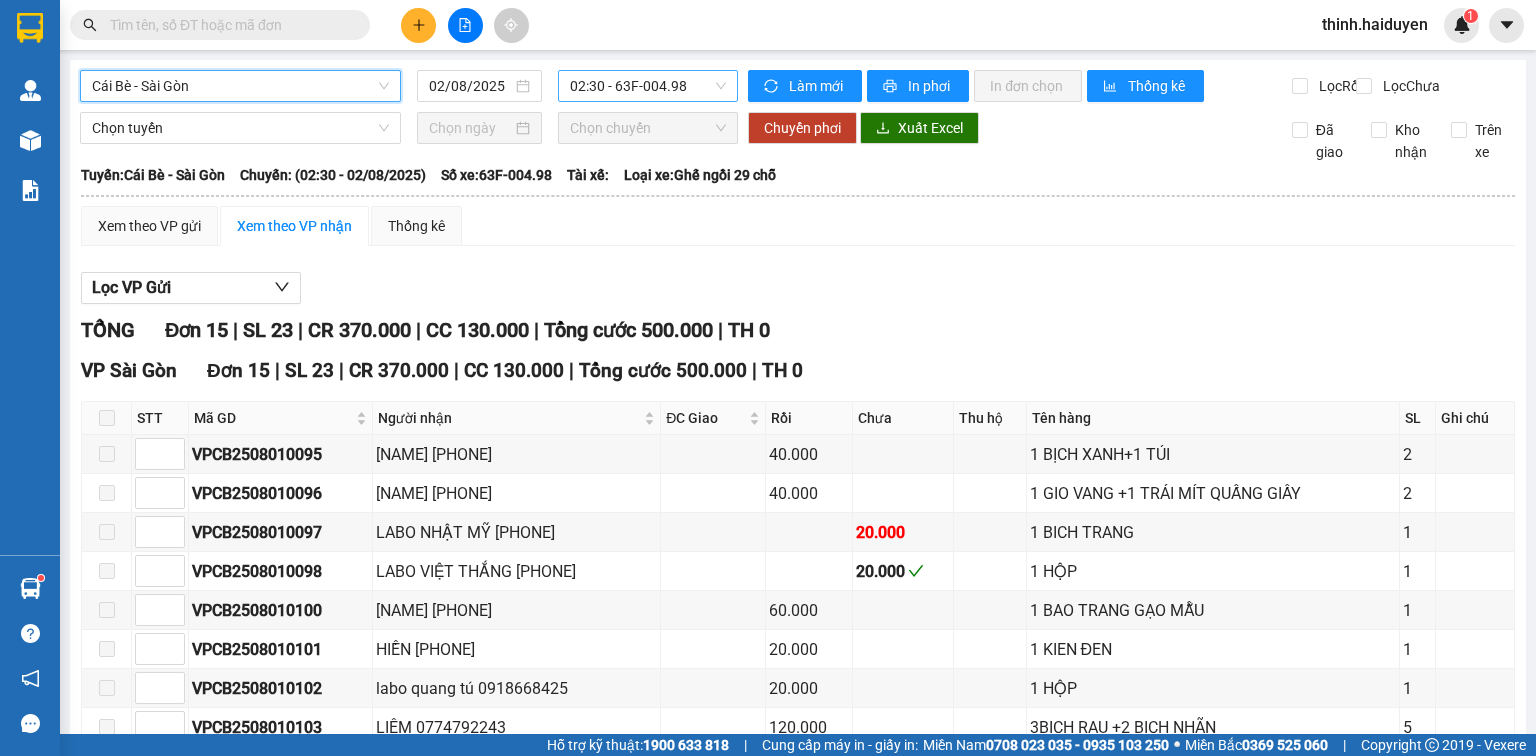 click on "02:30     - 63F-004.98" at bounding box center (648, 86) 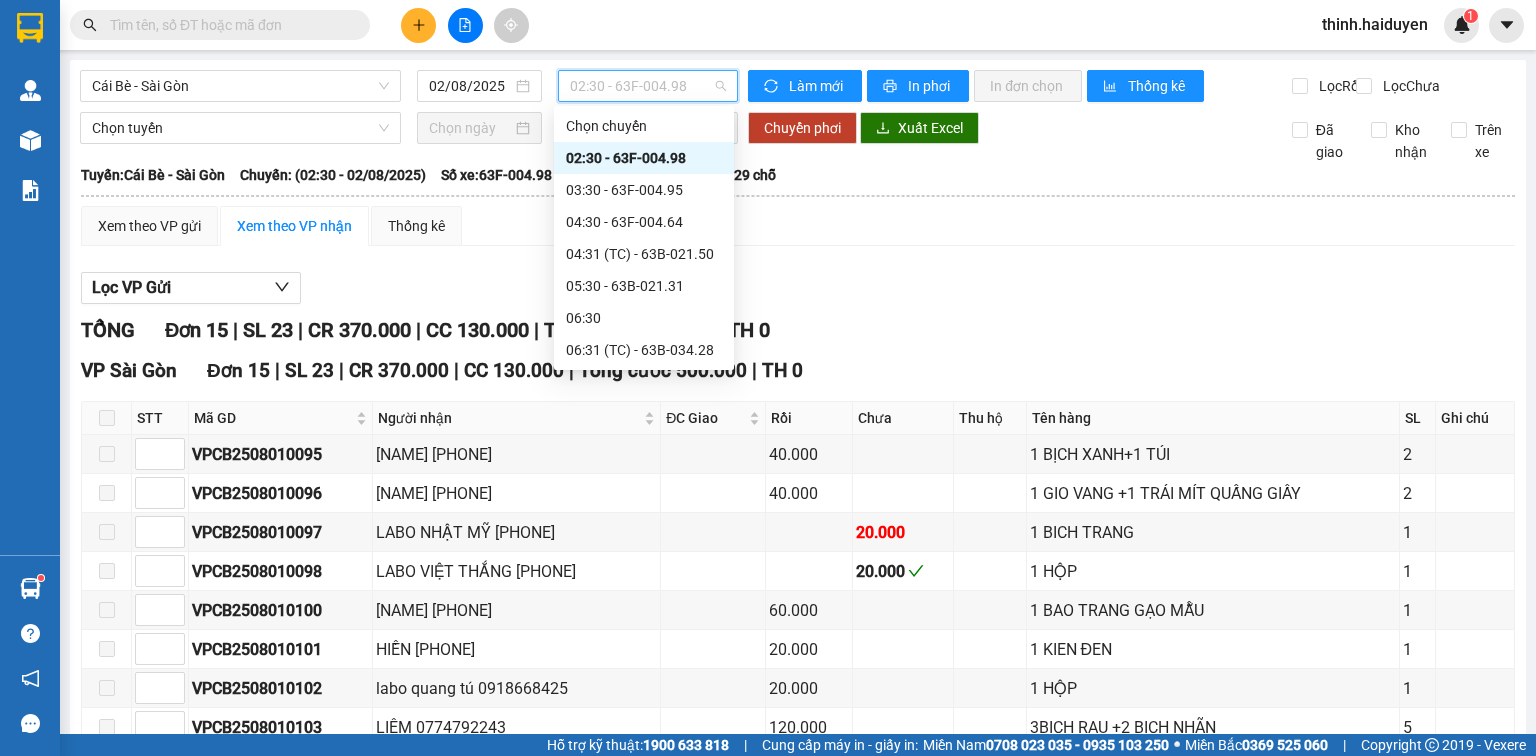 click on "09:30     - 63F-004.98" at bounding box center [644, 510] 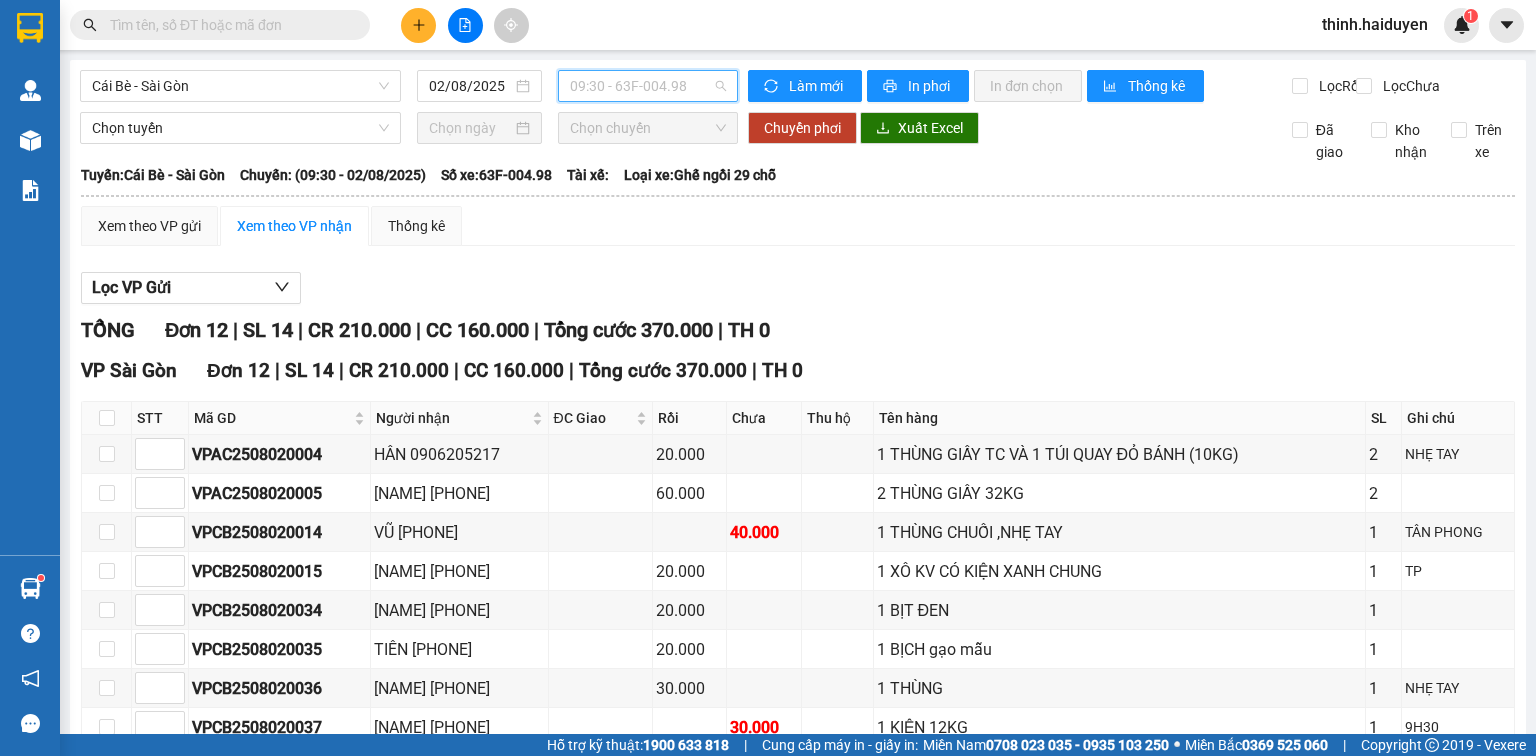 click on "09:30     - 63F-004.98" at bounding box center [648, 86] 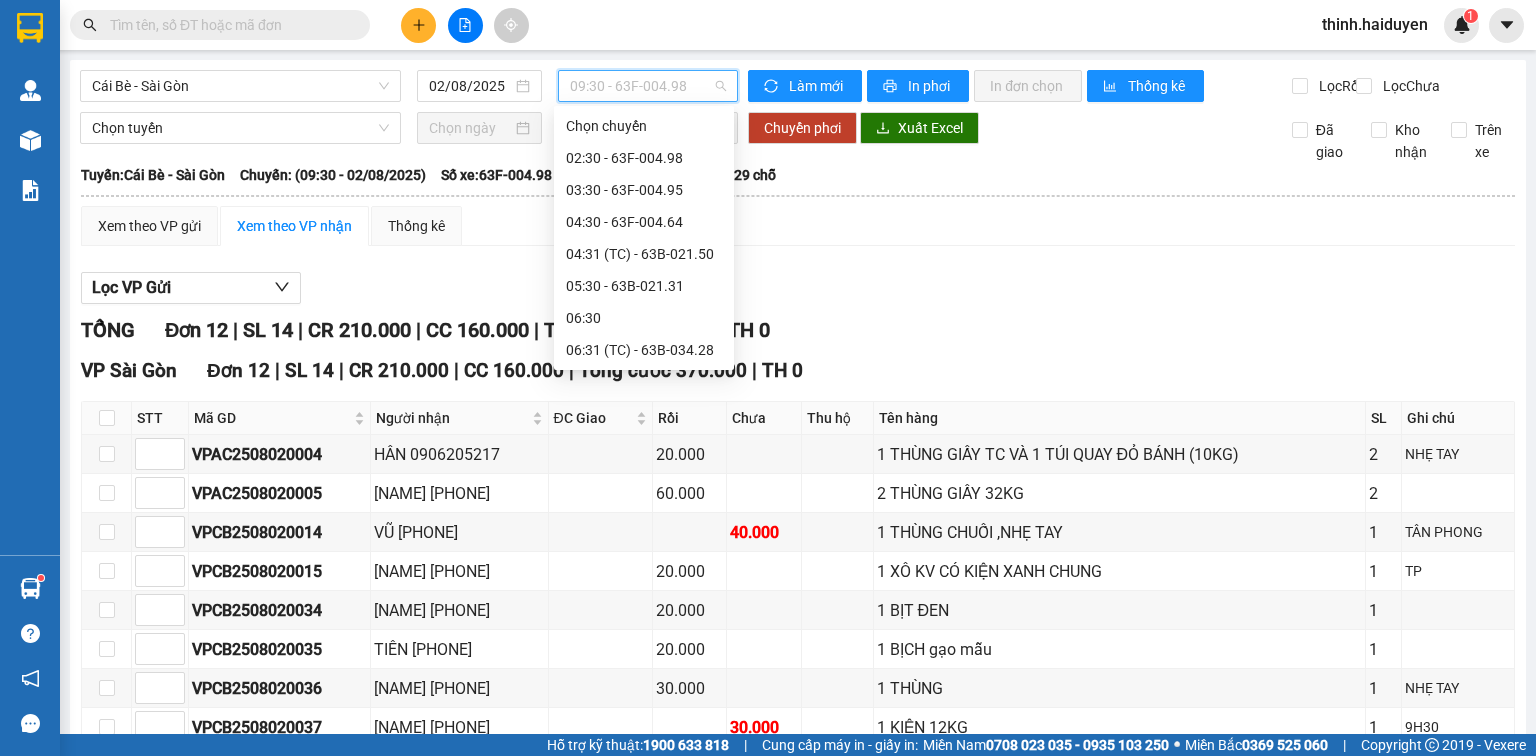 click on "09:31   (TC)   - 63F-004.02" at bounding box center [644, 542] 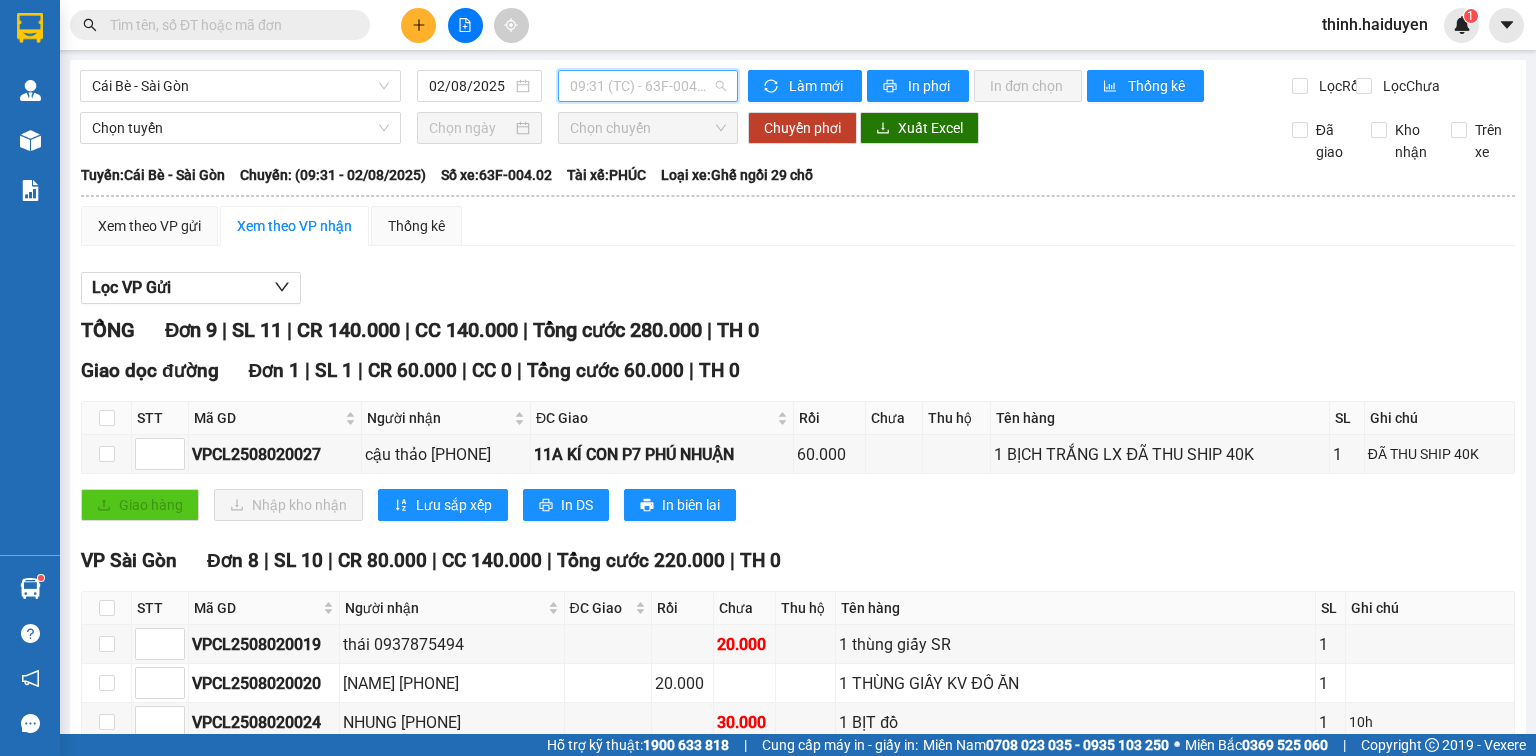 click on "09:31   (TC)   - 63F-004.02" at bounding box center [648, 86] 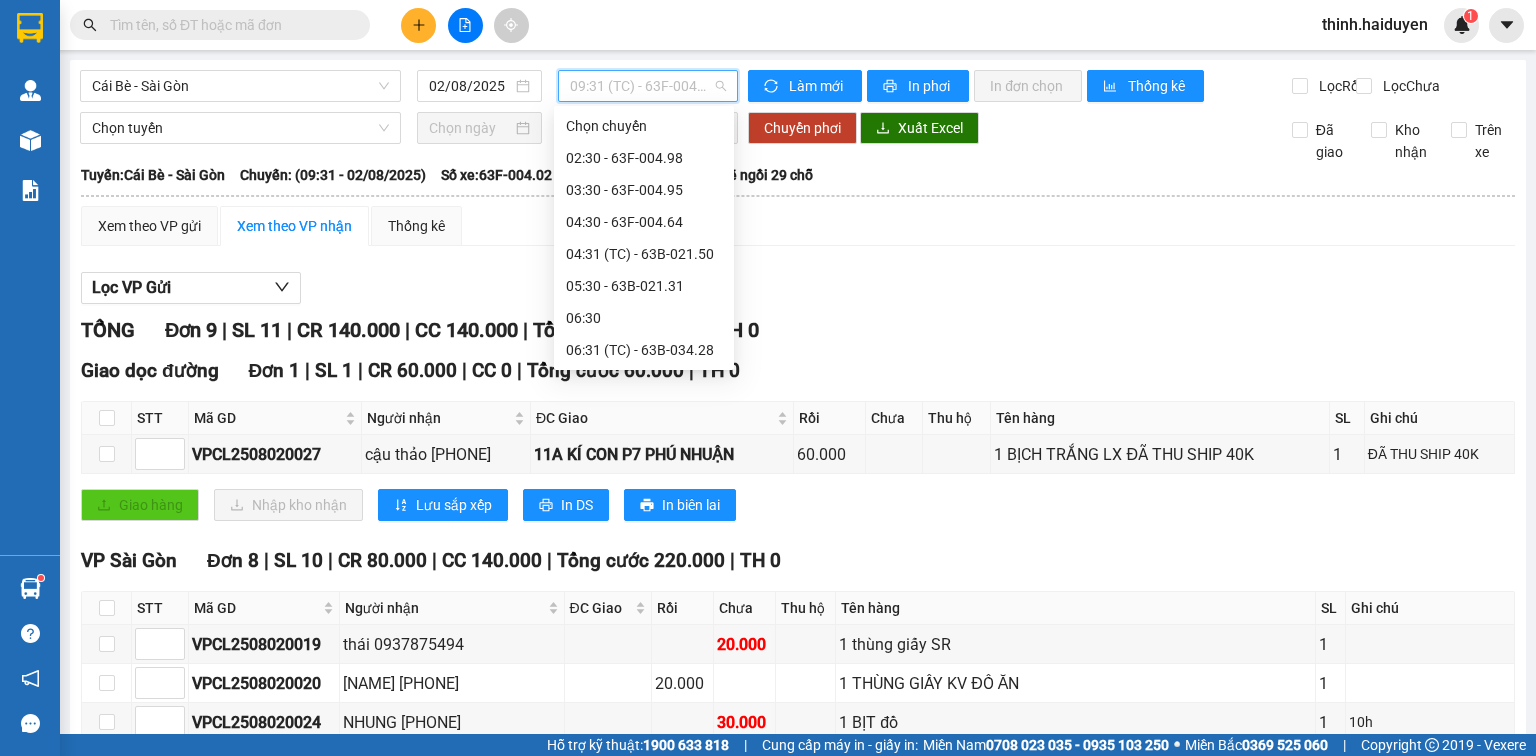 click on "09:30     - 63F-004.98" at bounding box center (644, 510) 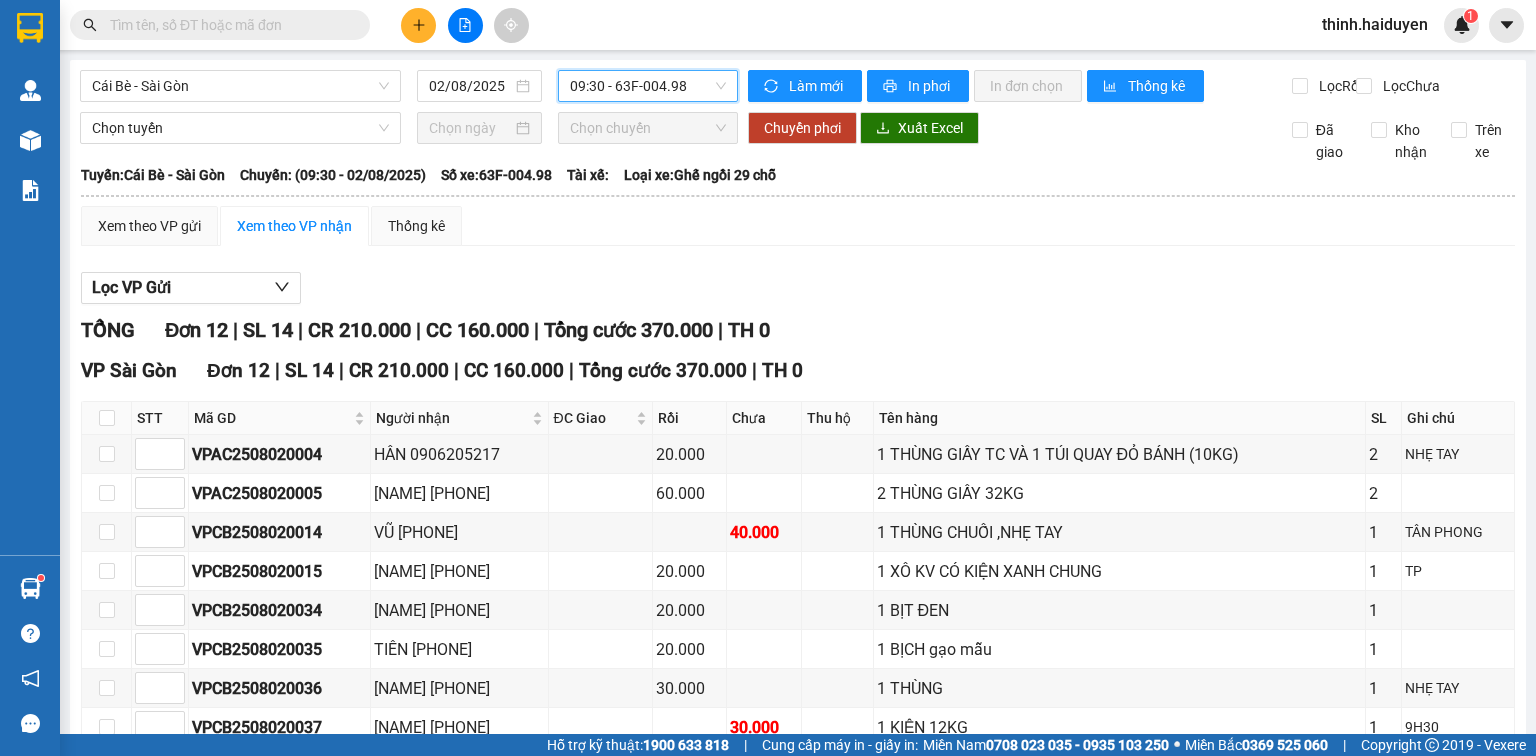 click on "09:30     - 63F-004.98" at bounding box center (648, 86) 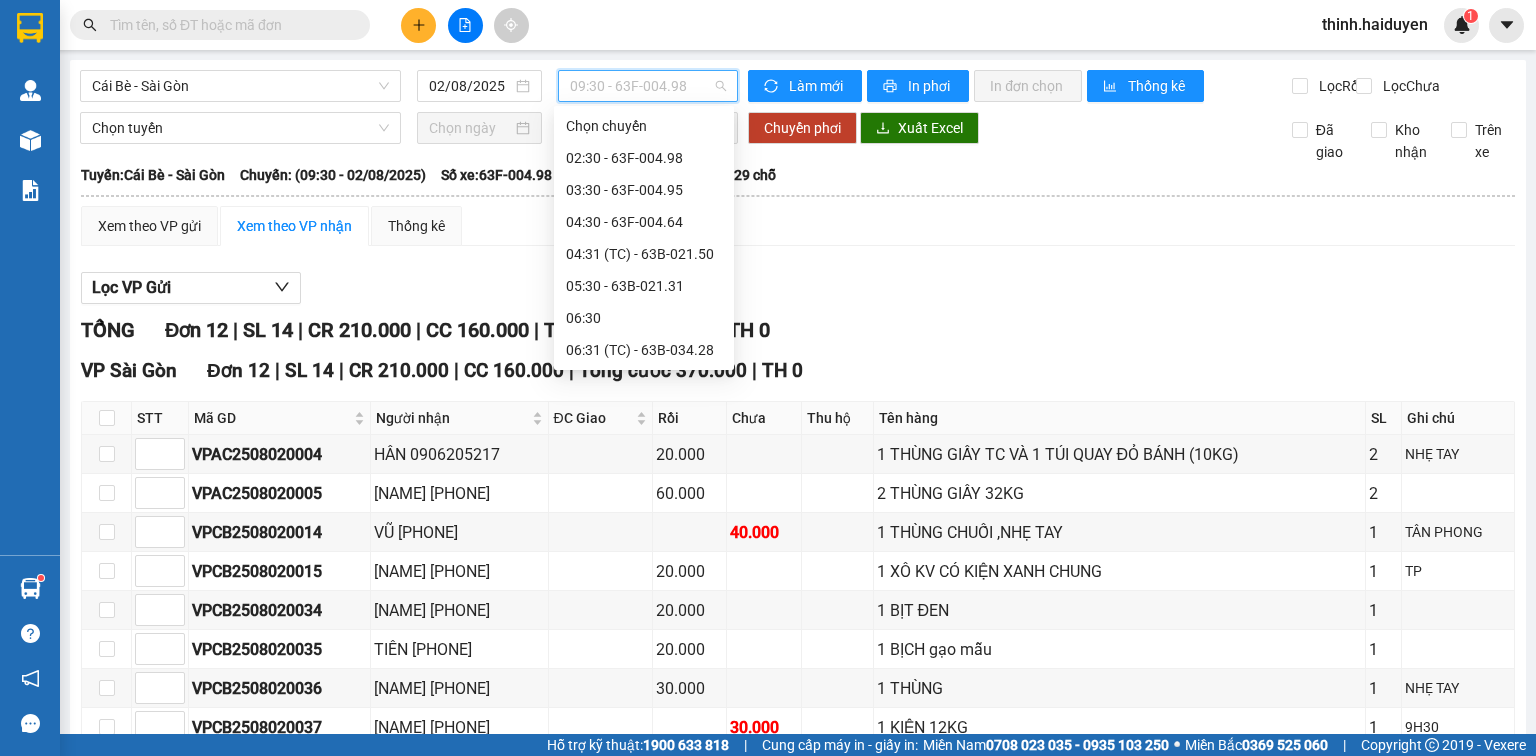 click on "10:30     - 63B-021.91" at bounding box center (644, 574) 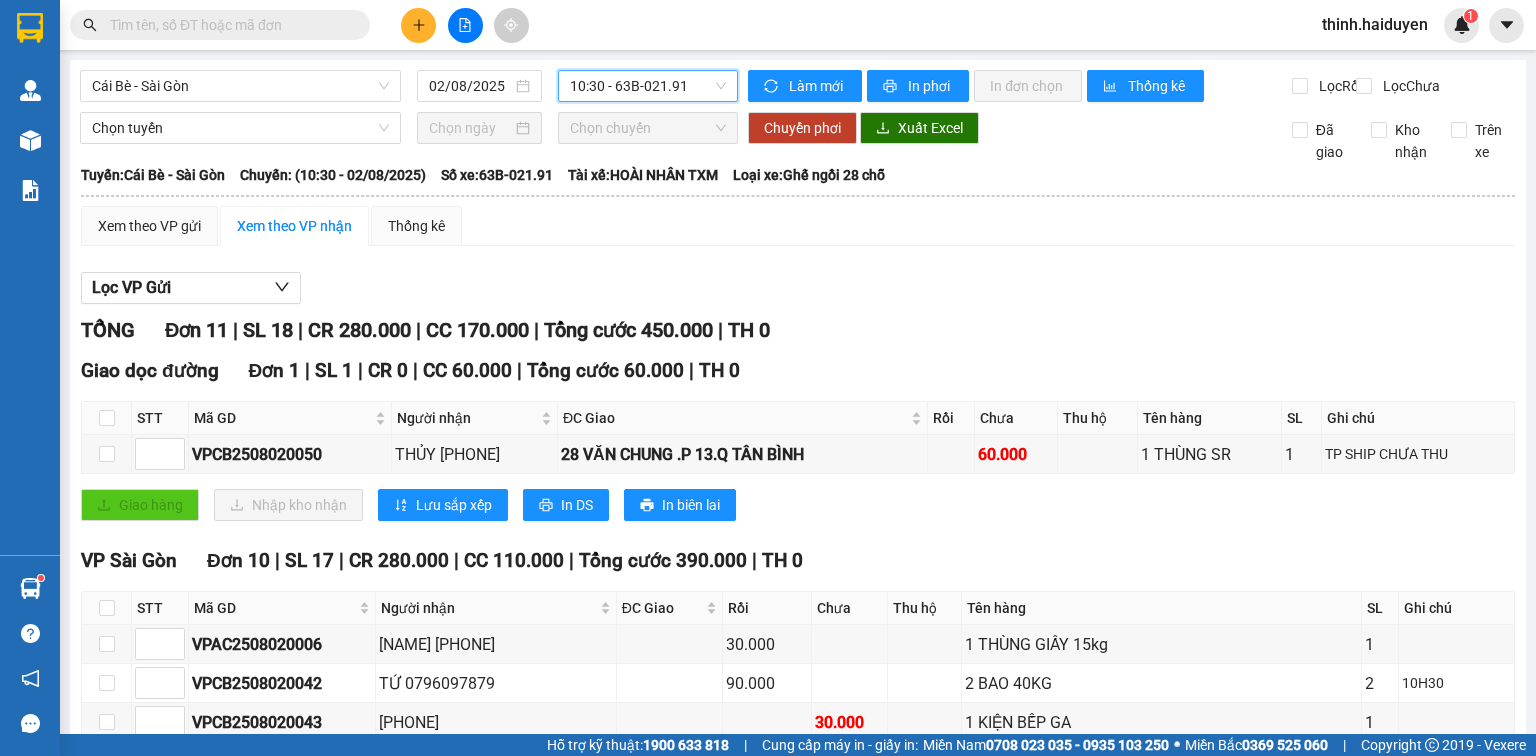click on "Cái Bè - Sài Gòn 02/08/2025 10:30 10:30     - 63B-021.91" at bounding box center [409, 86] 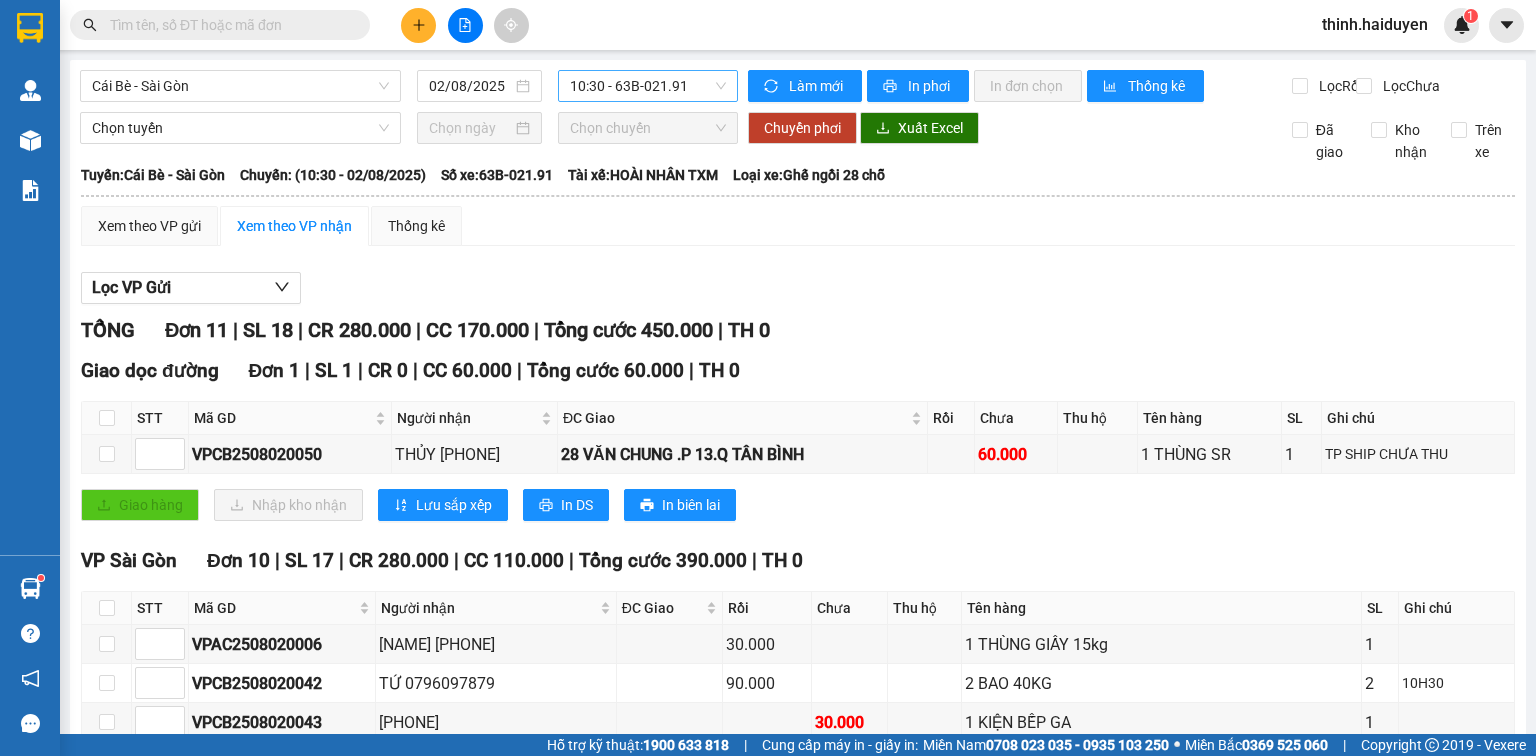 click on "10:30     - 63B-021.91" at bounding box center (648, 86) 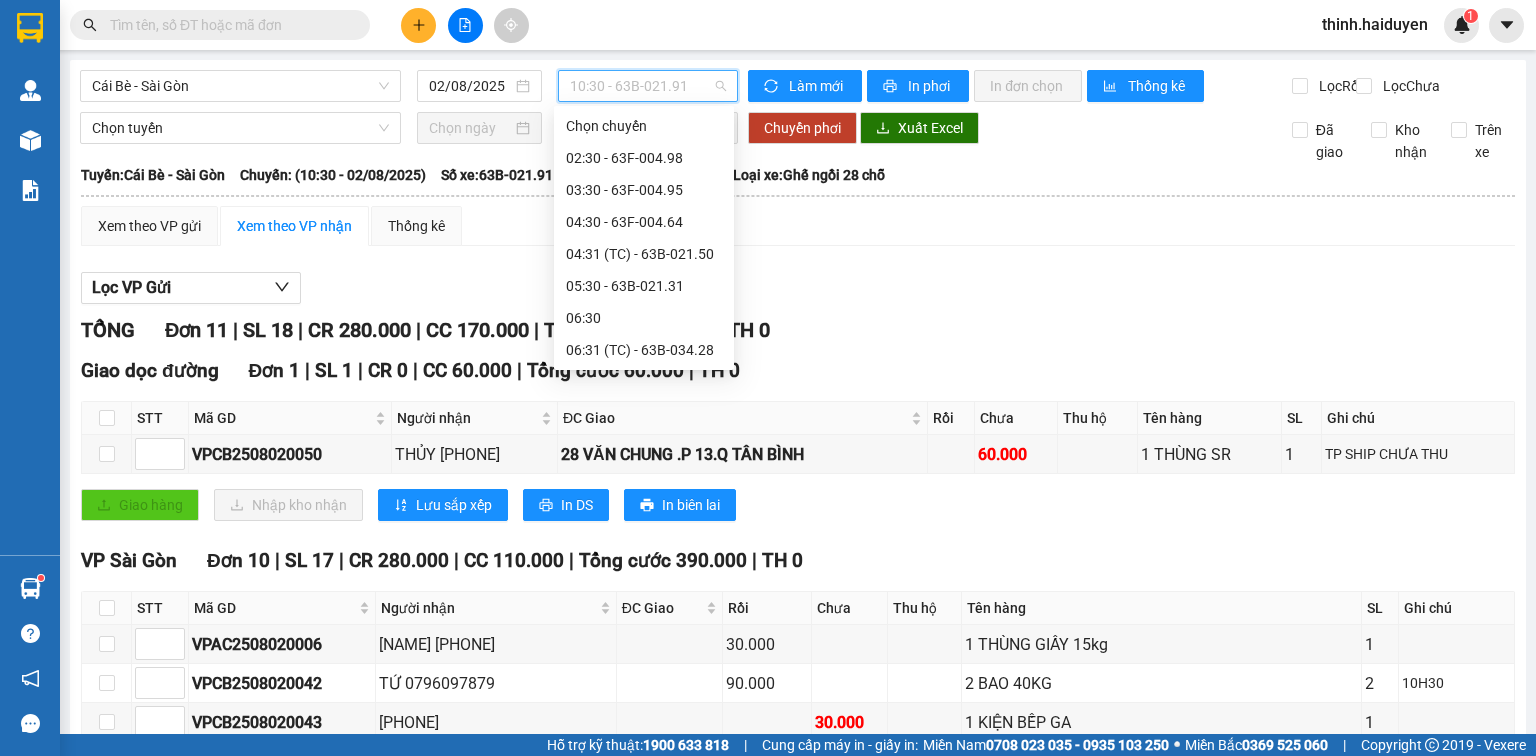 click on "10:31   (TC)   - 63F-004.95" at bounding box center (644, 606) 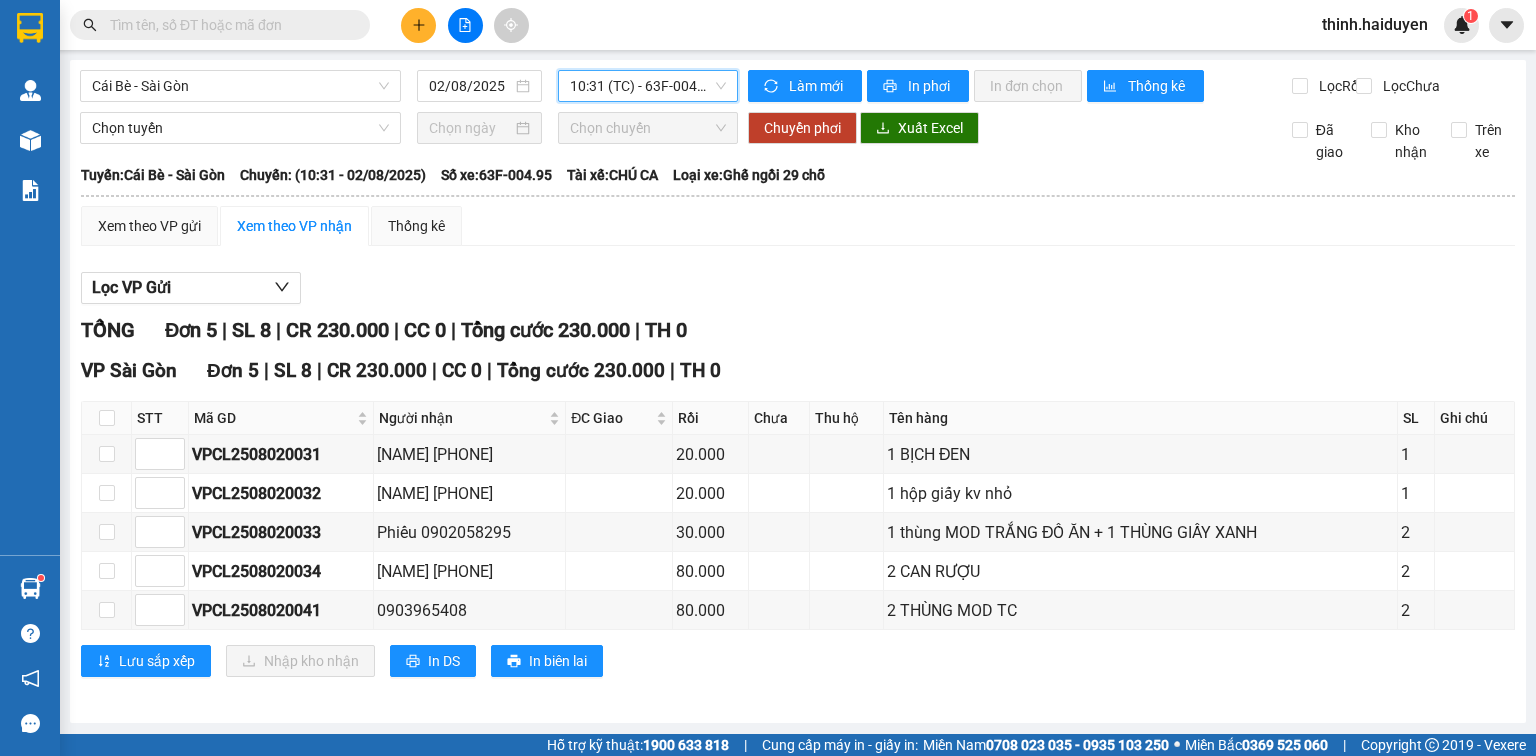 click on "10:31   (TC)   - 63F-004.95" at bounding box center [648, 86] 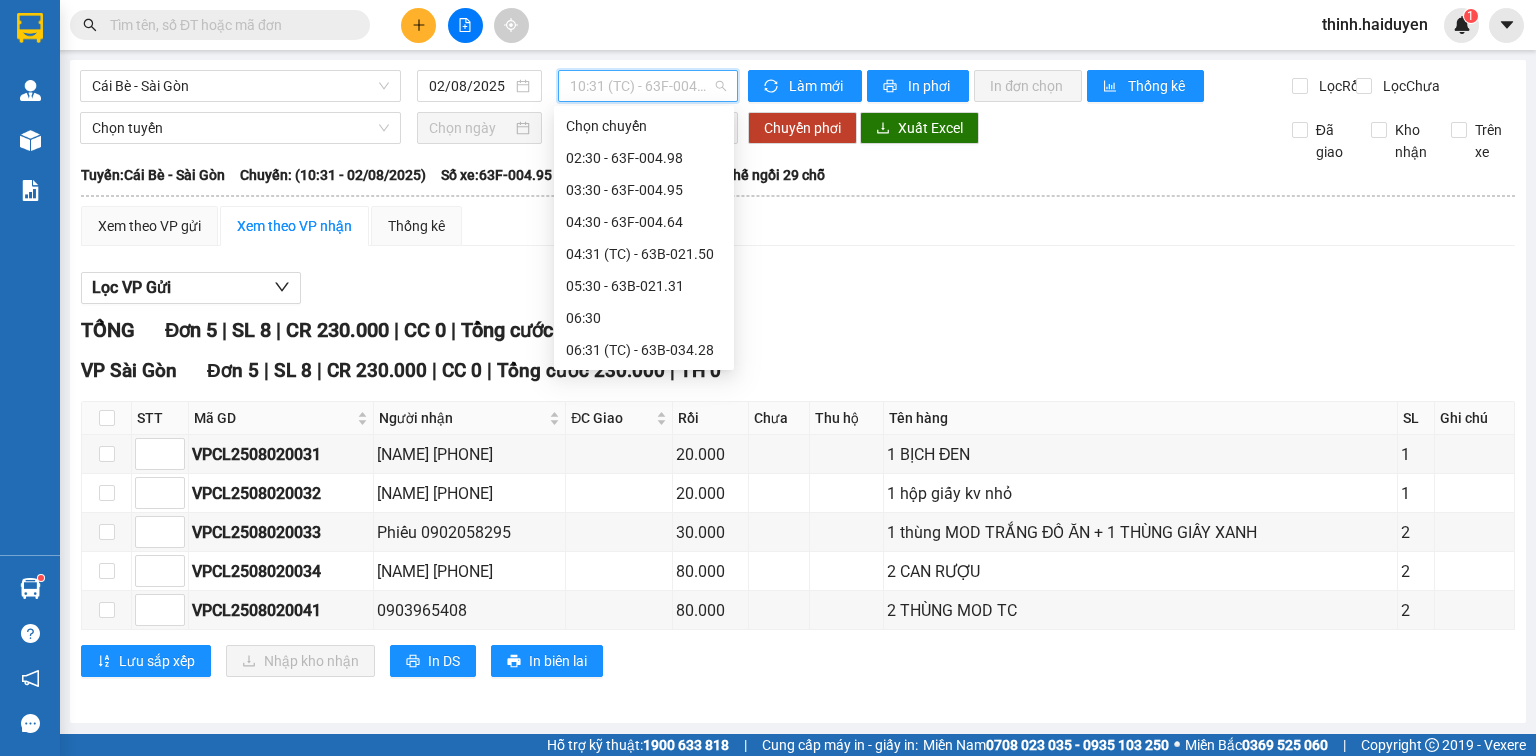 click on "11:30     - 63F-004.64" at bounding box center (644, 638) 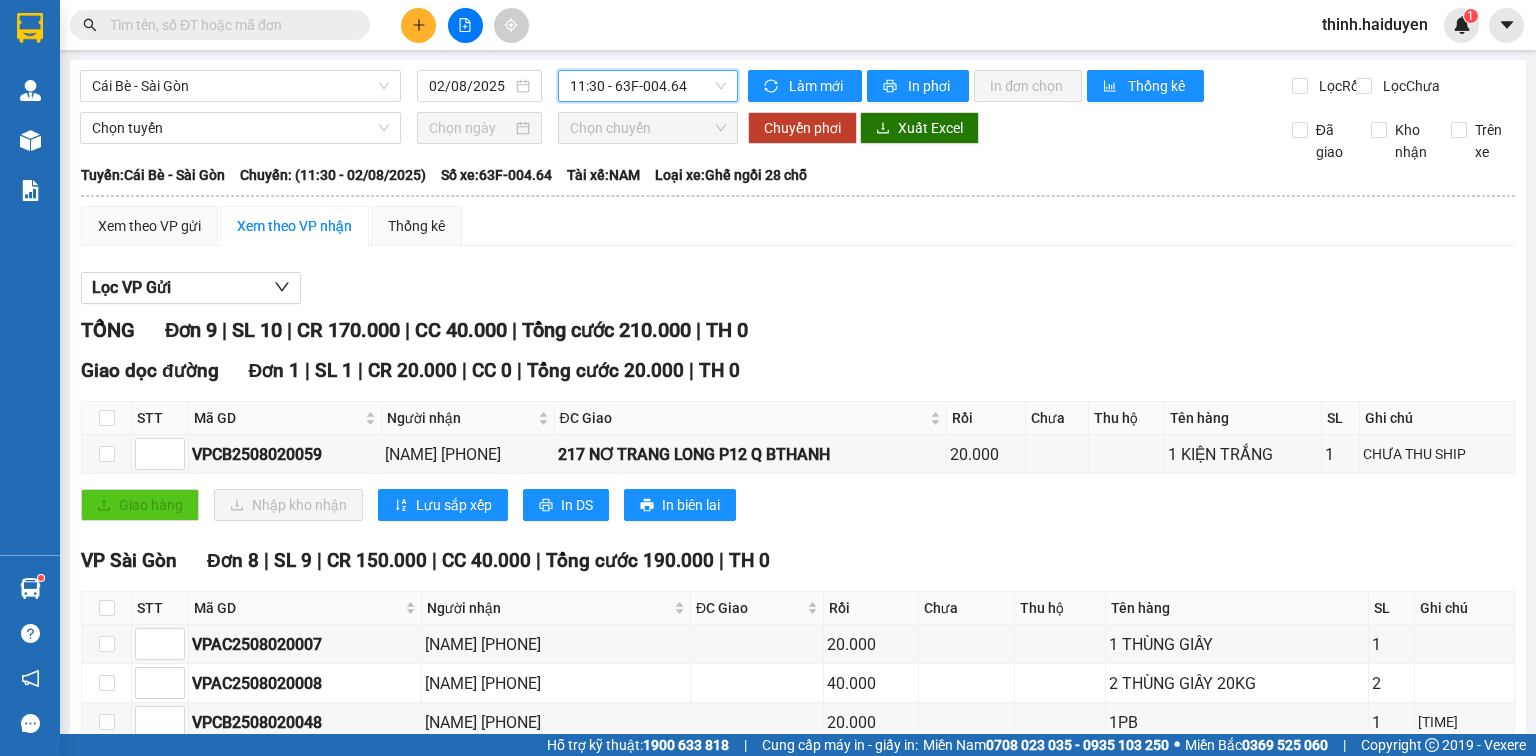 click on "11:30     - 63F-004.64" at bounding box center (648, 86) 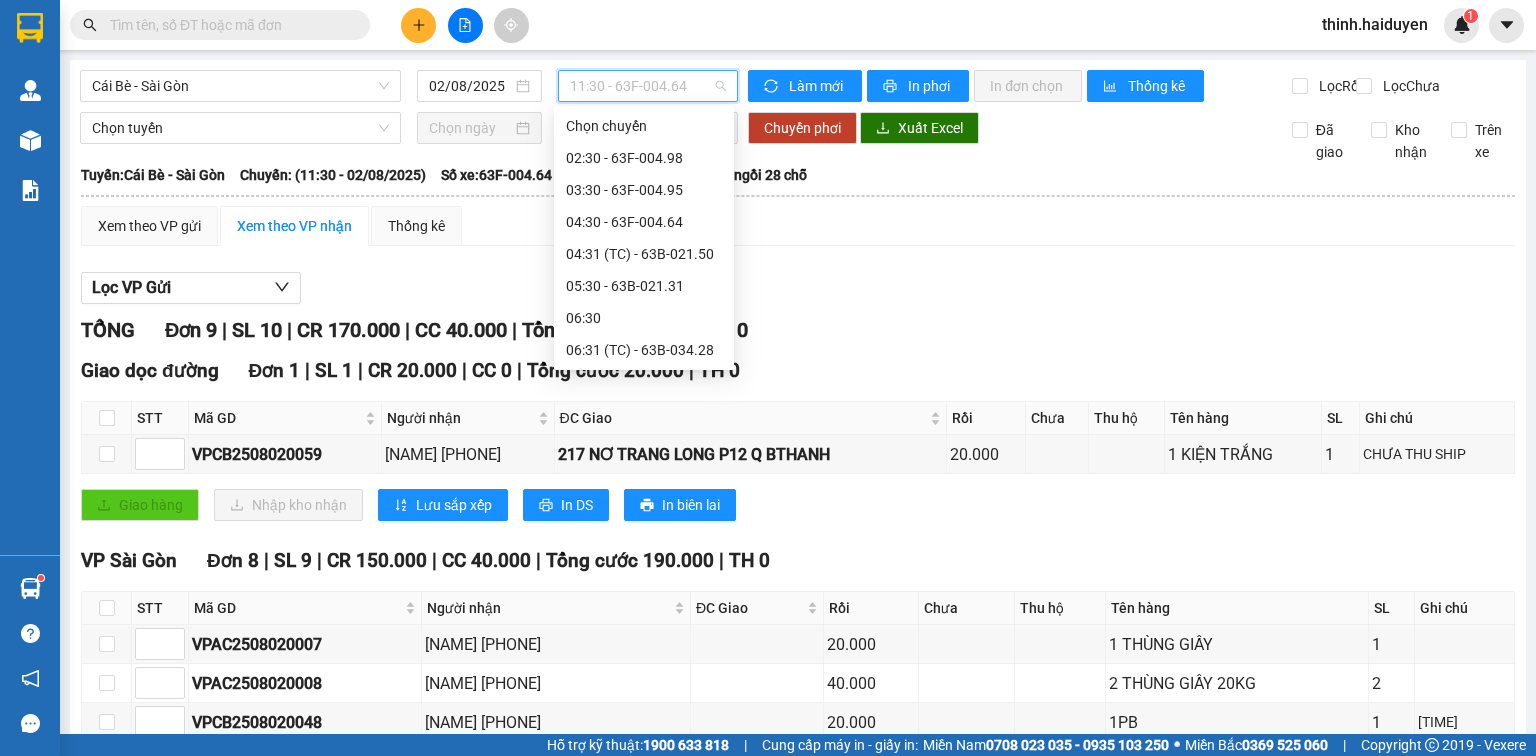 click on "11:31   (TC)   - 51B-501.40" at bounding box center [644, 670] 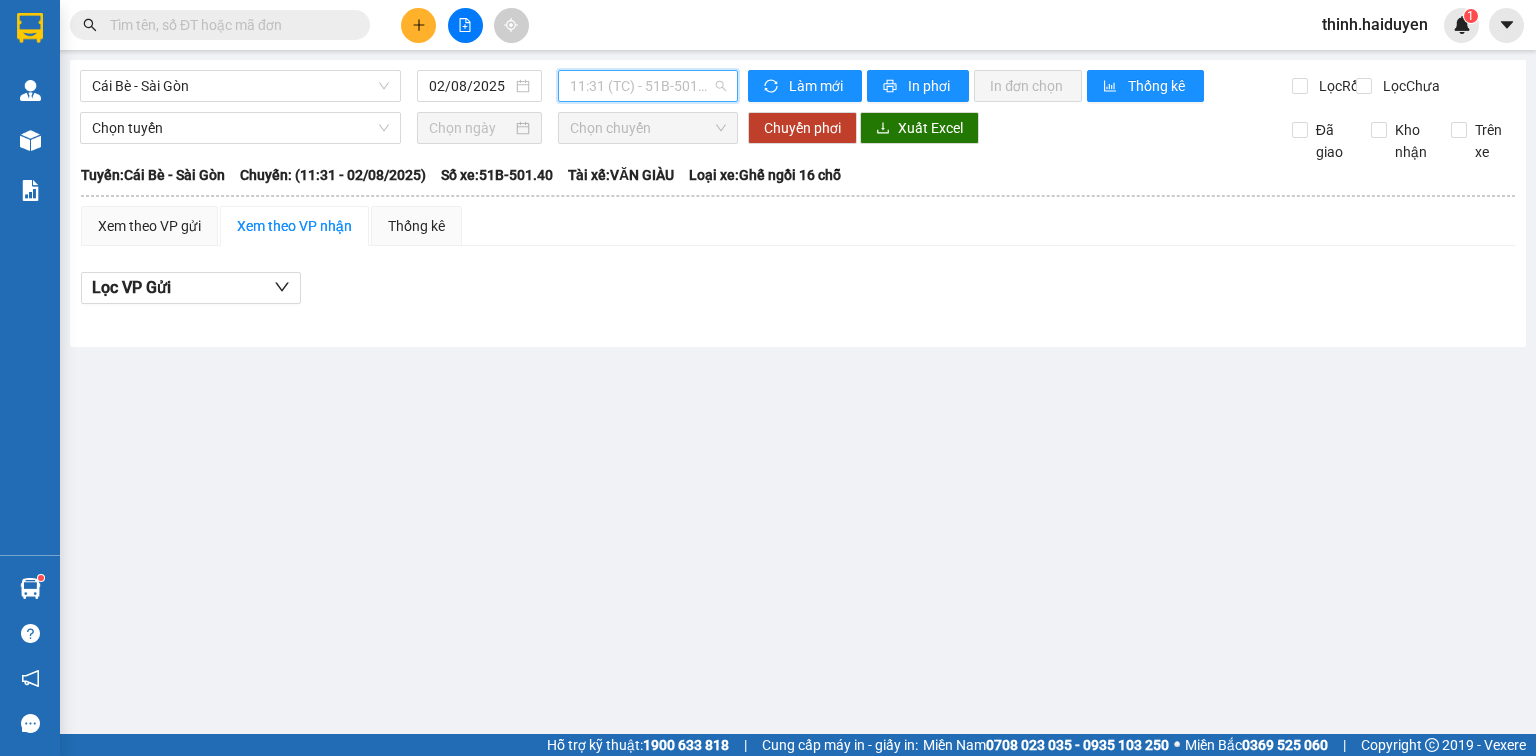 click on "11:31   (TC)   - 51B-501.40" at bounding box center [648, 86] 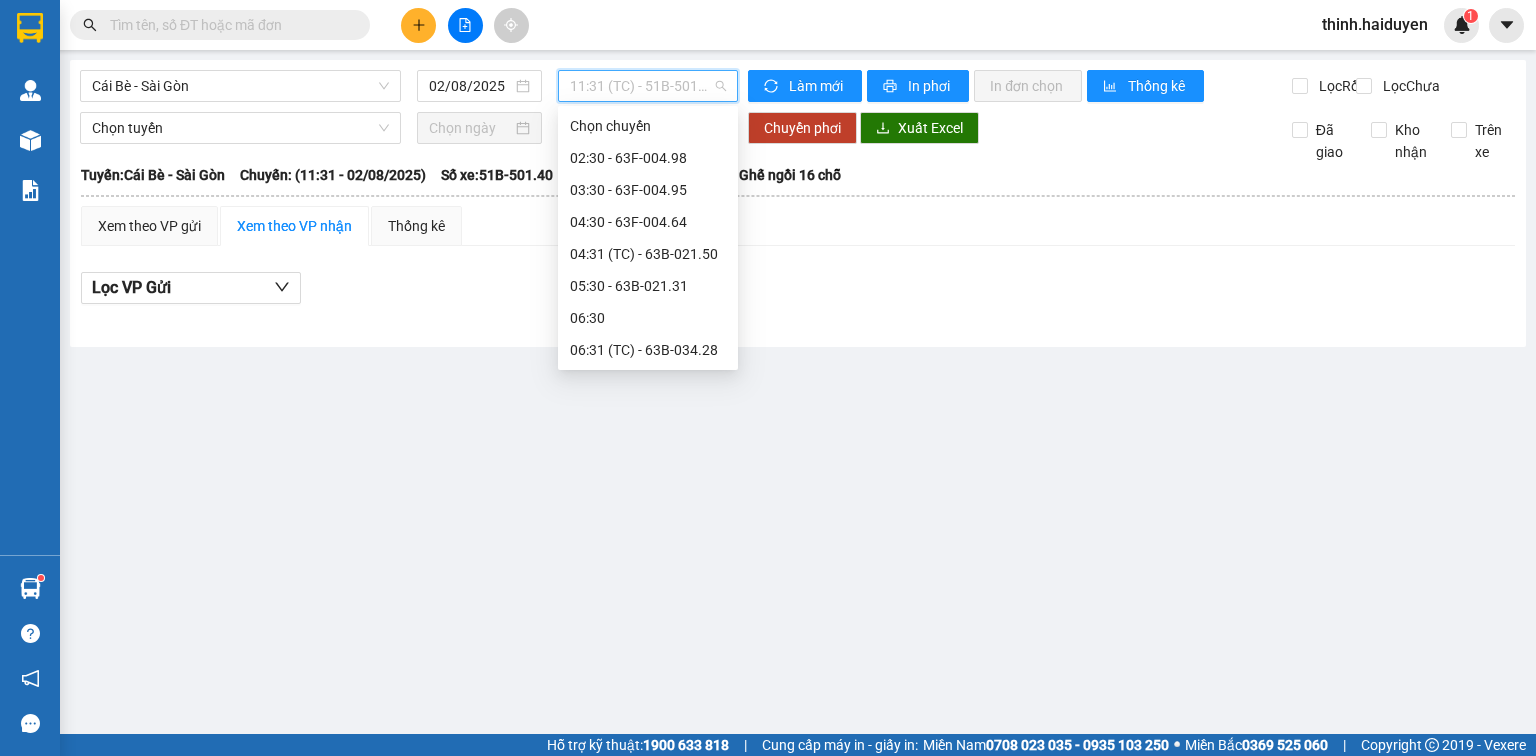 click on "12:30" at bounding box center (648, 702) 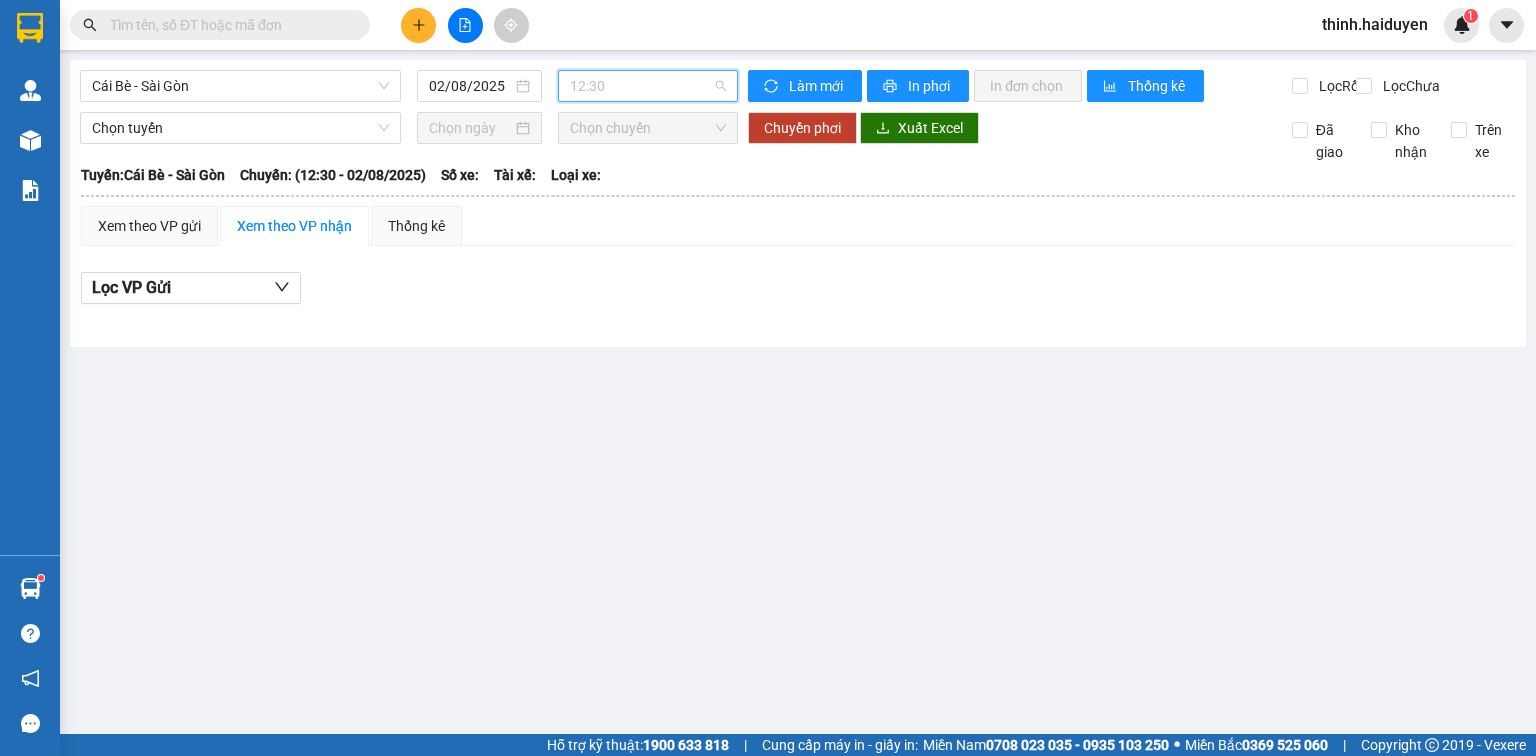 click on "12:30" at bounding box center (648, 86) 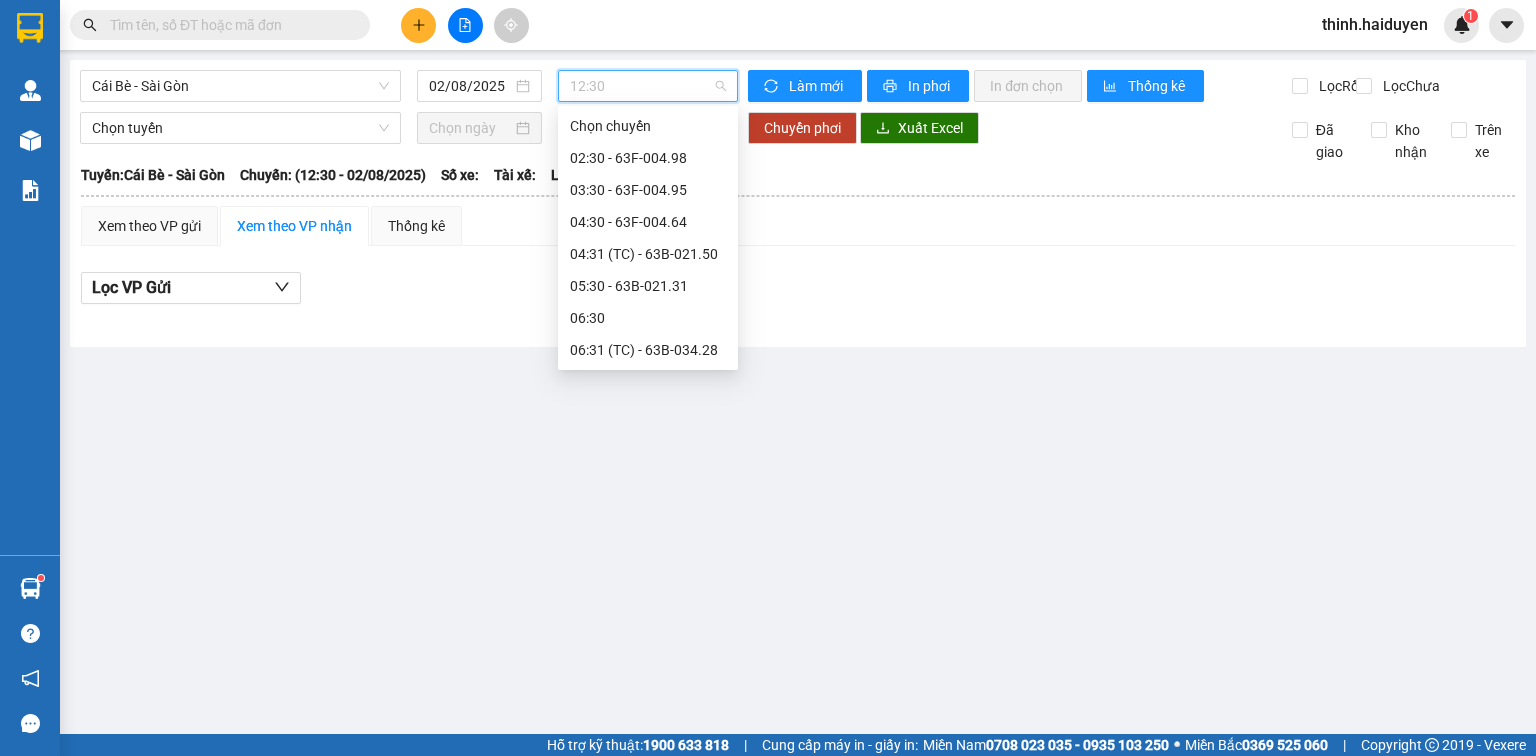 click on "09:30     - 63F-004.98" at bounding box center [648, 510] 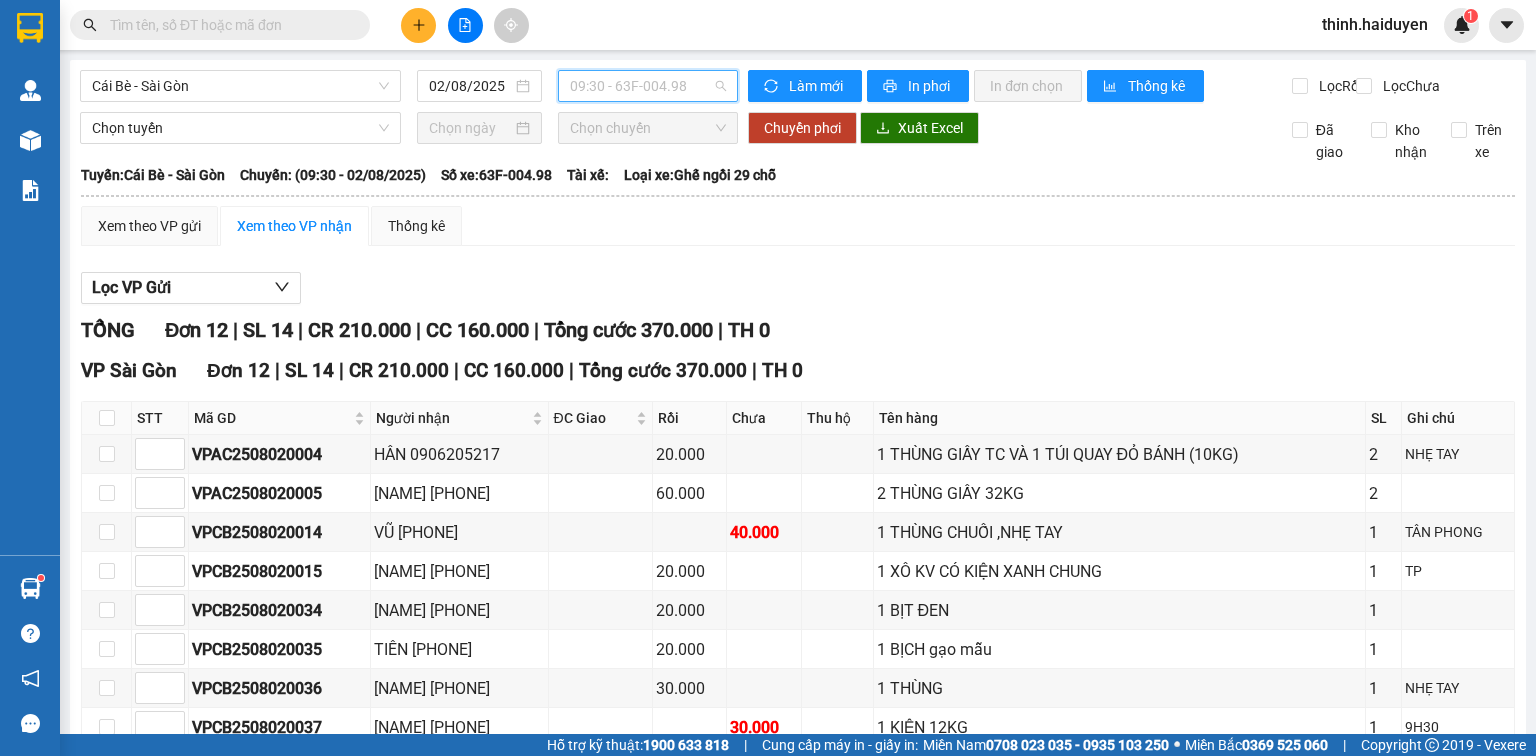 click on "09:30     - 63F-004.98" at bounding box center (648, 86) 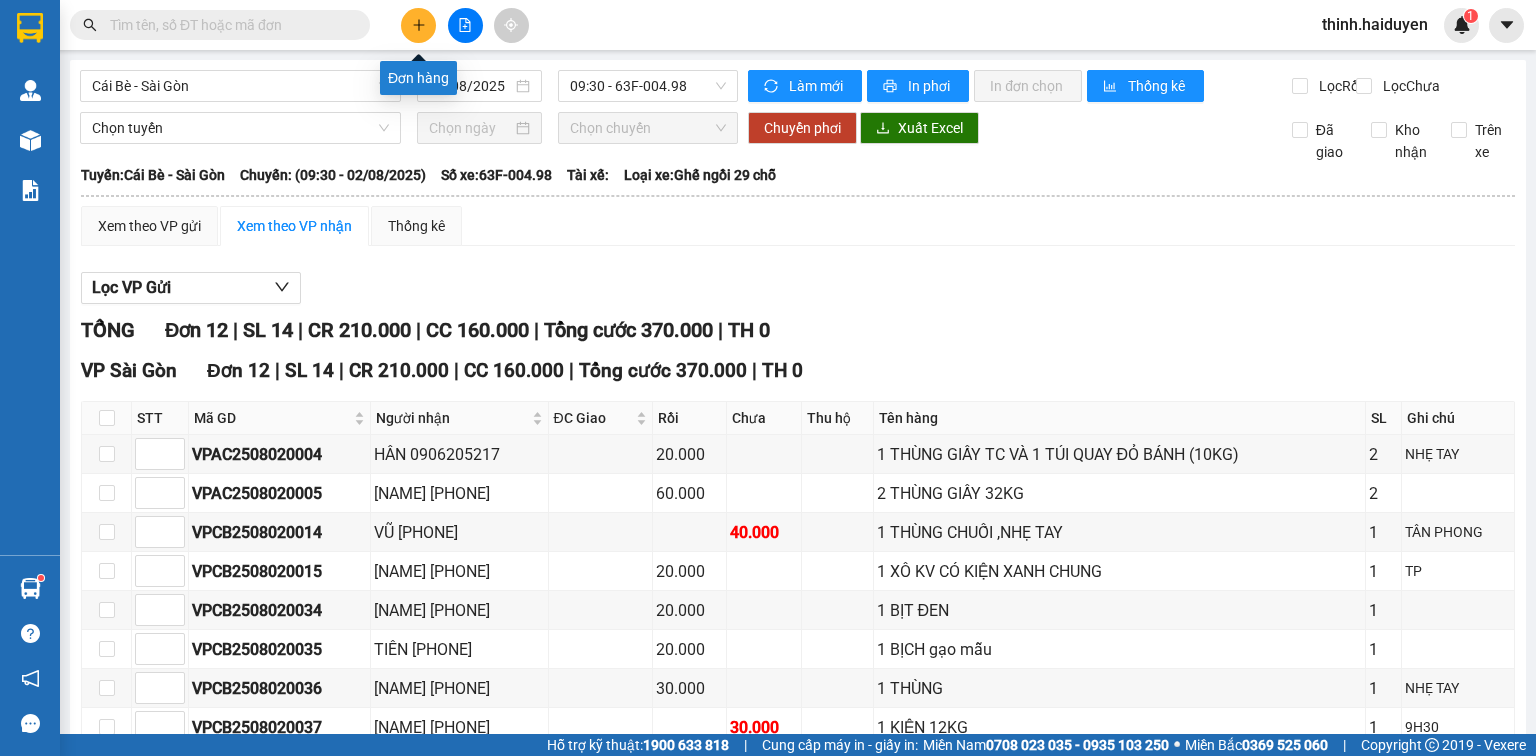 click at bounding box center [418, 25] 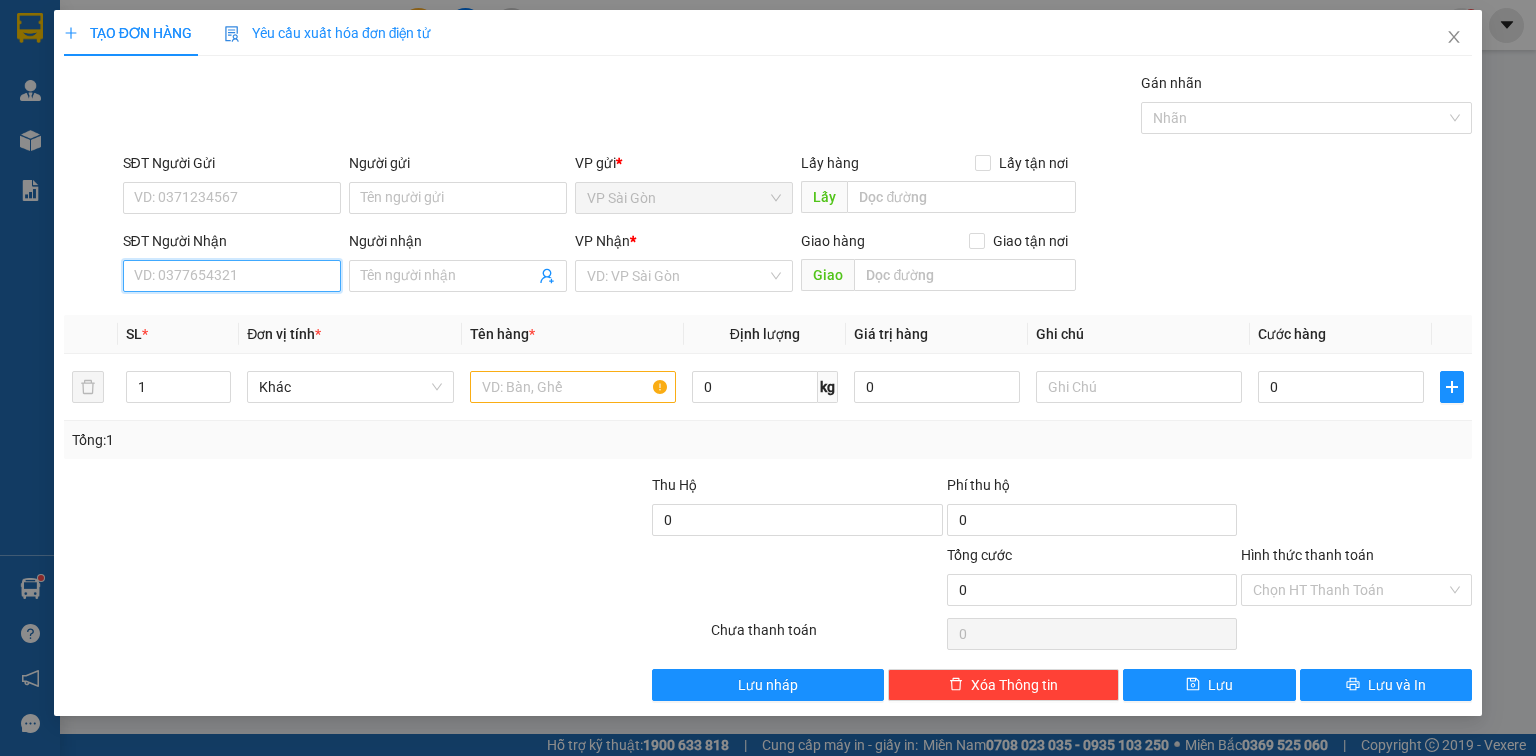 click on "SĐT Người Nhận" at bounding box center (232, 276) 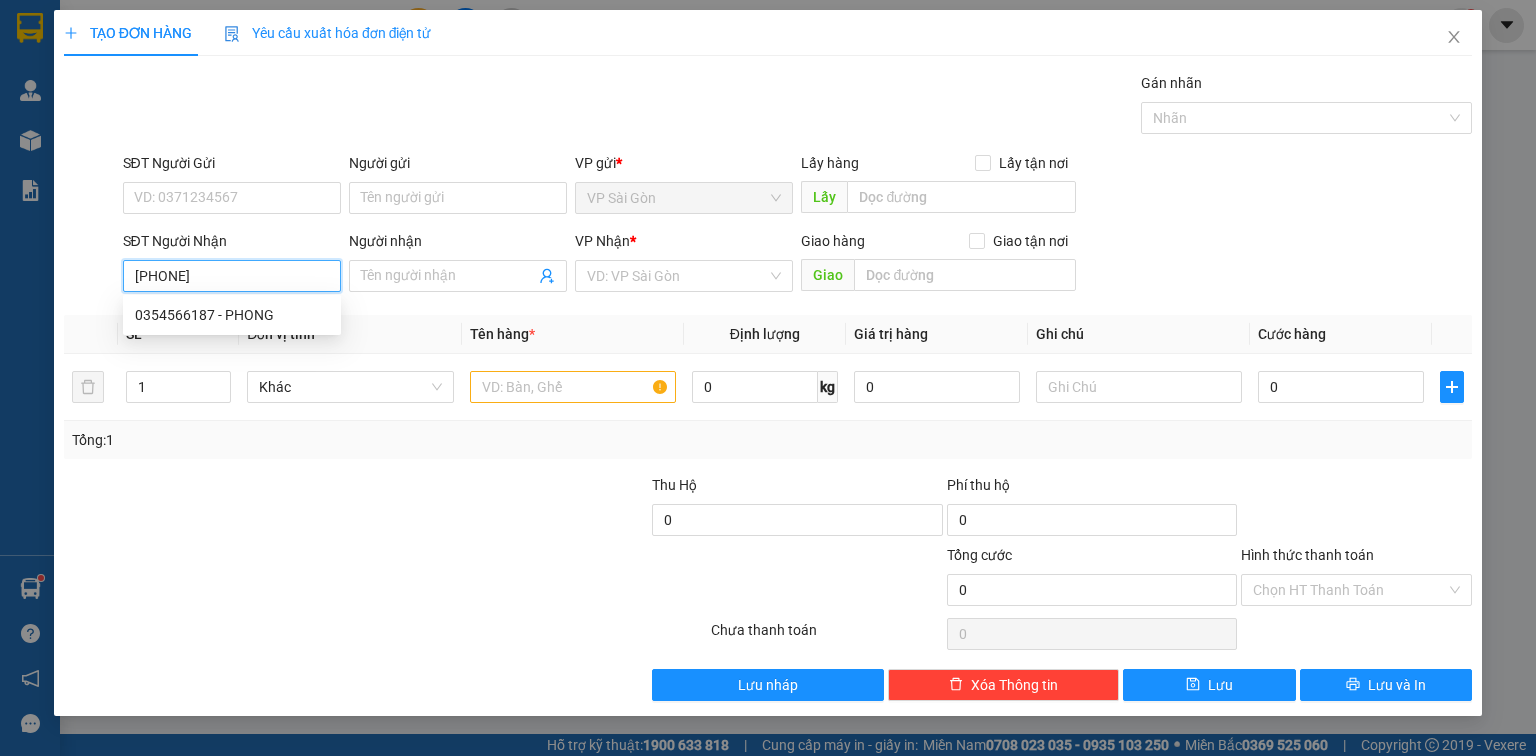 type on "[PHONE]" 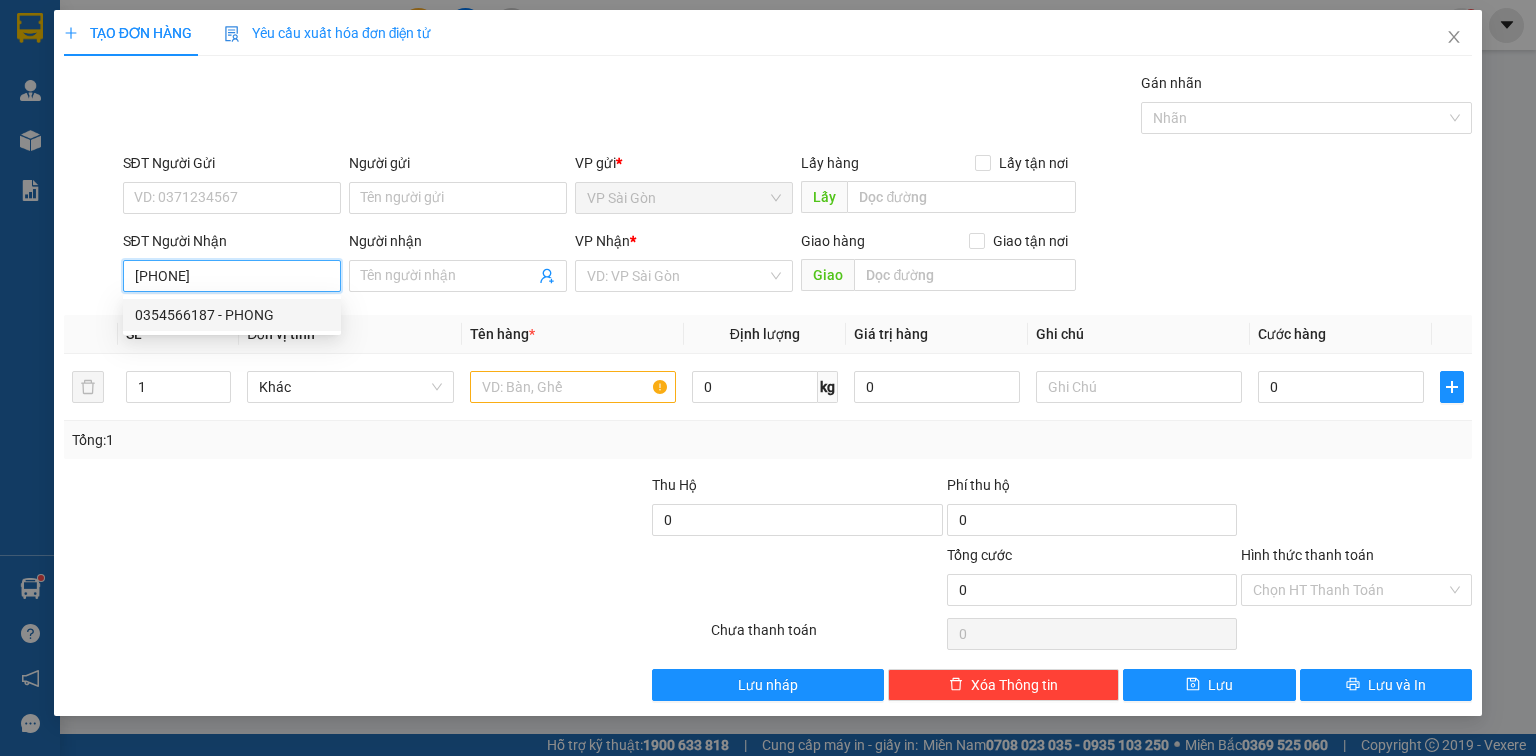 click on "0354566187 - PHONG" at bounding box center [232, 315] 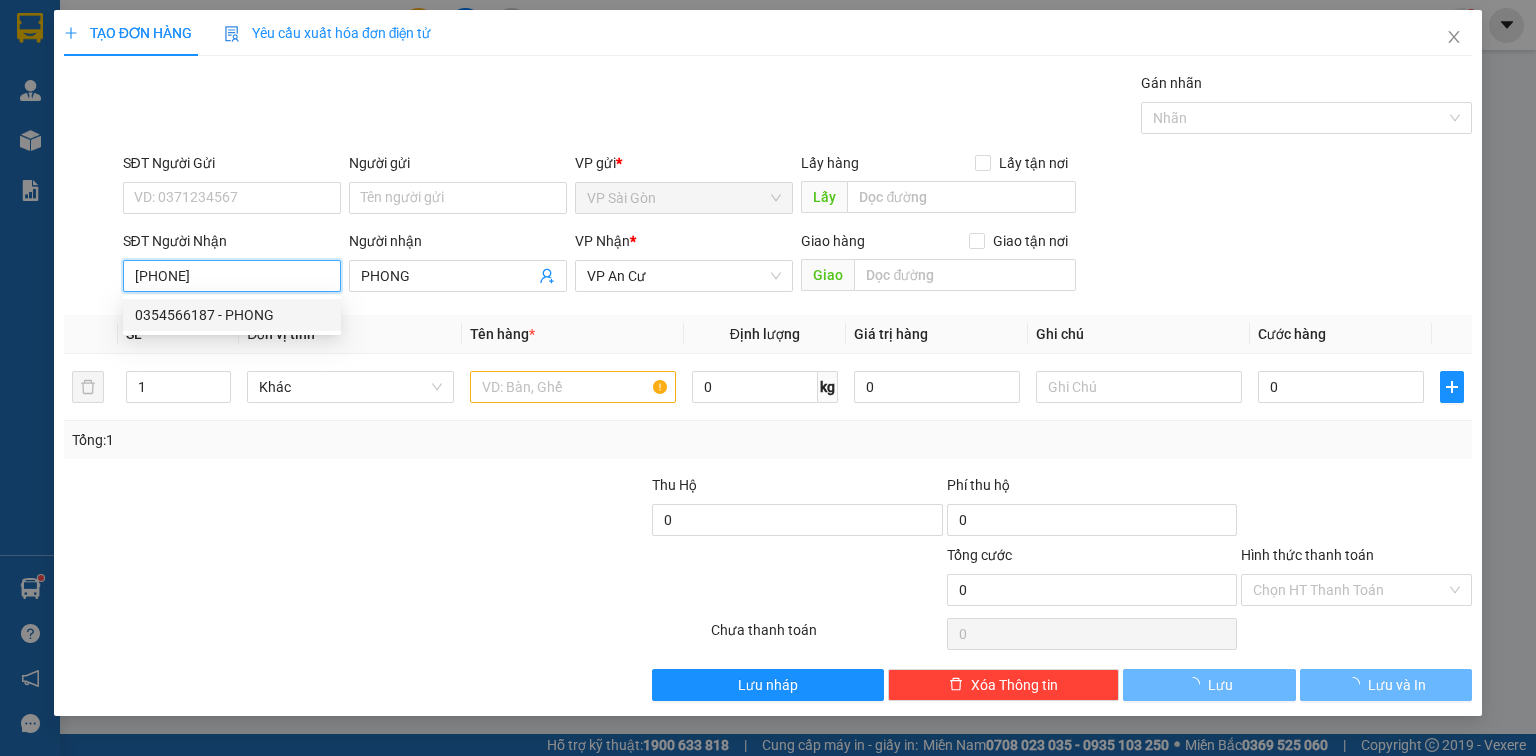 type on "20.000" 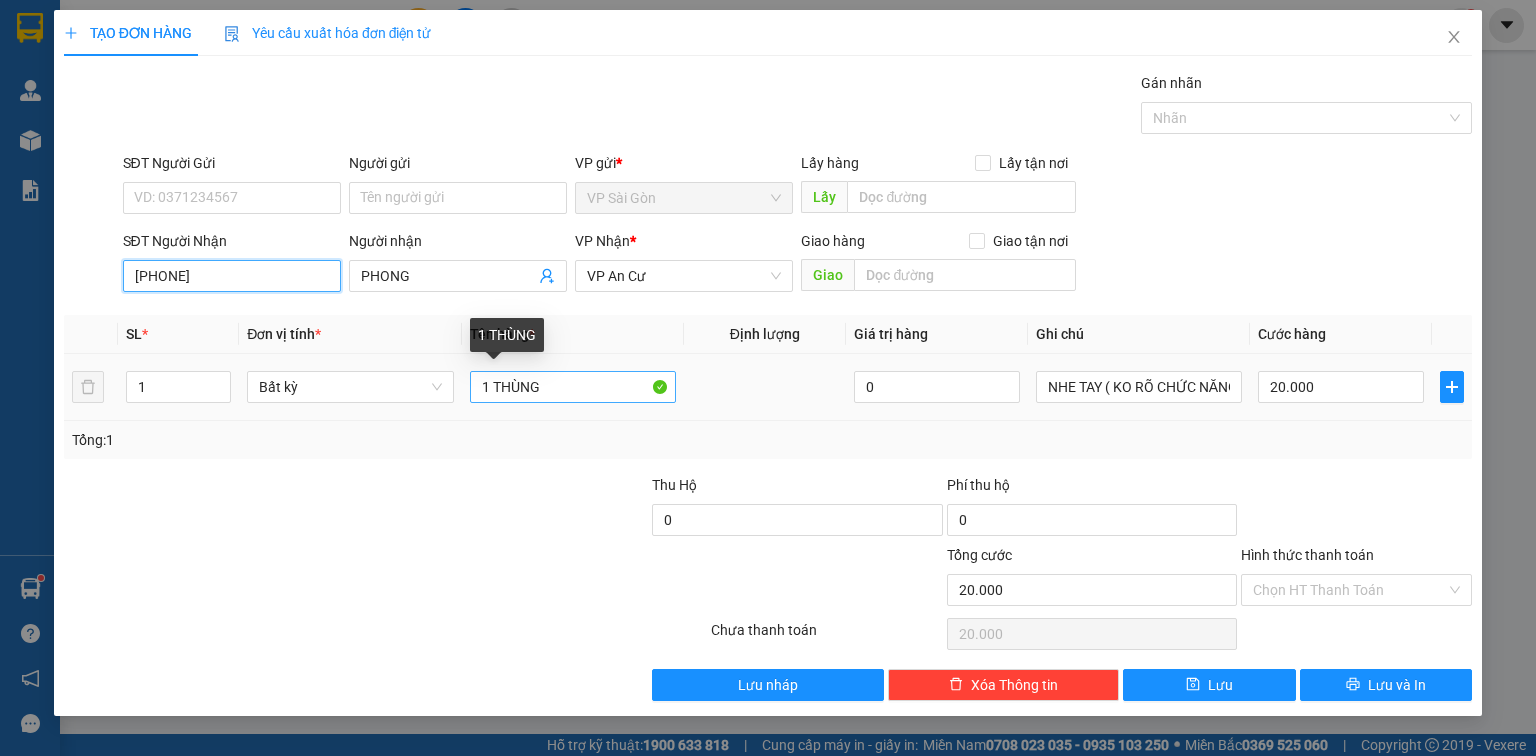 type on "[PHONE]" 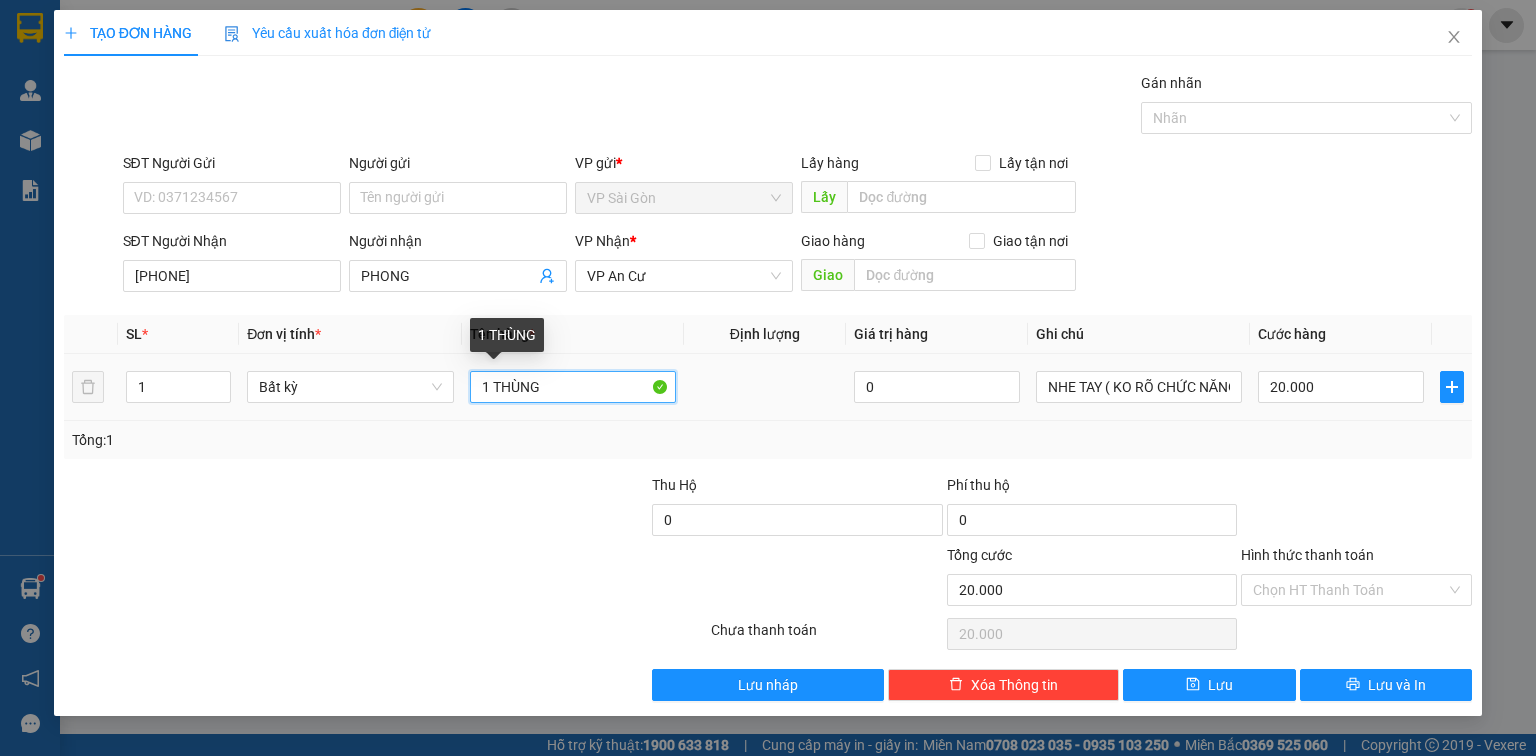 click on "1 THÙNG" at bounding box center [573, 387] 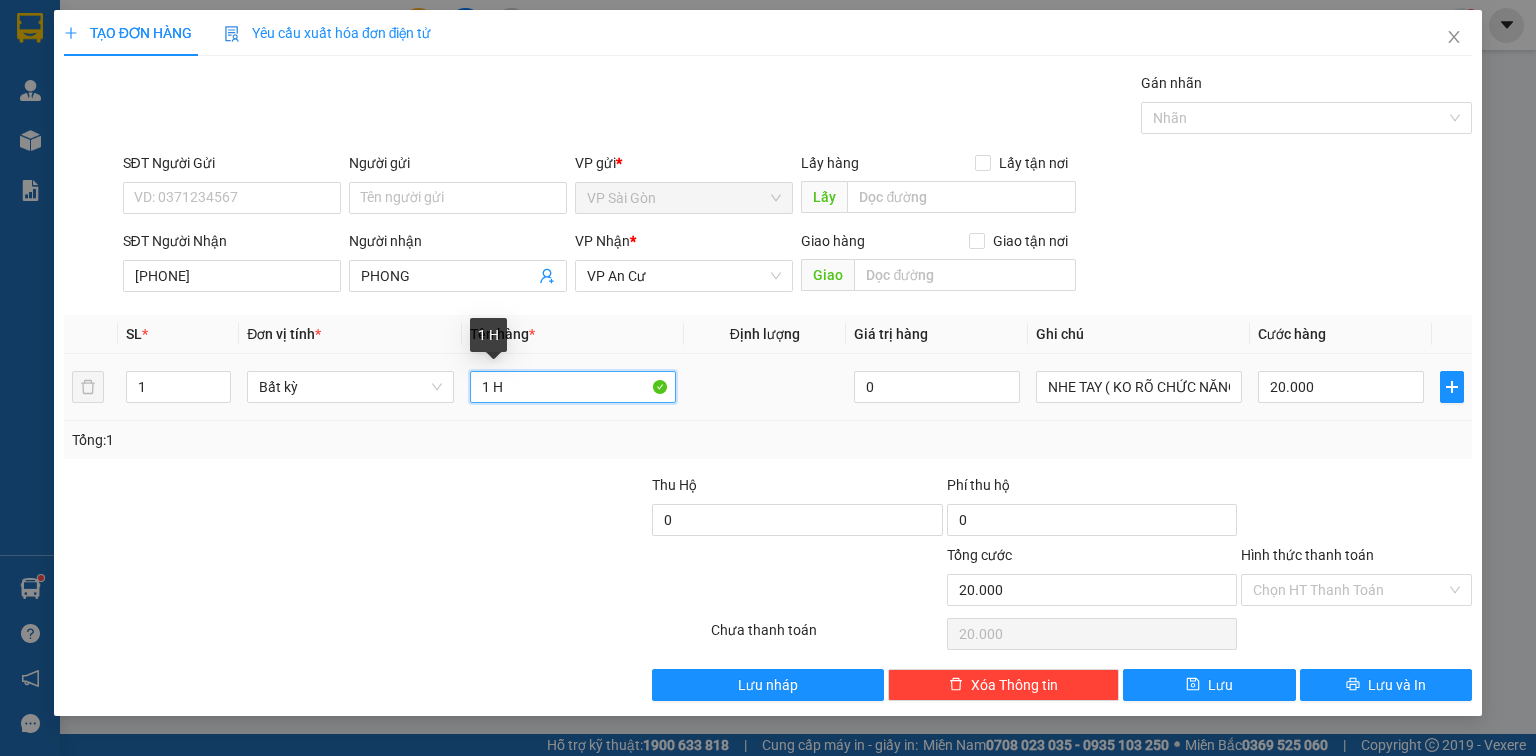 type on "1 HO" 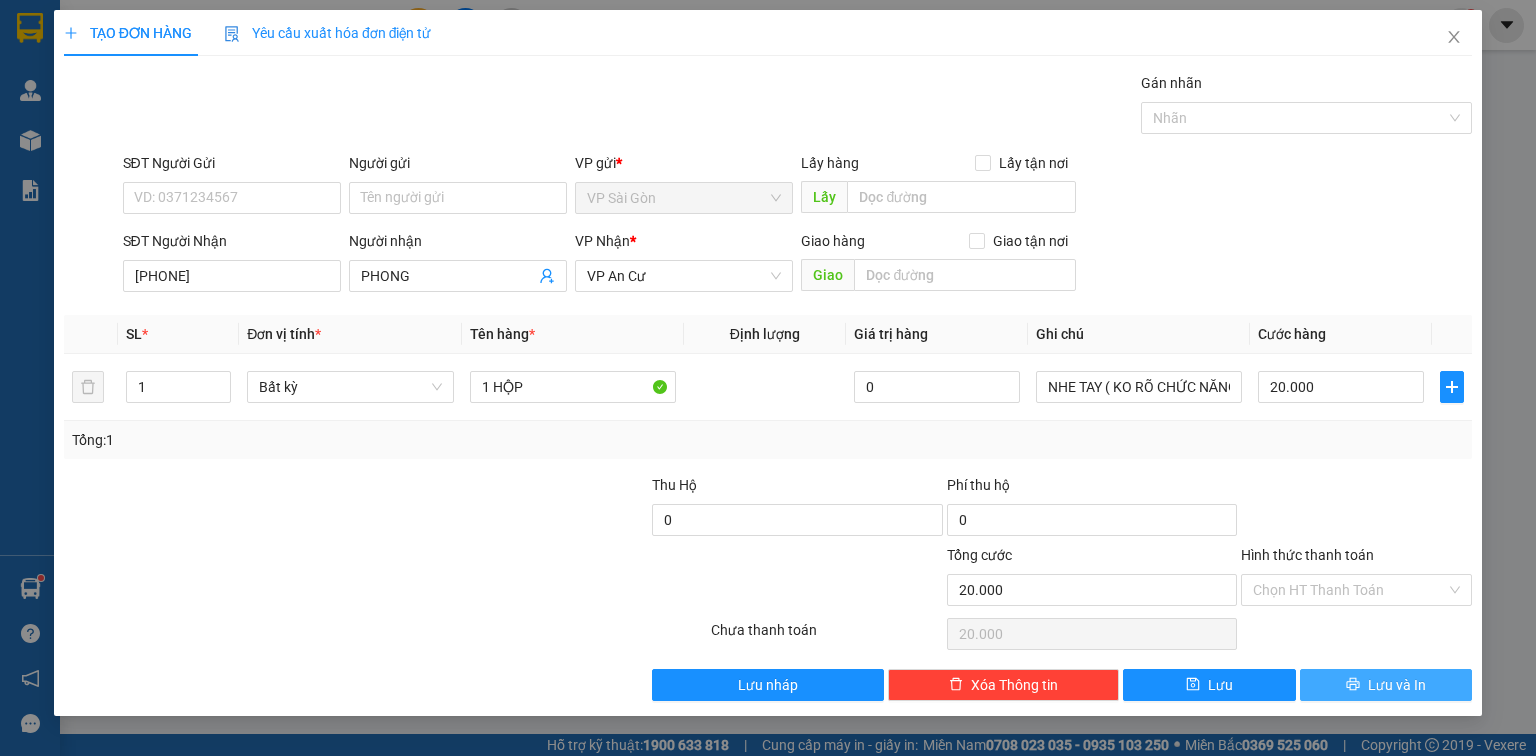 drag, startPoint x: 1352, startPoint y: 687, endPoint x: 1345, endPoint y: 669, distance: 19.313208 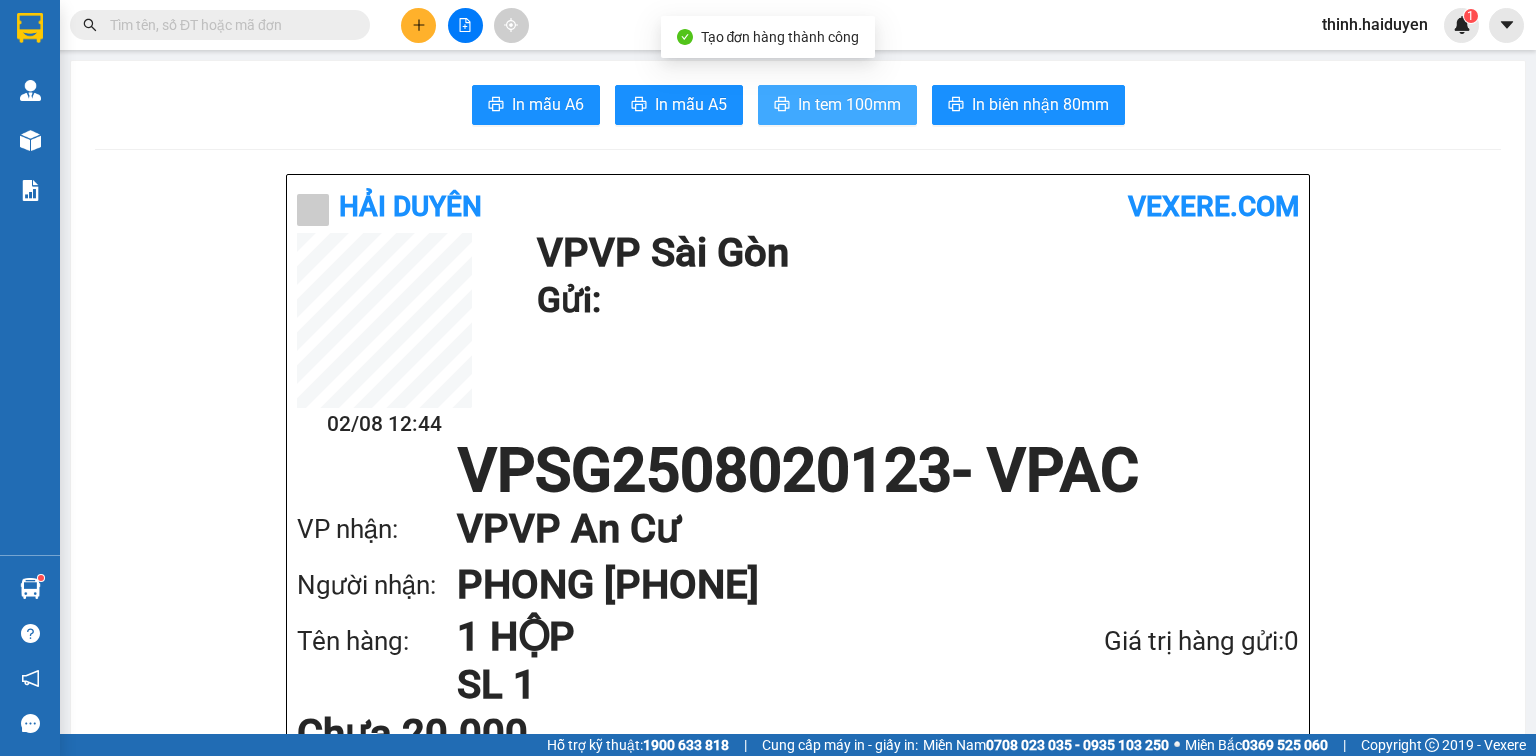 click on "In tem 100mm" at bounding box center [849, 104] 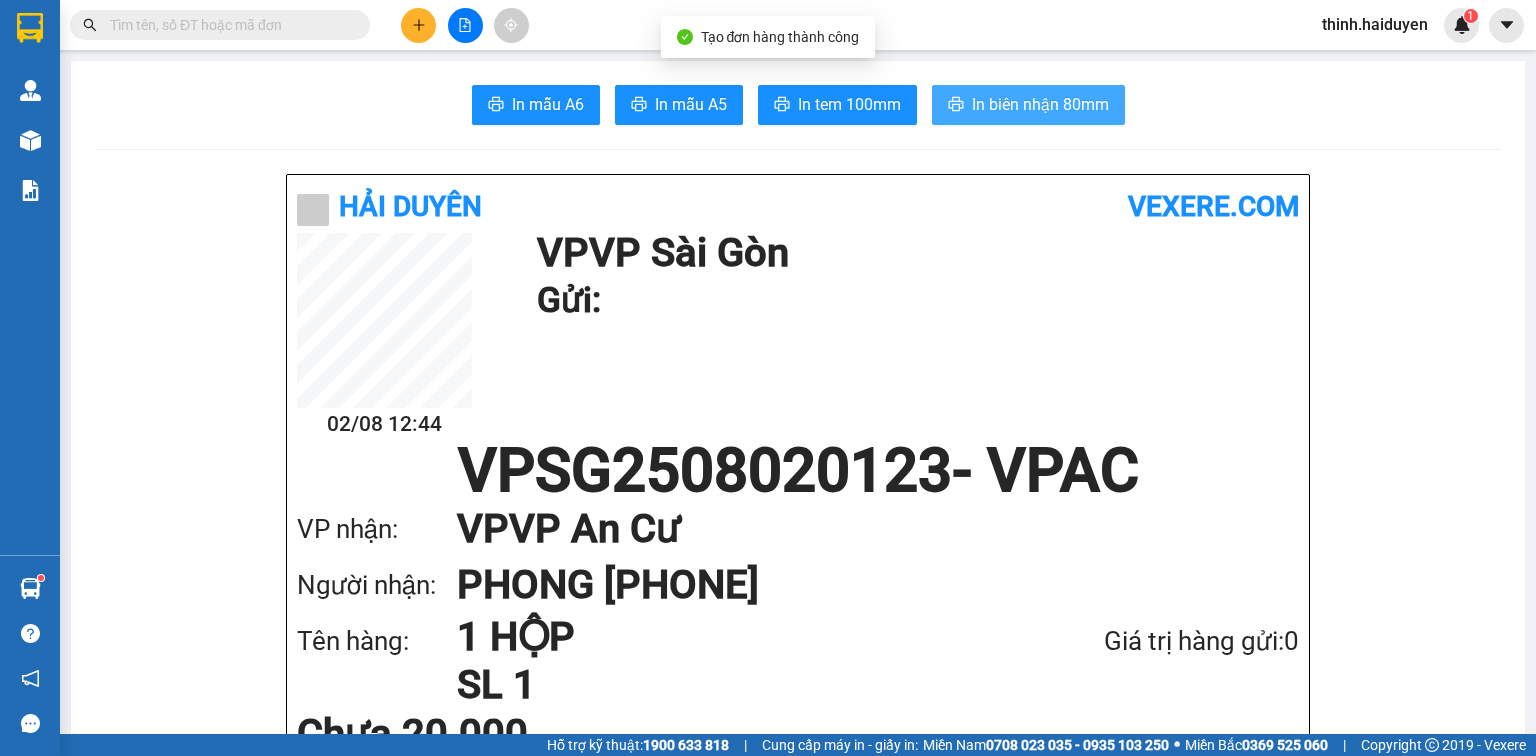 click on "In biên nhận 80mm" at bounding box center (1040, 104) 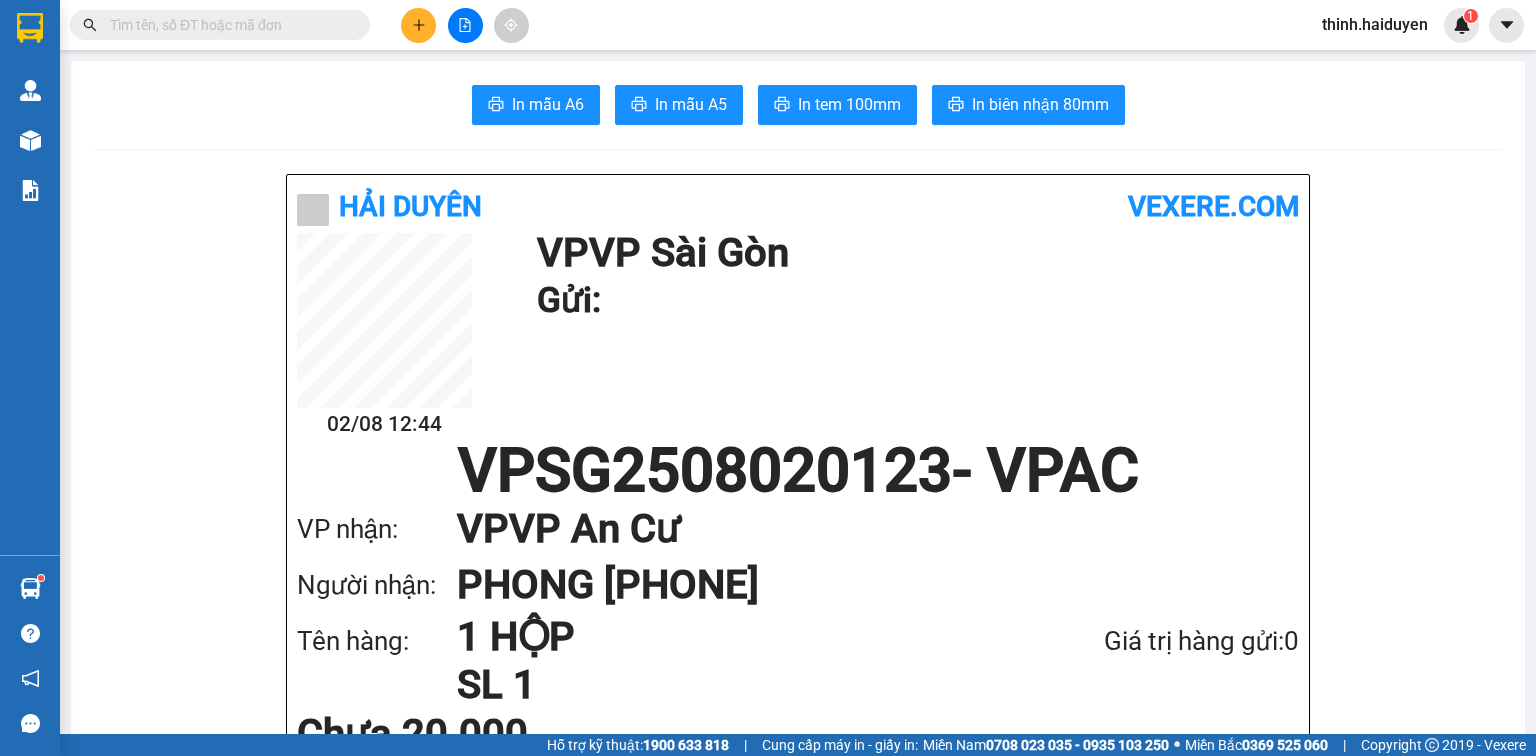 click at bounding box center (228, 25) 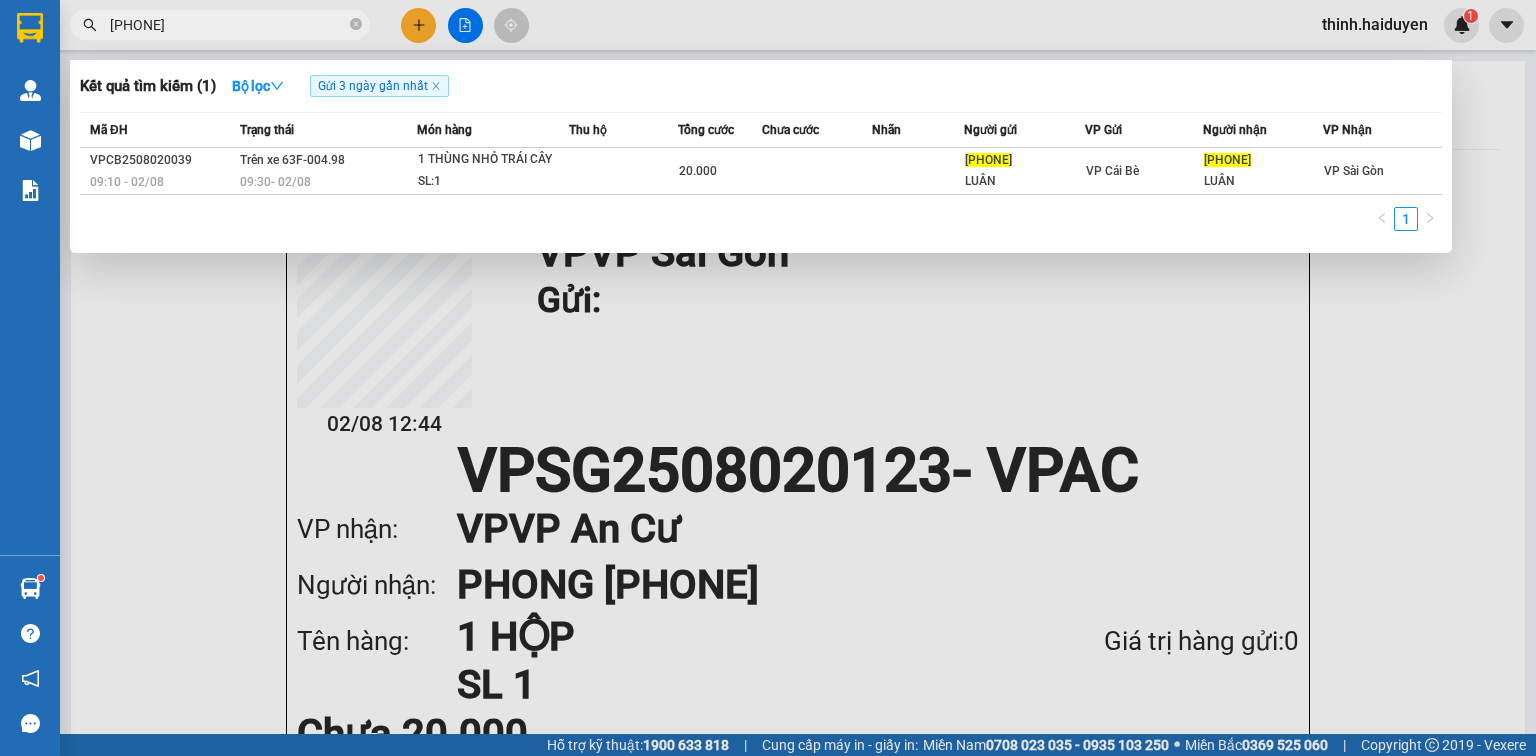 click on "0911220808" at bounding box center [228, 25] 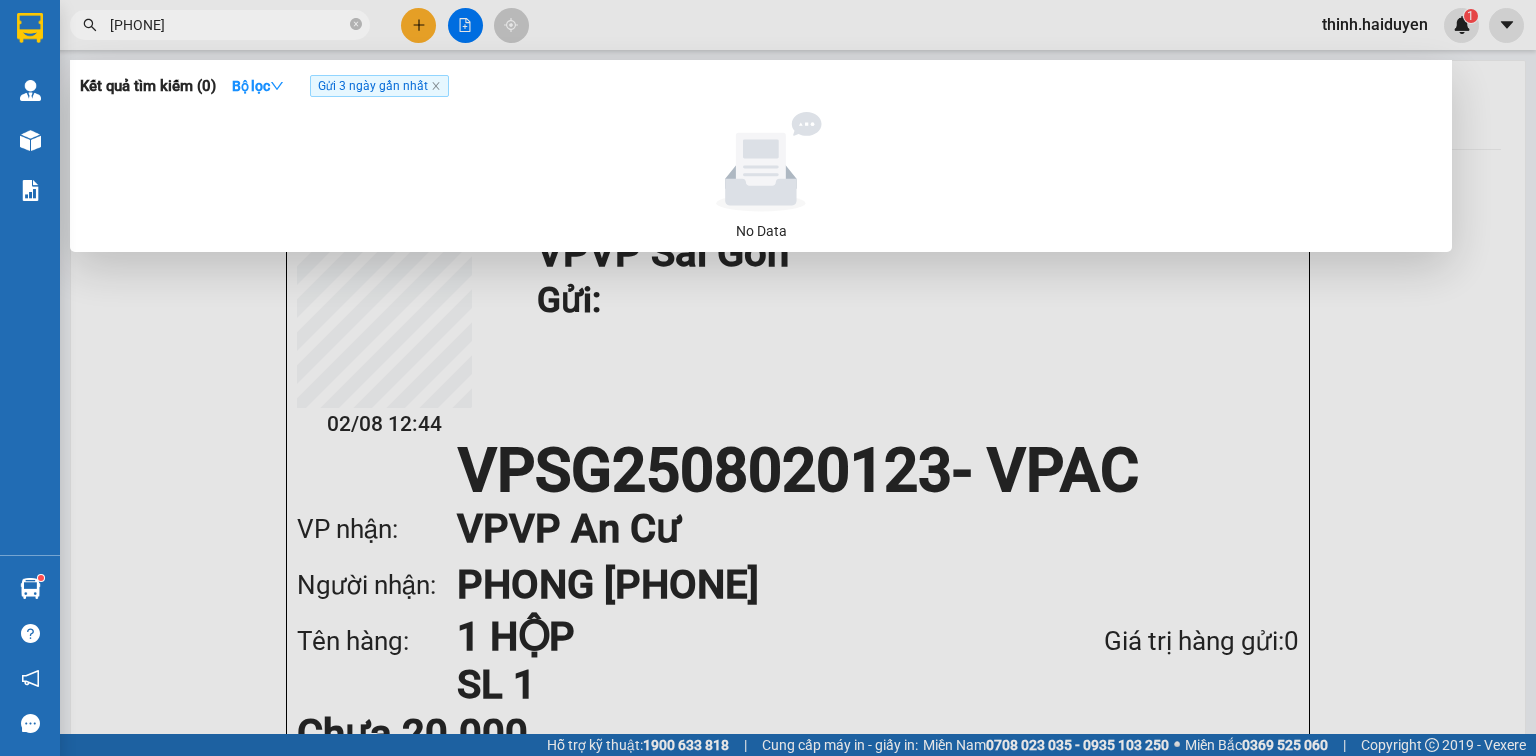 drag, startPoint x: 250, startPoint y: 22, endPoint x: 187, endPoint y: 20, distance: 63.03174 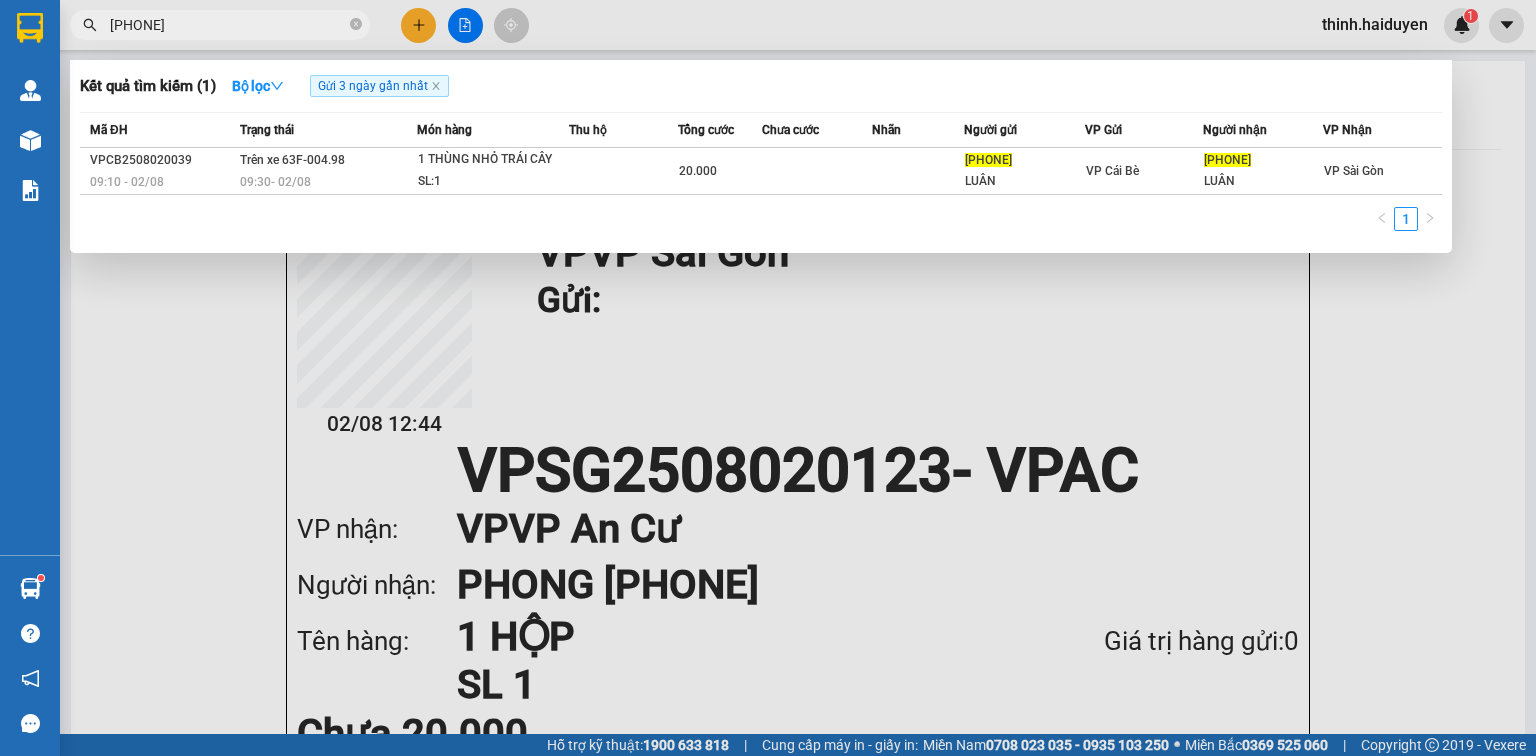 type on "0911220808" 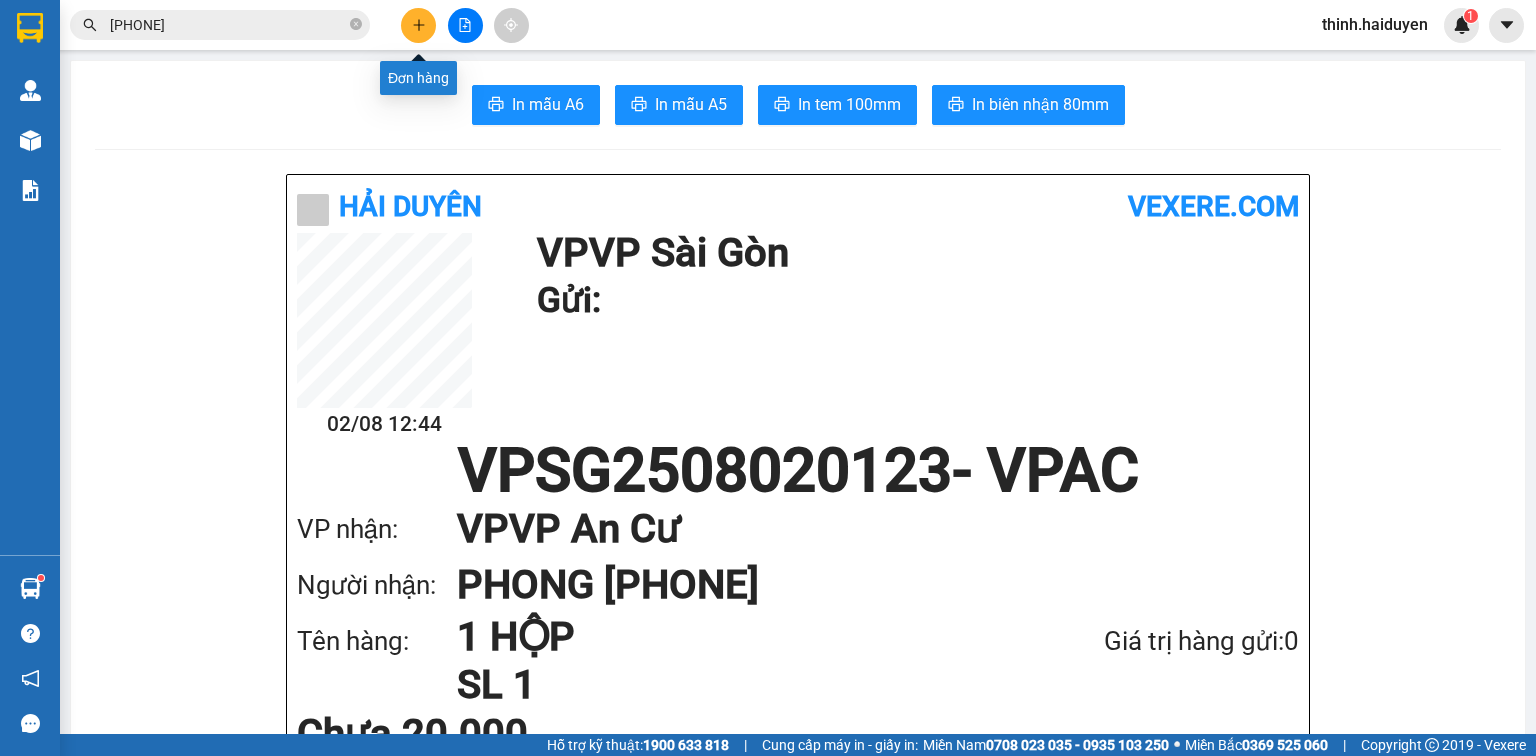 click 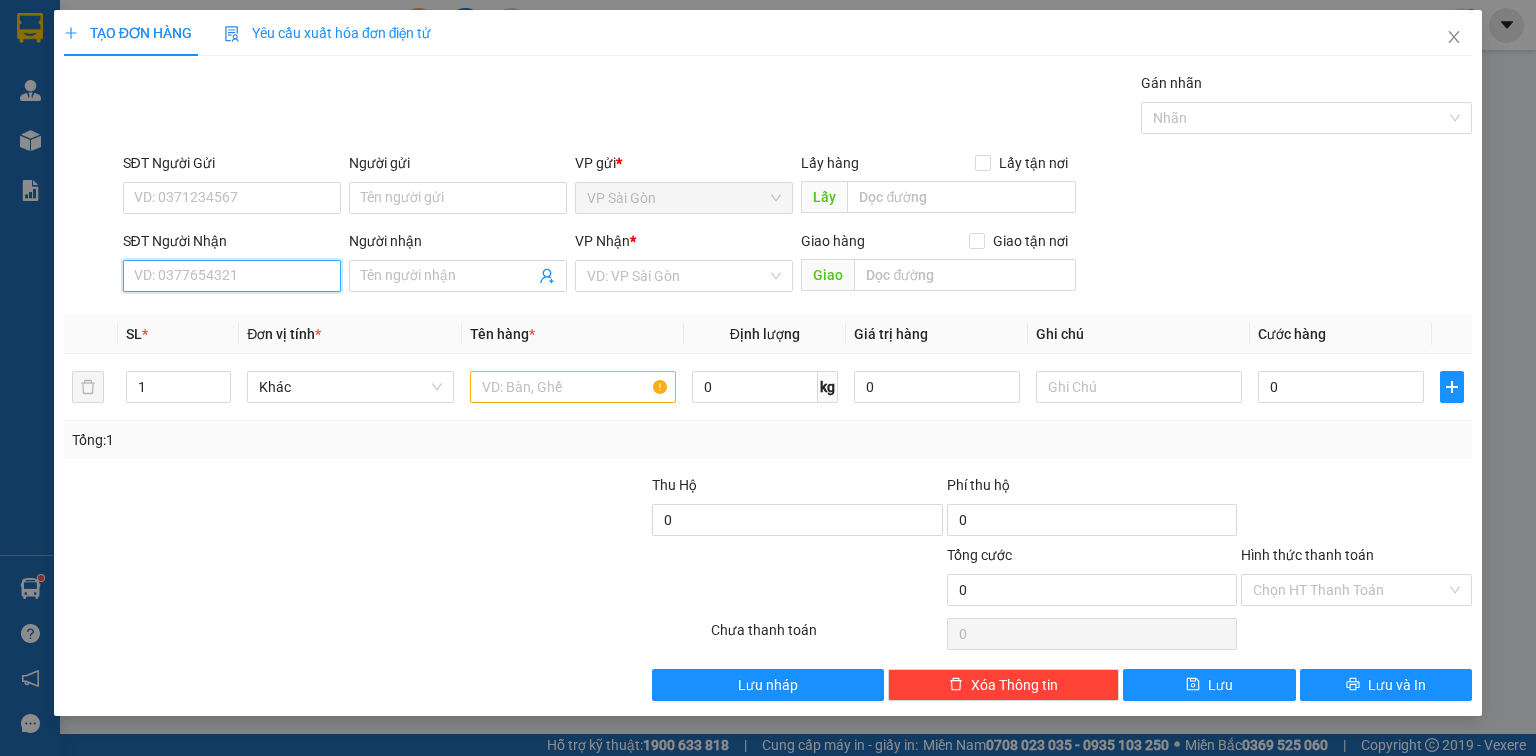click on "SĐT Người Nhận" at bounding box center (232, 276) 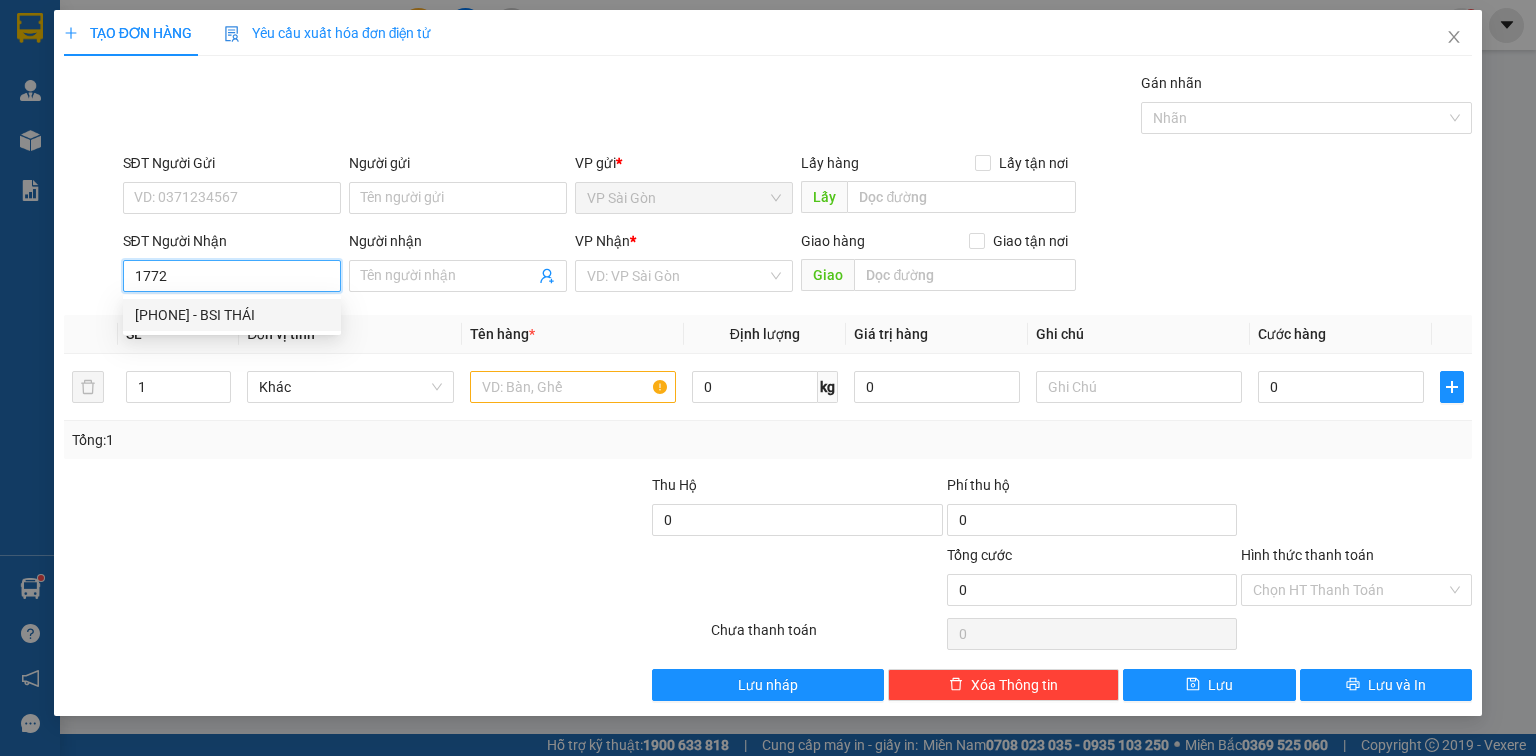 click on "0374211772 - BSI THÁI" at bounding box center (232, 315) 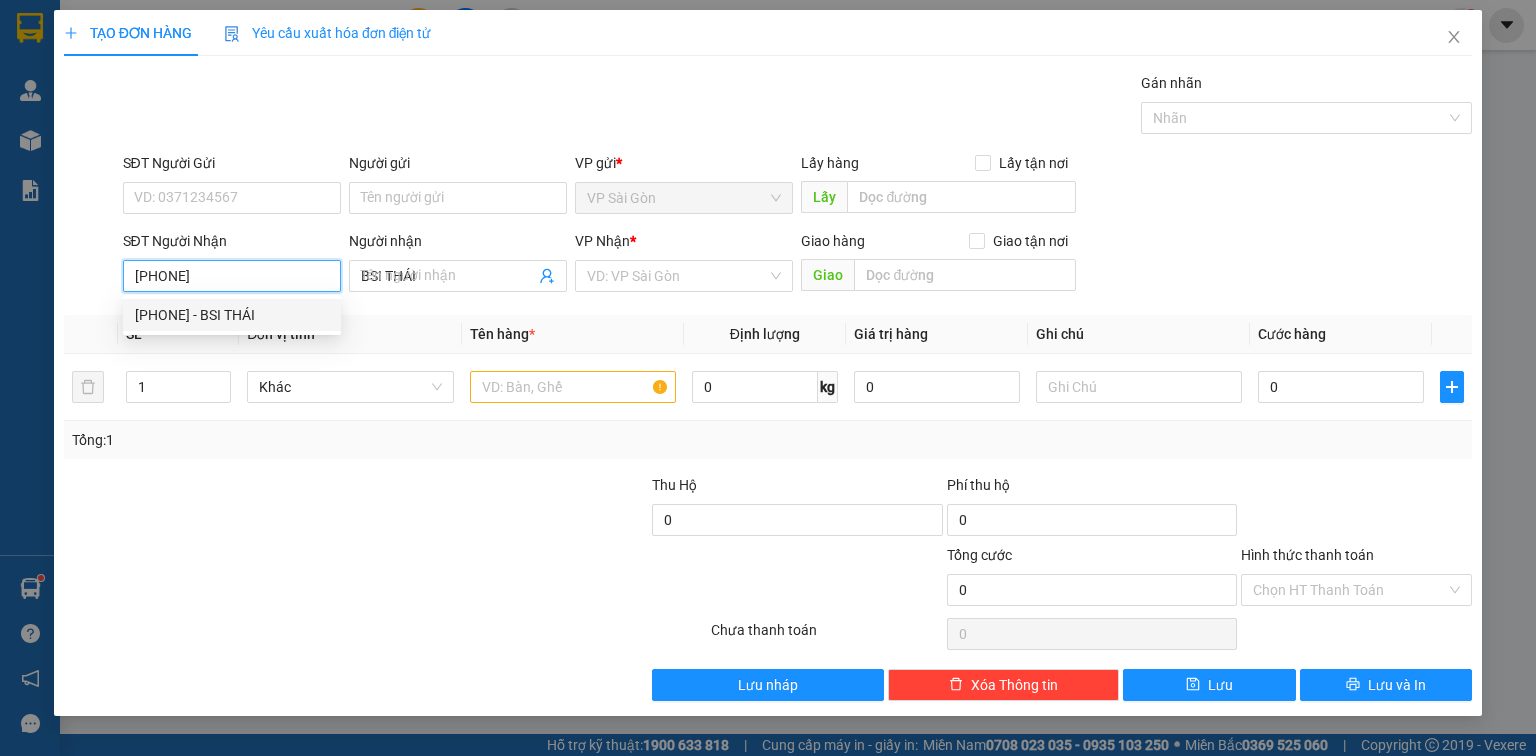 type on "20.000" 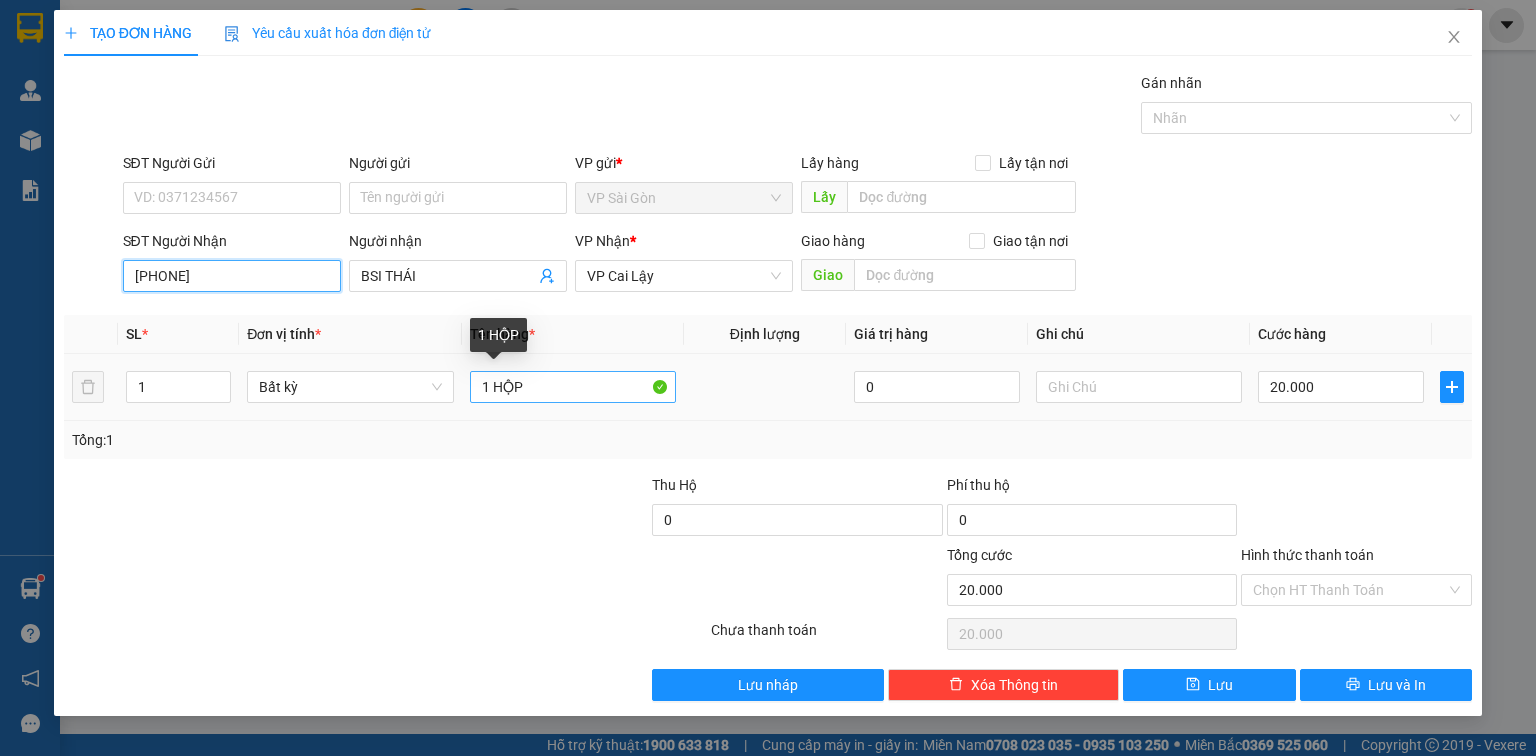 type on "[PHONE]" 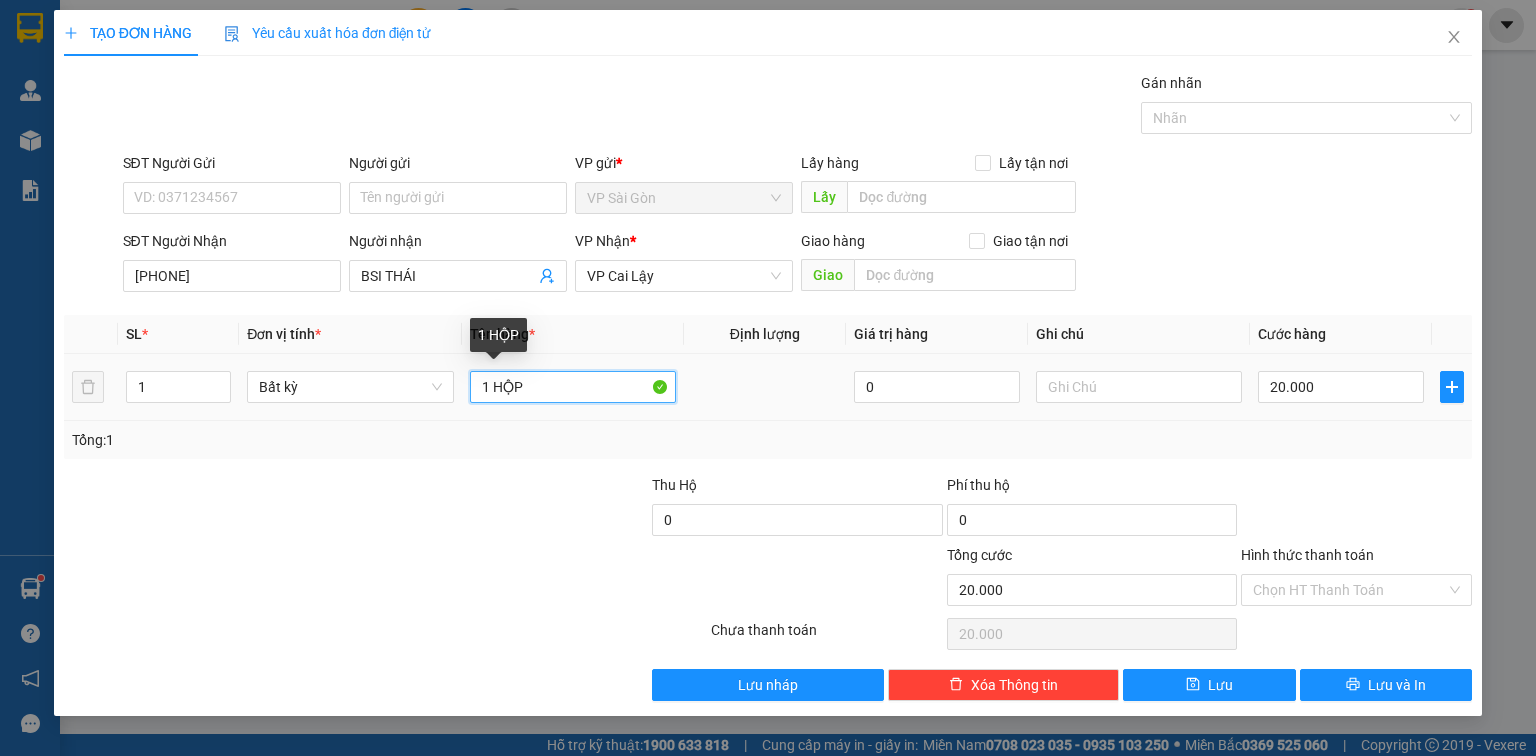 click on "1 HỘP" at bounding box center [573, 387] 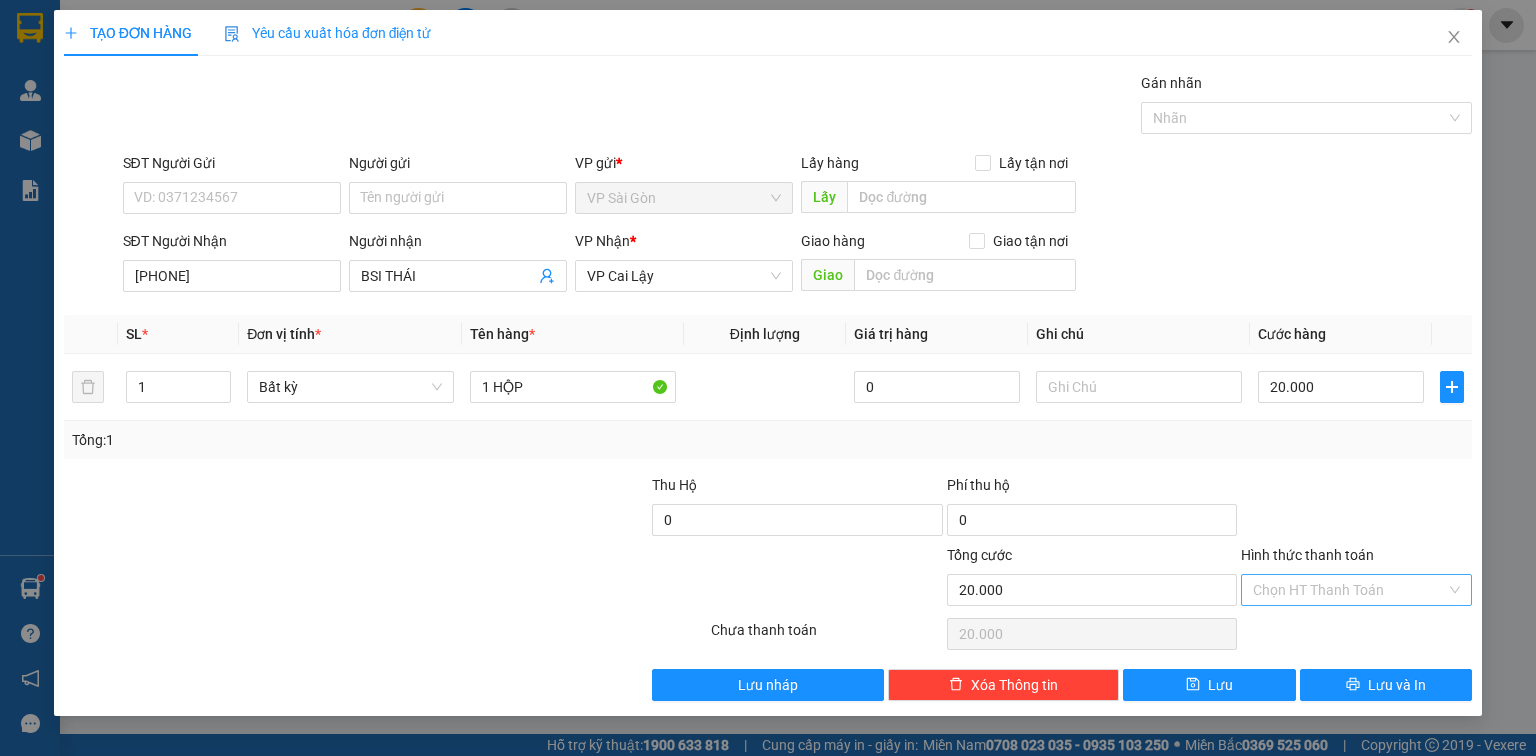 click on "Hình thức thanh toán" at bounding box center (1349, 590) 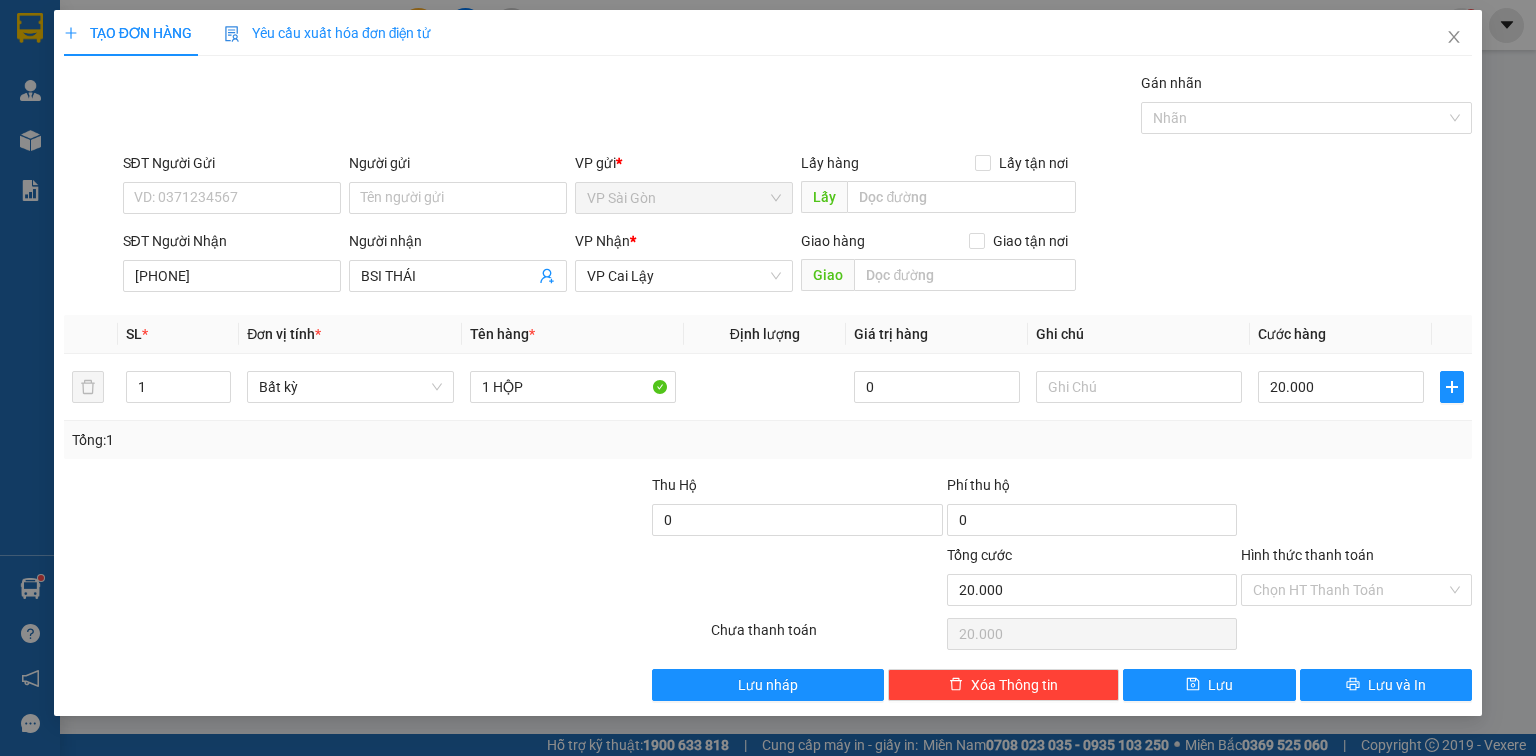 click on "Tổng:  1" at bounding box center (768, 440) 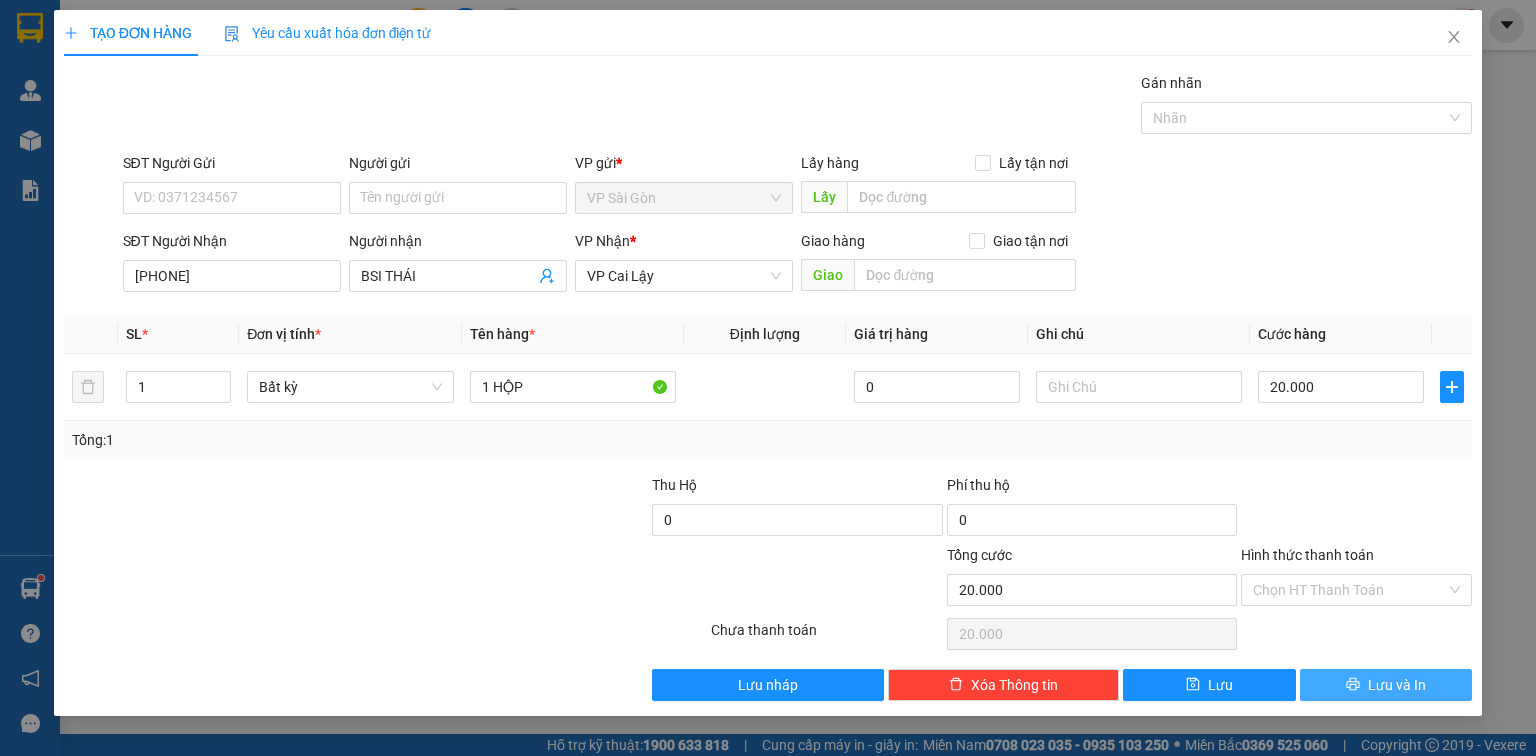 drag, startPoint x: 1330, startPoint y: 688, endPoint x: 1322, endPoint y: 679, distance: 12.0415945 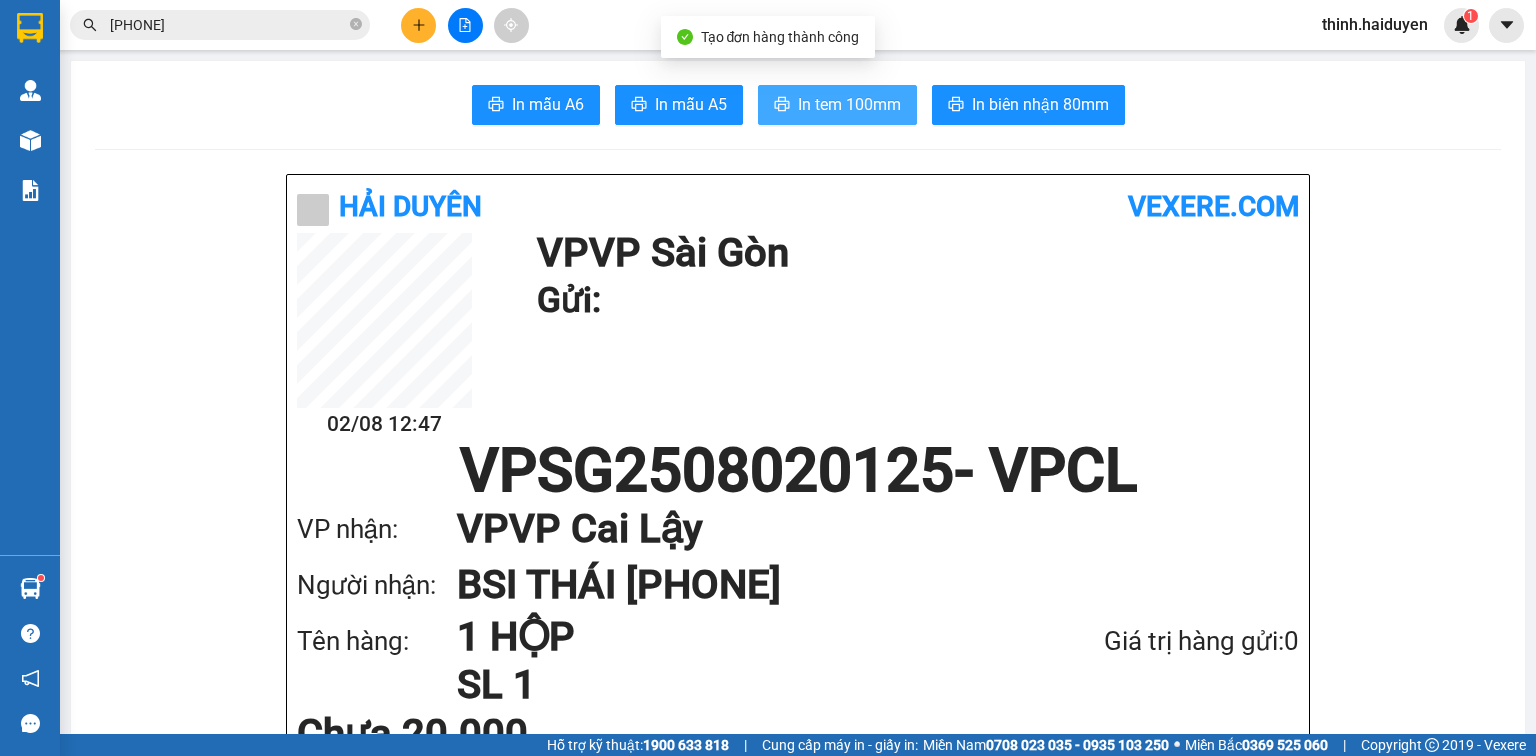 click on "In tem 100mm" at bounding box center (849, 104) 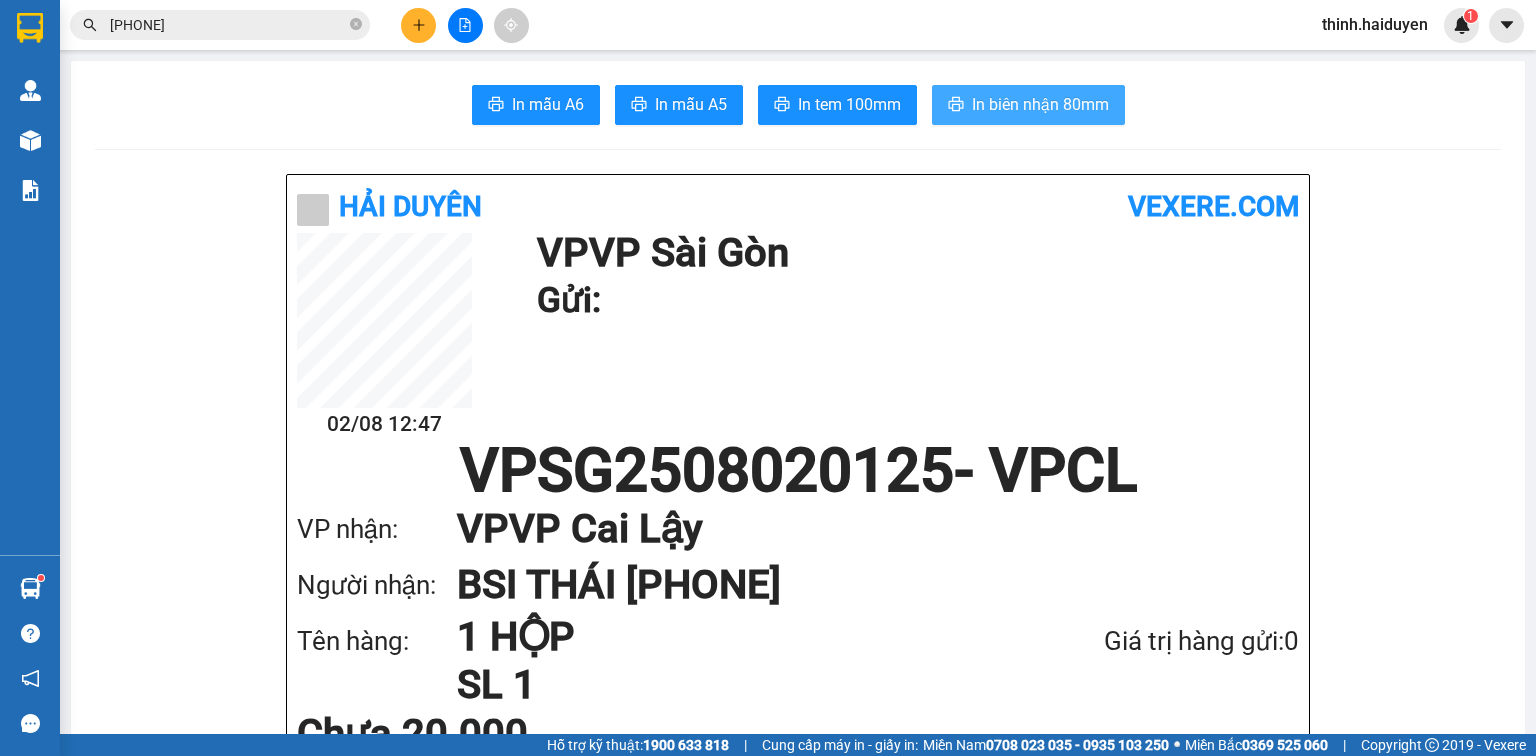 click on "In biên nhận 80mm" at bounding box center [1040, 104] 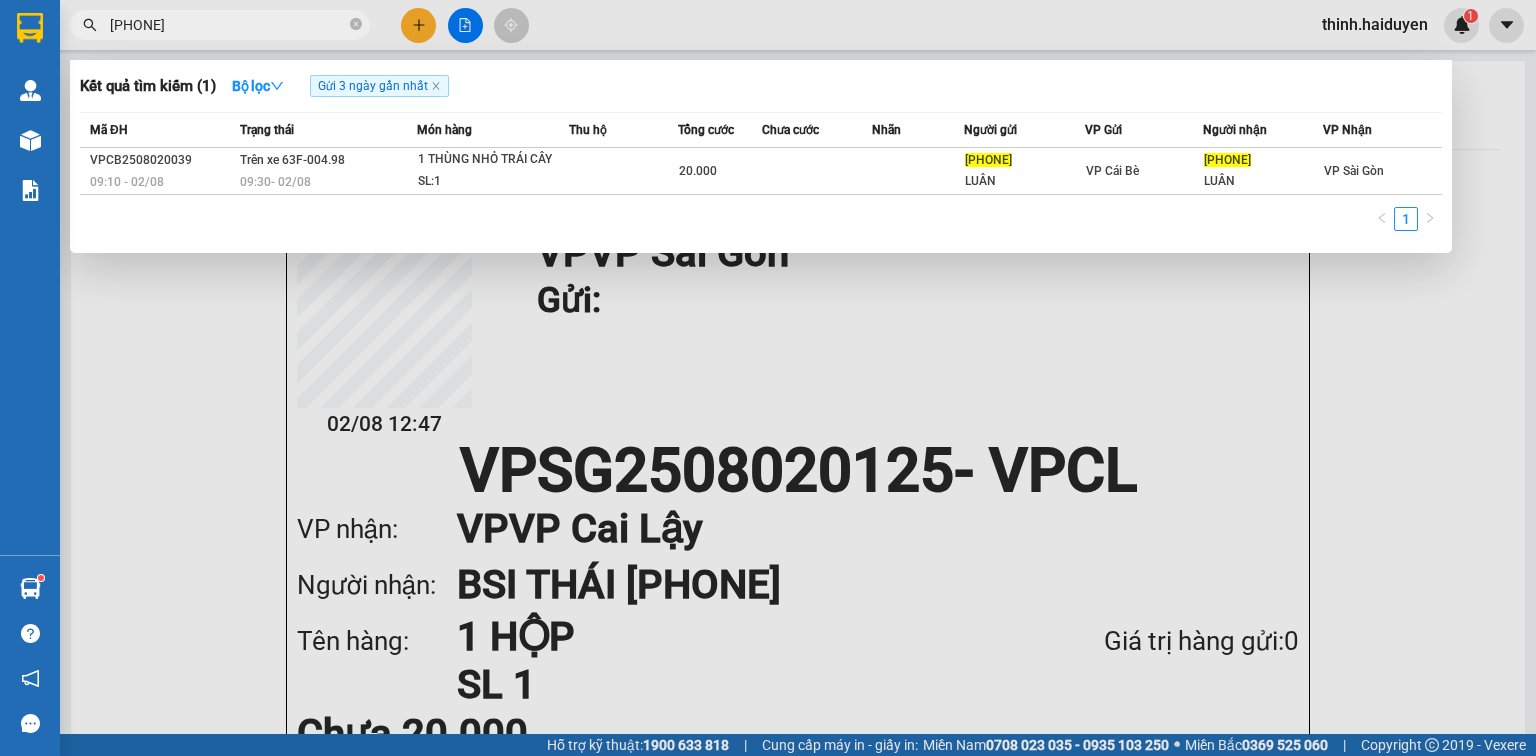 click on "0911220808" at bounding box center [228, 25] 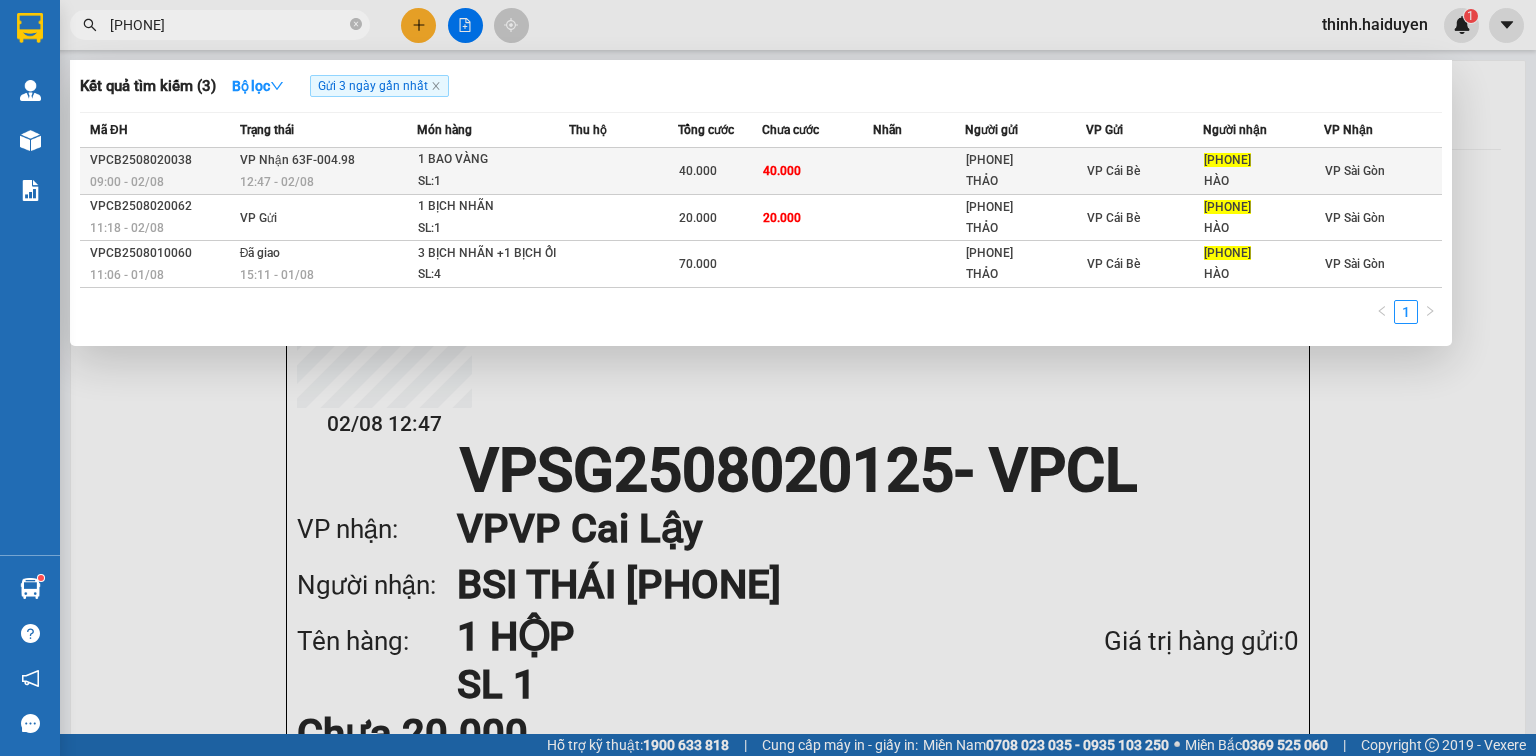 type on "0933069238" 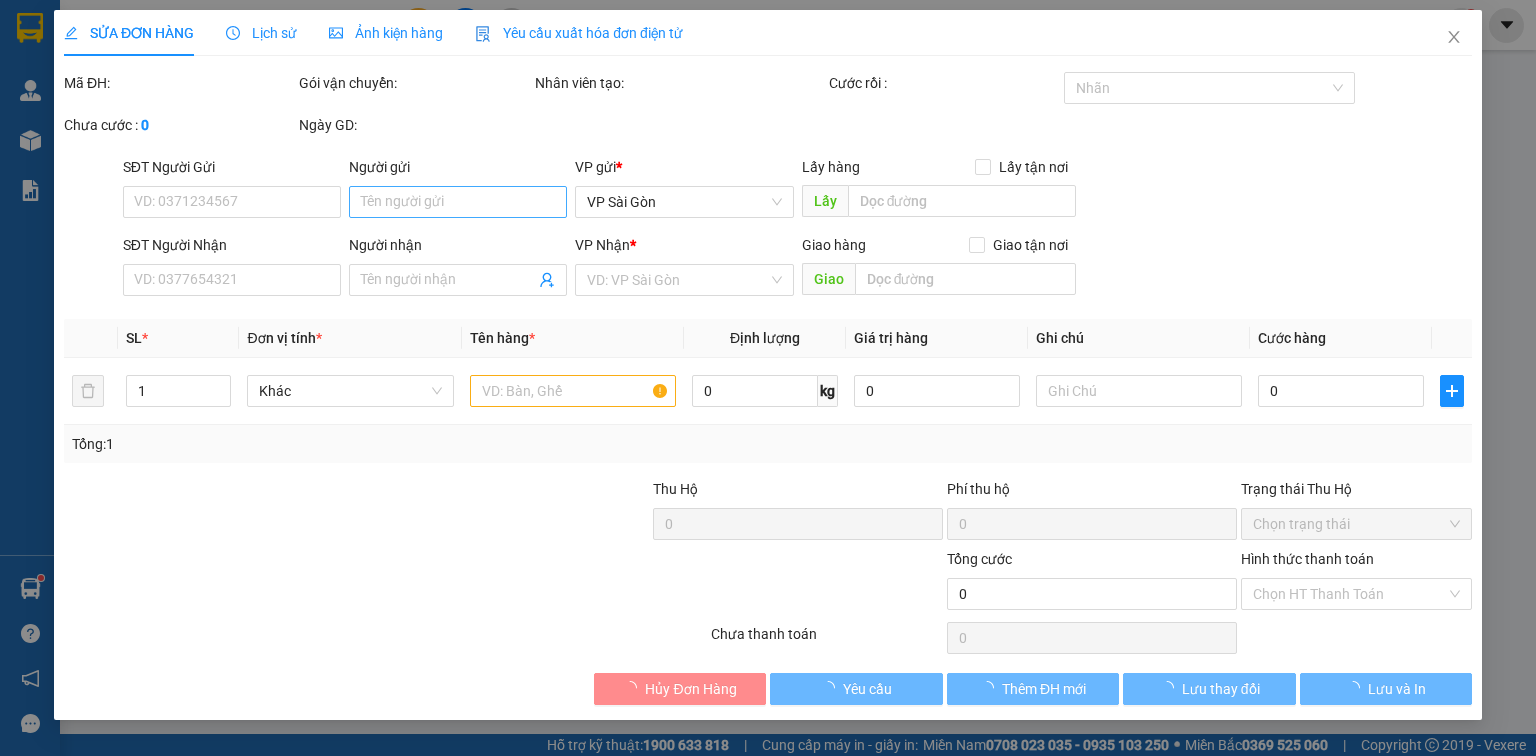 type on "0357638323" 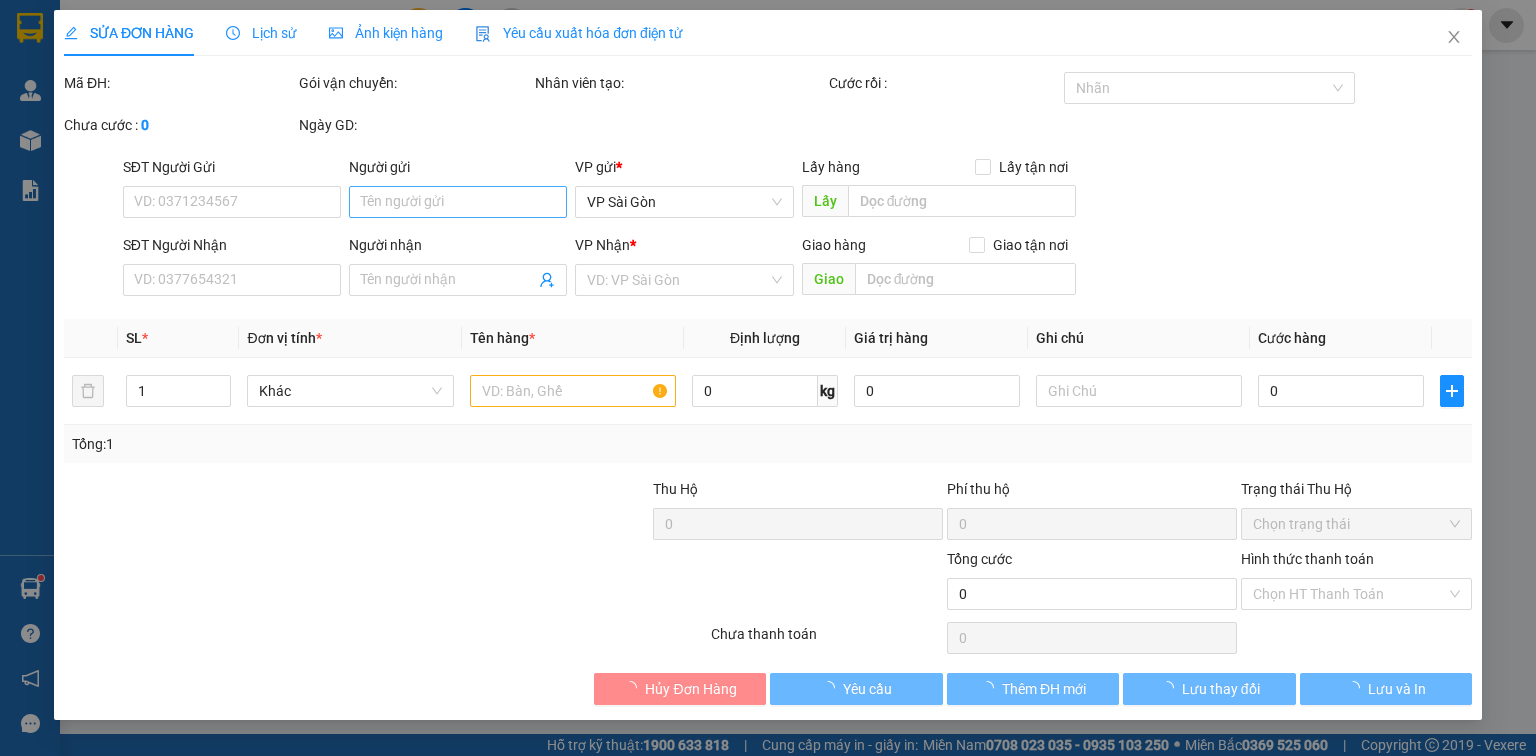type on "THẢO" 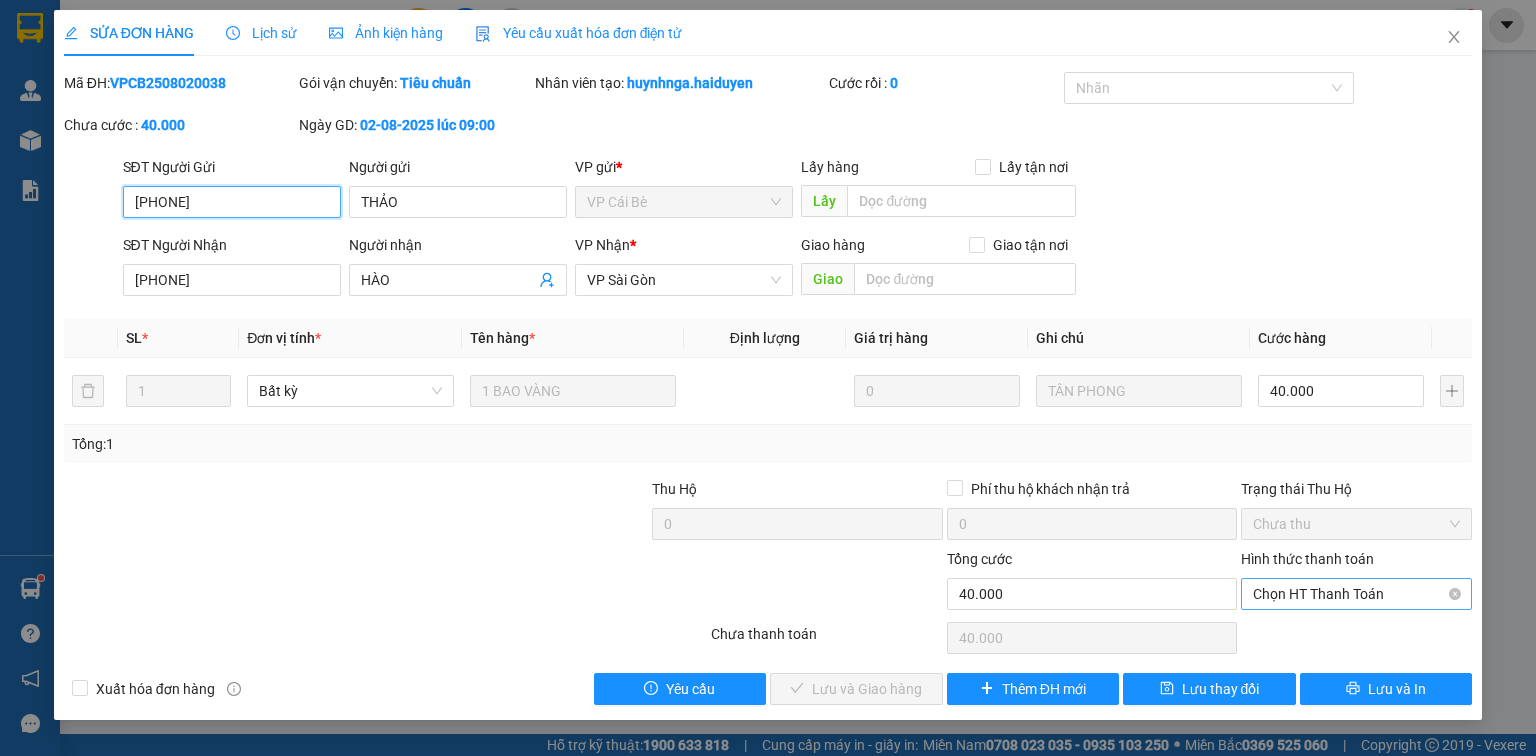 click on "Chọn HT Thanh Toán" at bounding box center (1356, 594) 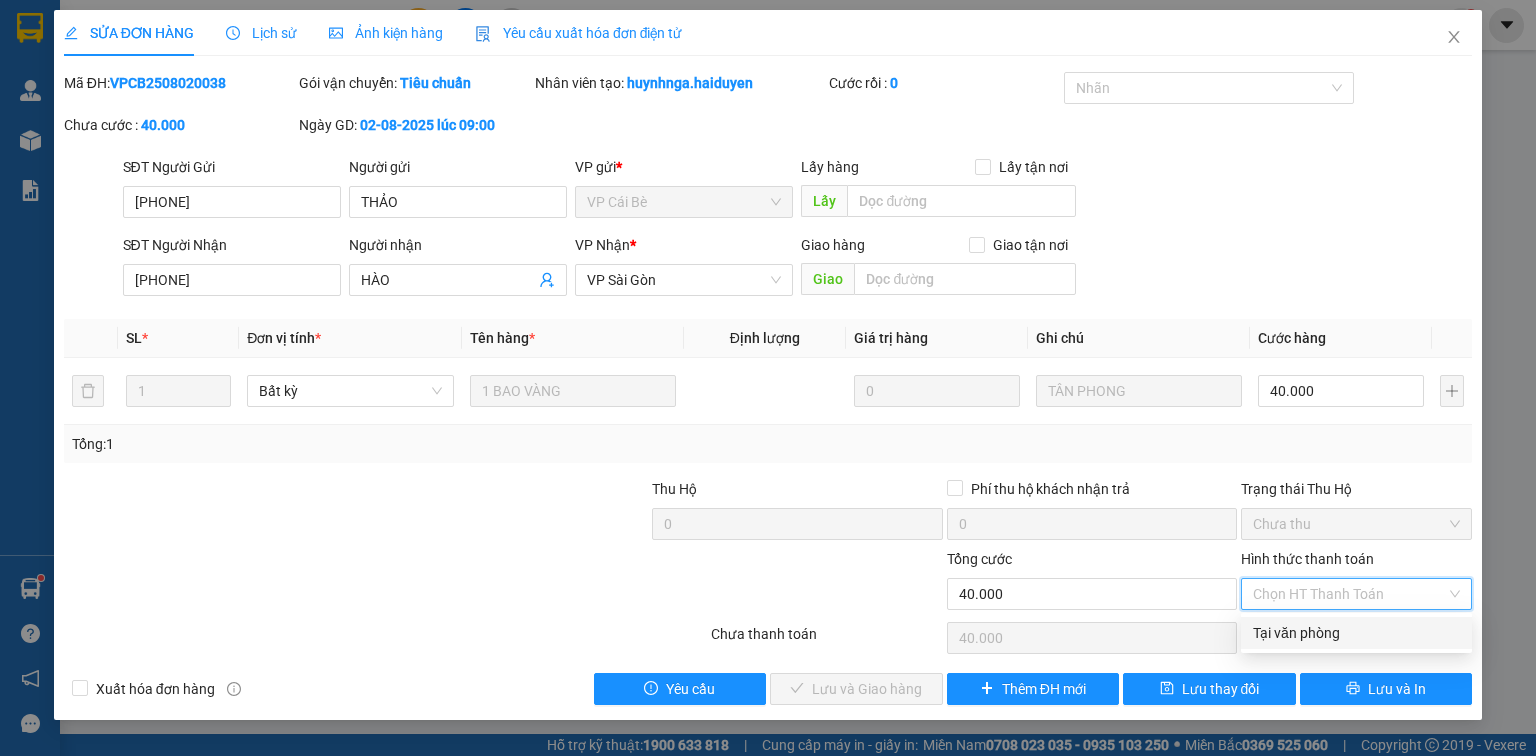 click on "Tại văn phòng" at bounding box center [1356, 633] 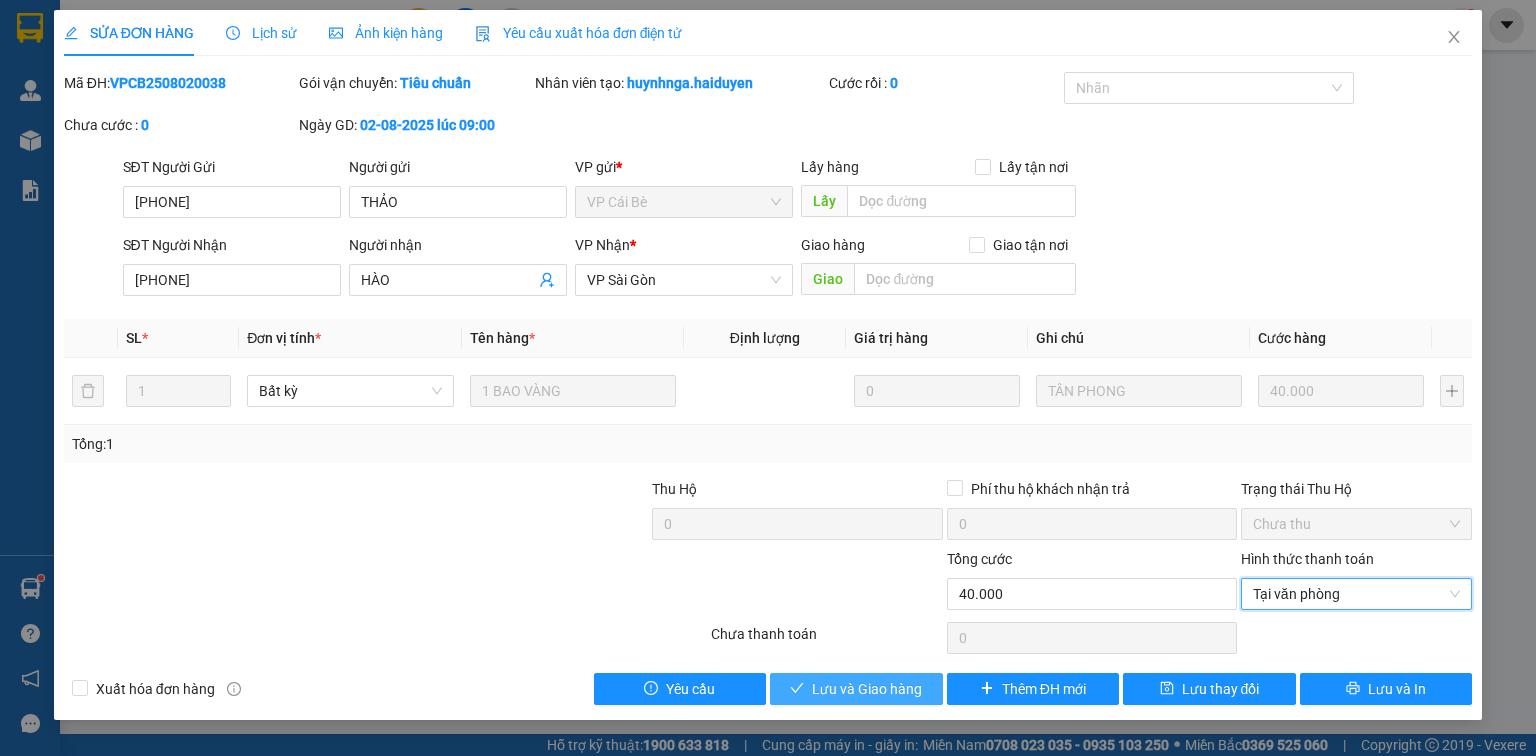 click on "Lưu và Giao hàng" at bounding box center (867, 689) 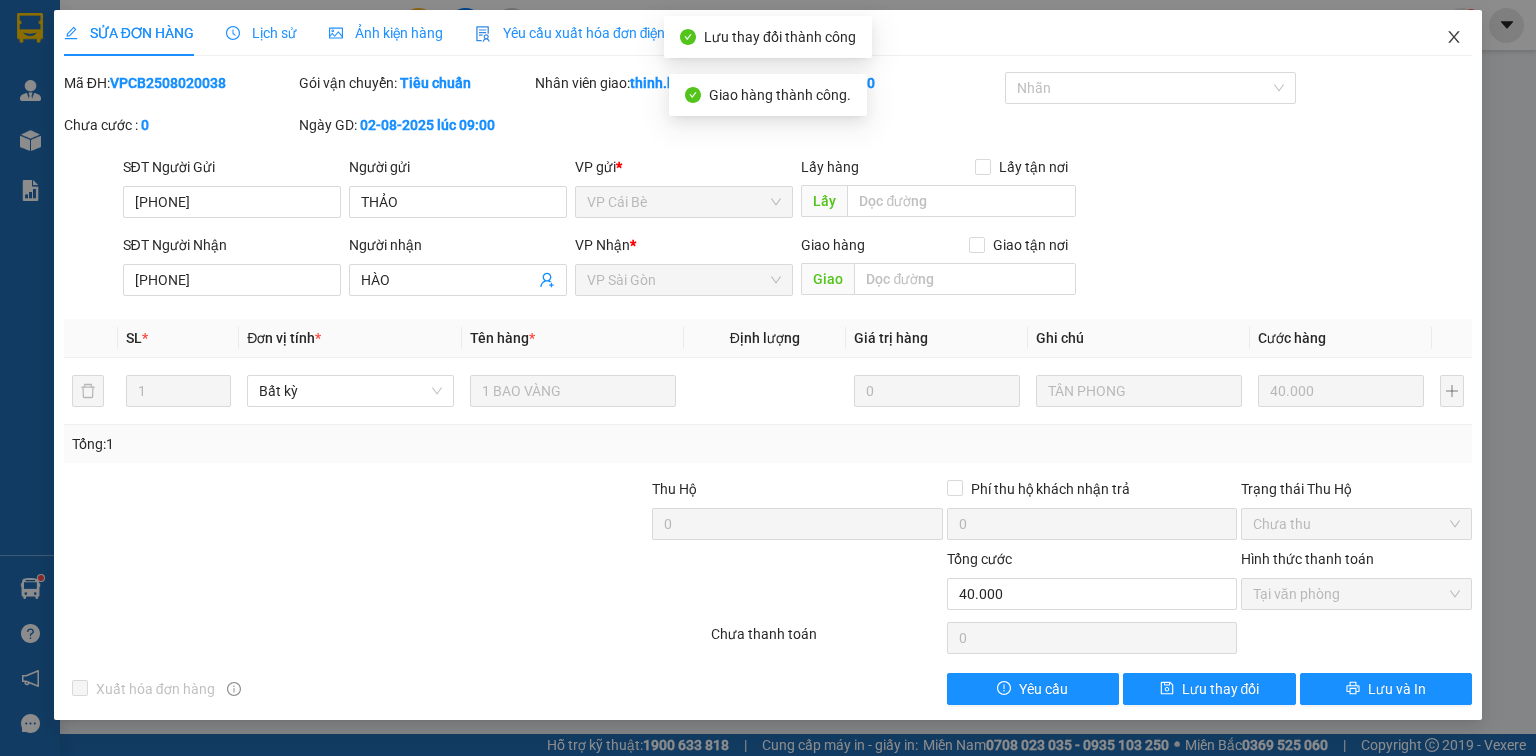 click at bounding box center (1454, 38) 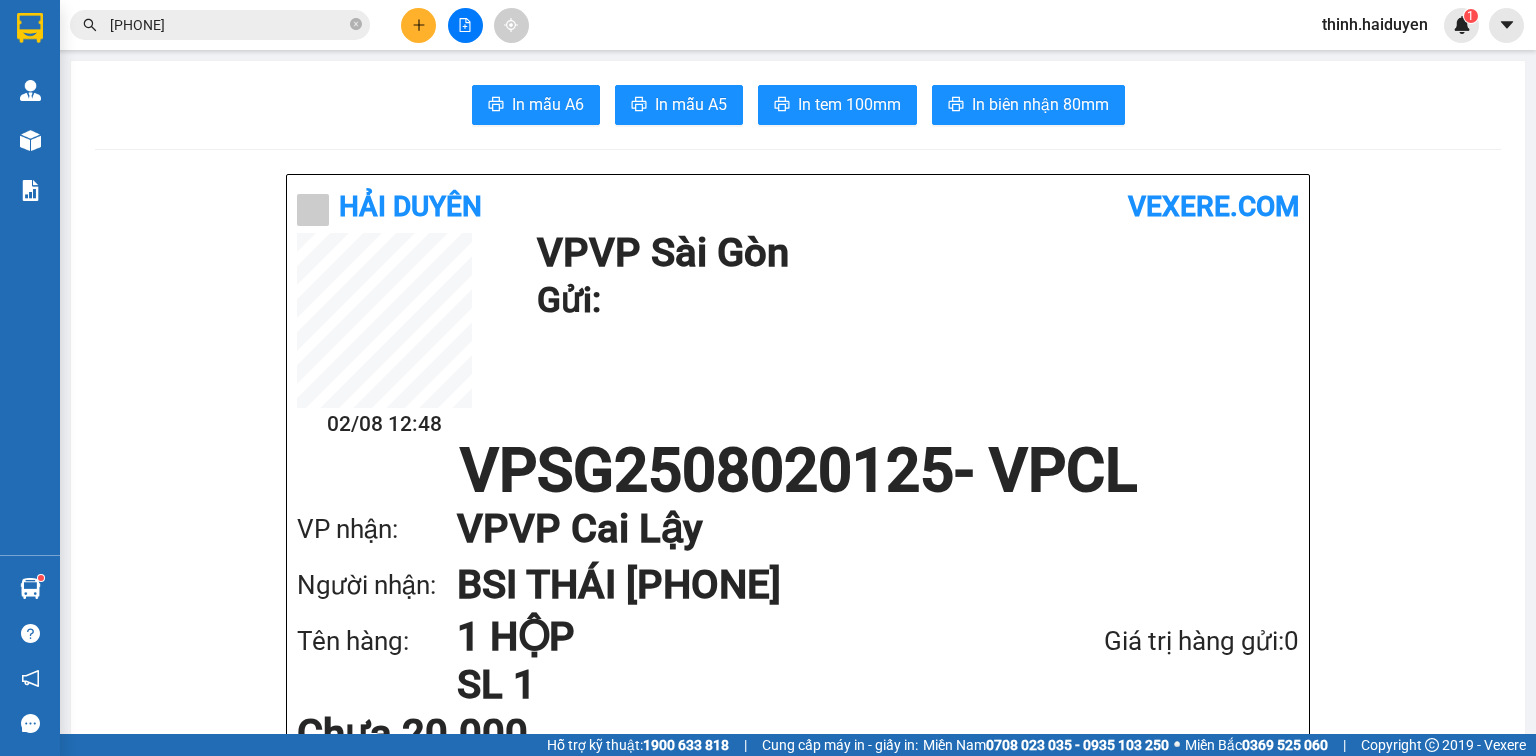 click on "0933069238" at bounding box center (228, 25) 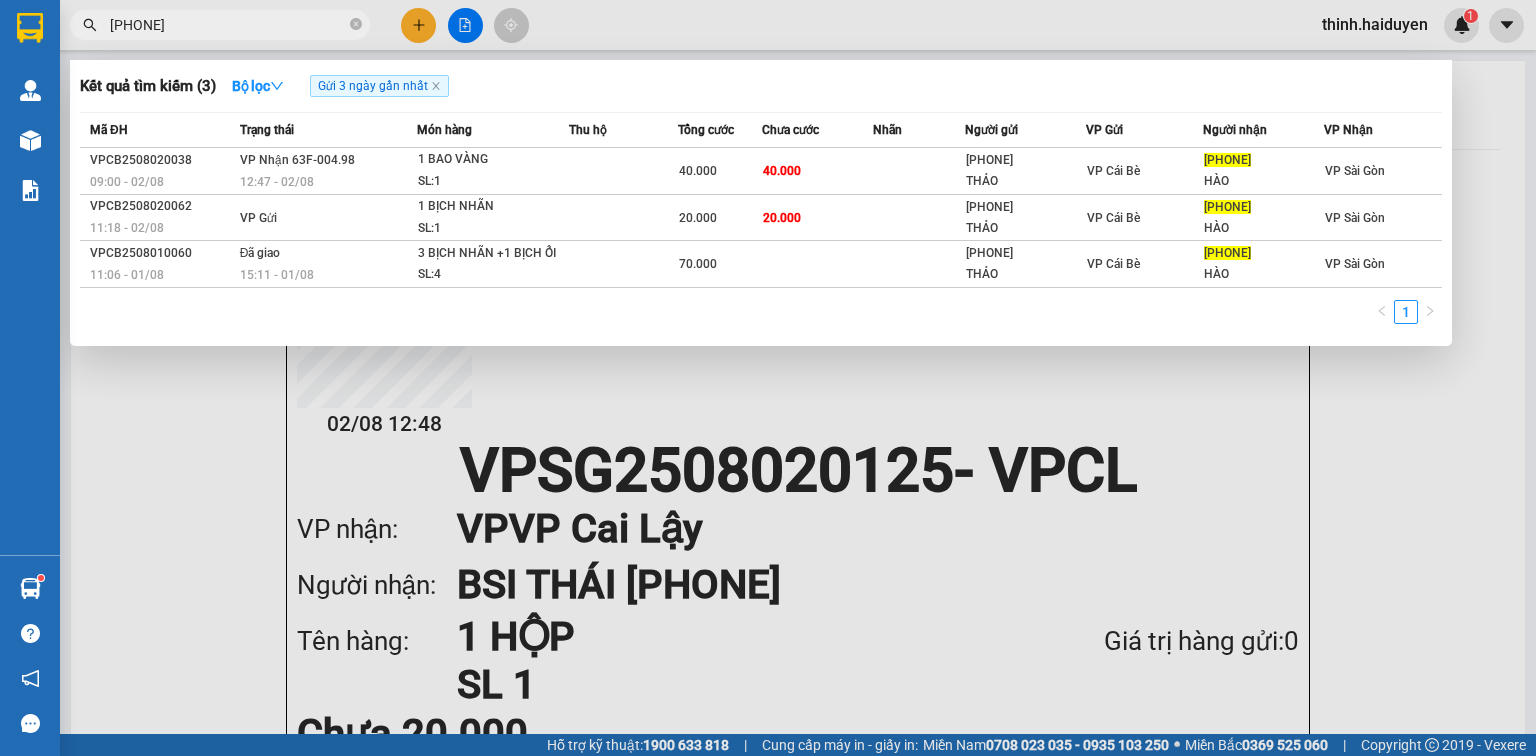 click on "0933069238" at bounding box center [228, 25] 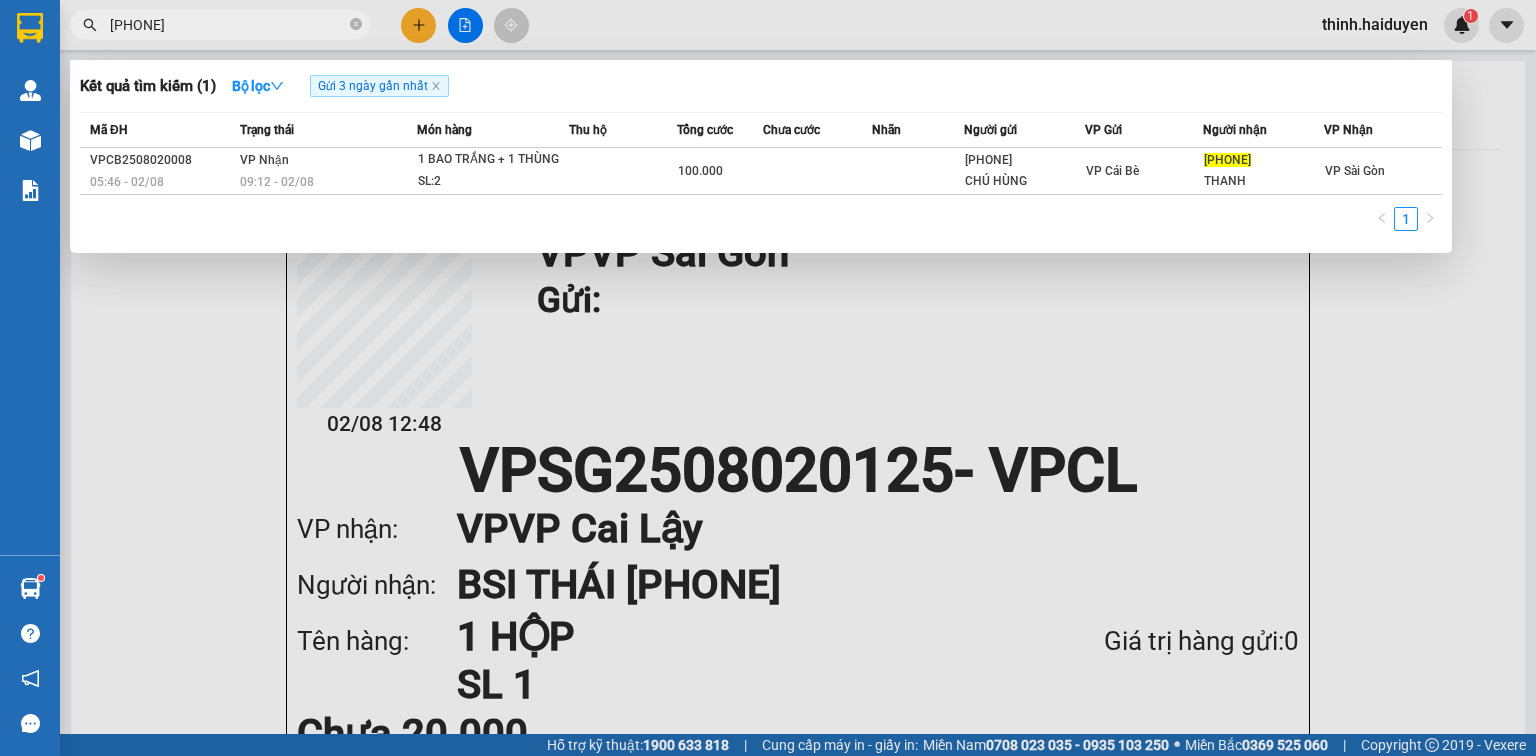 click on "0773062883" at bounding box center [228, 25] 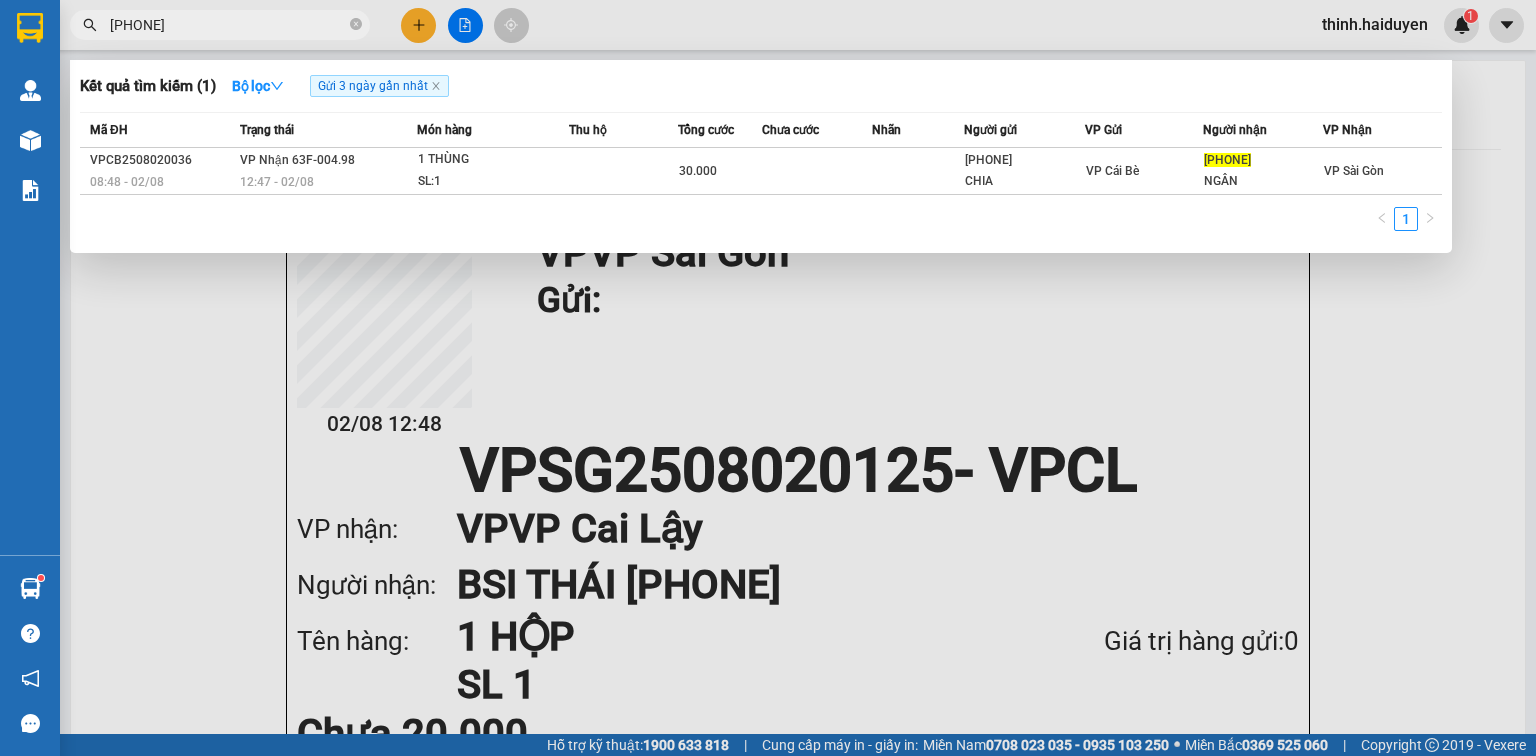 type on "0878848102" 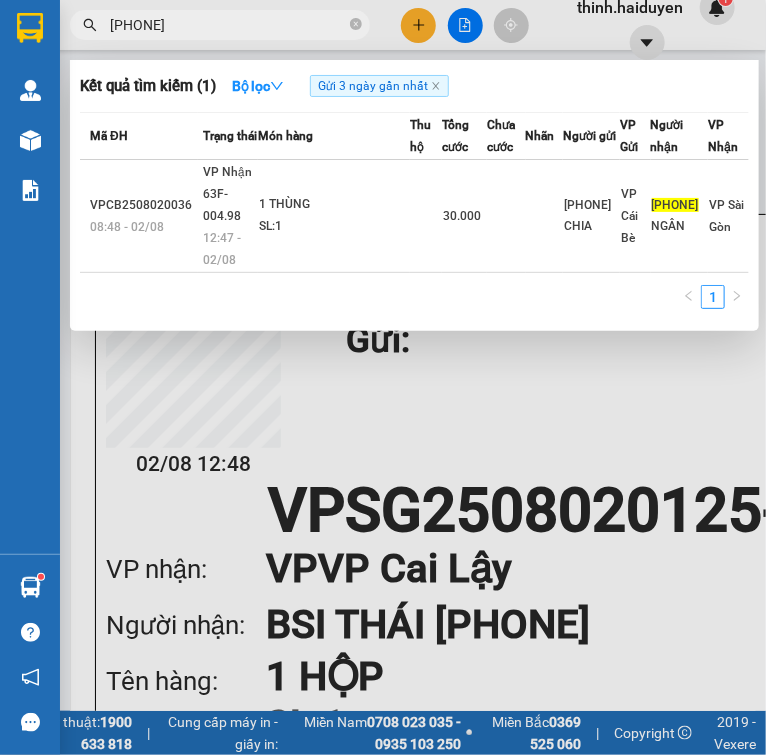 scroll, scrollTop: 0, scrollLeft: 0, axis: both 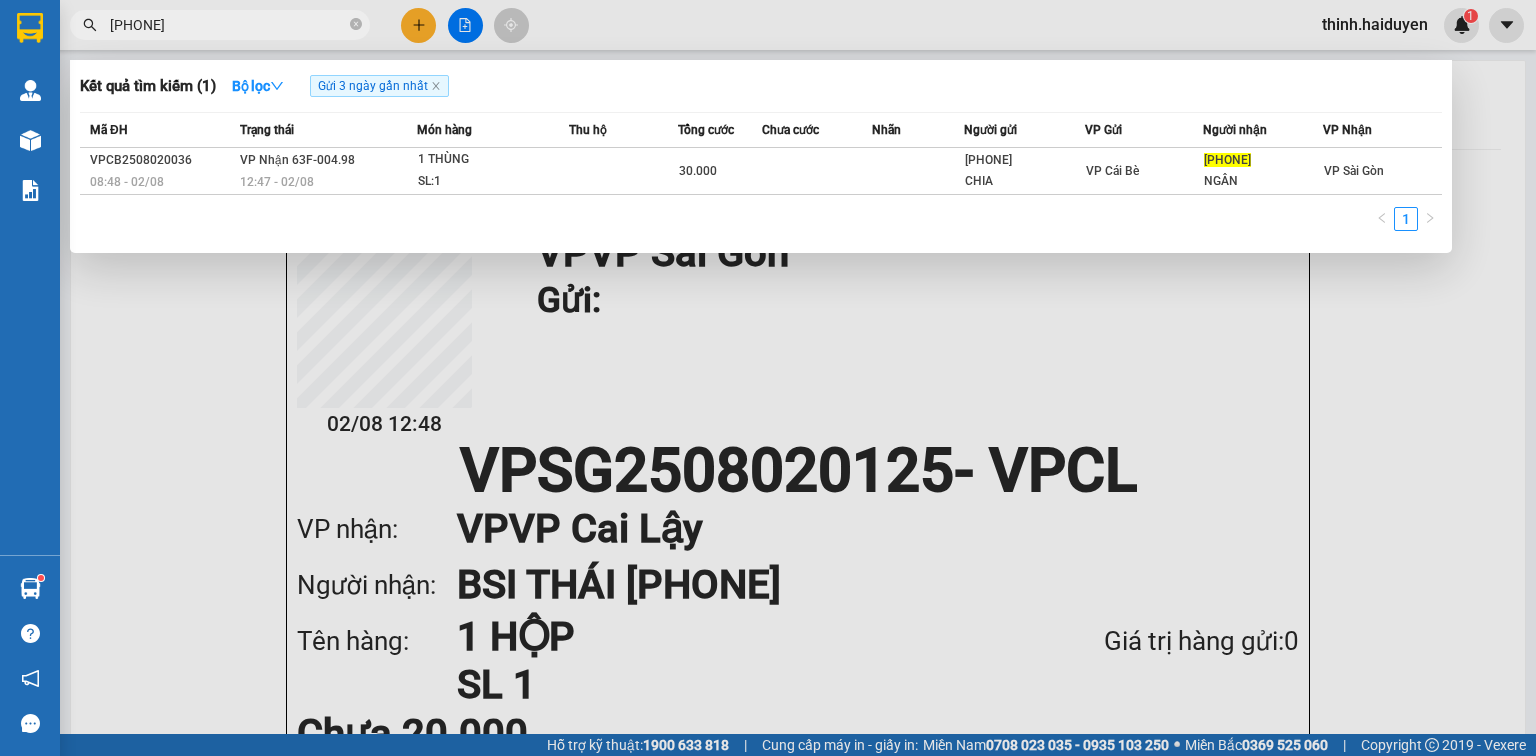 click at bounding box center [768, 378] 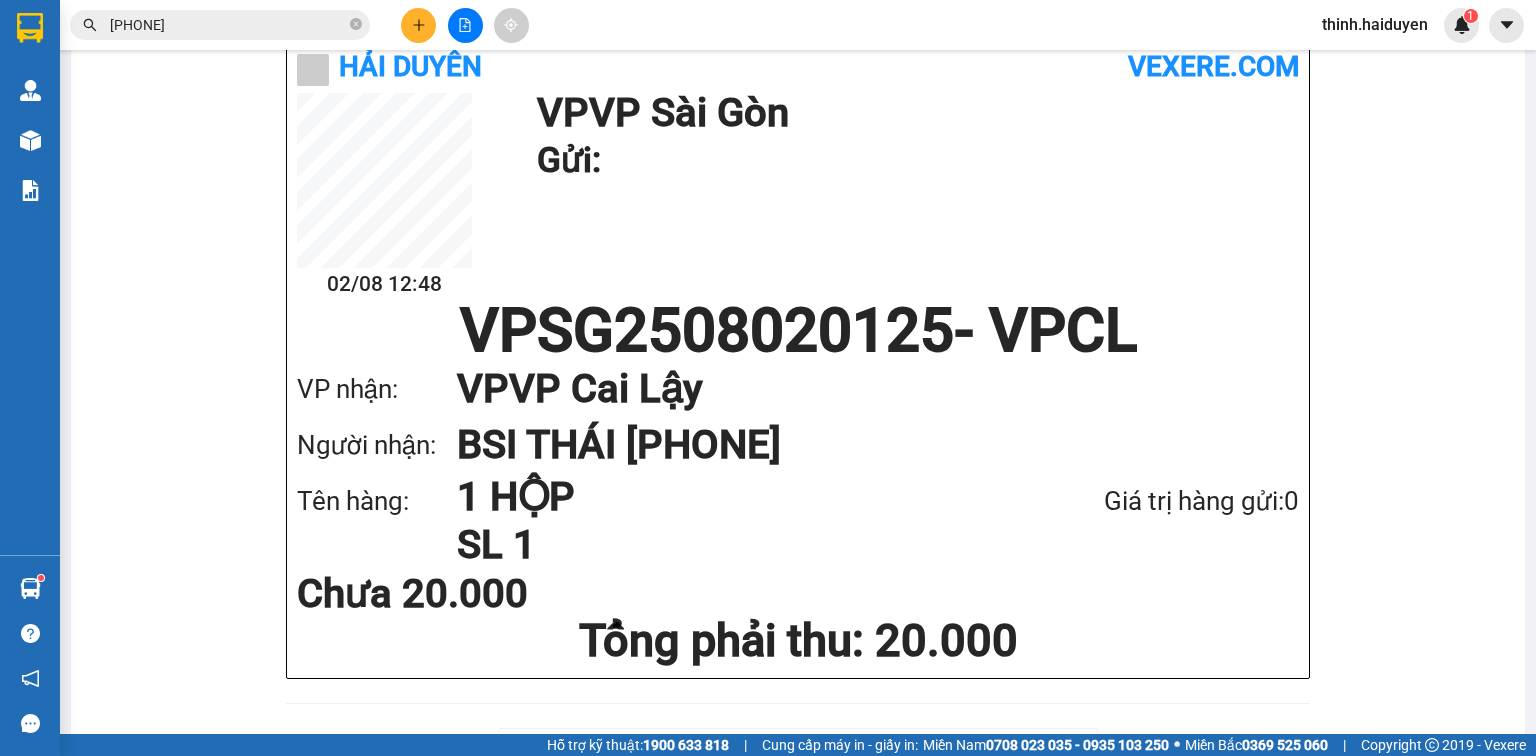 scroll, scrollTop: 133, scrollLeft: 0, axis: vertical 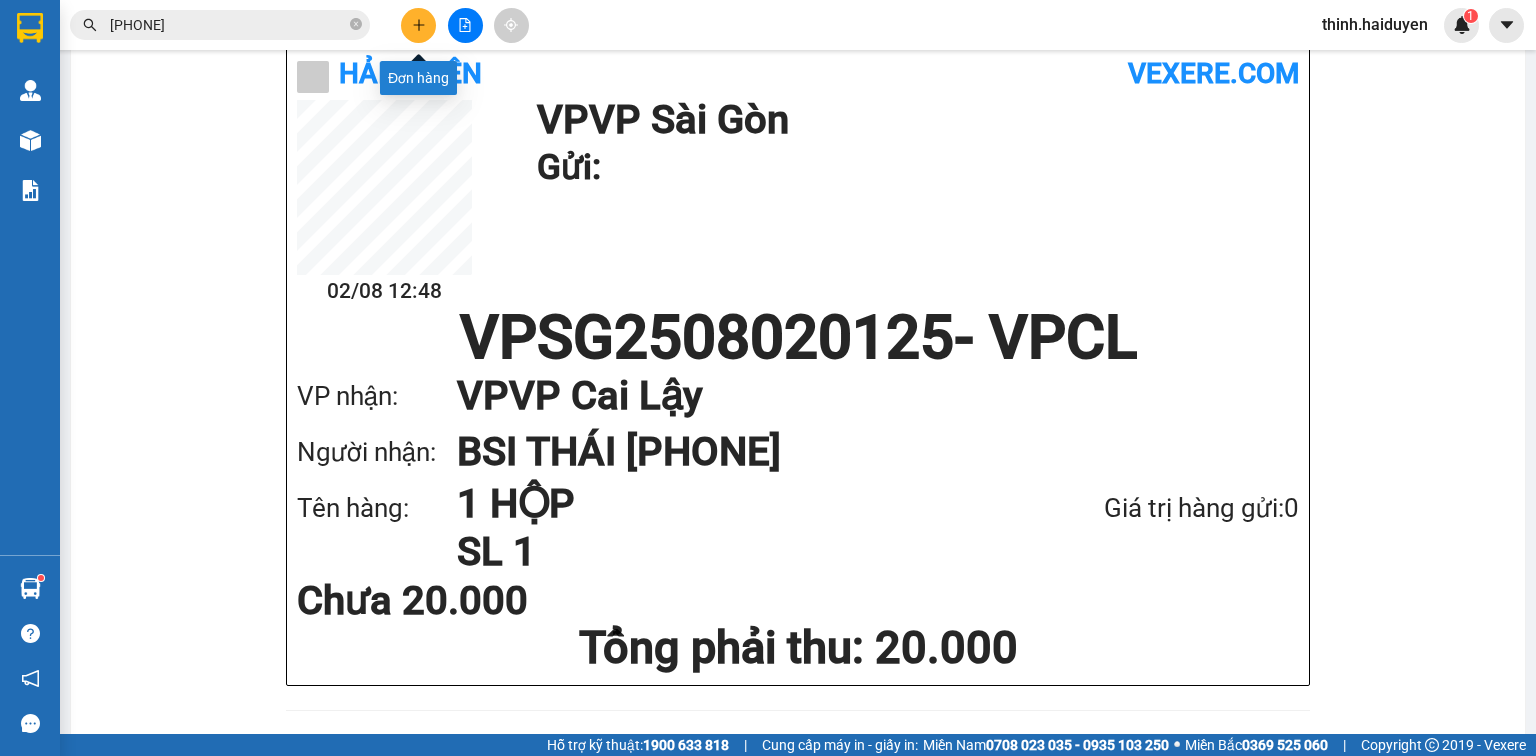 click at bounding box center [418, 25] 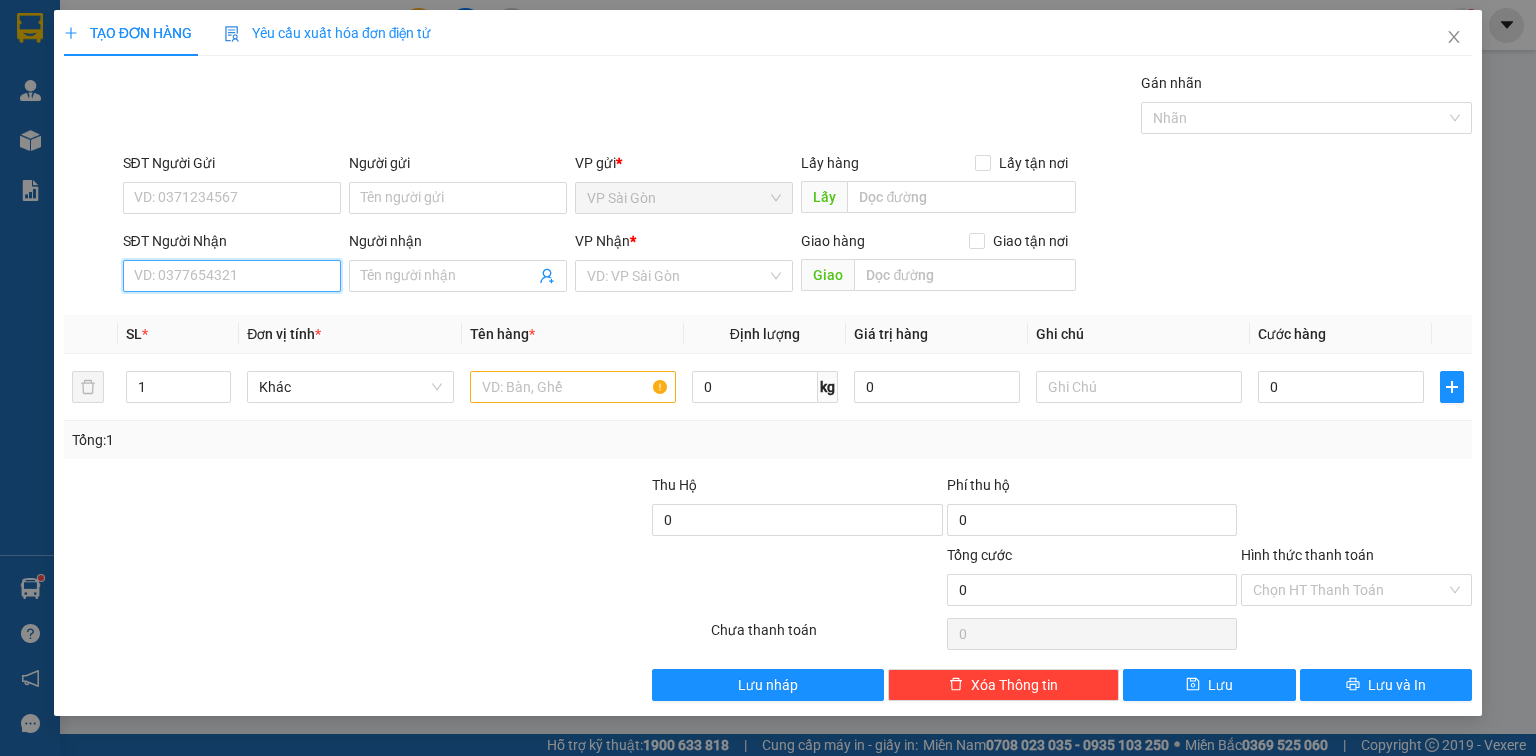 click on "SĐT Người Nhận" at bounding box center [232, 276] 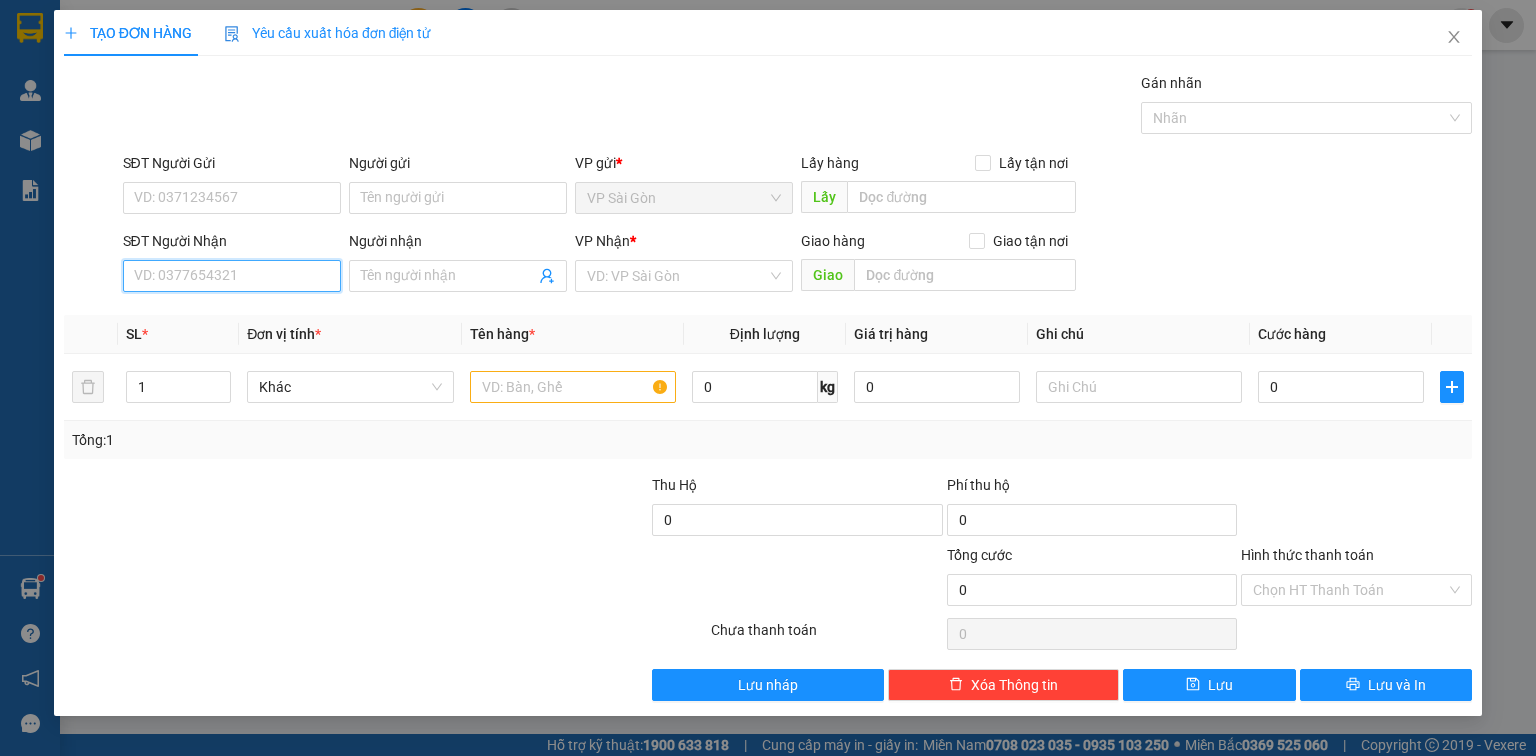 click on "SĐT Người Nhận" at bounding box center [232, 276] 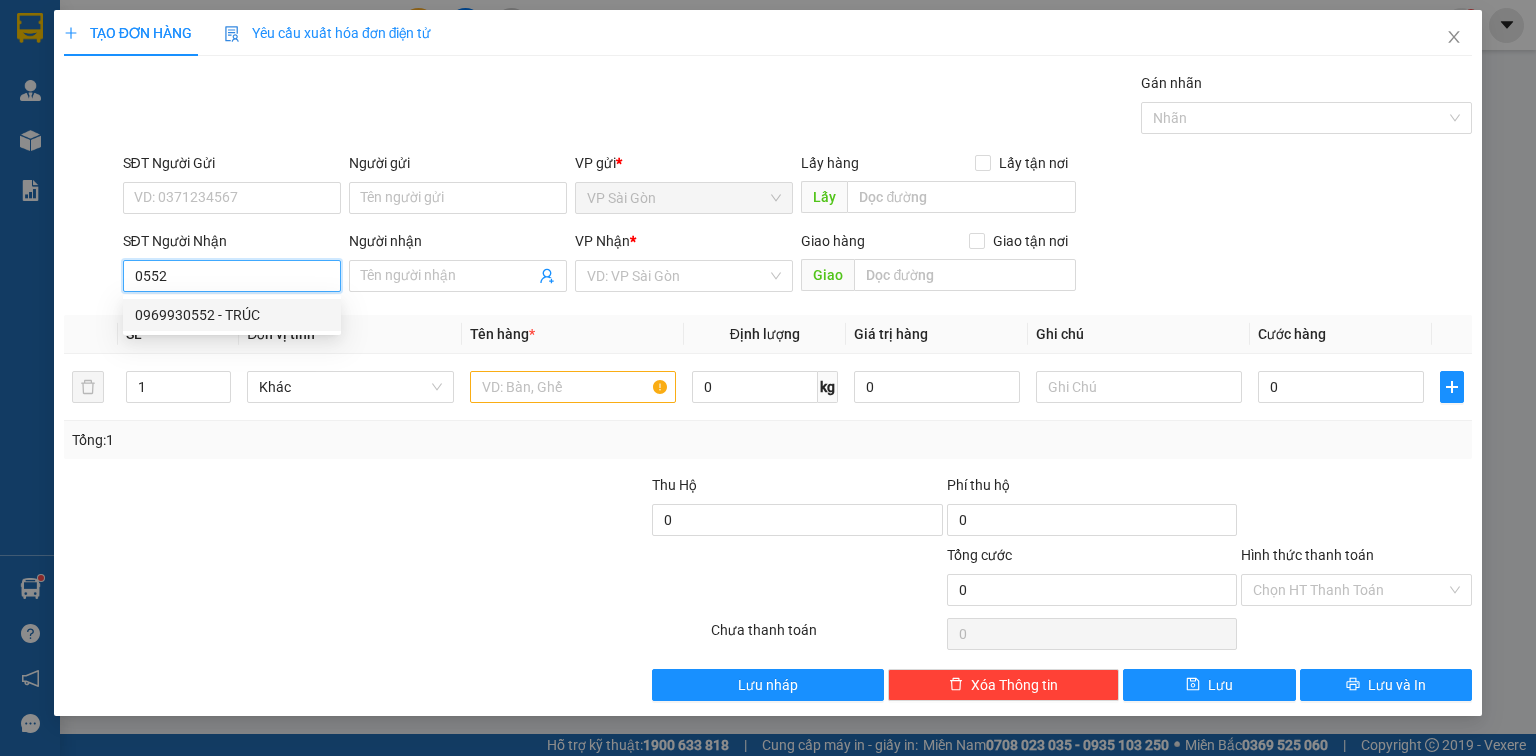 click on "0969930552 - TRÚC" at bounding box center (232, 315) 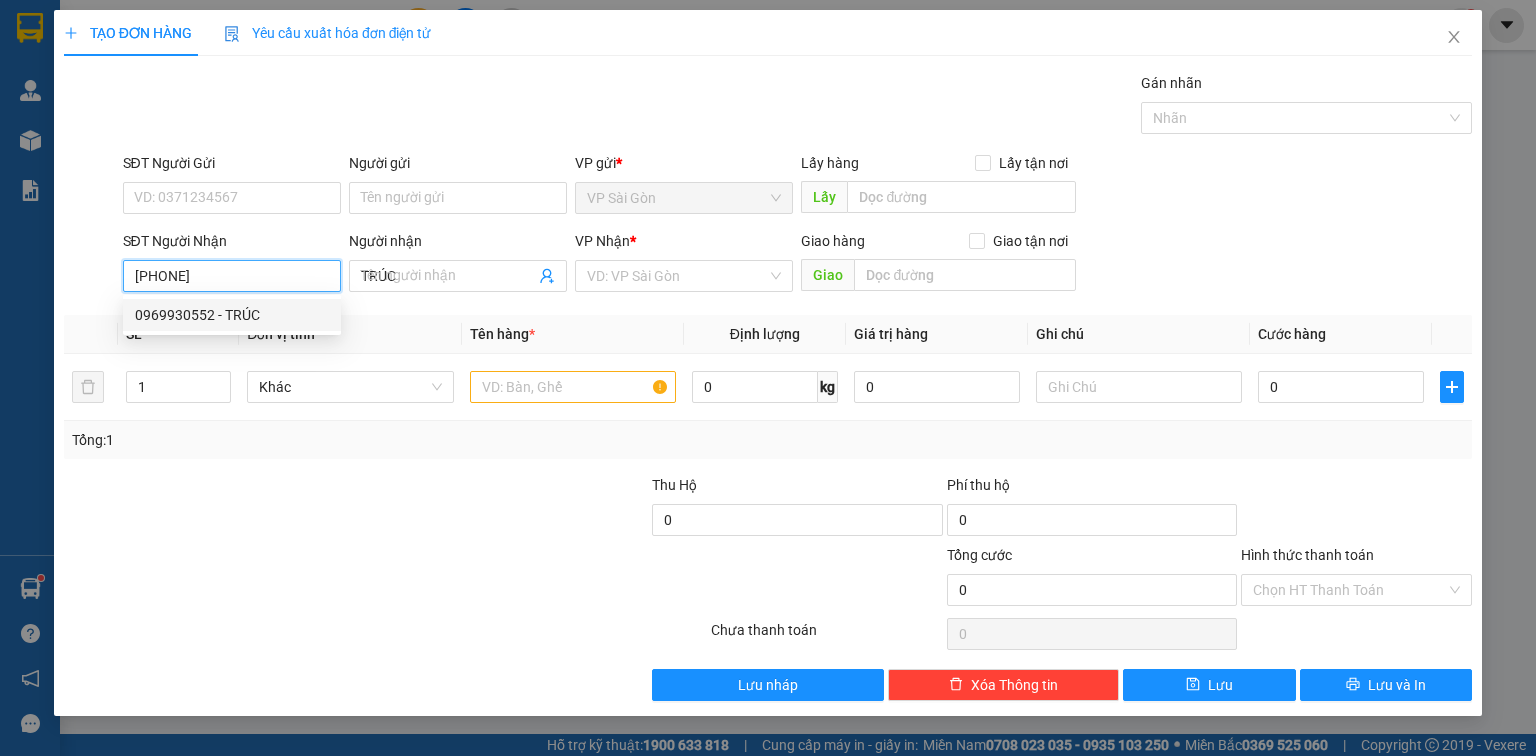 type on "120.000" 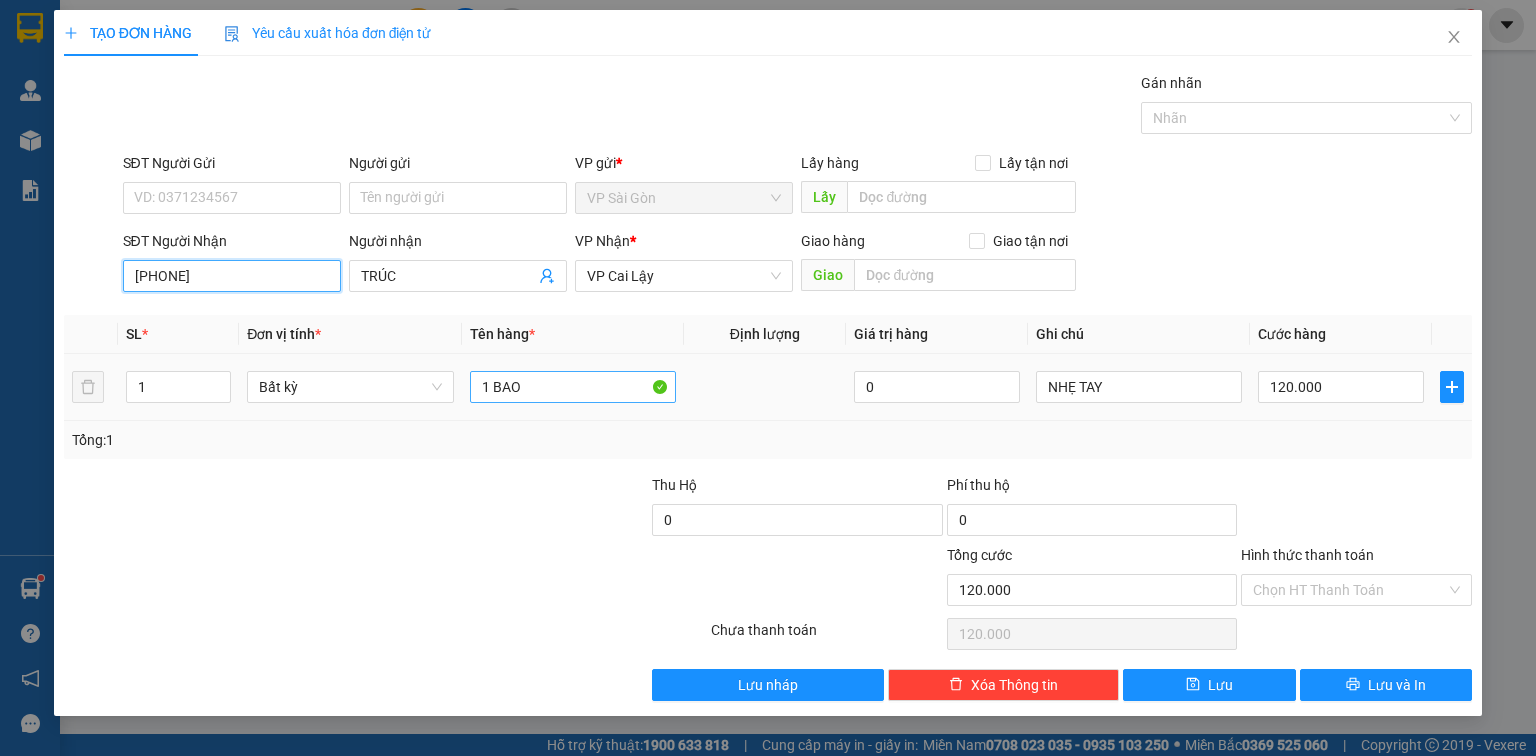type on "[PHONE]" 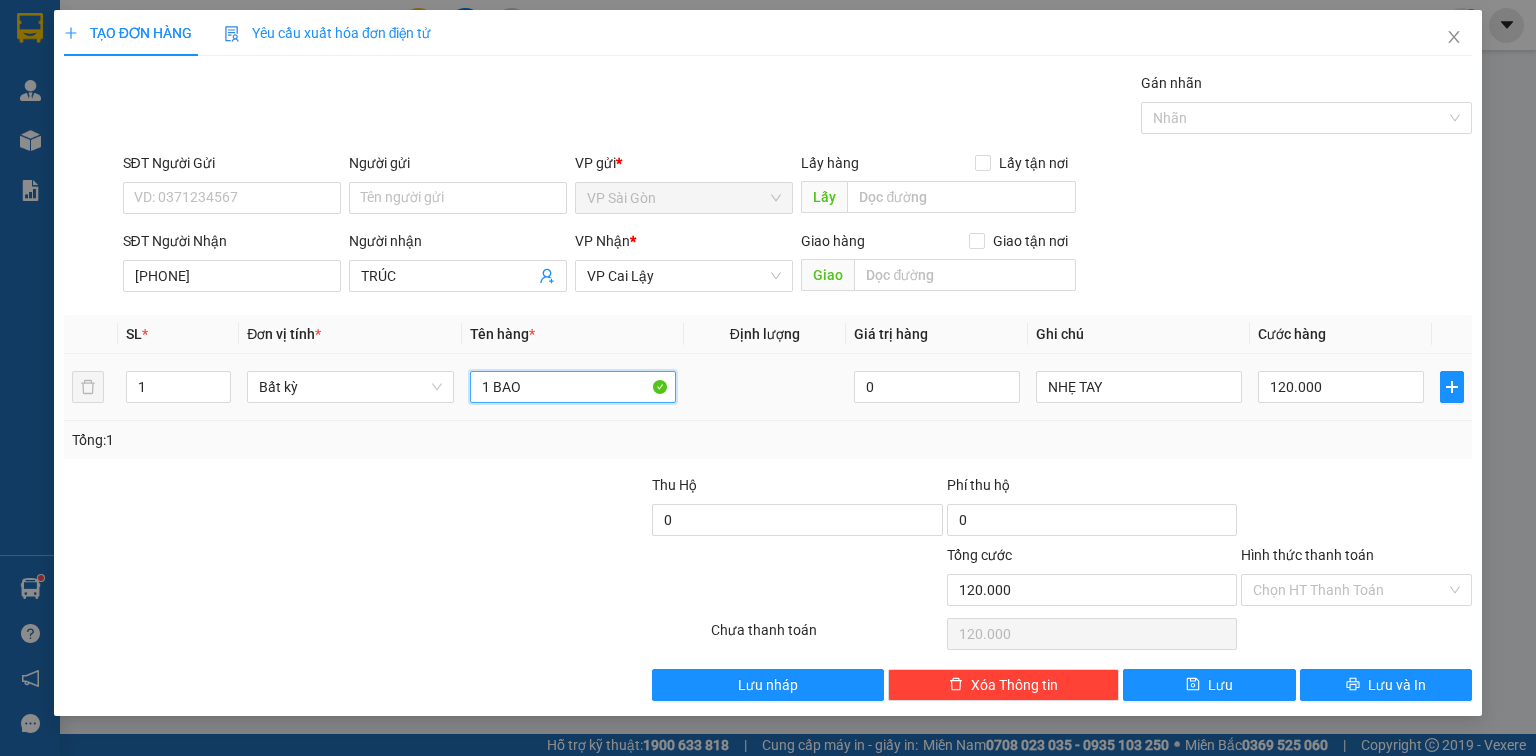 click on "1 BAO" at bounding box center [573, 387] 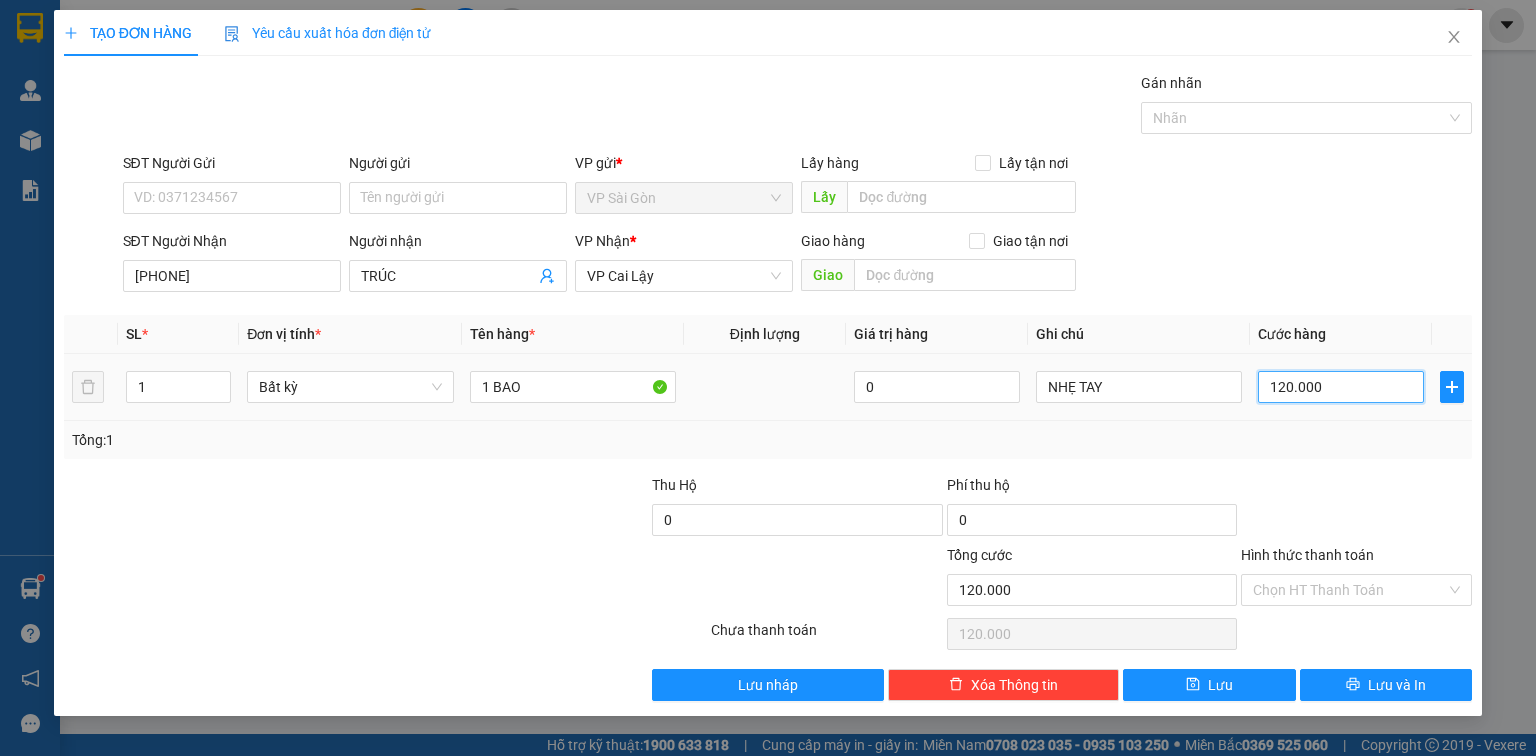 drag, startPoint x: 1377, startPoint y: 399, endPoint x: 1378, endPoint y: 388, distance: 11.045361 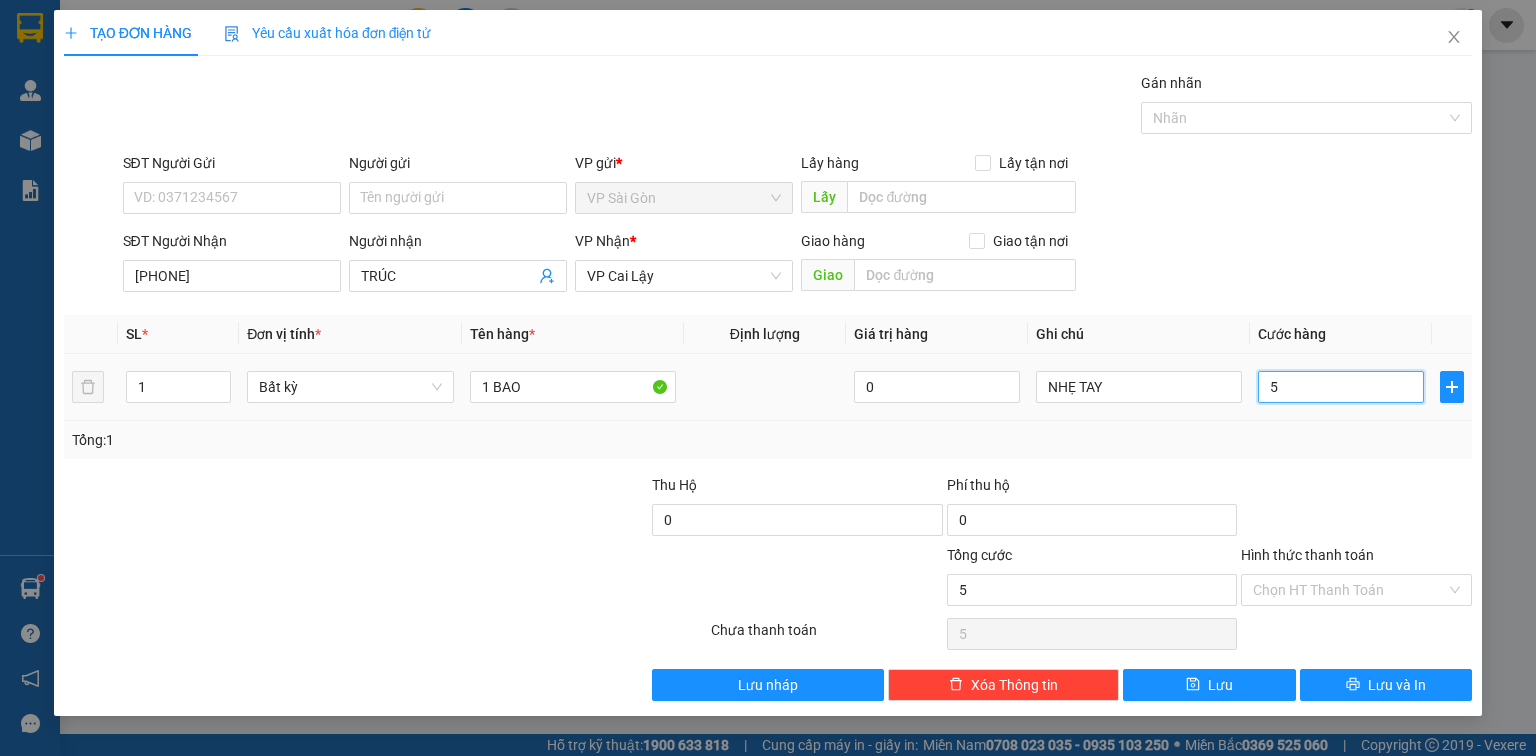 type on "50" 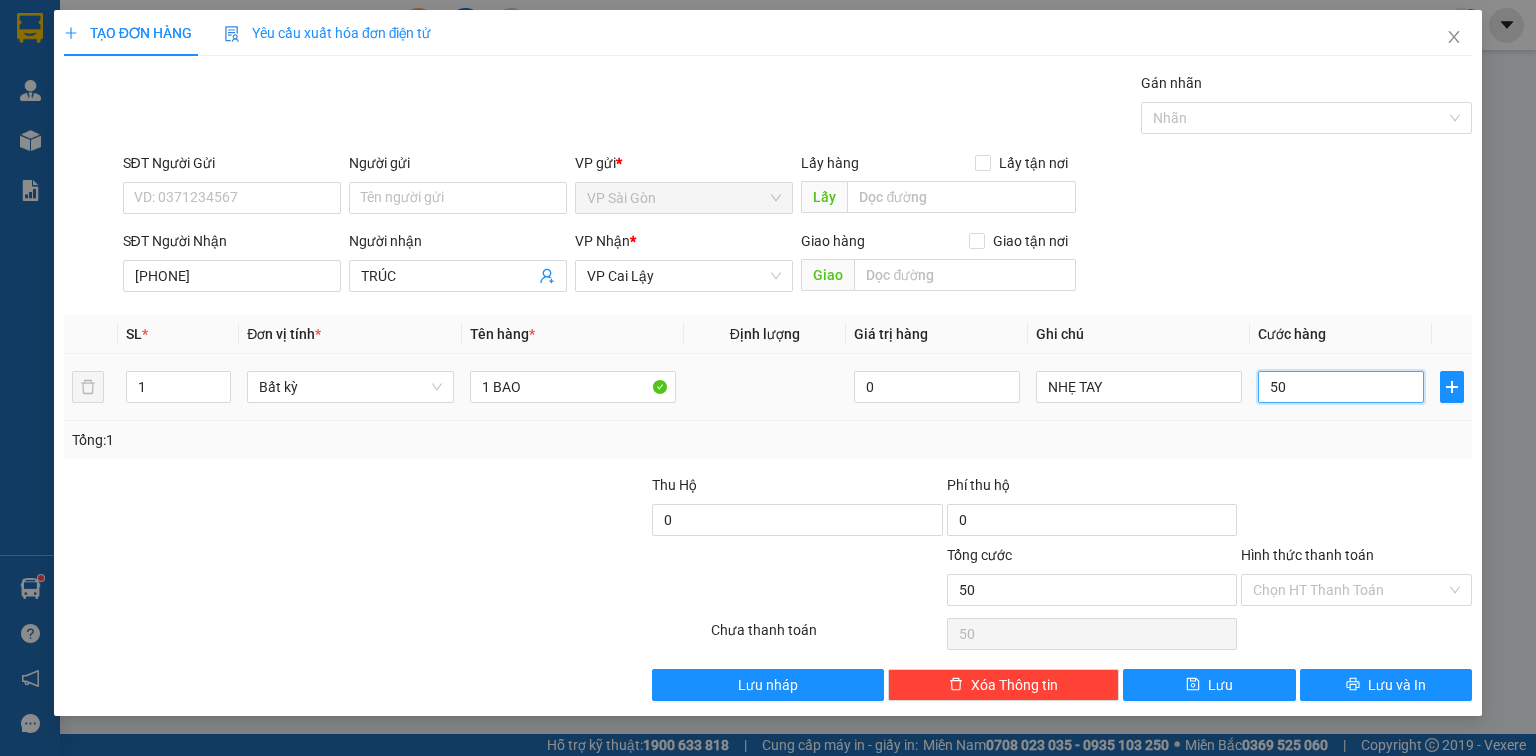 type on "50" 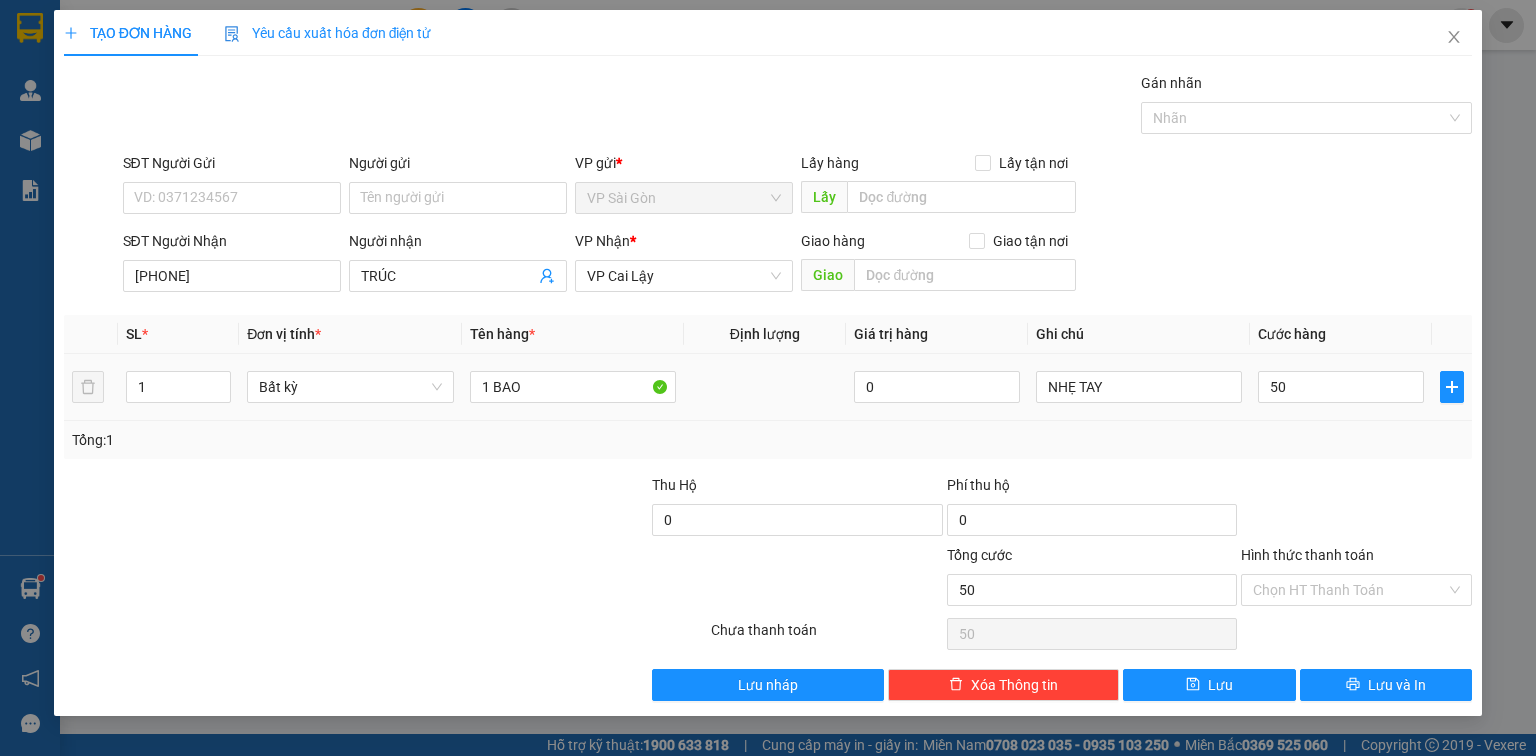 type on "50.000" 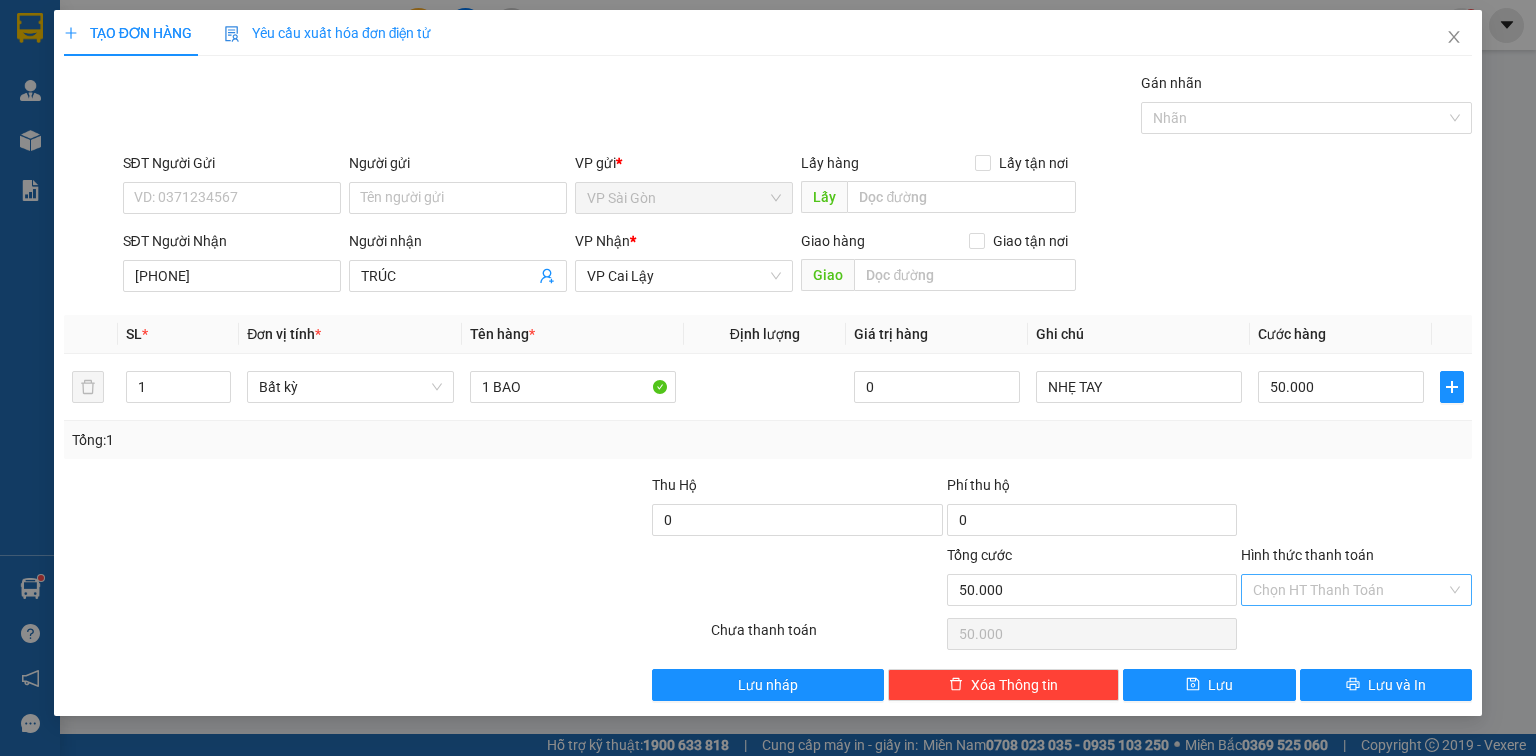 drag, startPoint x: 1324, startPoint y: 244, endPoint x: 1329, endPoint y: 588, distance: 344.03635 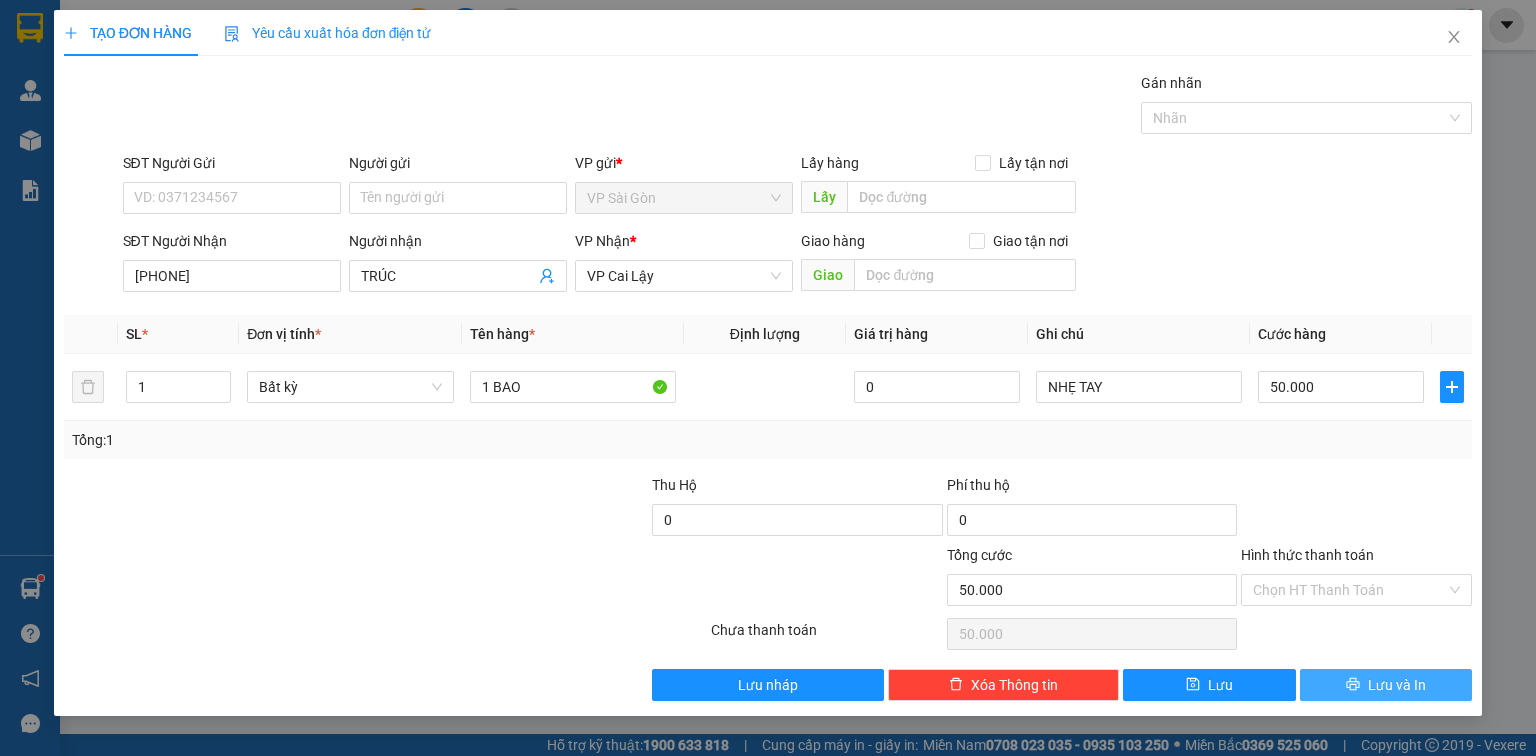 click on "Lưu và In" at bounding box center (1386, 685) 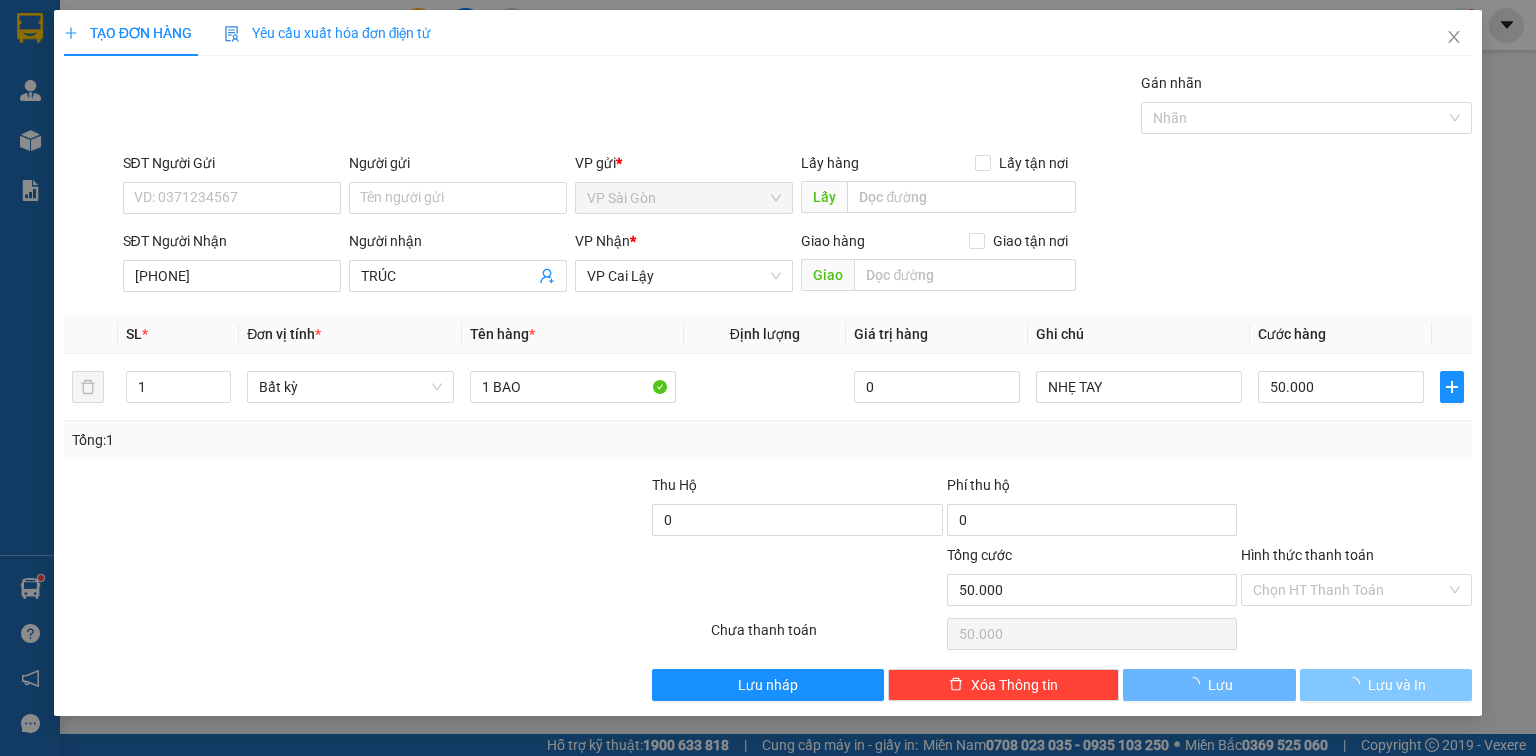 click at bounding box center (1357, 684) 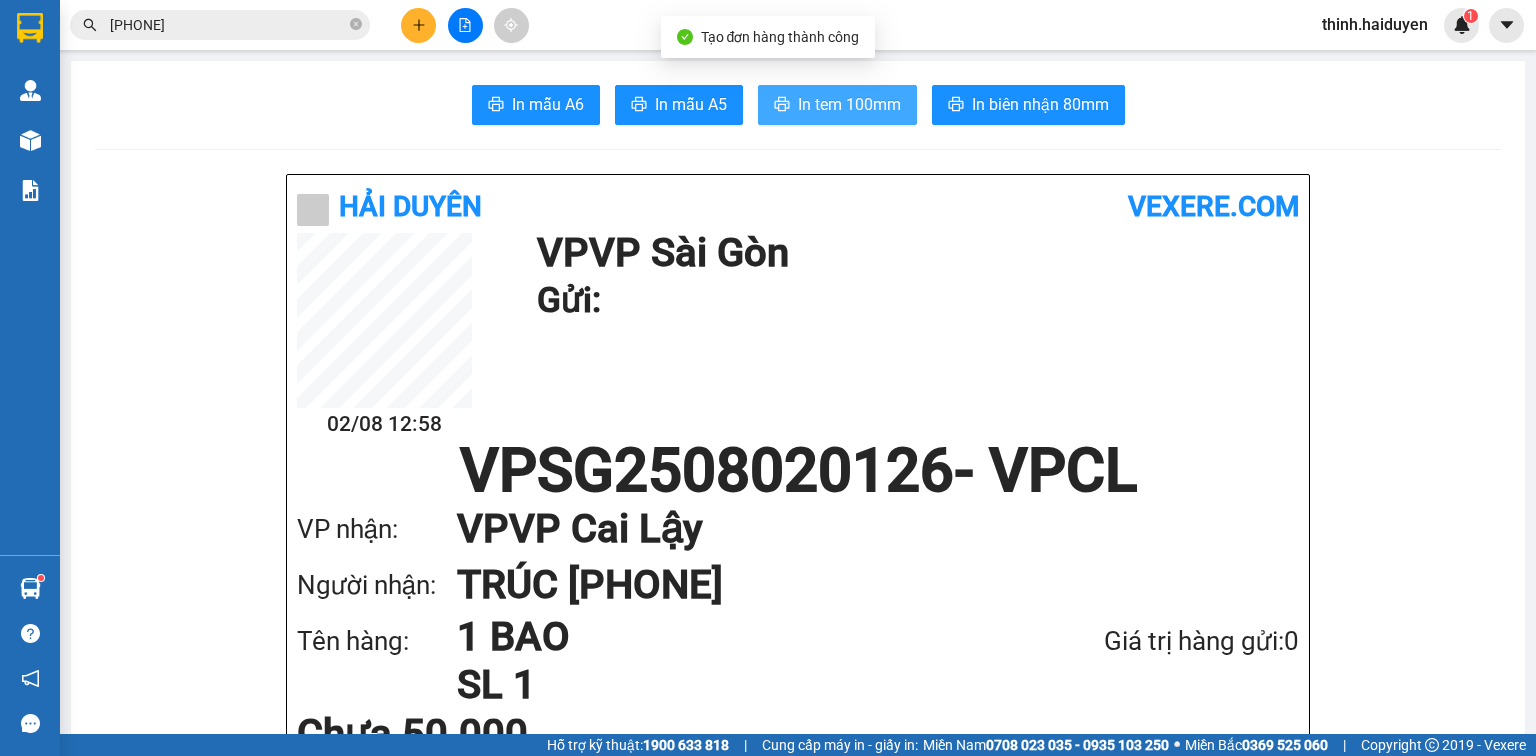 drag, startPoint x: 856, startPoint y: 120, endPoint x: 849, endPoint y: 107, distance: 14.764823 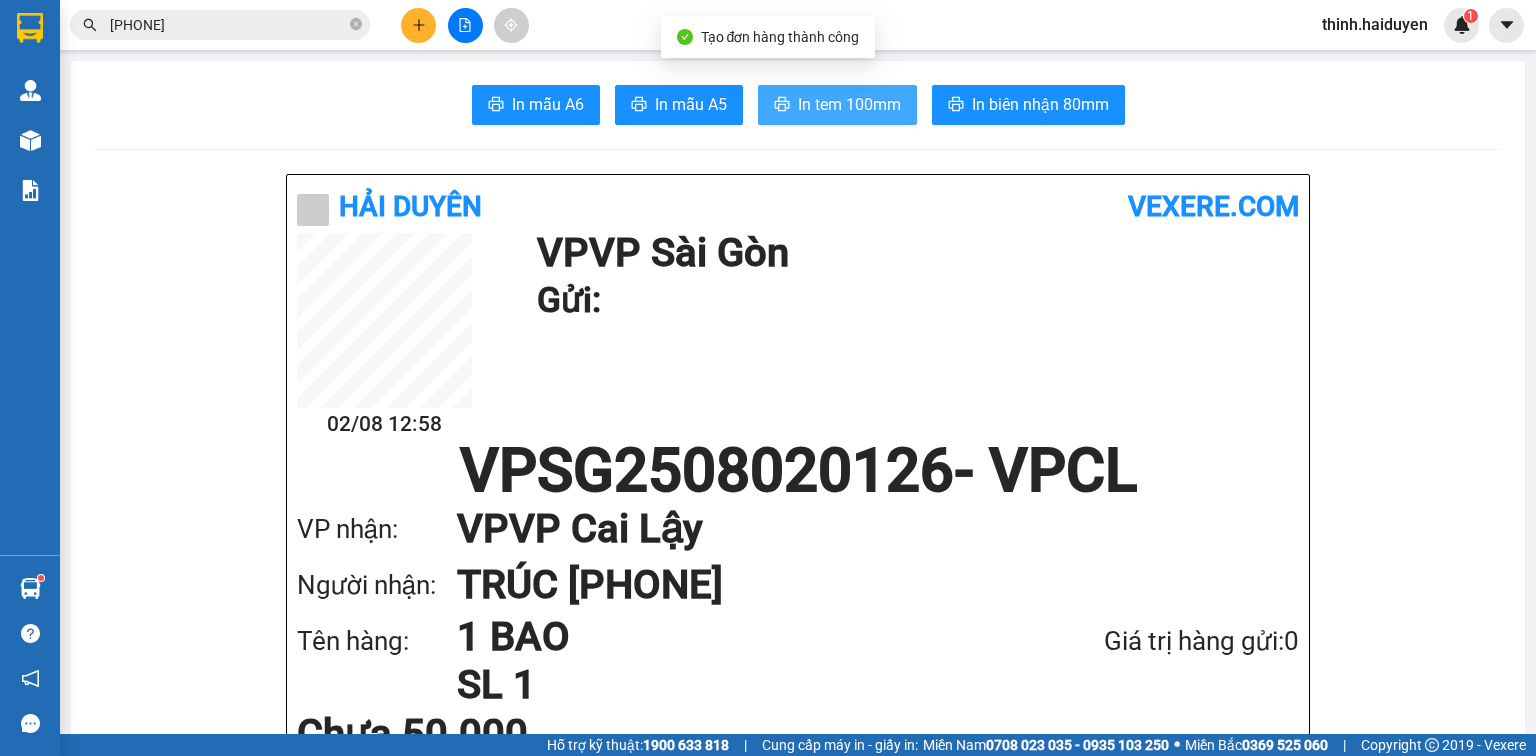 drag, startPoint x: 849, startPoint y: 107, endPoint x: 1063, endPoint y: 80, distance: 215.69655 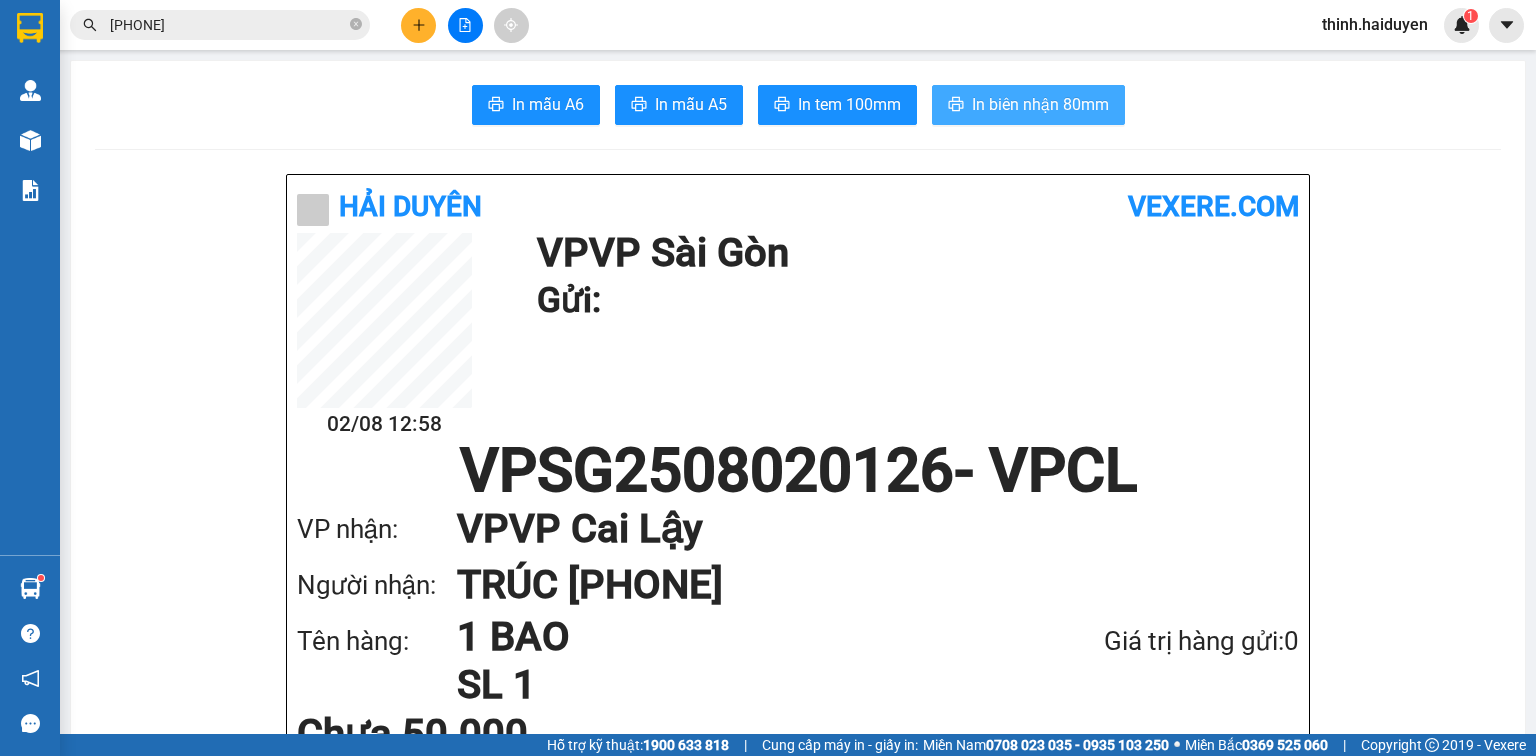 click on "In biên nhận 80mm" at bounding box center (1028, 105) 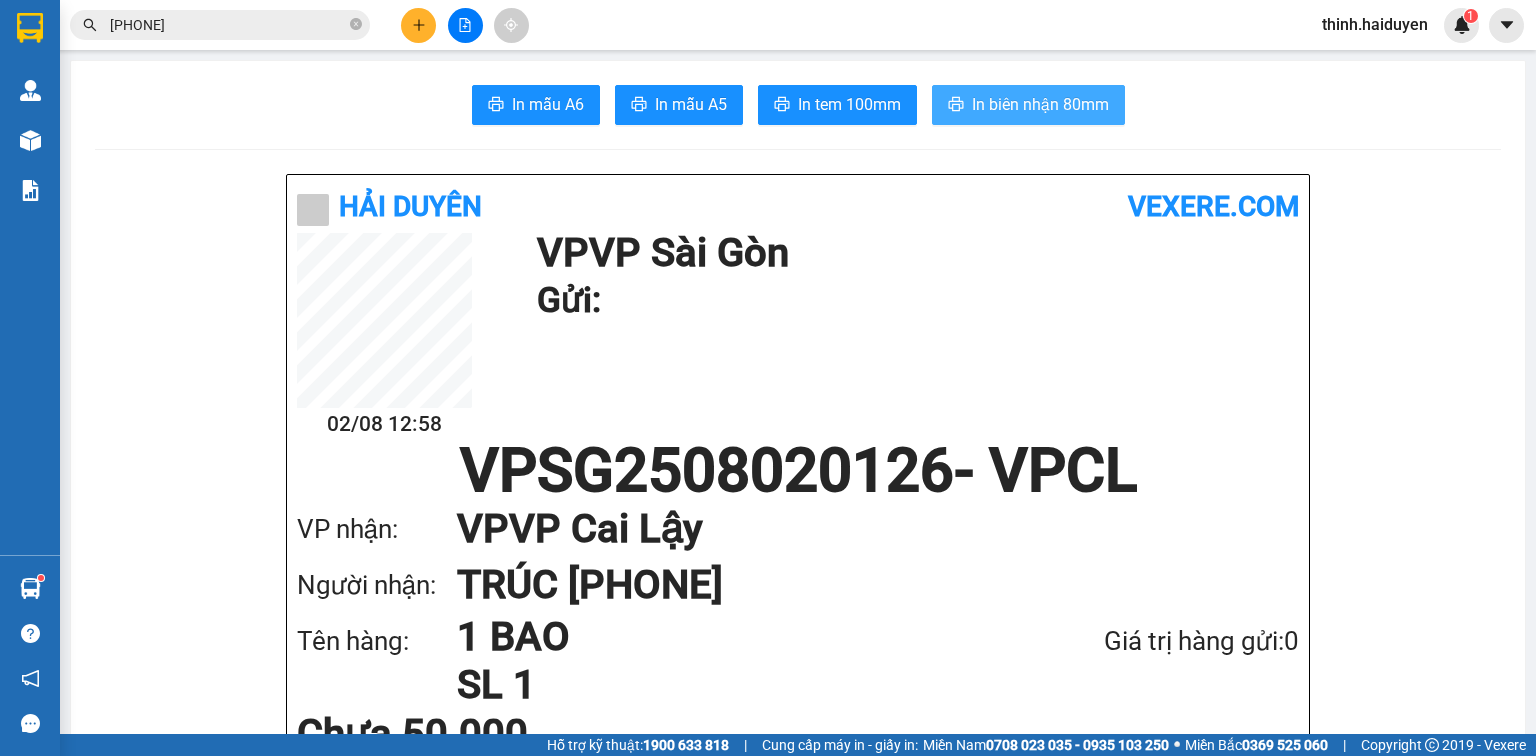 scroll, scrollTop: 0, scrollLeft: 0, axis: both 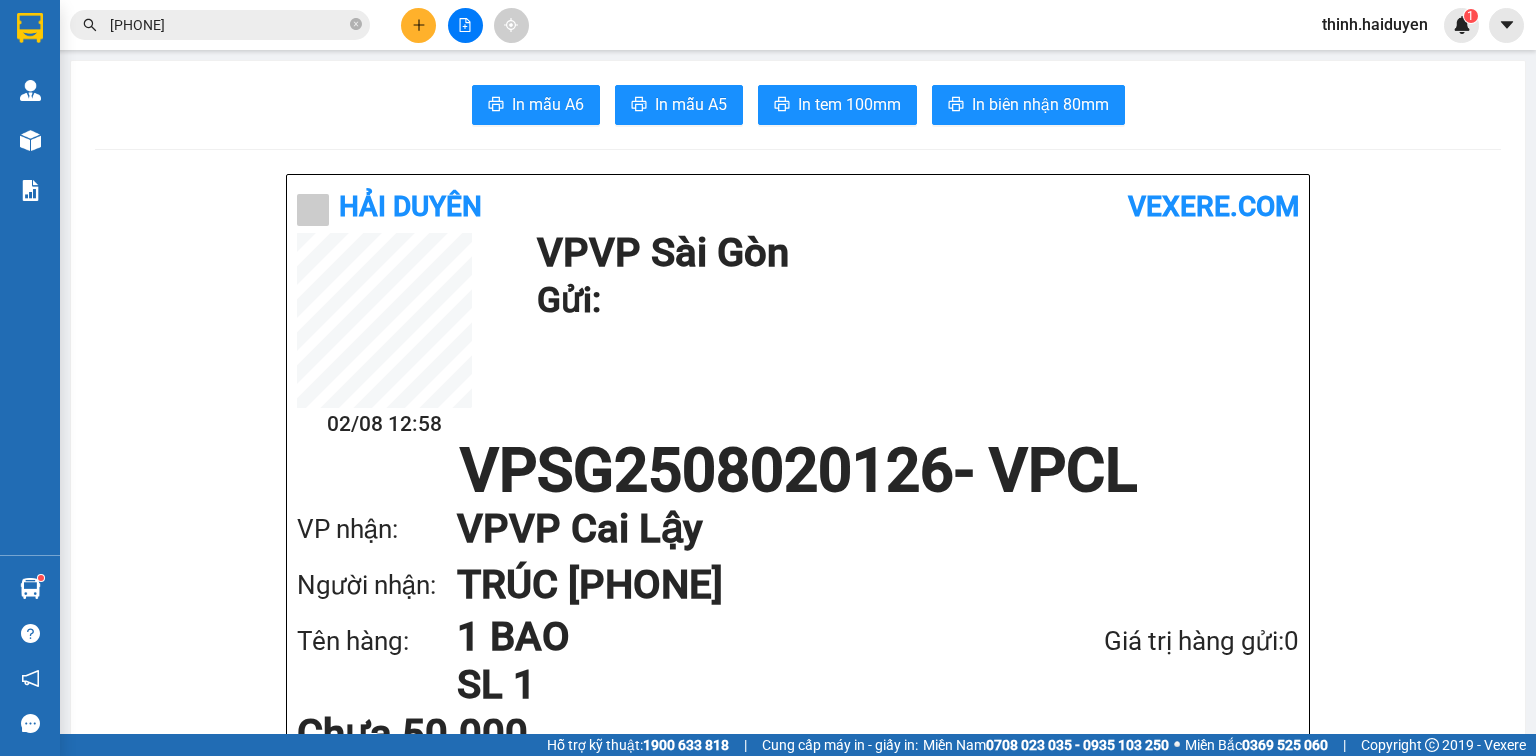 click at bounding box center (418, 25) 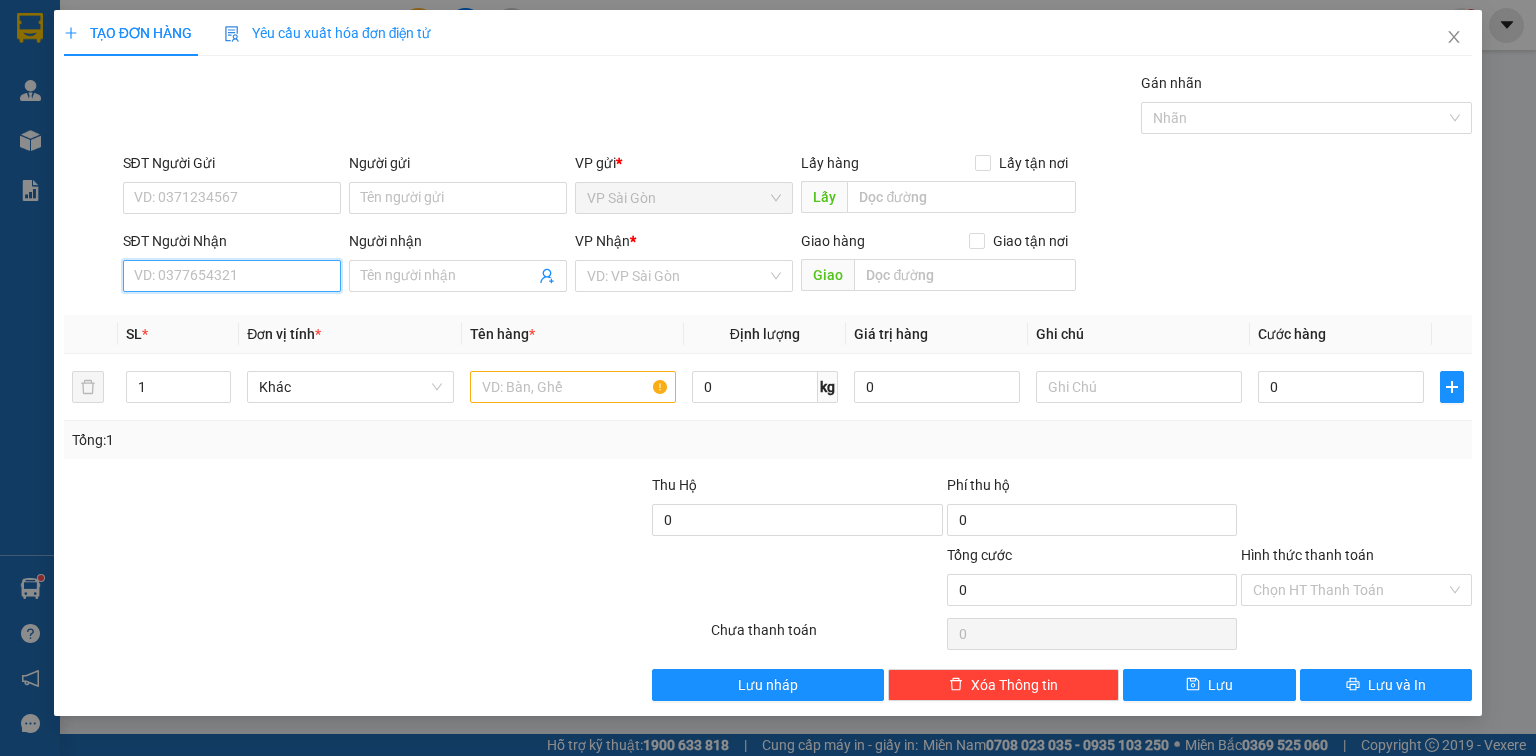 click on "SĐT Người Nhận" at bounding box center (232, 276) 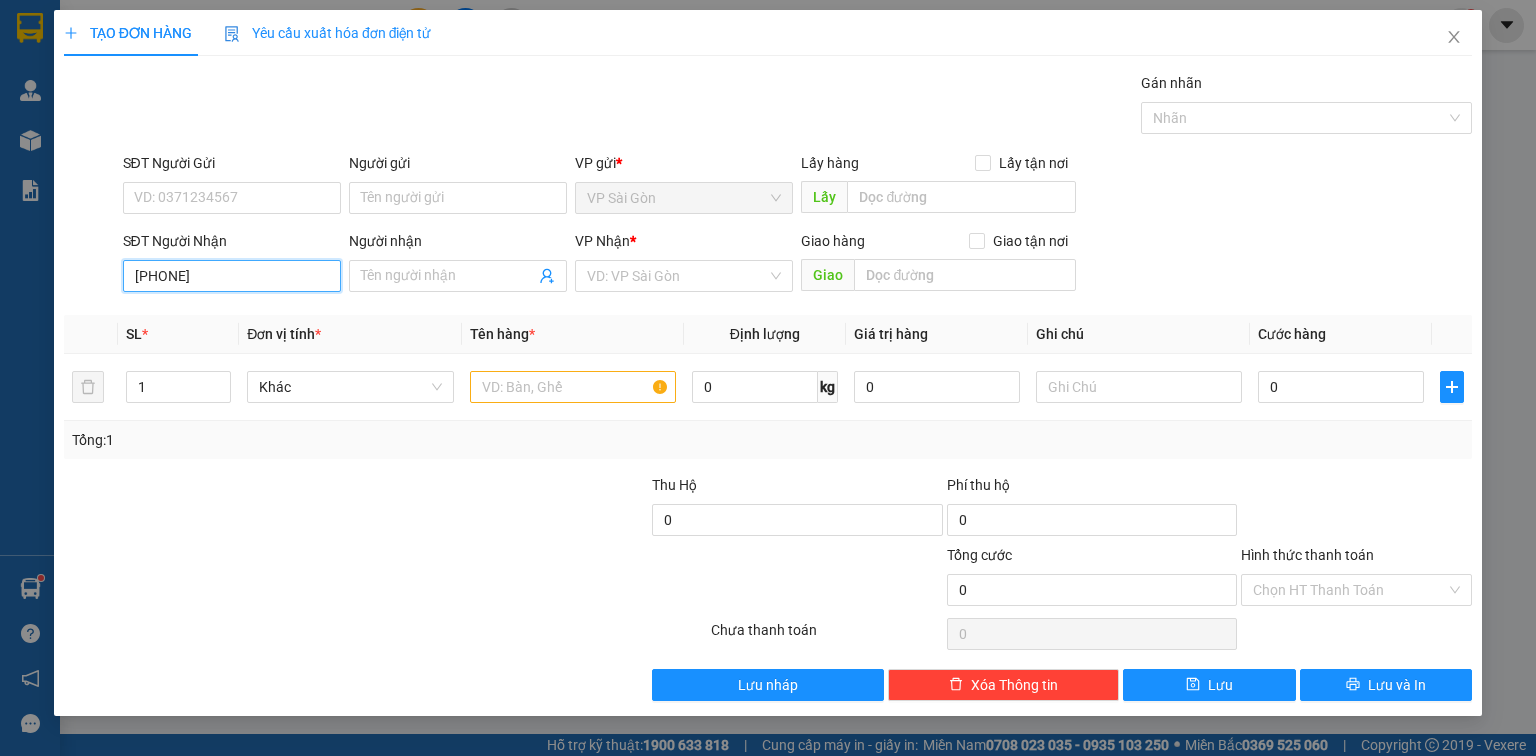 type on "[PHONE]" 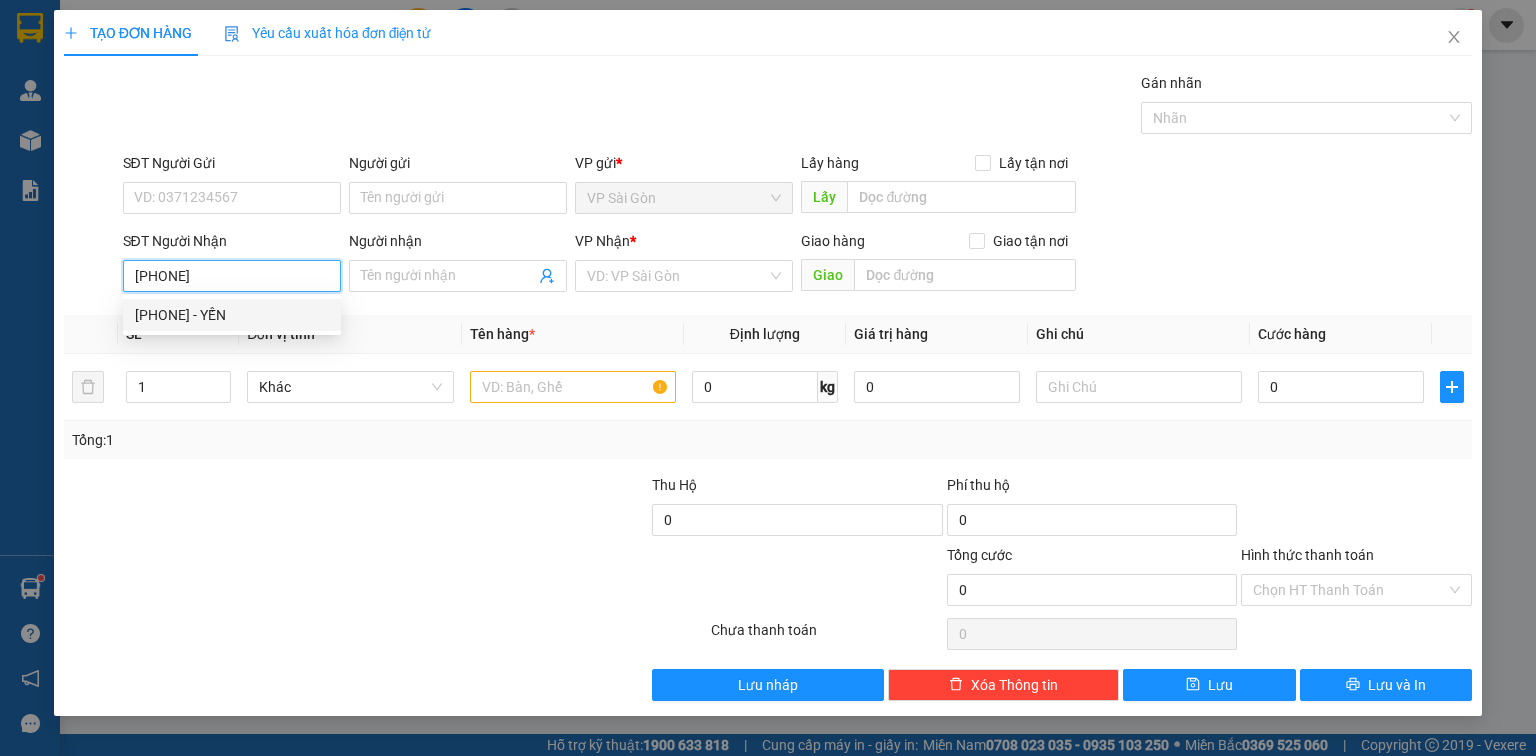 click on "0941221090 - YẾN" at bounding box center (232, 315) 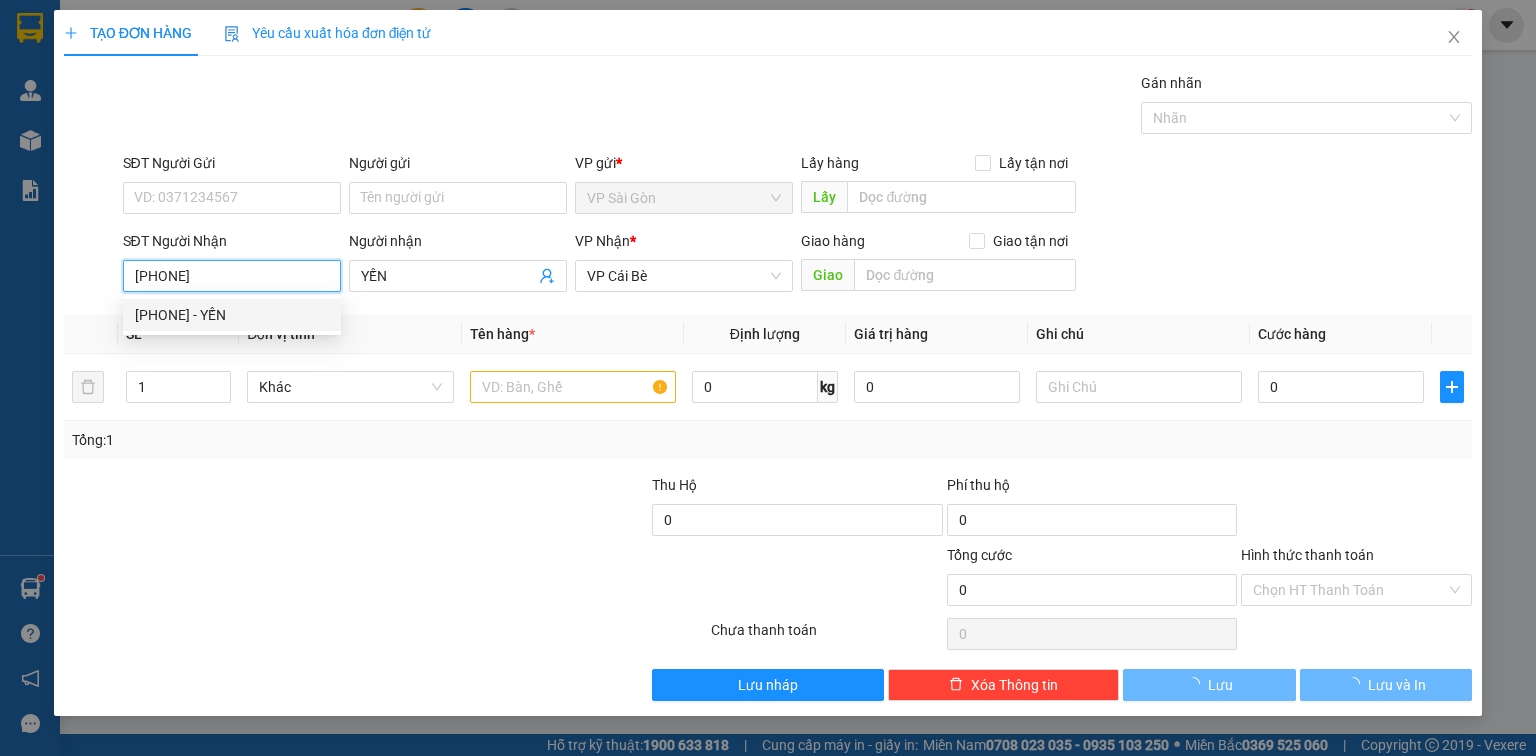 type on "20.000" 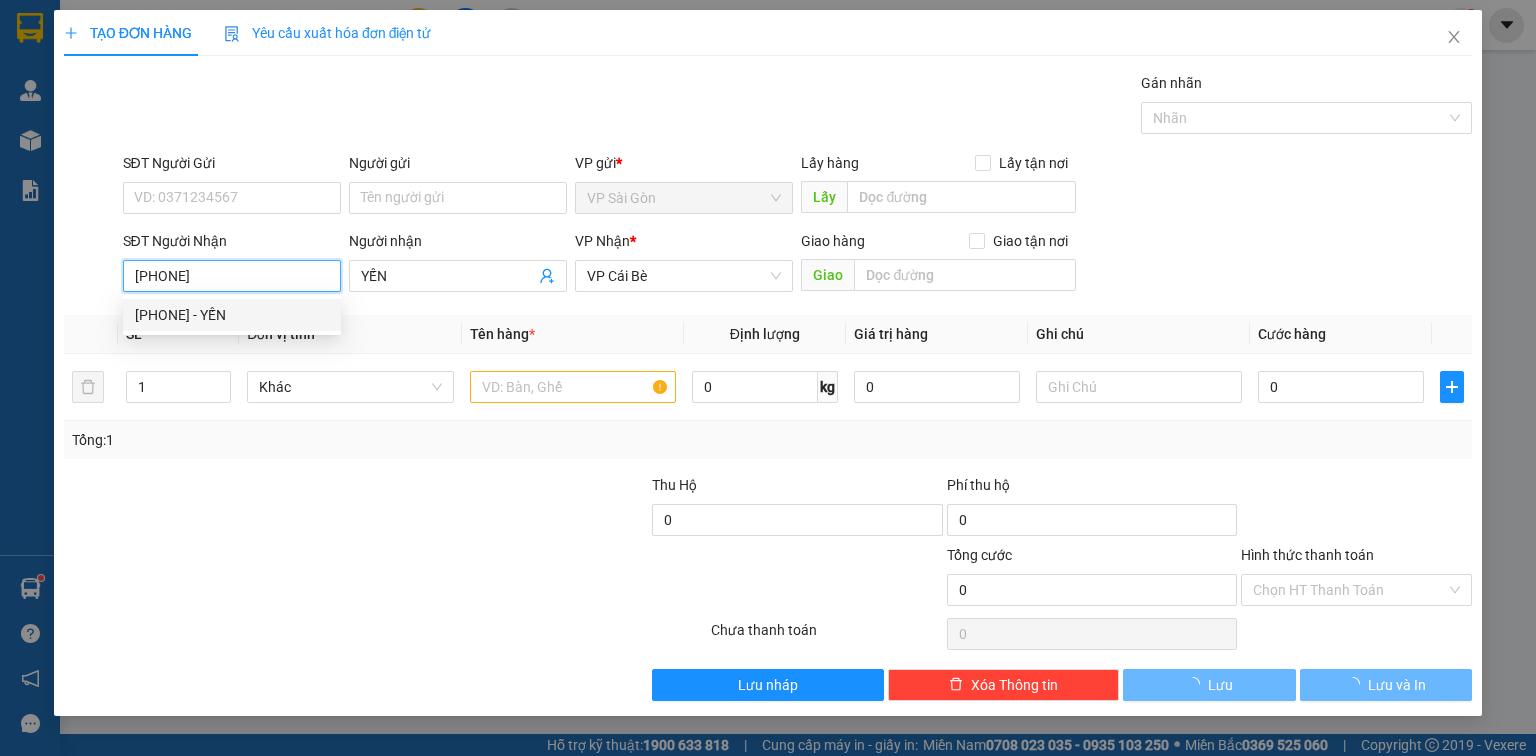 type on "20.000" 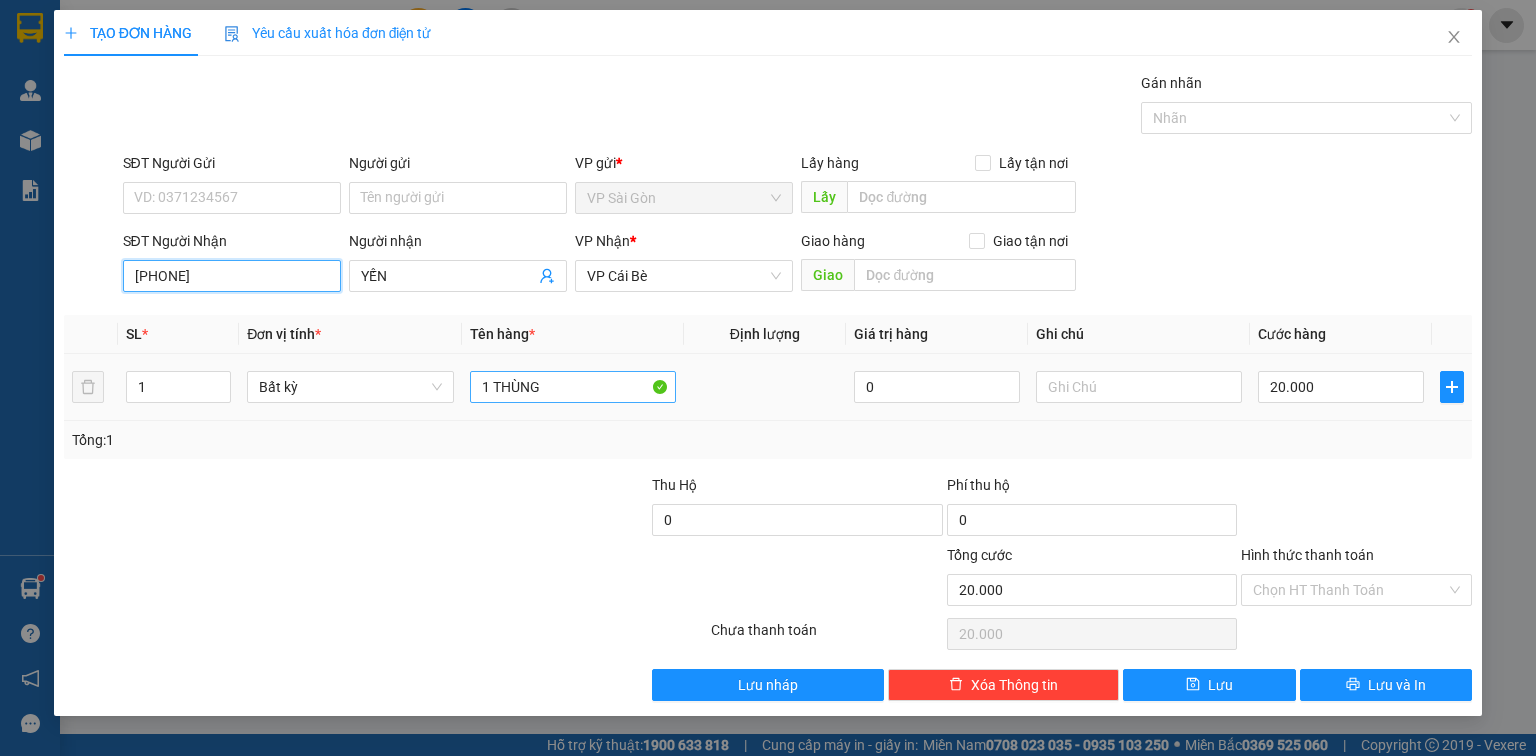 type on "[PHONE]" 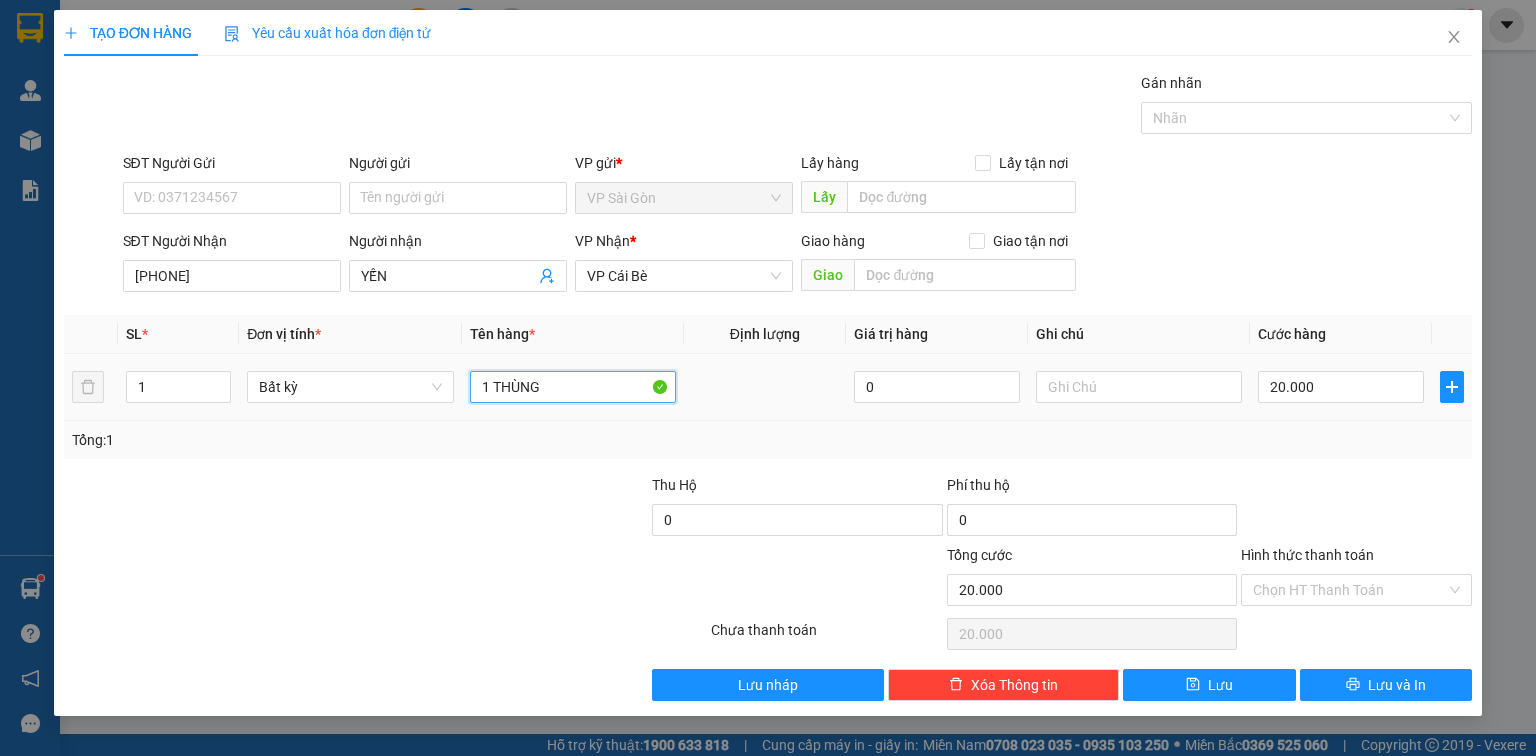 drag, startPoint x: 625, startPoint y: 391, endPoint x: 400, endPoint y: 419, distance: 226.73553 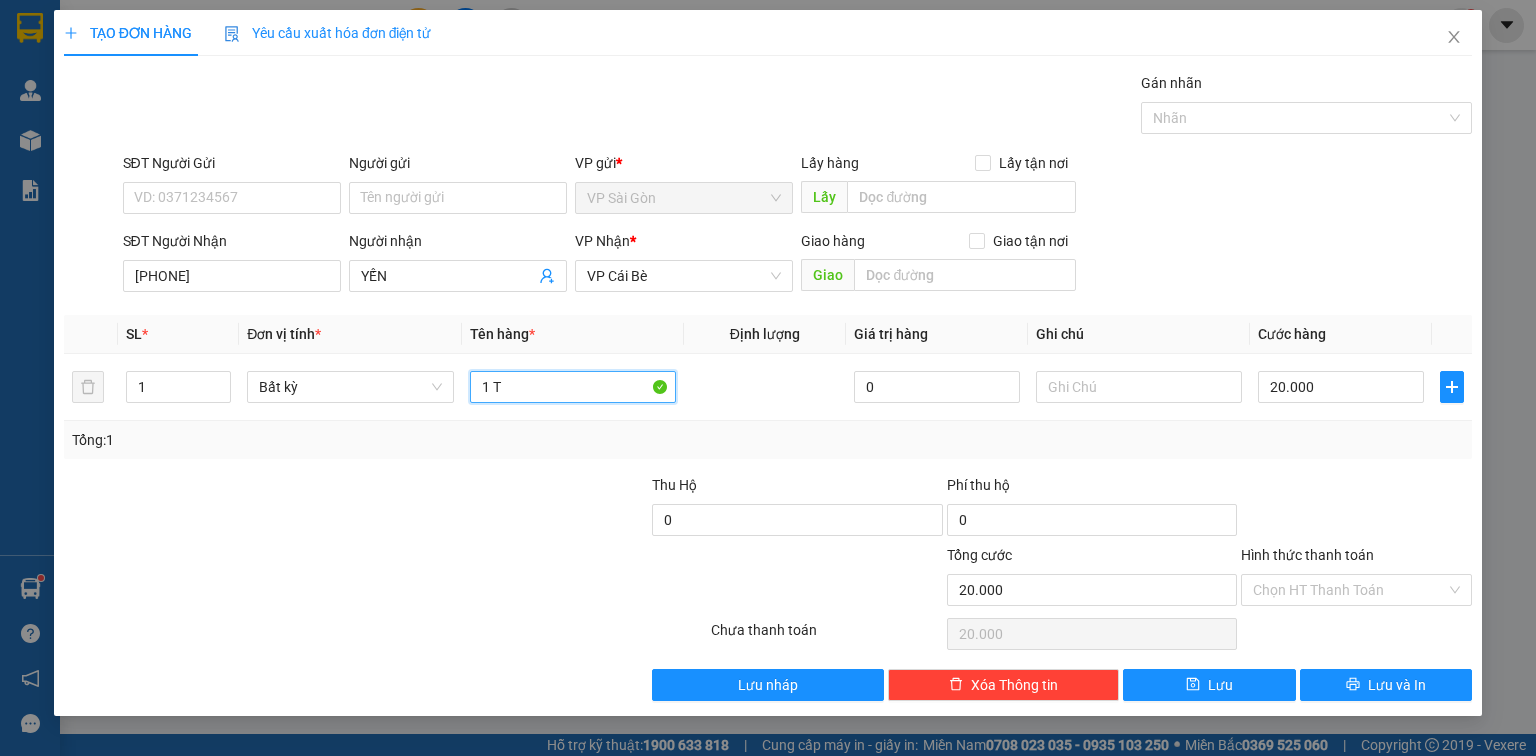 paste on "ÚI" 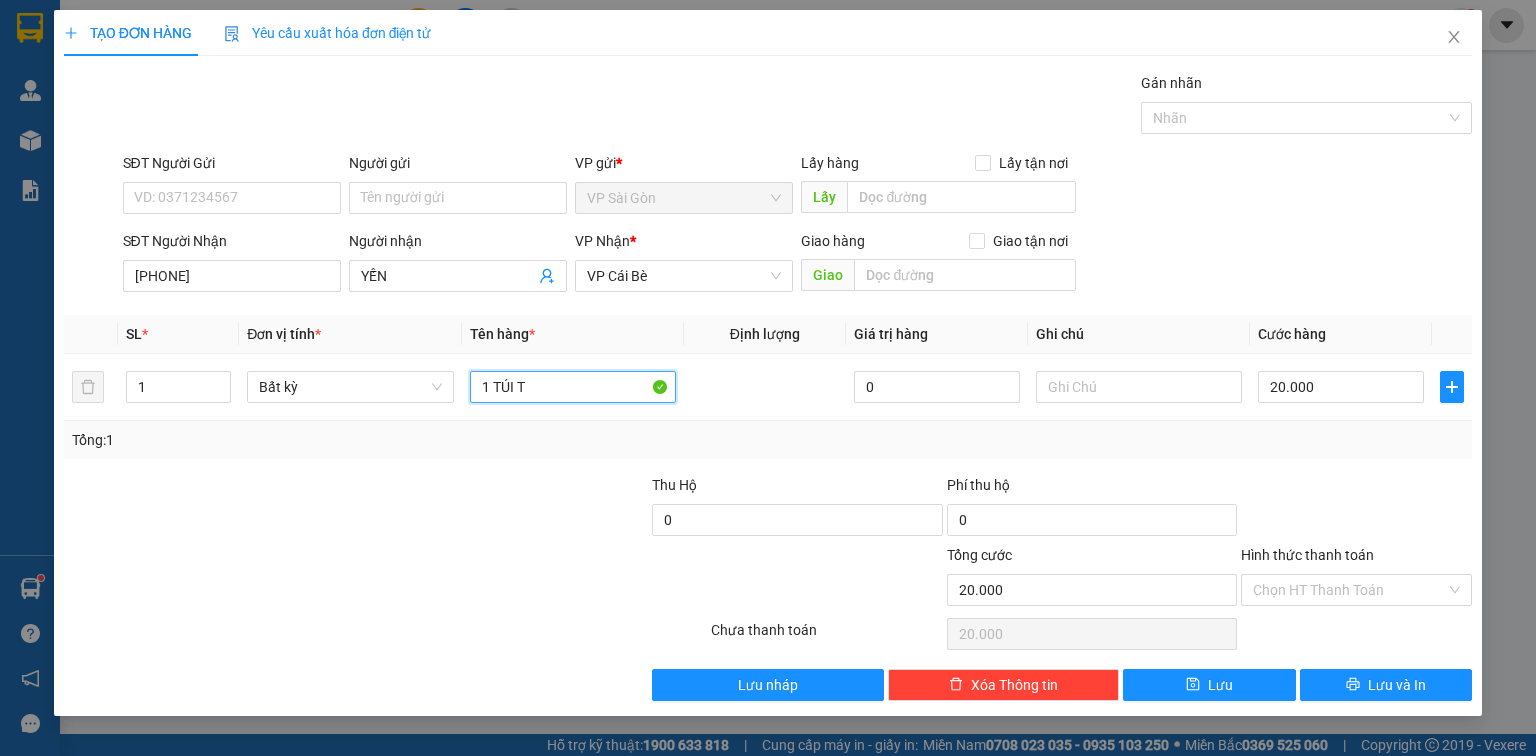 paste on "ÍM" 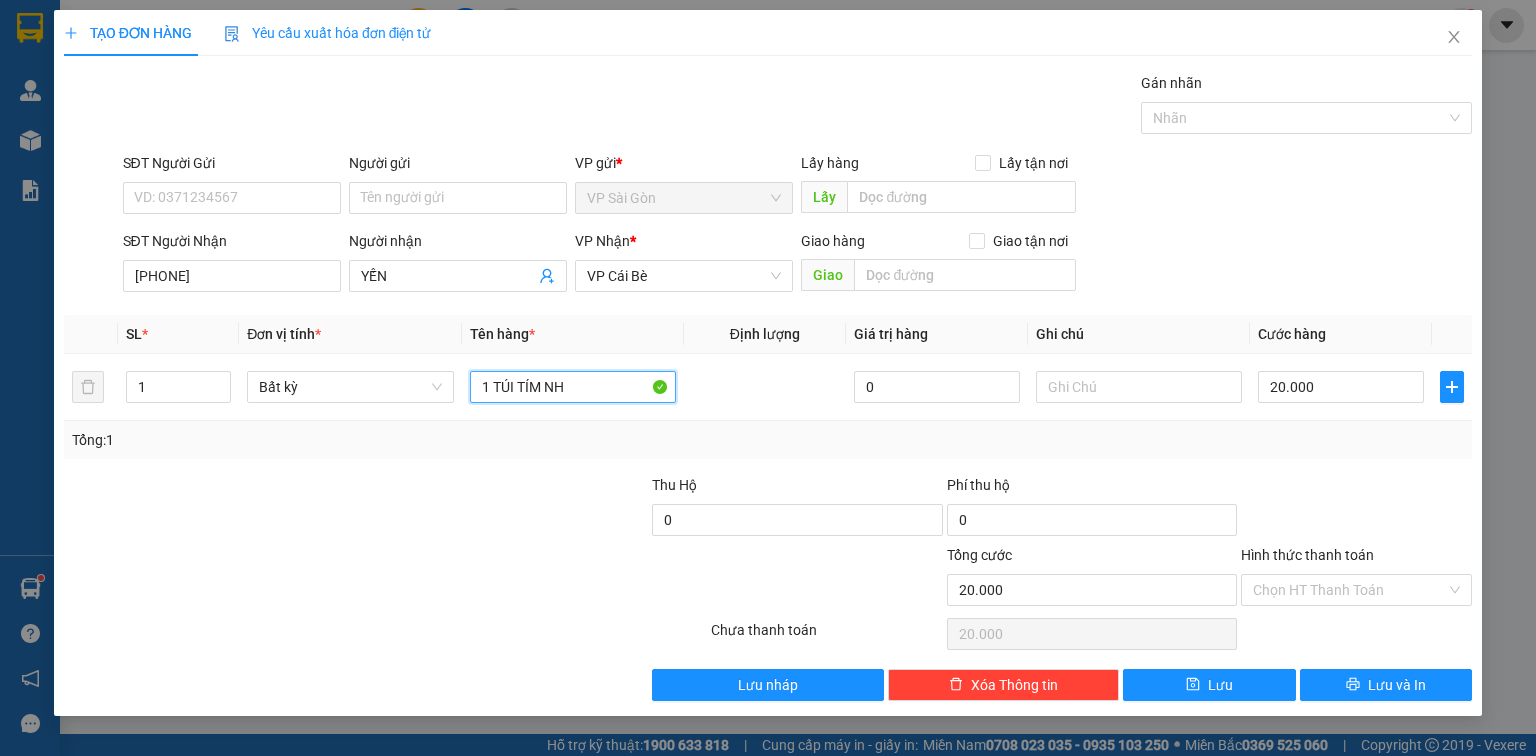 paste on "Ỏ" 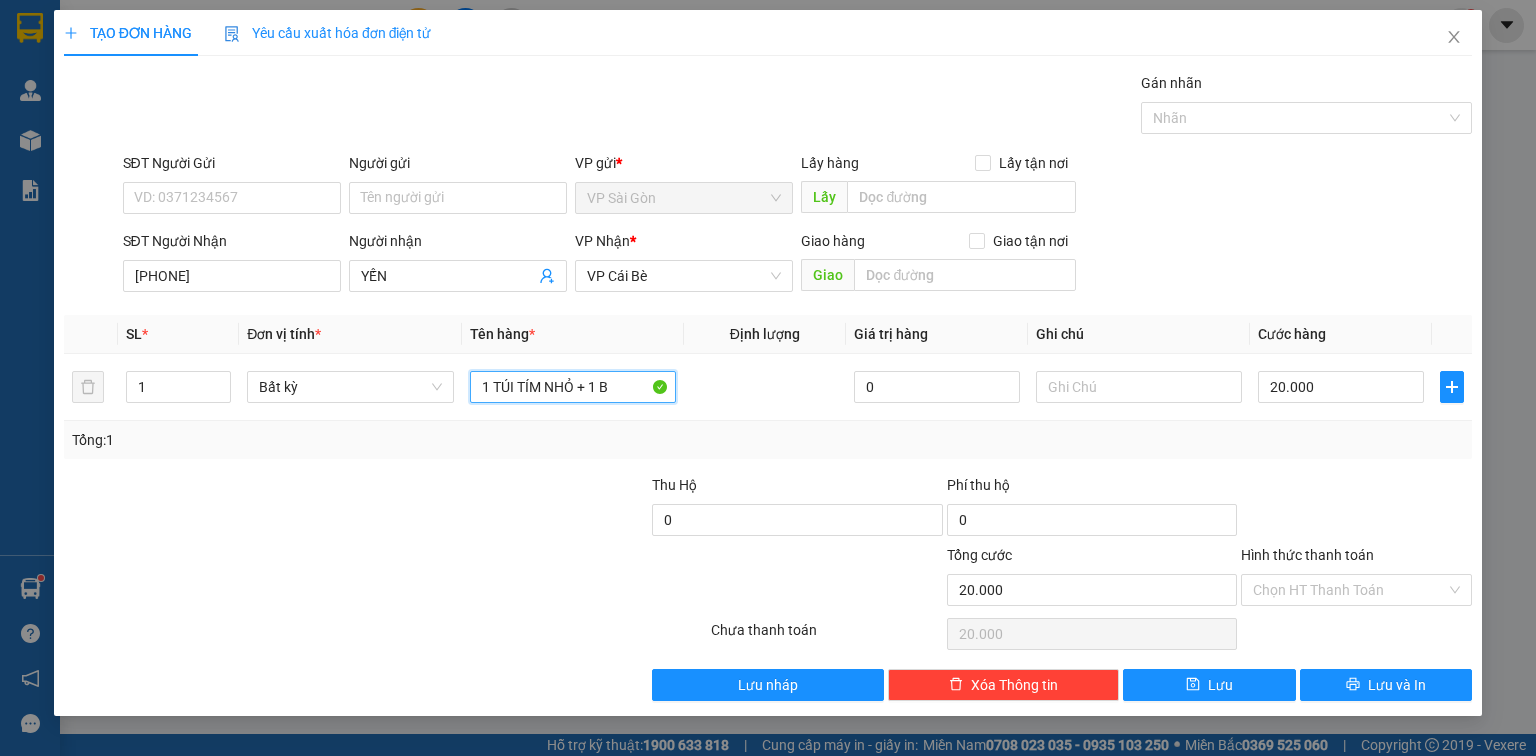 paste on "ỊT" 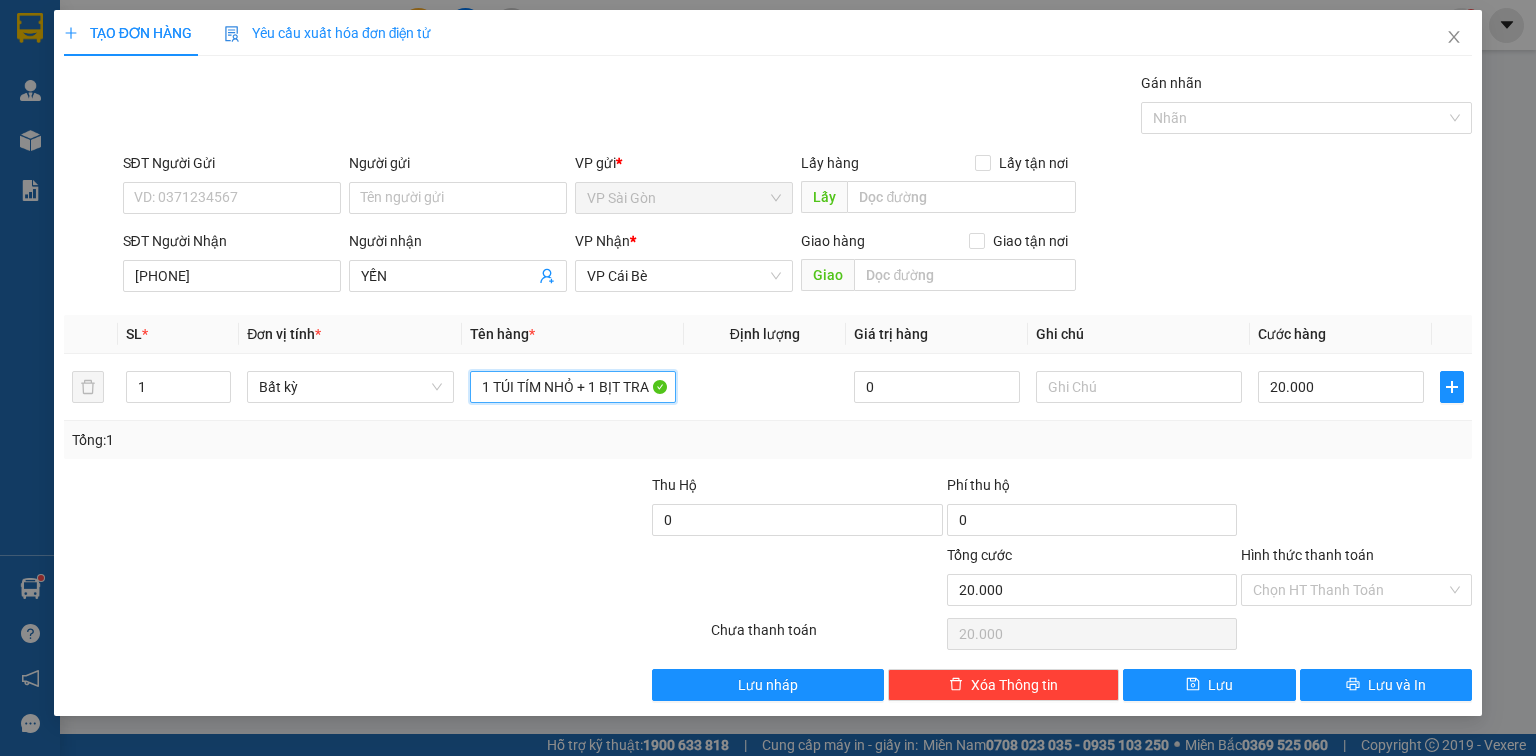 paste on "Ă" 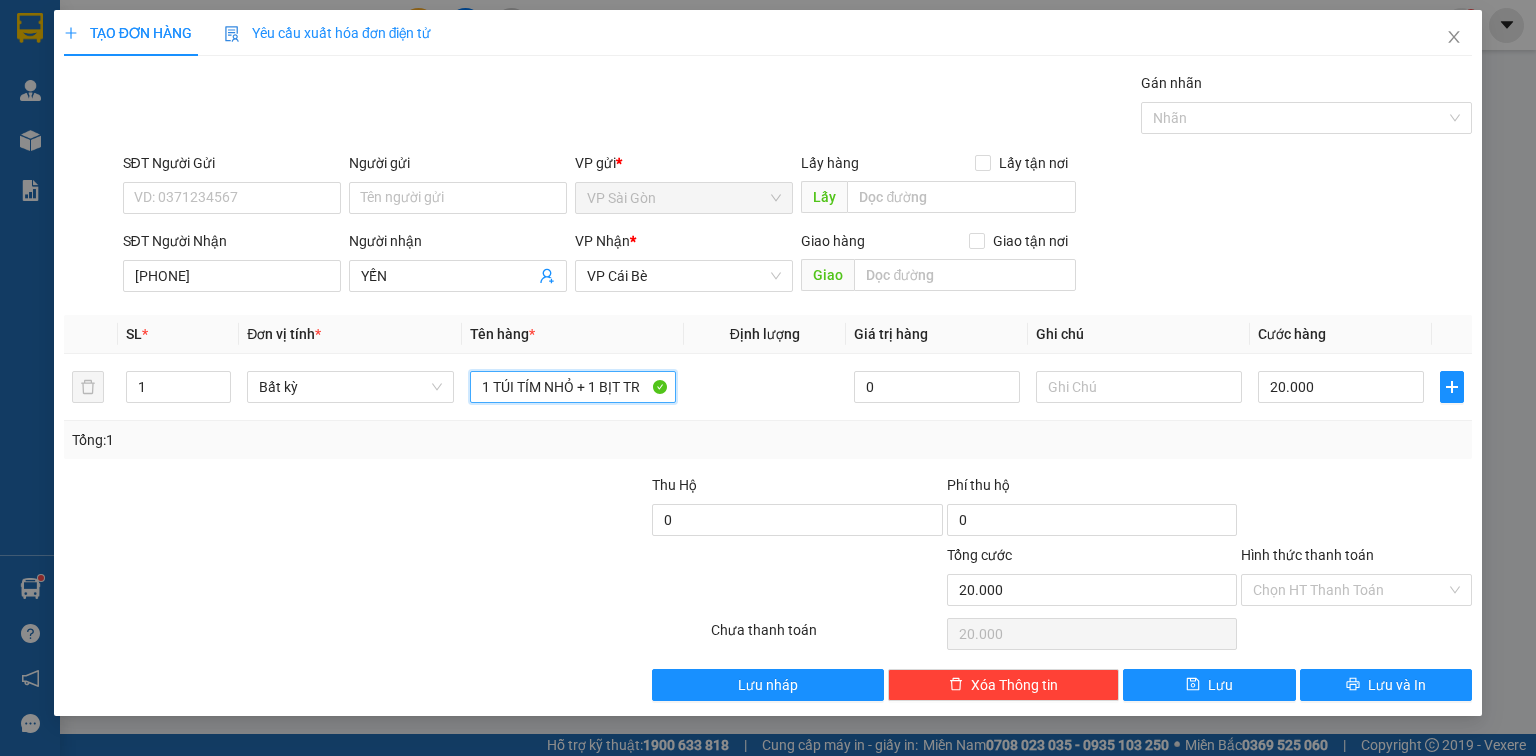 paste on "ẮNG" 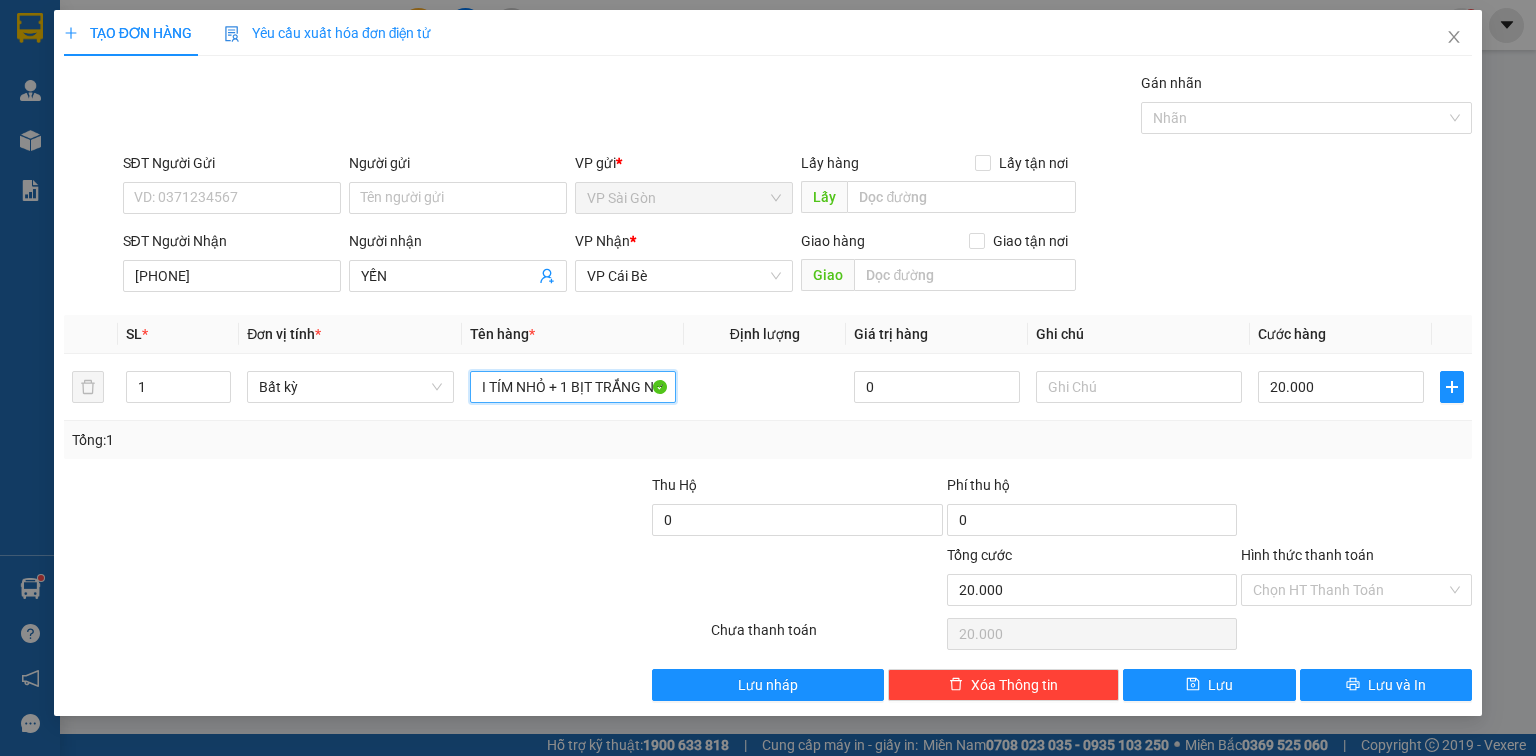 paste on "Ỏ" 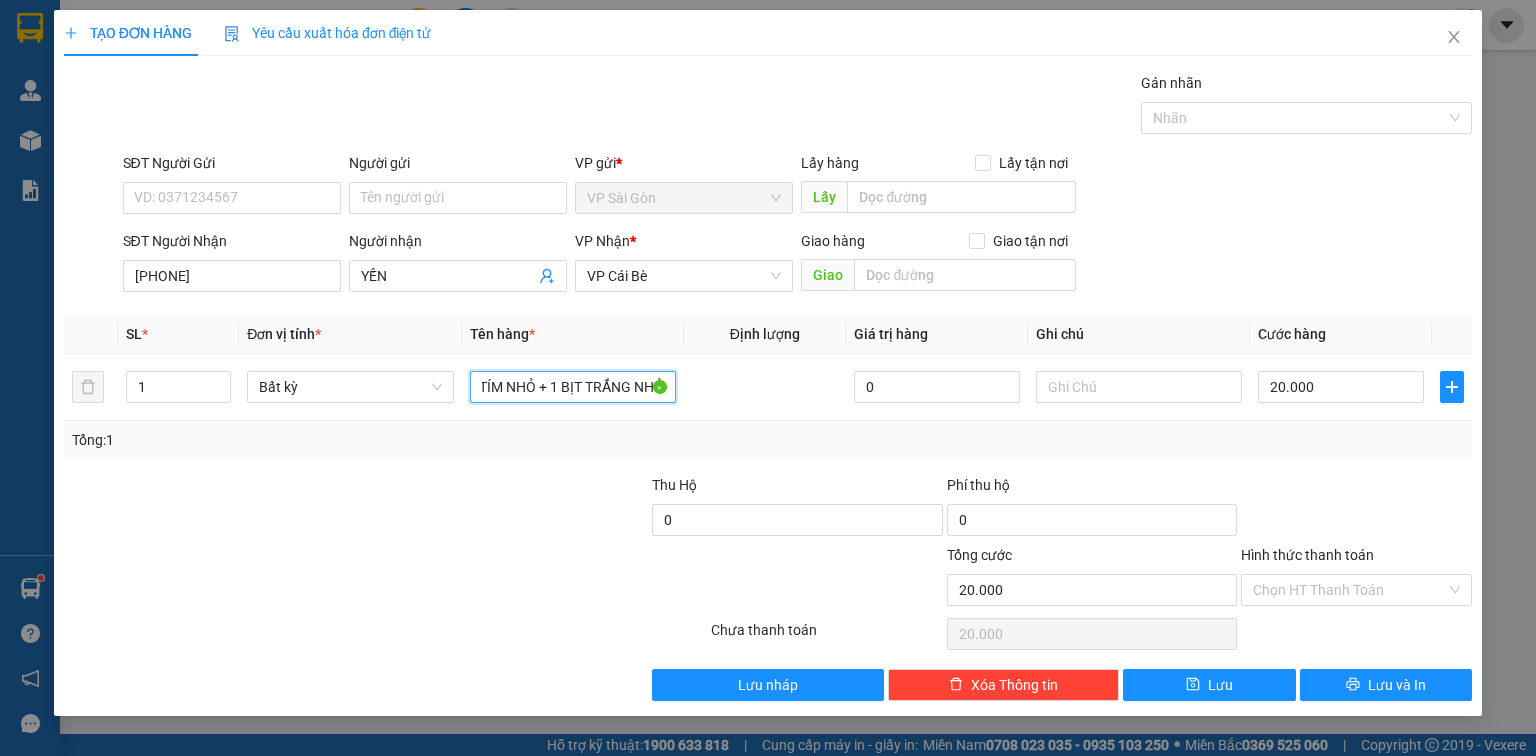 scroll, scrollTop: 0, scrollLeft: 46, axis: horizontal 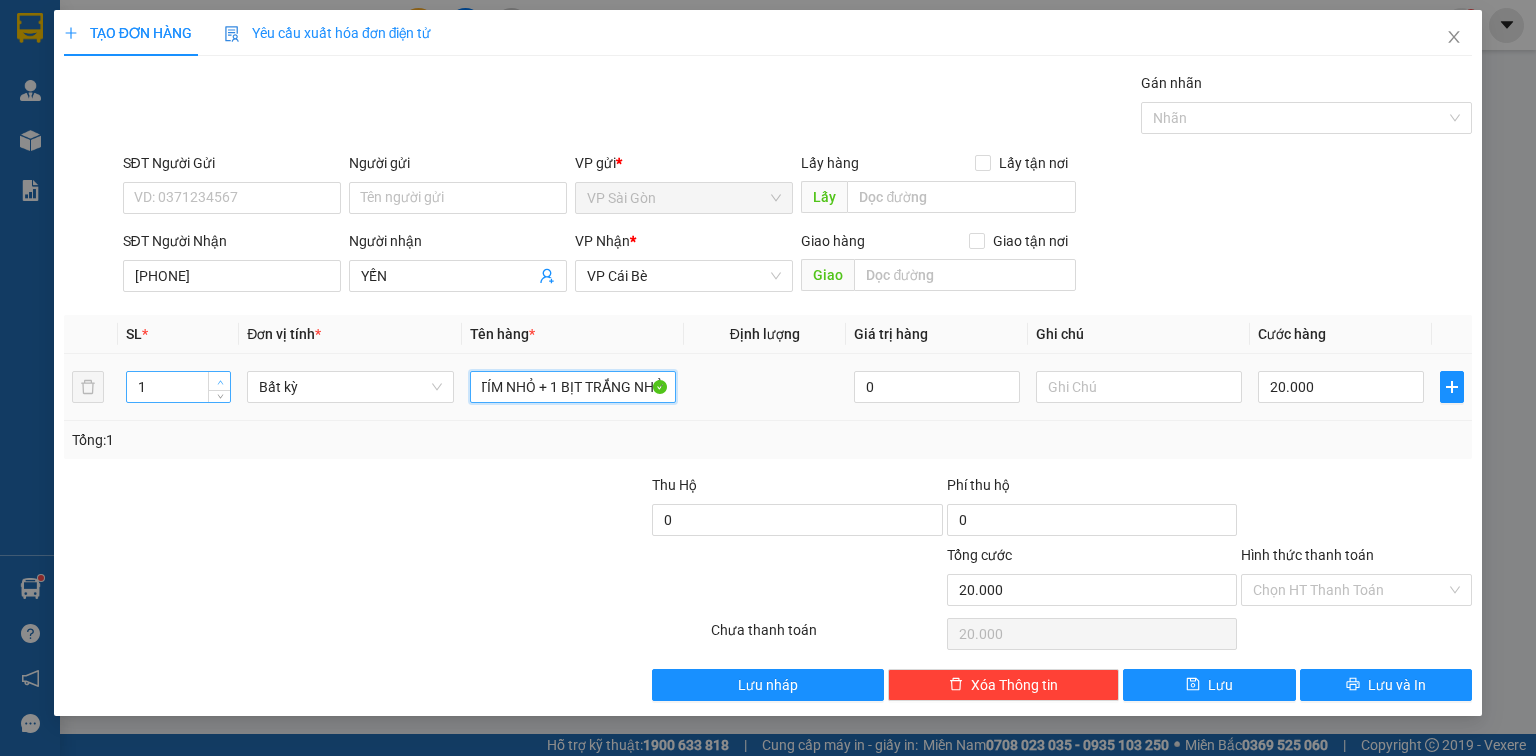 type on "1 TÚI TÍM NHỎ + 1 BỊT TRẮNG NHỎ" 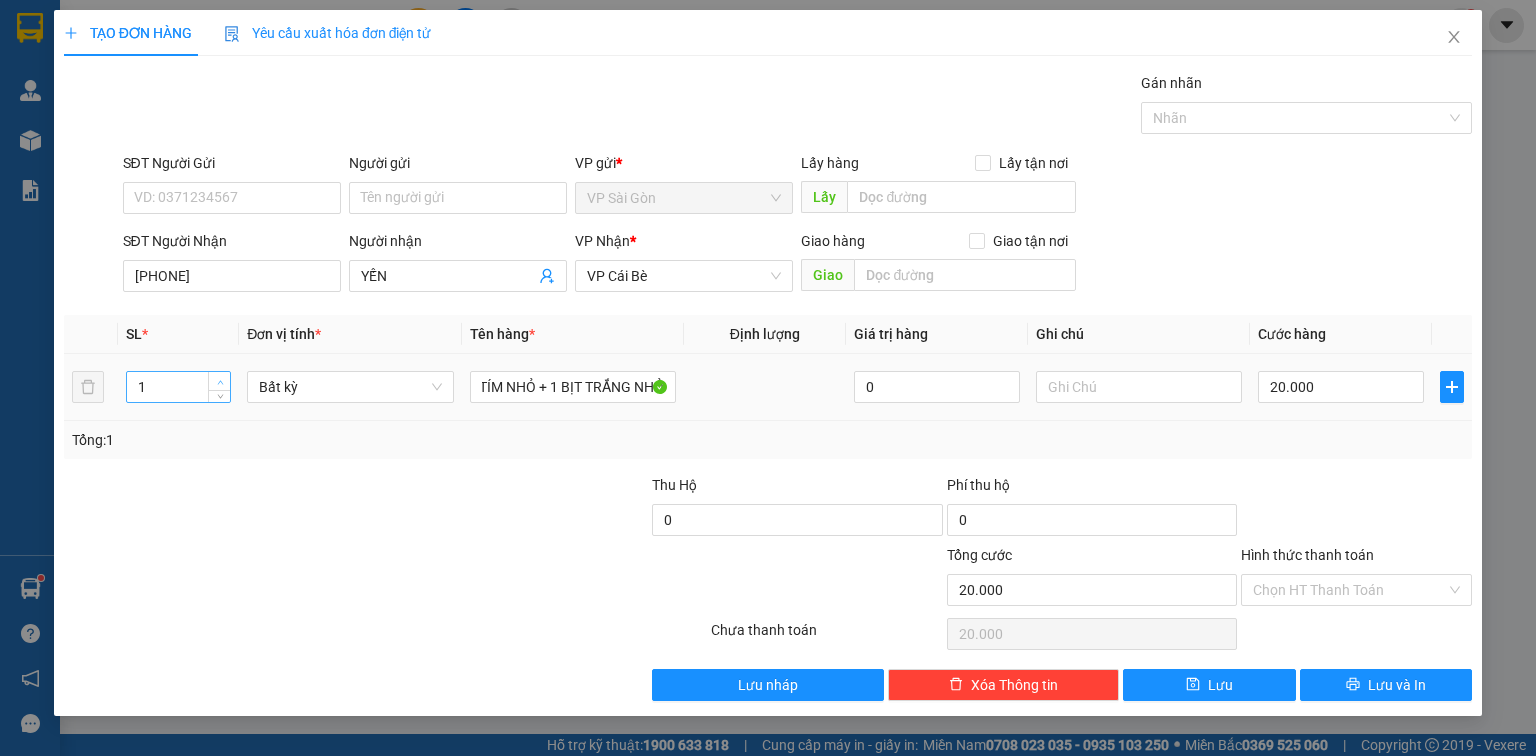 type on "2" 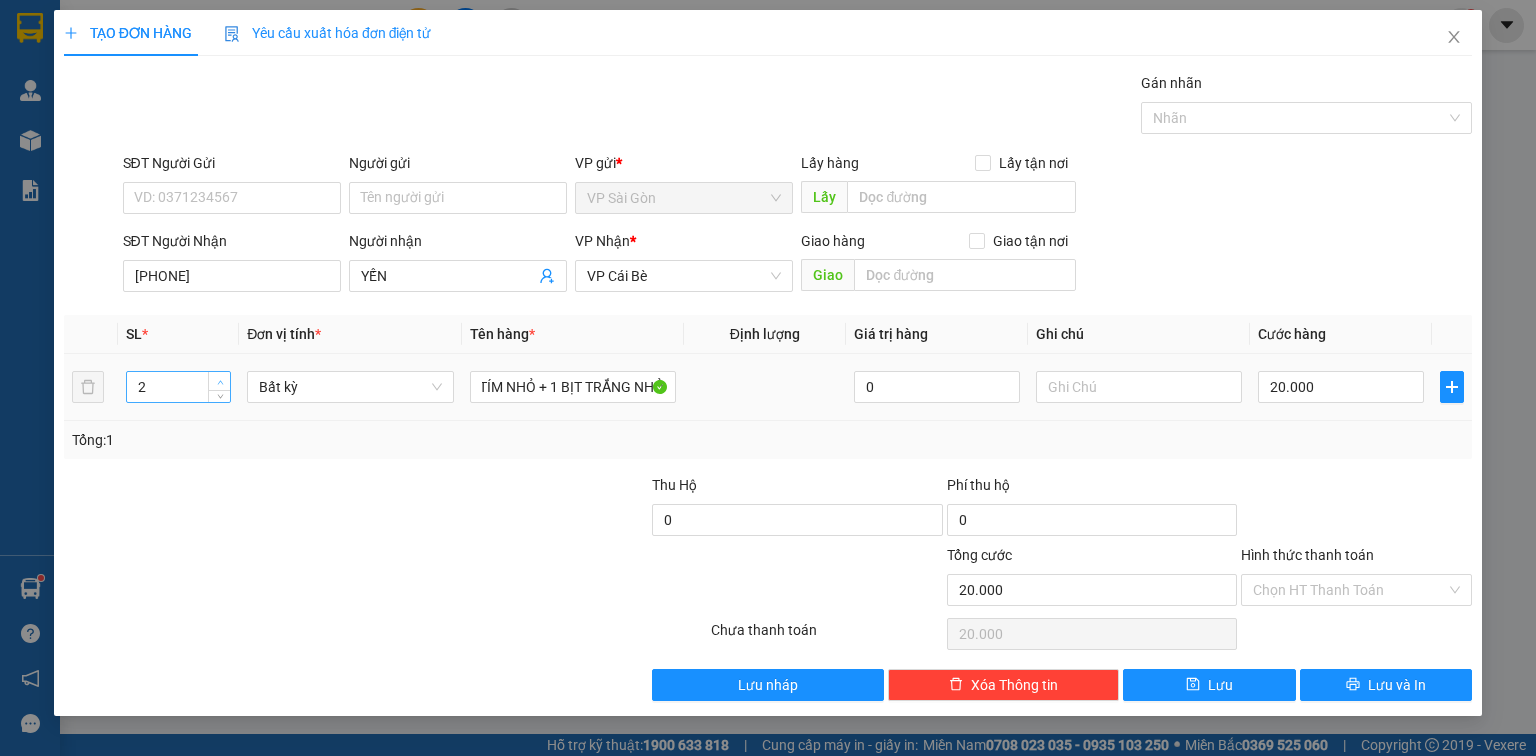 drag, startPoint x: 222, startPoint y: 379, endPoint x: 471, endPoint y: 325, distance: 254.78815 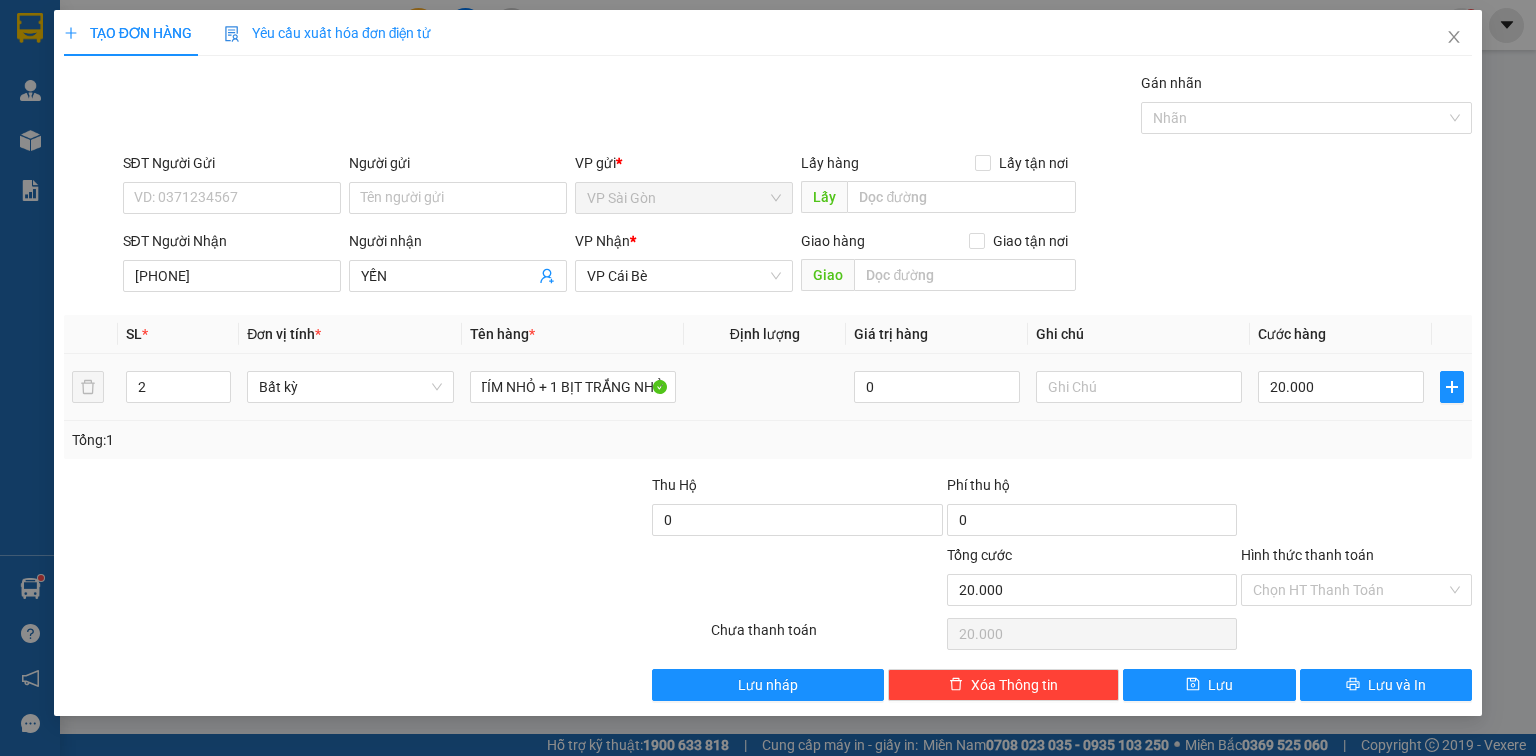 scroll, scrollTop: 0, scrollLeft: 0, axis: both 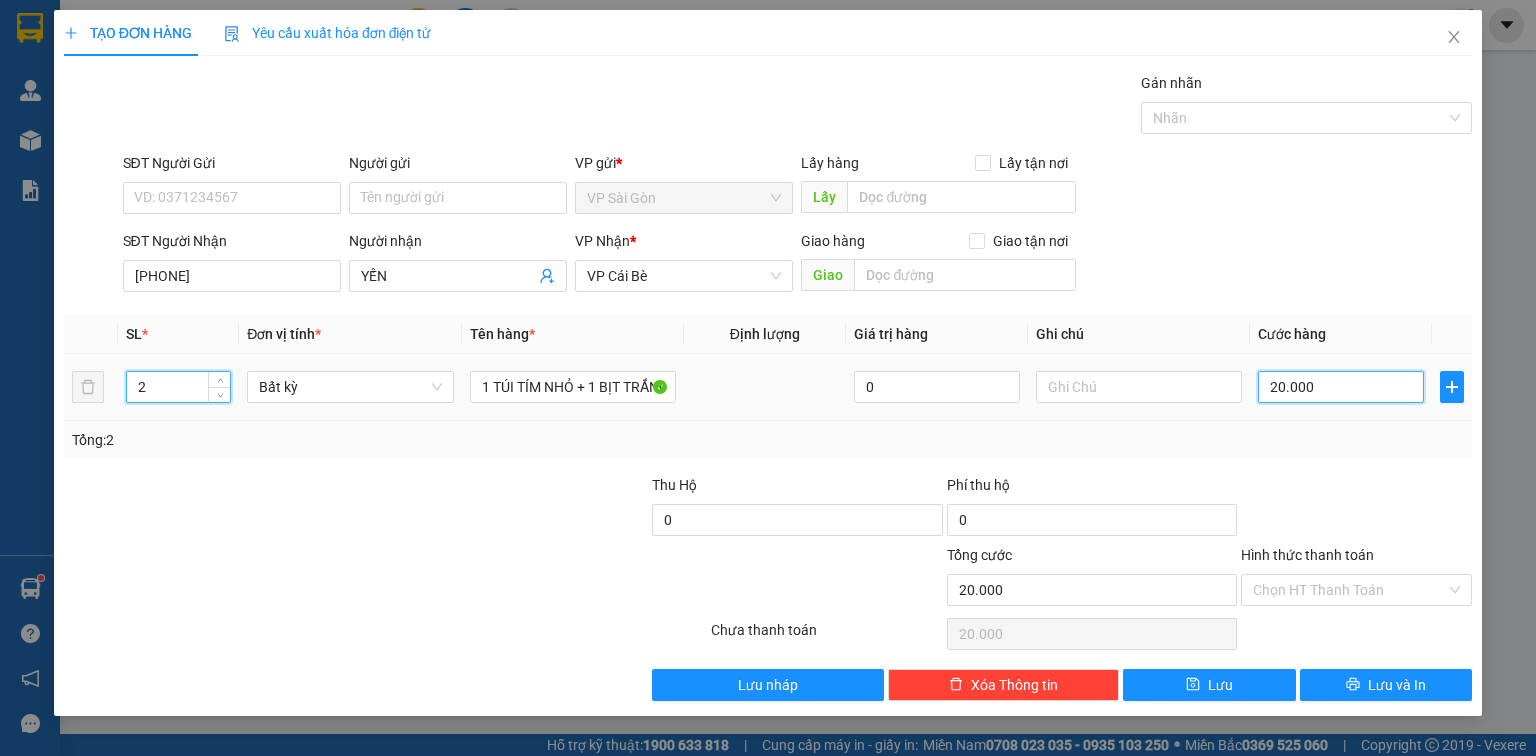 click on "20.000" at bounding box center [1341, 387] 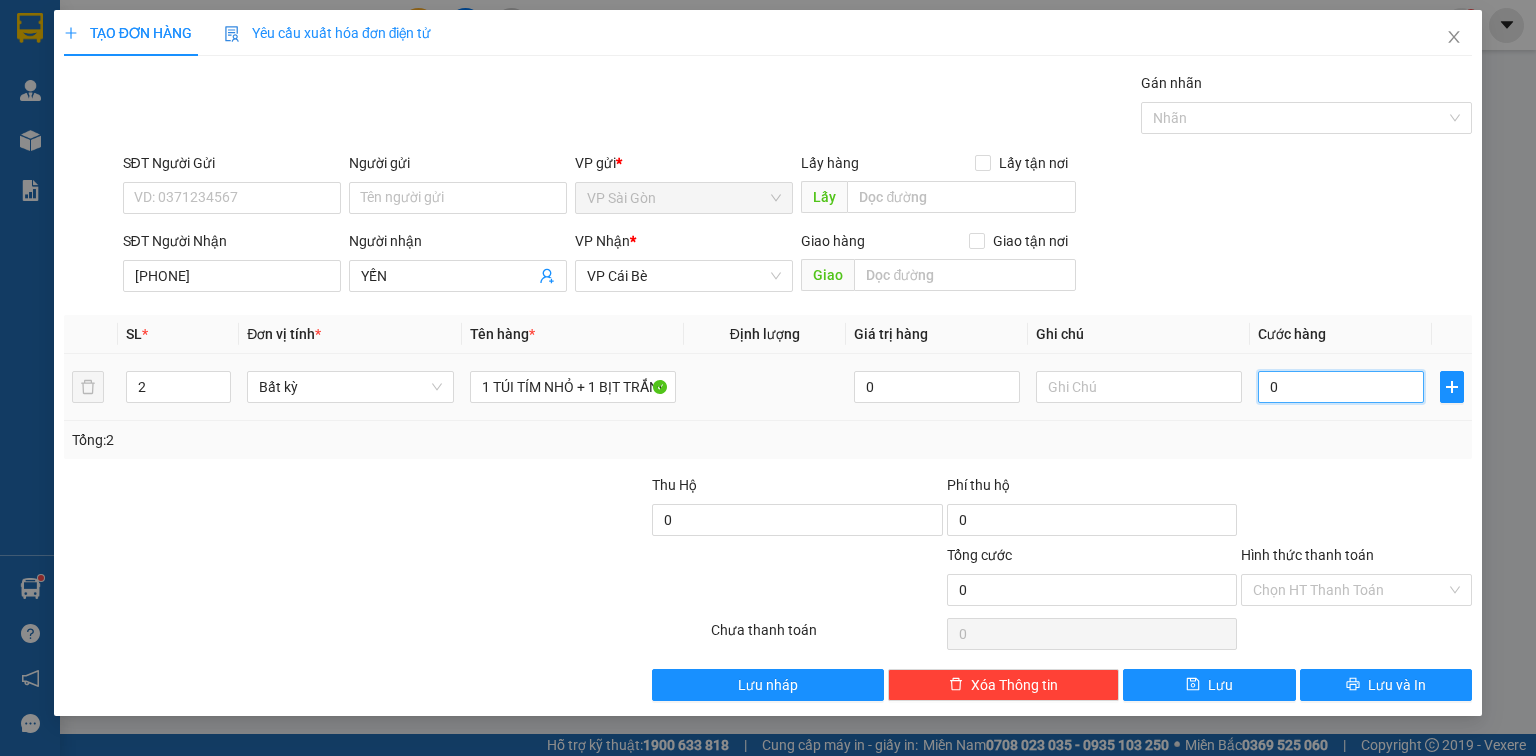 type on "4" 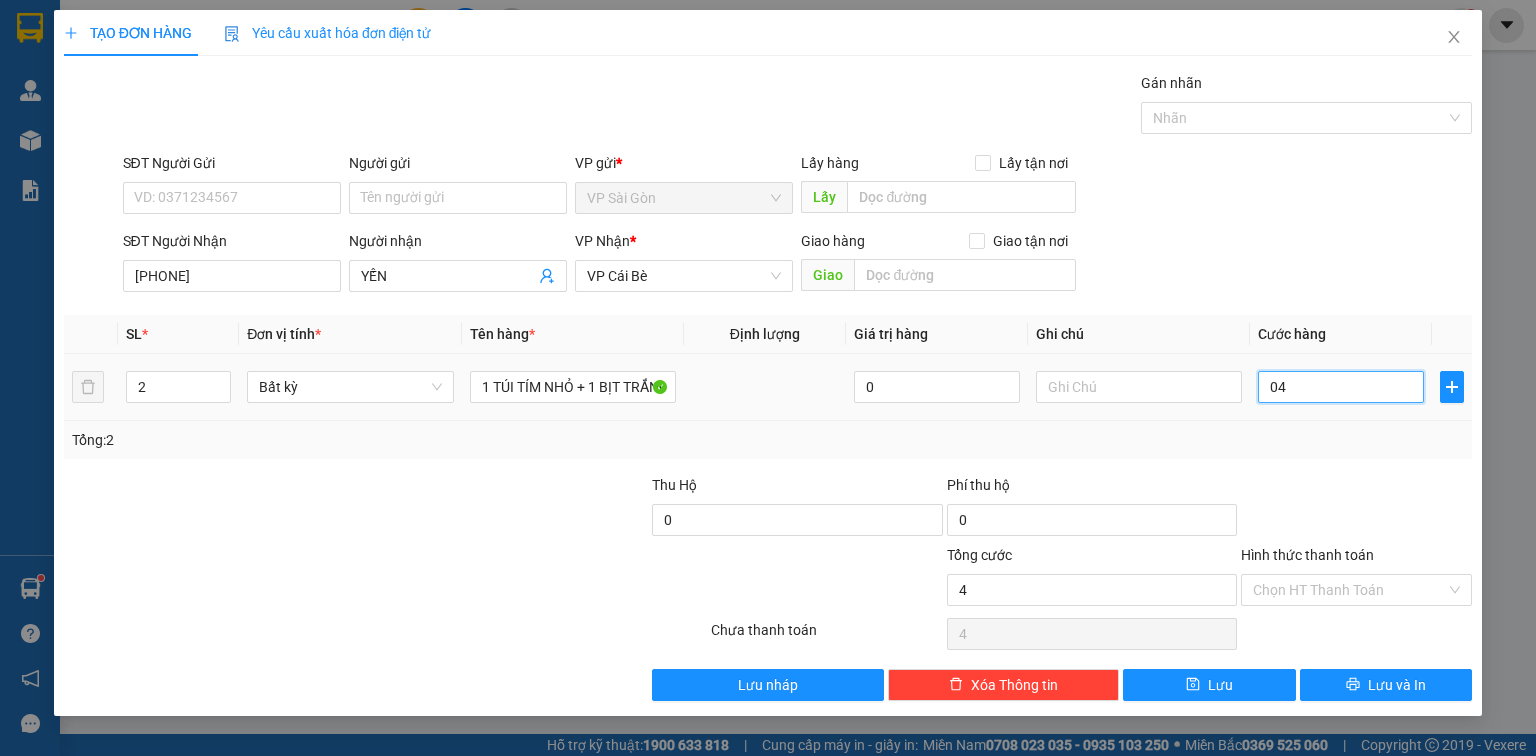 type on "40" 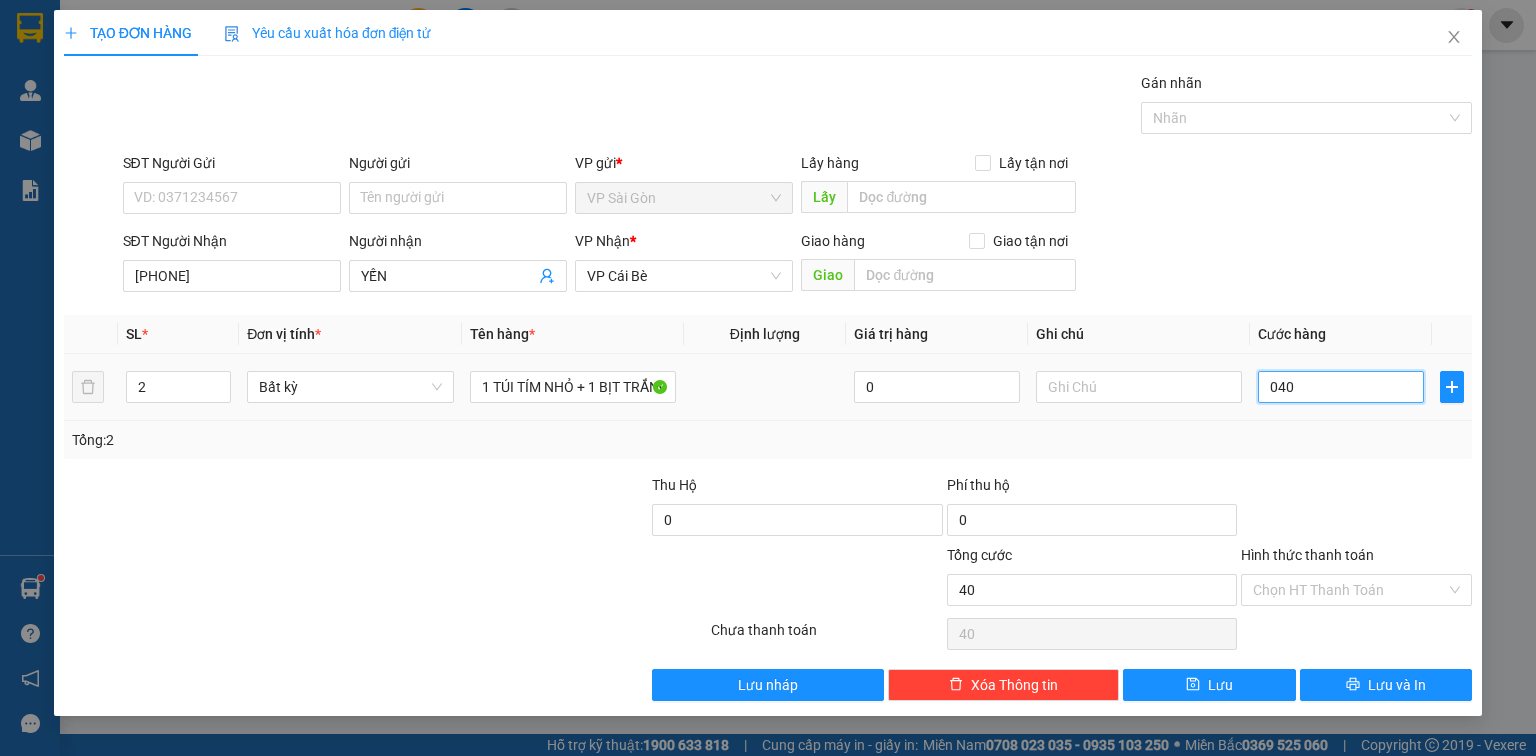 click on "040" at bounding box center [1341, 387] 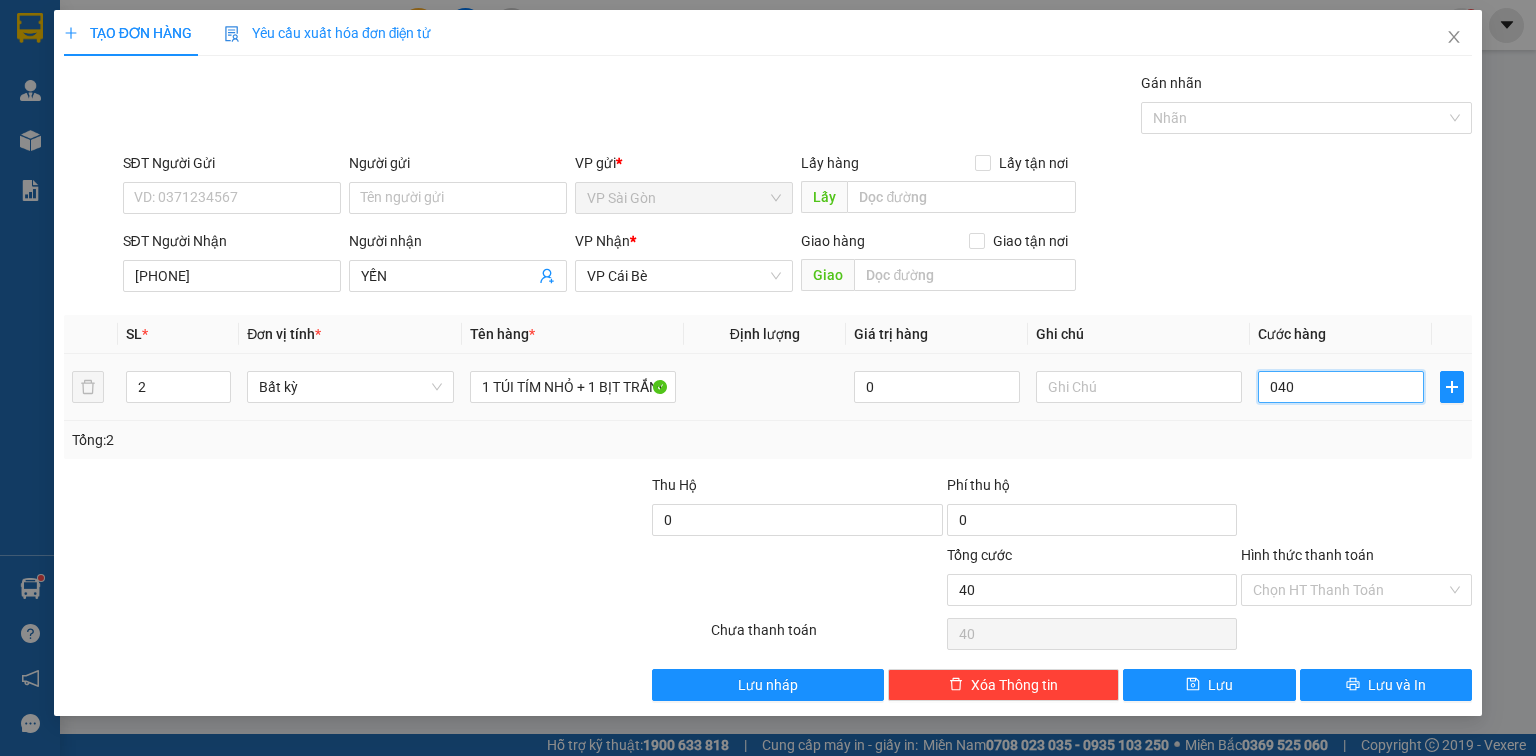 click on "040" at bounding box center (1341, 387) 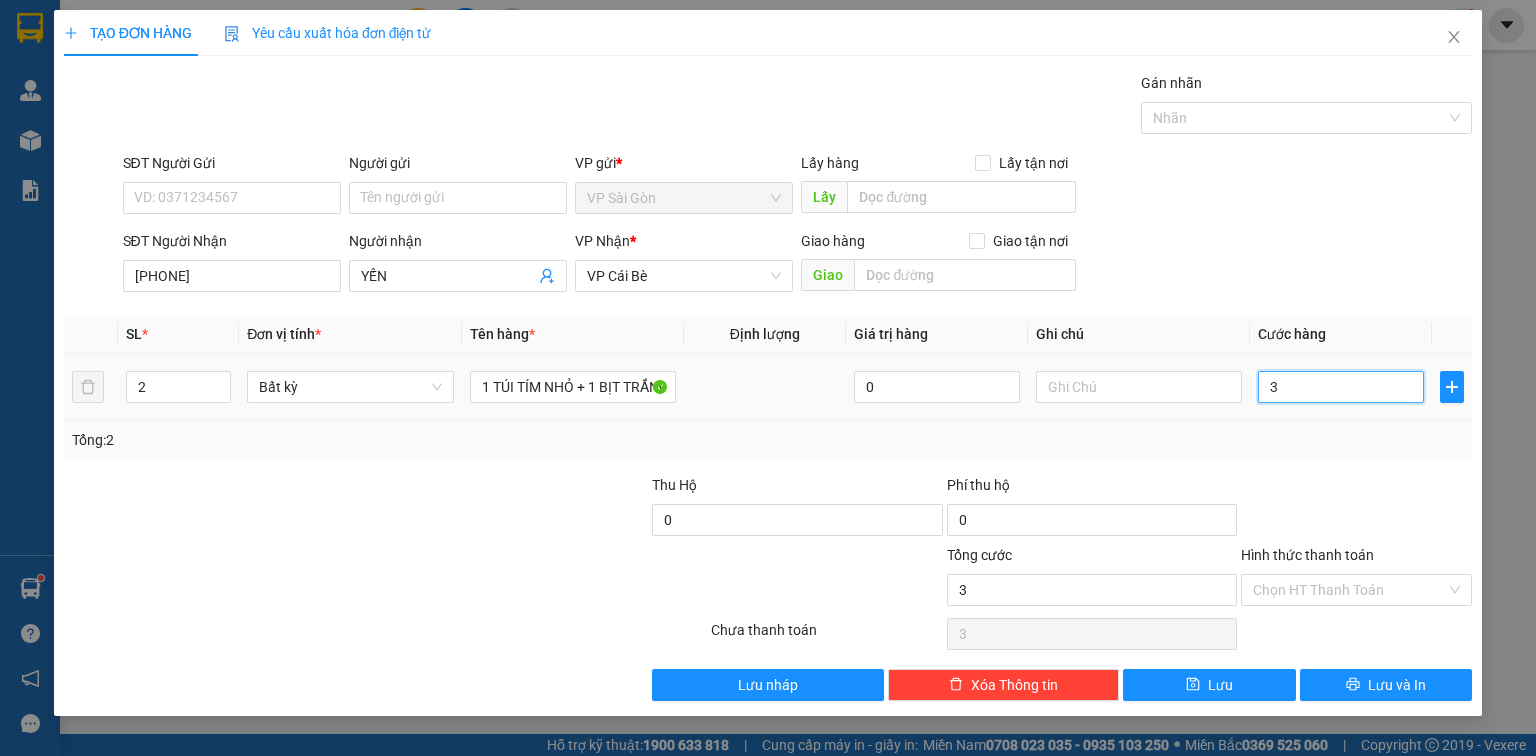 type on "30" 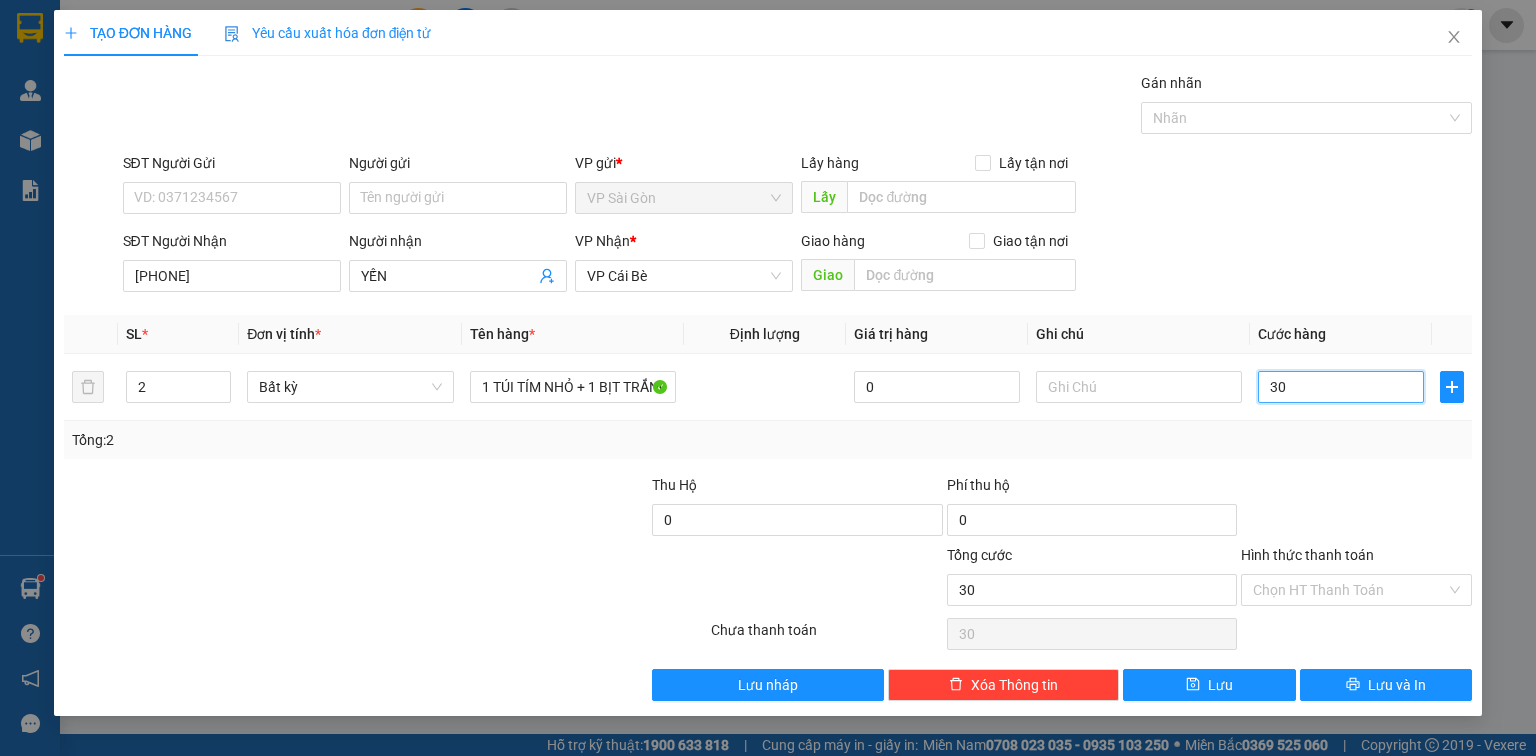 type on "30" 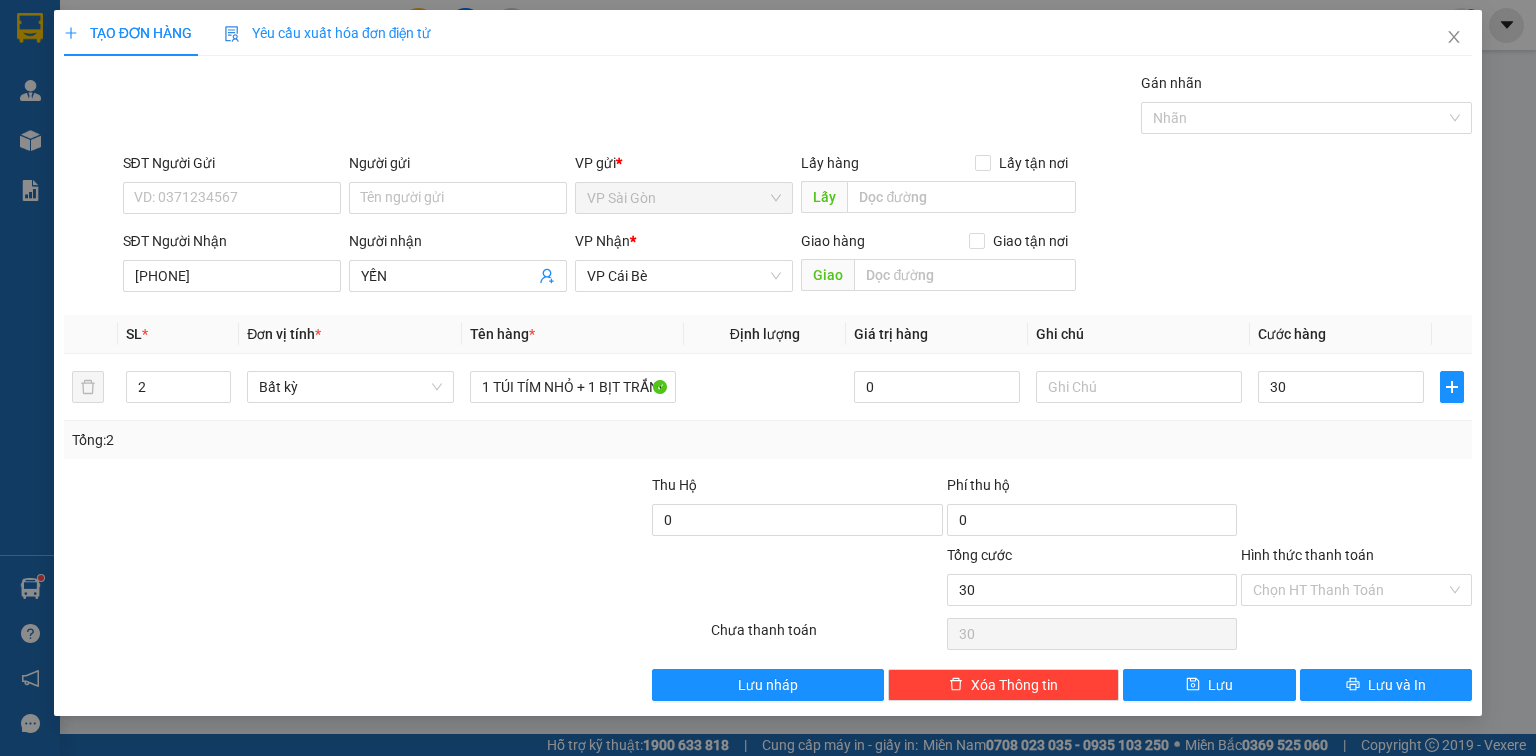 type on "30.000" 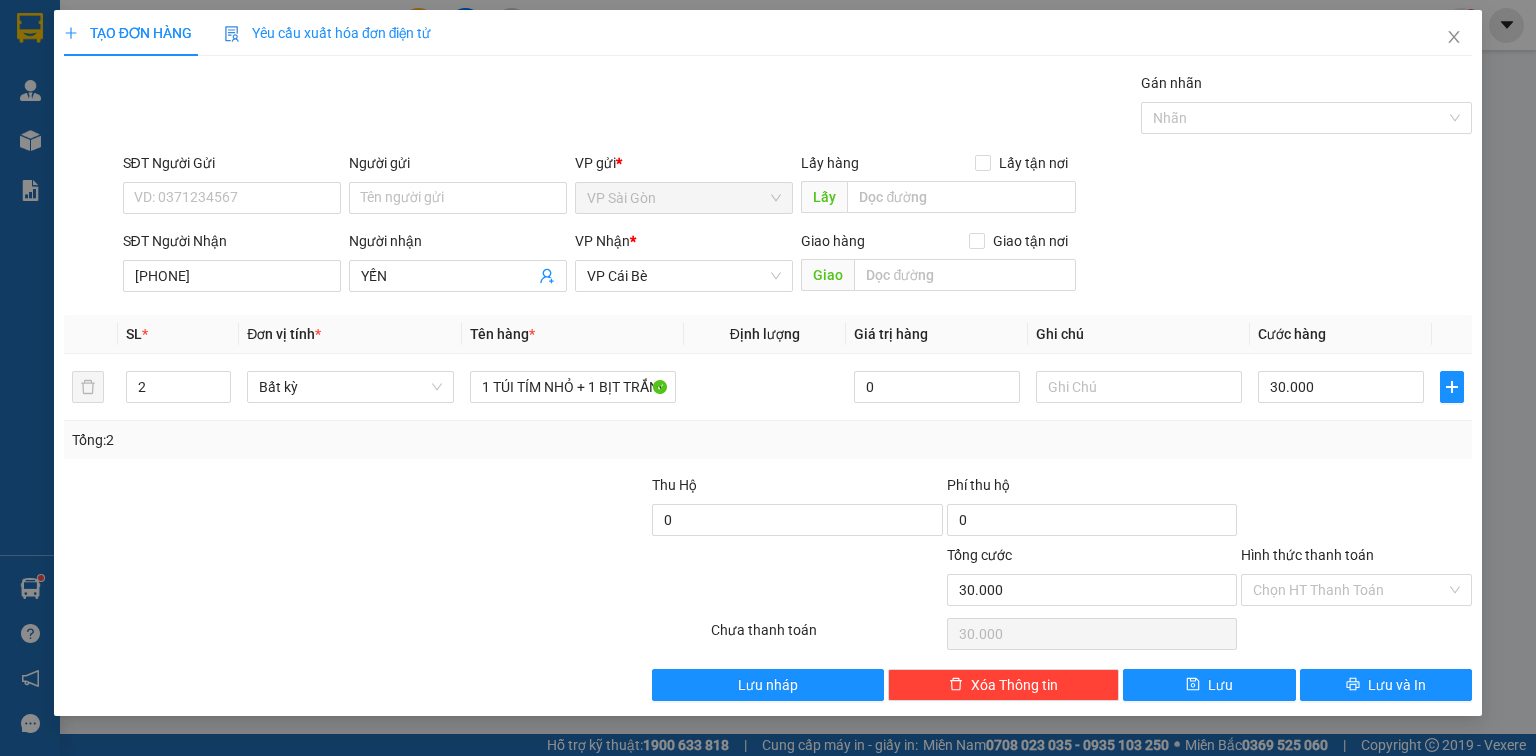 click on "Transit Pickup Surcharge Ids Transit Deliver Surcharge Ids Transit Deliver Surcharge Transit Deliver Surcharge Gói vận chuyển  * Tiêu chuẩn Gán nhãn   Nhãn SĐT Người Gửi VD: 0371234567 Người gửi Tên người gửi VP gửi  * VP Sài Gòn Lấy hàng Lấy tận nơi Lấy SĐT Người Nhận 0941221090 Người nhận YẾN VP Nhận  * VP Cái Bè Giao hàng Giao tận nơi Giao SL  * Đơn vị tính  * Tên hàng  * Định lượng Giá trị hàng Ghi chú Cước hàng                   2 Bất kỳ 1 TÚI TÍM NHỎ + 1 BỊT TRẮNG NHỎ 0 30.000 Tổng:  2 Thu Hộ 0 Phí thu hộ 0 Tổng cước 30.000 Hình thức thanh toán Chọn HT Thanh Toán Số tiền thu trước 0 Chưa thanh toán 30.000 Chọn HT Thanh Toán Lưu nháp Xóa Thông tin Lưu Lưu và In 1 TÚI TÍM NHỎ + 1 BỊT TRẮNG NHỎ" at bounding box center (768, 386) 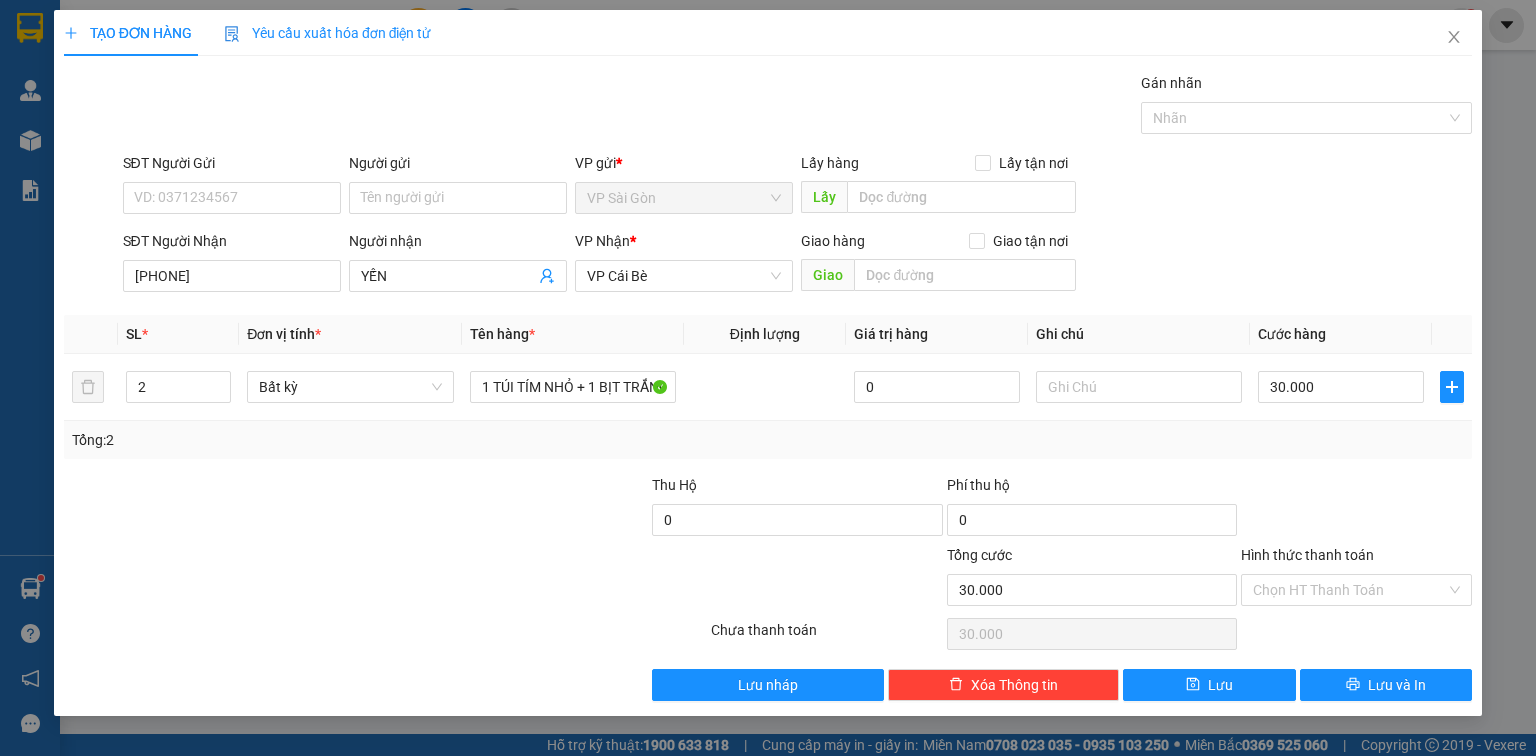 click at bounding box center (1356, 509) 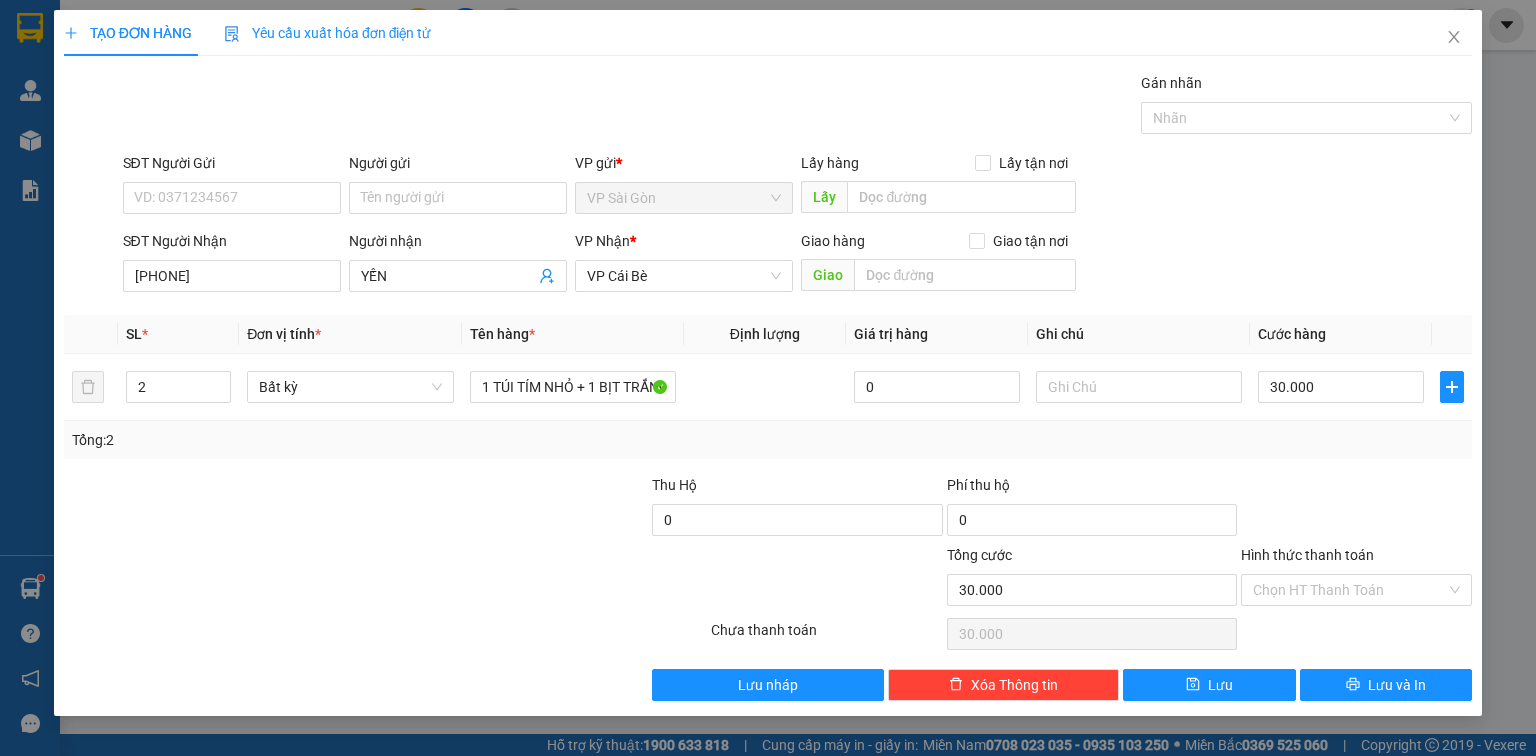 drag, startPoint x: 1420, startPoint y: 558, endPoint x: 1386, endPoint y: 616, distance: 67.23094 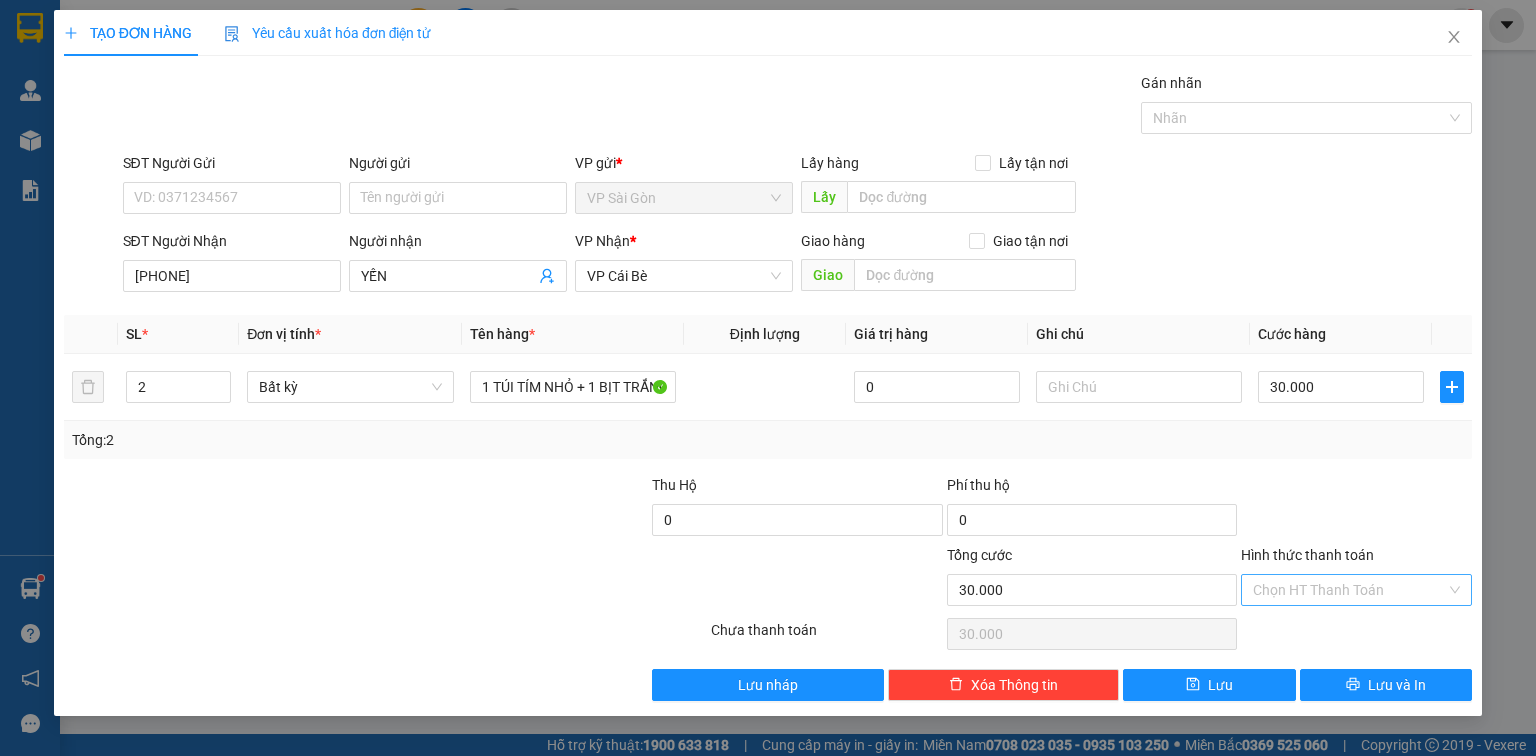 click on "Hình thức thanh toán" at bounding box center (1349, 590) 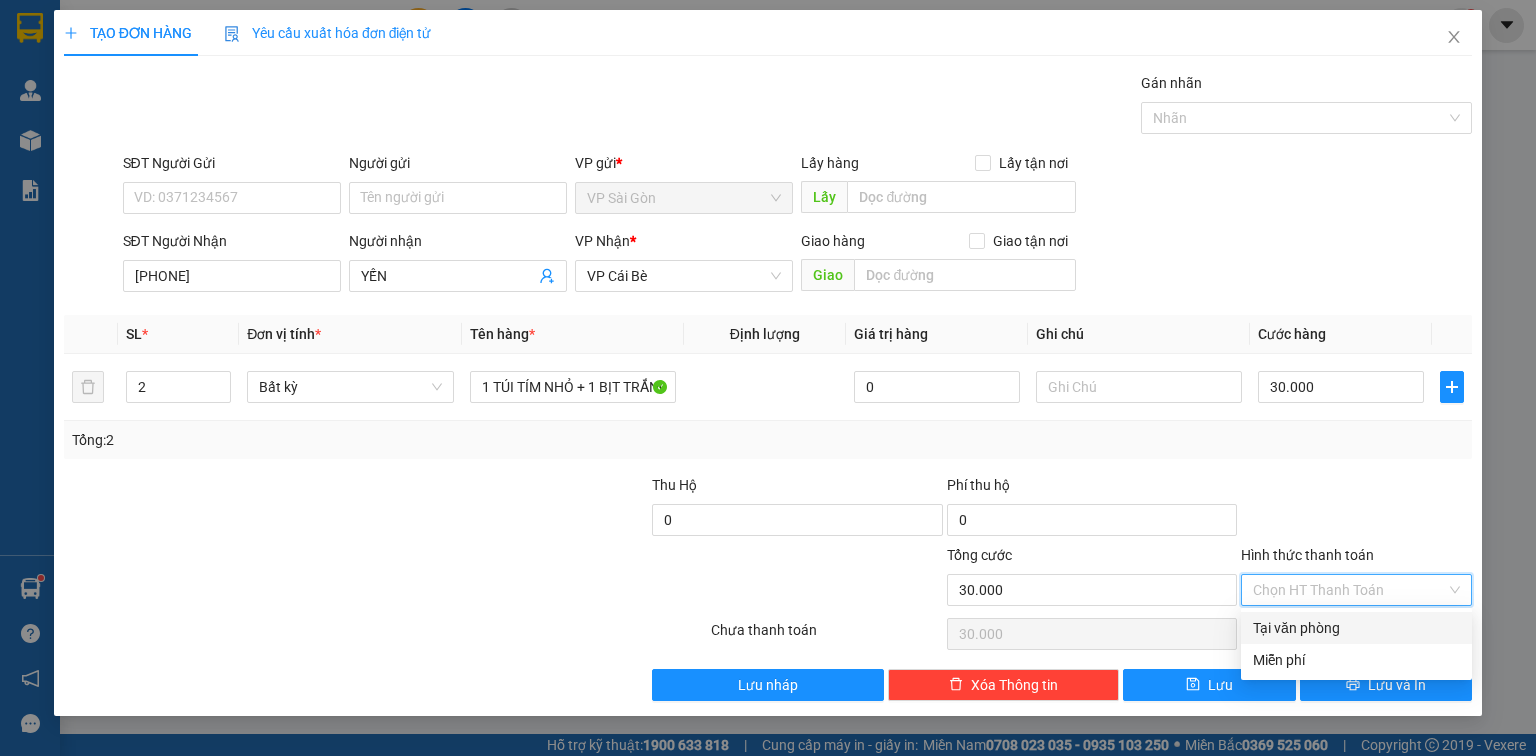 click on "Tại văn phòng" at bounding box center [1356, 628] 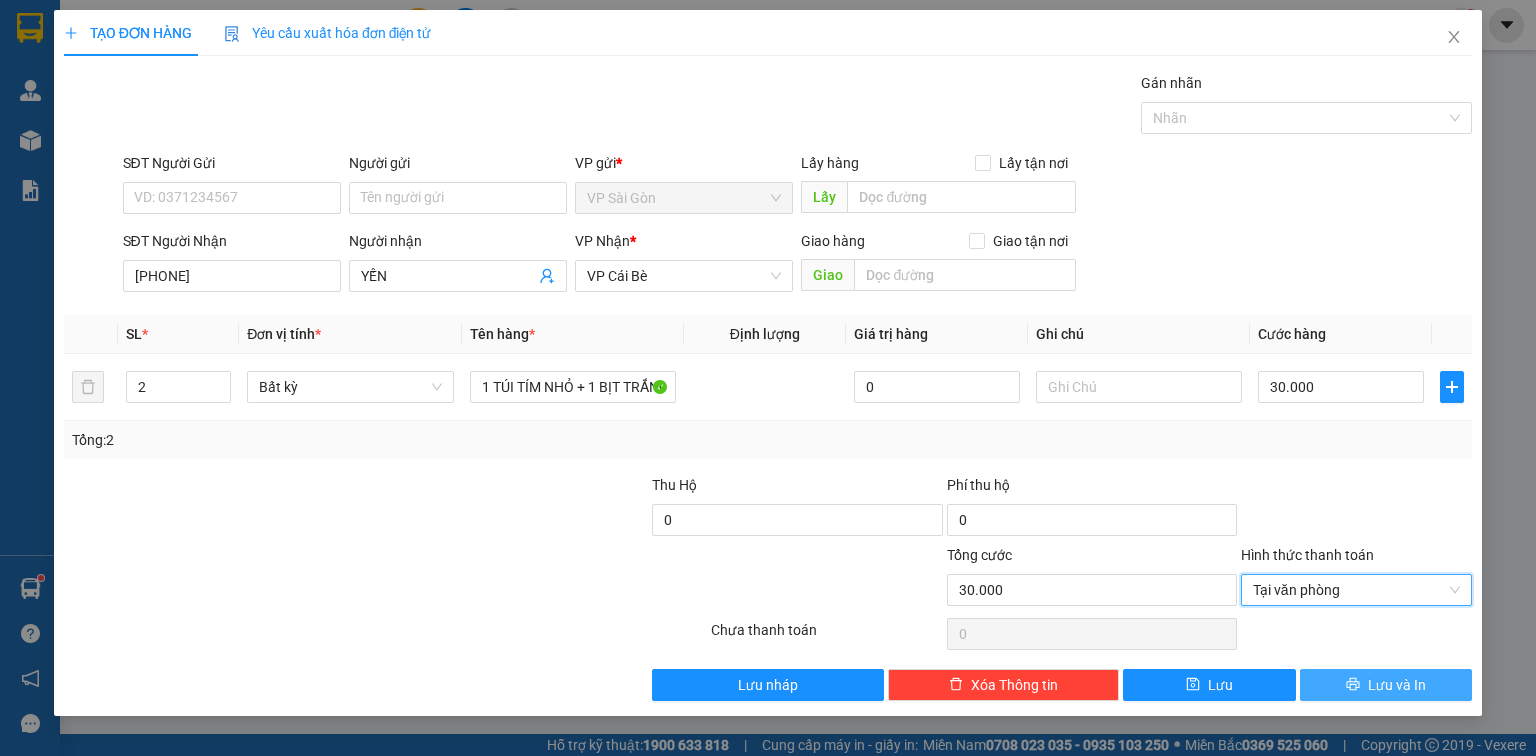 click on "Lưu và In" at bounding box center (1397, 685) 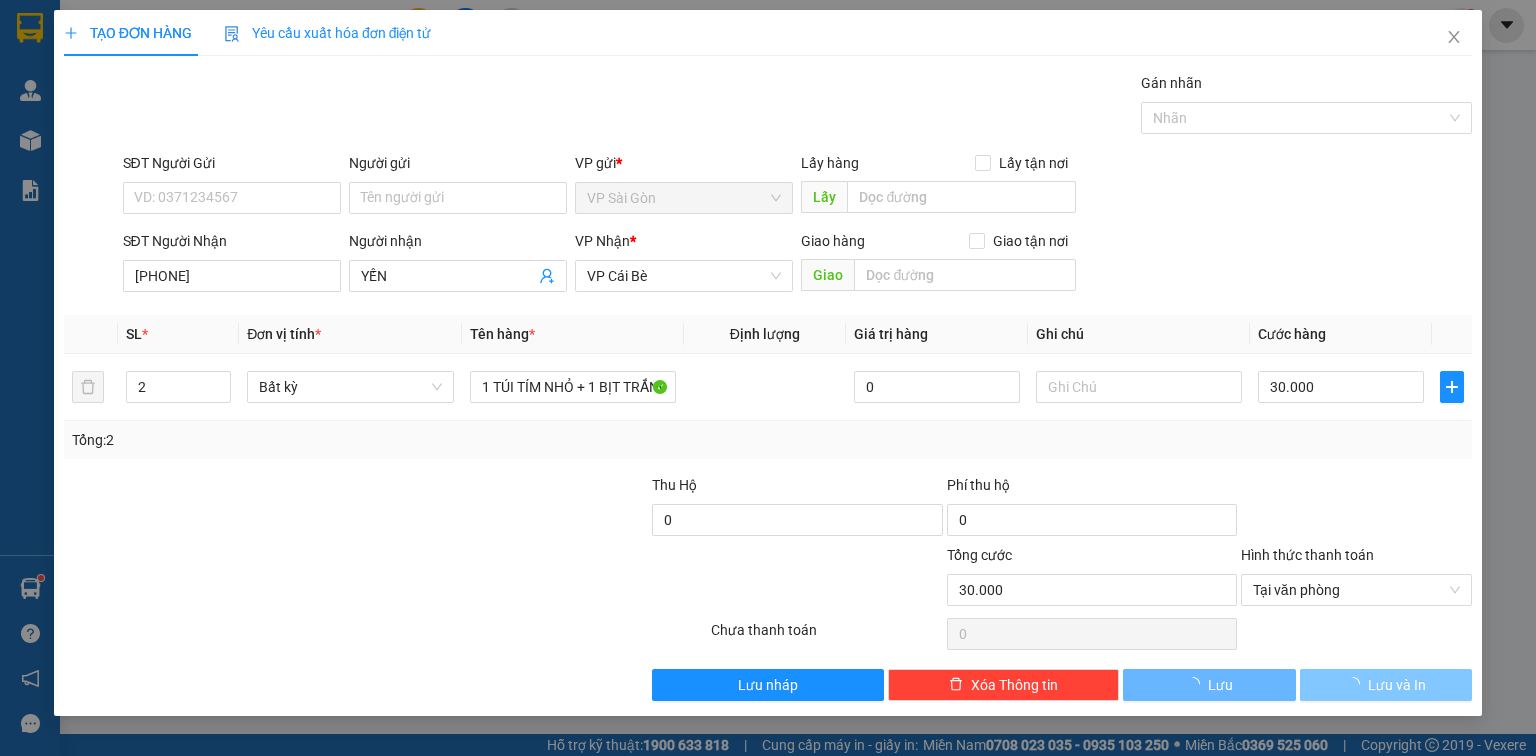 click on "Lưu và In" at bounding box center [1397, 685] 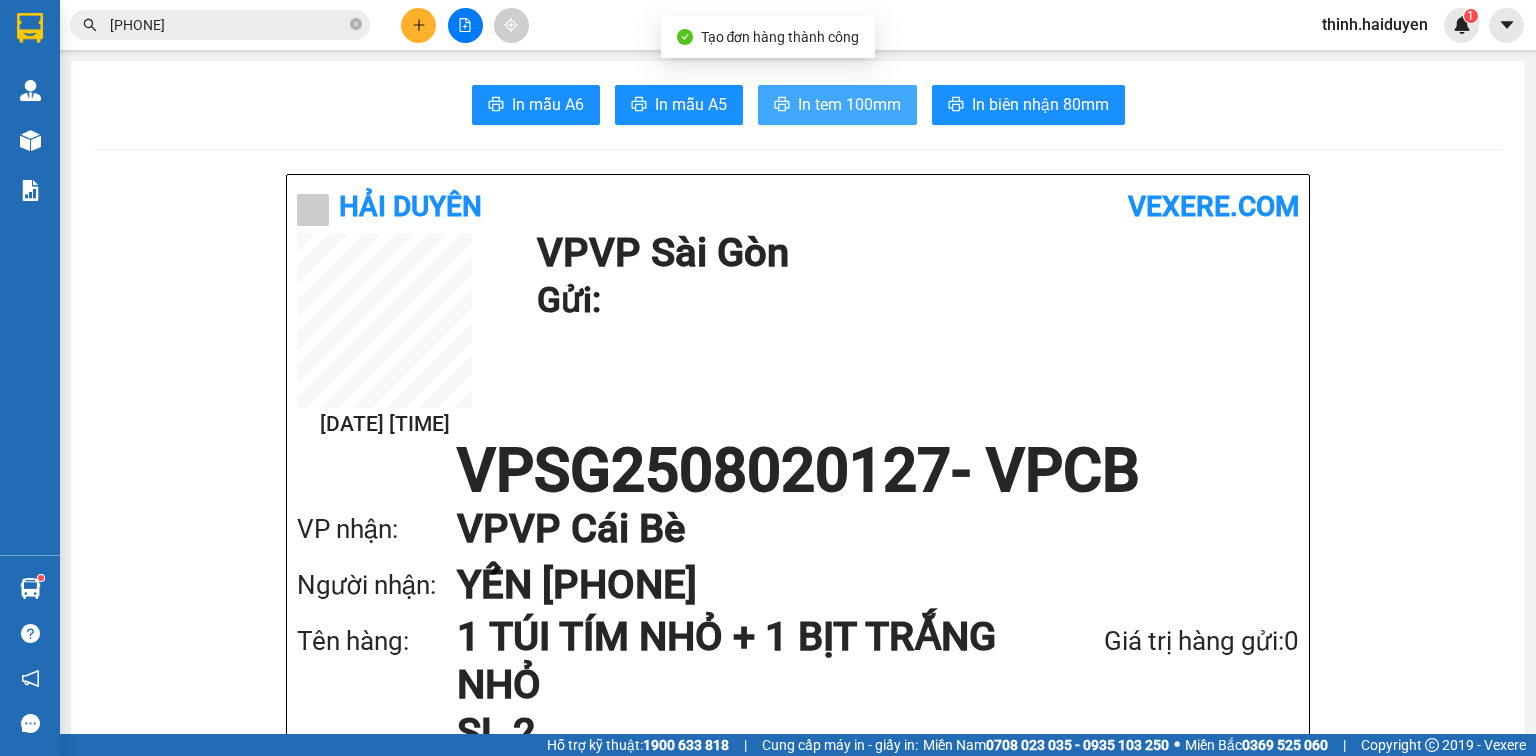 click on "In tem 100mm" at bounding box center [849, 104] 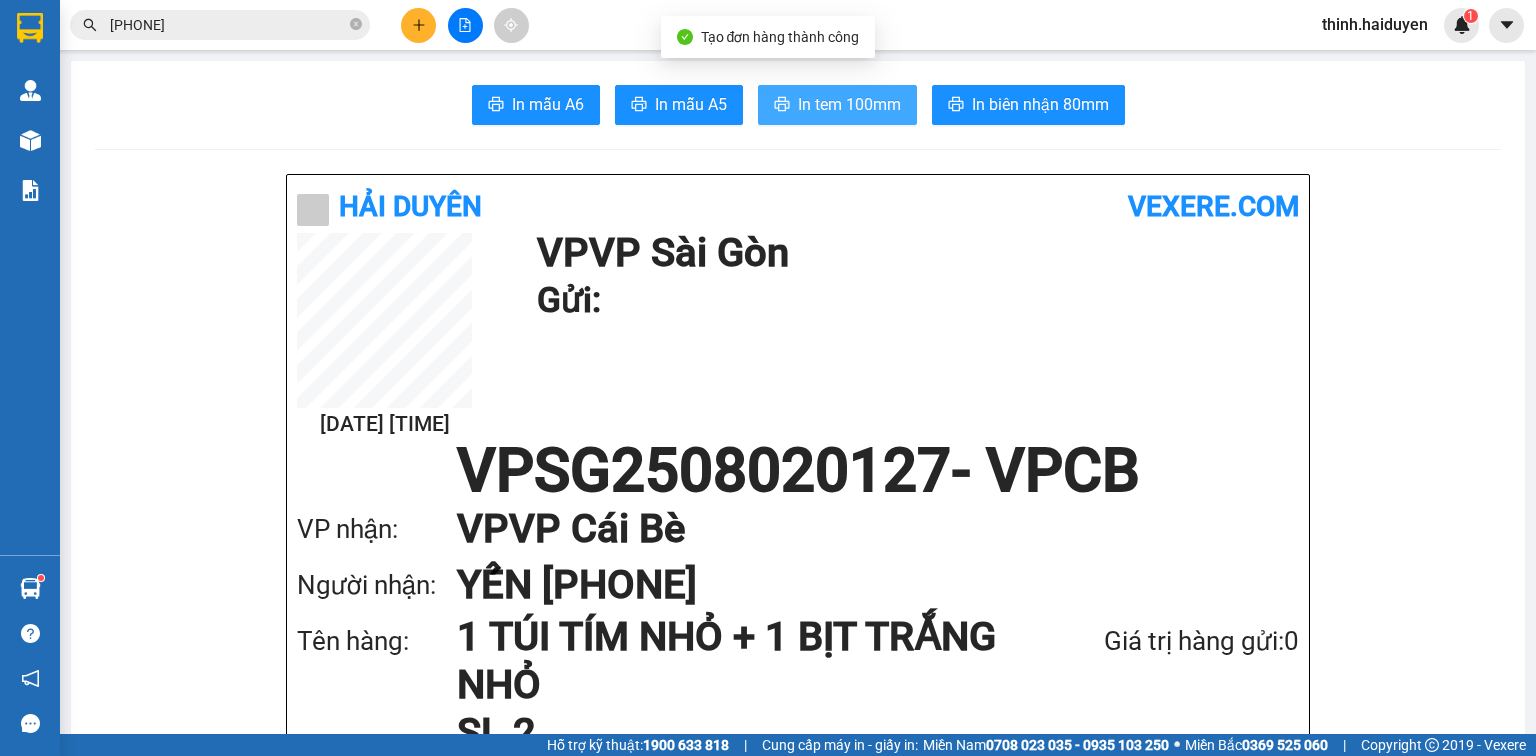 scroll, scrollTop: 0, scrollLeft: 0, axis: both 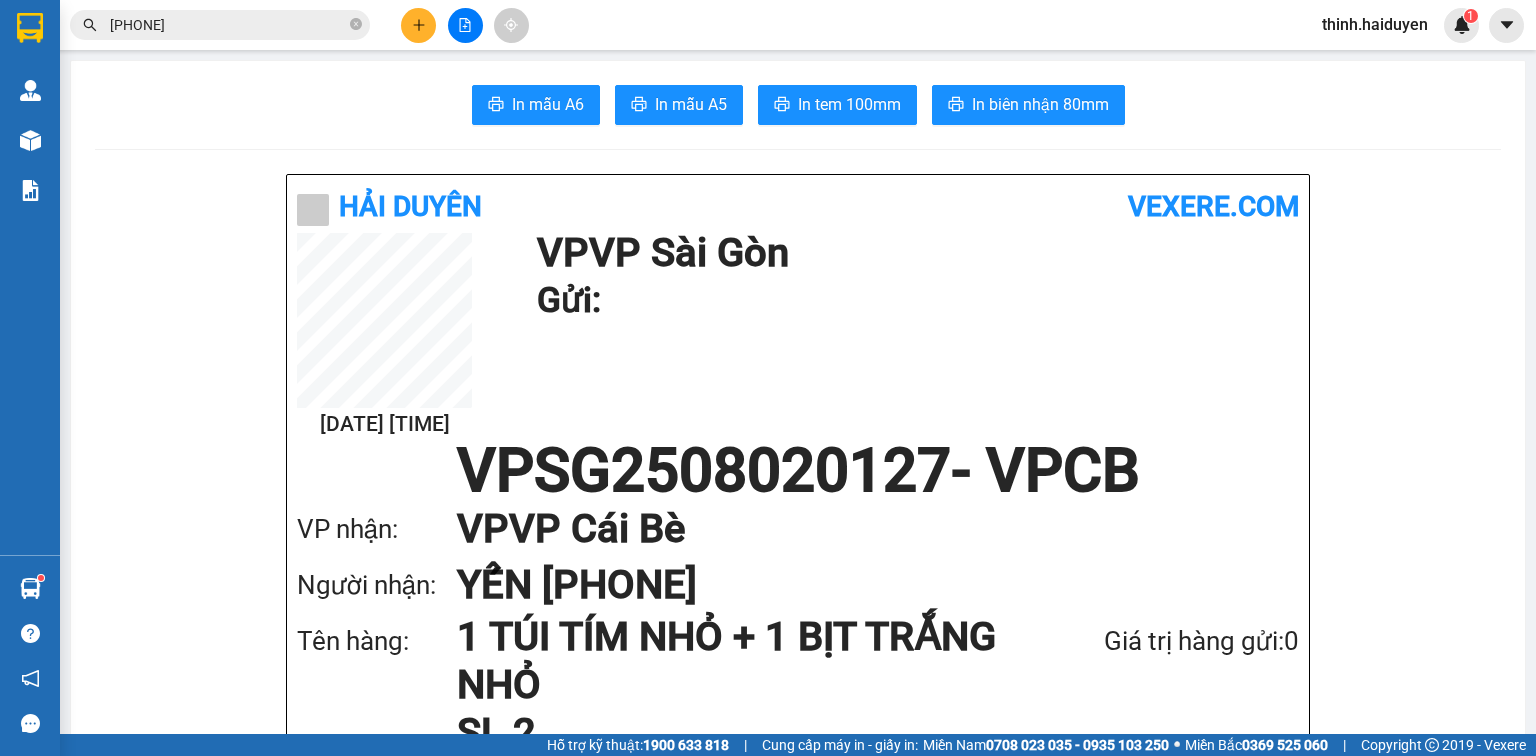 drag, startPoint x: 887, startPoint y: 41, endPoint x: 910, endPoint y: 74, distance: 40.22437 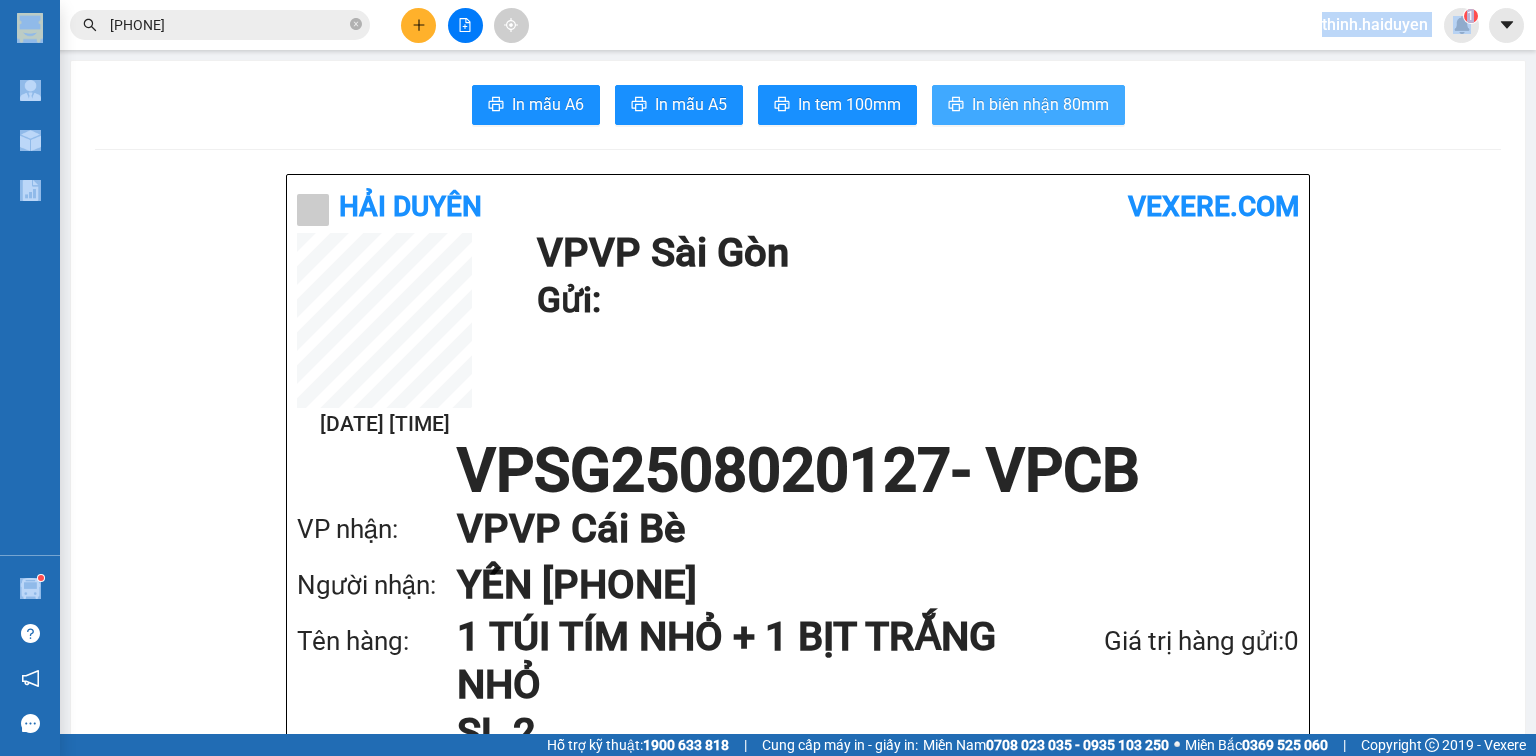 click on "In biên nhận 80mm" at bounding box center [1040, 104] 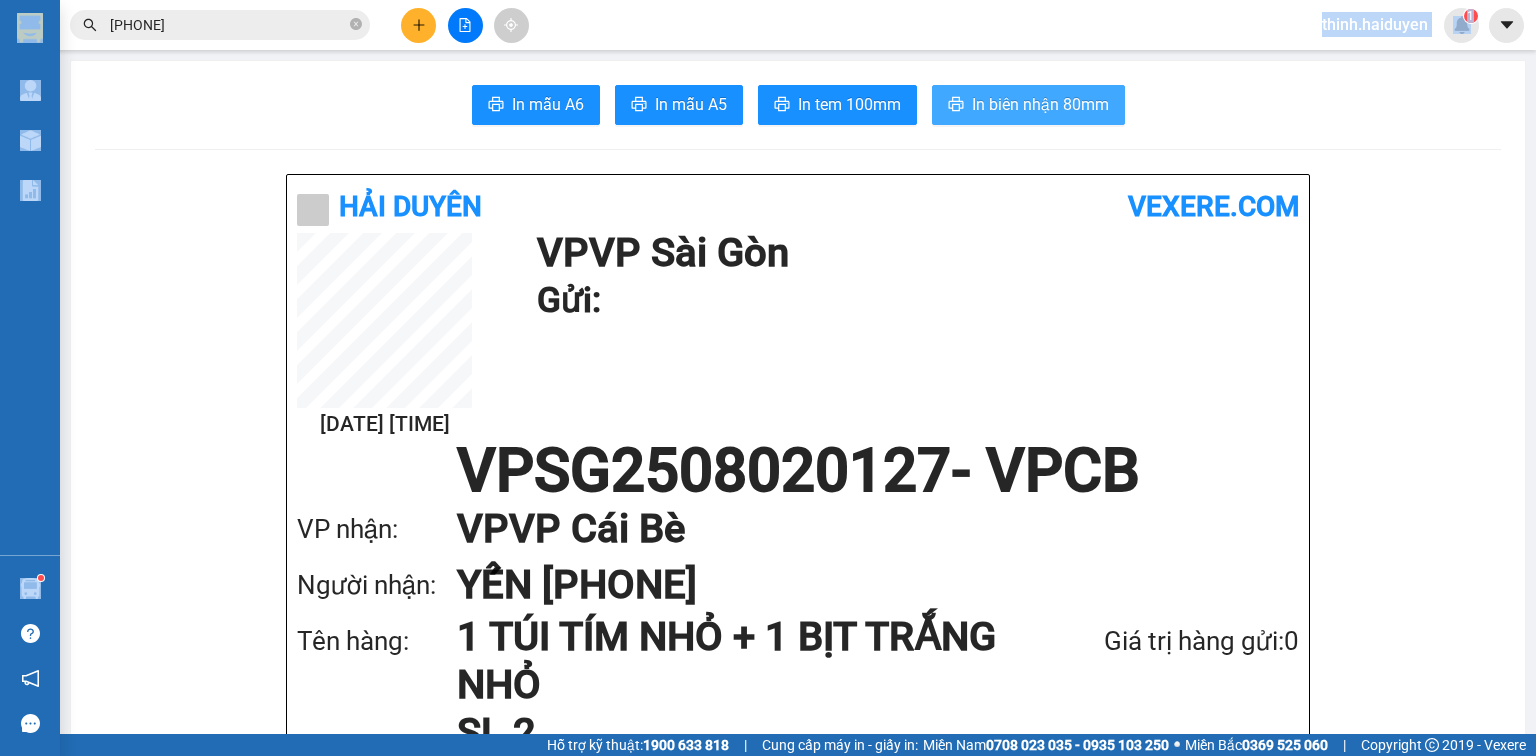 scroll, scrollTop: 0, scrollLeft: 0, axis: both 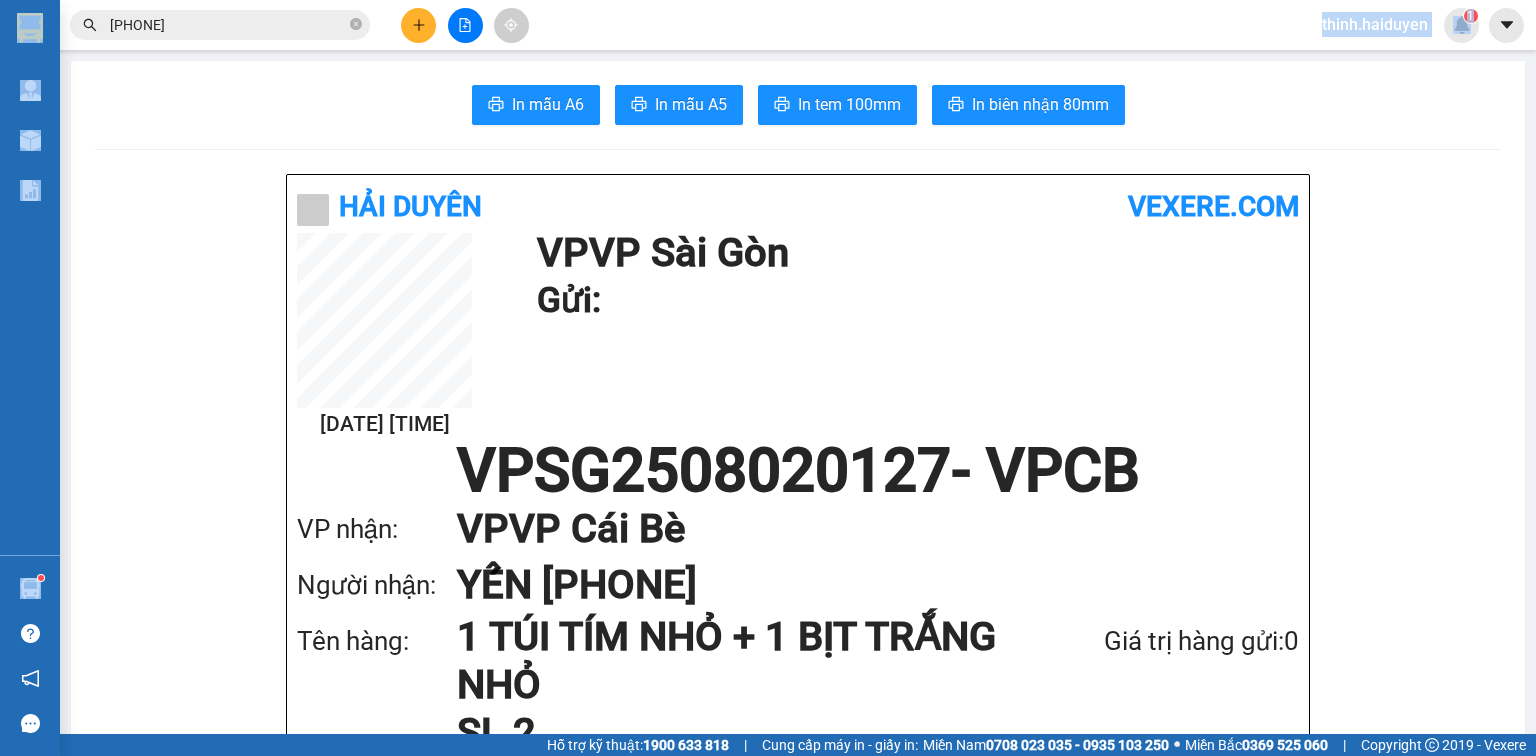 click at bounding box center (418, 25) 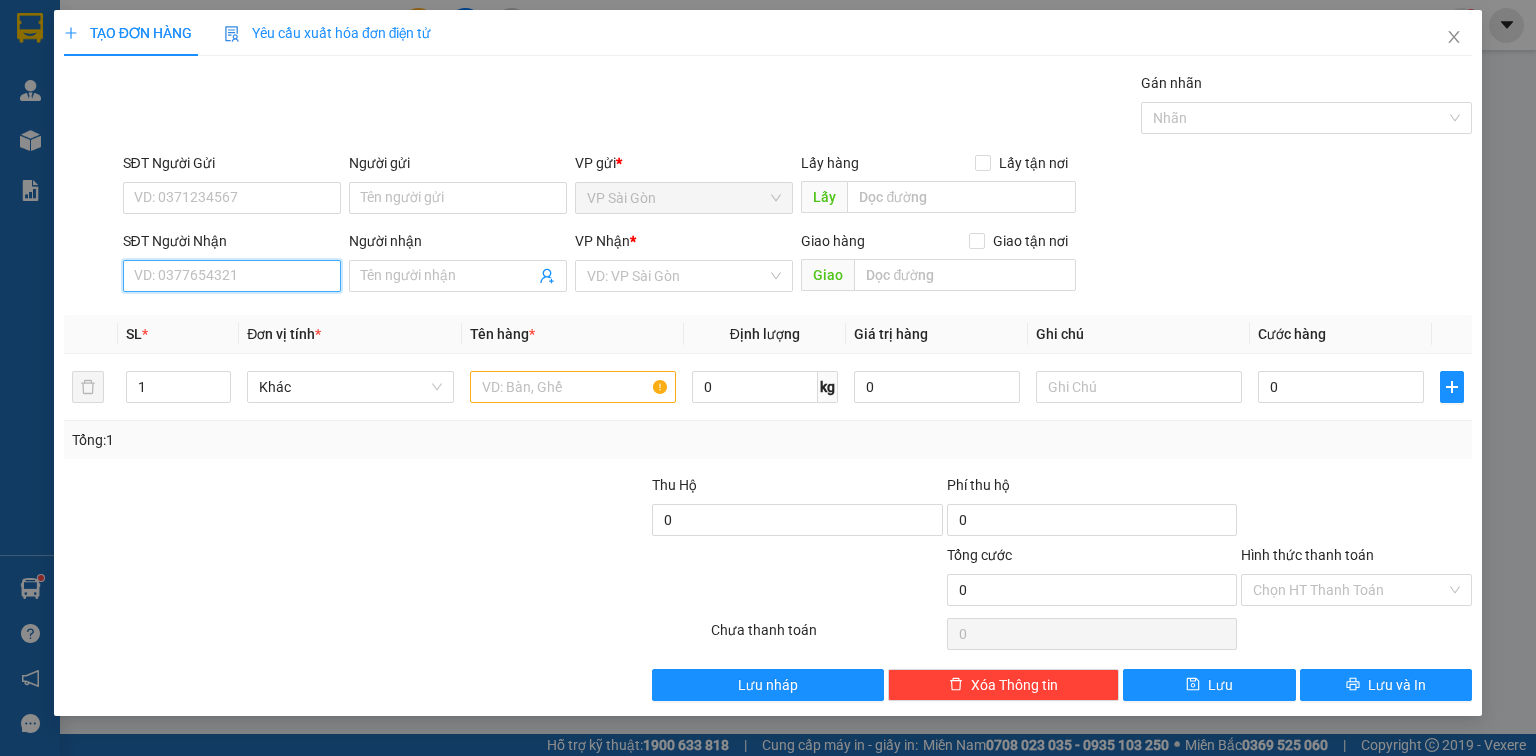 click on "SĐT Người Nhận" at bounding box center (232, 276) 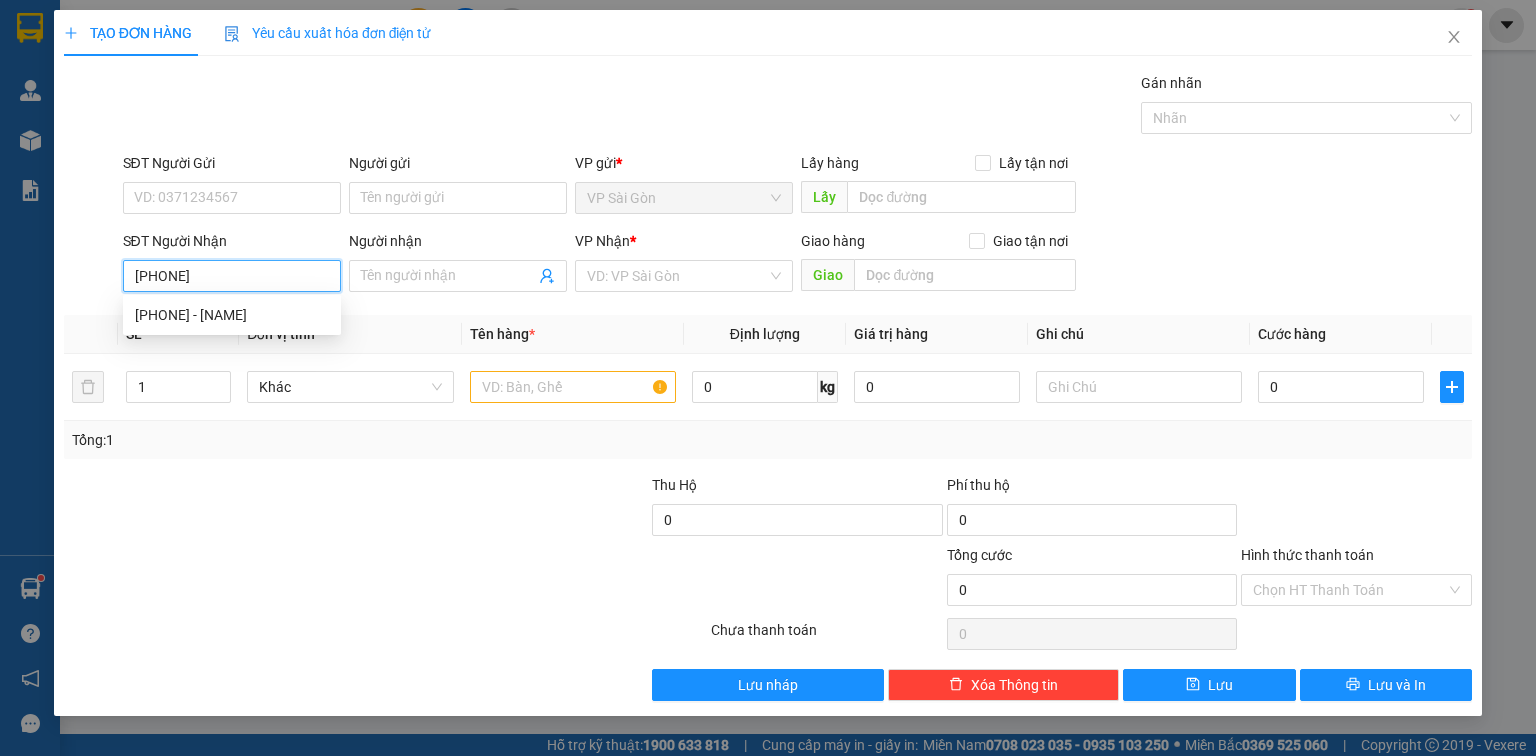 type on "[PHONE]" 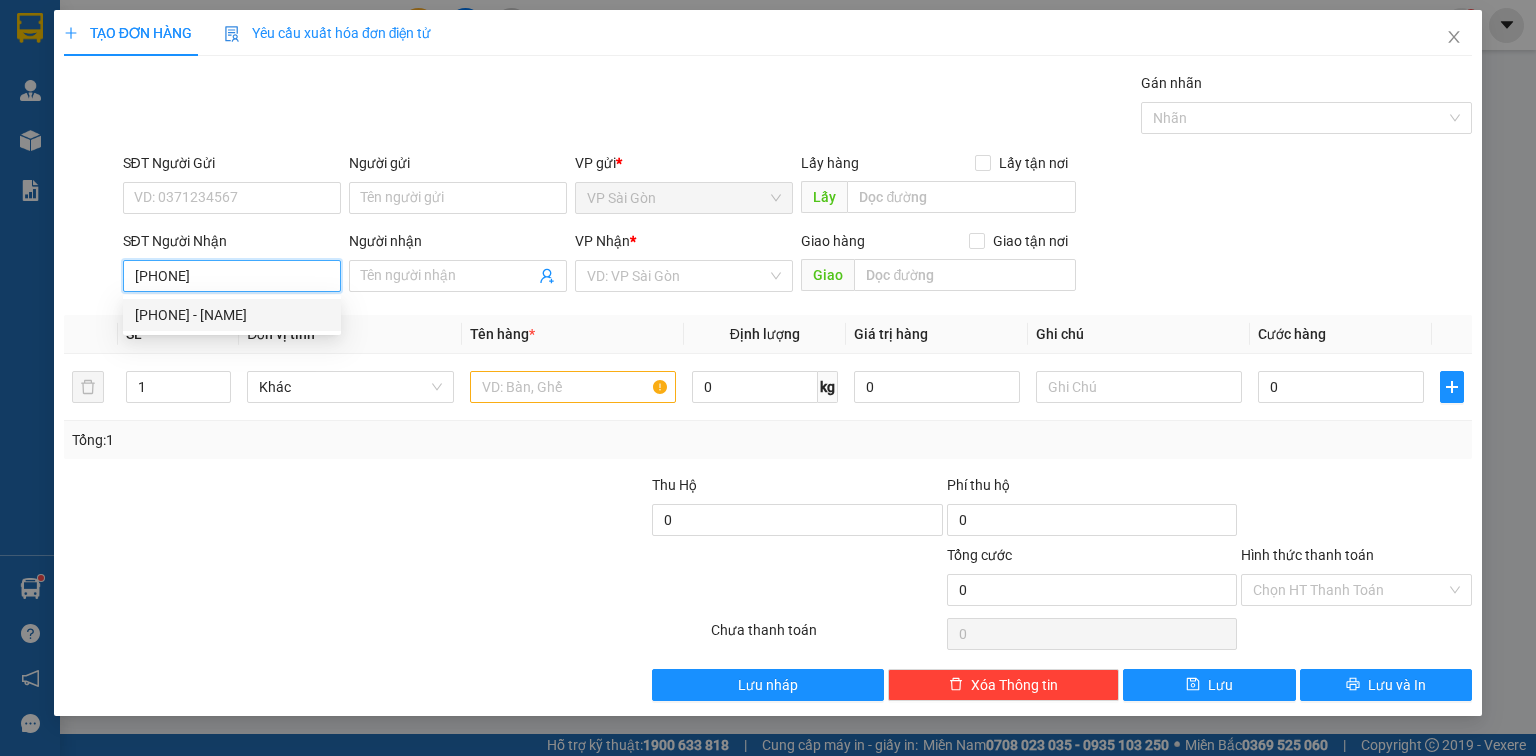 click on "0835572222 - THƠ" at bounding box center (232, 315) 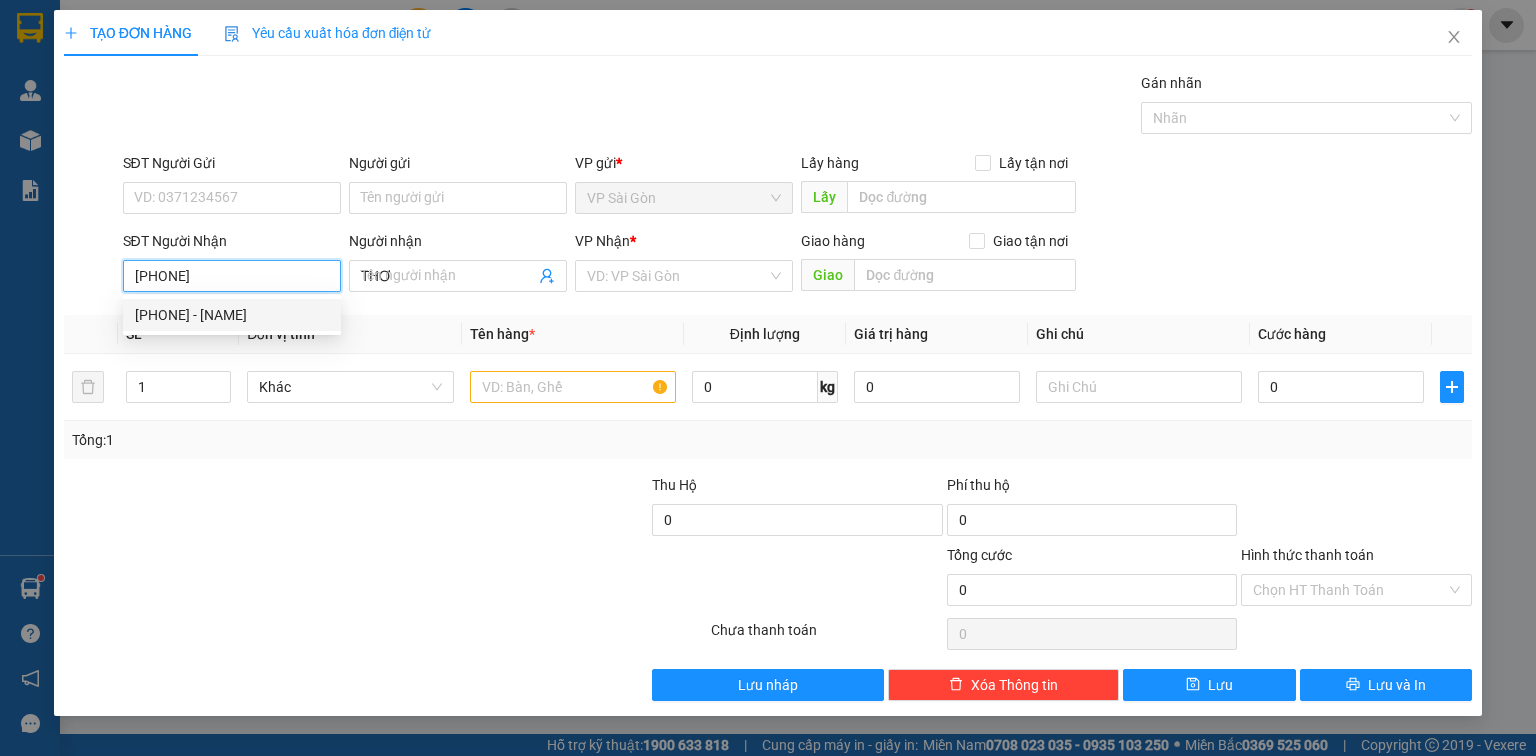 type on "20.000" 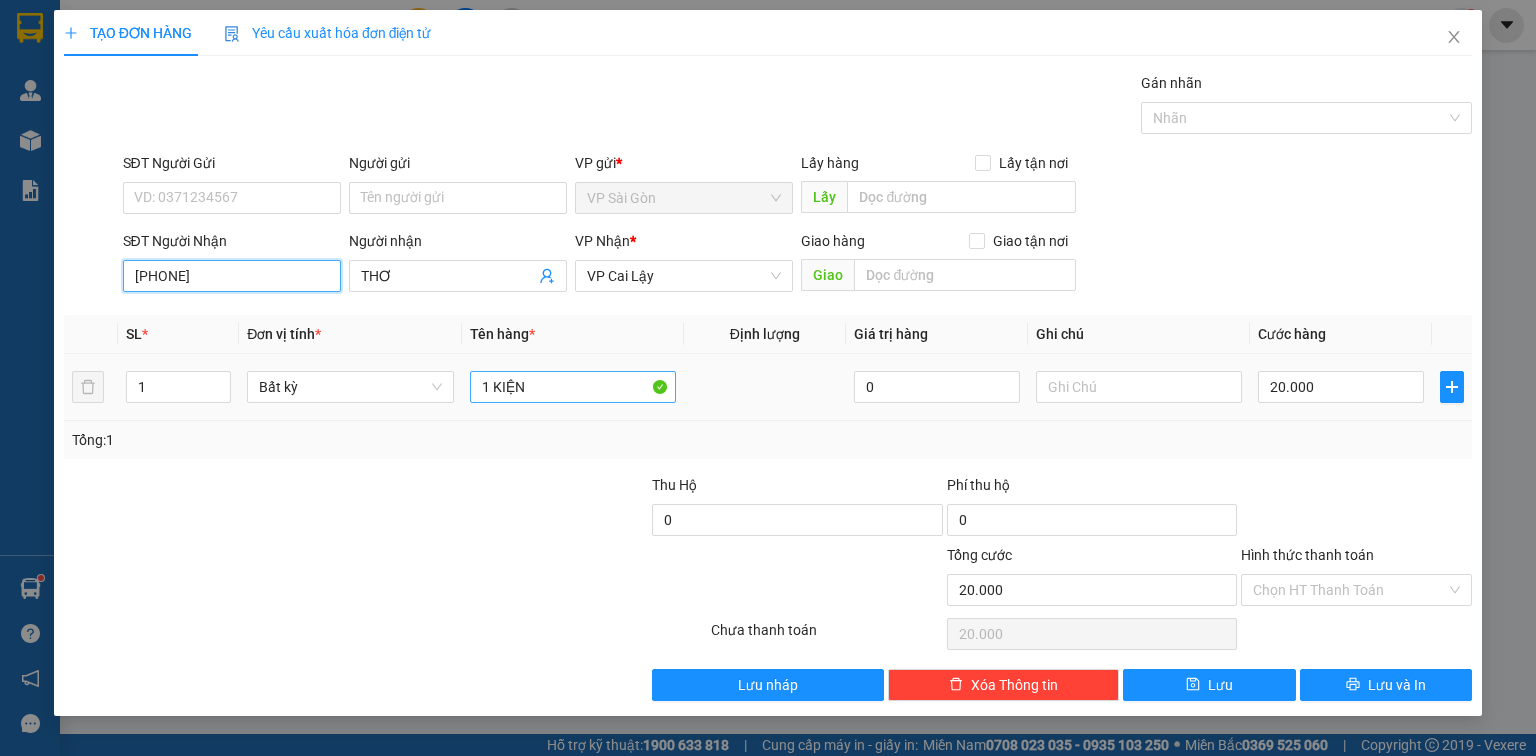 type on "[PHONE]" 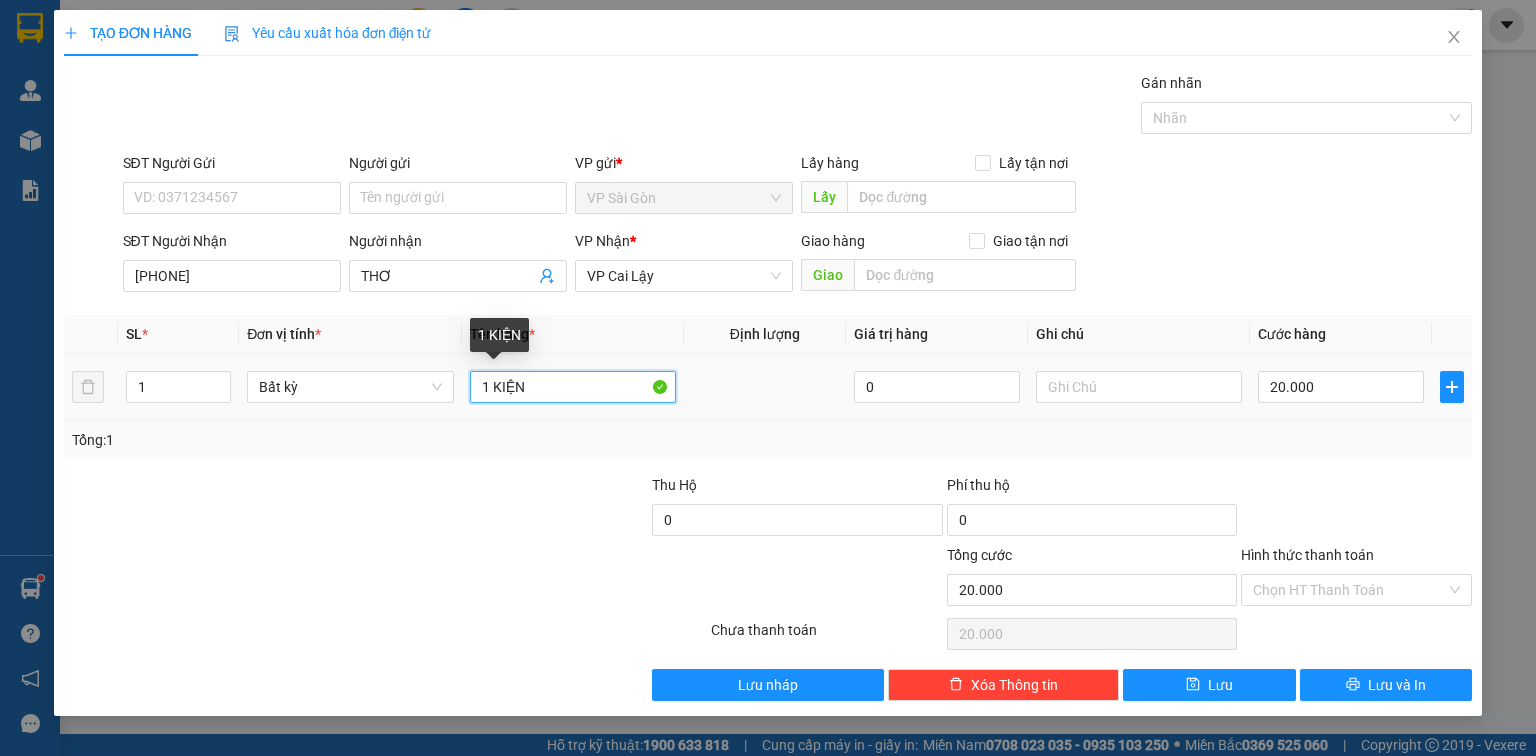 click on "1 KIỆN" at bounding box center (573, 387) 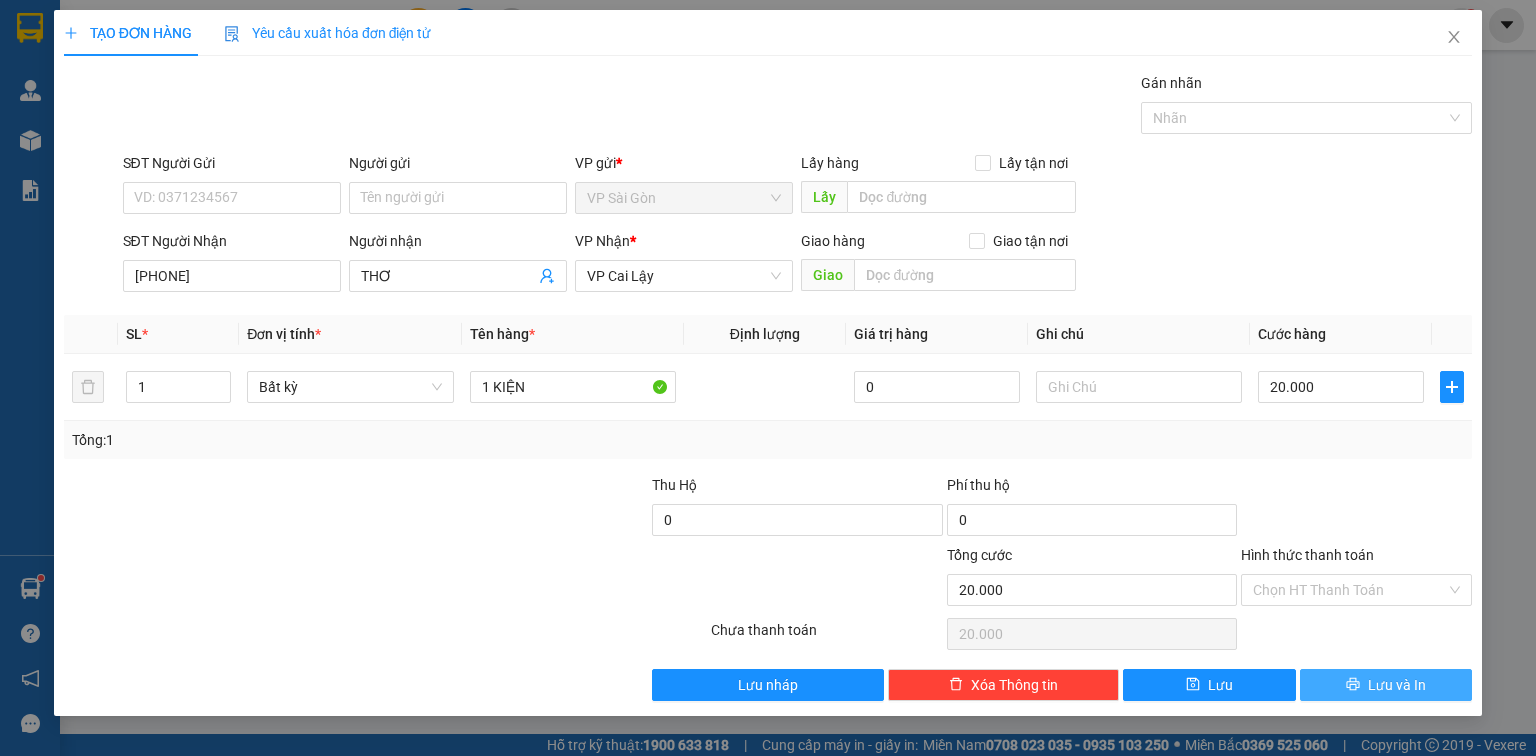 click 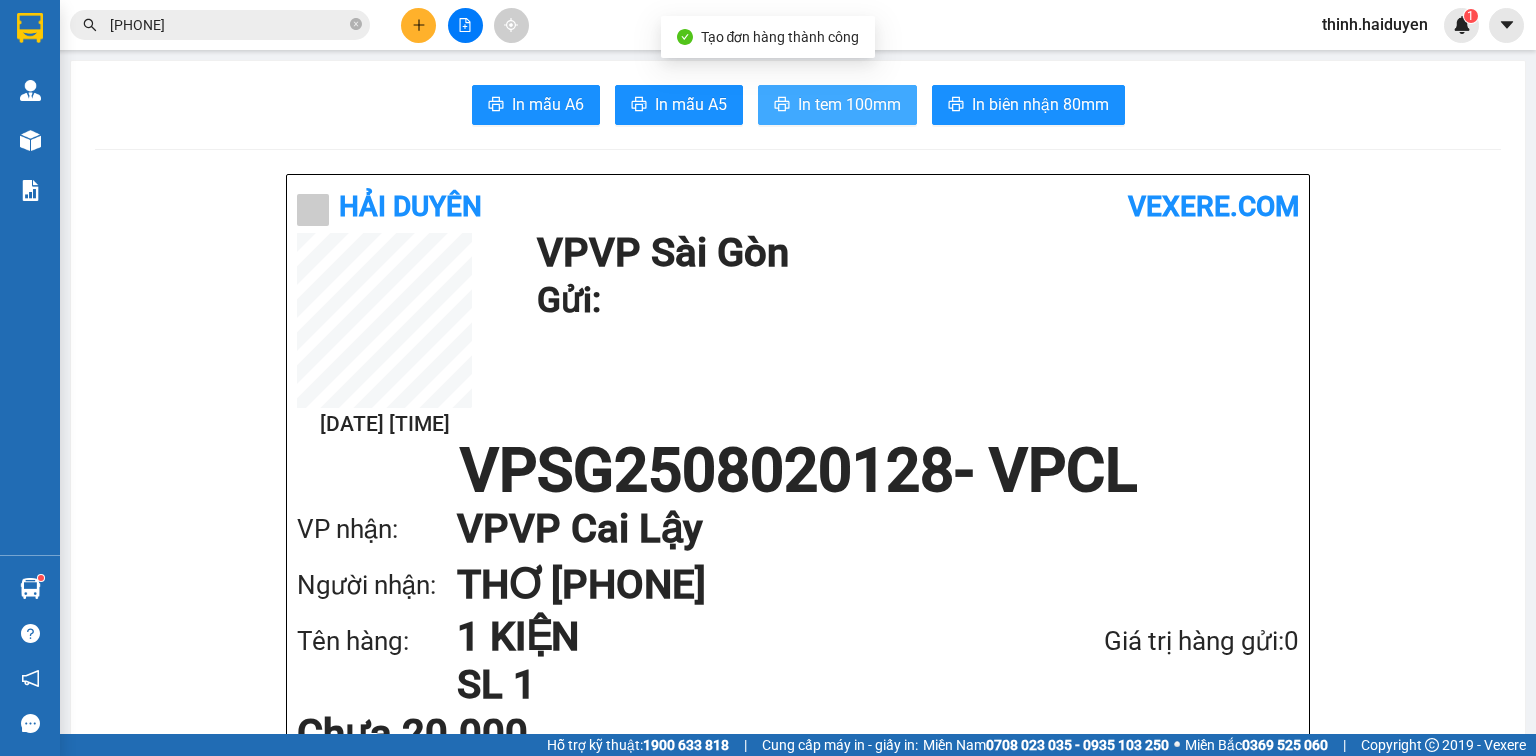 click on "In tem 100mm" at bounding box center [849, 104] 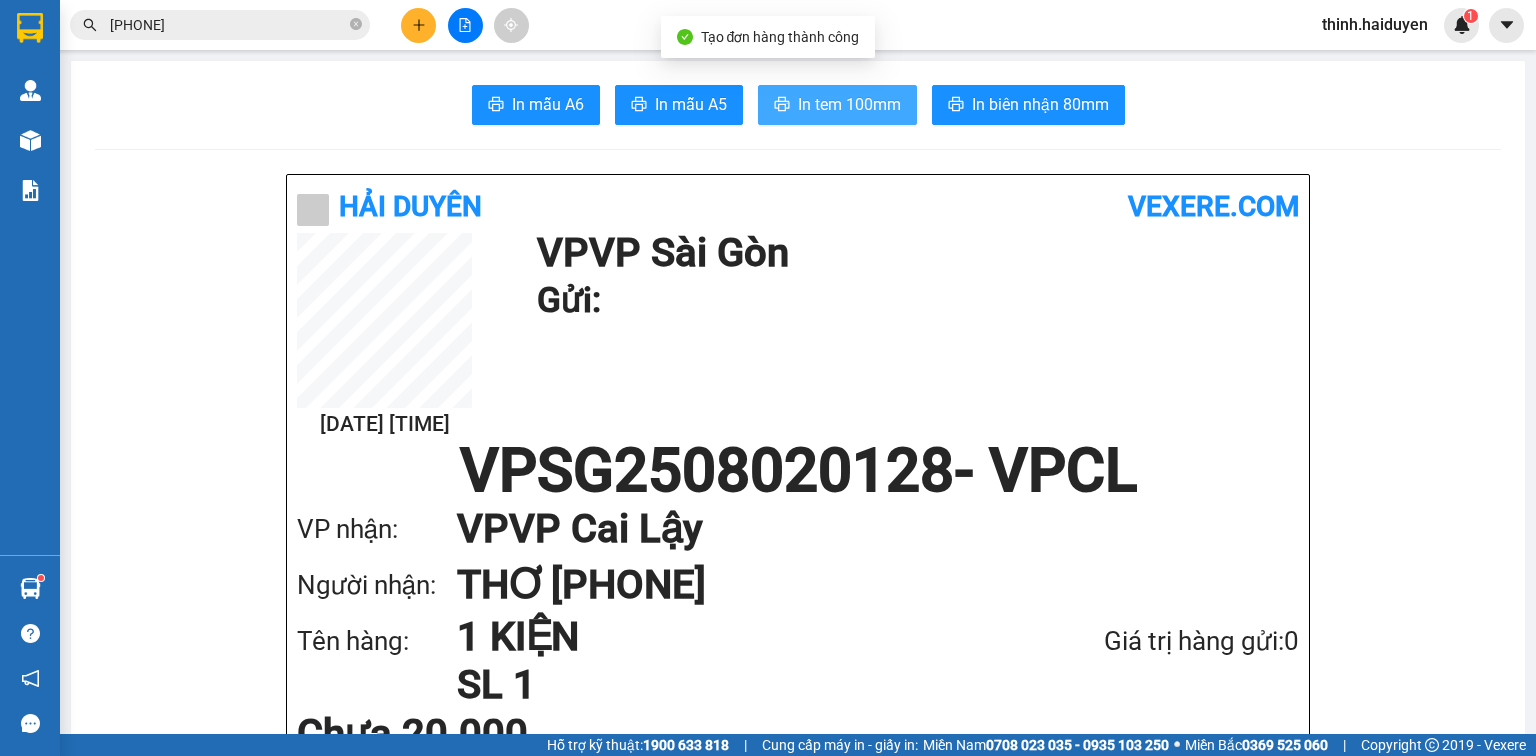 scroll, scrollTop: 0, scrollLeft: 0, axis: both 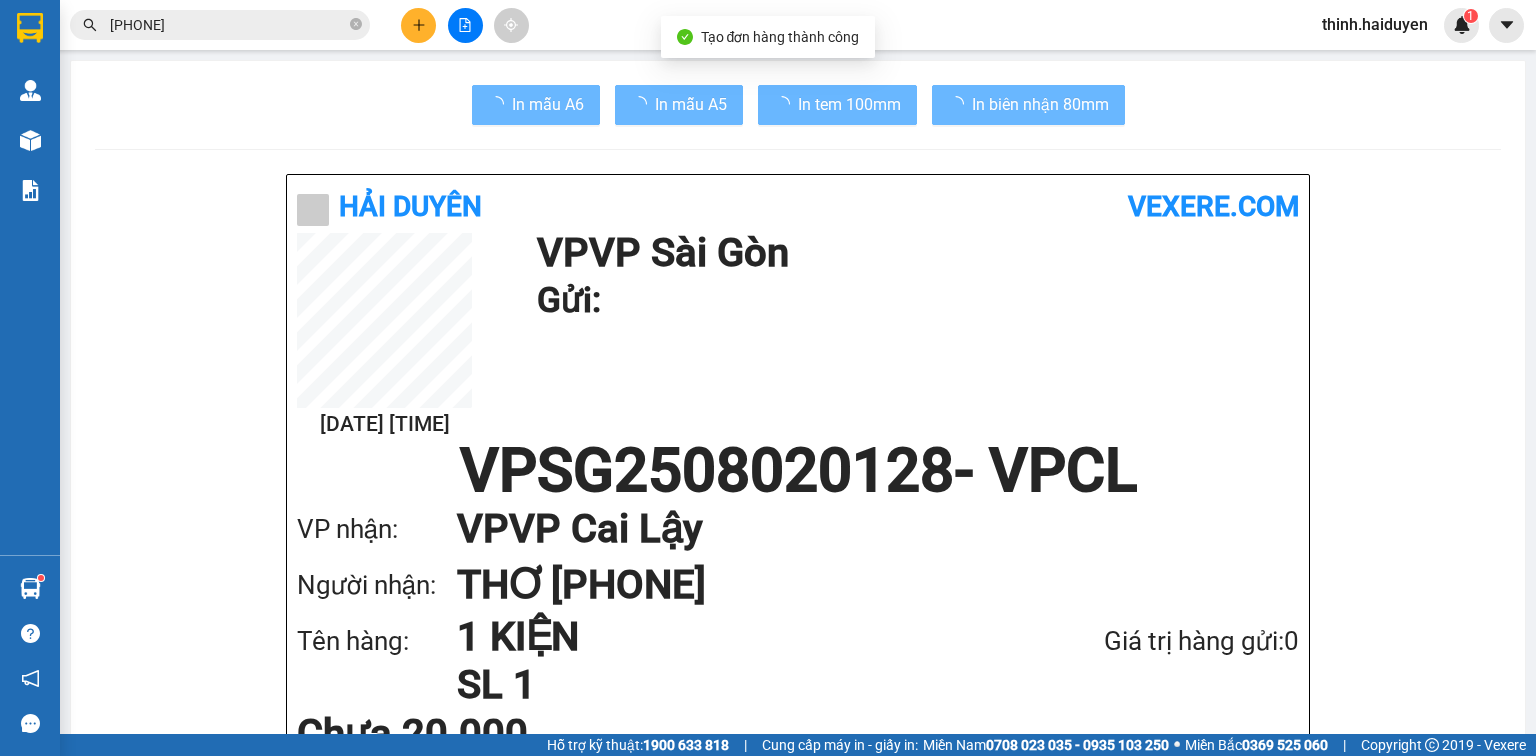drag, startPoint x: 1172, startPoint y: 655, endPoint x: 950, endPoint y: 200, distance: 506.26968 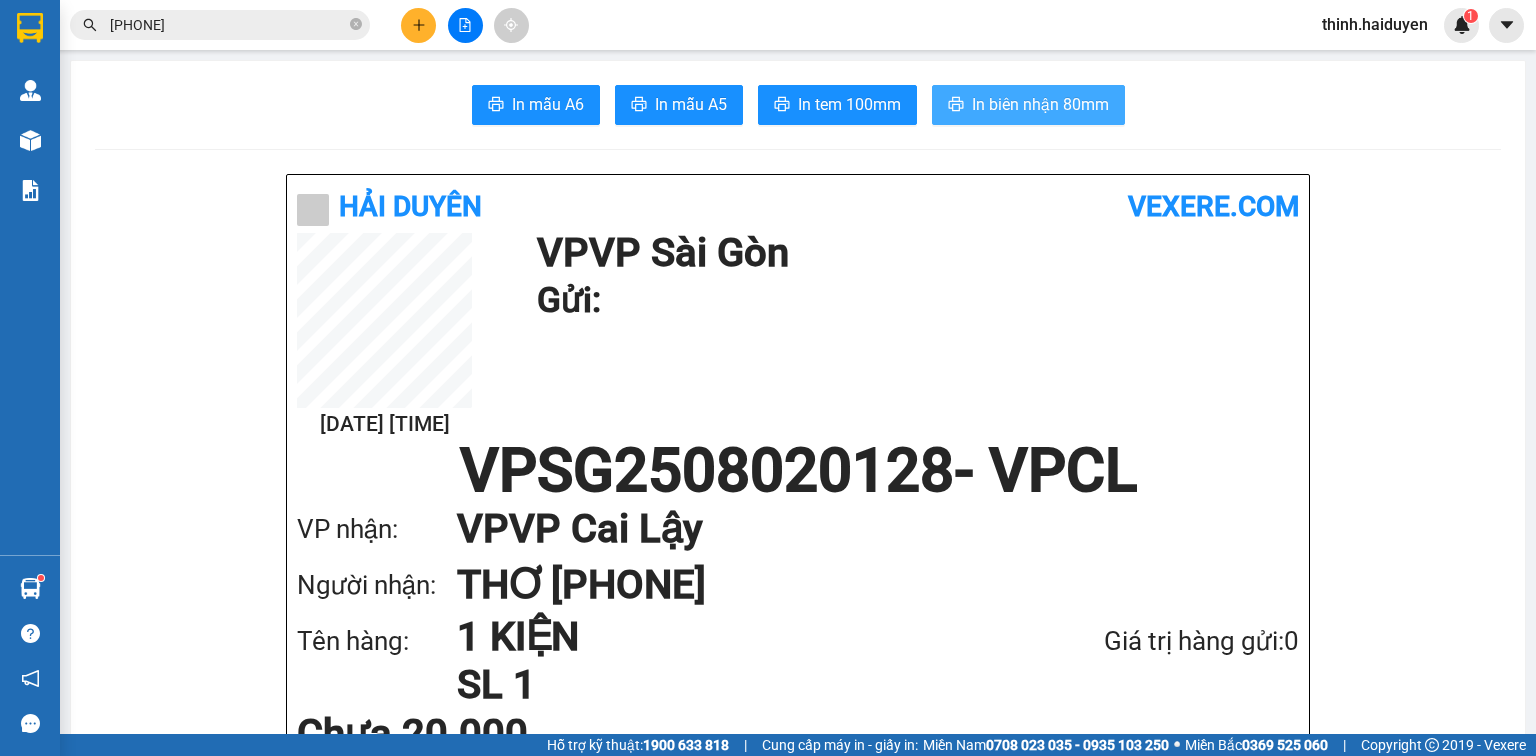 click on "In biên nhận 80mm" at bounding box center (1028, 105) 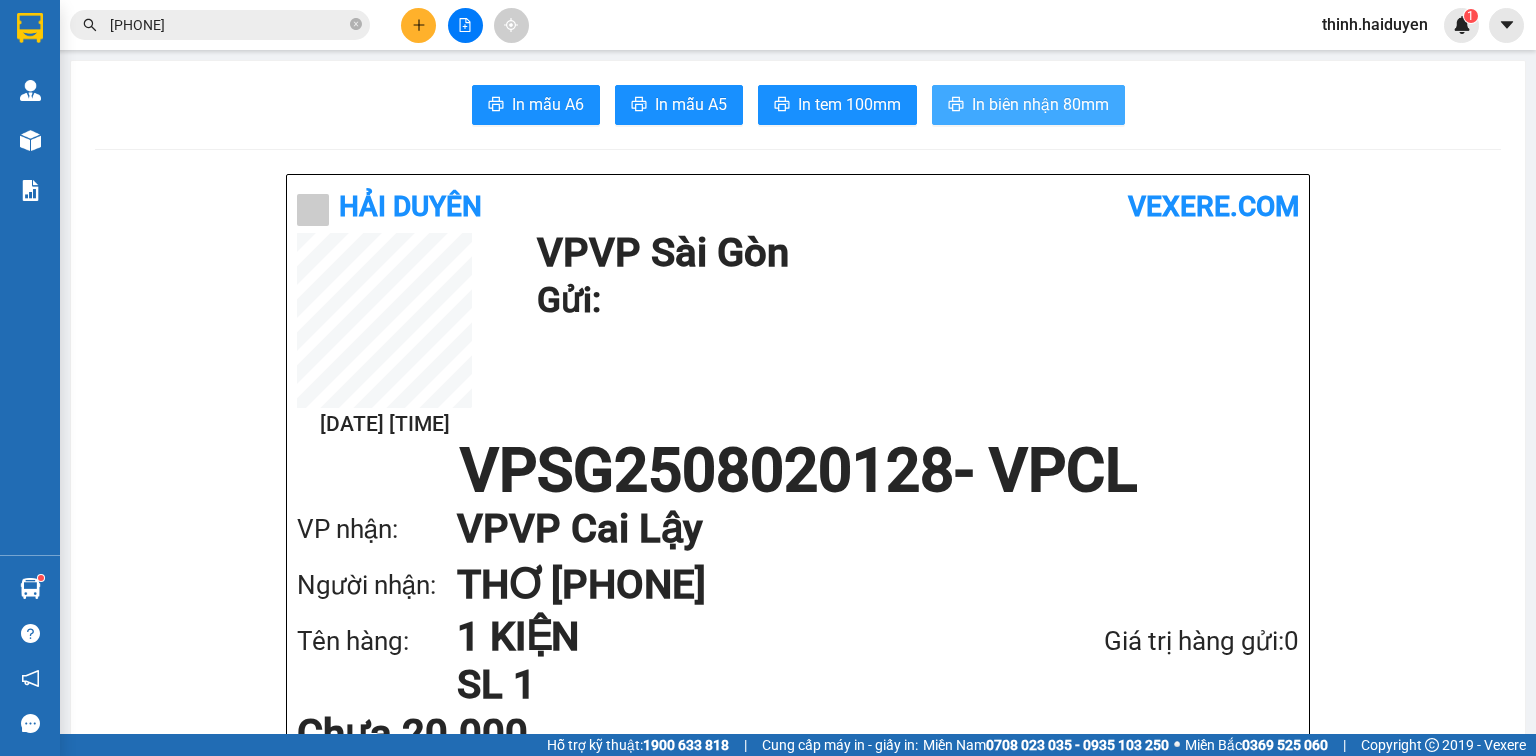 scroll, scrollTop: 0, scrollLeft: 0, axis: both 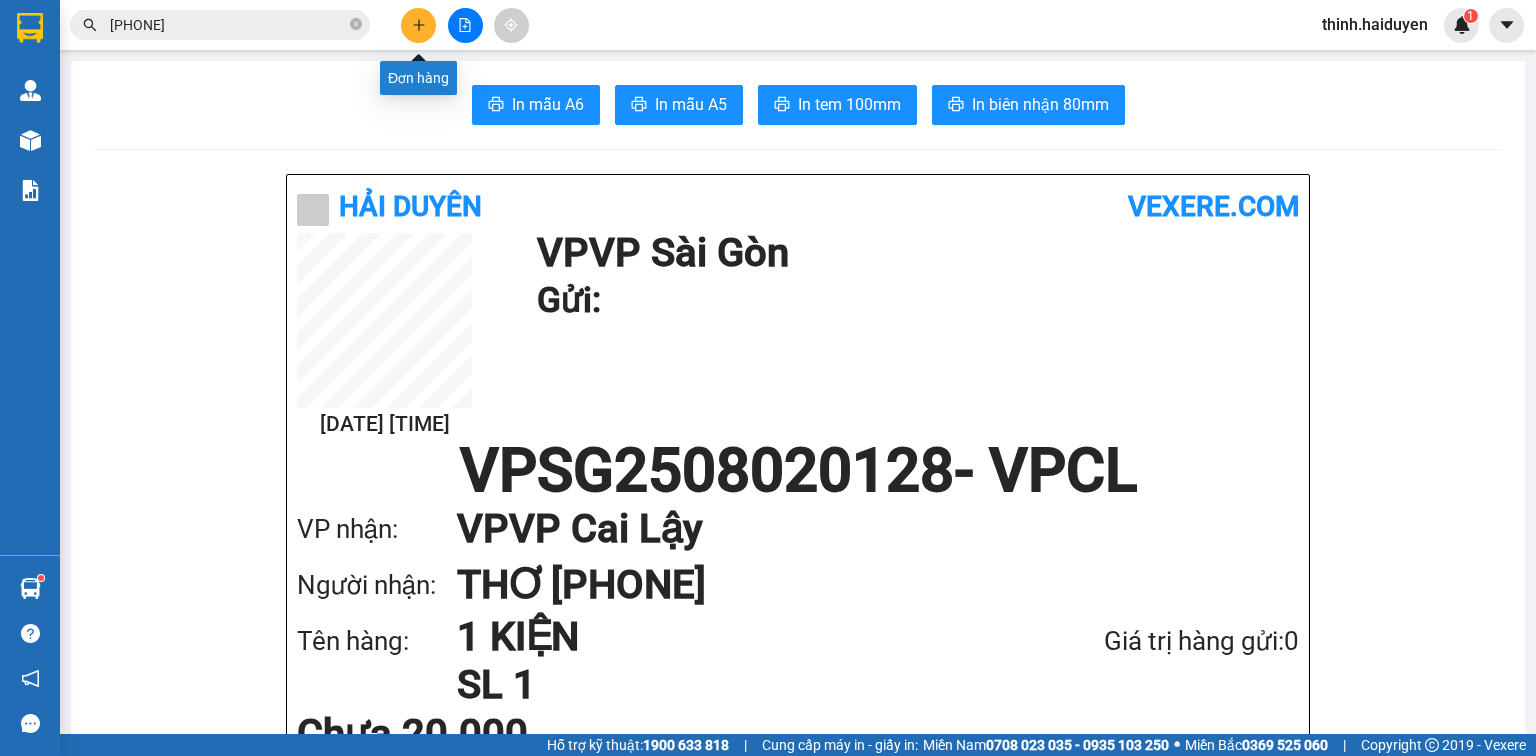 click at bounding box center (418, 25) 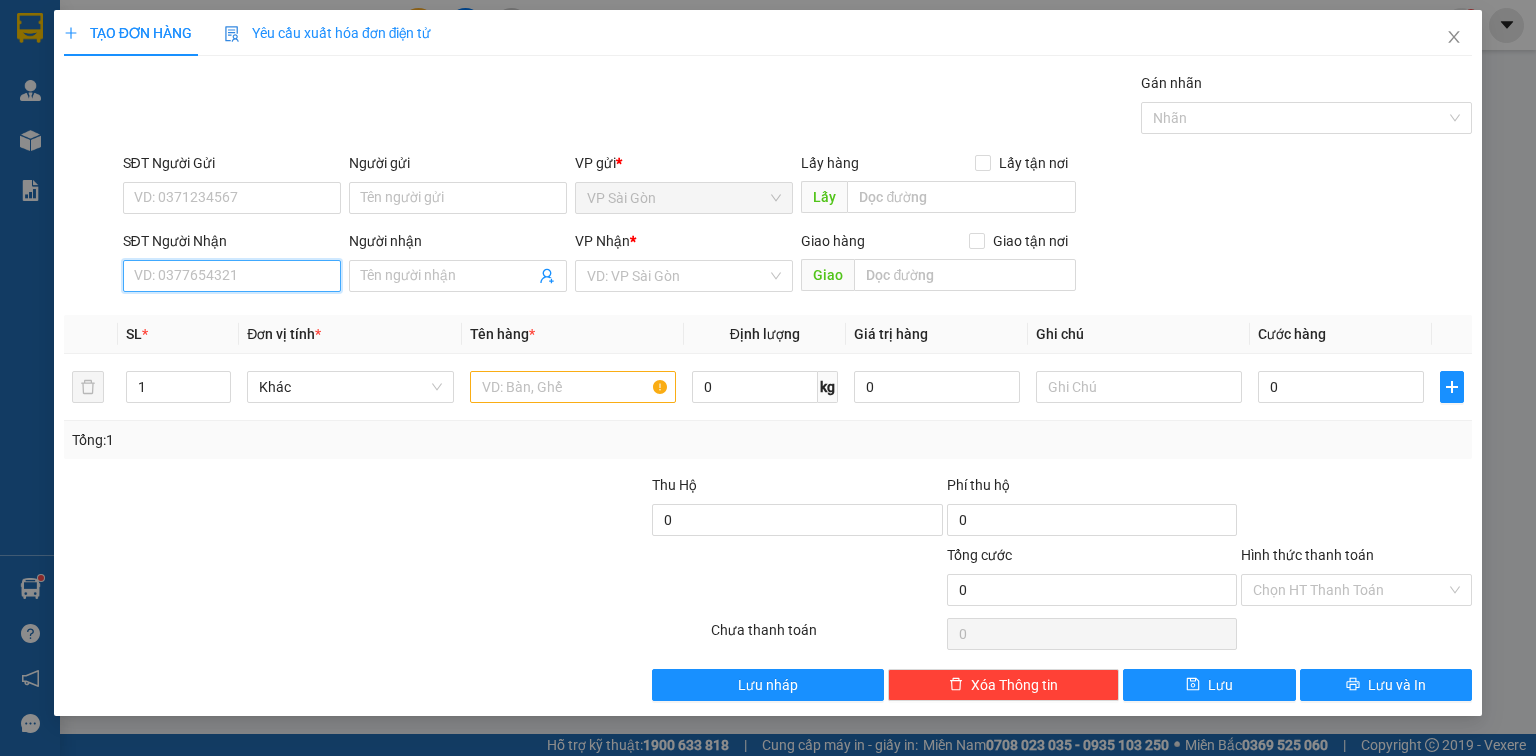 click on "SĐT Người Nhận" at bounding box center (232, 276) 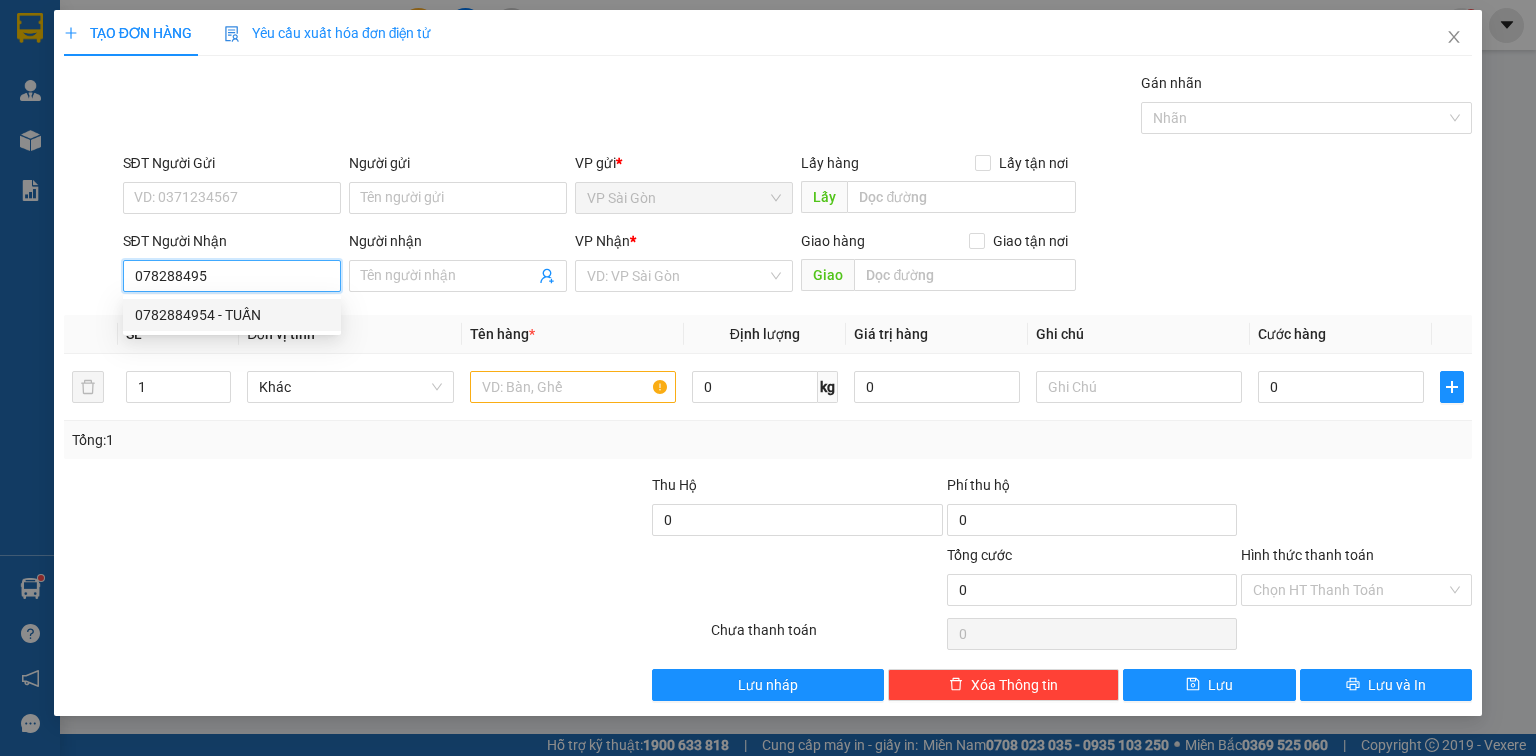 click on "0782884954 - TUẤN" at bounding box center (232, 315) 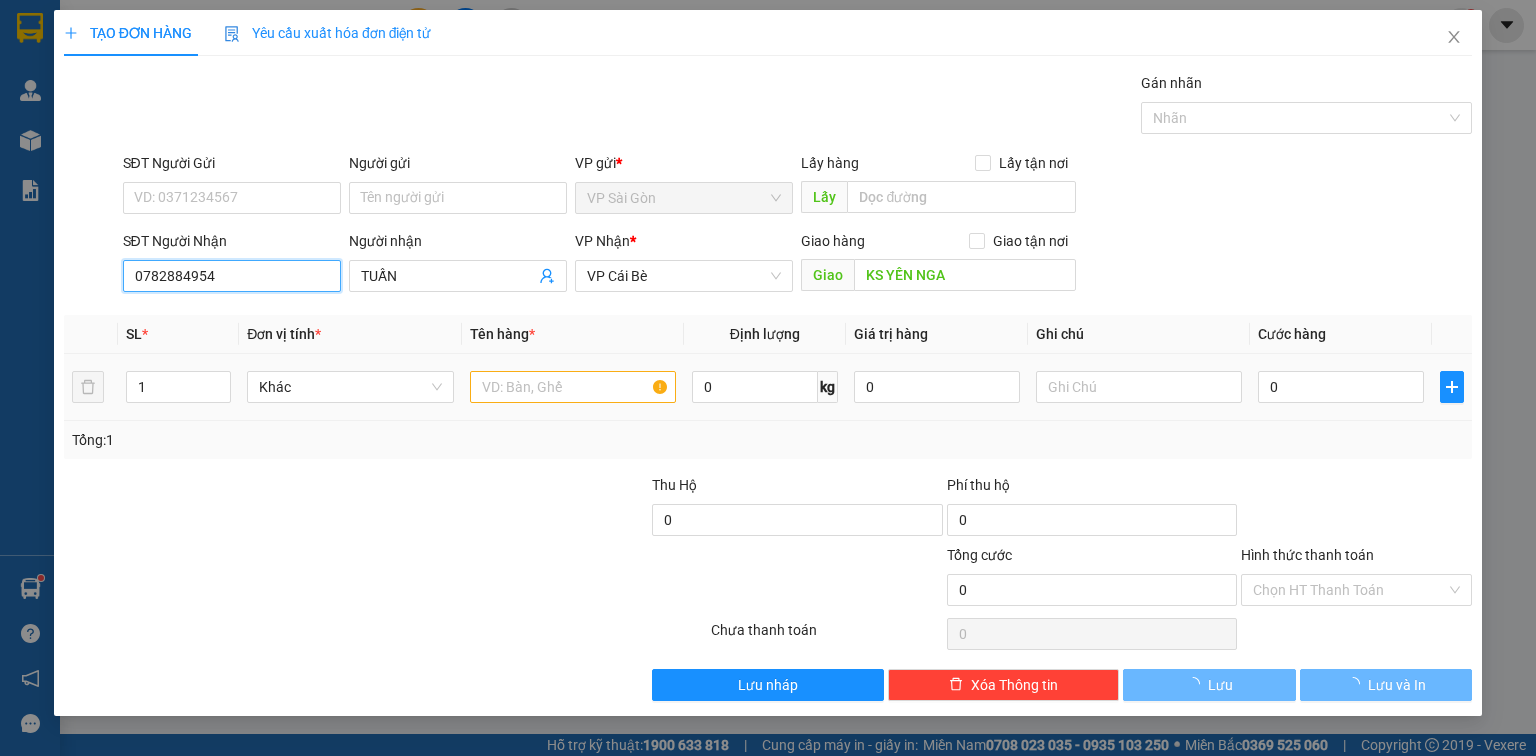 type on "20.000" 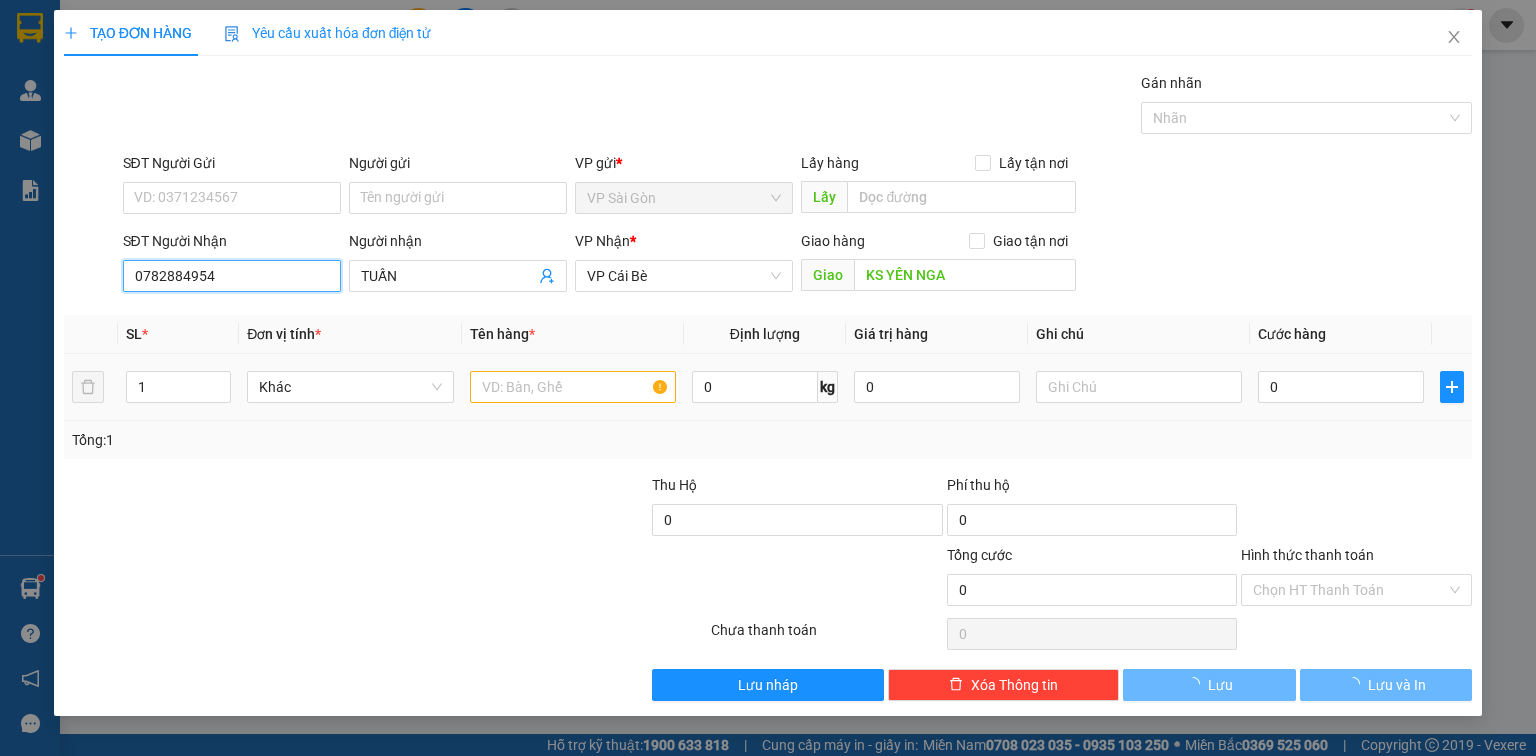 type on "20.000" 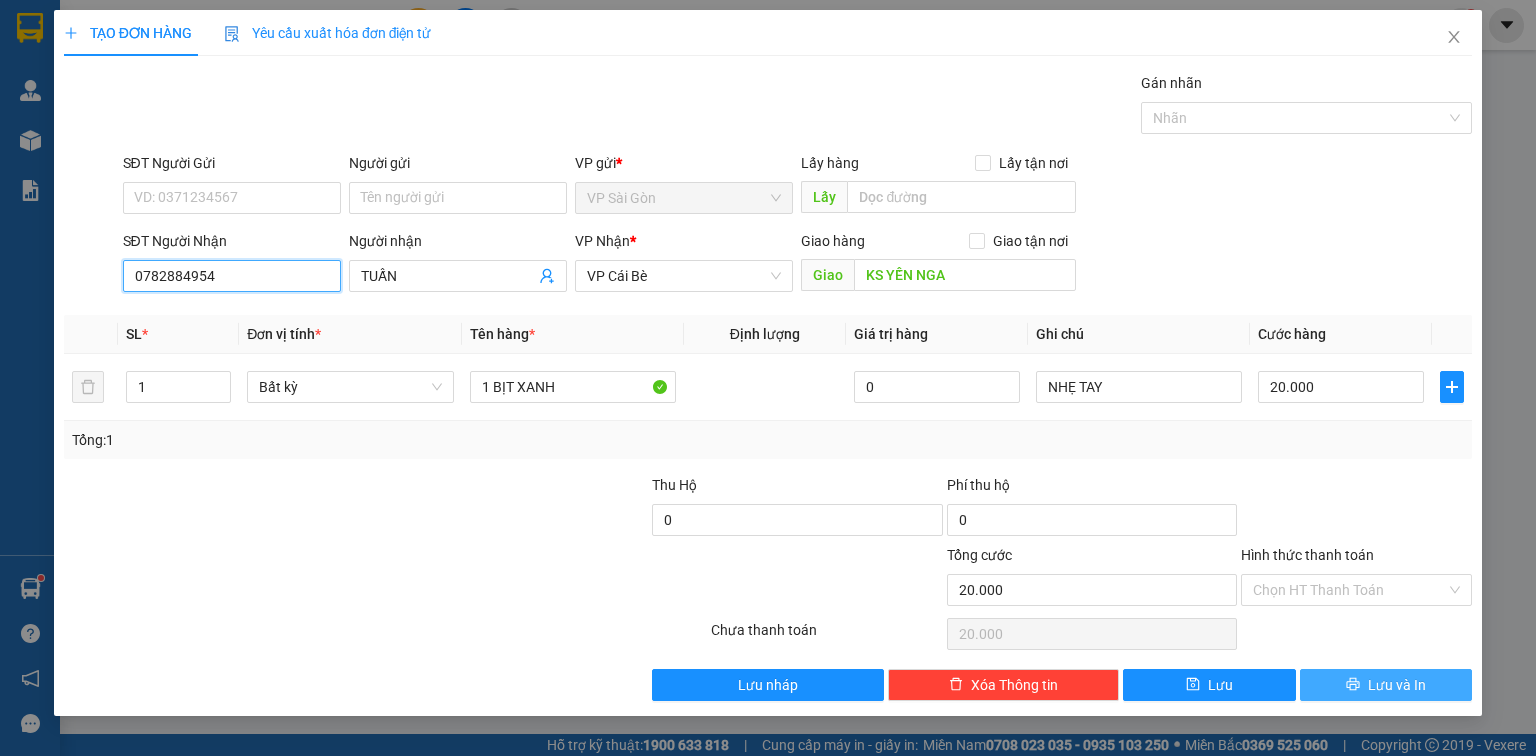 type on "0782884954" 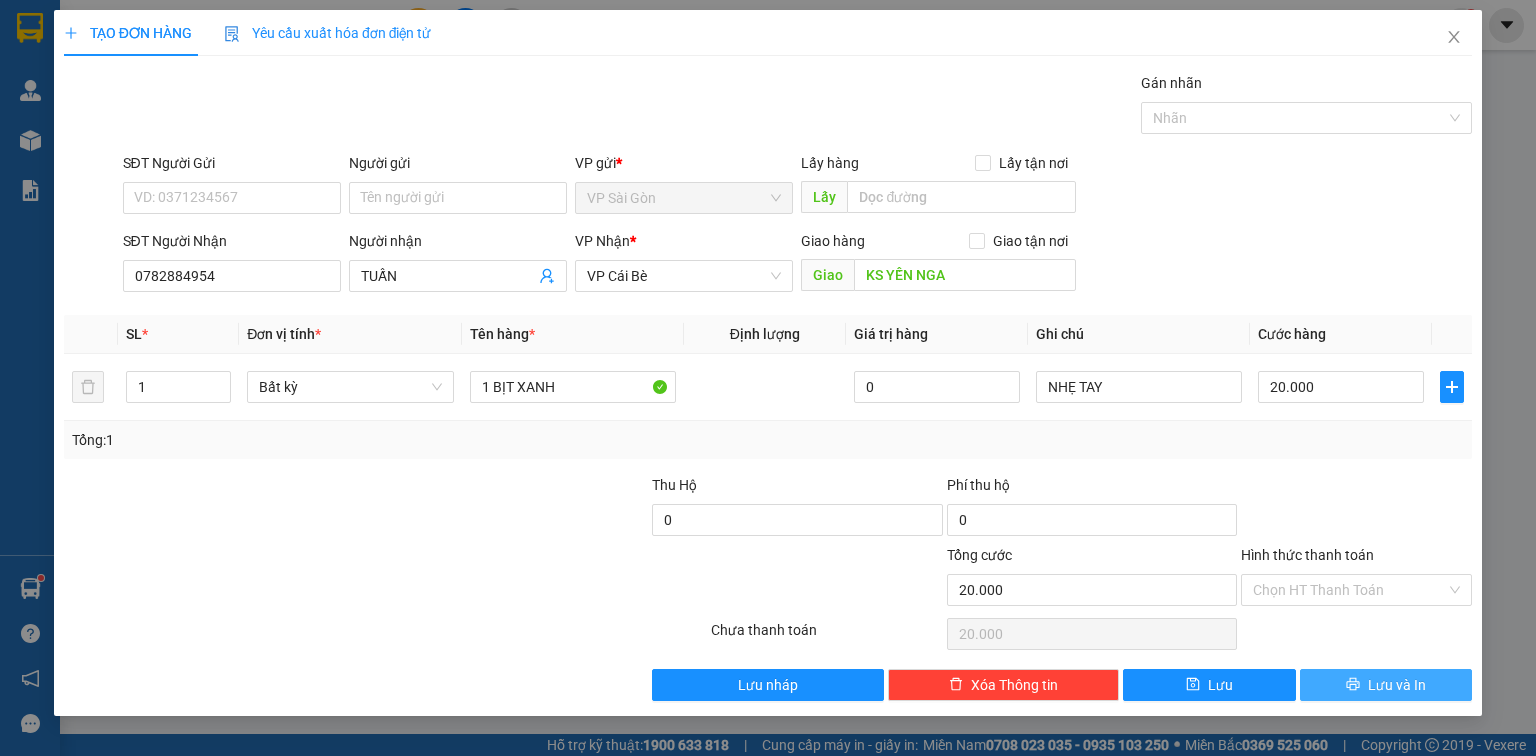 click on "Lưu và In" at bounding box center [1397, 685] 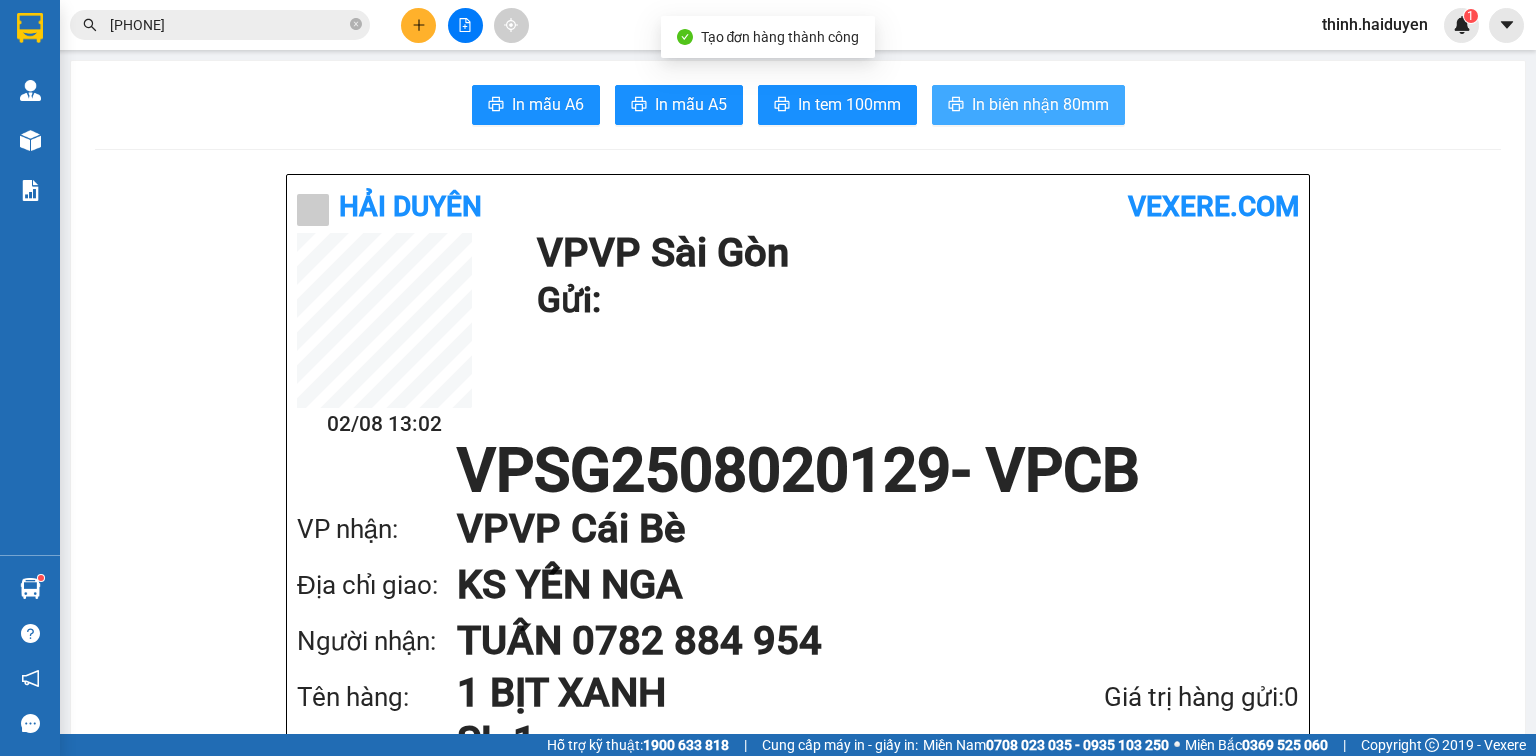 click on "In biên nhận 80mm" at bounding box center [1028, 105] 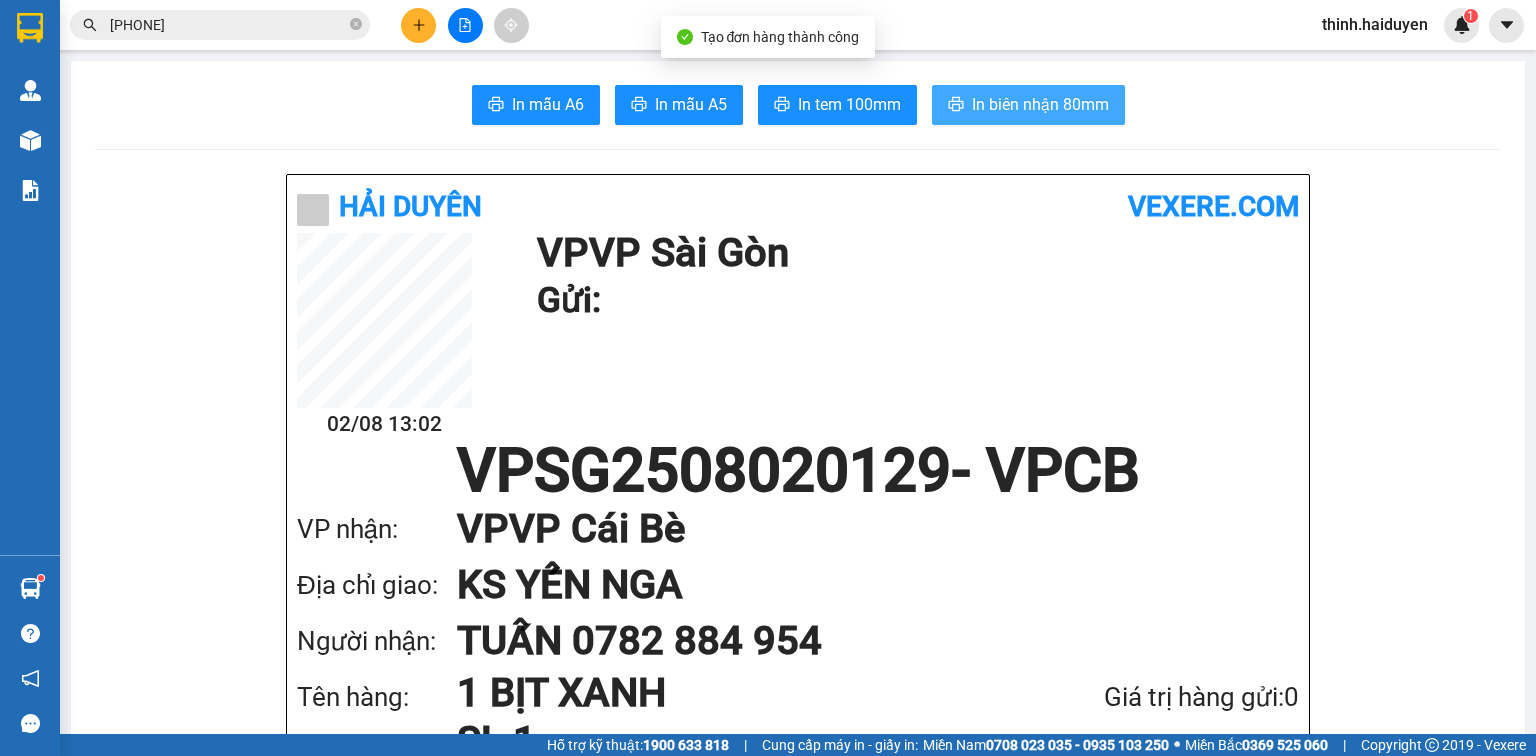scroll, scrollTop: 0, scrollLeft: 0, axis: both 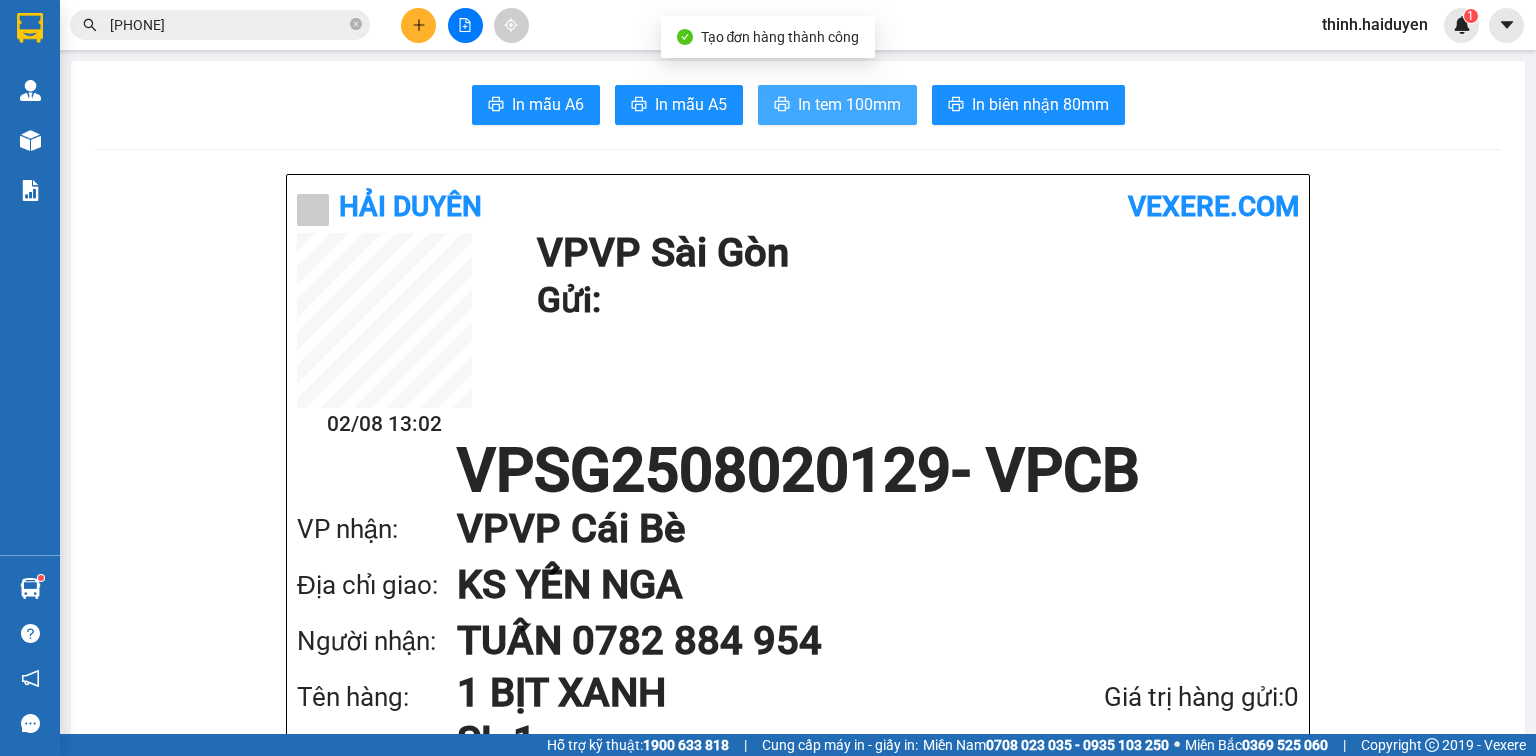 click on "In tem 100mm" at bounding box center (837, 105) 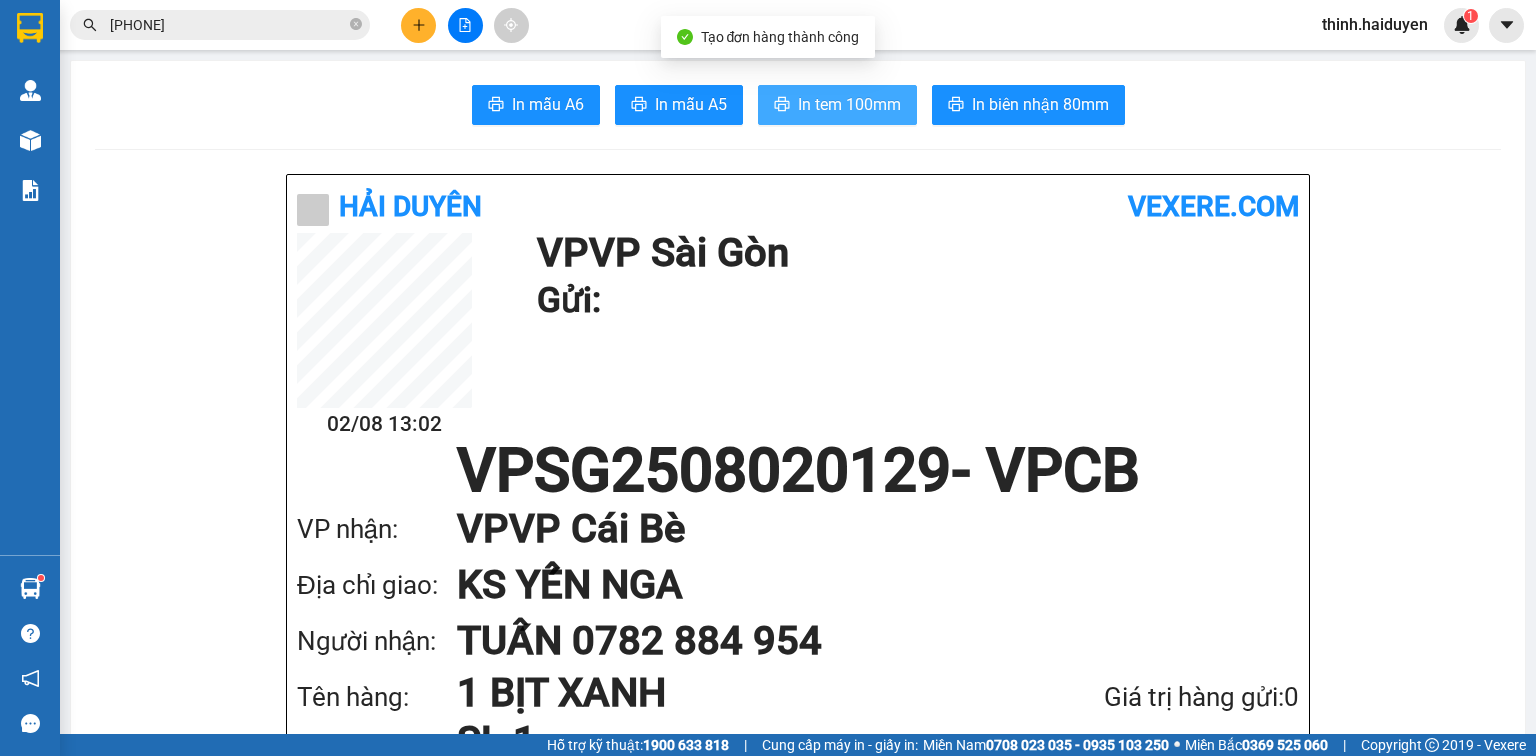 scroll, scrollTop: 0, scrollLeft: 0, axis: both 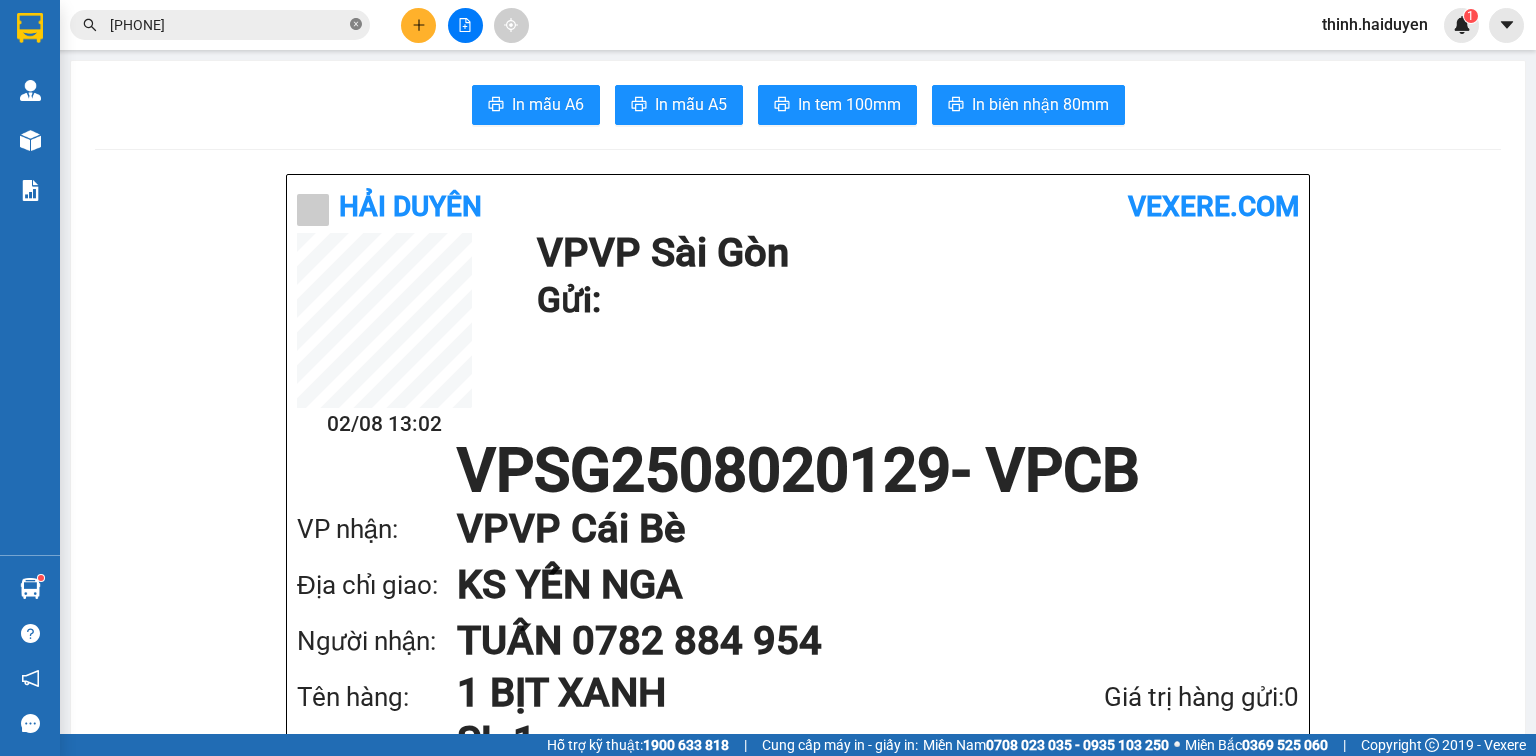 click 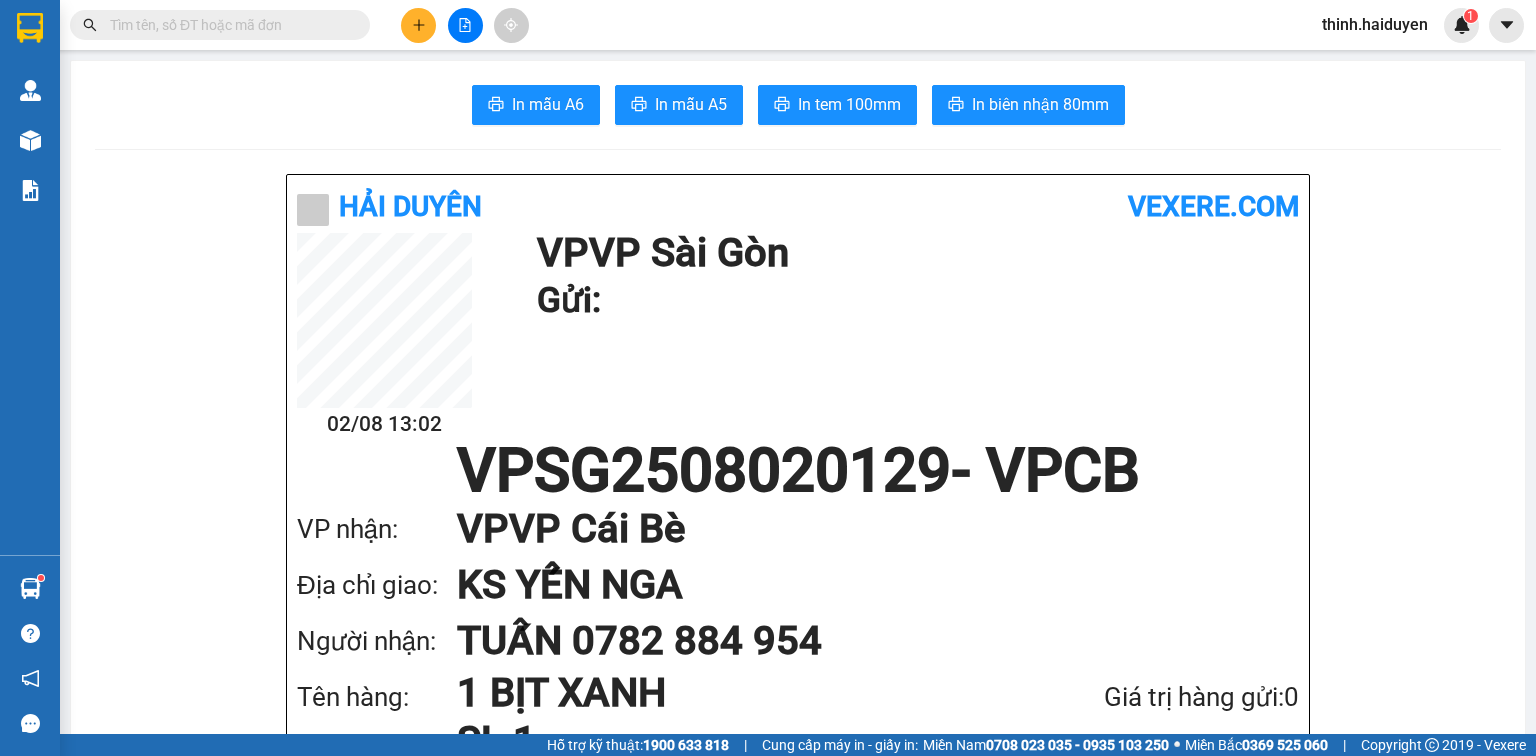 click at bounding box center (418, 25) 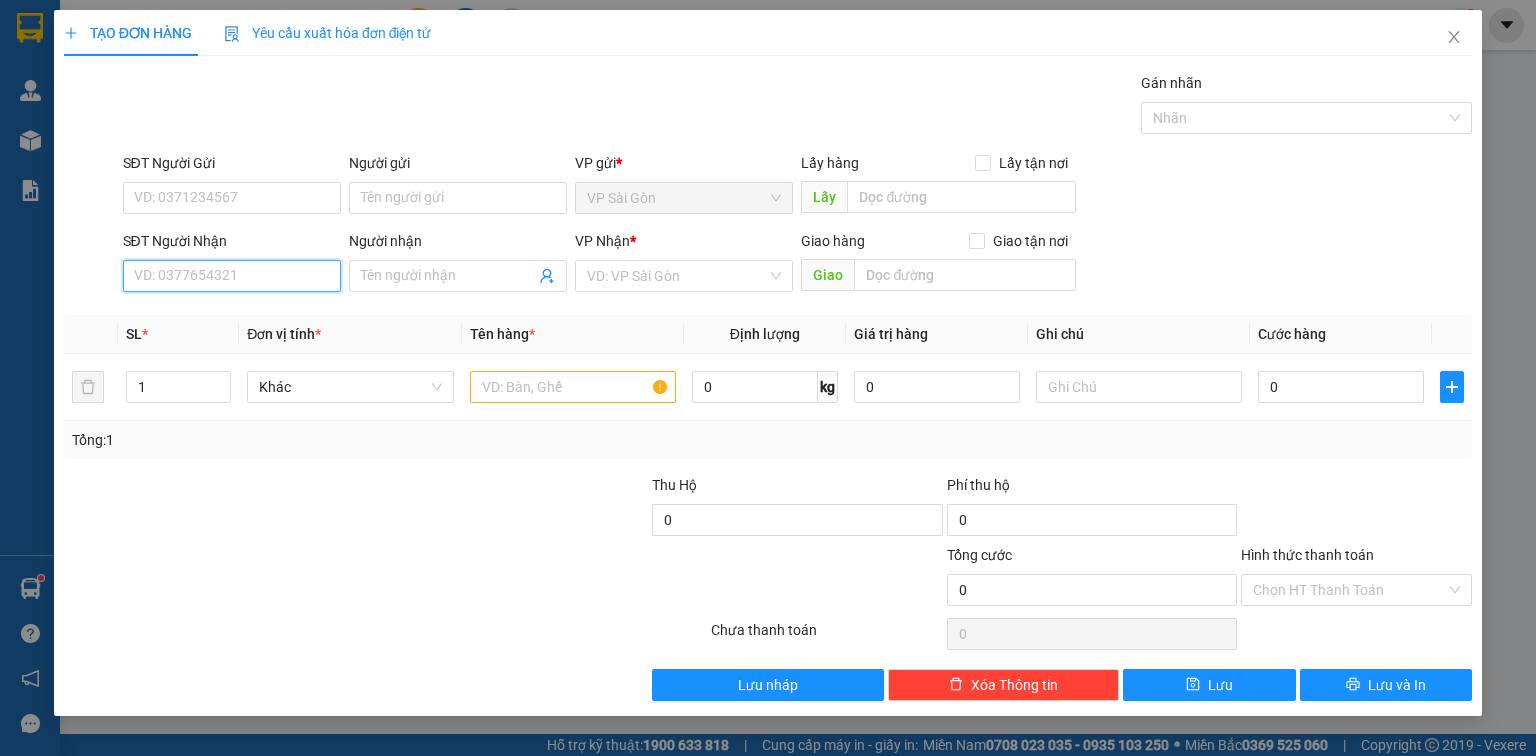 click on "SĐT Người Nhận" at bounding box center [232, 276] 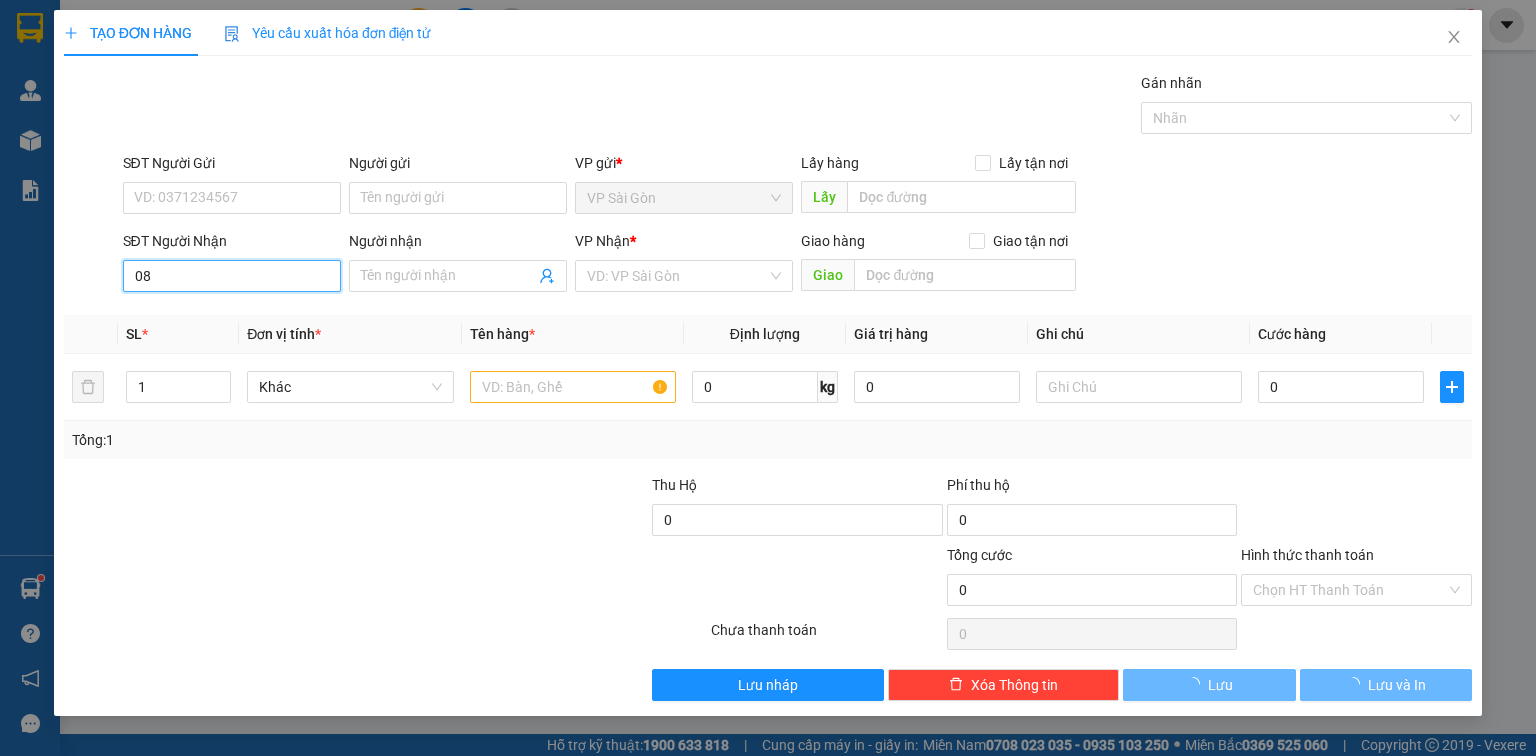 type on "0" 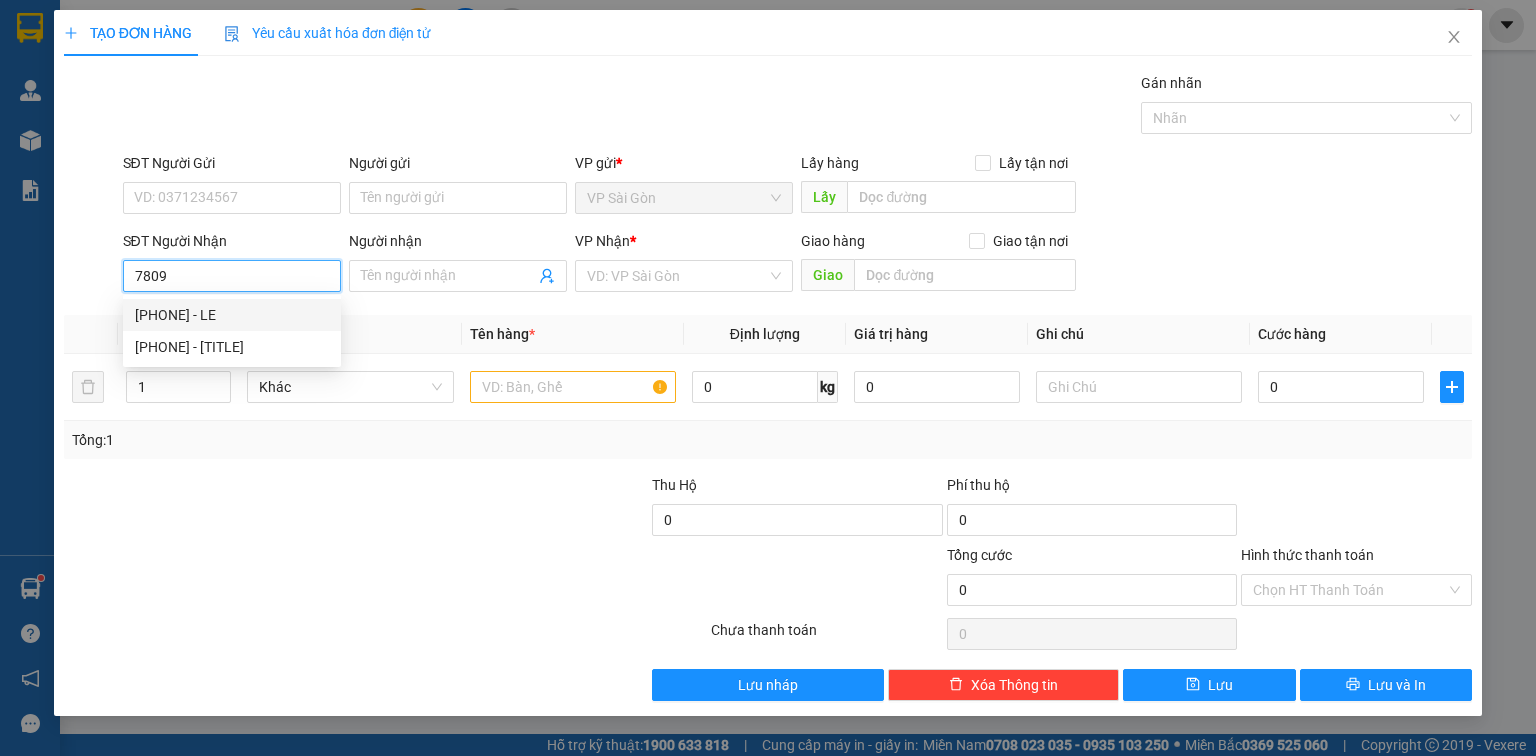 click on "0961837809 - LE" at bounding box center (232, 315) 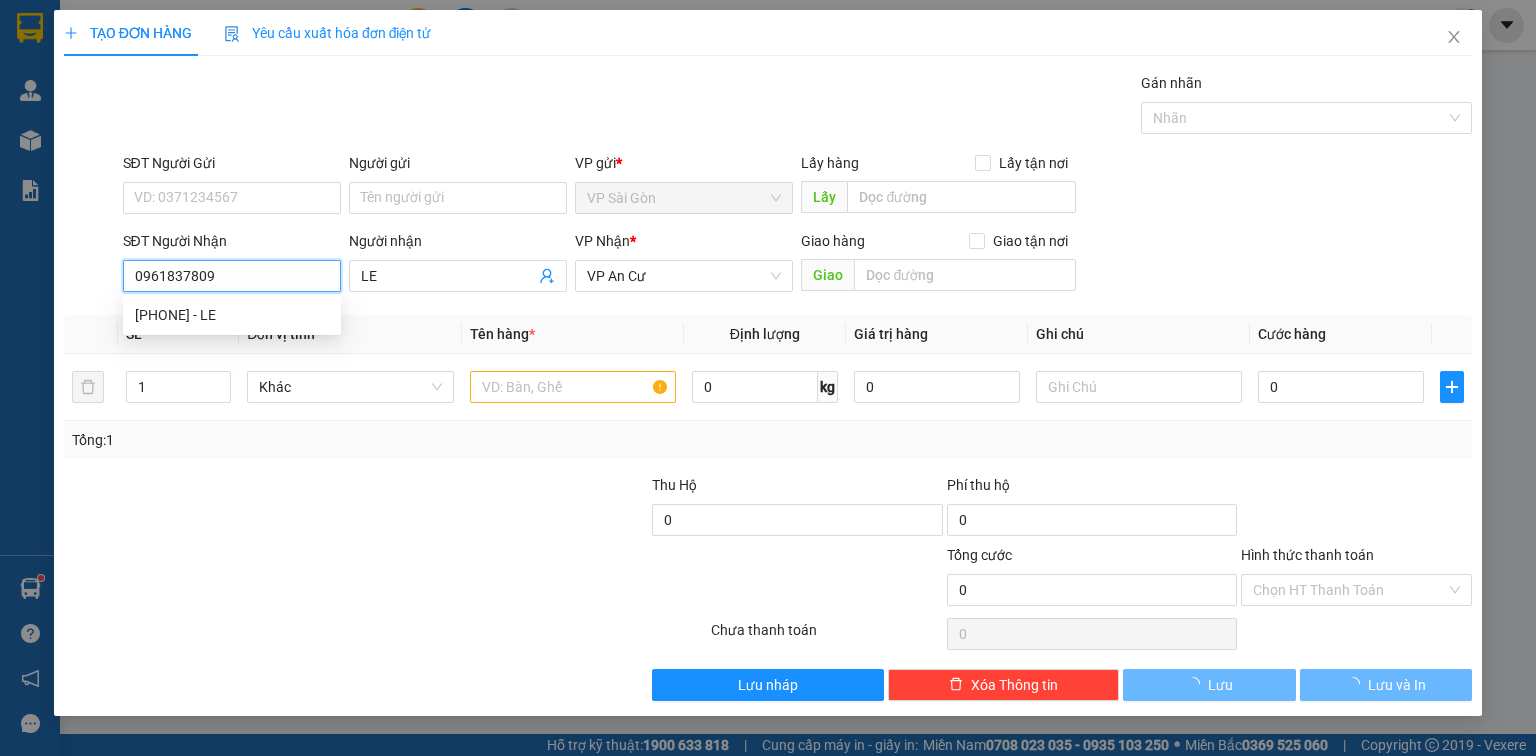 type on "LE" 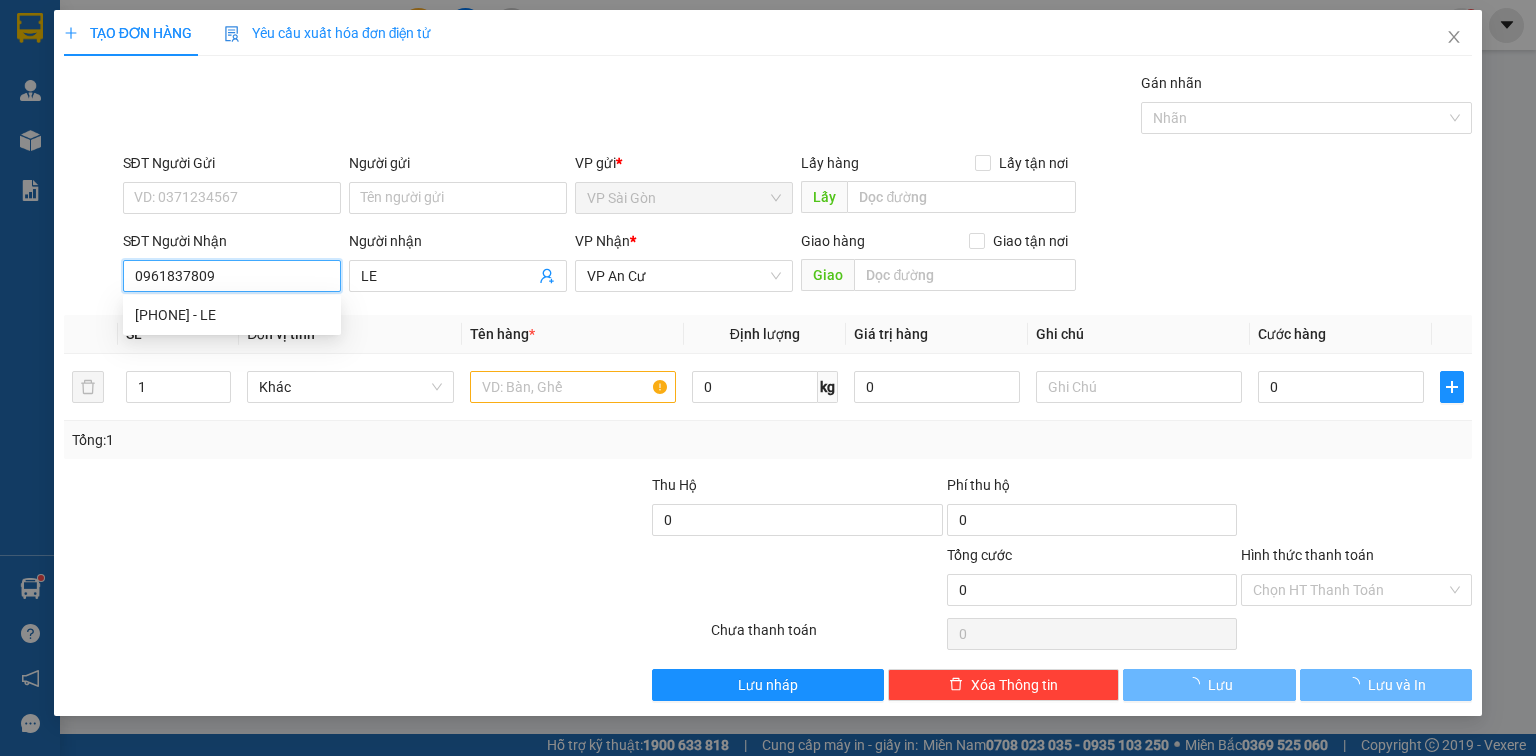 type on "20.000" 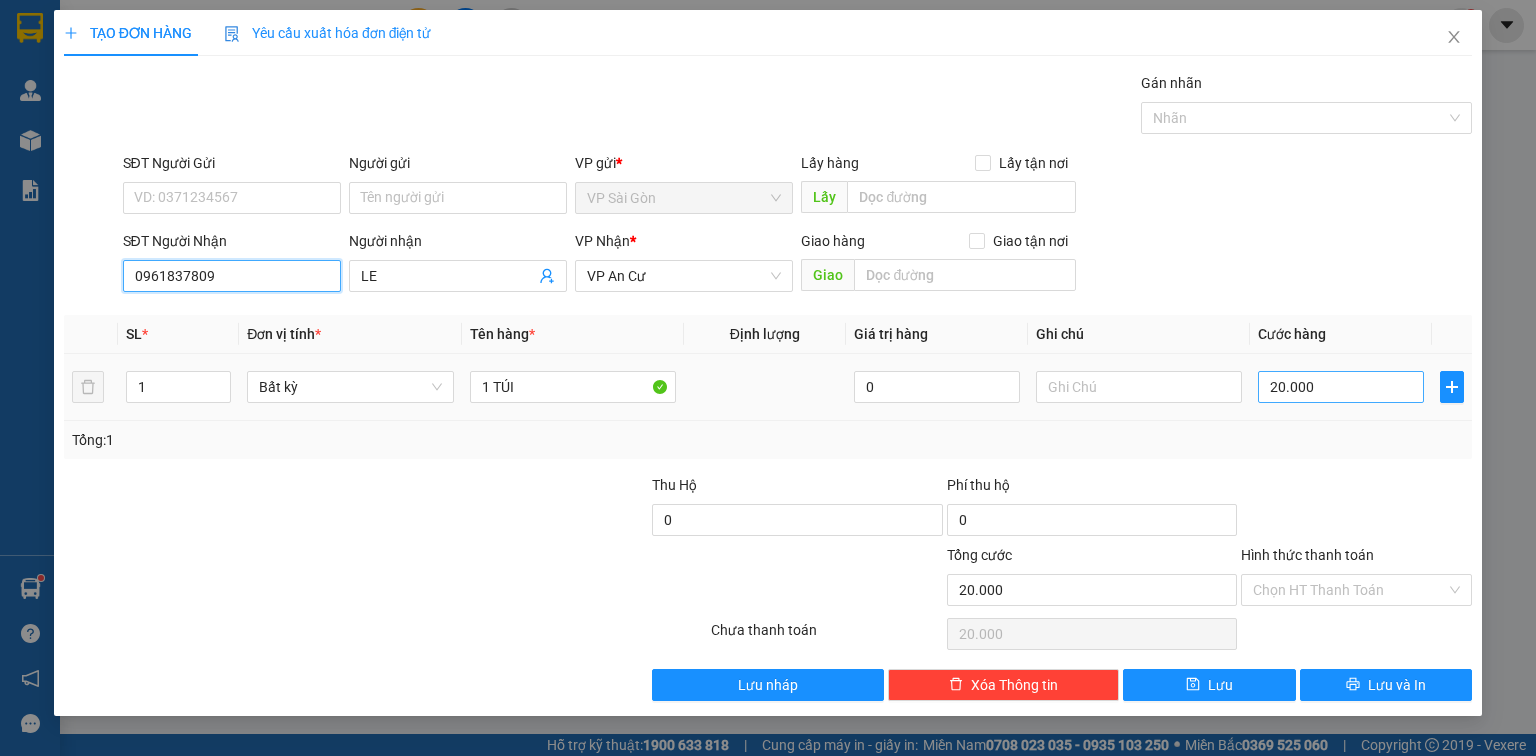 type on "0961837809" 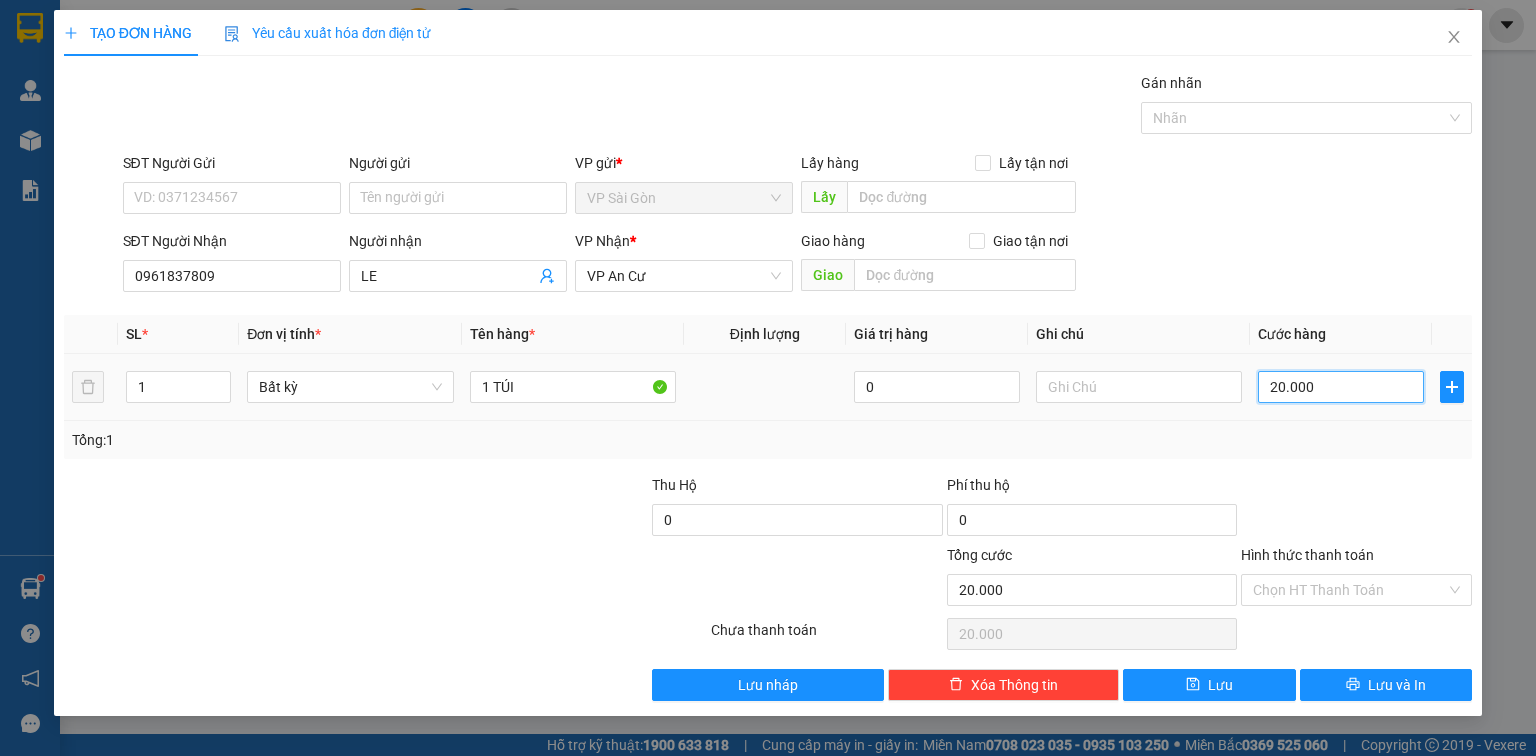 click on "20.000" at bounding box center [1341, 387] 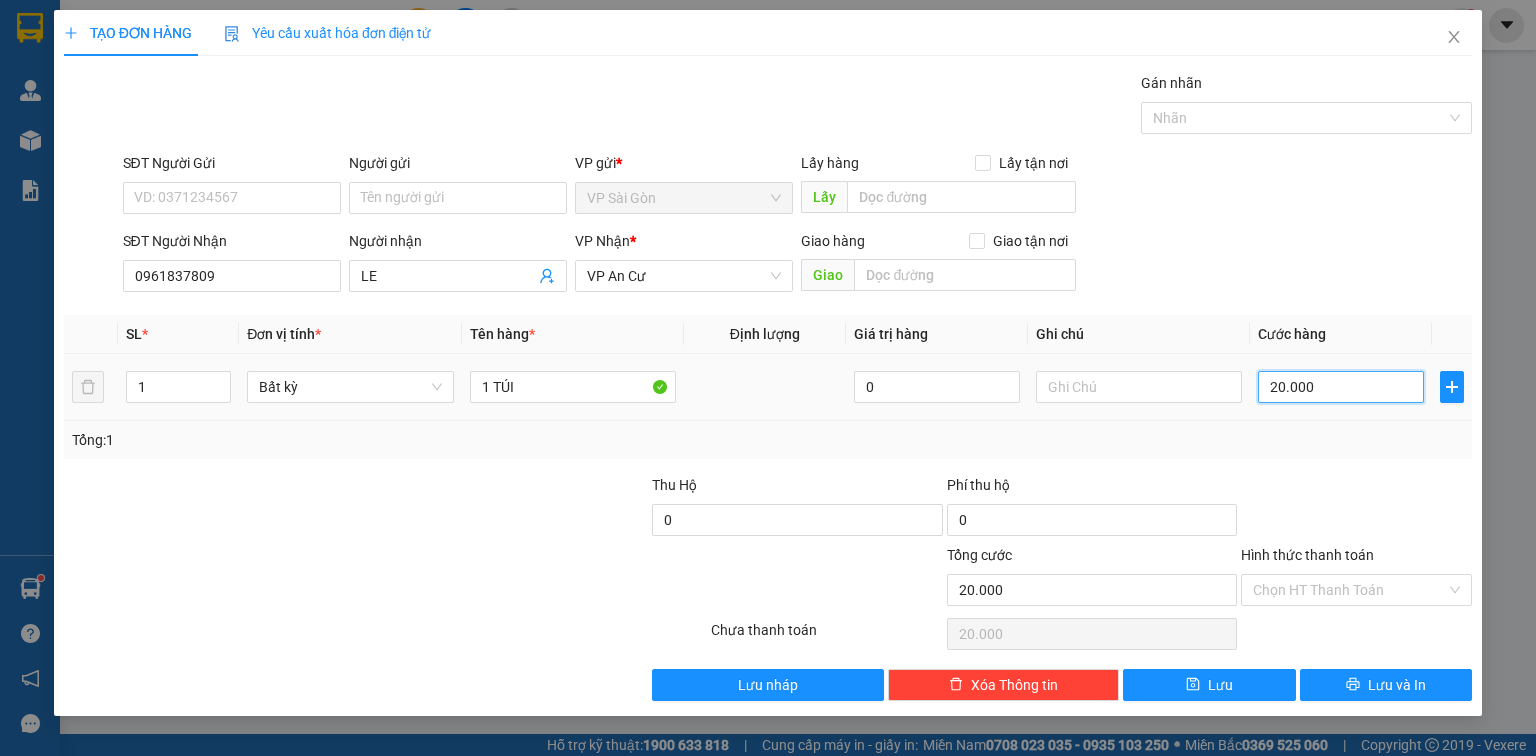 type on "4" 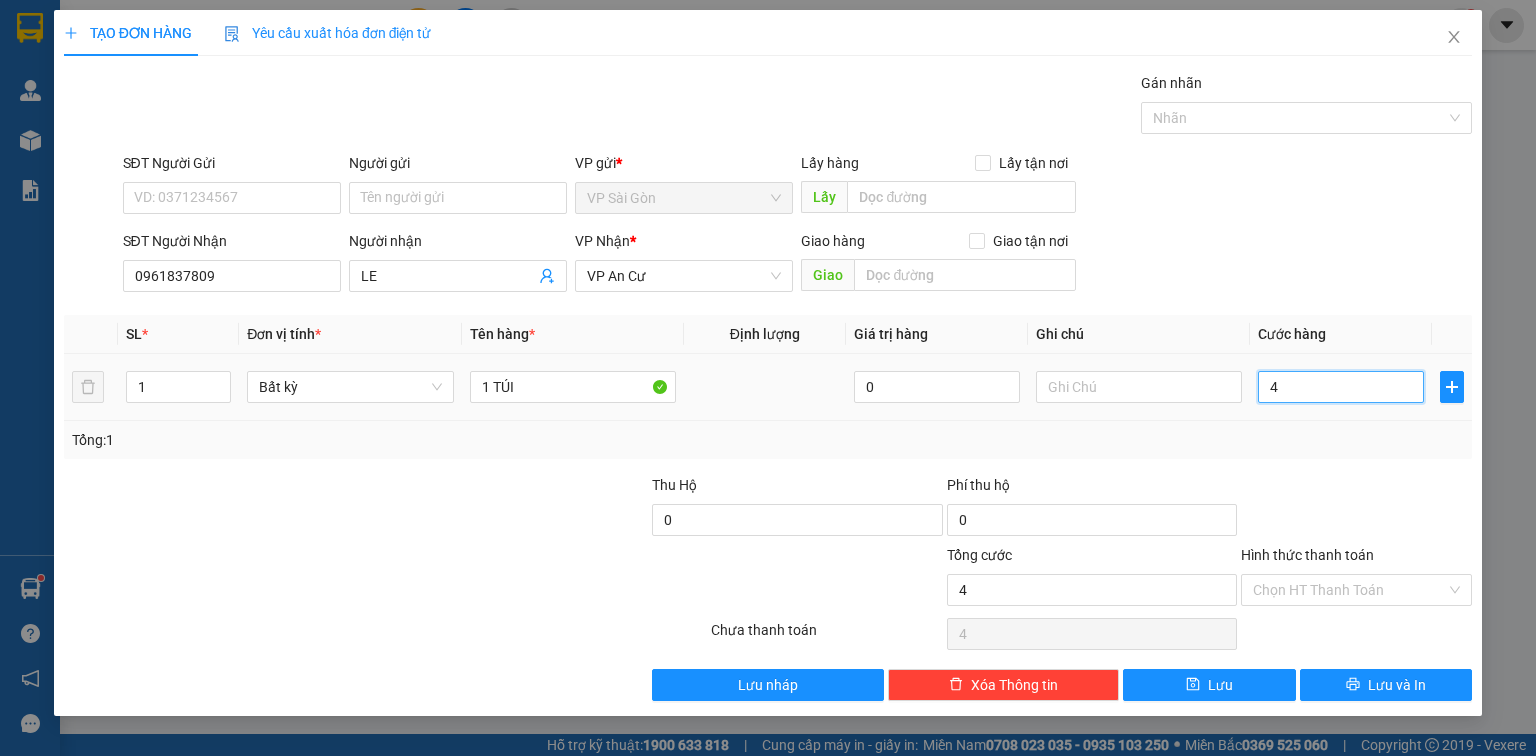 type on "40" 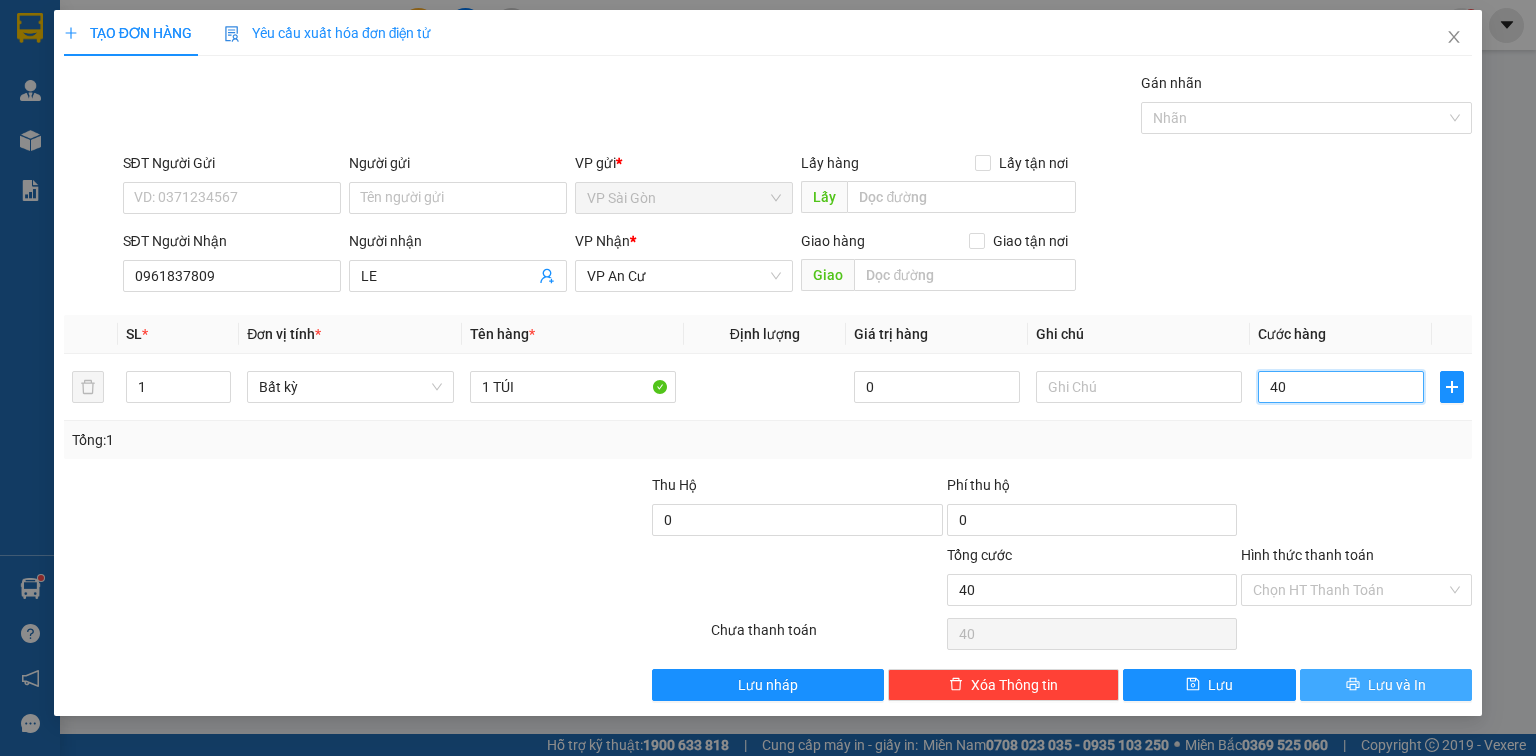 type on "40" 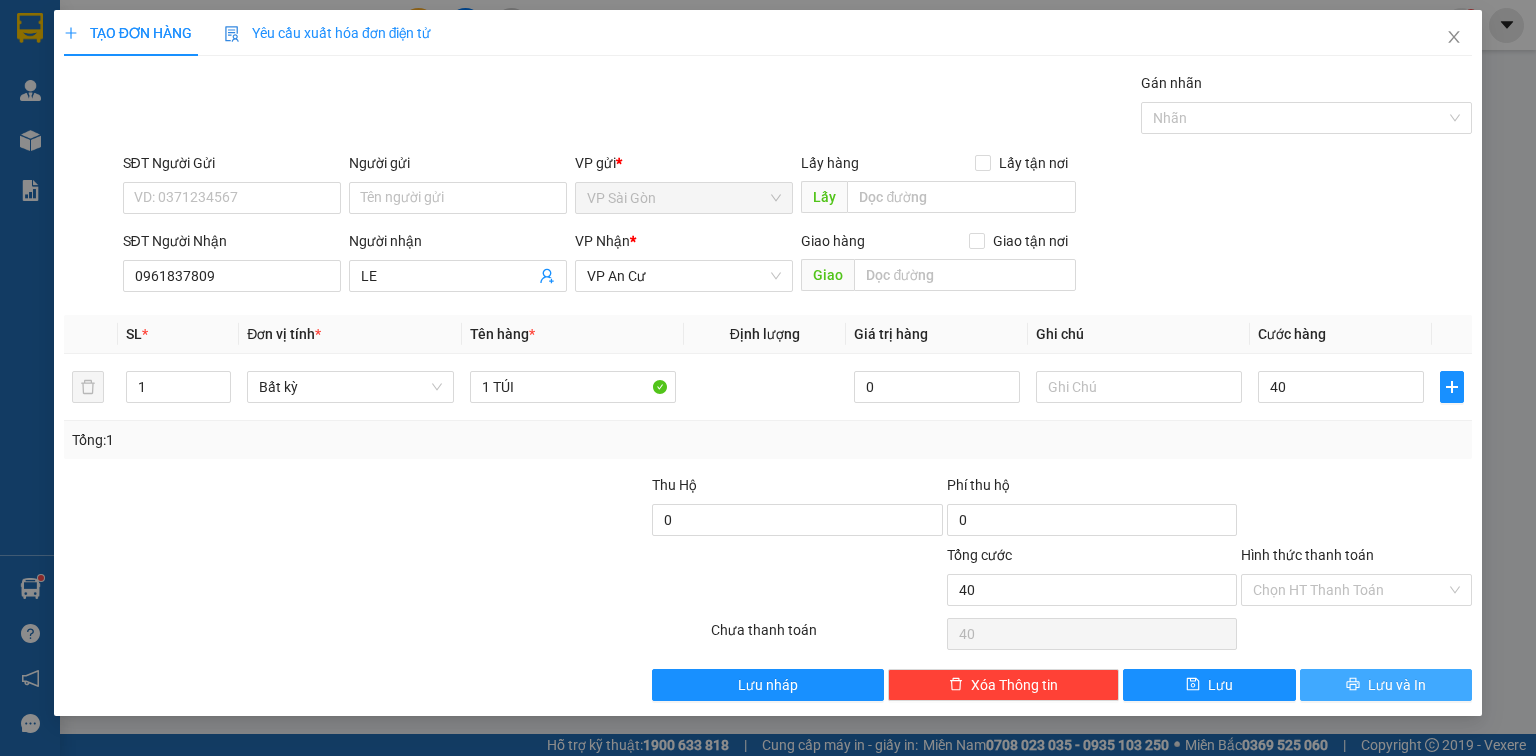 type on "40.000" 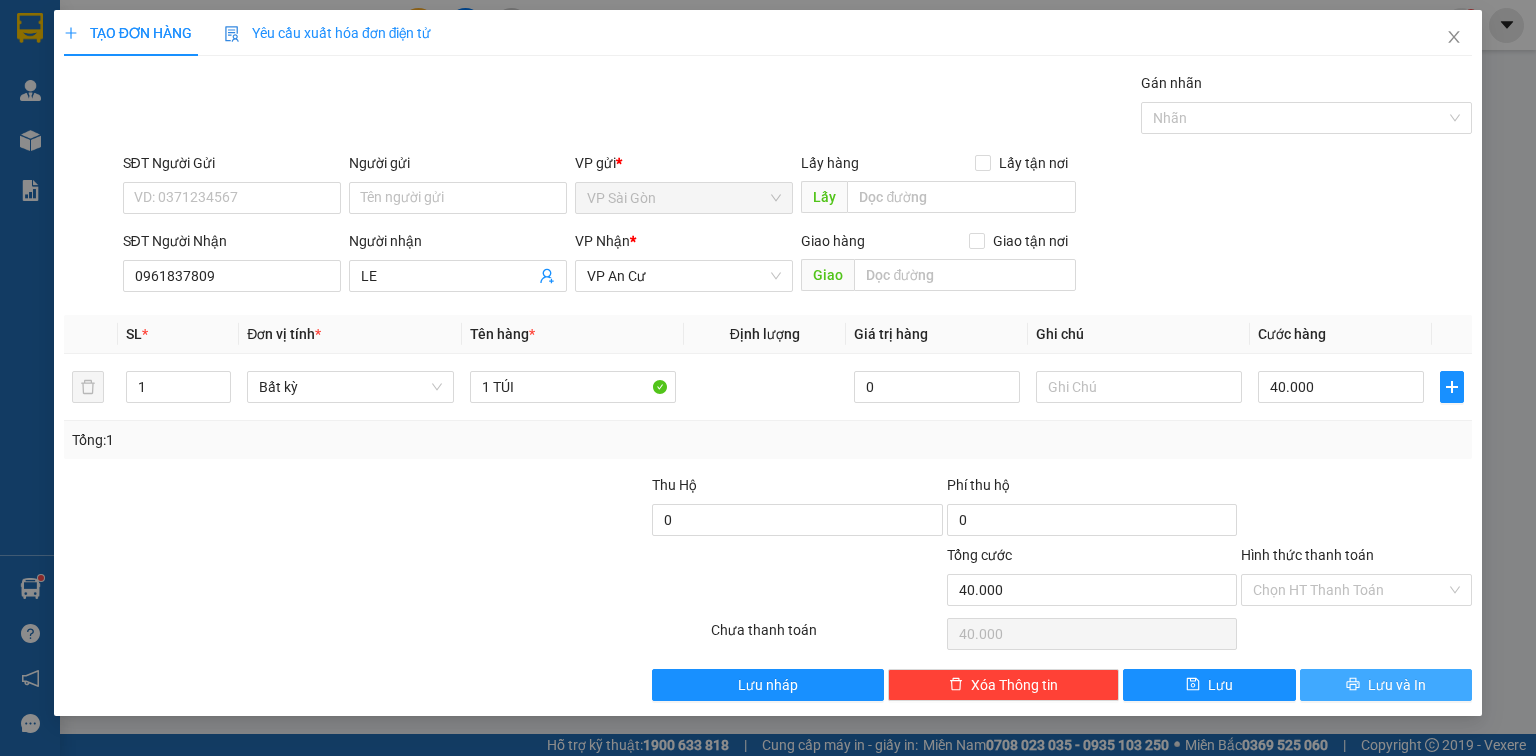 click on "Lưu và In" at bounding box center [1397, 685] 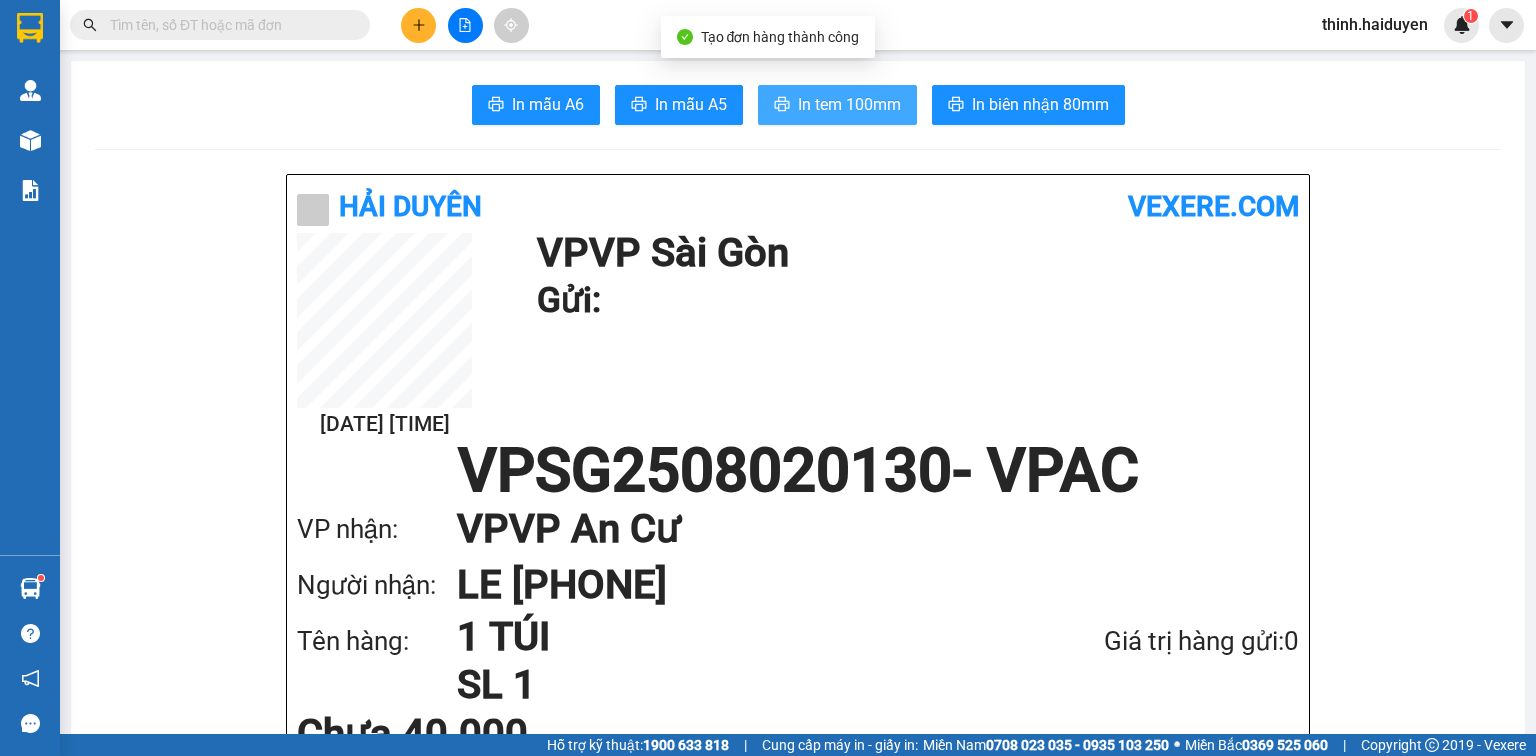 click on "In tem 100mm" at bounding box center (849, 104) 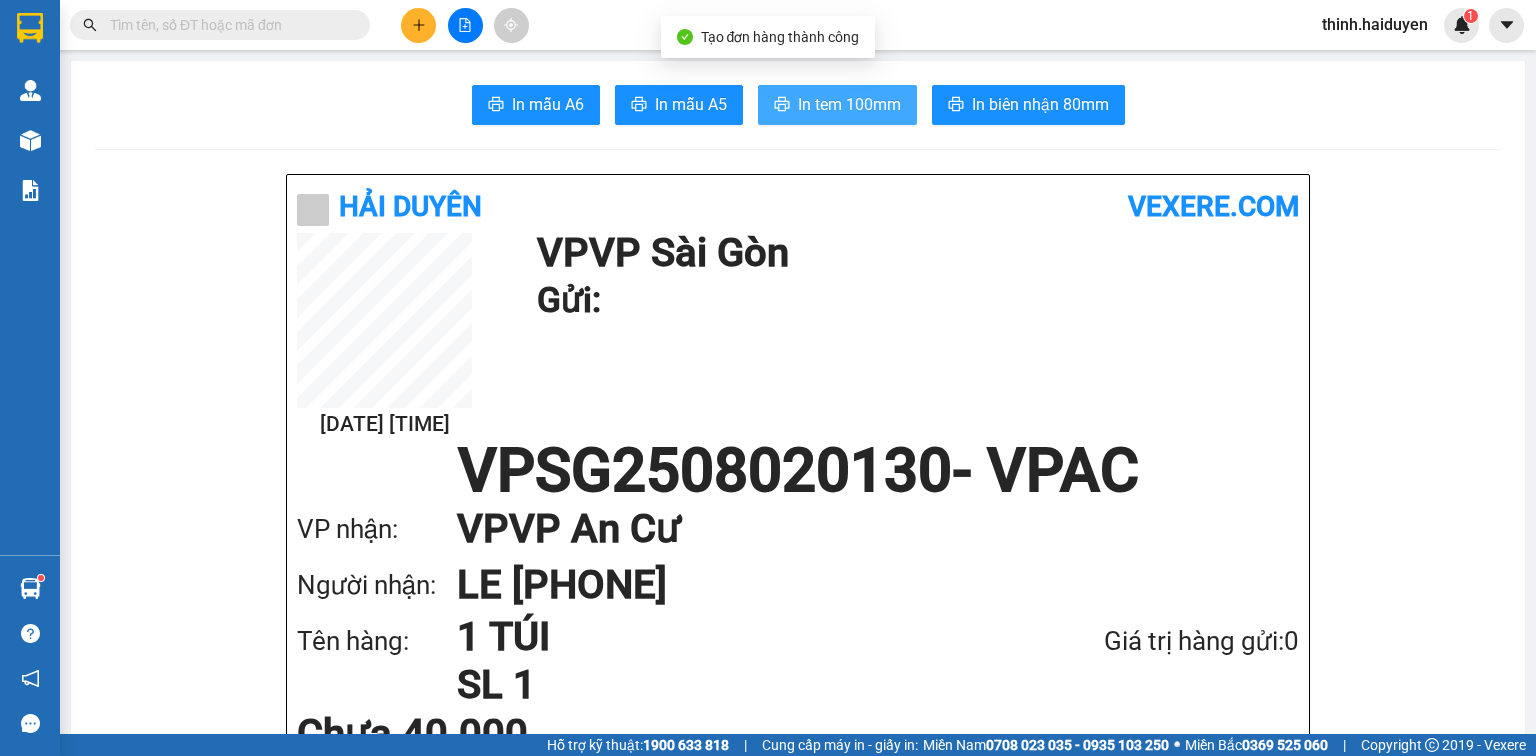scroll, scrollTop: 0, scrollLeft: 0, axis: both 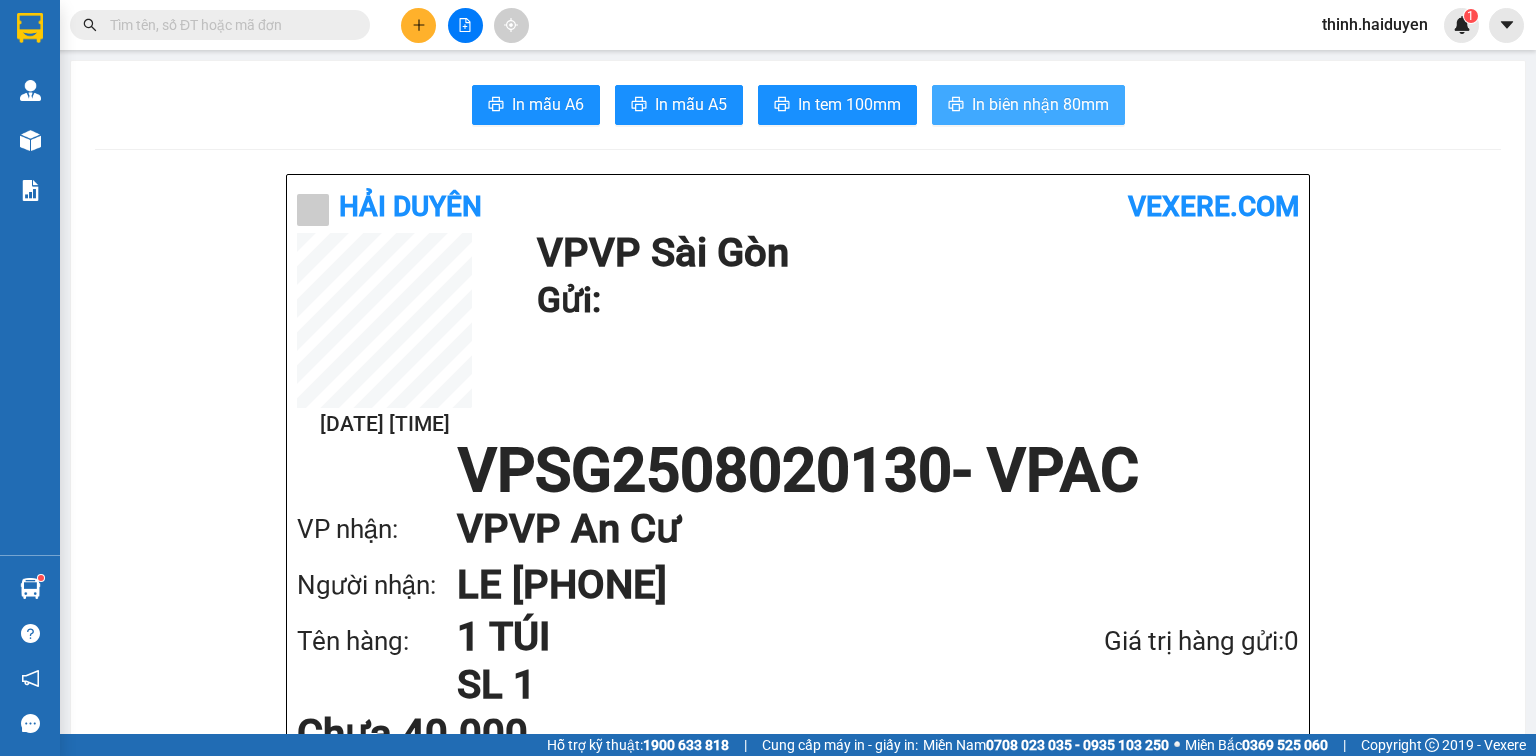 click on "In biên nhận 80mm" at bounding box center (1040, 104) 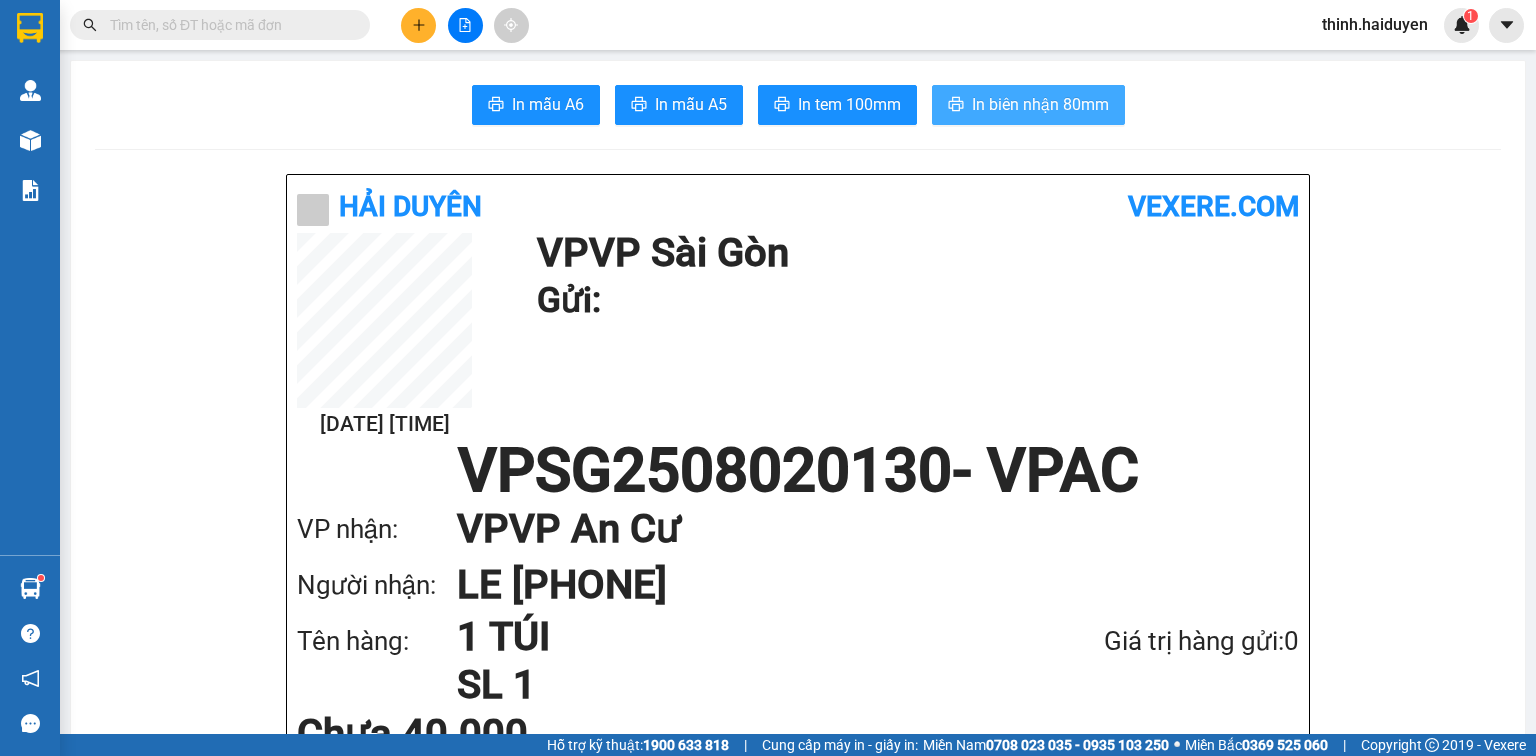 scroll, scrollTop: 0, scrollLeft: 0, axis: both 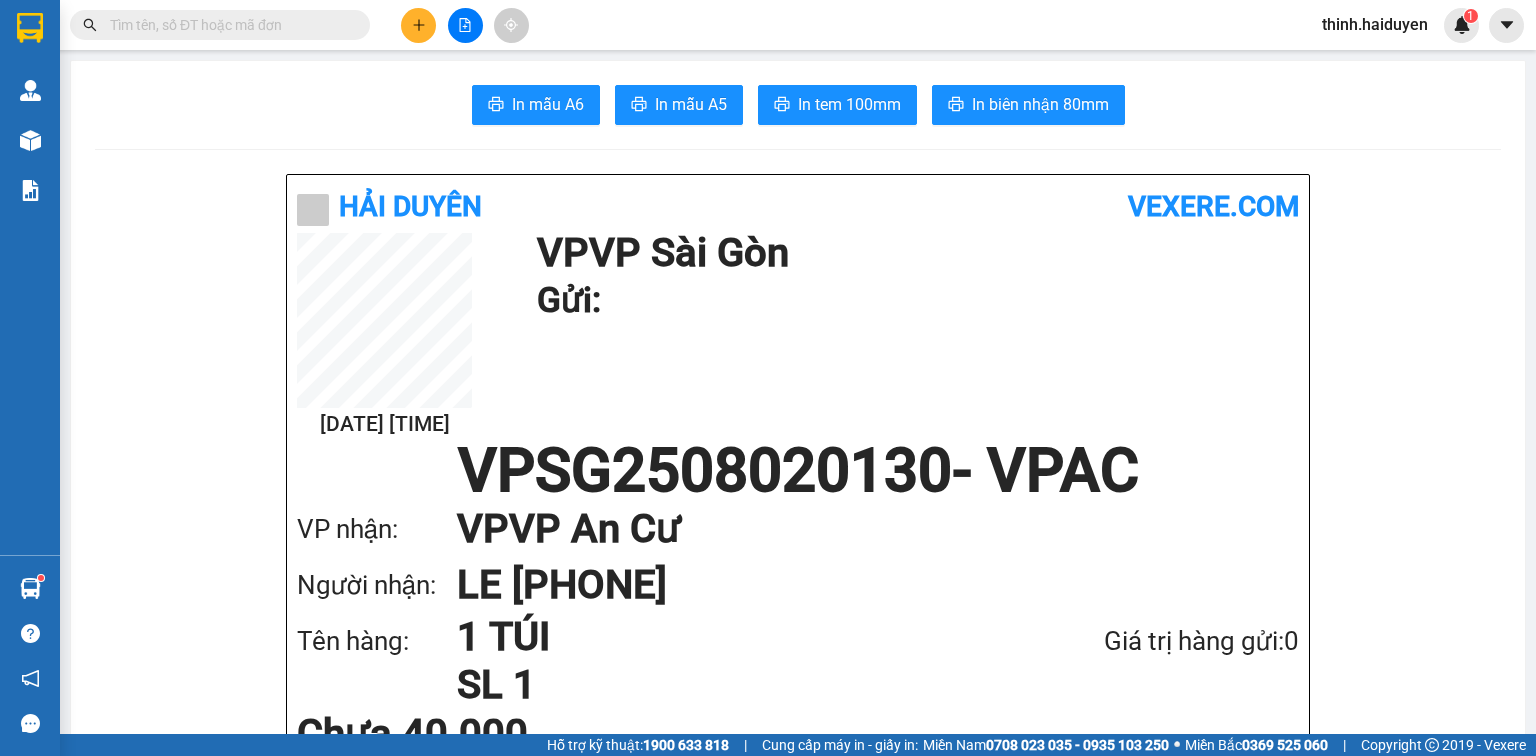 click at bounding box center (228, 25) 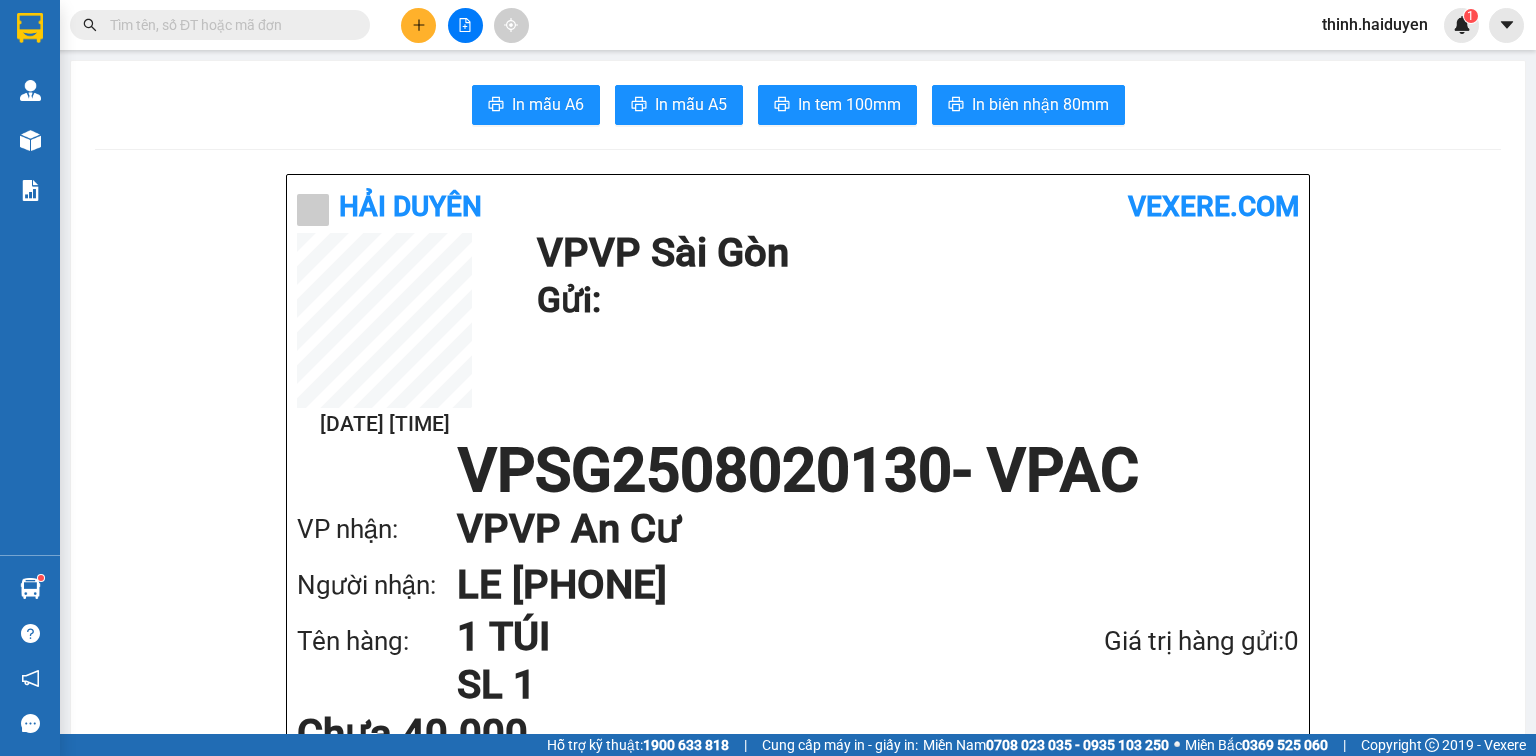 click at bounding box center [228, 25] 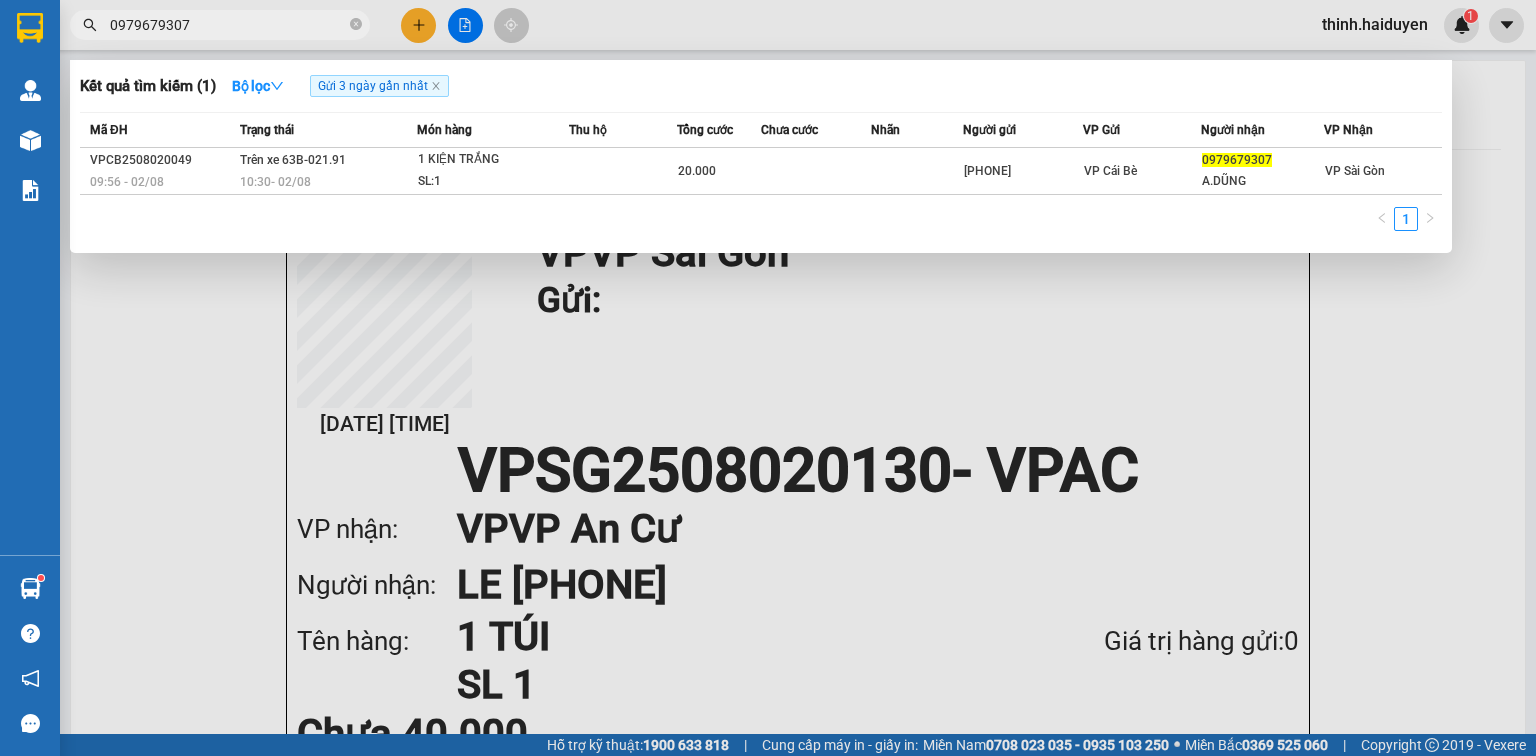 type on "0979679307" 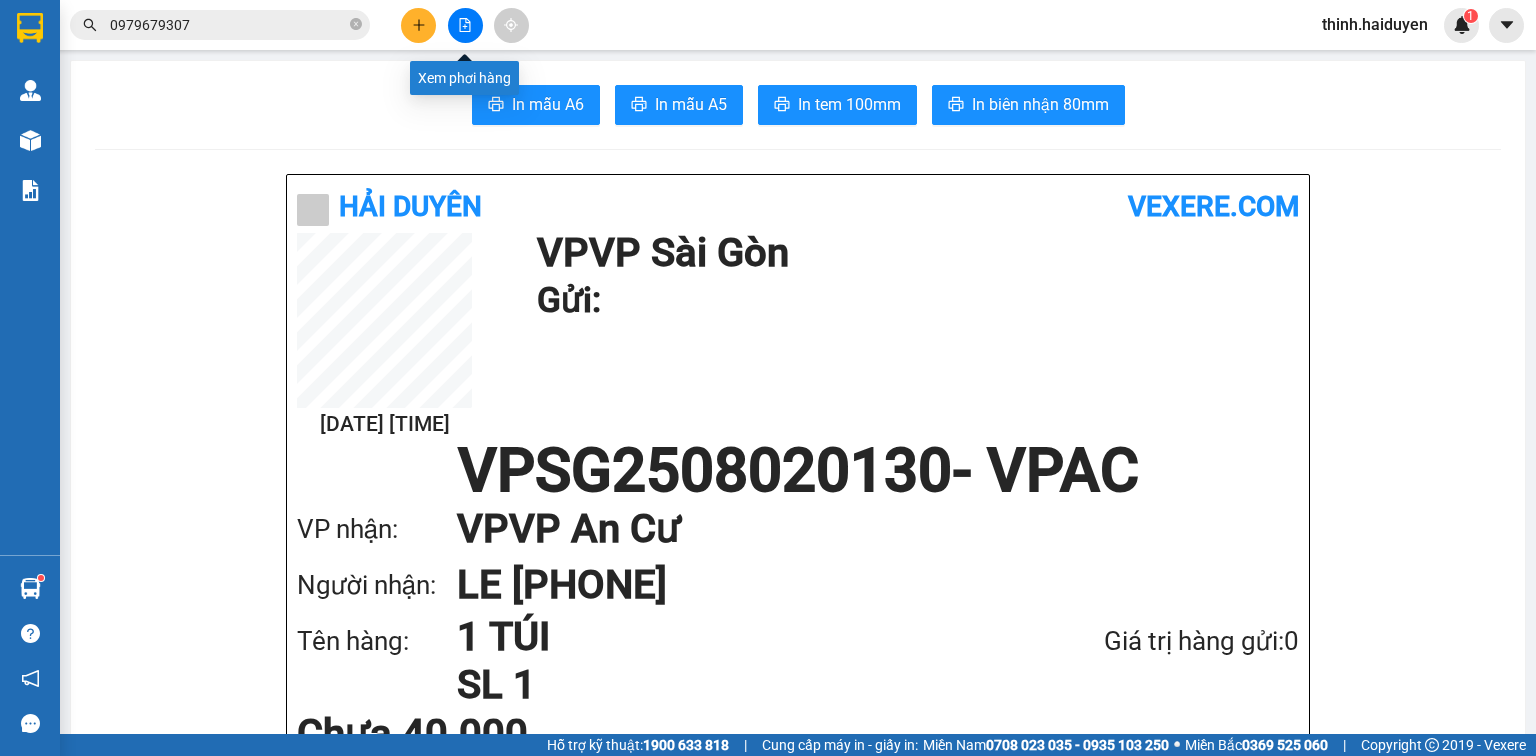 click 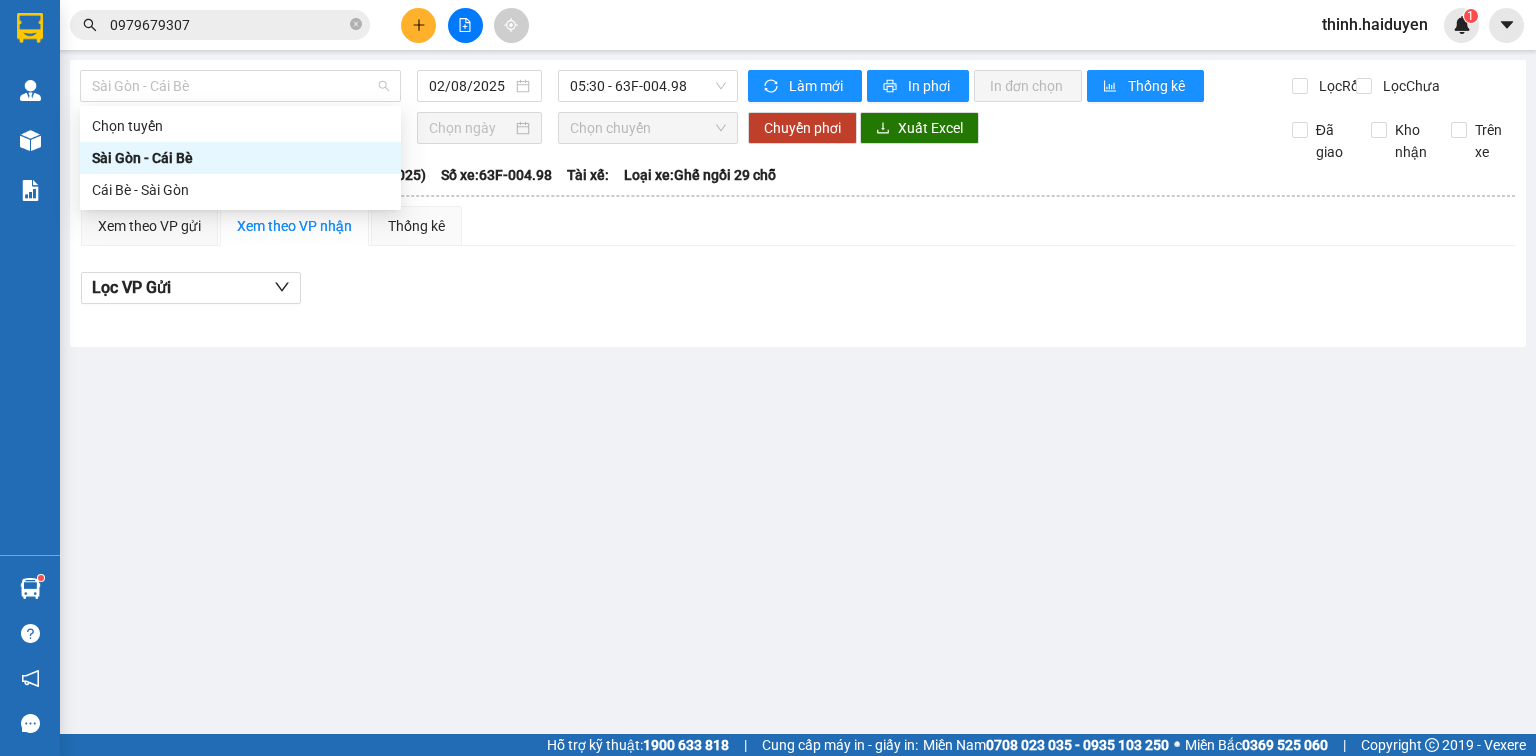 drag, startPoint x: 274, startPoint y: 90, endPoint x: 255, endPoint y: 104, distance: 23.600847 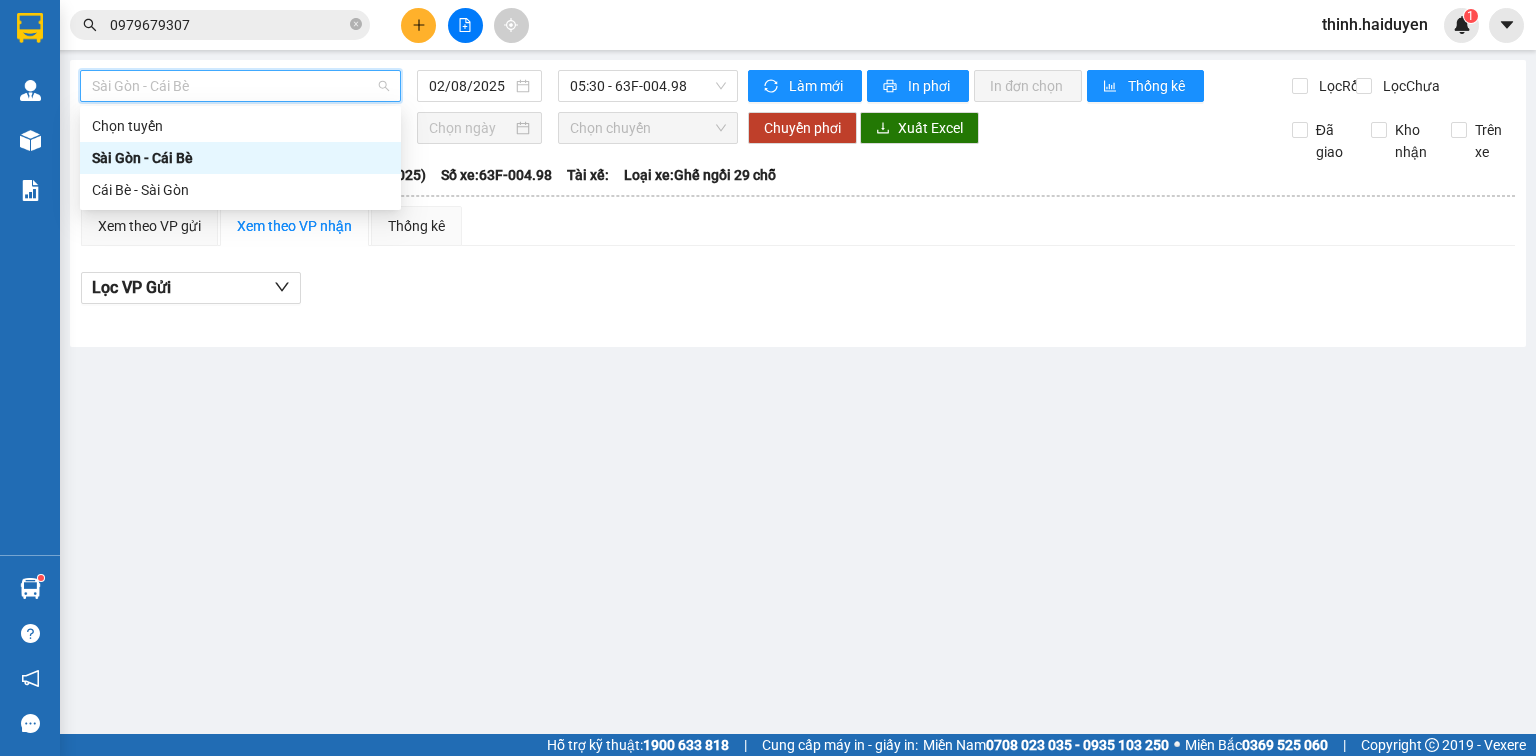 click on "Cái Bè - Sài Gòn" at bounding box center (240, 190) 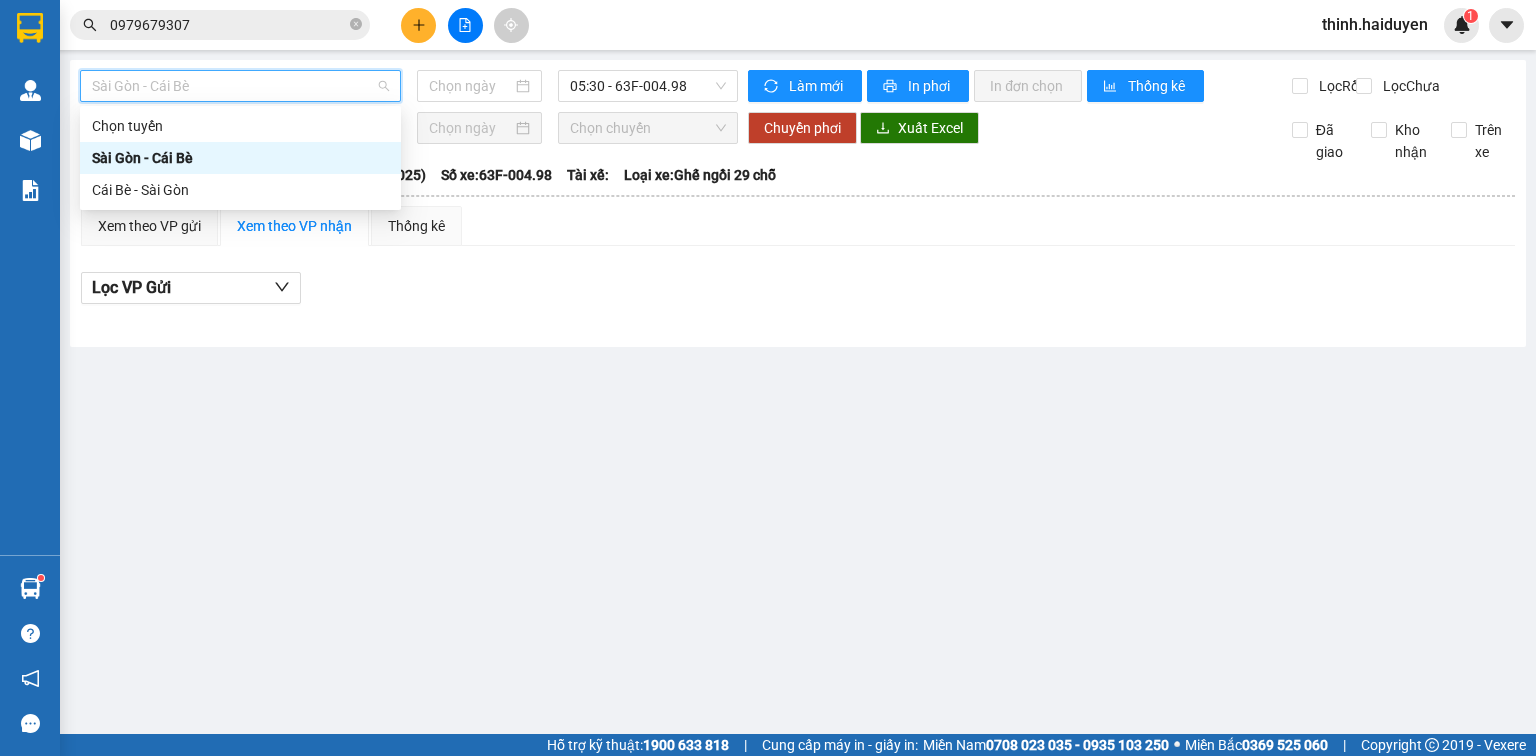 type on "02/08/2025" 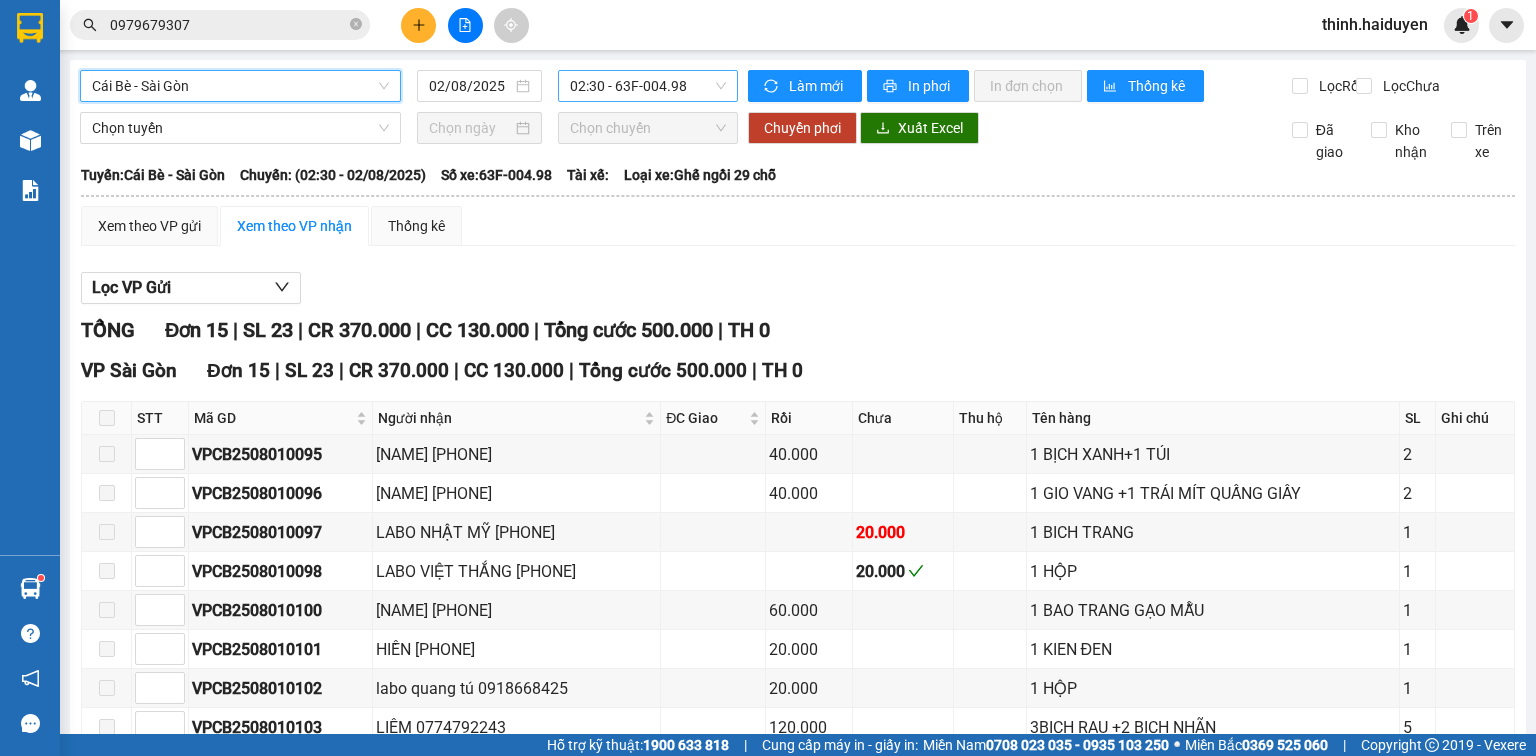 drag, startPoint x: 632, startPoint y: 76, endPoint x: 636, endPoint y: 94, distance: 18.439089 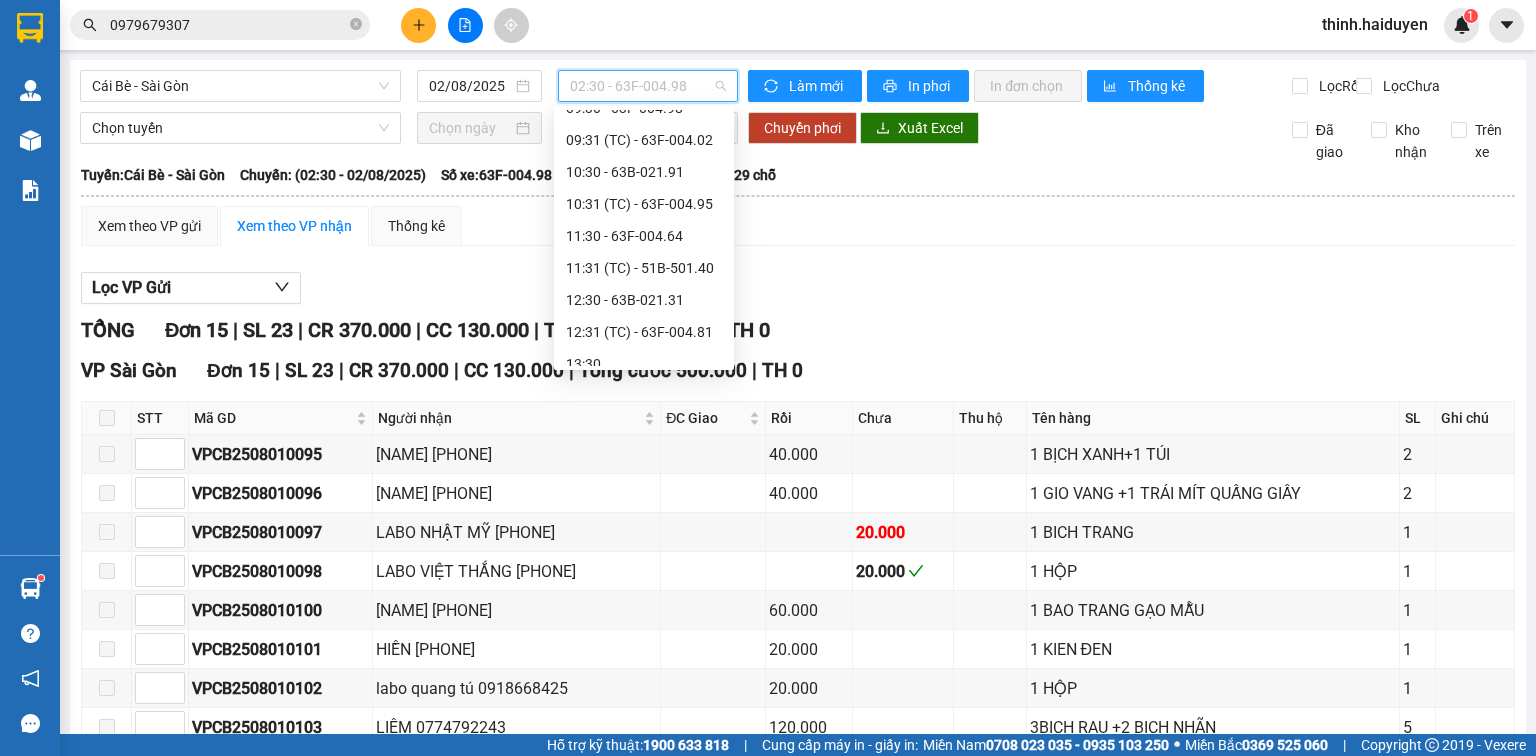 scroll, scrollTop: 544, scrollLeft: 0, axis: vertical 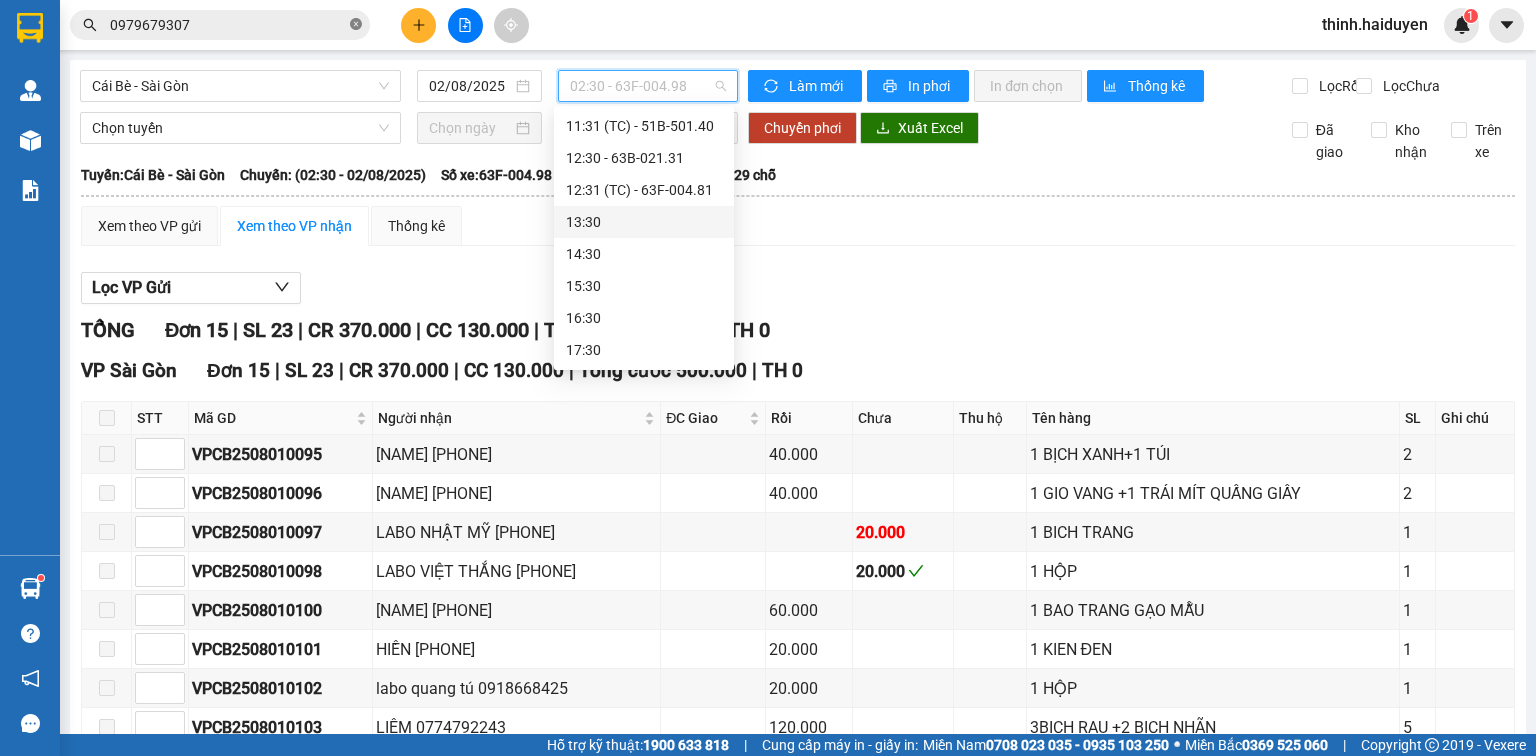 click at bounding box center [356, 25] 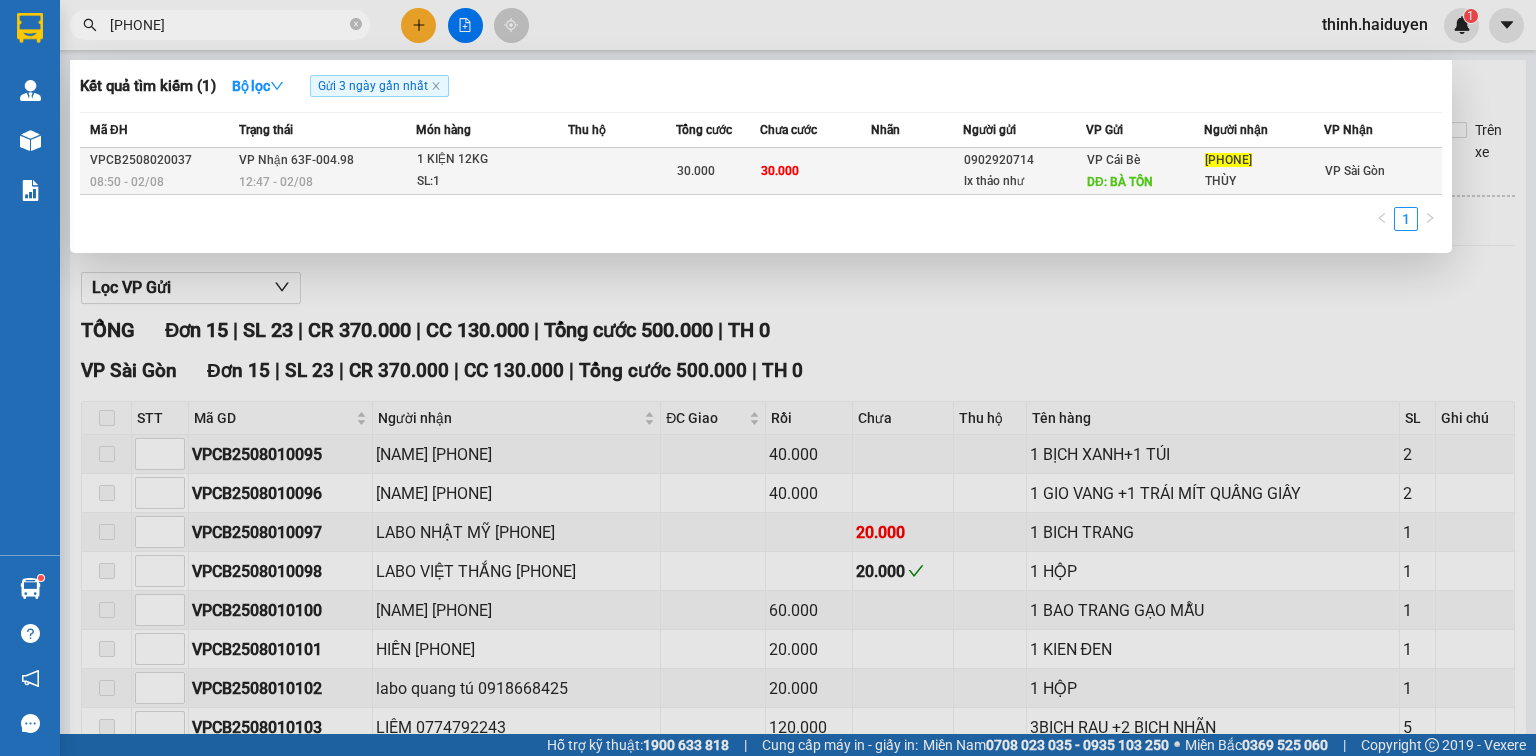 type on "0939546598" 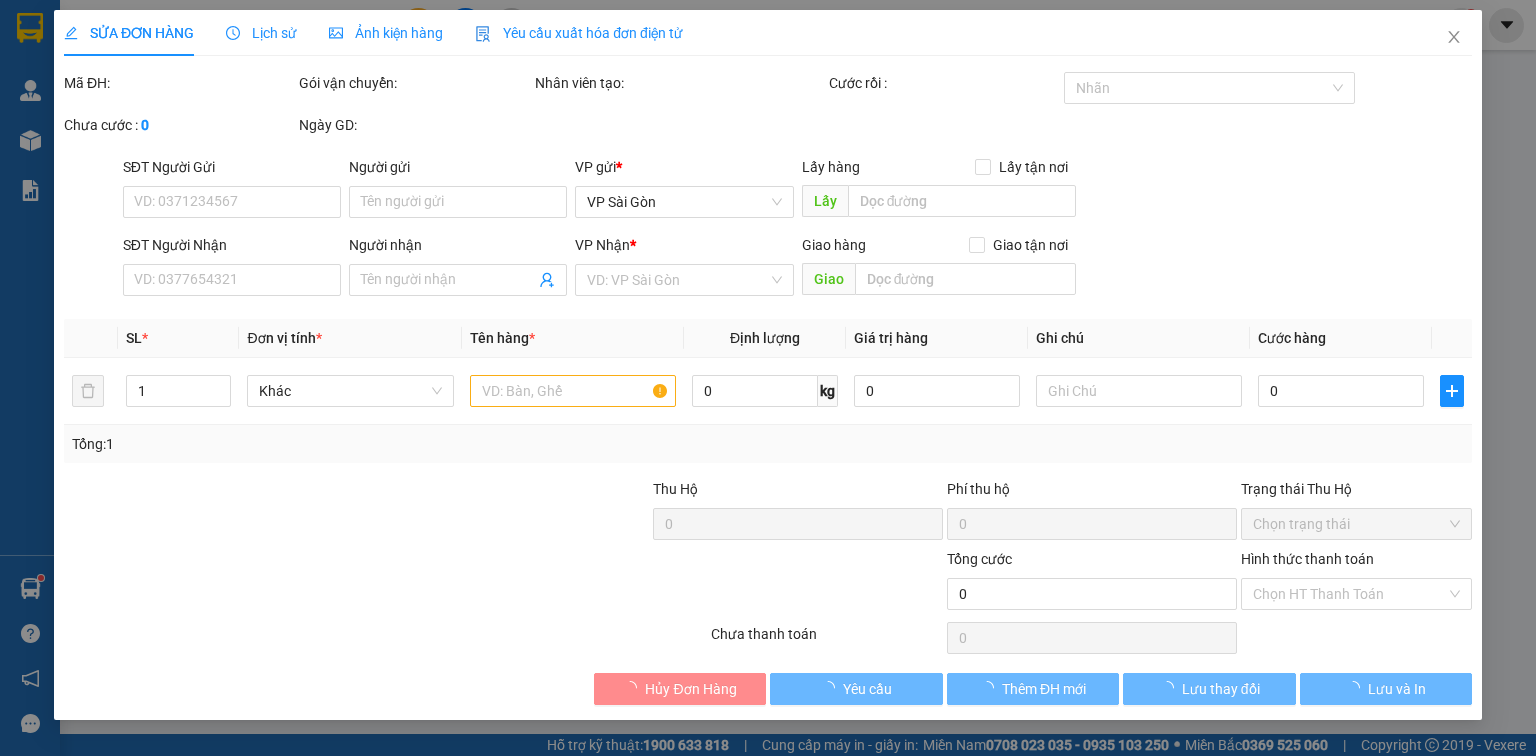 type on "0902920714" 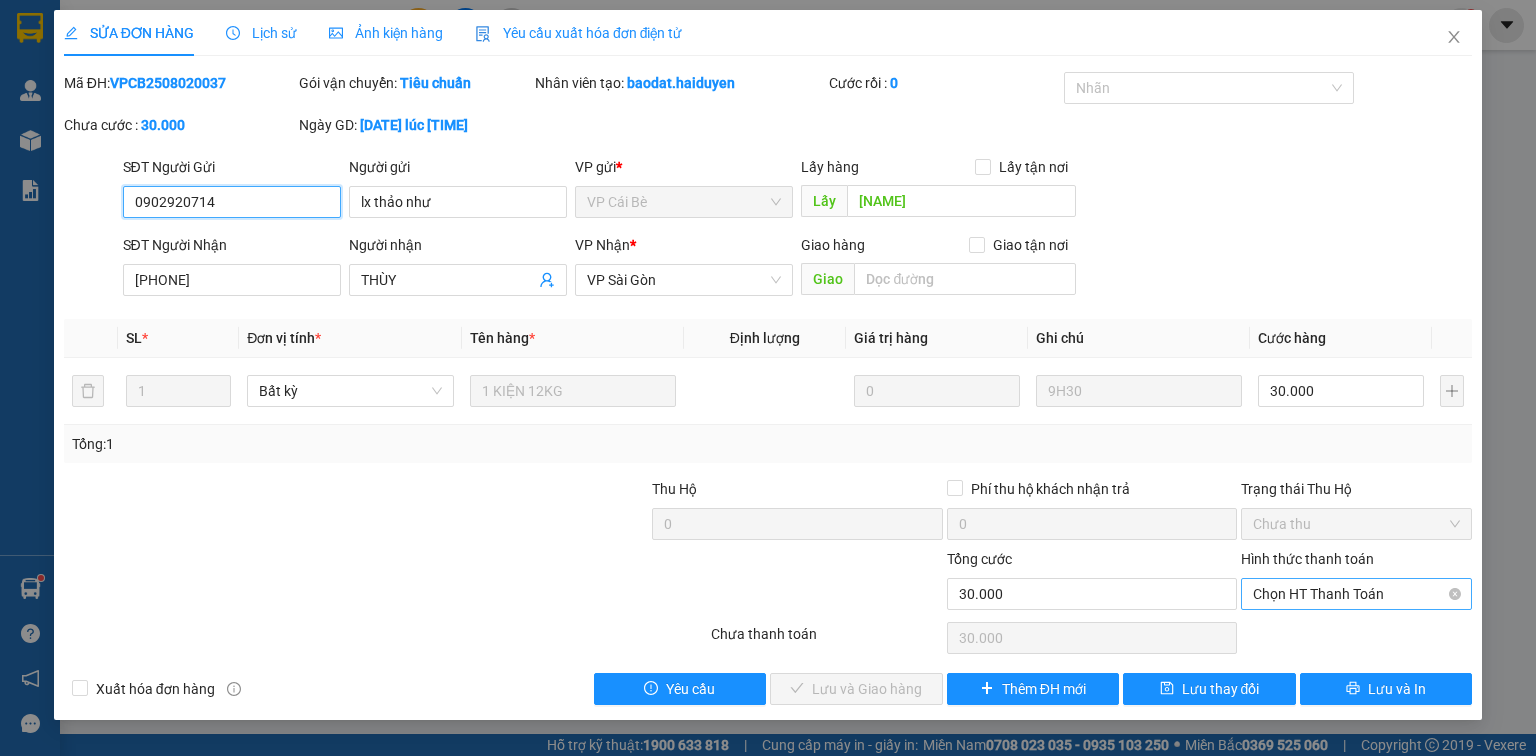 click on "Chọn HT Thanh Toán" at bounding box center (1356, 594) 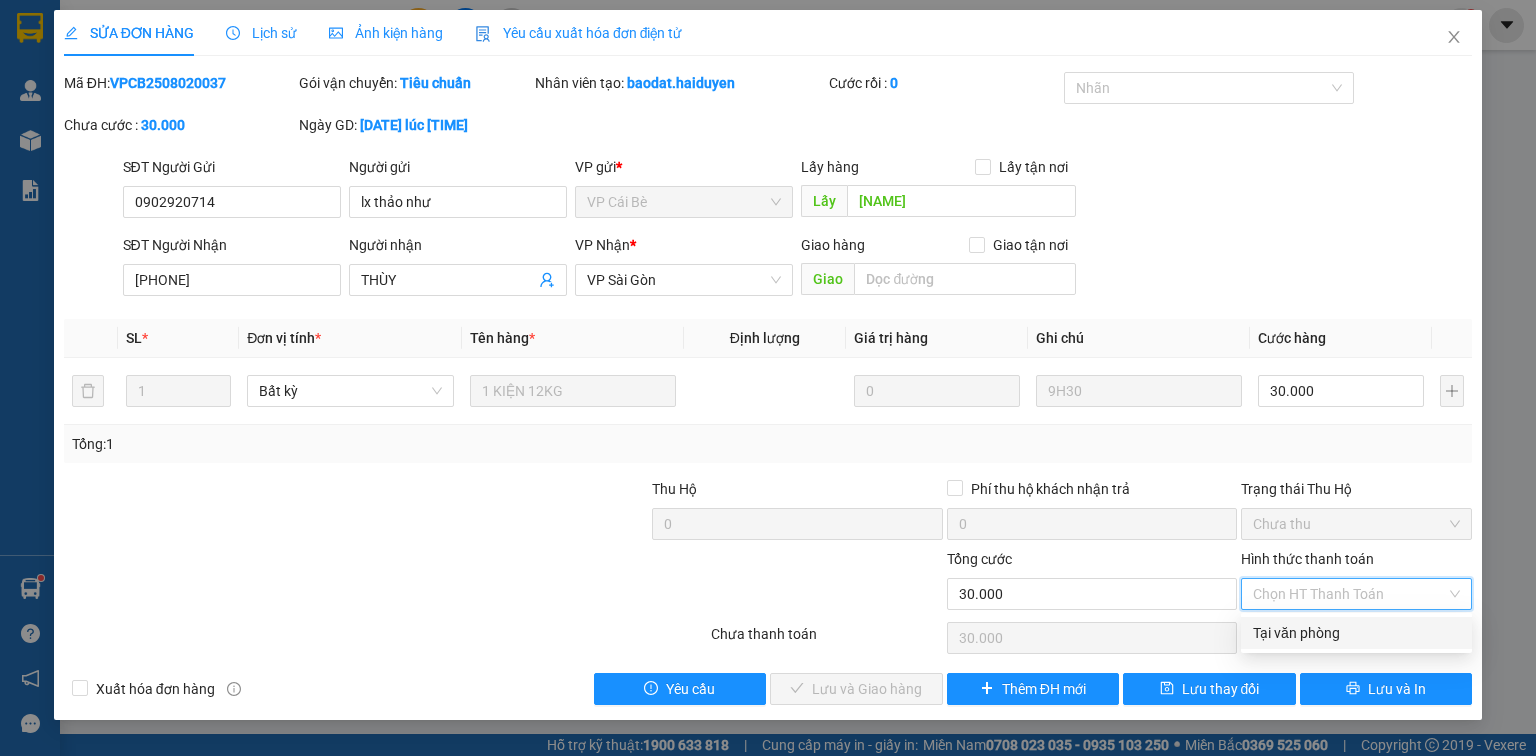 drag, startPoint x: 1308, startPoint y: 638, endPoint x: 1046, endPoint y: 674, distance: 264.46173 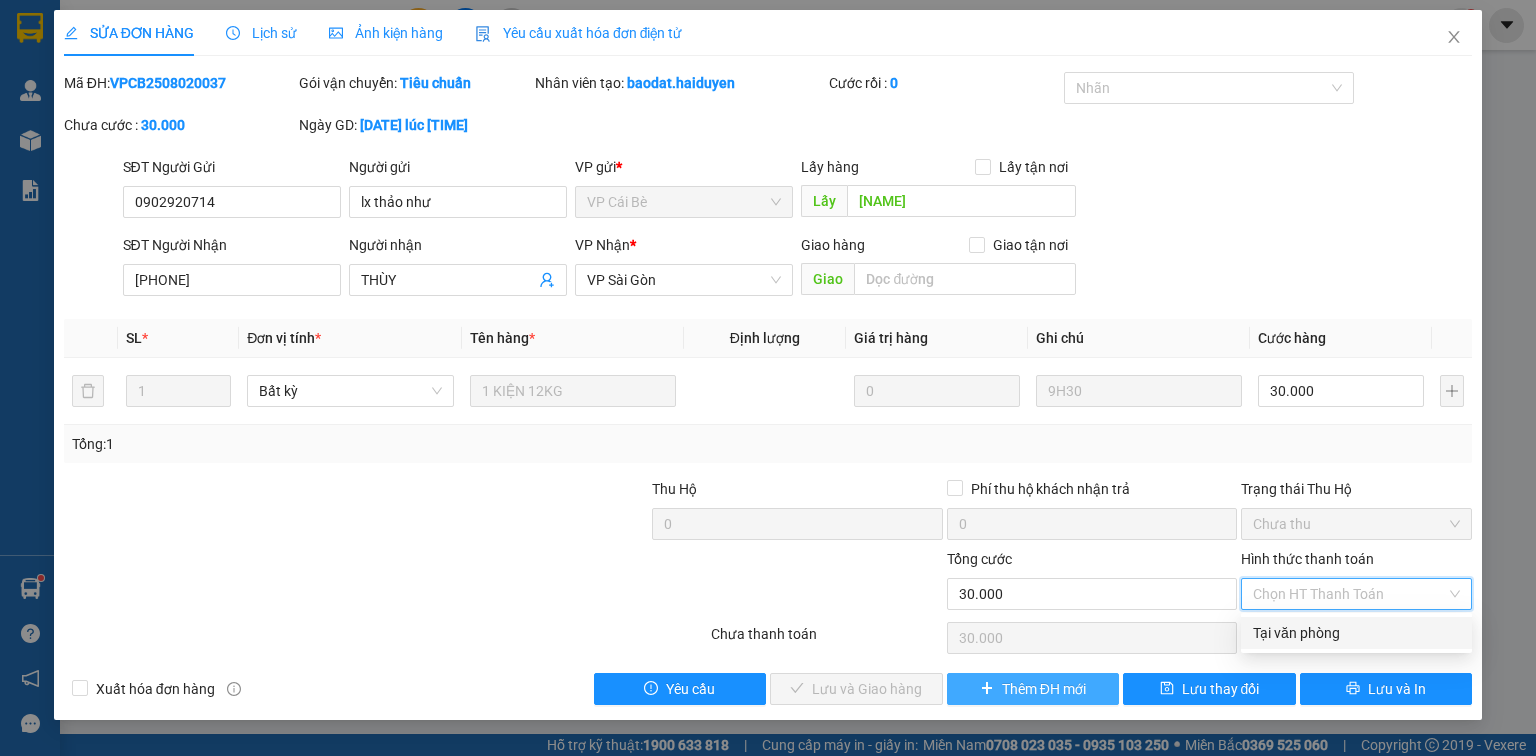 type on "0" 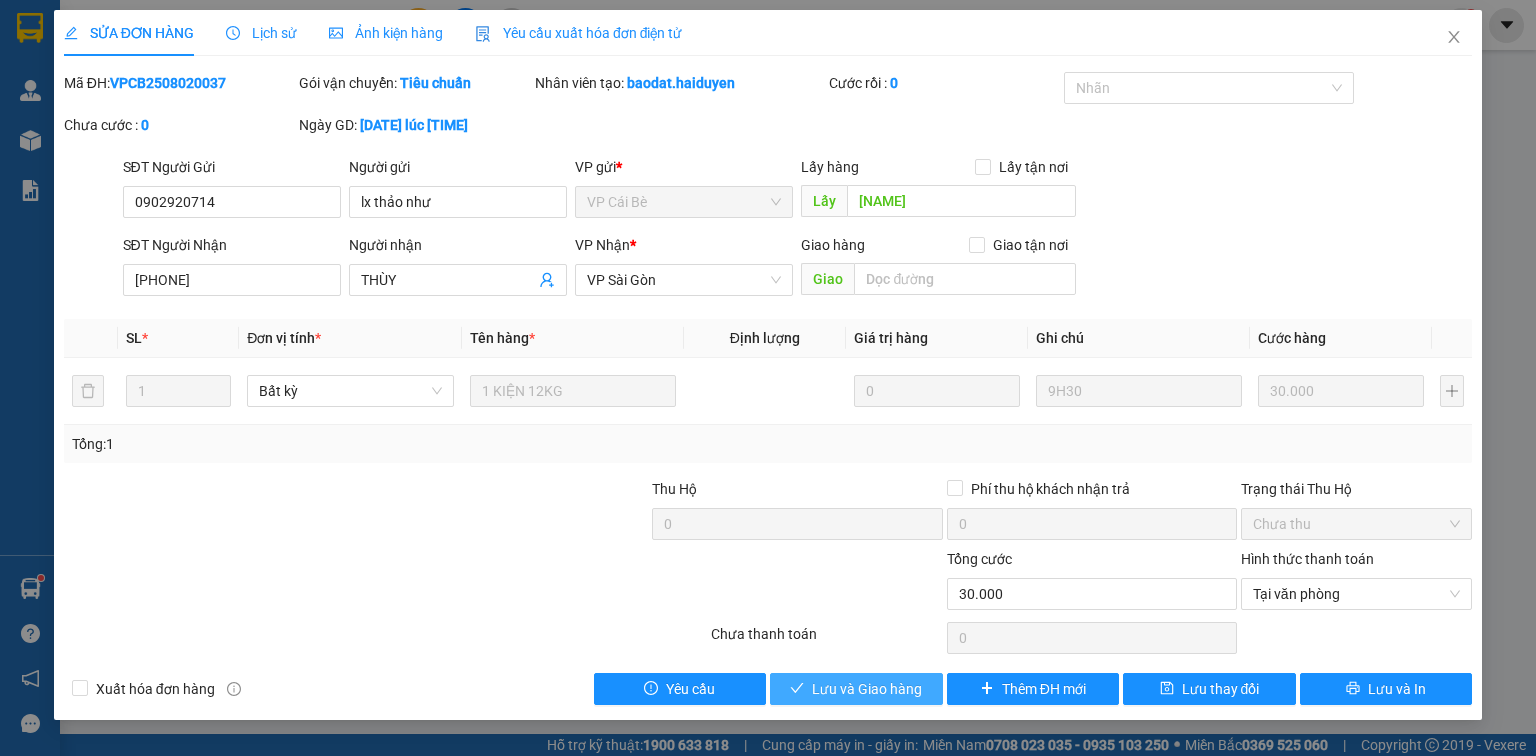 click on "Lưu và Giao hàng" at bounding box center [867, 689] 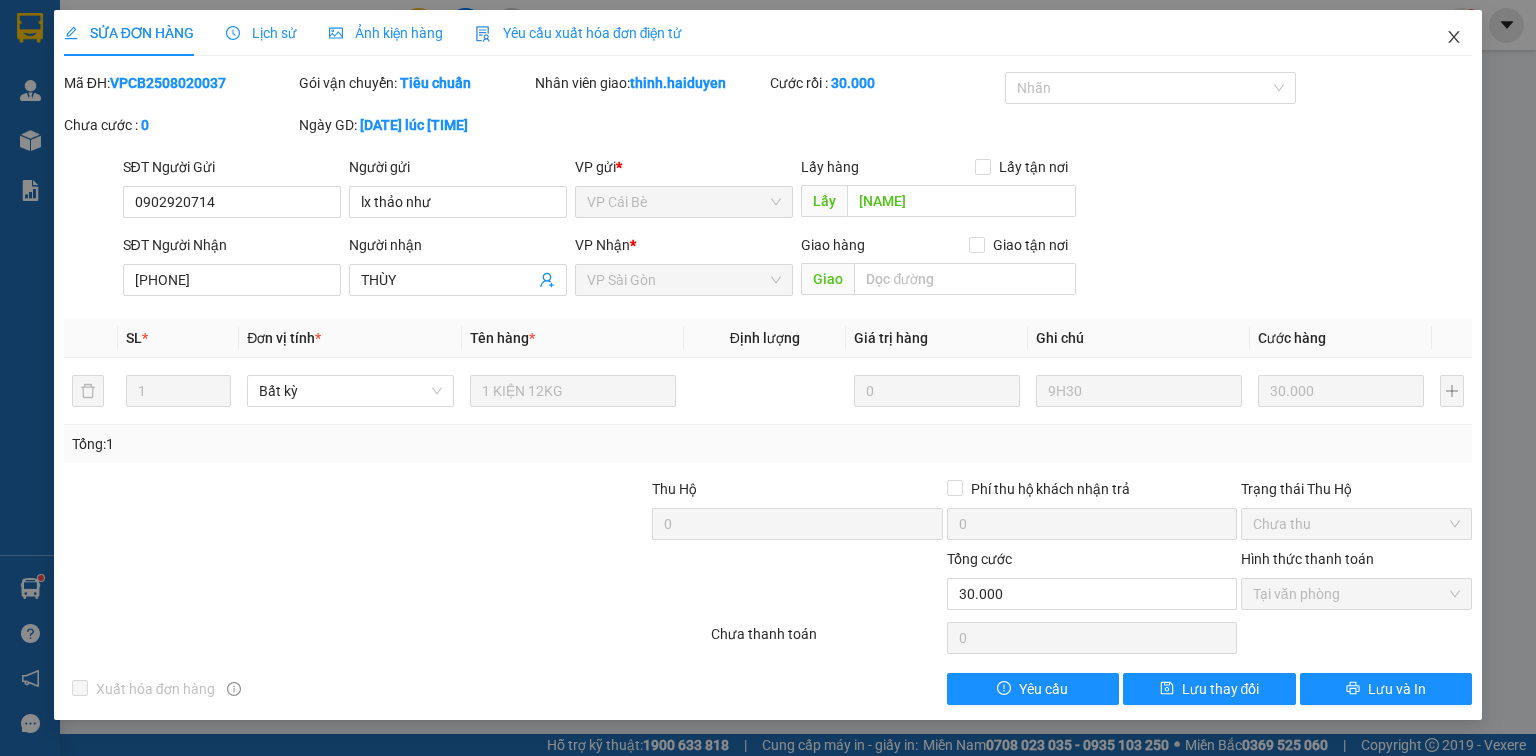 click at bounding box center (1454, 38) 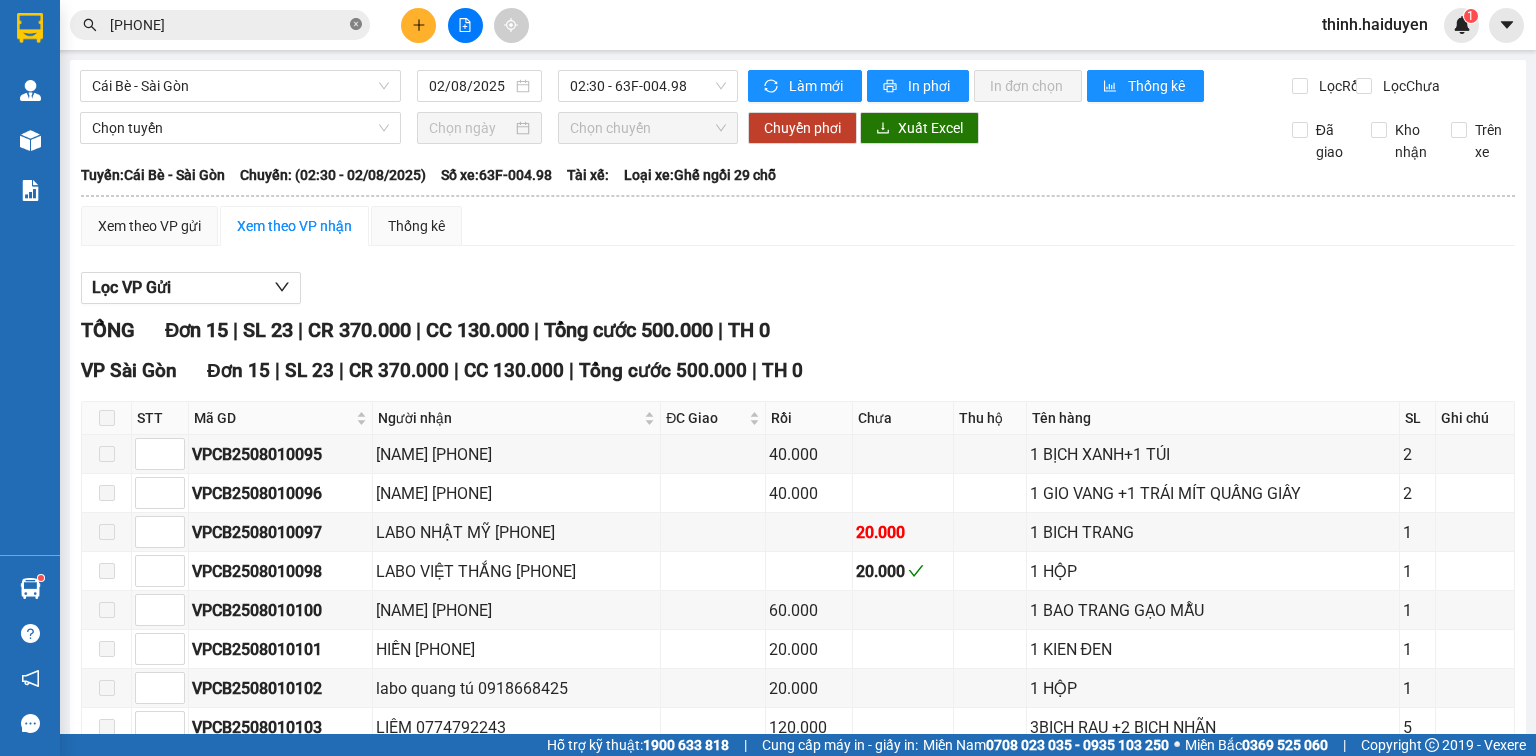 click 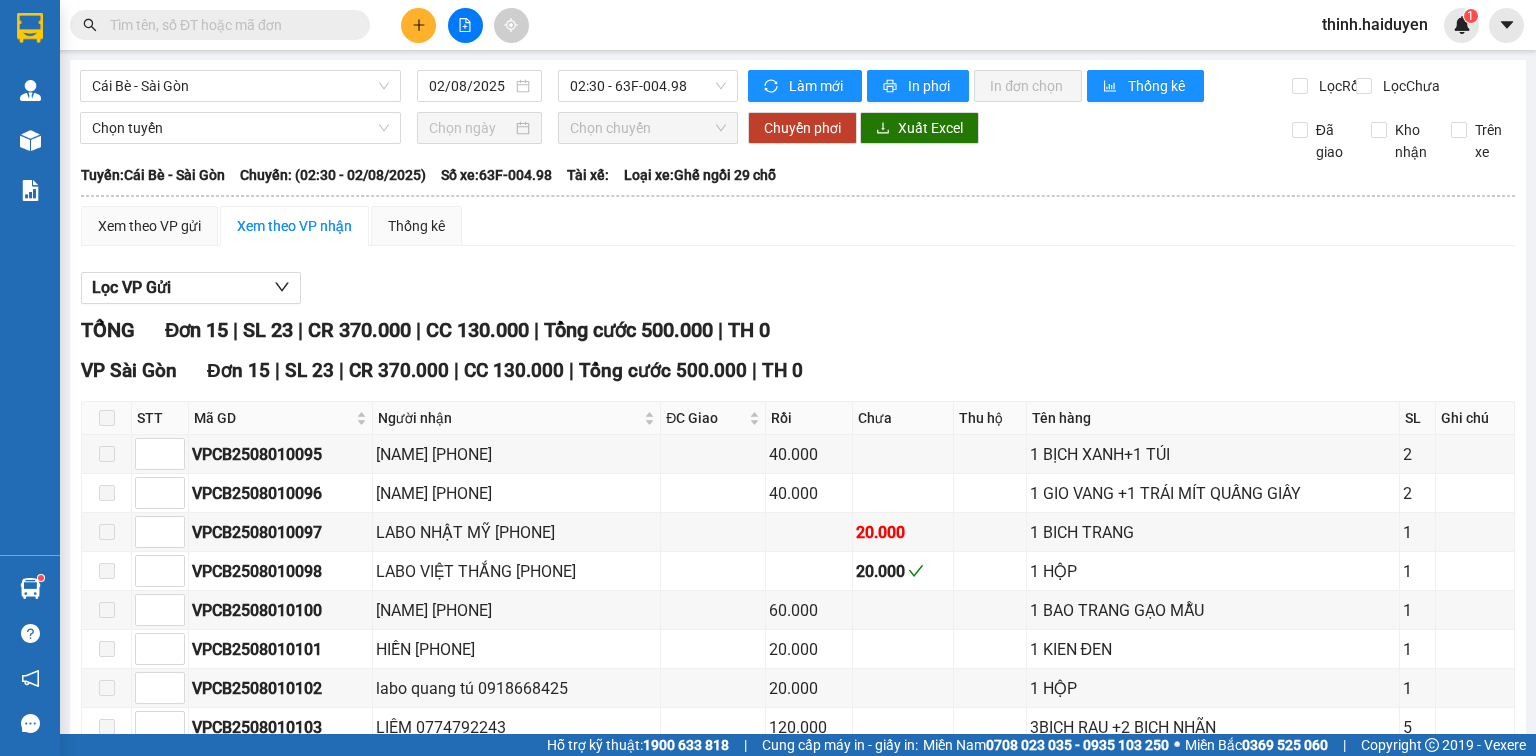 click at bounding box center [228, 25] 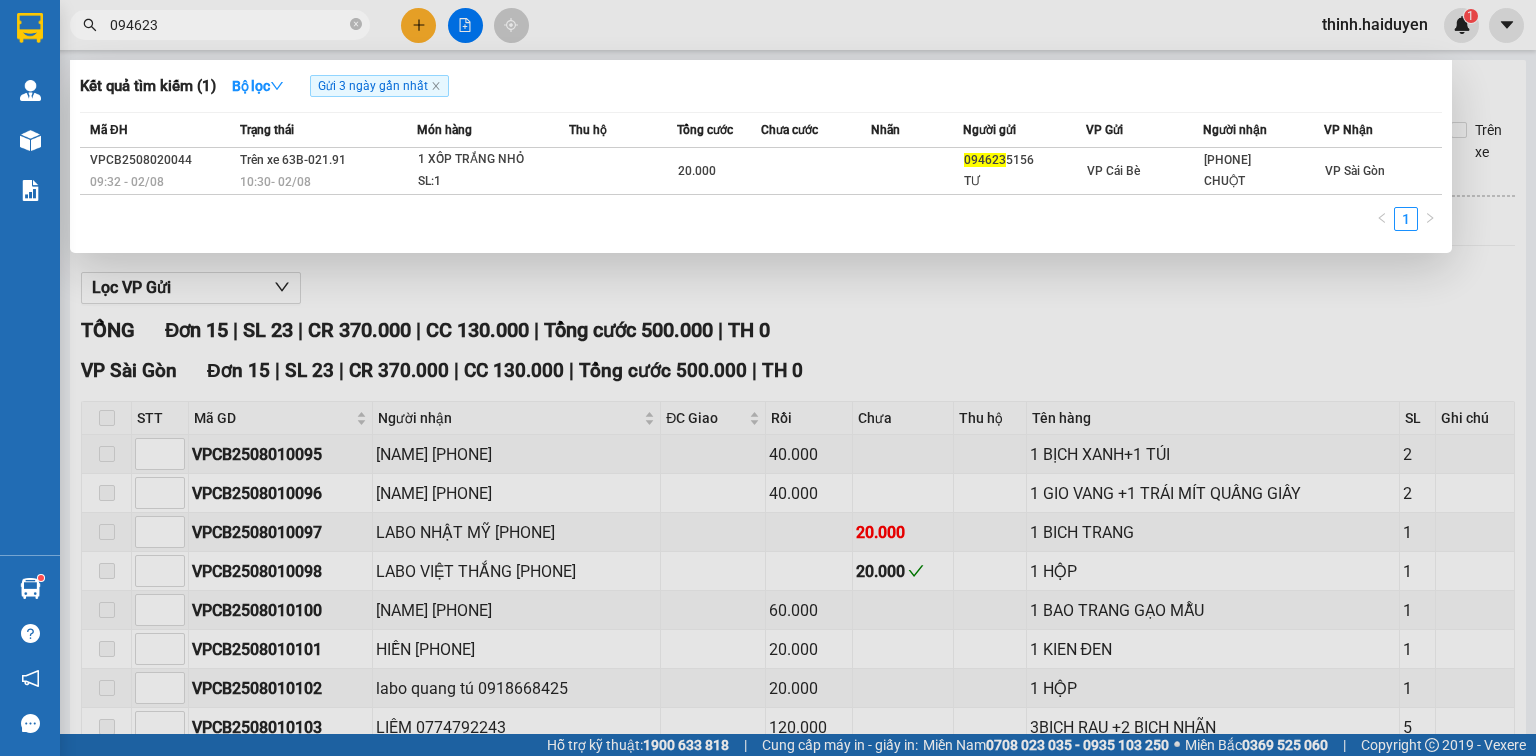 type on "094623" 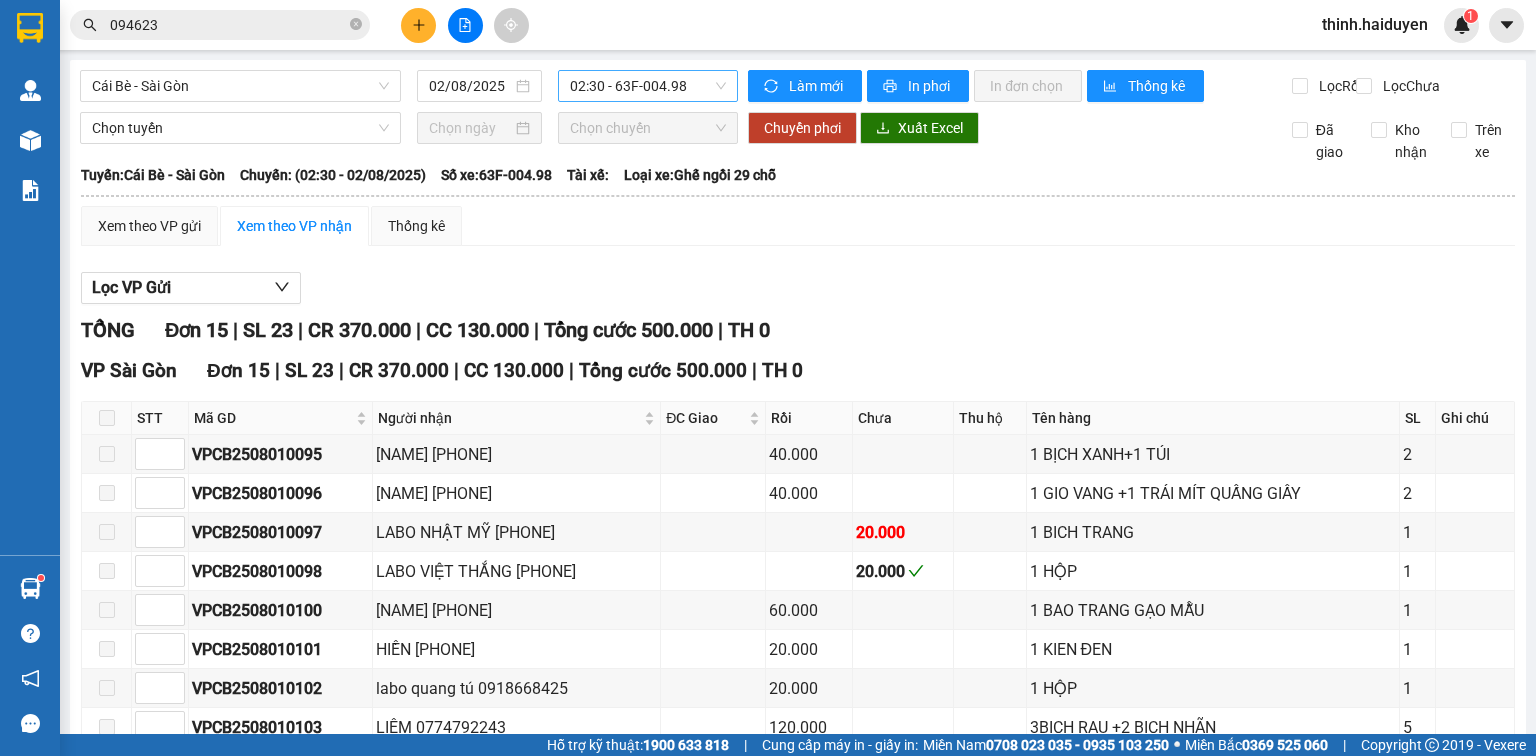 click on "02:30     - 63F-004.98" at bounding box center [648, 86] 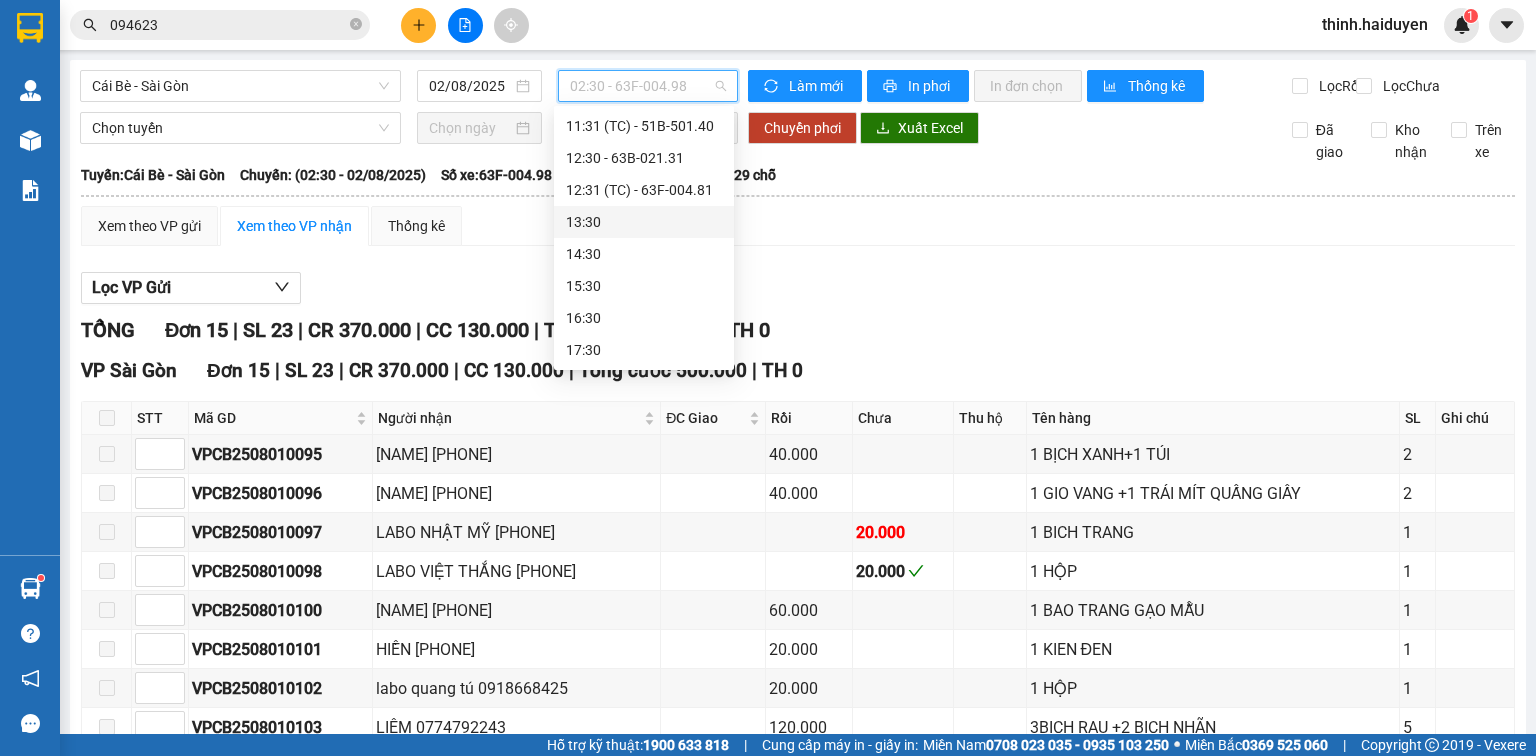 scroll, scrollTop: 410, scrollLeft: 0, axis: vertical 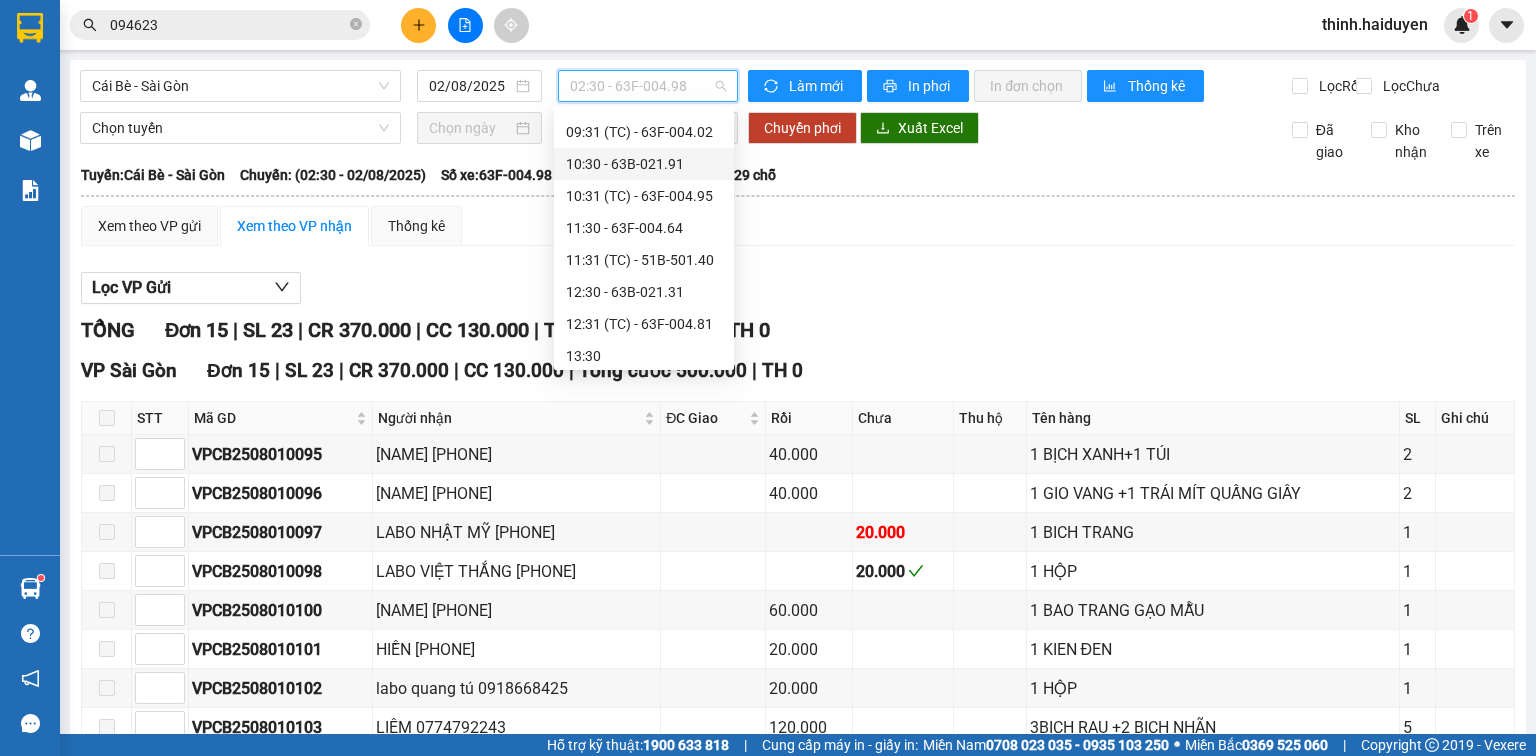 click on "10:30     - 63B-021.91" at bounding box center [644, 164] 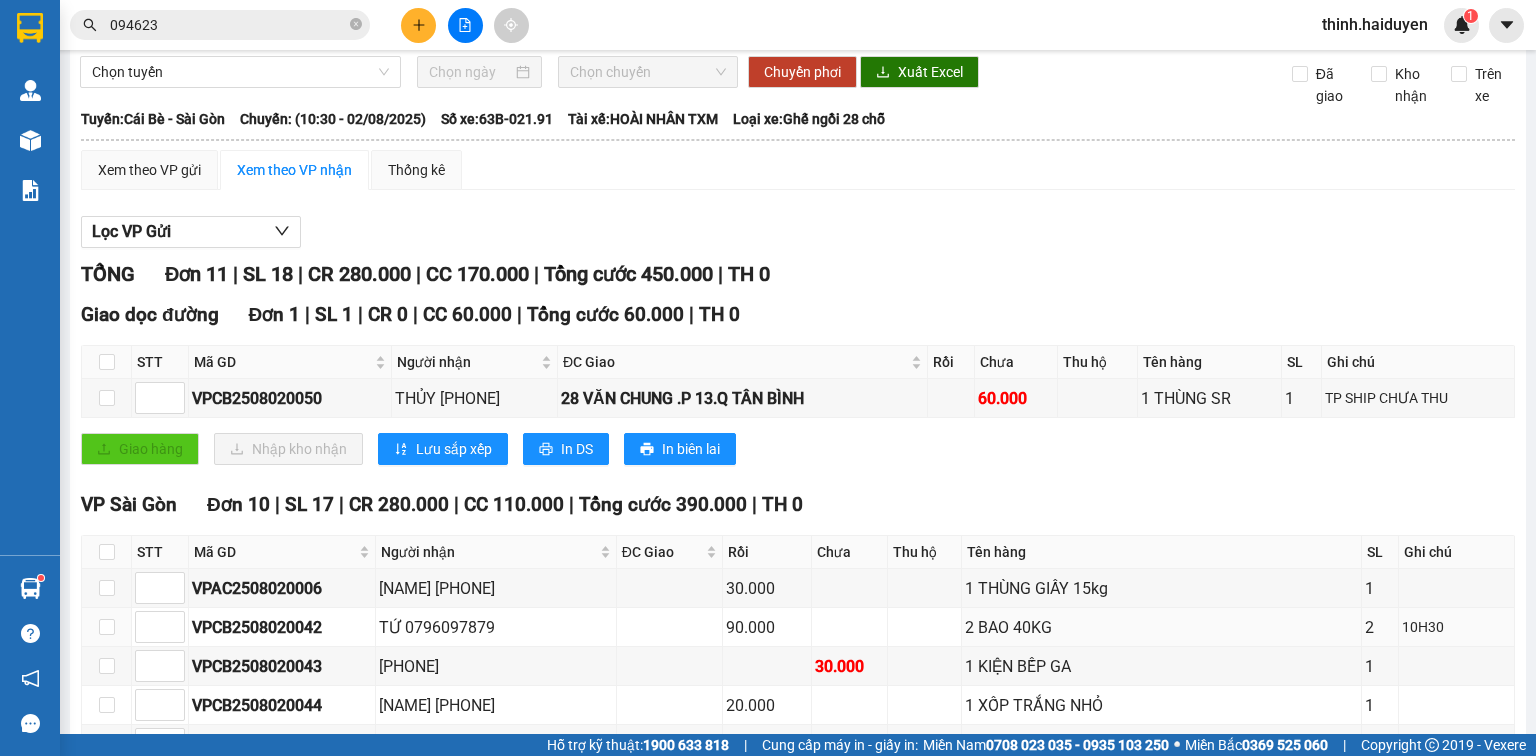 scroll, scrollTop: 0, scrollLeft: 0, axis: both 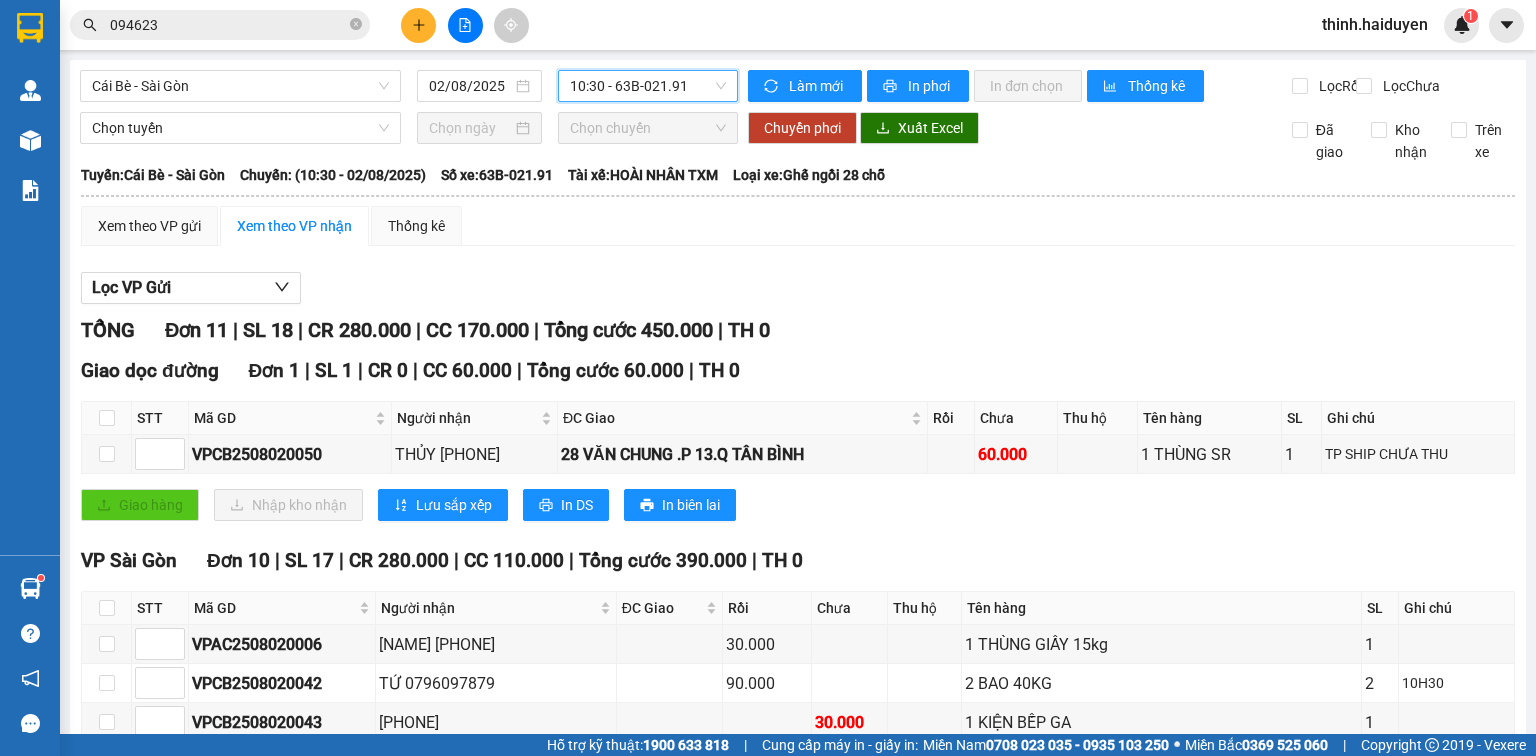 click on "10:30     - 63B-021.91" at bounding box center [648, 86] 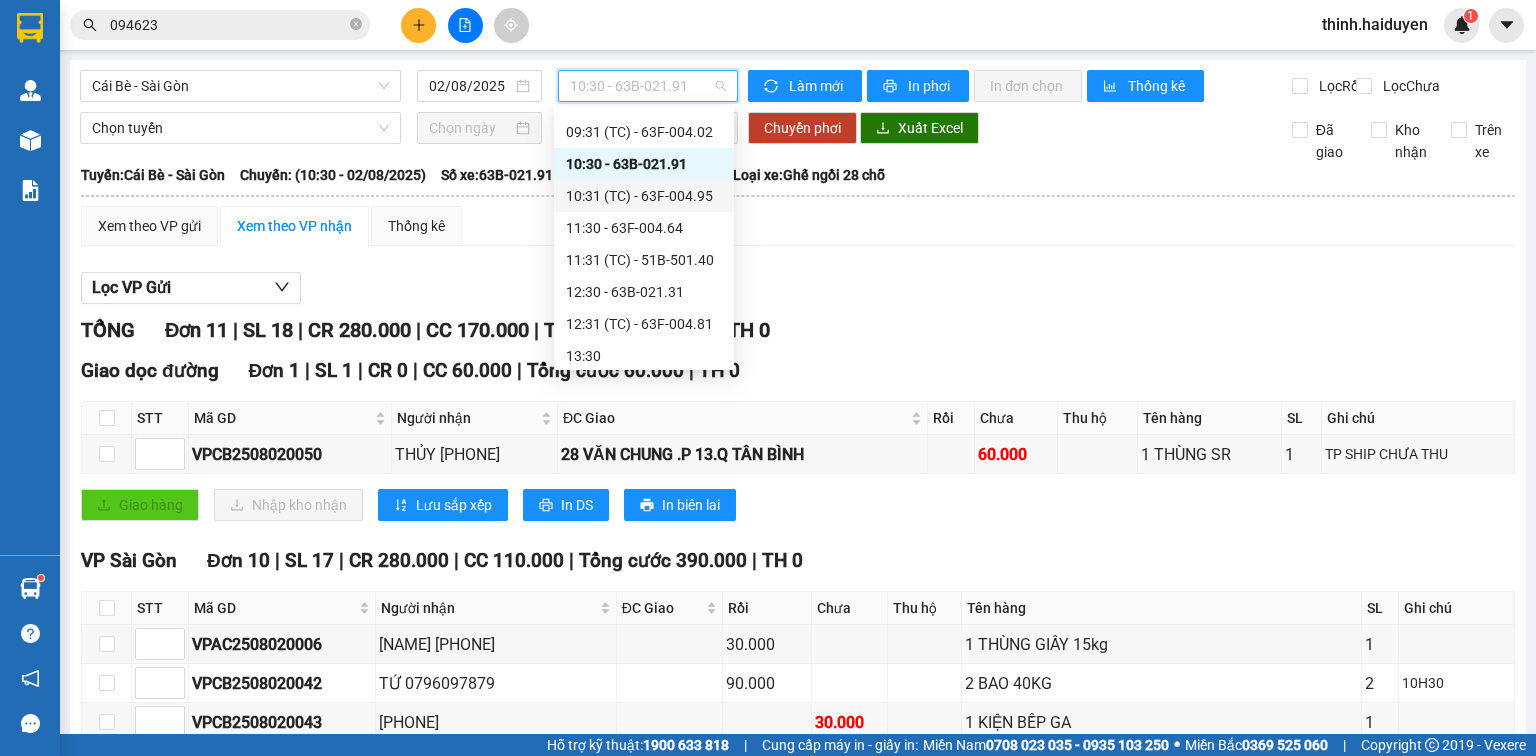 click on "10:31   (TC)   - 63F-004.95" at bounding box center [644, 196] 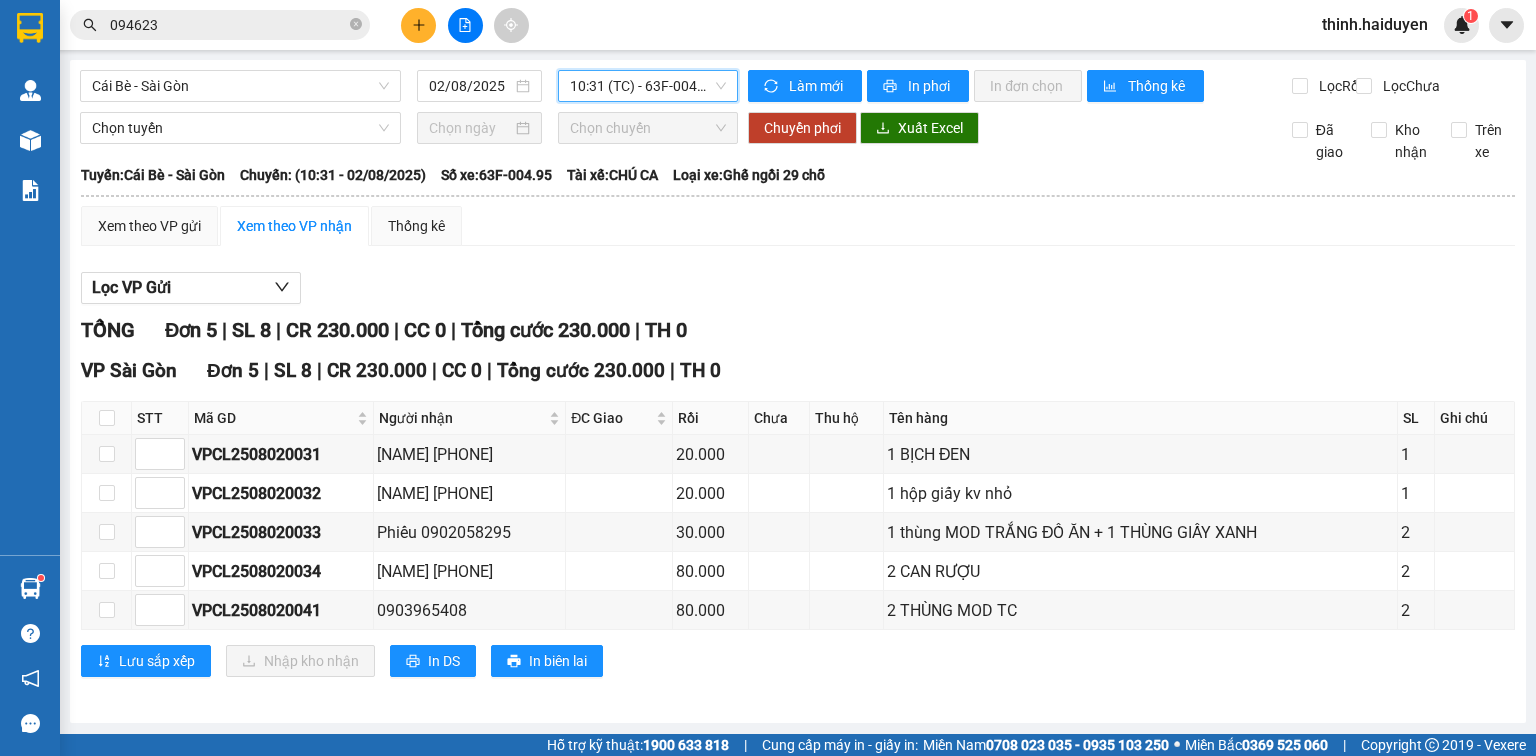 scroll, scrollTop: 12, scrollLeft: 0, axis: vertical 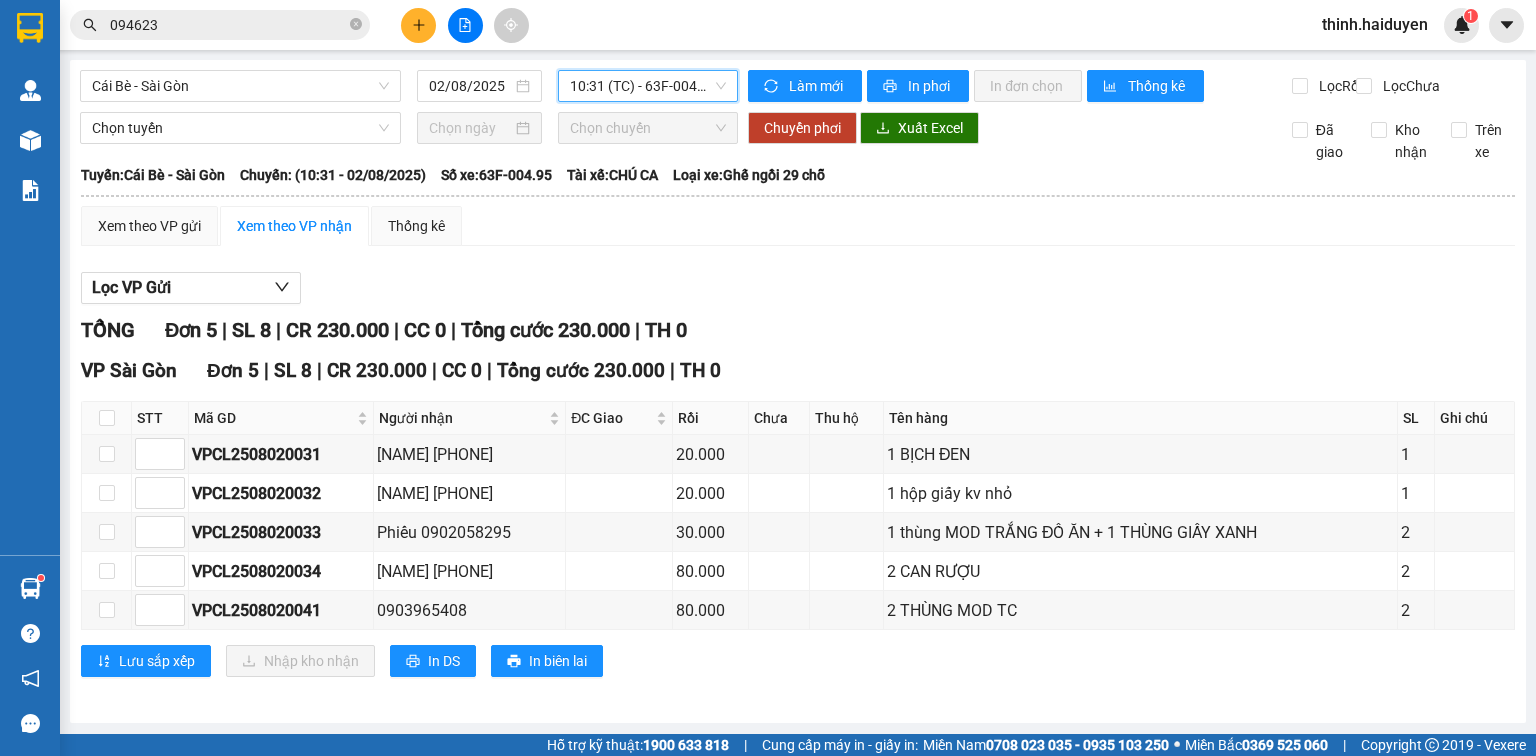 click on "10:31   (TC)   - 63F-004.95" at bounding box center [648, 86] 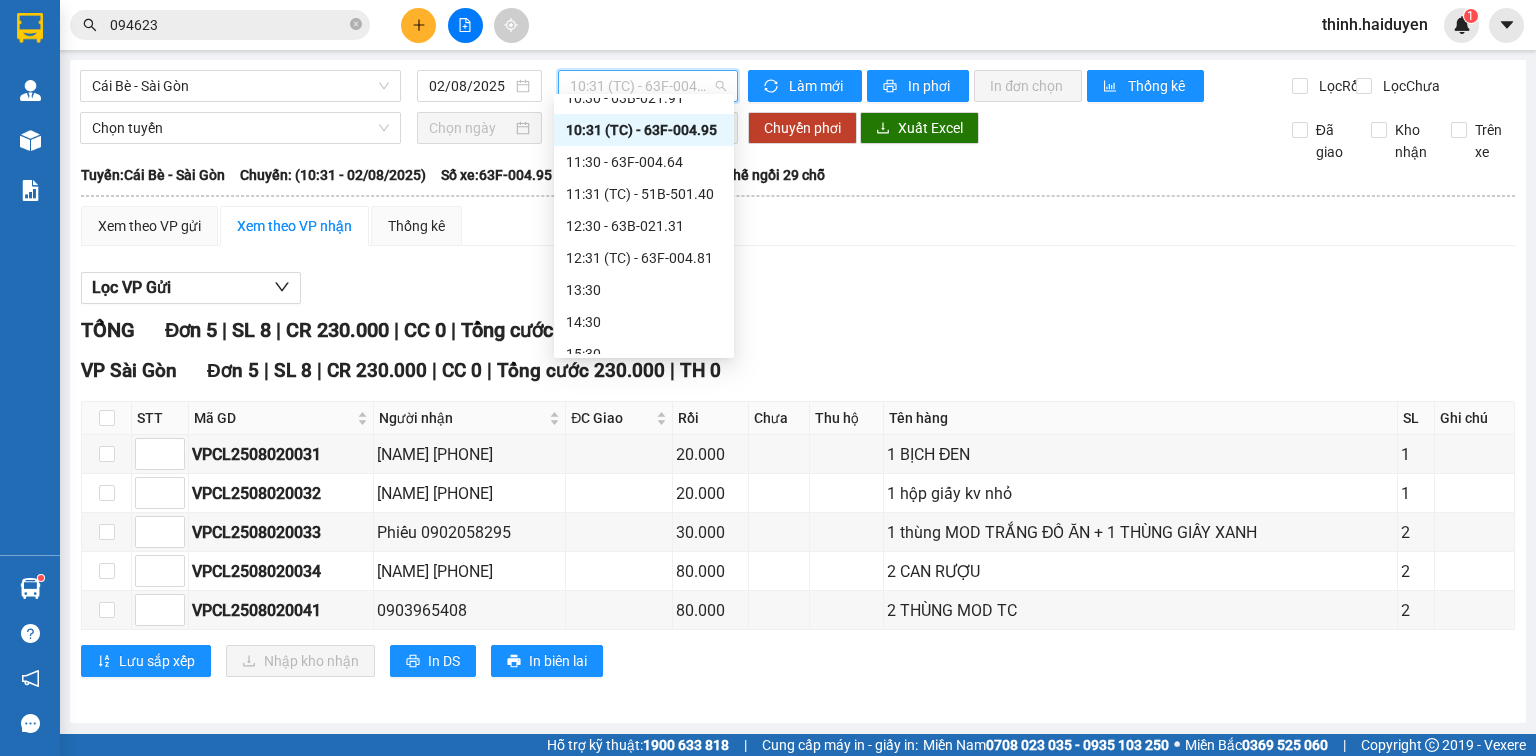 scroll, scrollTop: 410, scrollLeft: 0, axis: vertical 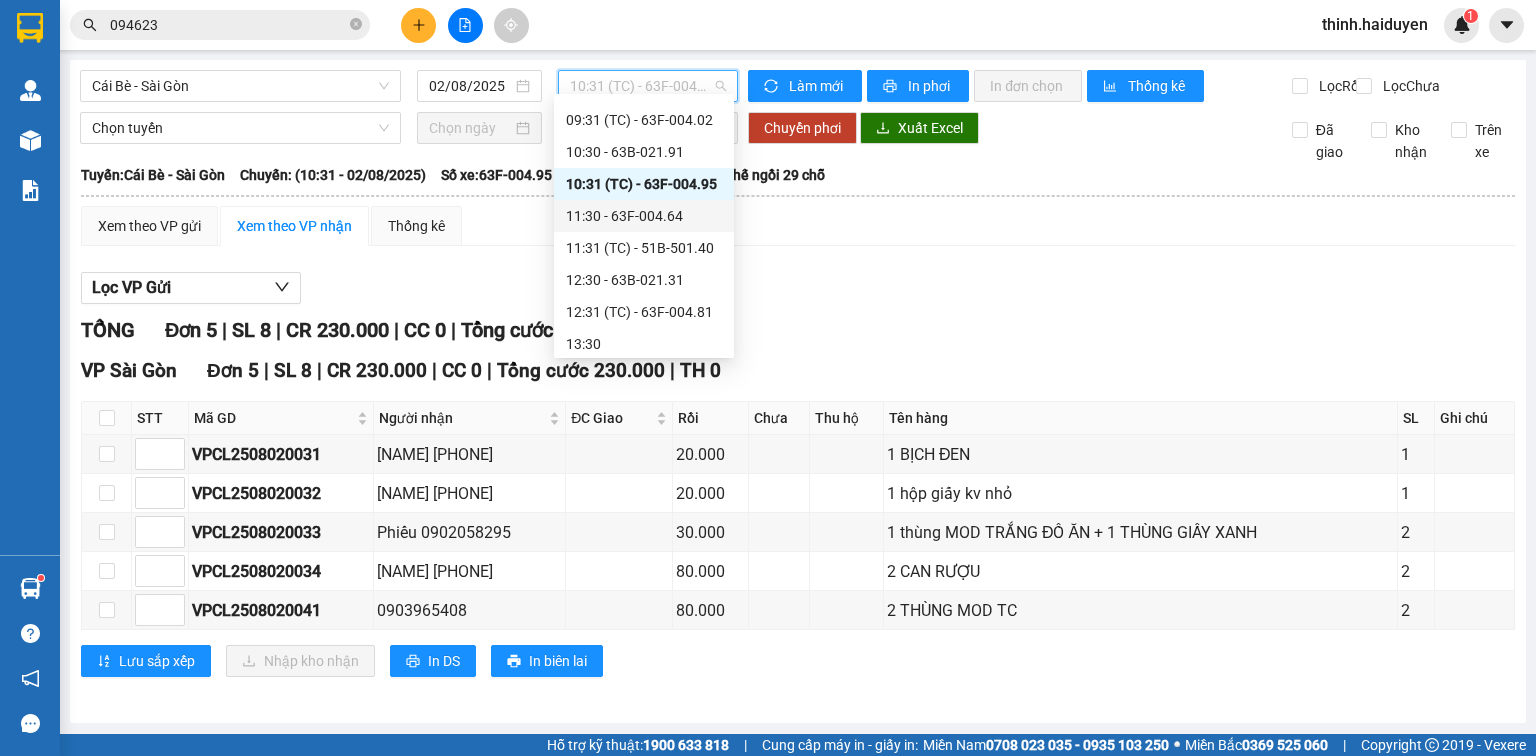 click on "11:30     - 63F-004.64" at bounding box center (644, 216) 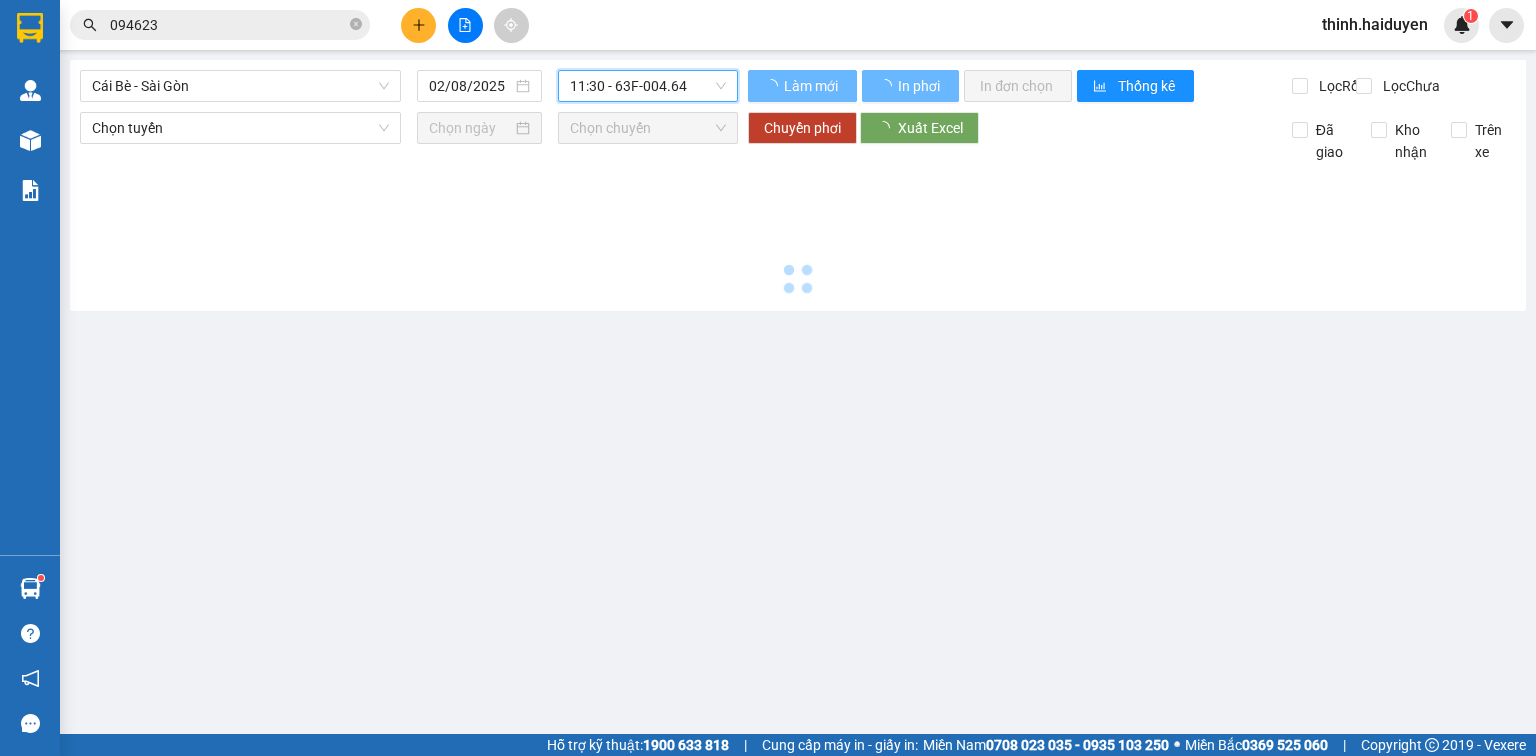 scroll, scrollTop: 0, scrollLeft: 0, axis: both 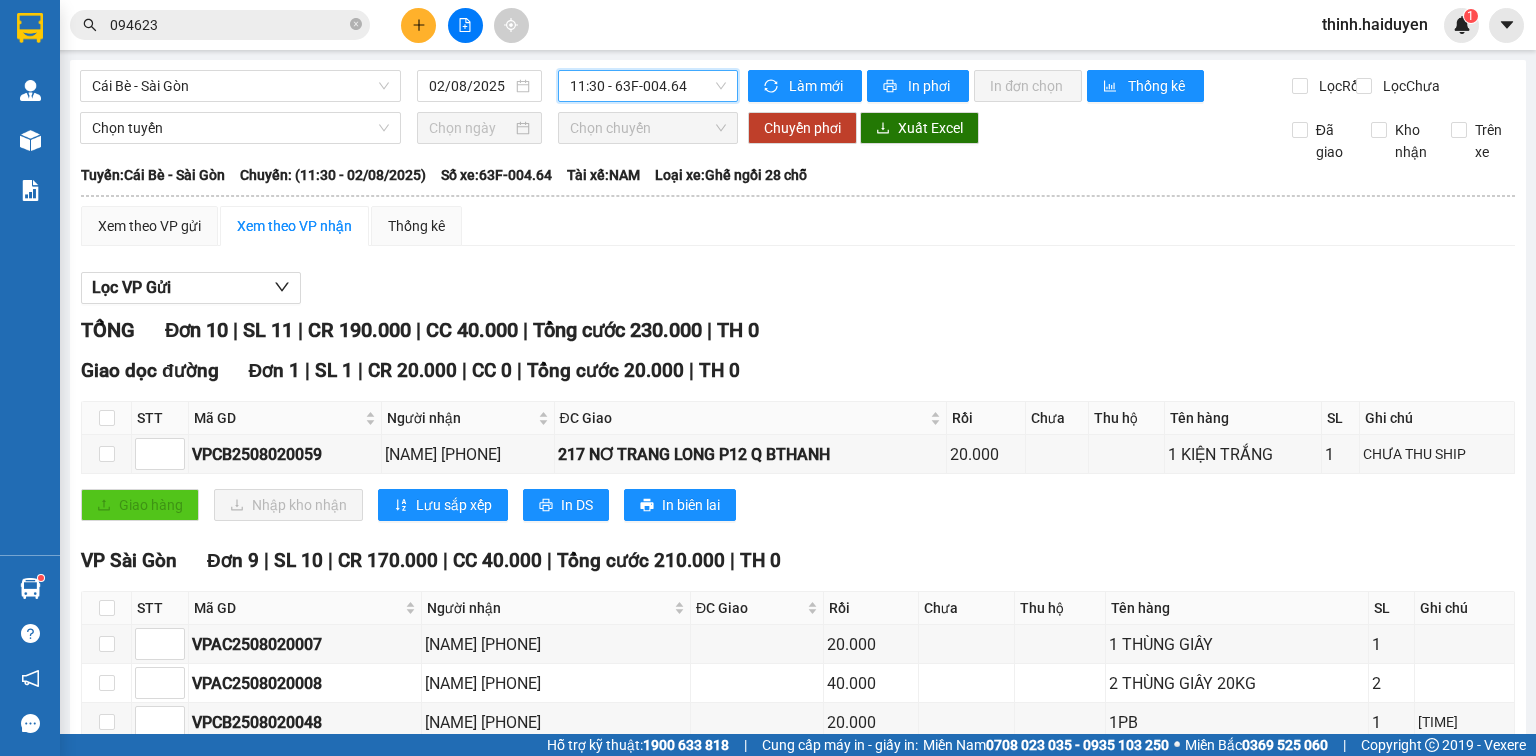 click on "11:30     - 63F-004.64" at bounding box center [648, 86] 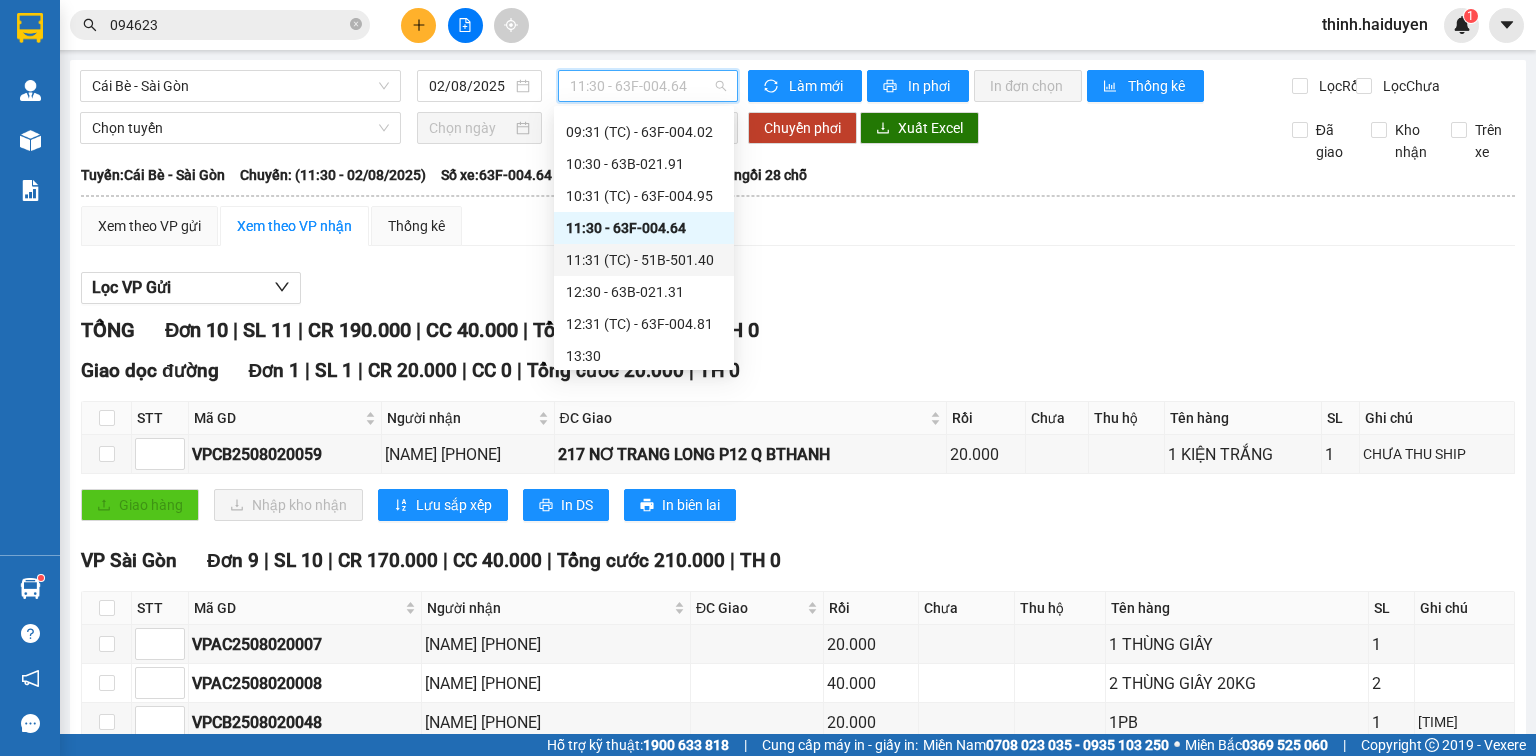 click on "11:31   (TC)   - 51B-501.40" at bounding box center [644, 260] 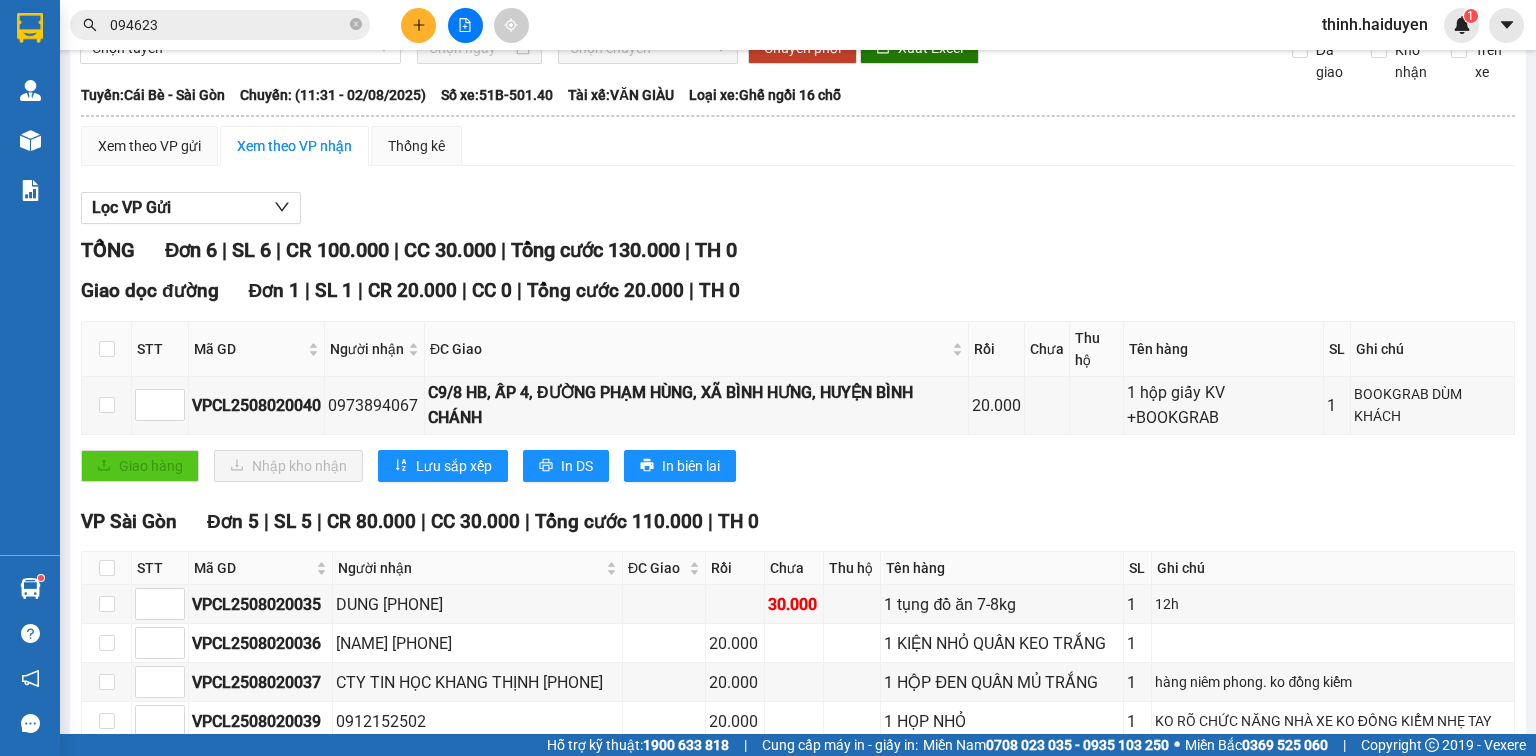 scroll, scrollTop: 0, scrollLeft: 0, axis: both 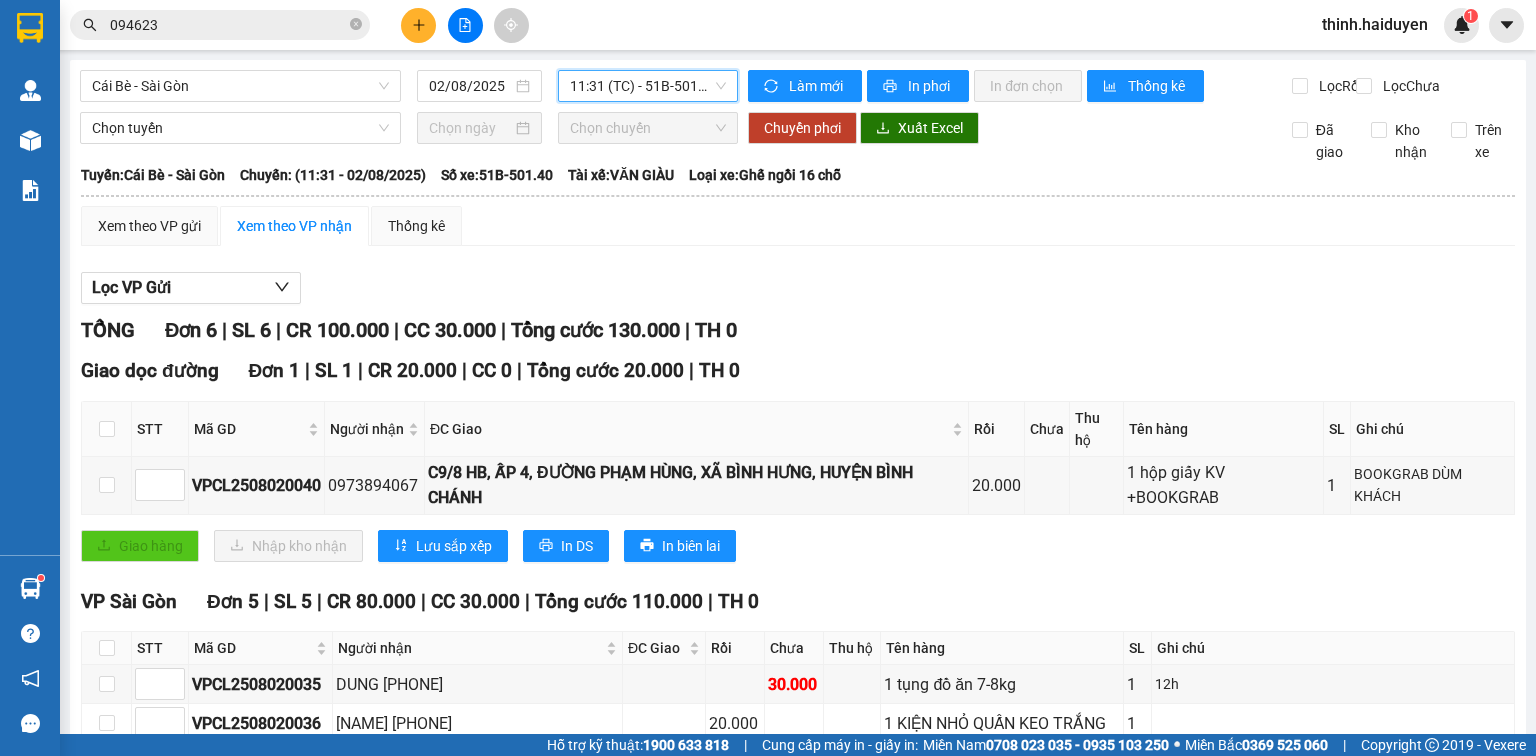 click on "11:31   (TC)   - 51B-501.40" at bounding box center [648, 86] 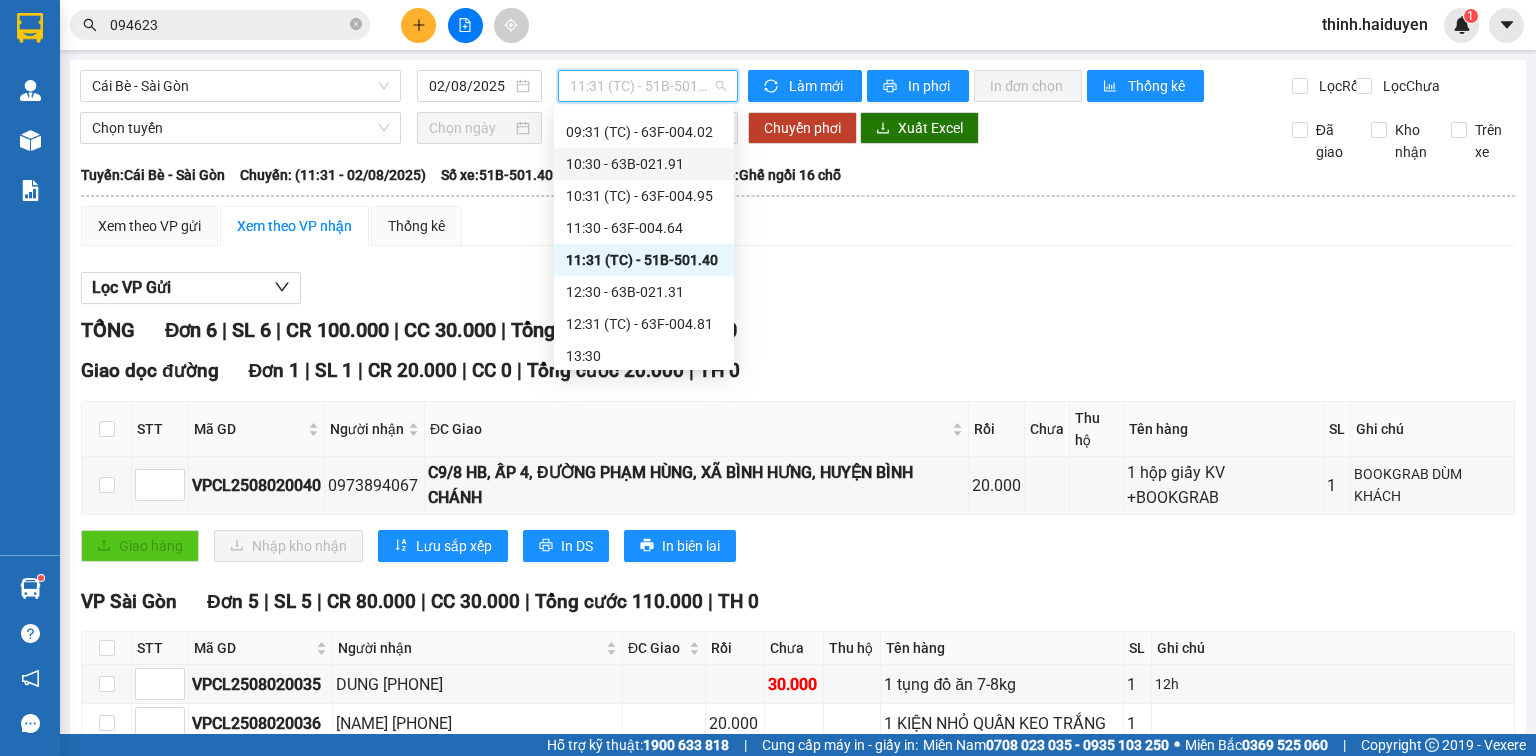 click on "10:30     - 63B-021.91" at bounding box center [644, 164] 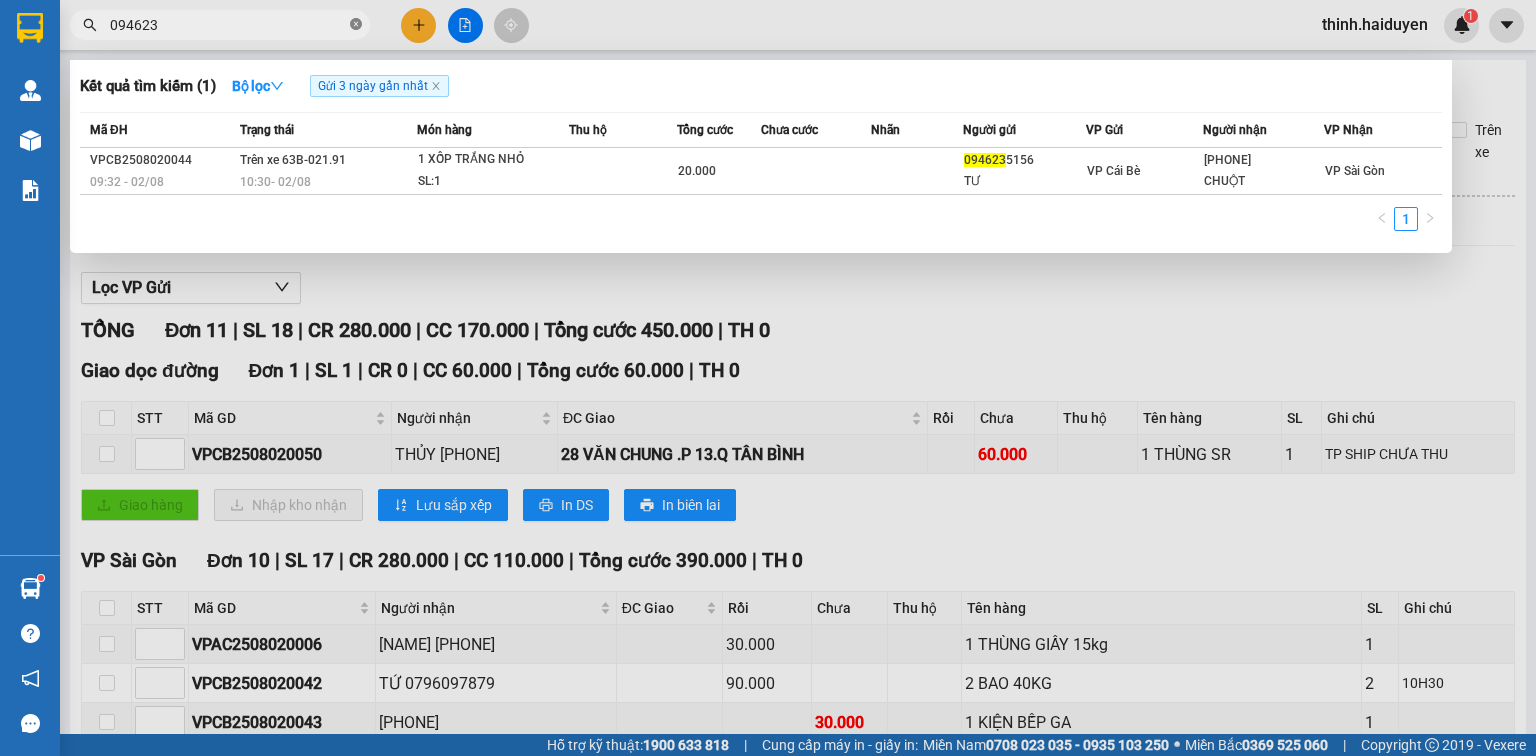 drag, startPoint x: 358, startPoint y: 26, endPoint x: 310, endPoint y: 27, distance: 48.010414 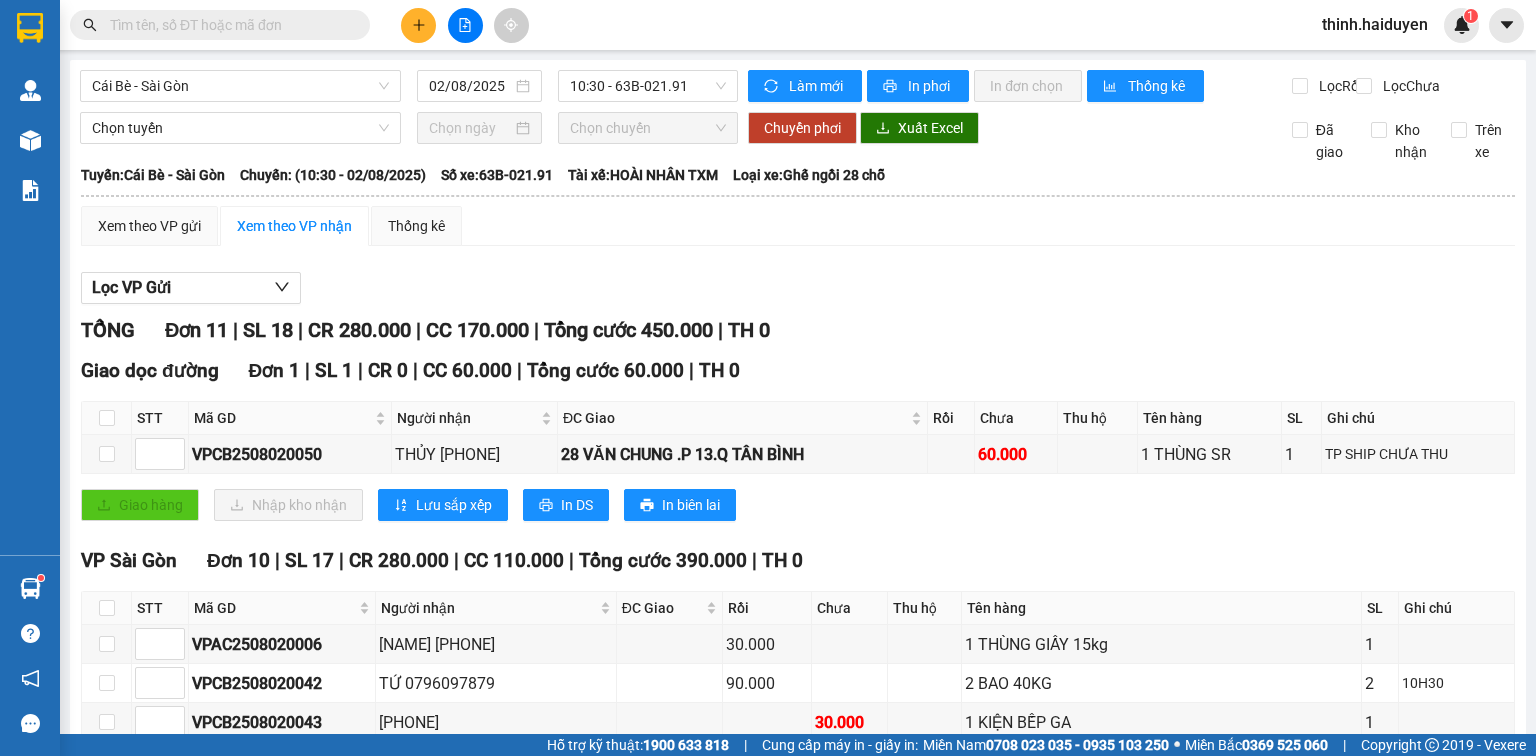 click at bounding box center (228, 25) 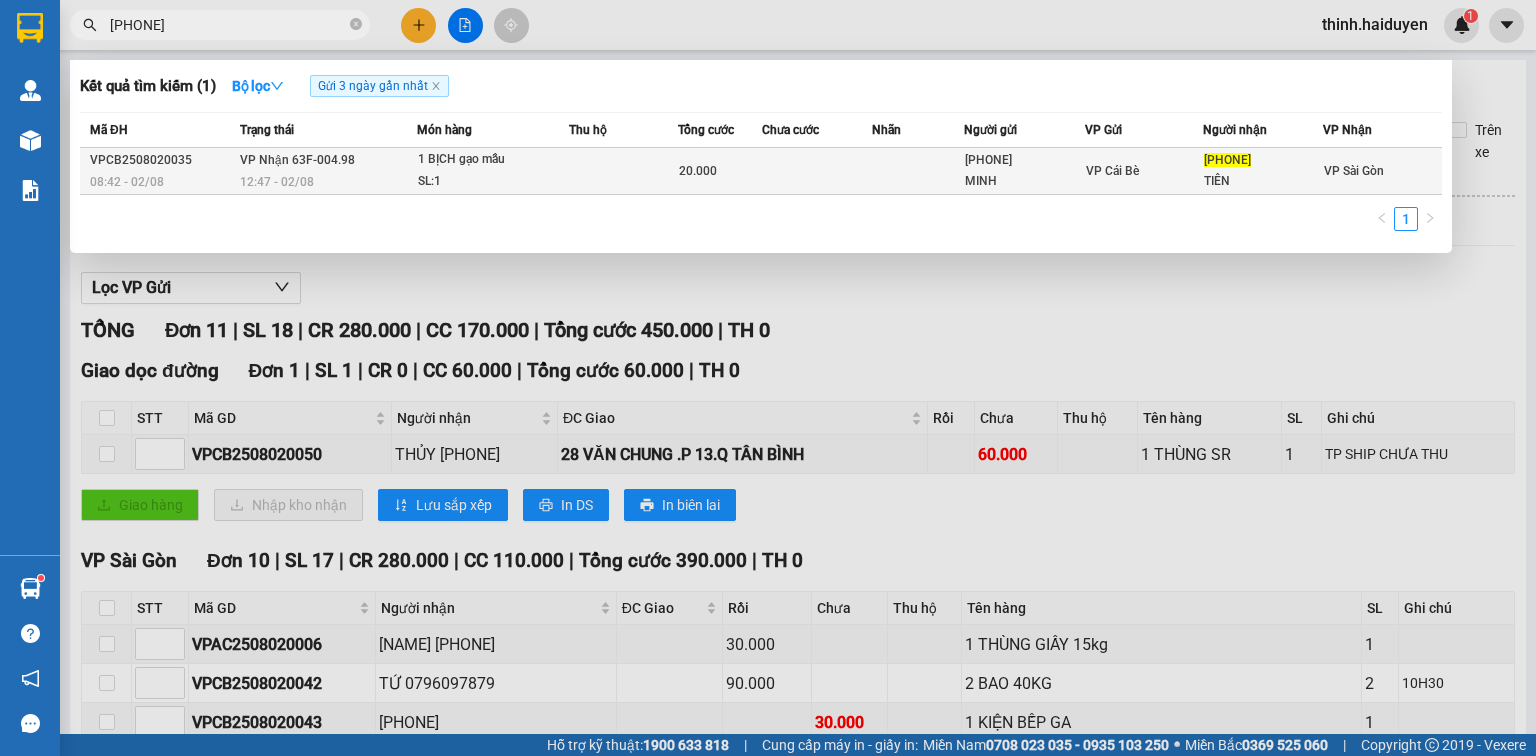 type on "0908165360" 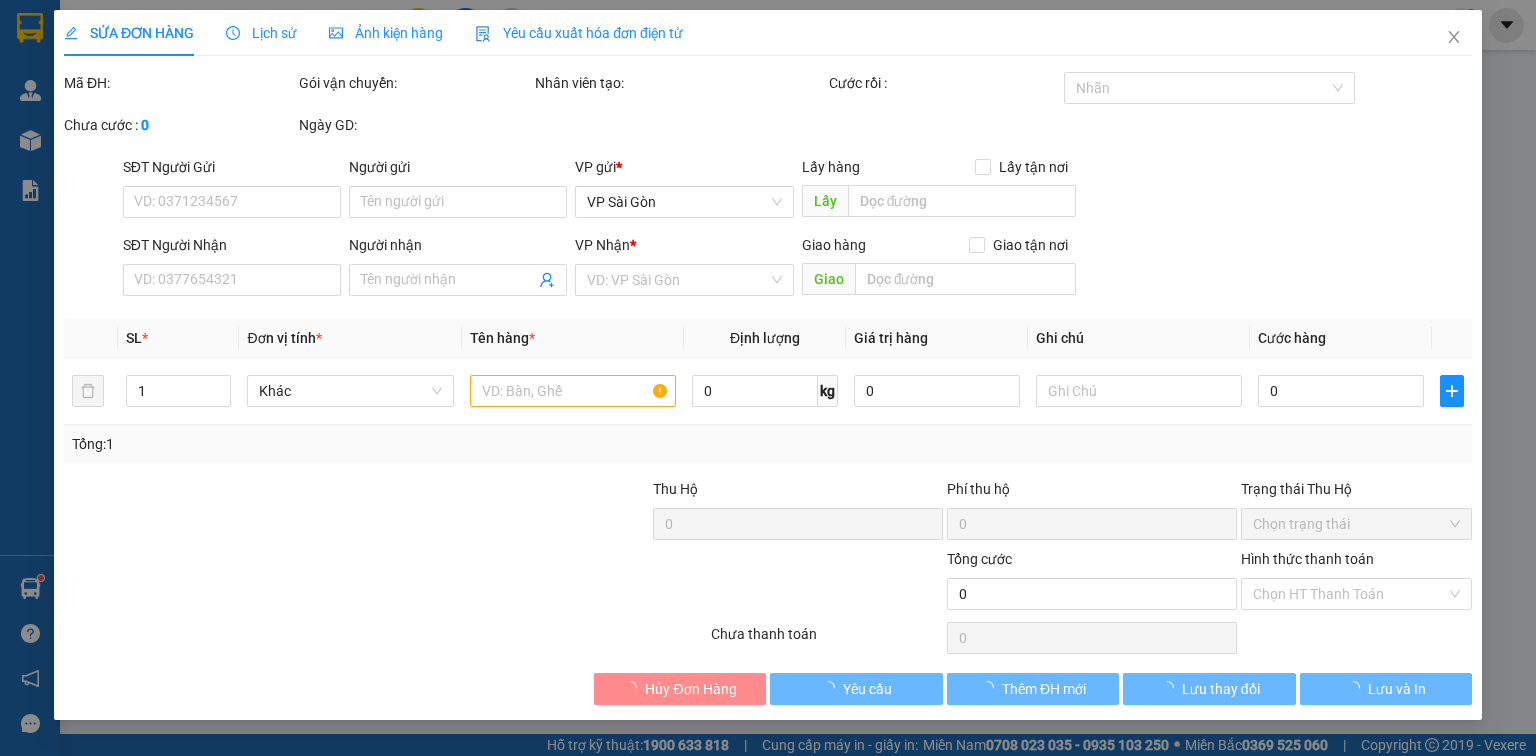 type on "0938118360" 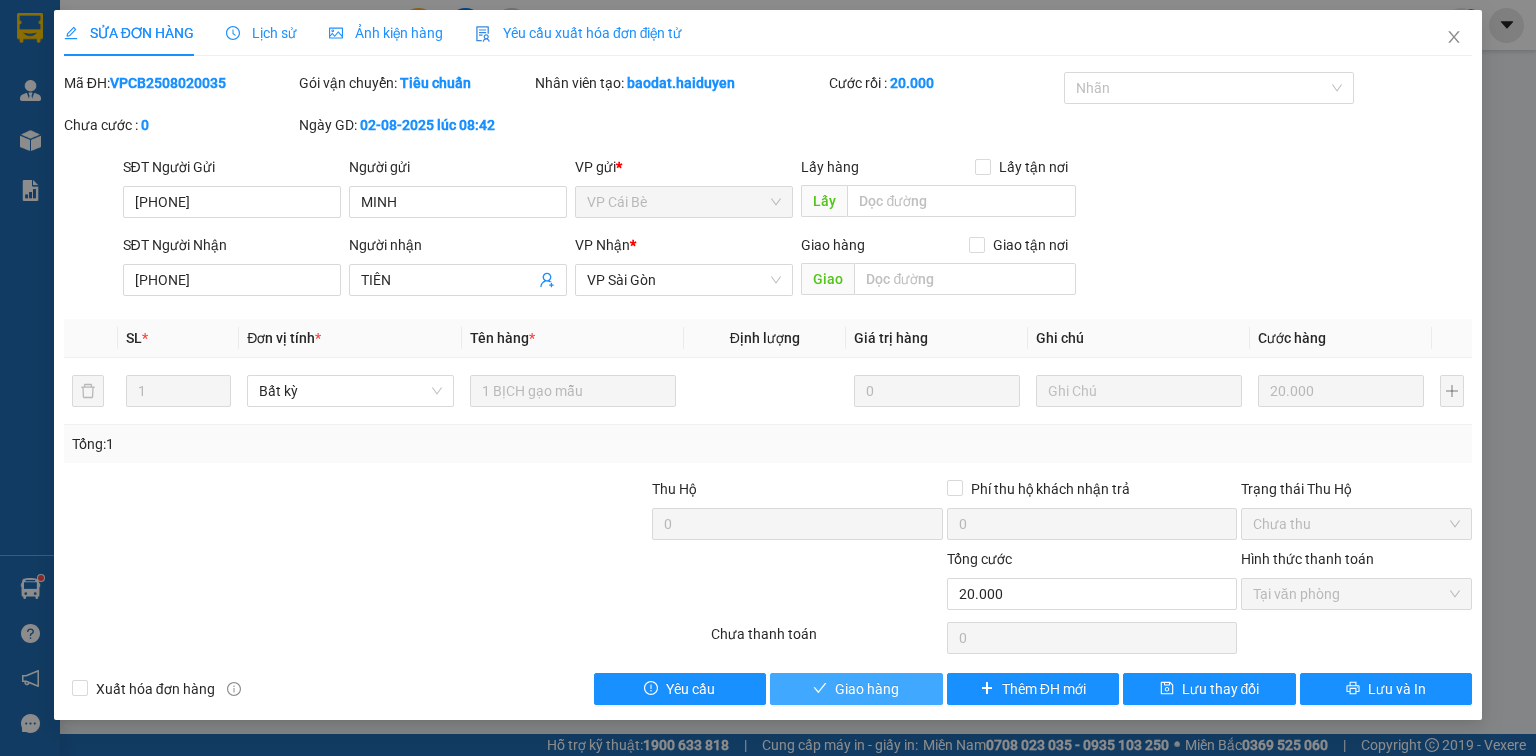 click on "Giao hàng" at bounding box center [867, 689] 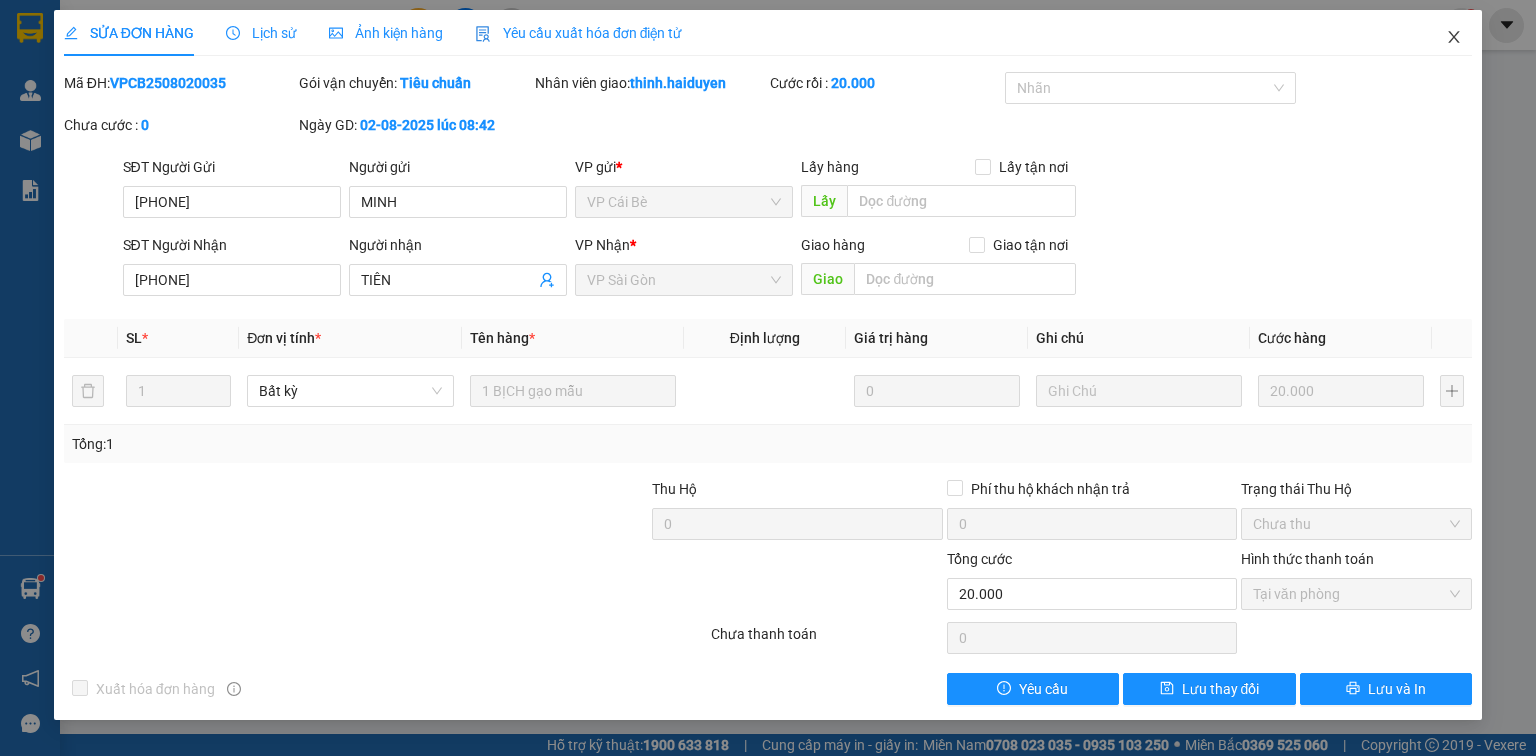 click 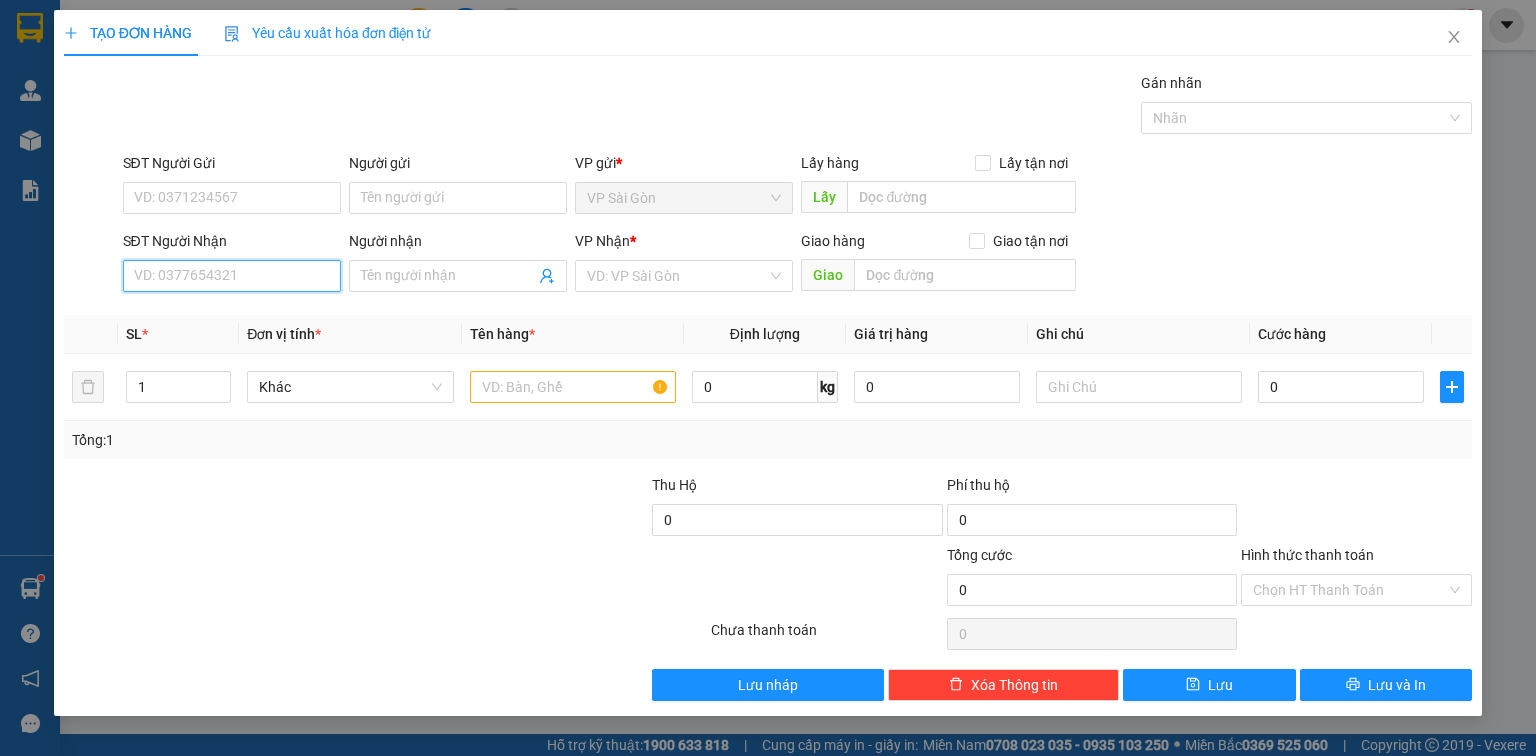 click on "SĐT Người Nhận" at bounding box center [232, 276] 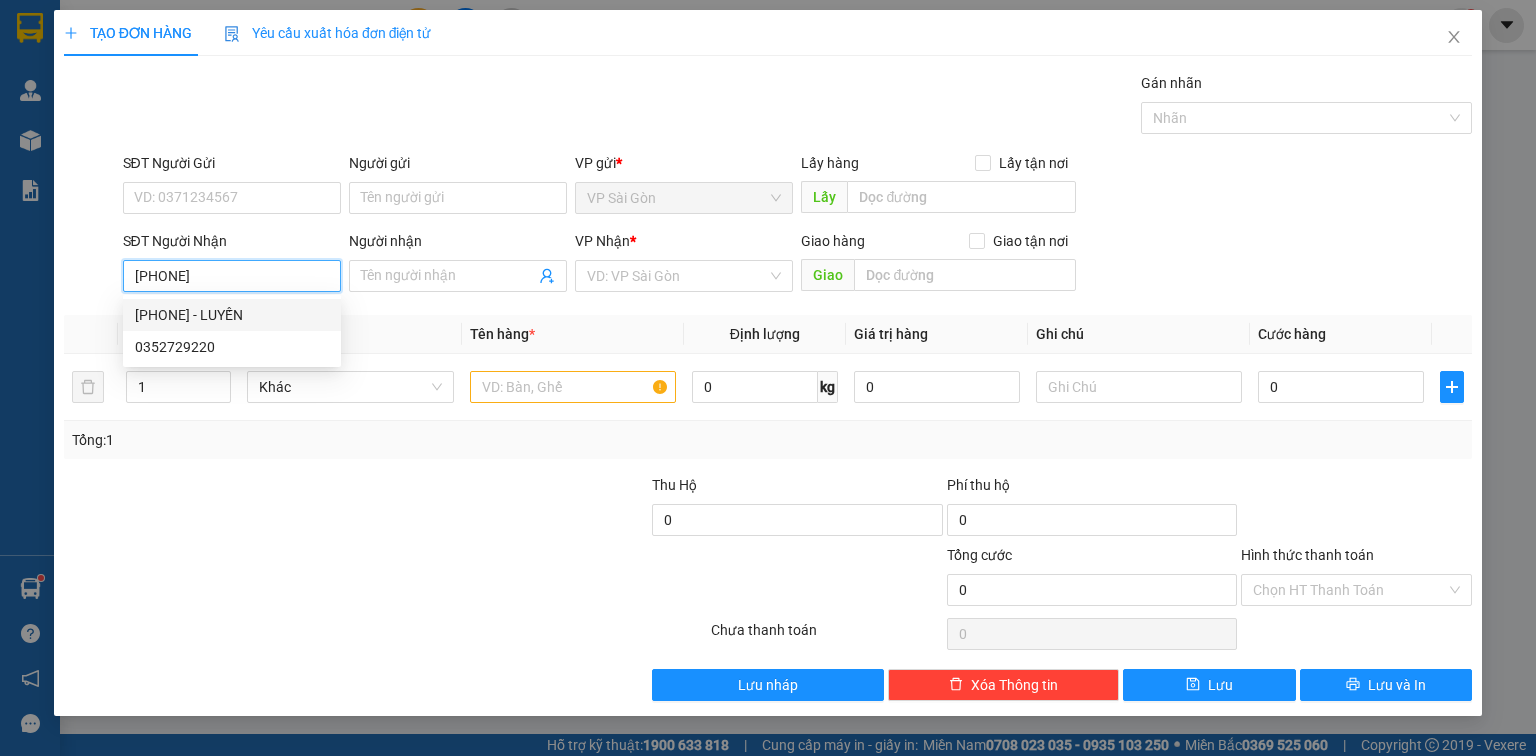 click on "0352729222 - LUYẾN" at bounding box center [232, 315] 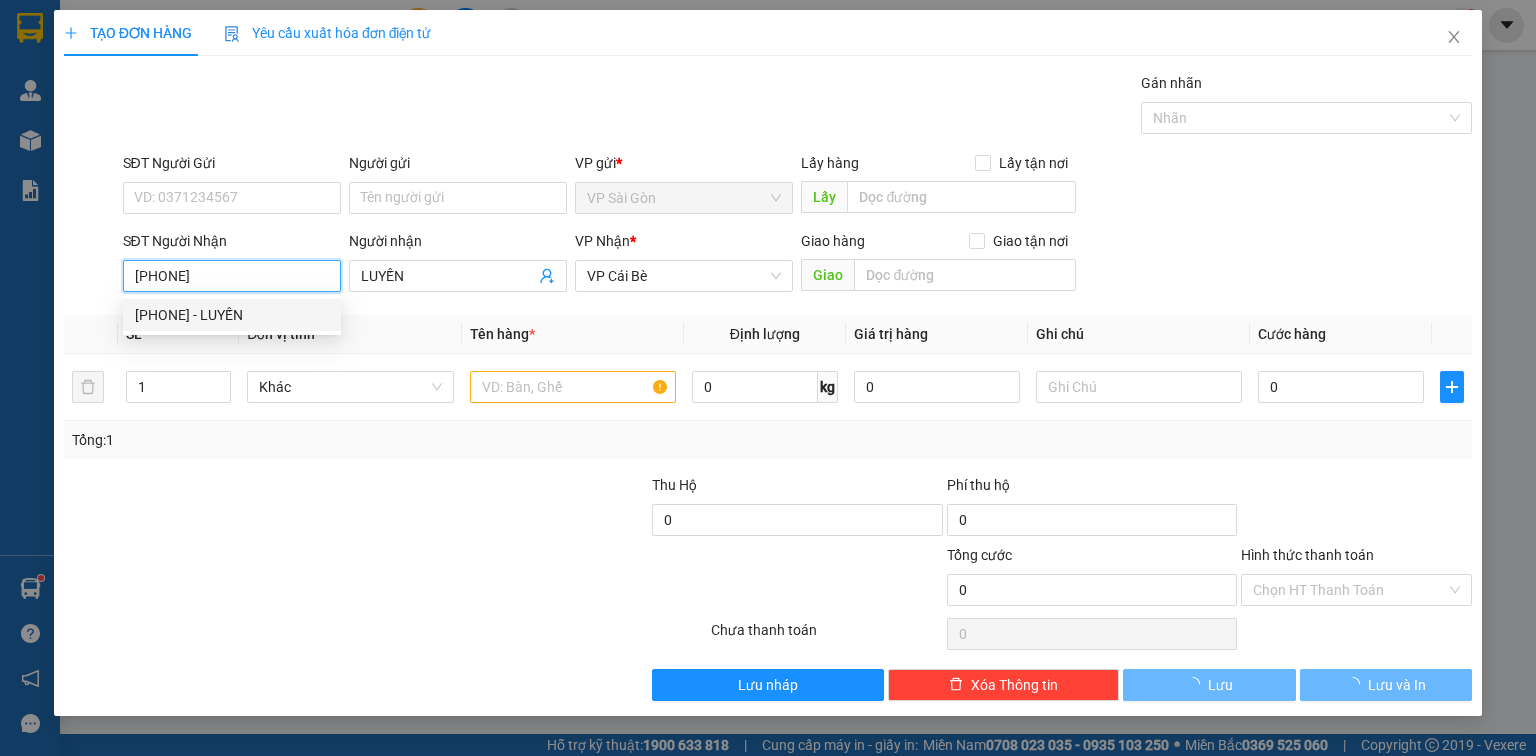 type on "20.000" 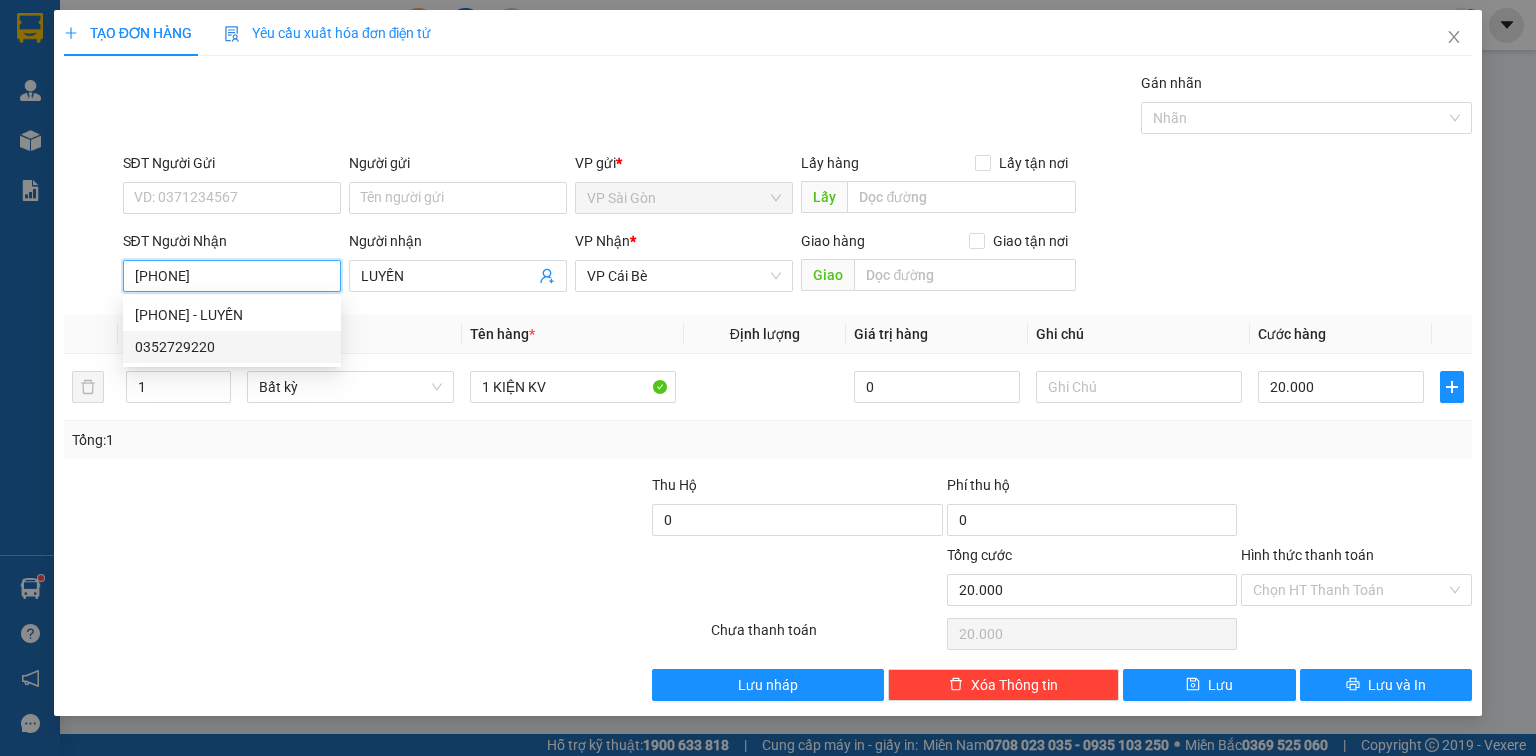 click on "0352729220" at bounding box center (232, 347) 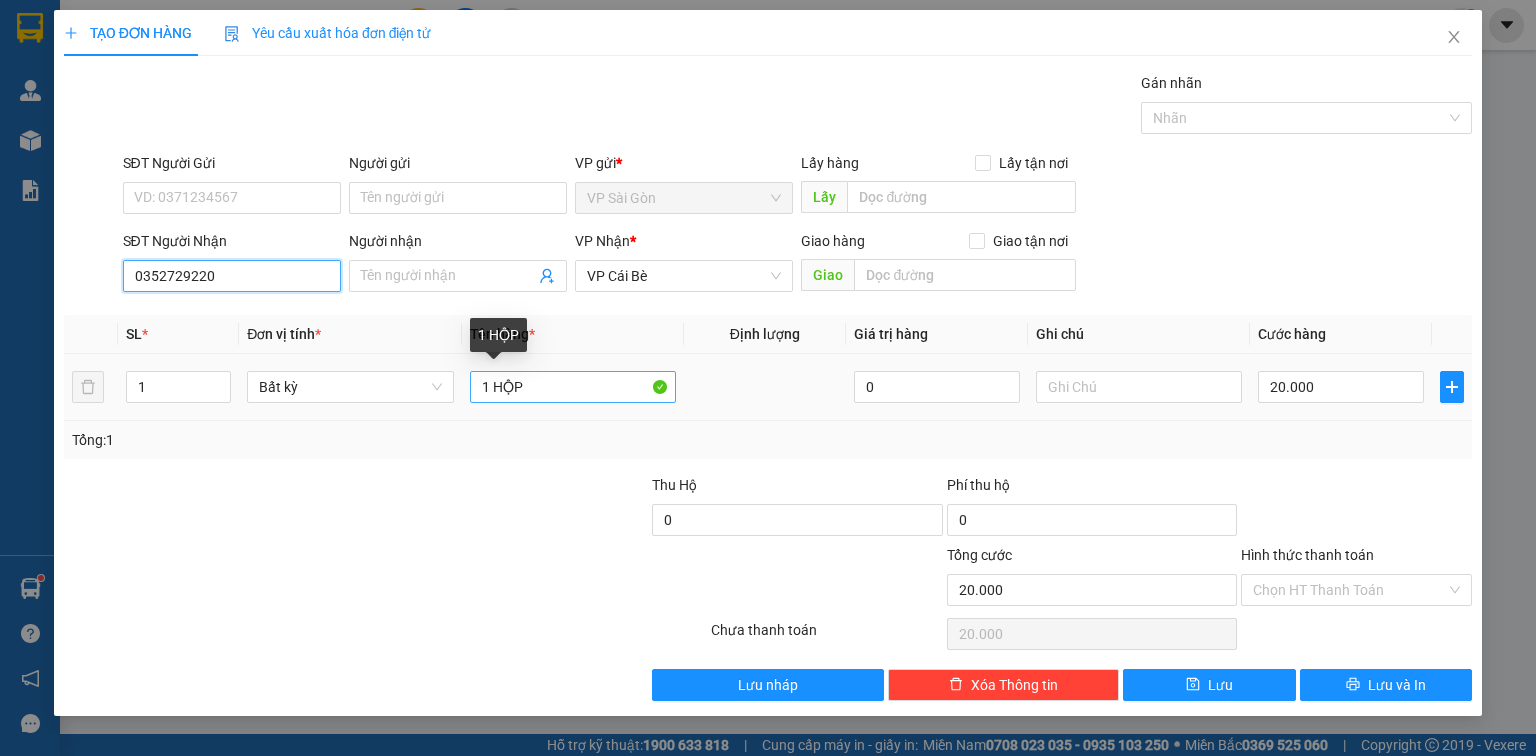 type on "0352729220" 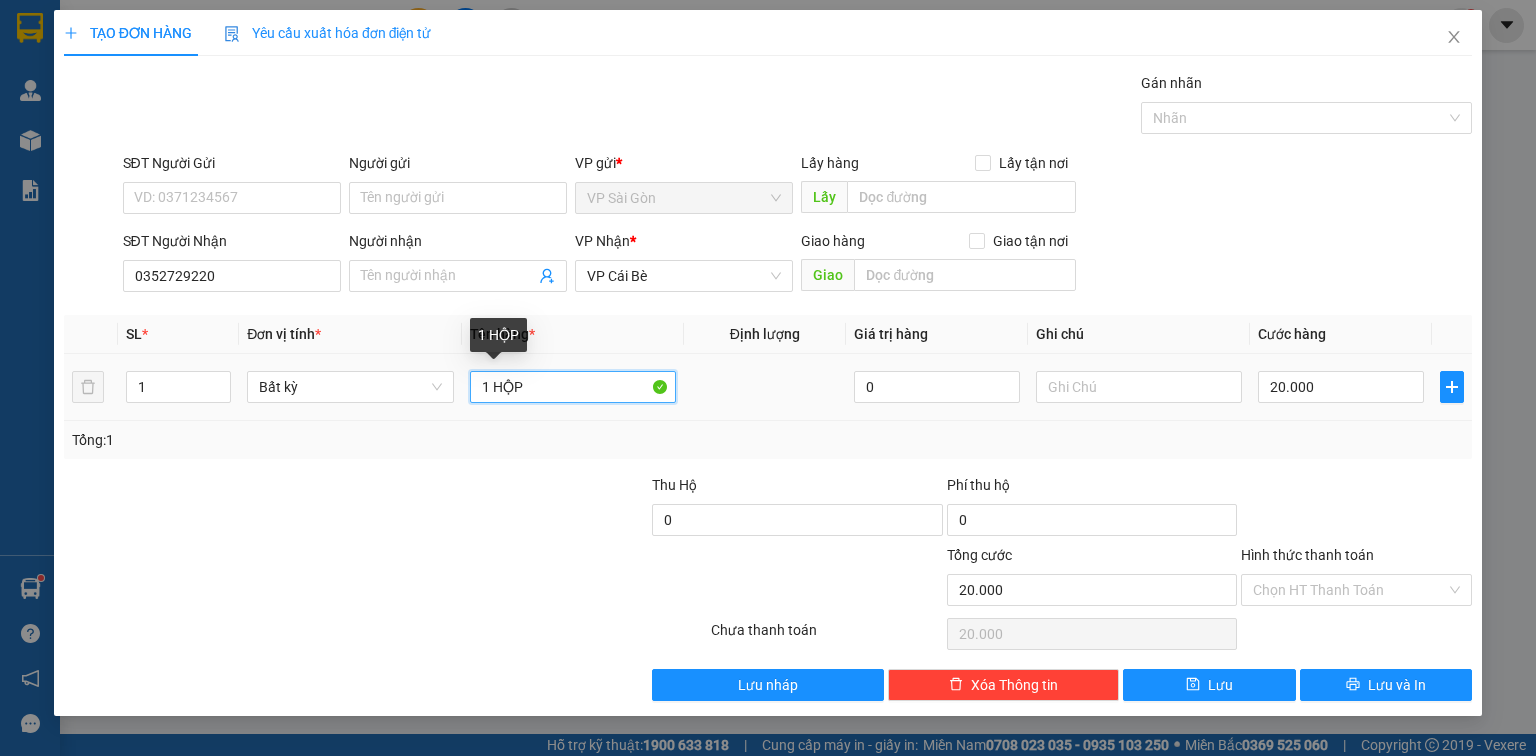 click on "1 HỘP" at bounding box center (573, 387) 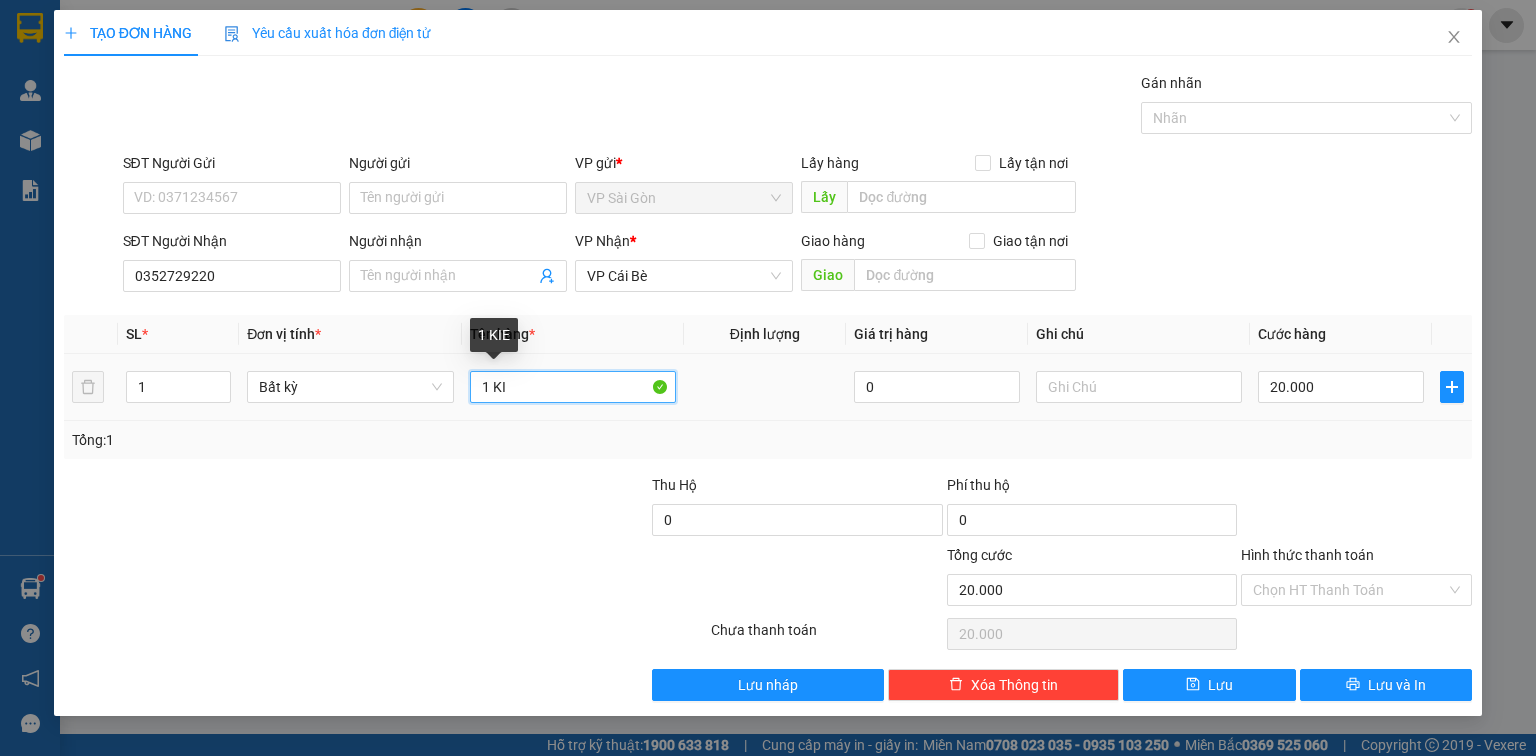 paste on "Ê" 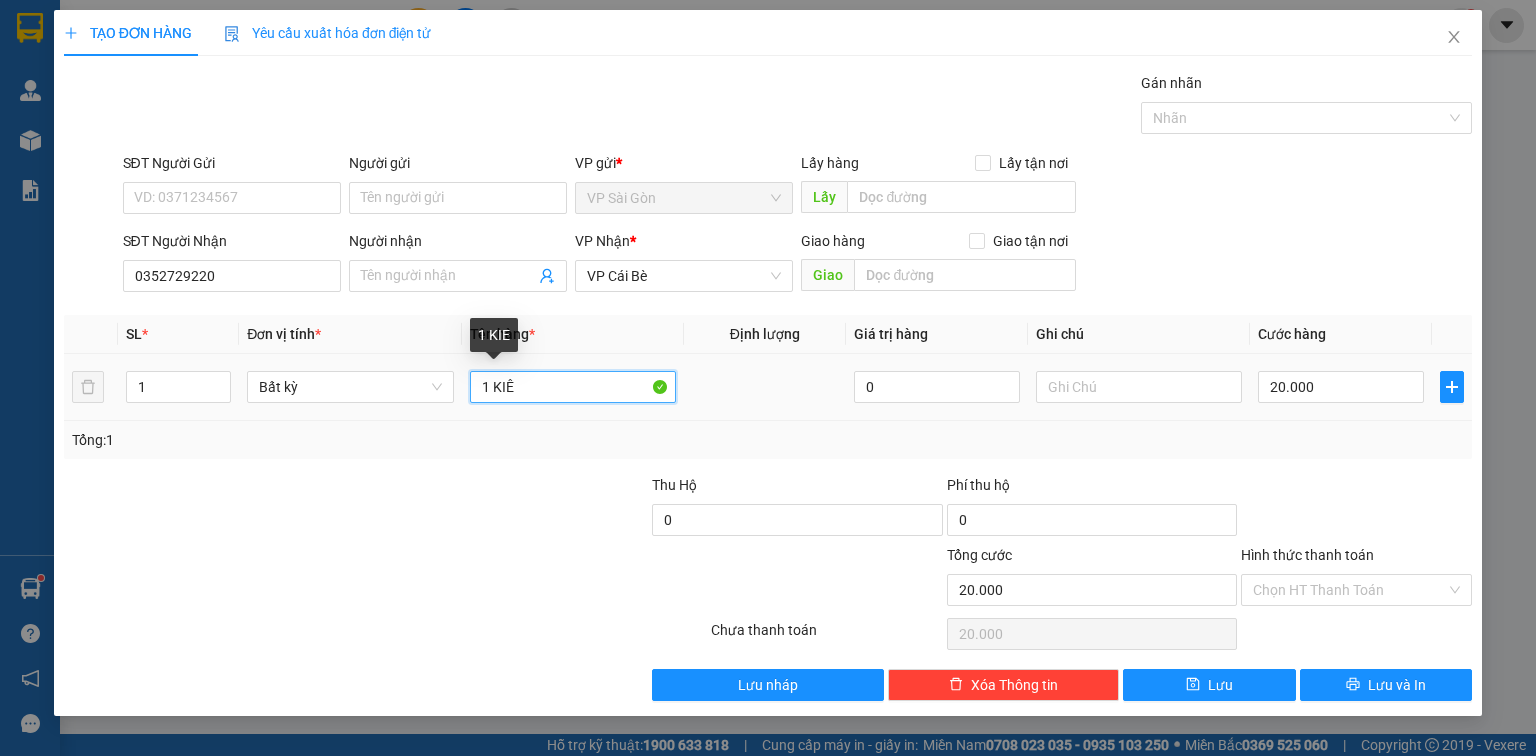 paste on "Ệ" 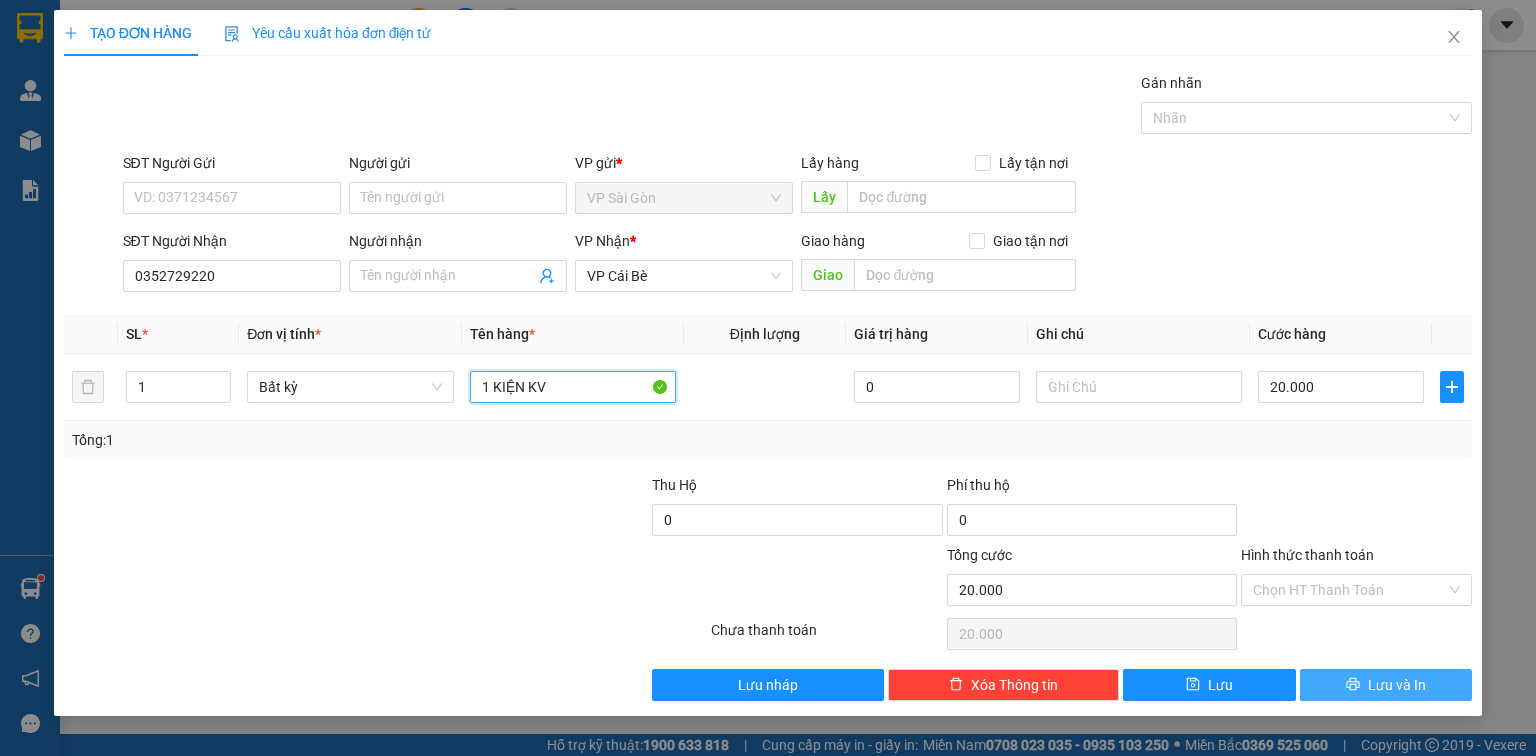 type on "1 KIỆN KV" 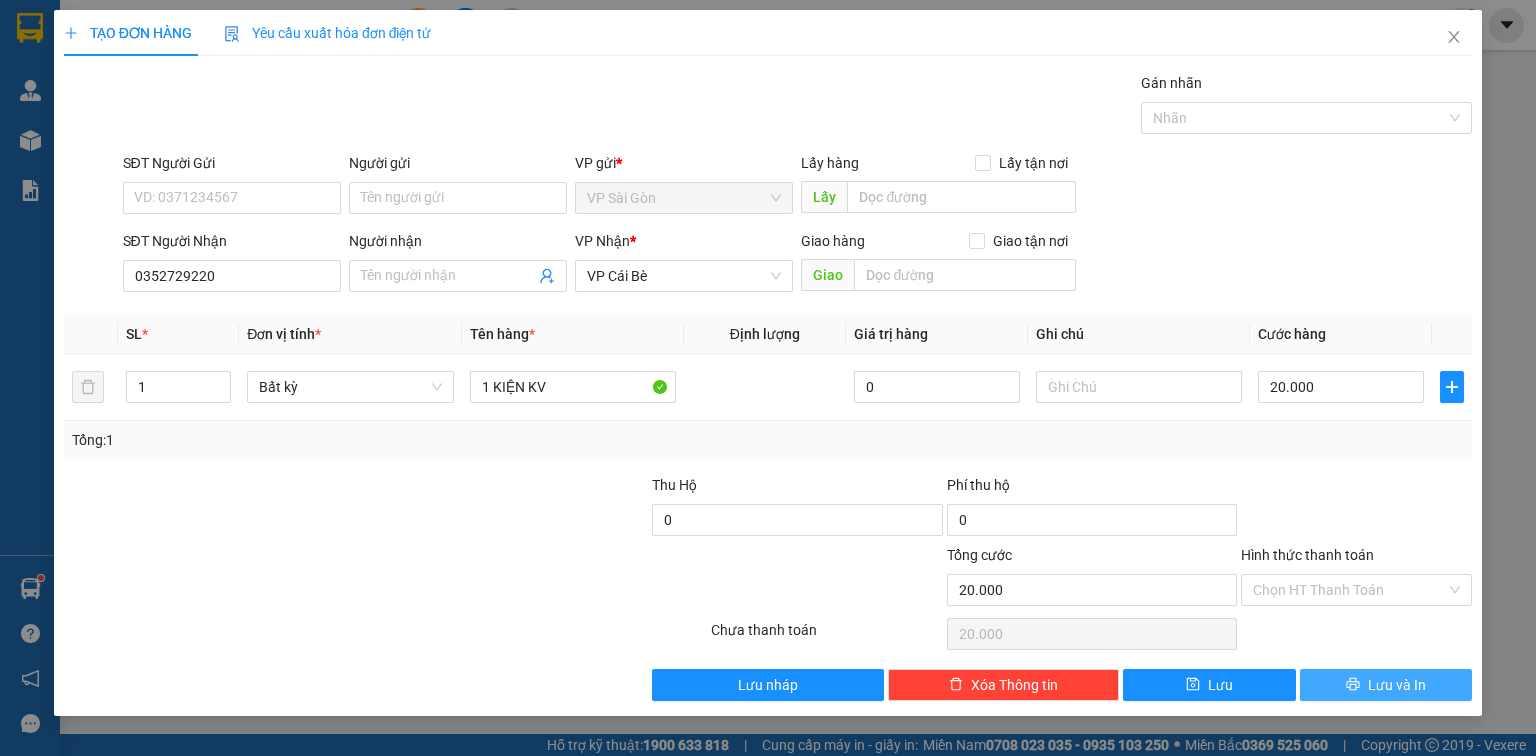 click on "Lưu và In" at bounding box center (1397, 685) 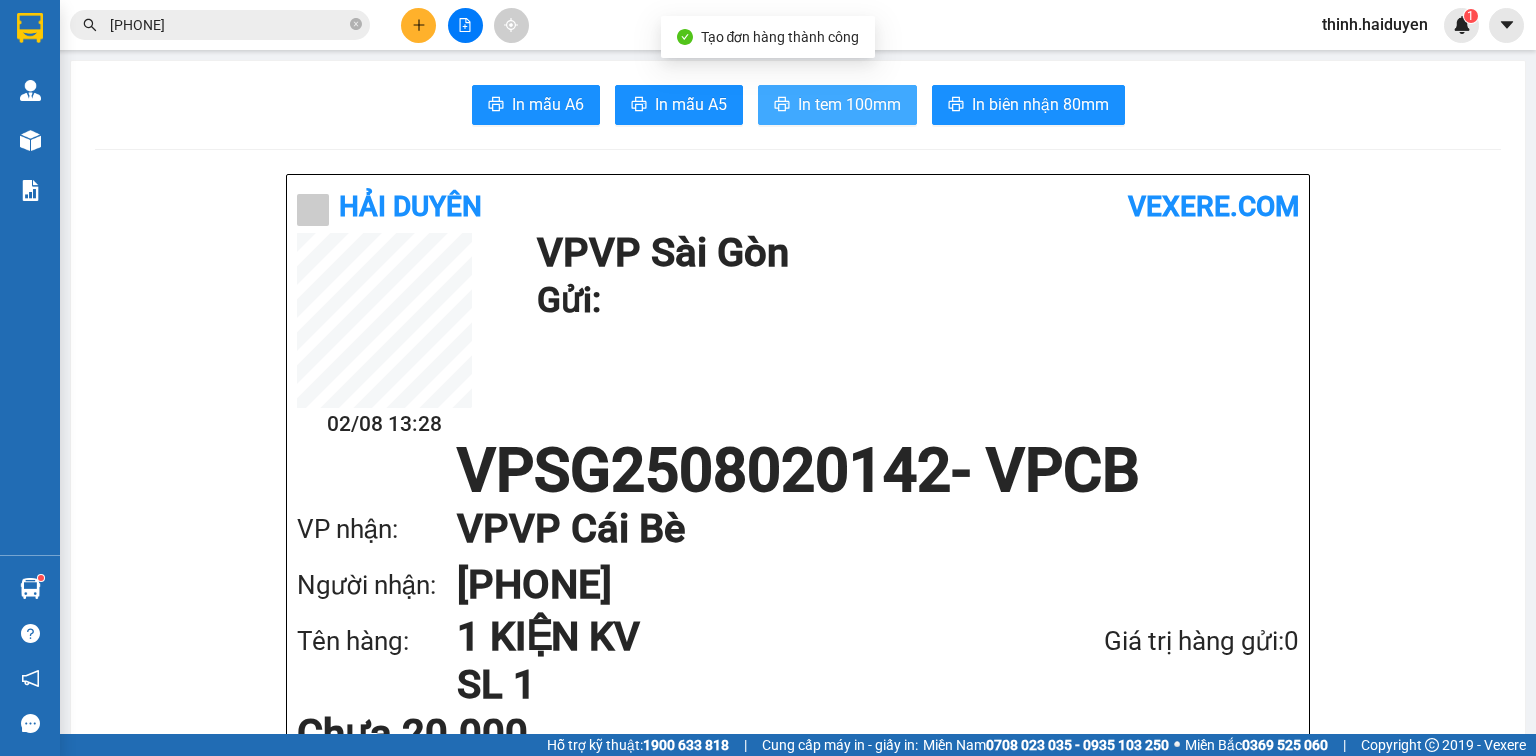 click on "In tem 100mm" at bounding box center (849, 104) 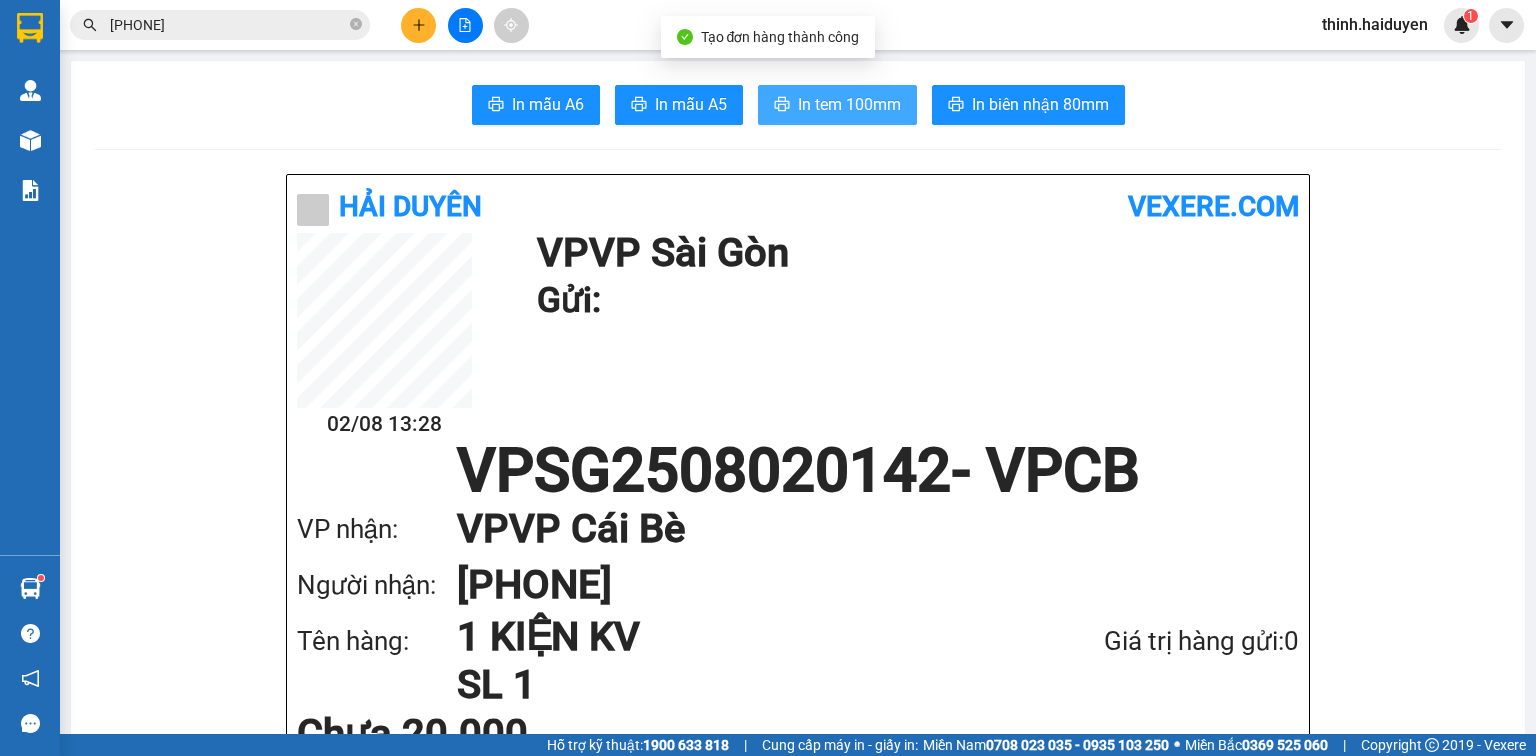 scroll, scrollTop: 0, scrollLeft: 0, axis: both 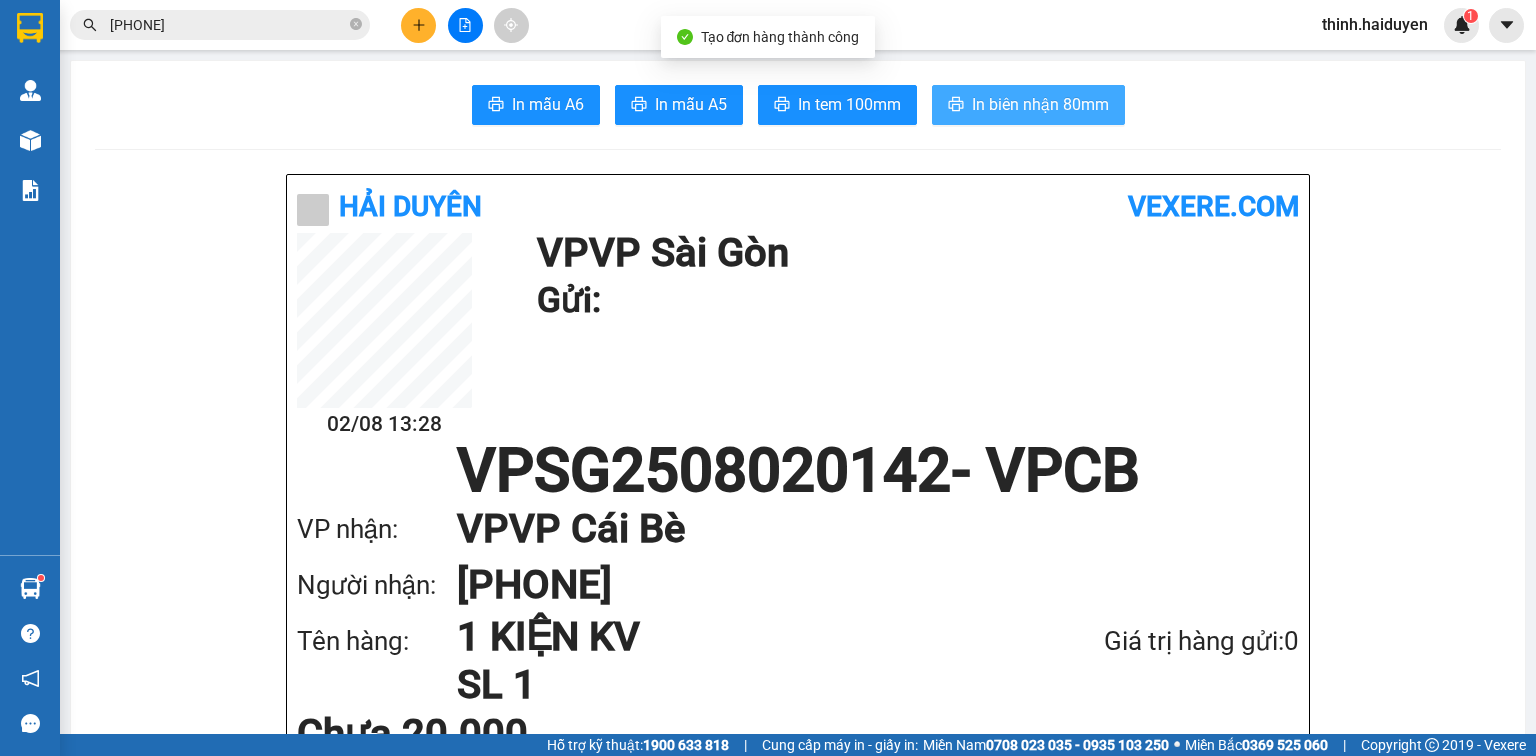 click on "In biên nhận 80mm" at bounding box center [1040, 104] 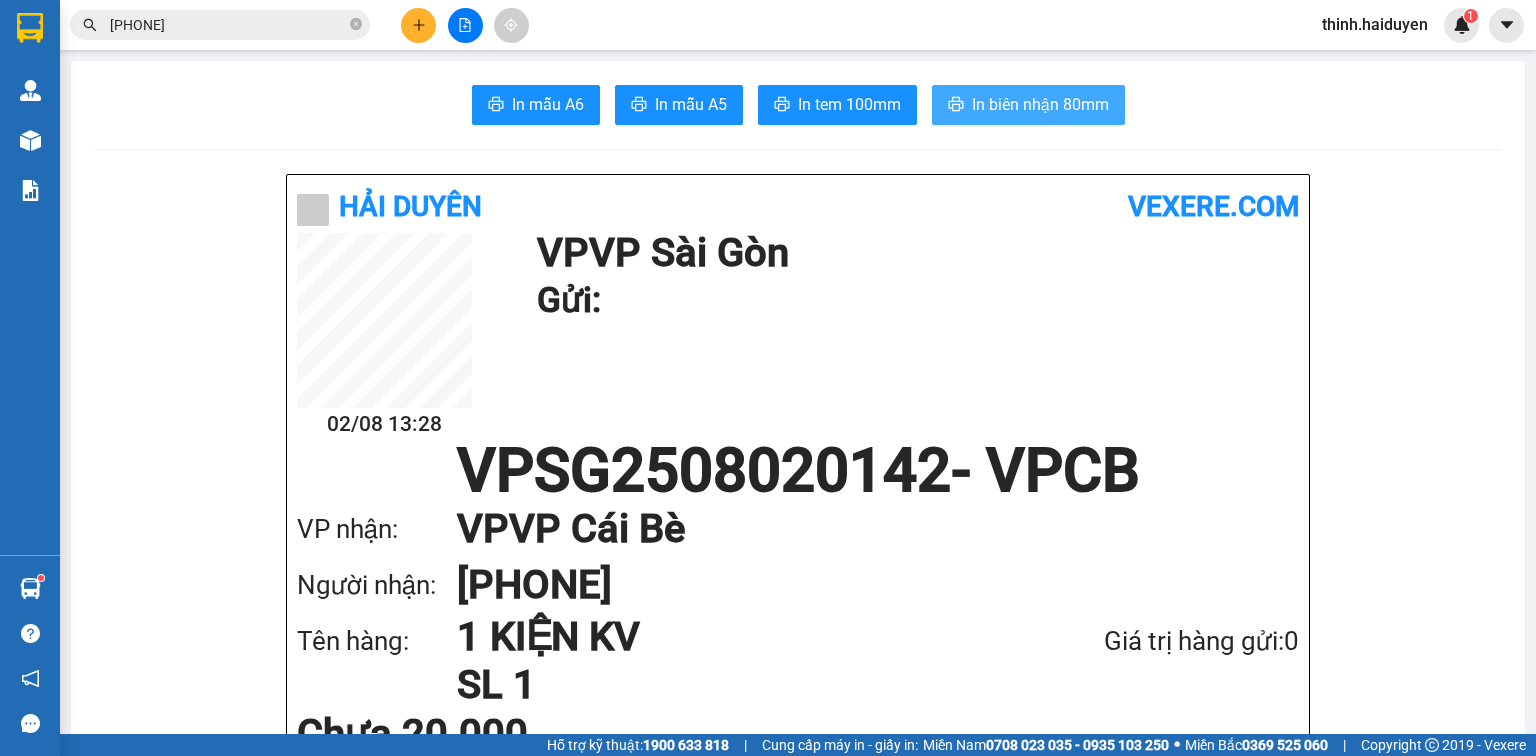 scroll, scrollTop: 0, scrollLeft: 0, axis: both 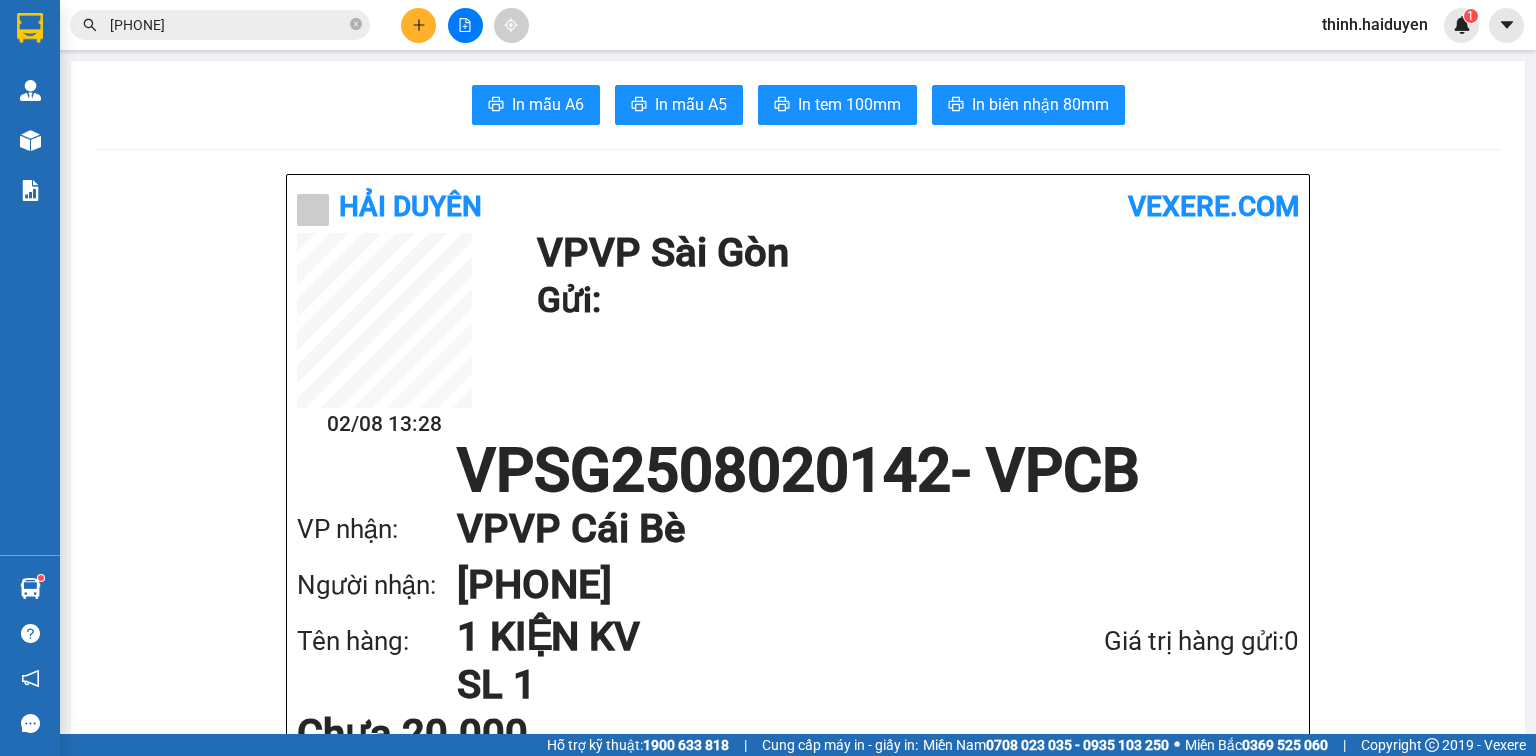 click 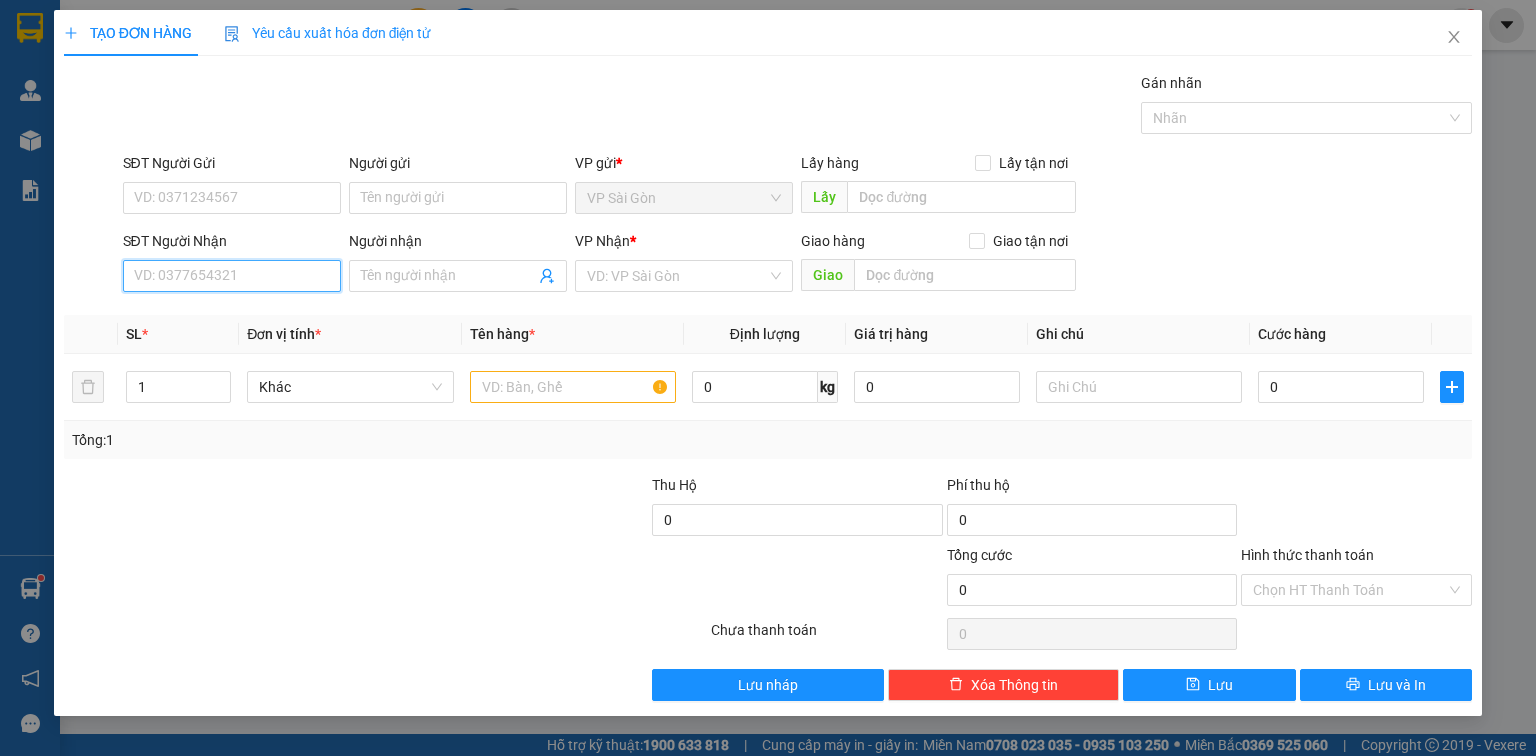 click on "SĐT Người Nhận" at bounding box center [232, 276] 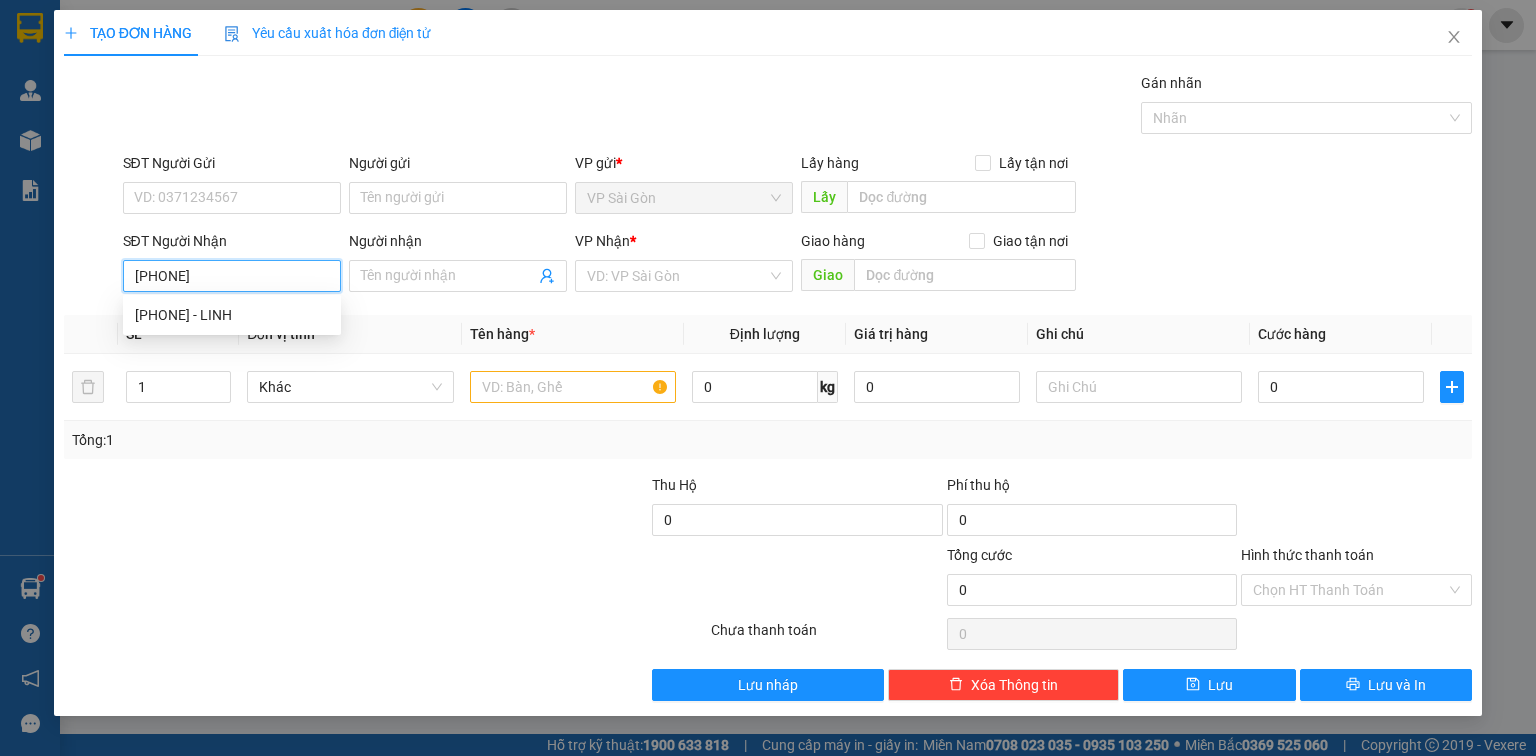 type on "0375923513" 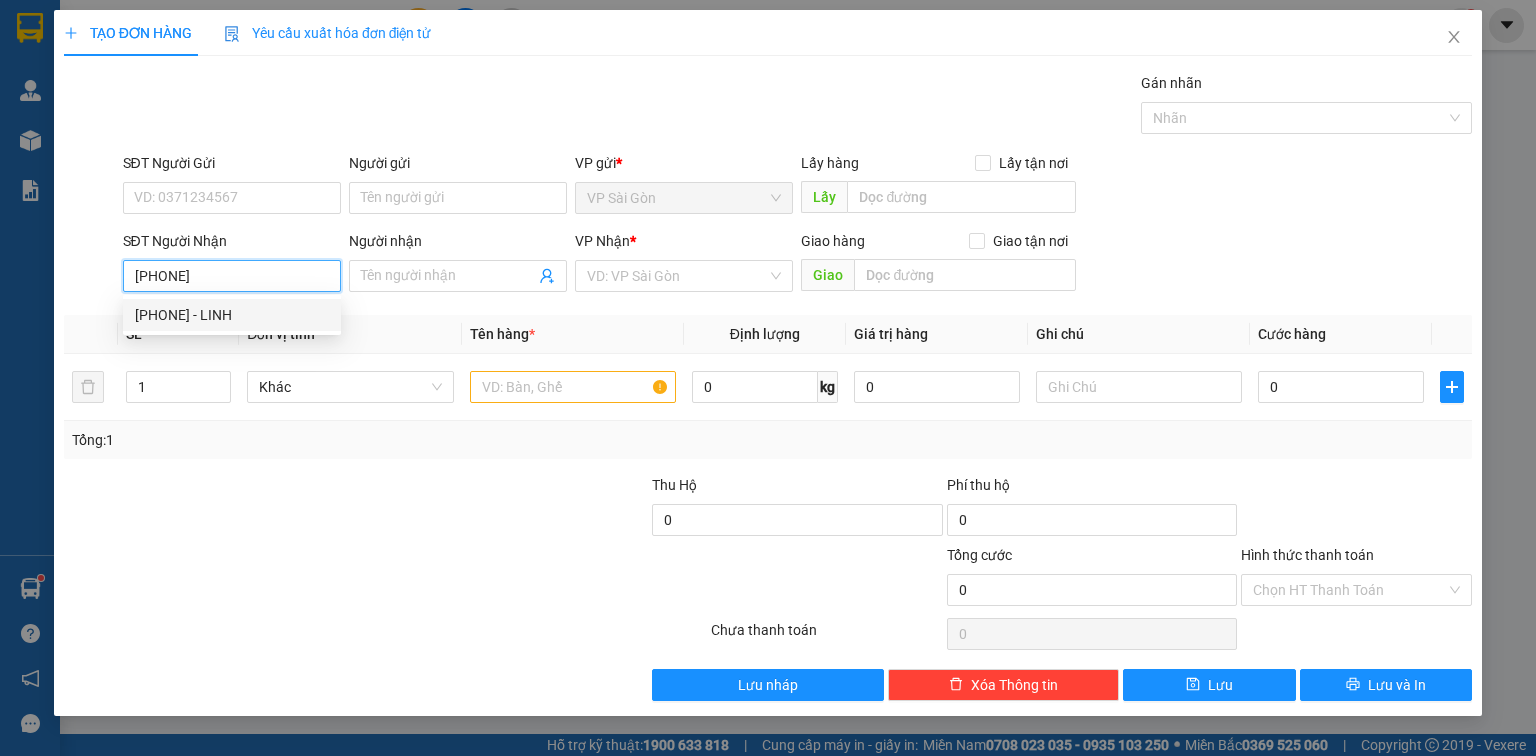 click on "0375923513 - LINH" at bounding box center (232, 315) 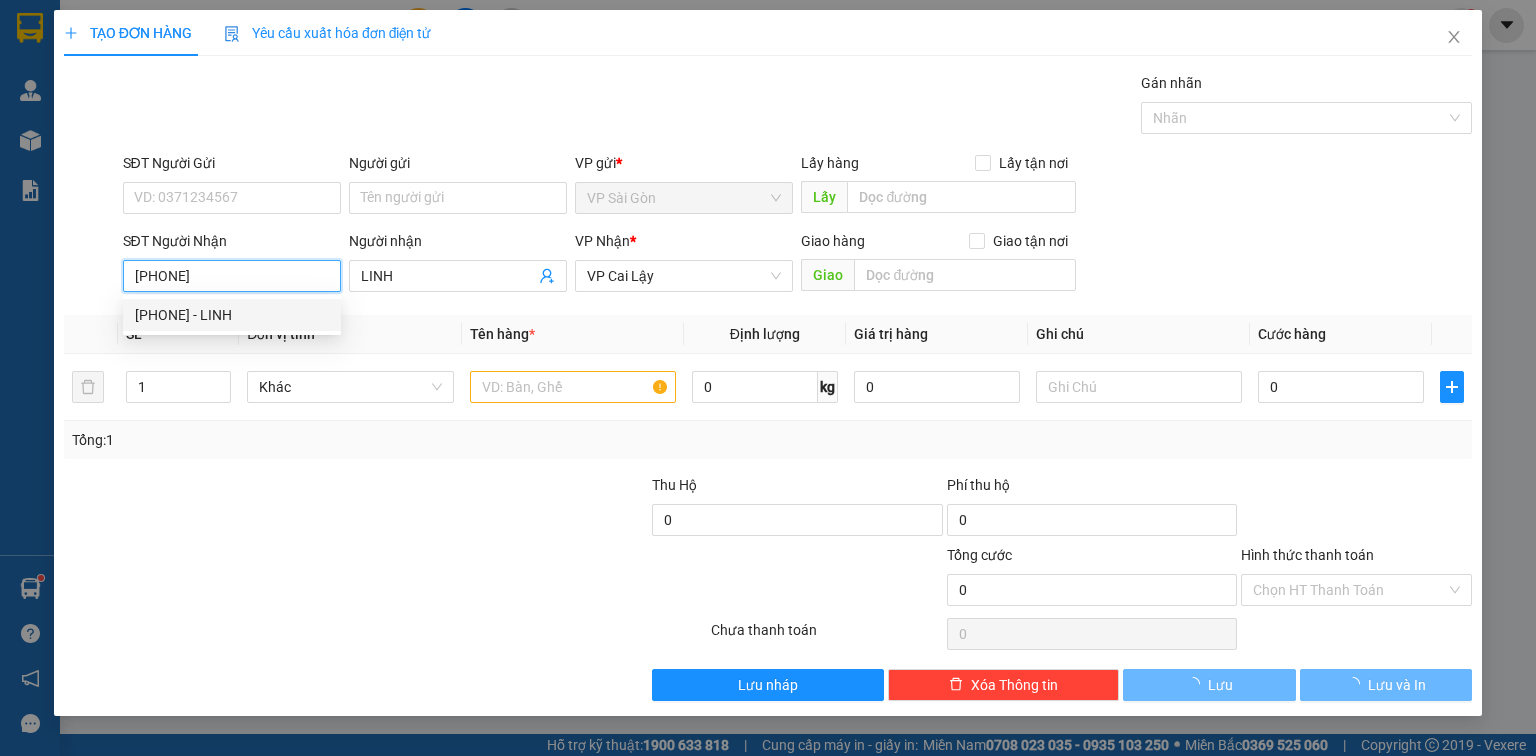 type on "20.000" 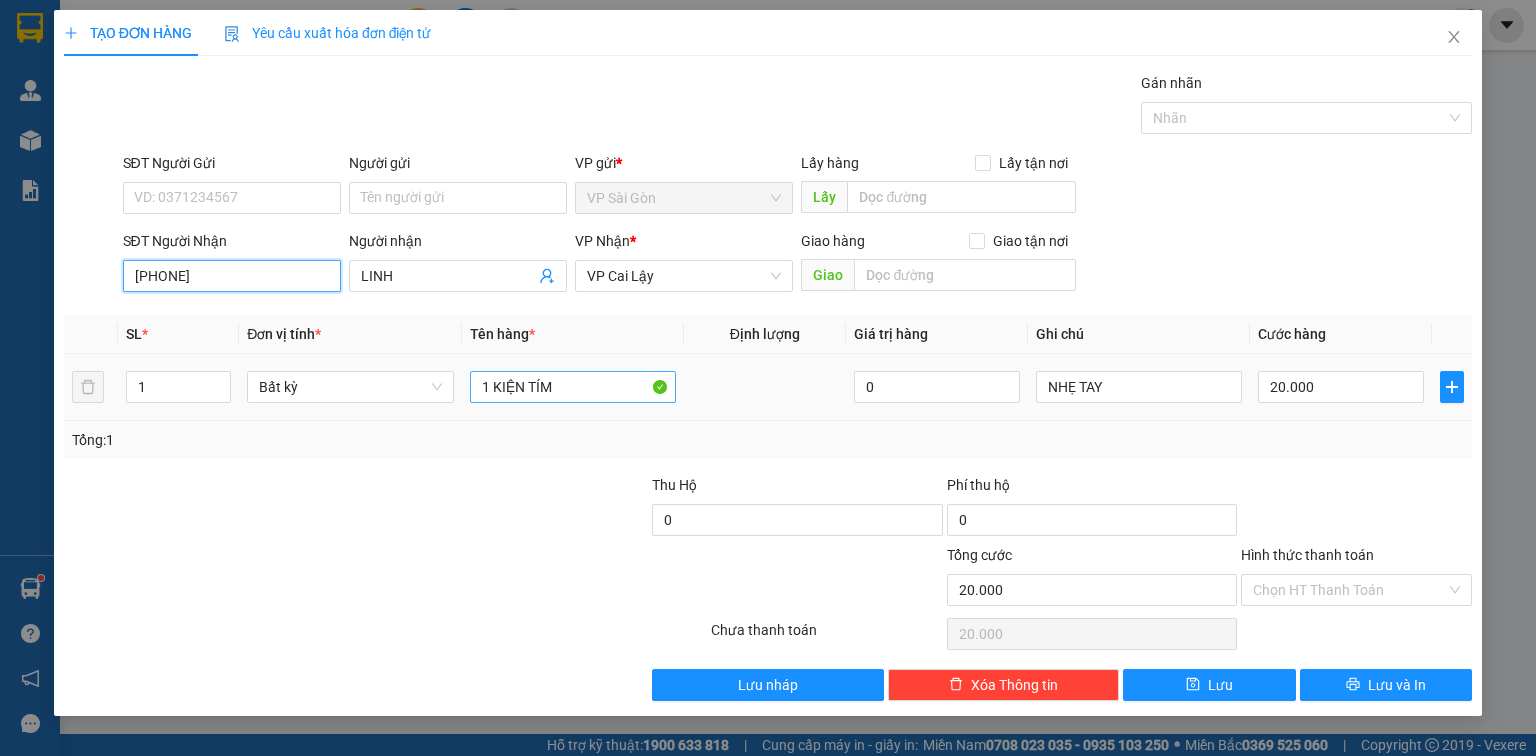 type on "0375923513" 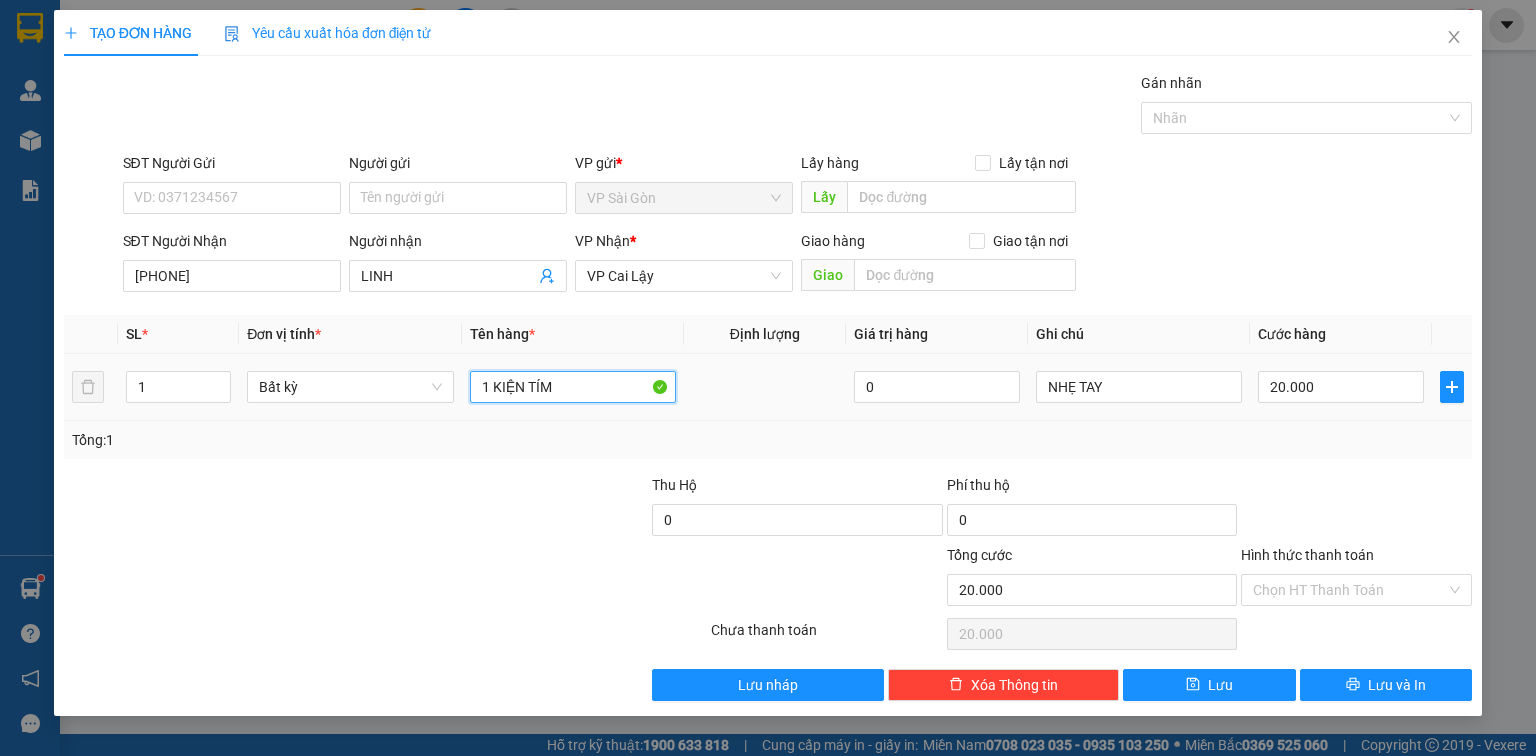 click on "1 KIỆN TÍM" at bounding box center [573, 387] 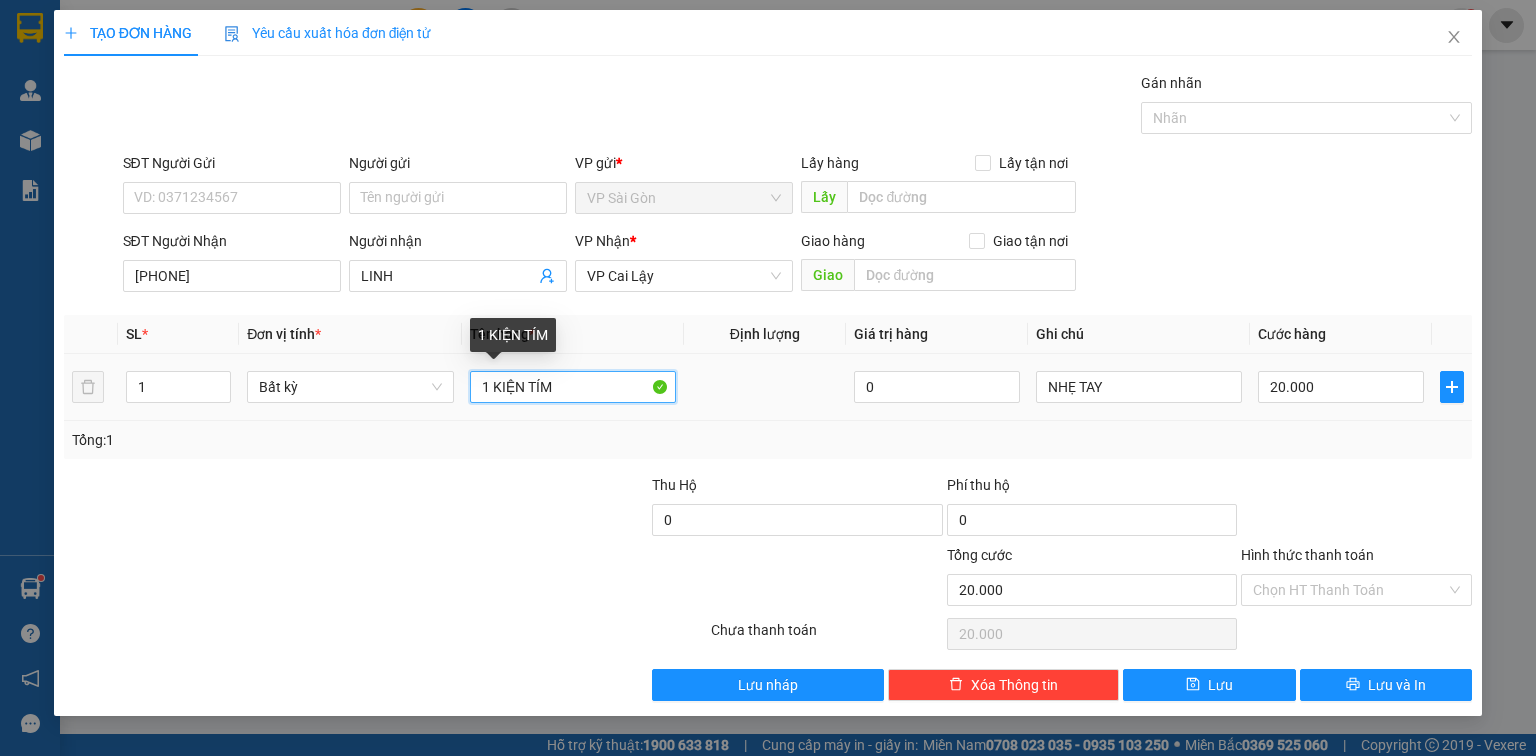click on "1 KIỆN TÍM" at bounding box center [573, 387] 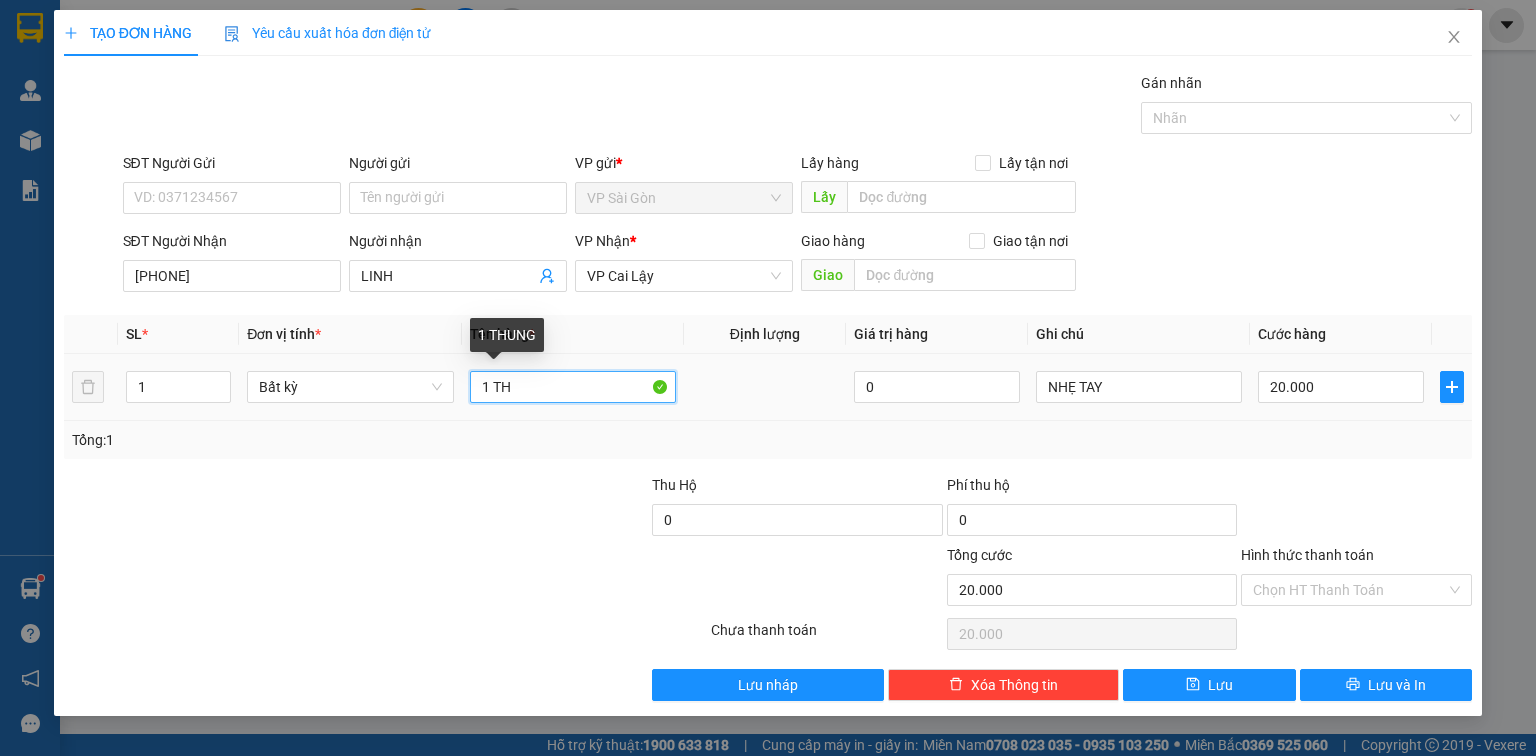 paste on "ÙNG" 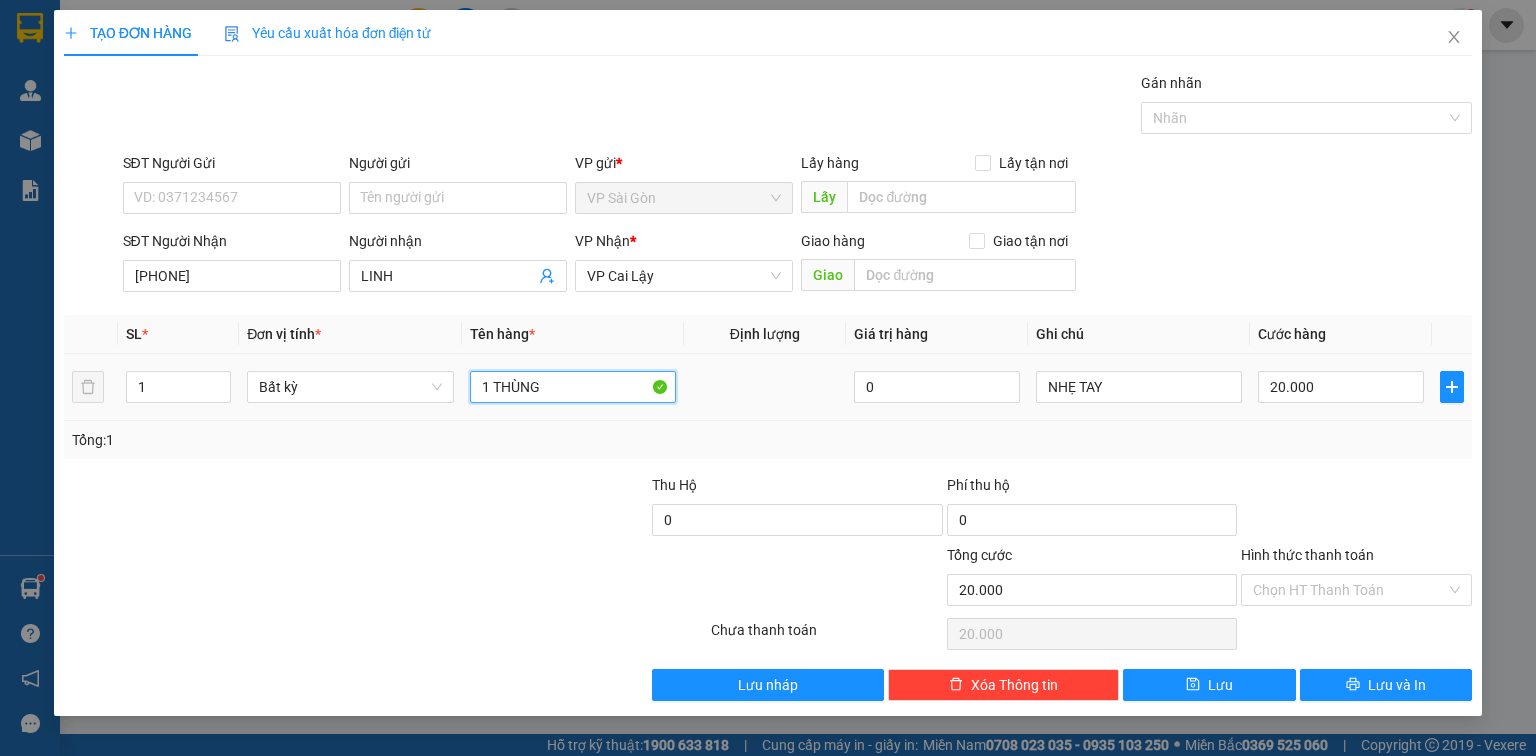 type on "1 THÙNG" 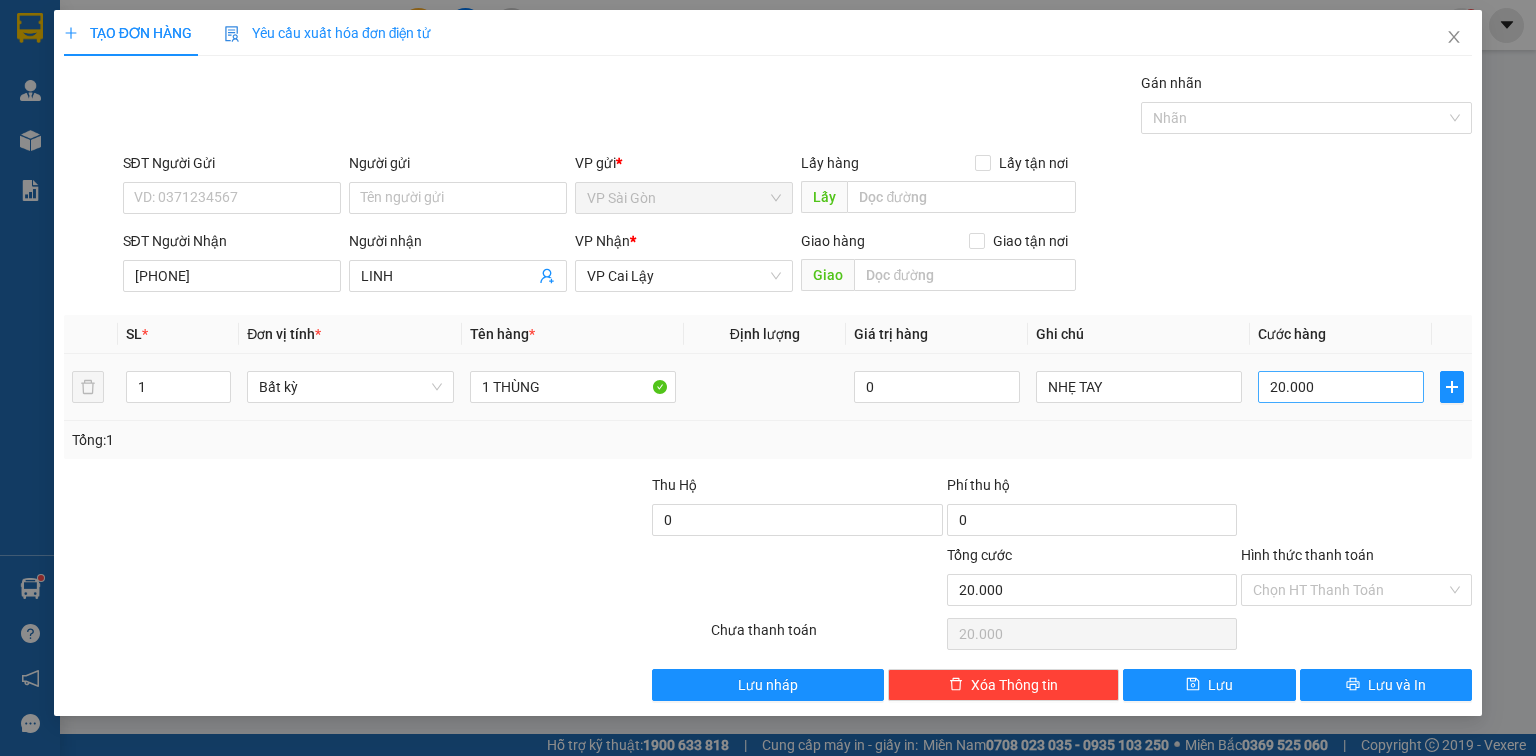 click on "20.000" at bounding box center [1341, 387] 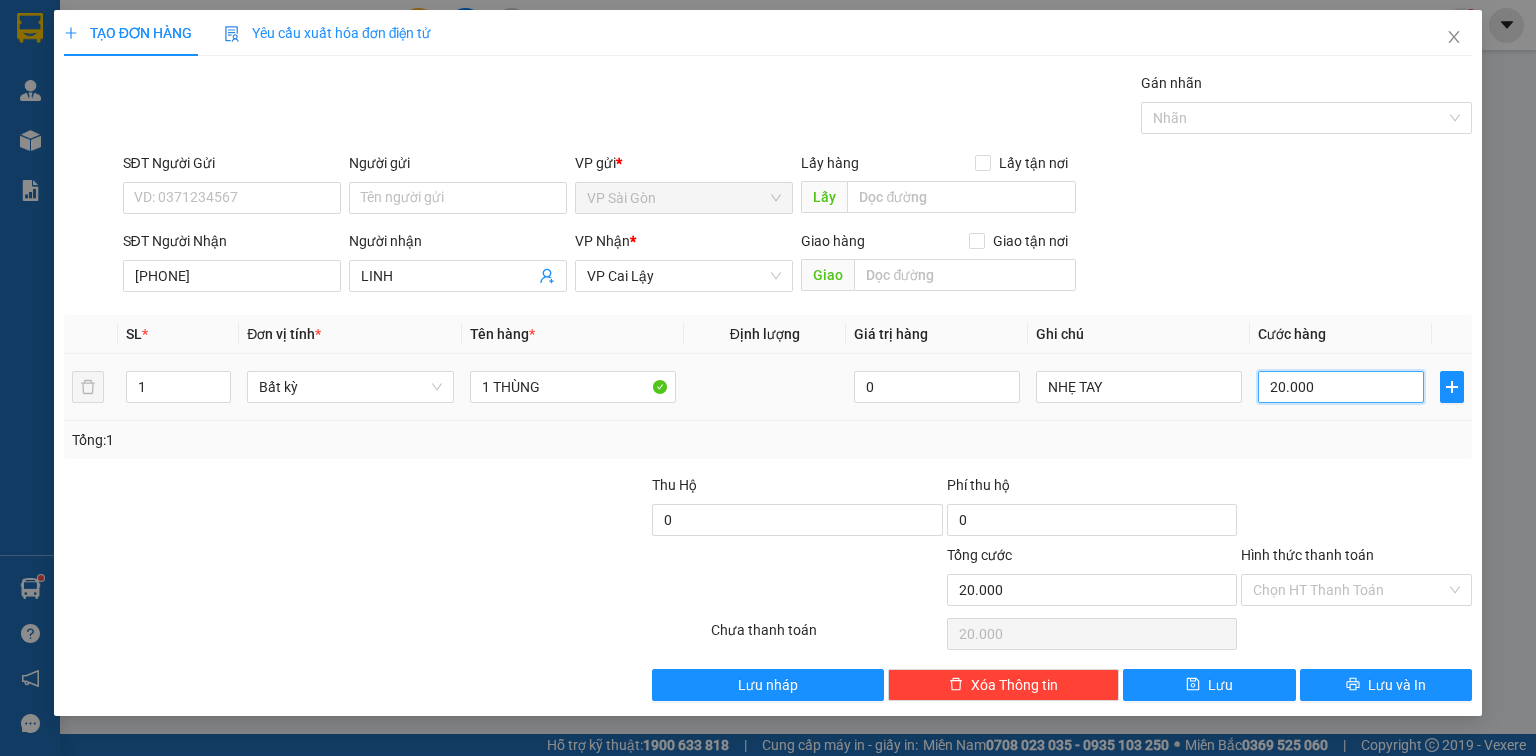 click on "20.000" at bounding box center [1341, 387] 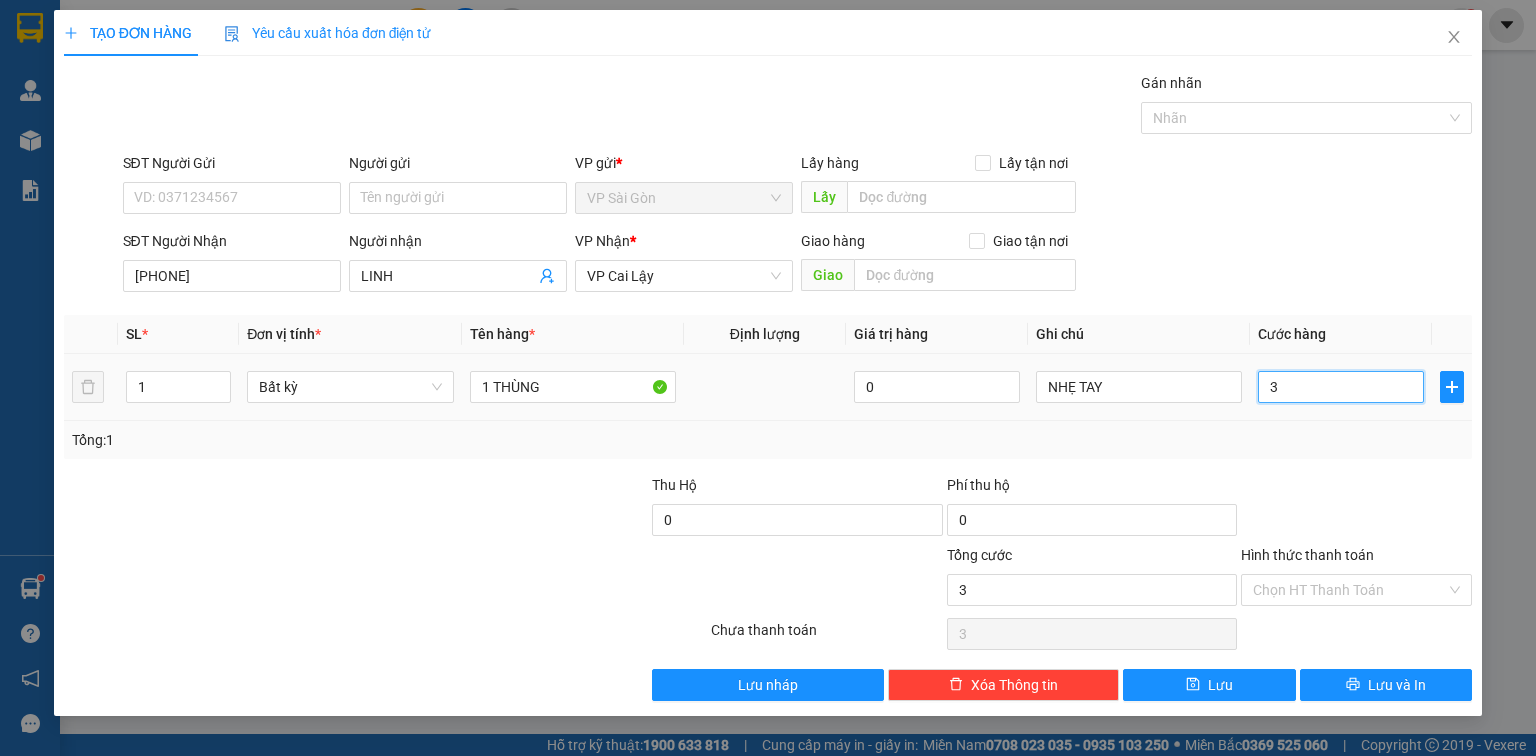 type on "30" 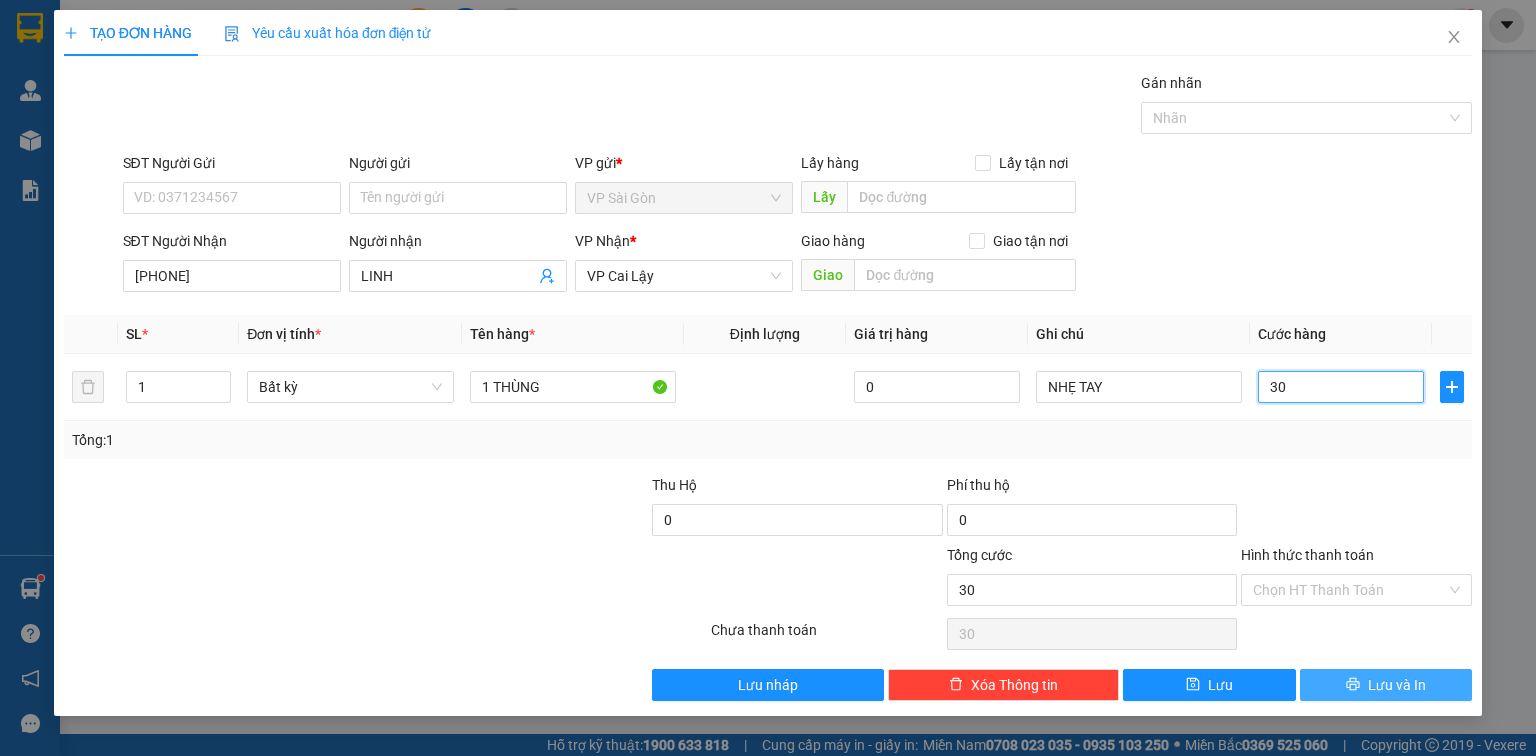 type on "30" 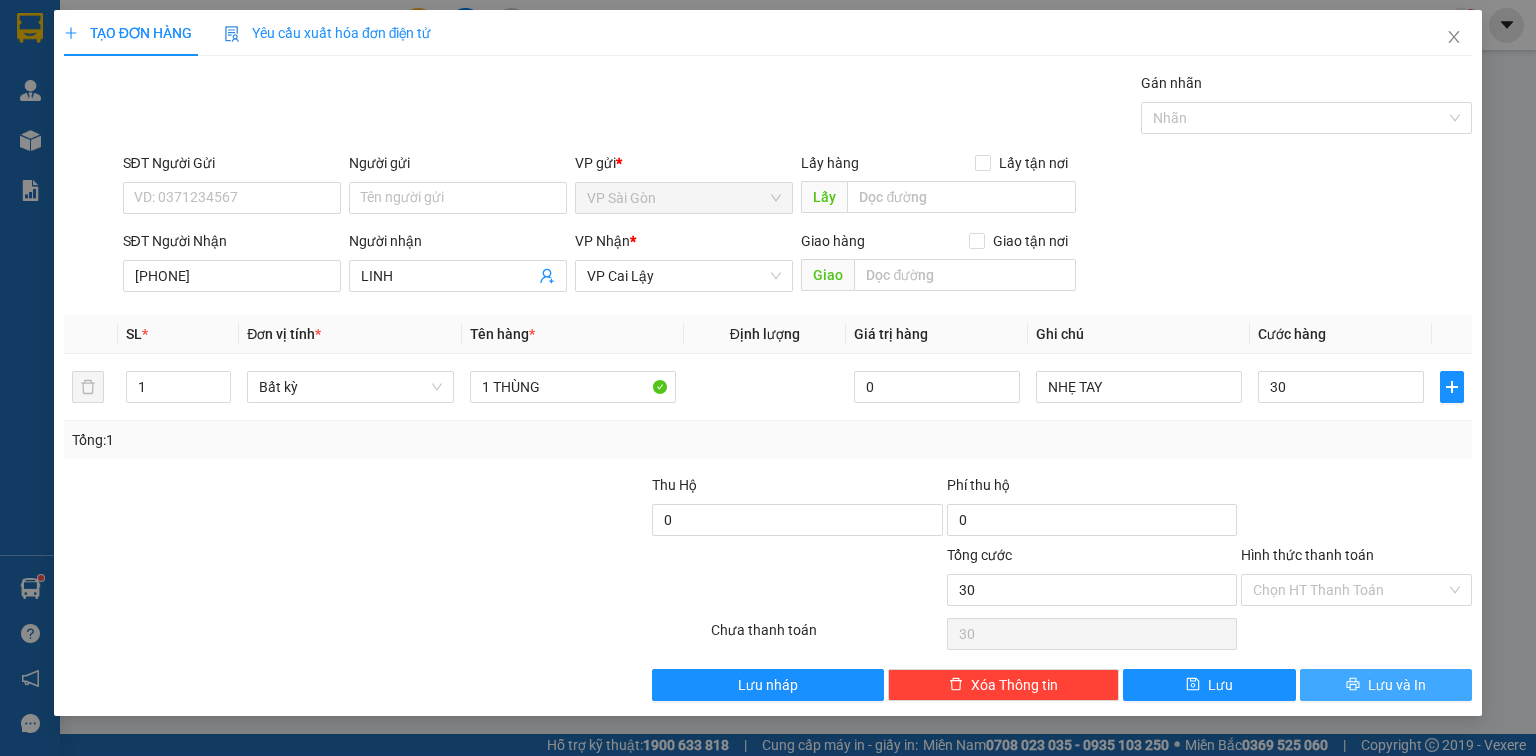 type on "30.000" 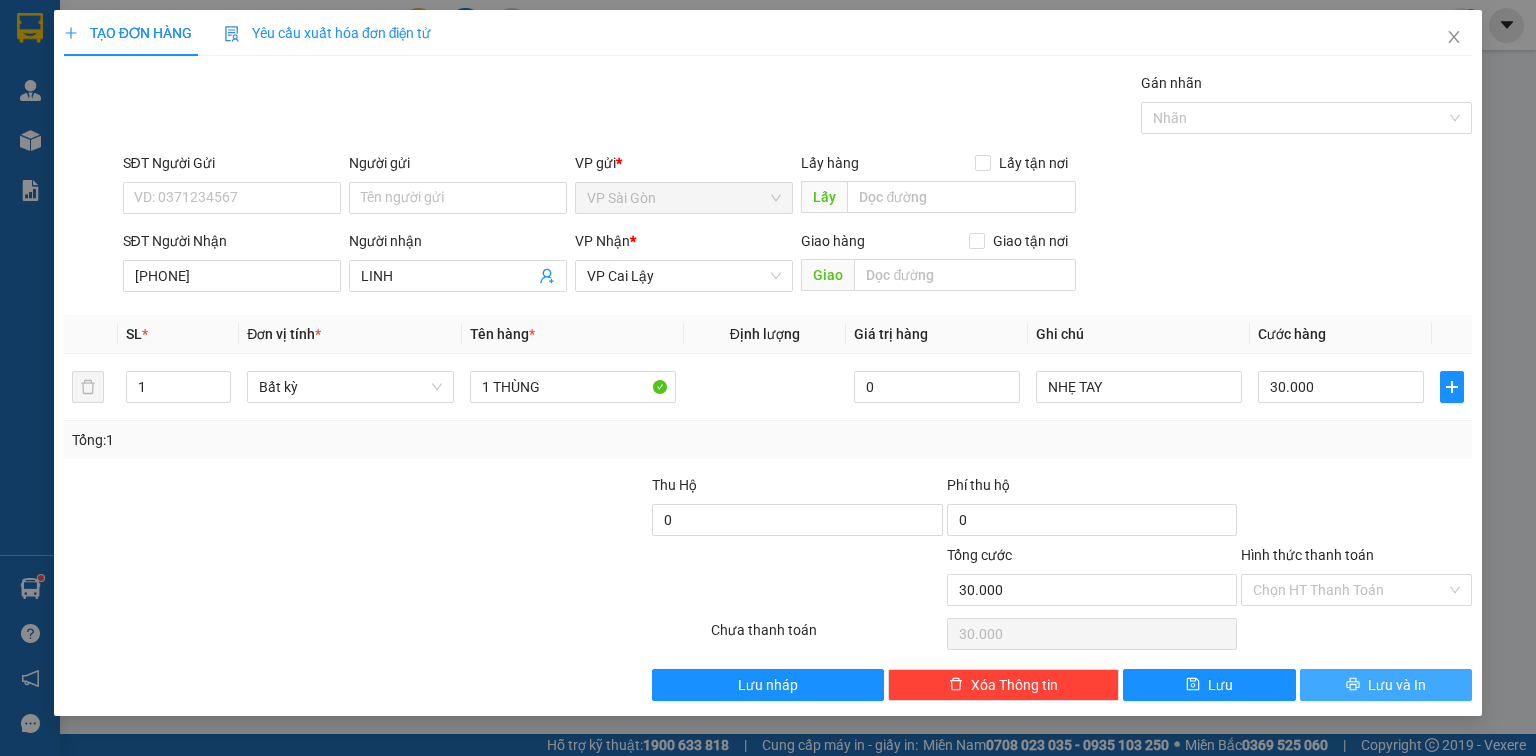 click on "Lưu và In" at bounding box center [1397, 685] 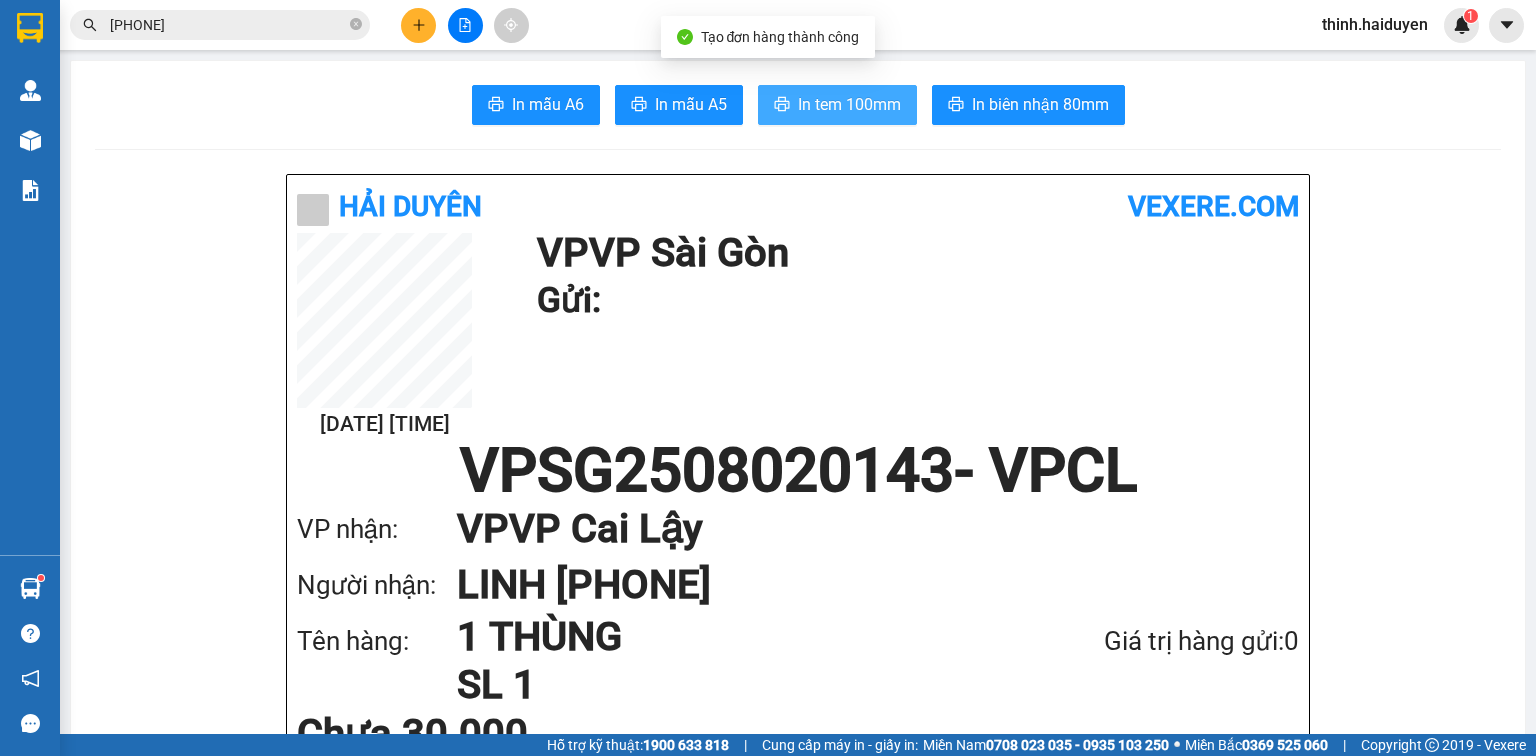click on "In tem 100mm" at bounding box center [849, 104] 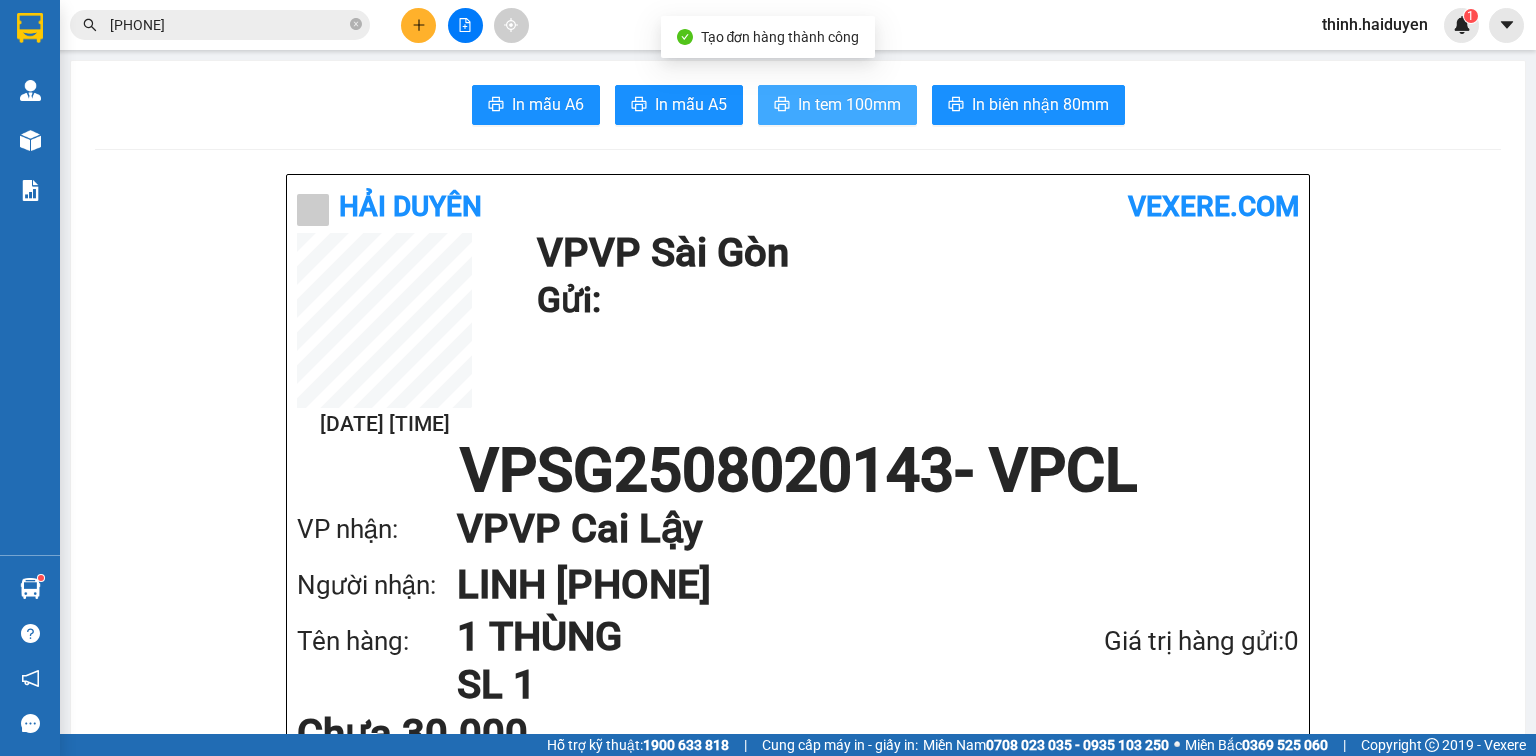 scroll, scrollTop: 0, scrollLeft: 0, axis: both 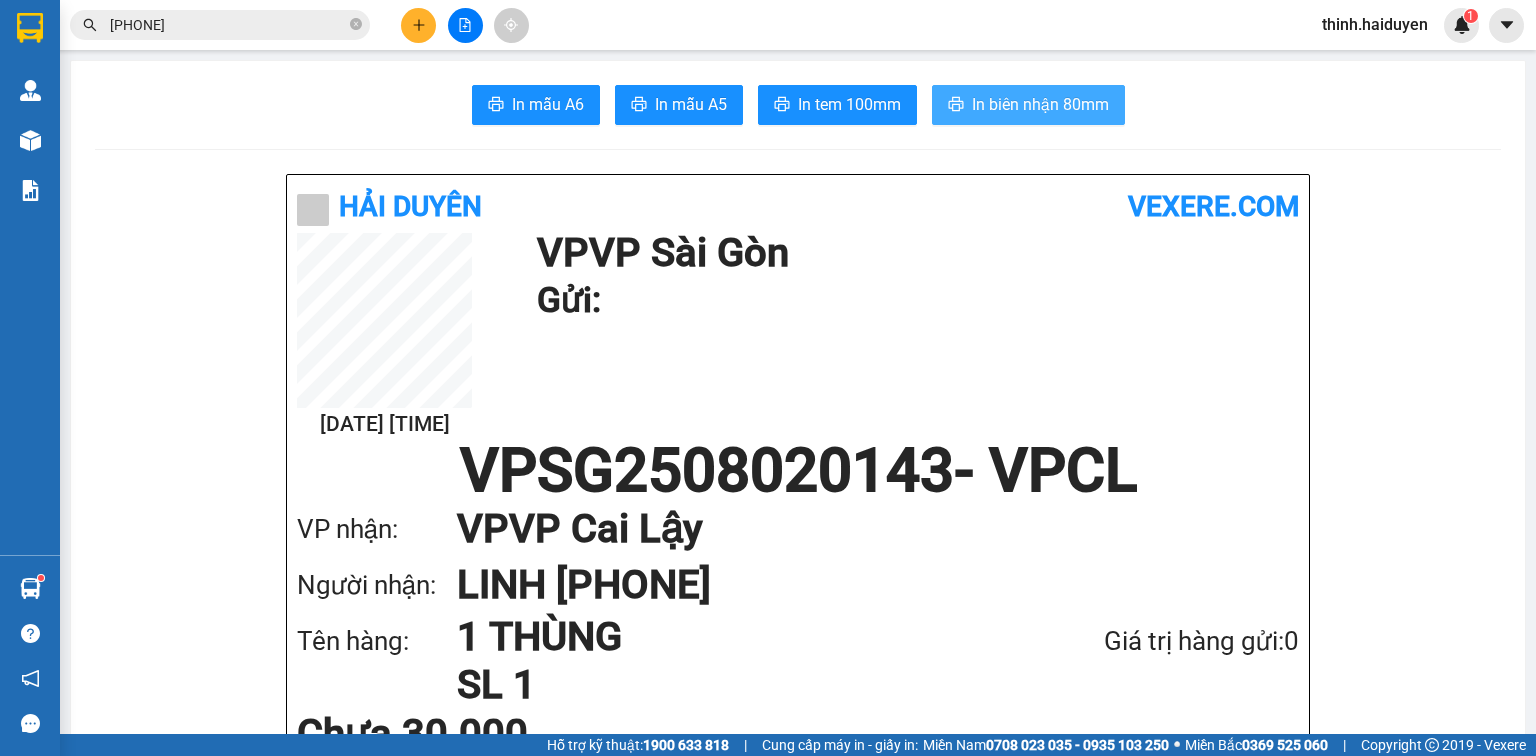 click on "In biên nhận 80mm" at bounding box center (1040, 104) 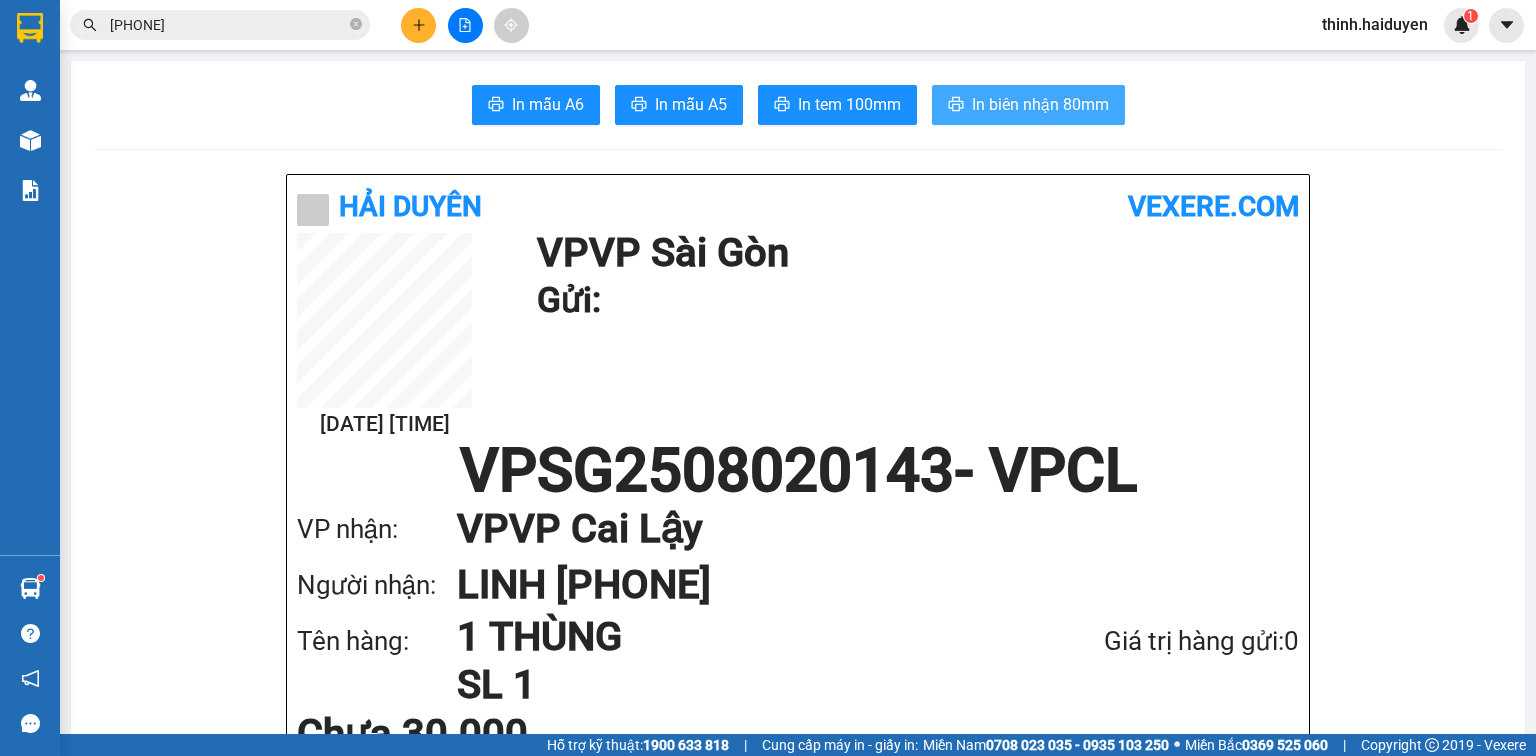 scroll, scrollTop: 0, scrollLeft: 0, axis: both 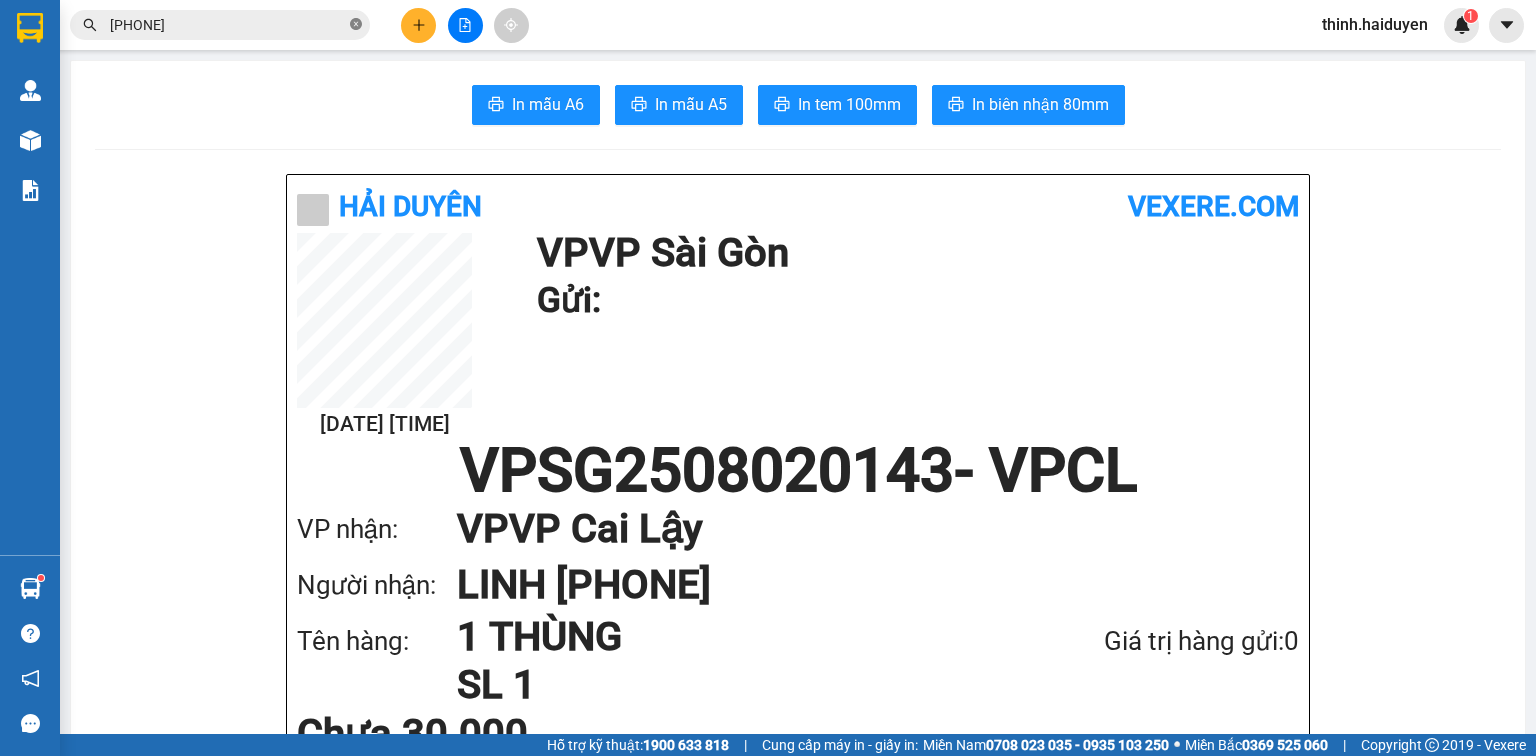 click 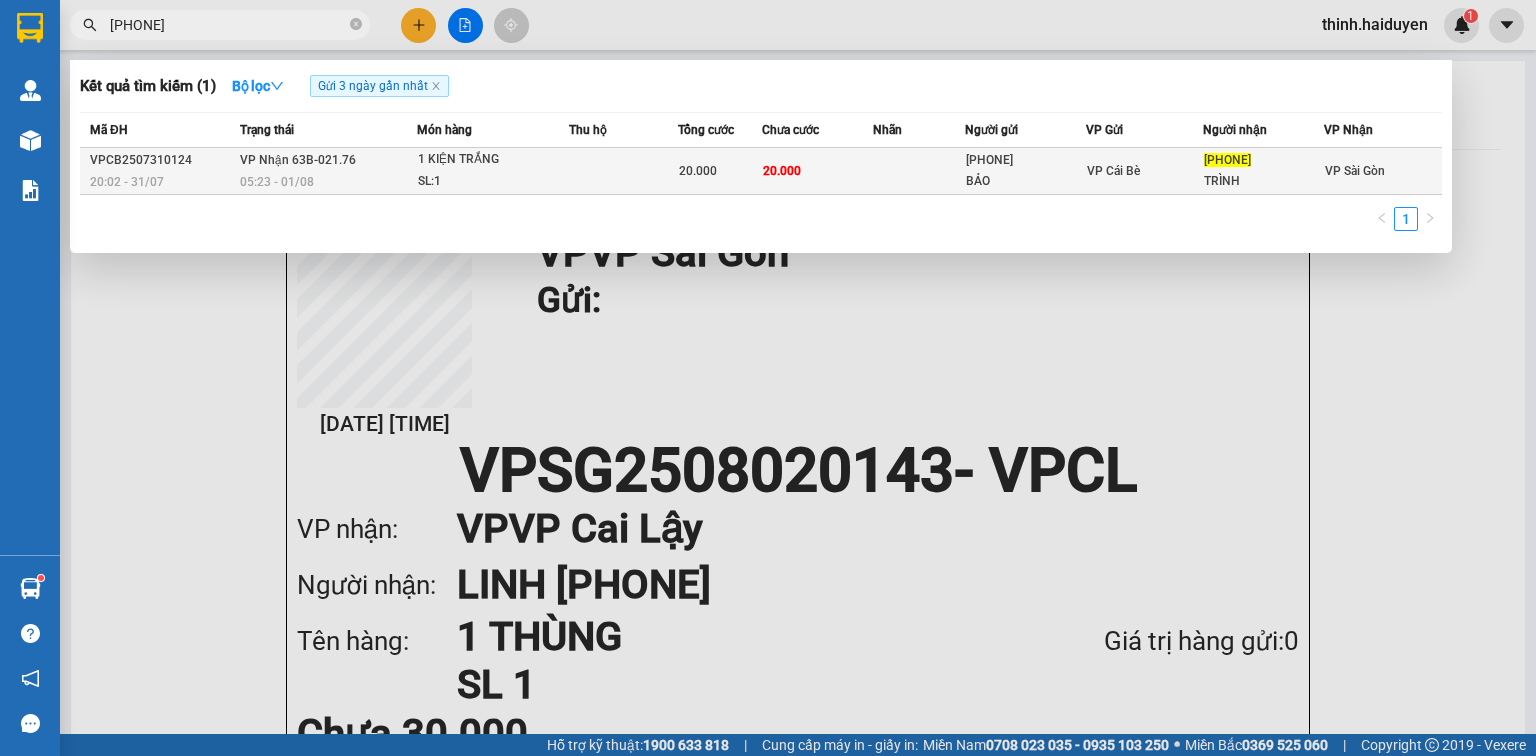 type on "0909455440" 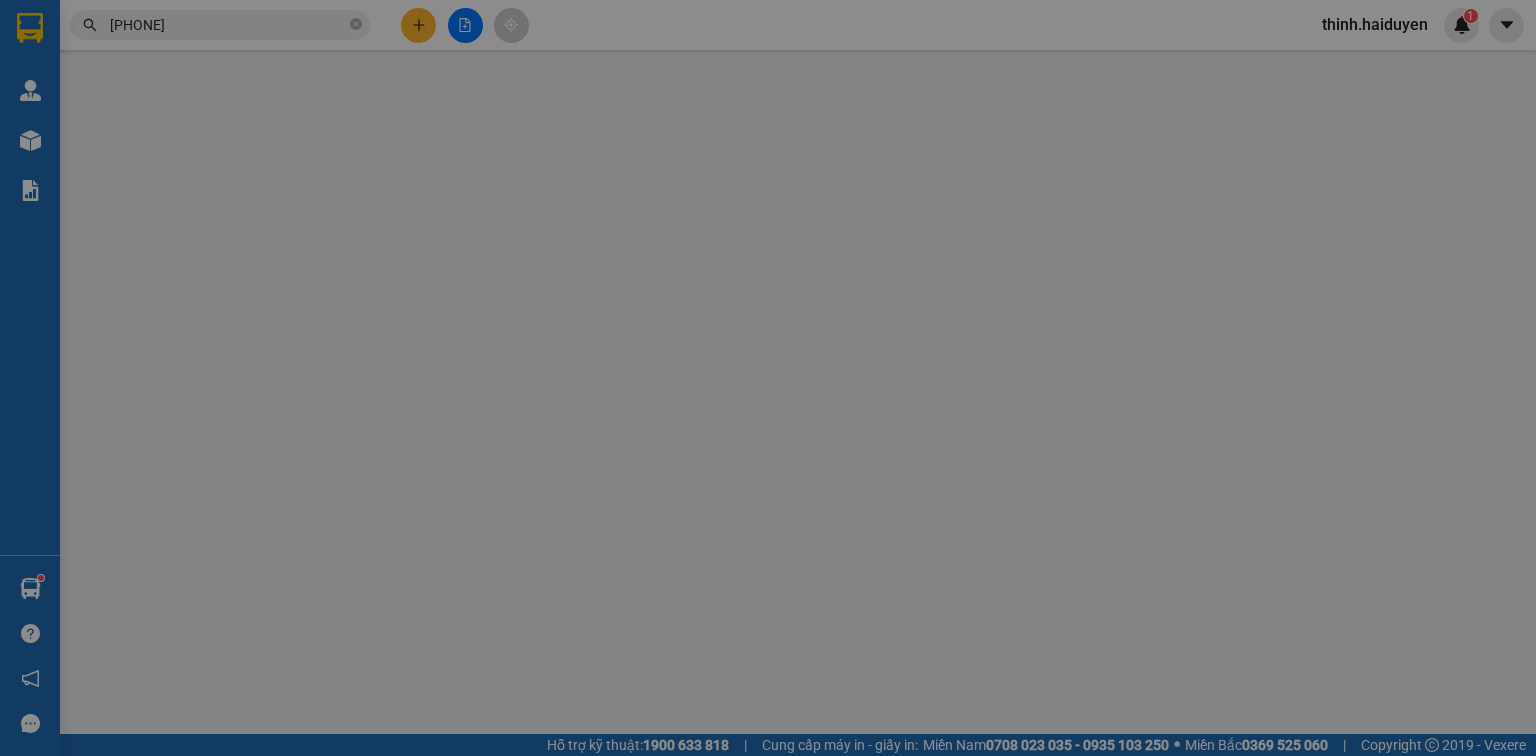 type on "0868357978" 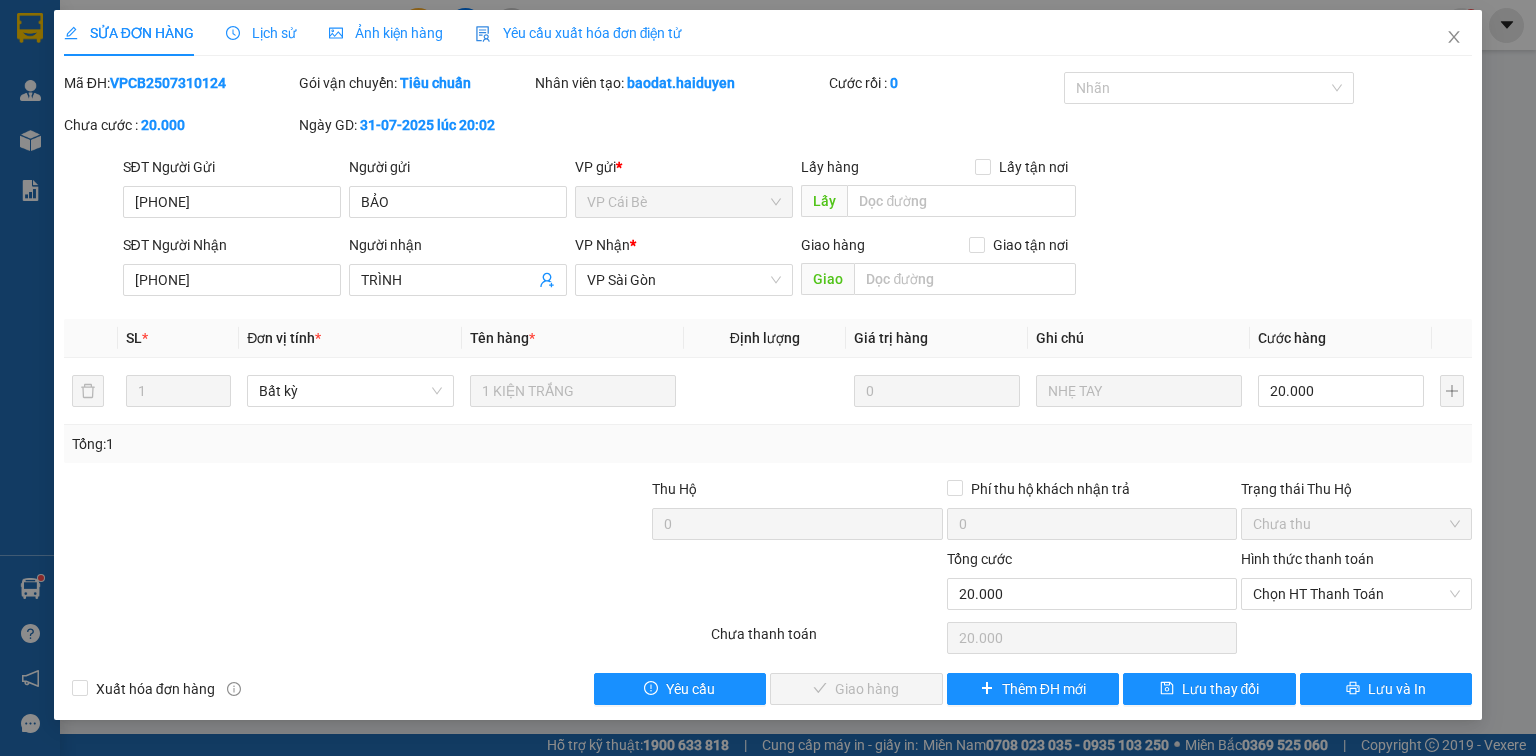 click on "Hình thức thanh toán Chọn HT Thanh Toán" at bounding box center (1356, 583) 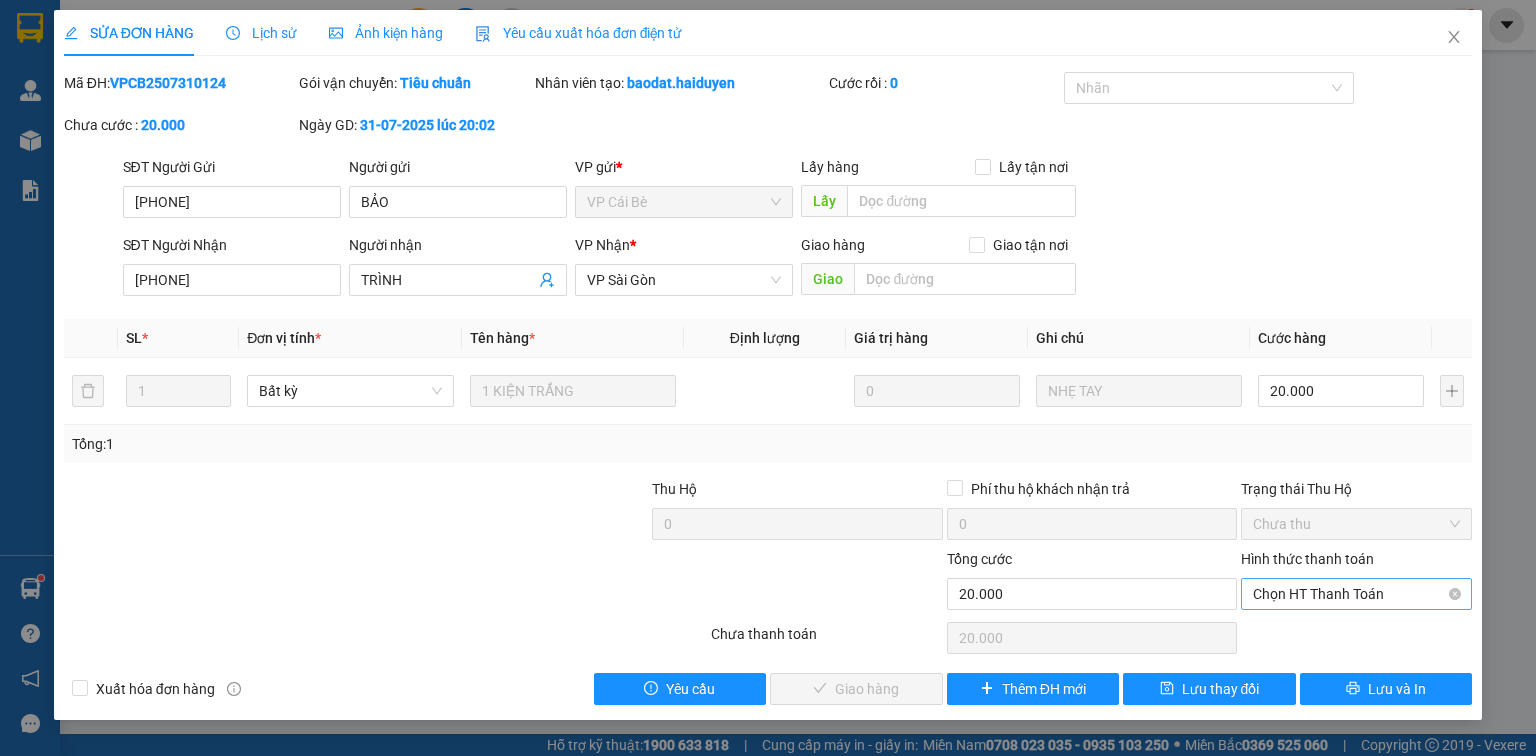 click on "Chọn HT Thanh Toán" at bounding box center [1356, 594] 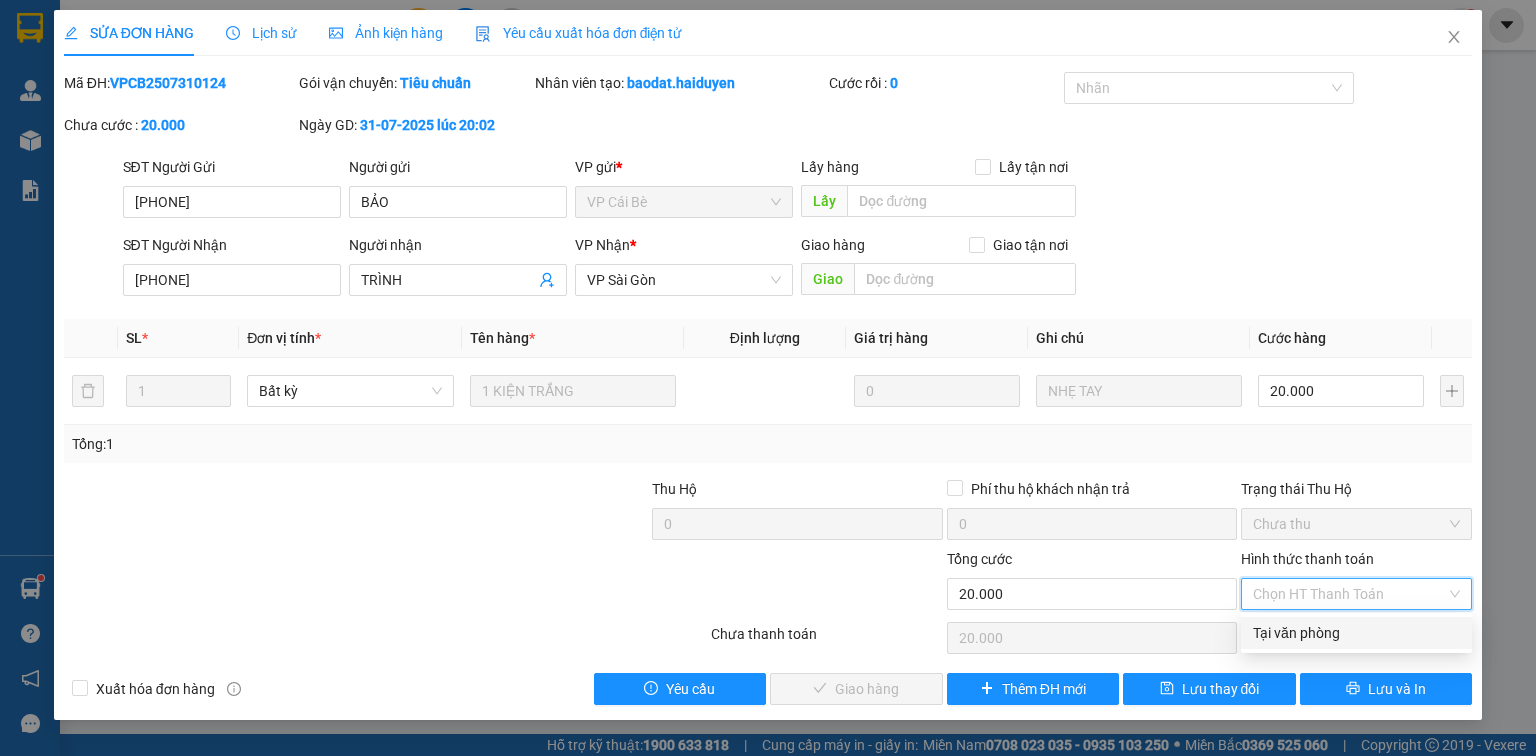 drag, startPoint x: 1320, startPoint y: 636, endPoint x: 1132, endPoint y: 653, distance: 188.76706 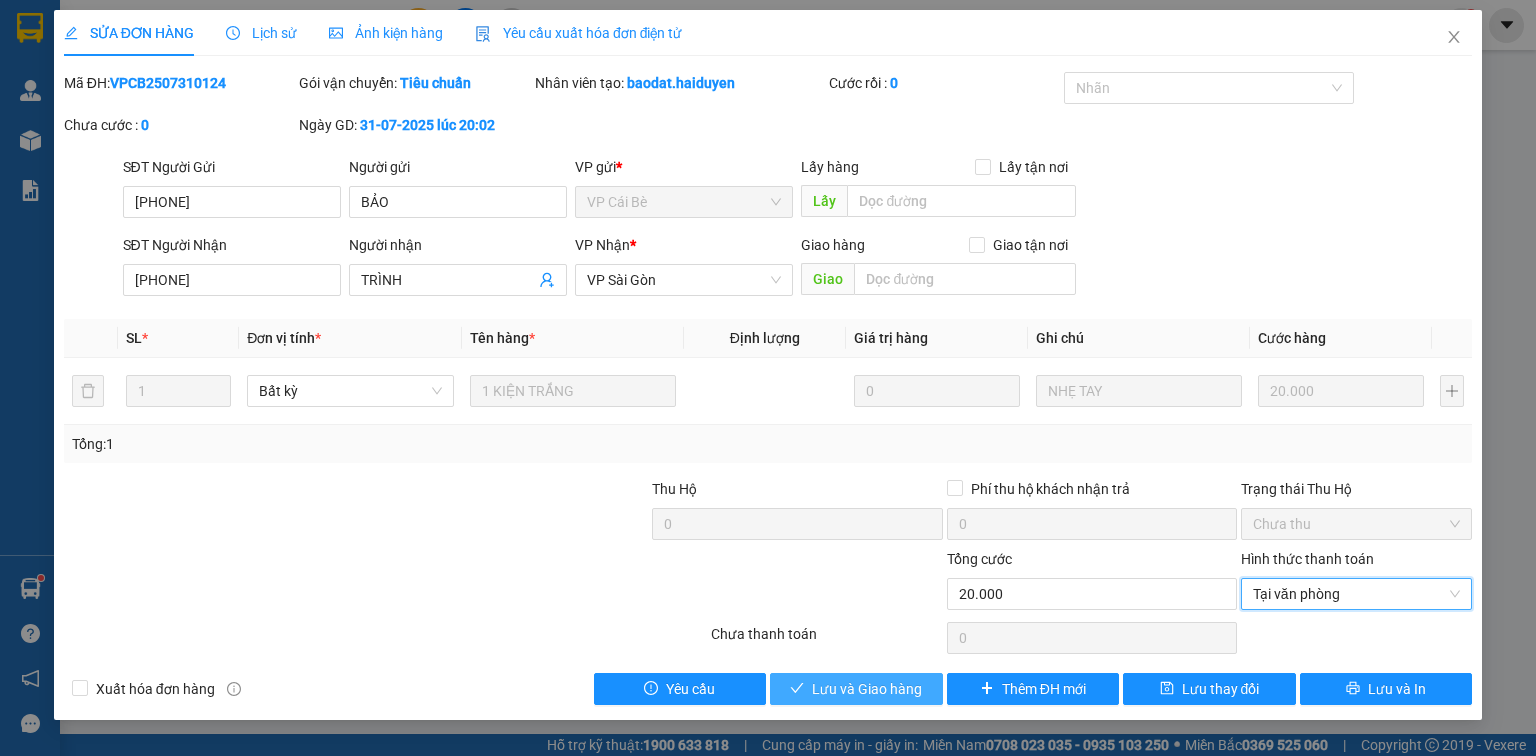 click on "Lưu và Giao hàng" at bounding box center [867, 689] 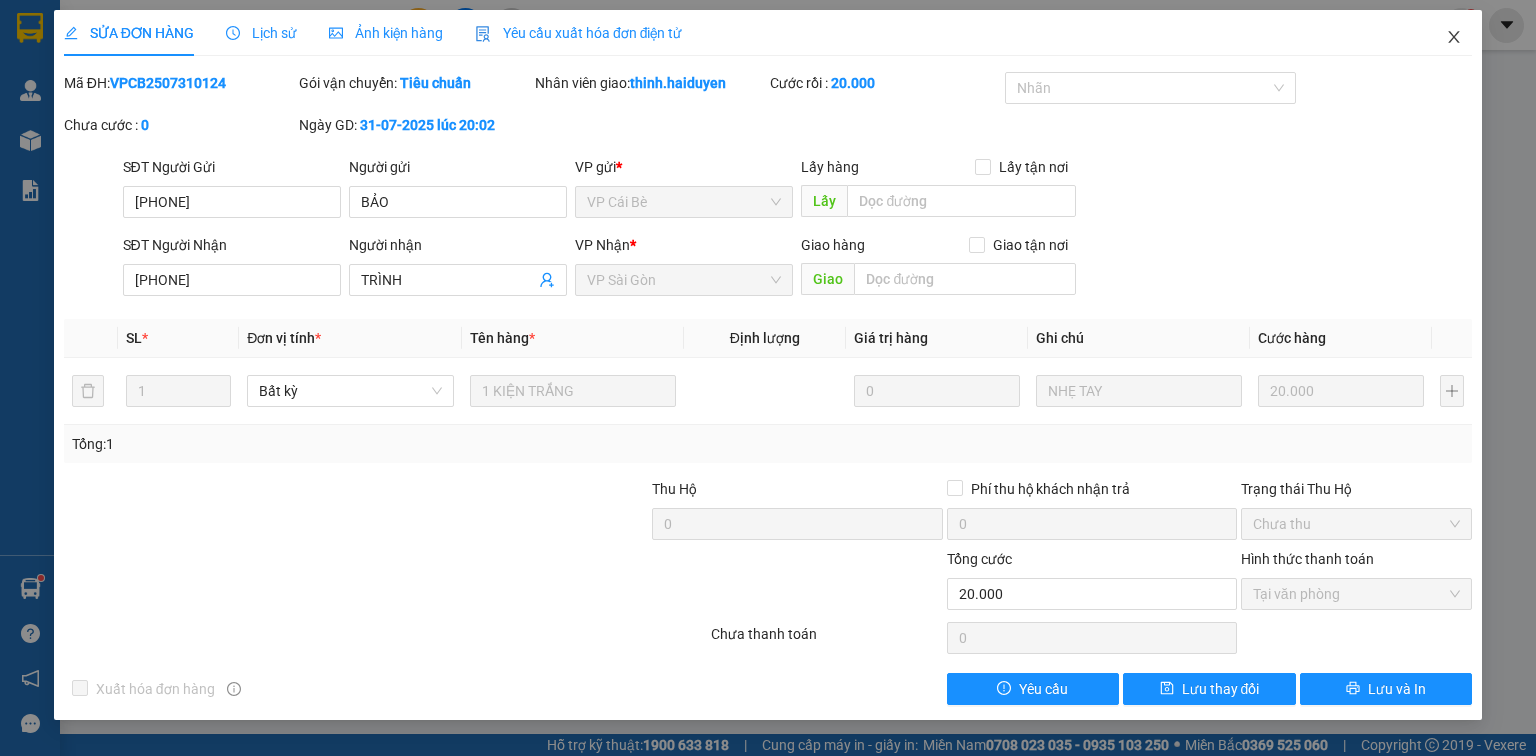 click 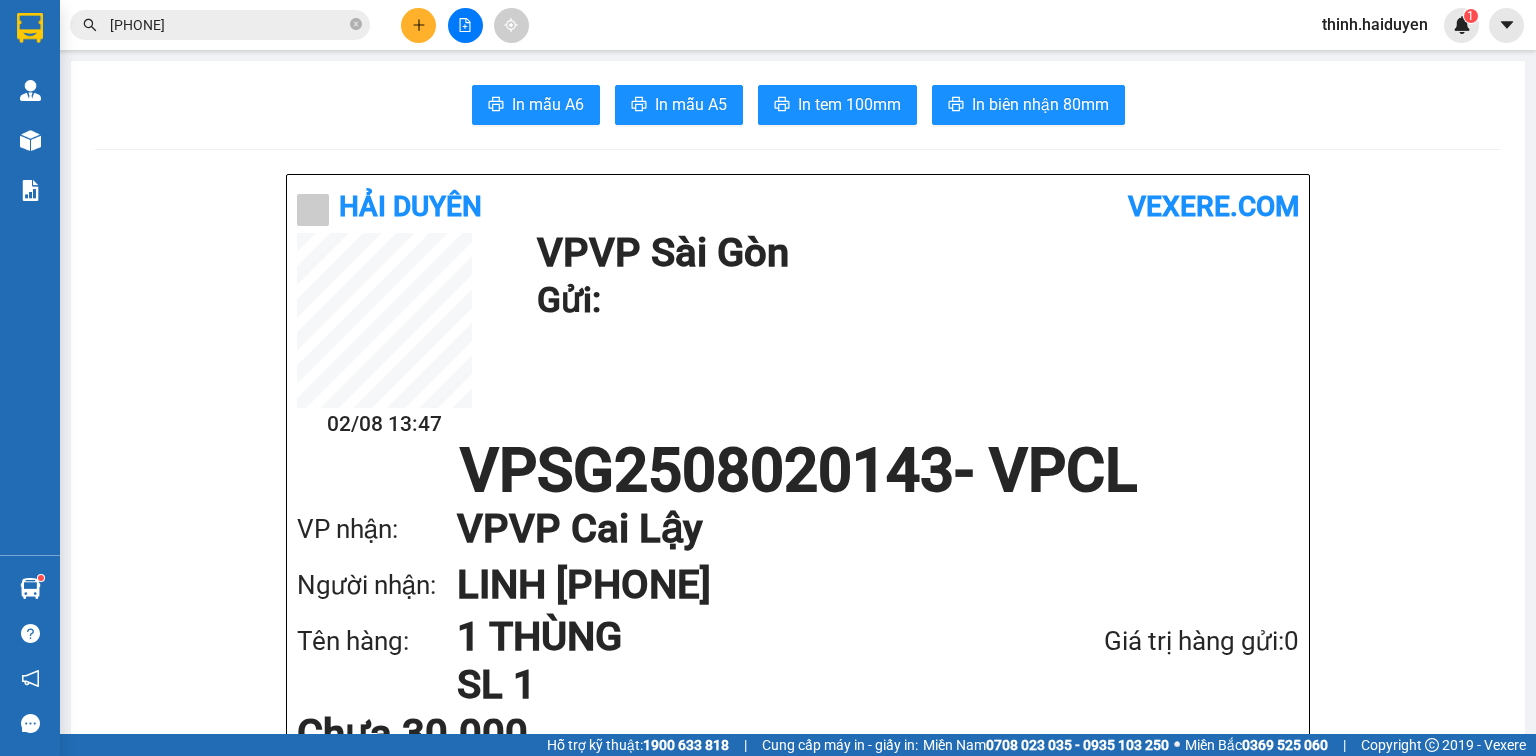 click 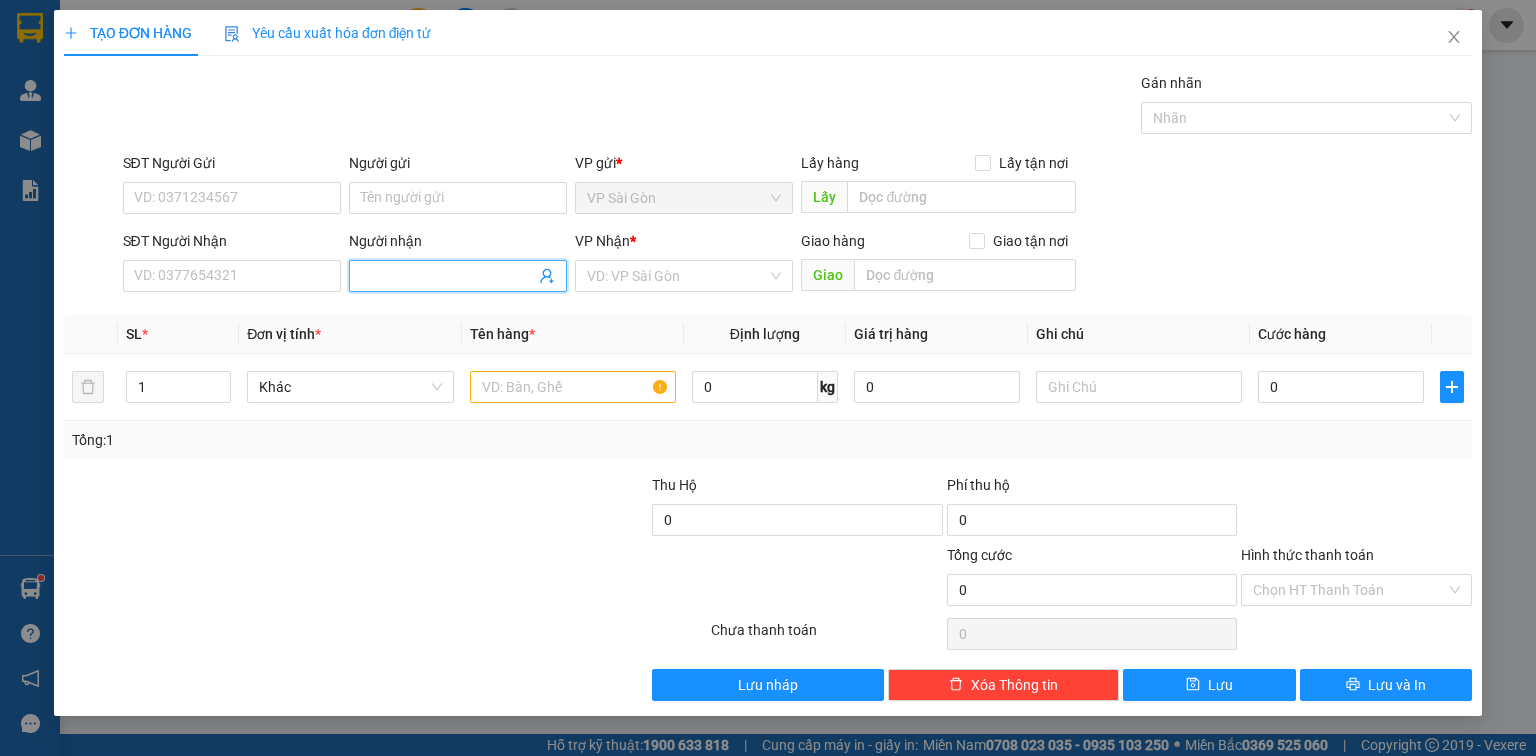 click on "Người nhận" at bounding box center (448, 276) 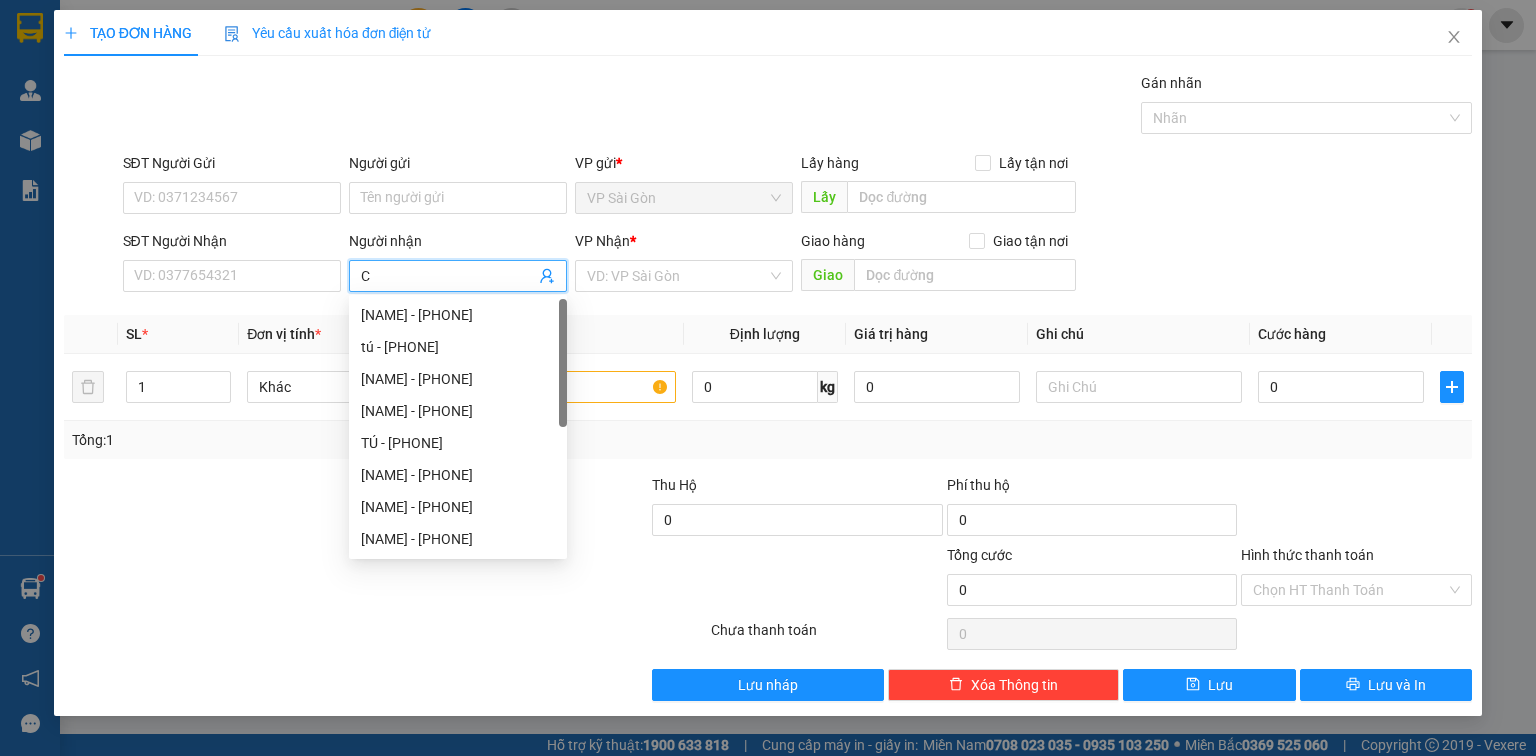 paste on "Â" 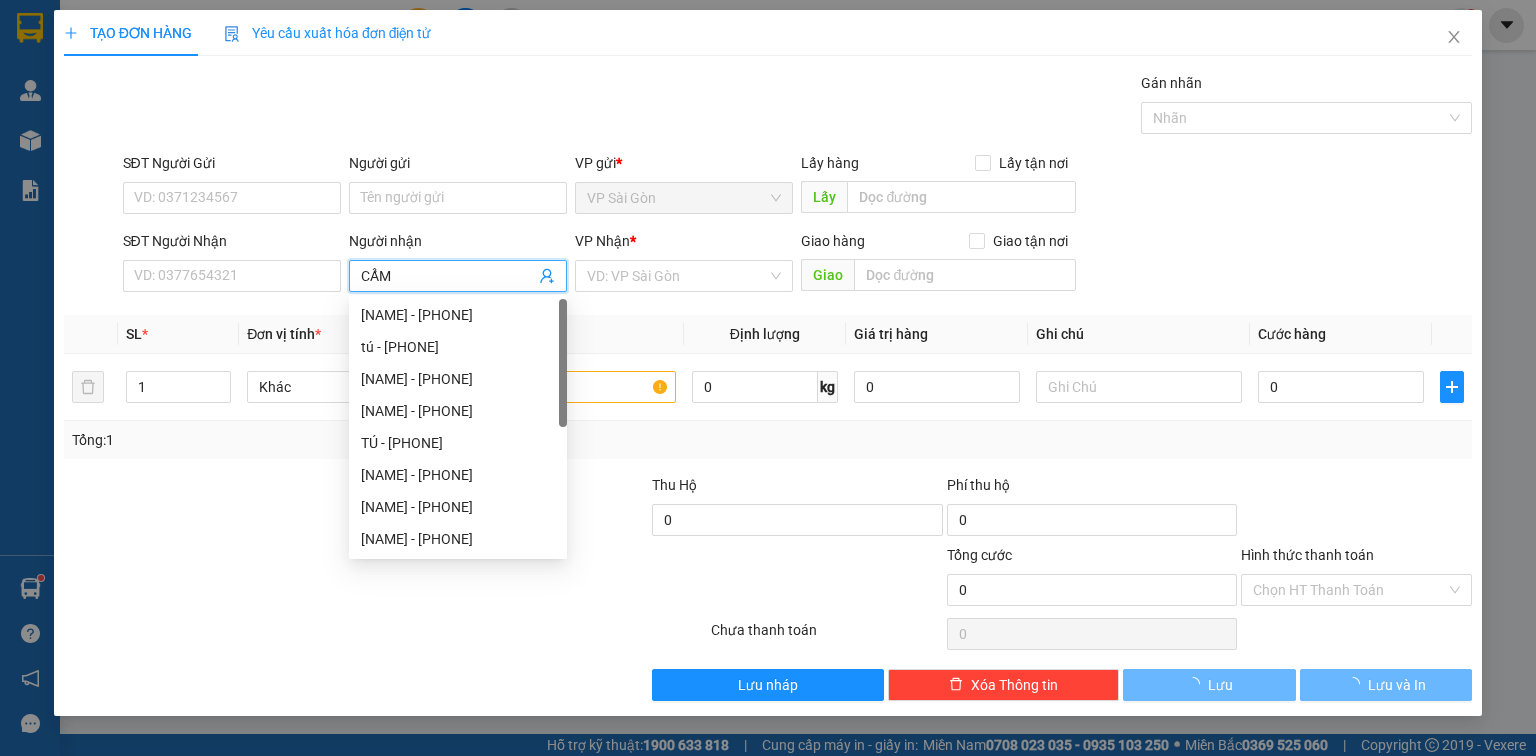 paste on "Â" 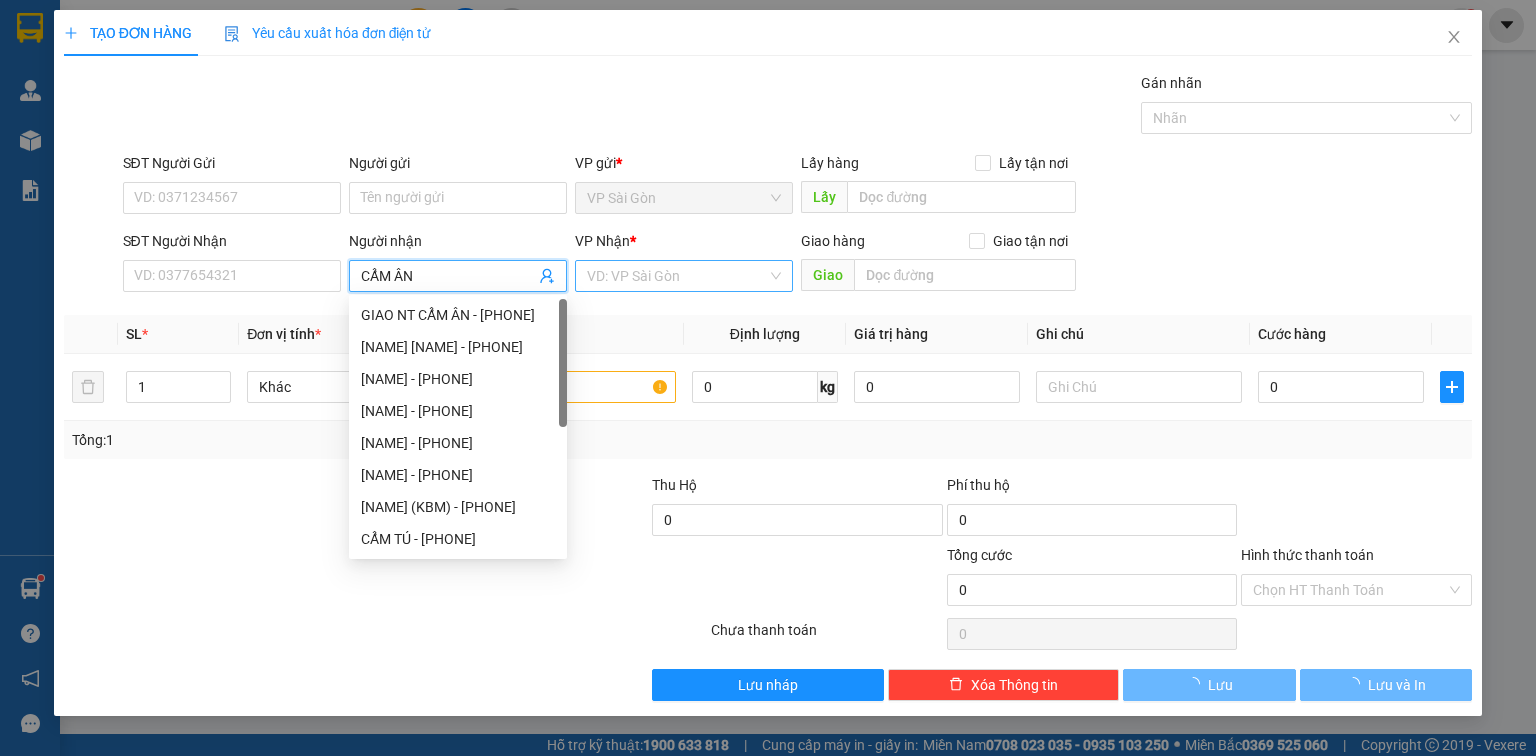 type on "CẨM ÂN" 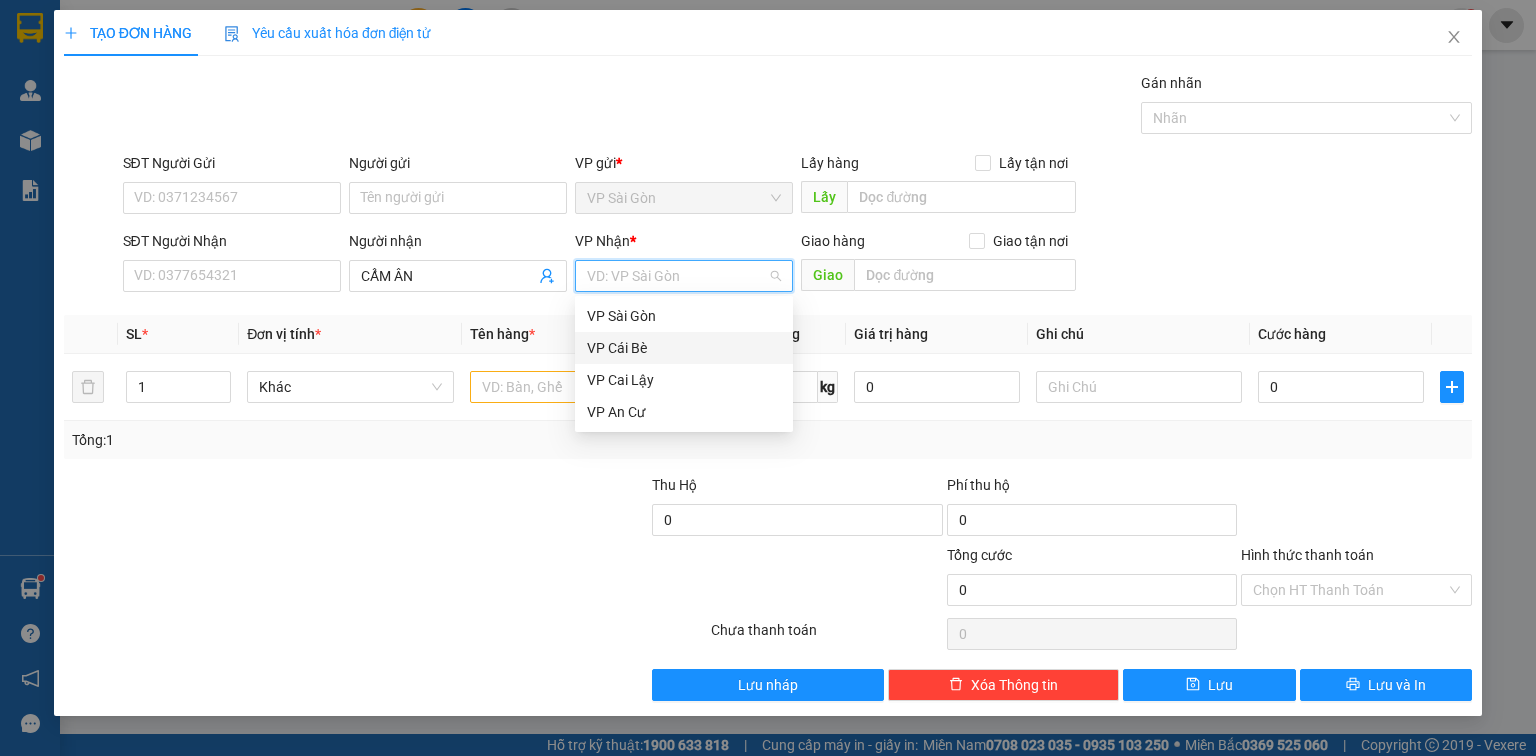click on "VP Cái Bè" at bounding box center [684, 348] 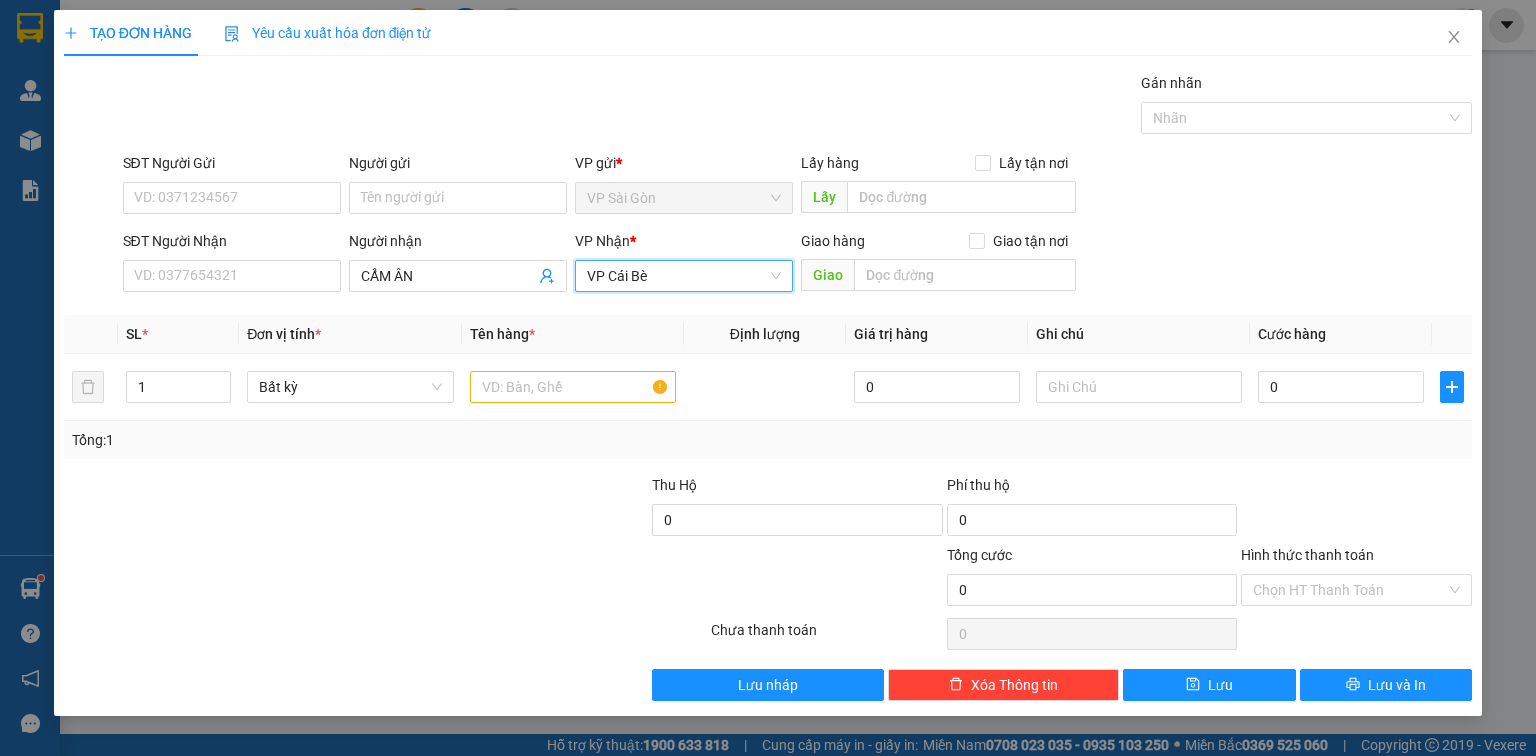 click on "VP Cái Bè" at bounding box center (684, 276) 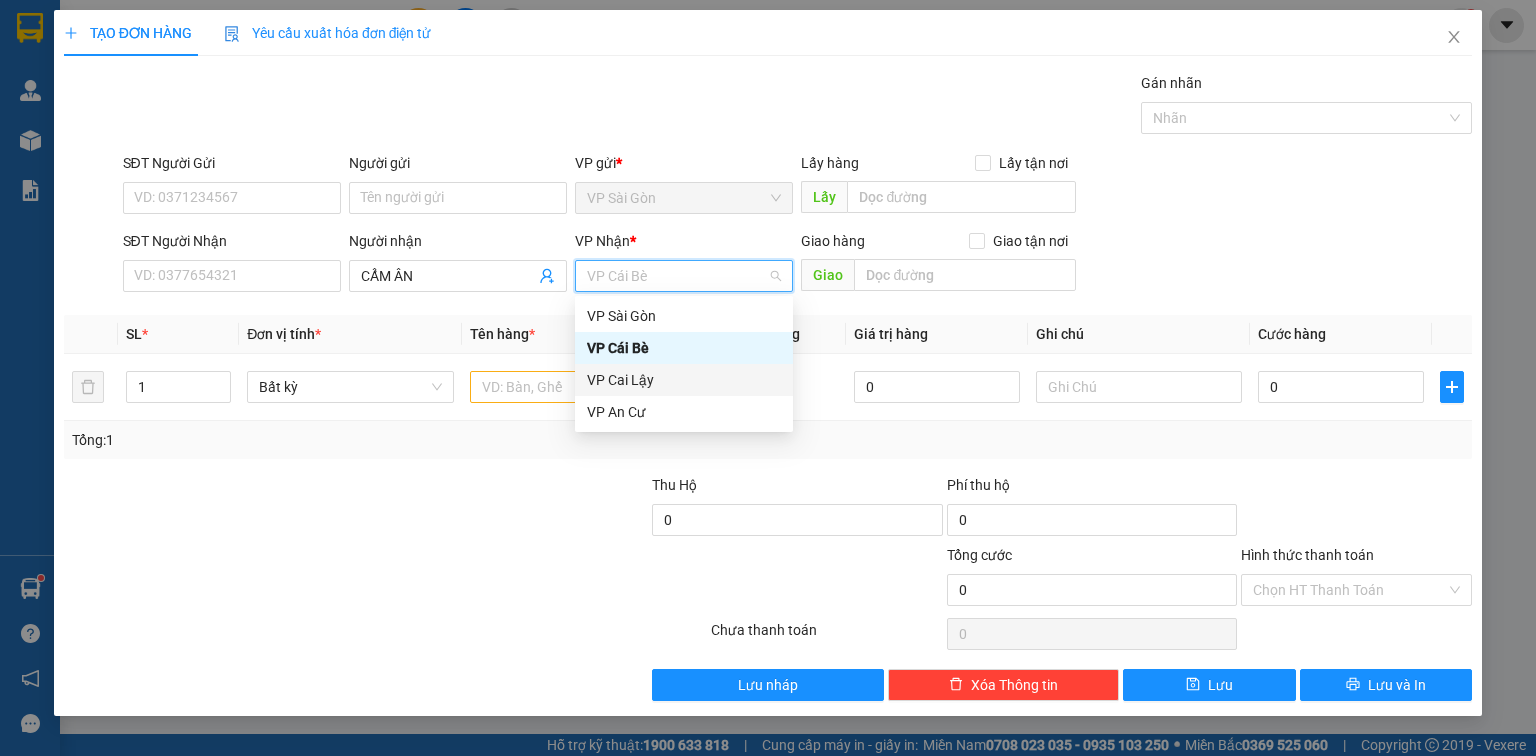 click on "VP Cai Lậy" at bounding box center (684, 380) 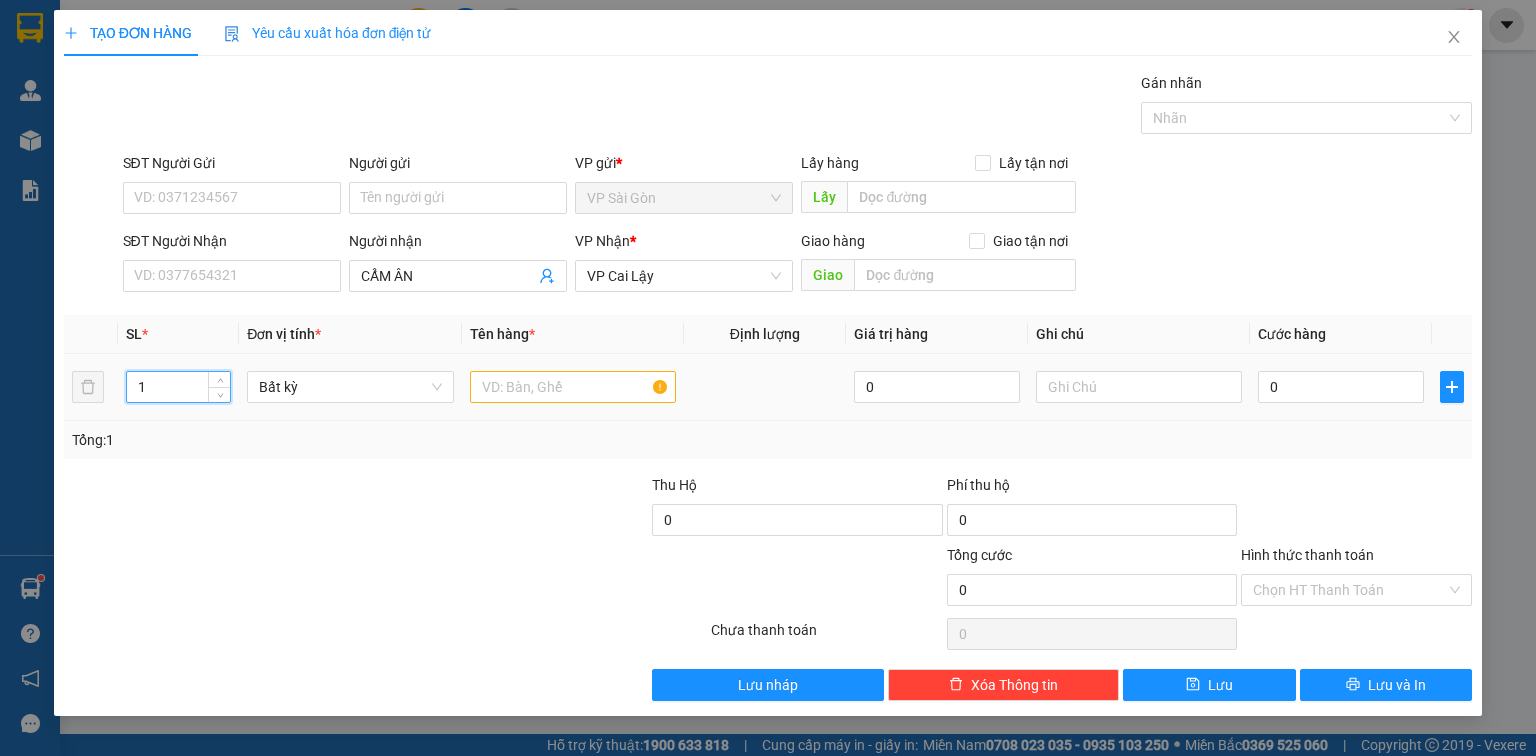 drag, startPoint x: 187, startPoint y: 382, endPoint x: 54, endPoint y: 404, distance: 134.80727 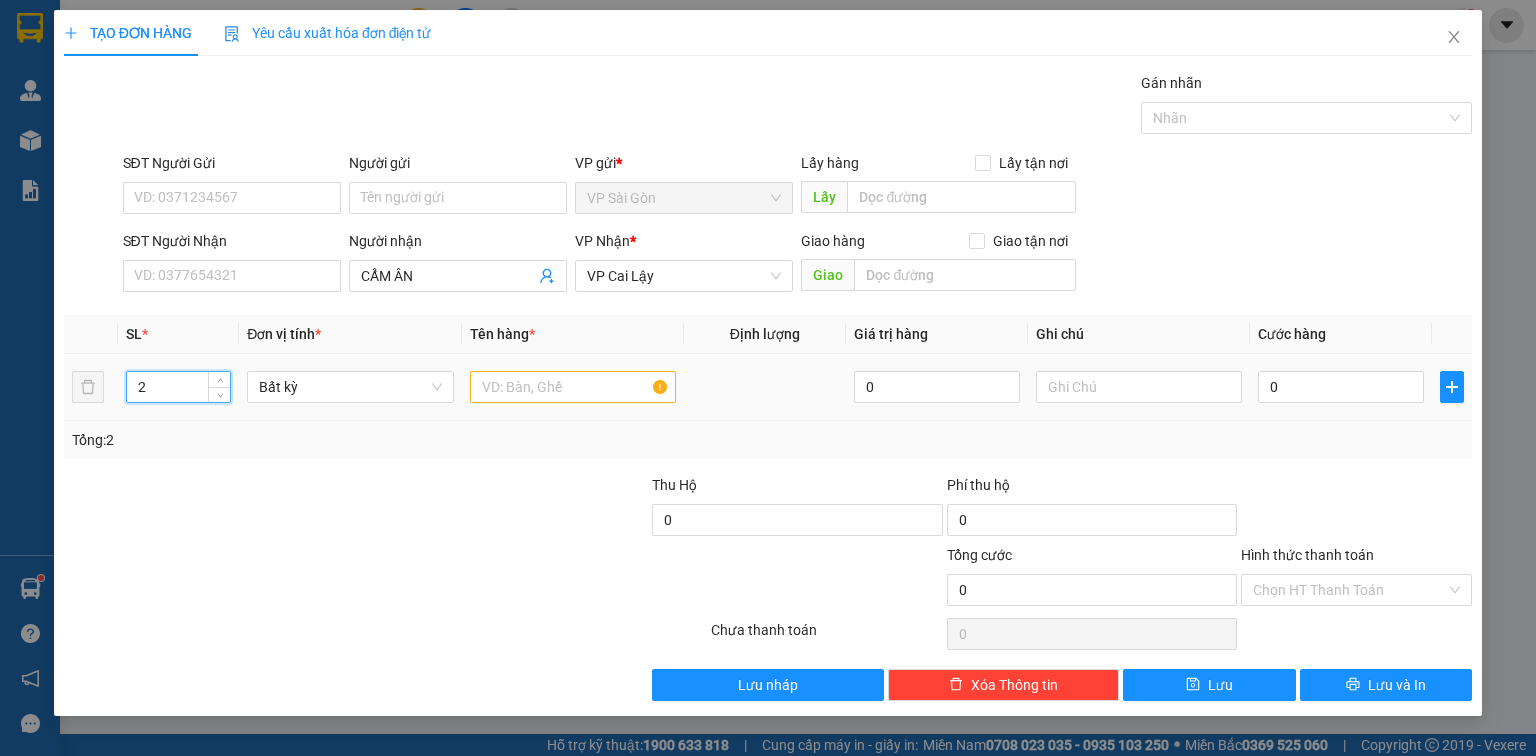 type on "2" 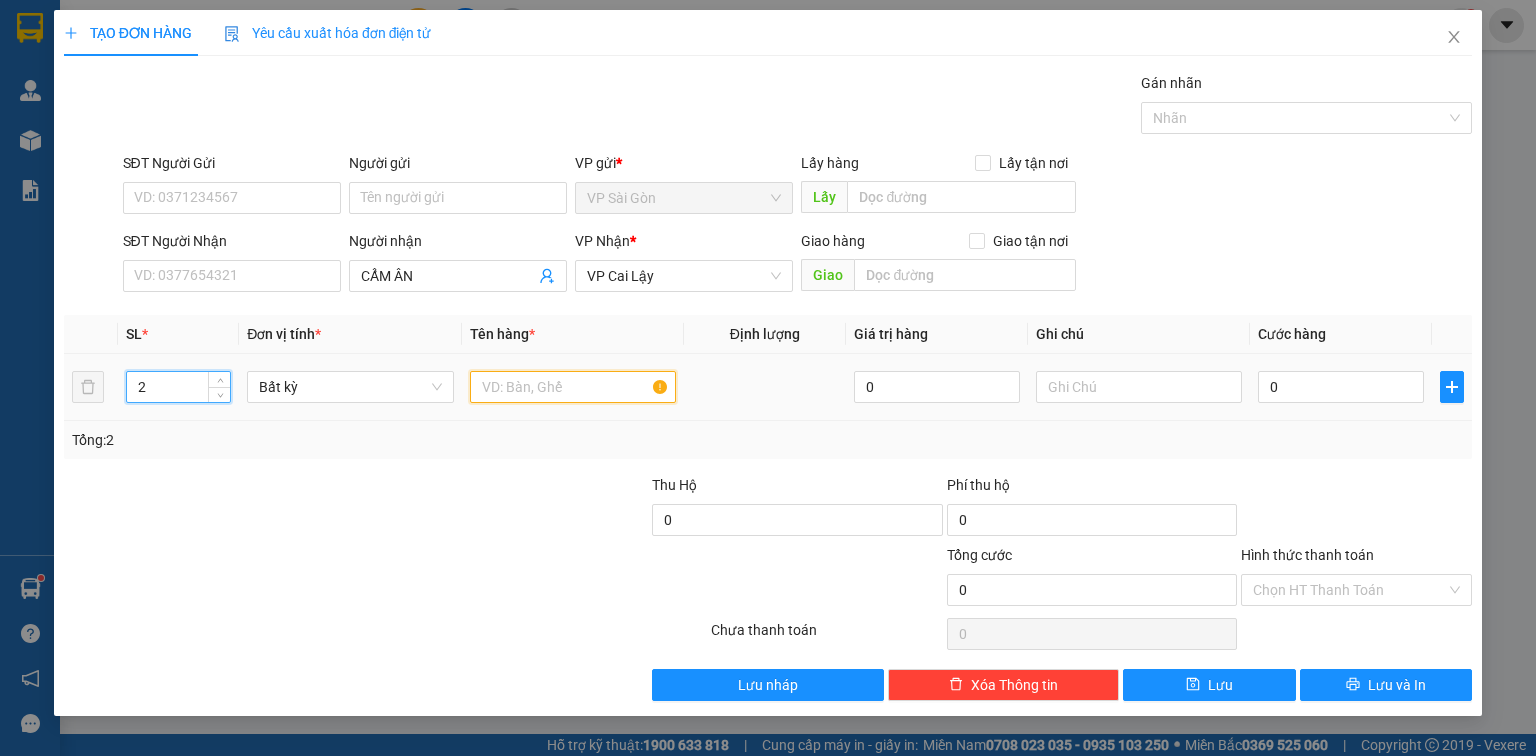 click at bounding box center [573, 387] 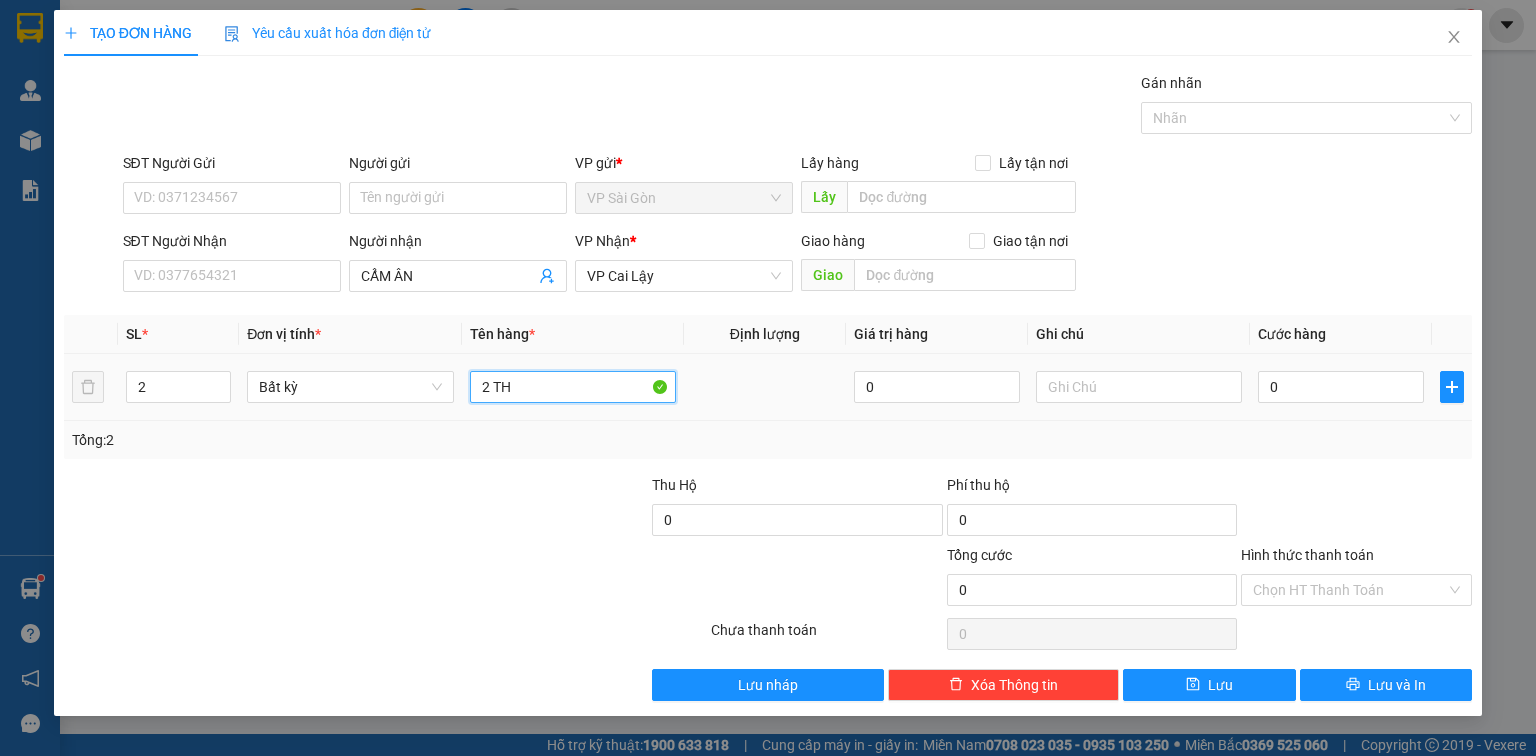 paste on "Ù" 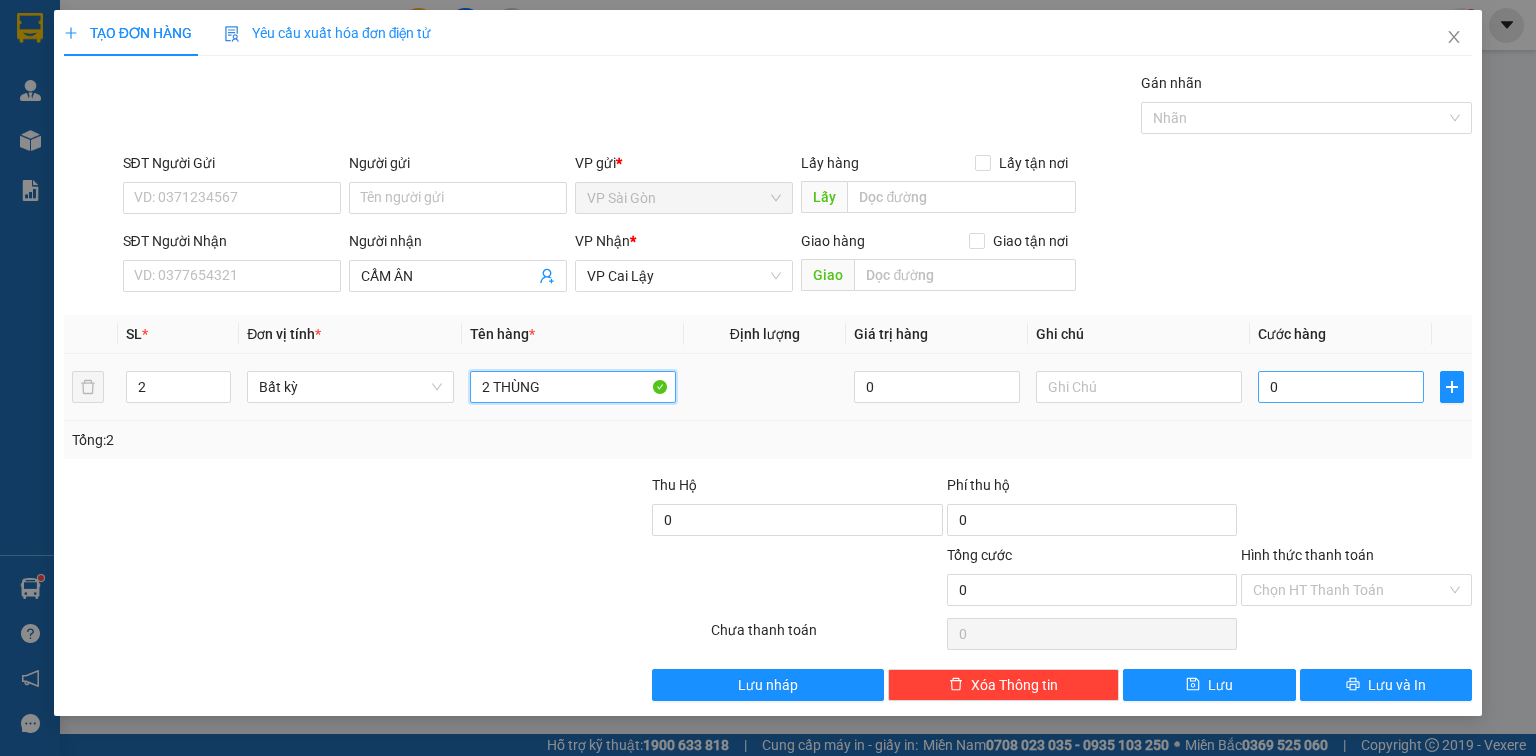 type on "2 THÙNG" 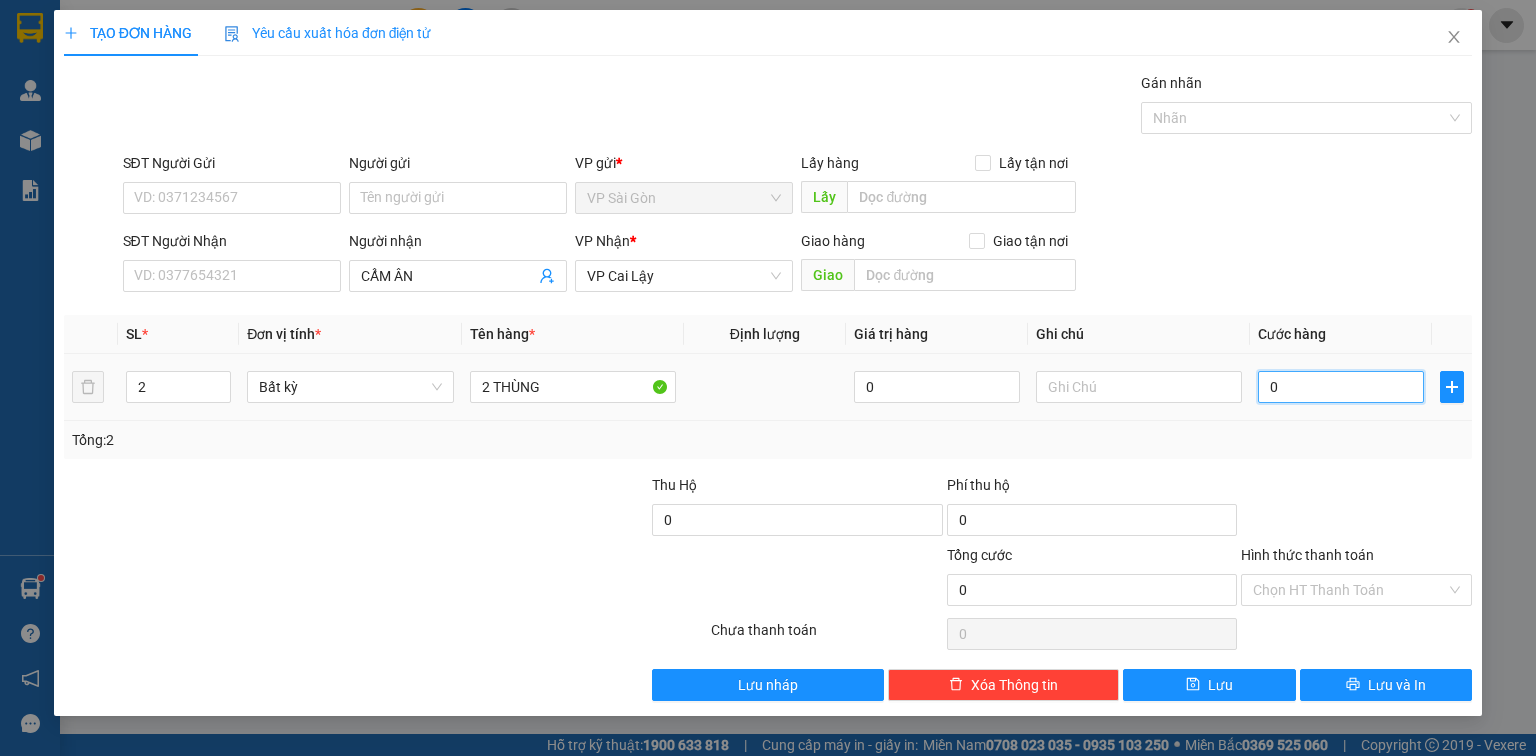 click on "0" at bounding box center (1341, 387) 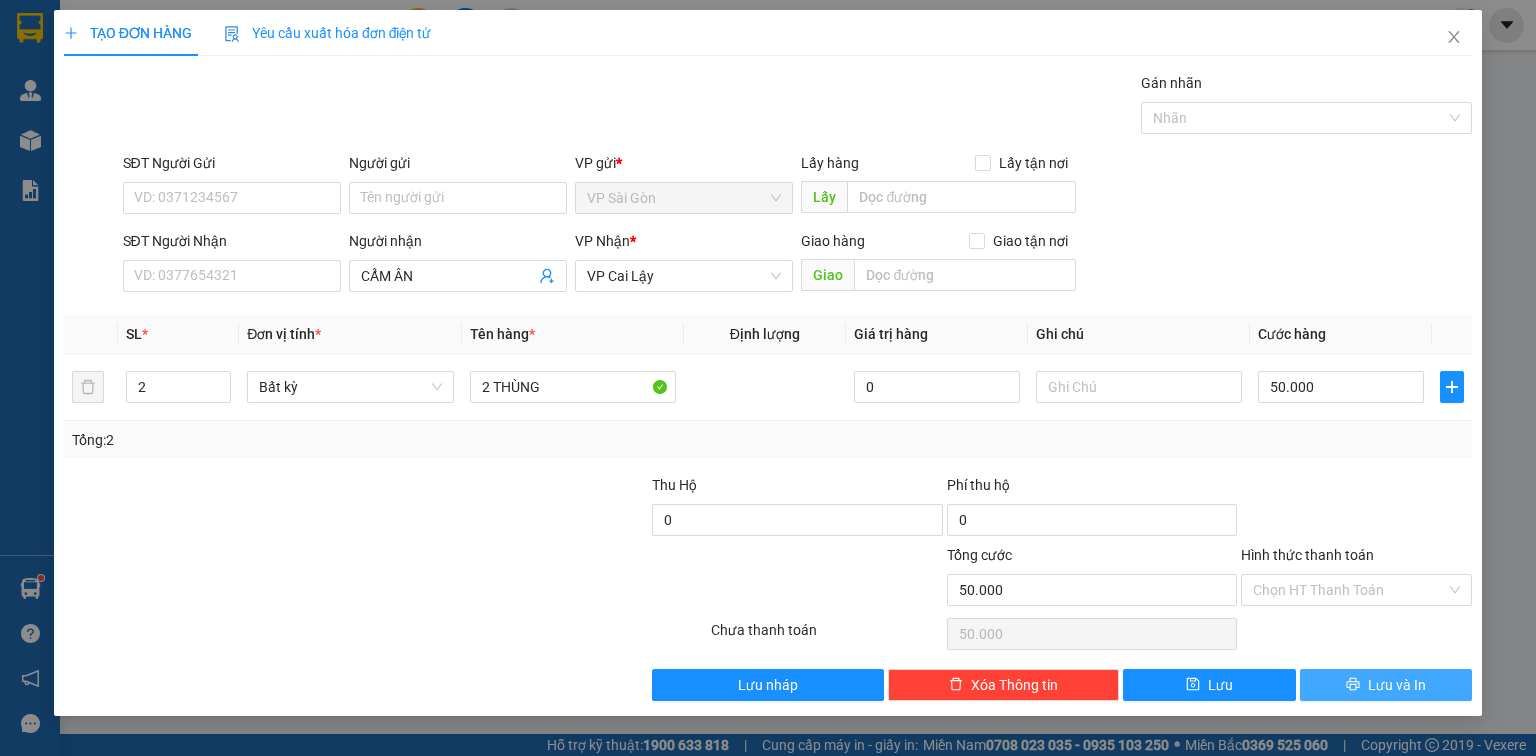 click on "Lưu và In" at bounding box center [1397, 685] 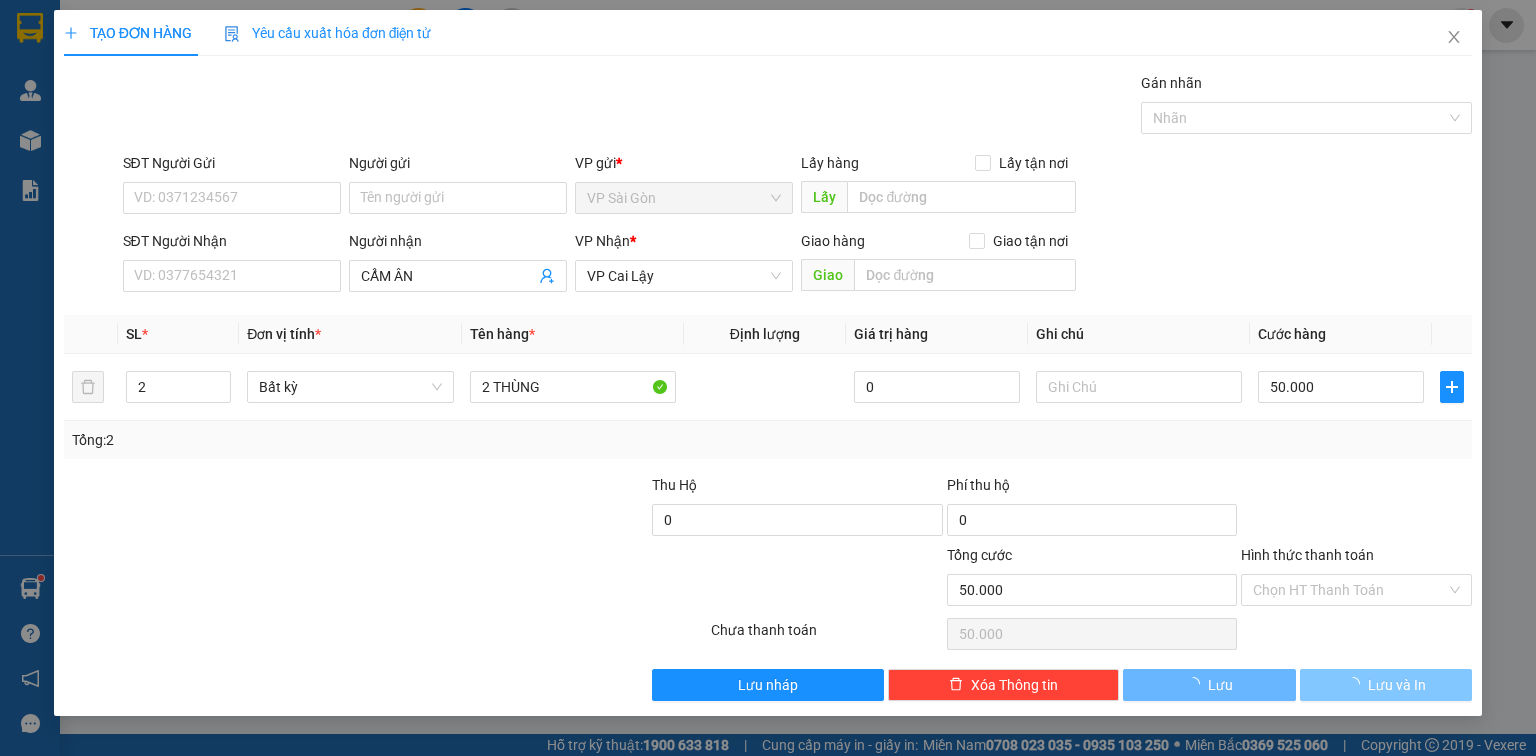 click on "Lưu và In" at bounding box center (1397, 685) 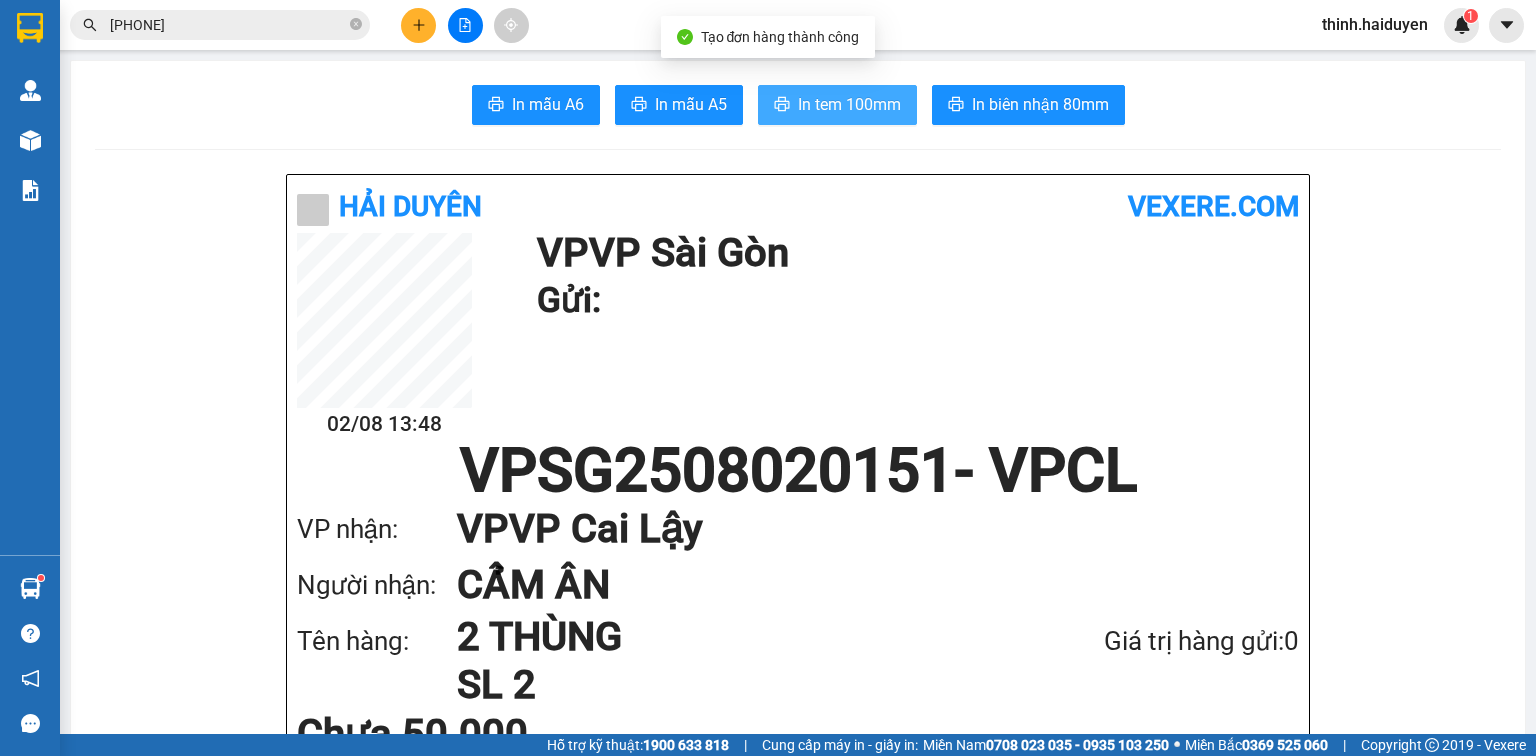 click 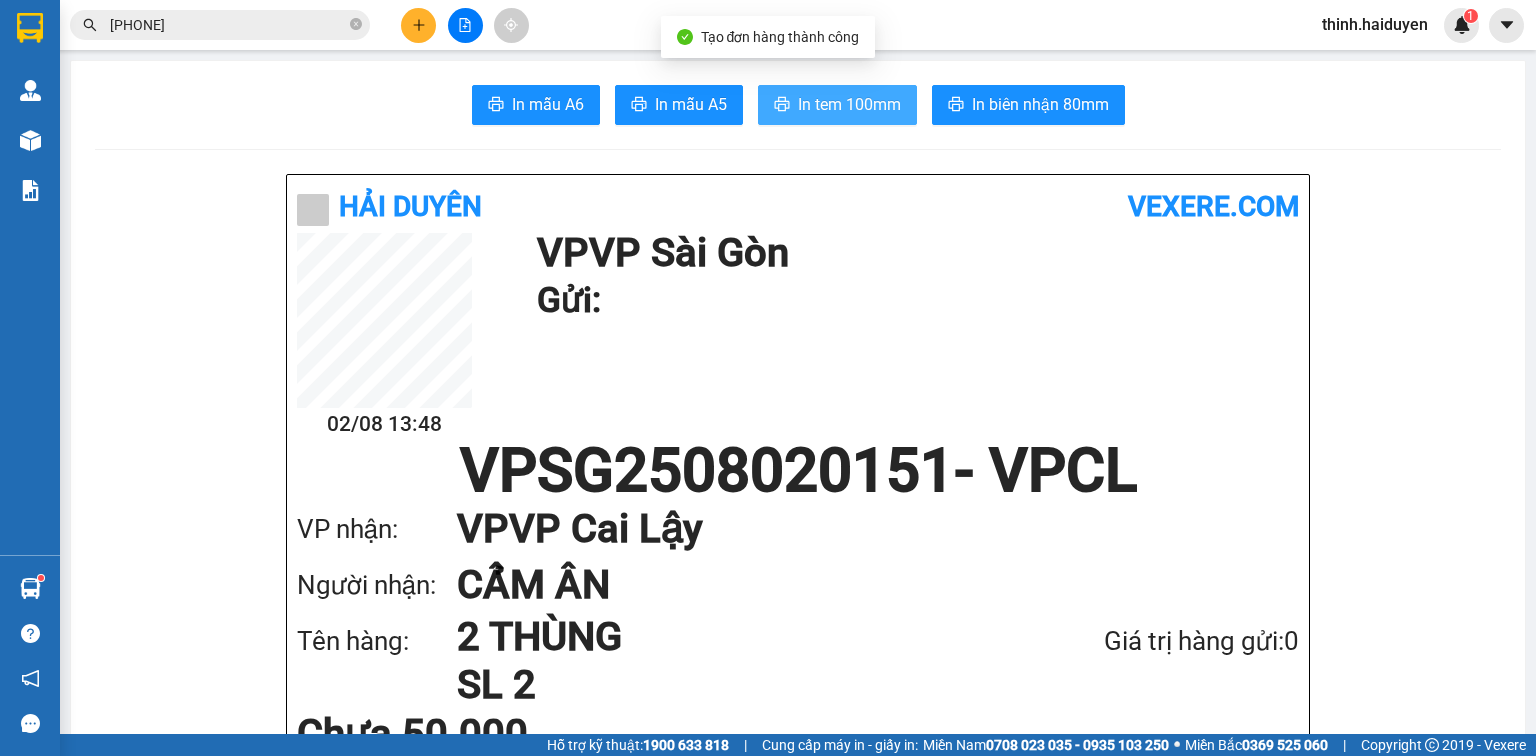 scroll, scrollTop: 0, scrollLeft: 0, axis: both 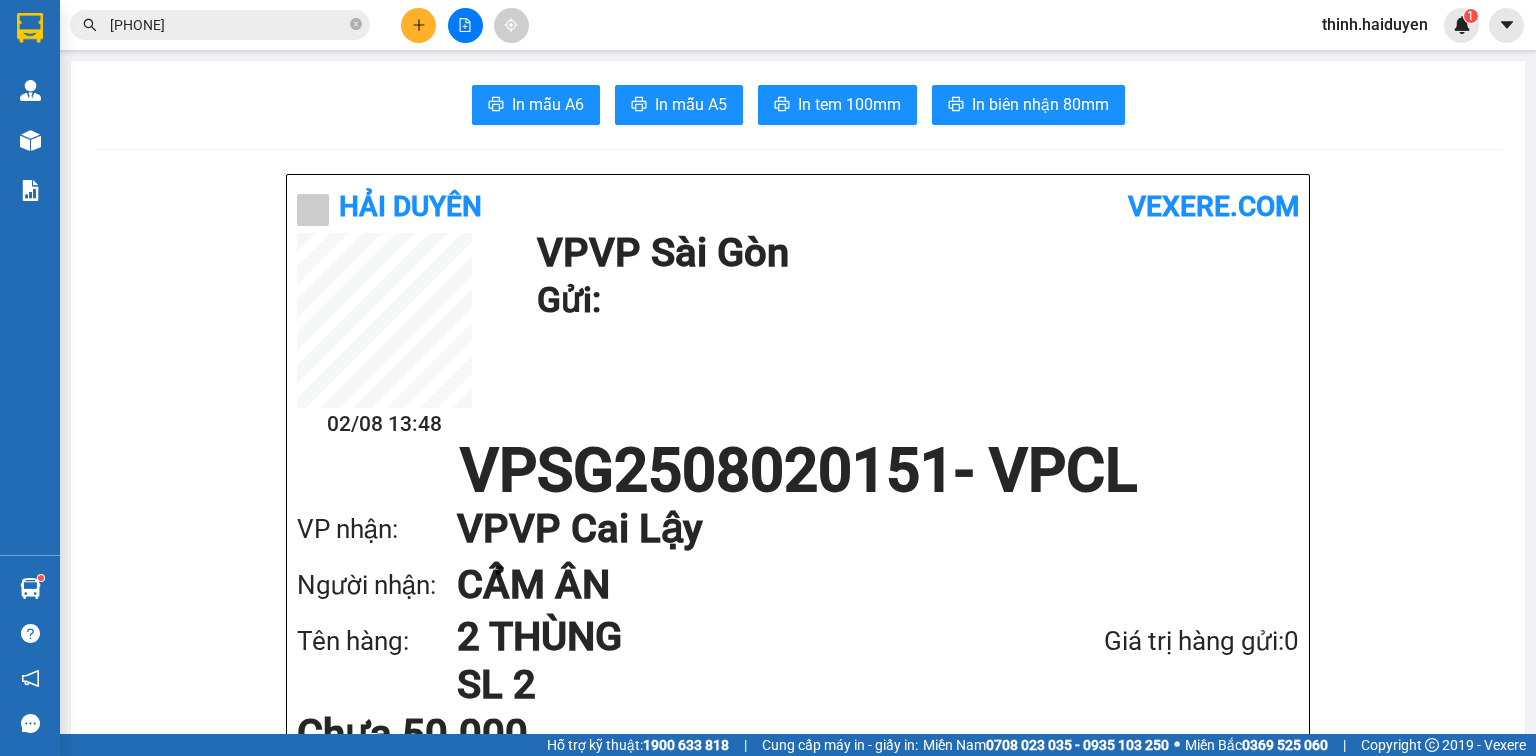 drag, startPoint x: 1052, startPoint y: 84, endPoint x: 1041, endPoint y: 97, distance: 17.029387 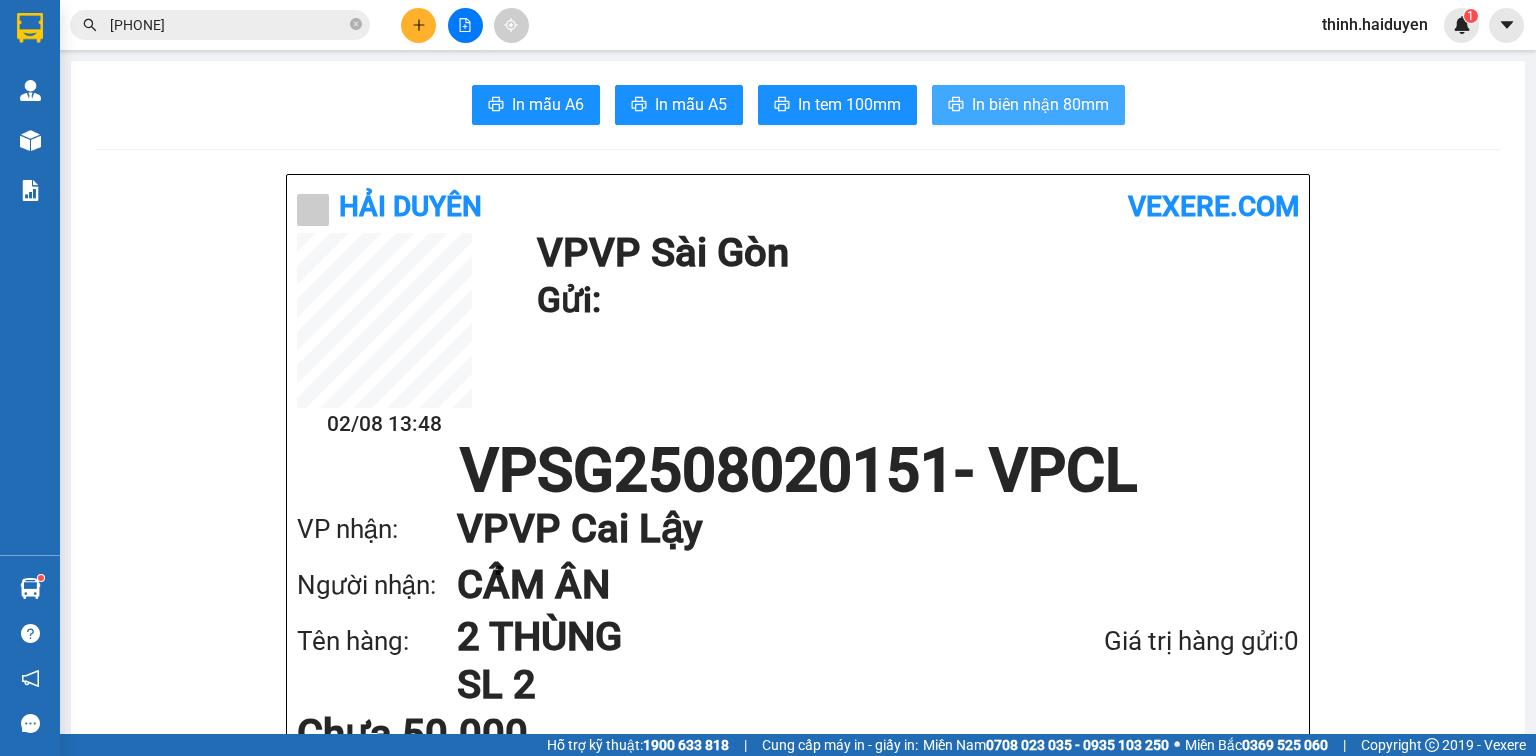 click on "In mẫu A6
In mẫu A5
In tem 100mm
In biên nhận 80mm Hải Duyên vexere.com 02/08 13:48 VP  VP Sài Gòn Gửi:    VPSG2508020151  -   VPCL VP nhận: VP  VP Cai Lậy Người nhận: CẨM ÂN    Tên hàng: 2 THÙNG  SL 2 Giá trị hàng gửi:  0 Chưa   50.000 Tổng phải thu:   50.000 Hải Duyên VP VP Sài Gòn   97B Nguyễn Duy Dương, P9   0907420505, 0939242285 VP VP Cai Lậy   12/12 đường ông Hiệu, KP1, Phường 4   0939993465, 0939050465 Mã GD :  VPSG2508020151 In ngày:  02/08/2025   13:48 Gửi khách hàng Gửi :       VP VP Sài Gòn Nhận :  CẨM ÂN      VP VP Cai Lậy Tên (giá trị hàng) SL Cước món hàng 2 THÙNG    (0) 2 50.000 Tổng cộng 2 50.000 Loading... Chưa : 50.000 VND Tổng phải thu : 50.000 VND Người gửi hàng xác nhận Quy định nhận/gửi hàng : Không vận chuyển hàng hóa trái quy định pháp luật. Khi đến nhận hàng, quý khách cần mang theo  CMND. Quý khách vui lòng" at bounding box center (798, 1616) 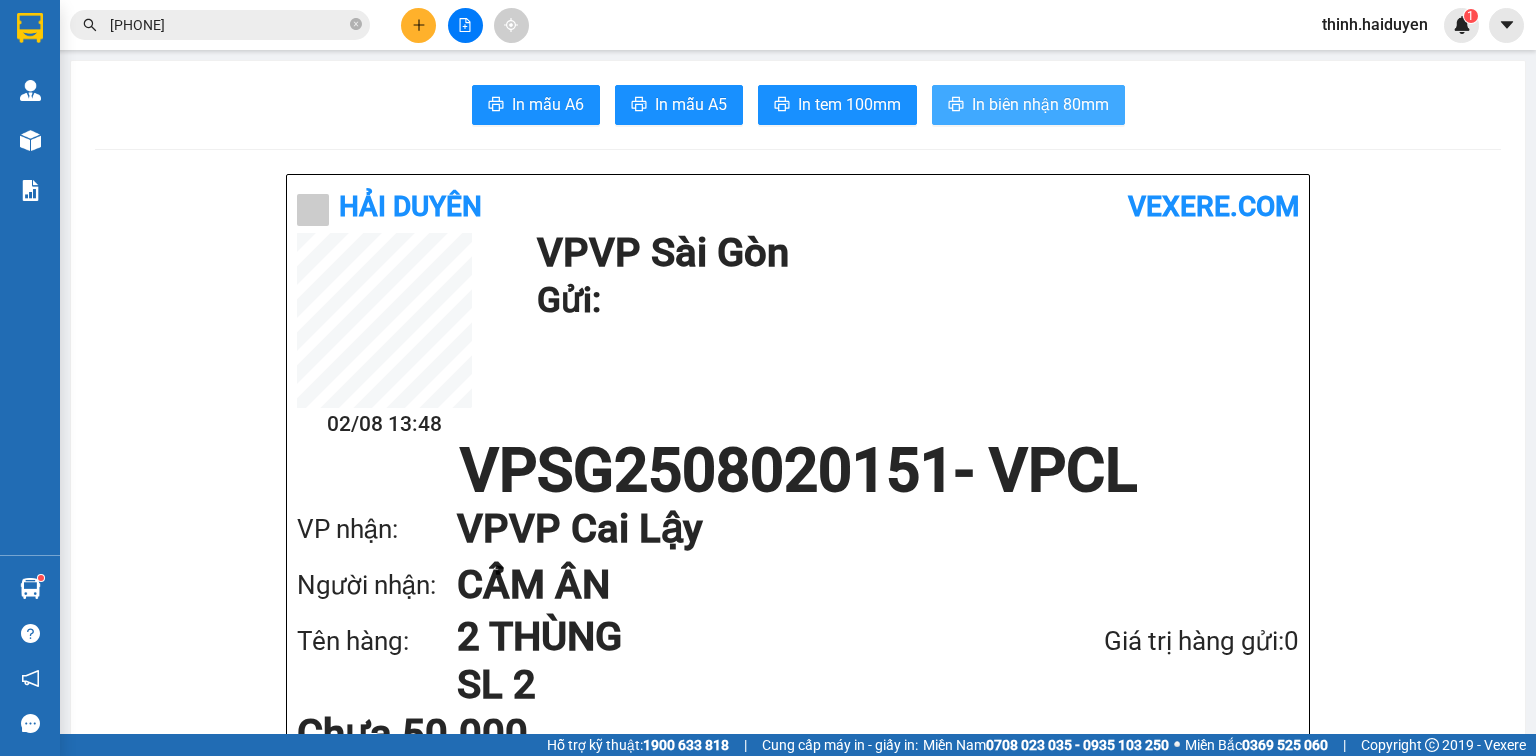 click on "In biên nhận 80mm" at bounding box center [1040, 104] 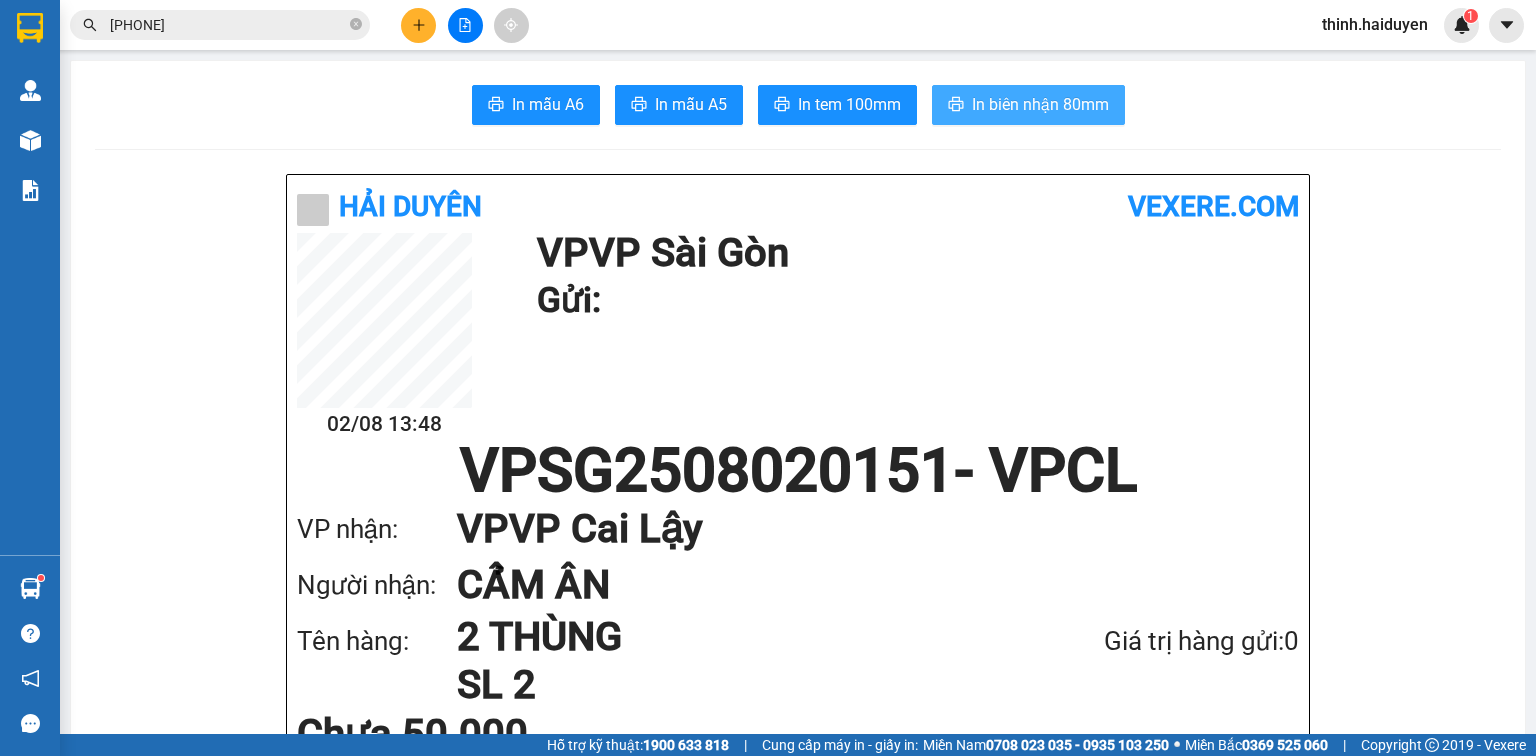scroll, scrollTop: 0, scrollLeft: 0, axis: both 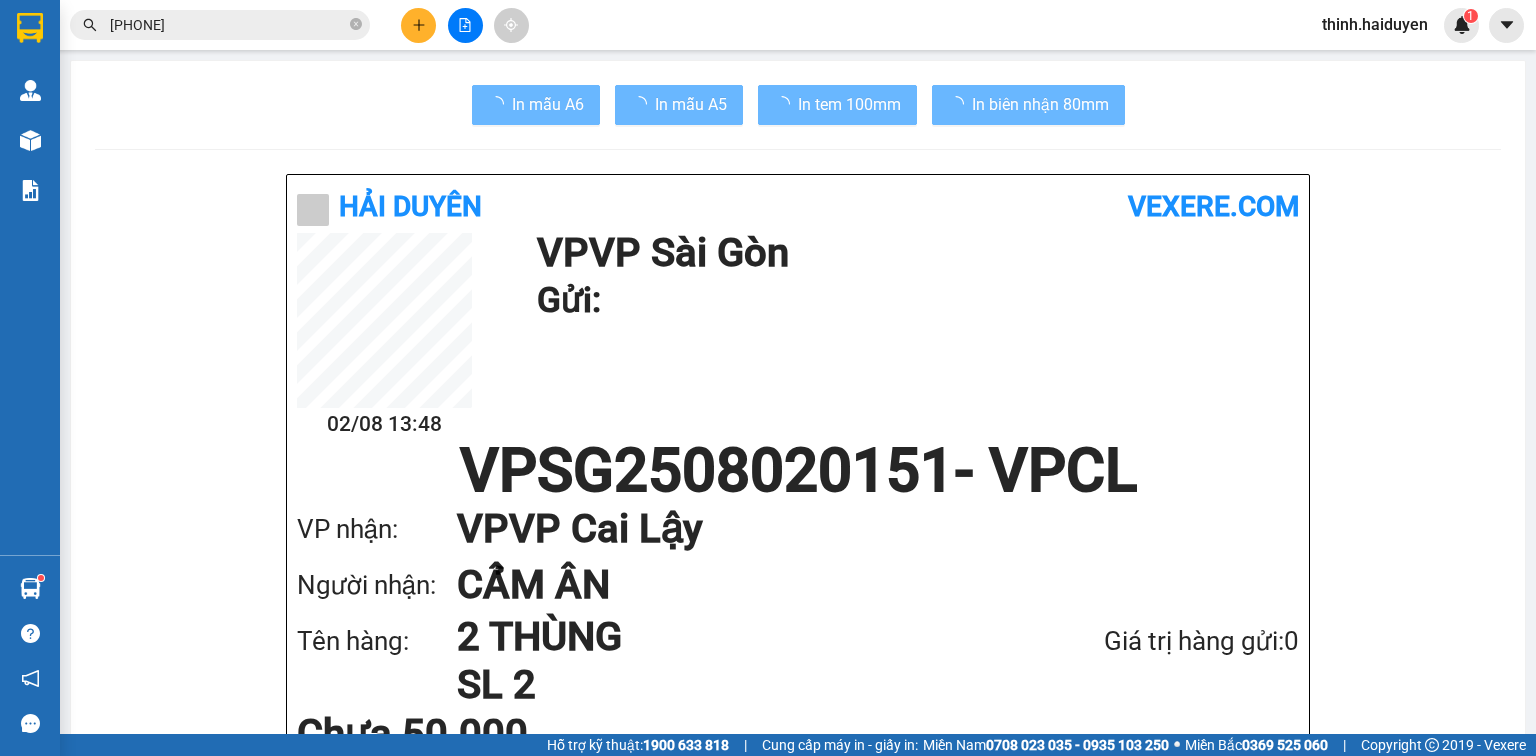 click on "Giá trị hàng gửi:  0" at bounding box center (1148, 641) 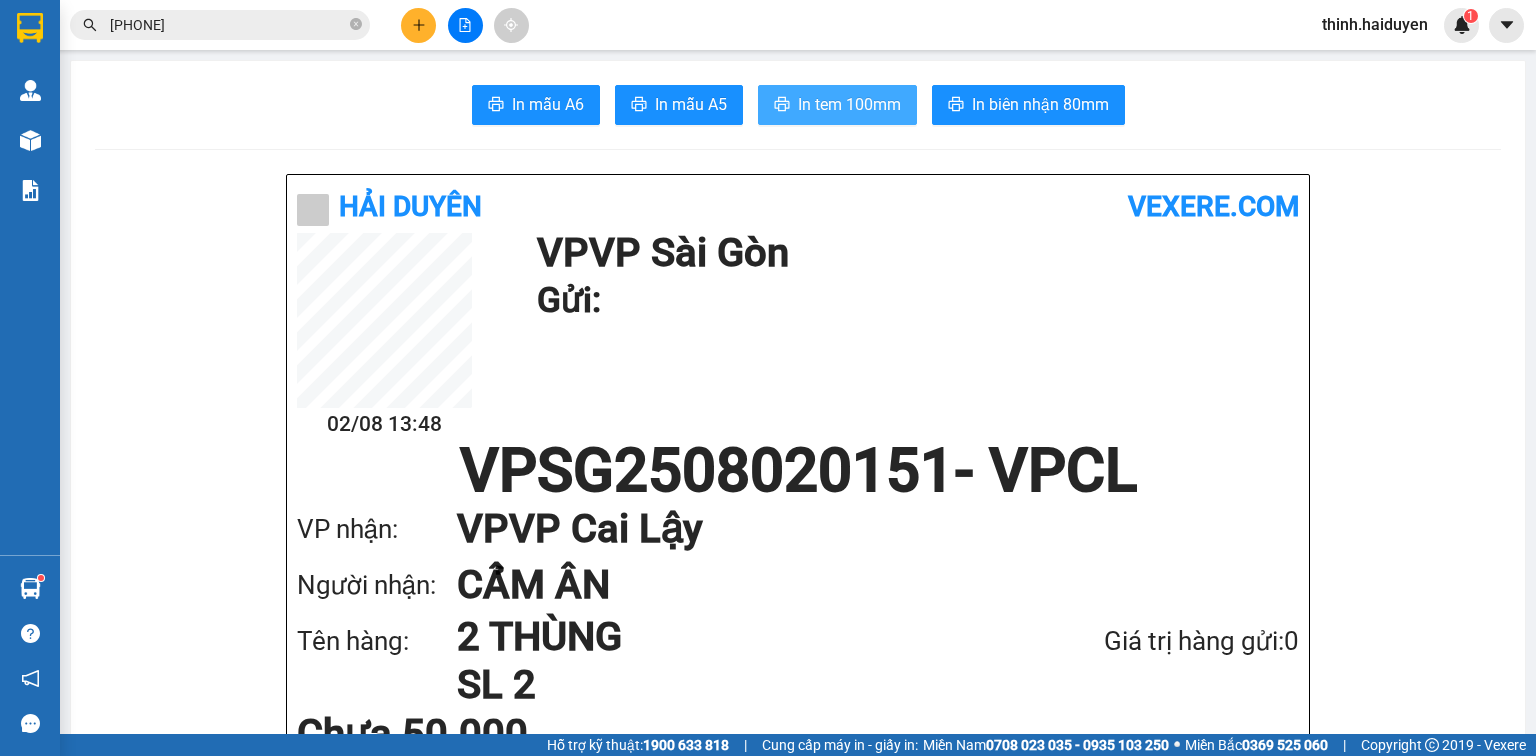 click on "In tem 100mm" at bounding box center (837, 105) 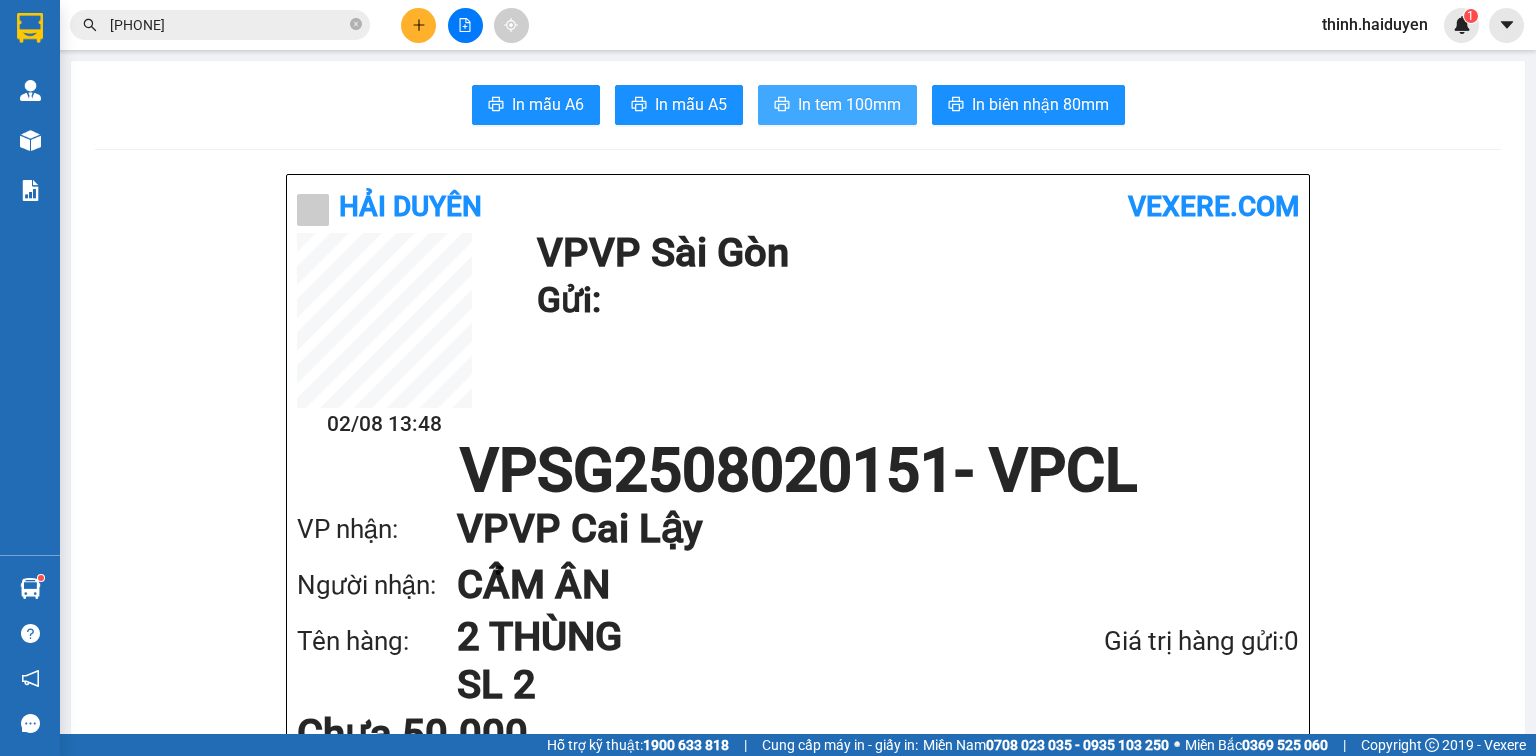 scroll, scrollTop: 0, scrollLeft: 0, axis: both 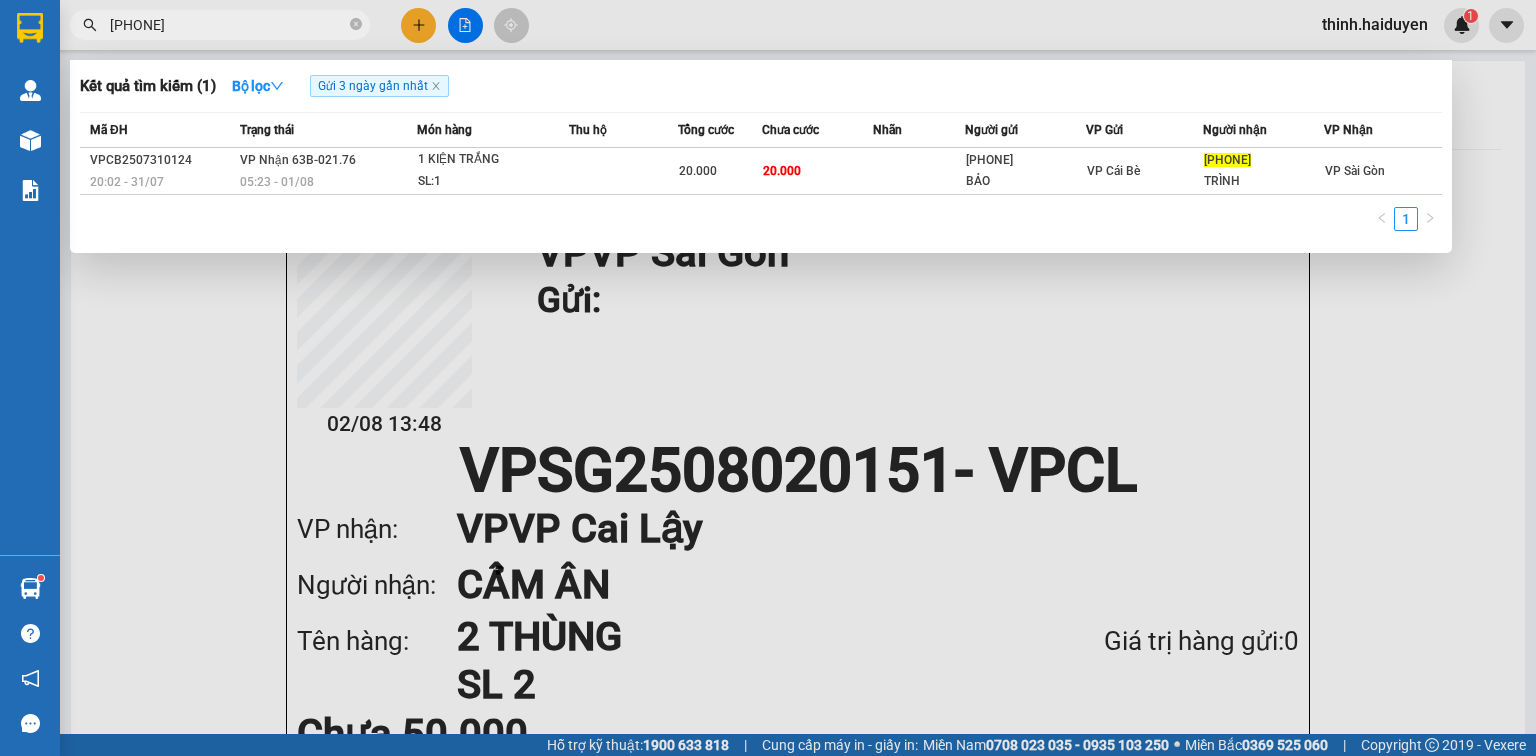 click on "0909455440" at bounding box center [228, 25] 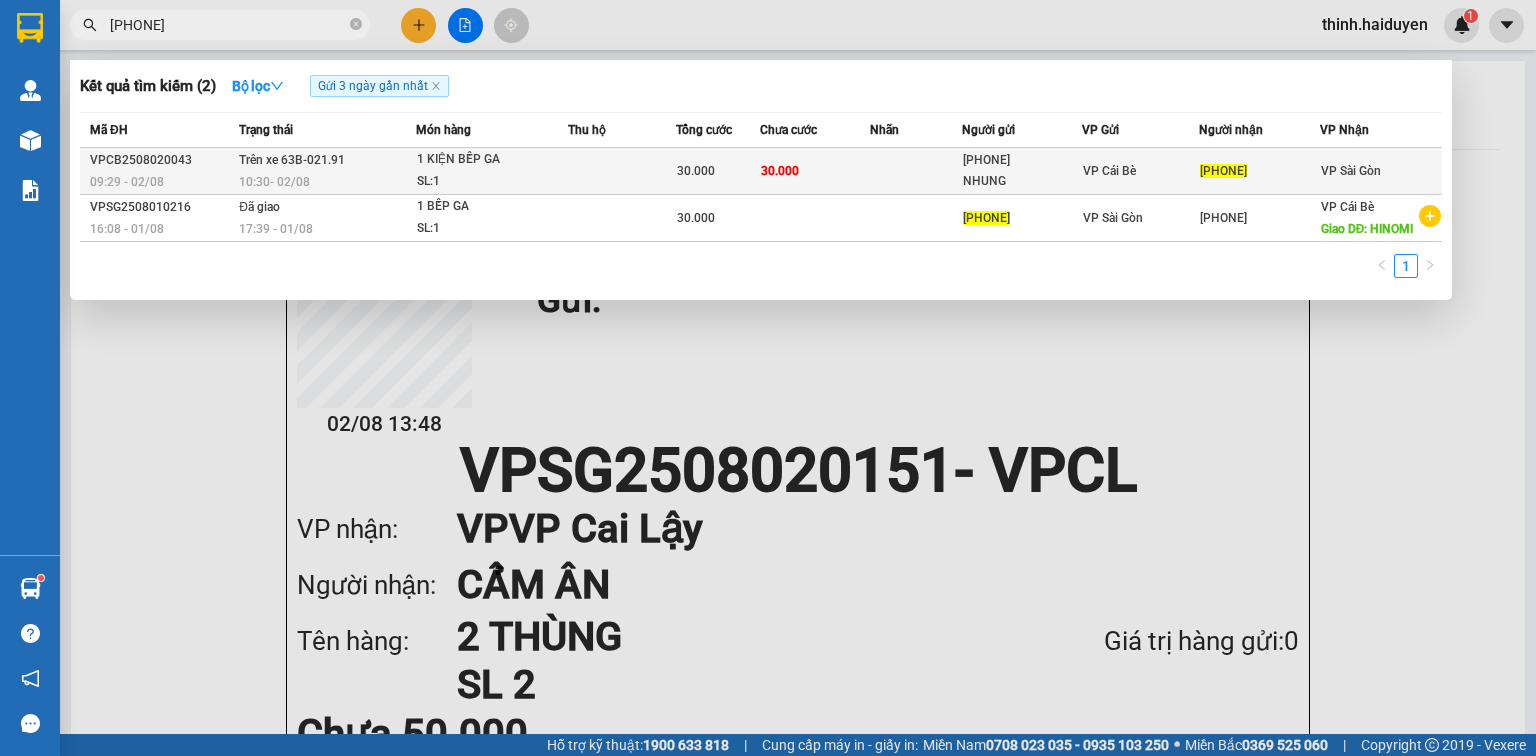 click at bounding box center (622, 171) 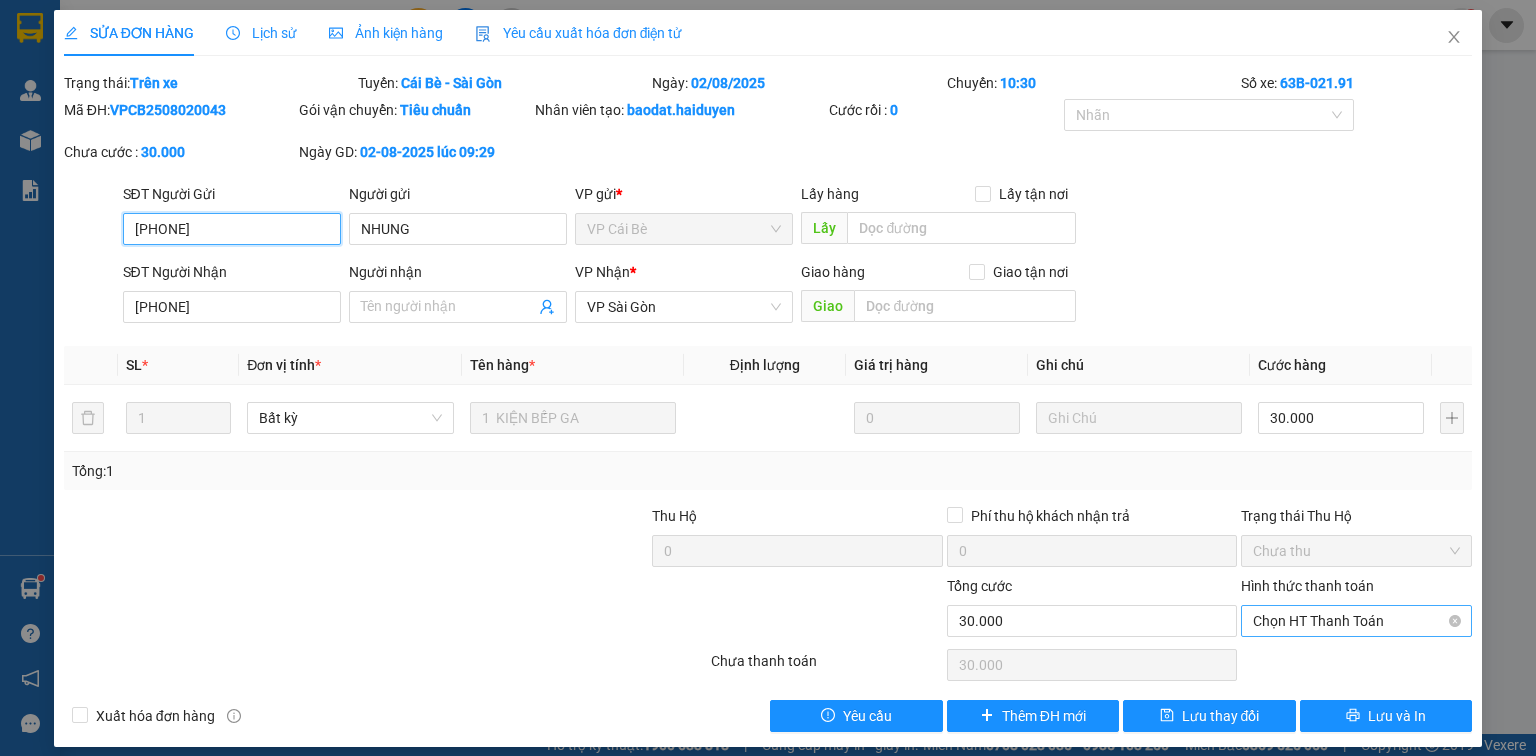 click on "Chọn HT Thanh Toán" at bounding box center (1356, 621) 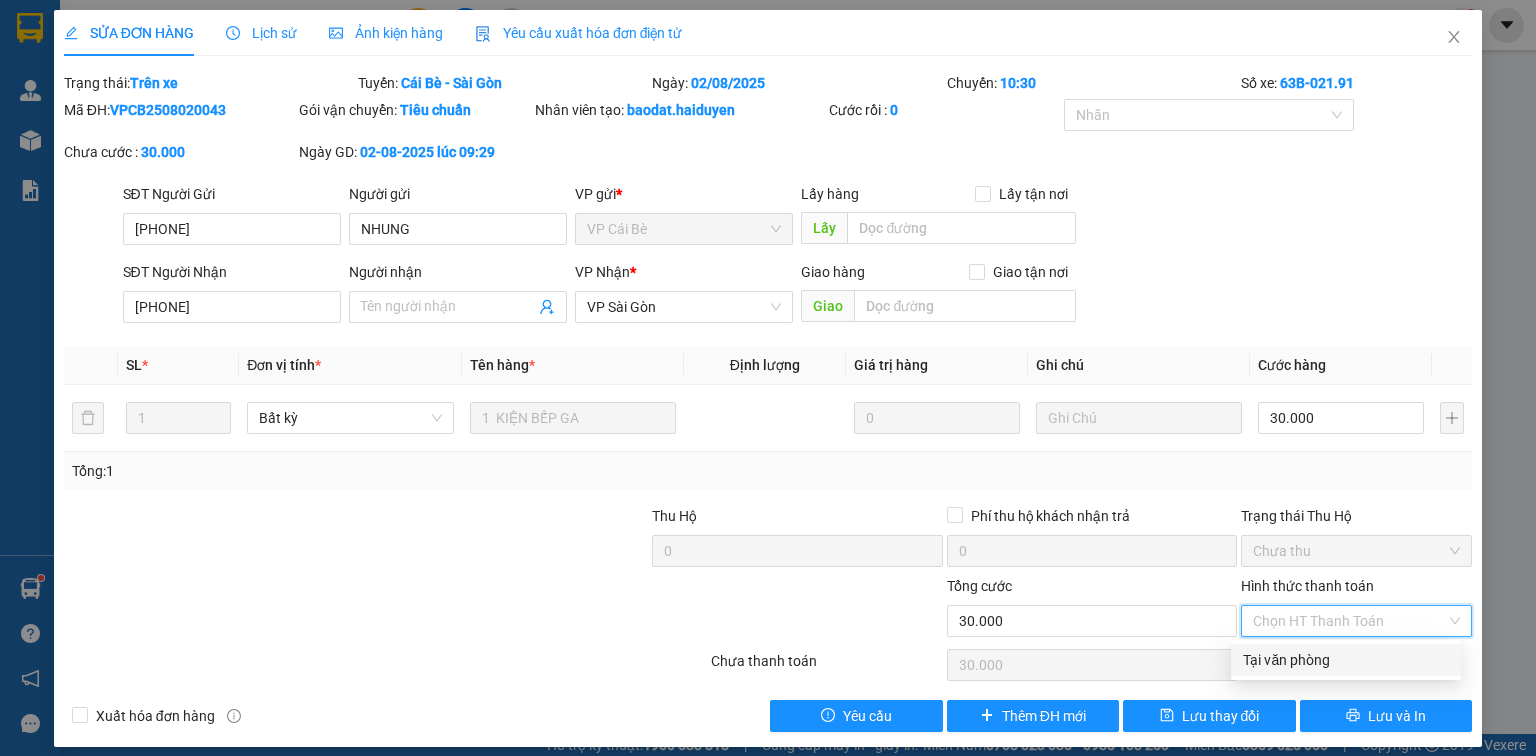 click on "Tại văn phòng" at bounding box center [1346, 660] 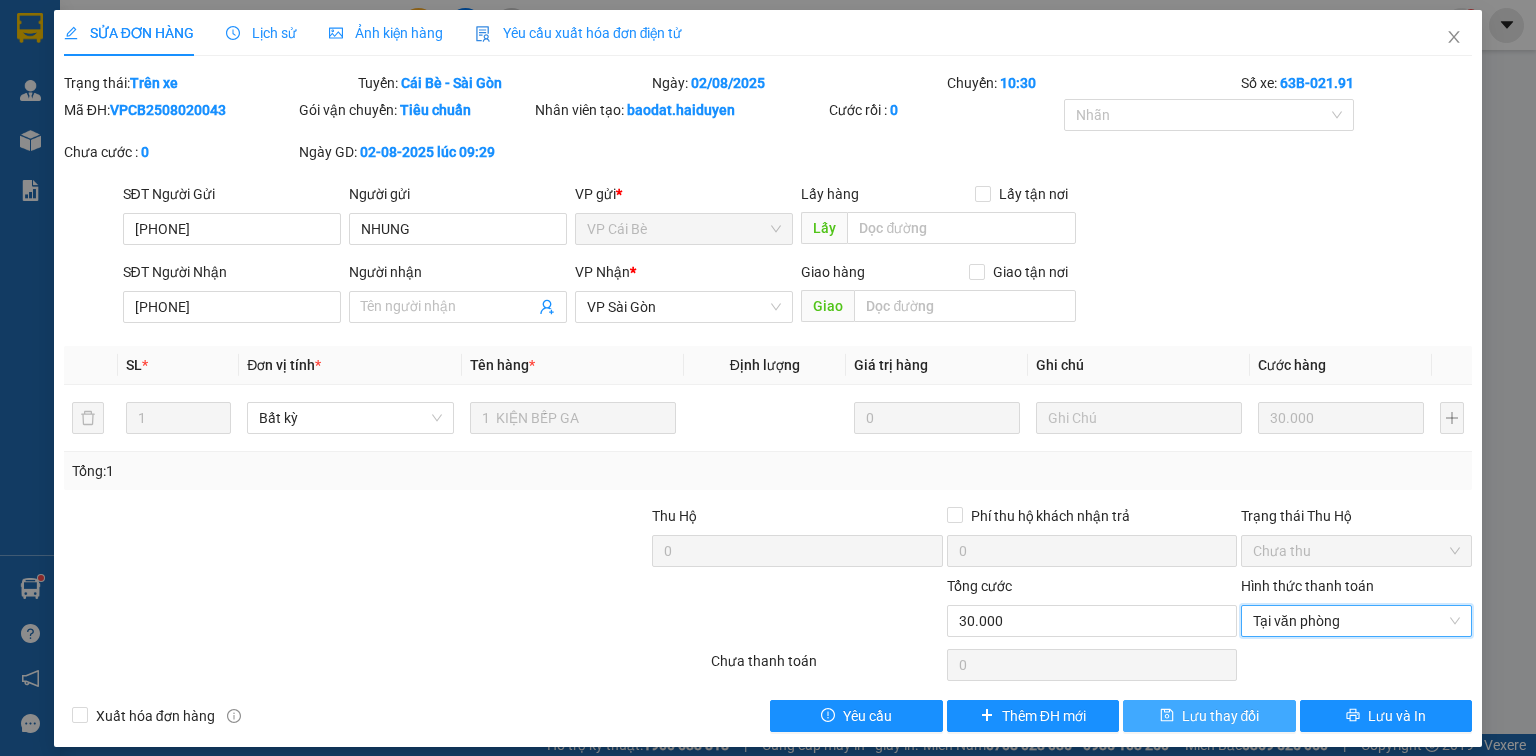 click on "Lưu thay đổi" at bounding box center (1221, 716) 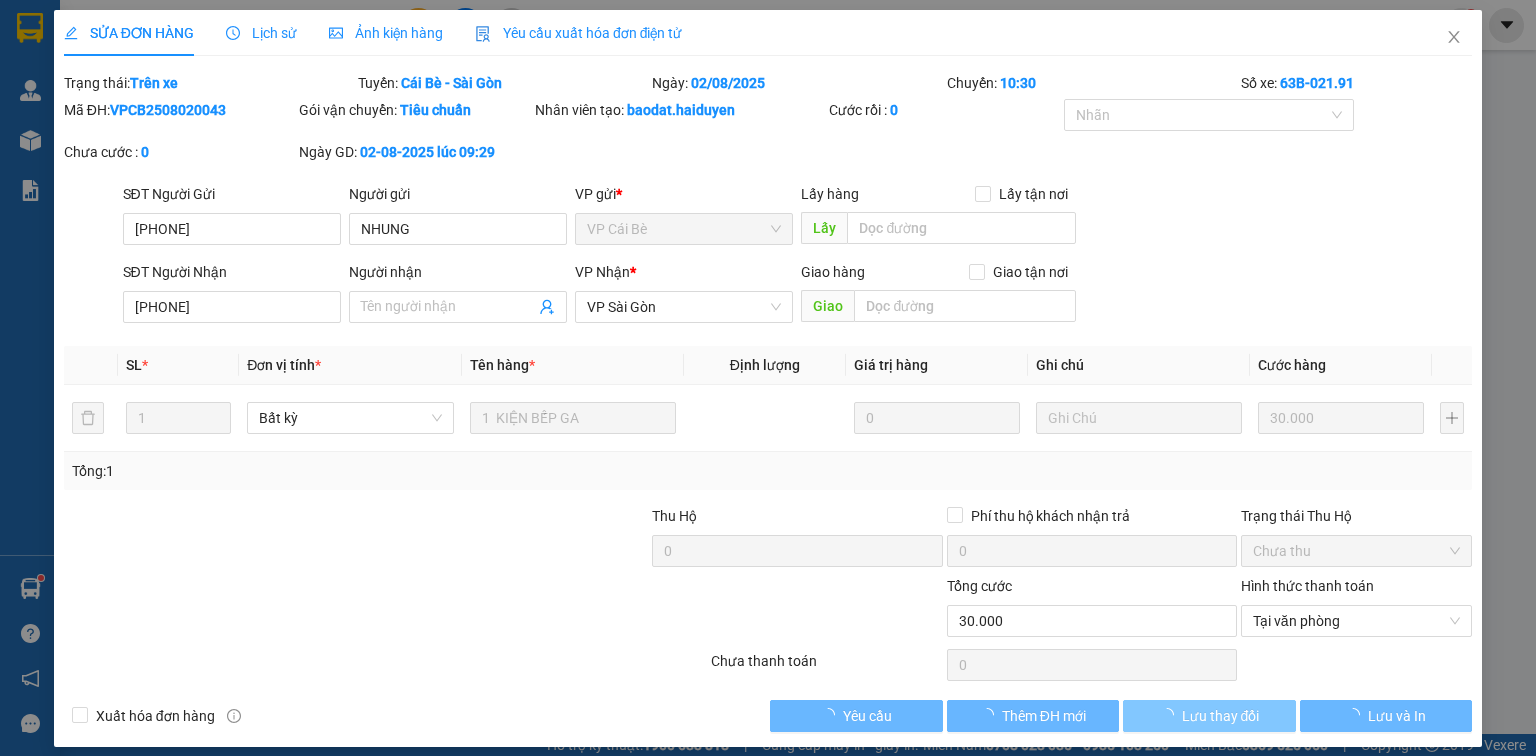 click on "Lưu thay đổi" at bounding box center (1221, 716) 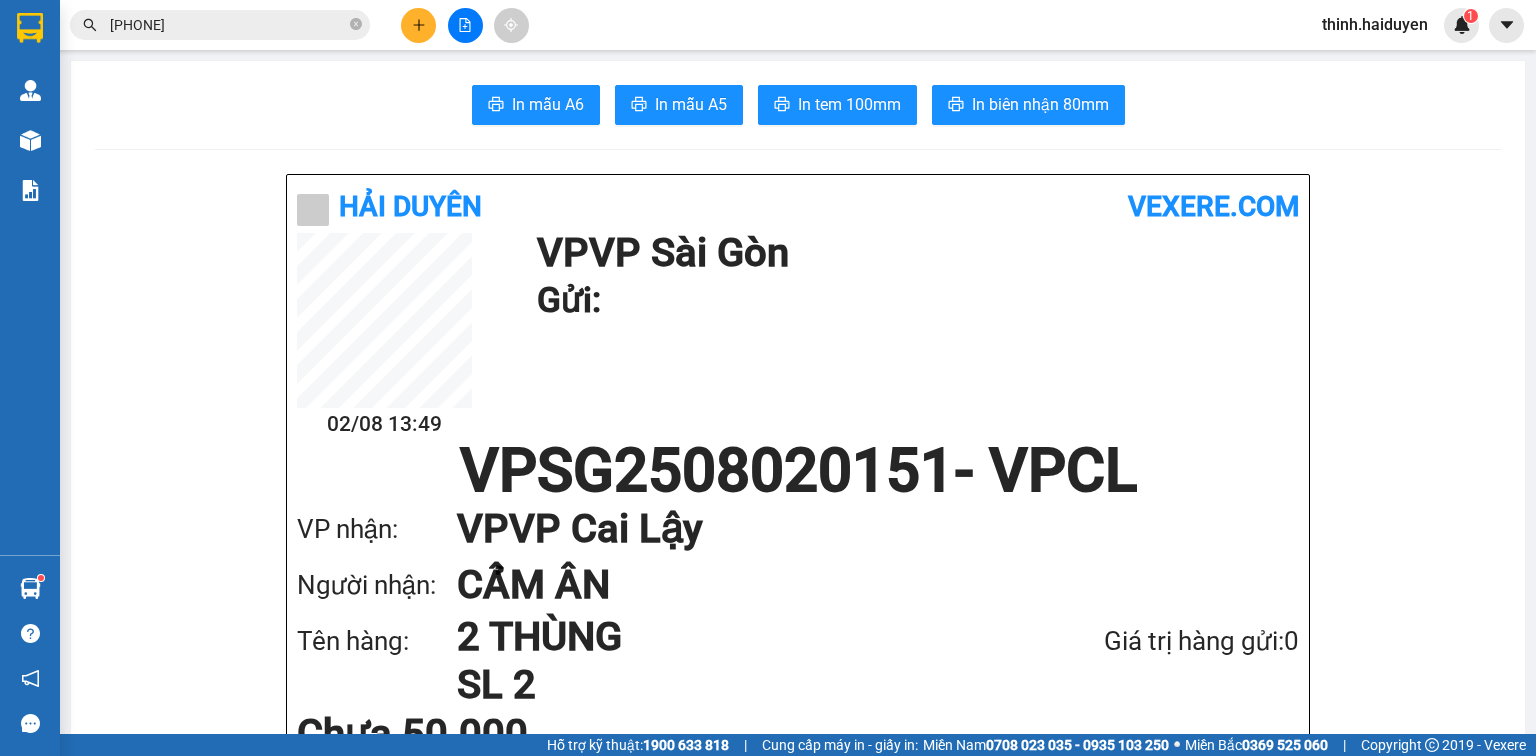 click 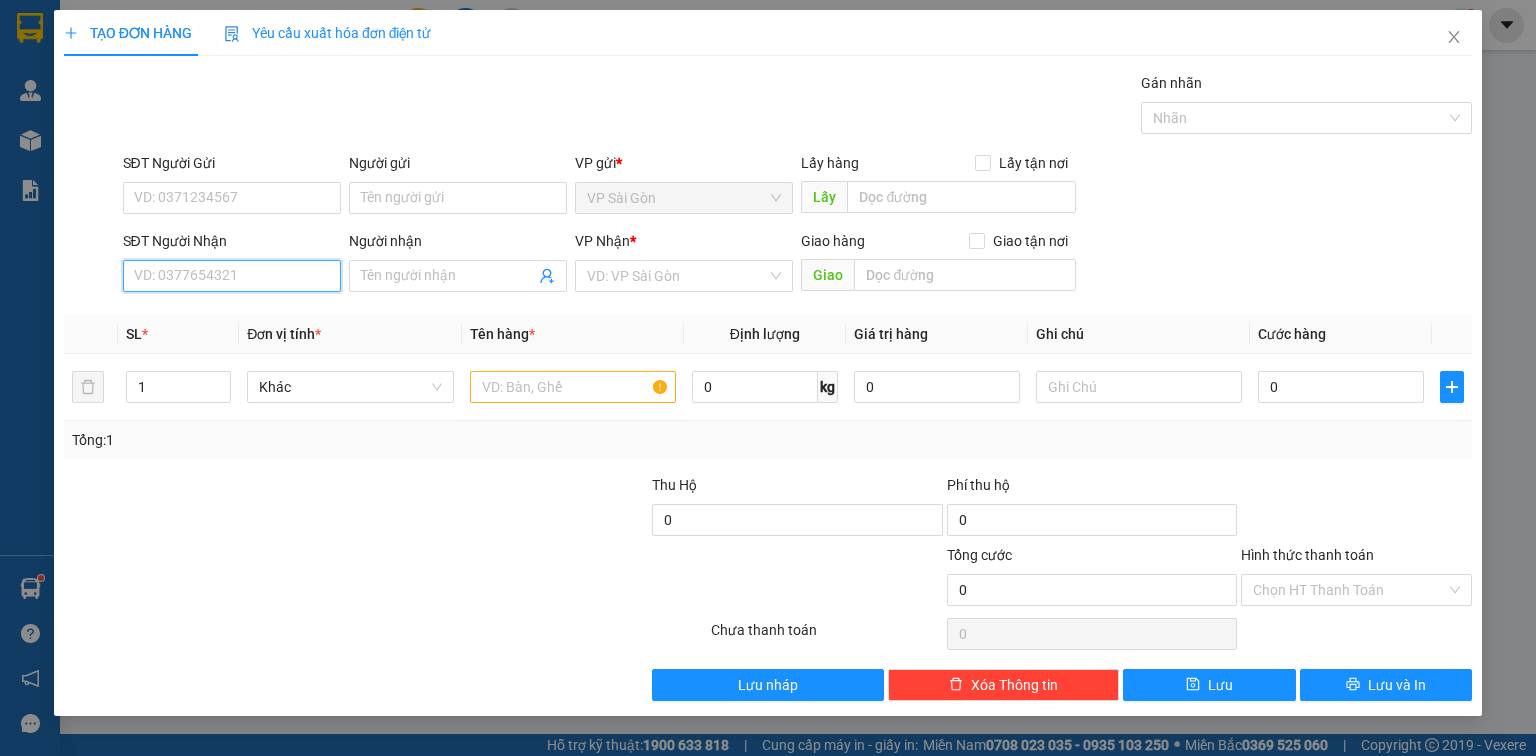 click on "SĐT Người Nhận" at bounding box center (232, 276) 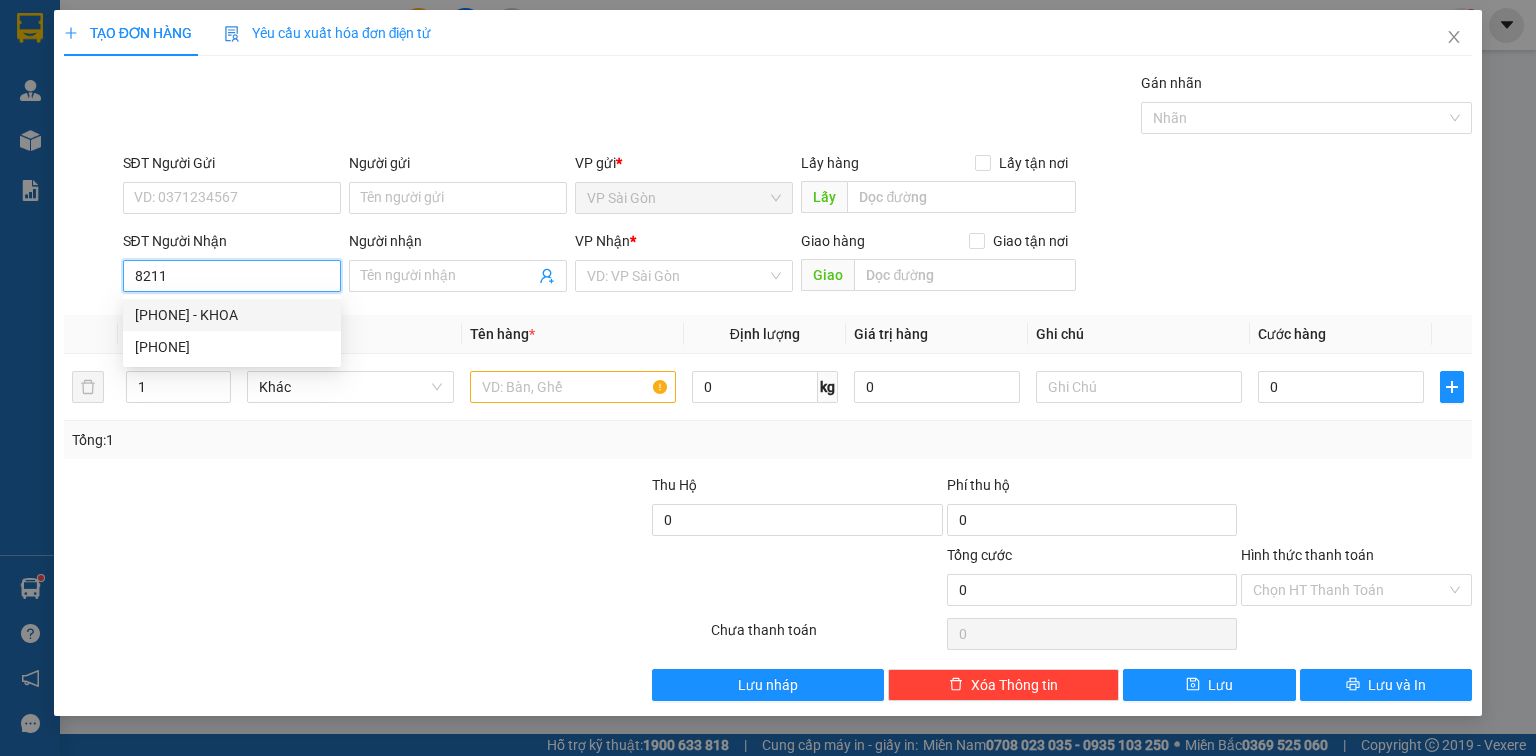 click on "0985778211 - KHOA" at bounding box center (232, 315) 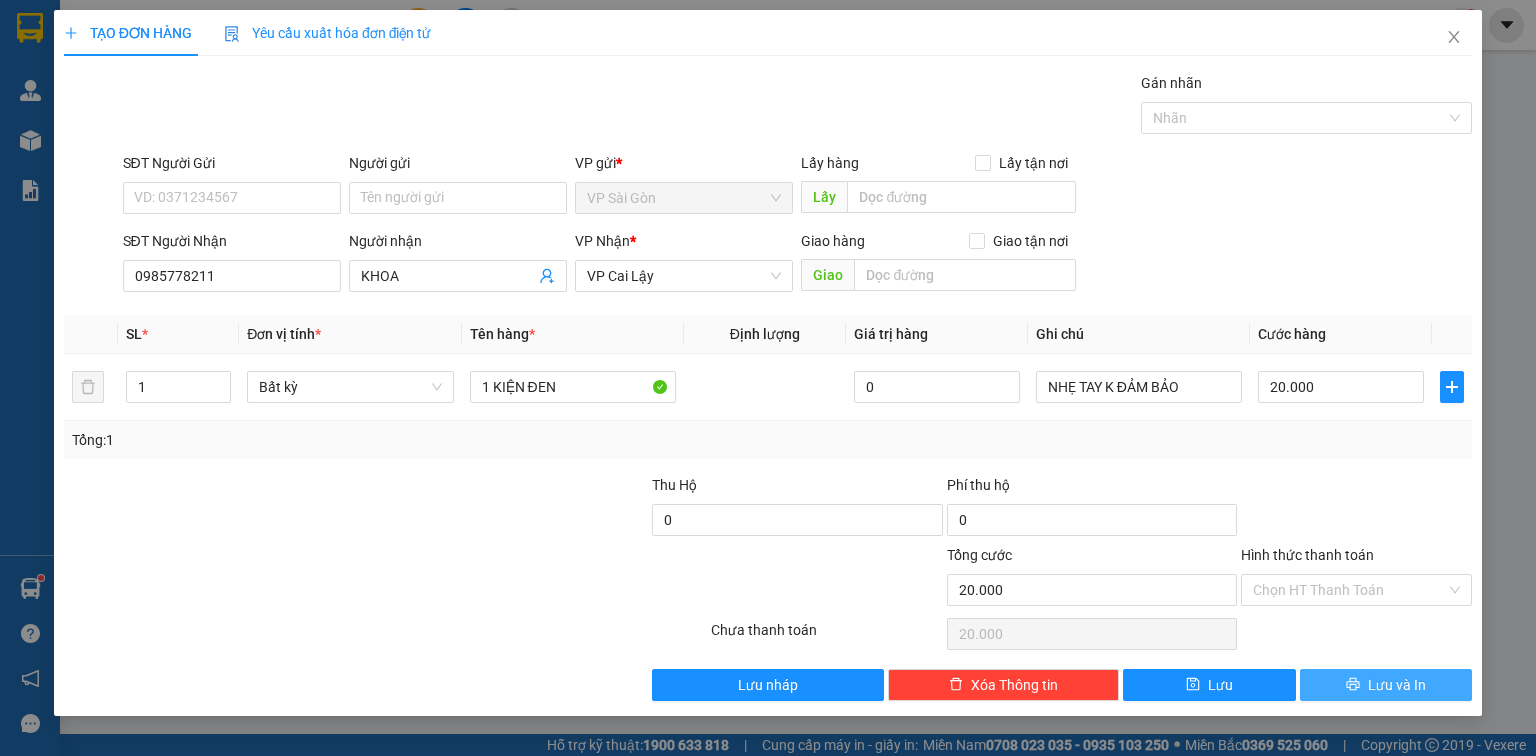 click on "Lưu và In" at bounding box center [1397, 685] 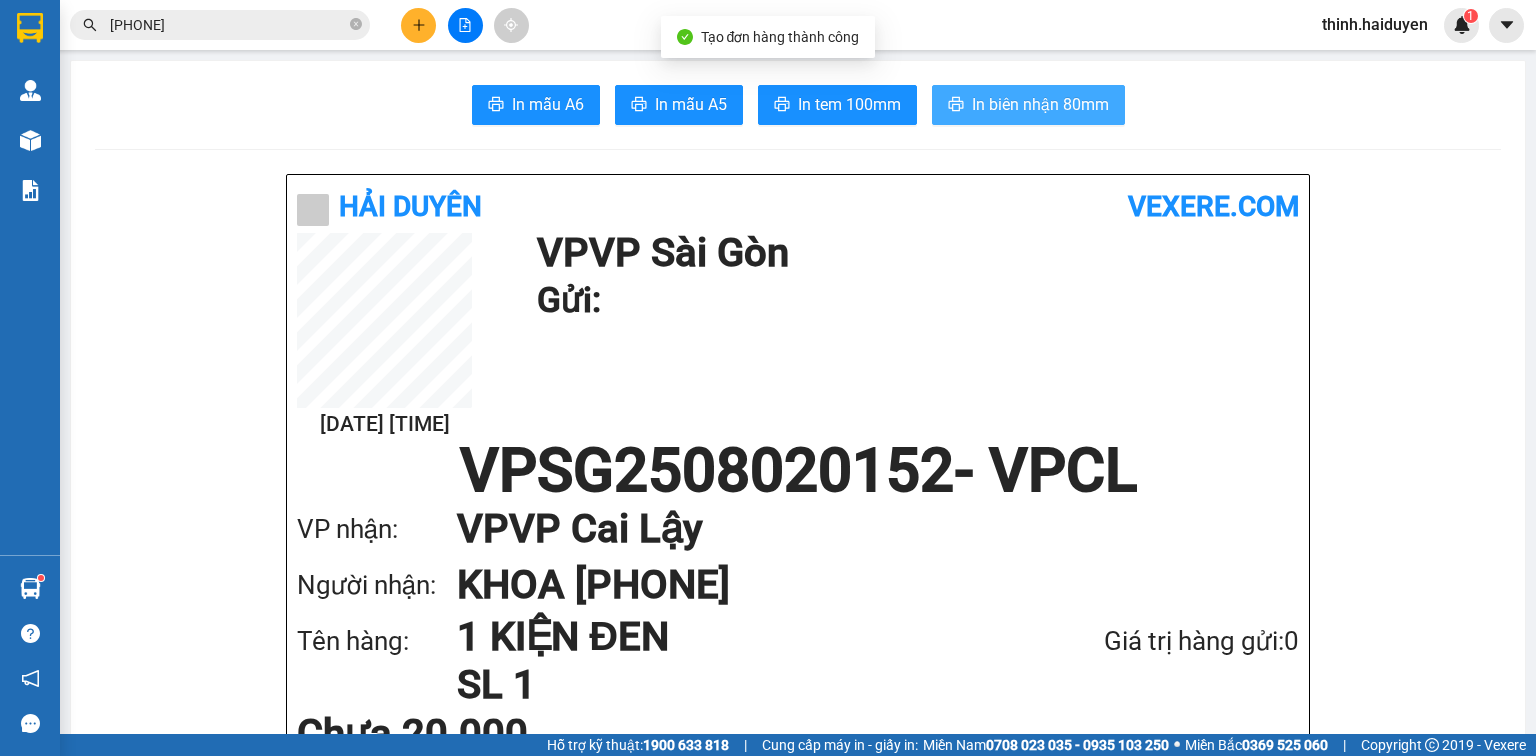 click on "In biên nhận 80mm" at bounding box center (1040, 104) 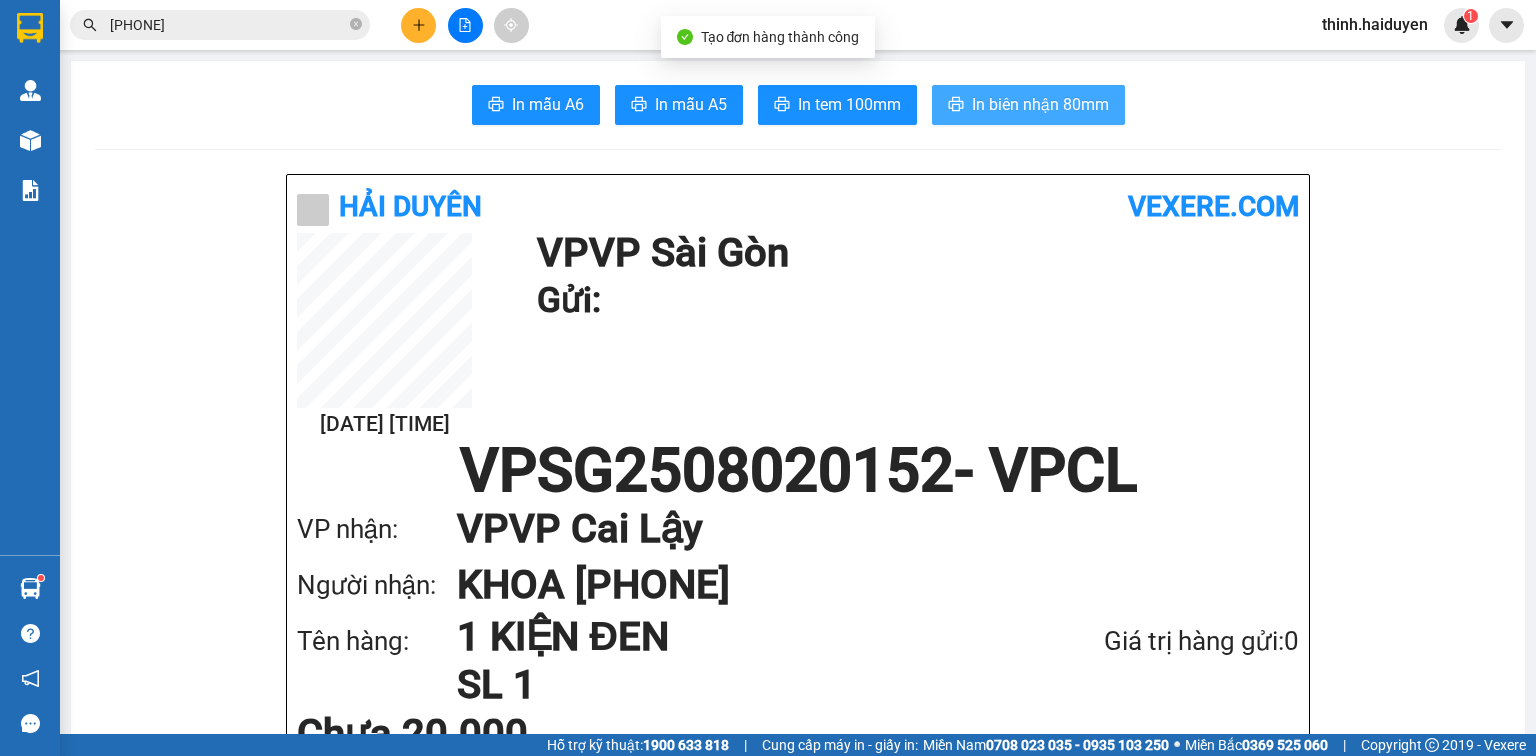scroll, scrollTop: 0, scrollLeft: 0, axis: both 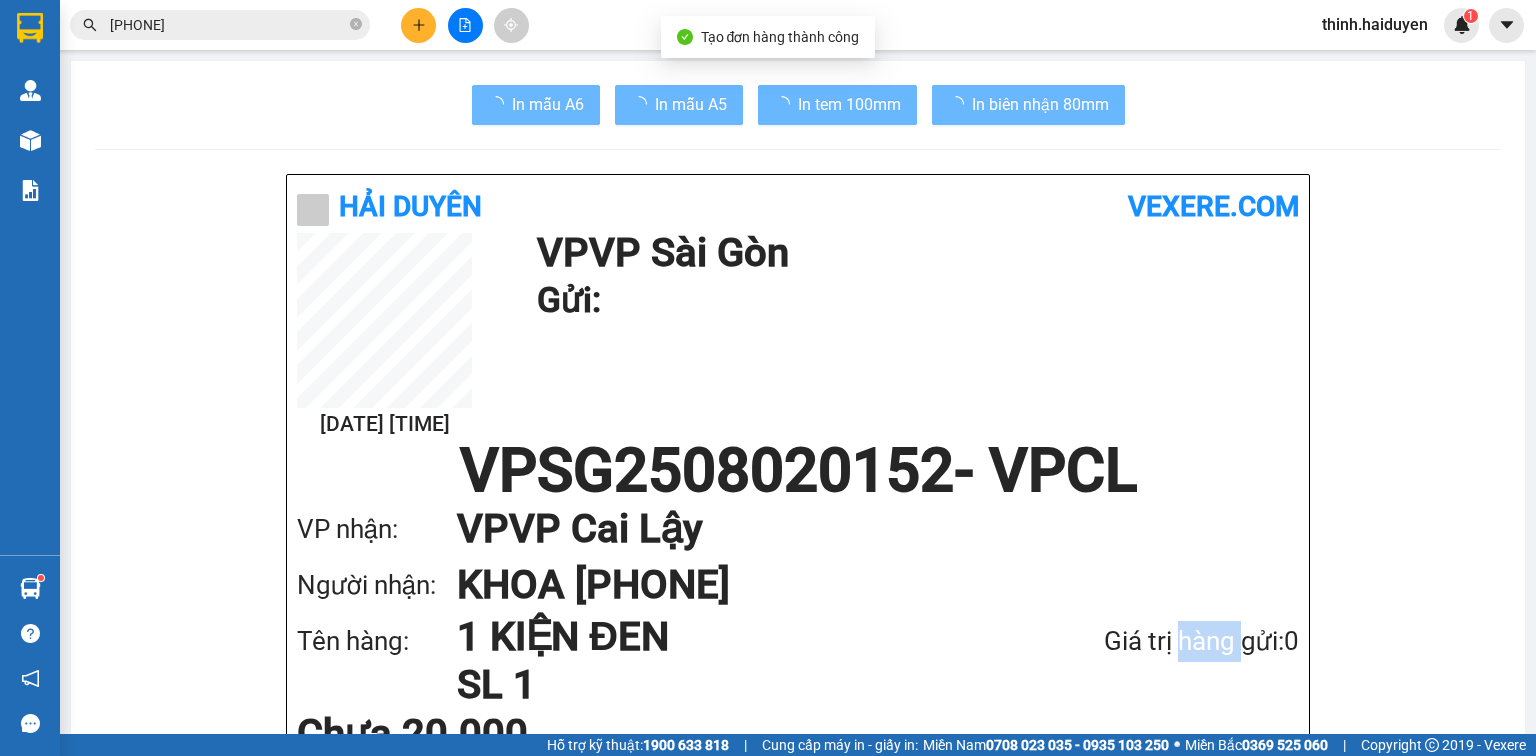drag, startPoint x: 1182, startPoint y: 652, endPoint x: 1145, endPoint y: 627, distance: 44.65423 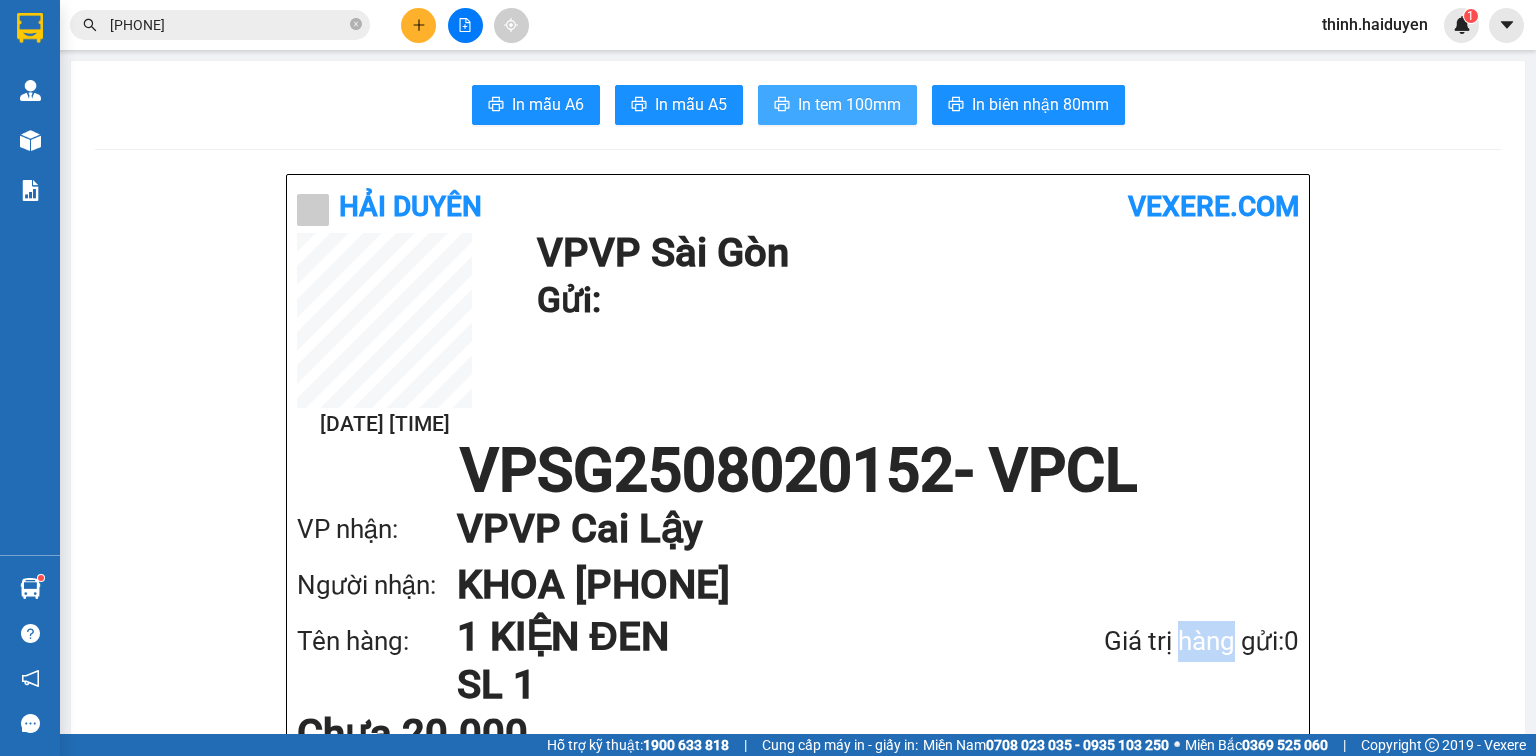 click on "In tem 100mm" at bounding box center [837, 105] 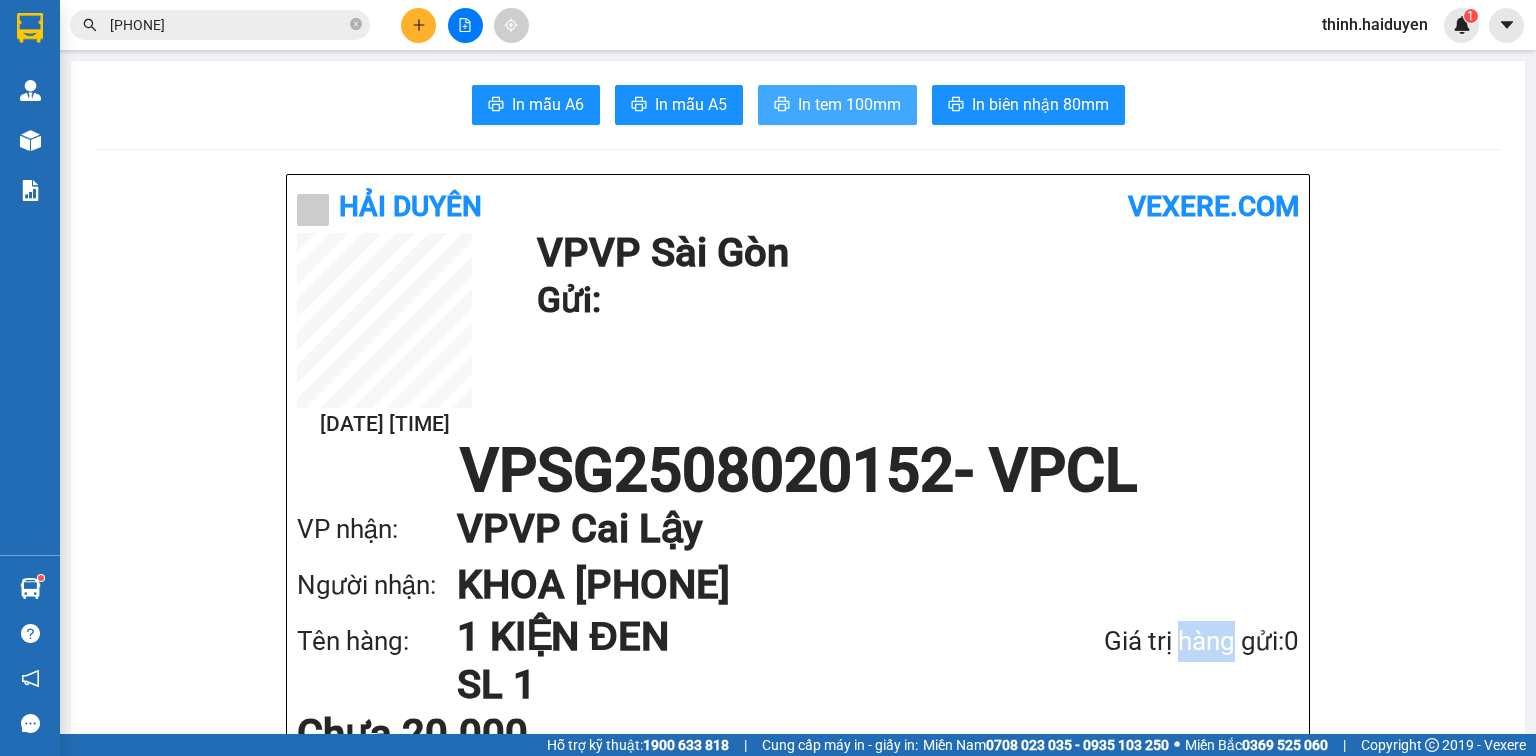 scroll, scrollTop: 0, scrollLeft: 0, axis: both 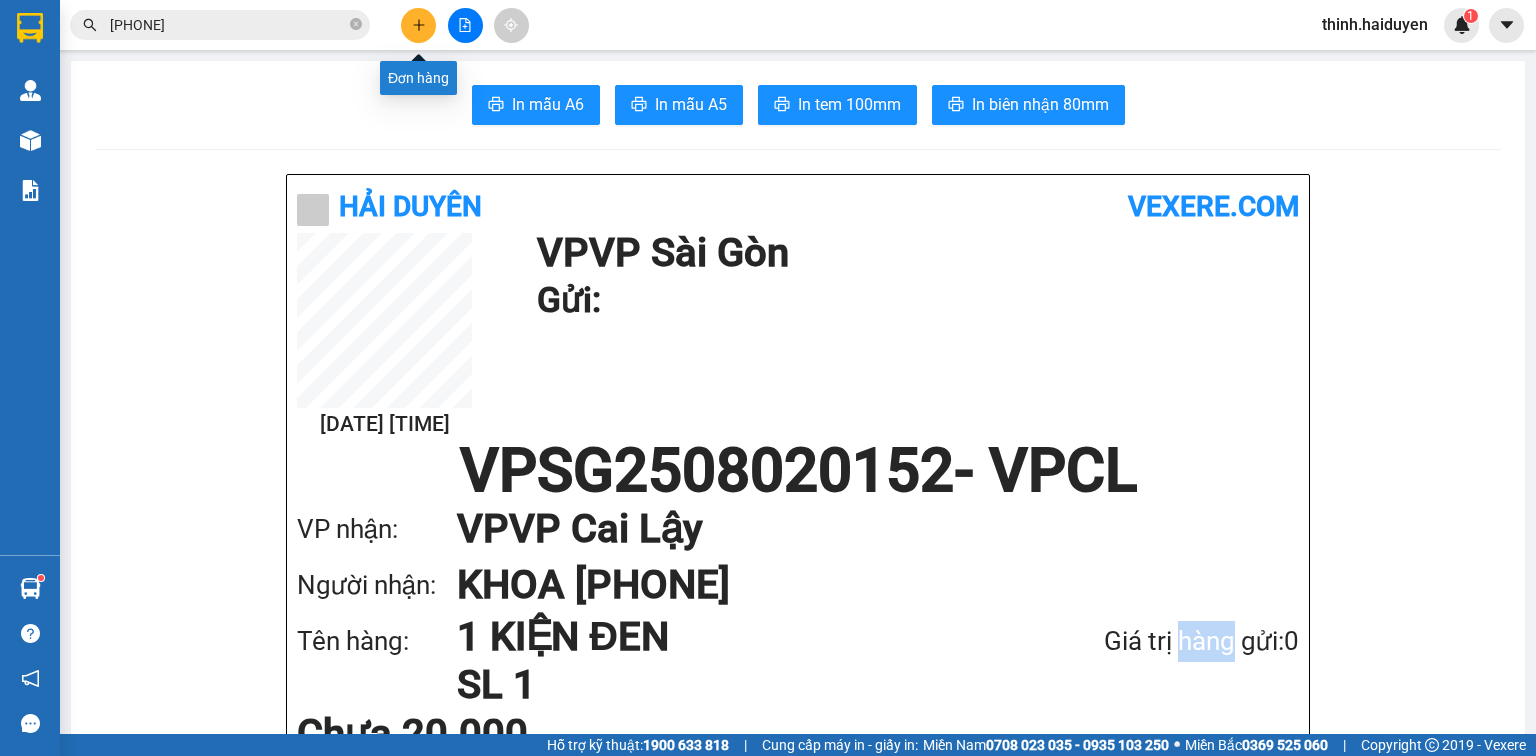 click at bounding box center [418, 25] 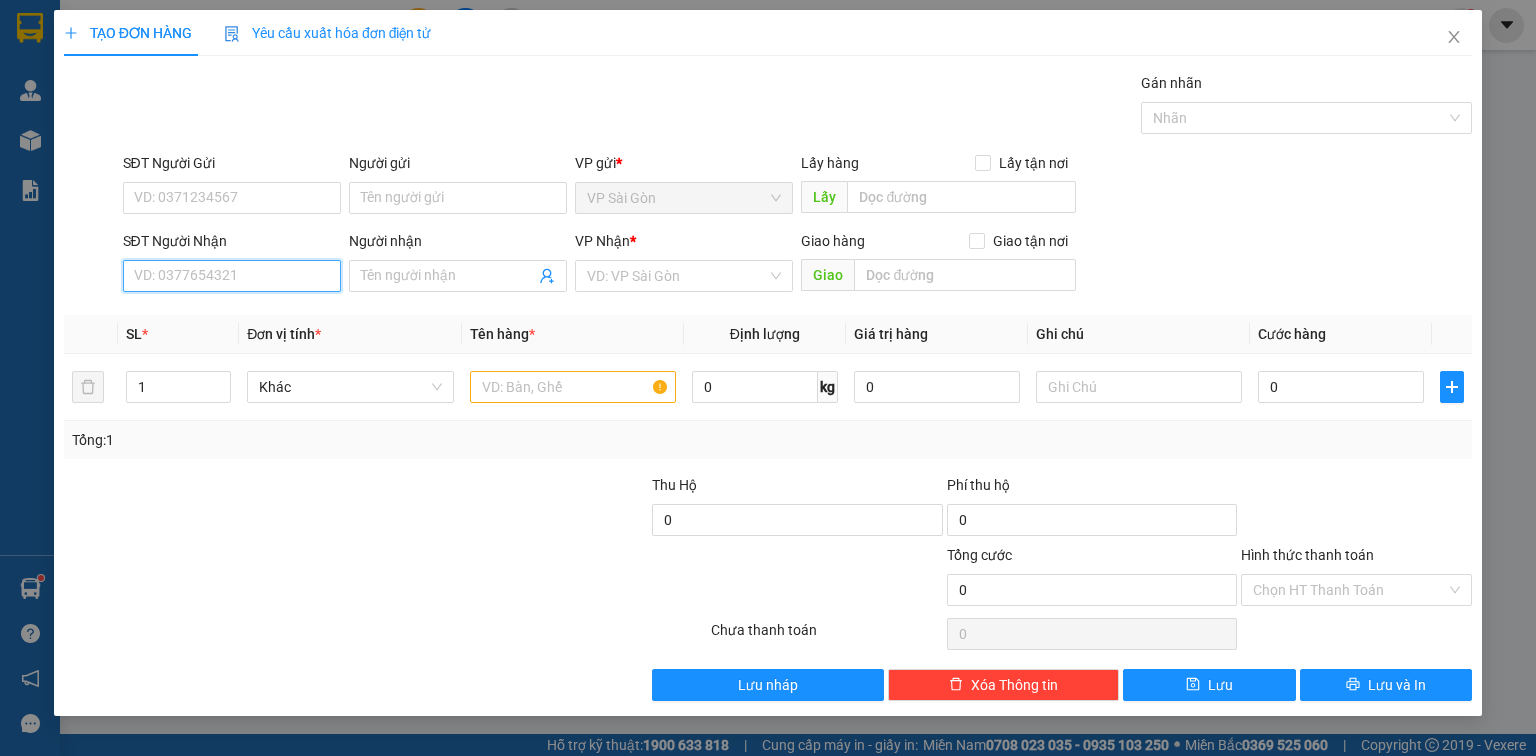 click on "SĐT Người Nhận" at bounding box center (232, 276) 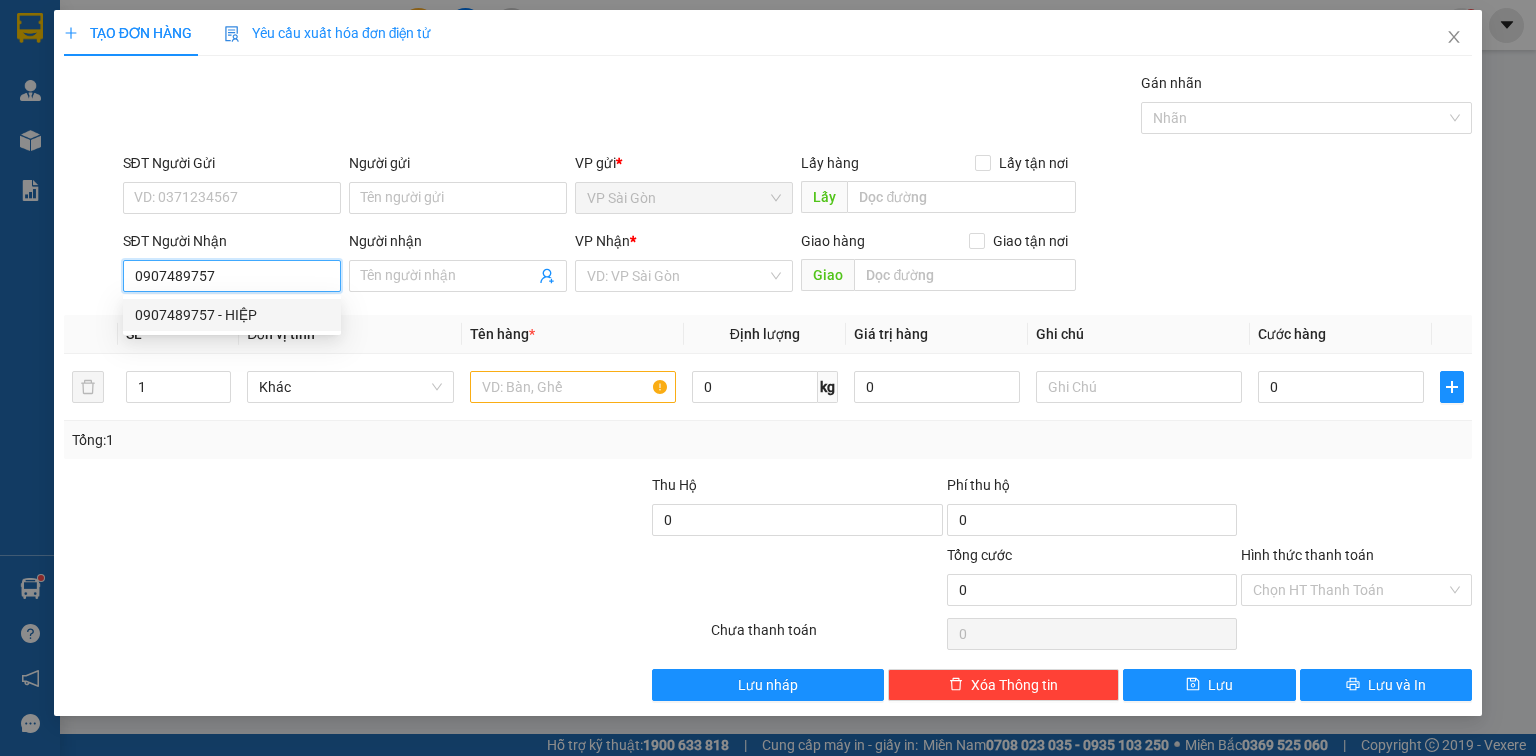 click on "0907489757 - HIỆP" at bounding box center [232, 315] 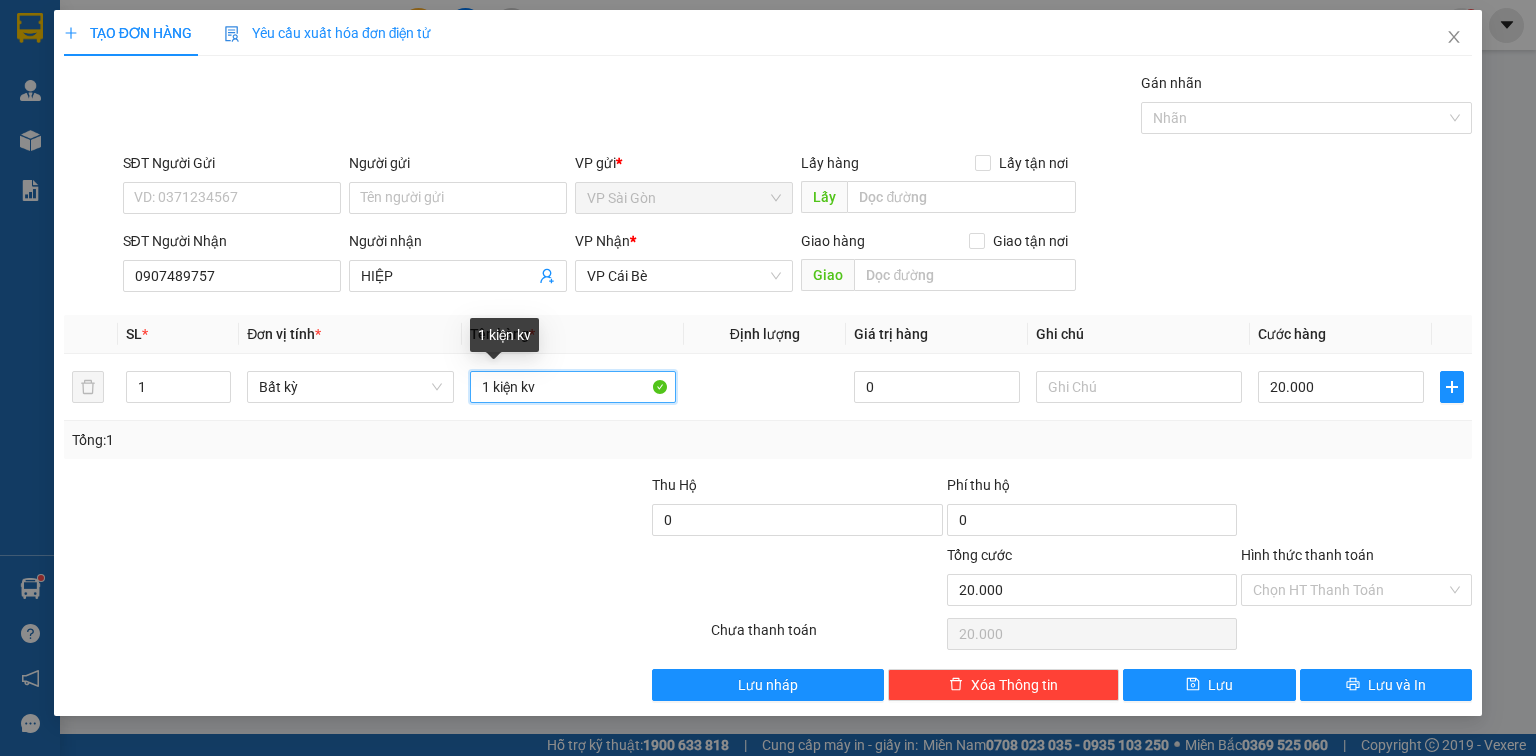 drag, startPoint x: 504, startPoint y: 392, endPoint x: 601, endPoint y: 426, distance: 102.78619 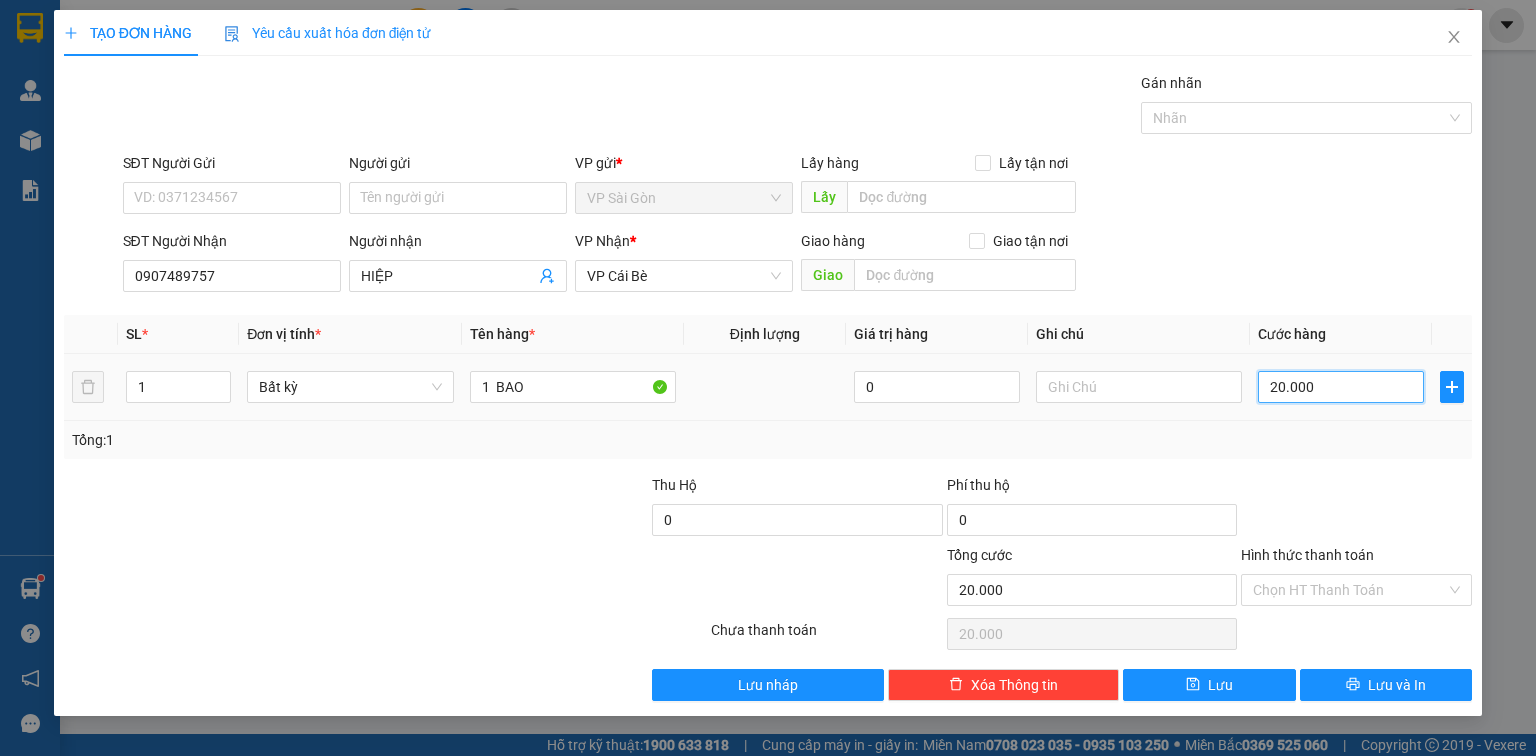 click on "20.000" at bounding box center (1341, 387) 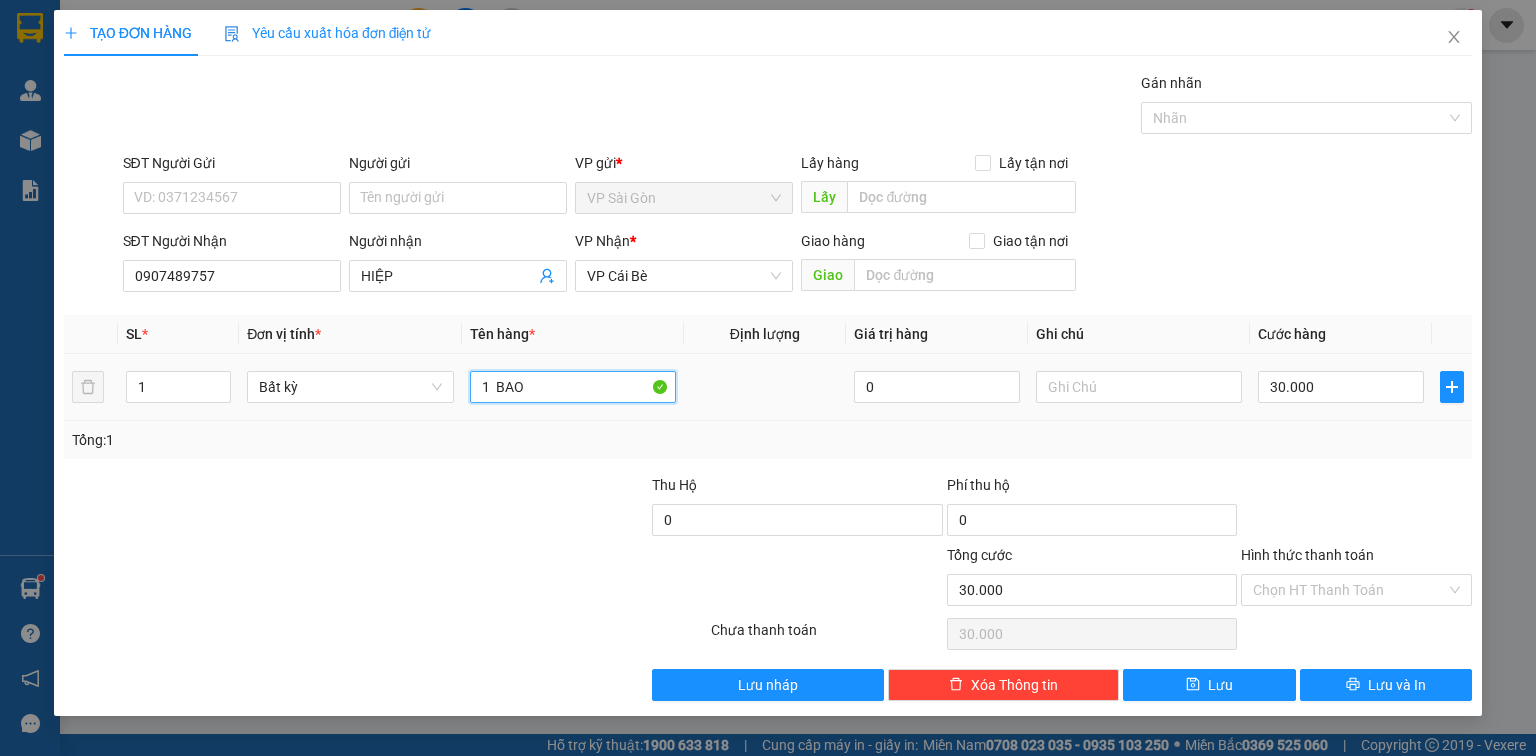 click on "1  BAO" at bounding box center (573, 387) 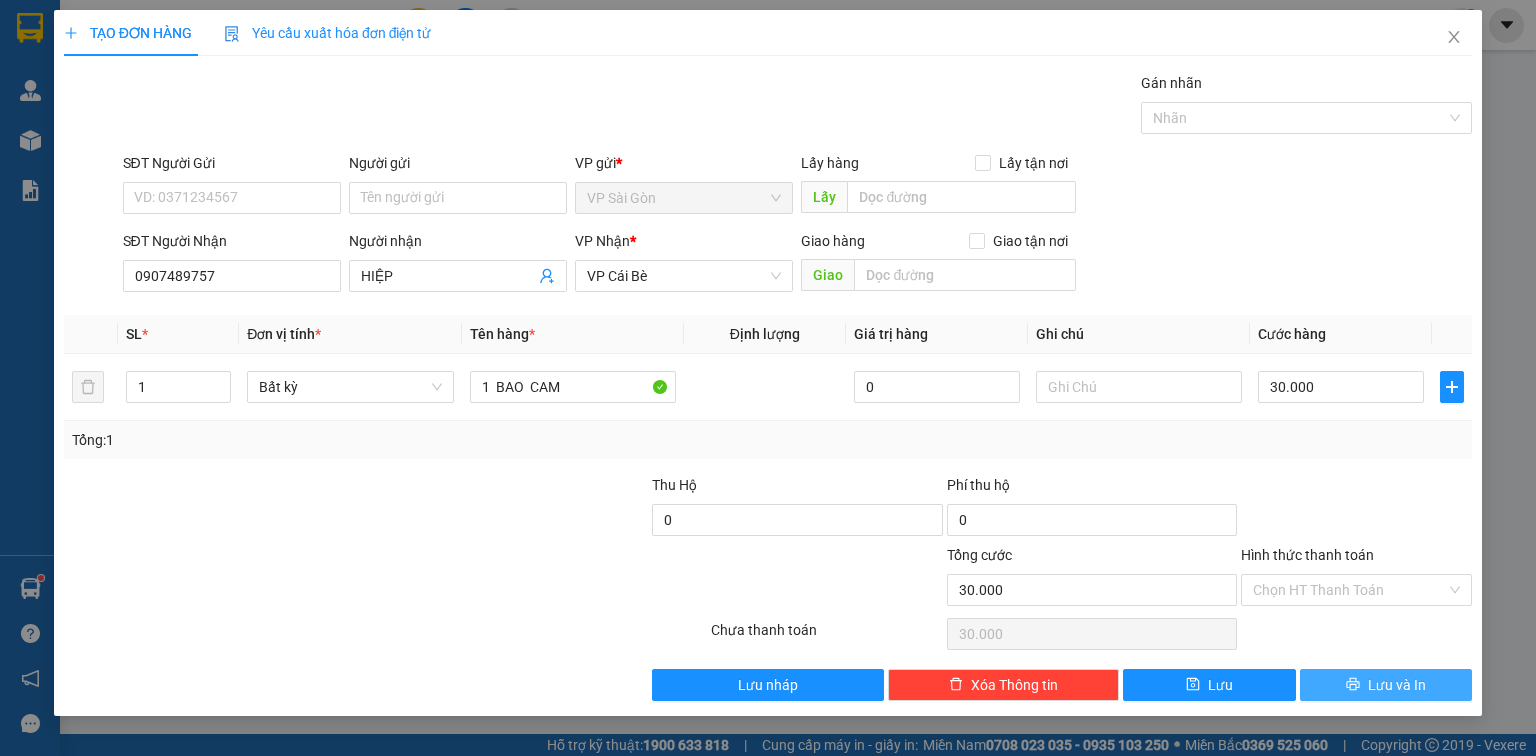 click on "Lưu và In" at bounding box center [1386, 685] 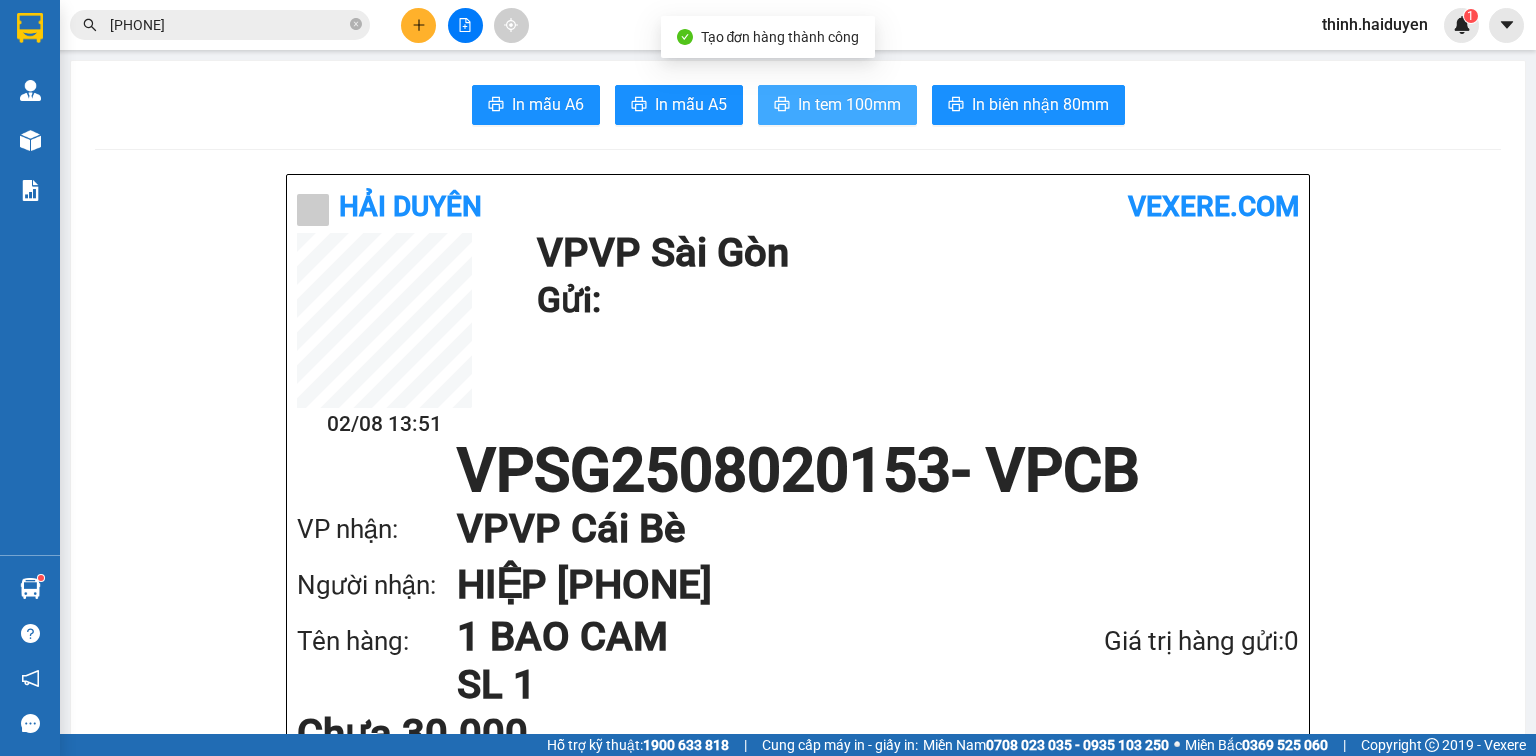 click on "In tem 100mm" at bounding box center (849, 104) 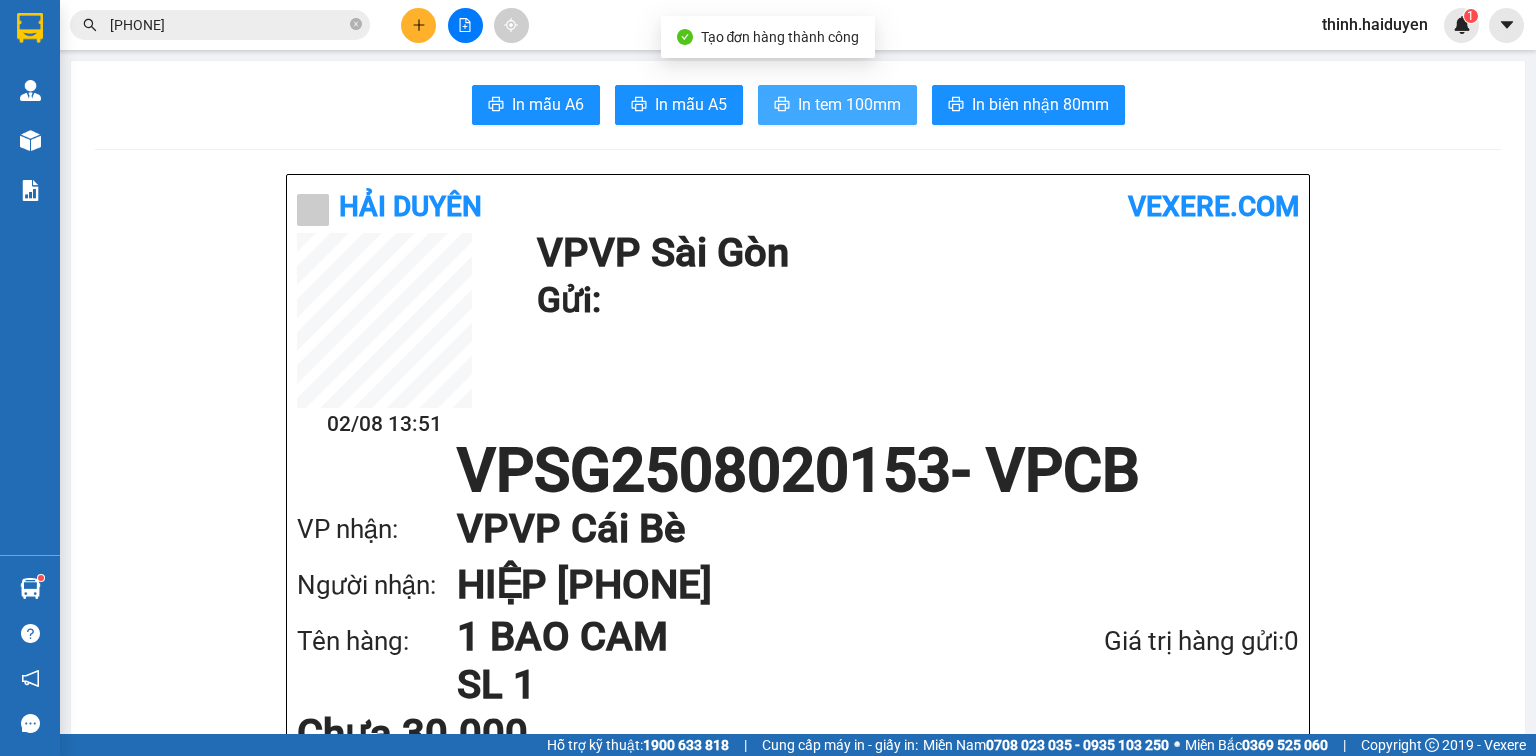 scroll, scrollTop: 0, scrollLeft: 0, axis: both 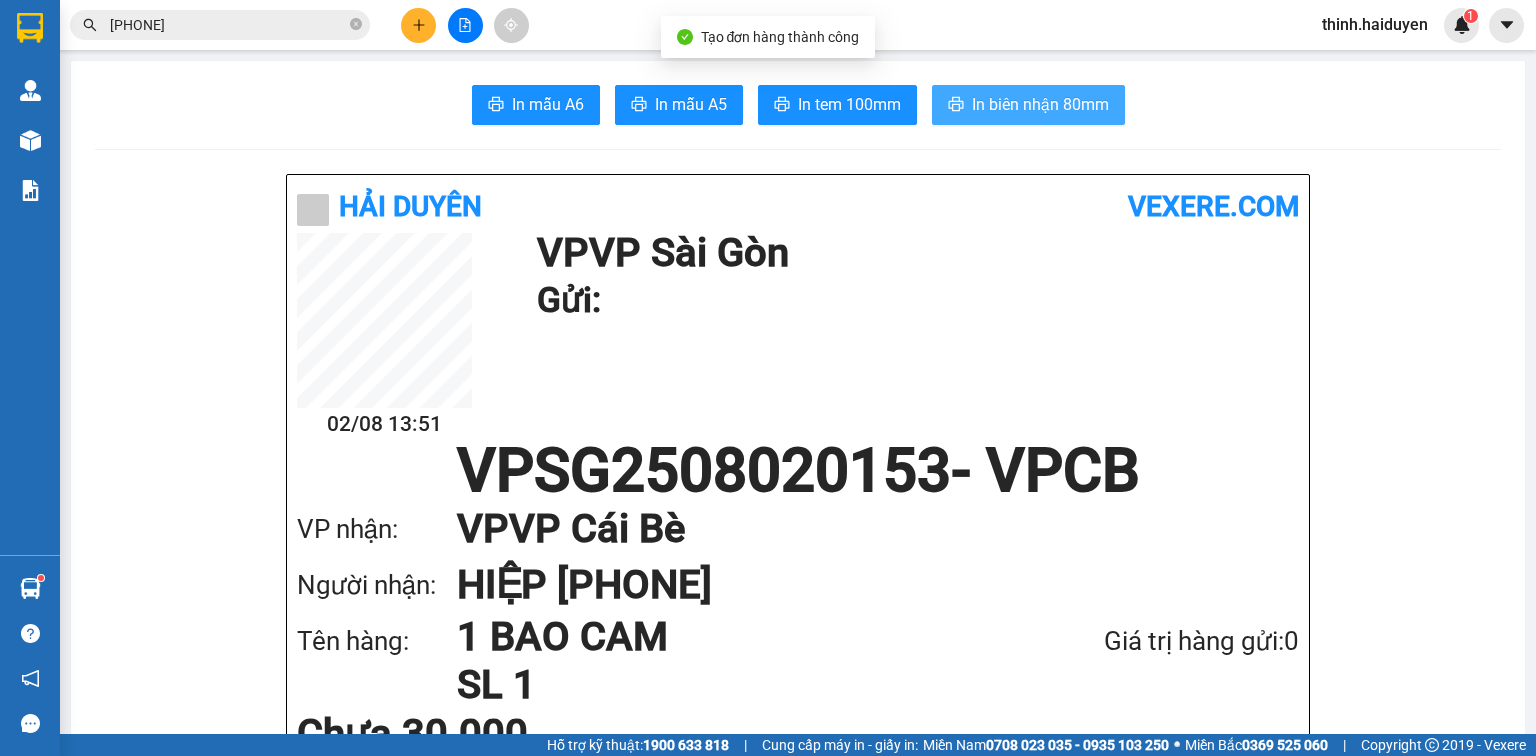 click on "In biên nhận 80mm" at bounding box center (1040, 104) 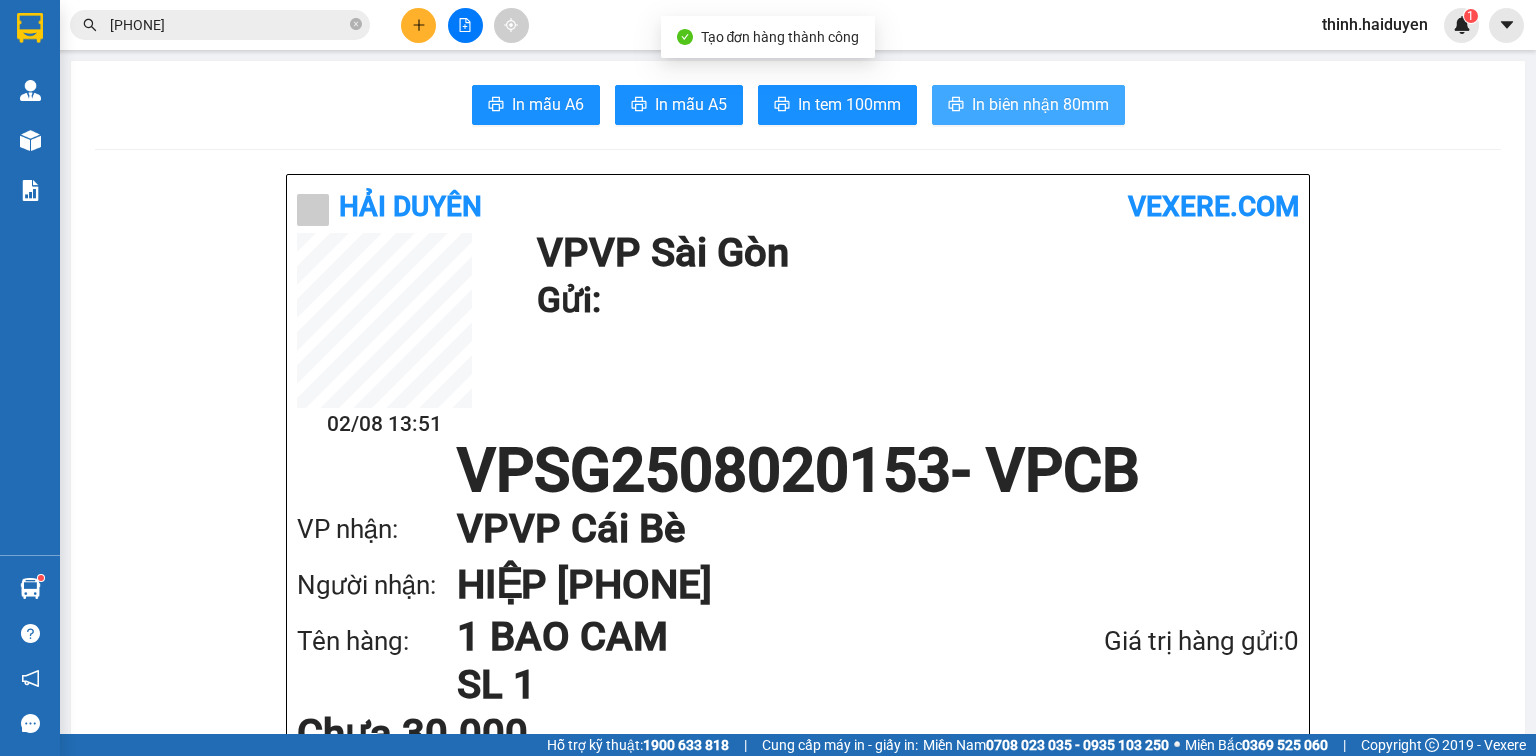 scroll, scrollTop: 0, scrollLeft: 0, axis: both 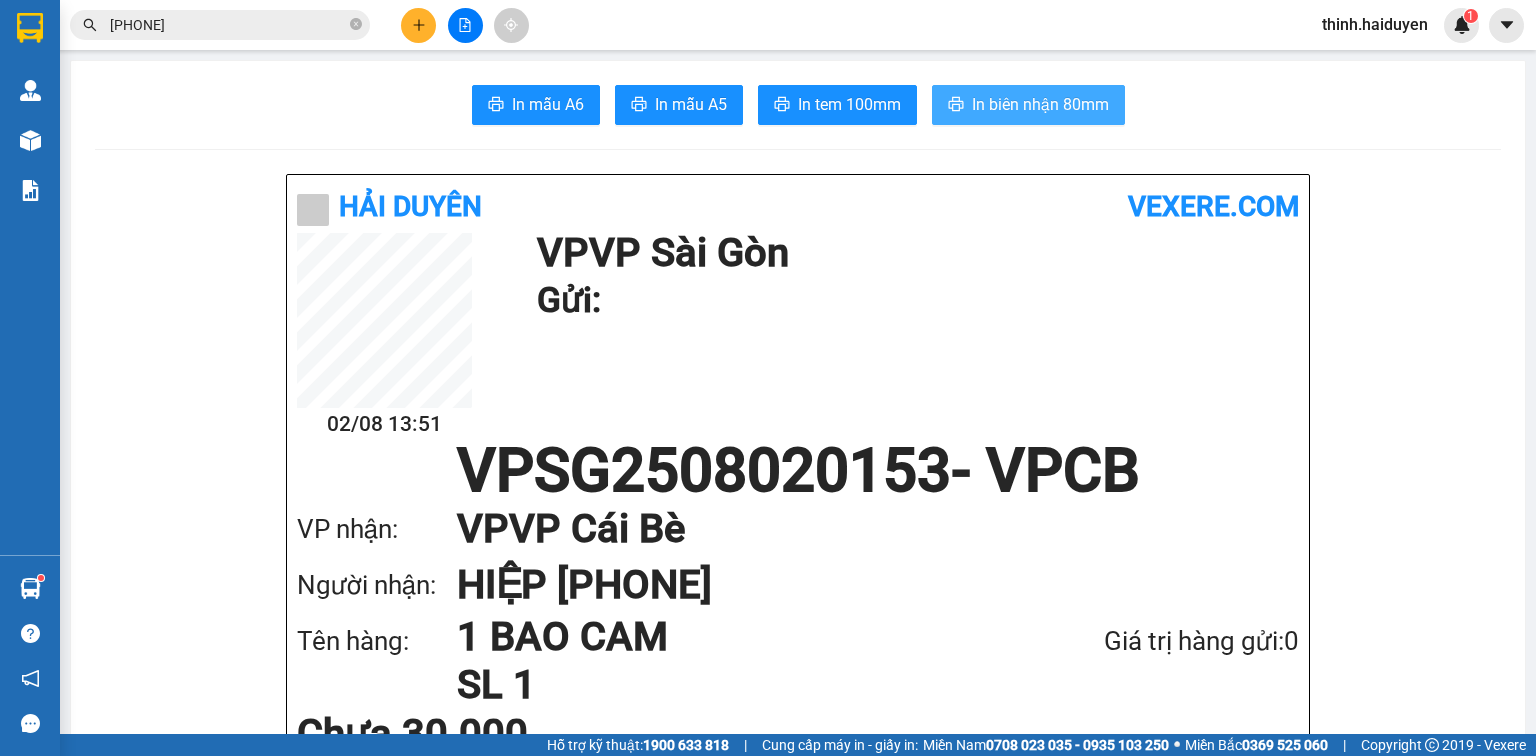 click on "VPSG2508020153  -   VPCB" at bounding box center [798, 471] 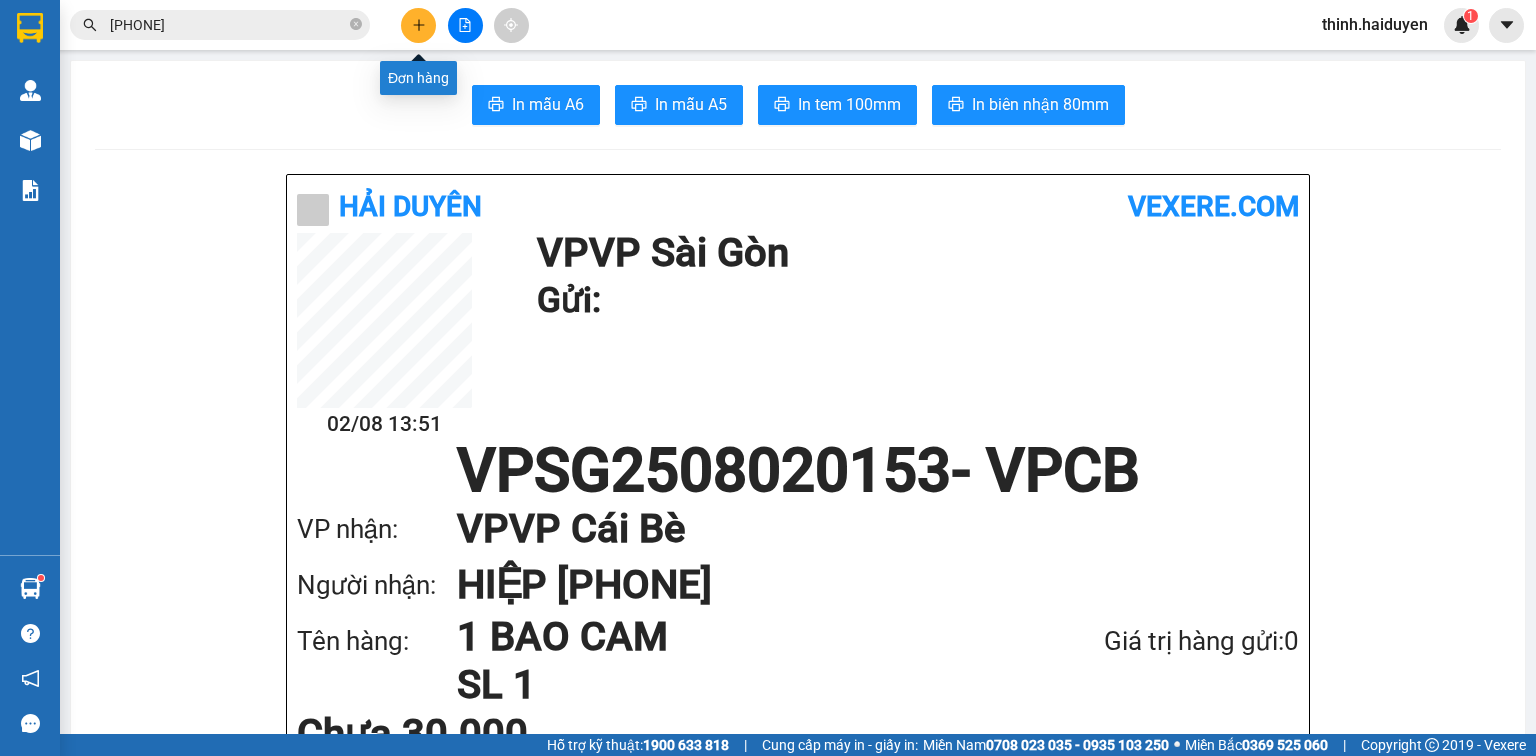 click 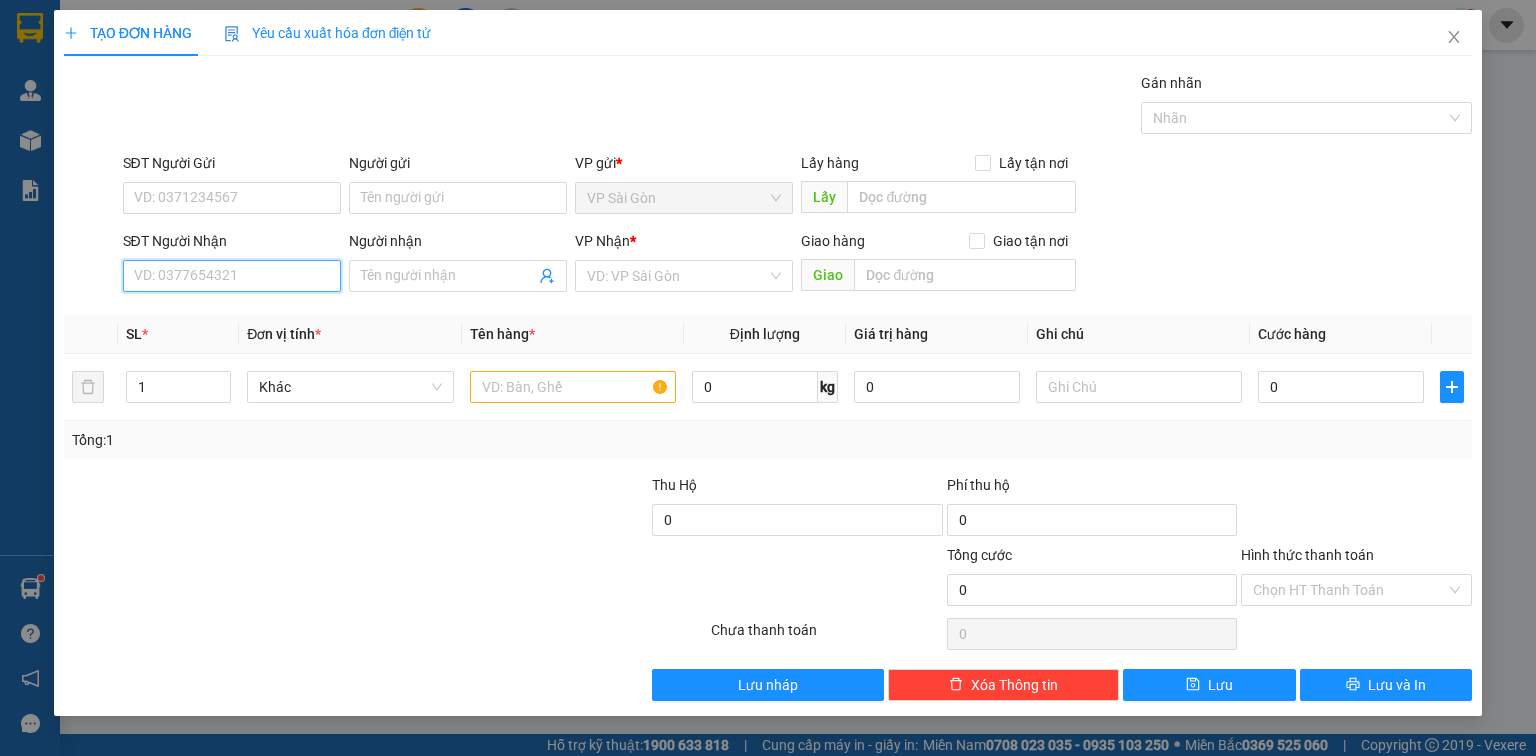 click on "SĐT Người Nhận" at bounding box center (232, 276) 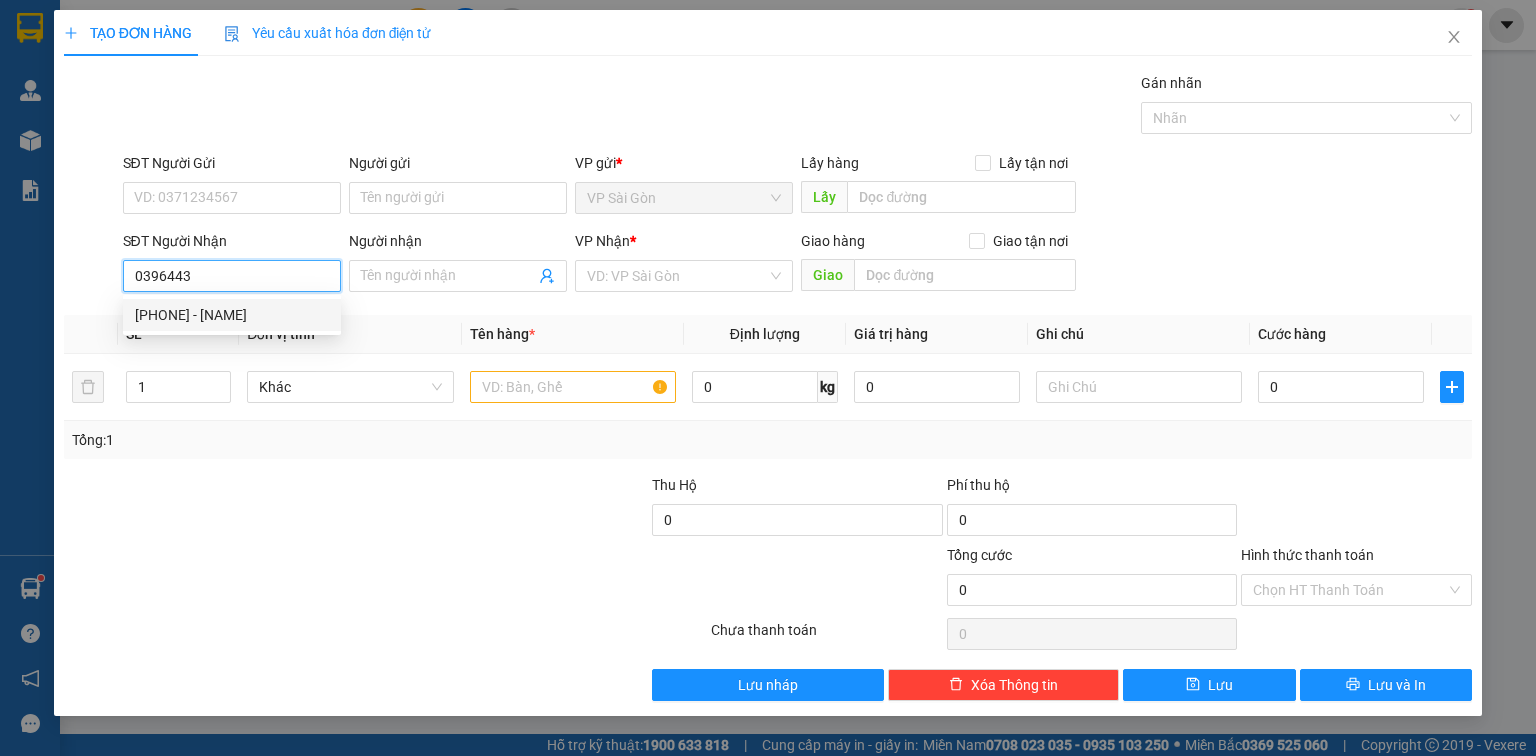click on "0396443919 - LIÊN" at bounding box center [232, 315] 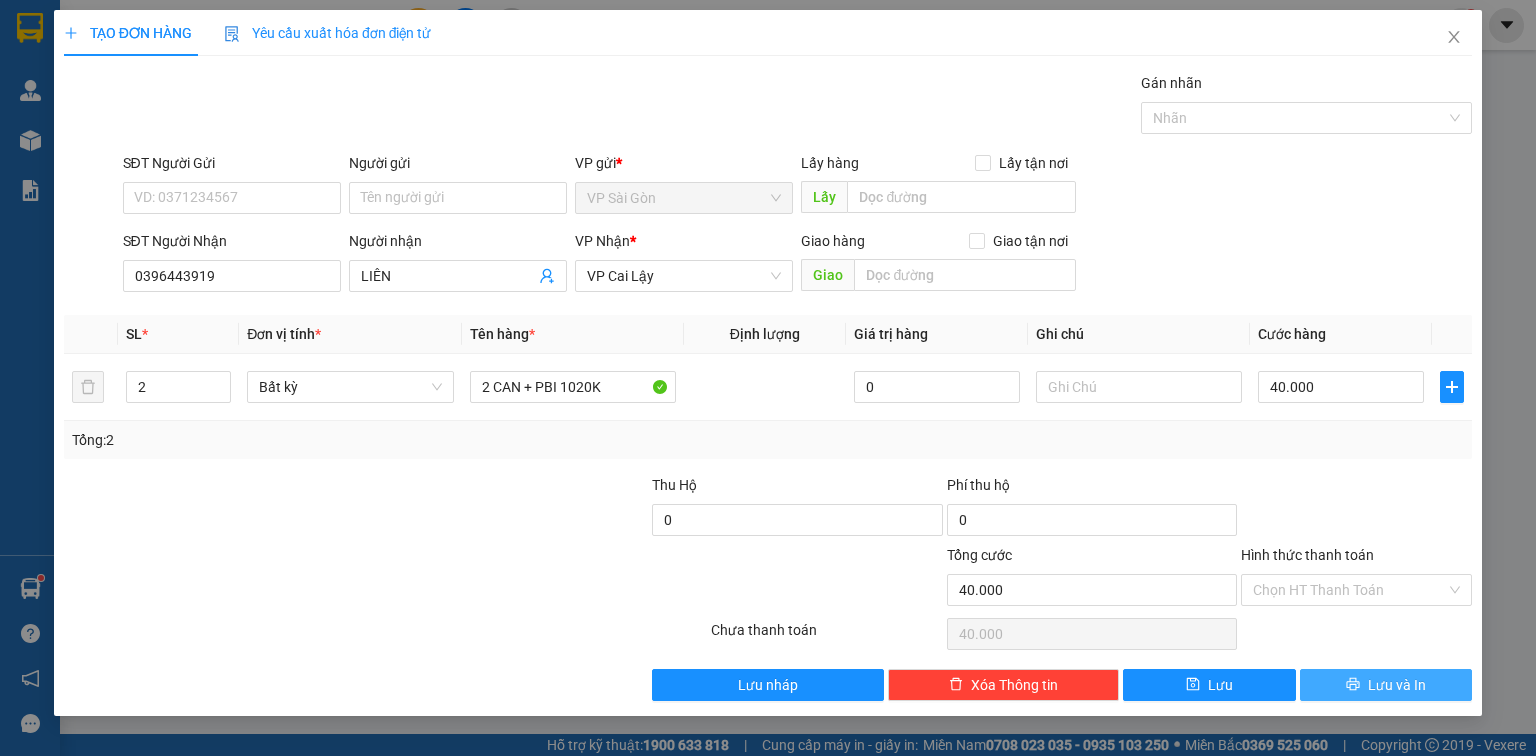 click on "Lưu và In" at bounding box center [1386, 685] 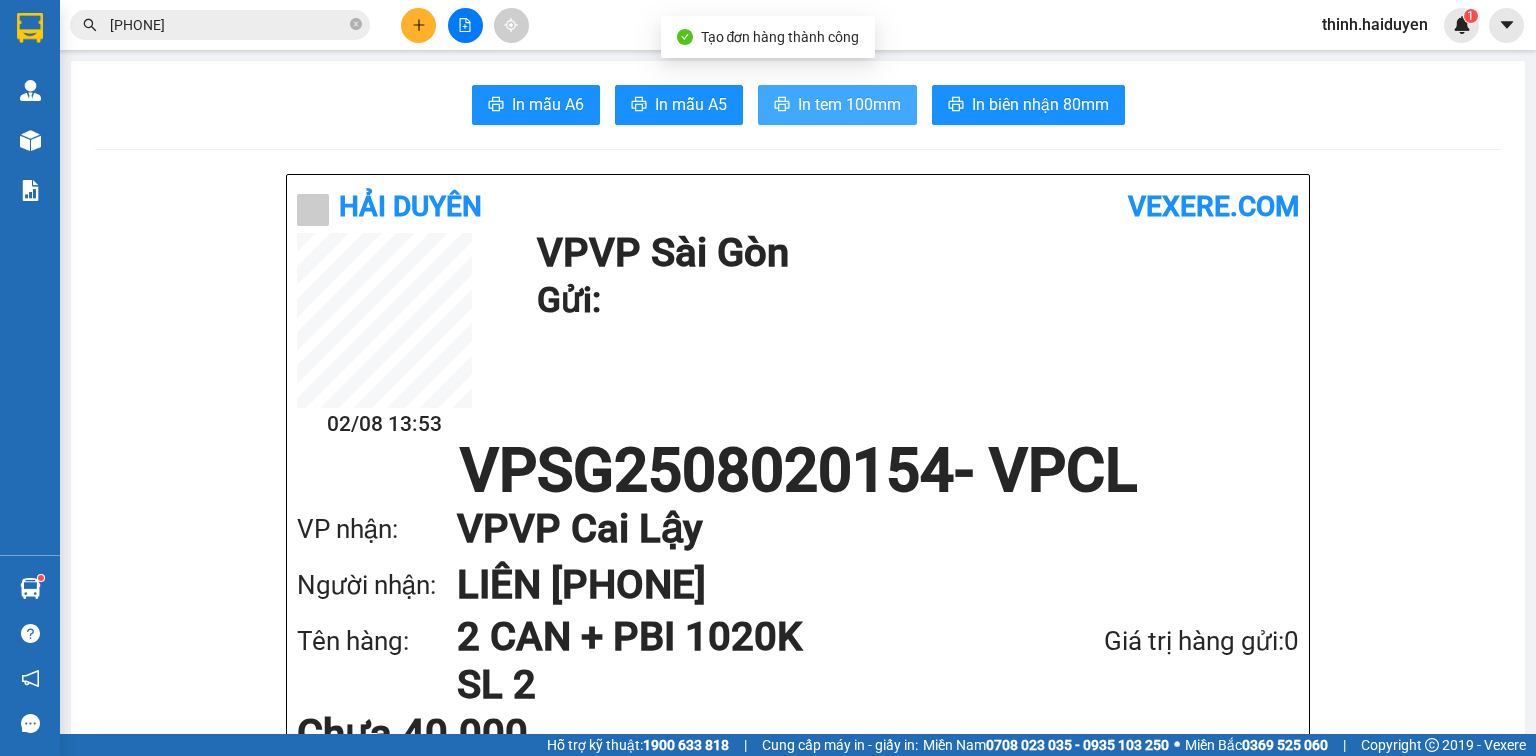 click on "In tem 100mm" at bounding box center [849, 104] 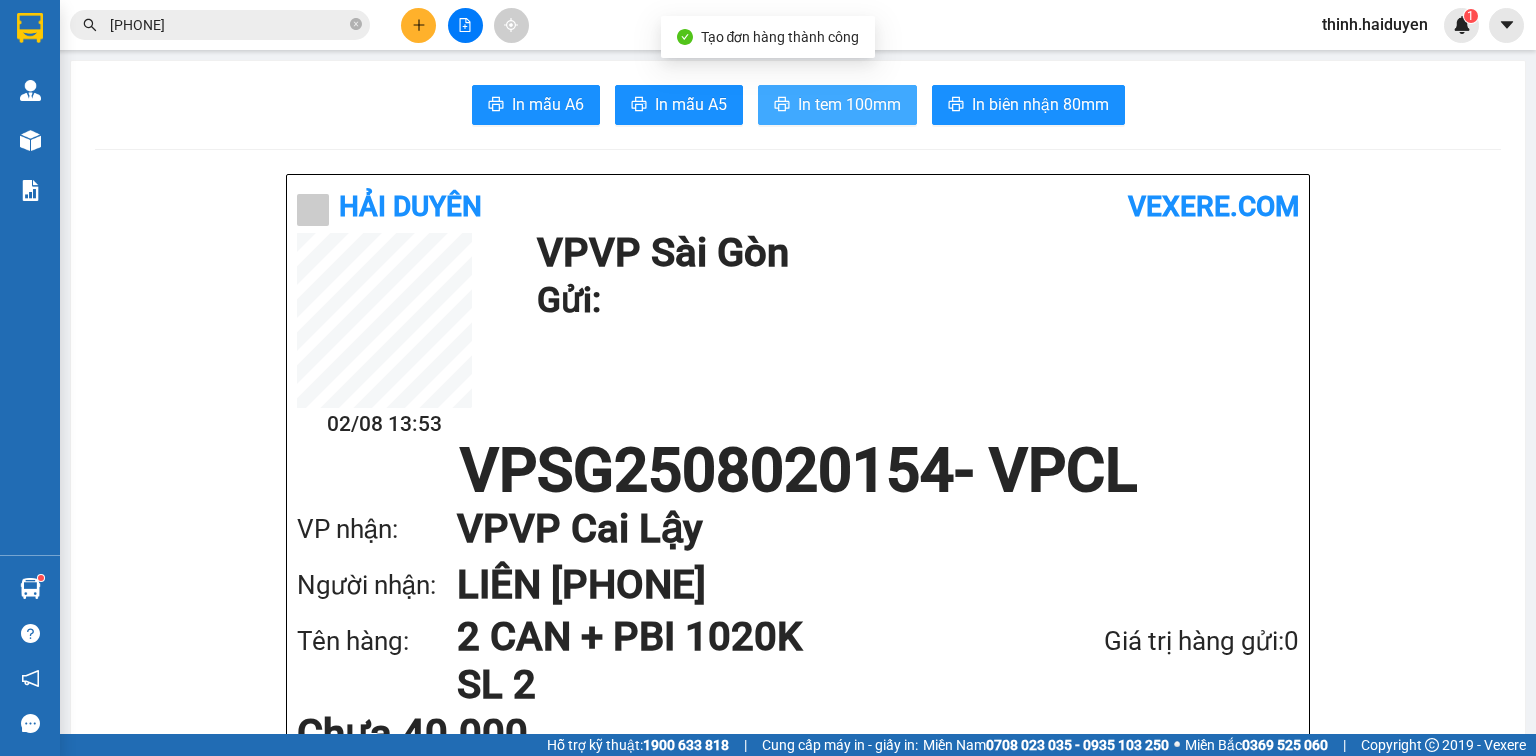 scroll, scrollTop: 0, scrollLeft: 0, axis: both 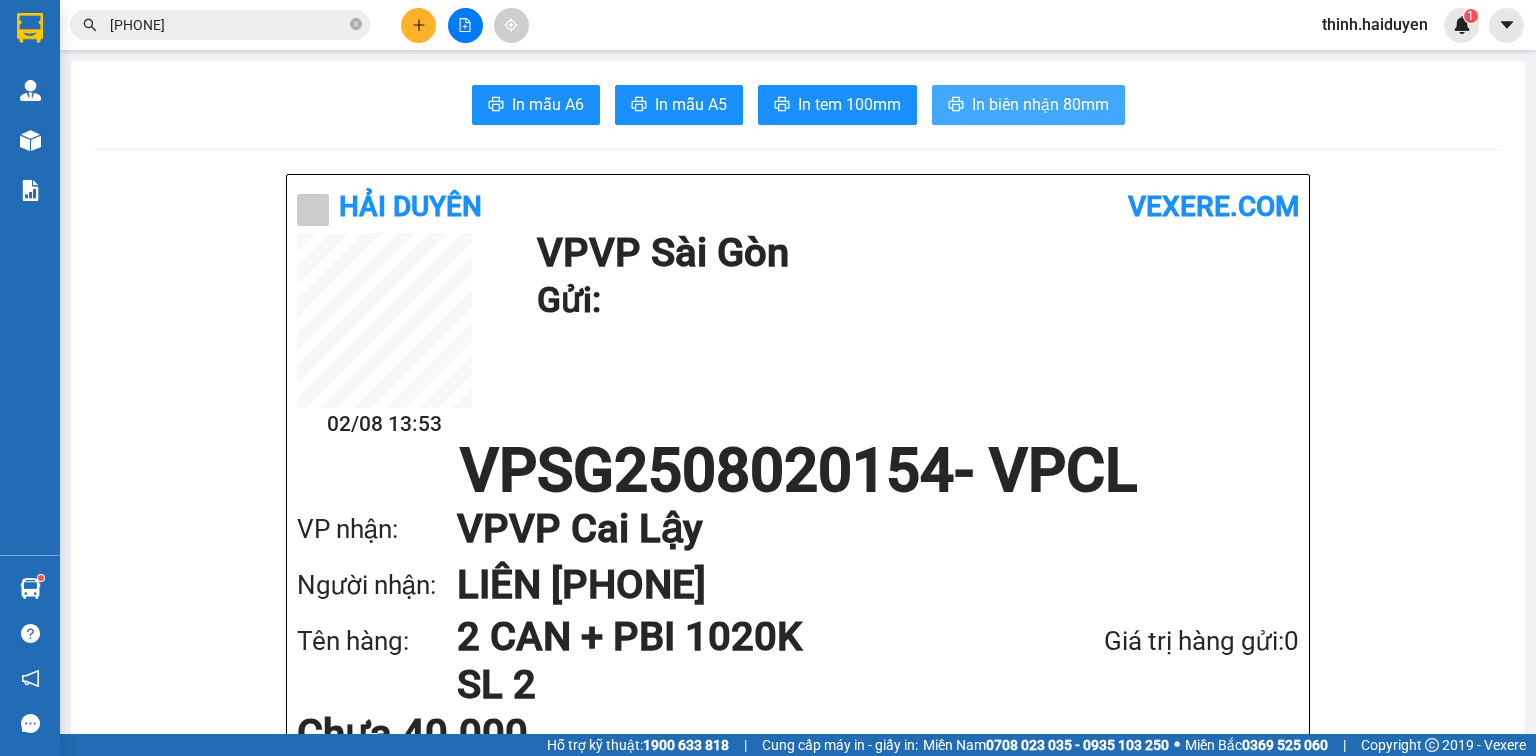 click on "In biên nhận 80mm" at bounding box center [1040, 104] 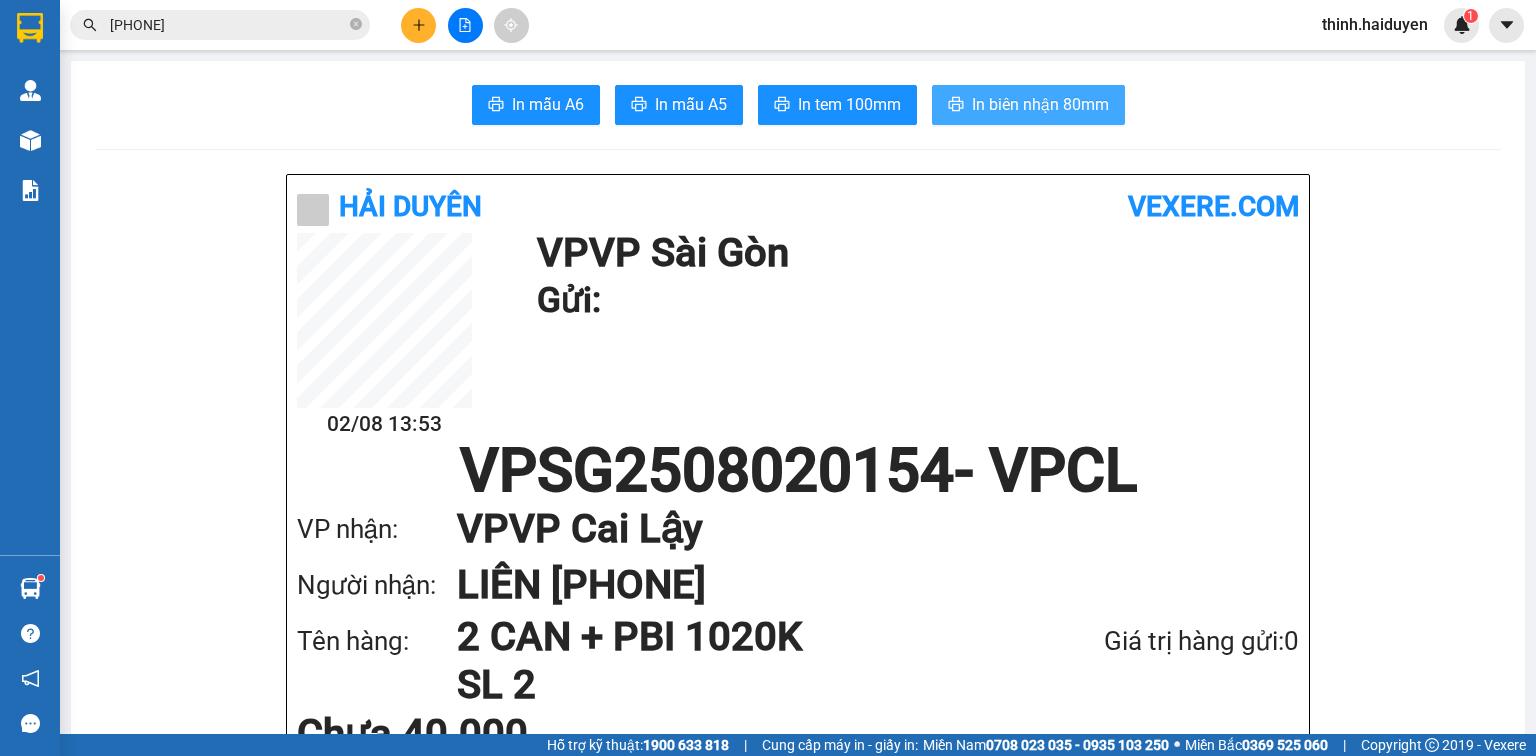 scroll, scrollTop: 0, scrollLeft: 0, axis: both 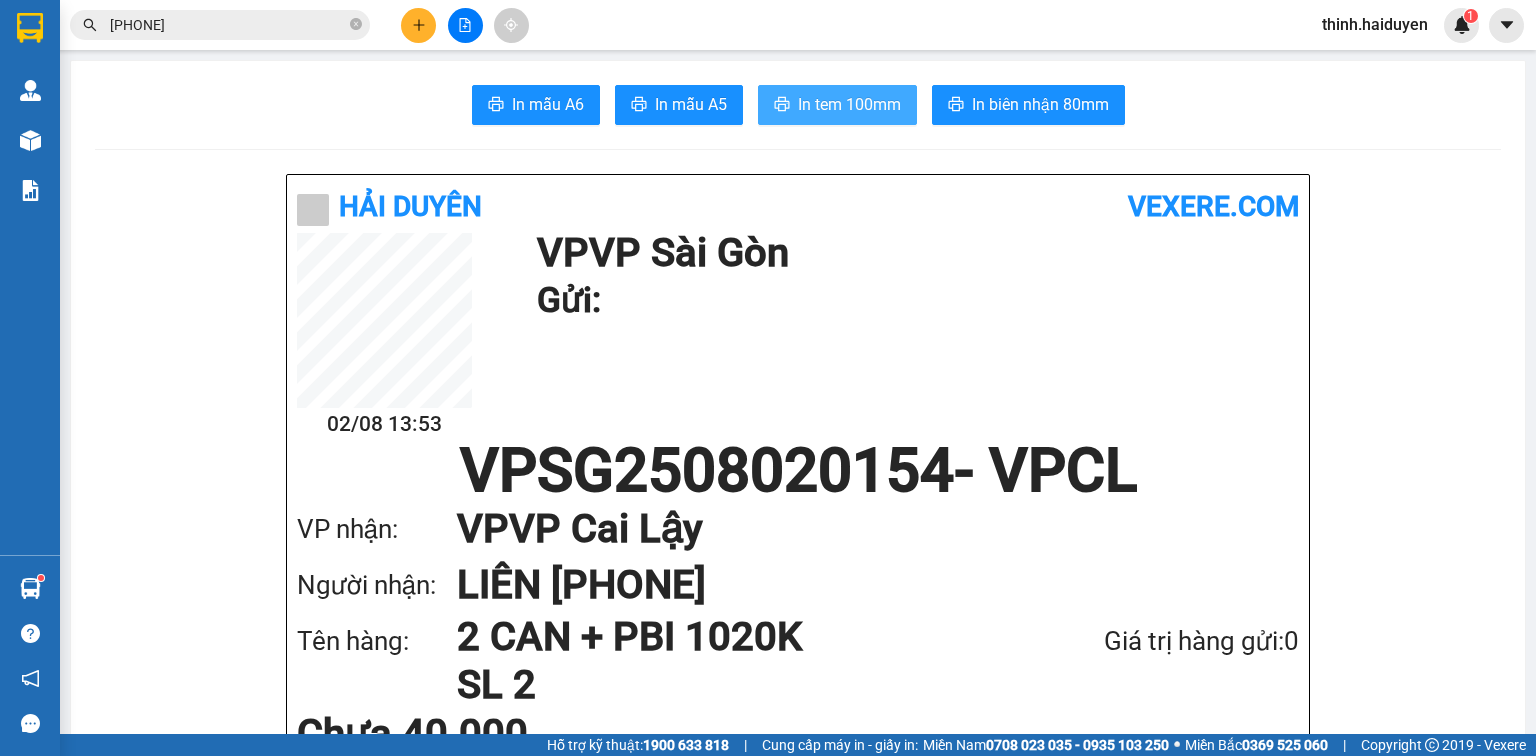 click on "In tem 100mm" at bounding box center (849, 104) 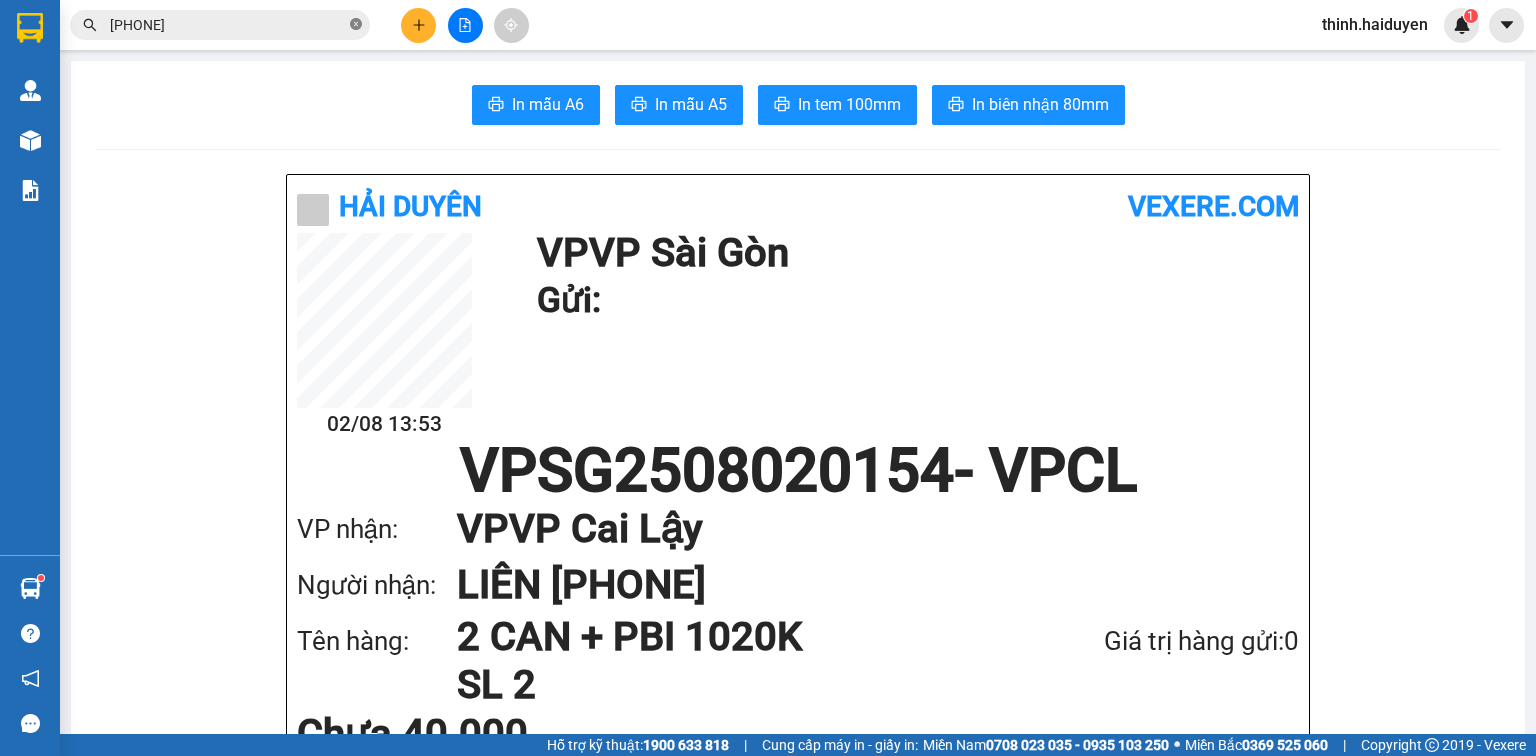 click 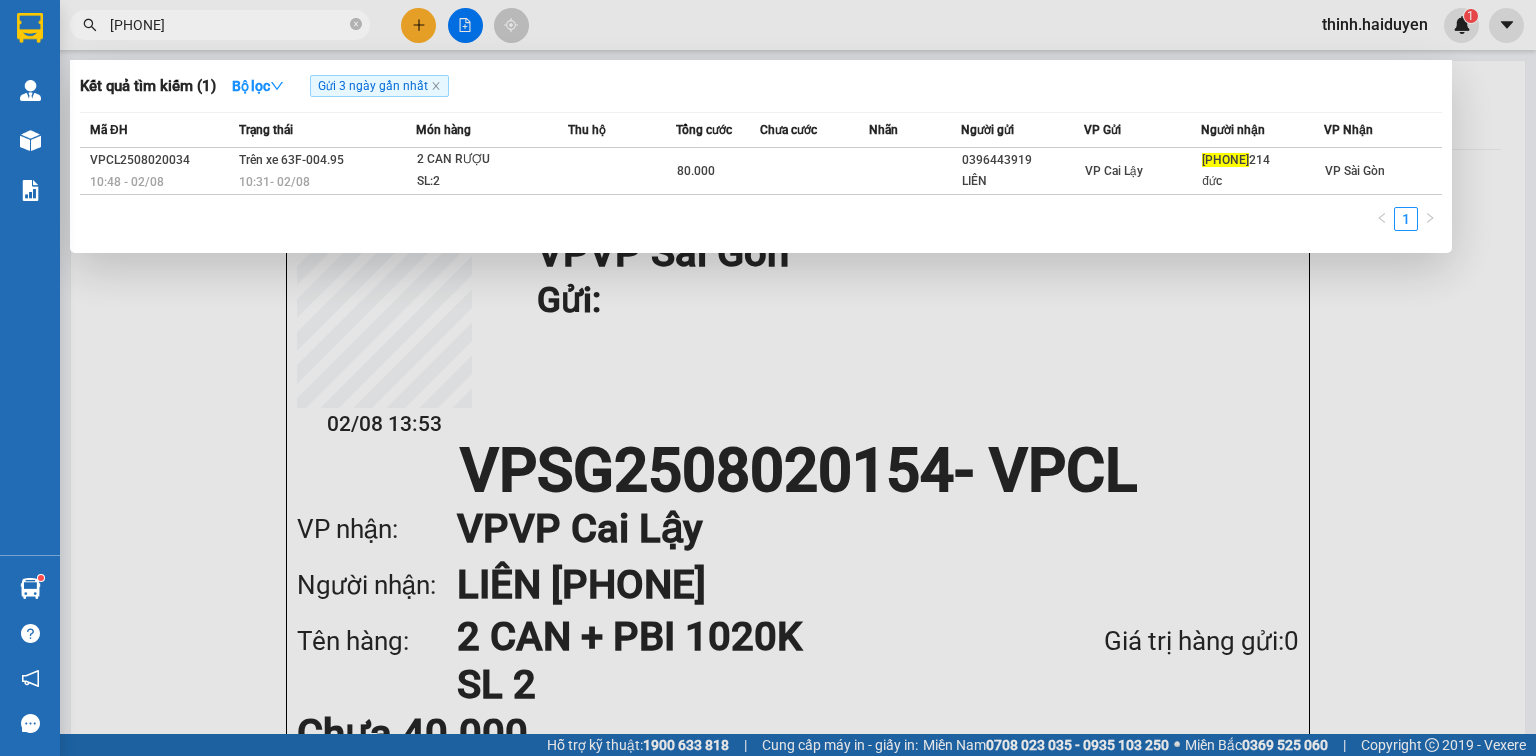 click at bounding box center (768, 378) 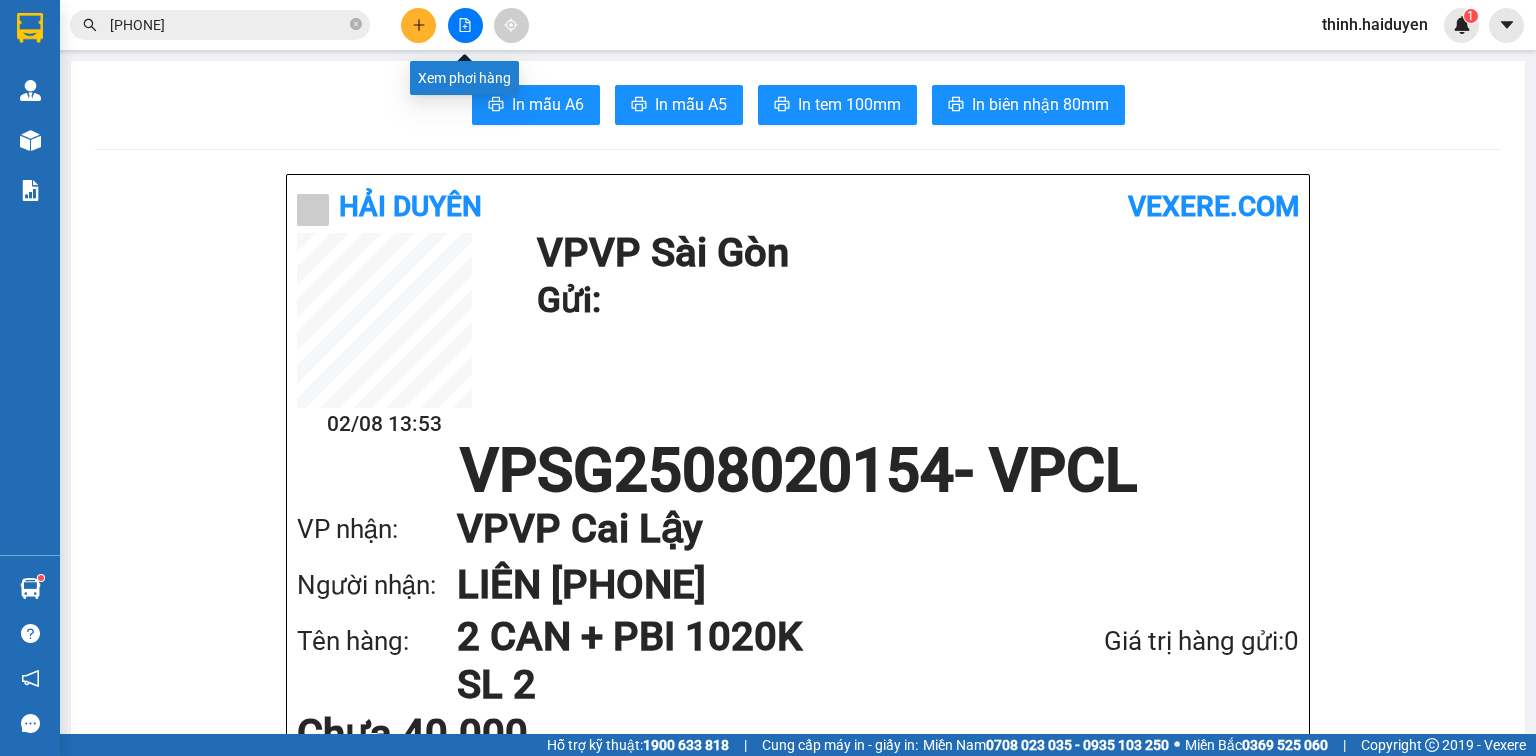 click 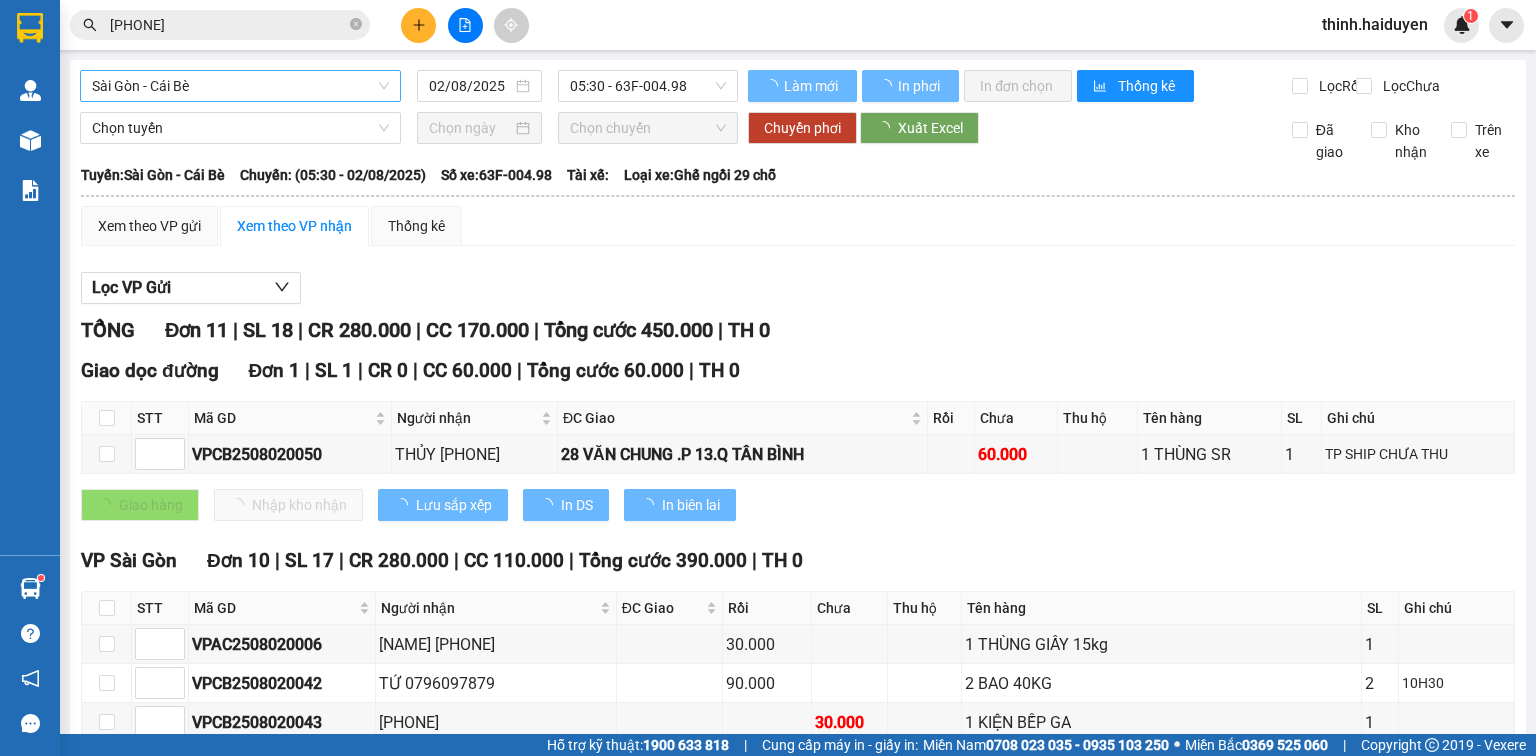 click on "Sài Gòn - Cái Bè" at bounding box center [240, 86] 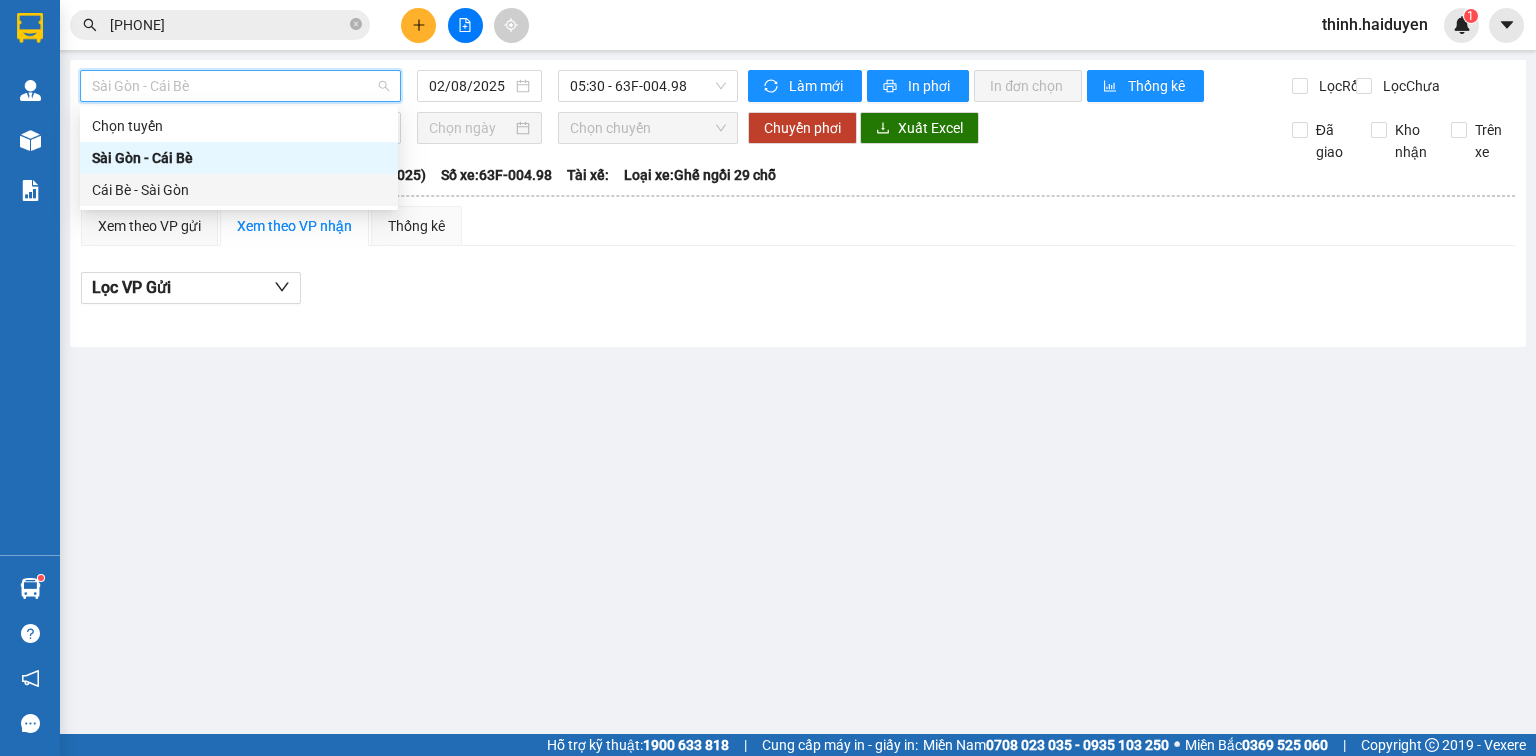 click on "Cái Bè - Sài Gòn" at bounding box center [239, 190] 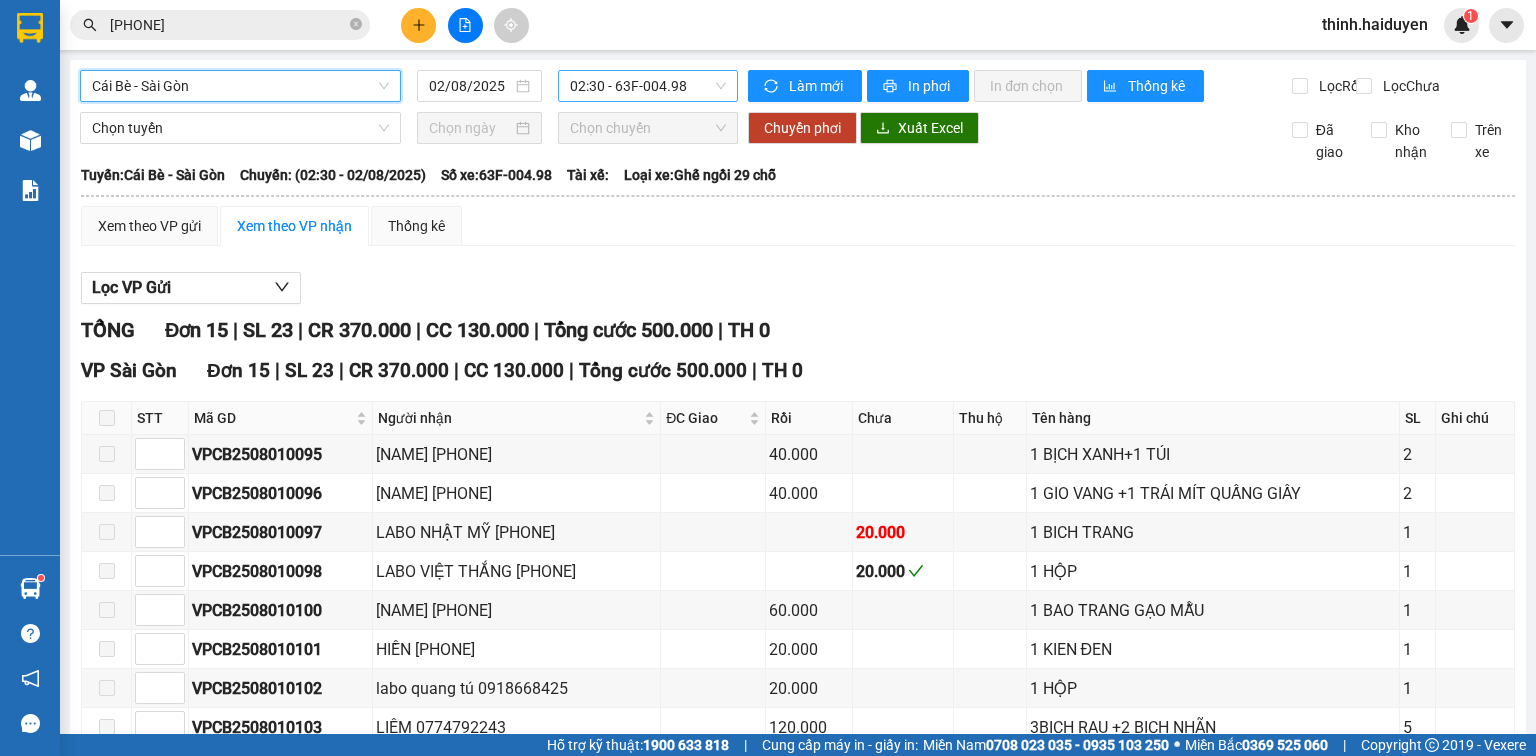 click on "02:30     - 63F-004.98" at bounding box center [648, 86] 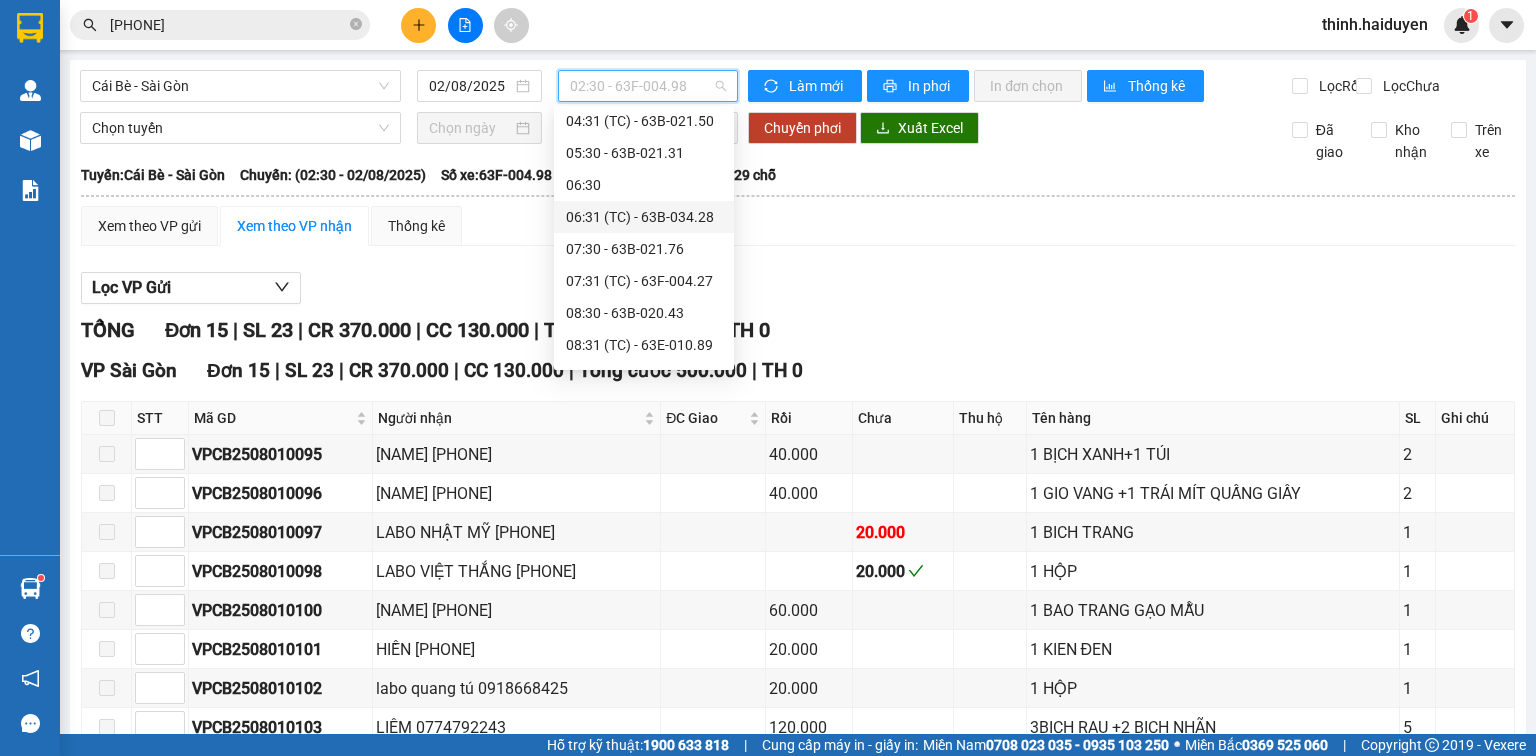 scroll, scrollTop: 266, scrollLeft: 0, axis: vertical 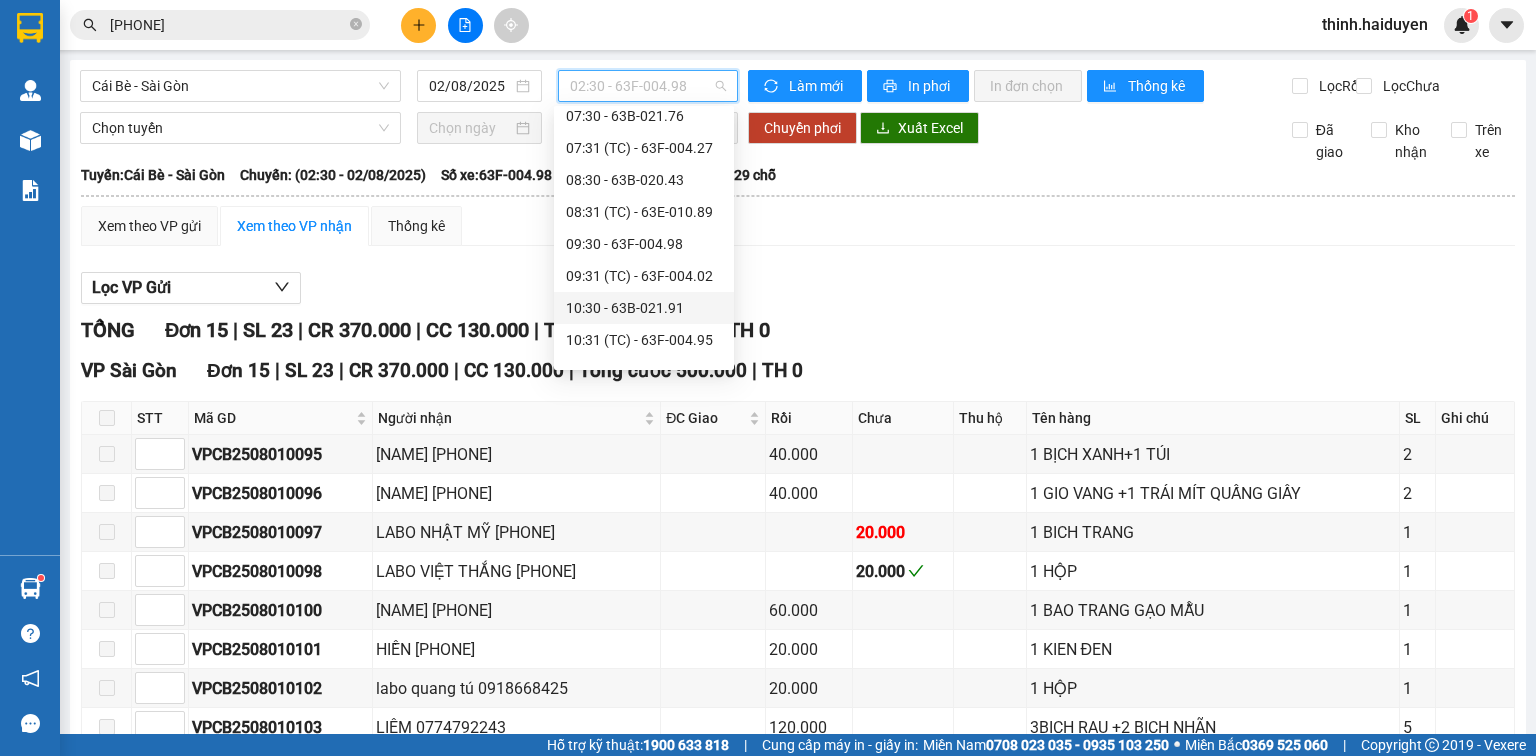 click on "10:30     - 63B-021.91" at bounding box center [644, 308] 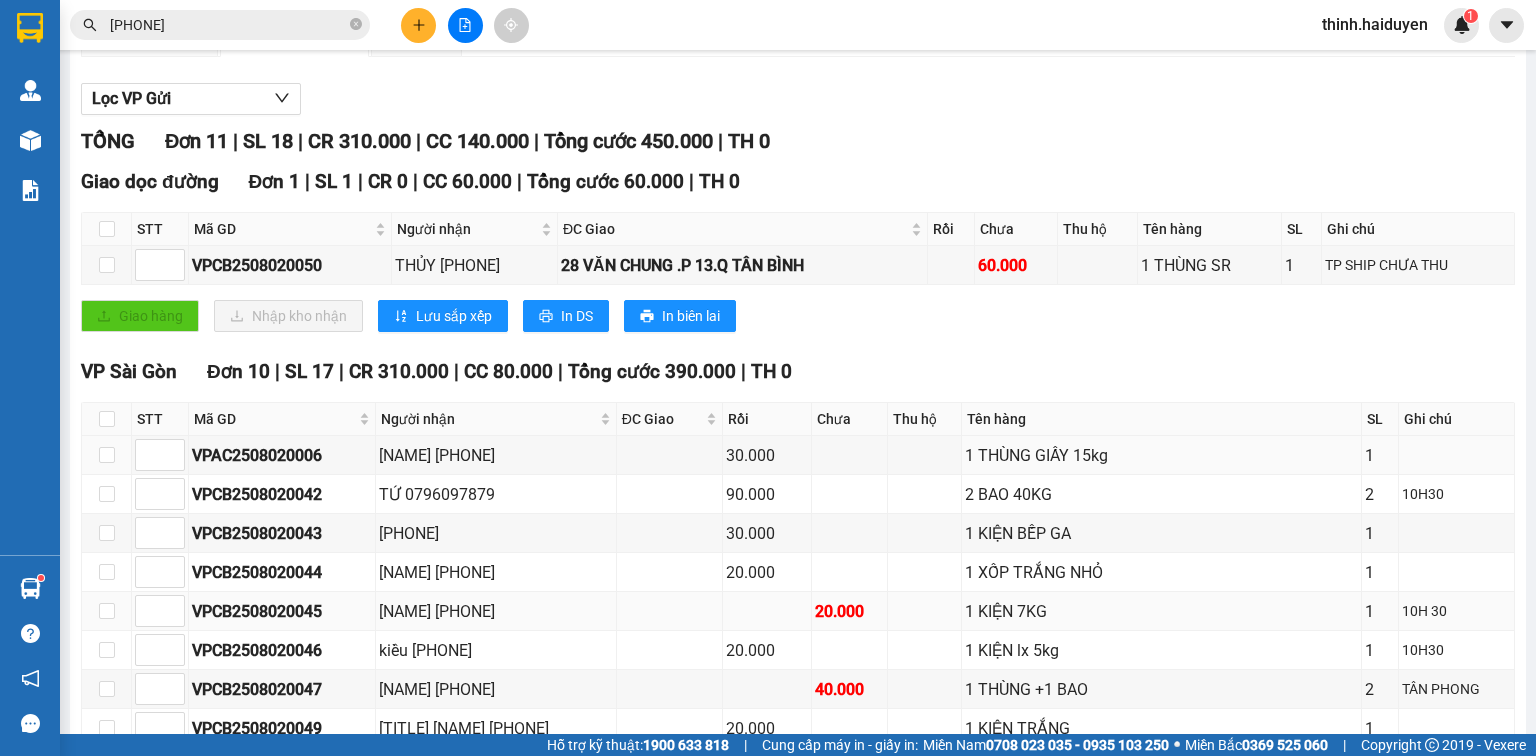 scroll, scrollTop: 392, scrollLeft: 0, axis: vertical 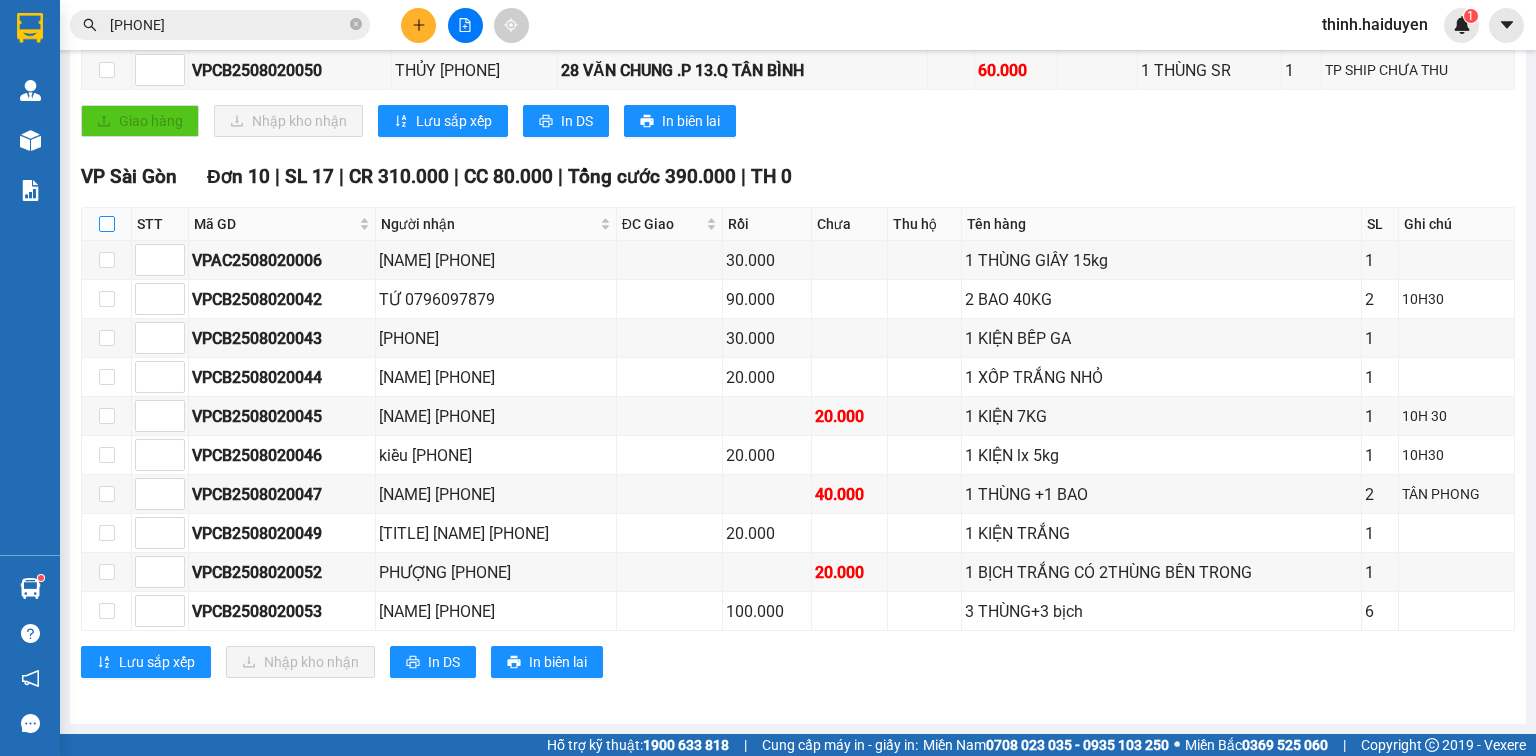 click at bounding box center (107, 224) 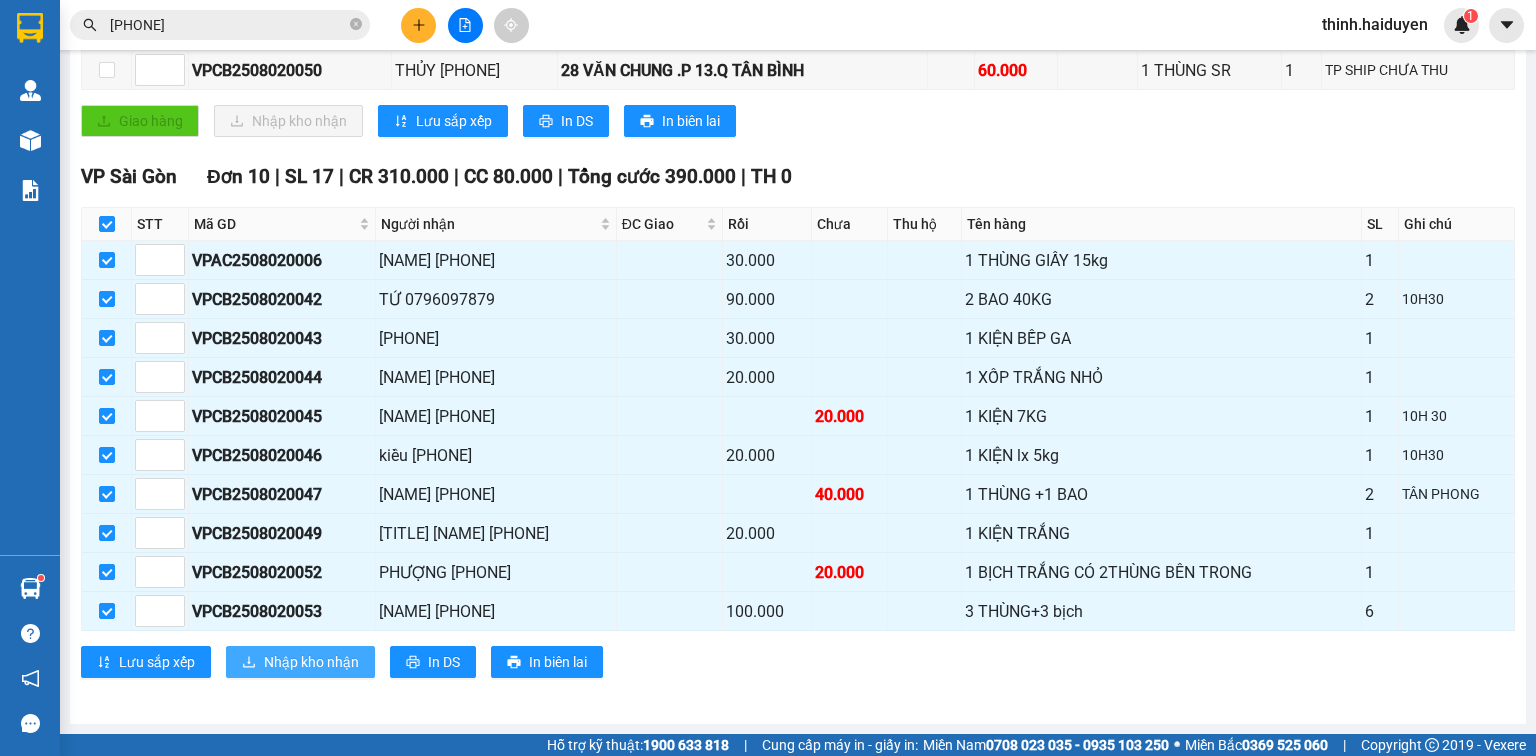 click on "Nhập kho nhận" at bounding box center [311, 662] 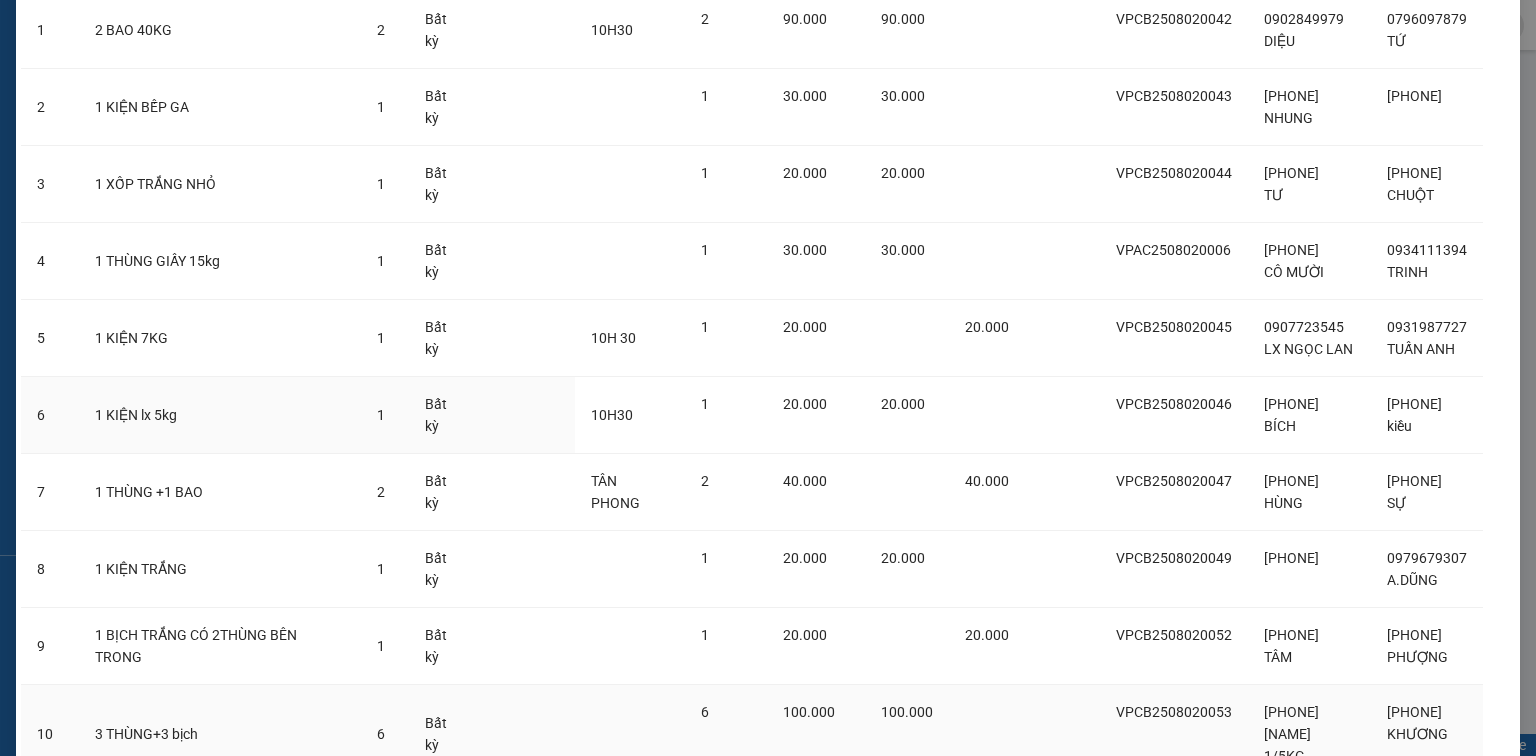scroll, scrollTop: 325, scrollLeft: 0, axis: vertical 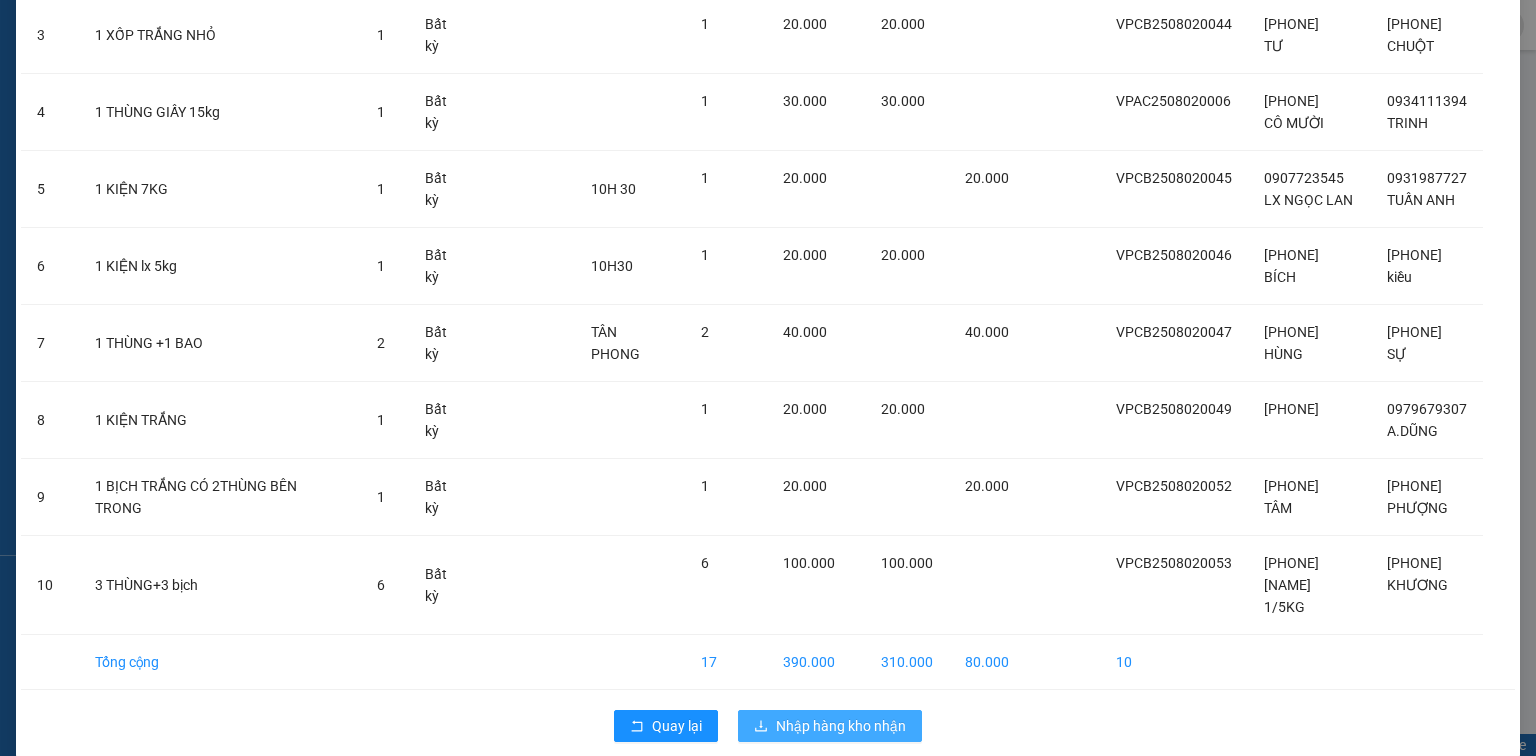 click on "Nhập hàng kho nhận" at bounding box center [841, 726] 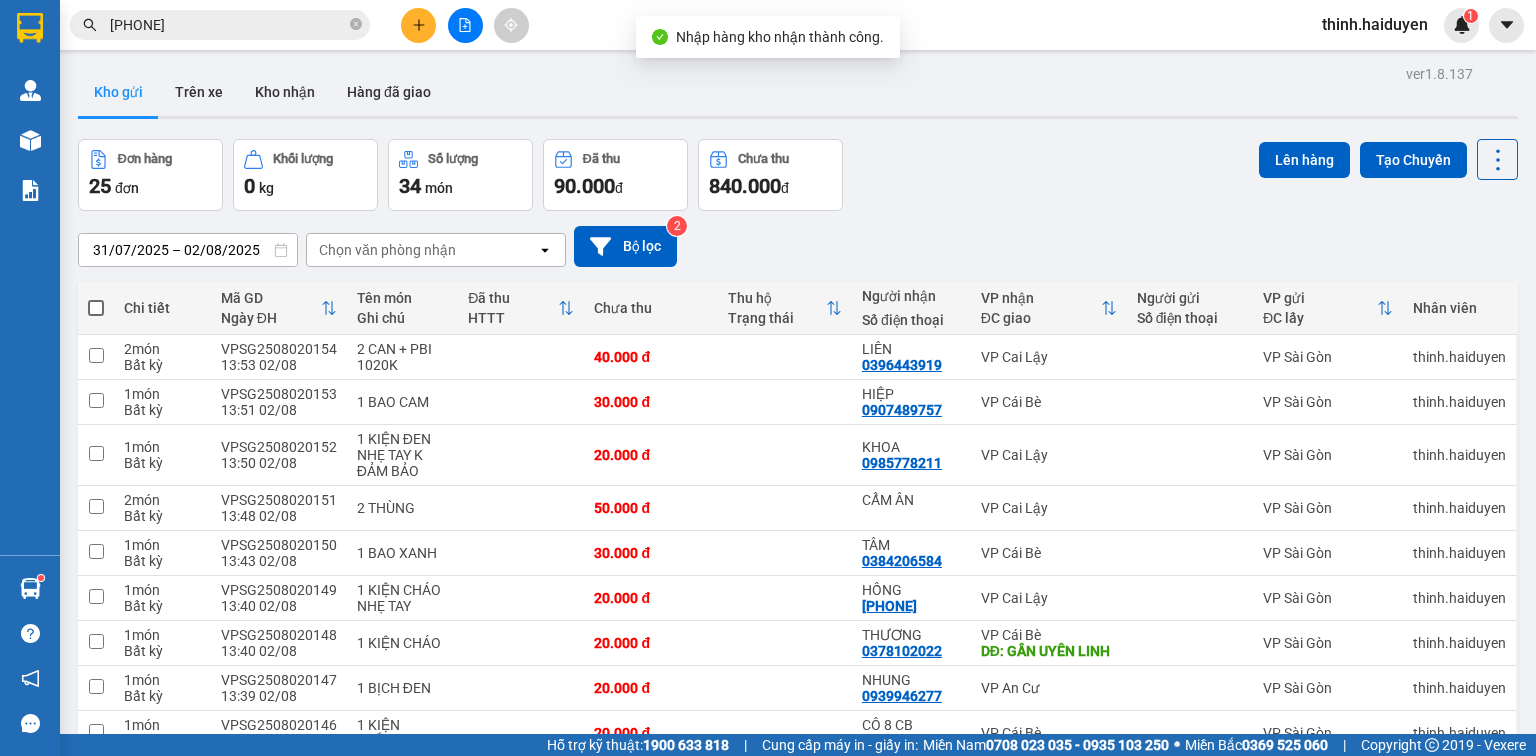 click at bounding box center (465, 25) 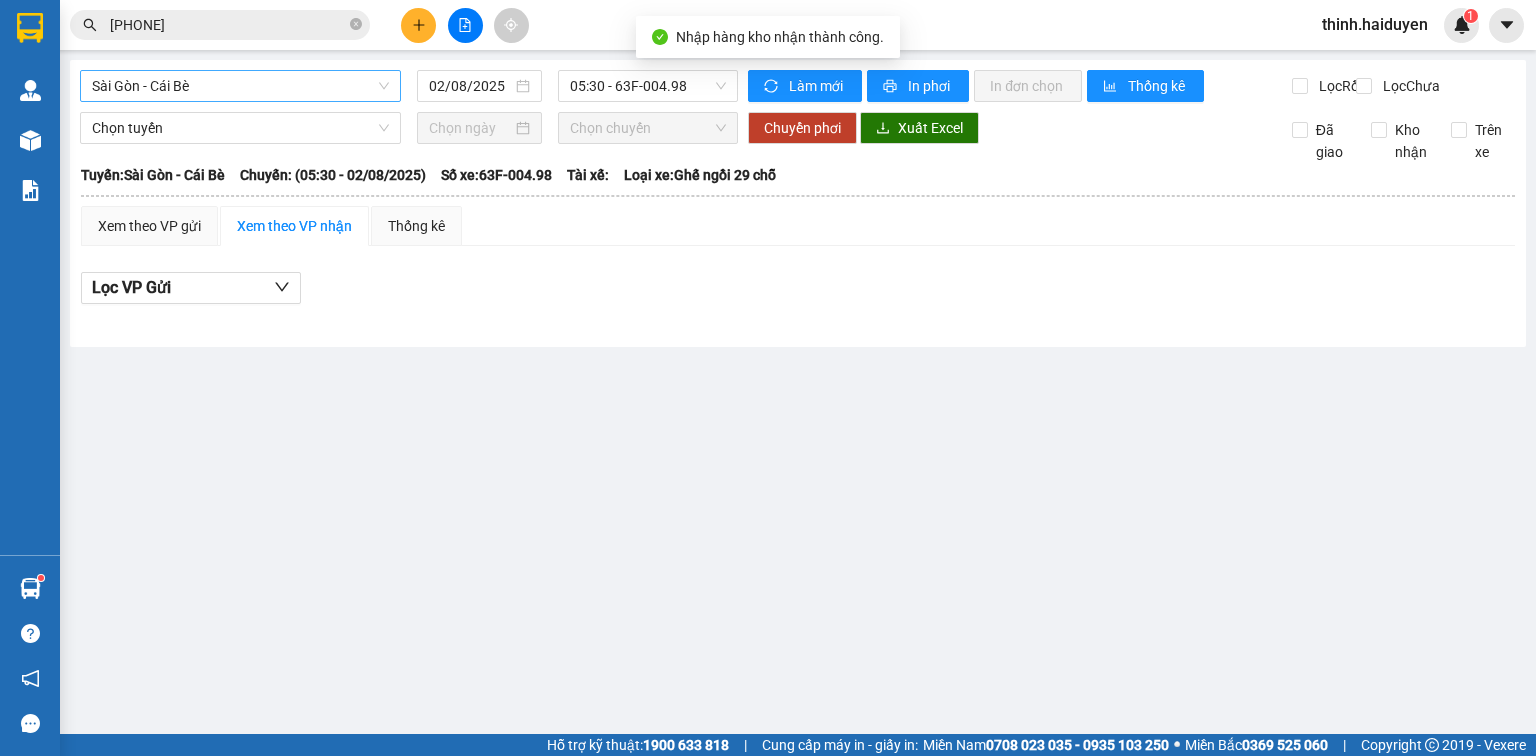 click on "Sài Gòn - Cái Bè" at bounding box center [240, 86] 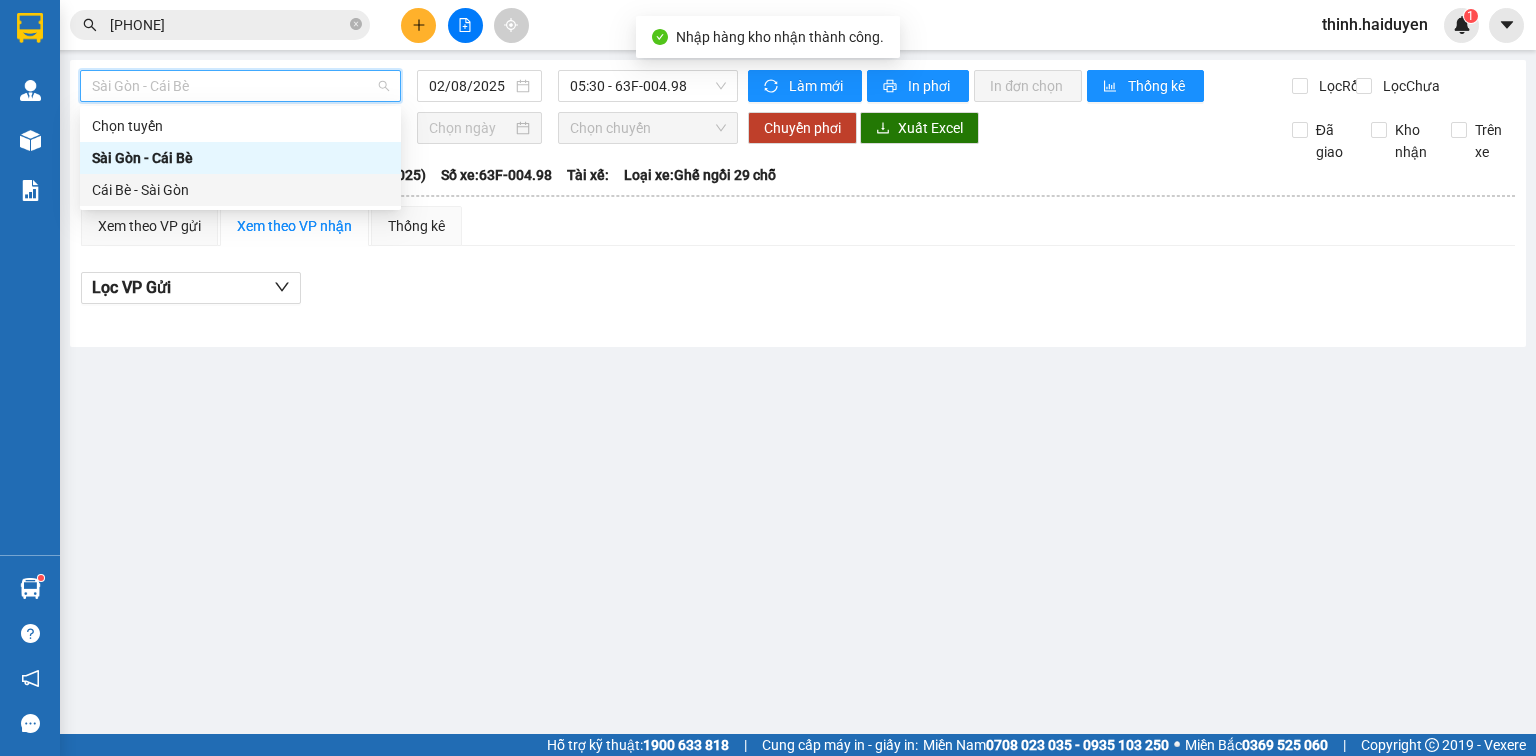 click on "Cái Bè - Sài Gòn" at bounding box center (240, 190) 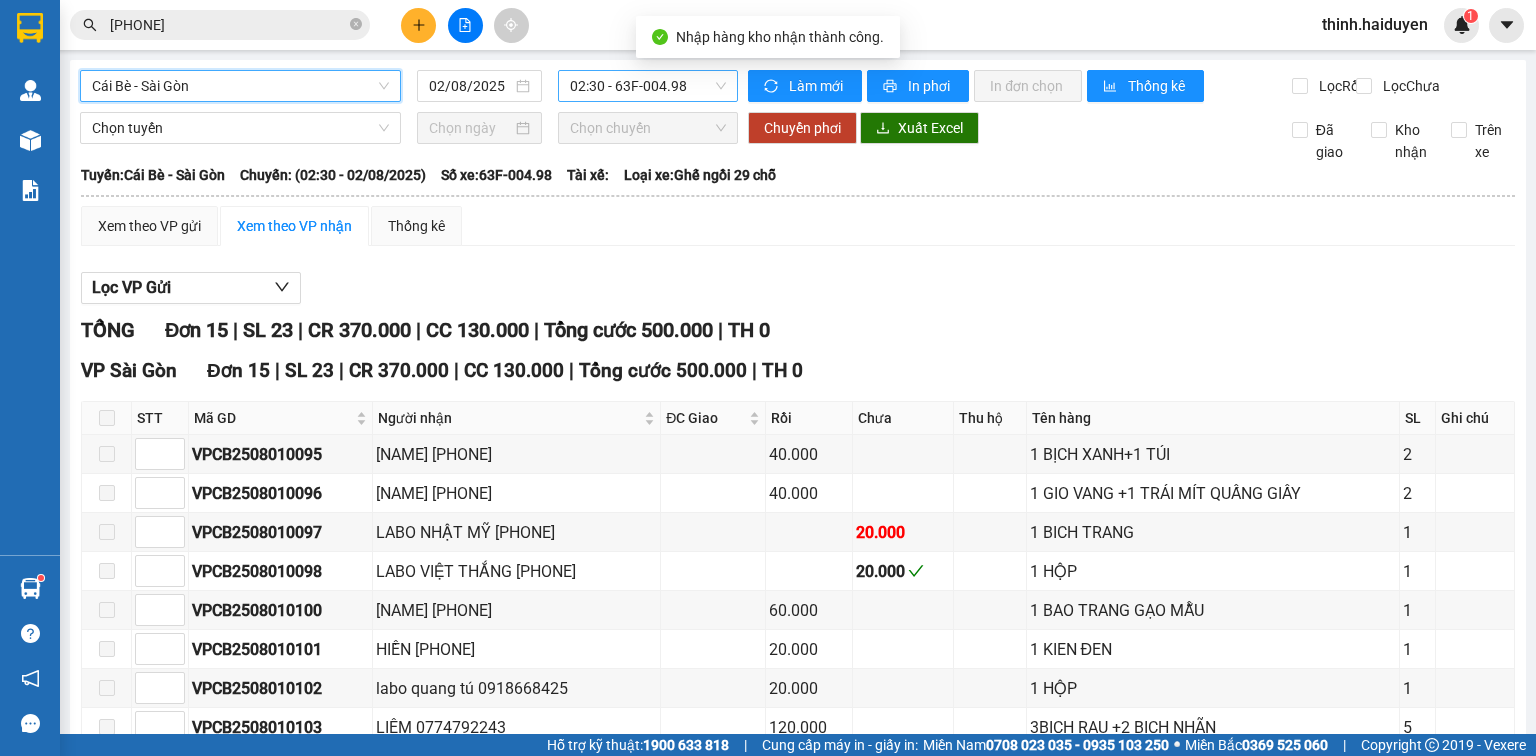 click on "02:30     - 63F-004.98" at bounding box center [648, 86] 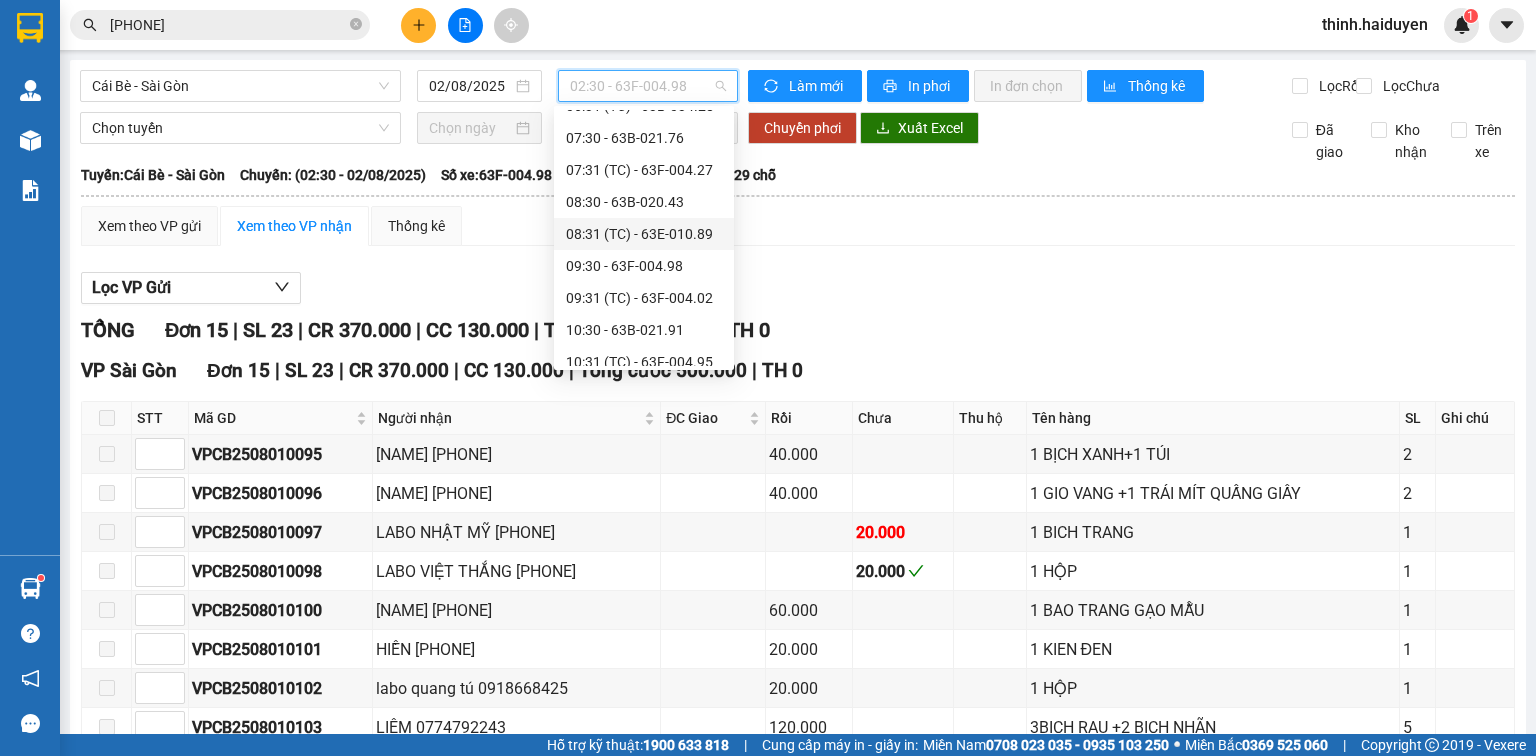 scroll, scrollTop: 400, scrollLeft: 0, axis: vertical 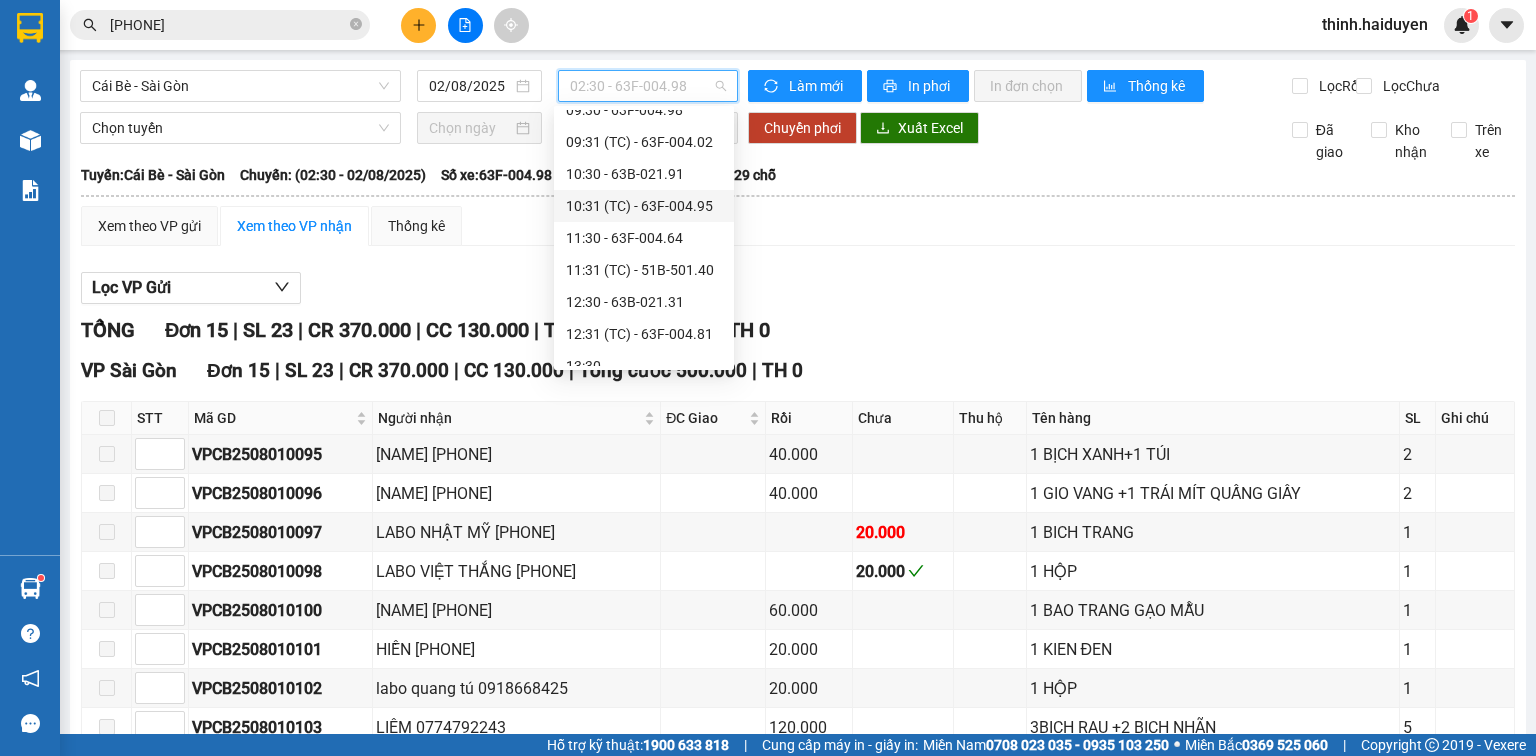 click on "10:31   (TC)   - 63F-004.95" at bounding box center [644, 206] 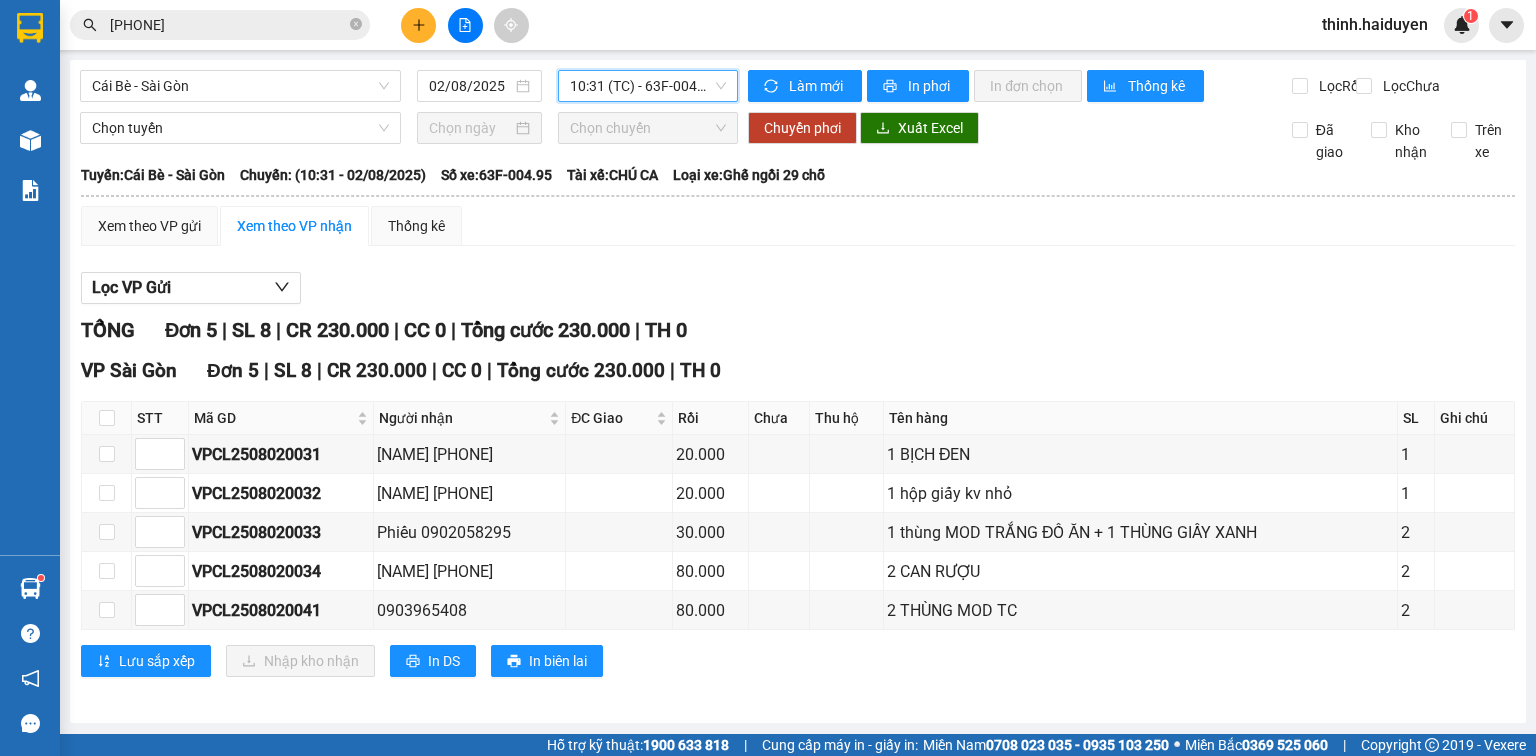 scroll, scrollTop: 12, scrollLeft: 0, axis: vertical 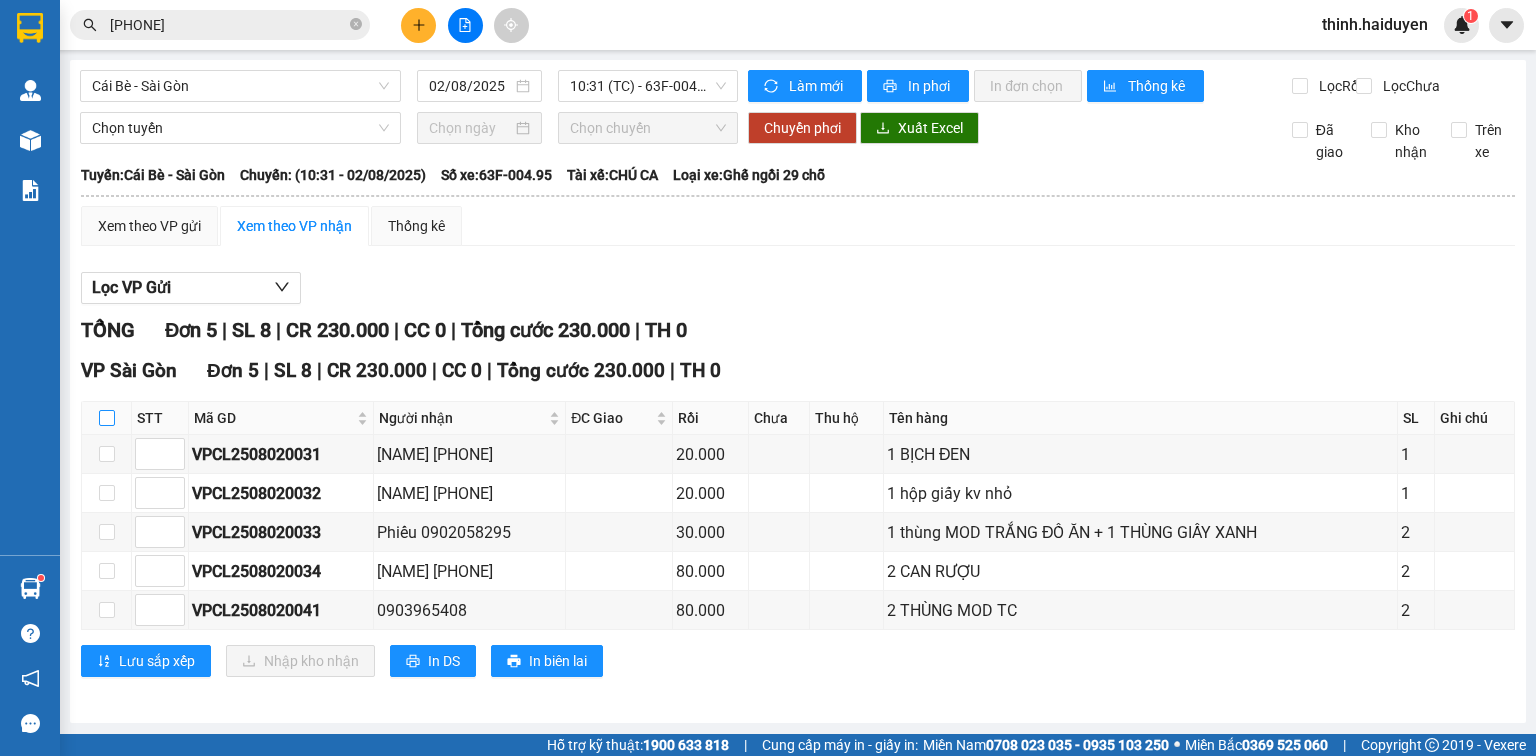 click at bounding box center (107, 418) 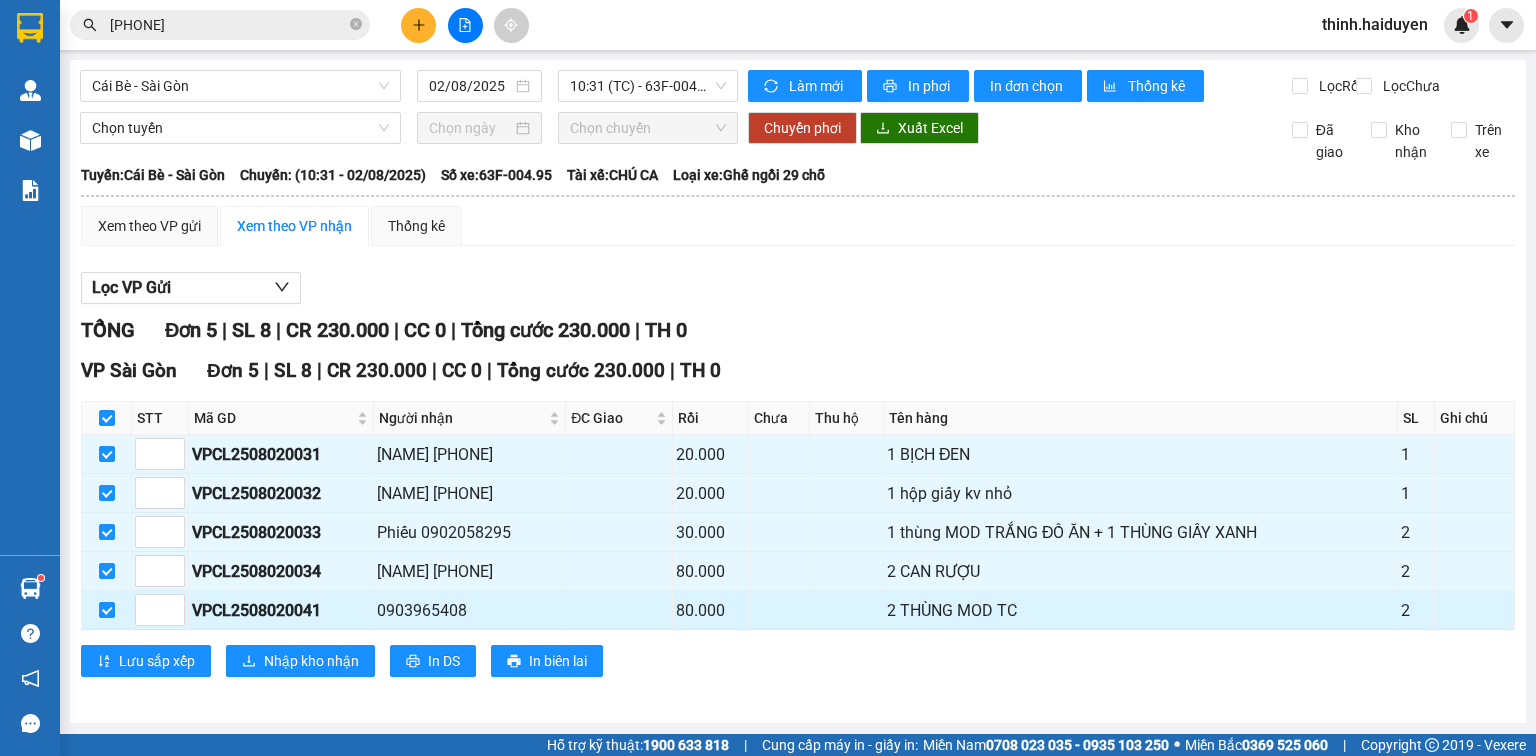 click on "0903965408" at bounding box center (469, 610) 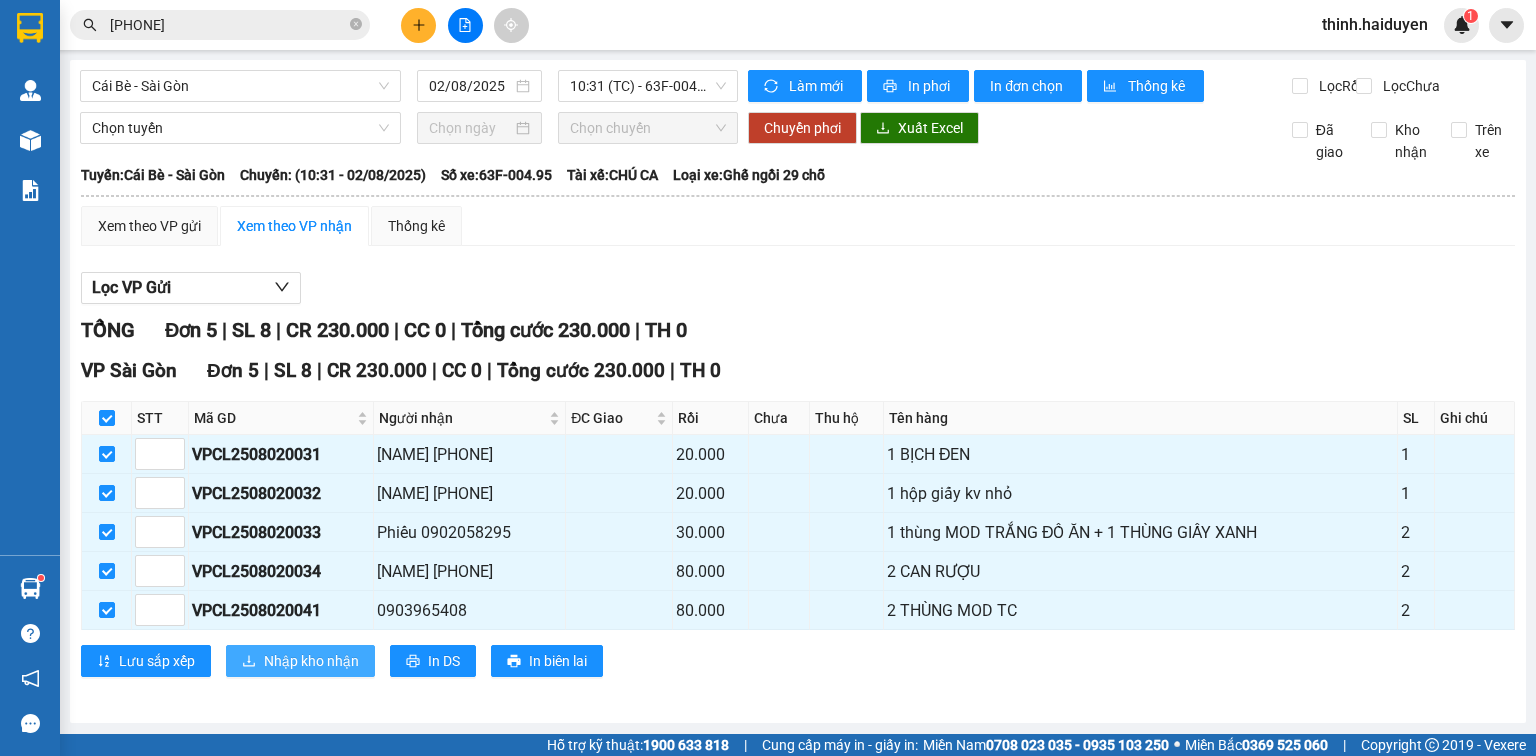 click on "Nhập kho nhận" at bounding box center [311, 661] 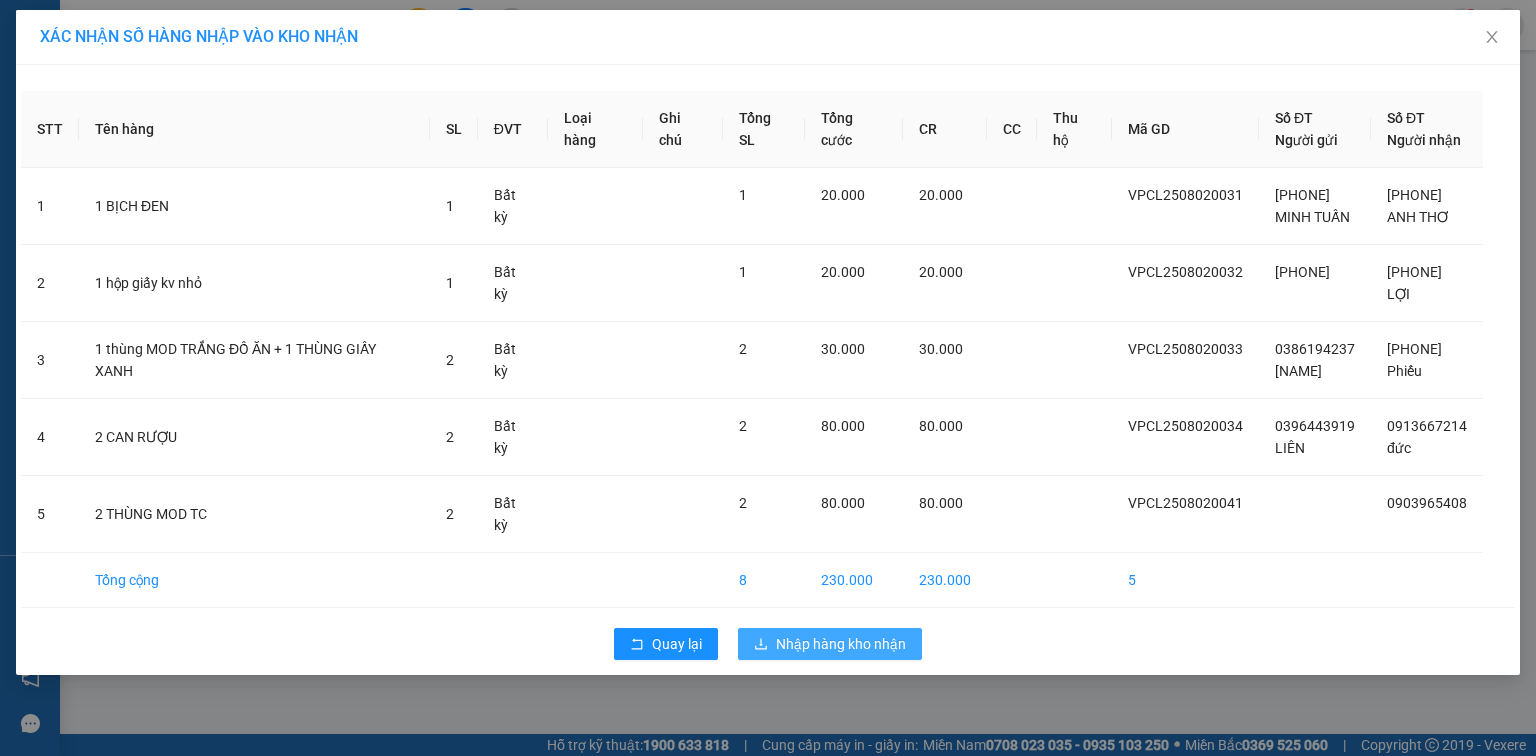 click on "Nhập hàng kho nhận" at bounding box center [841, 644] 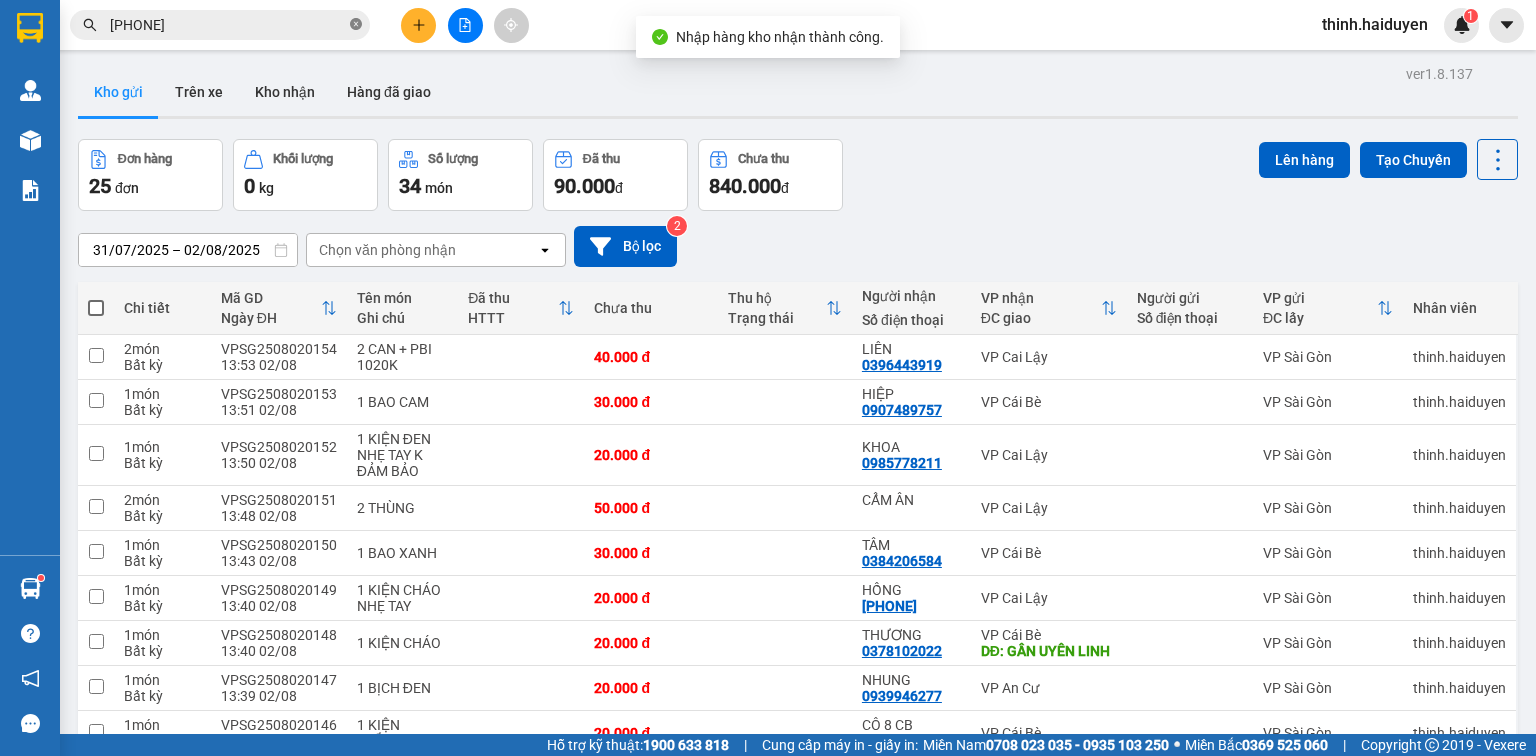 click 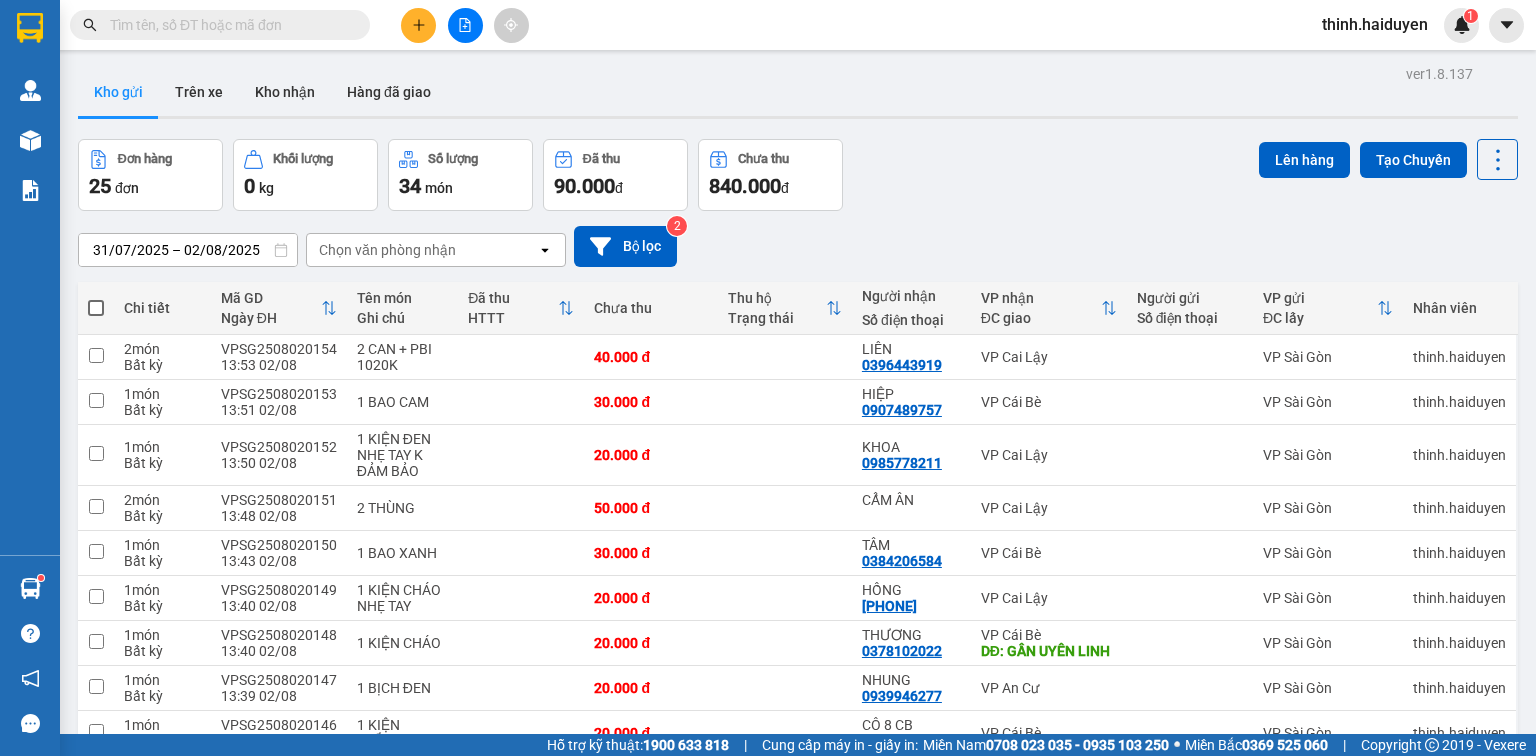 paste on "0903965408" 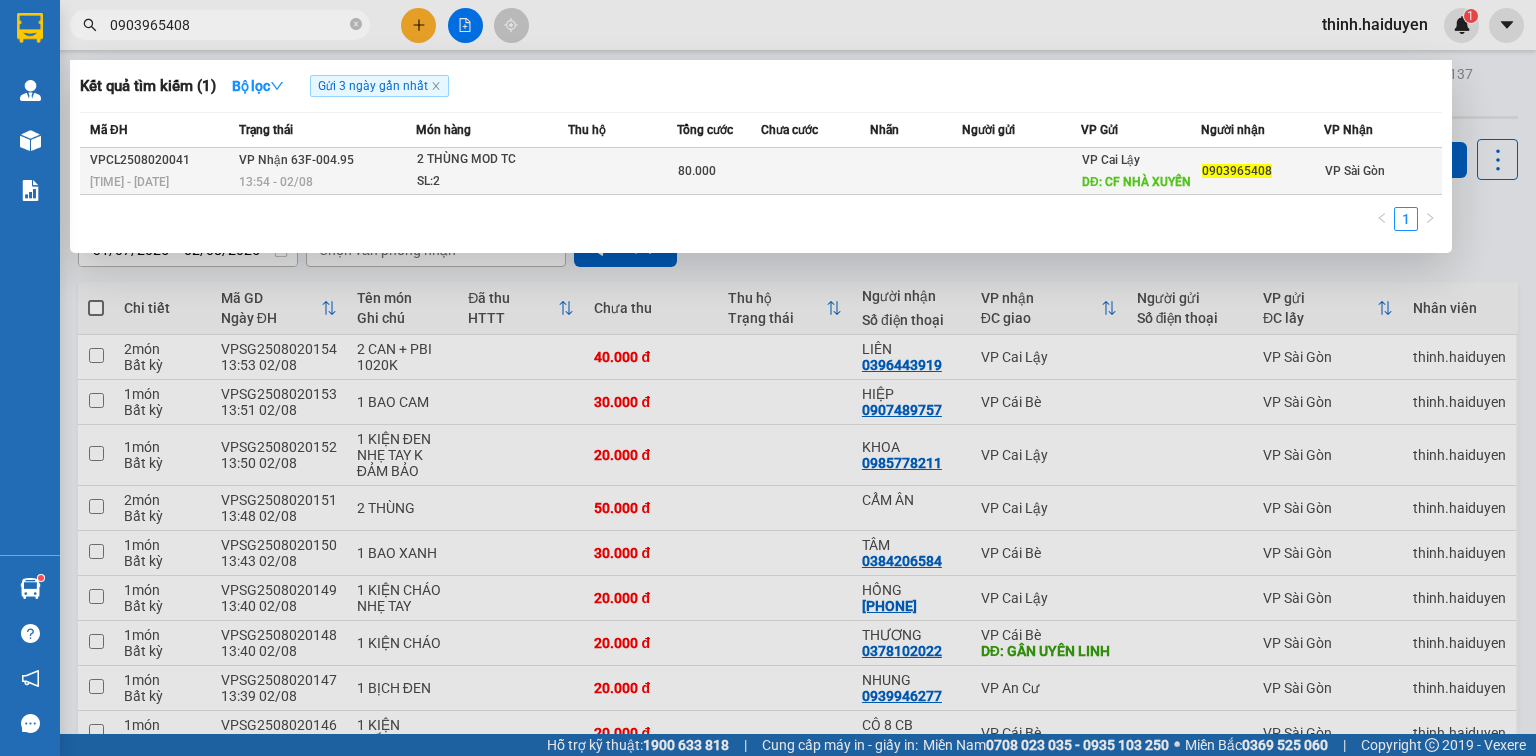 click at bounding box center [622, 171] 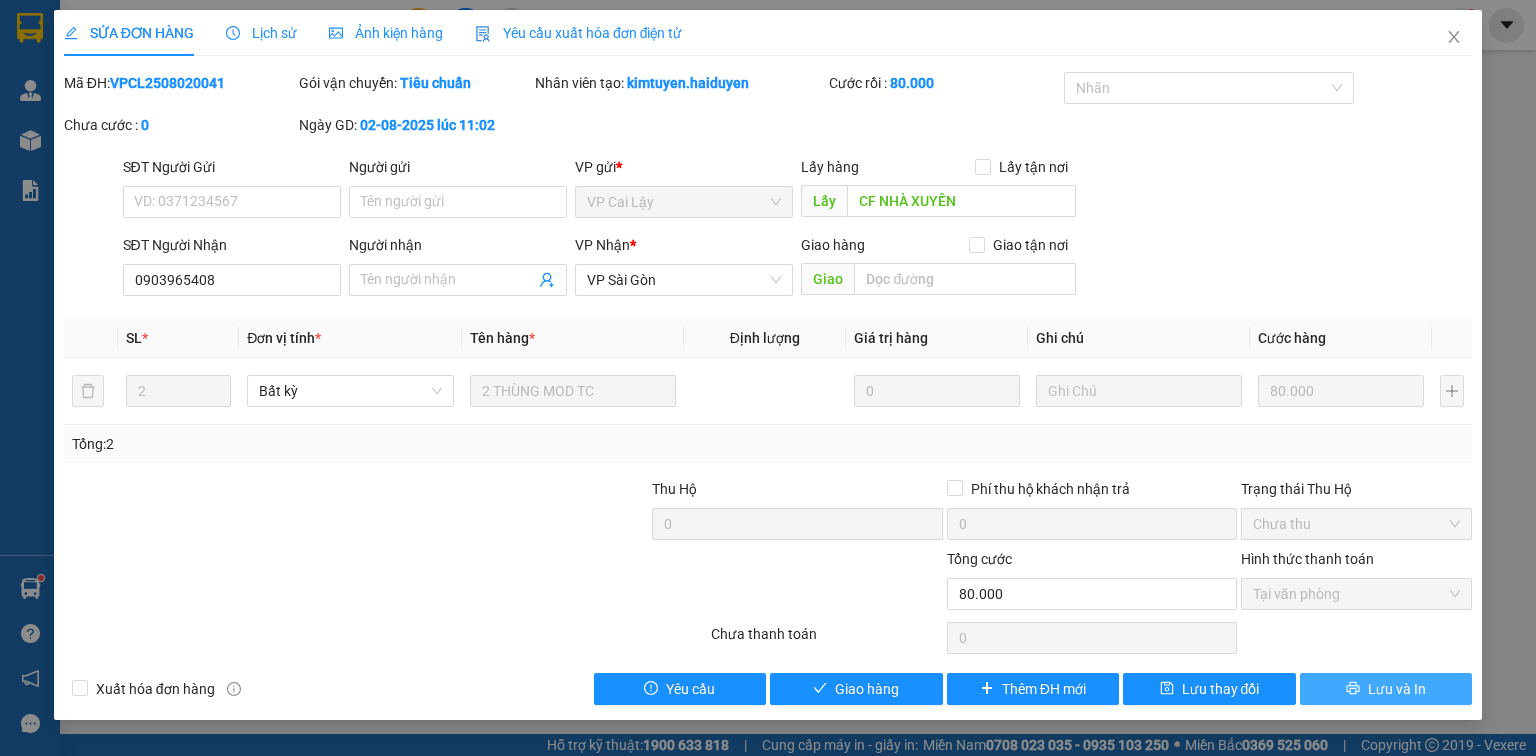 click on "Lưu và In" at bounding box center [1386, 689] 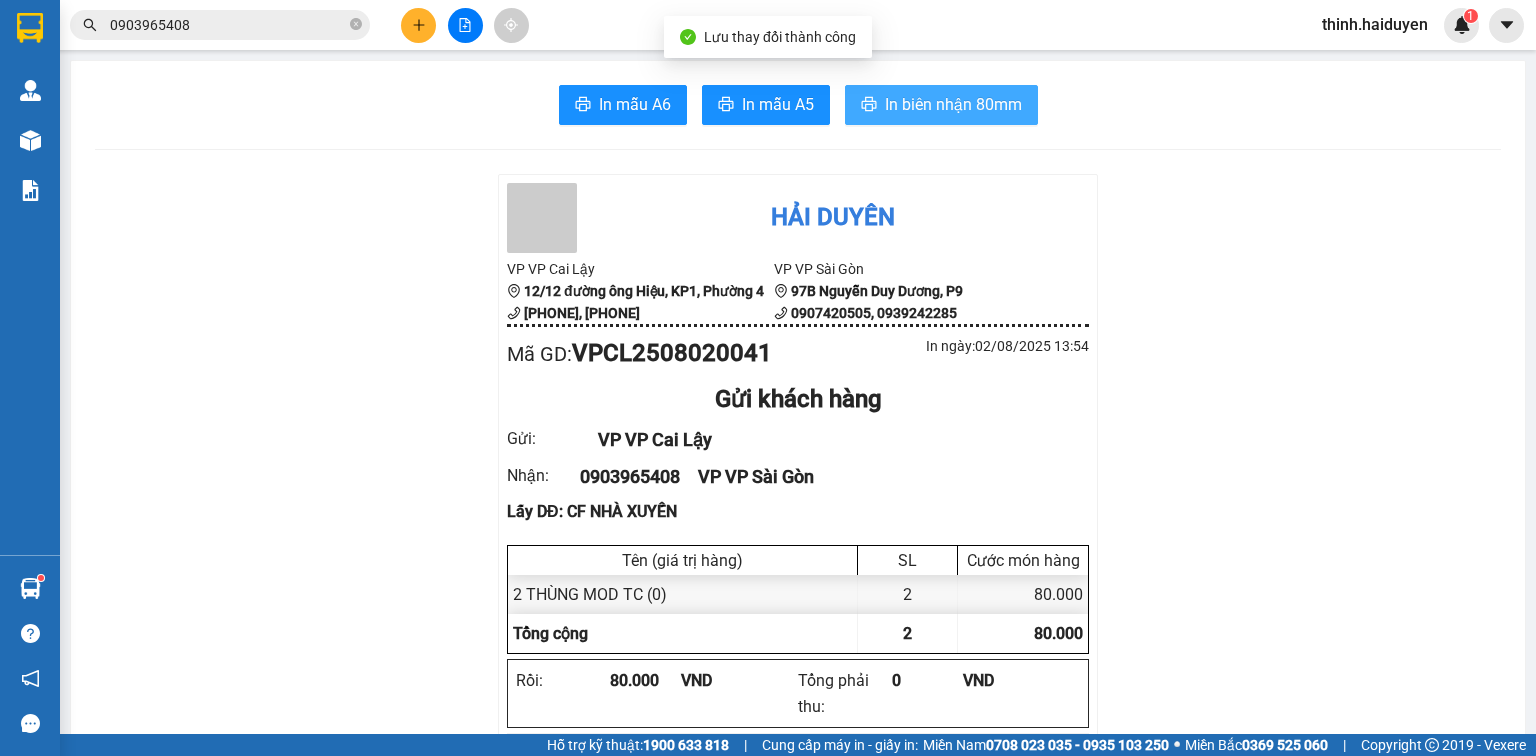 click on "In biên nhận 80mm" at bounding box center (941, 105) 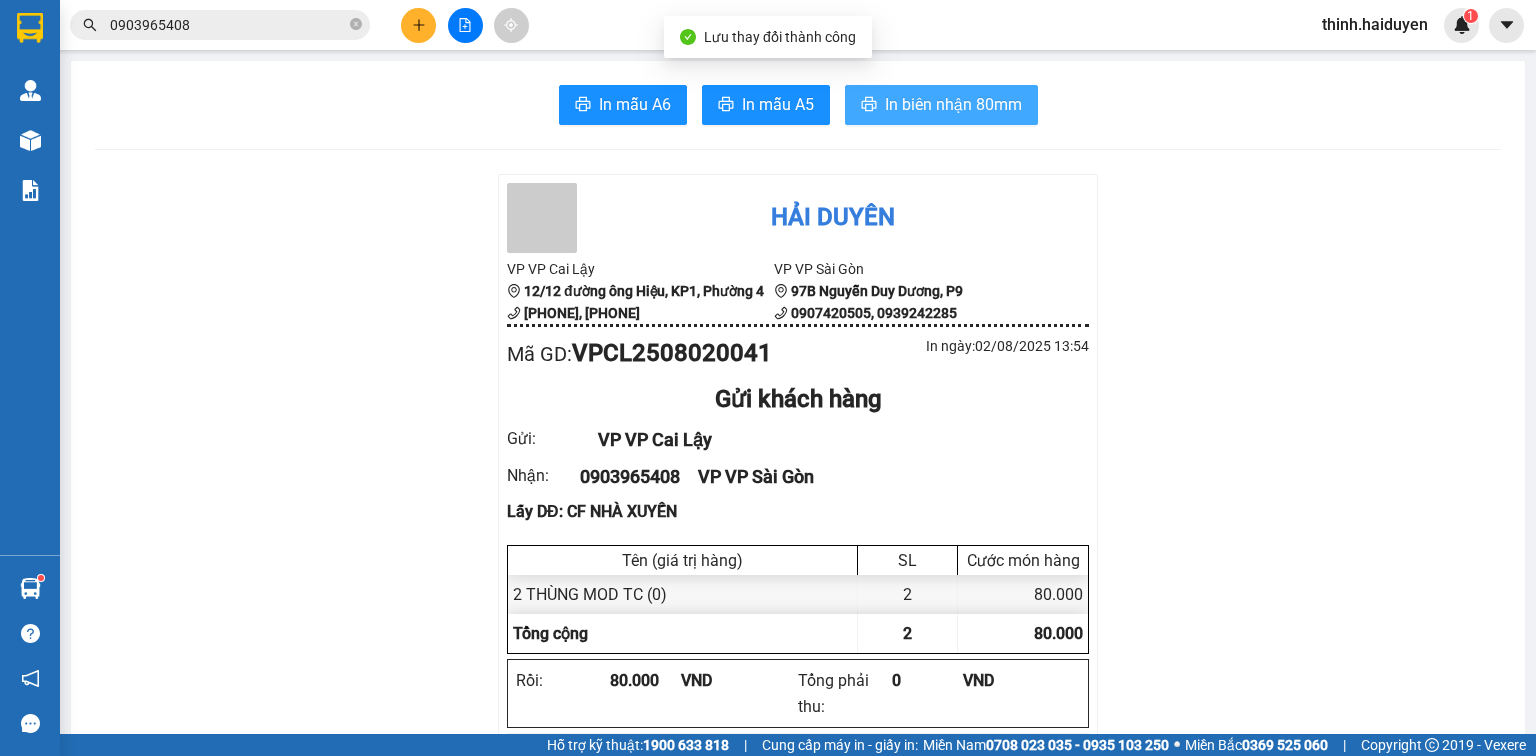 scroll, scrollTop: 0, scrollLeft: 0, axis: both 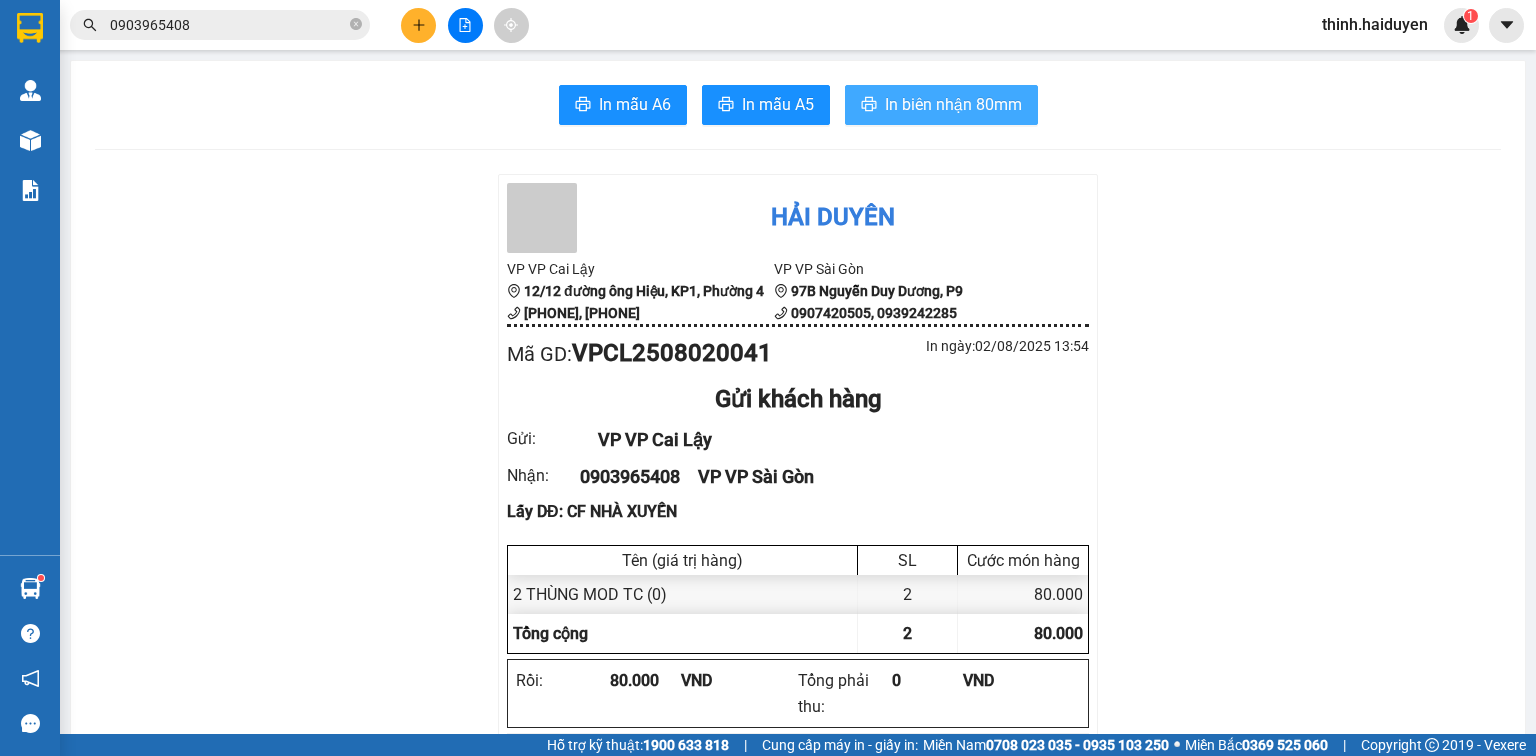 click on "In biên nhận 80mm" at bounding box center (953, 104) 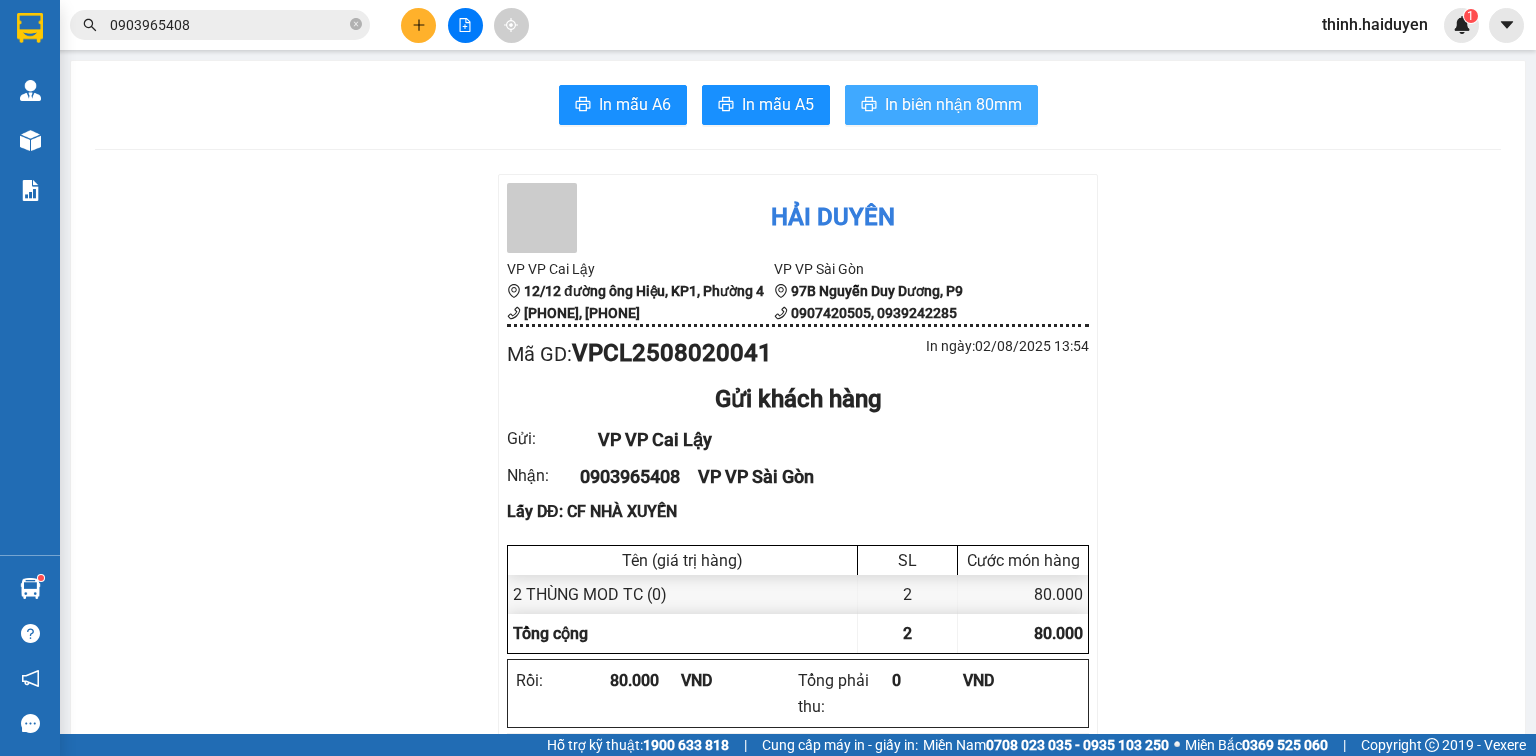 scroll, scrollTop: 0, scrollLeft: 0, axis: both 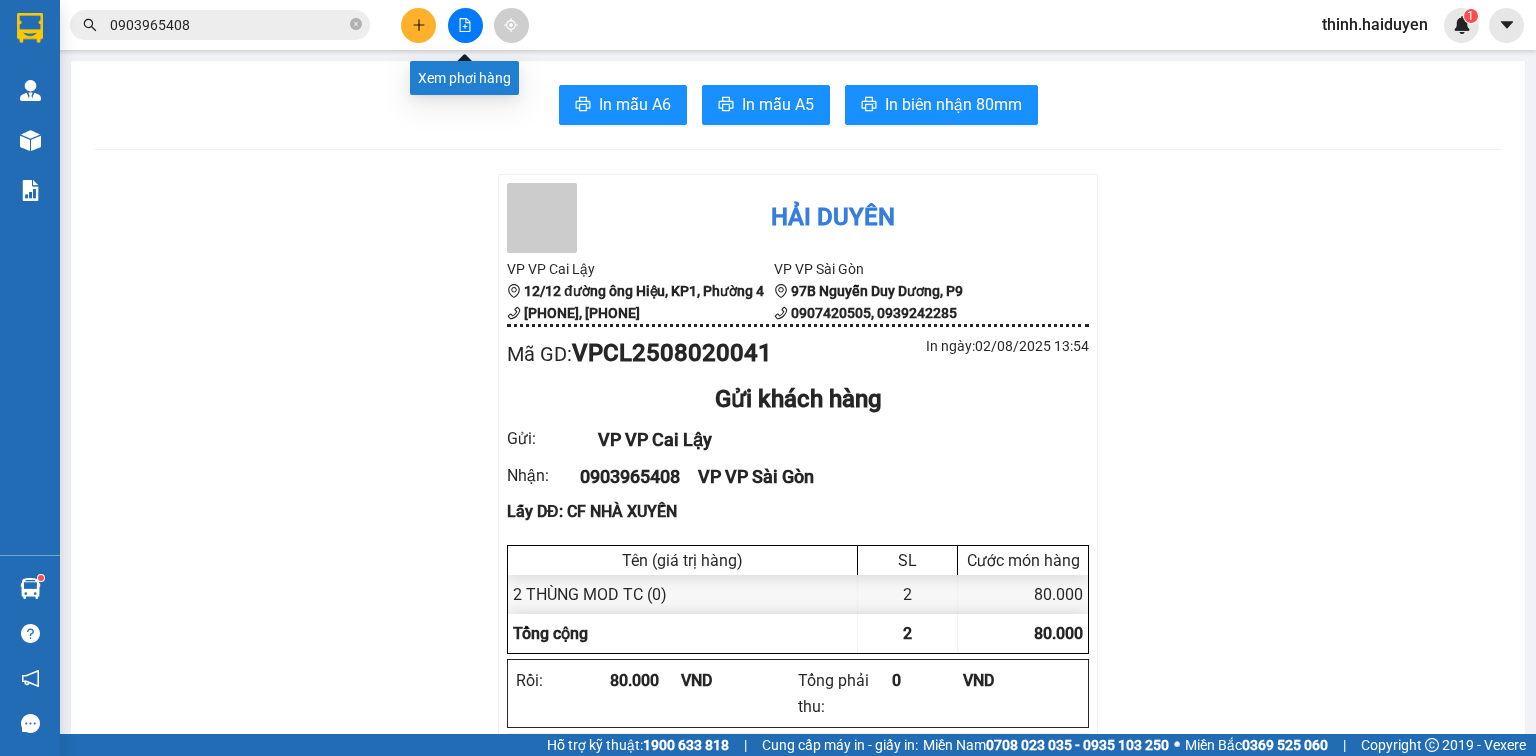 click at bounding box center [418, 25] 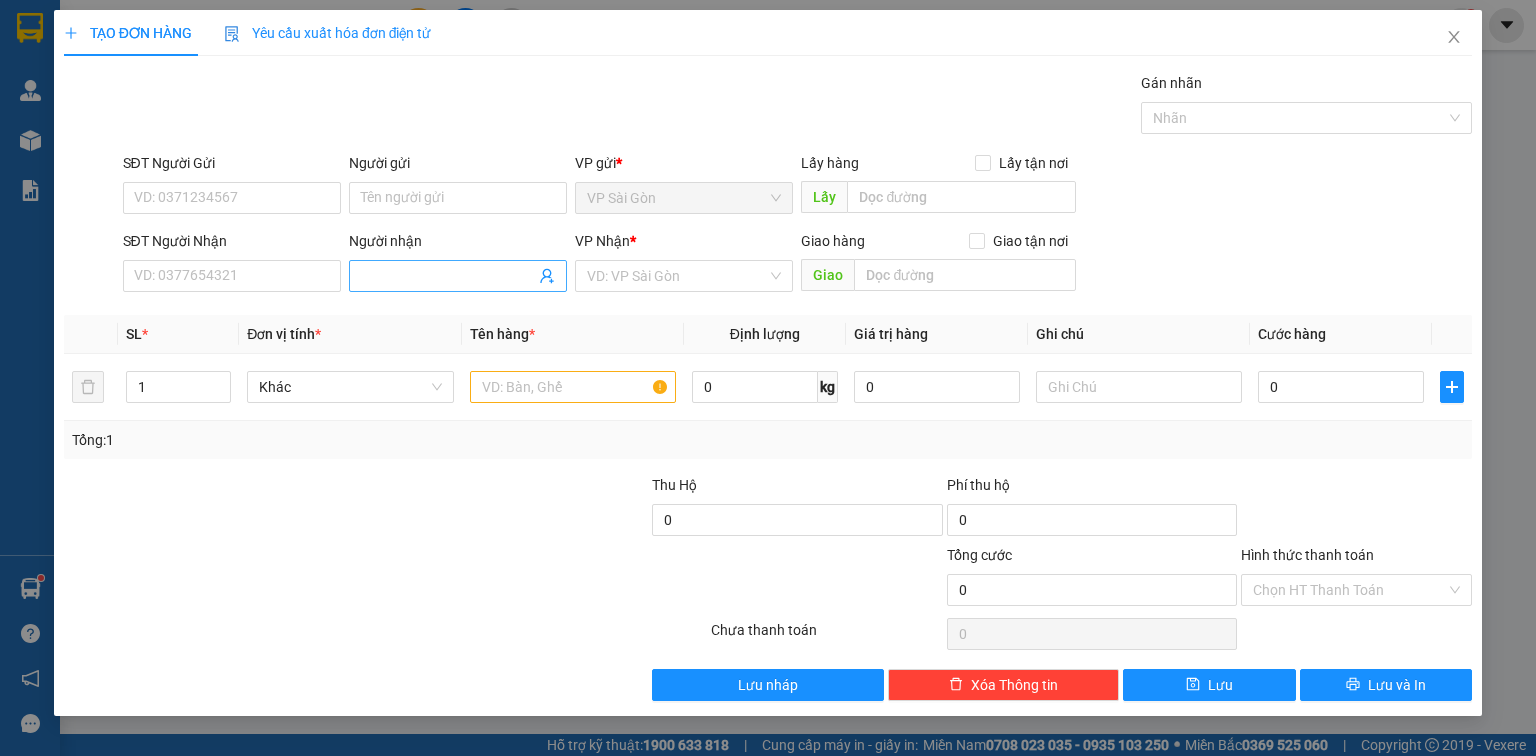 click on "Người nhận" at bounding box center (448, 276) 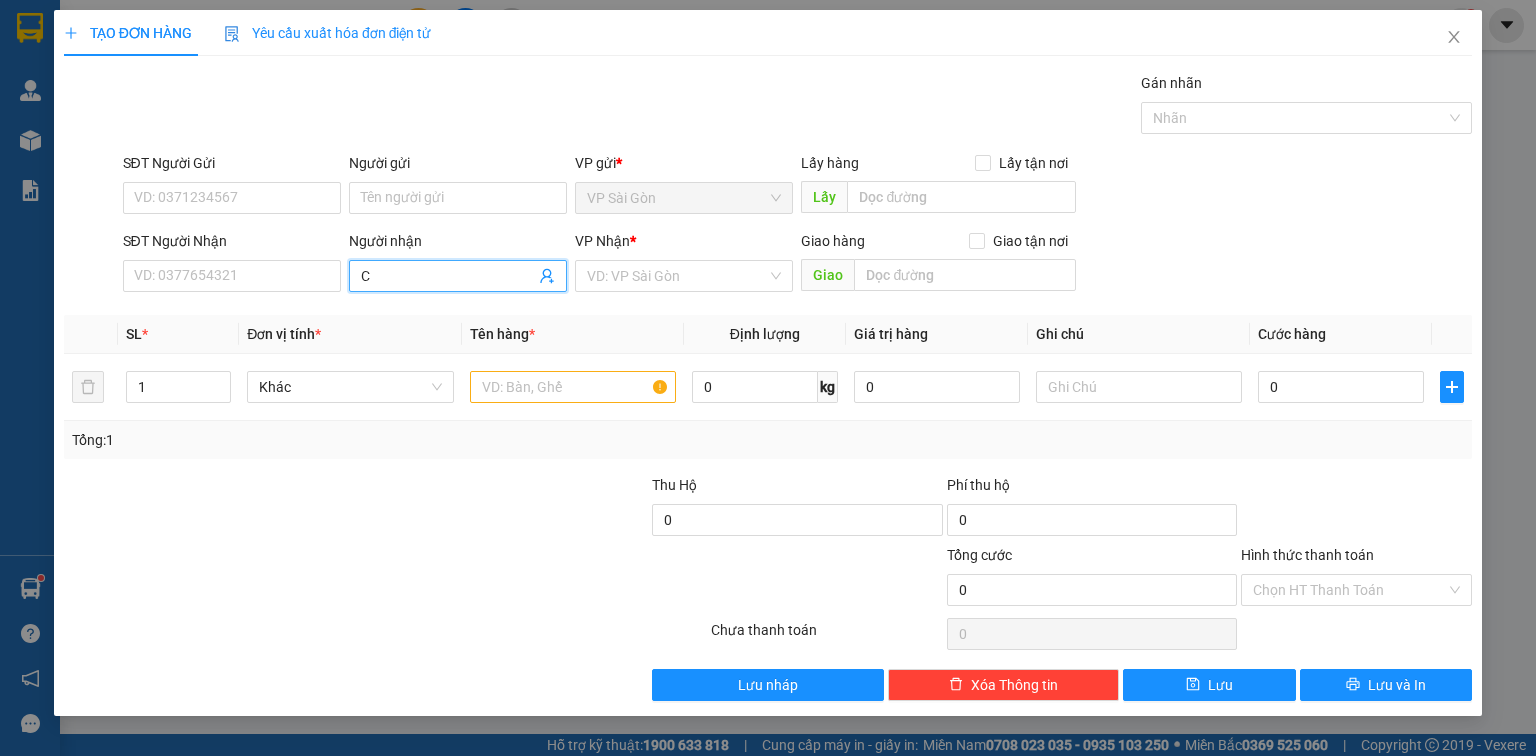 paste on "Â" 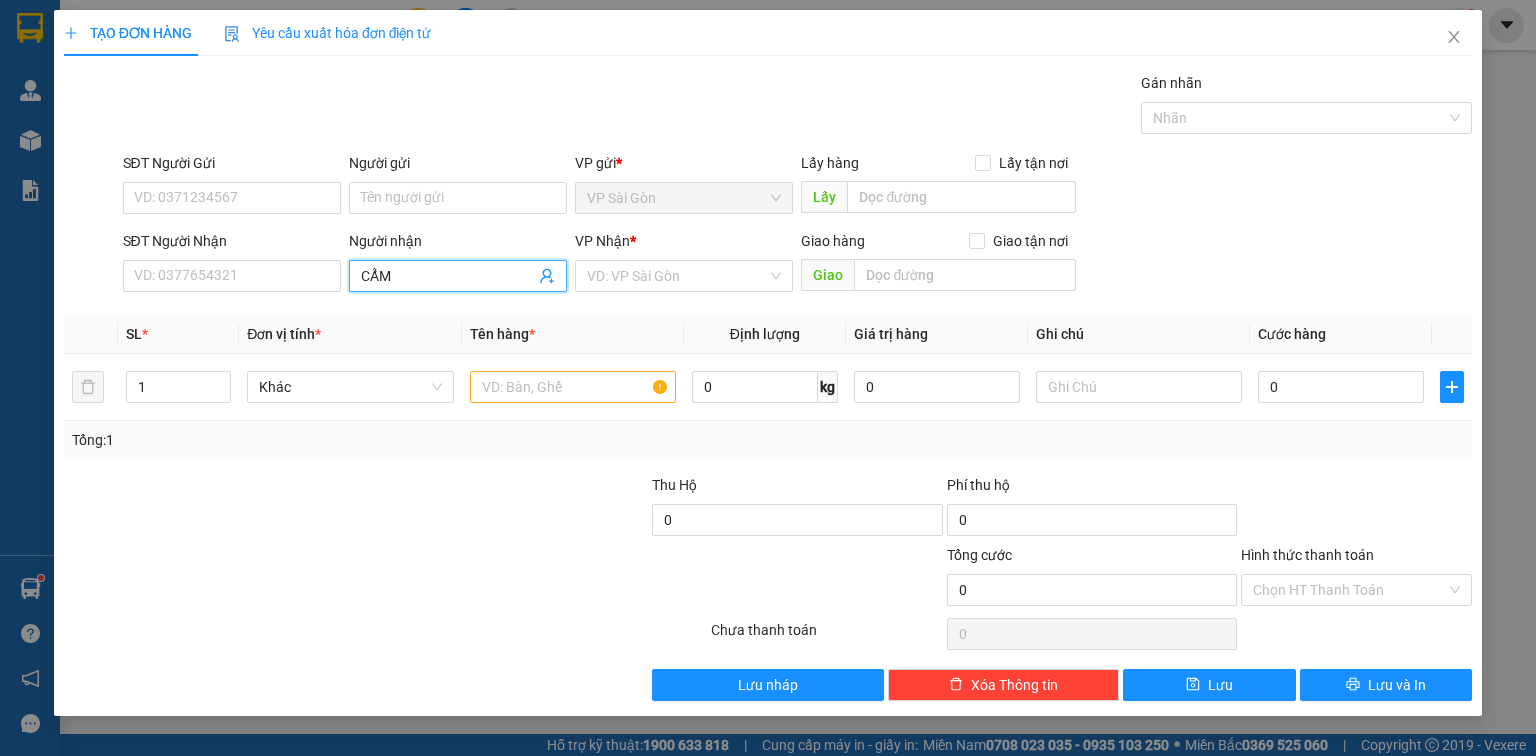 paste on "Â" 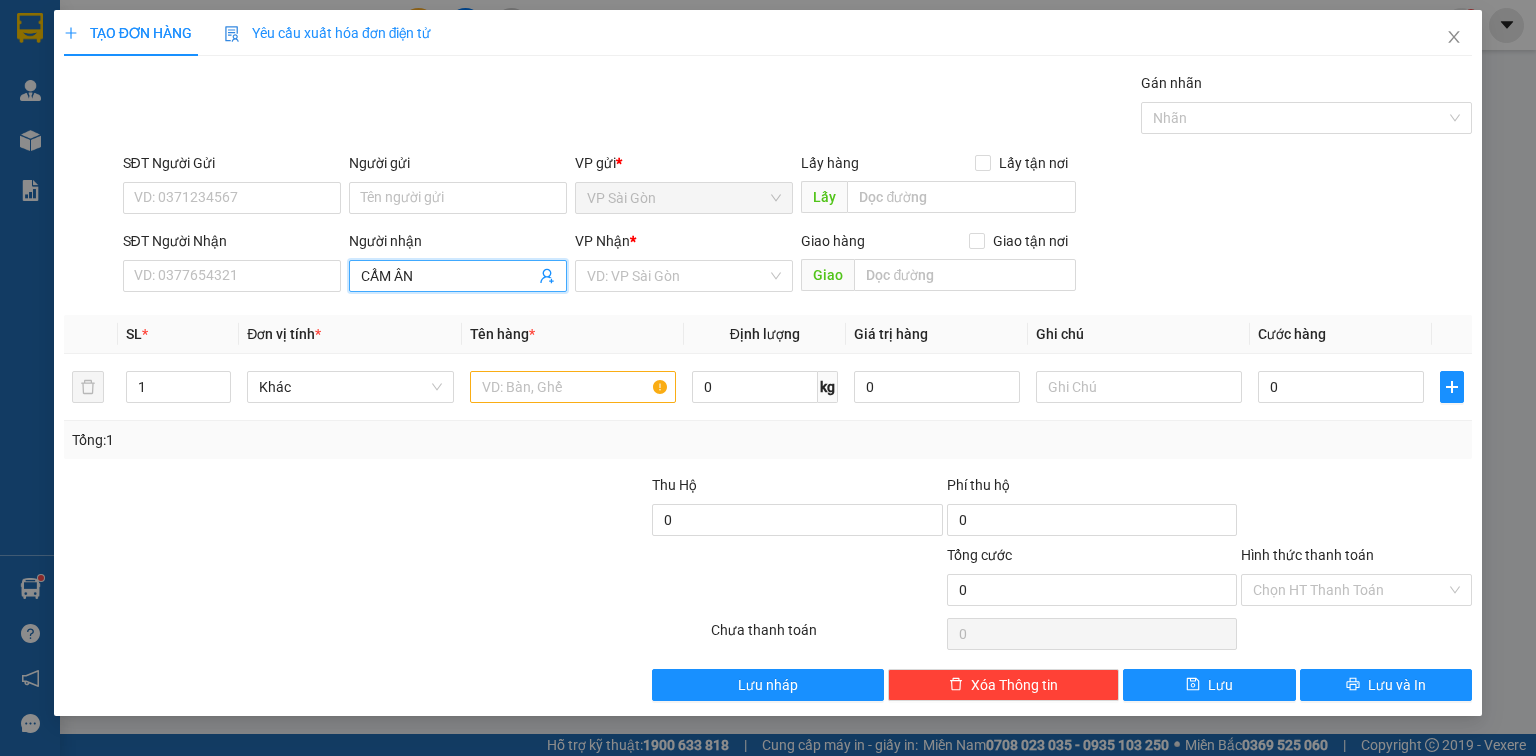 drag, startPoint x: 668, startPoint y: 256, endPoint x: 663, endPoint y: 279, distance: 23.537205 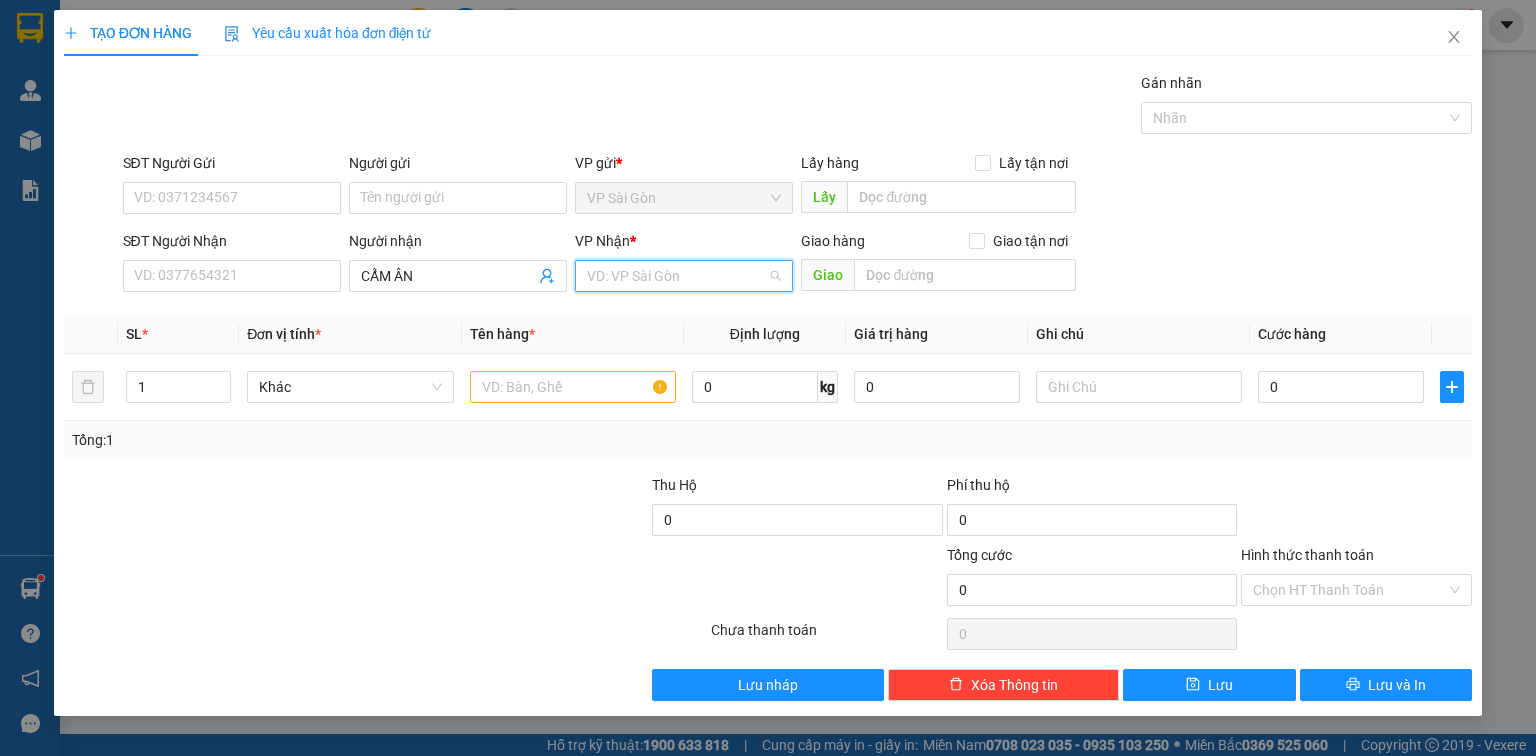 click at bounding box center (677, 276) 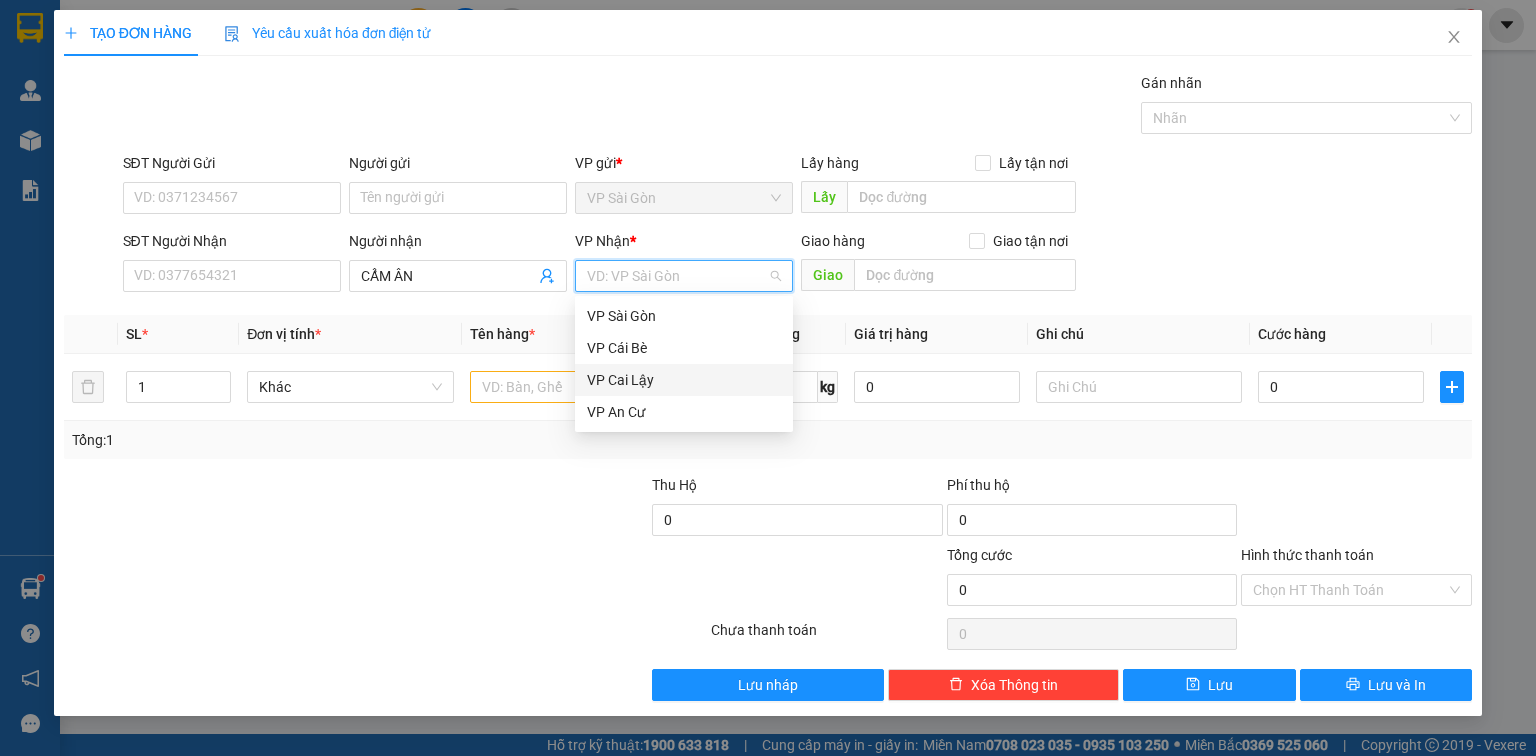 click on "VP Cai Lậy" at bounding box center [684, 380] 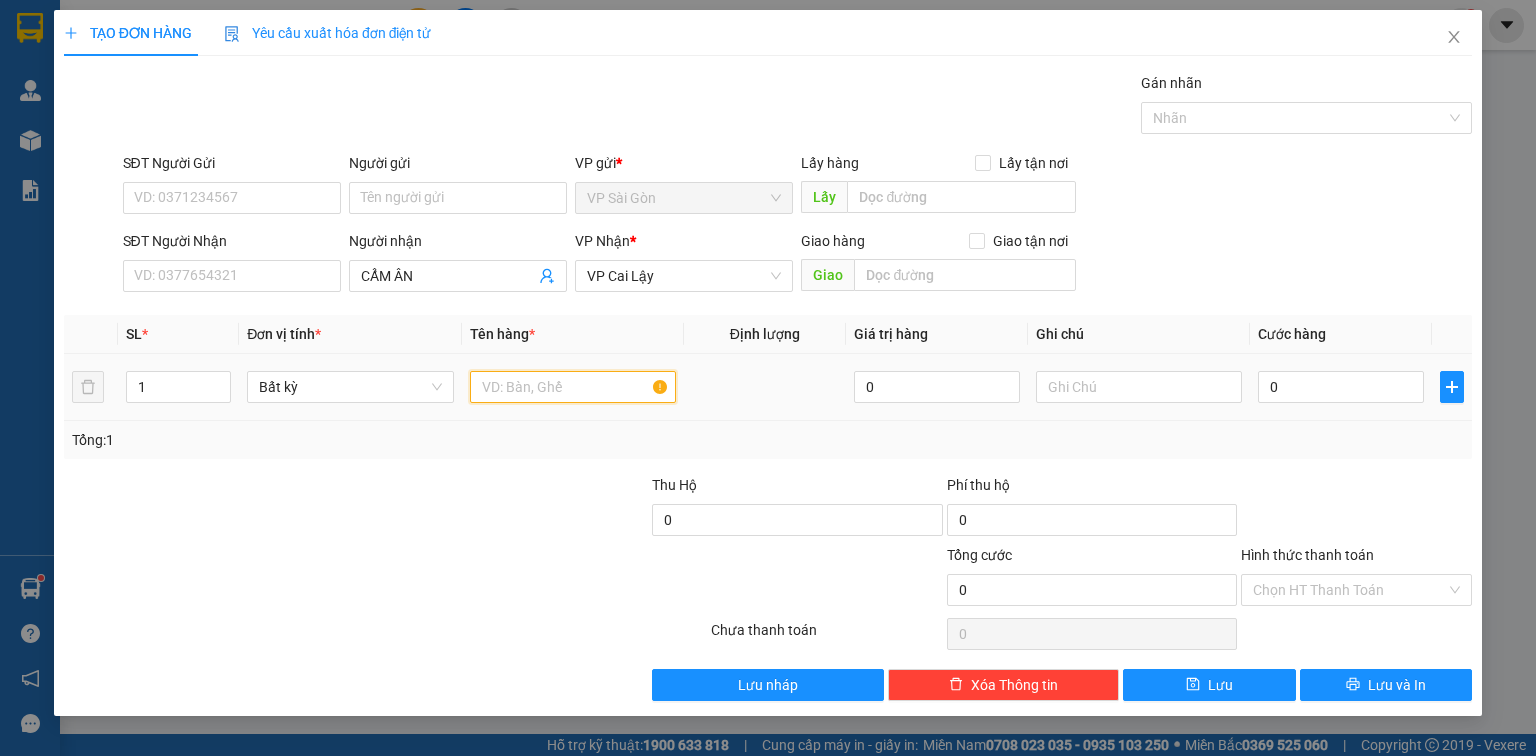click at bounding box center [573, 387] 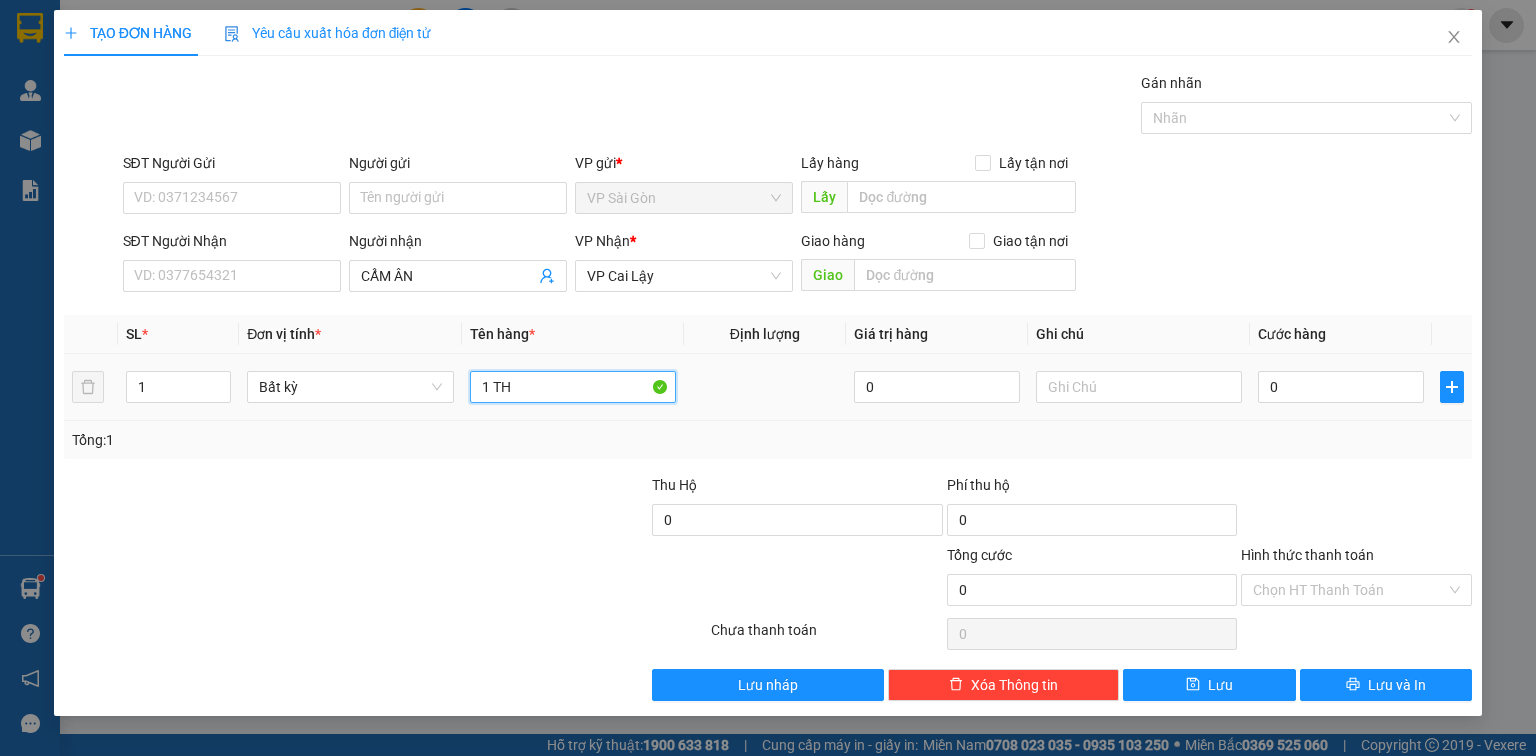 paste on "ÙNG" 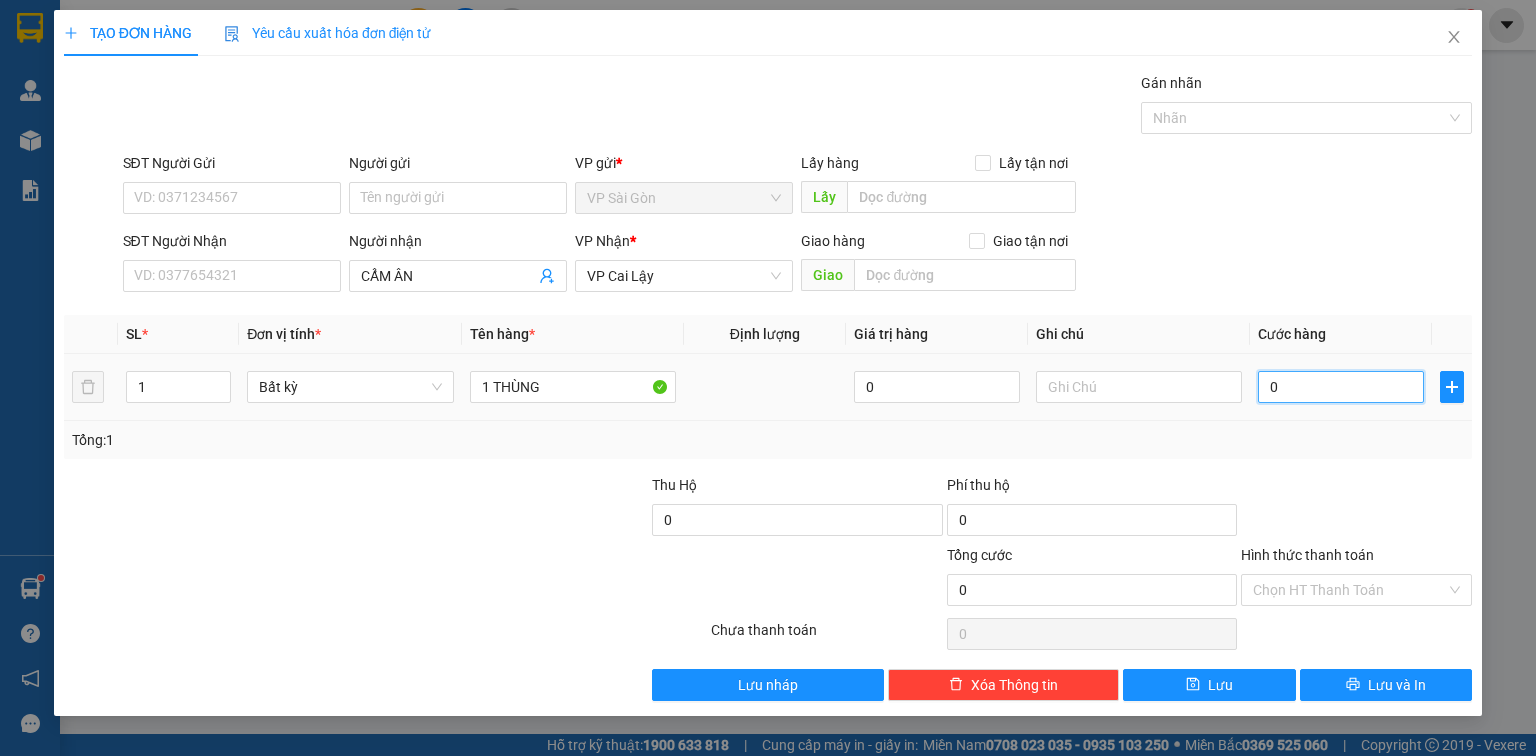 click on "0" at bounding box center (1341, 387) 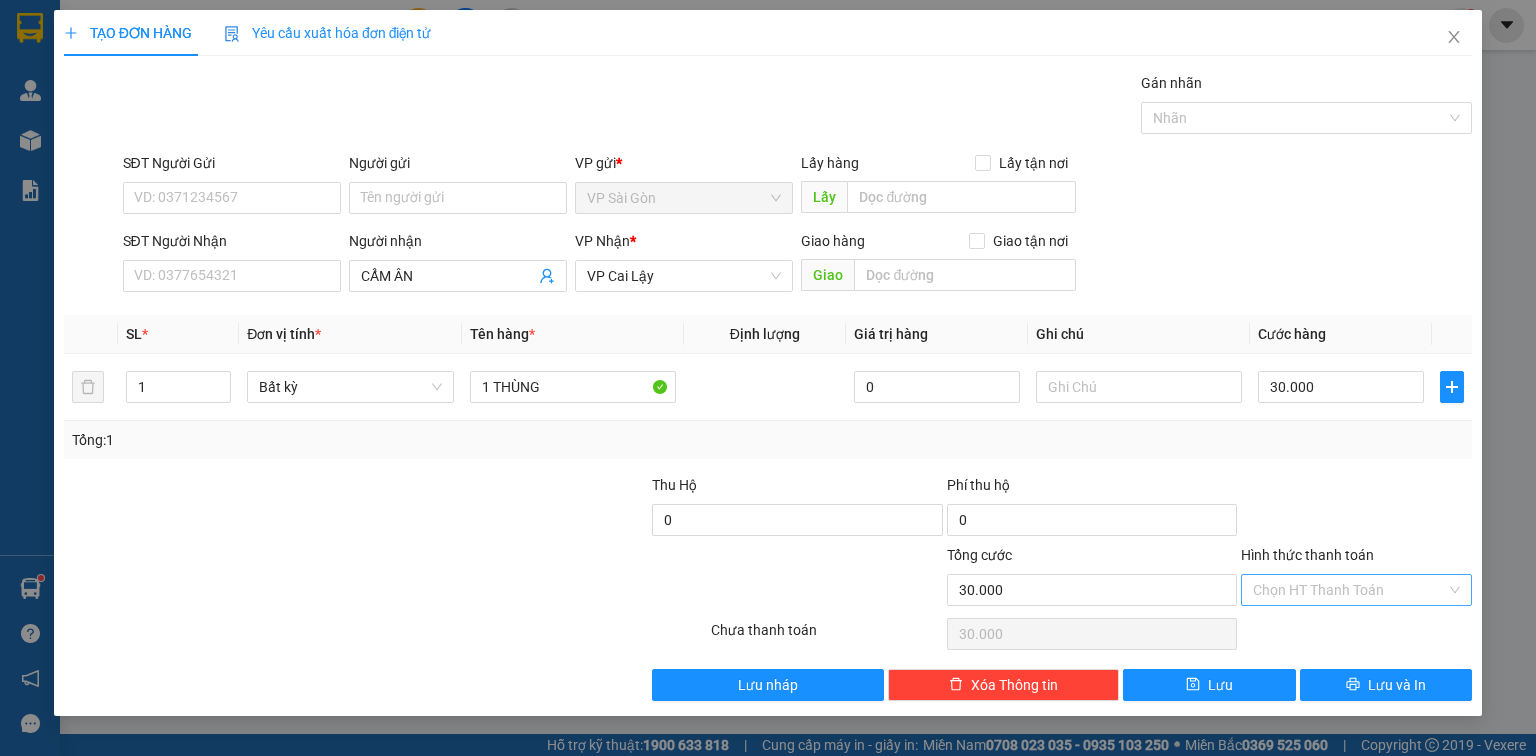 click on "Hình thức thanh toán" at bounding box center [1349, 590] 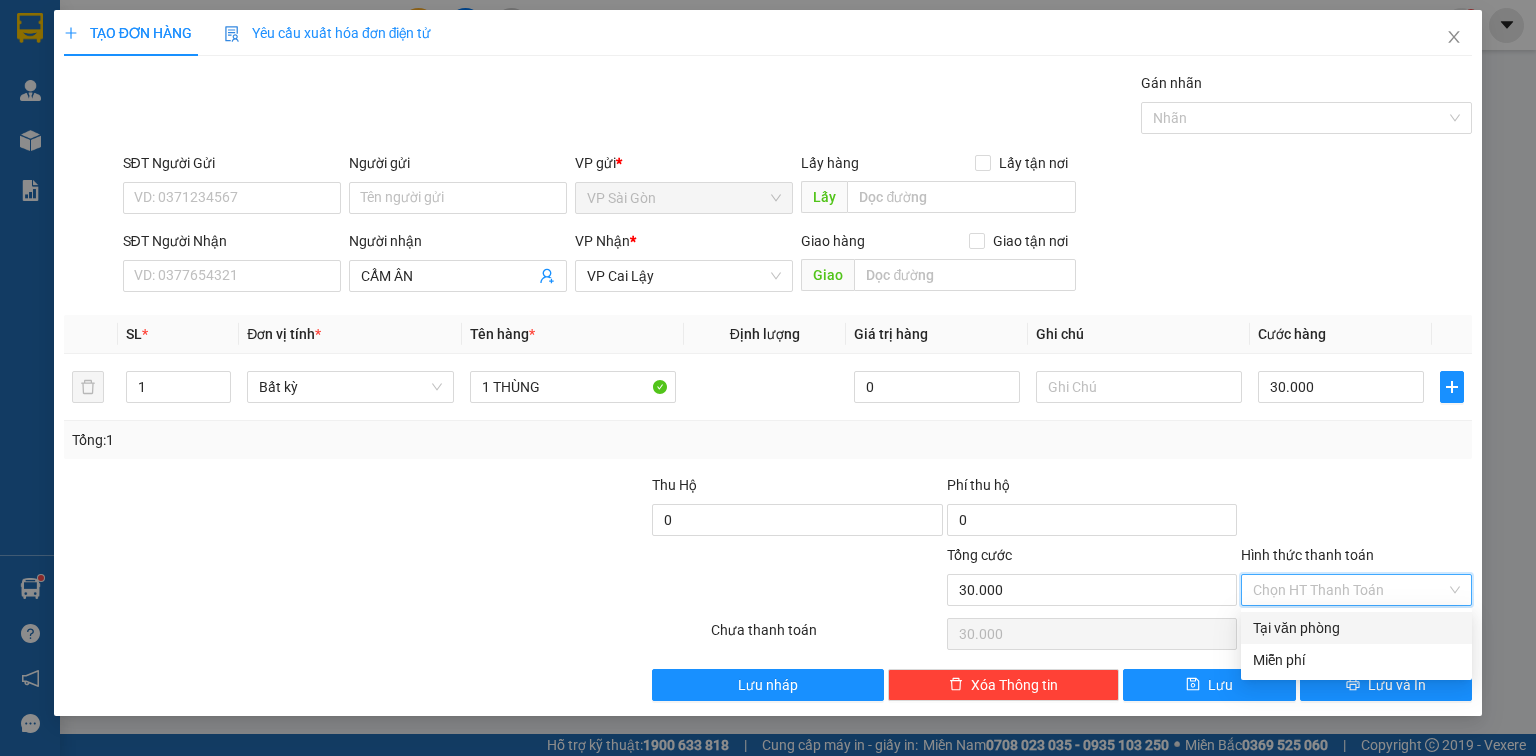 click on "Tại văn phòng" at bounding box center [1356, 628] 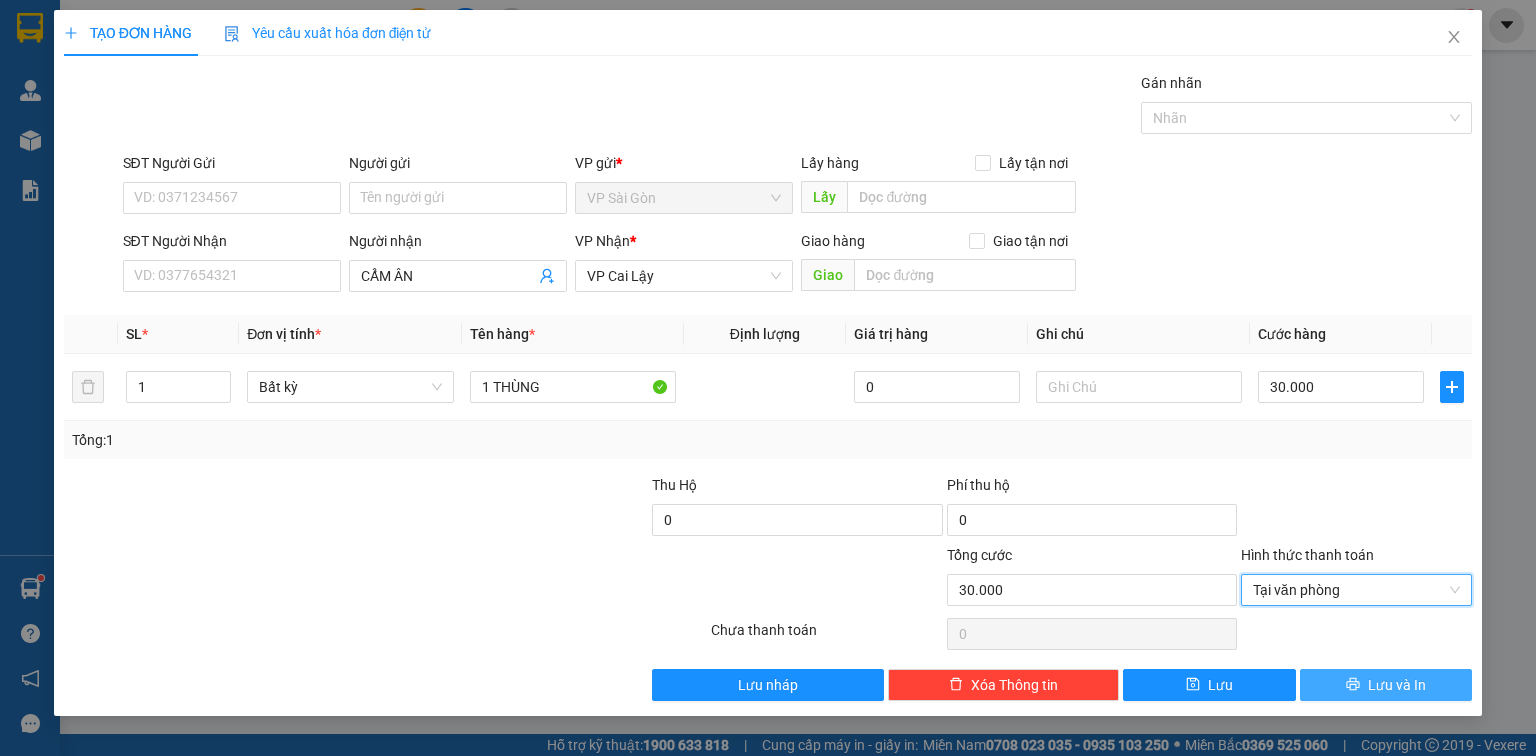 click on "Lưu và In" at bounding box center (1397, 685) 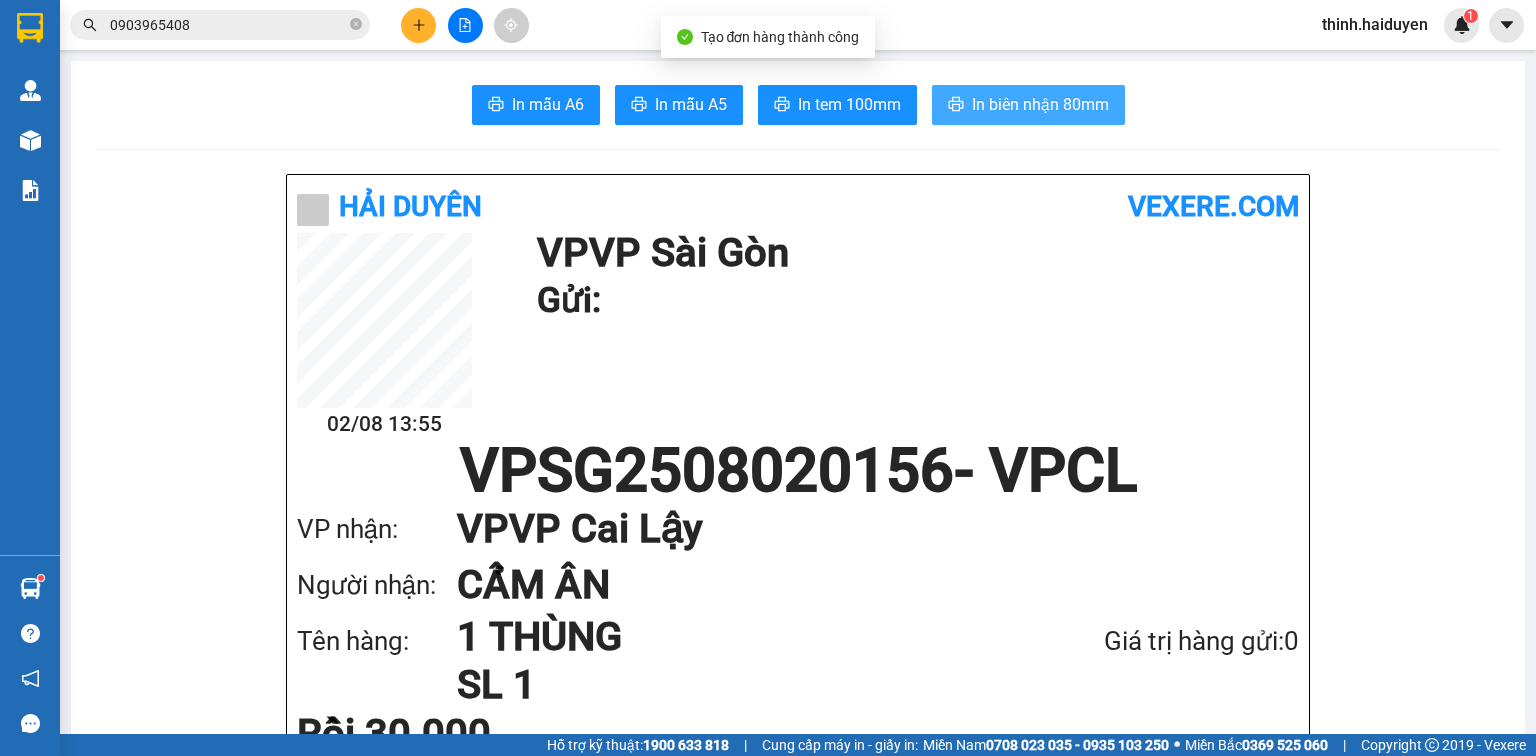 click on "In biên nhận 80mm" at bounding box center [1040, 104] 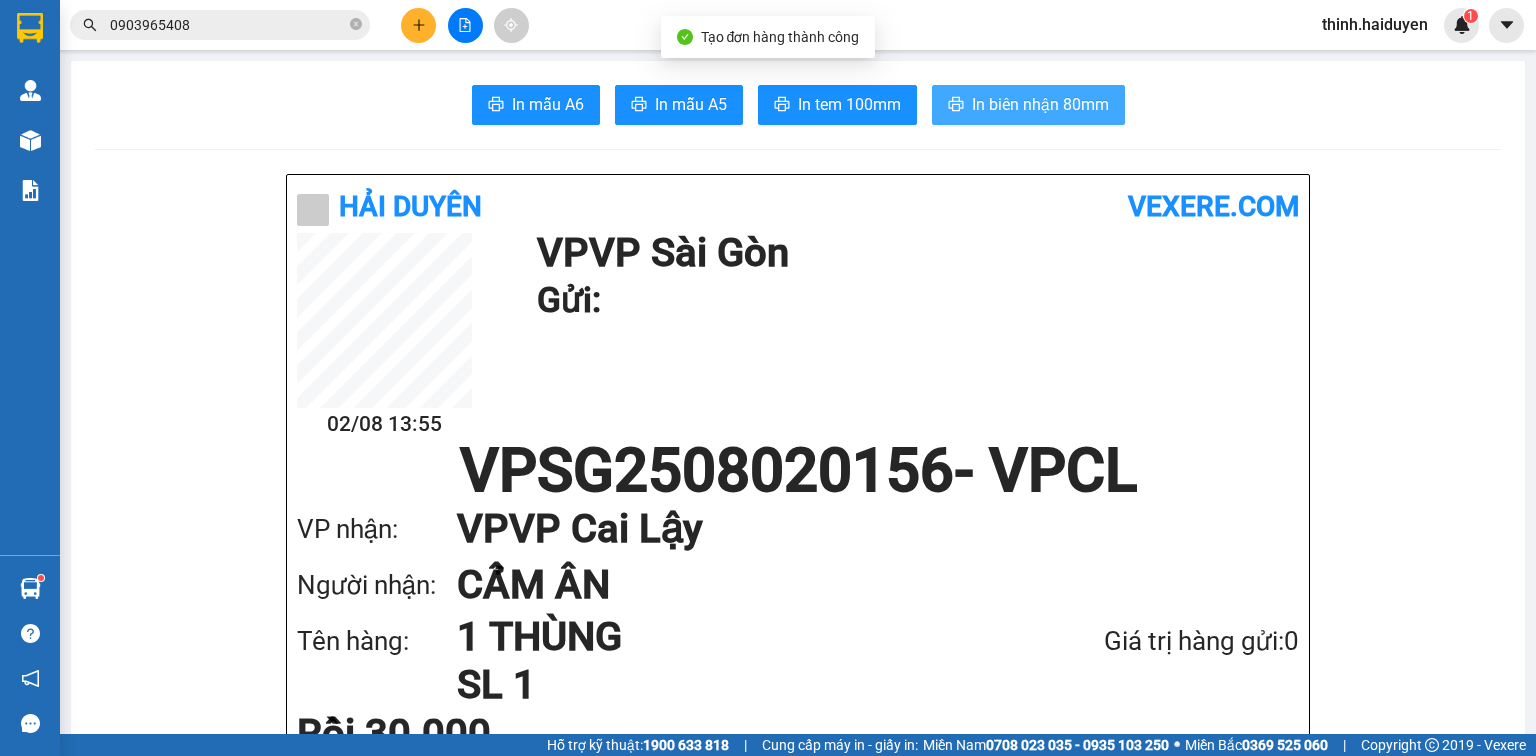 scroll, scrollTop: 0, scrollLeft: 0, axis: both 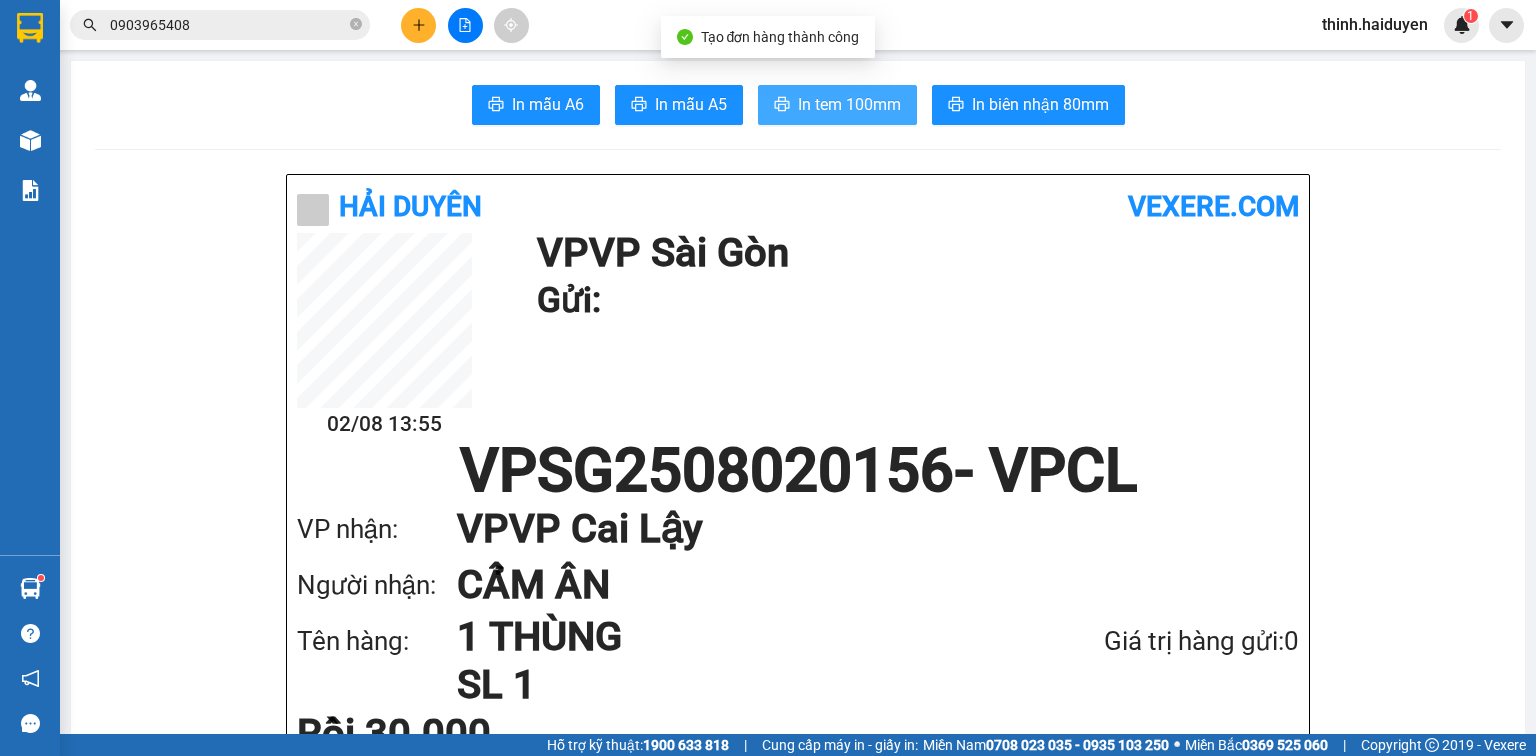 click on "In tem 100mm" at bounding box center [849, 104] 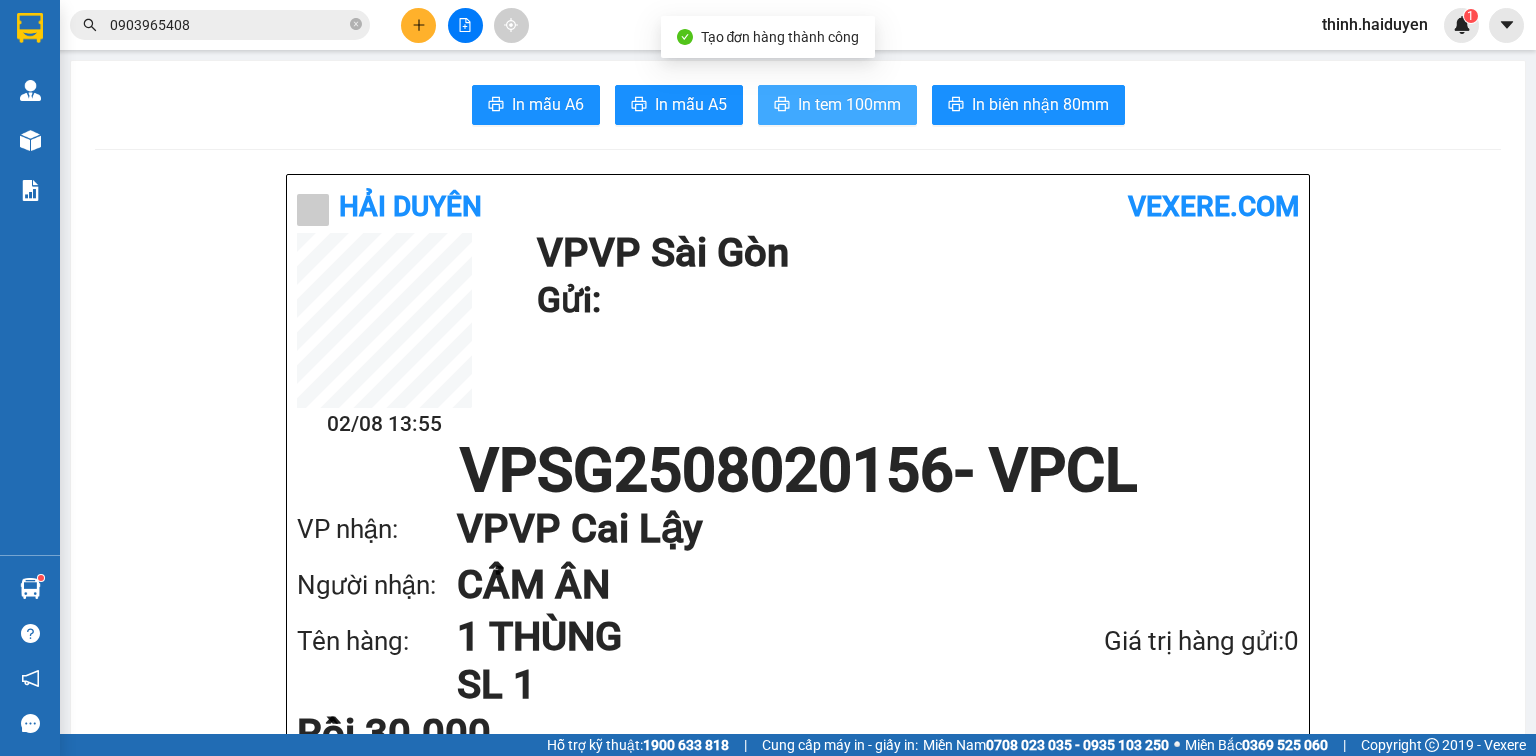 scroll, scrollTop: 0, scrollLeft: 0, axis: both 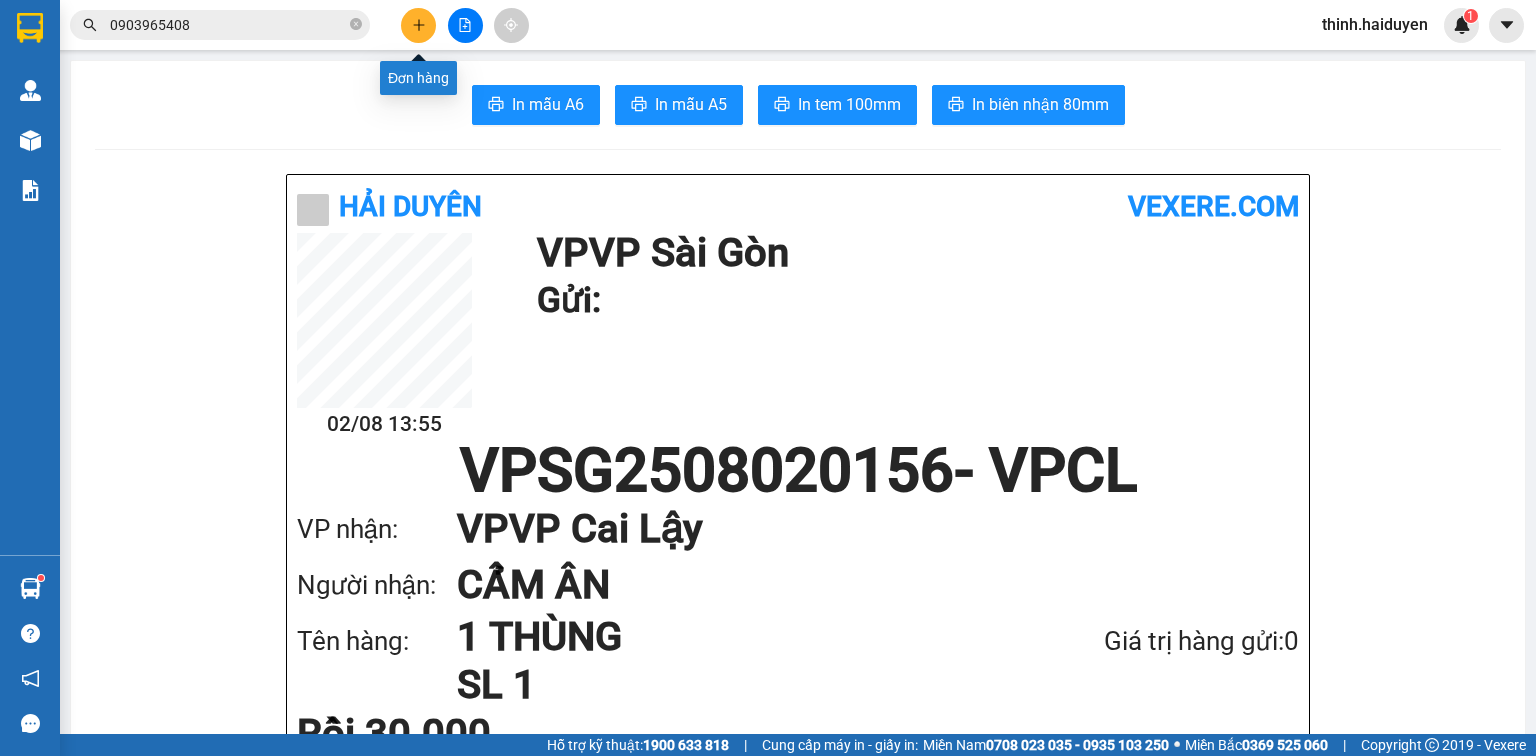 click at bounding box center (418, 25) 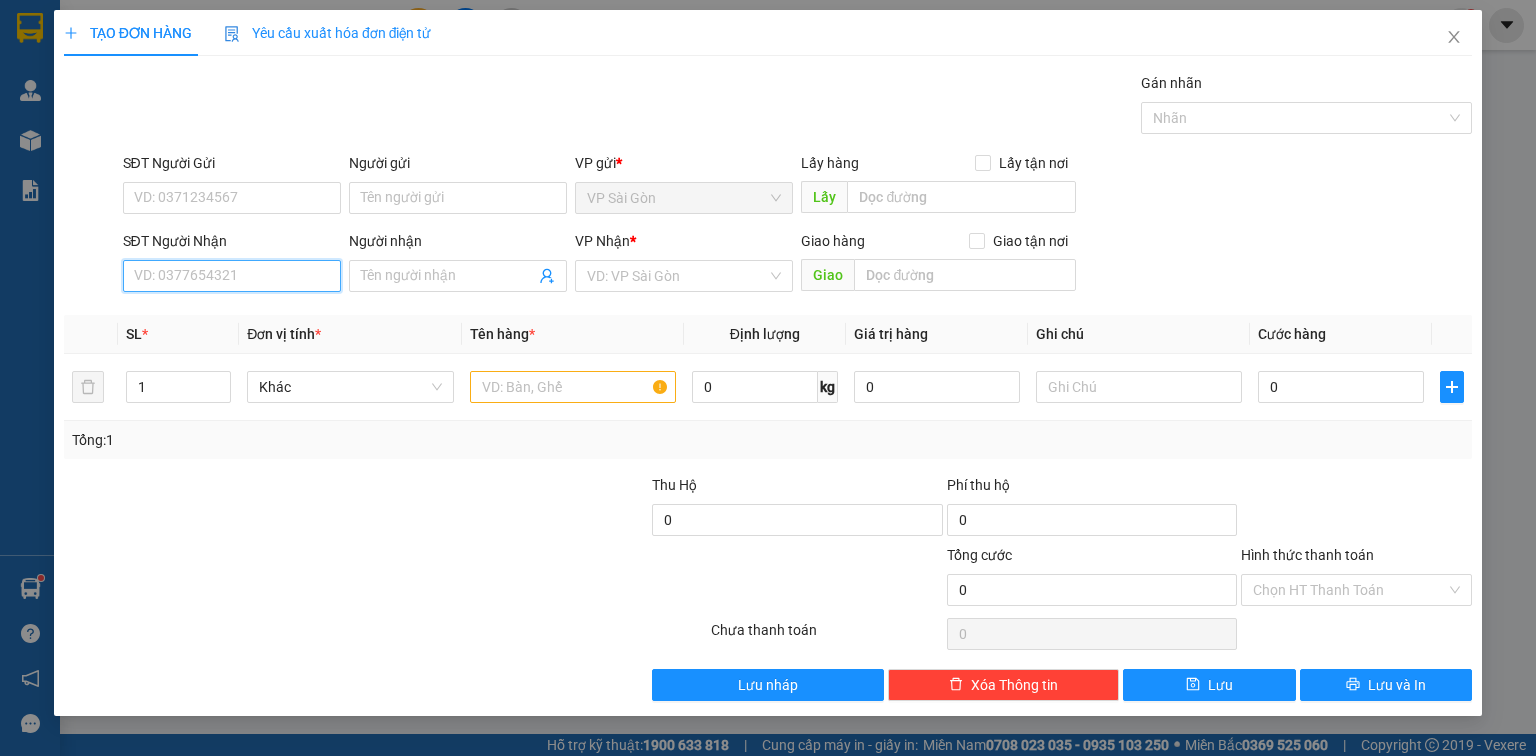 click on "SĐT Người Nhận" at bounding box center (232, 276) 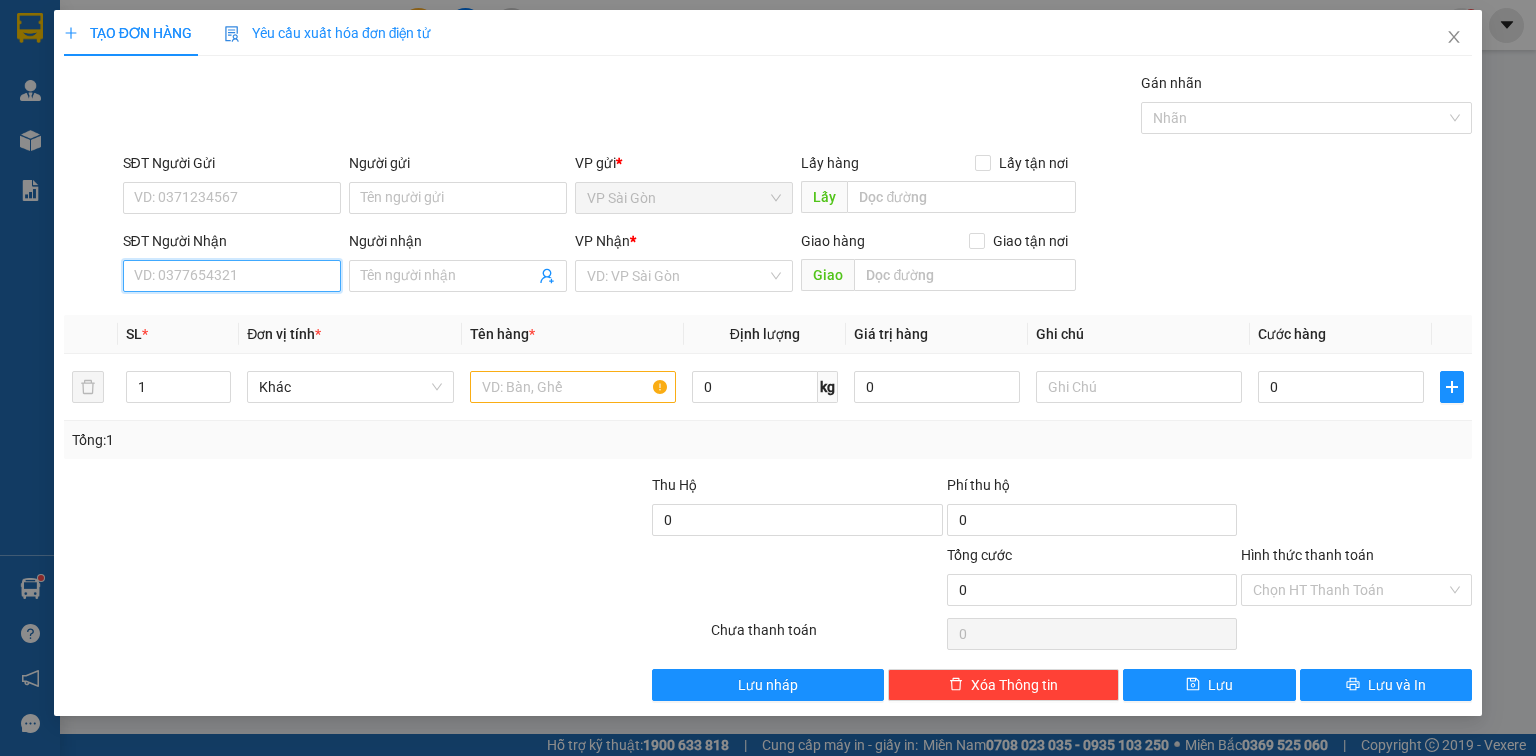 click on "SĐT Người Nhận" at bounding box center [232, 276] 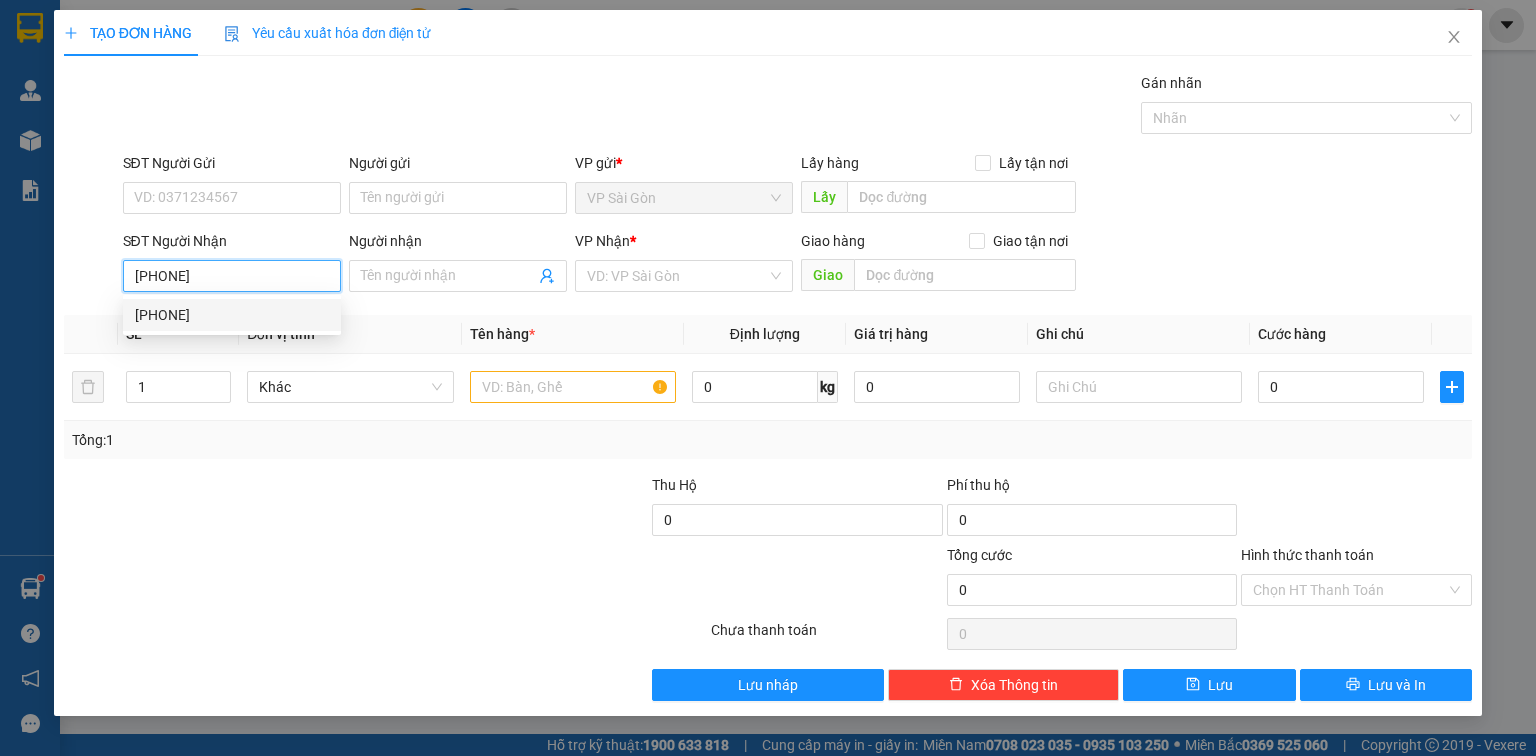 click on "0932753372" at bounding box center [232, 315] 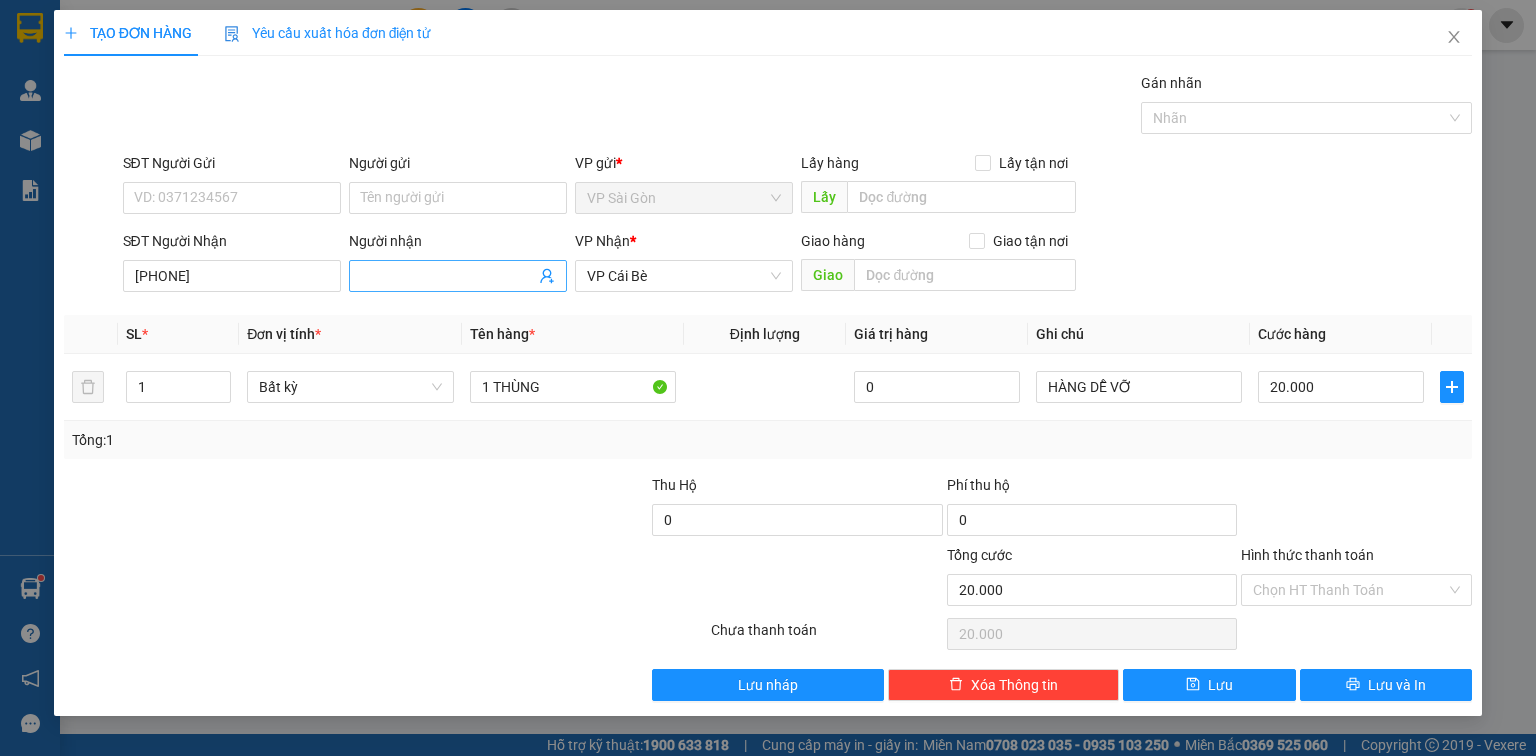 click on "Người nhận" at bounding box center [448, 276] 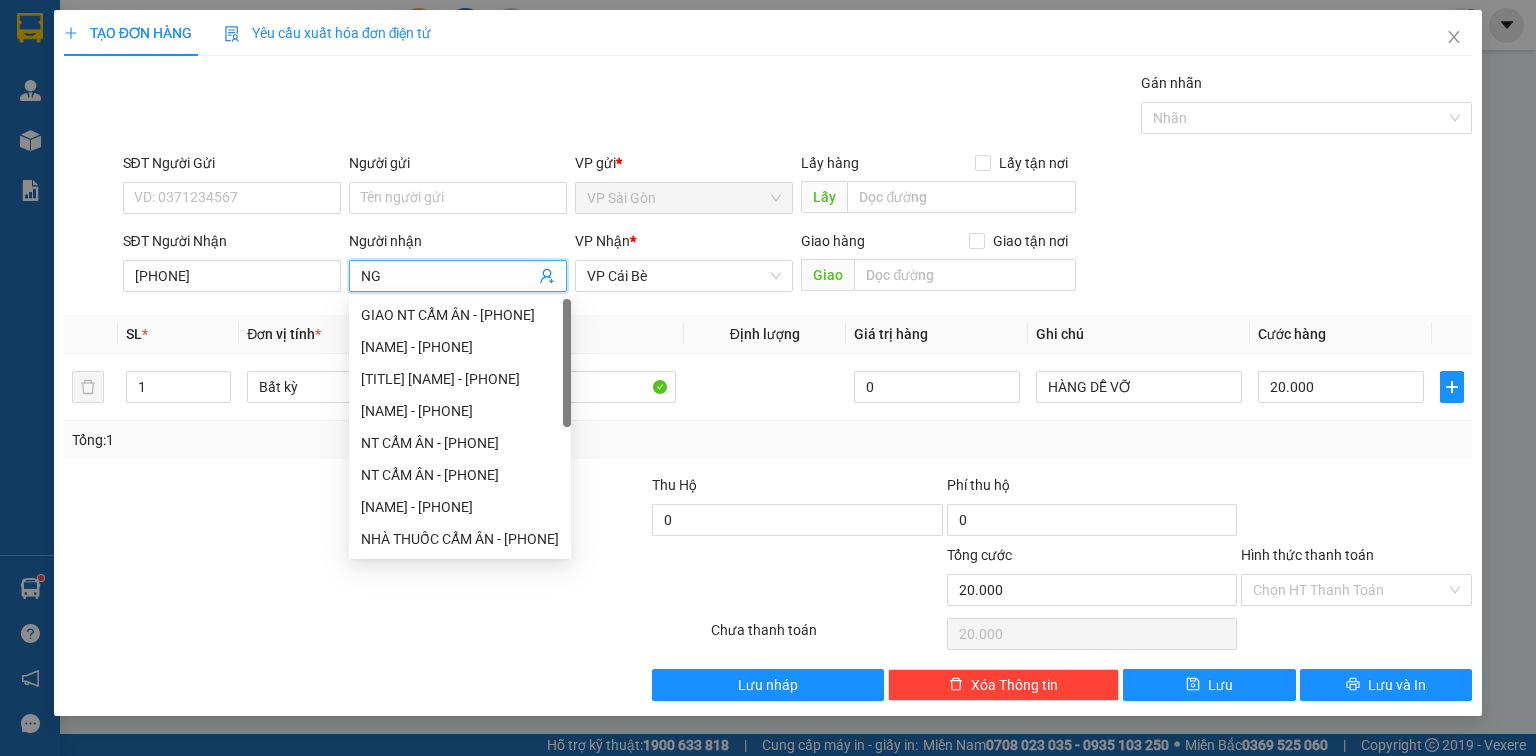 paste on "Ọ" 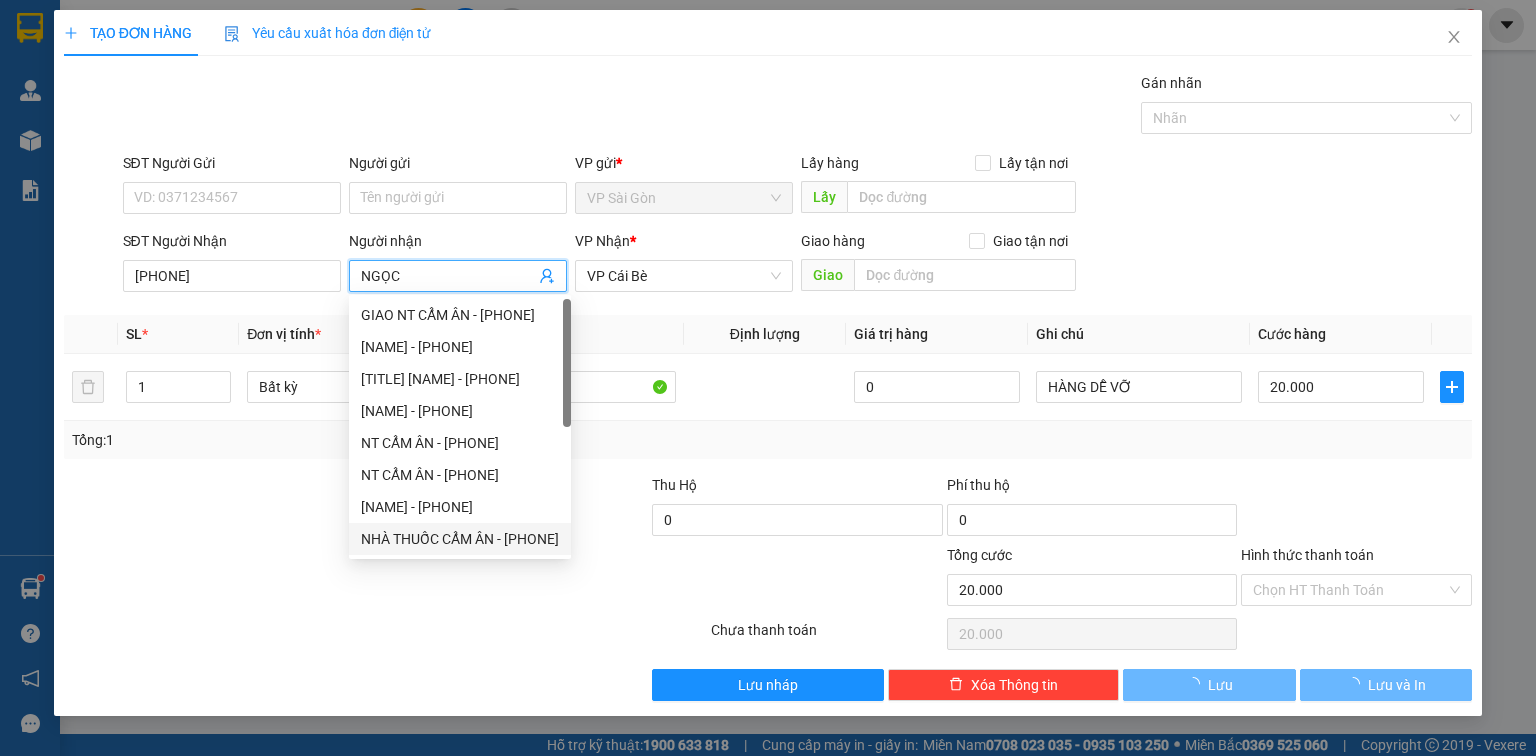 click at bounding box center (385, 634) 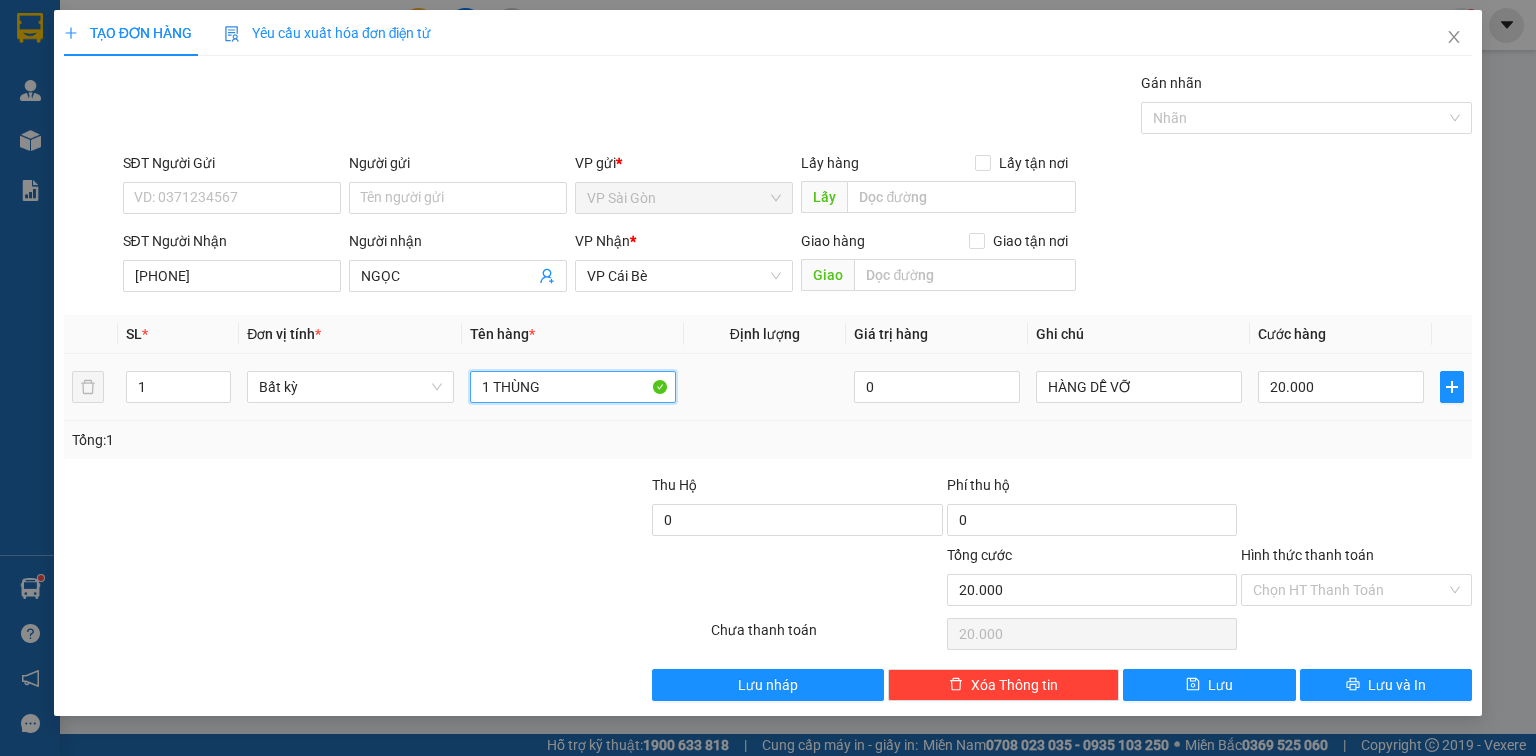 click on "1 THÙNG" at bounding box center [573, 387] 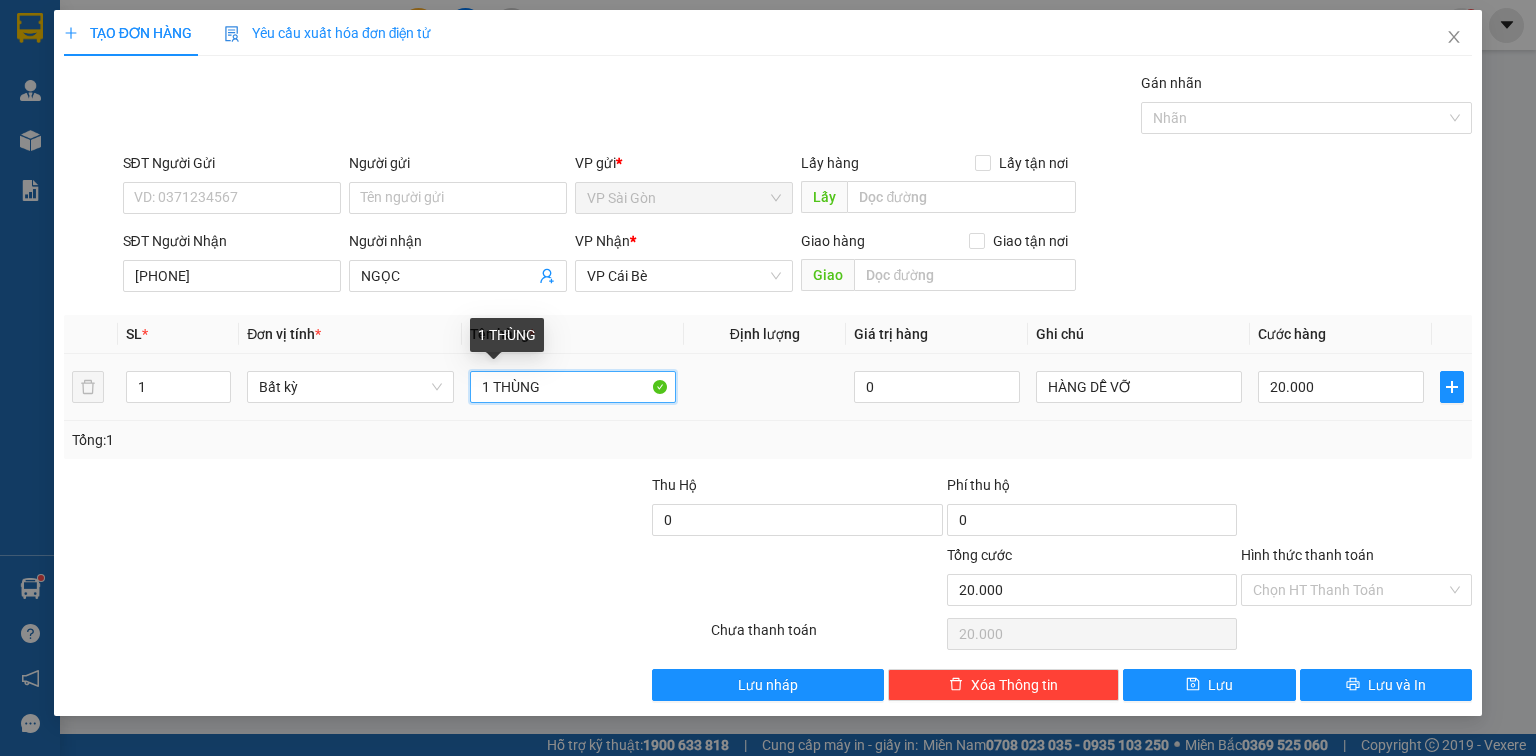 click on "1 THÙNG" at bounding box center [573, 387] 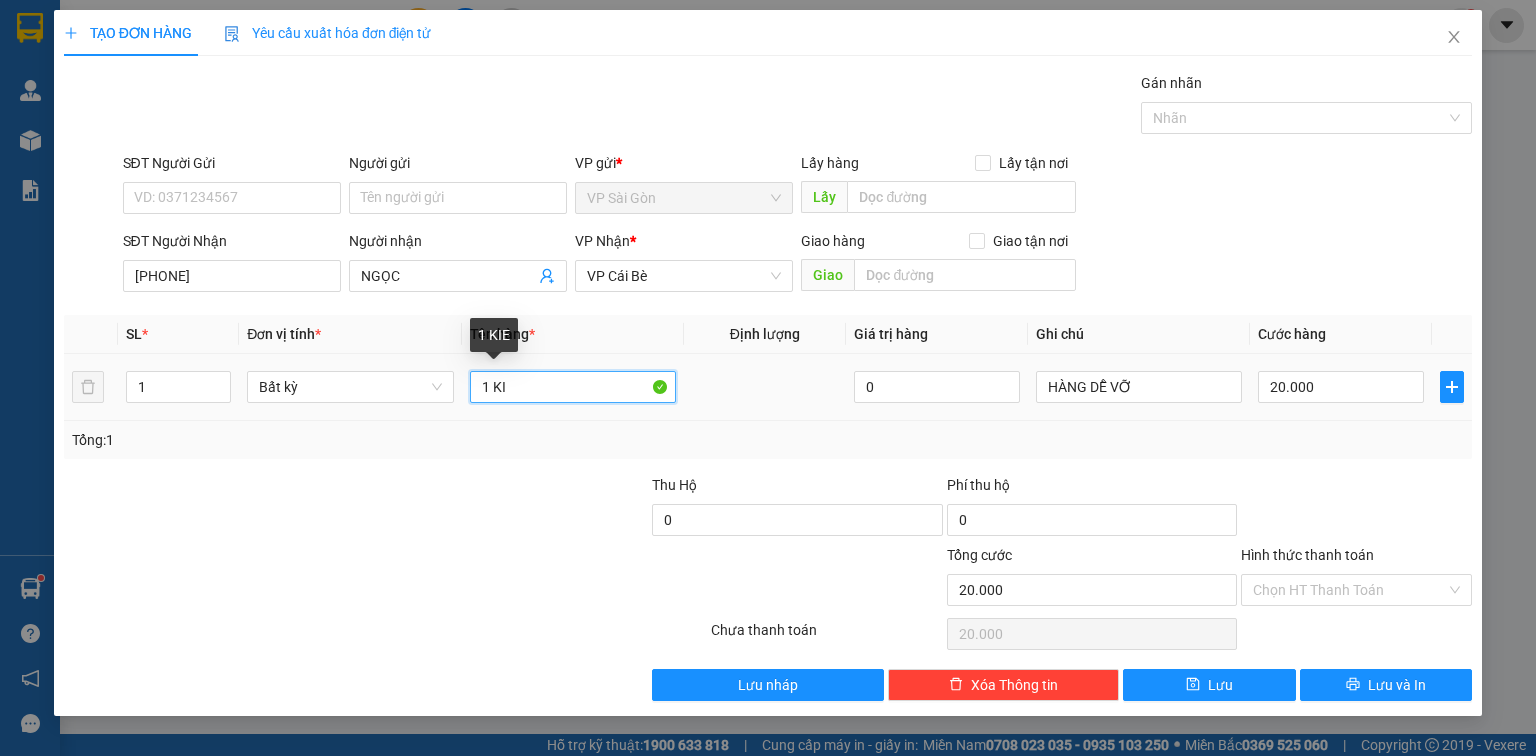 paste on "Ê" 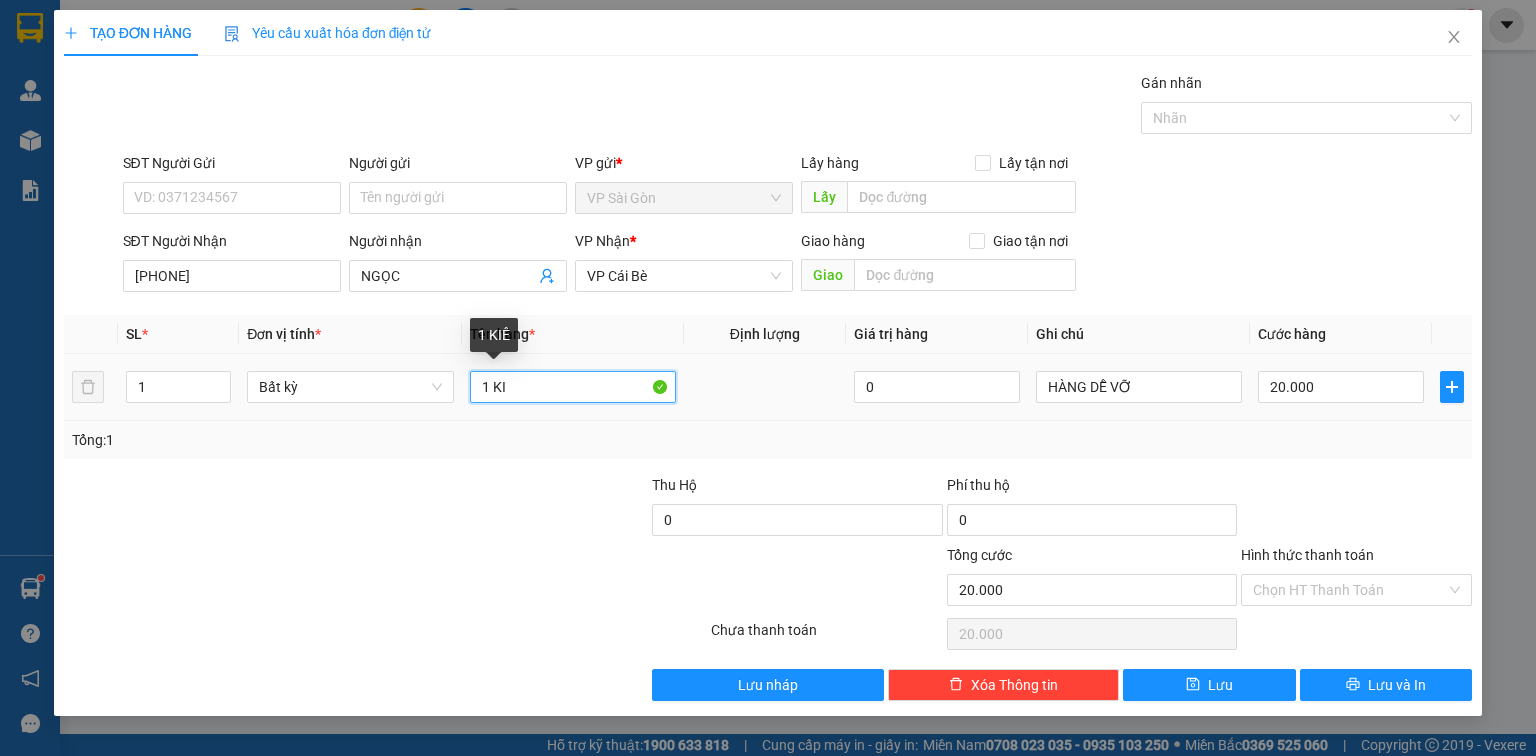 paste on "Ệ" 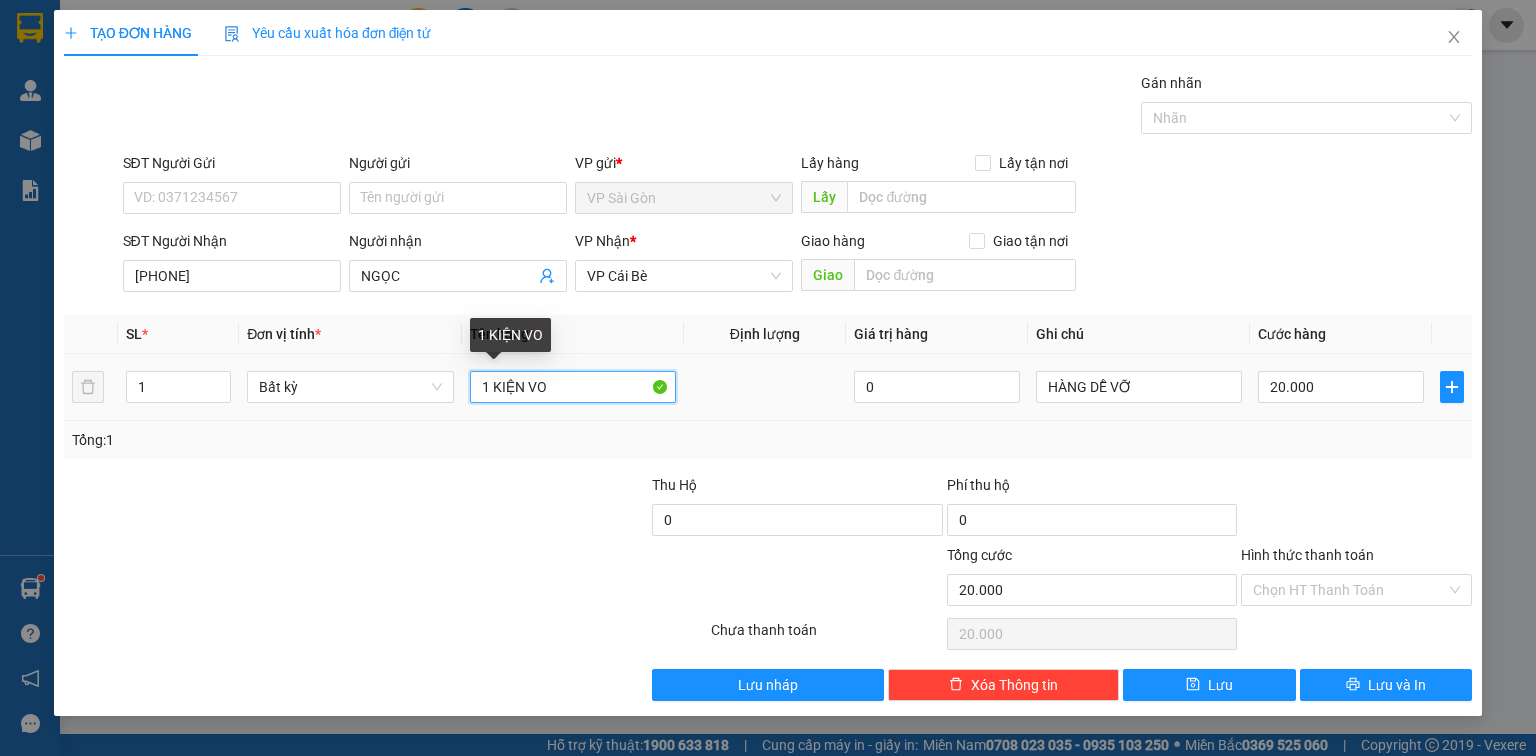 paste on "Ọ" 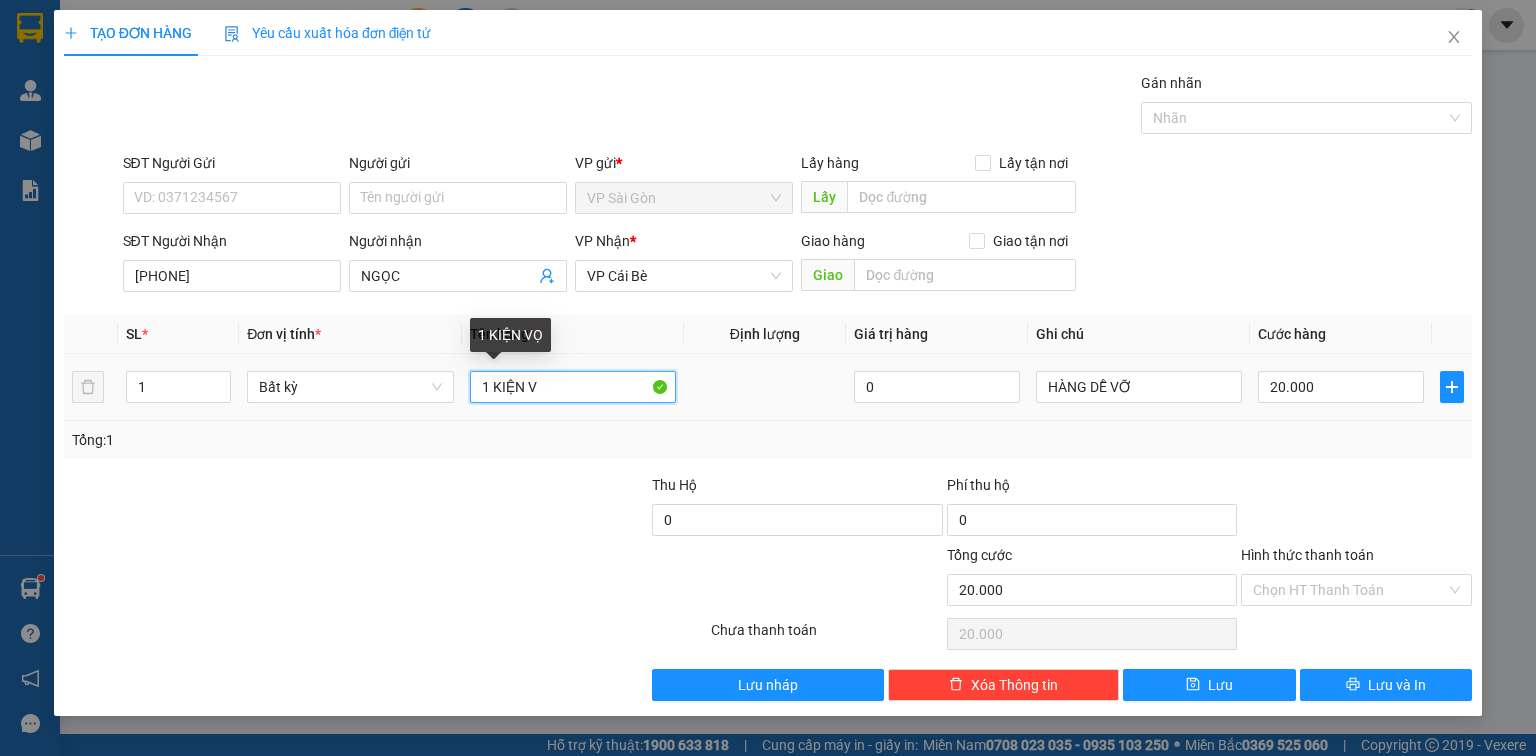 paste on "Ợ" 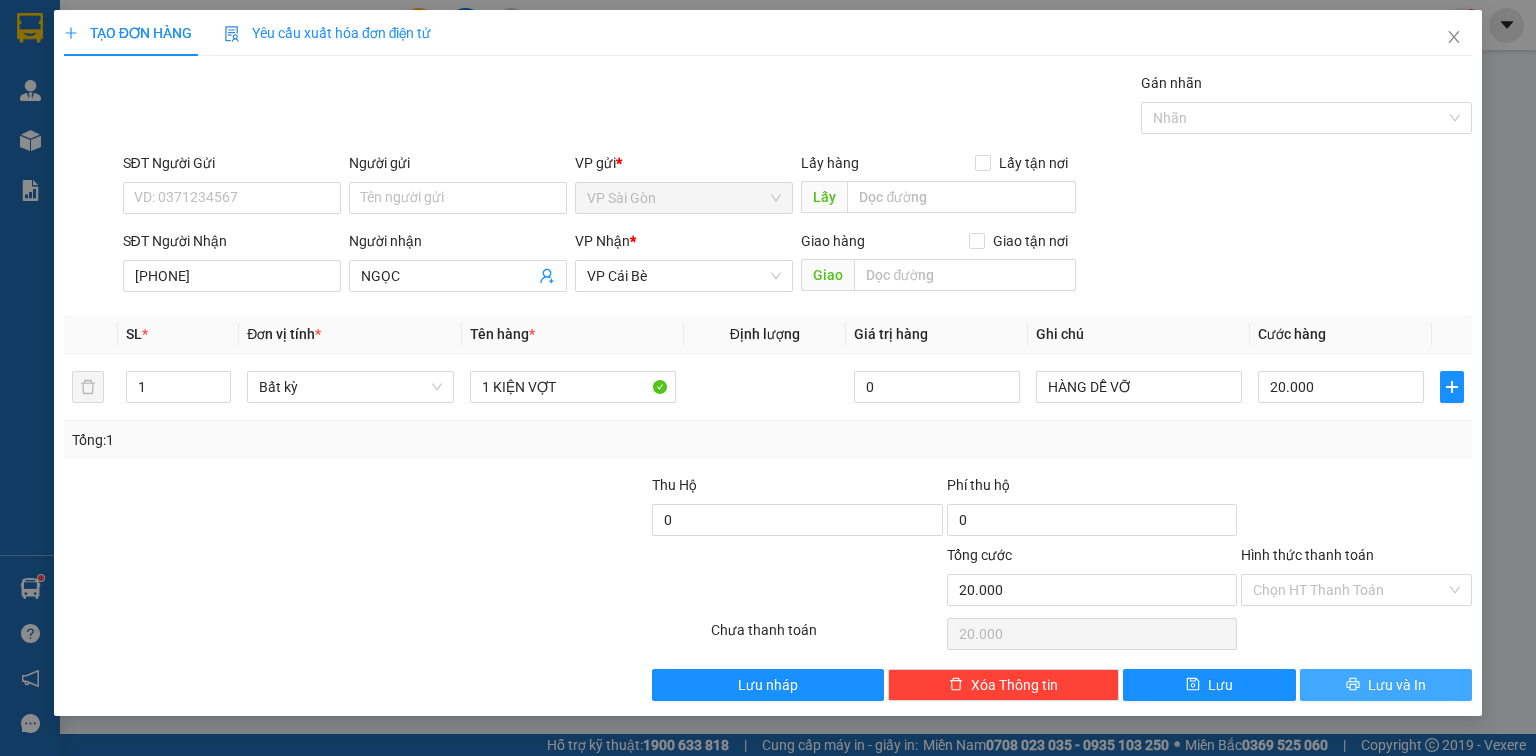 click on "Lưu và In" at bounding box center [1397, 685] 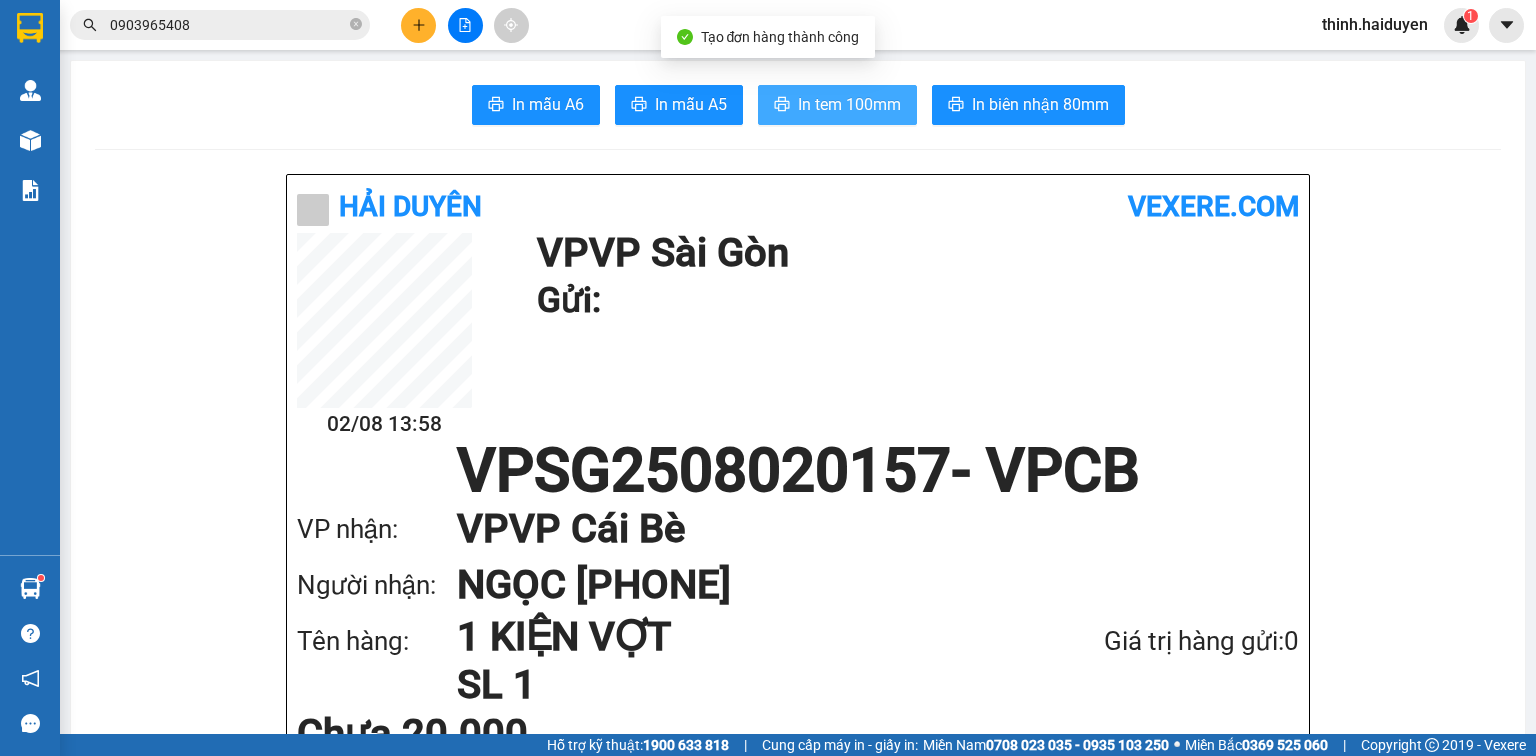 drag, startPoint x: 876, startPoint y: 102, endPoint x: 876, endPoint y: 130, distance: 28 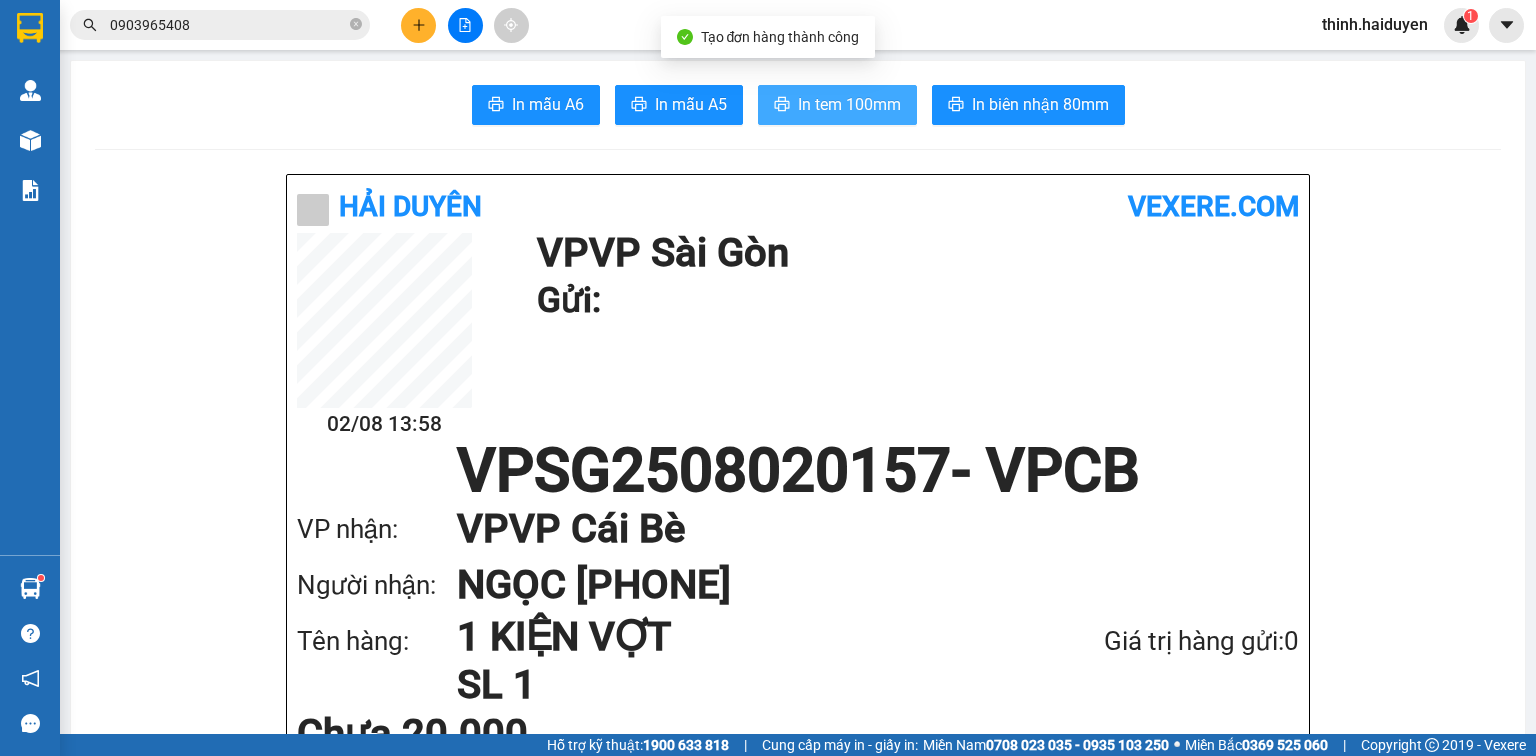 scroll, scrollTop: 0, scrollLeft: 0, axis: both 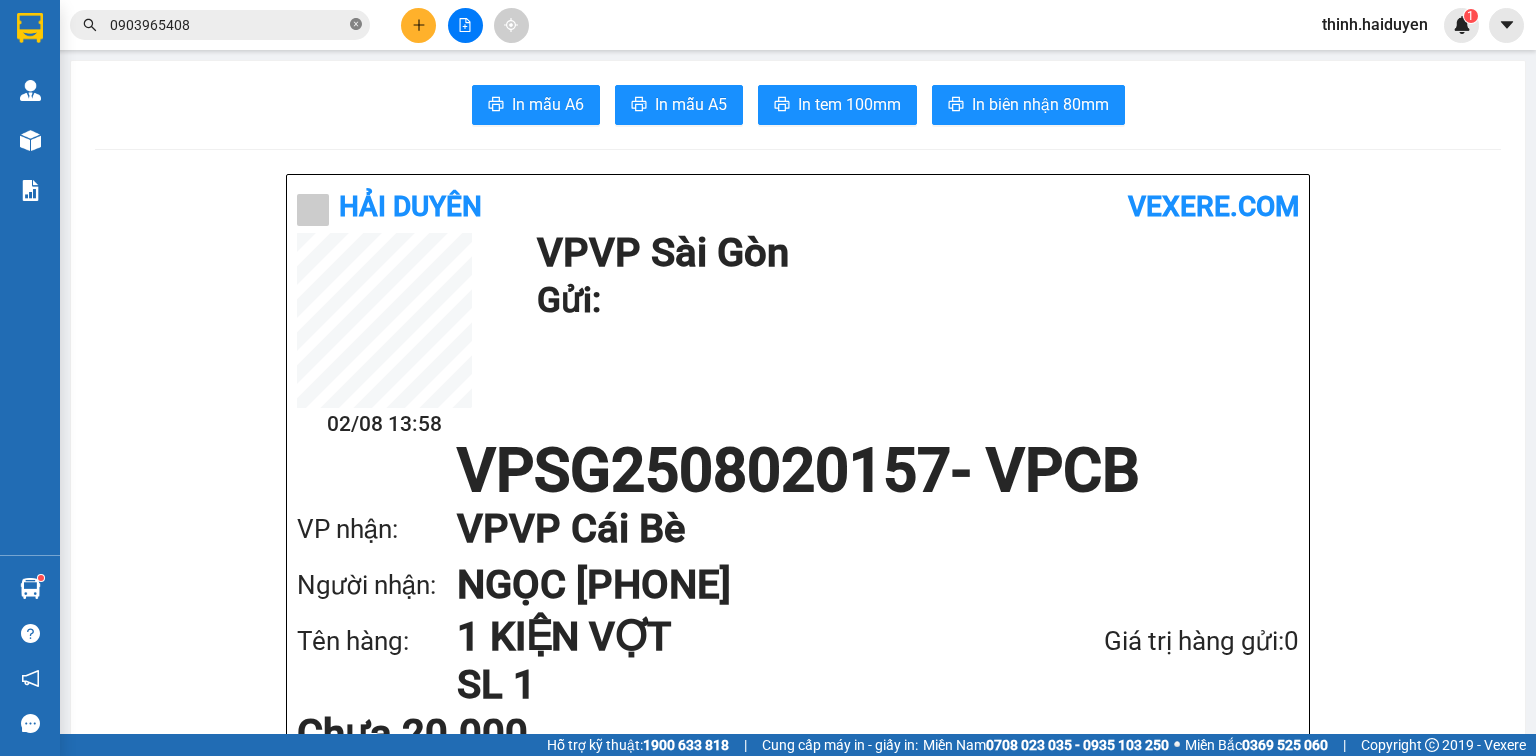 click at bounding box center (356, 25) 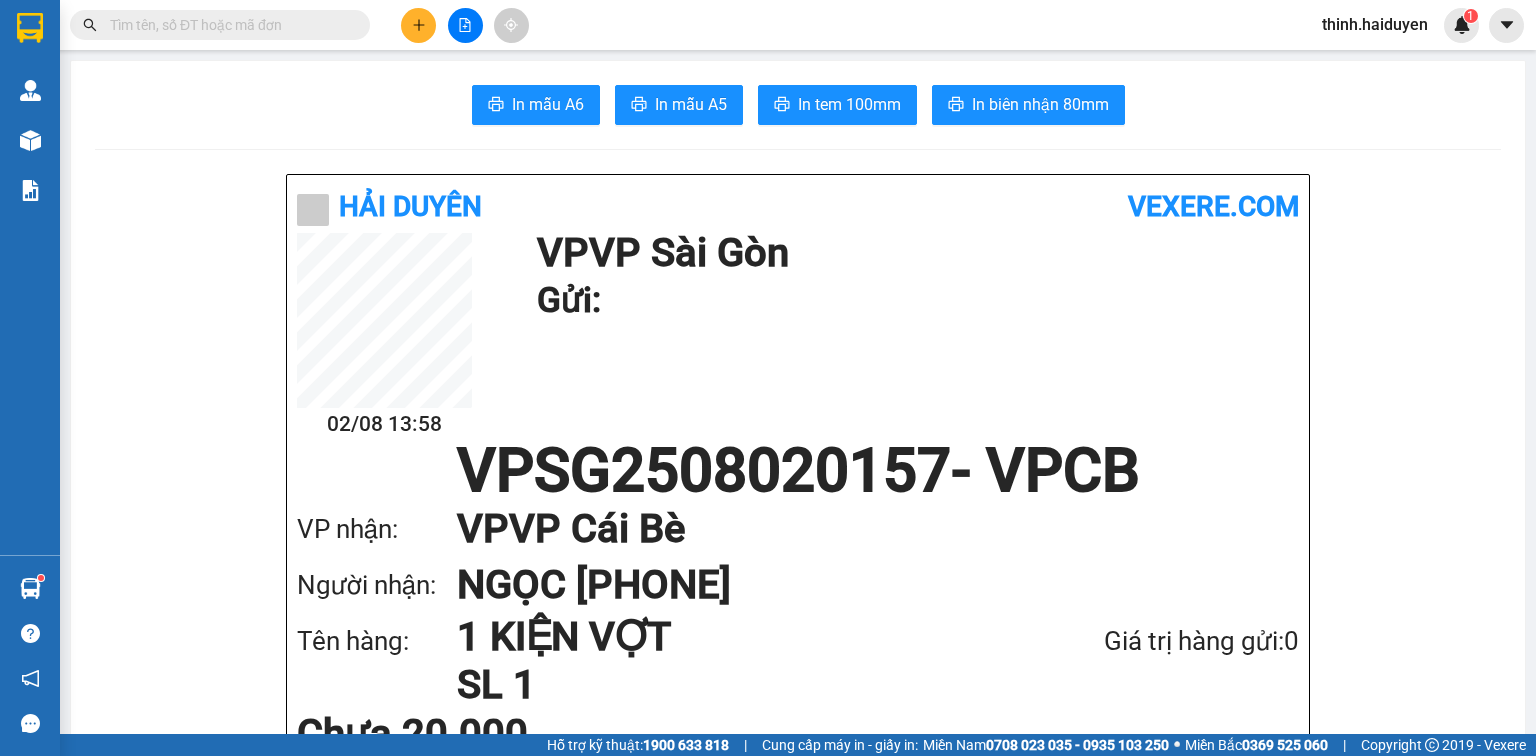 click at bounding box center (228, 25) 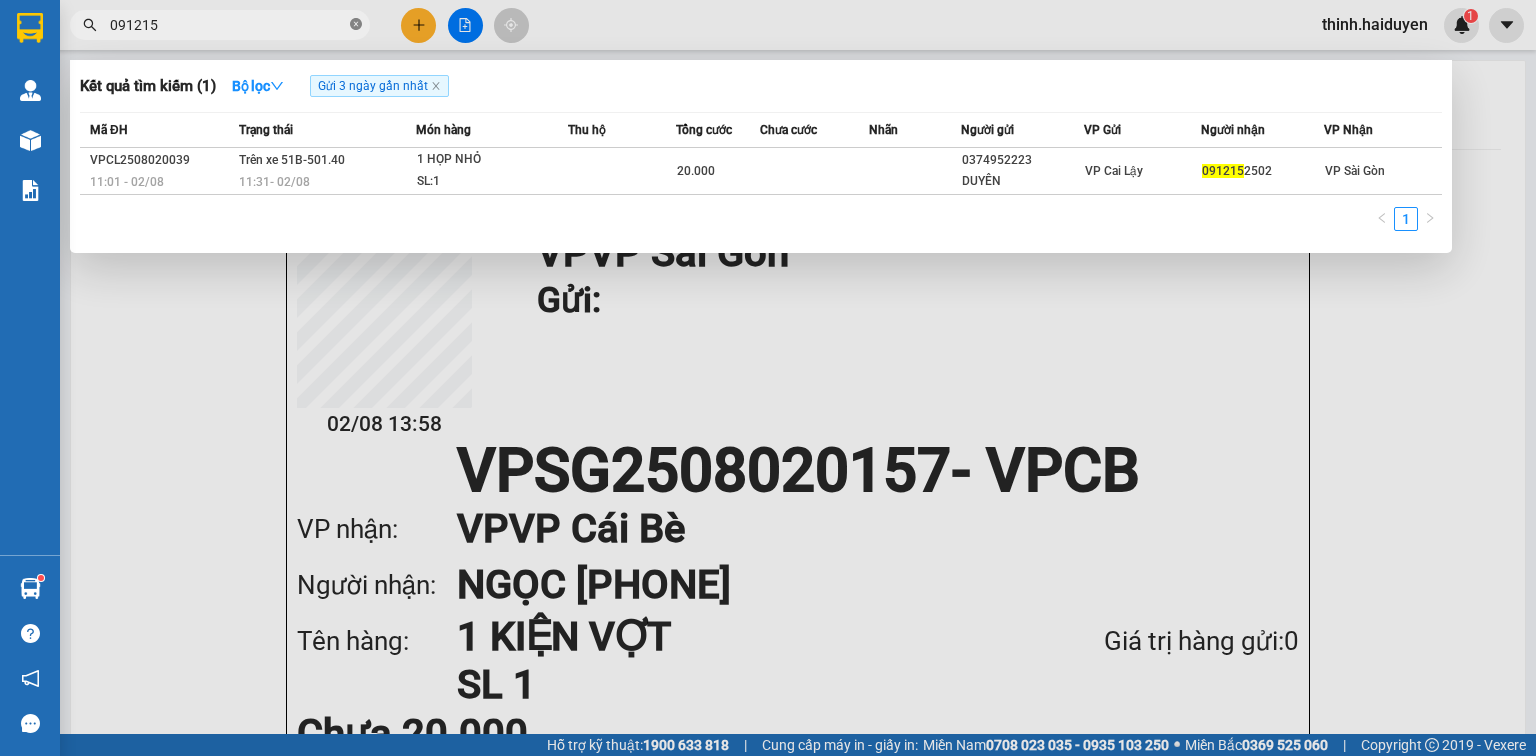 click at bounding box center (356, 25) 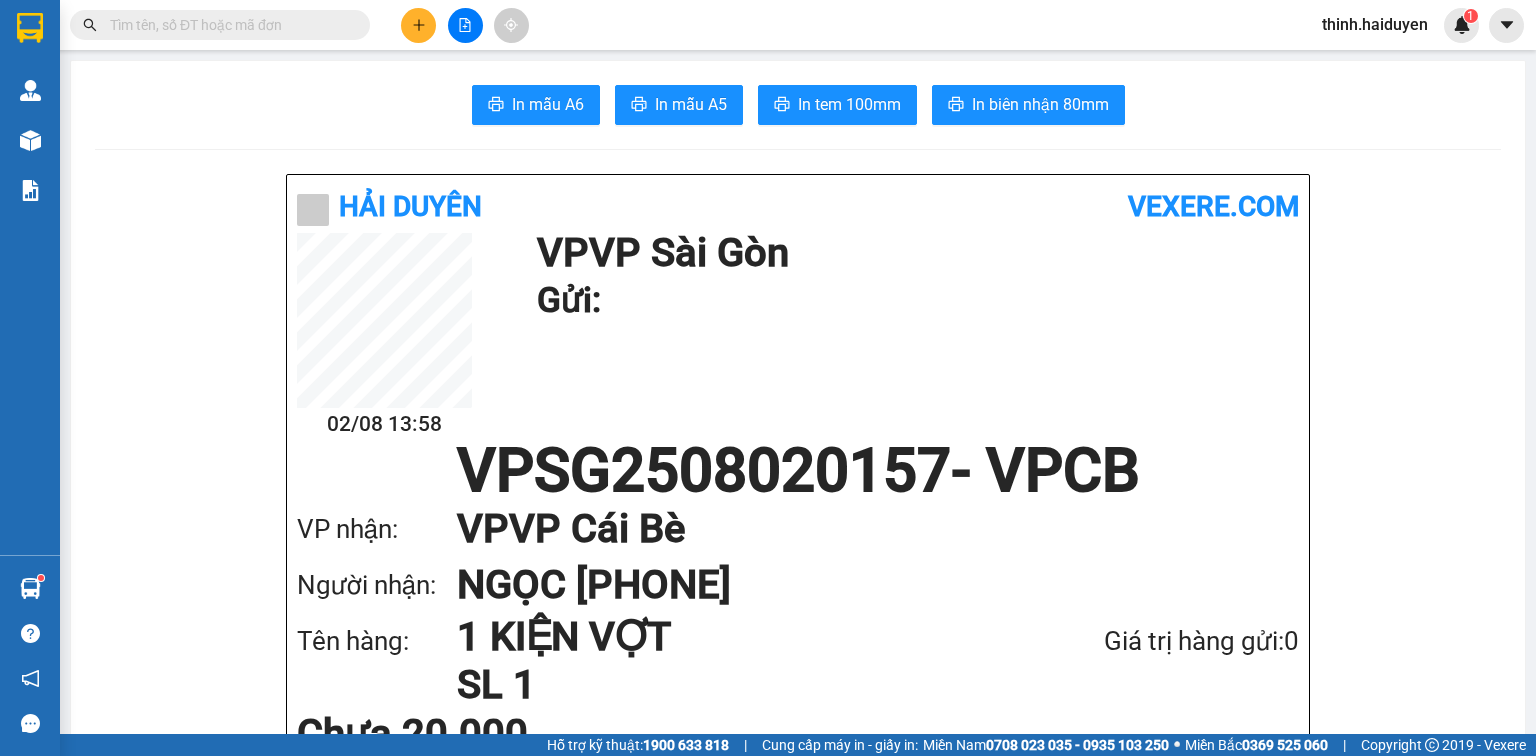 click at bounding box center (228, 25) 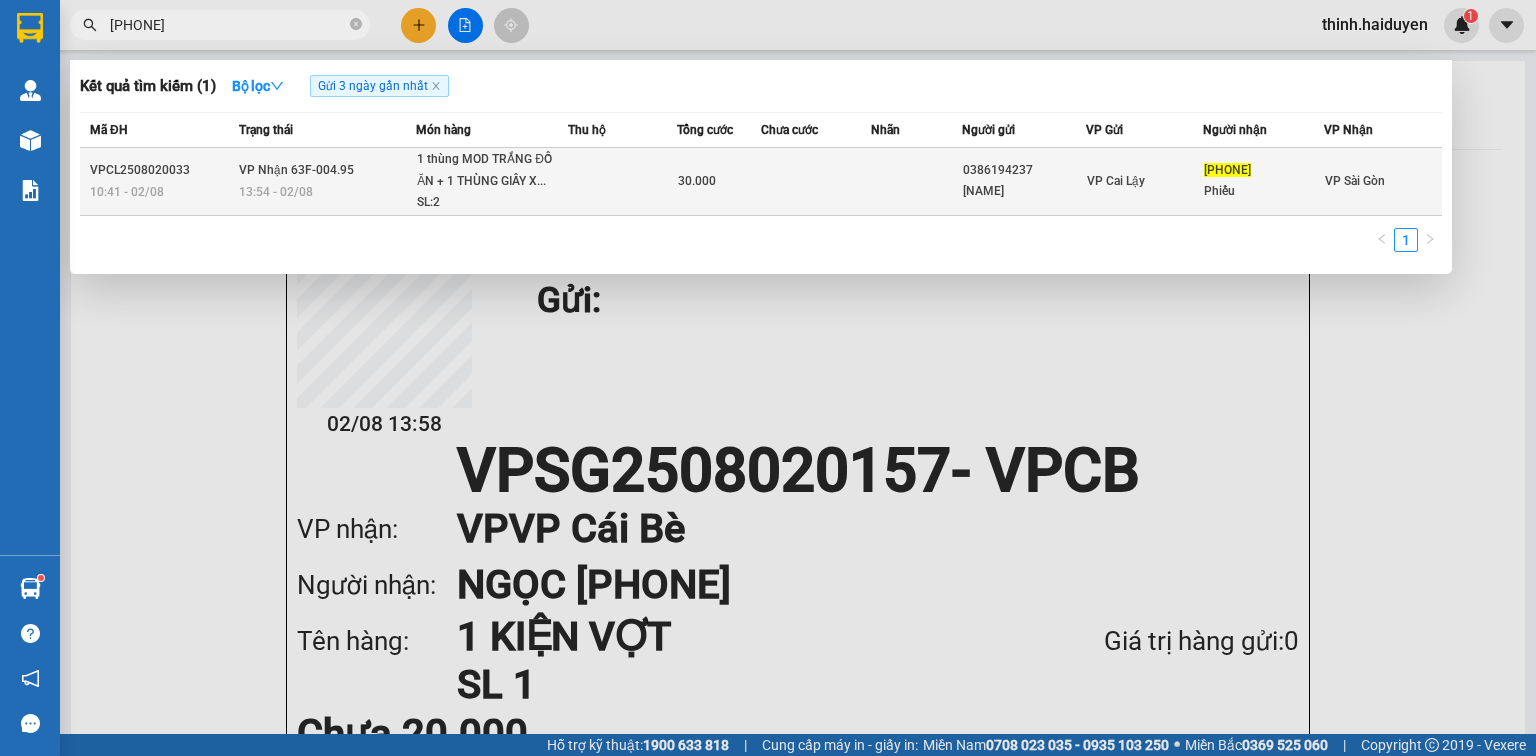 click on "1 thùng MOD TRẮNG ĐỒ ĂN + 1 THÙNG GIẤY X..." at bounding box center (492, 170) 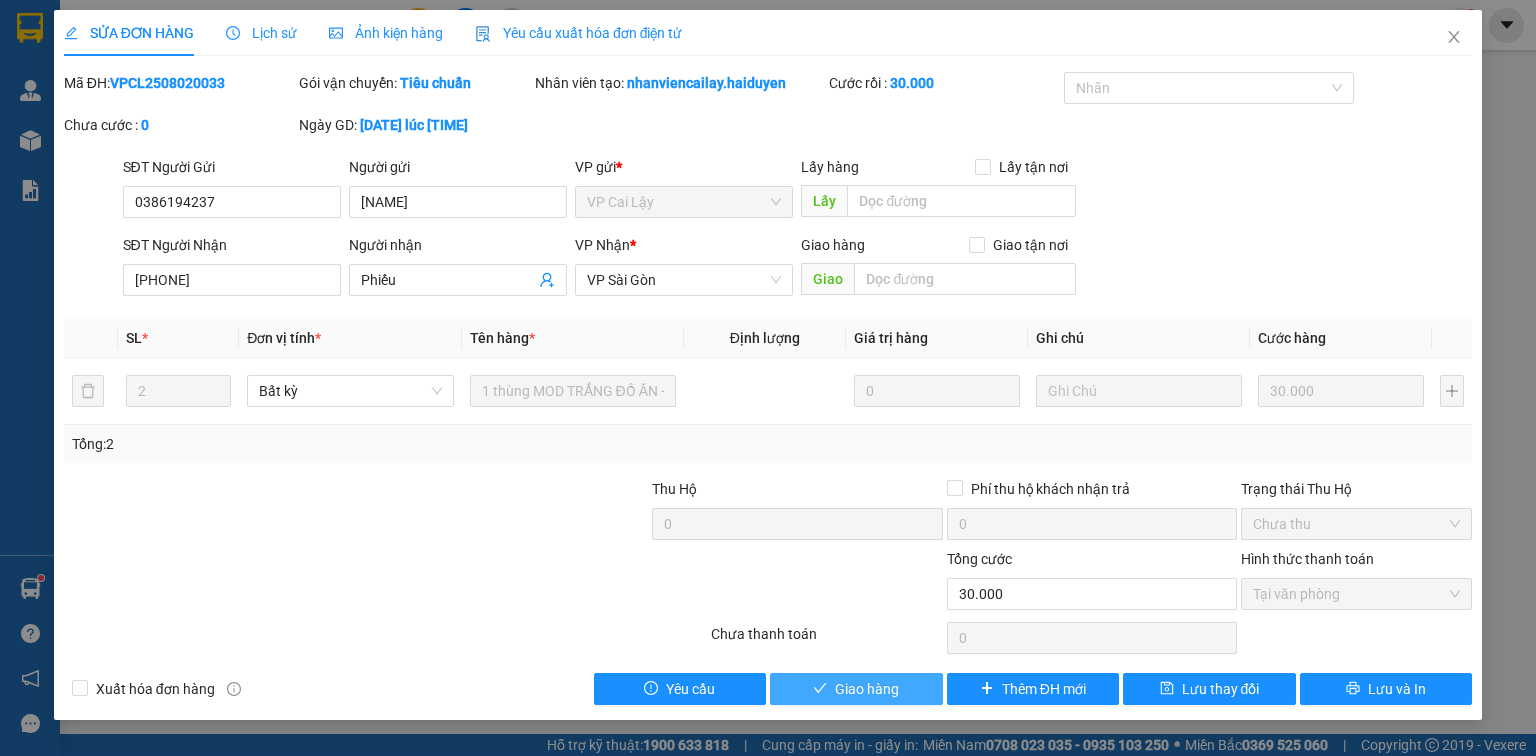 click on "Giao hàng" at bounding box center (867, 689) 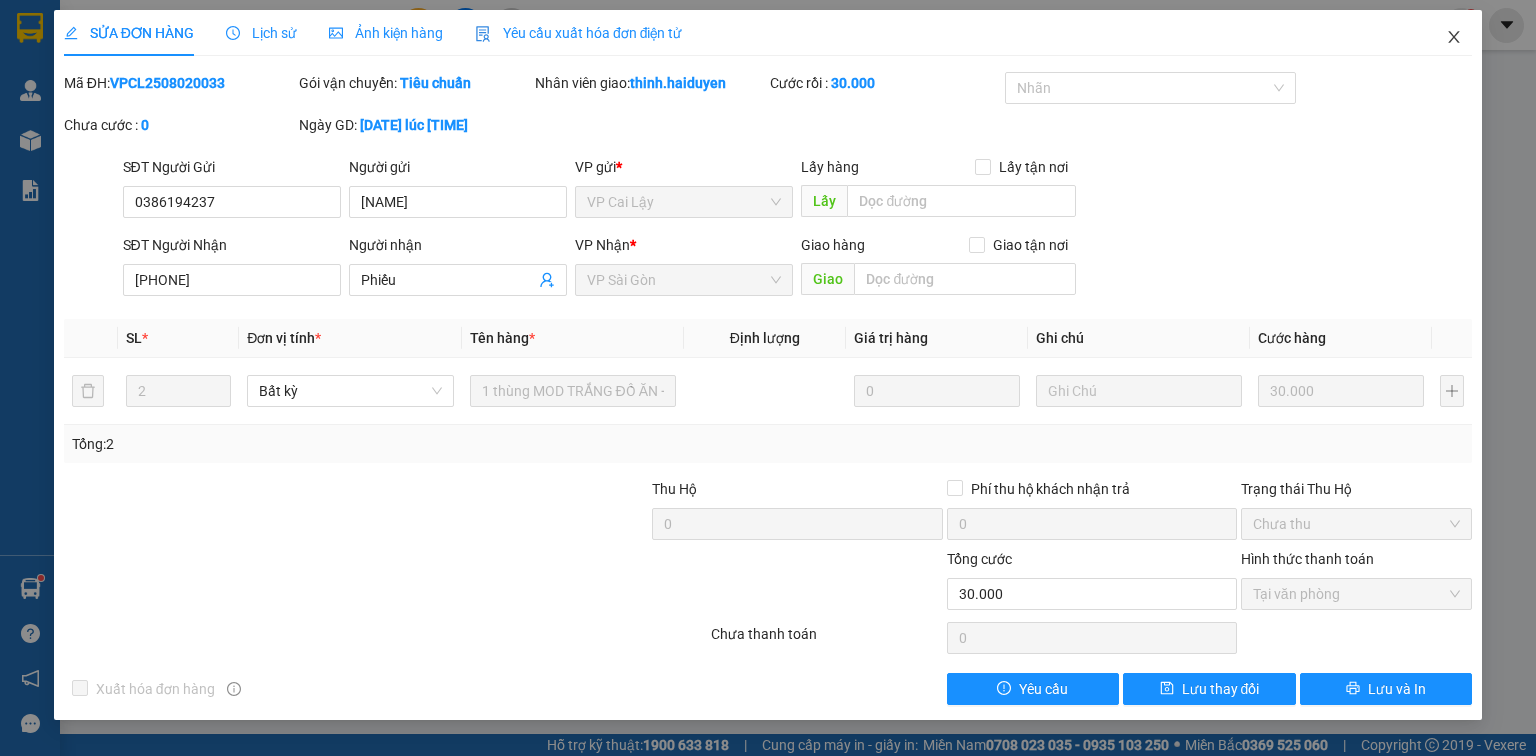 drag, startPoint x: 1459, startPoint y: 35, endPoint x: 1295, endPoint y: 59, distance: 165.7468 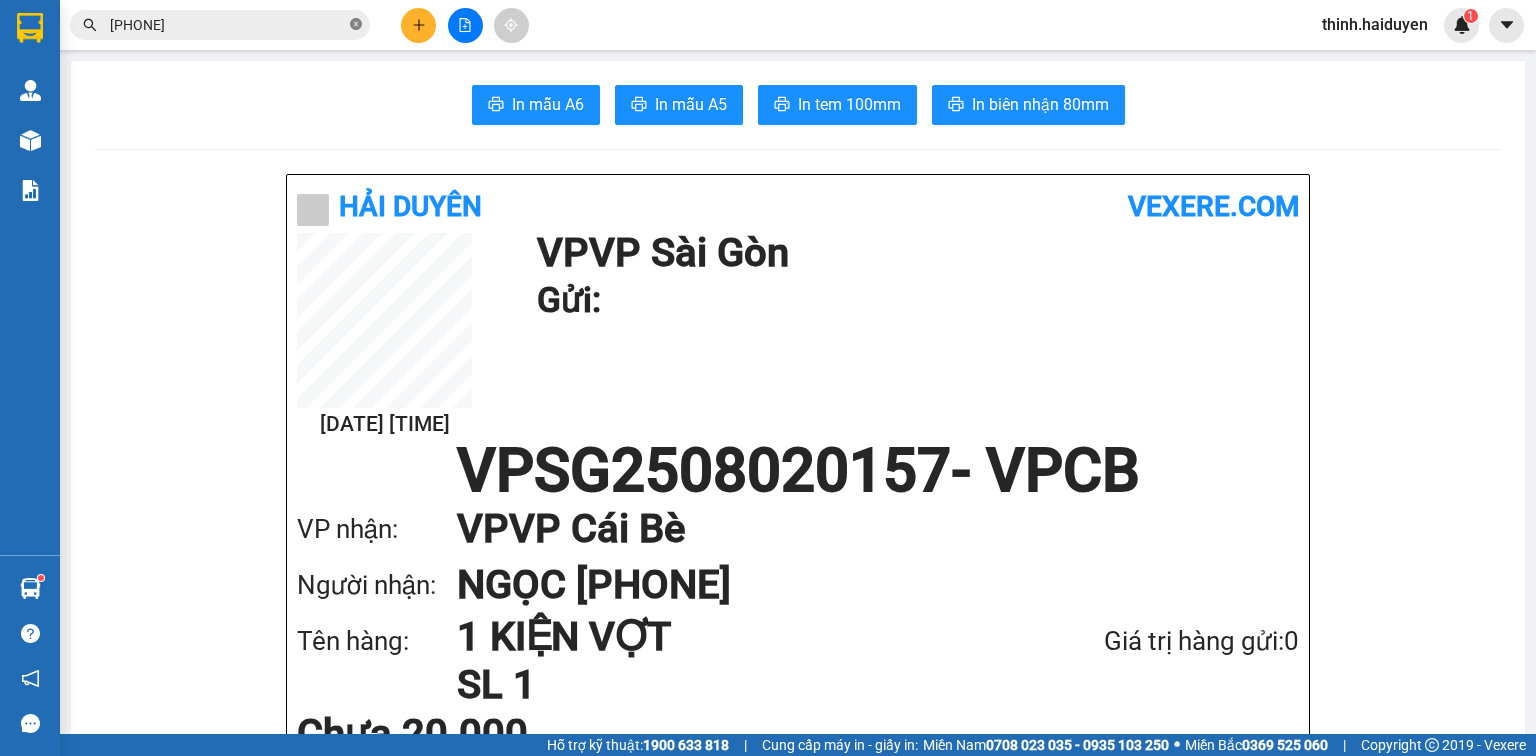 click 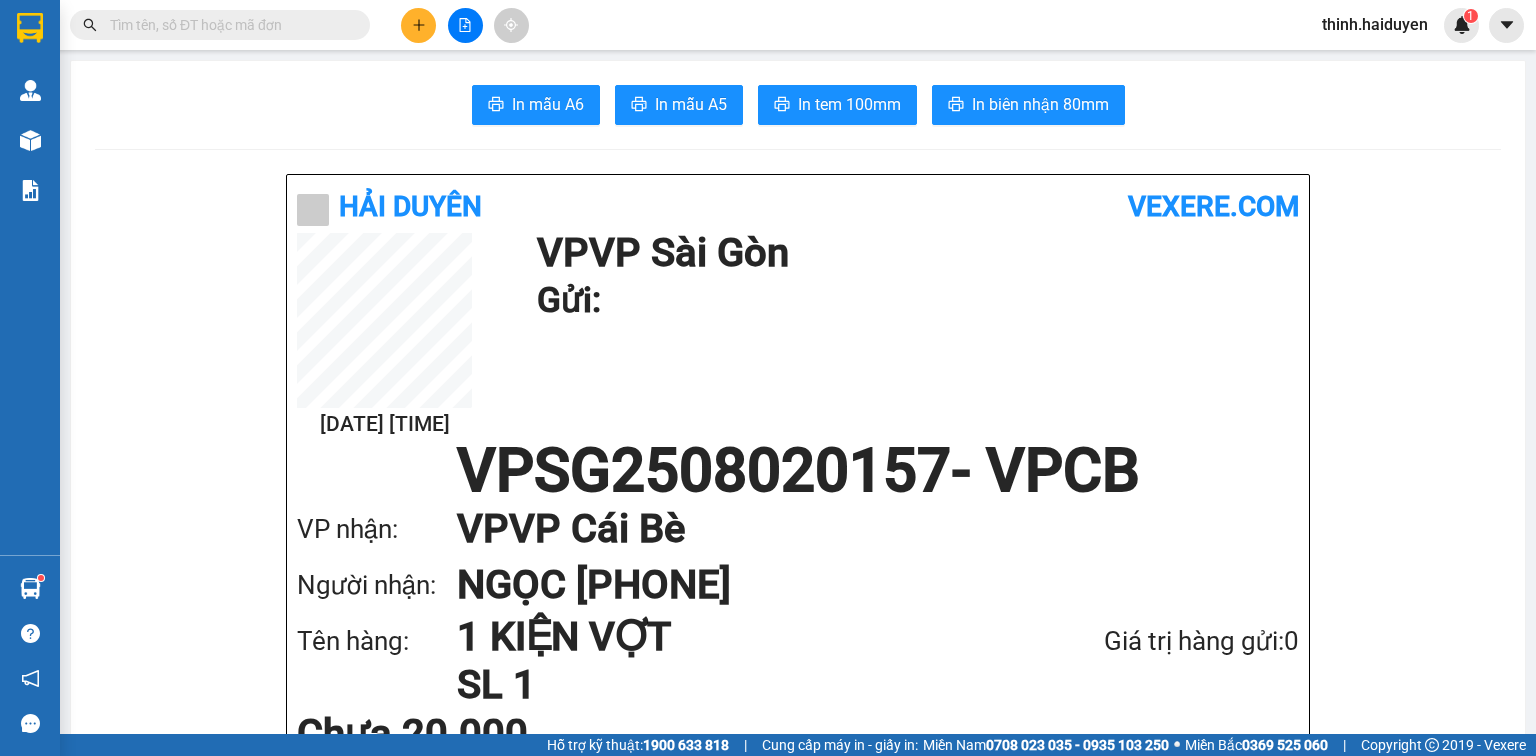 click at bounding box center [228, 25] 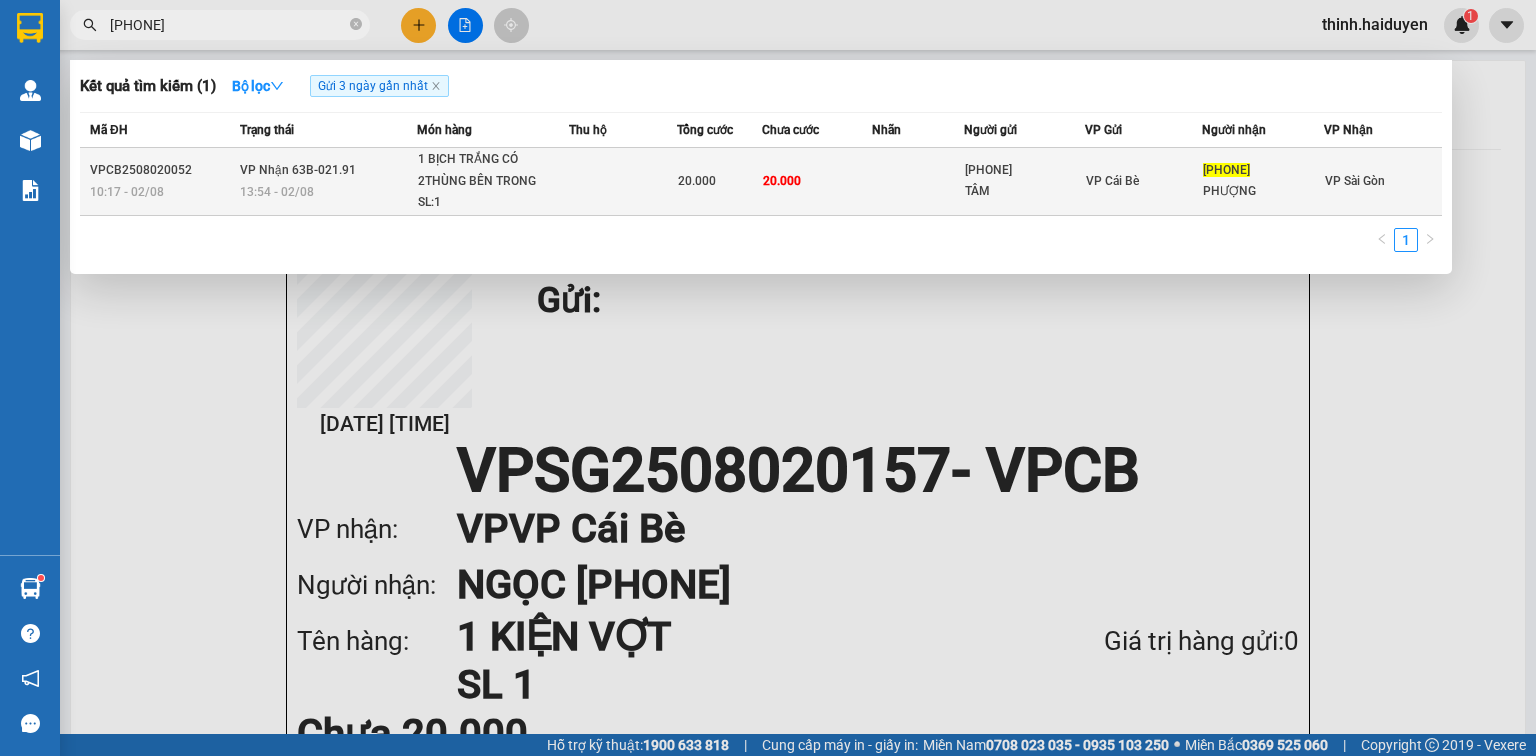 click on "1 BỊCH TRẮNG CÓ 2THÙNG BÊN TRONG" at bounding box center [493, 170] 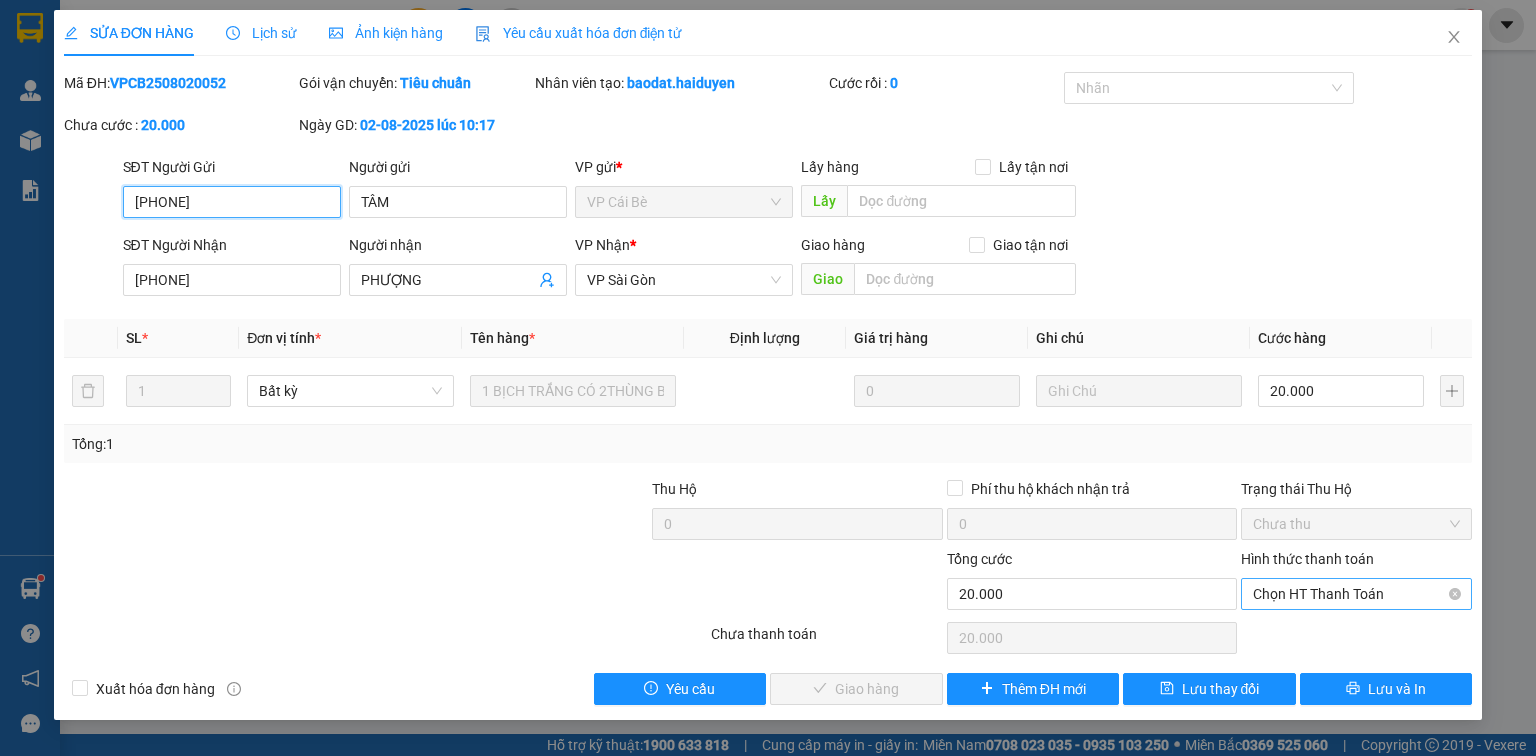 click on "Chọn HT Thanh Toán" at bounding box center [1356, 594] 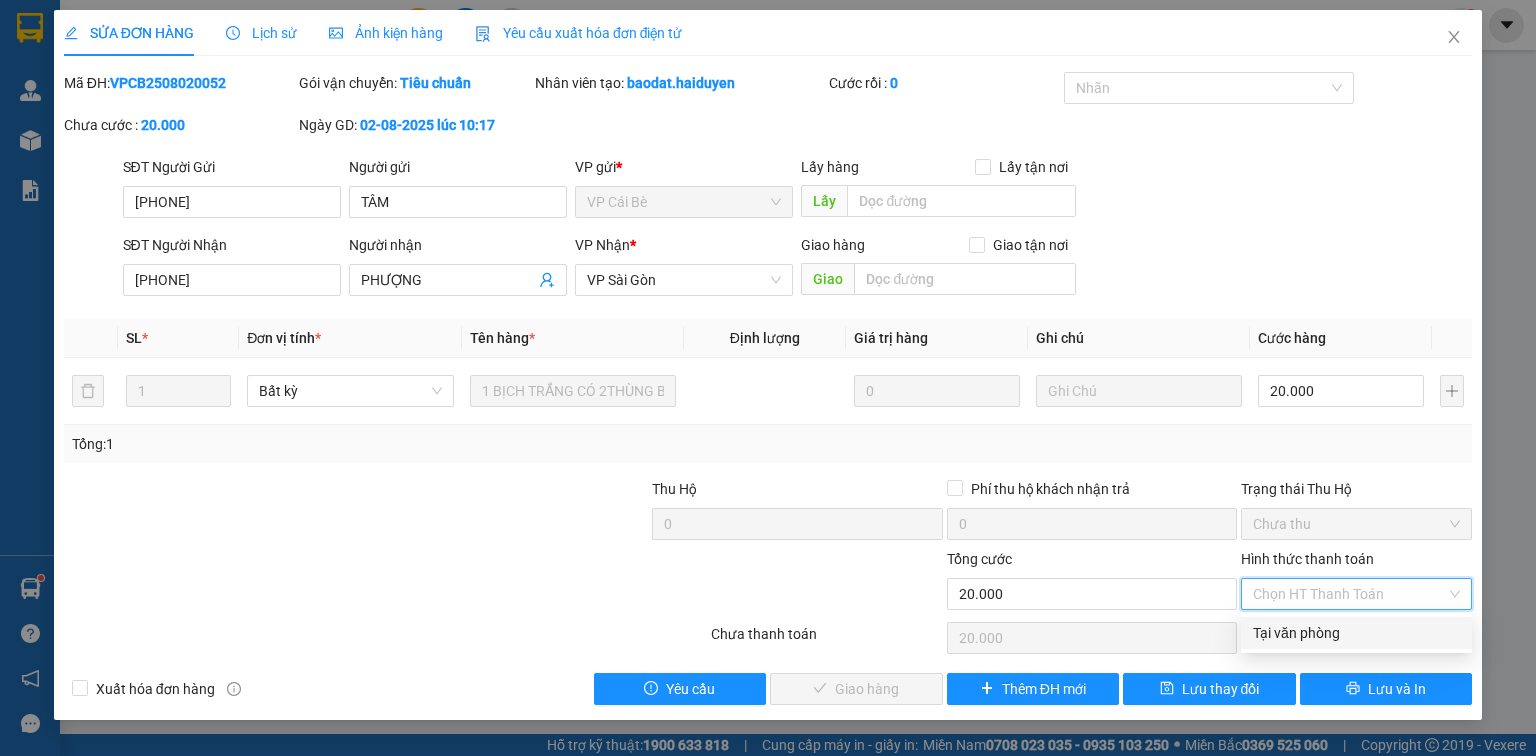 click on "Tại văn phòng" at bounding box center (1356, 633) 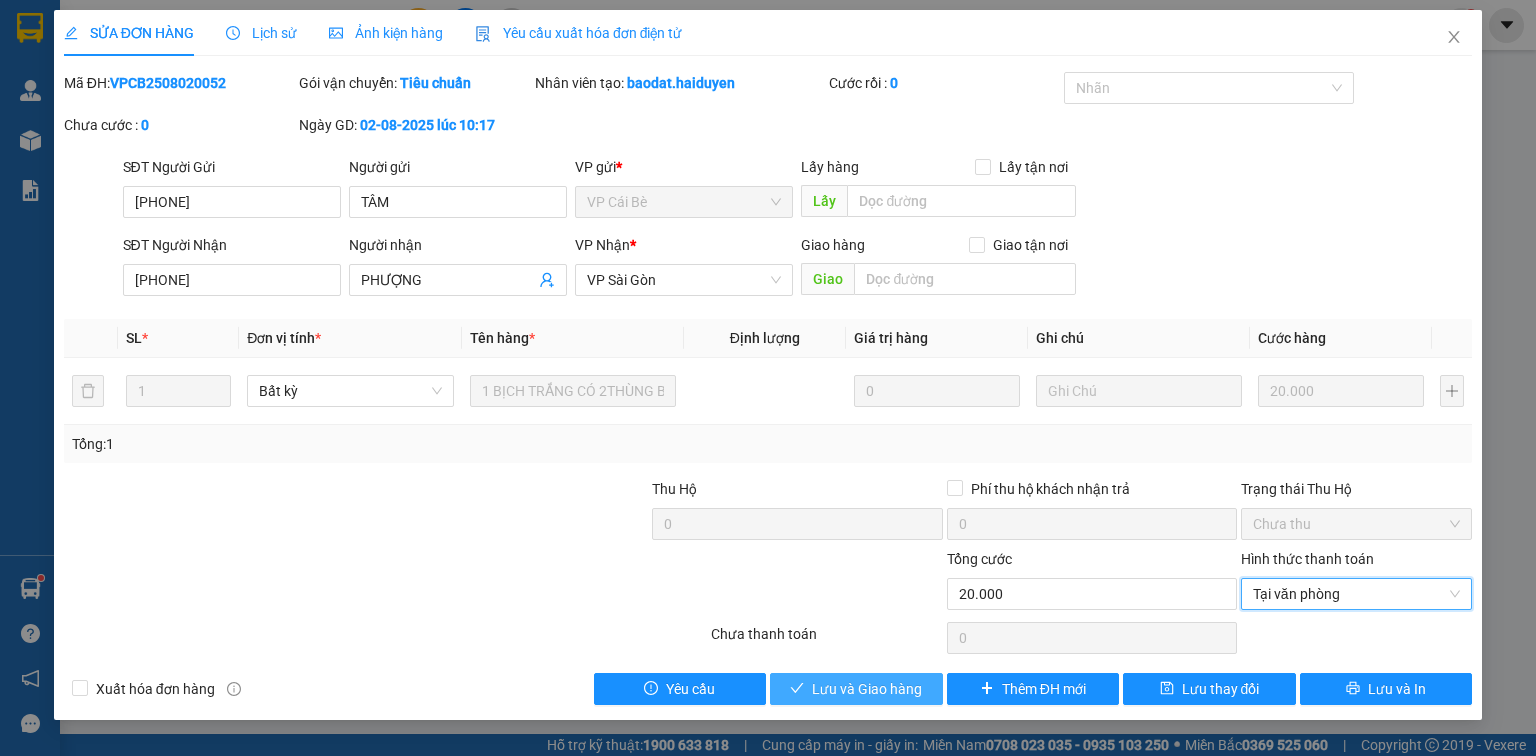 click on "Lưu và Giao hàng" at bounding box center [867, 689] 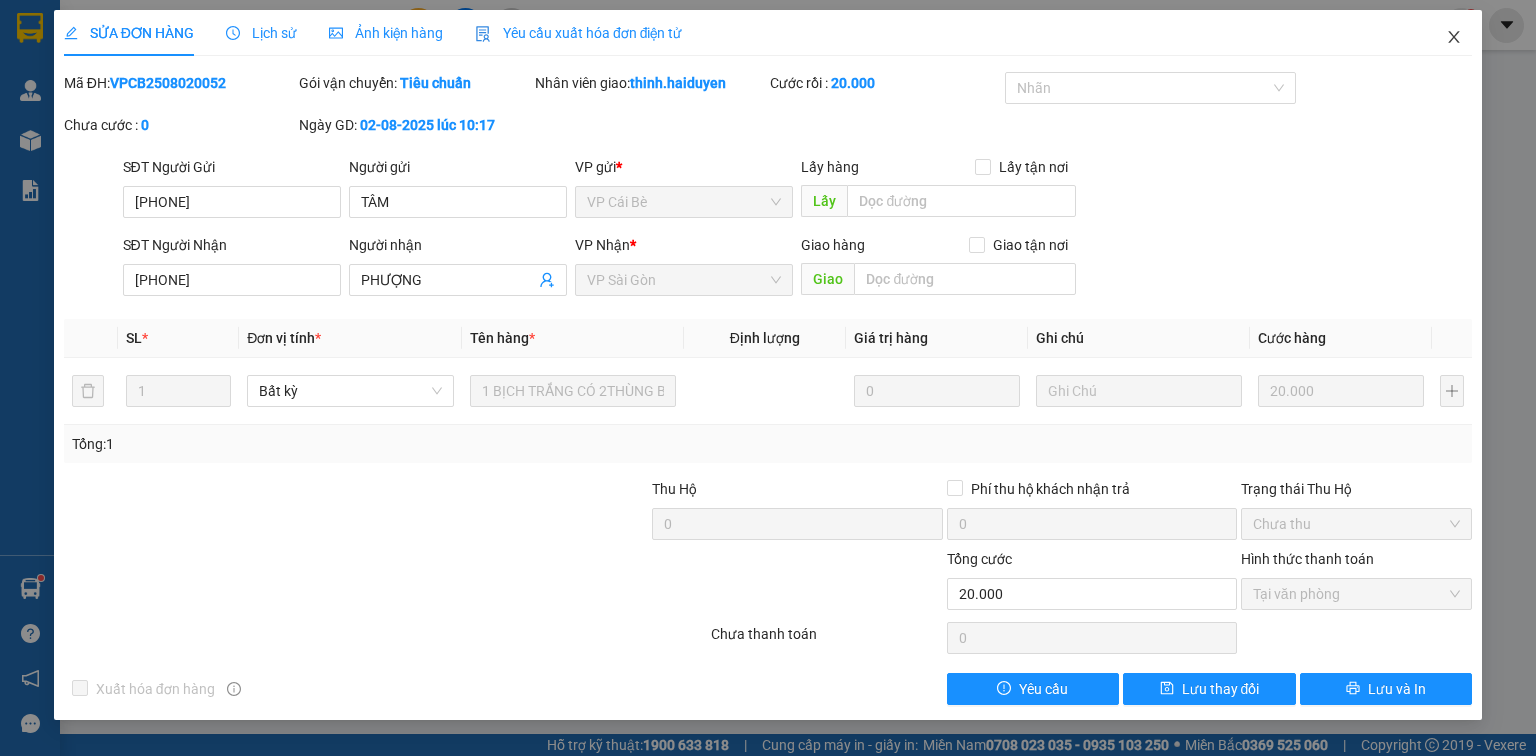 click 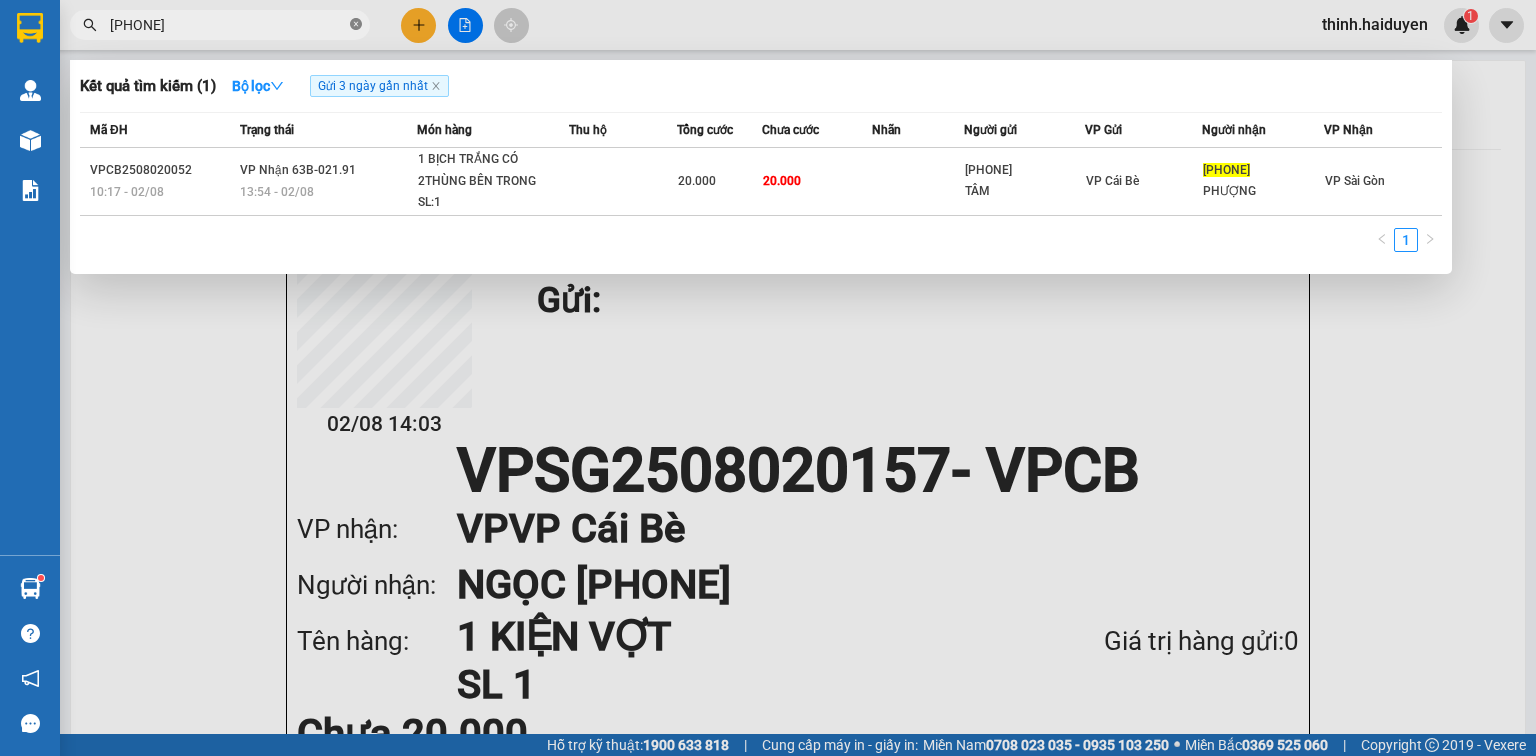 click 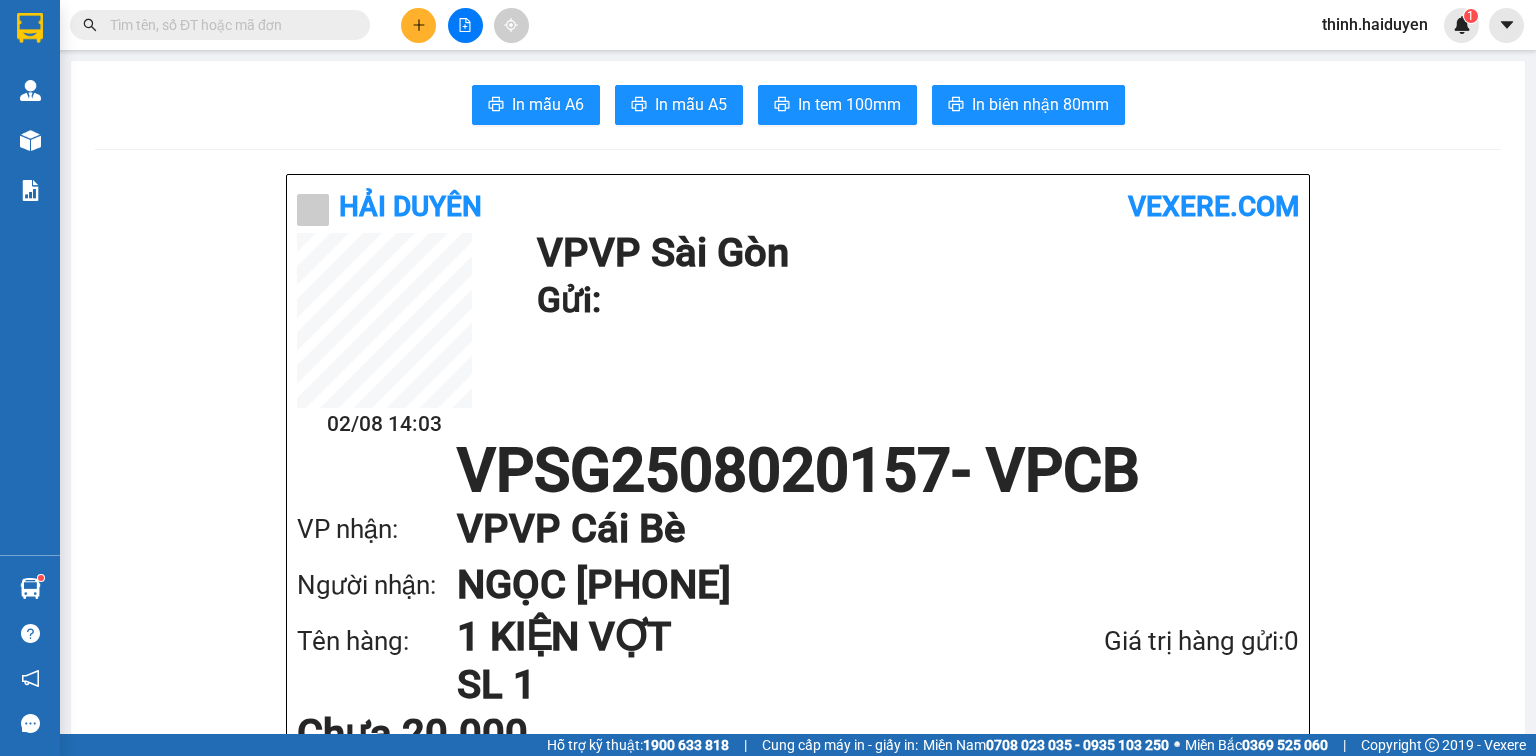 click at bounding box center (228, 25) 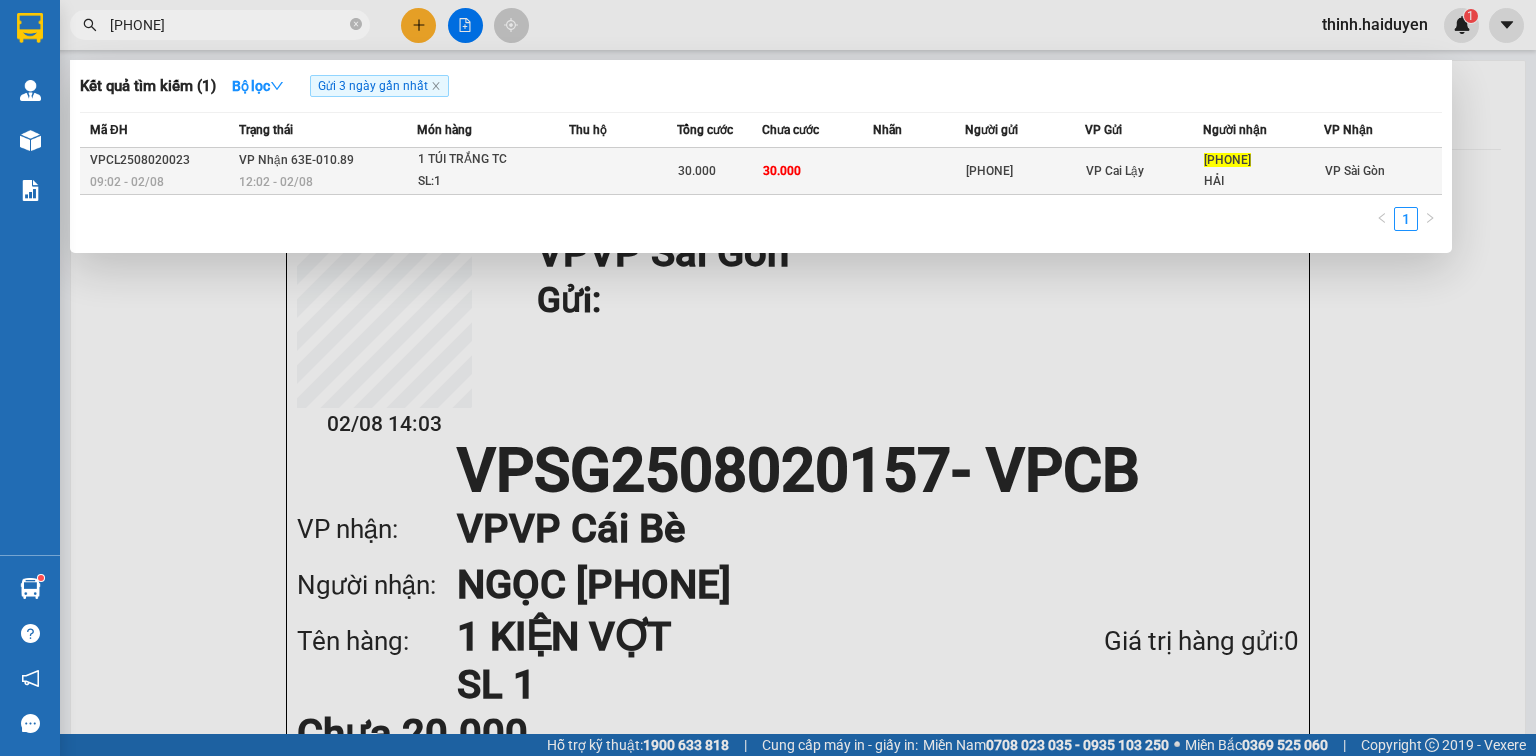 click on "SL:  1" at bounding box center [493, 182] 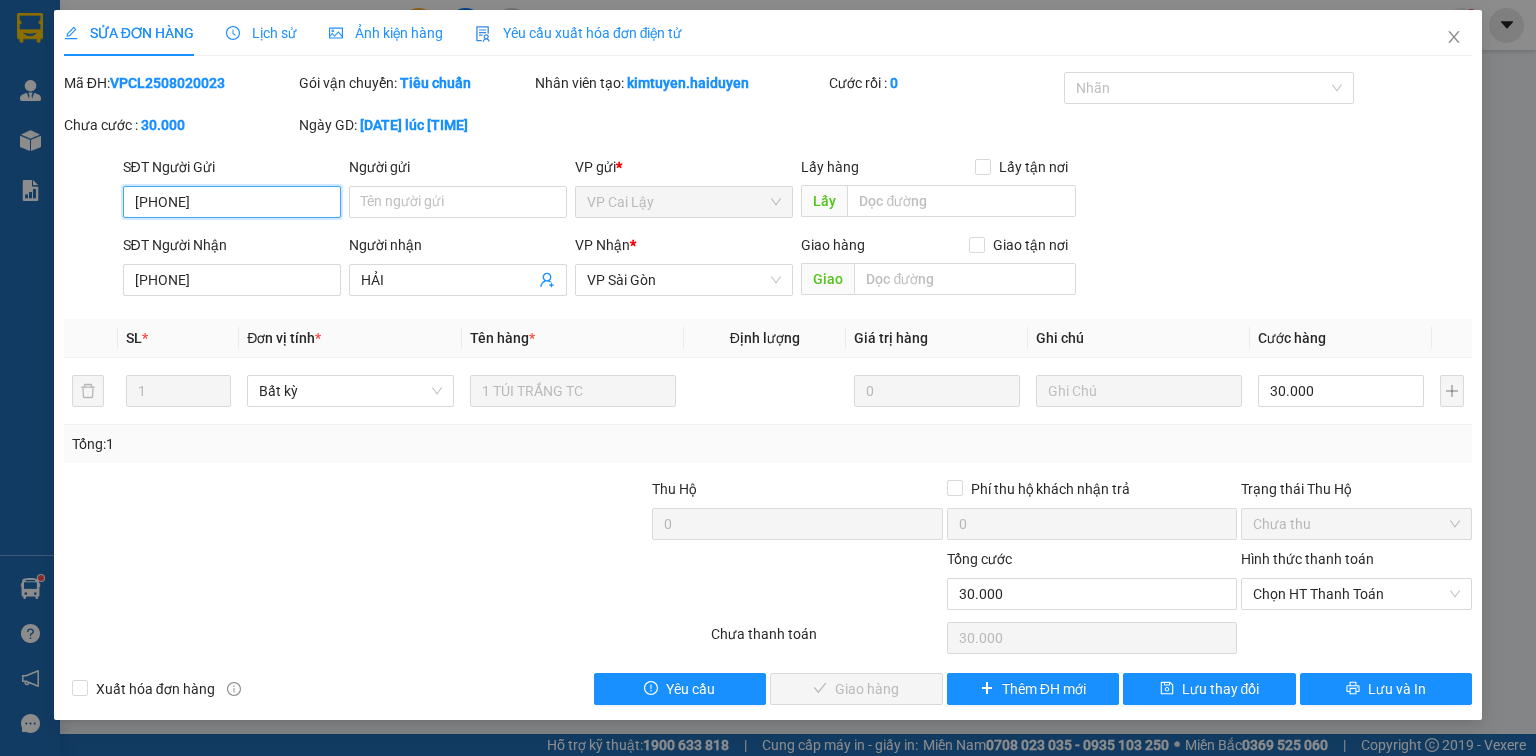 drag, startPoint x: 1307, startPoint y: 591, endPoint x: 1306, endPoint y: 610, distance: 19.026299 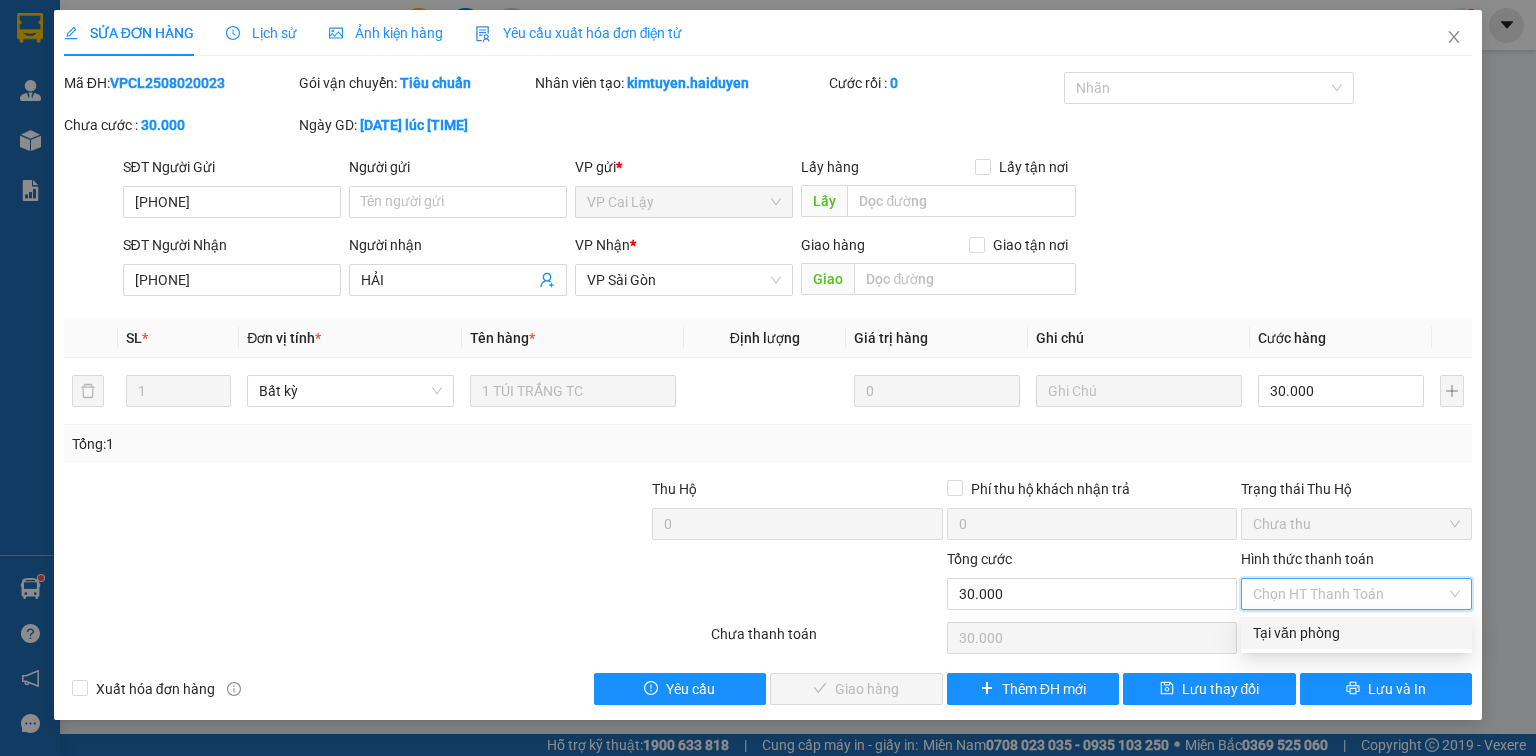 drag, startPoint x: 1306, startPoint y: 610, endPoint x: 1281, endPoint y: 625, distance: 29.15476 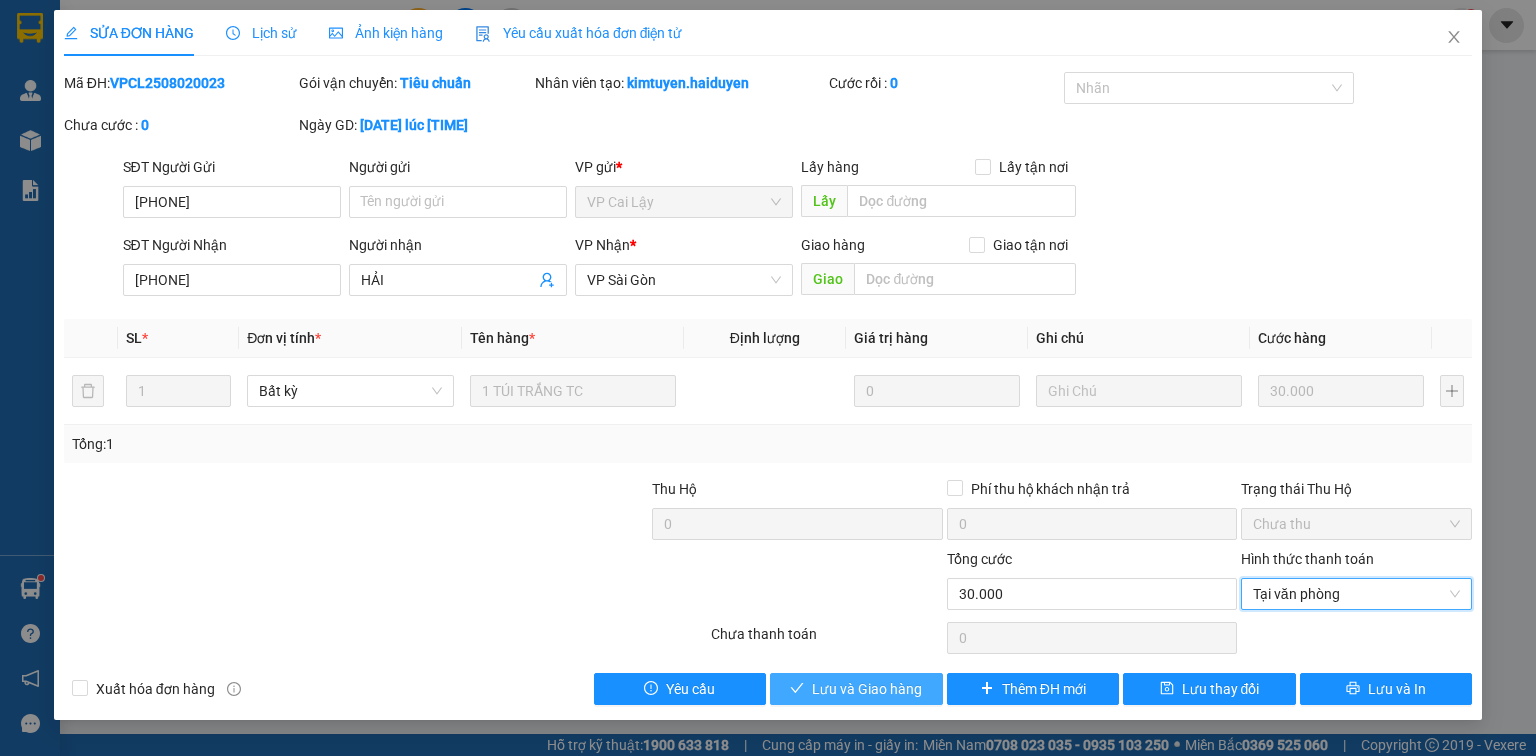click on "Lưu và Giao hàng" at bounding box center (867, 689) 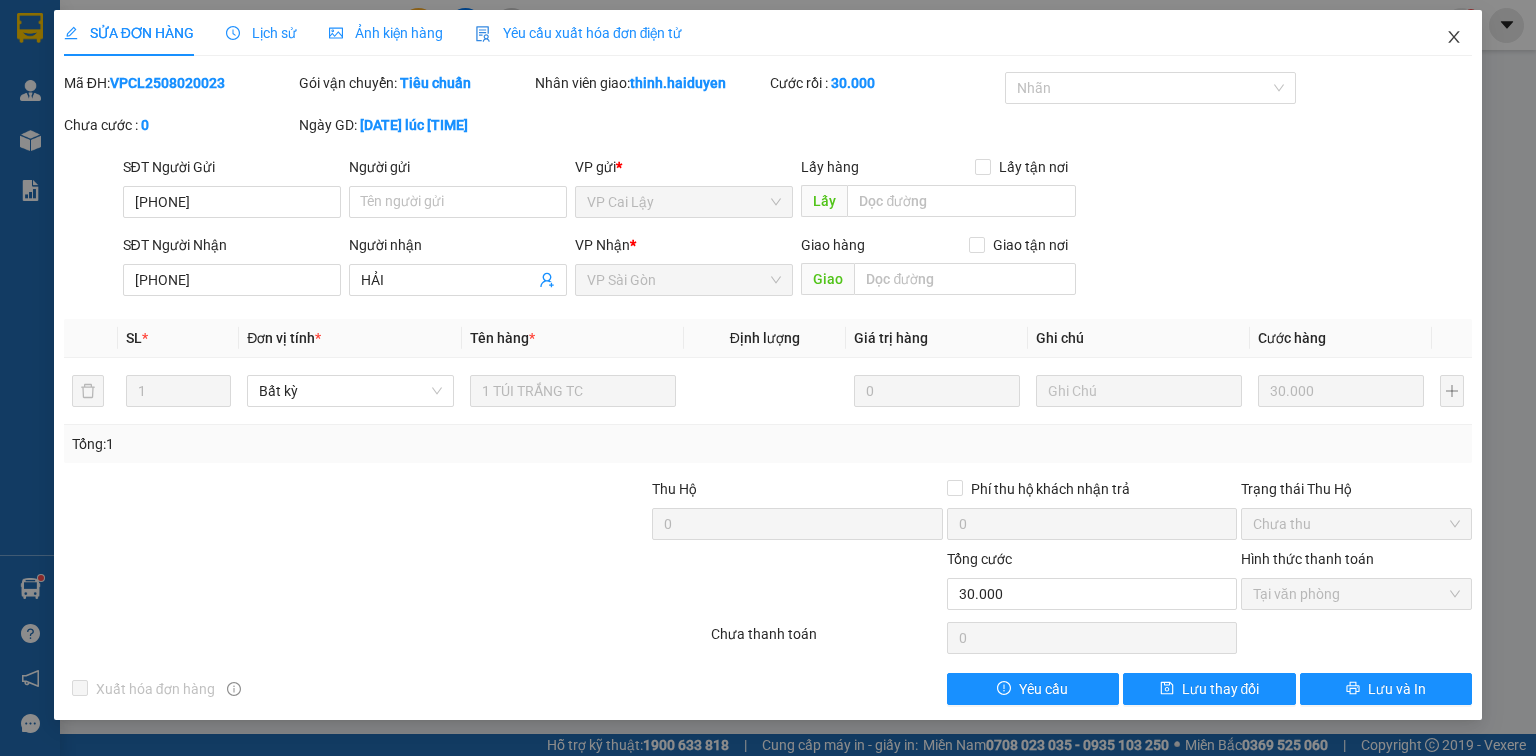 click at bounding box center (1454, 38) 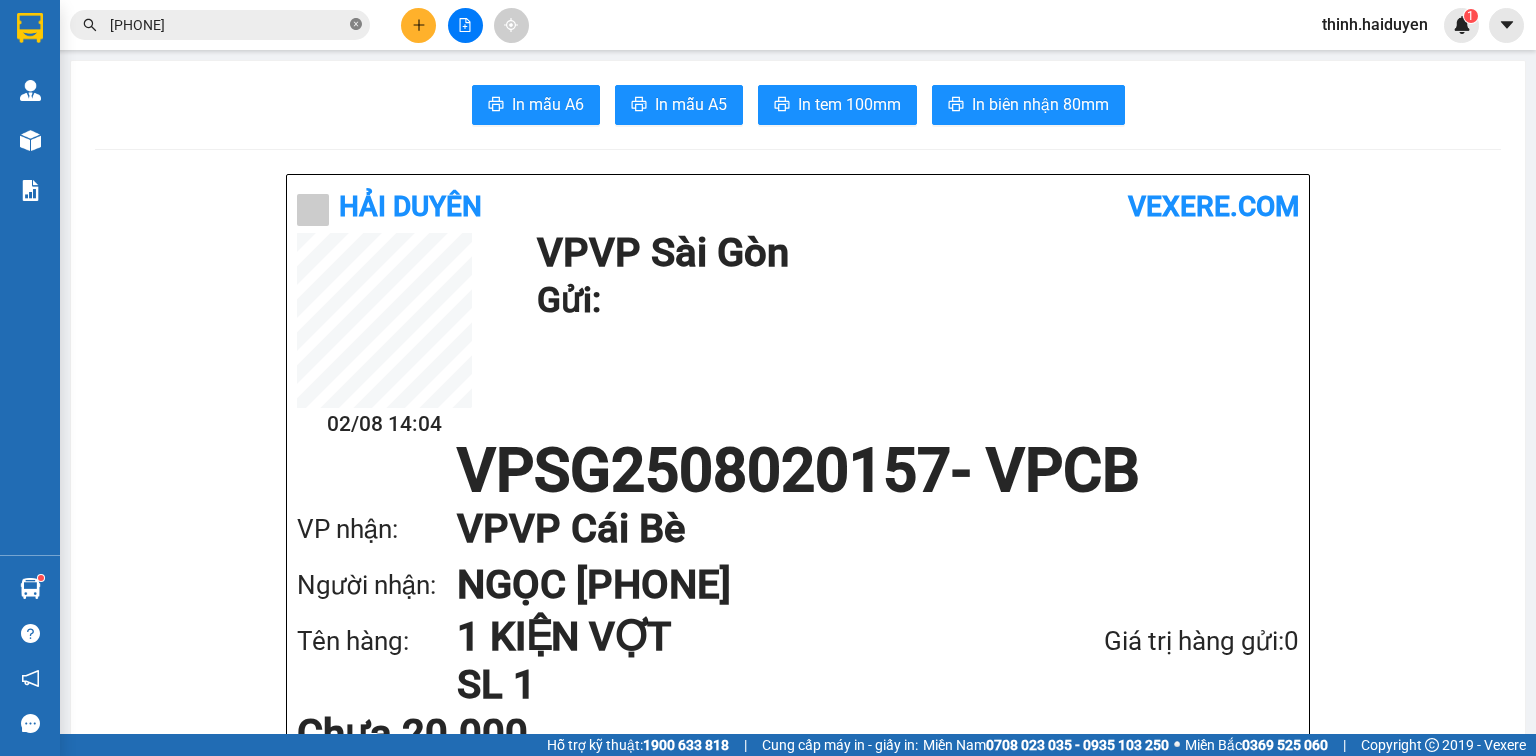 click on "0988565679" at bounding box center (220, 25) 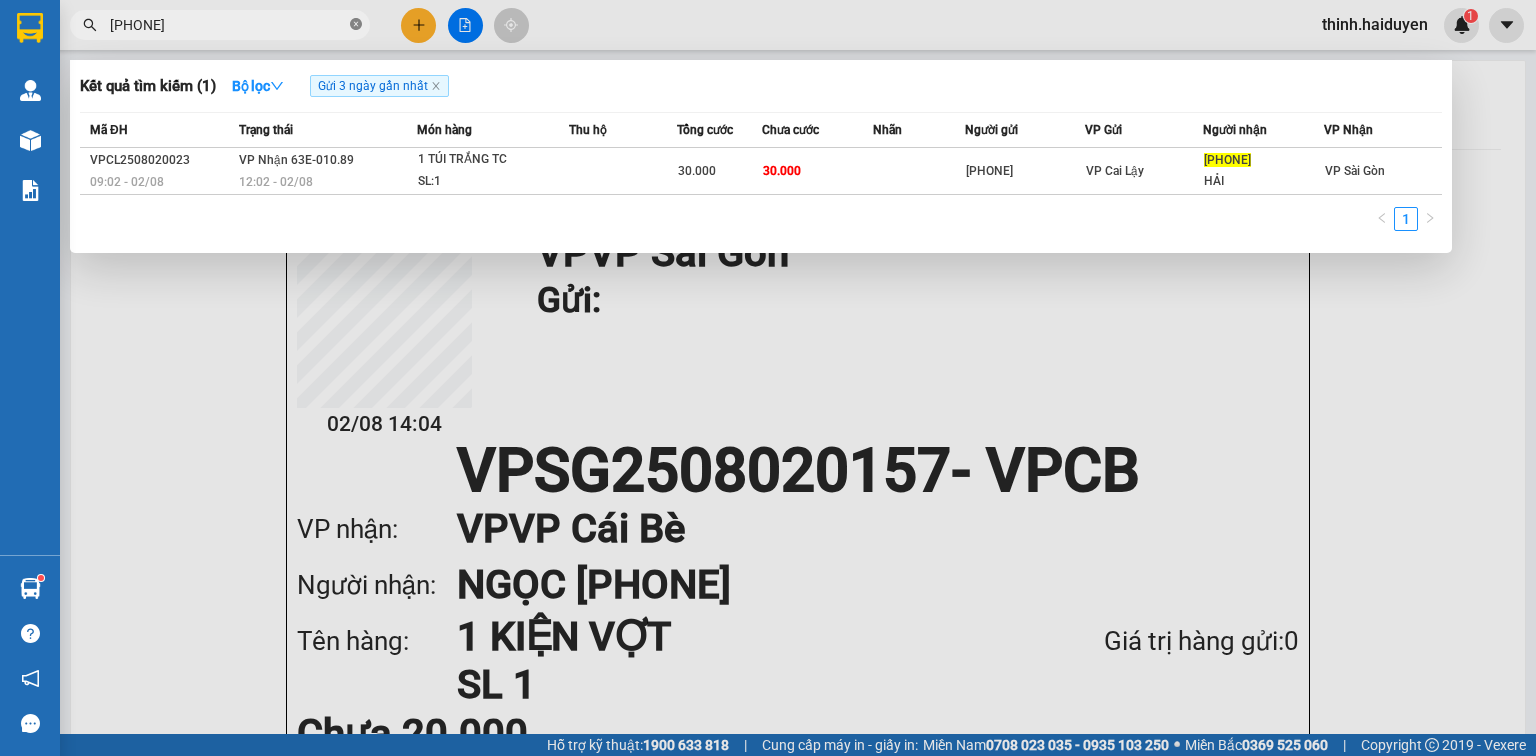 click 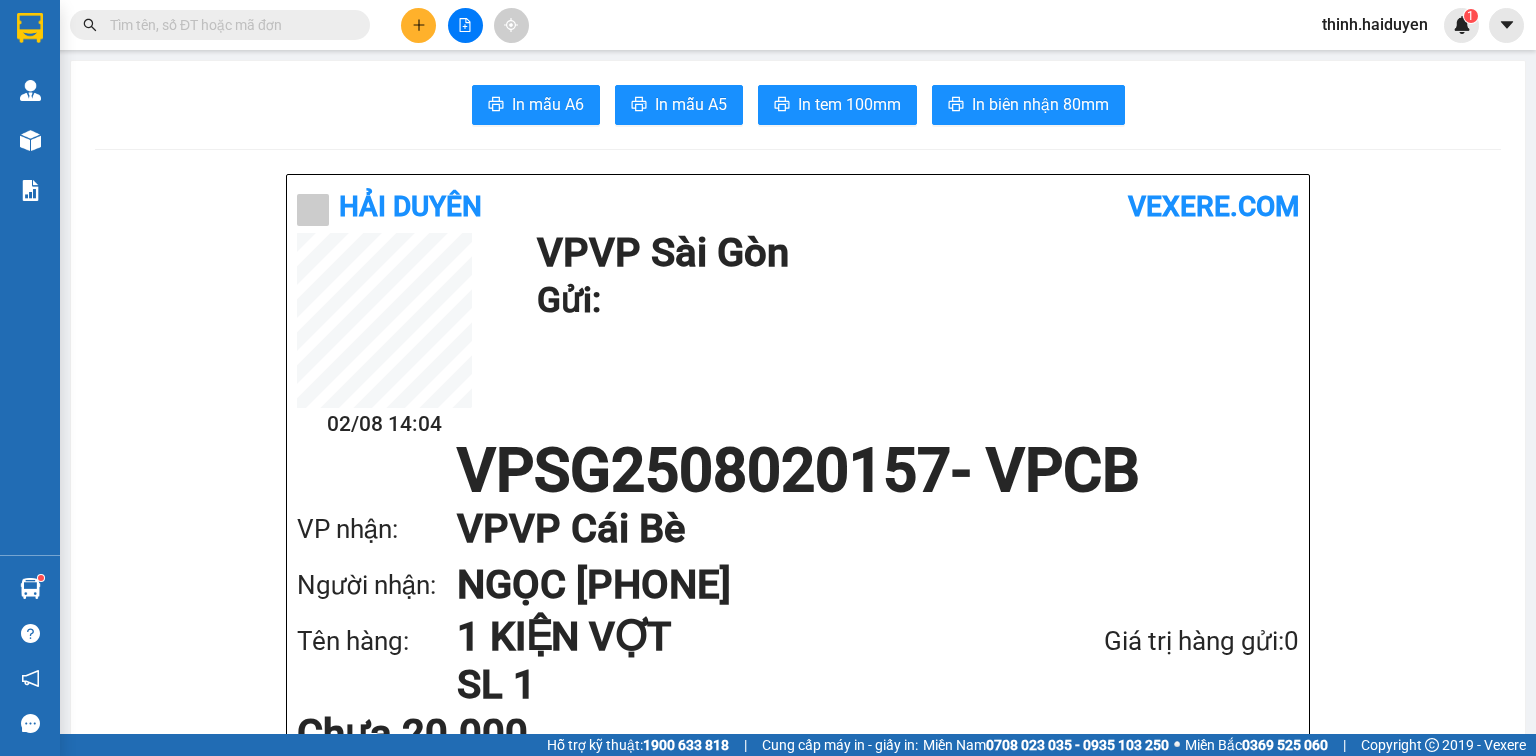 click at bounding box center (228, 25) 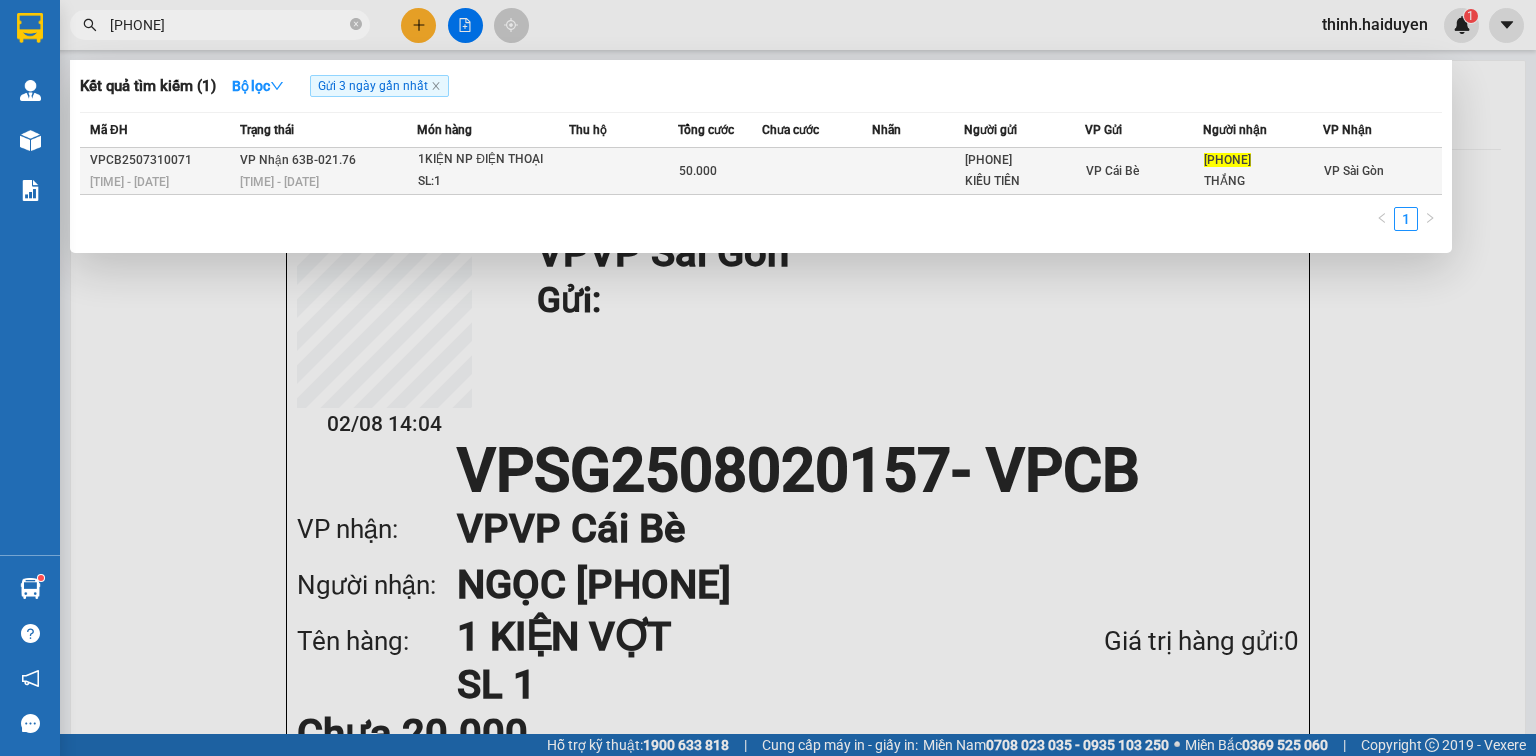 click at bounding box center [623, 171] 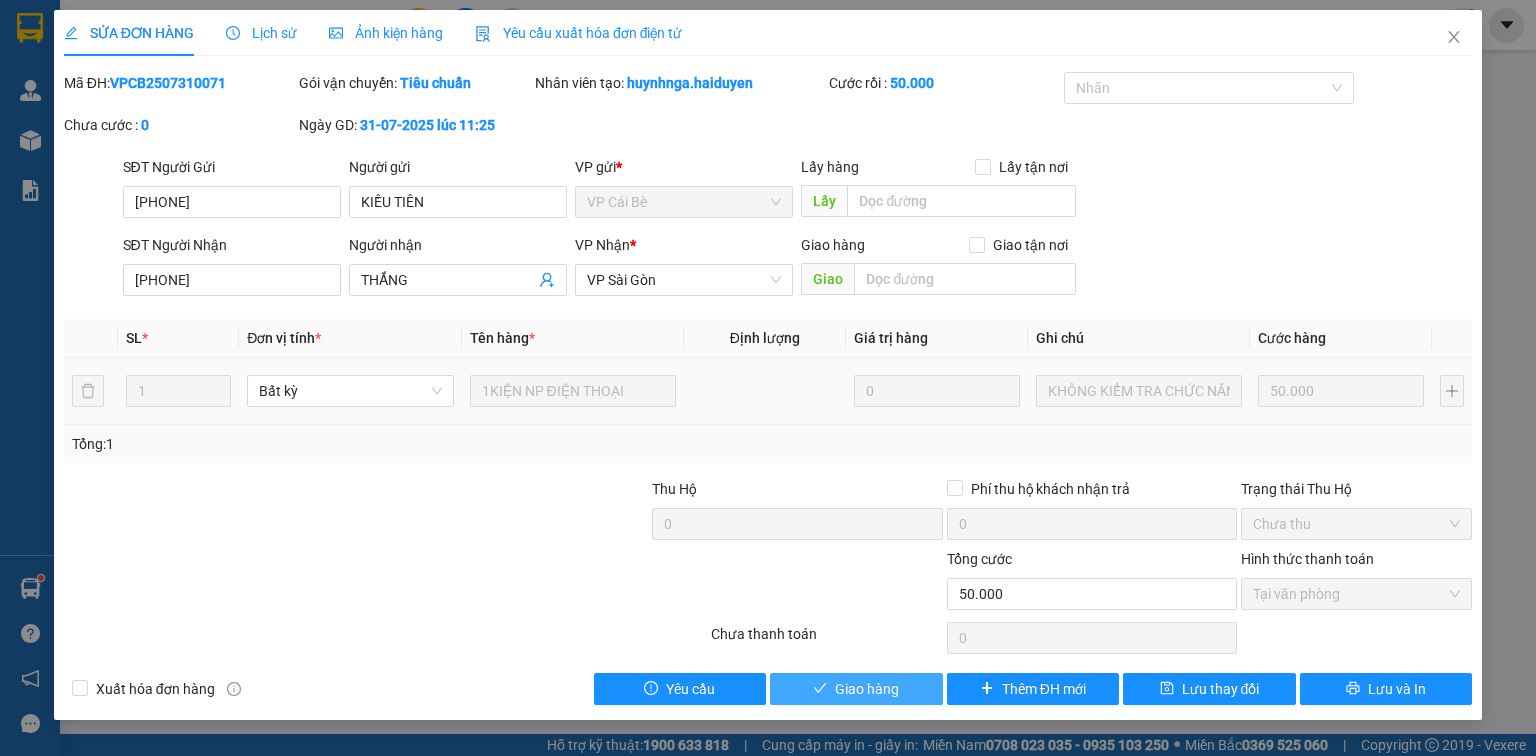 click on "Giao hàng" at bounding box center (856, 689) 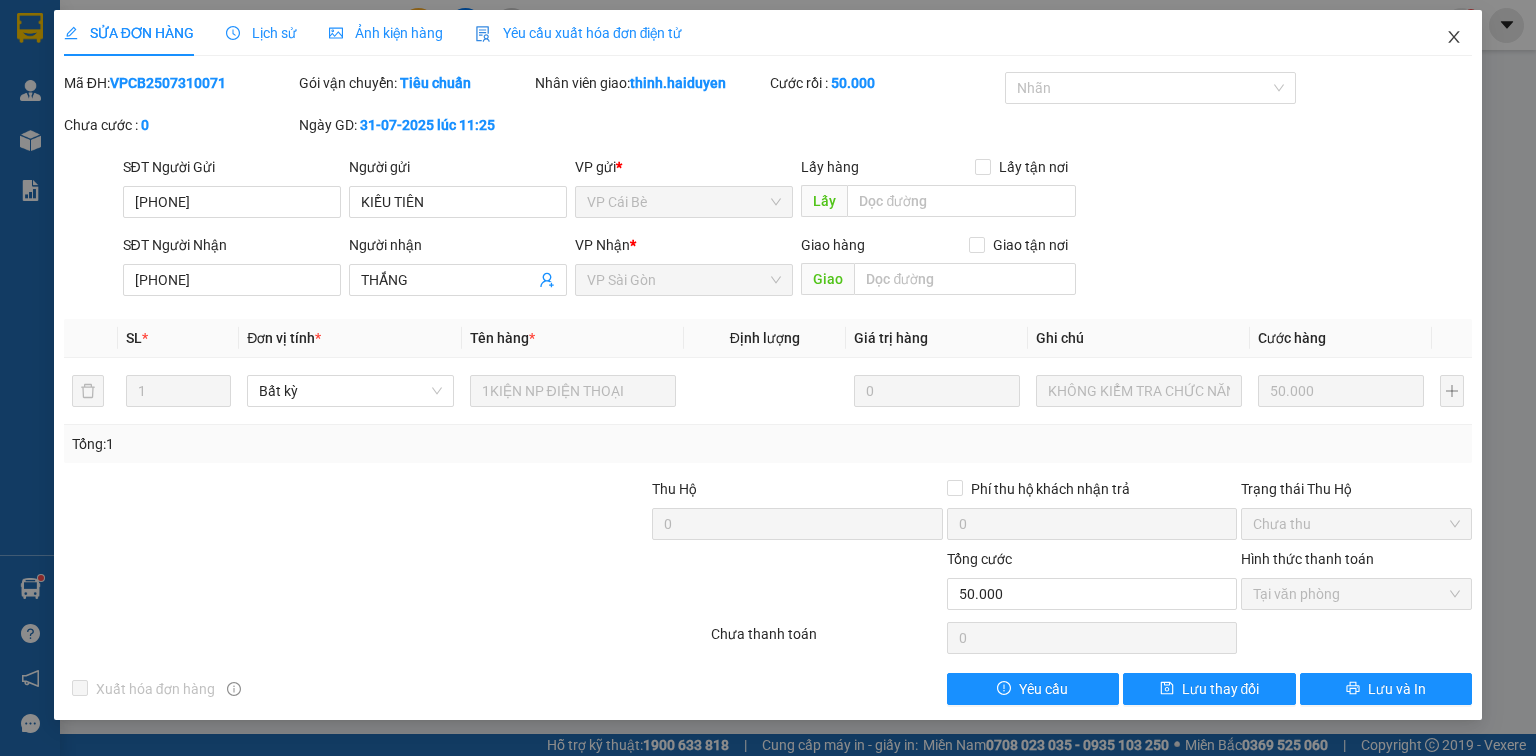 click 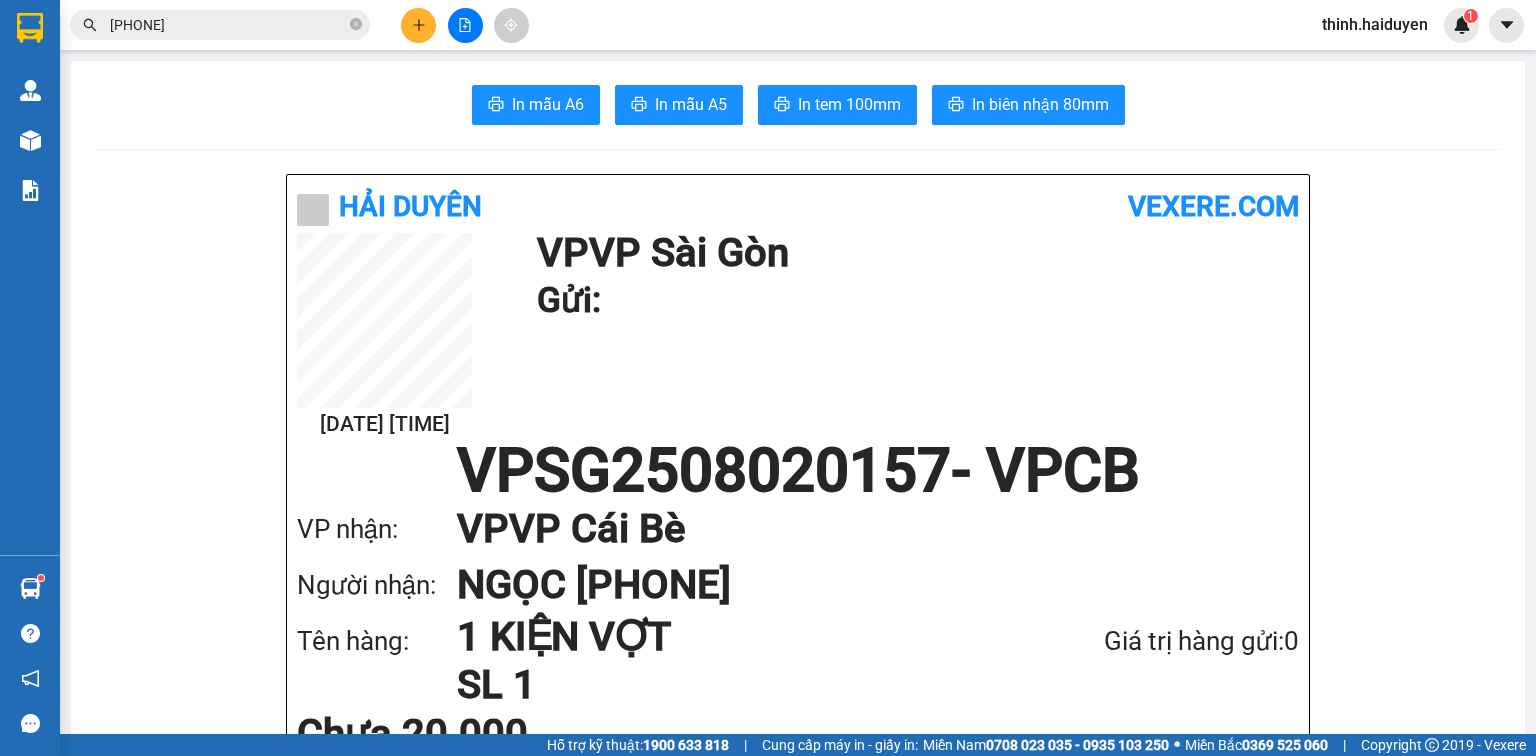 click at bounding box center [465, 25] 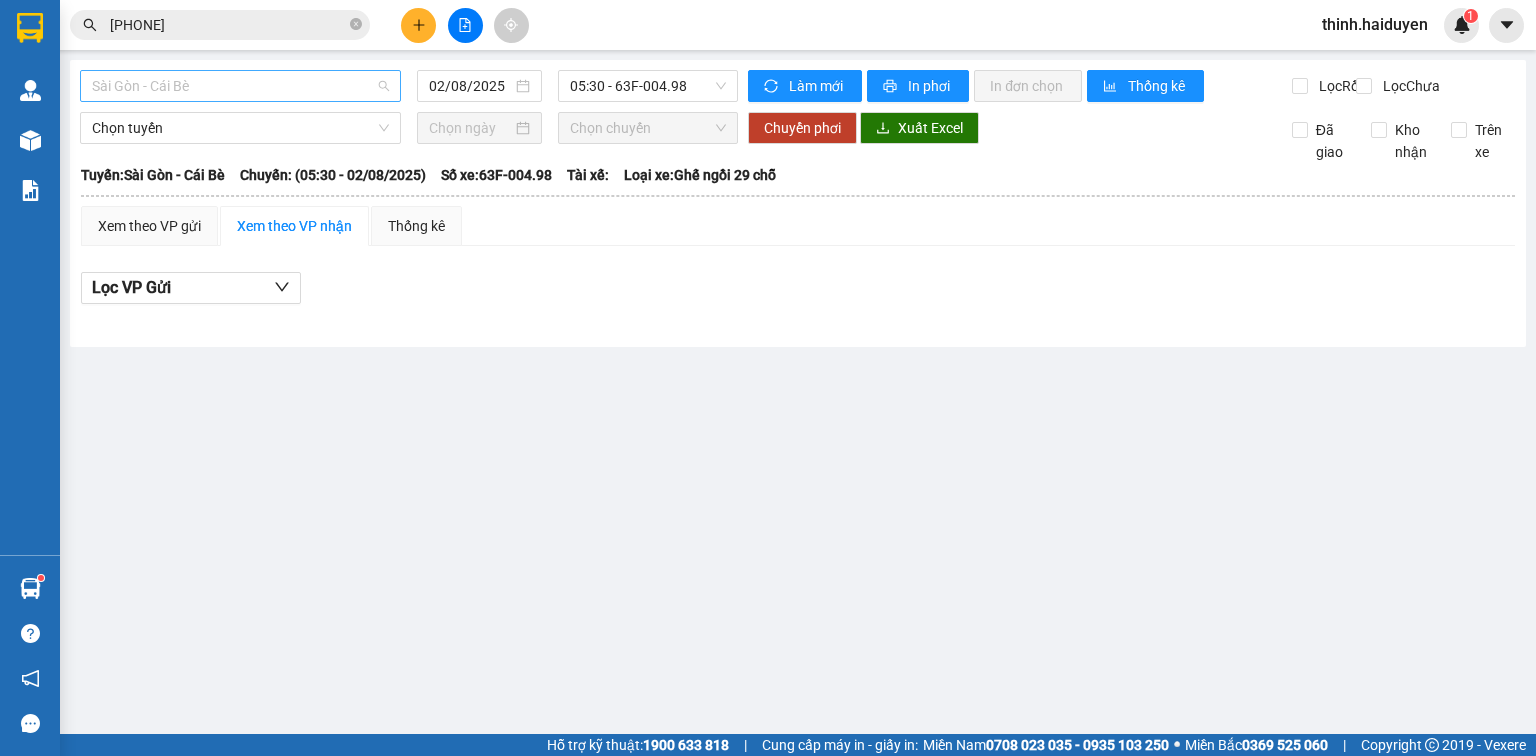 click on "Sài Gòn - Cái Bè" at bounding box center [240, 86] 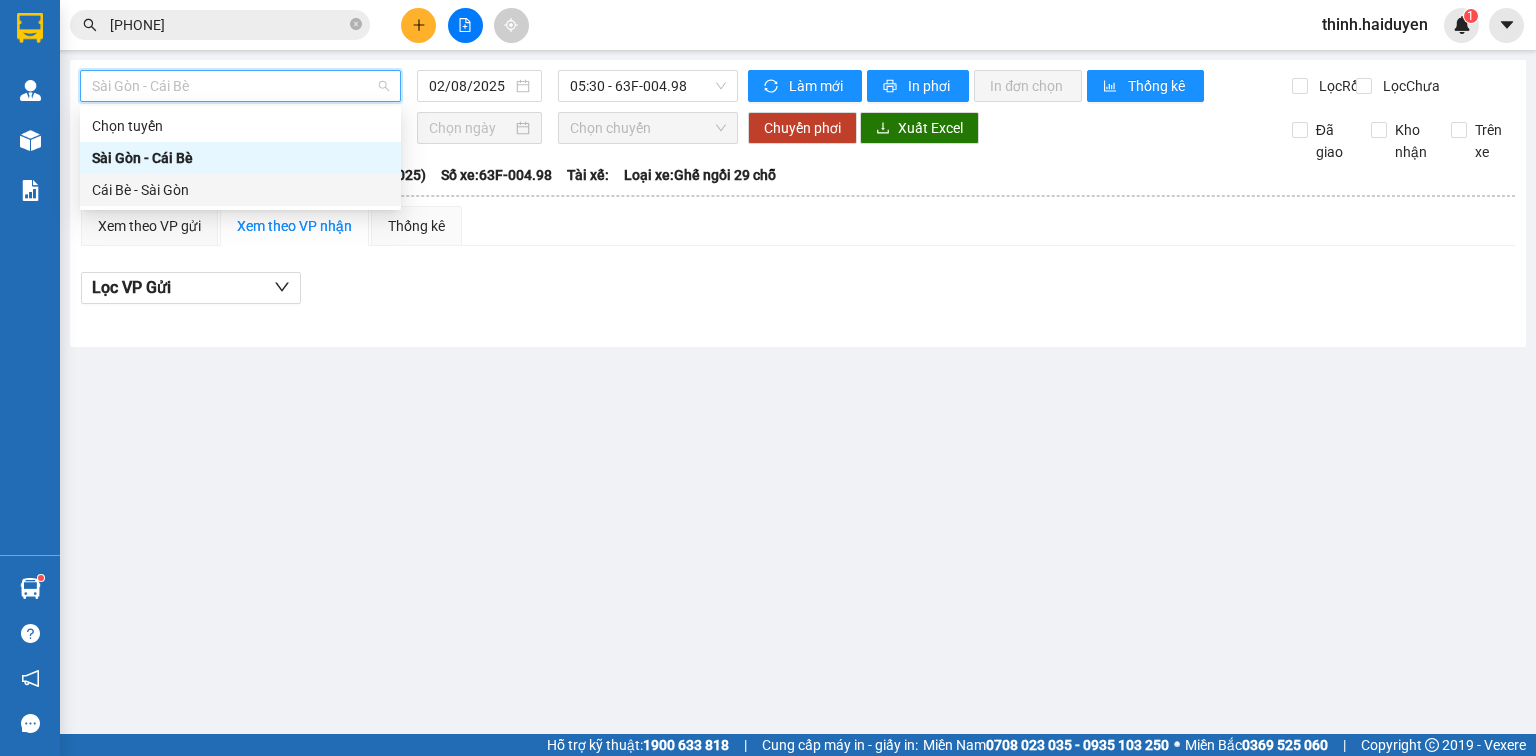 click on "Cái Bè - Sài Gòn" at bounding box center [240, 190] 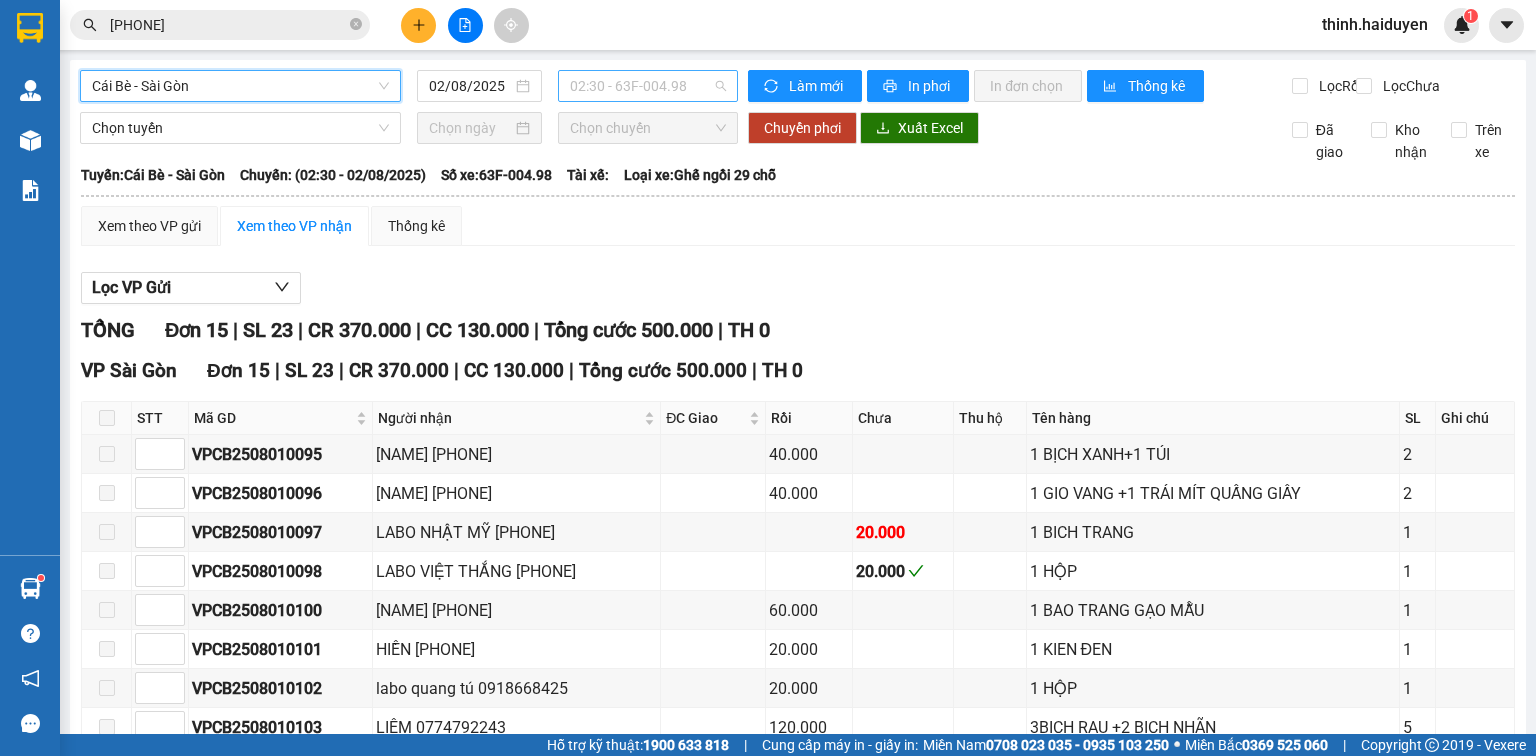 click on "02:30     - 63F-004.98" at bounding box center [648, 86] 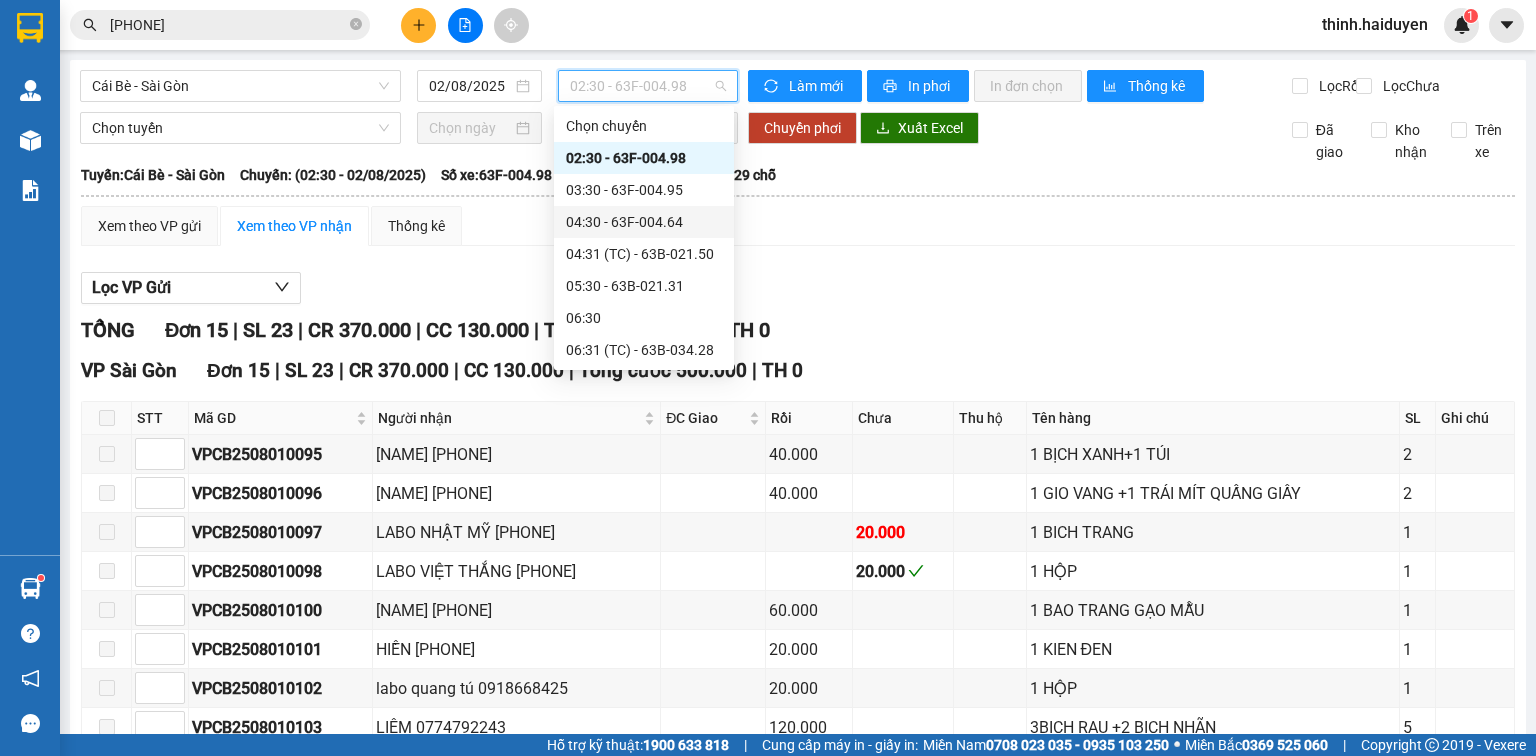 scroll, scrollTop: 266, scrollLeft: 0, axis: vertical 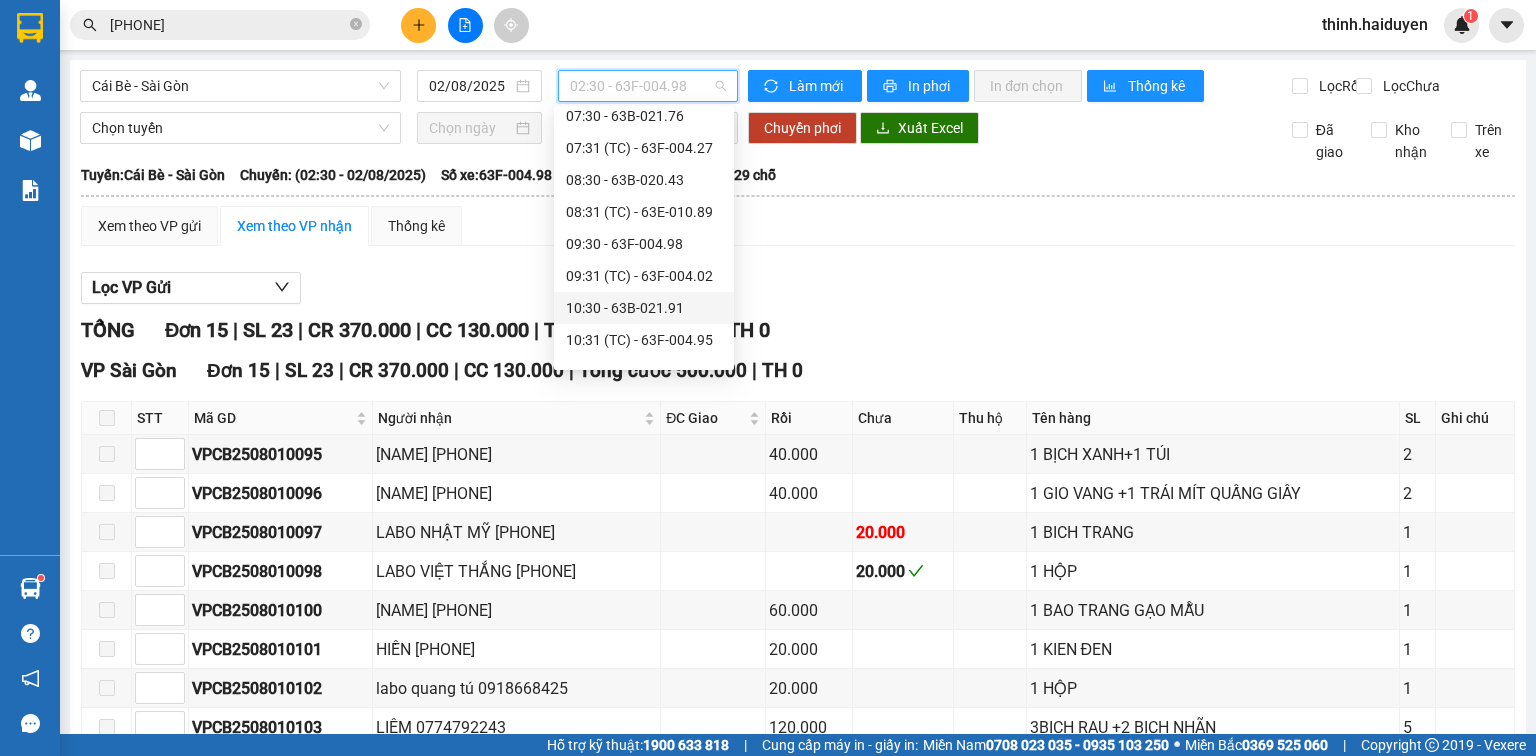 click on "10:30     - 63B-021.91" at bounding box center [644, 308] 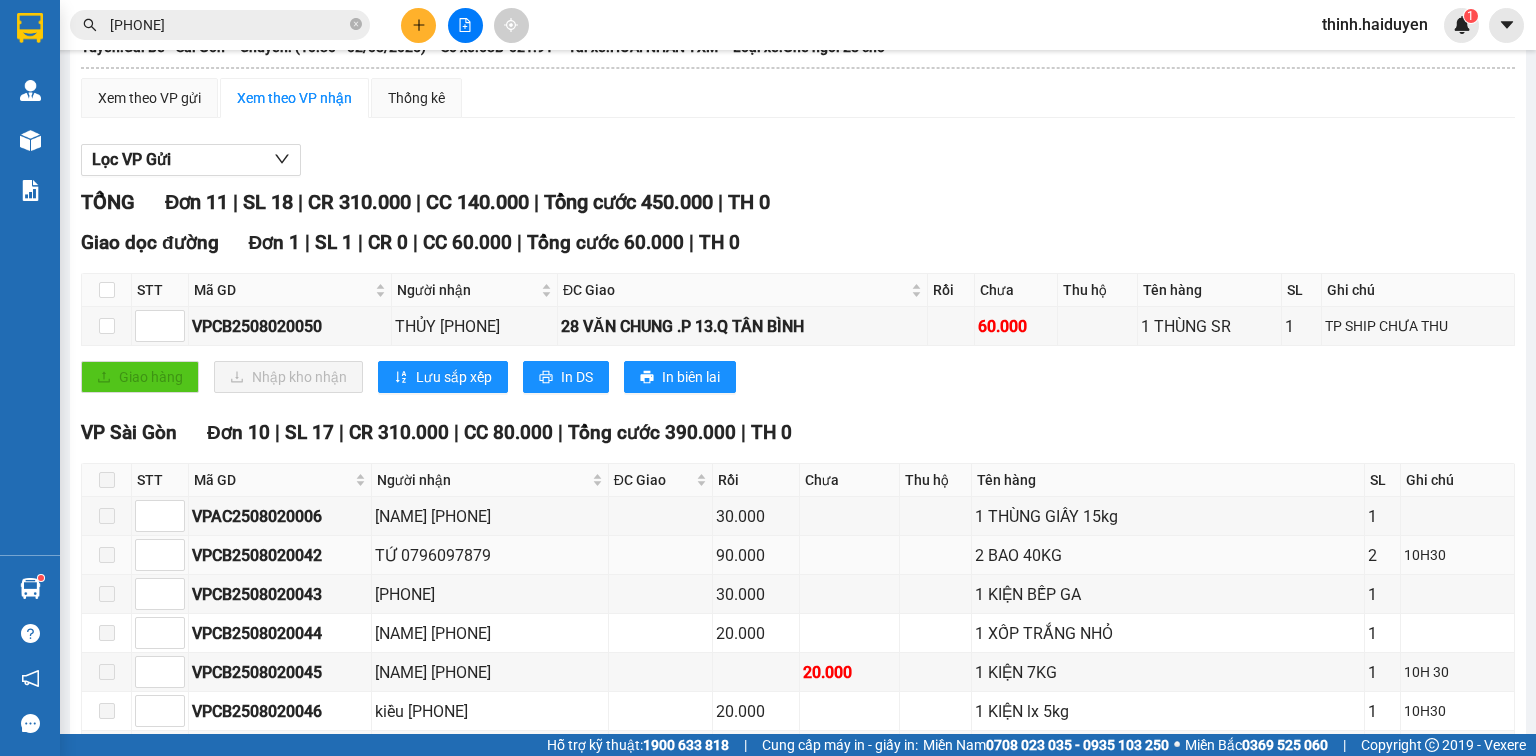 scroll, scrollTop: 0, scrollLeft: 0, axis: both 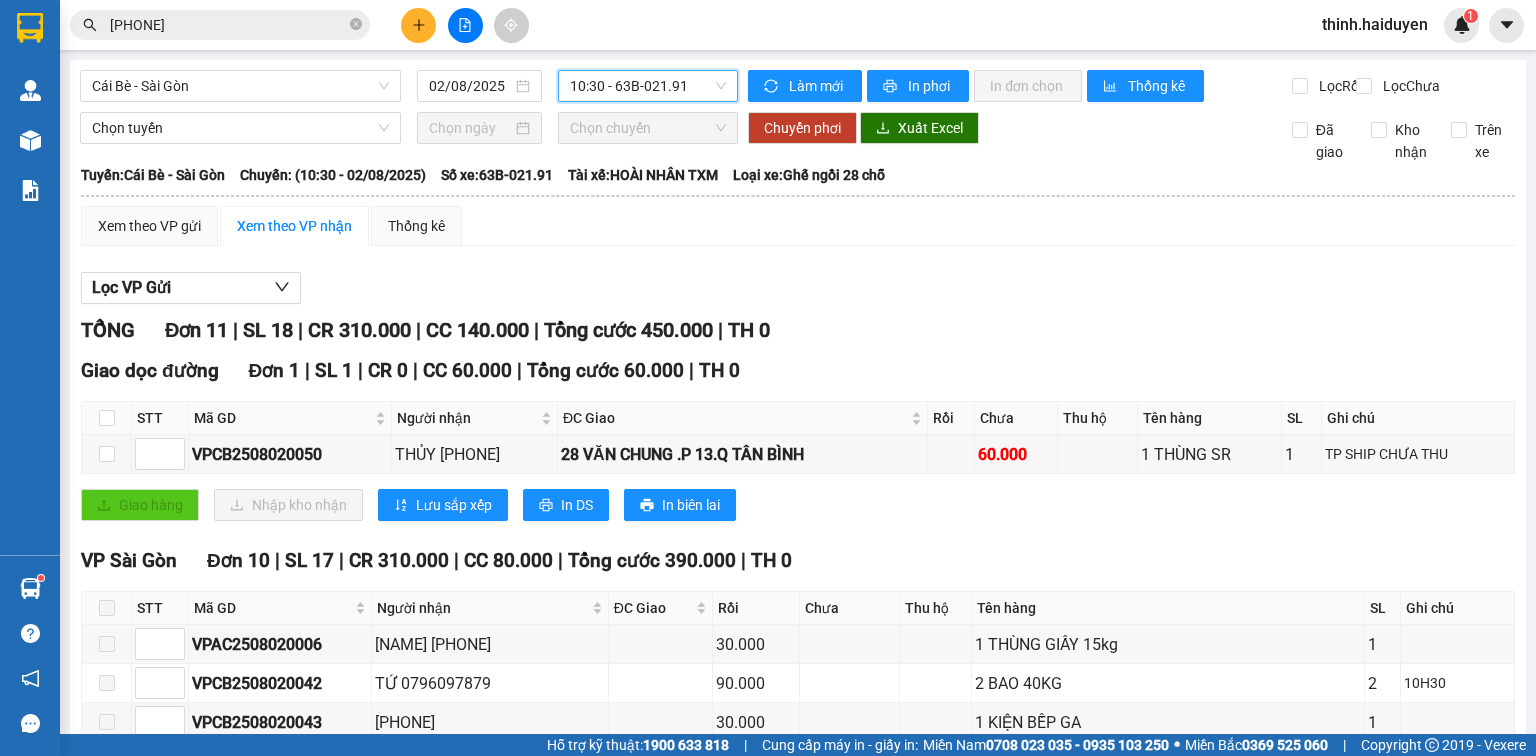 click on "10:30     - 63B-021.91" at bounding box center (648, 86) 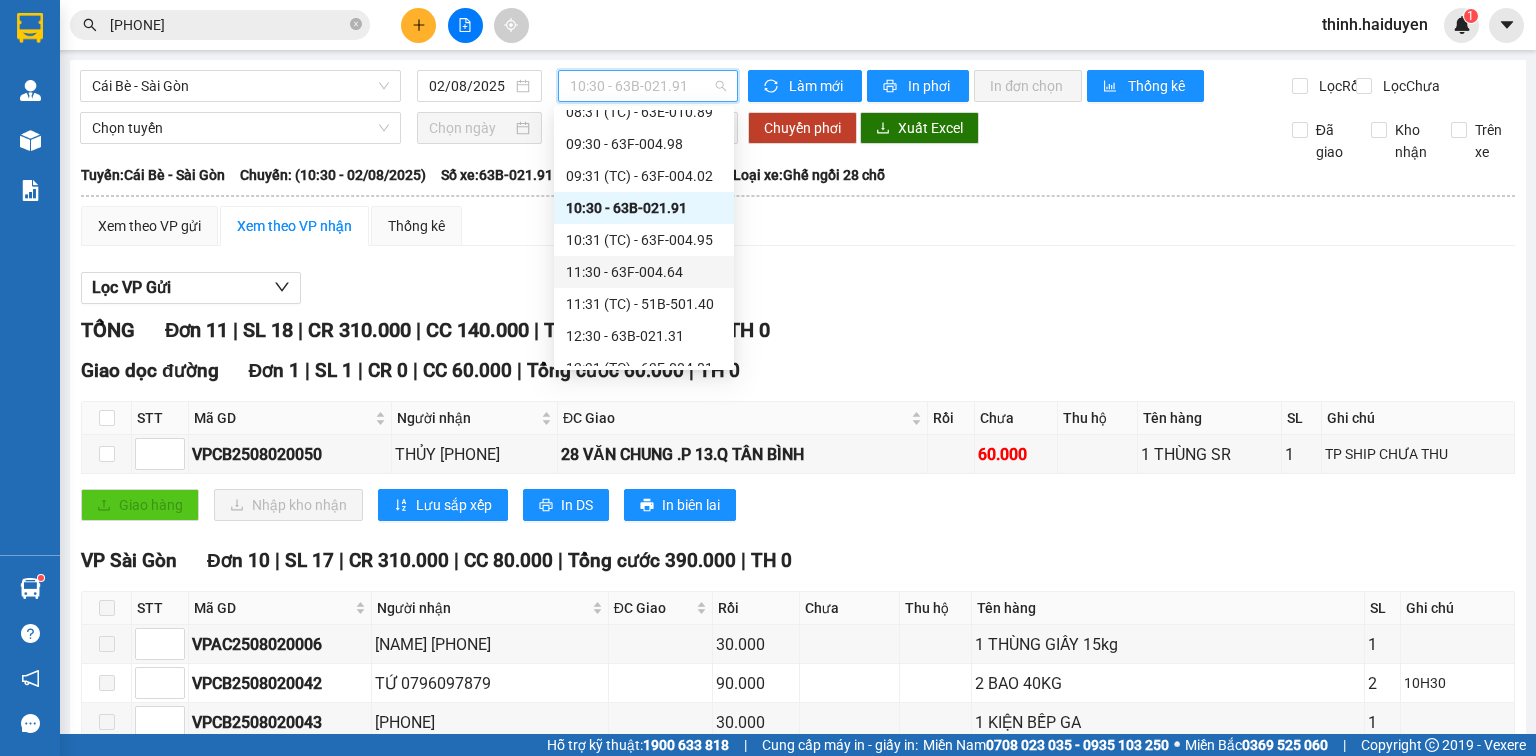 scroll, scrollTop: 400, scrollLeft: 0, axis: vertical 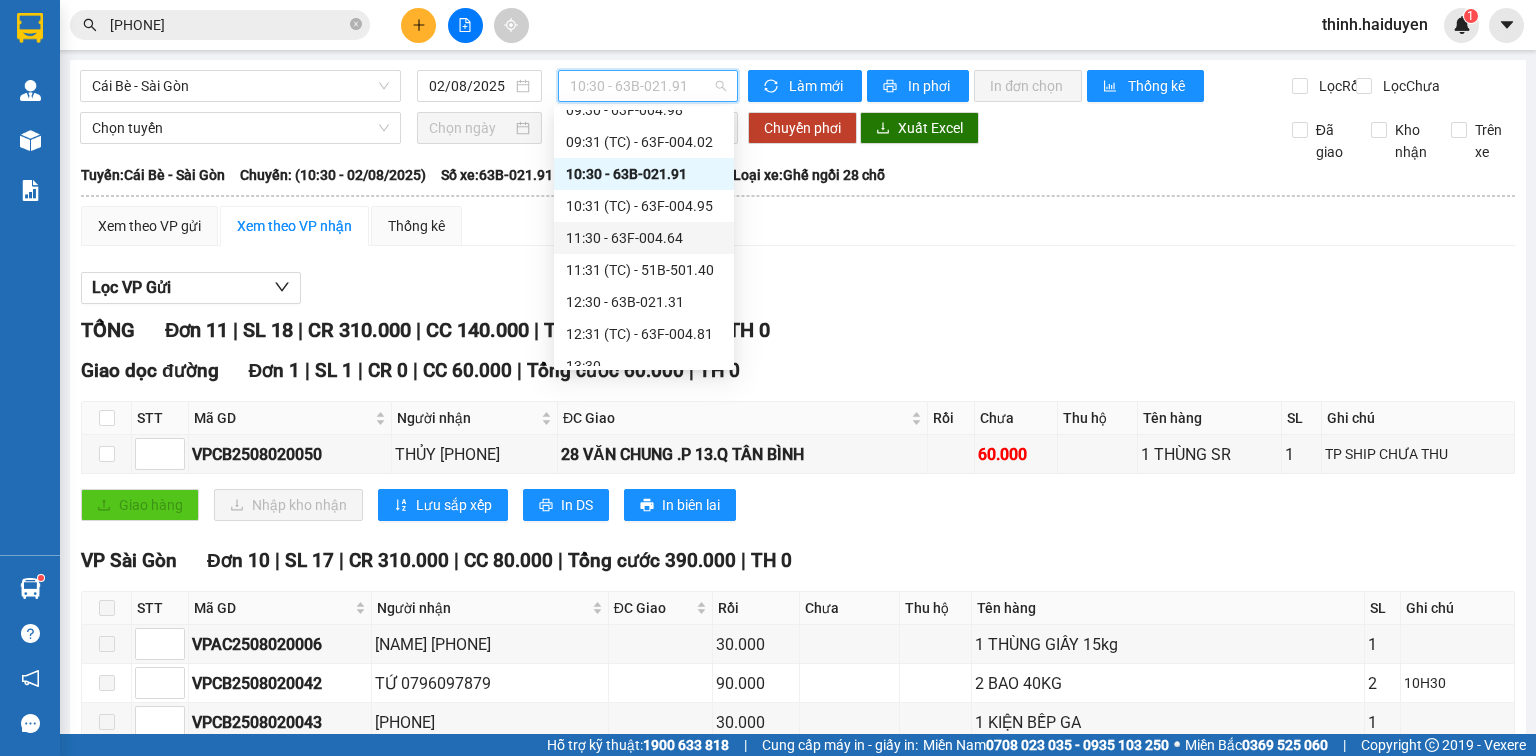 click on "11:30     - 63F-004.64" at bounding box center (644, 238) 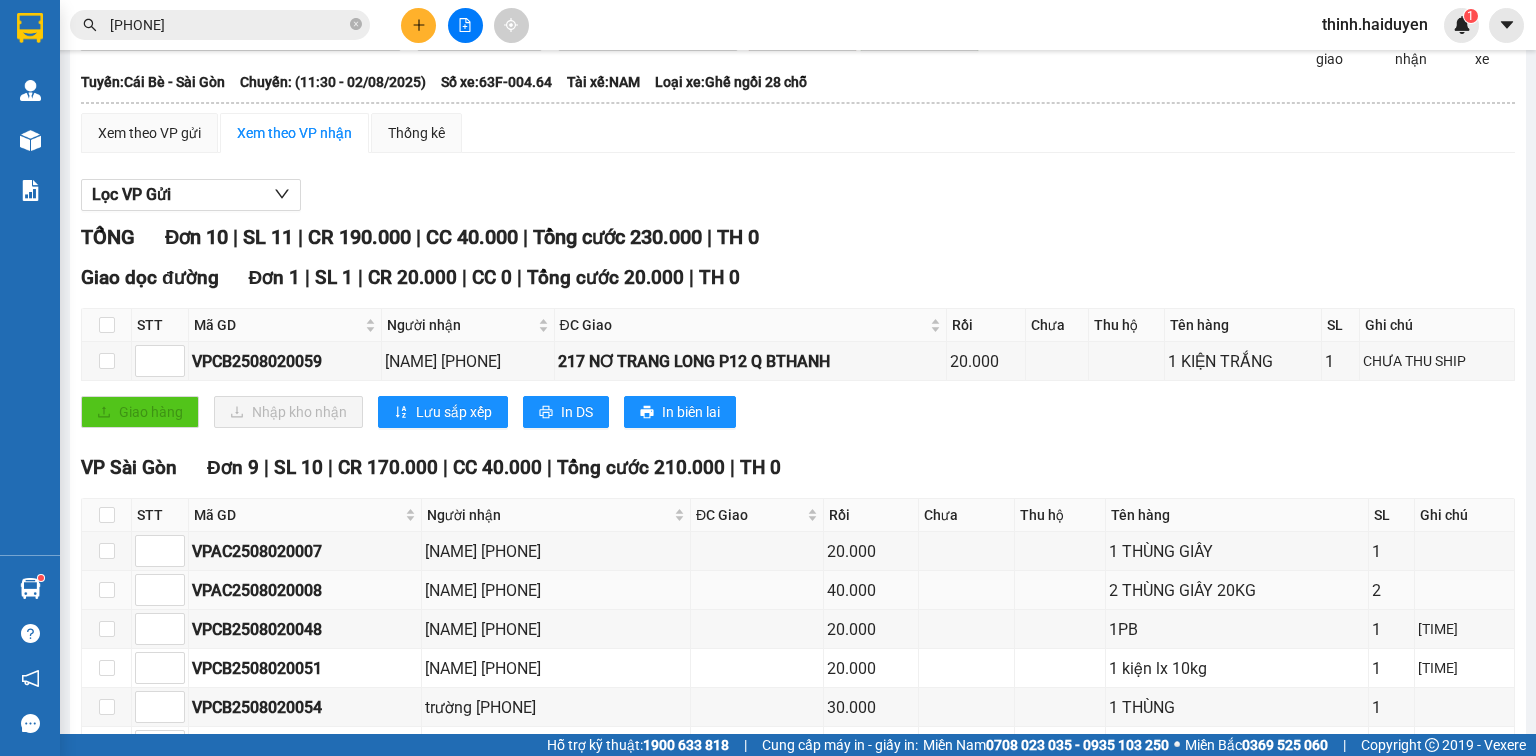 scroll, scrollTop: 0, scrollLeft: 0, axis: both 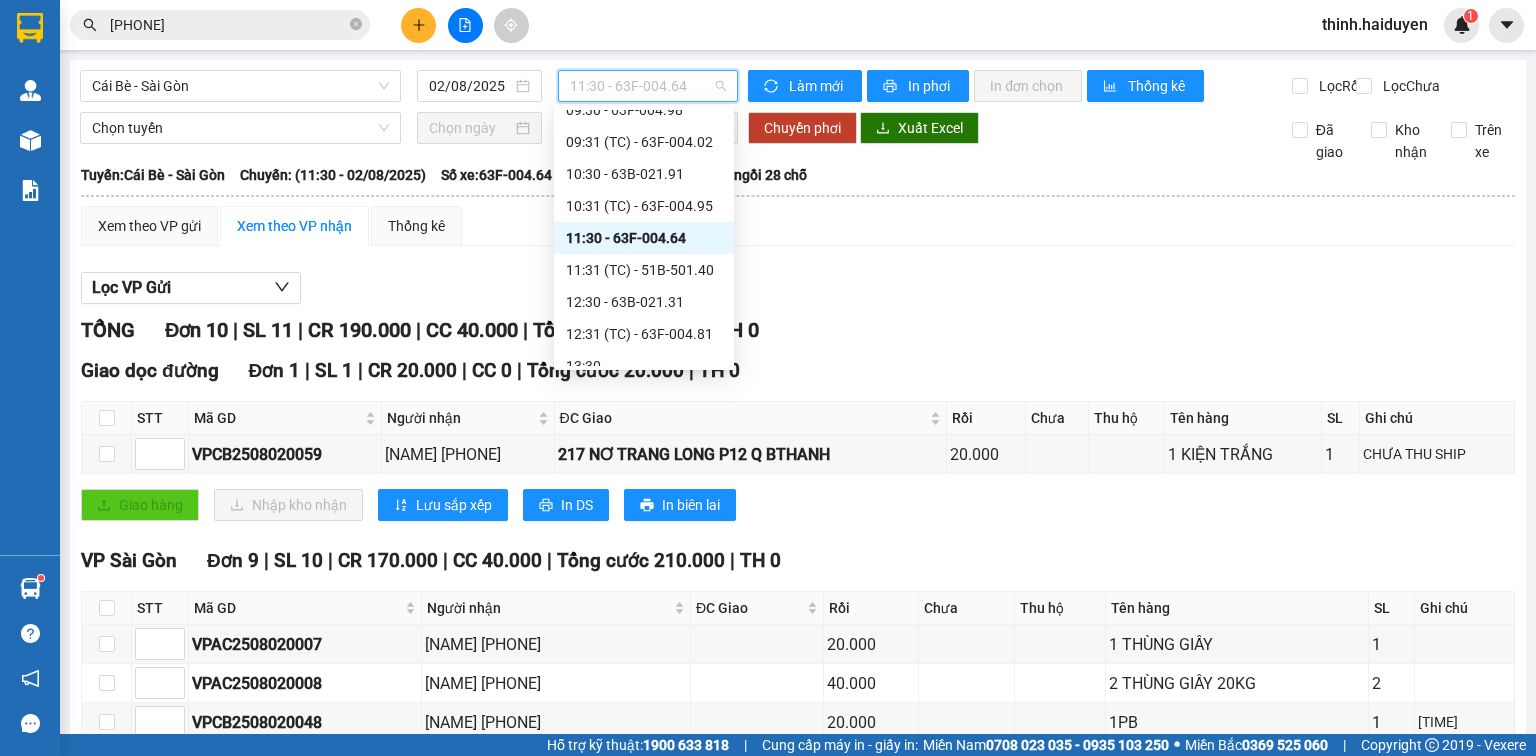 click on "11:30     - 63F-004.64" at bounding box center (648, 86) 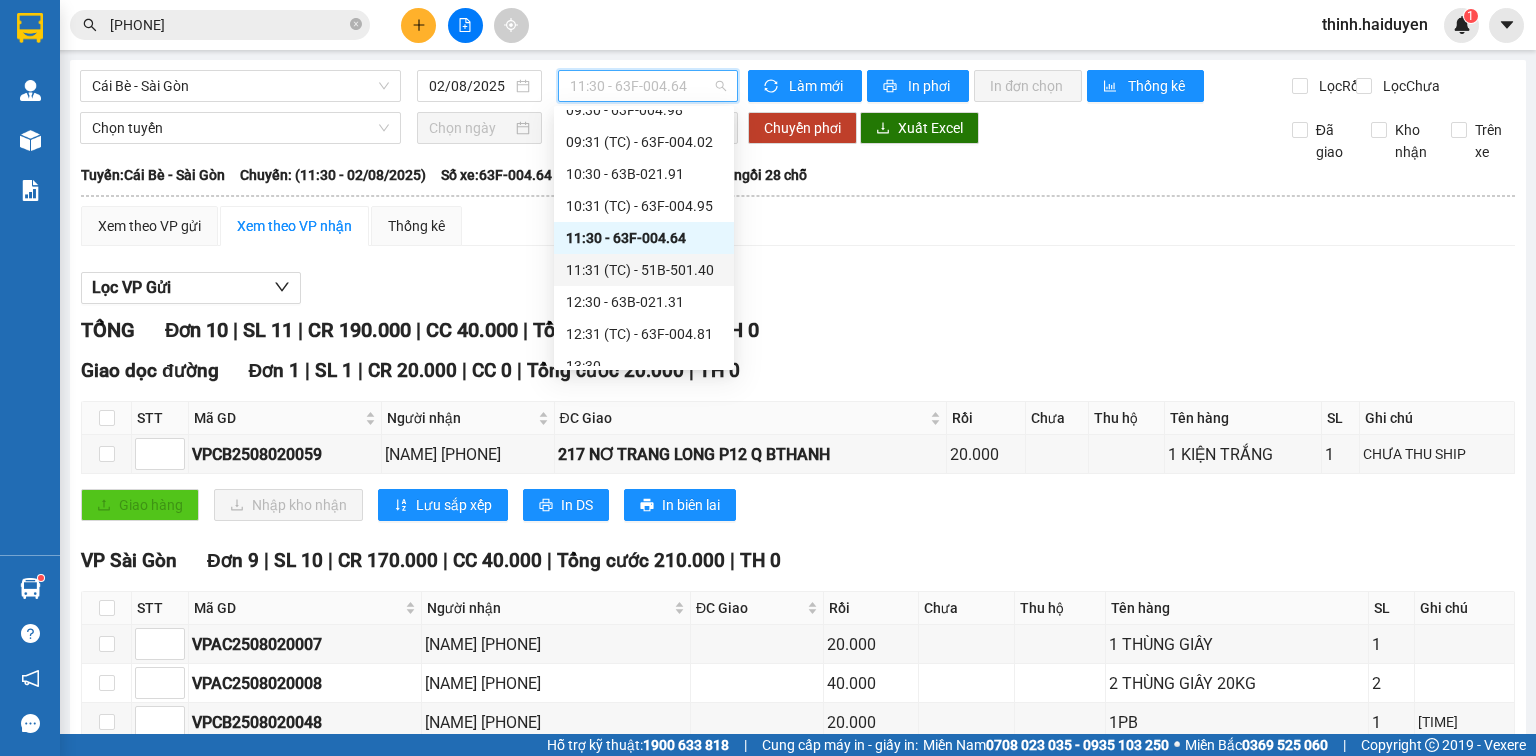 click on "11:31   (TC)   - 51B-501.40" at bounding box center (644, 270) 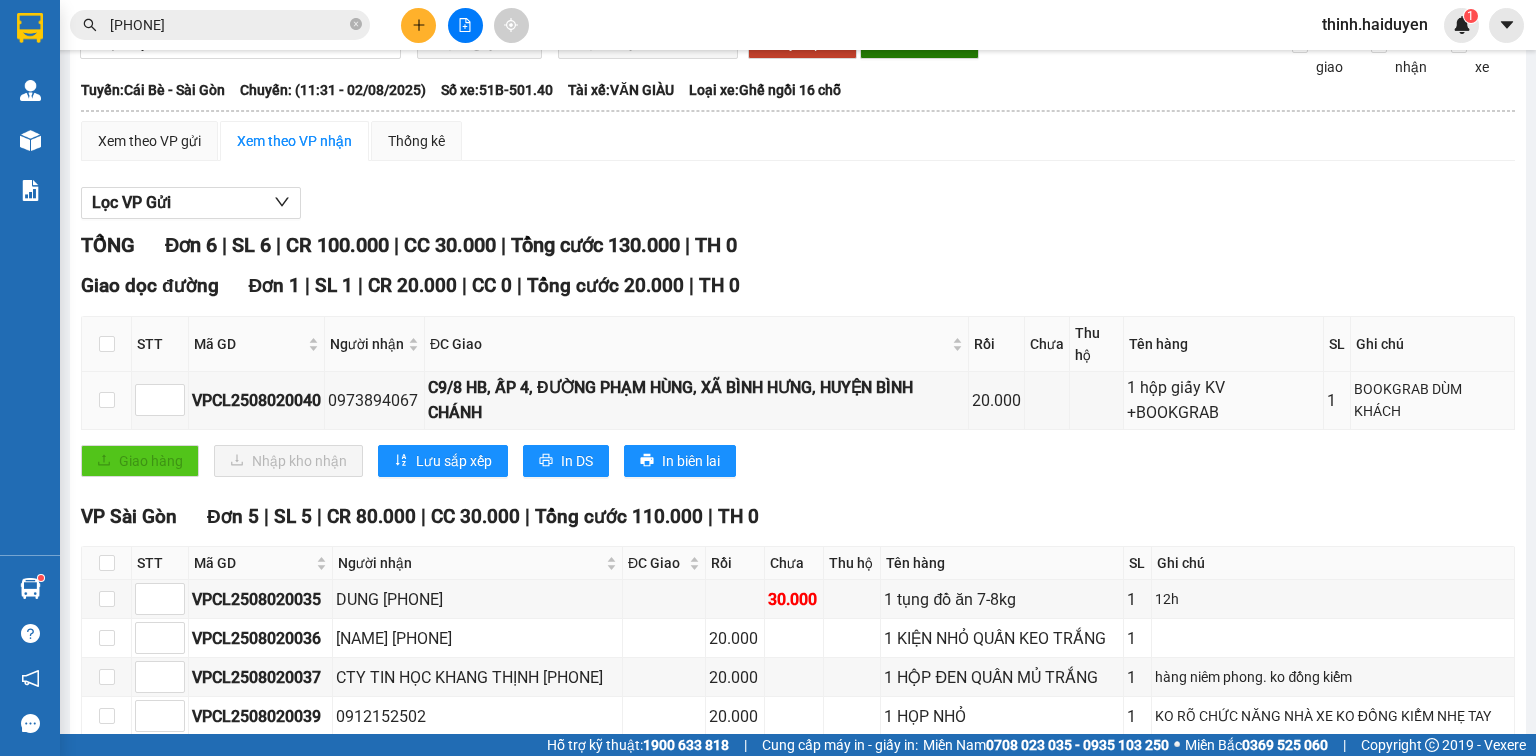 scroll, scrollTop: 0, scrollLeft: 0, axis: both 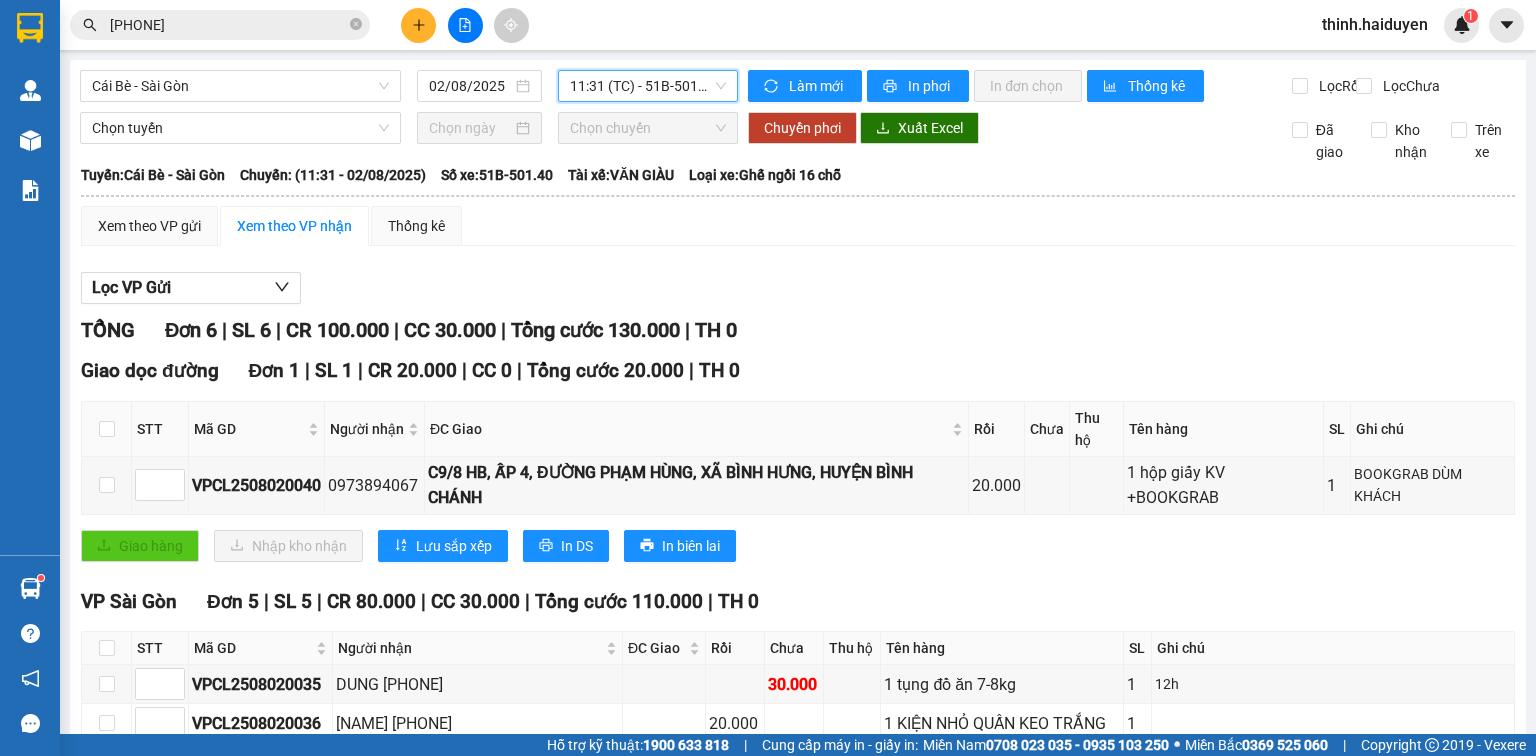 click on "11:31   (TC)   - 51B-501.40" at bounding box center [648, 86] 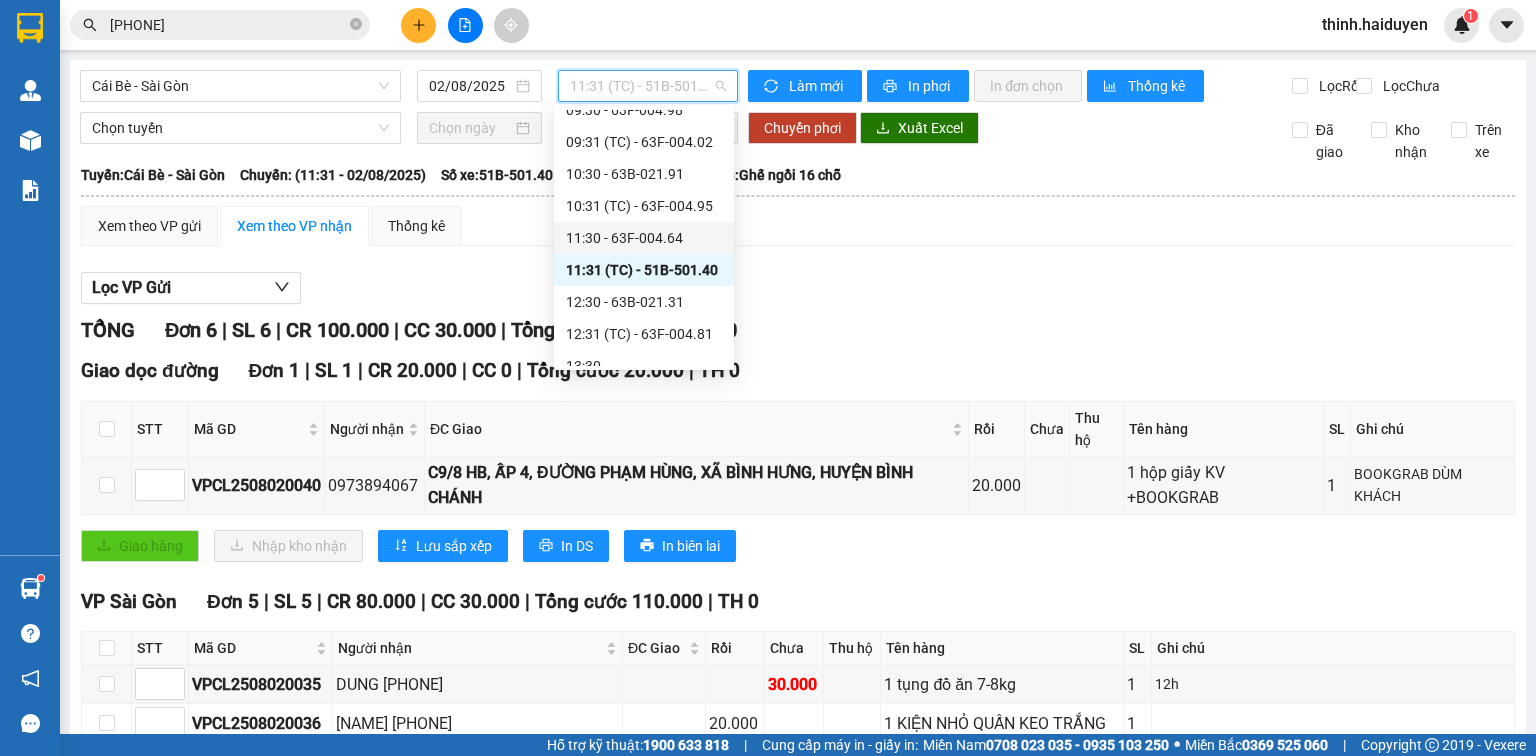 click on "11:30     - 63F-004.64" at bounding box center [644, 238] 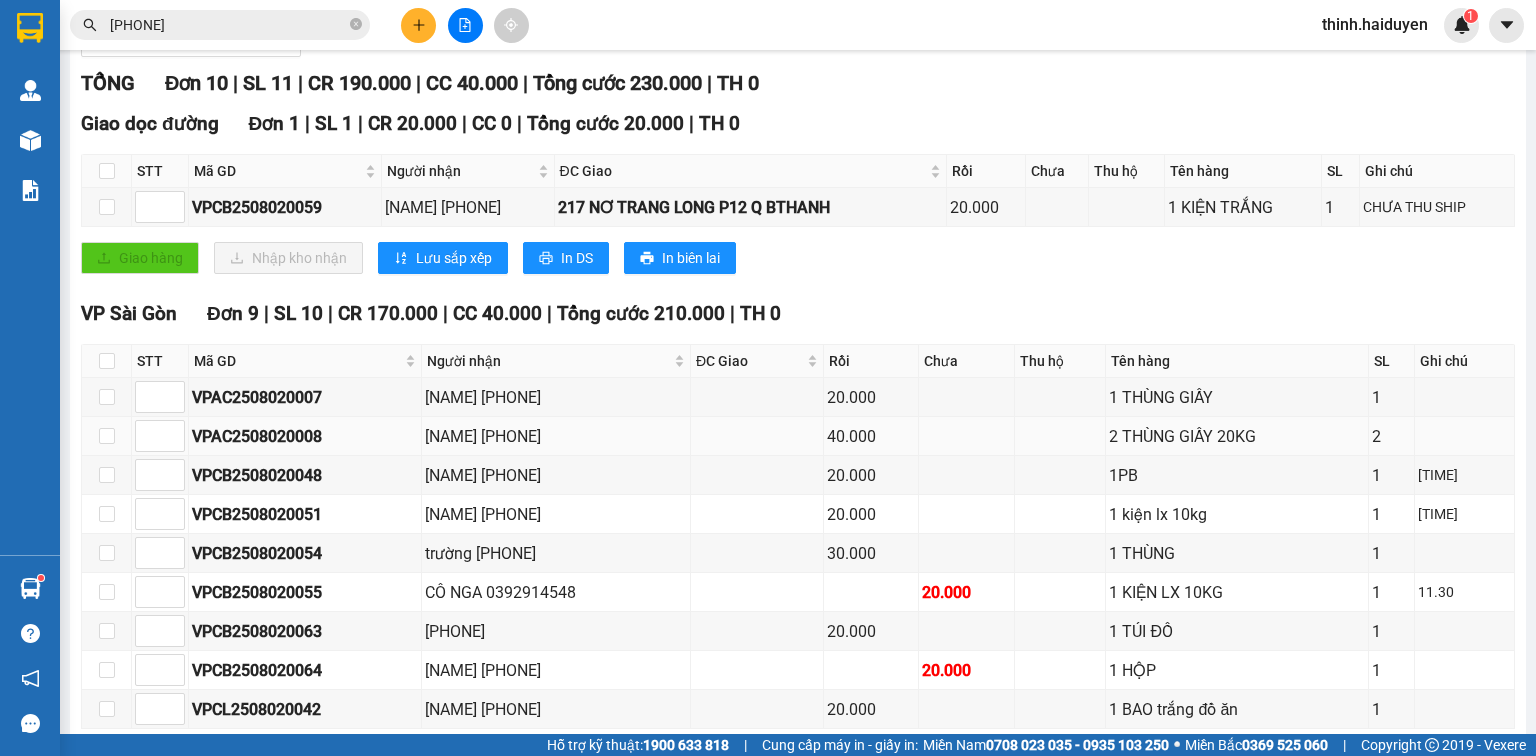 scroll, scrollTop: 354, scrollLeft: 0, axis: vertical 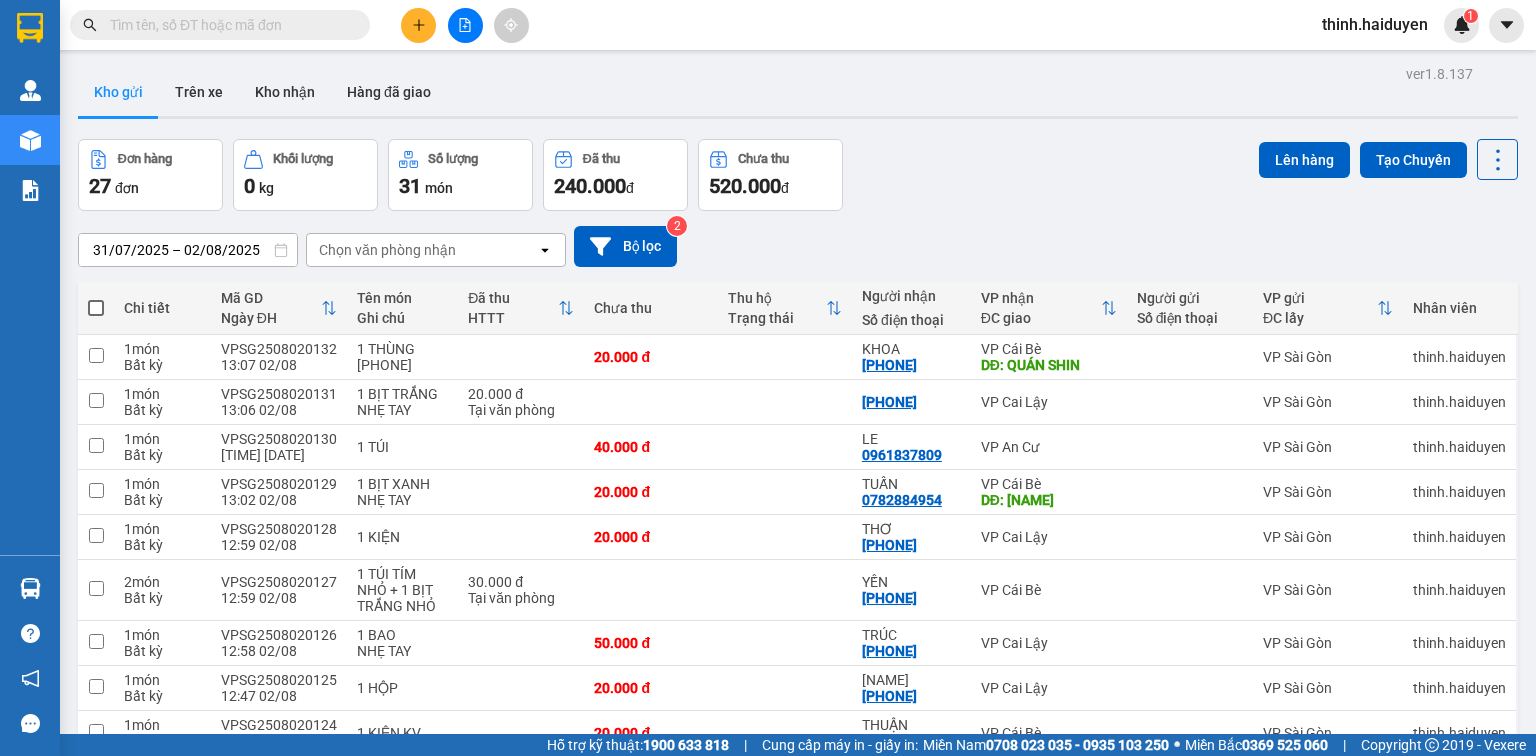 click at bounding box center (96, 308) 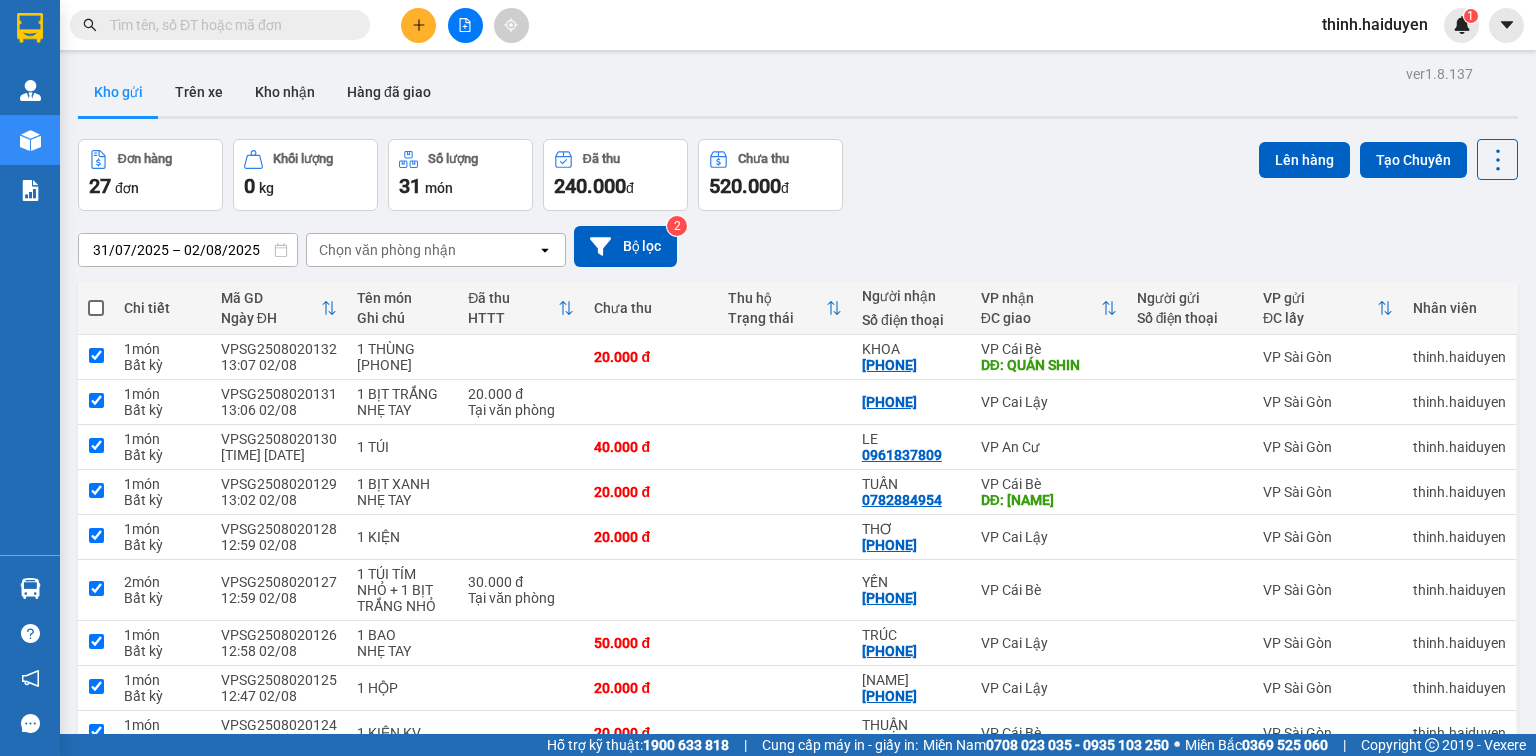 checkbox on "true" 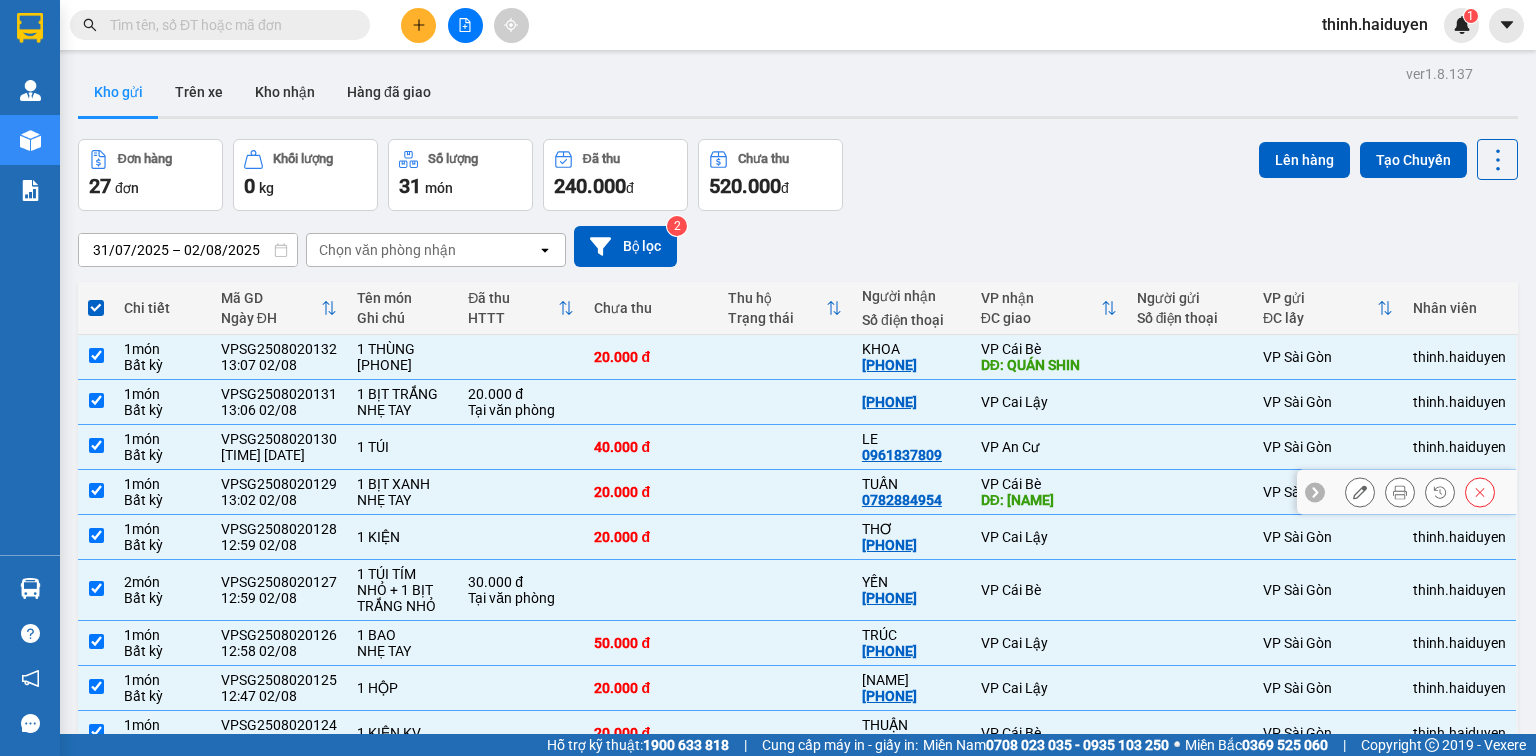 click on "DĐ: [NAME]" at bounding box center (1049, 500) 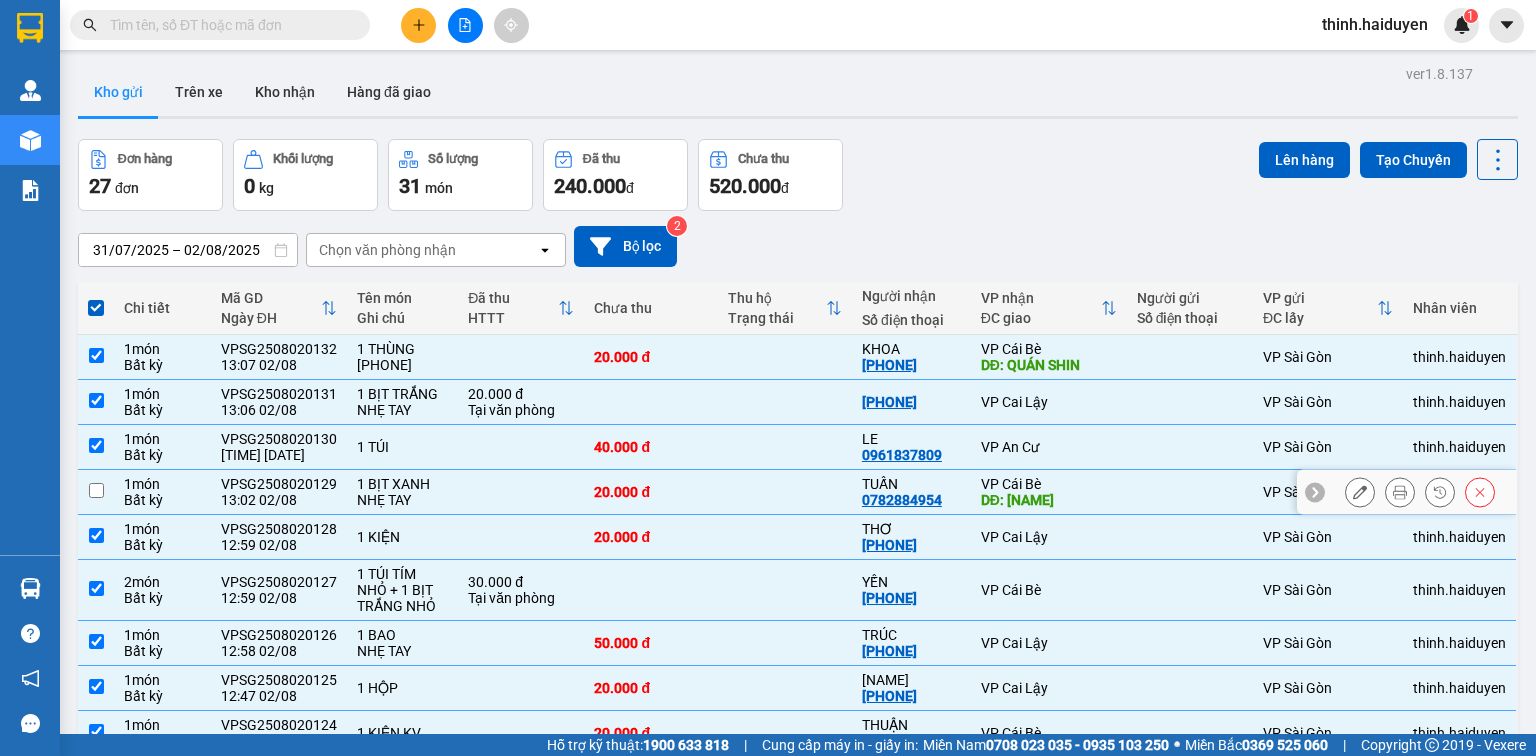 checkbox on "false" 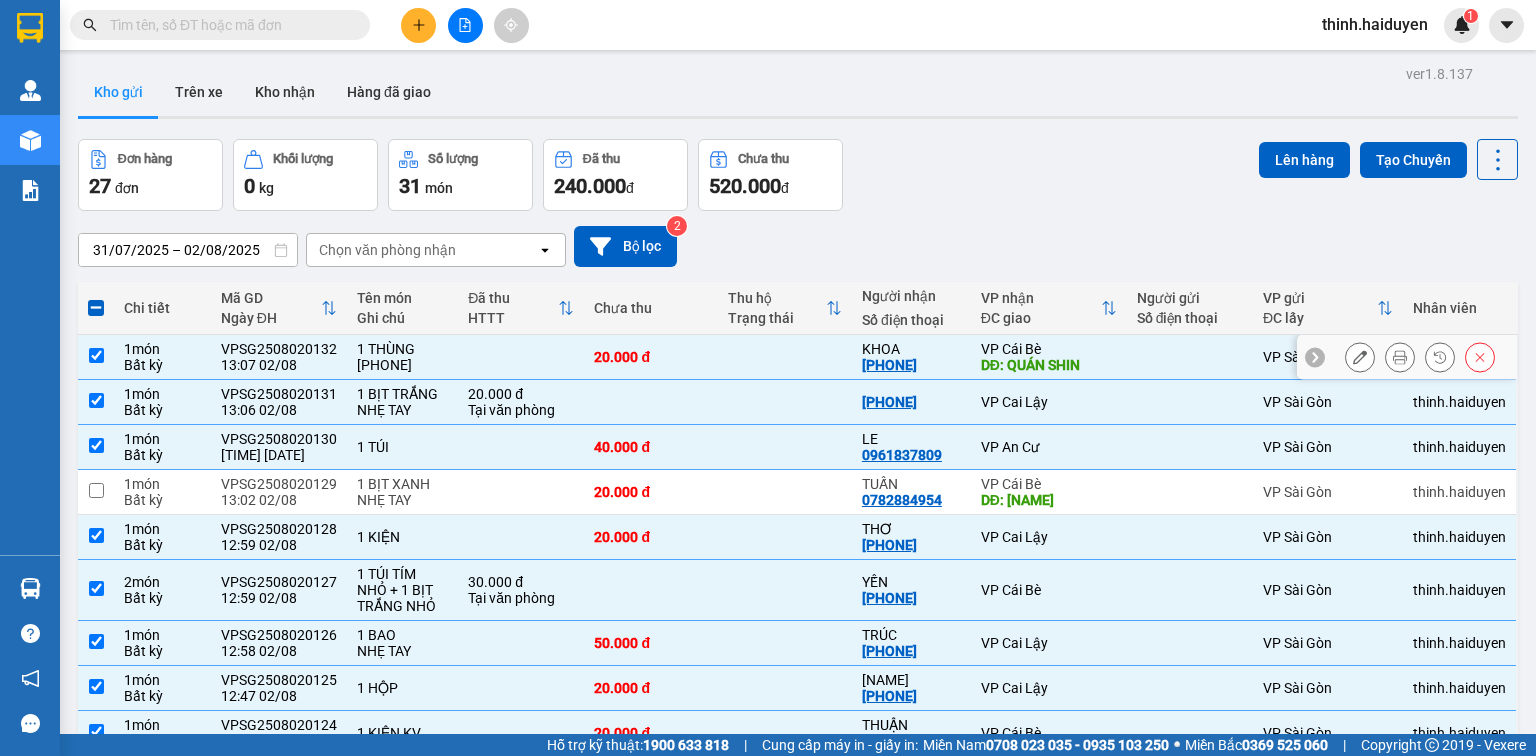 click on "DĐ: QUÁN SHIN" at bounding box center (1049, 365) 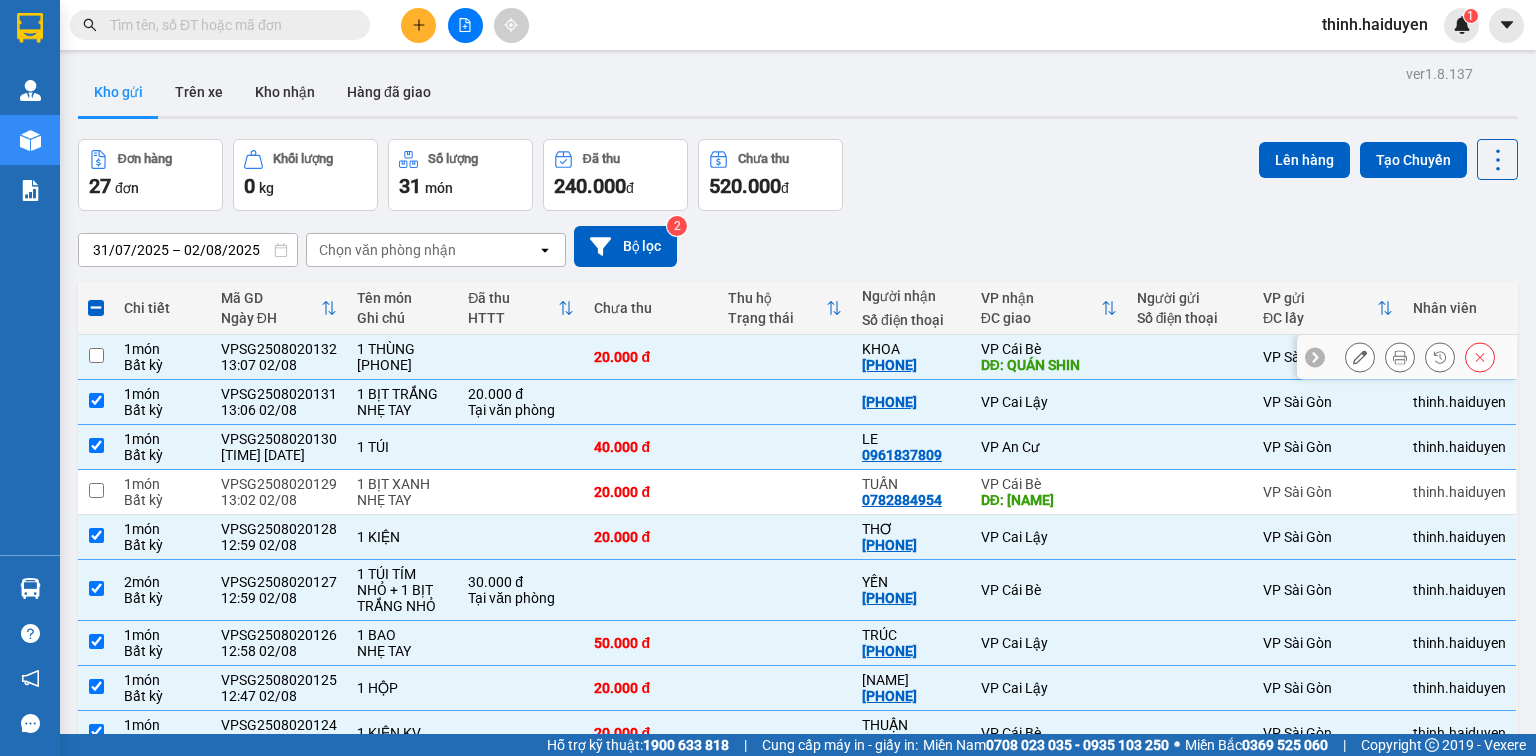 checkbox on "false" 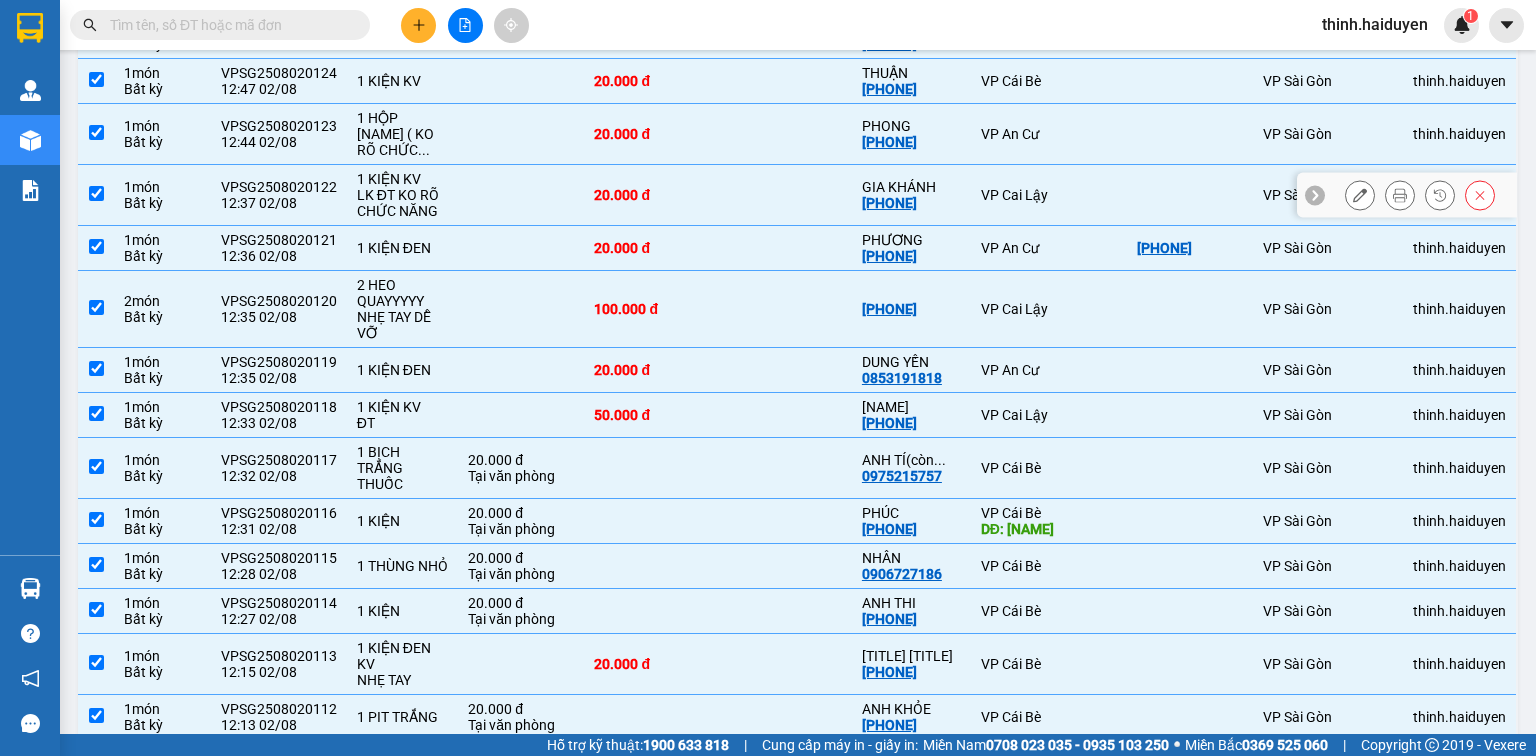 scroll, scrollTop: 800, scrollLeft: 0, axis: vertical 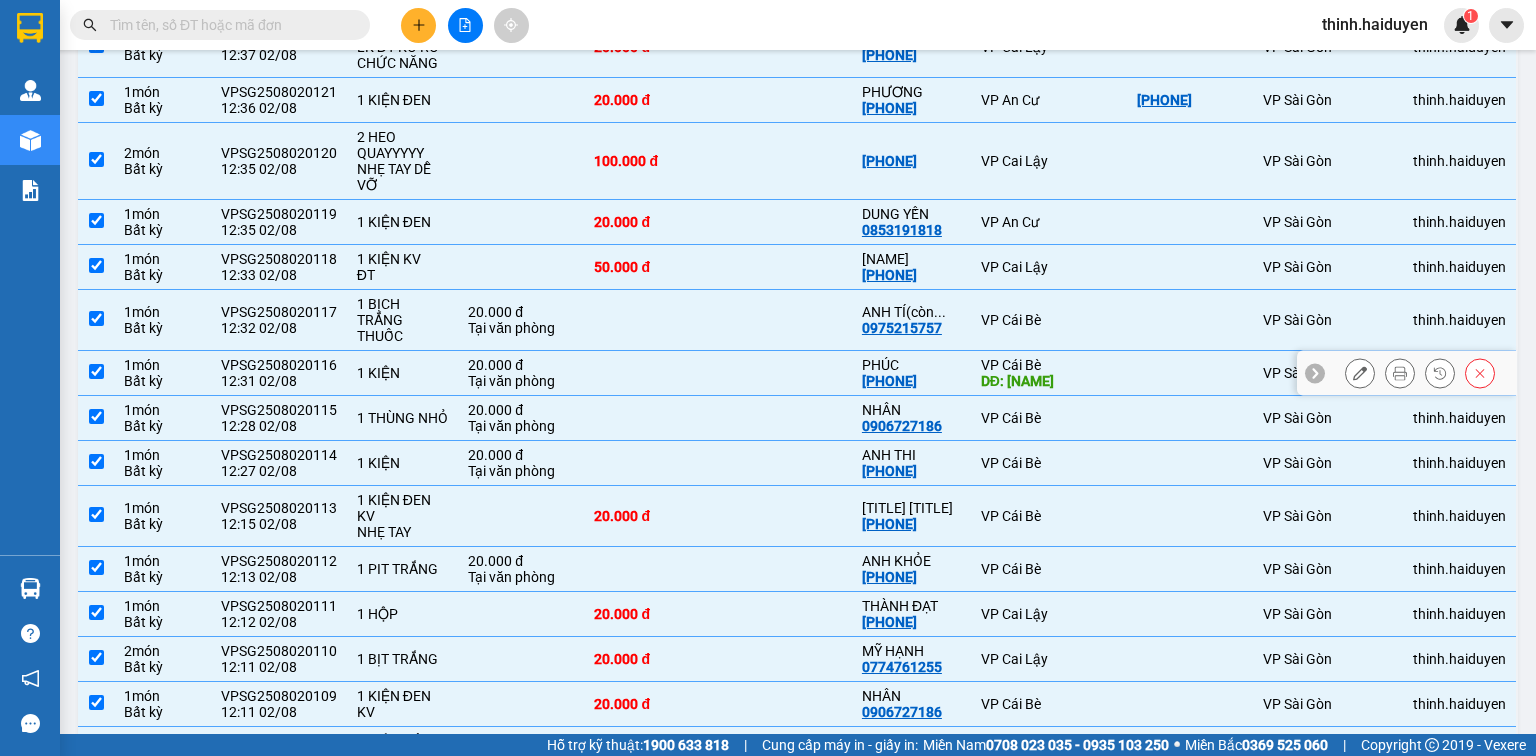 click at bounding box center (1190, 373) 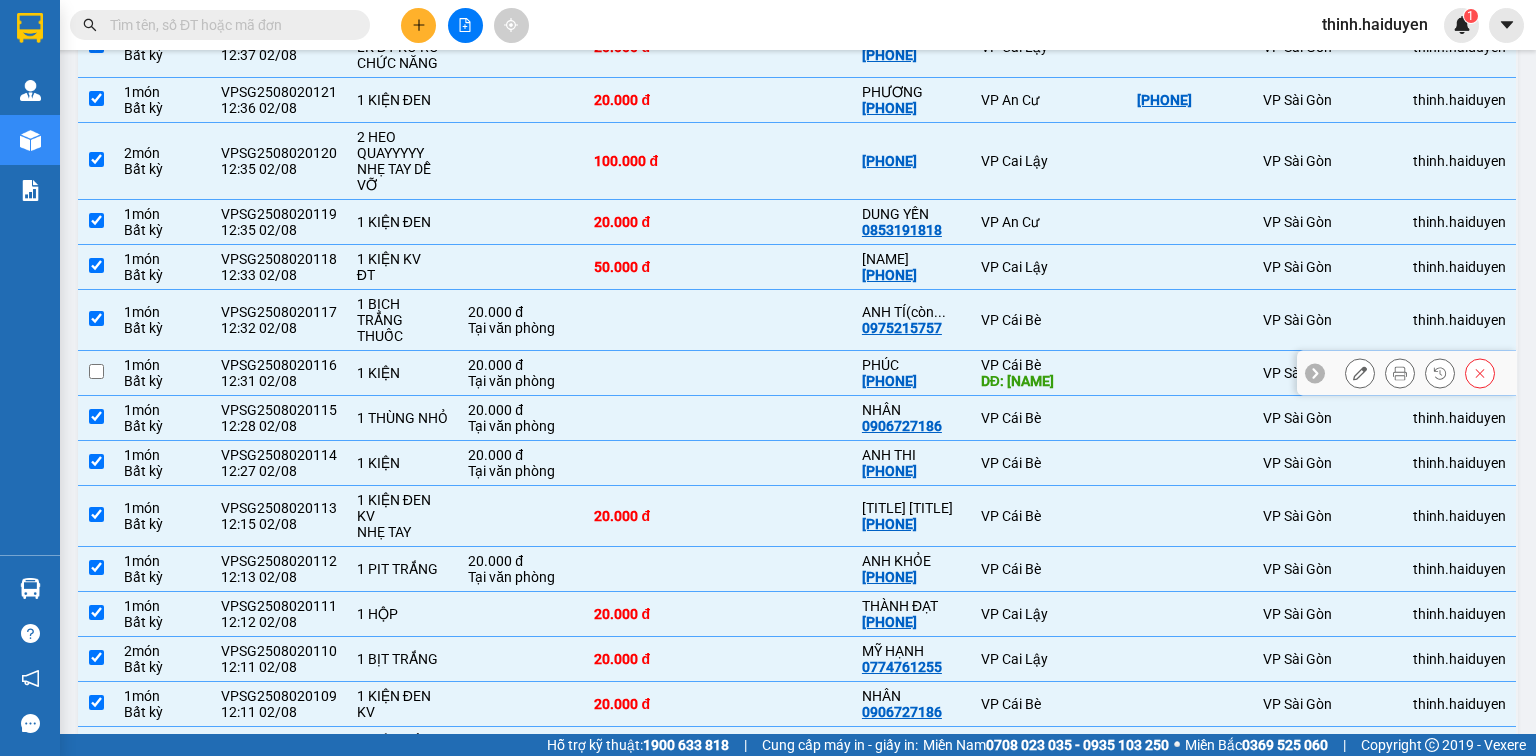 checkbox on "false" 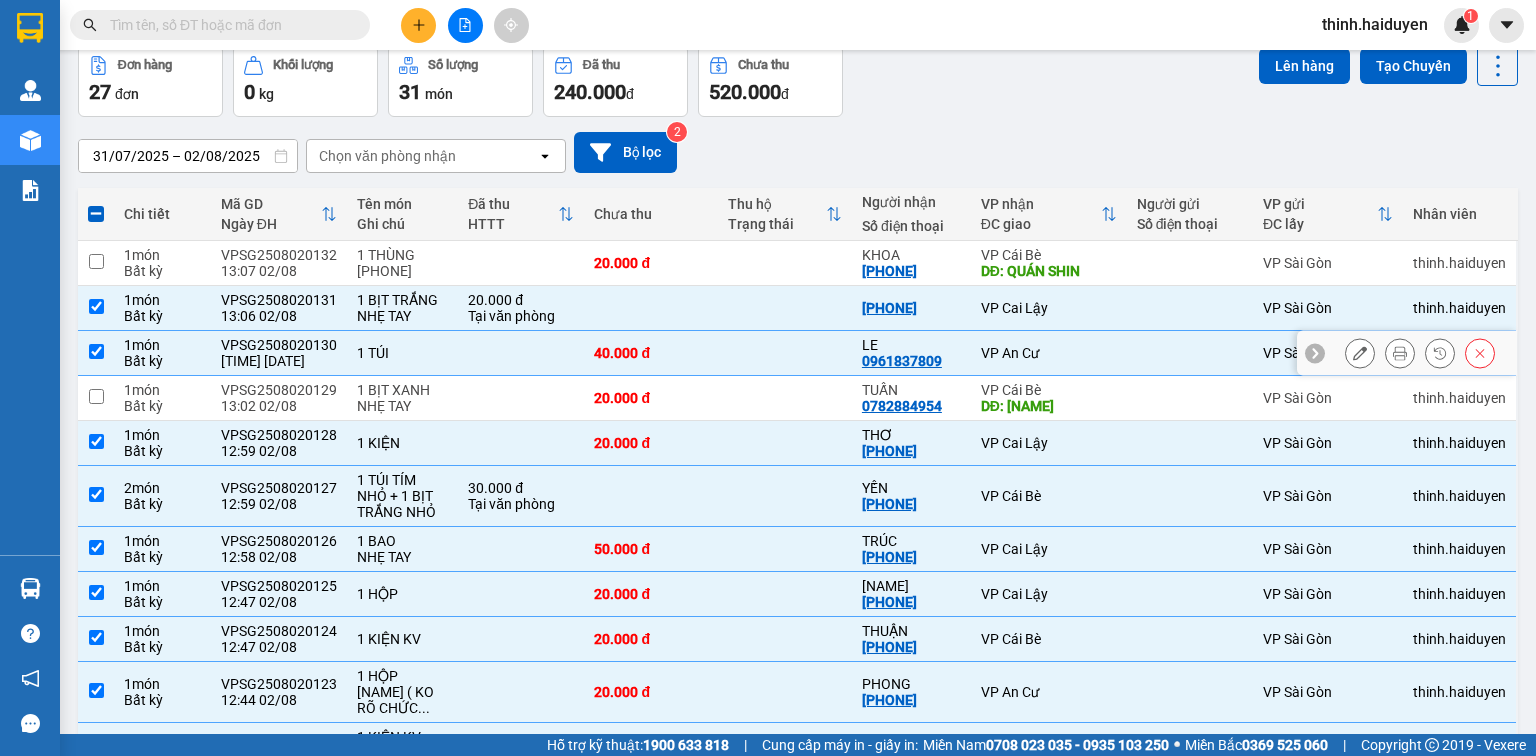 scroll, scrollTop: 0, scrollLeft: 0, axis: both 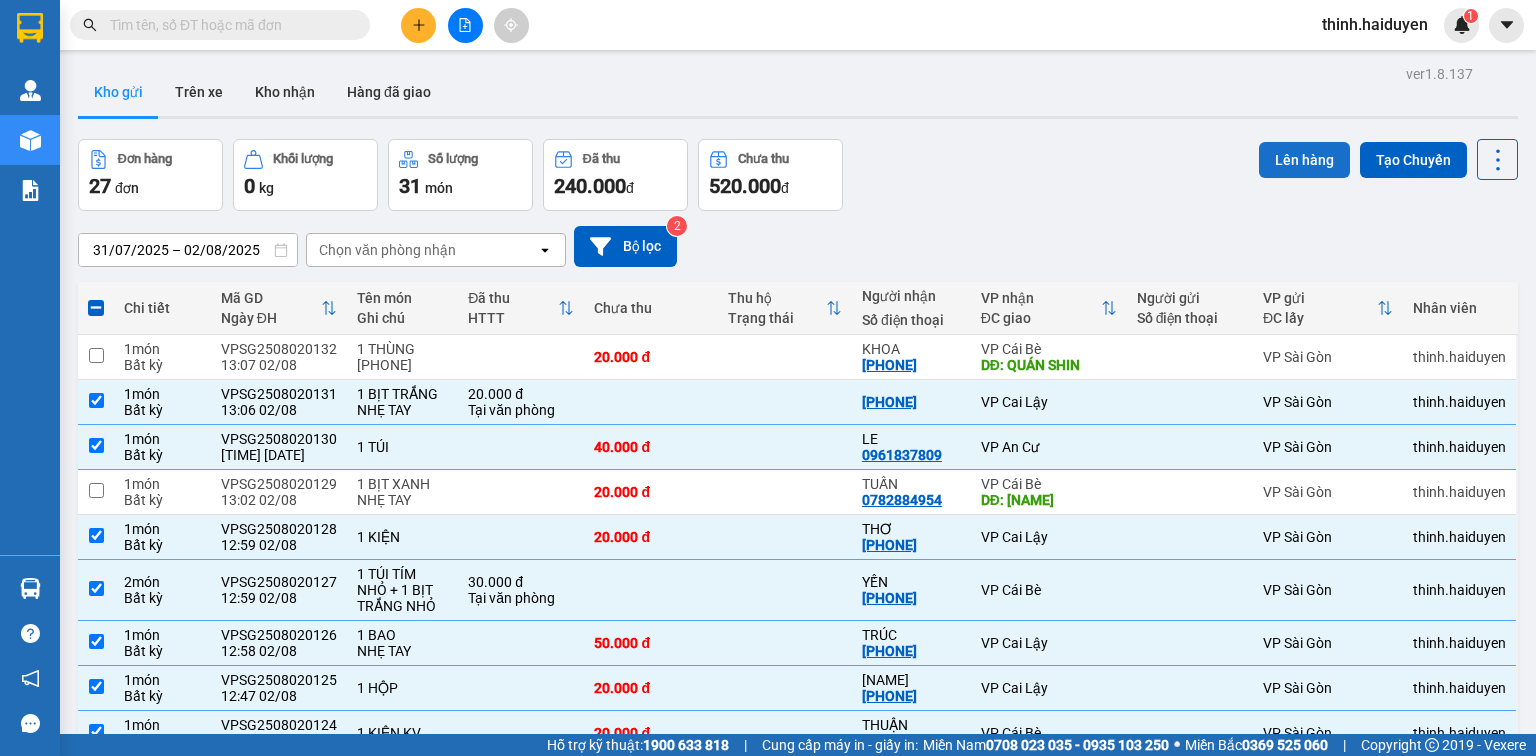 click on "Lên hàng" at bounding box center [1304, 160] 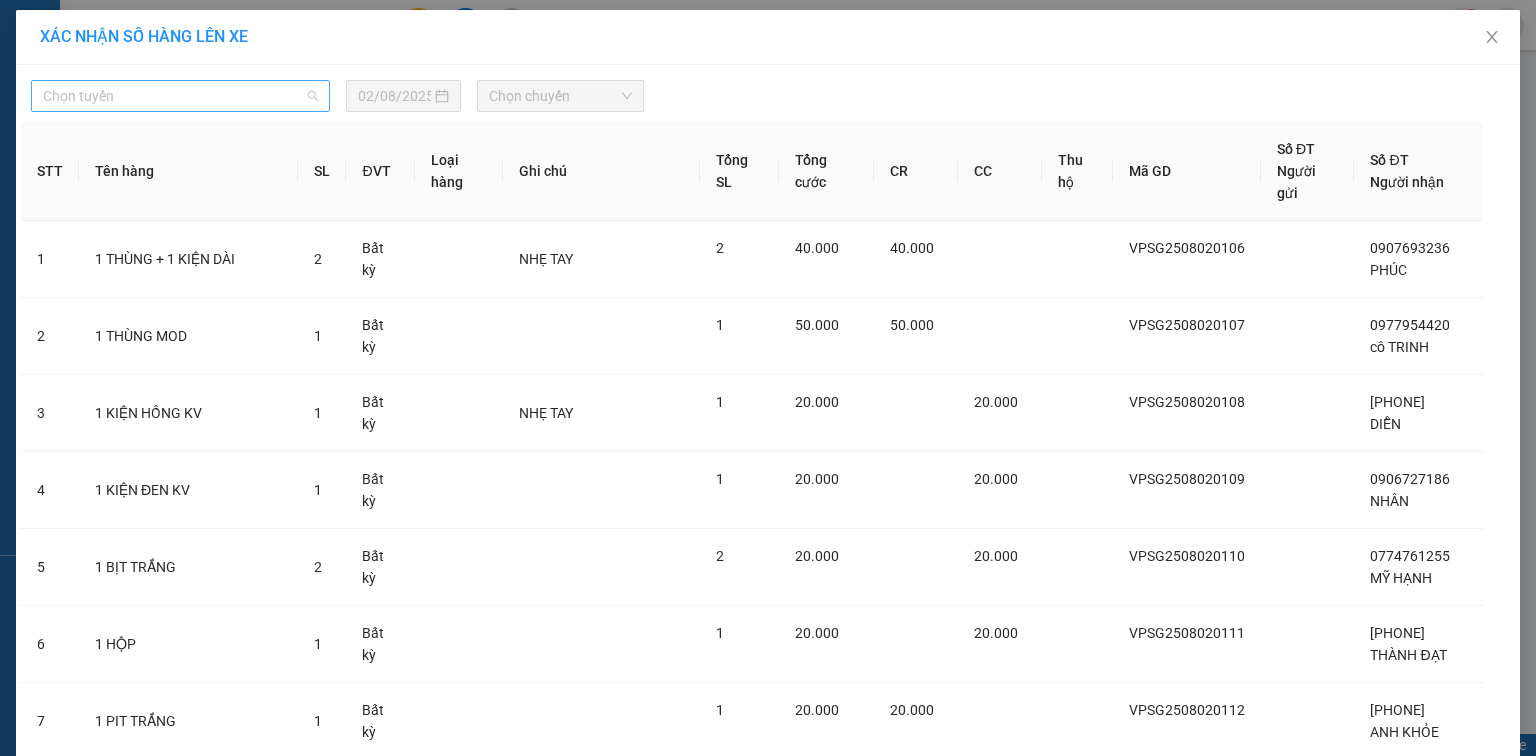 click on "Chọn tuyến" at bounding box center [180, 96] 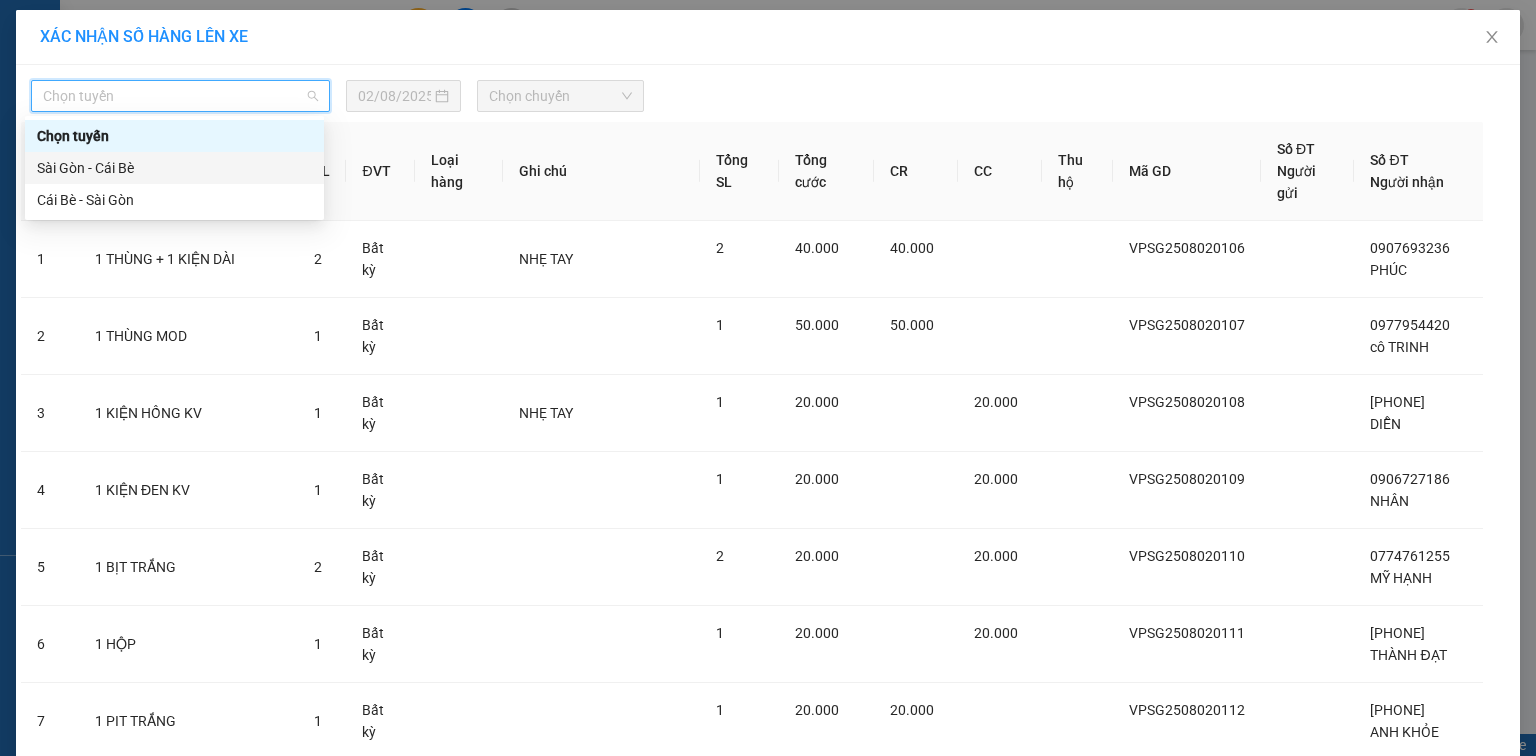 click on "Sài Gòn - Cái Bè" at bounding box center [174, 168] 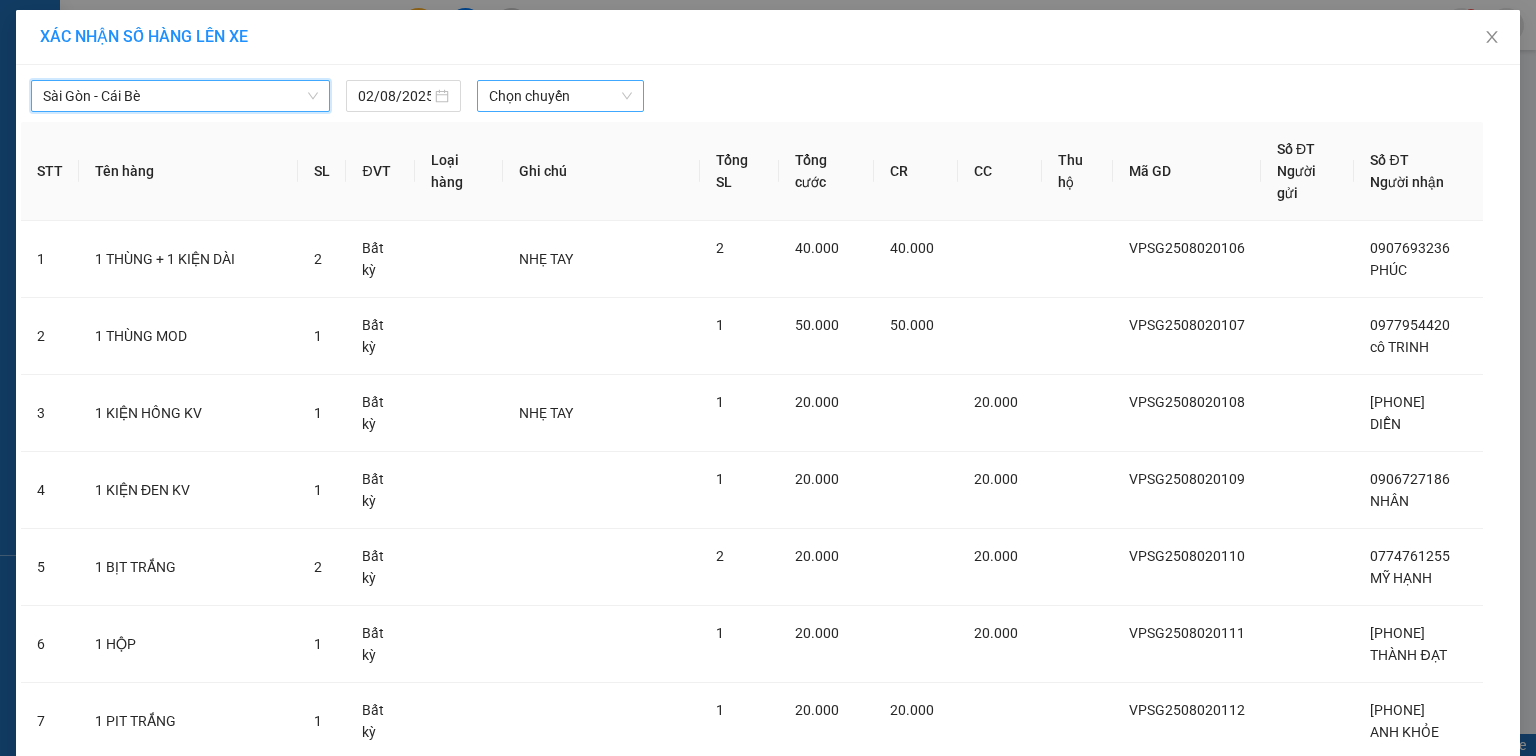 click on "Chọn chuyến" at bounding box center [561, 96] 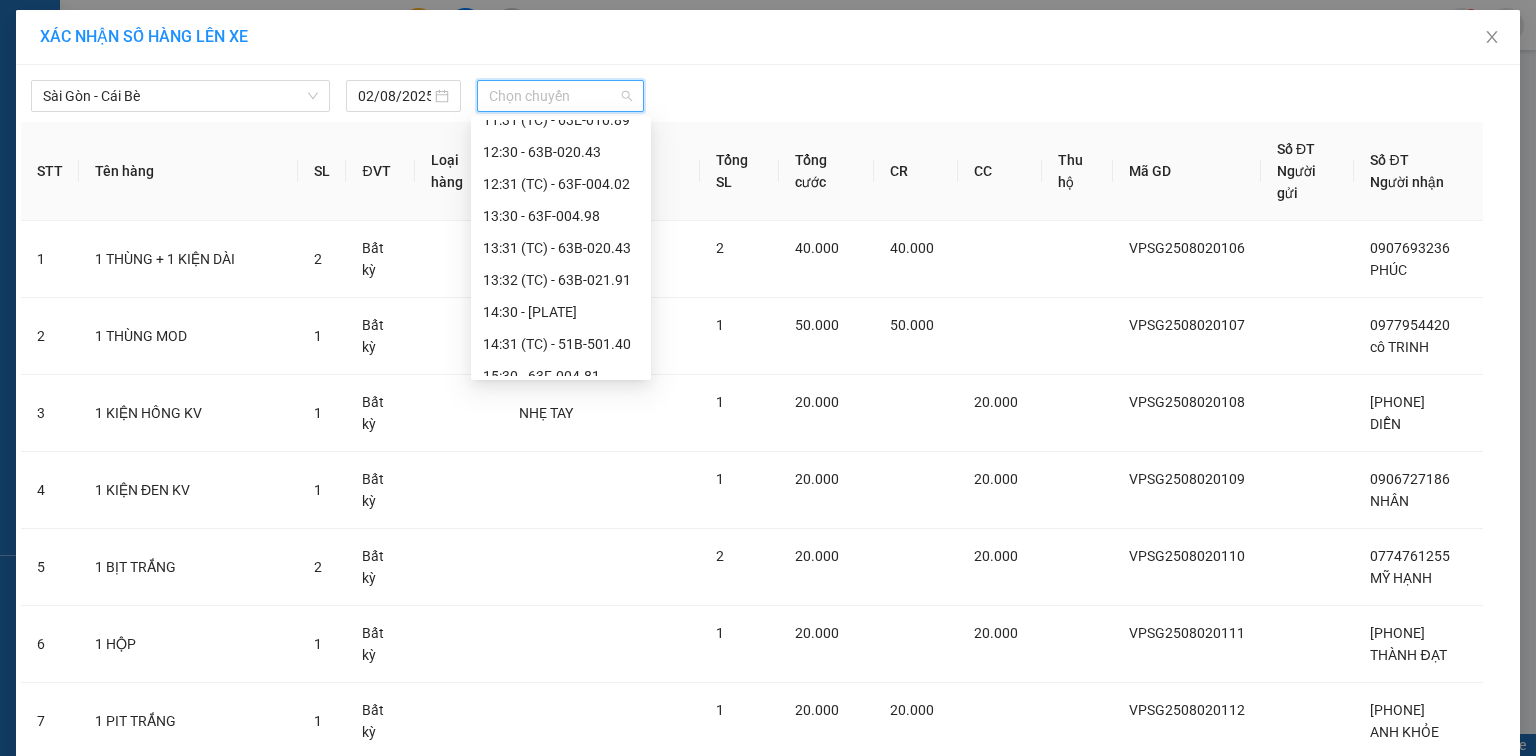 scroll, scrollTop: 400, scrollLeft: 0, axis: vertical 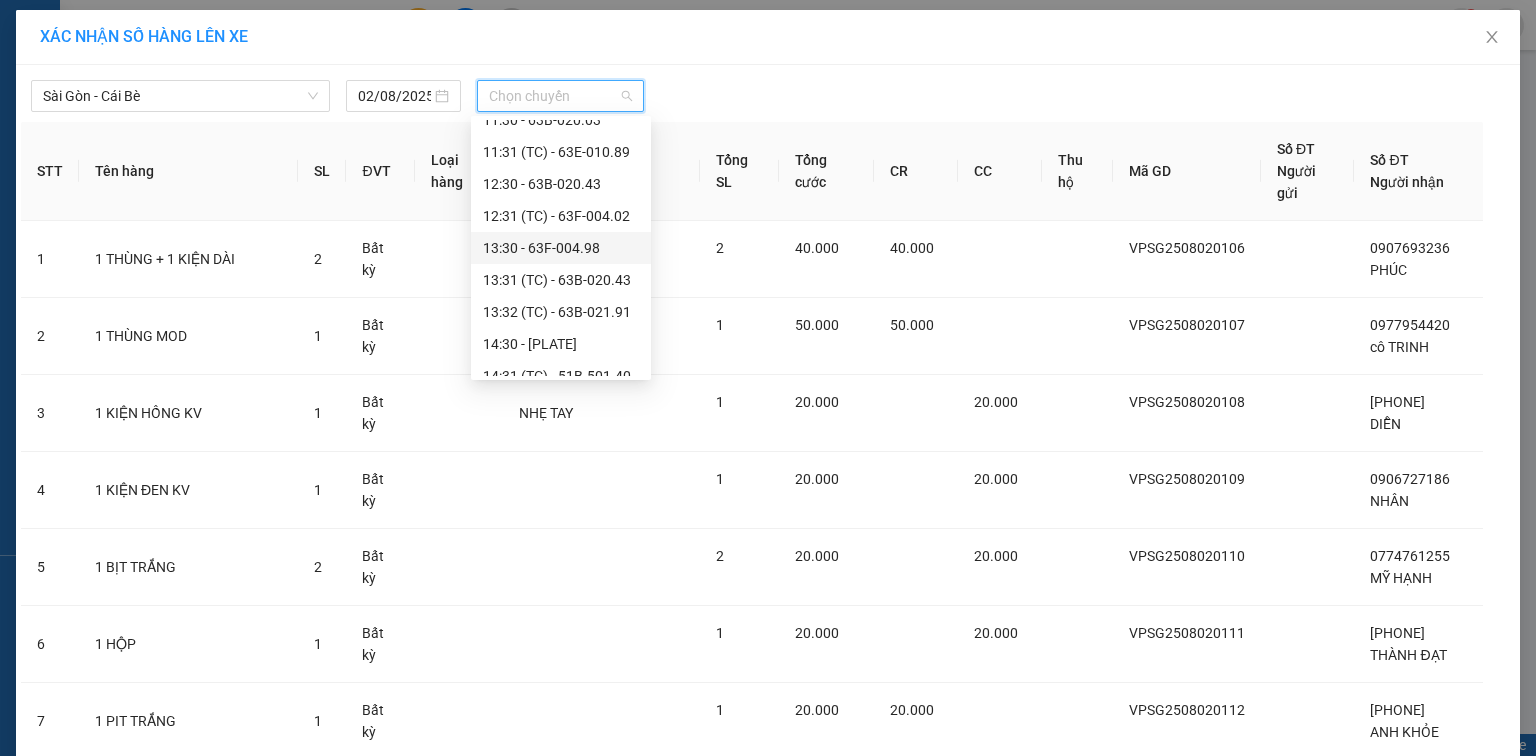 click on "13:30     - 63F-004.98" at bounding box center (561, 248) 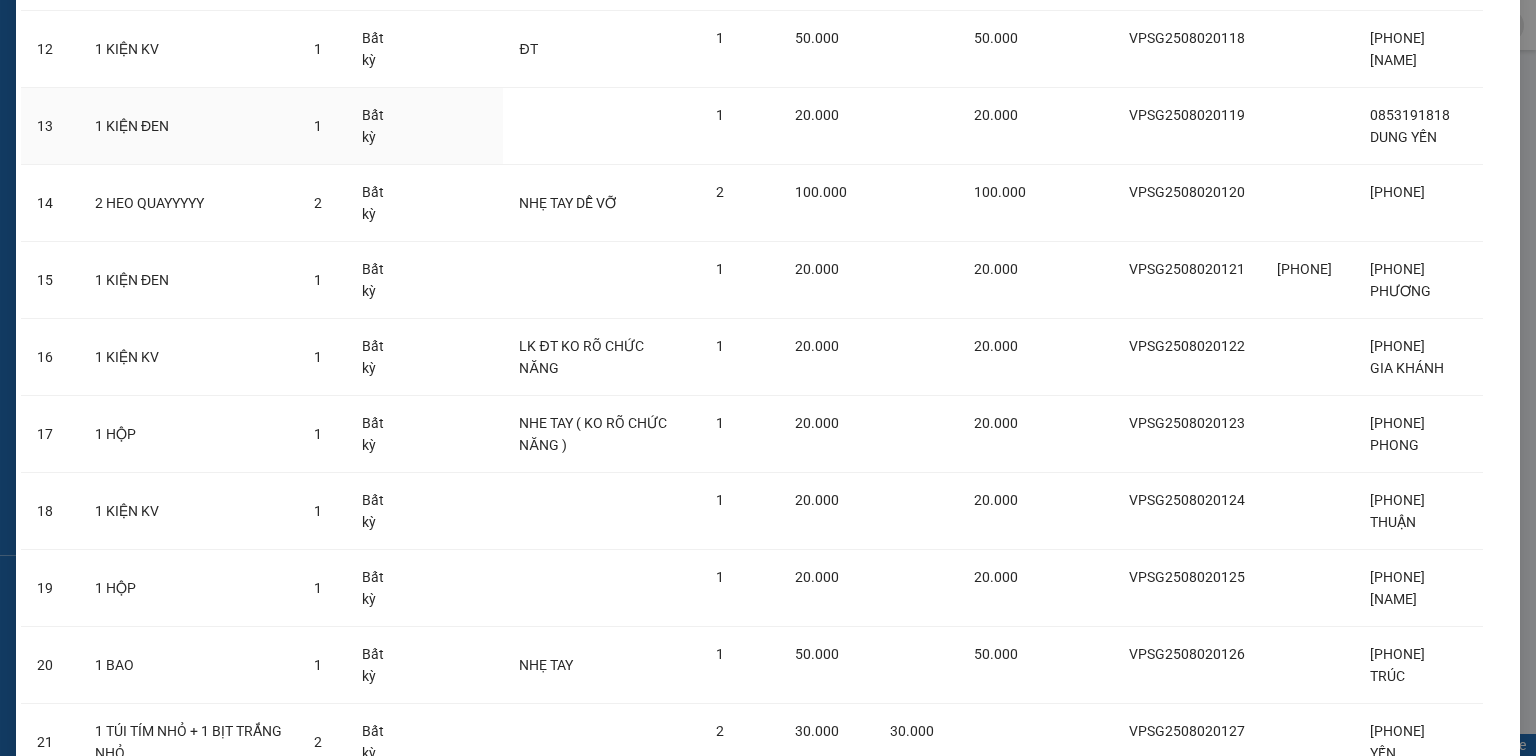 scroll, scrollTop: 1465, scrollLeft: 0, axis: vertical 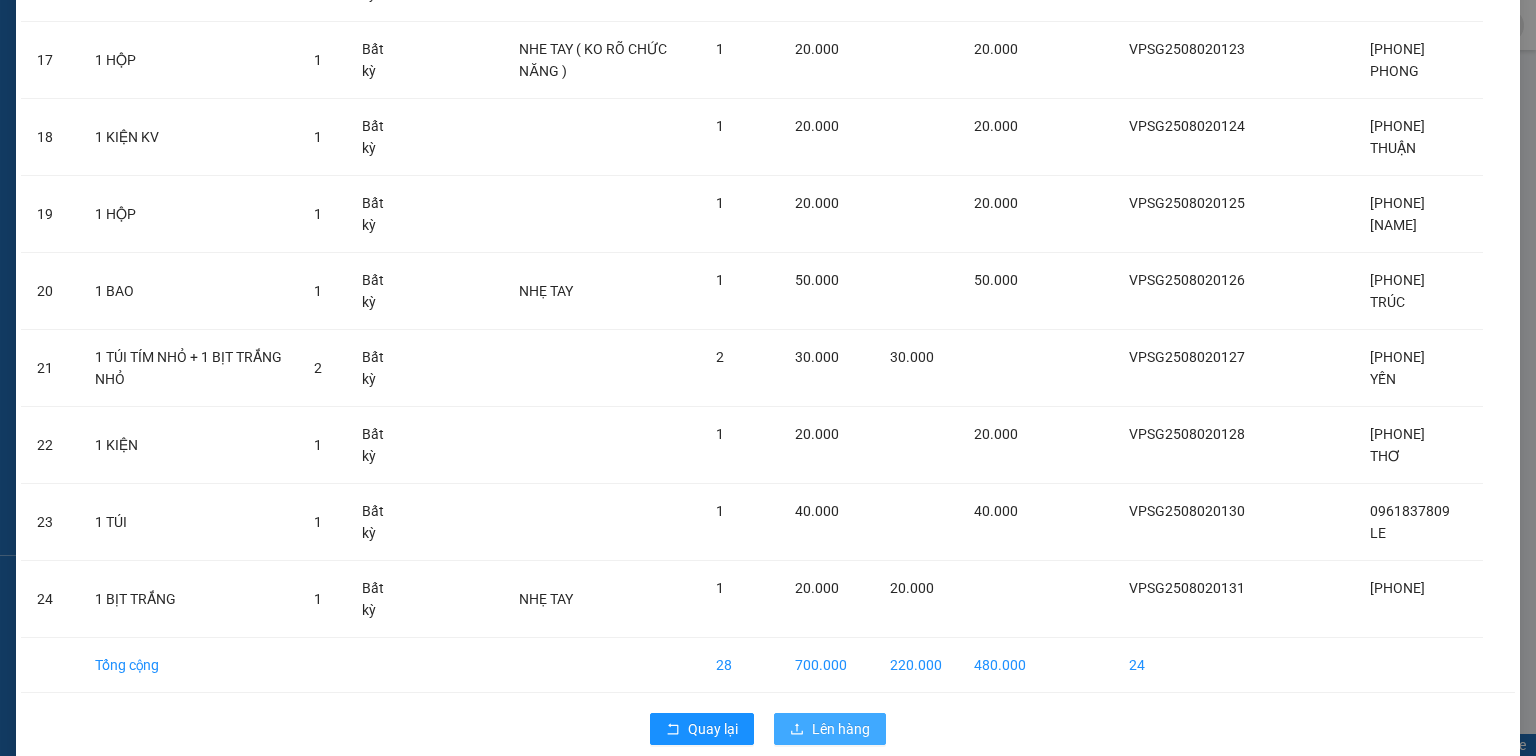 click on "Lên hàng" at bounding box center (841, 729) 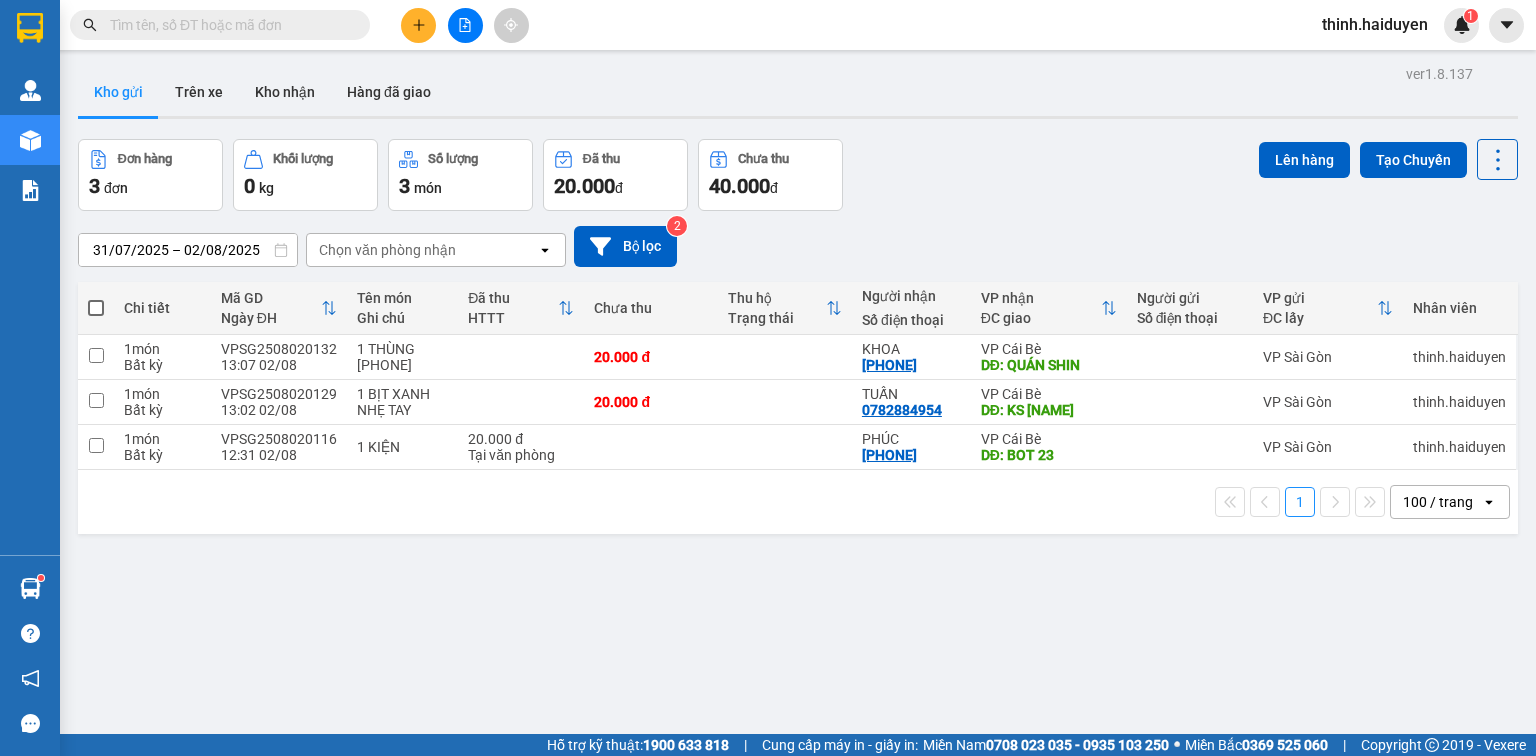 scroll, scrollTop: 0, scrollLeft: 0, axis: both 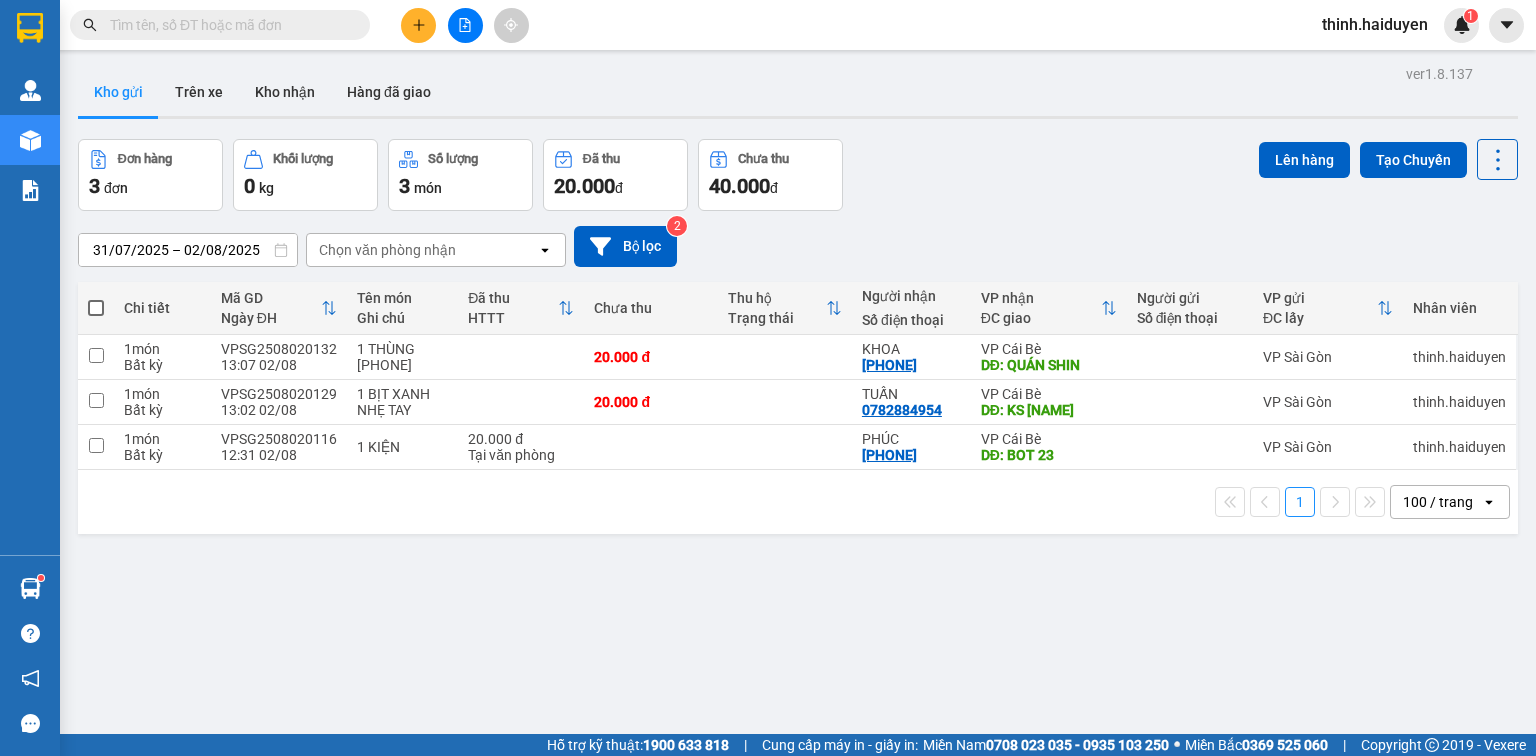 click at bounding box center [228, 25] 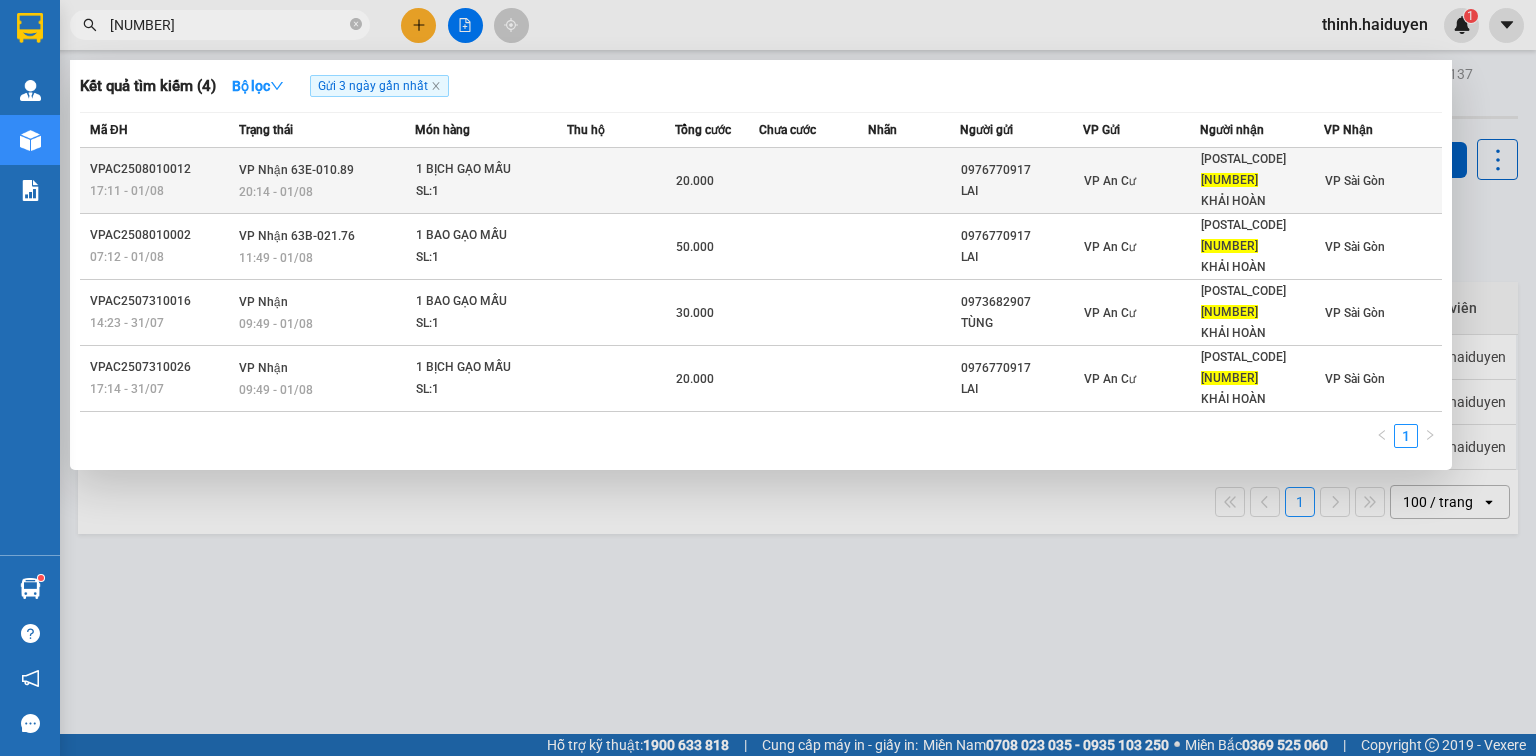 type on "[NUMBER]" 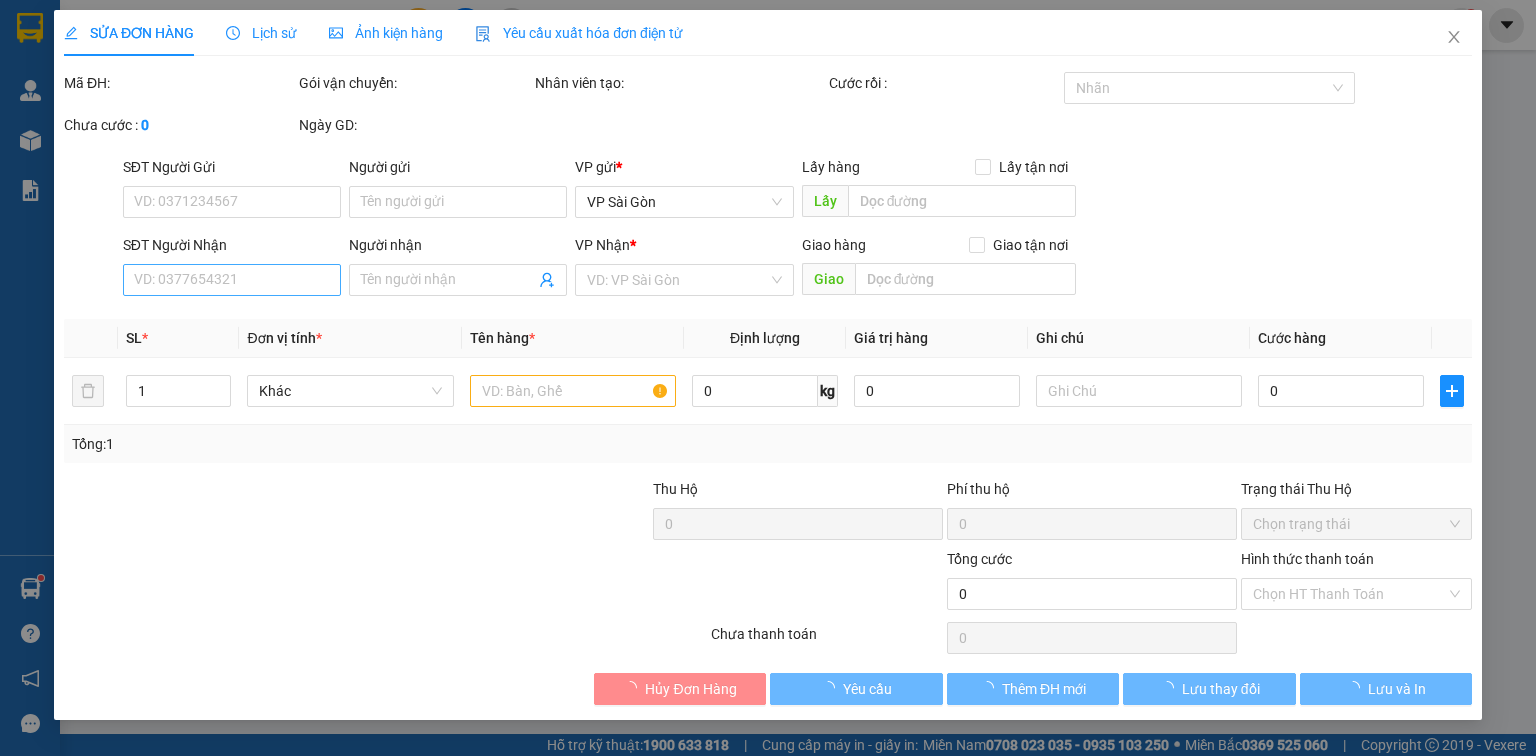 type on "0976770917" 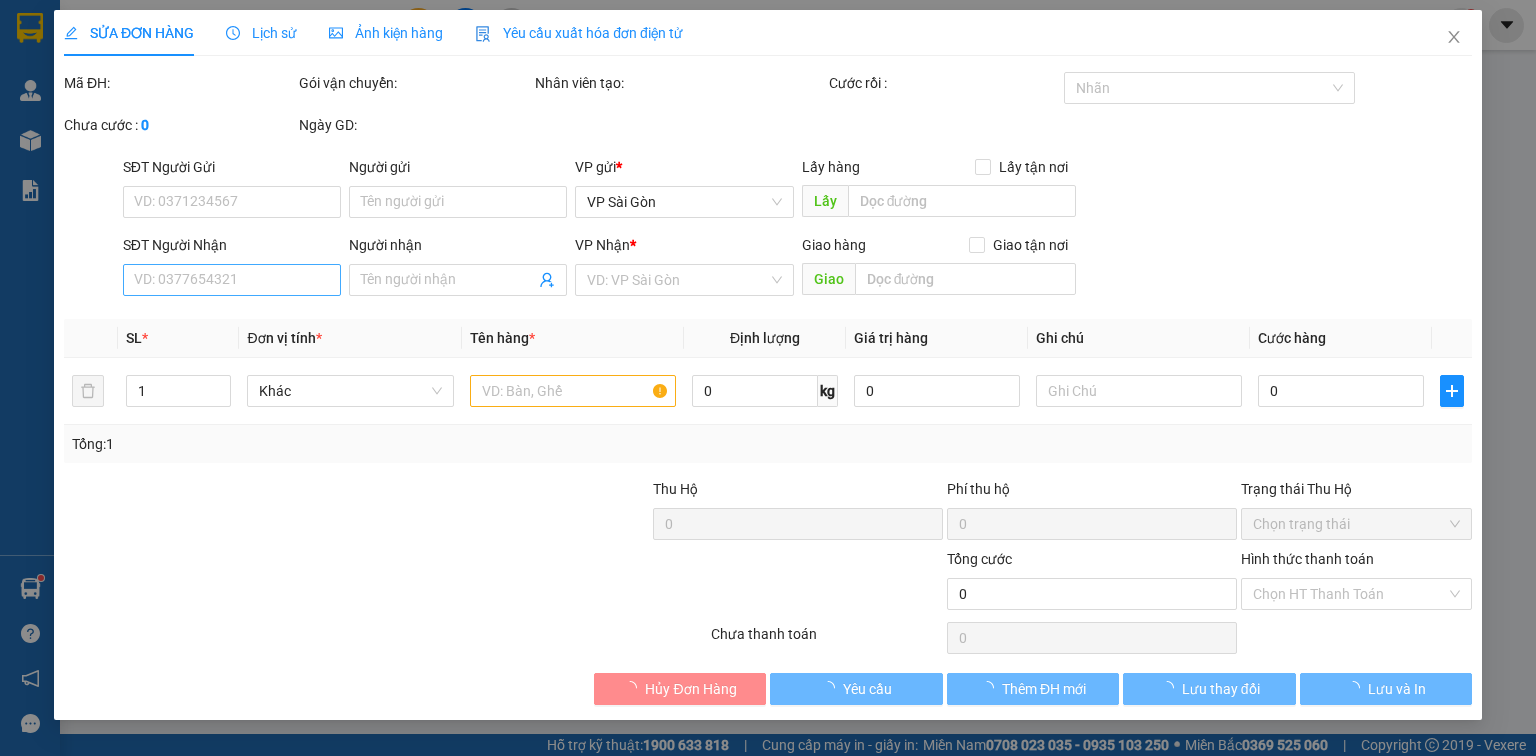 type on "LAI" 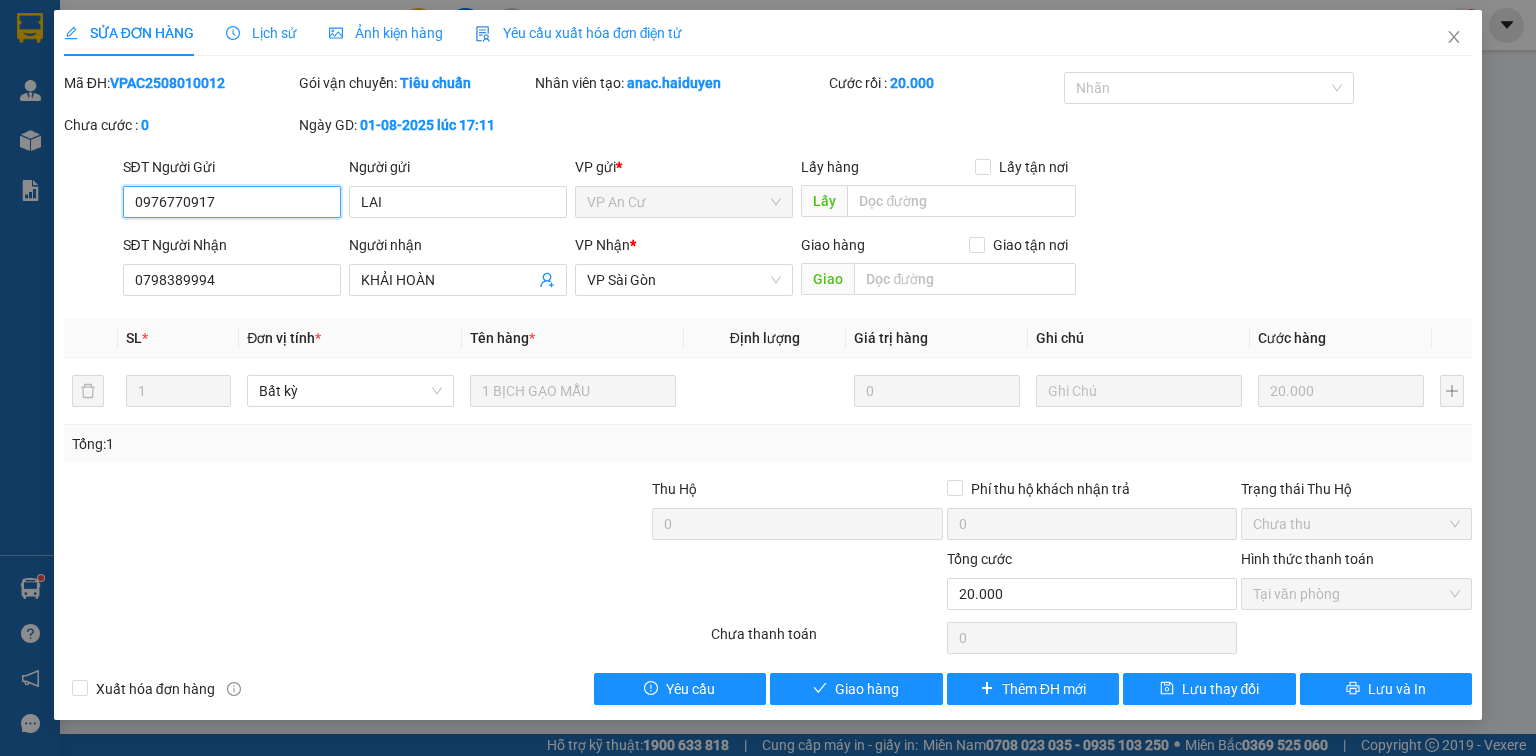 click on "0976770917" at bounding box center [232, 202] 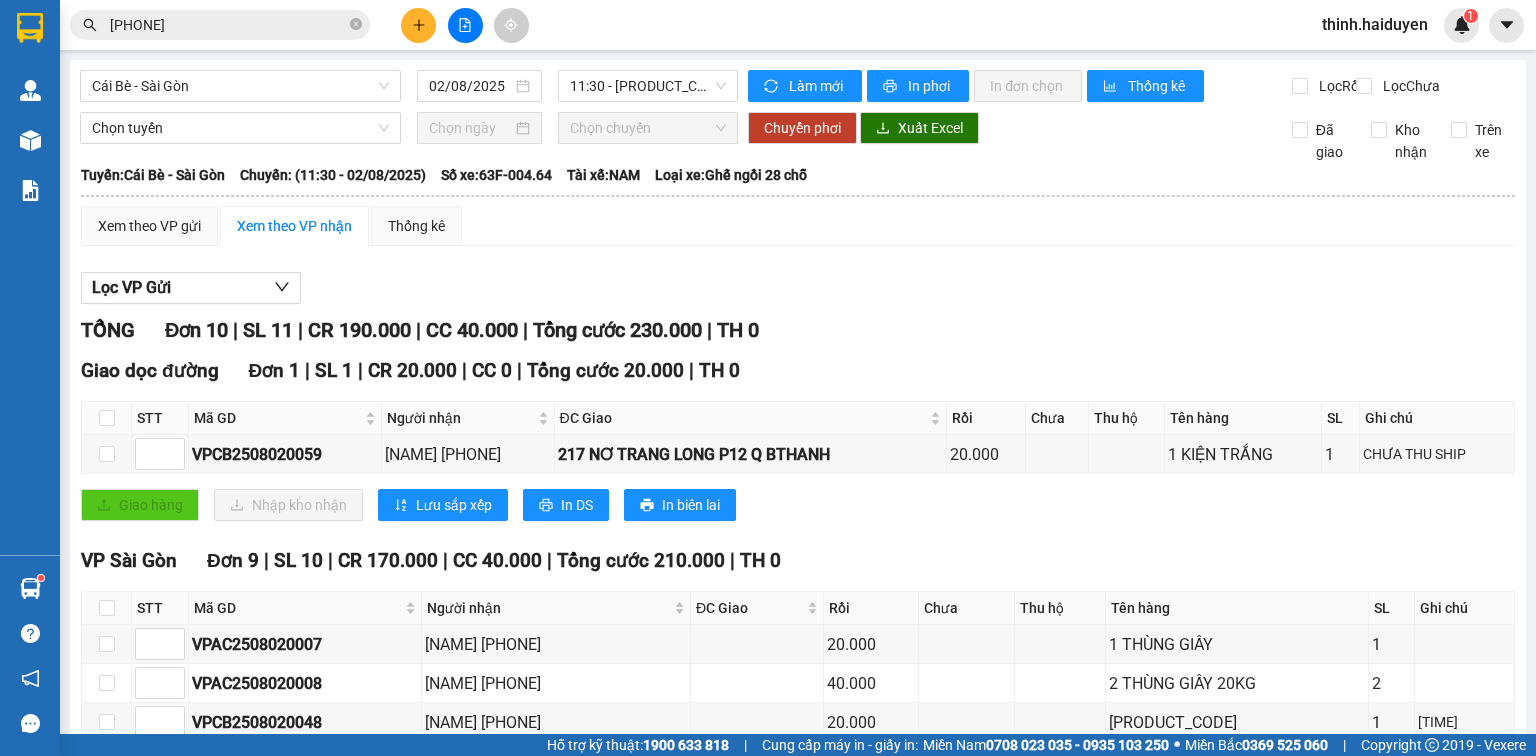 scroll, scrollTop: 0, scrollLeft: 0, axis: both 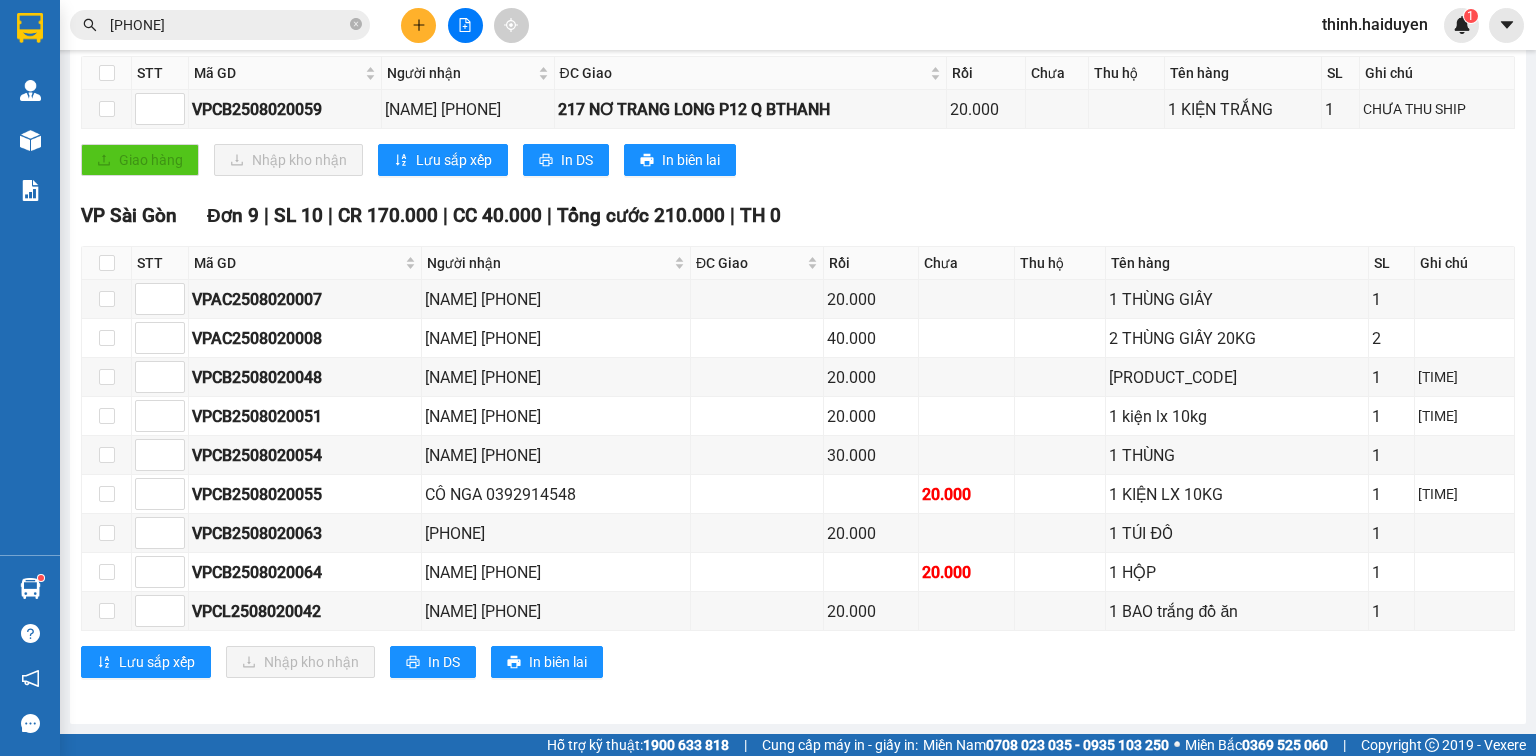 click on "0938862666" at bounding box center [228, 25] 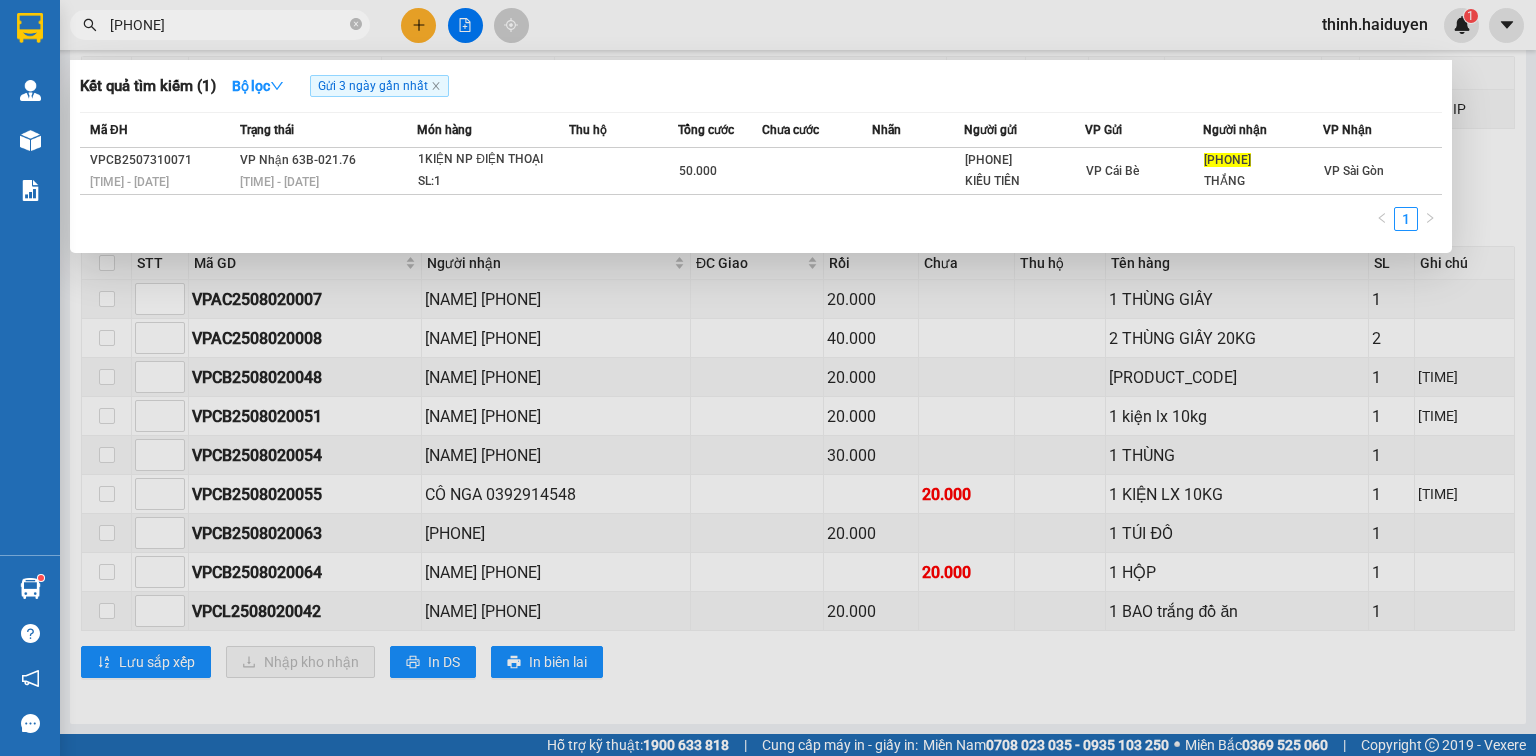 click on "0938862666" at bounding box center [228, 25] 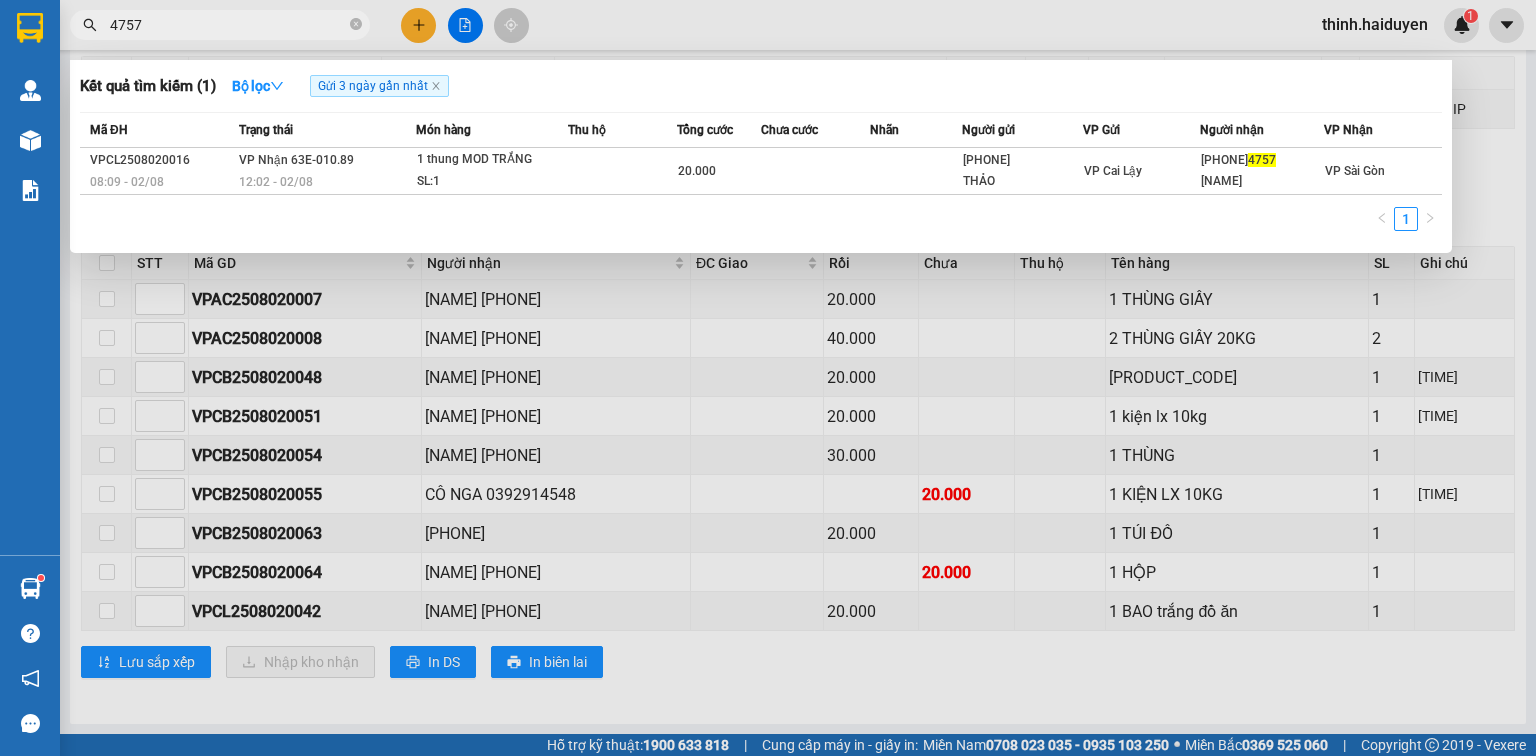 type on "4757" 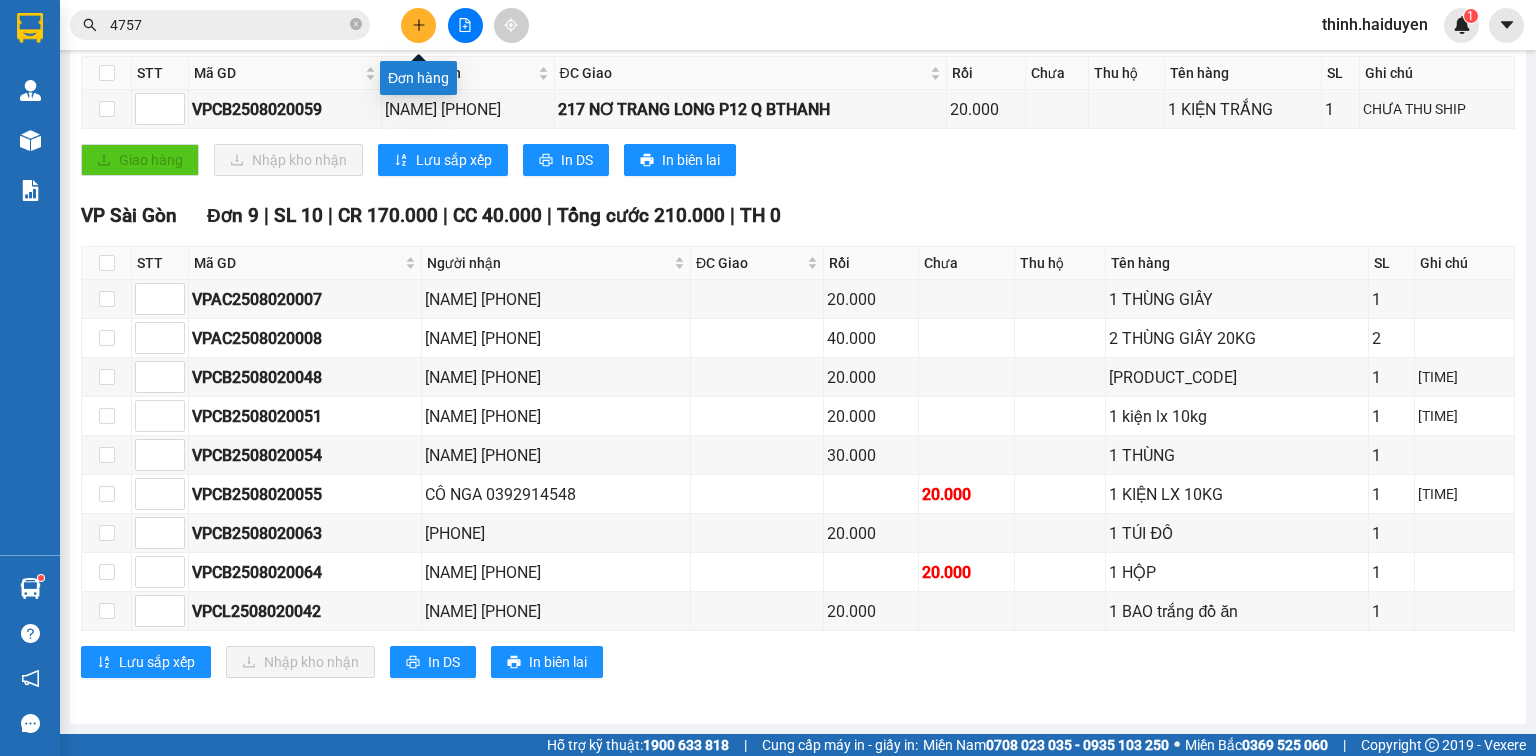 click 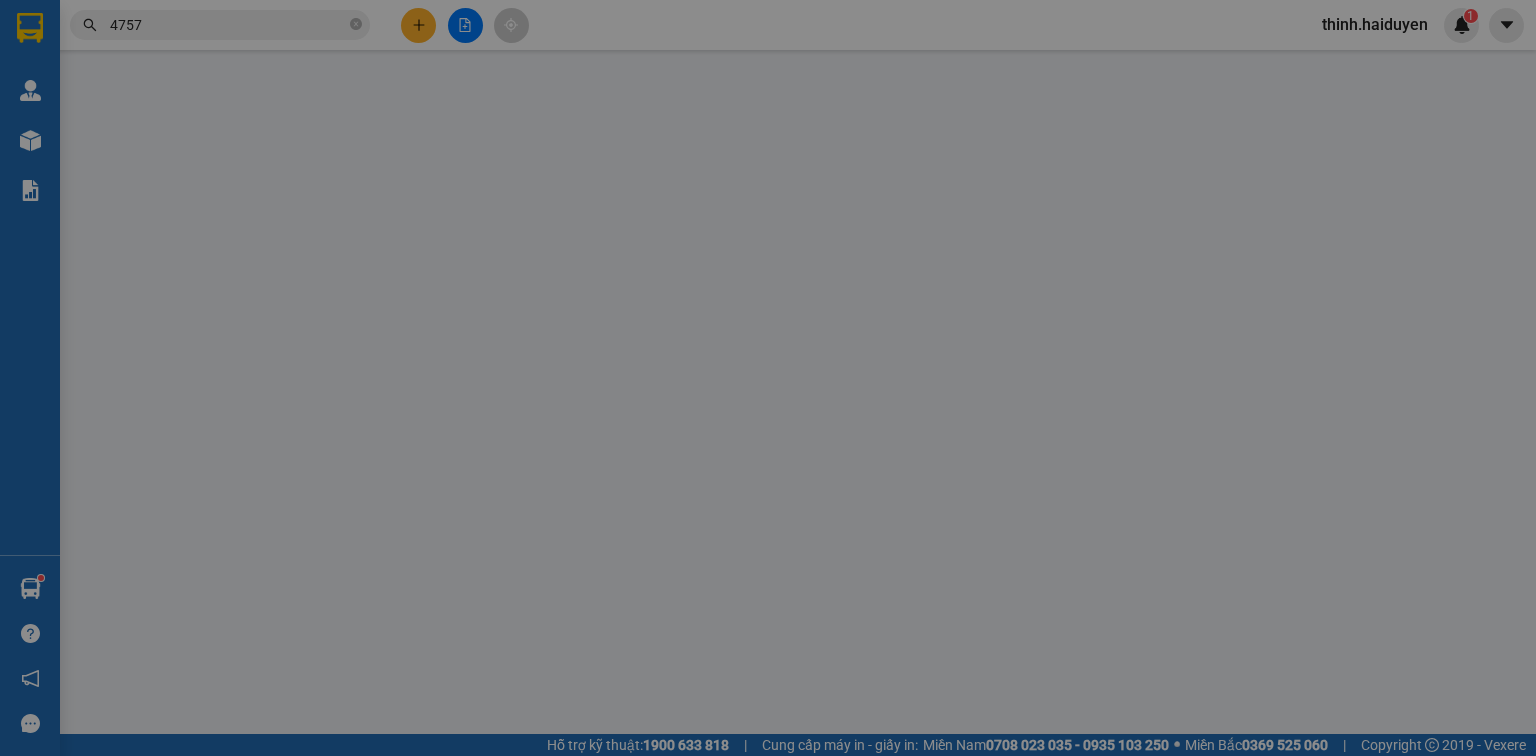 scroll, scrollTop: 0, scrollLeft: 0, axis: both 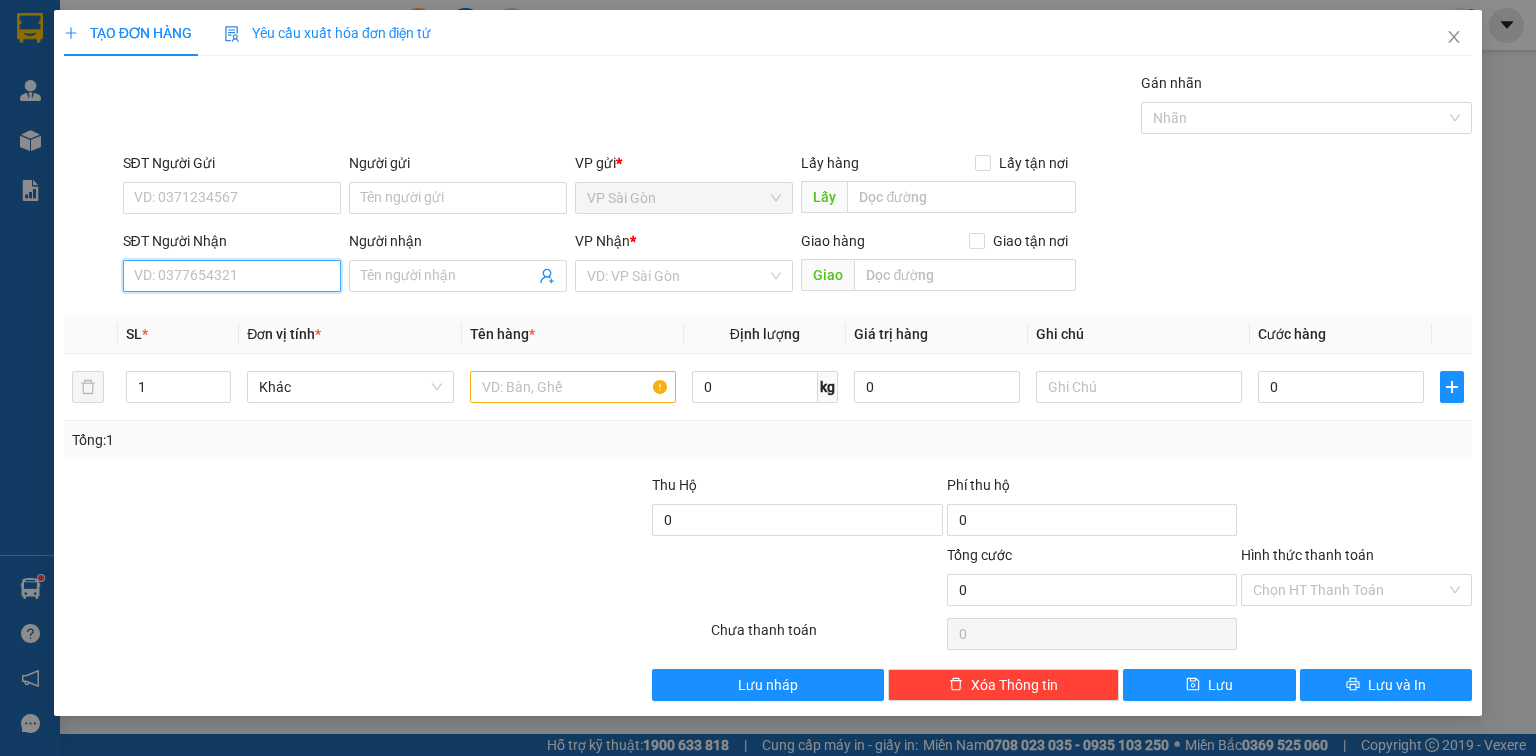 drag, startPoint x: 237, startPoint y: 270, endPoint x: 245, endPoint y: 258, distance: 14.422205 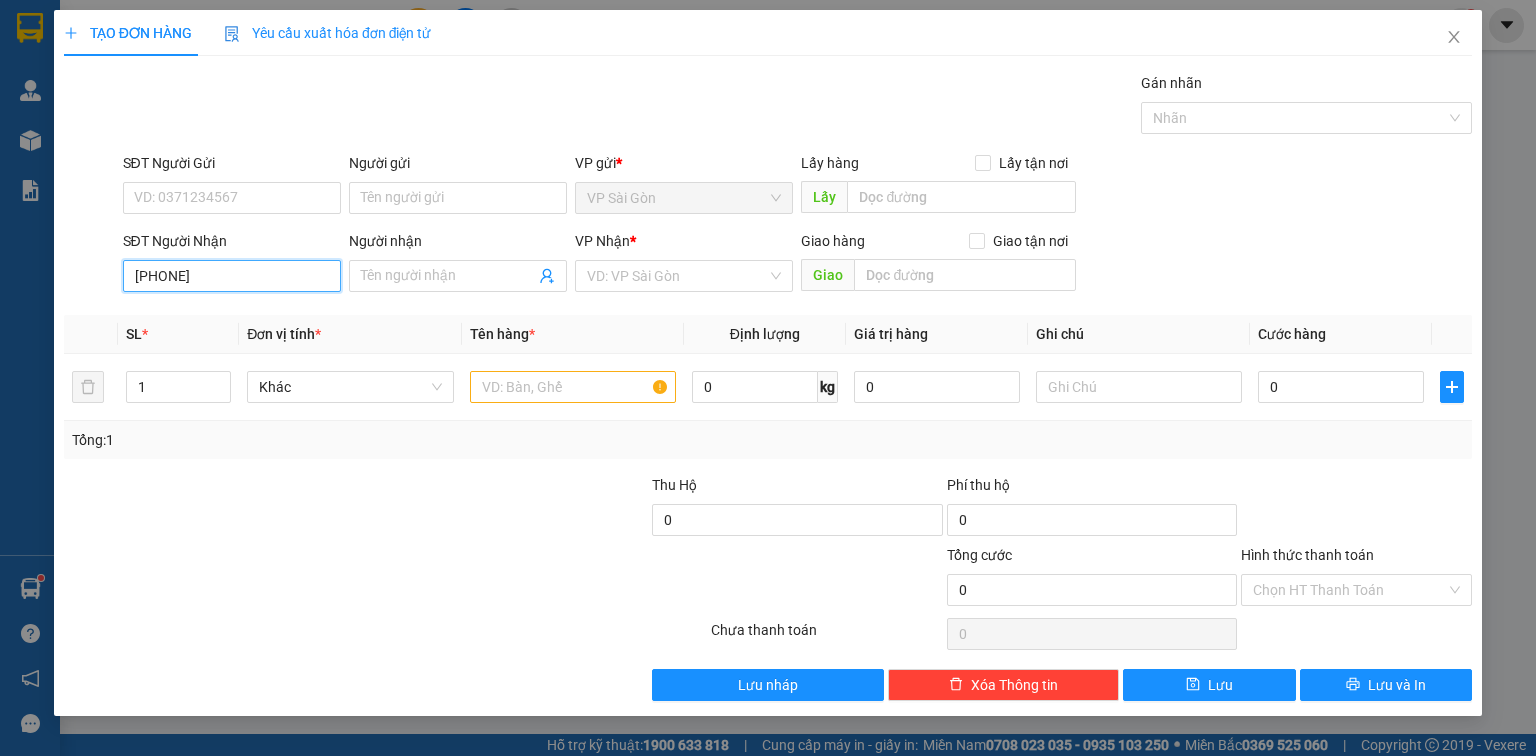 type on "0972767279" 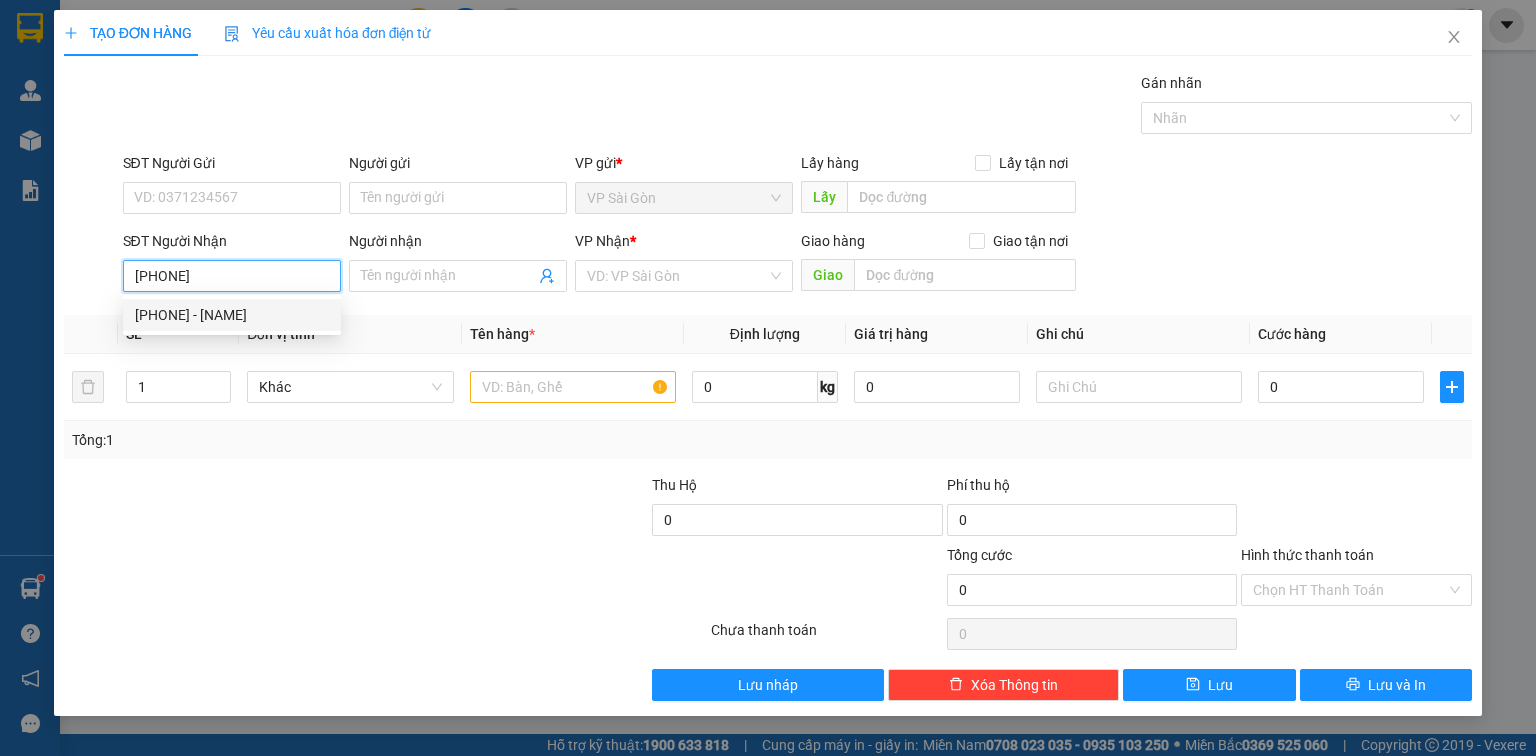click on "0972767279 - TRÂN LÊ" at bounding box center (232, 315) 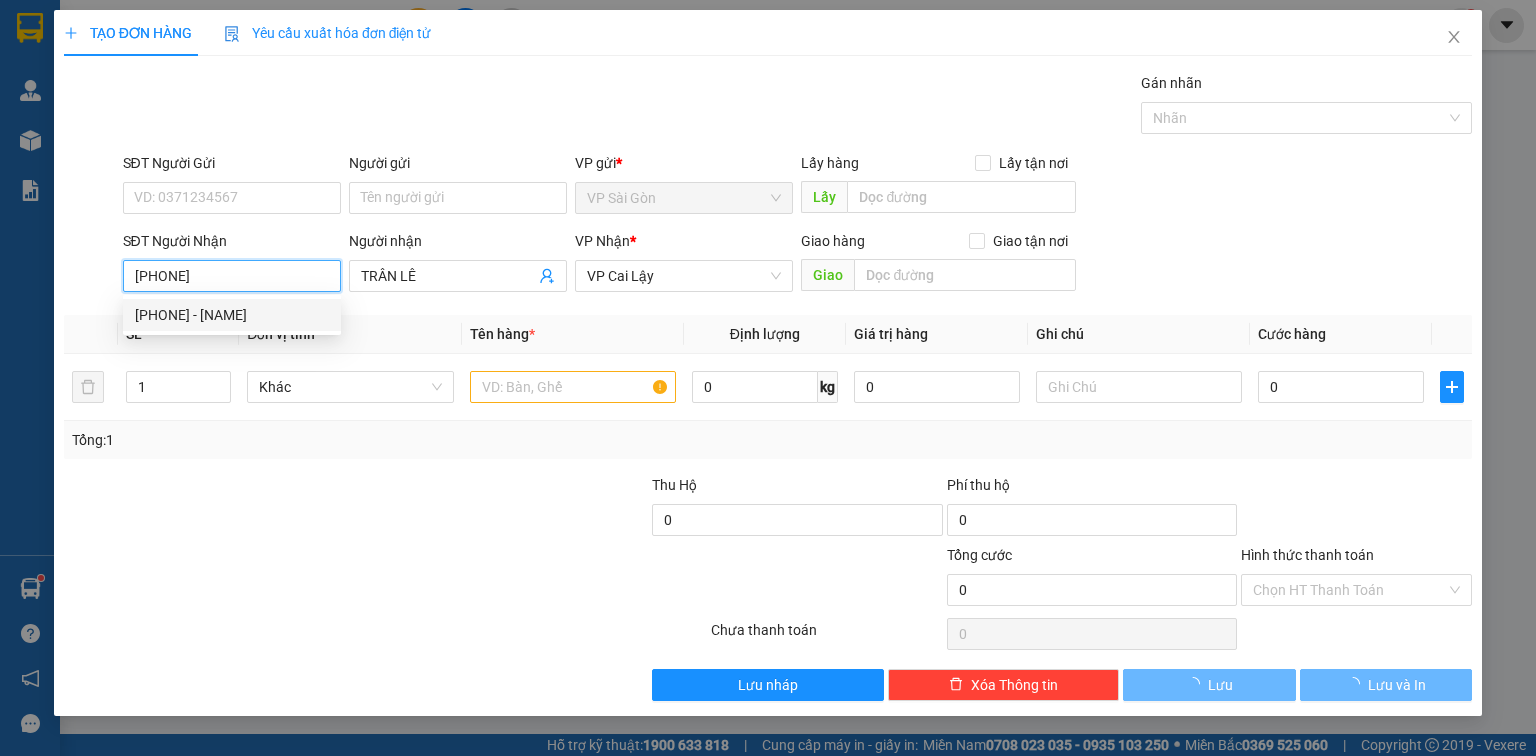 type on "20.000" 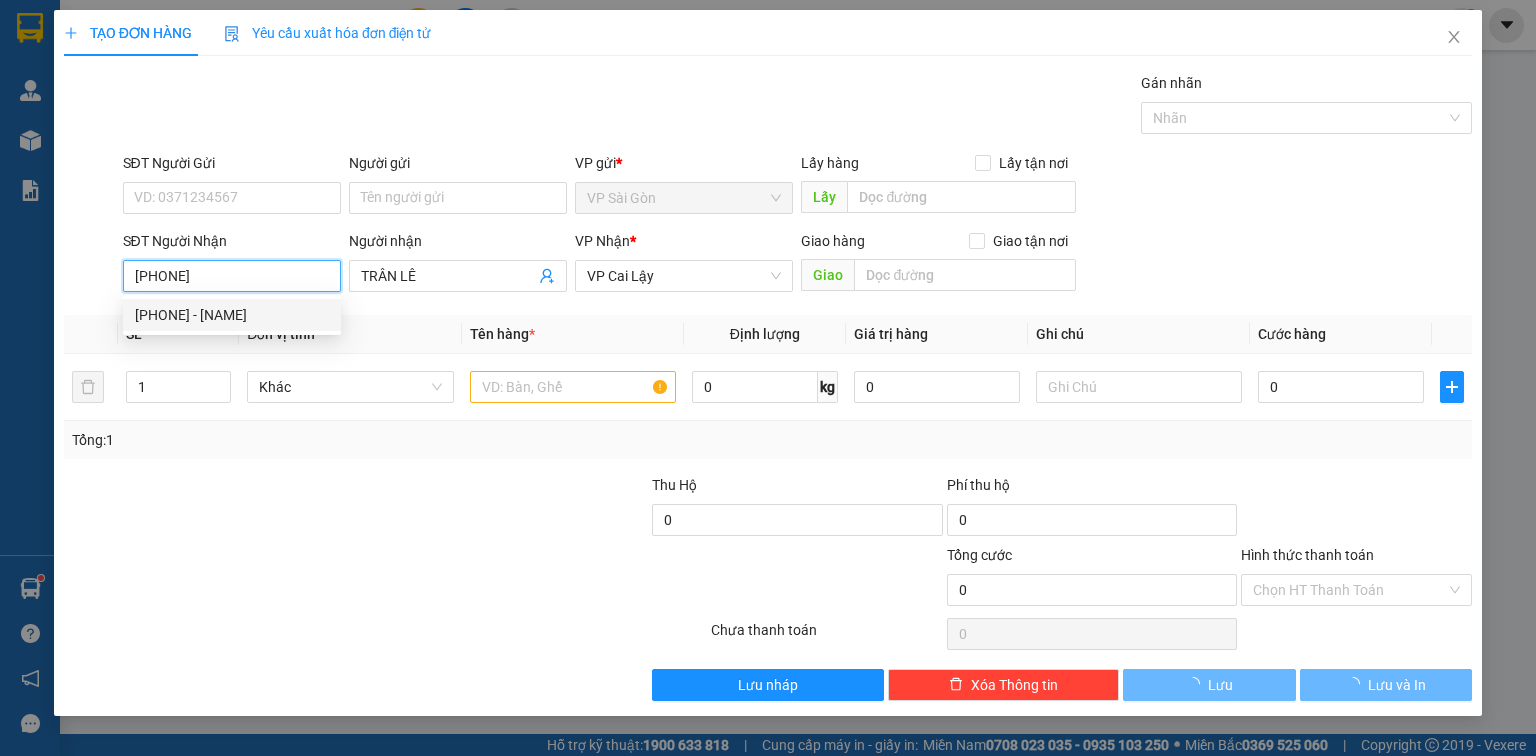 type on "20.000" 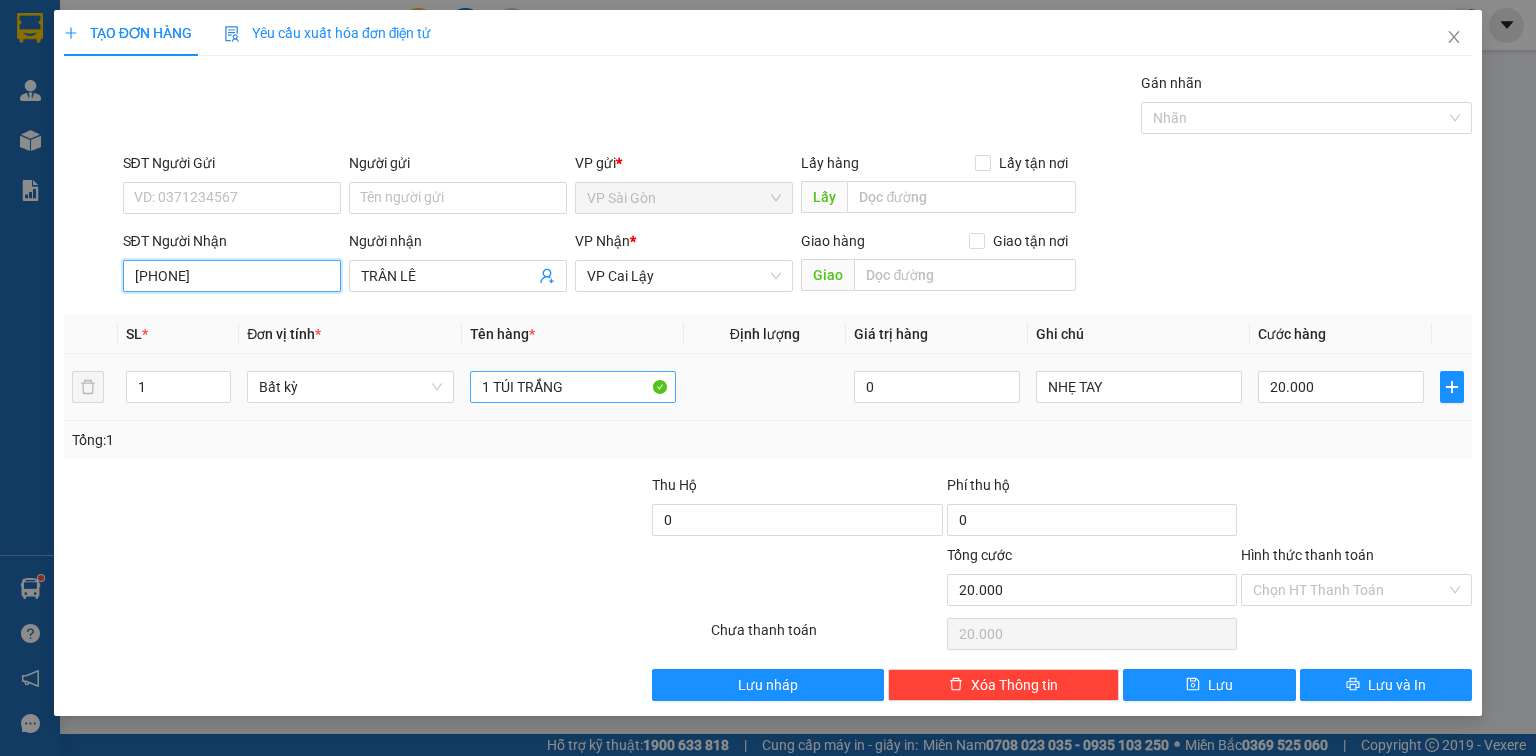 type on "0972767279" 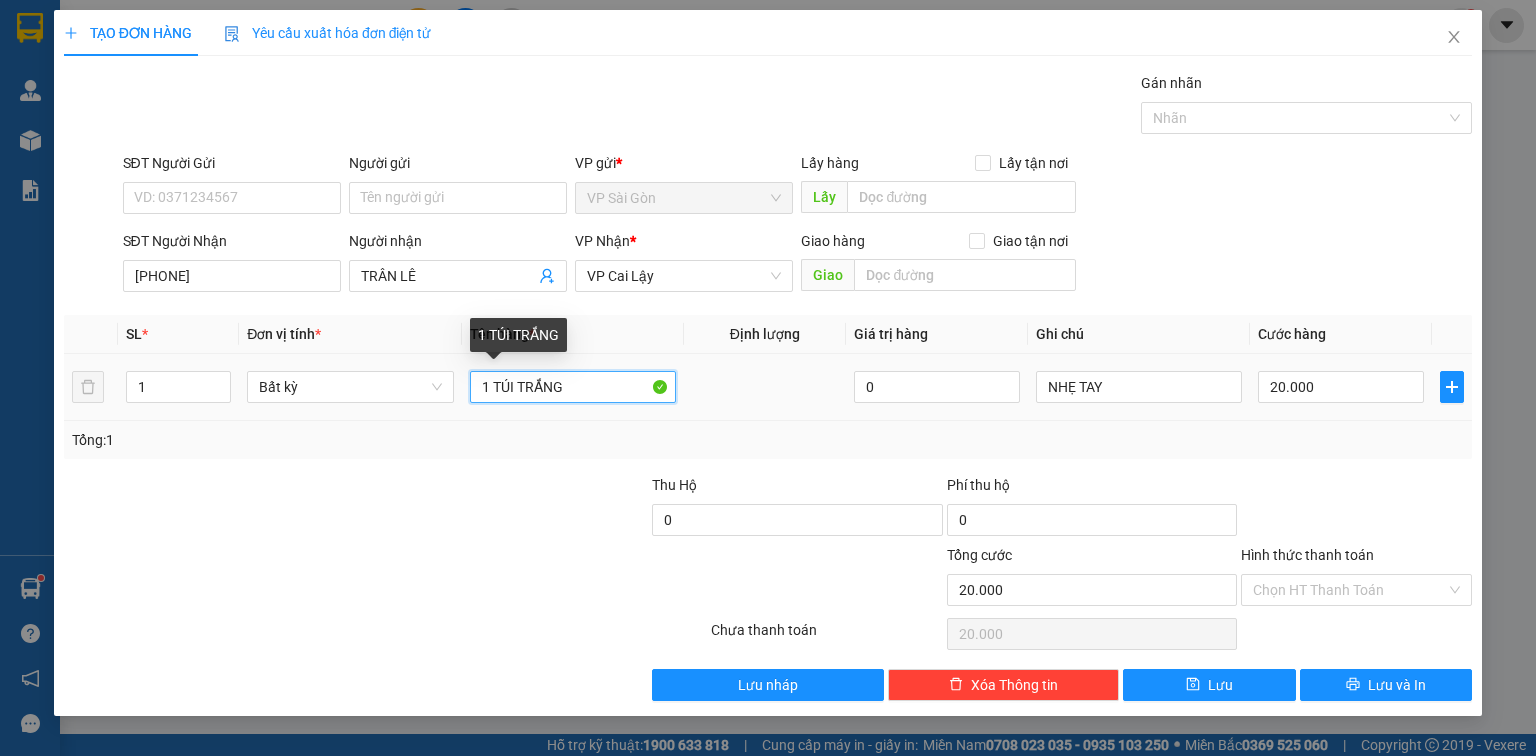 click on "1 TÚI TRẮNG" at bounding box center [573, 387] 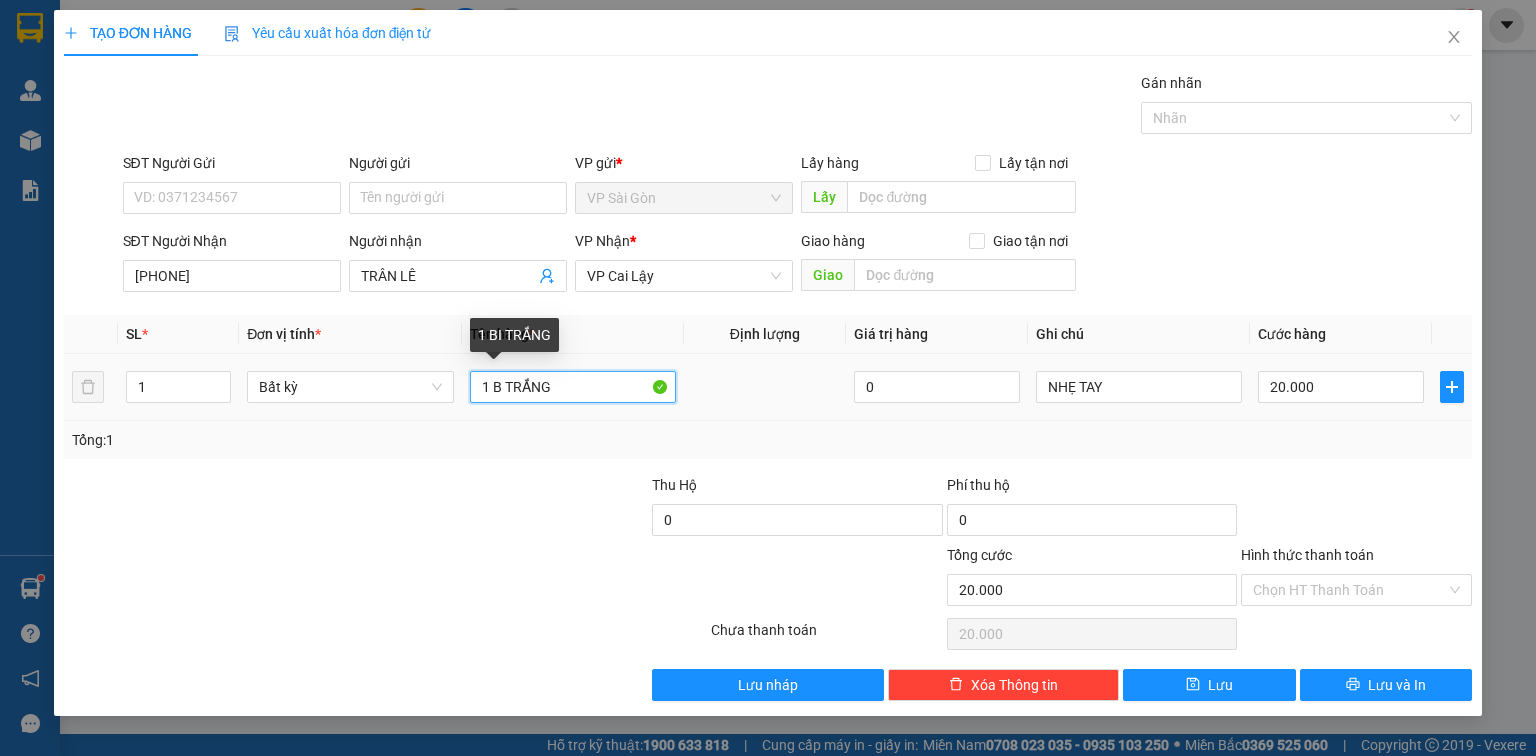 paste on "Ị" 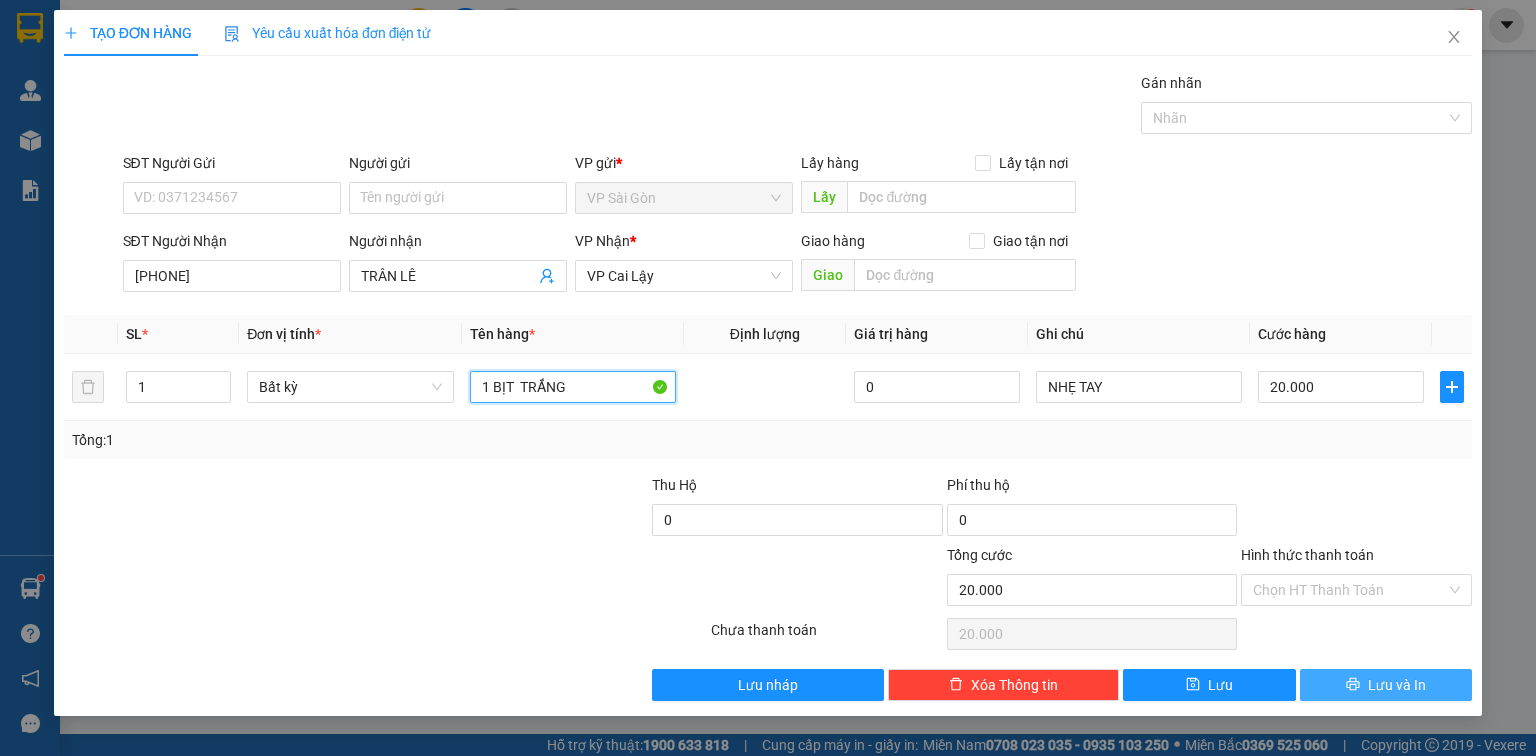 type on "1 BỊT  TRẮNG" 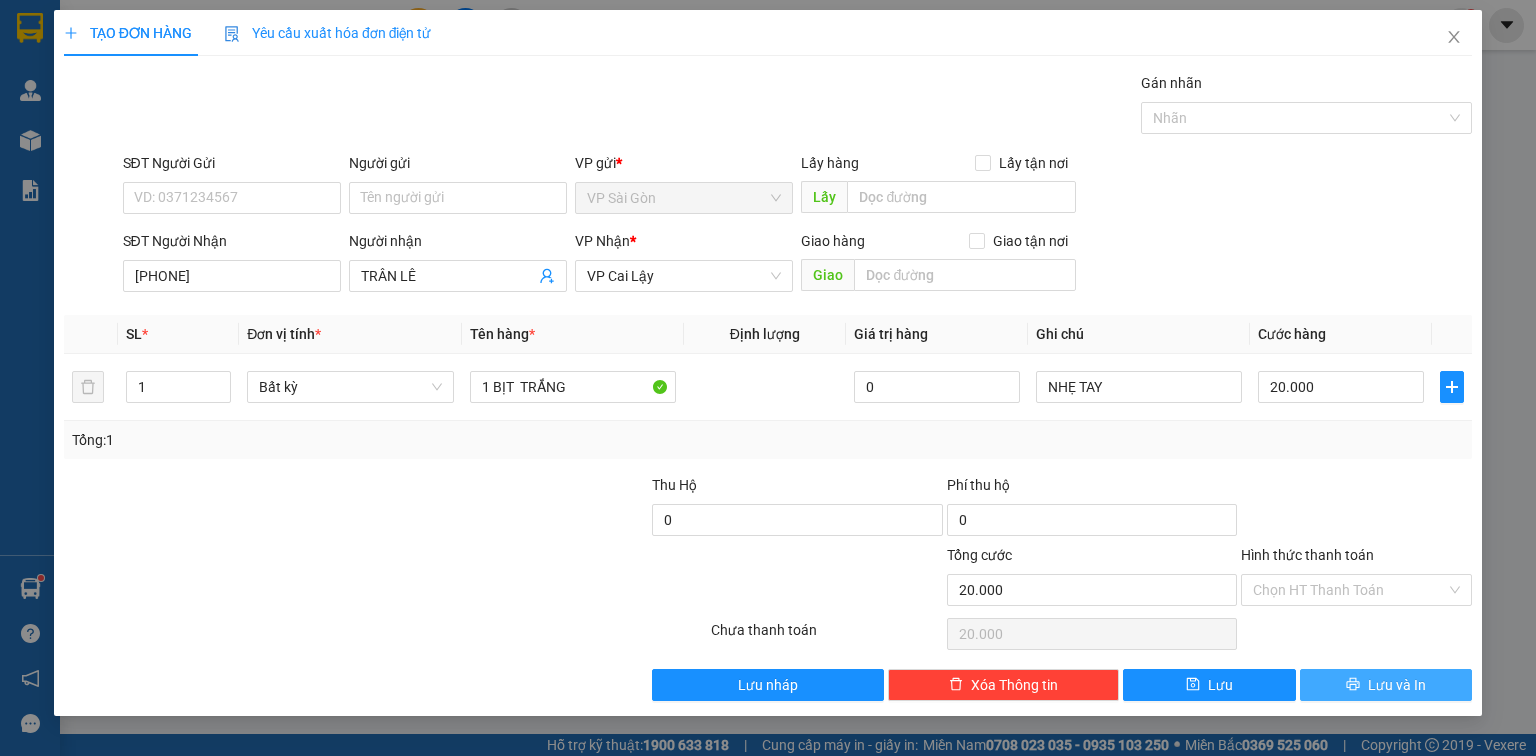 click on "Lưu và In" at bounding box center [1397, 685] 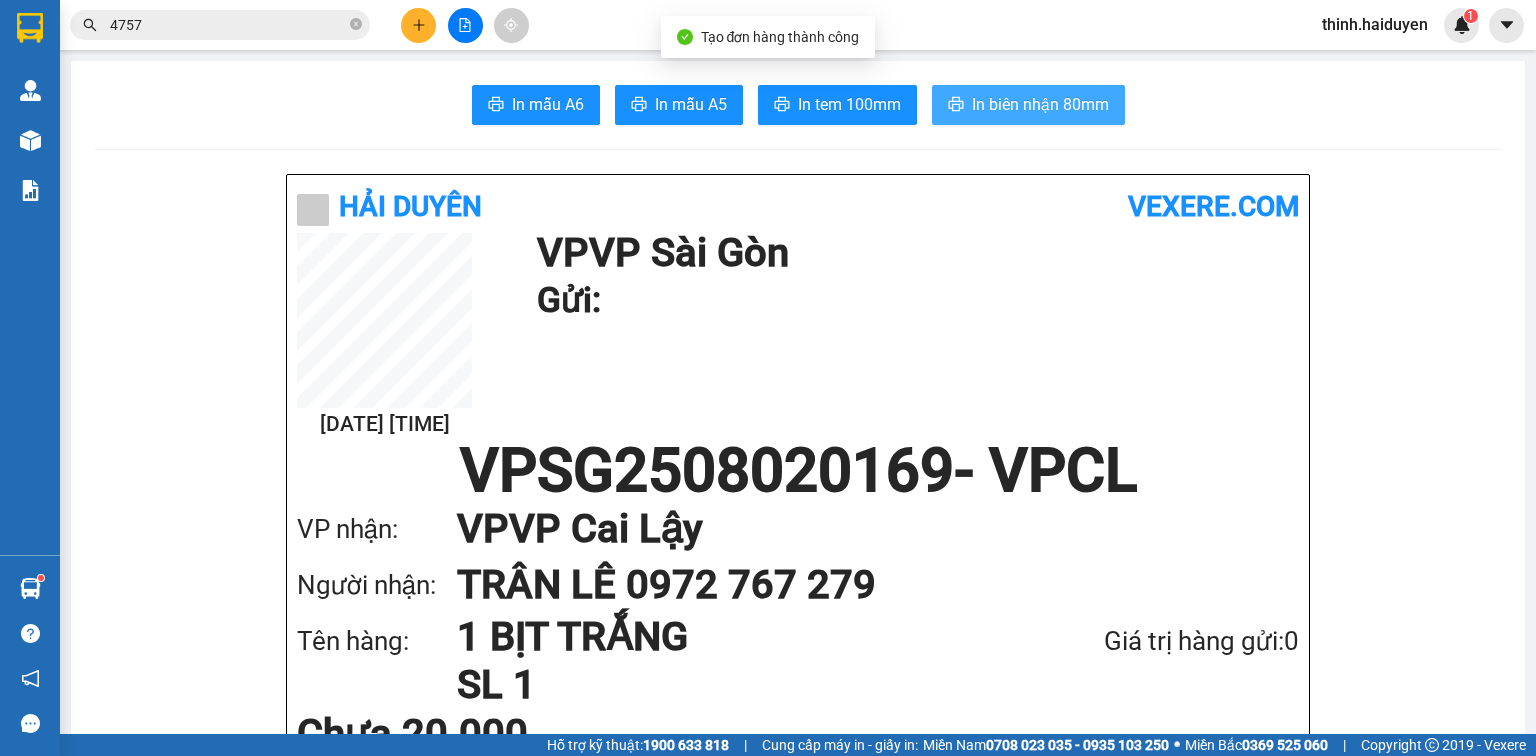 click on "In biên nhận 80mm" at bounding box center (1040, 104) 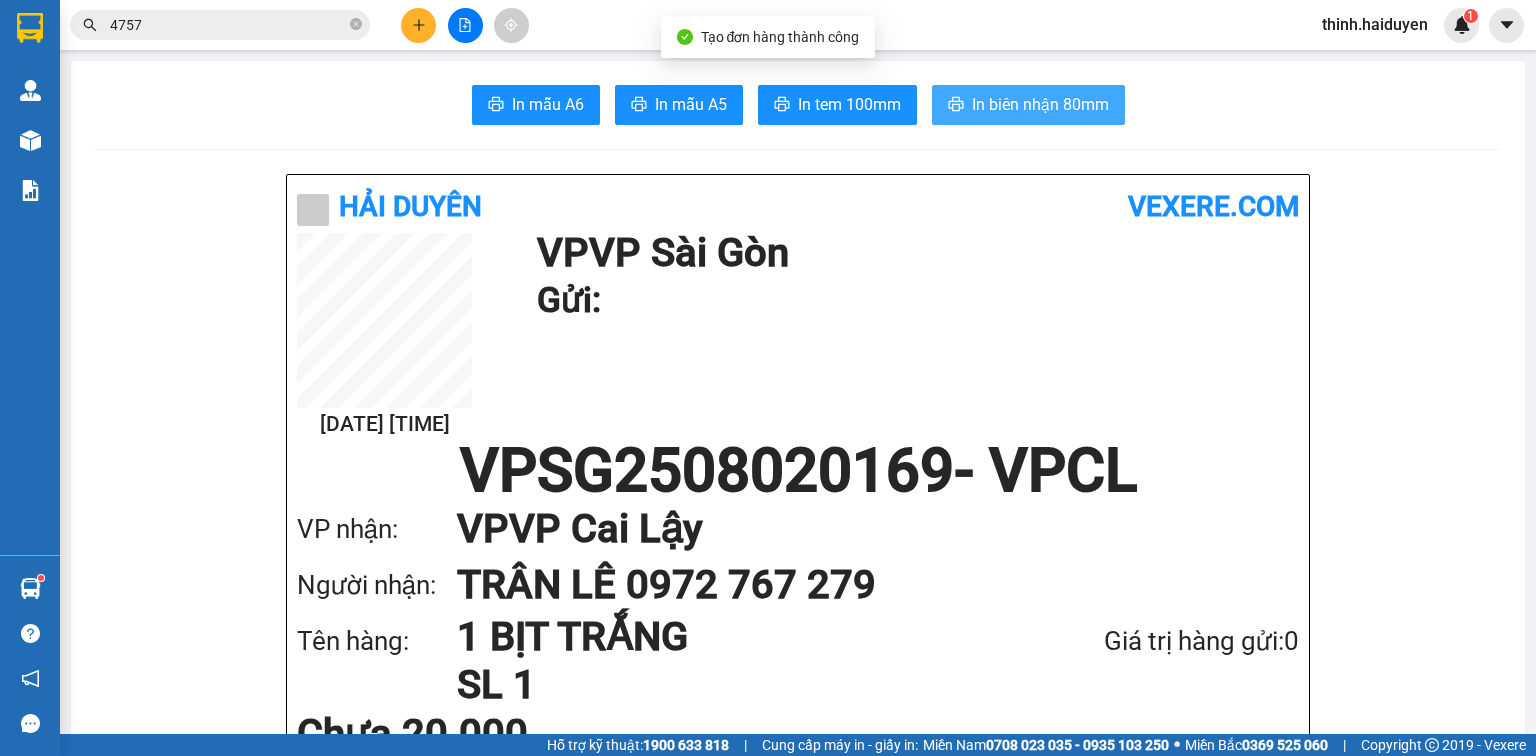 scroll, scrollTop: 0, scrollLeft: 0, axis: both 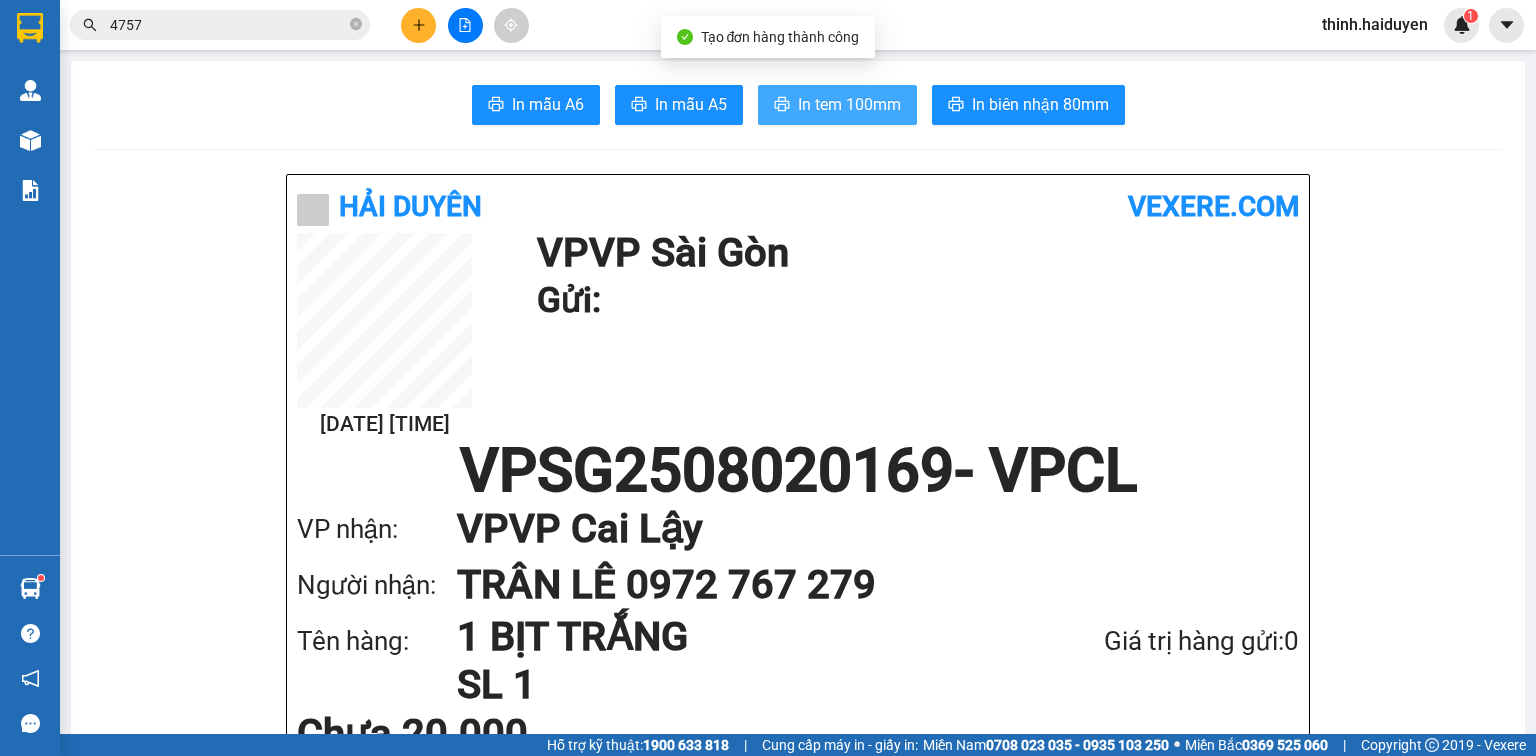 click on "In tem 100mm" at bounding box center (849, 104) 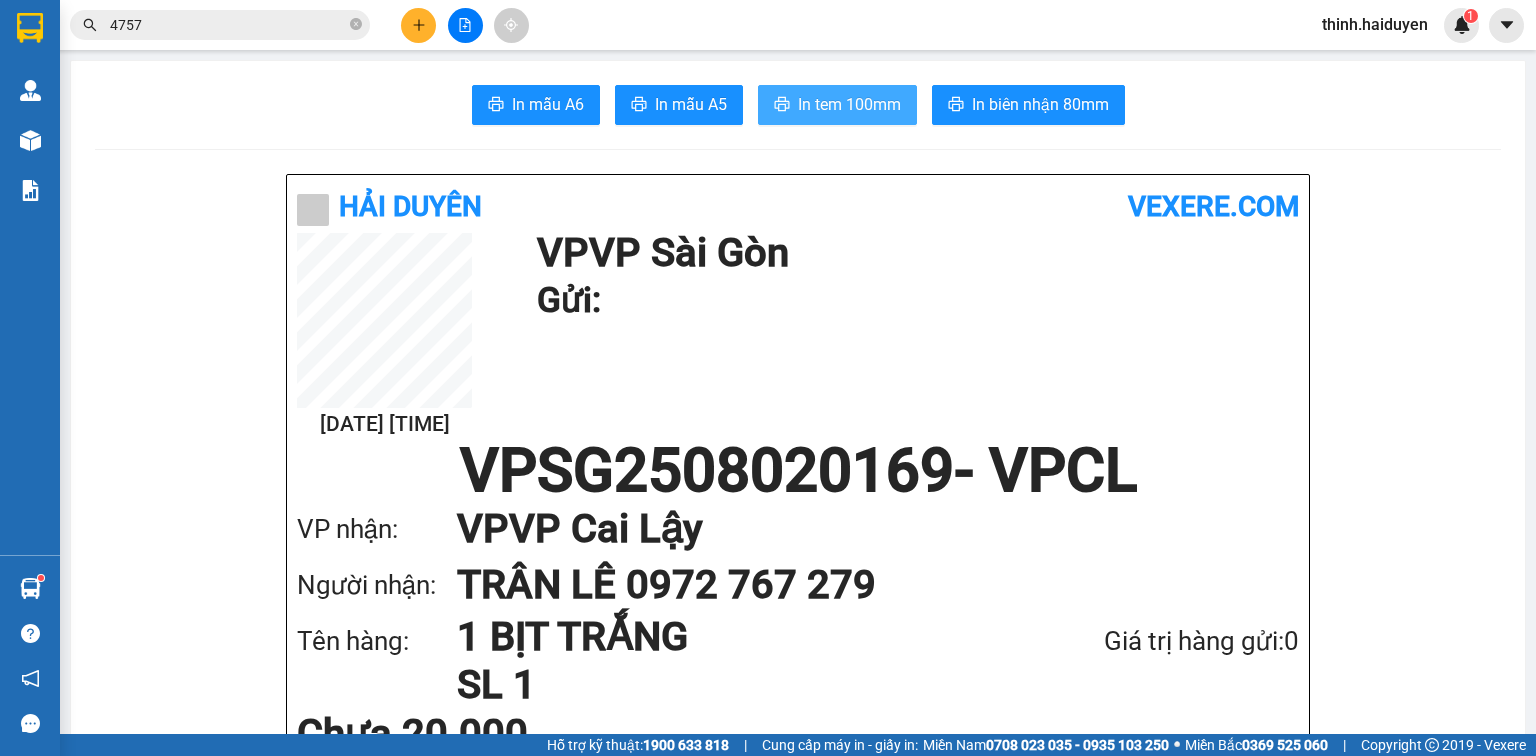 scroll, scrollTop: 0, scrollLeft: 0, axis: both 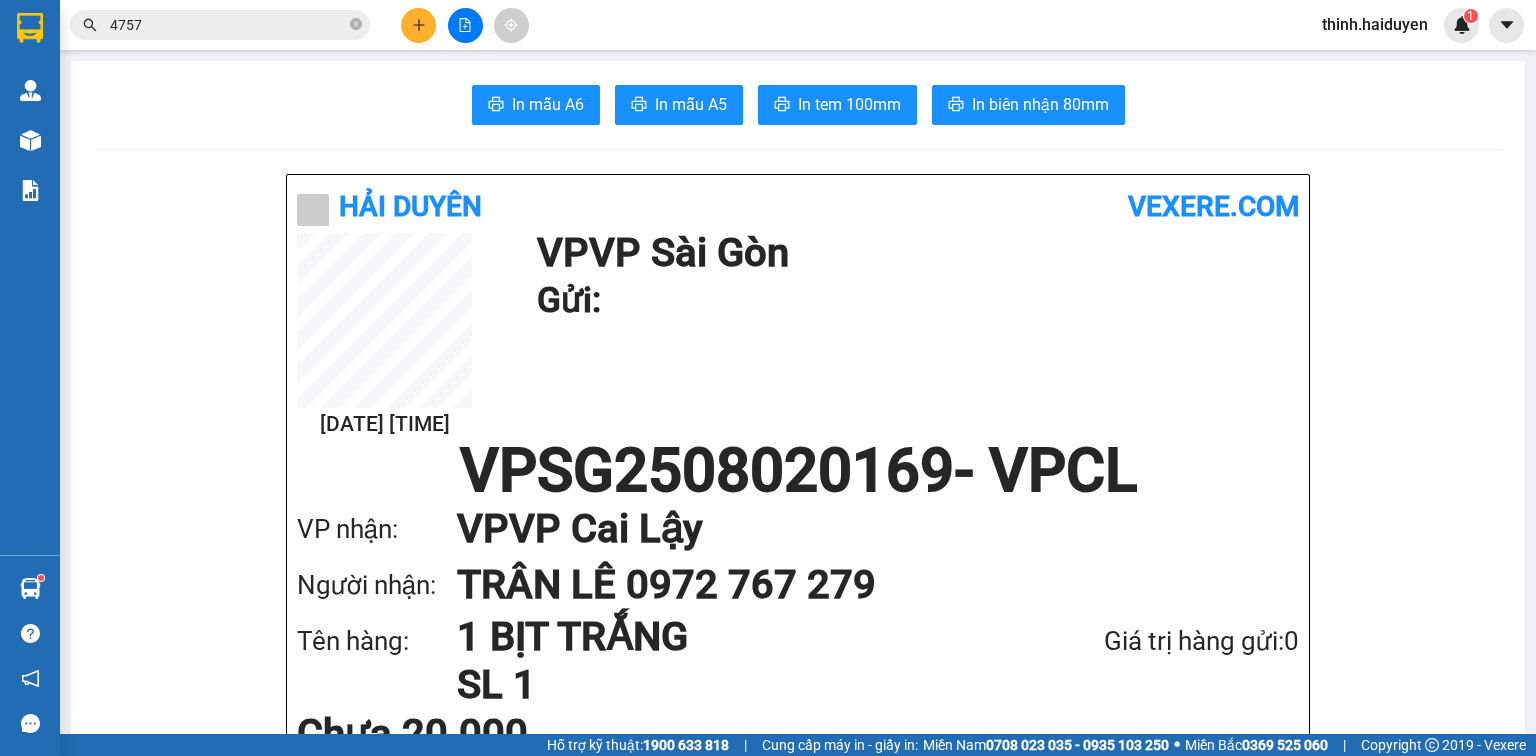 click on "4757" at bounding box center [228, 25] 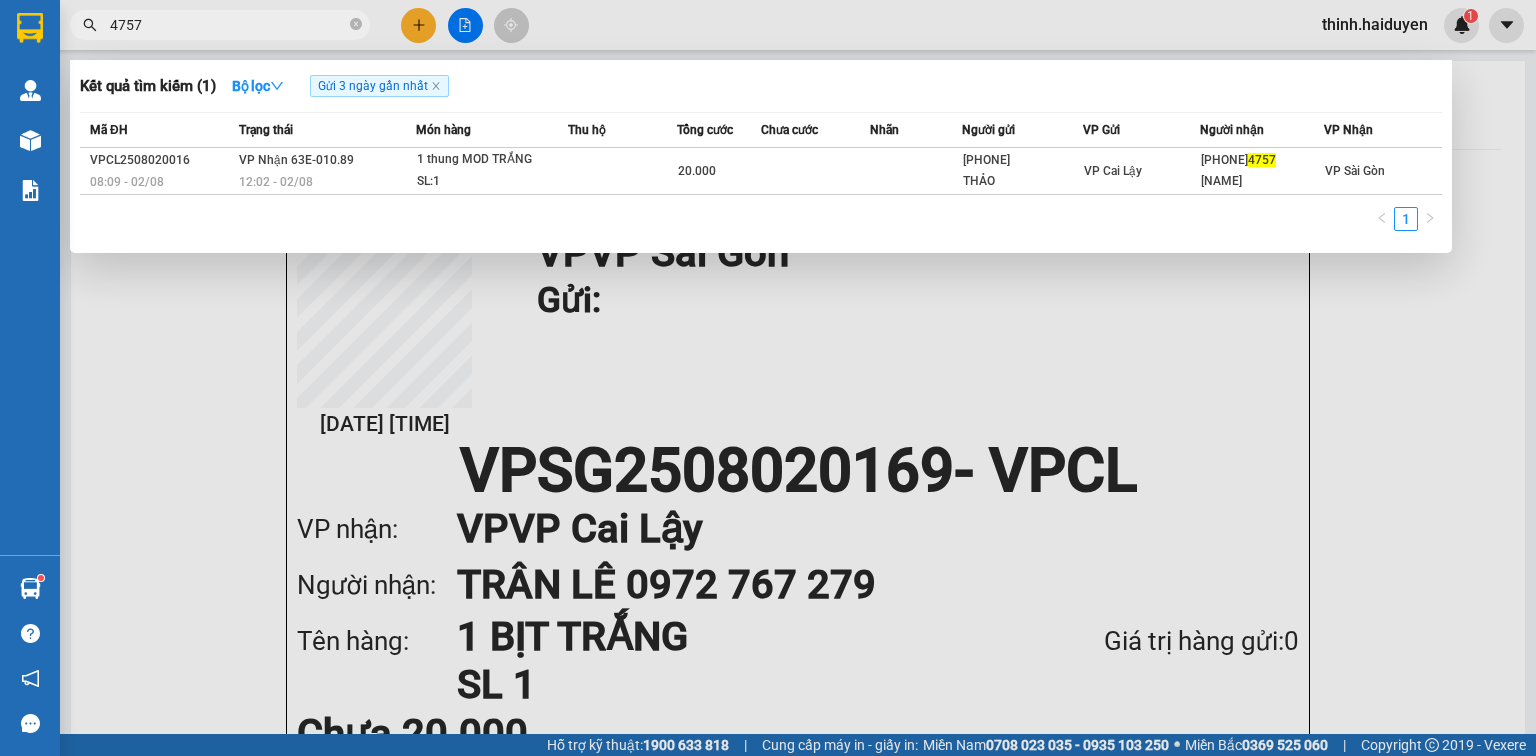 click on "4757" at bounding box center (228, 25) 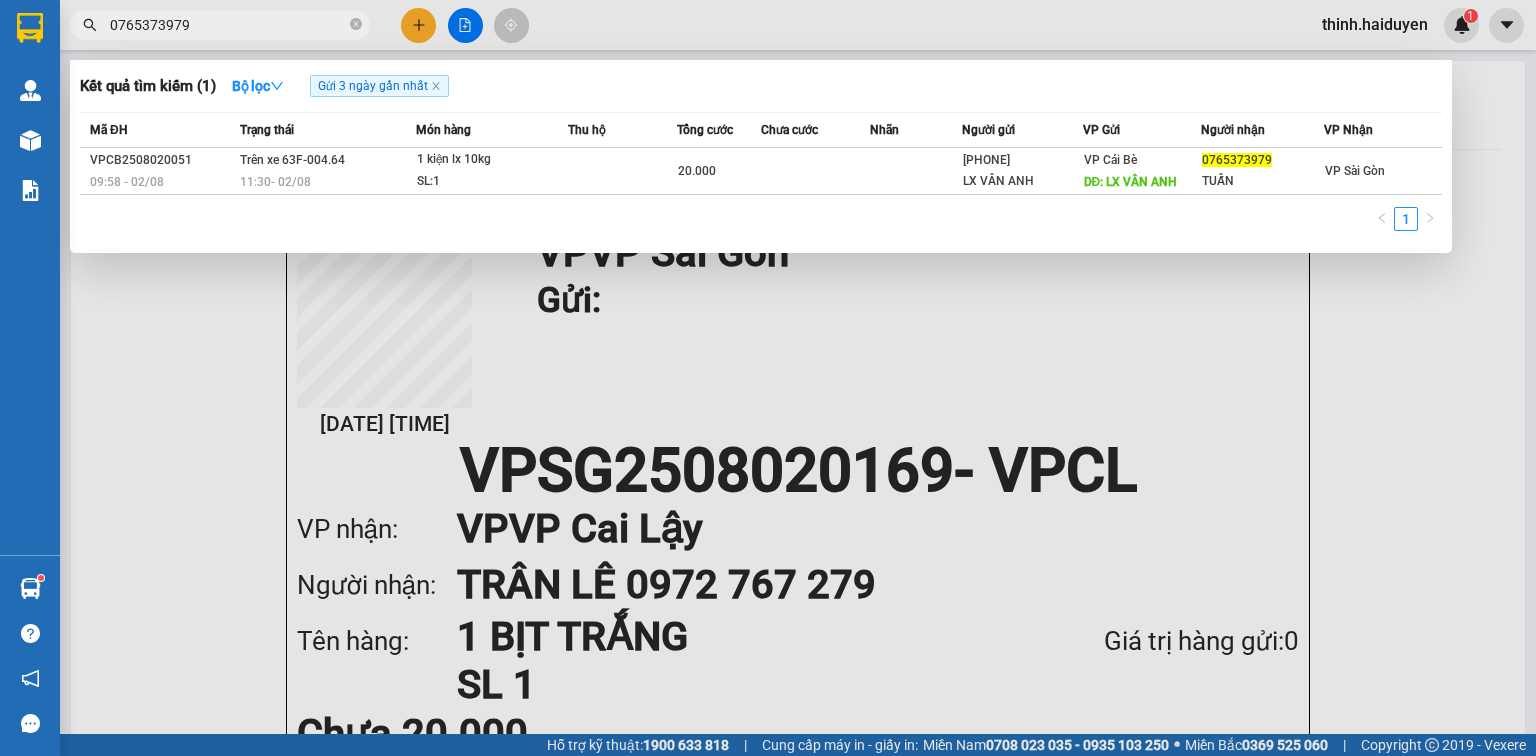 type on "0765373979" 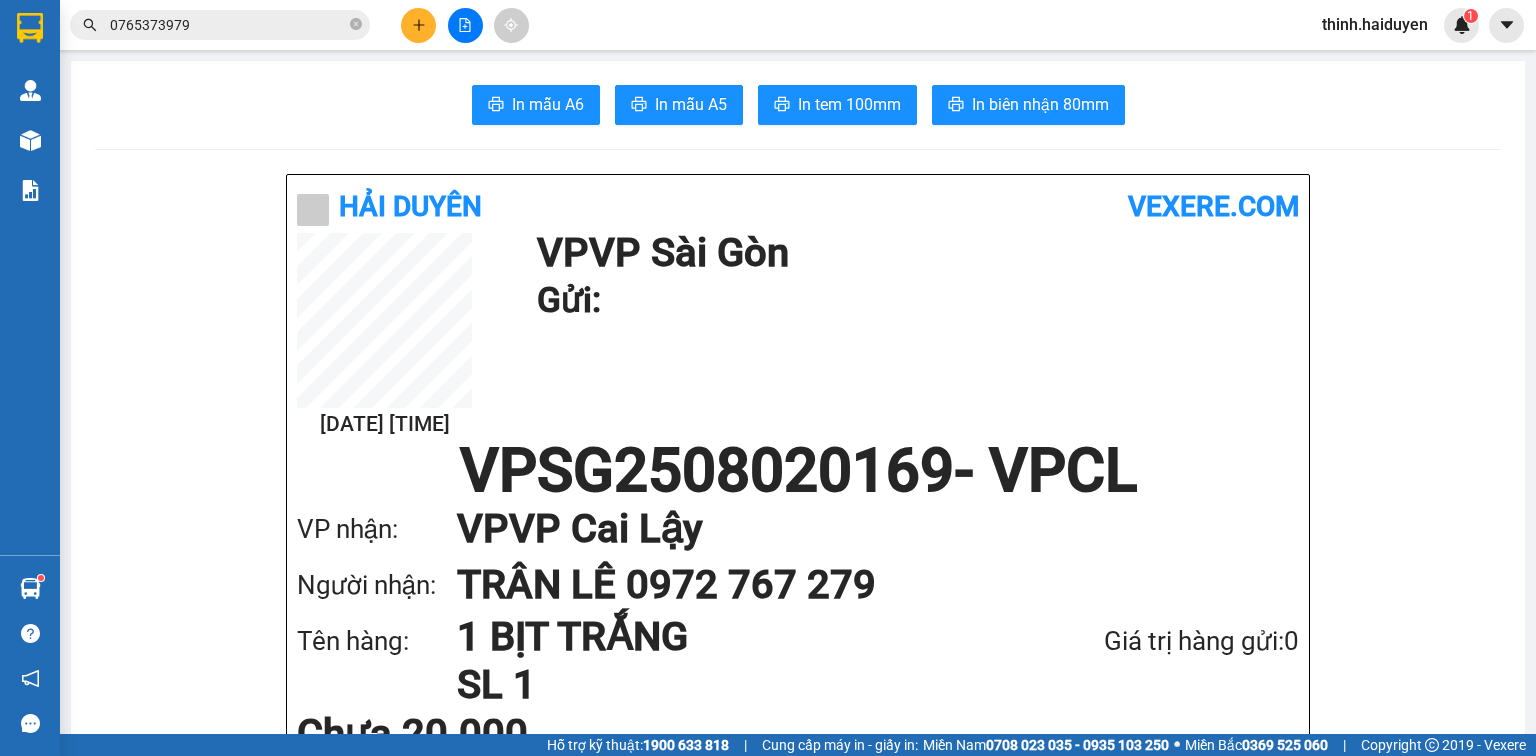 drag, startPoint x: 464, startPoint y: 13, endPoint x: 437, endPoint y: 28, distance: 30.88689 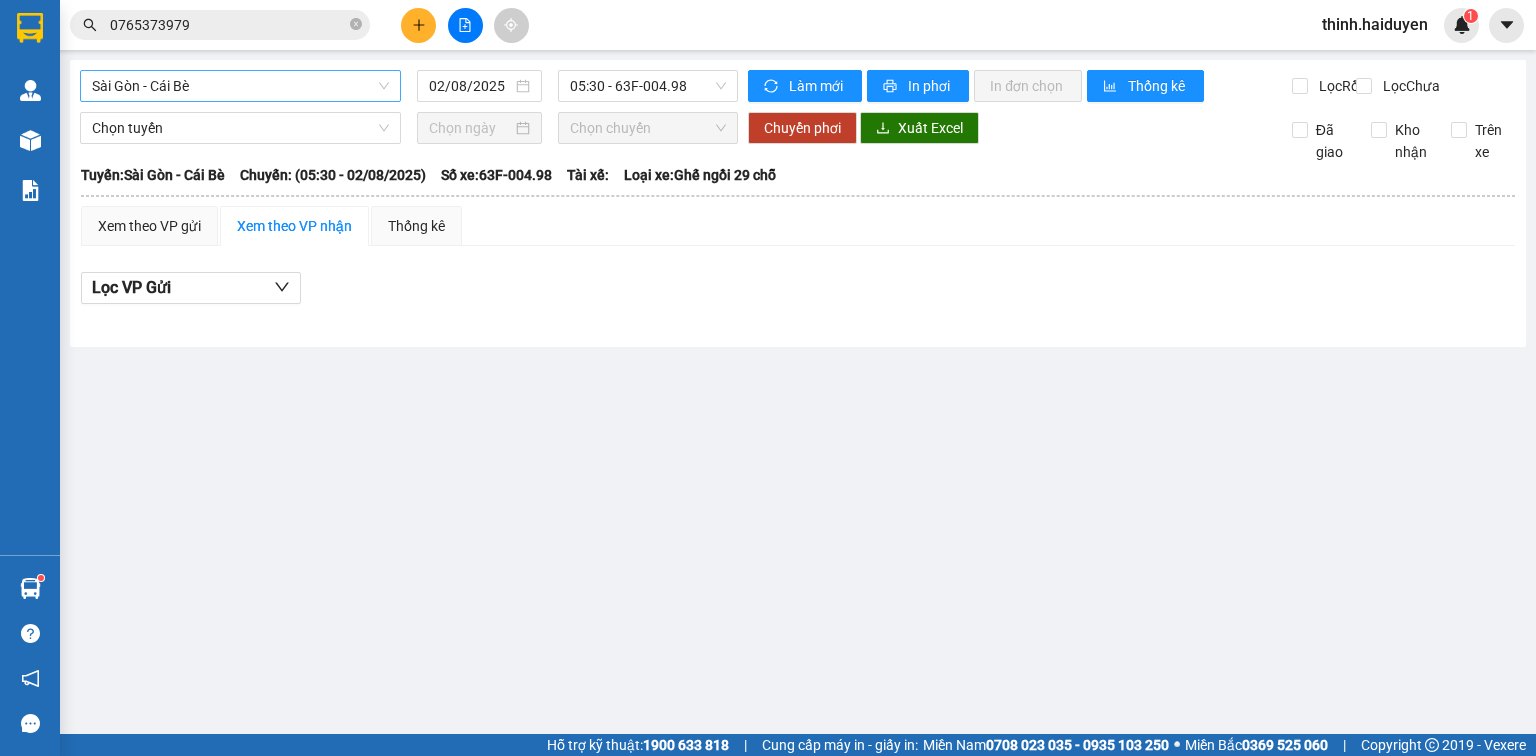 drag, startPoint x: 165, startPoint y: 82, endPoint x: 174, endPoint y: 101, distance: 21.023796 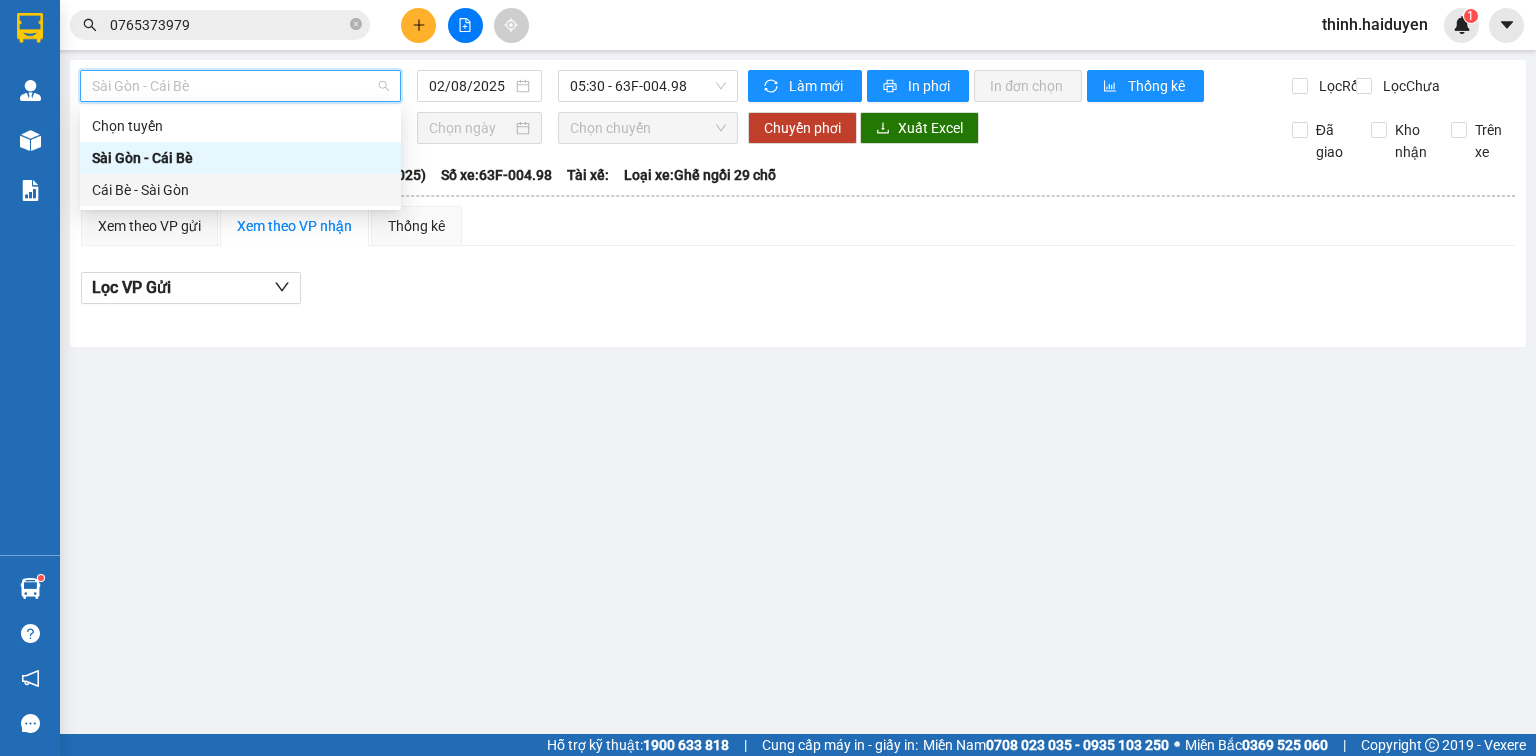 click on "Cái Bè - Sài Gòn" at bounding box center [240, 190] 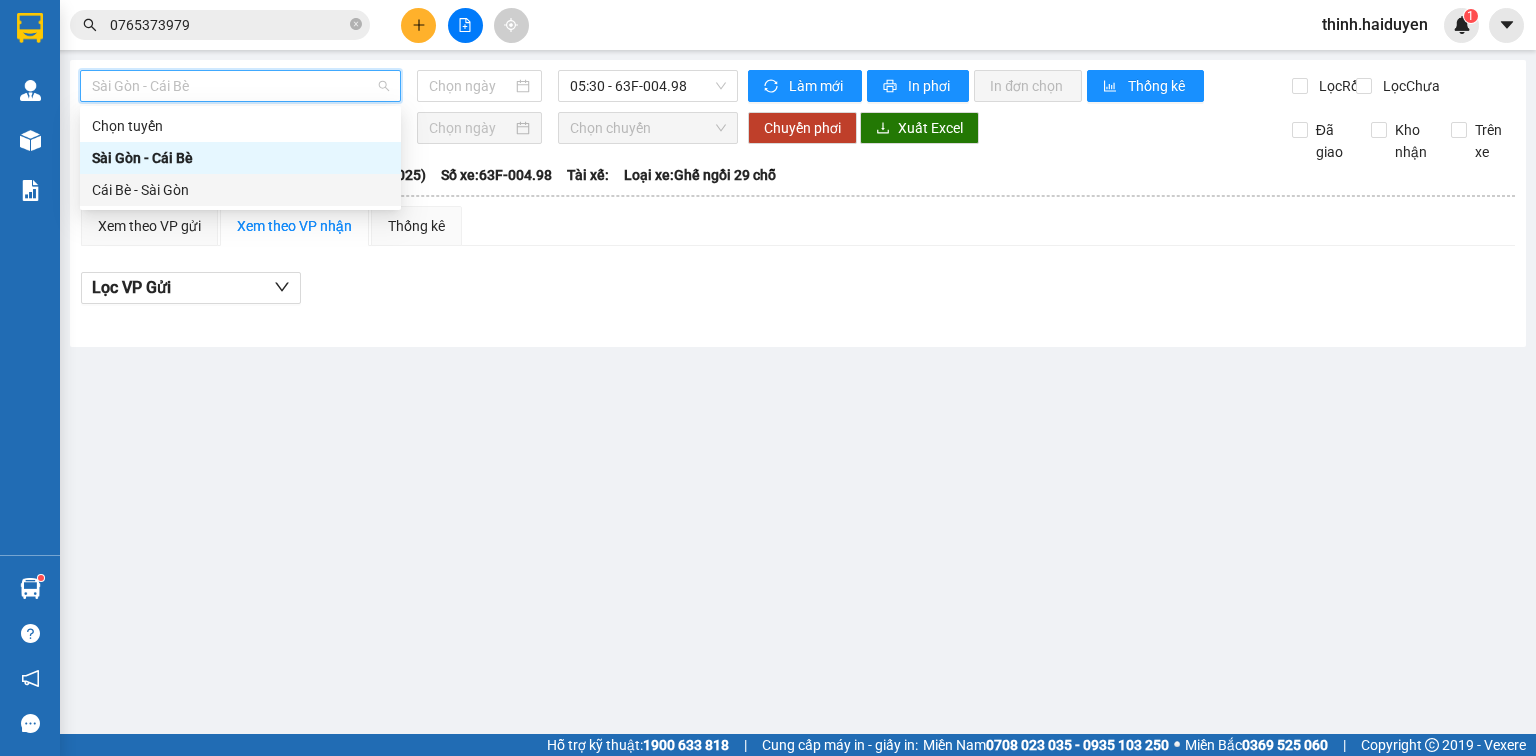 type on "02/08/2025" 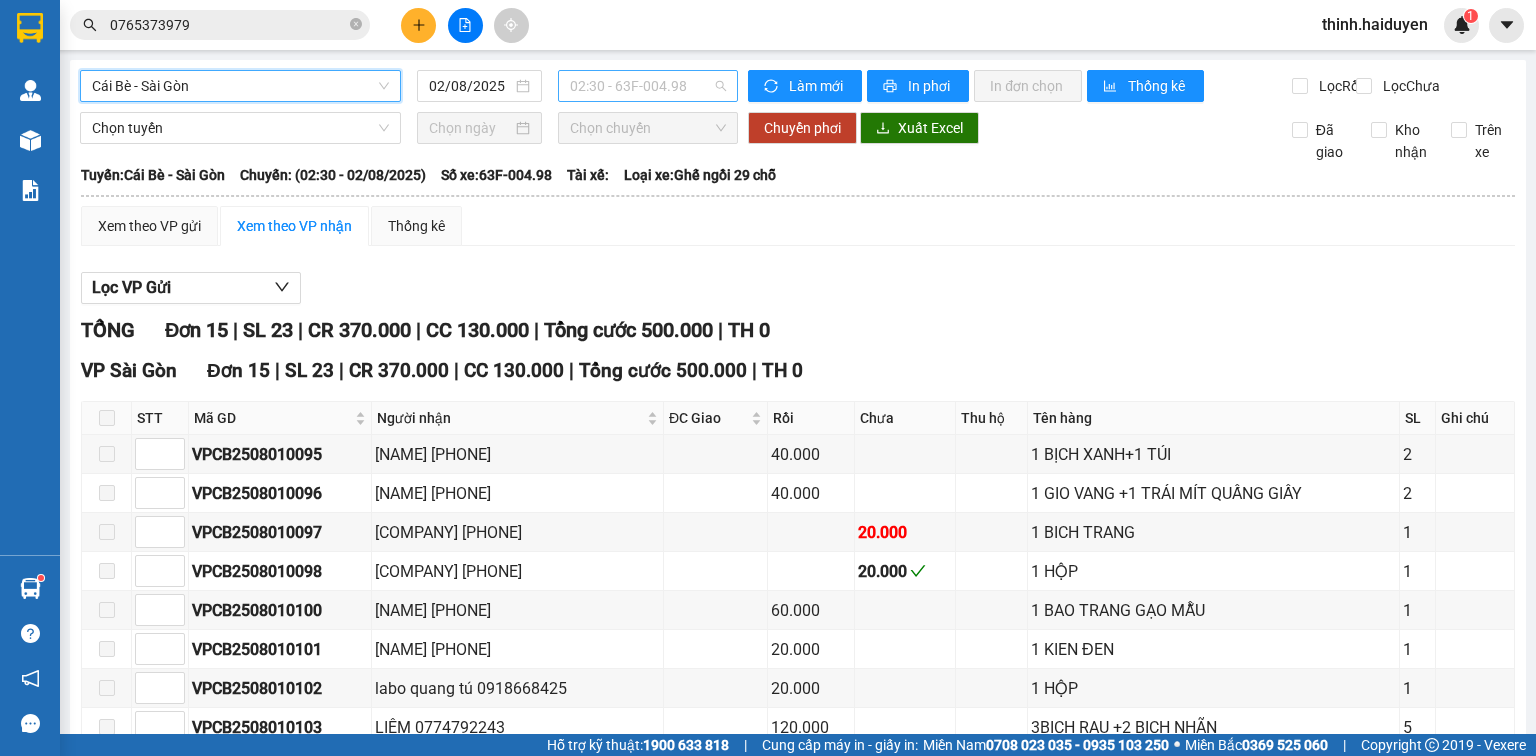 drag, startPoint x: 622, startPoint y: 74, endPoint x: 622, endPoint y: 98, distance: 24 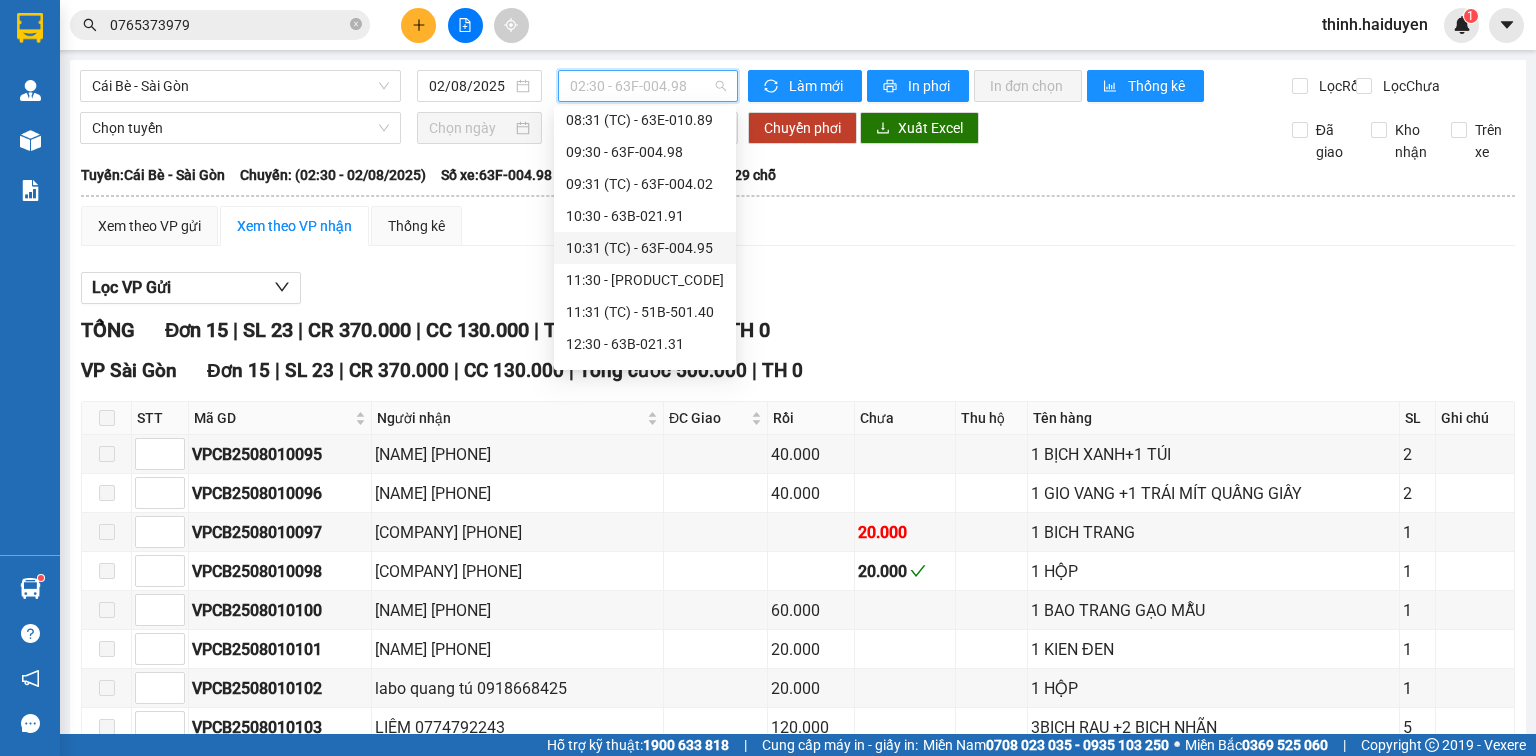 scroll, scrollTop: 400, scrollLeft: 0, axis: vertical 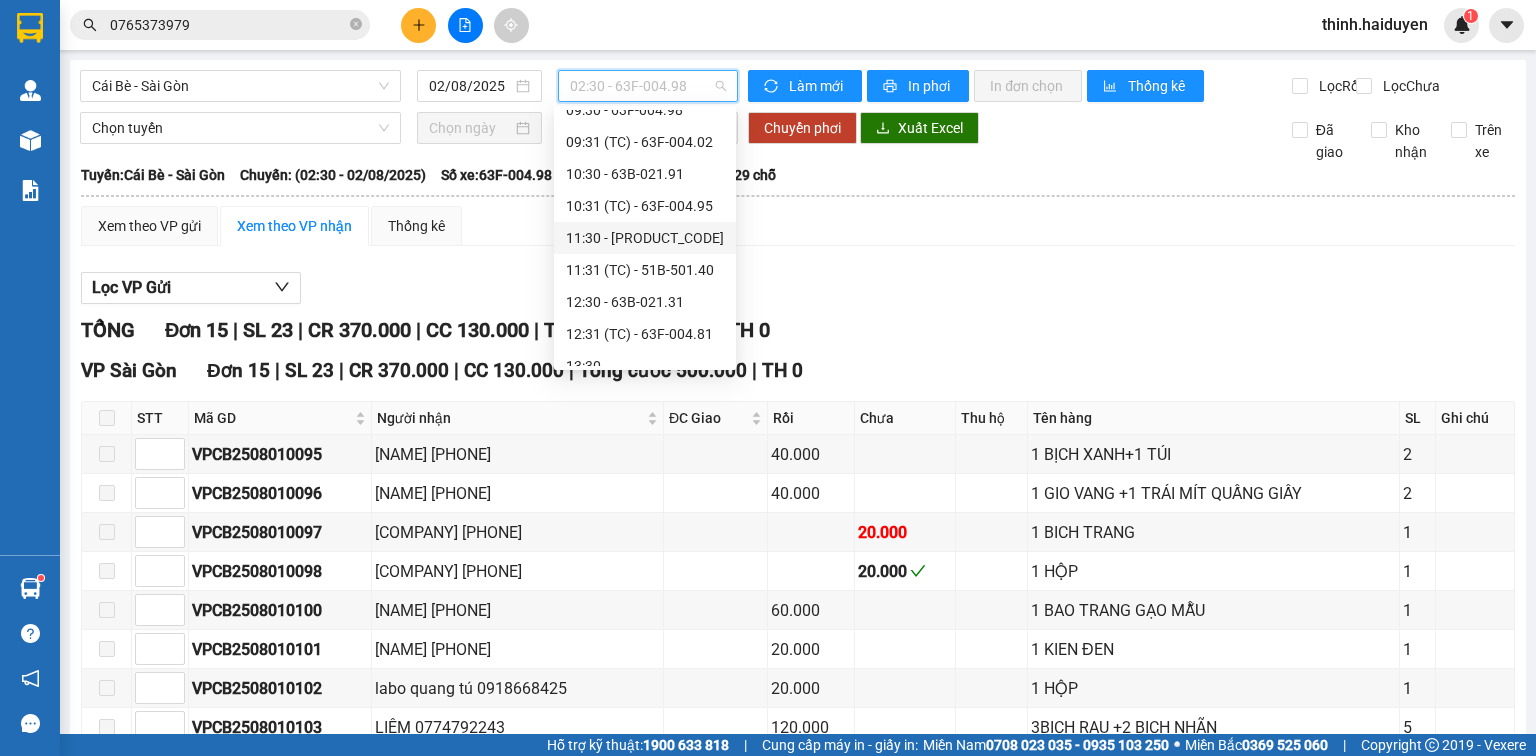 click on "11:30     - 63F-004.64" at bounding box center (645, 238) 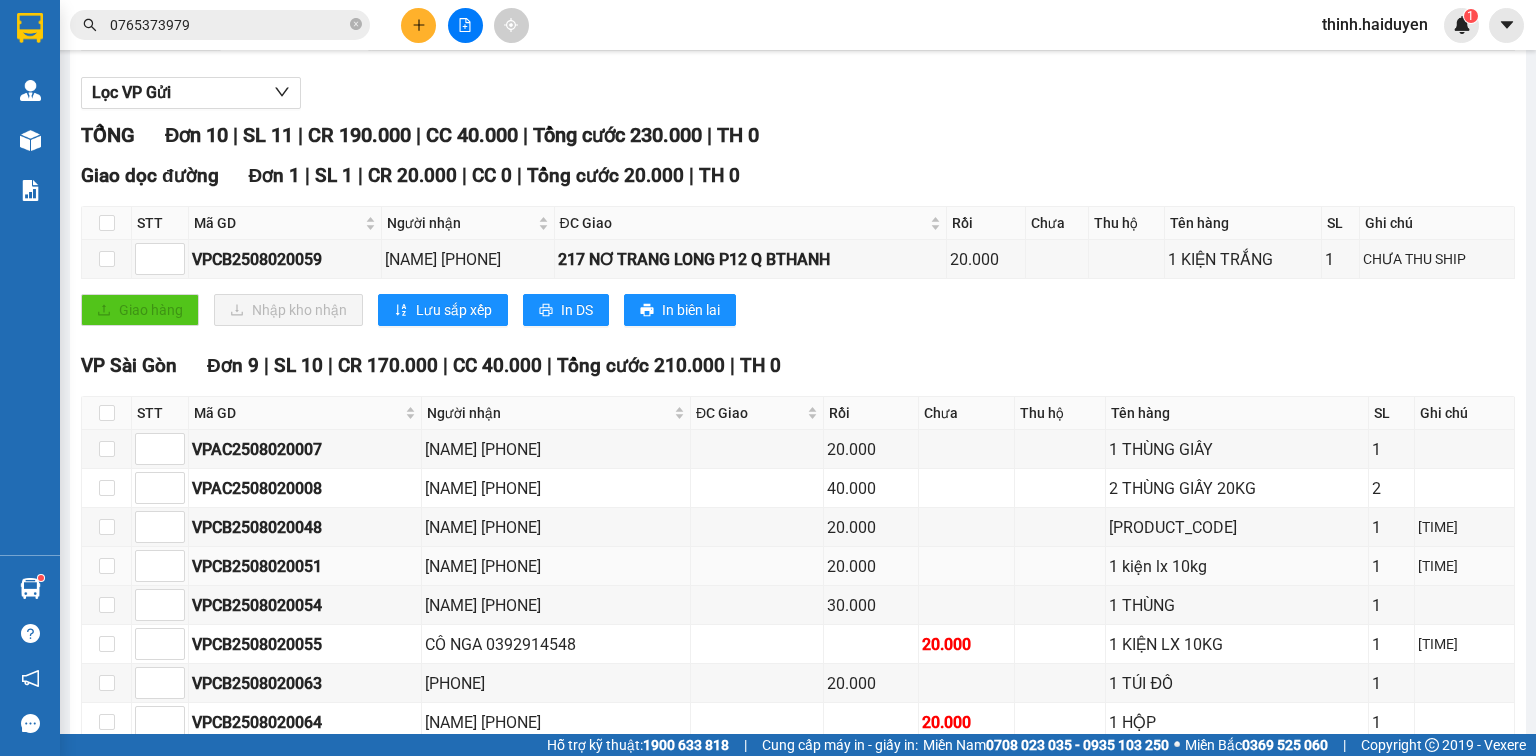 scroll, scrollTop: 354, scrollLeft: 0, axis: vertical 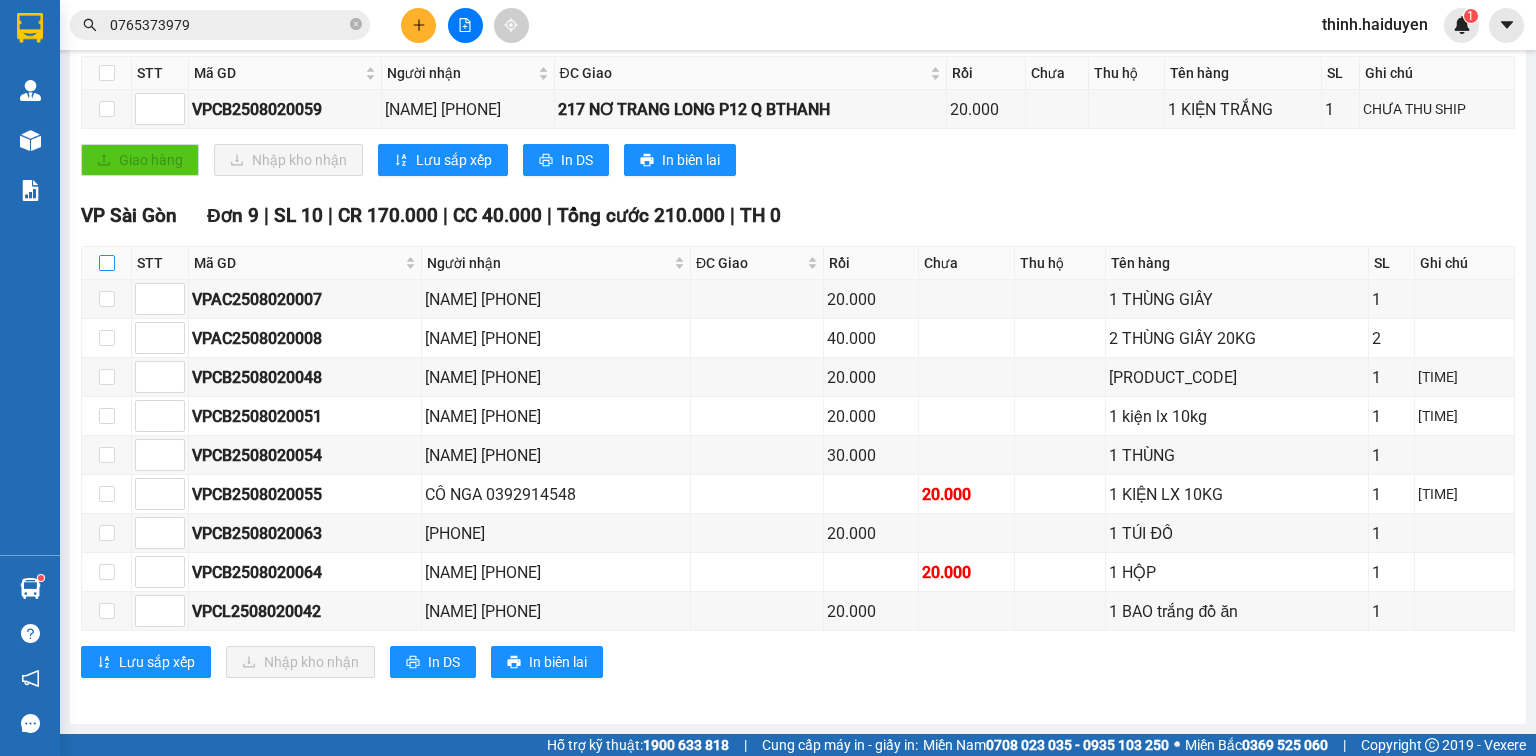 click at bounding box center [107, 263] 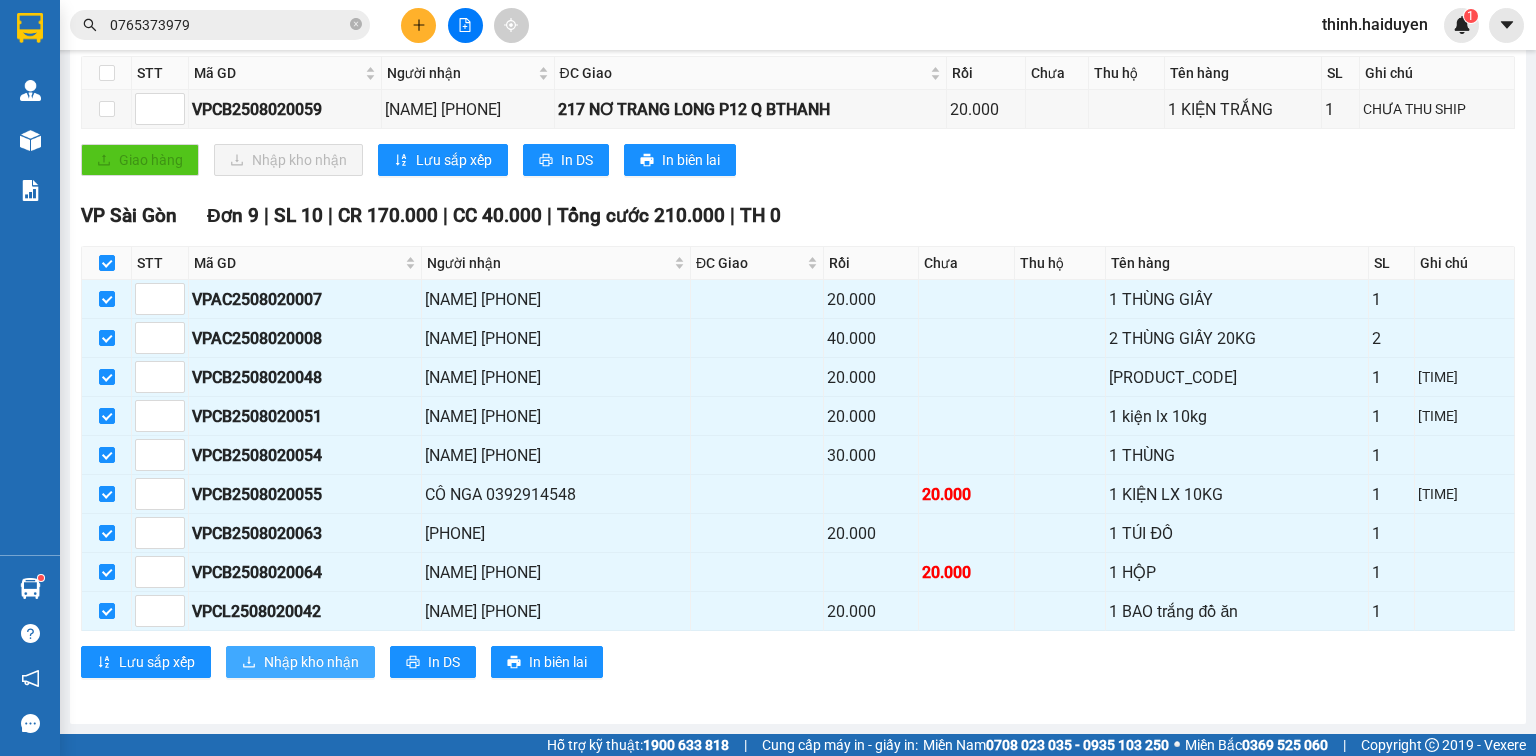 click on "Nhập kho nhận" at bounding box center (311, 662) 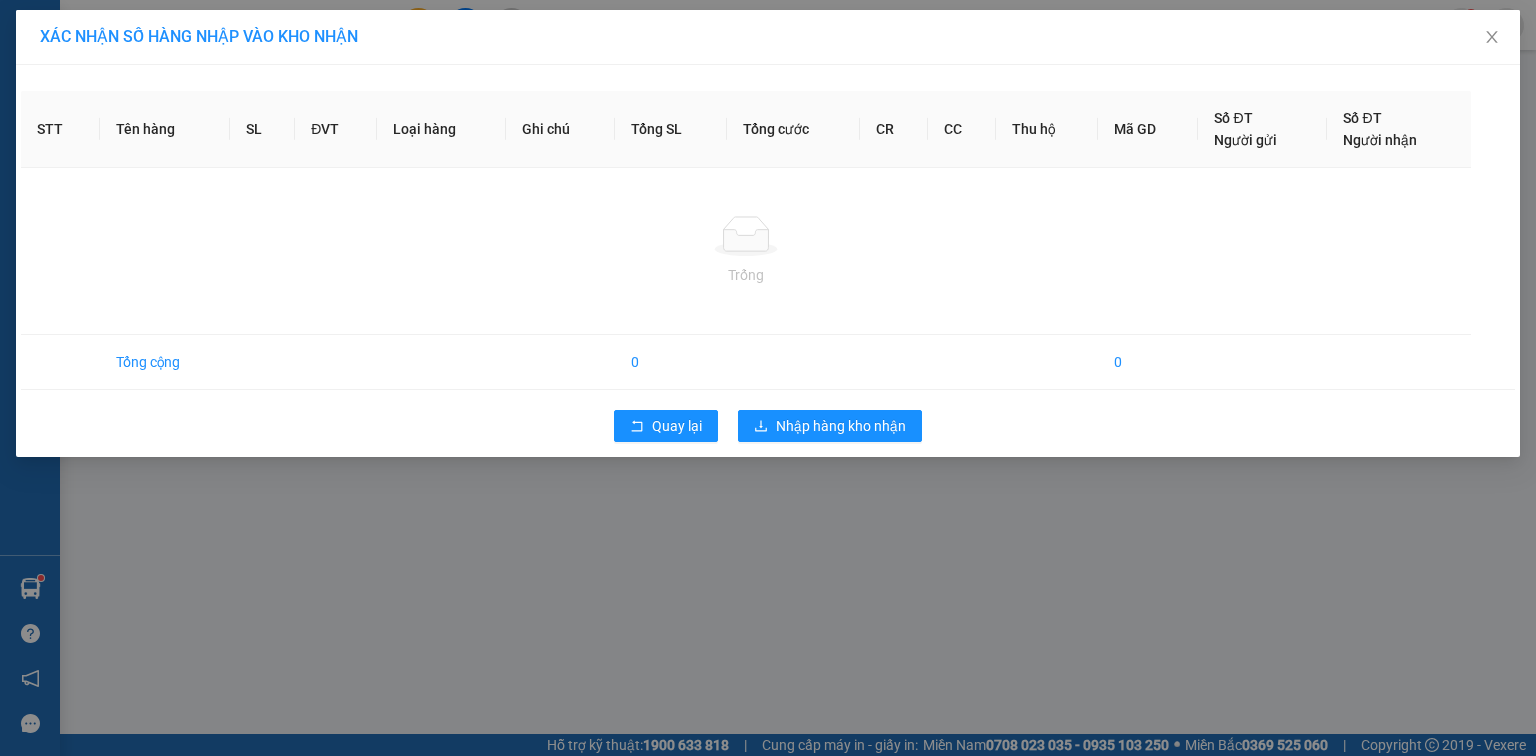 scroll, scrollTop: 0, scrollLeft: 0, axis: both 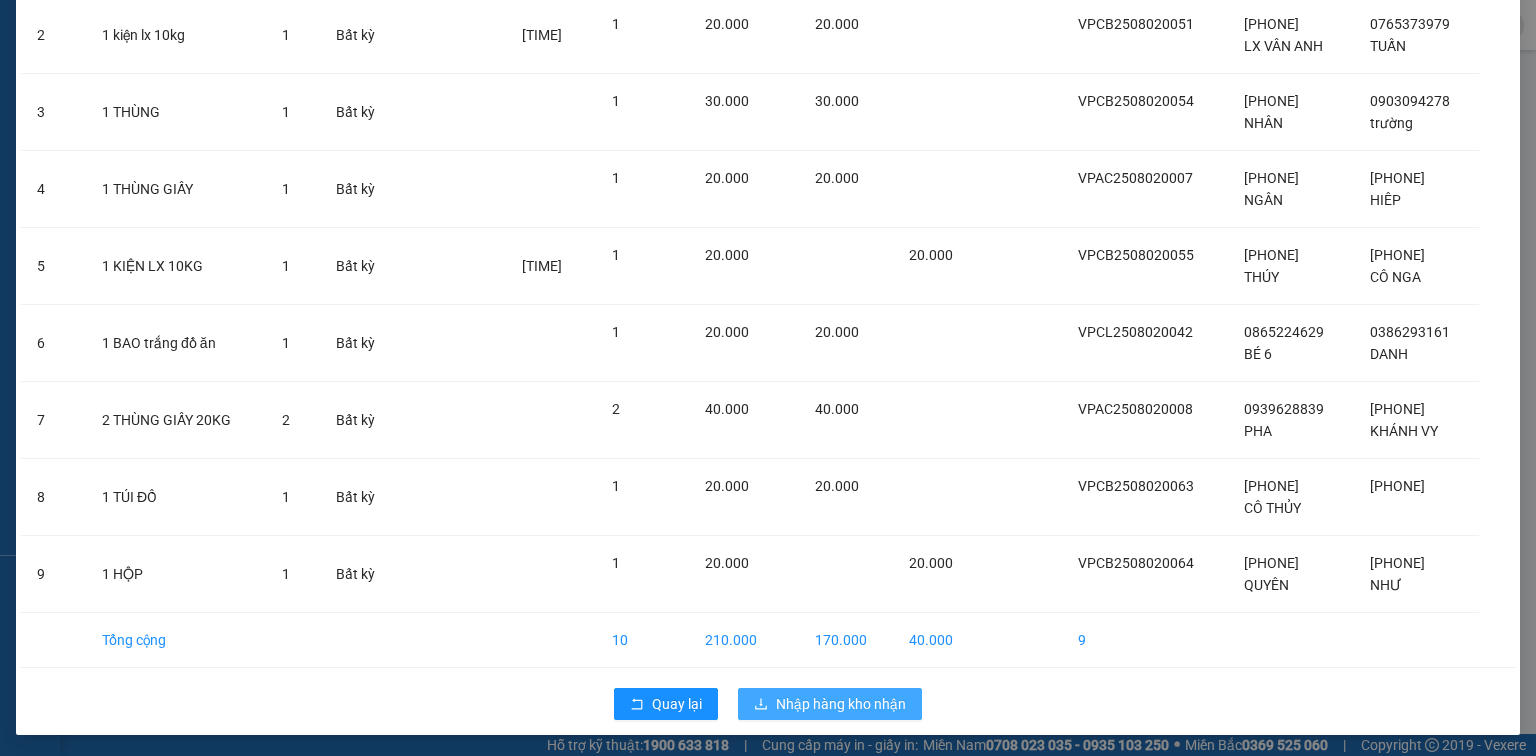 click on "Nhập hàng kho nhận" at bounding box center (841, 704) 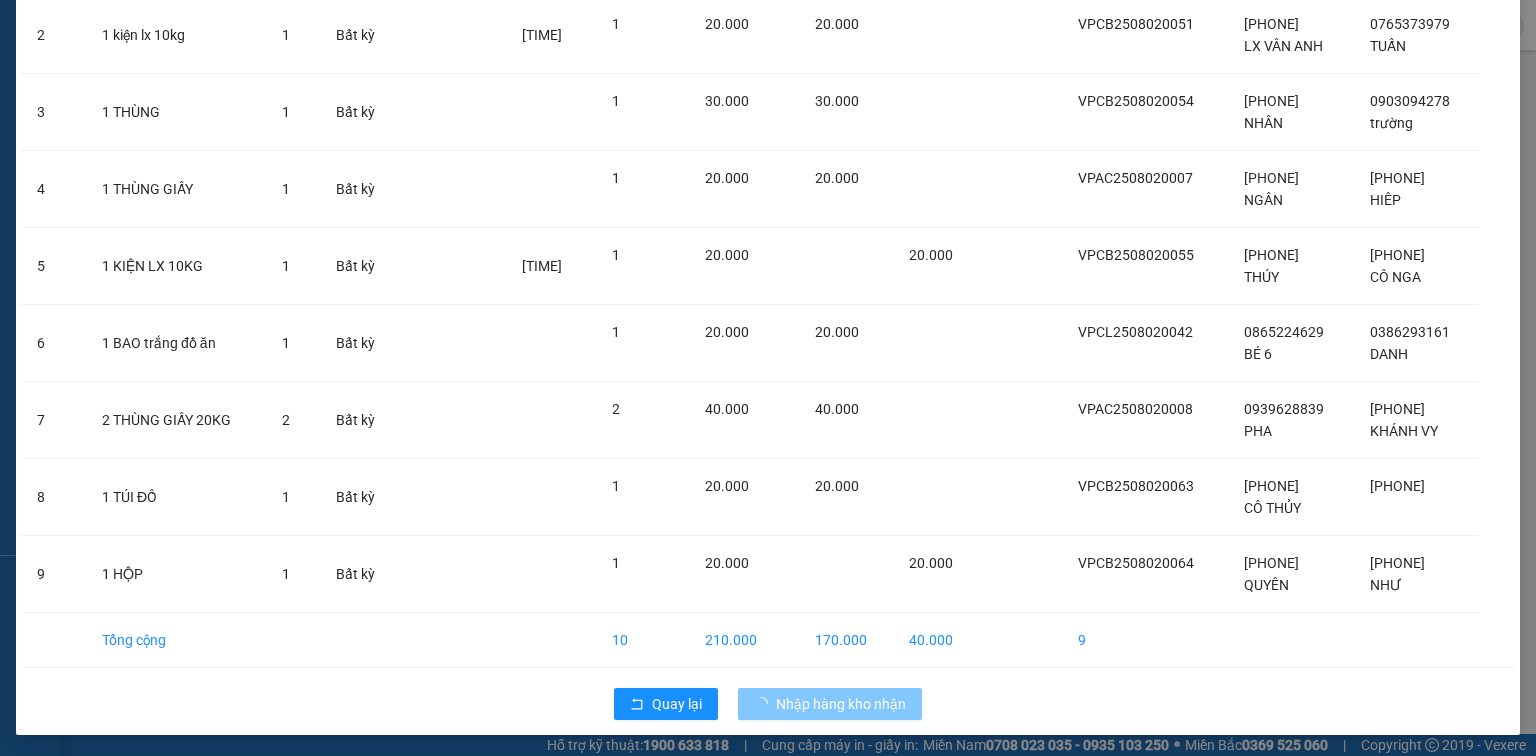 click on "Nhập hàng kho nhận" at bounding box center (841, 704) 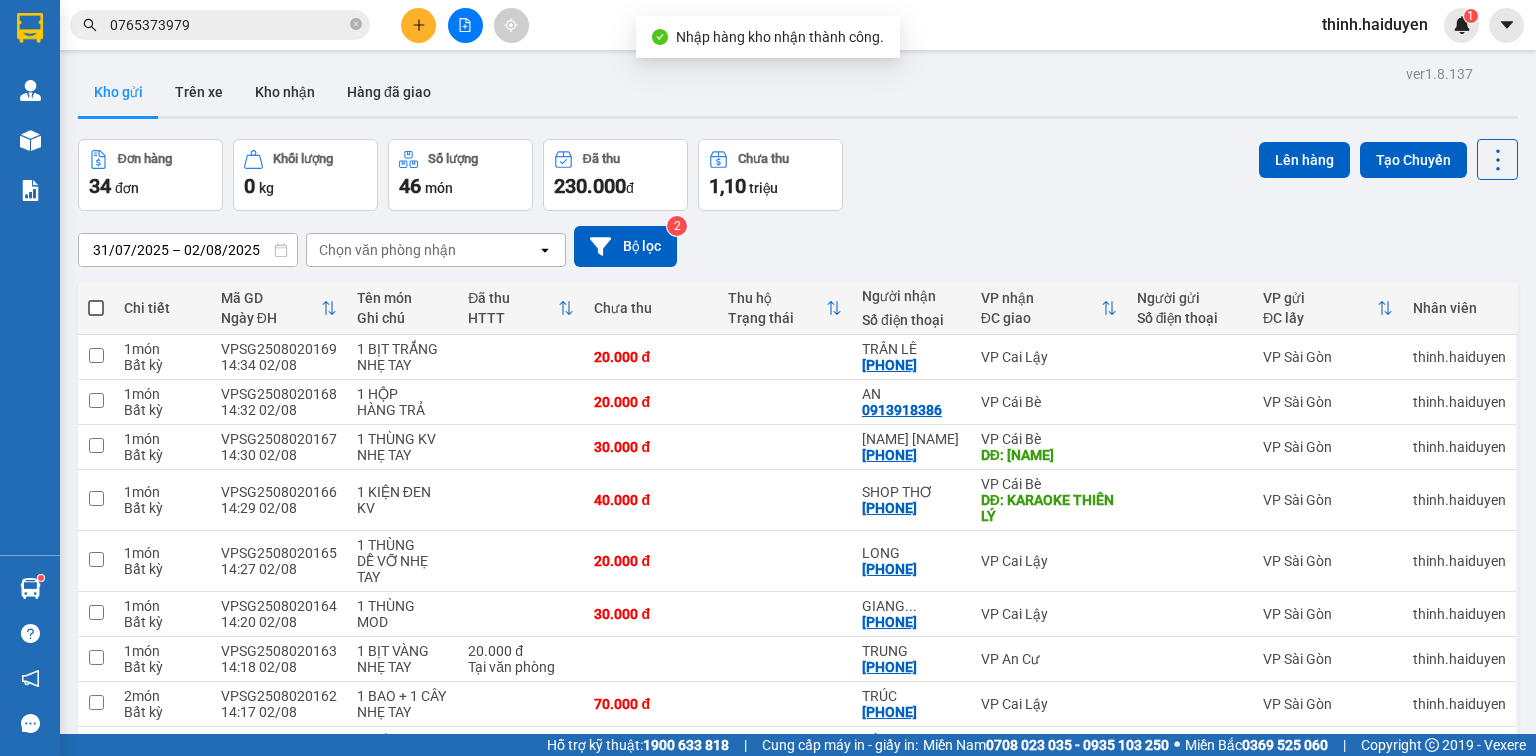 click 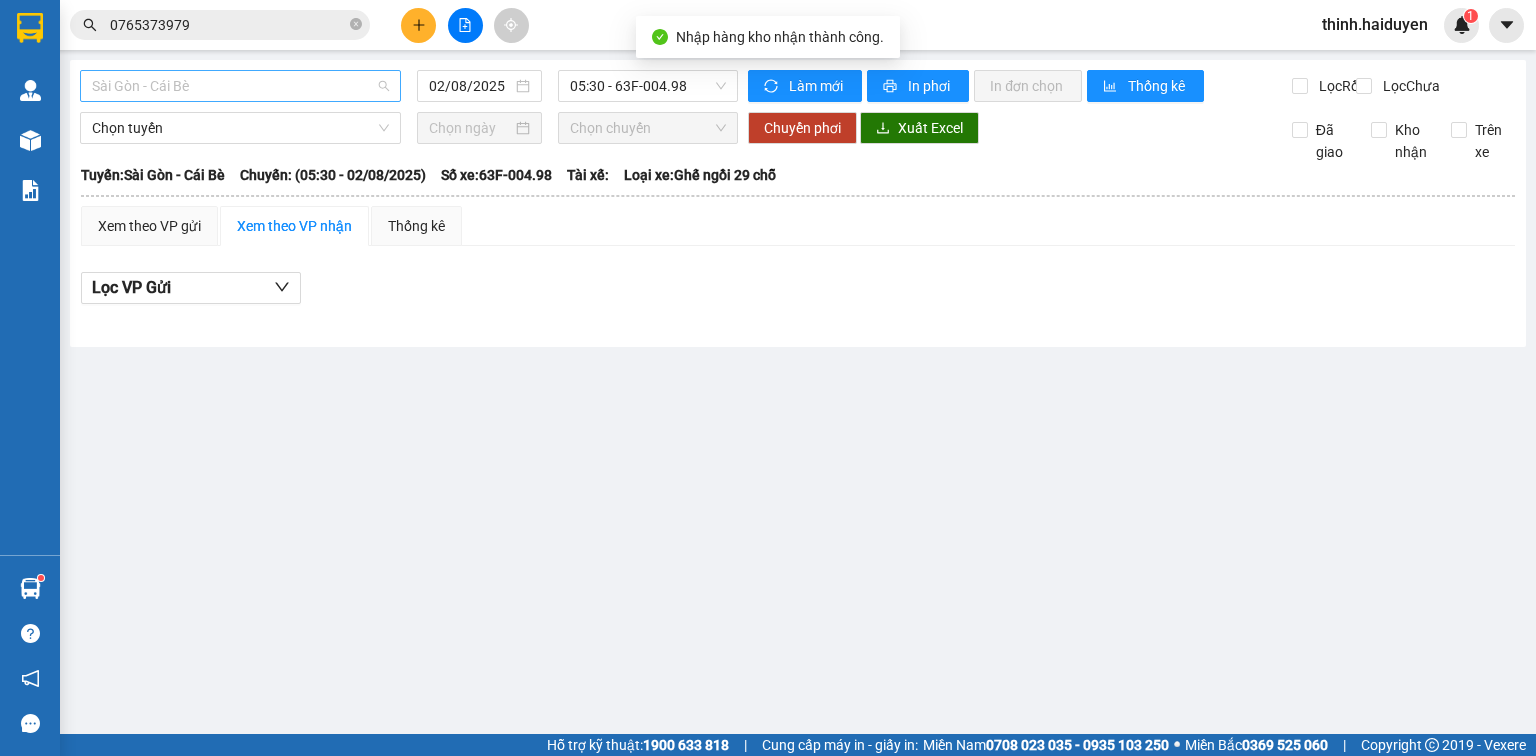 click on "Sài Gòn - Cái Bè" at bounding box center (240, 86) 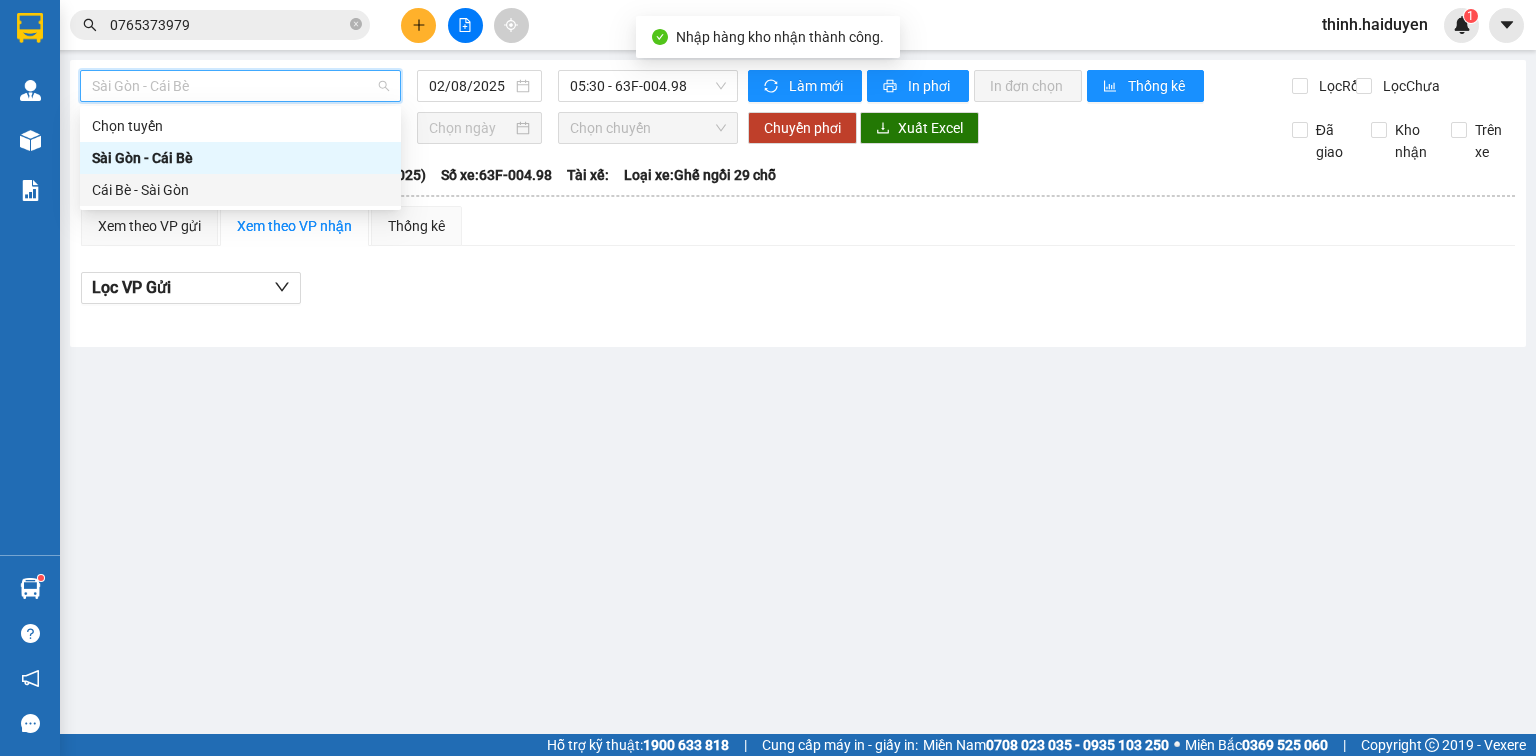 click on "Cái Bè - Sài Gòn" at bounding box center [240, 190] 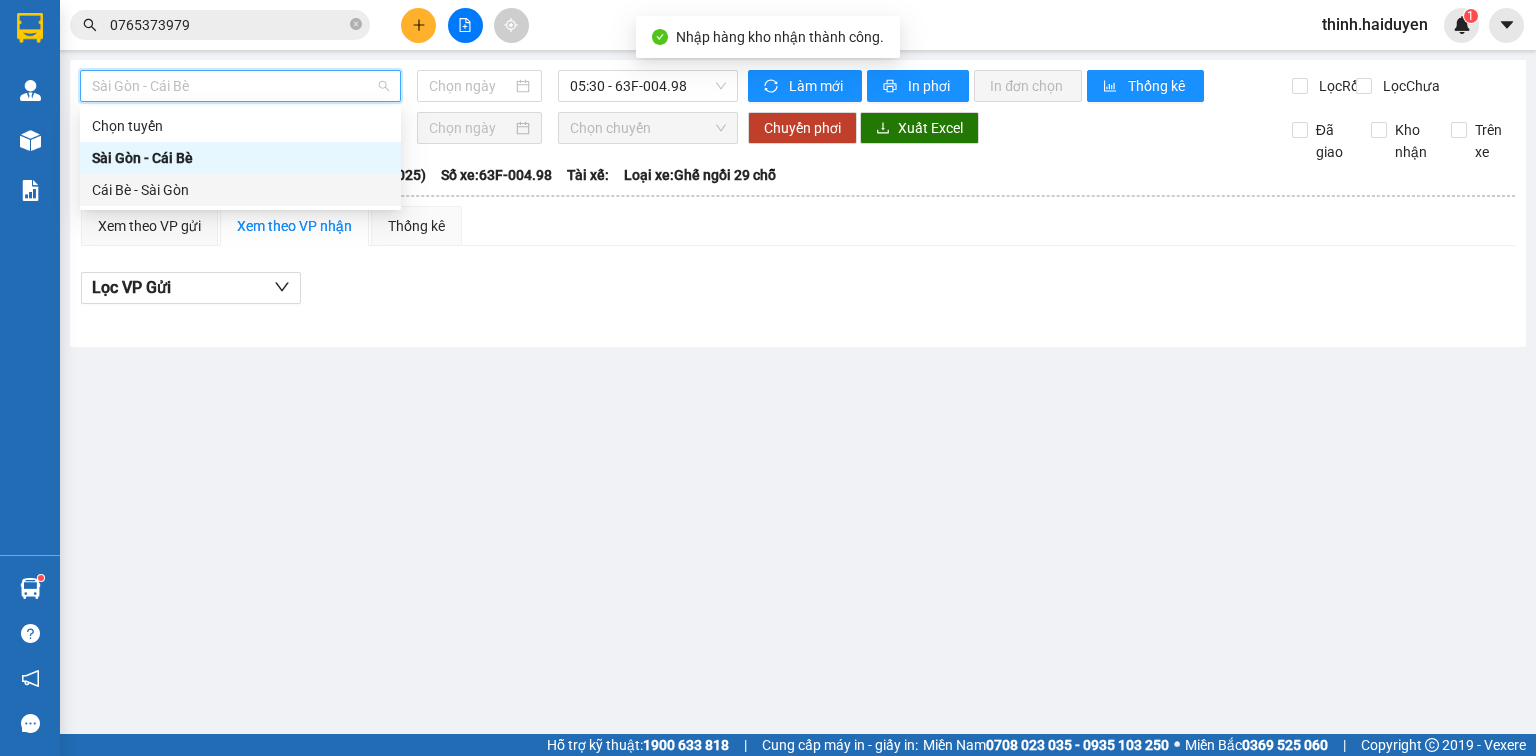 type on "02/08/2025" 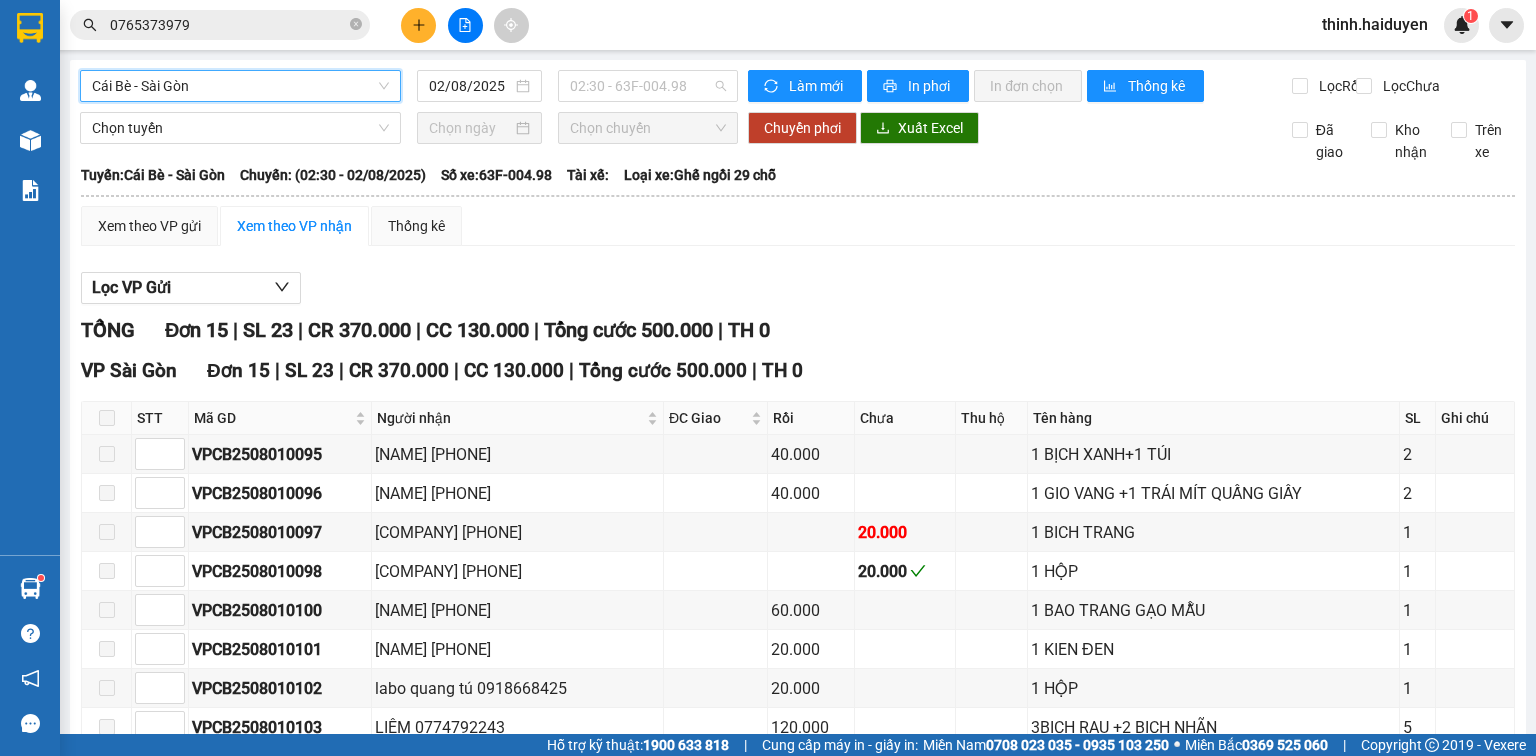 drag, startPoint x: 616, startPoint y: 91, endPoint x: 612, endPoint y: 207, distance: 116.06895 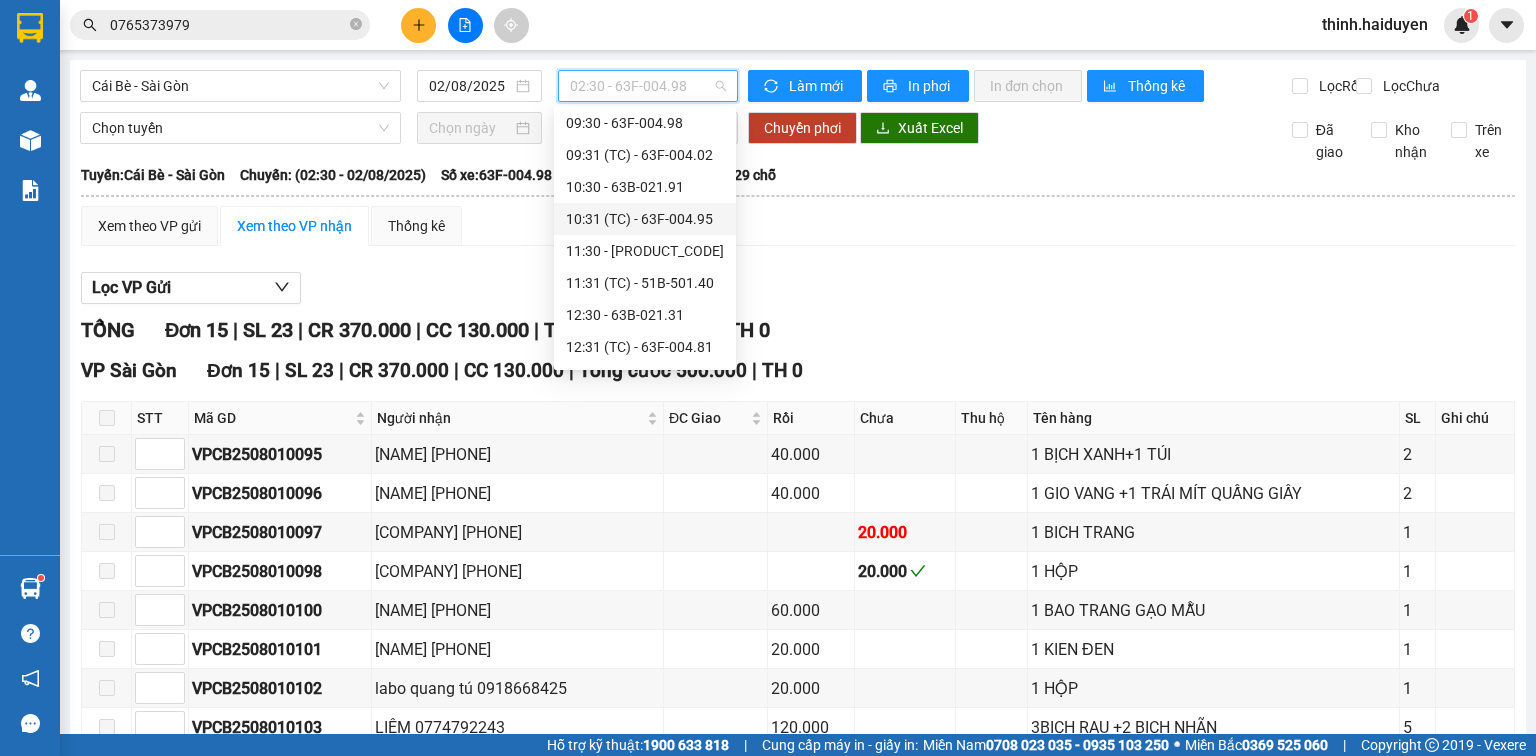 scroll, scrollTop: 422, scrollLeft: 0, axis: vertical 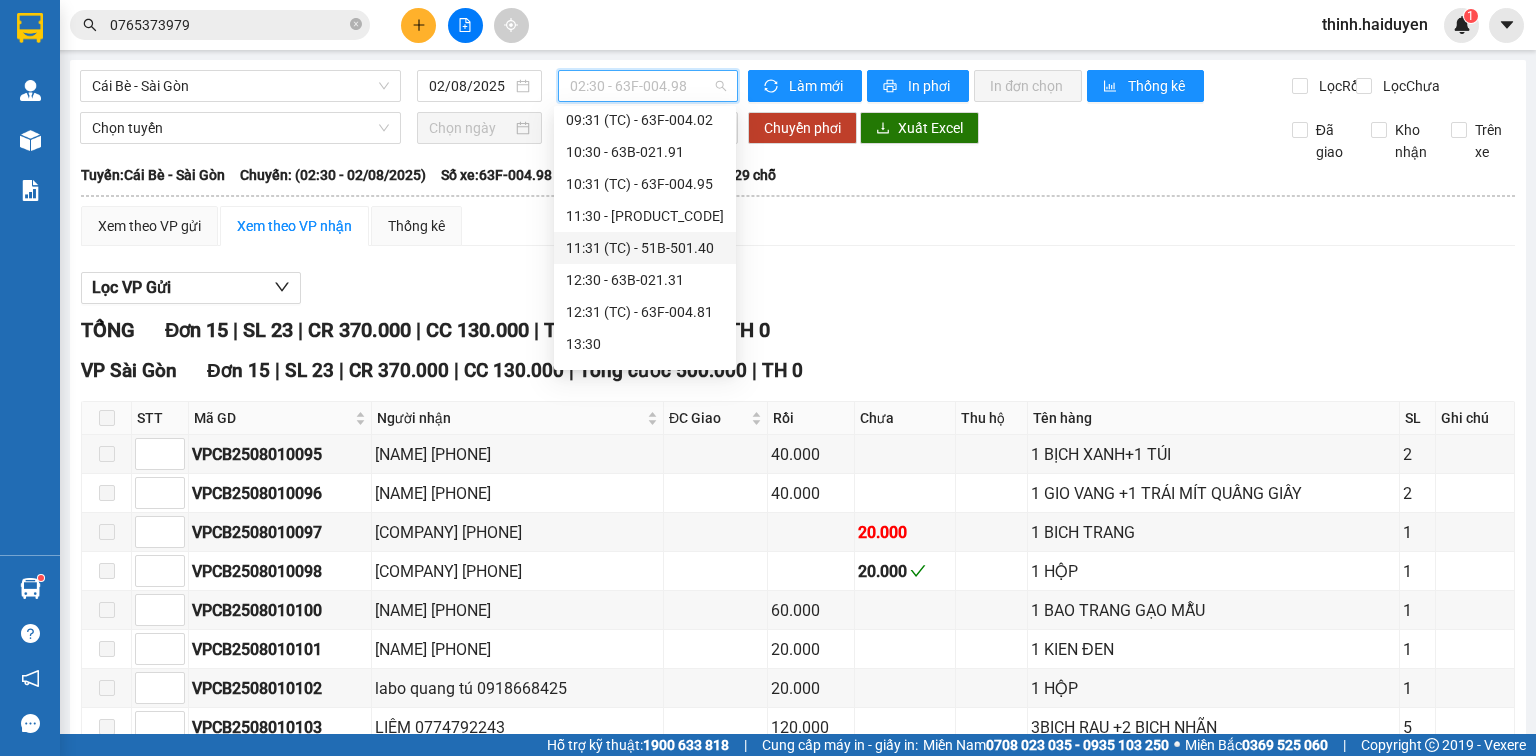 click on "11:31   (TC)   - 51B-501.40" at bounding box center (645, 248) 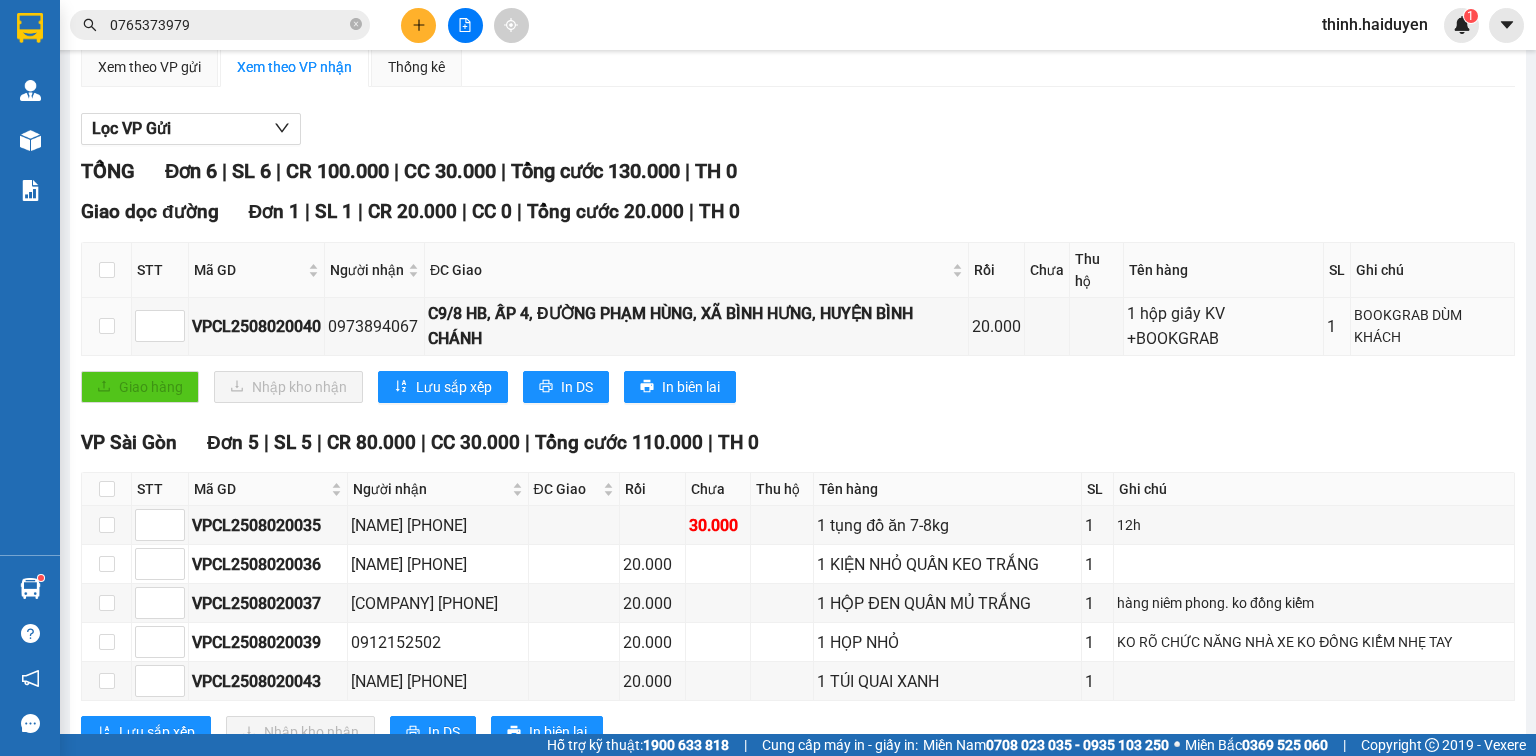 scroll, scrollTop: 241, scrollLeft: 0, axis: vertical 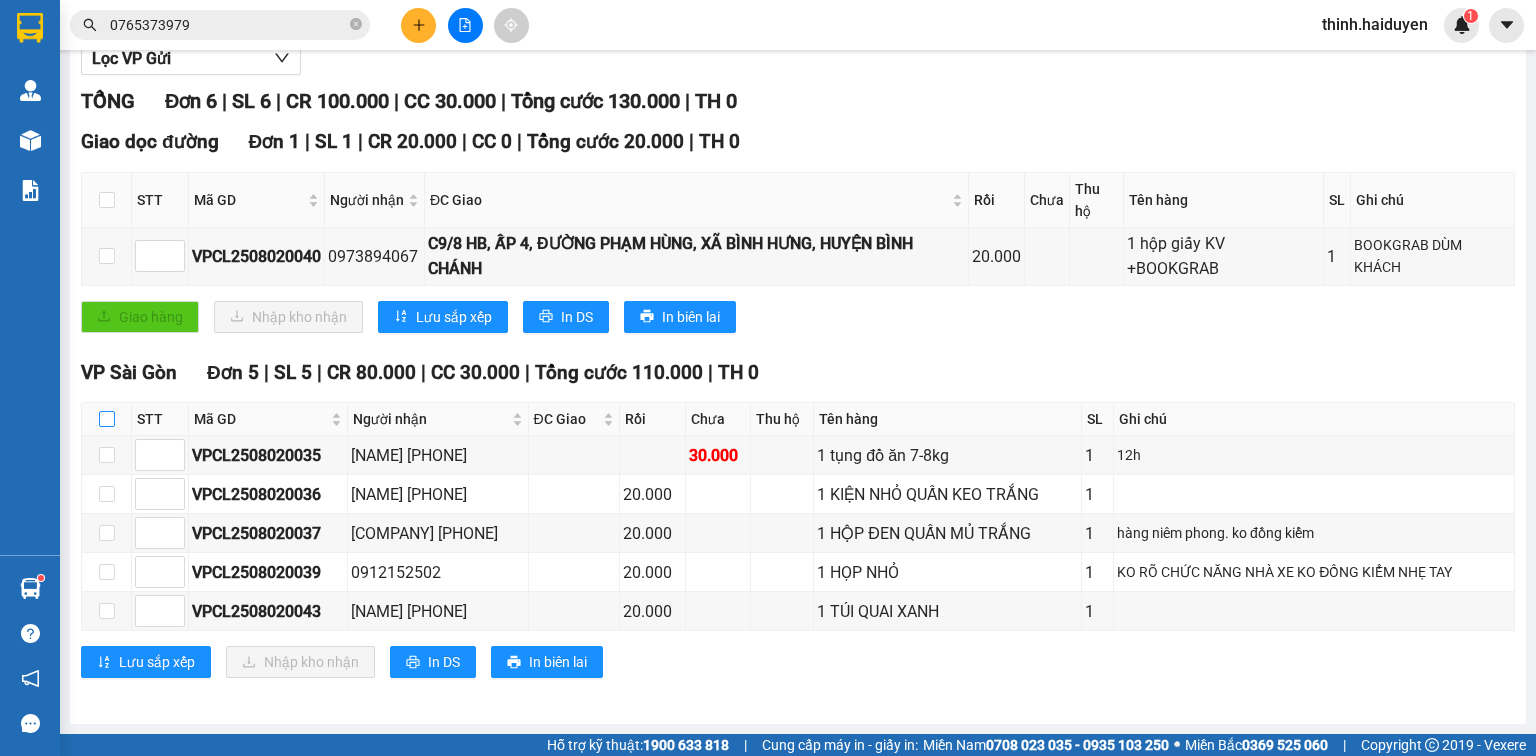 click at bounding box center (107, 419) 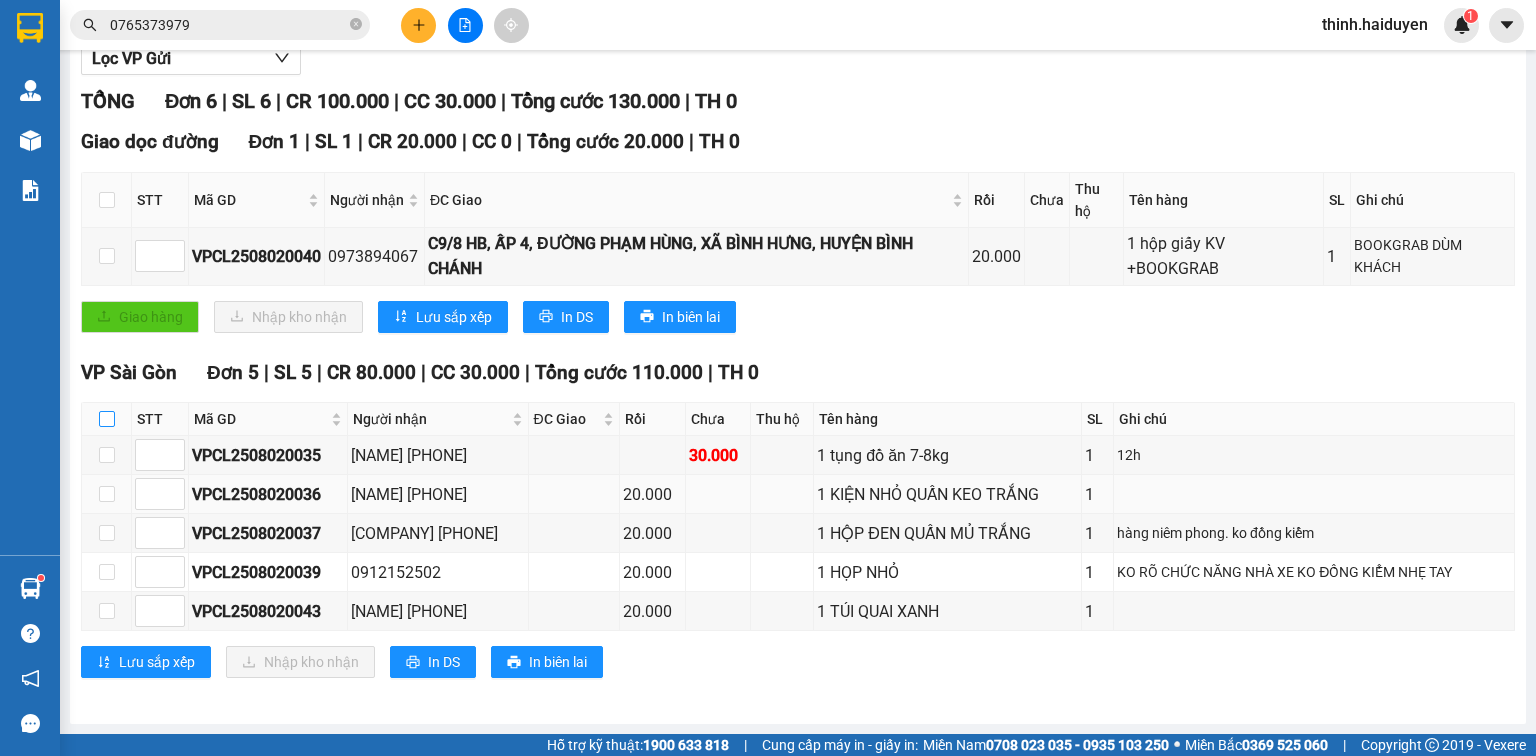 checkbox on "true" 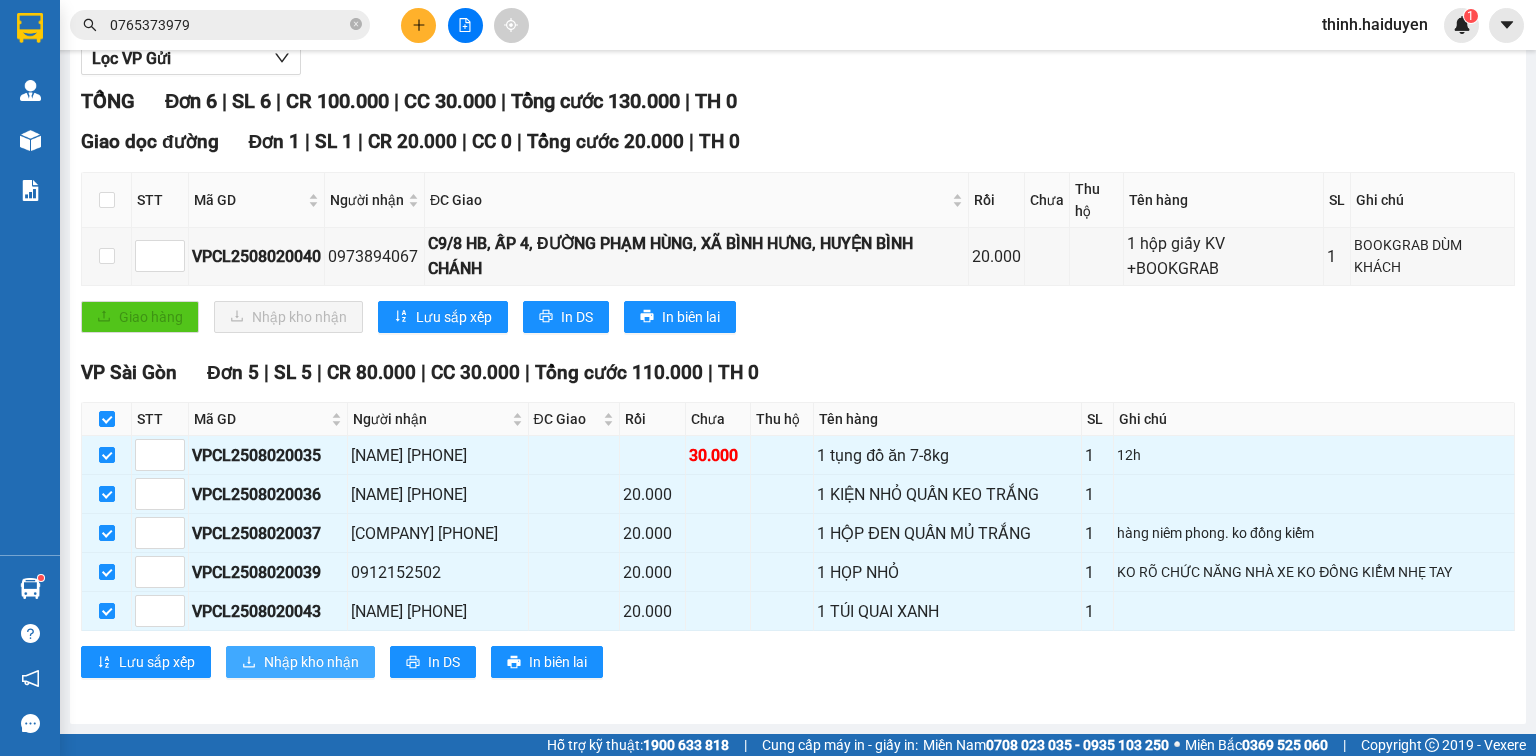 click on "Nhập kho nhận" at bounding box center [311, 662] 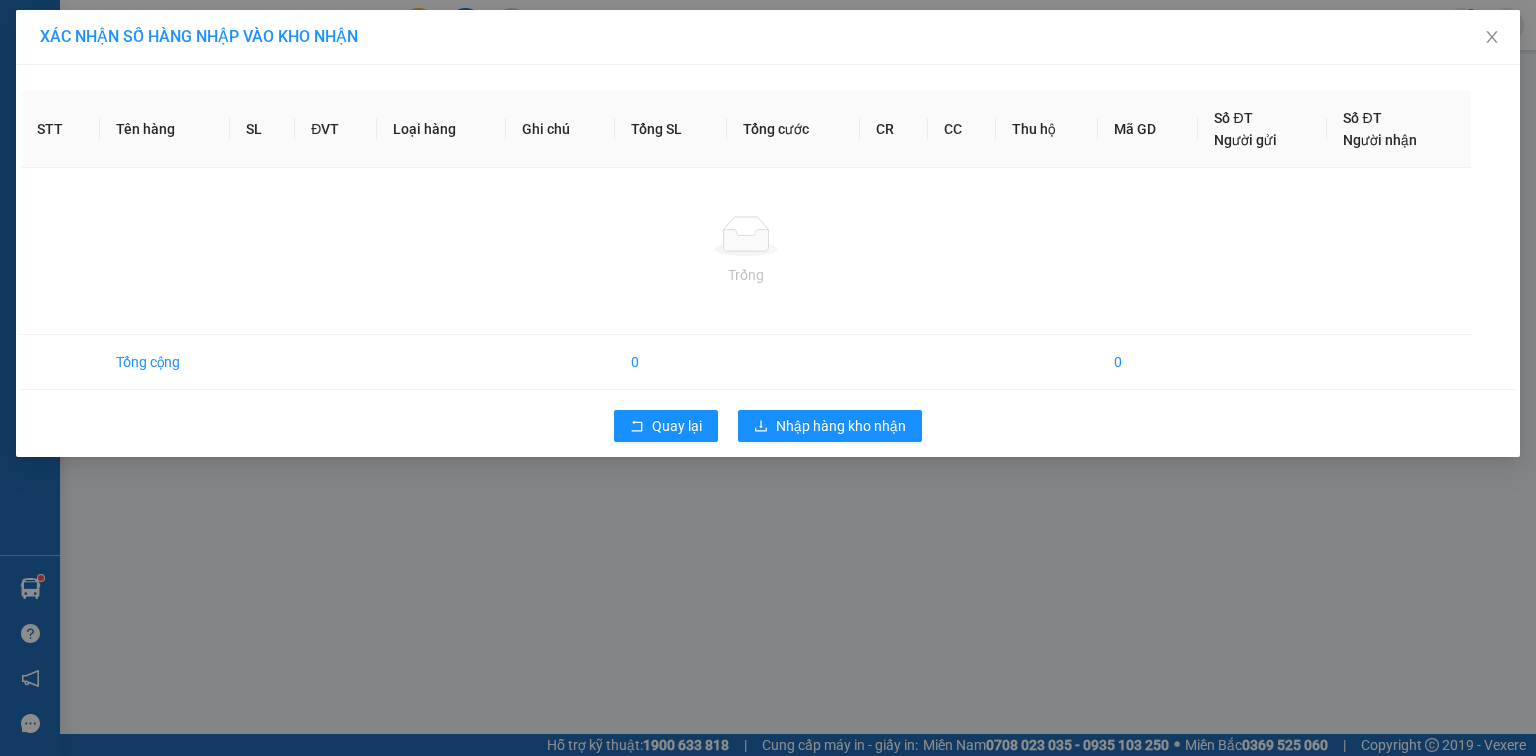 scroll, scrollTop: 0, scrollLeft: 0, axis: both 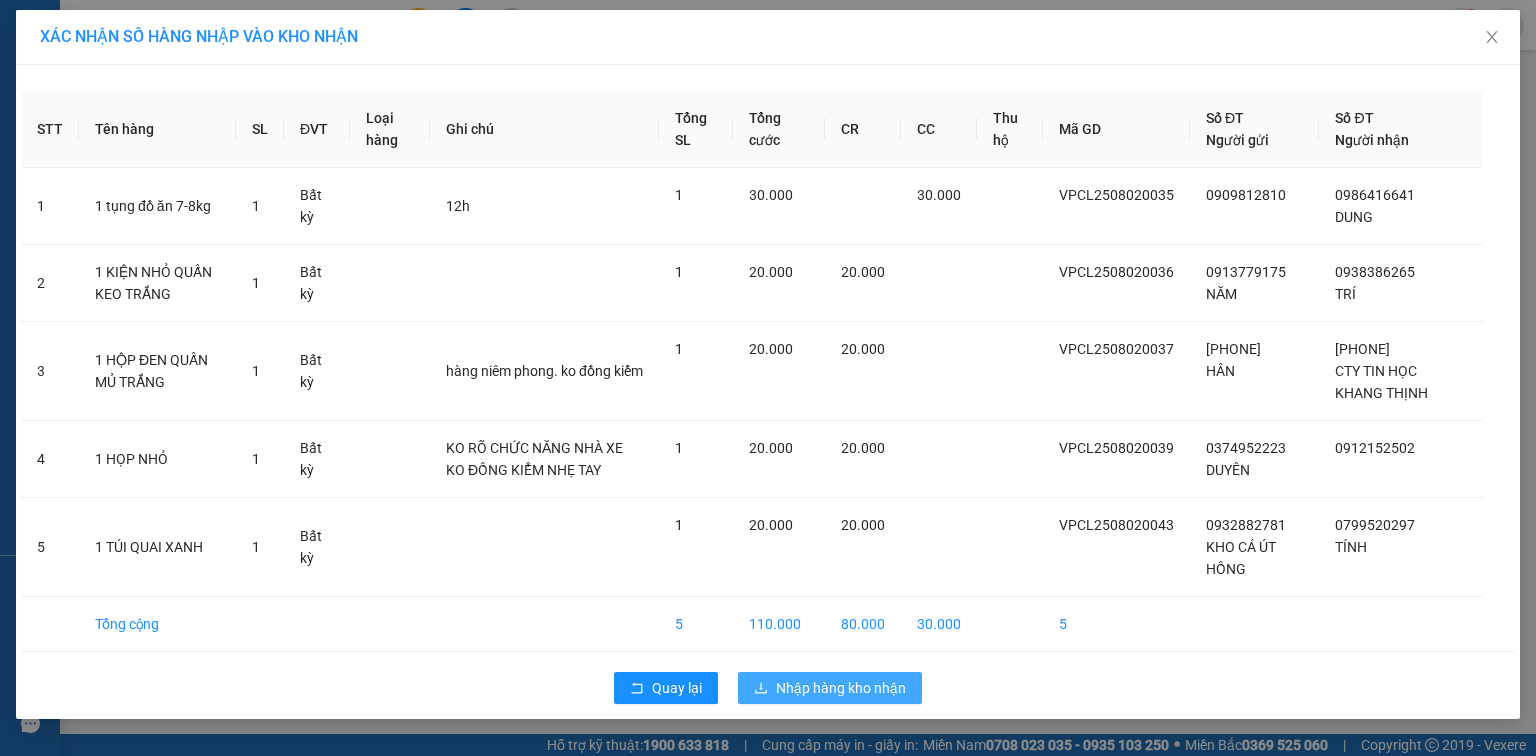 click on "Nhập hàng kho nhận" at bounding box center (841, 688) 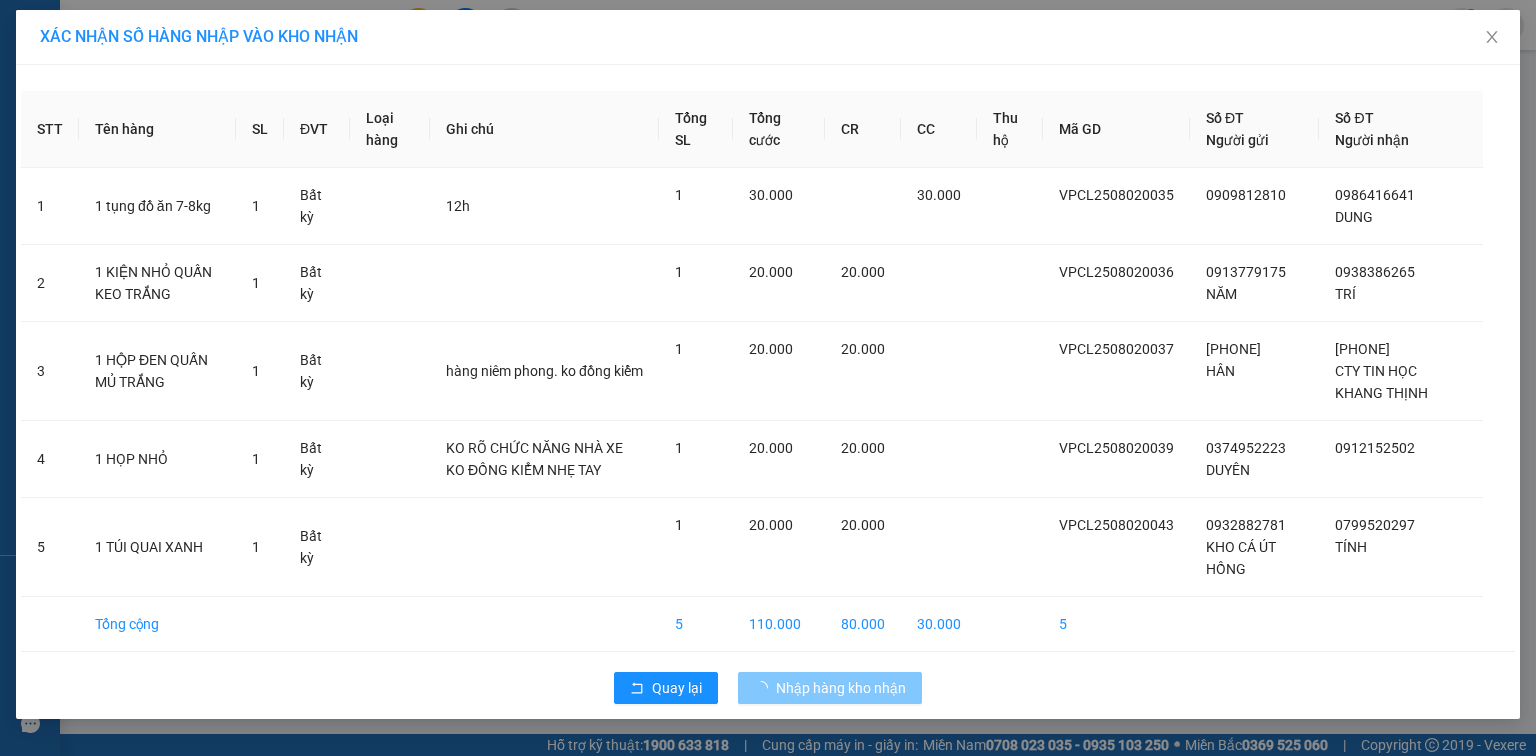 click on "Nhập hàng kho nhận" at bounding box center (841, 688) 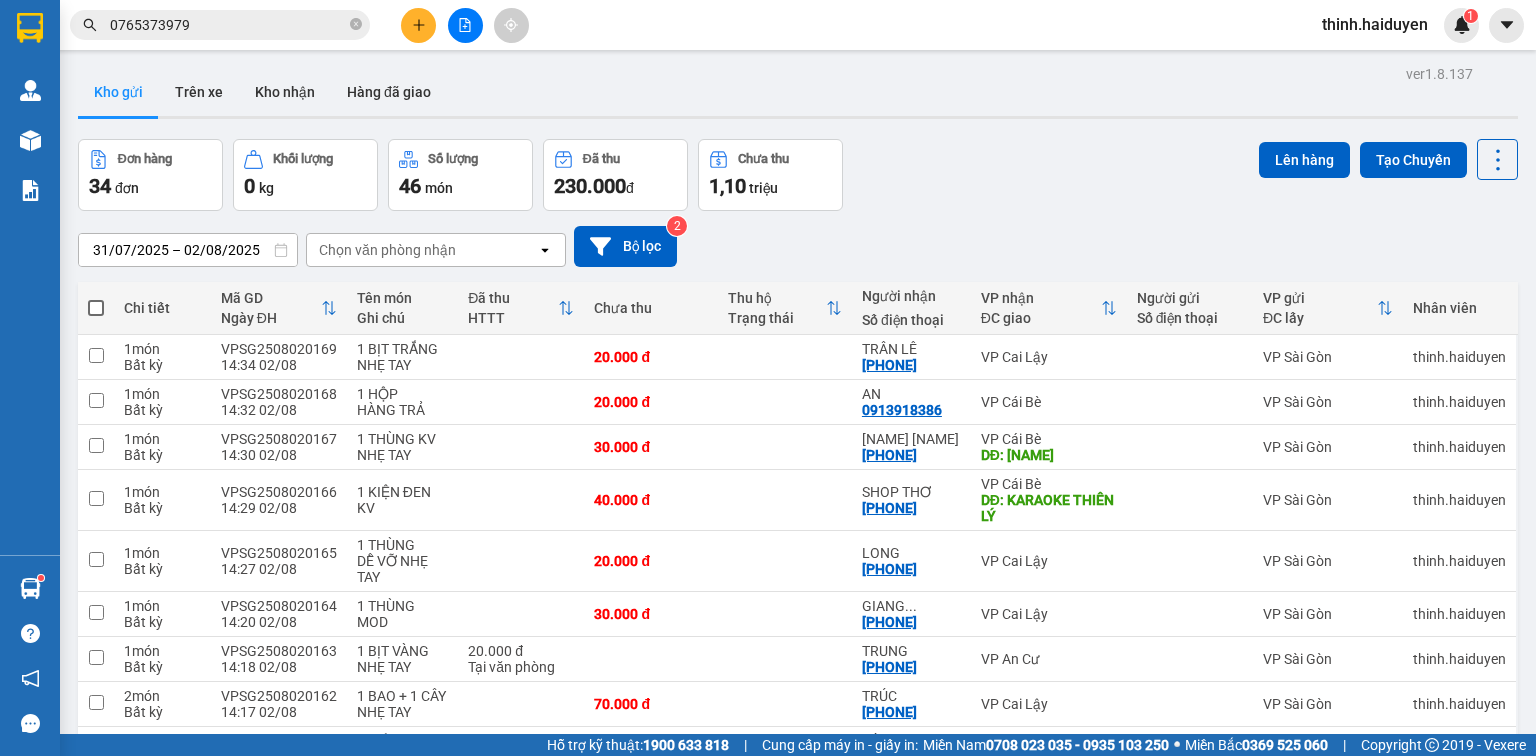 click 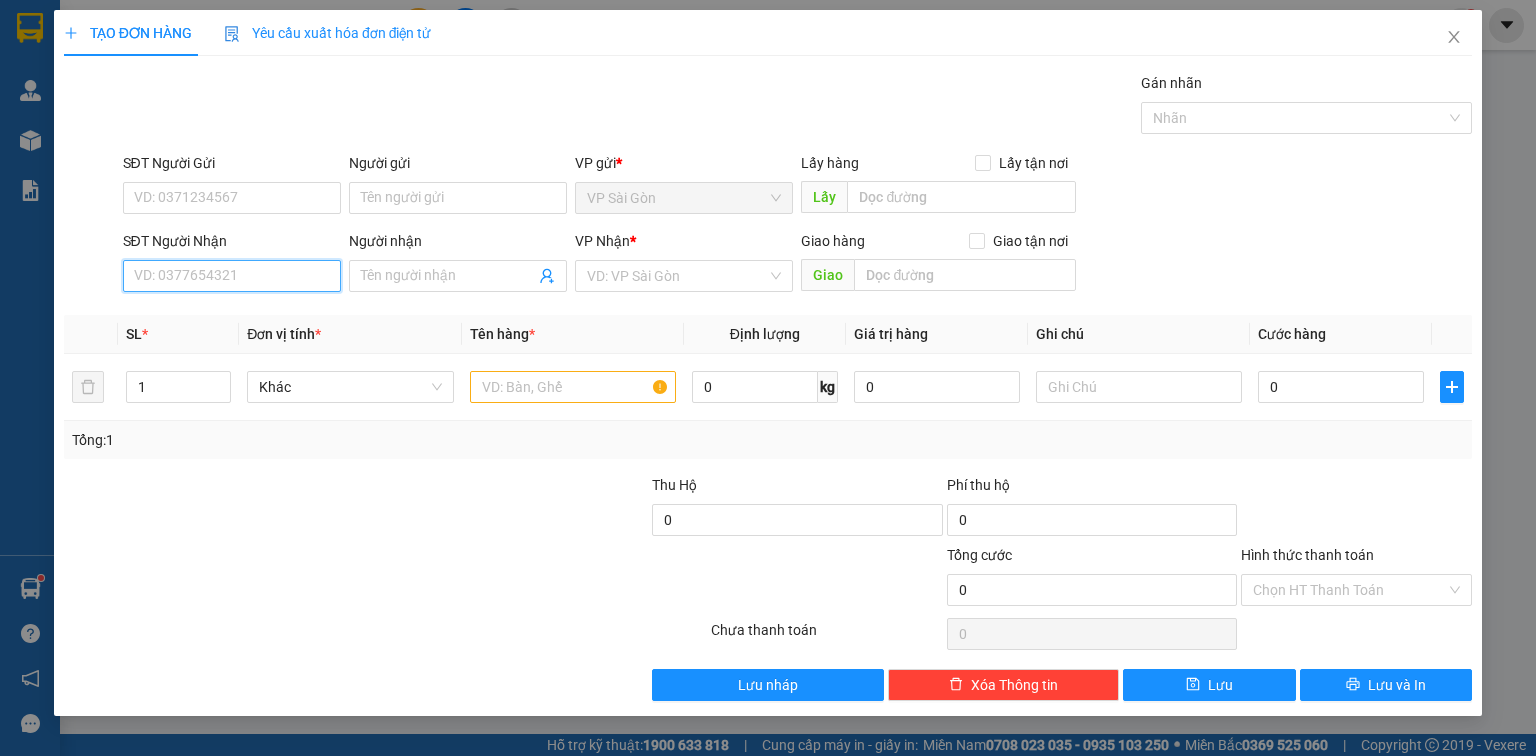 drag, startPoint x: 169, startPoint y: 270, endPoint x: 456, endPoint y: 220, distance: 291.32285 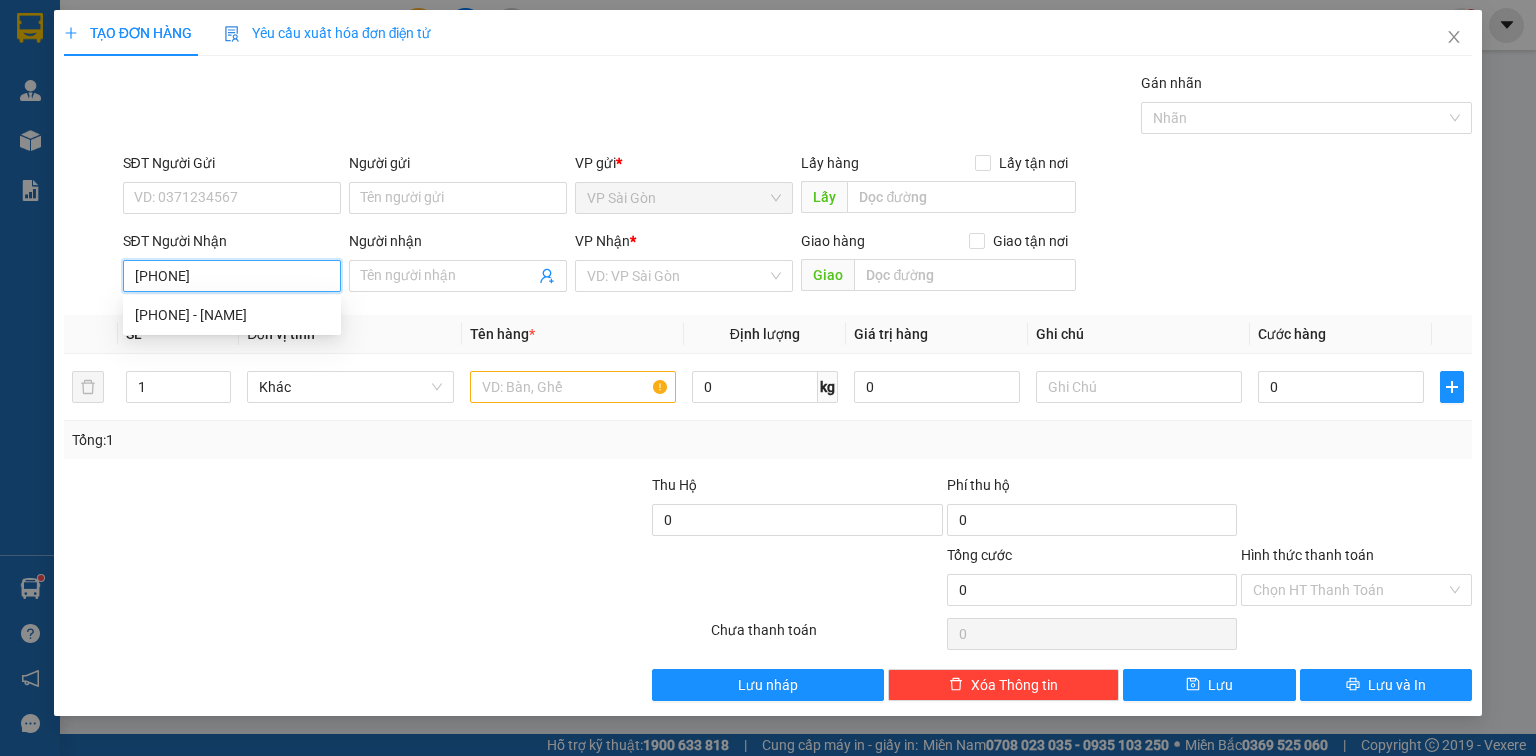 type on "0356879861" 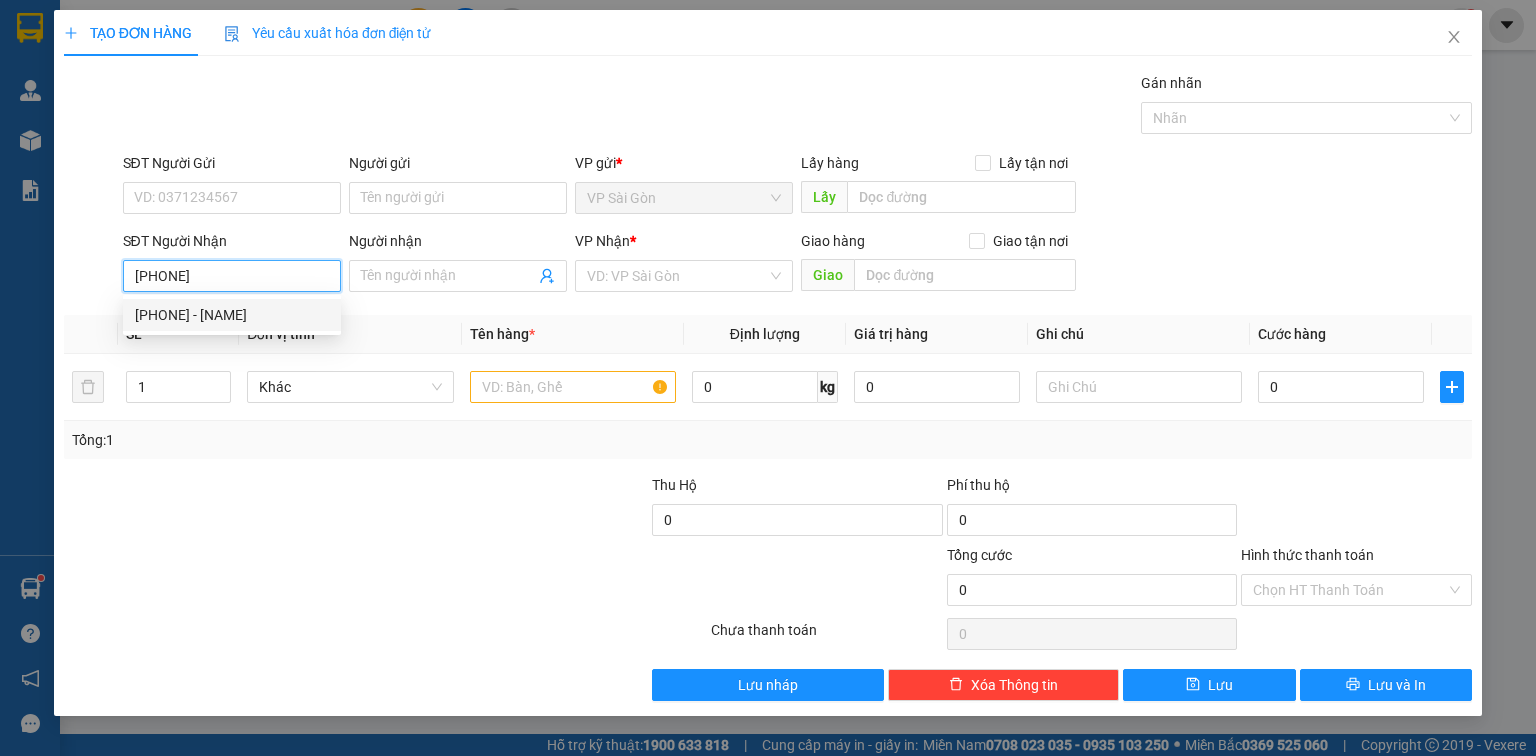 click on "0356879861 - GIANG" at bounding box center (232, 315) 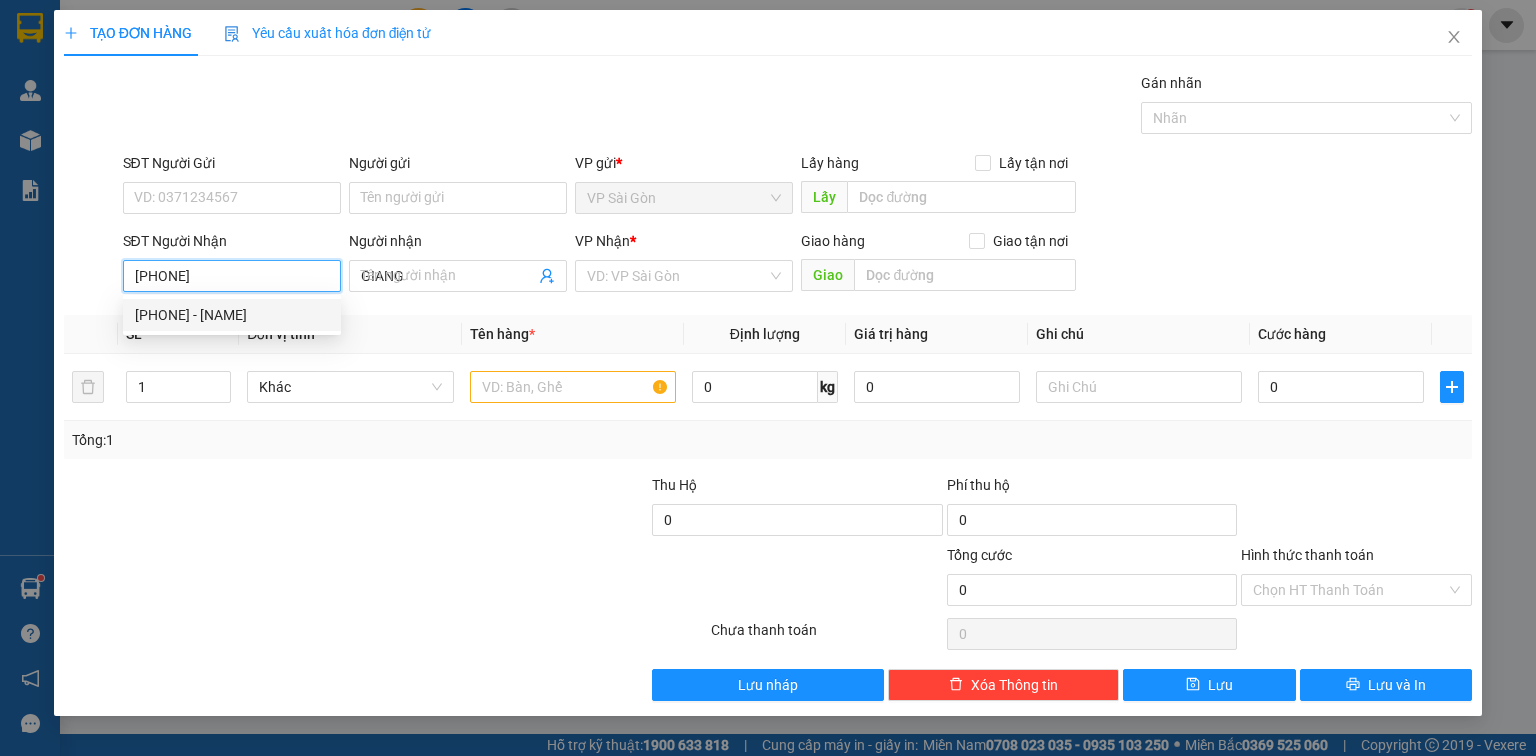 type on "40.000" 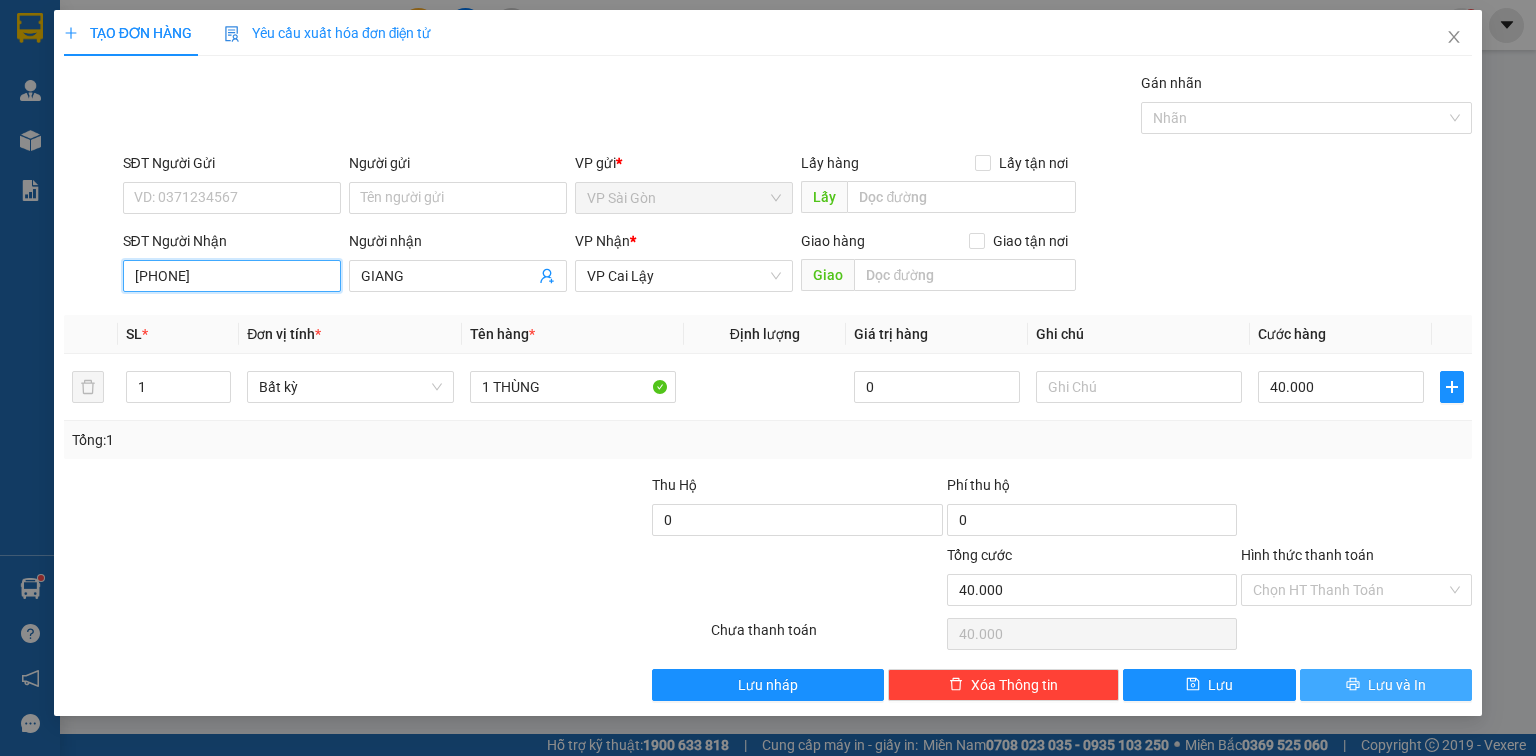 type on "0356879861" 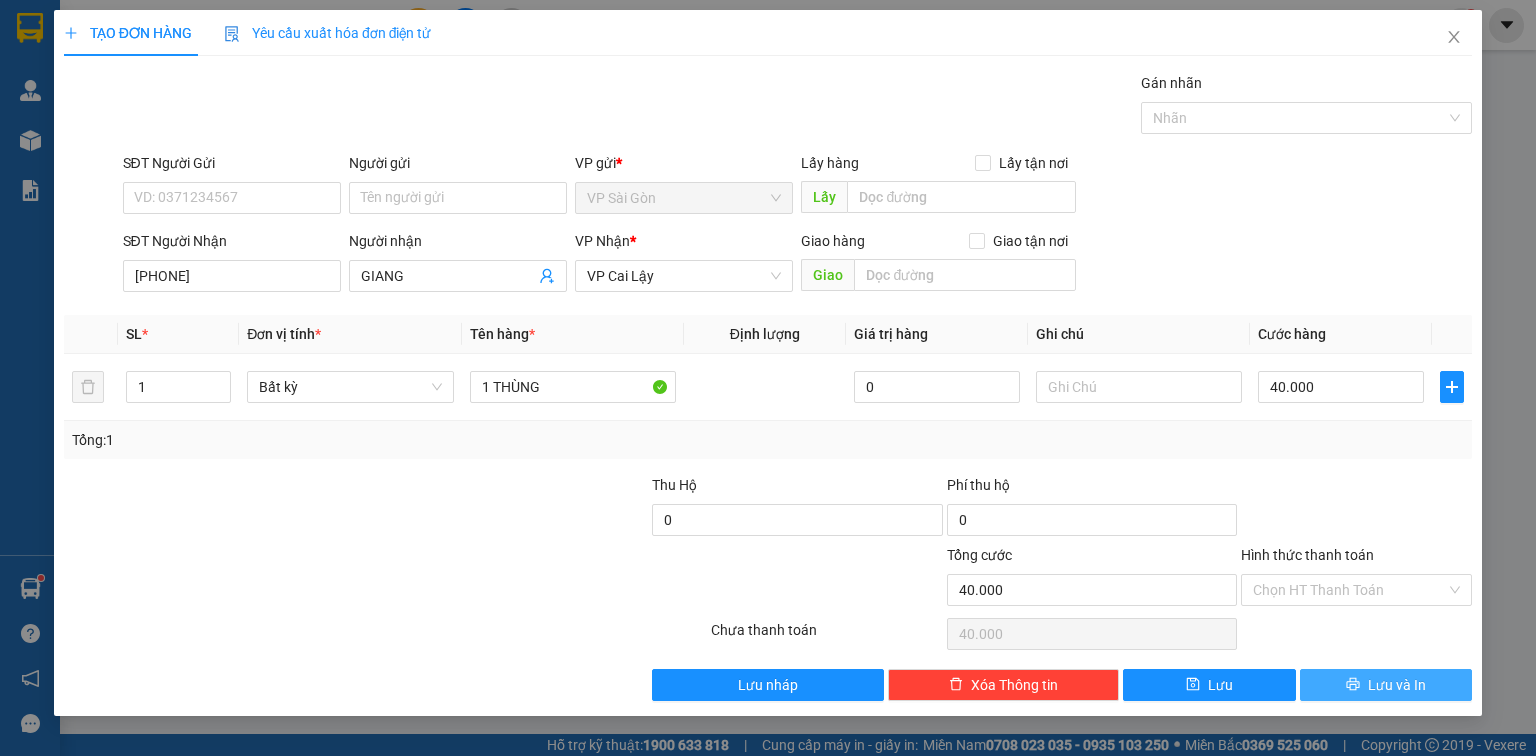click on "Lưu và In" at bounding box center (1397, 685) 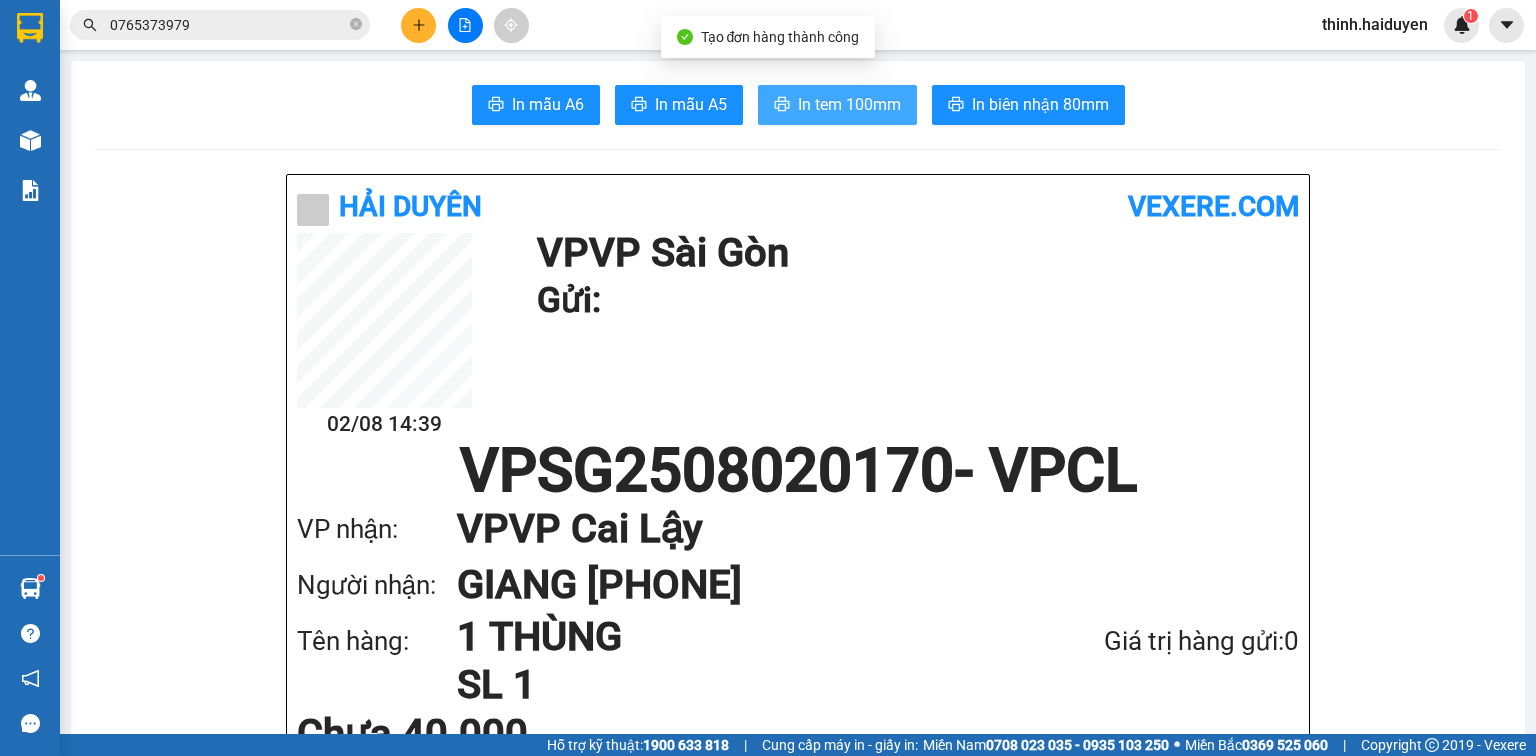 click on "In tem 100mm" at bounding box center (849, 104) 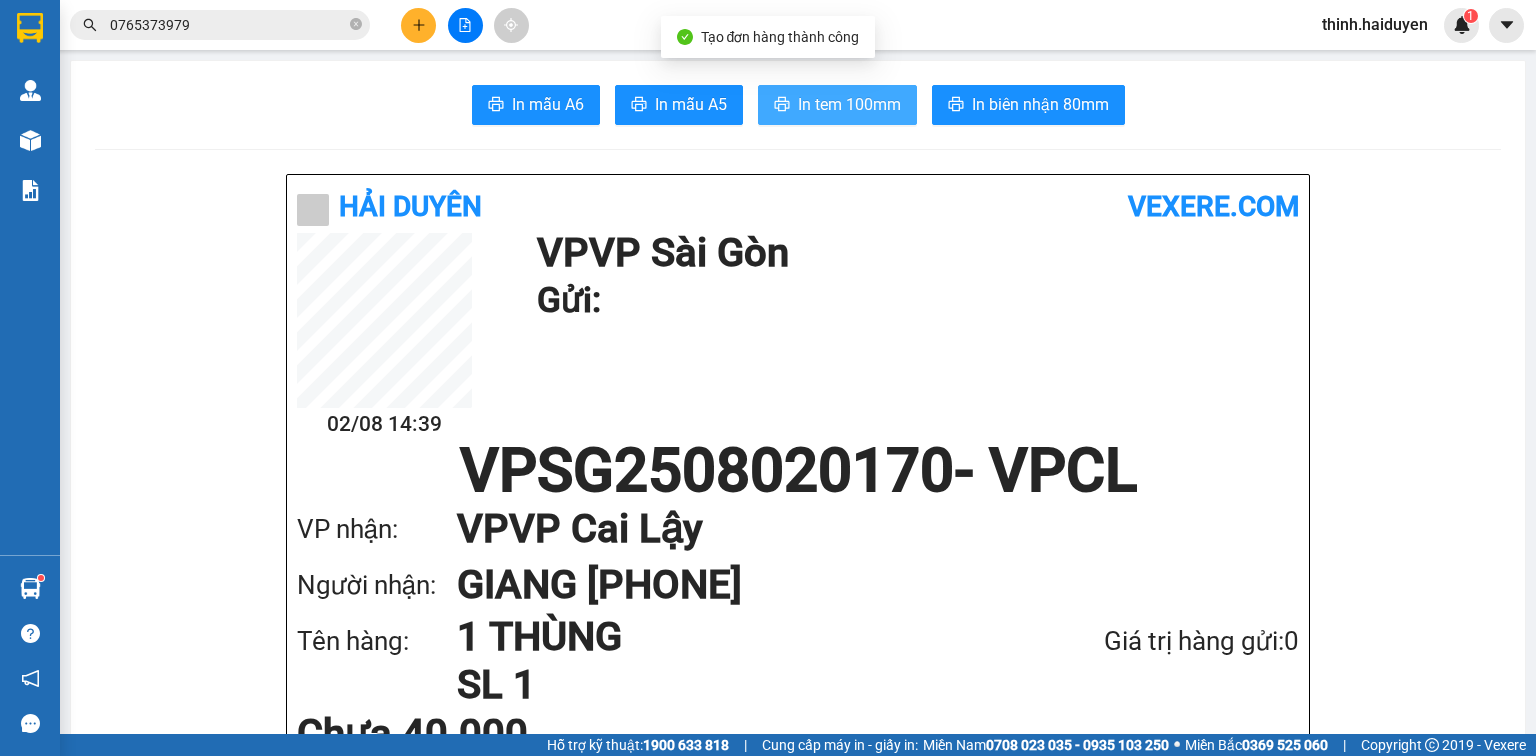 scroll, scrollTop: 0, scrollLeft: 0, axis: both 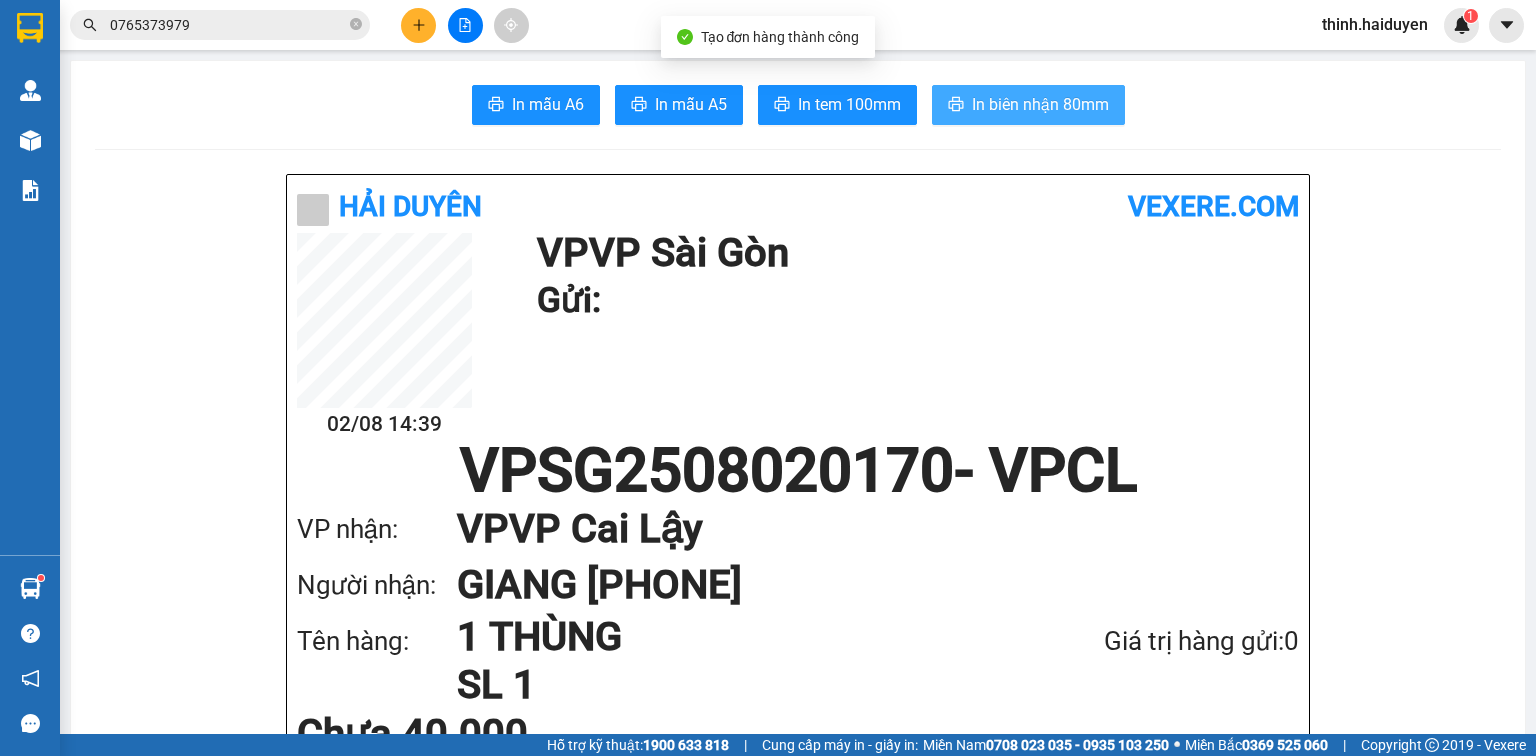 click on "In biên nhận 80mm" at bounding box center [1040, 104] 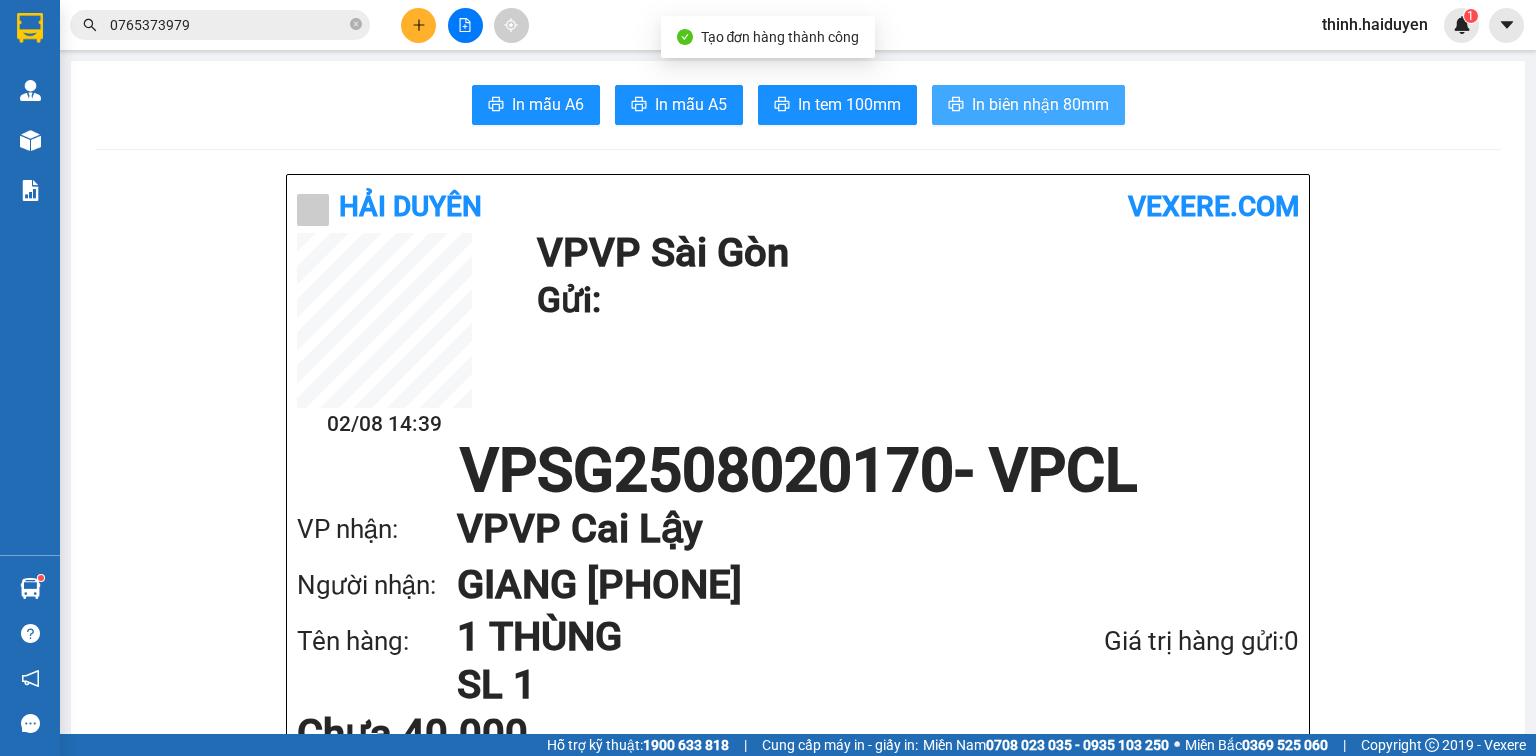 scroll, scrollTop: 0, scrollLeft: 0, axis: both 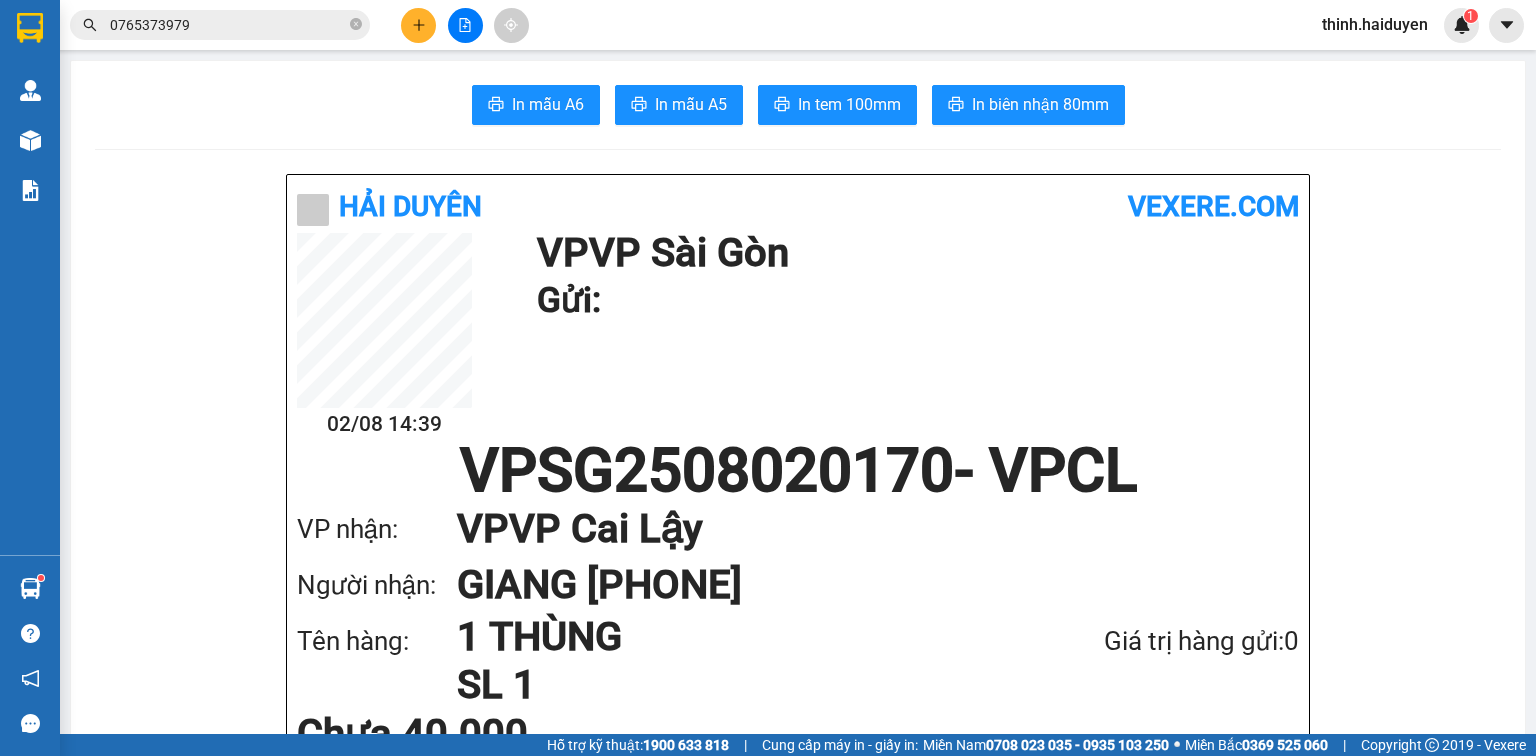 click 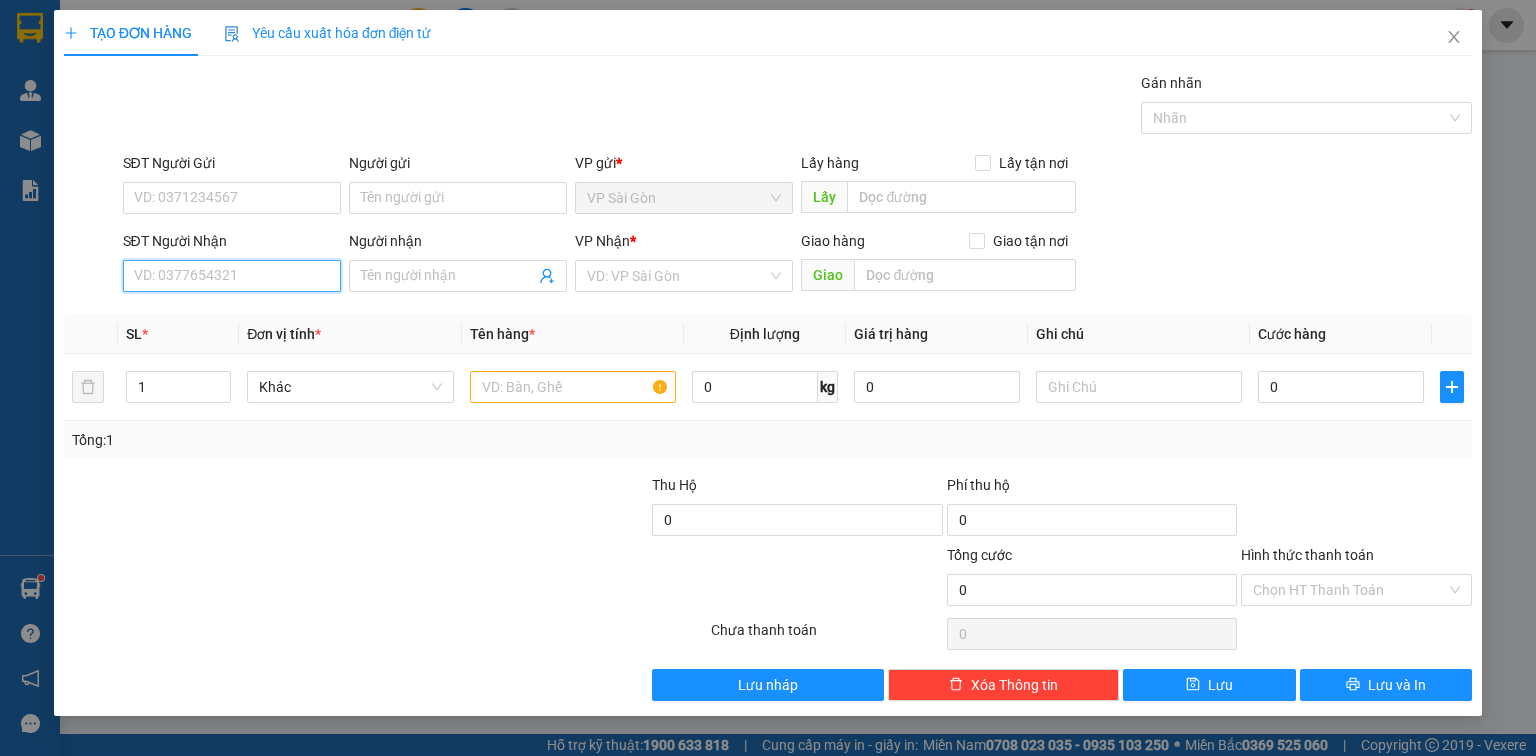 click on "SĐT Người Nhận" at bounding box center (232, 276) 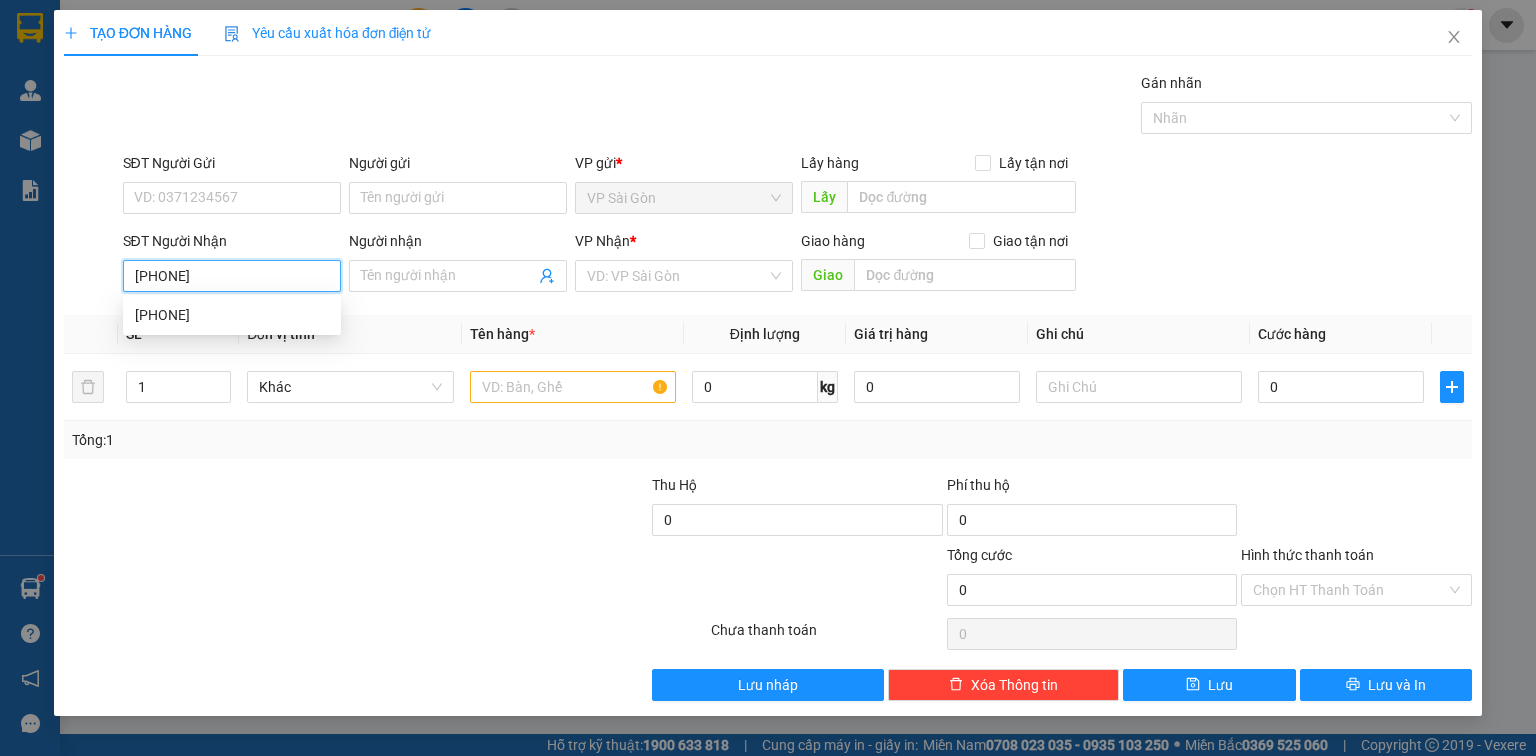 type on "0965436157" 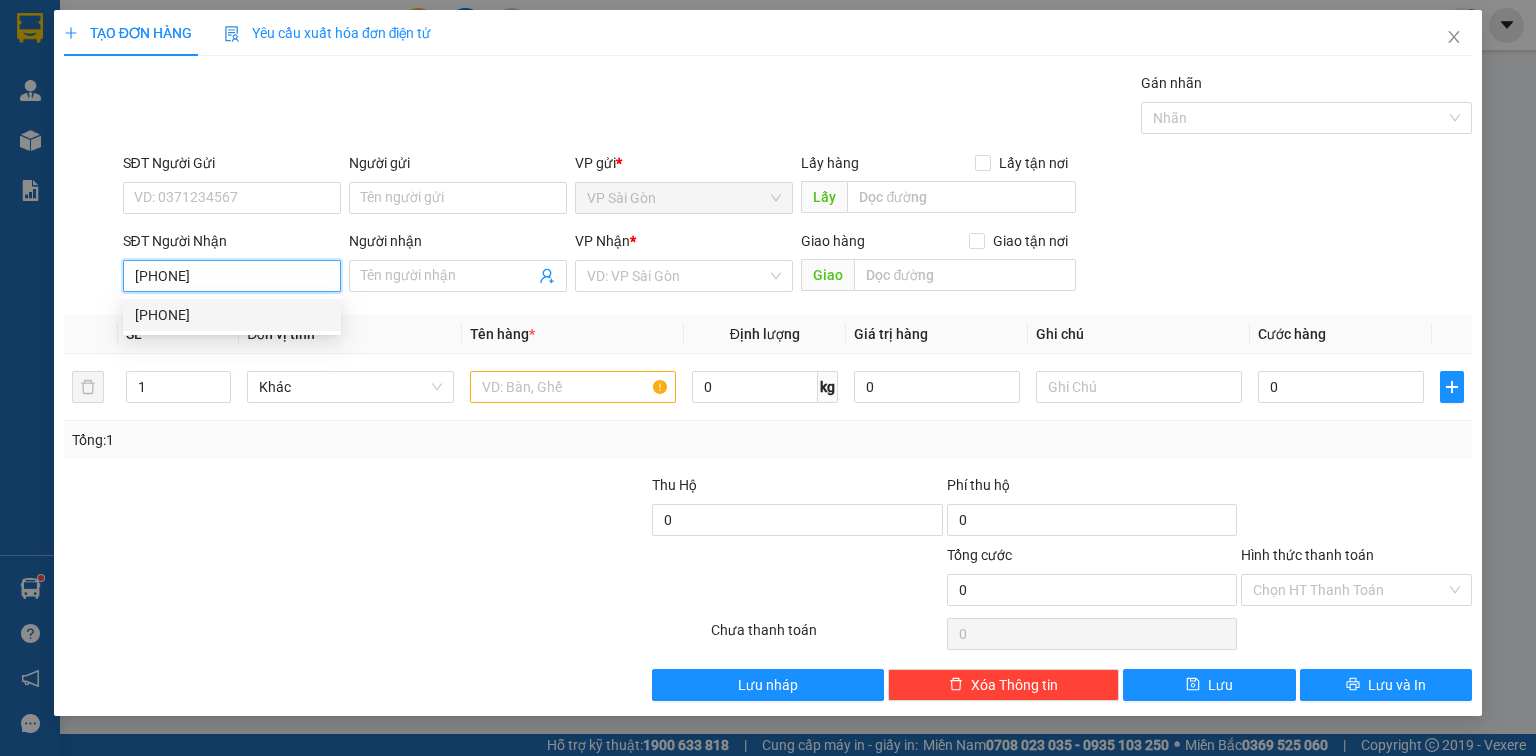 click on "0965436157" at bounding box center [232, 315] 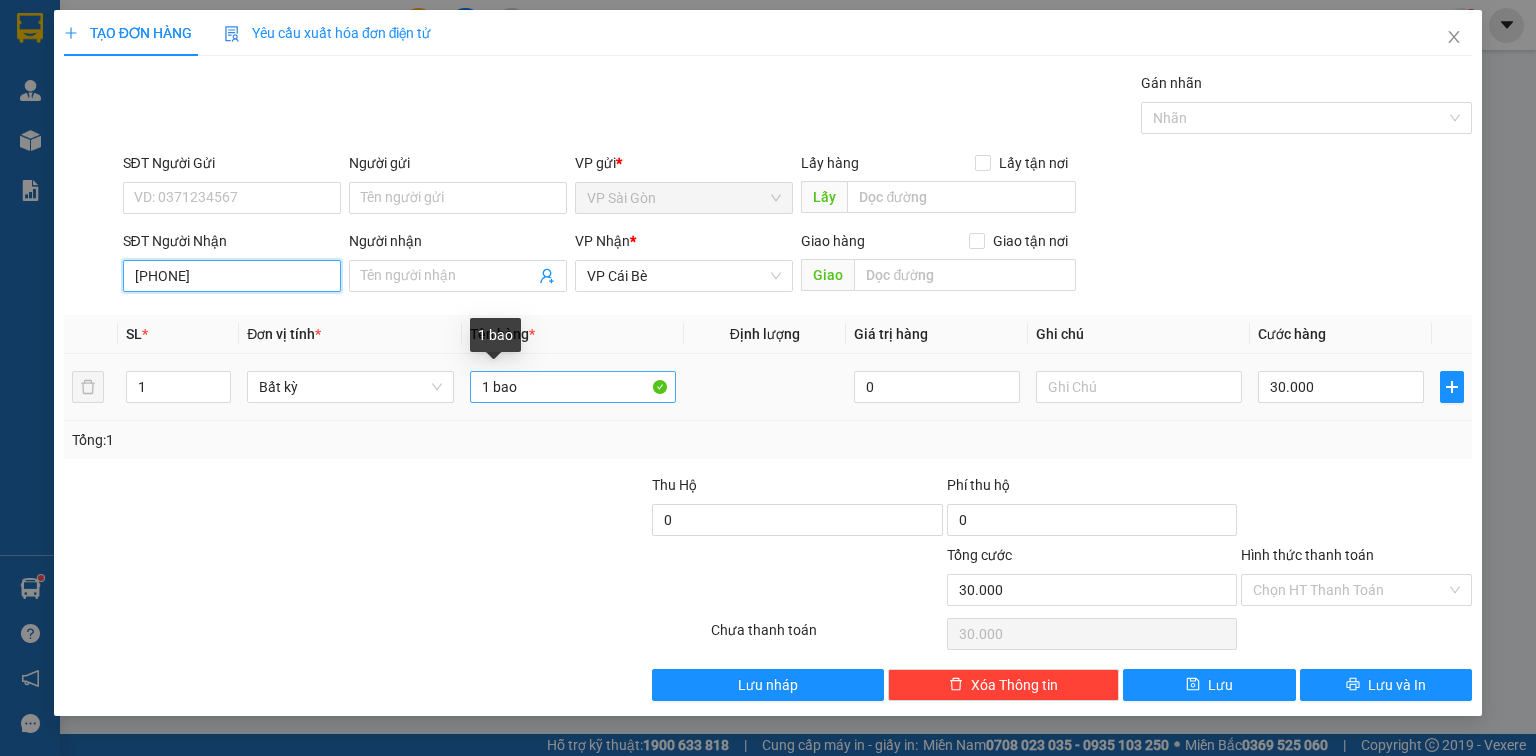type on "0965436157" 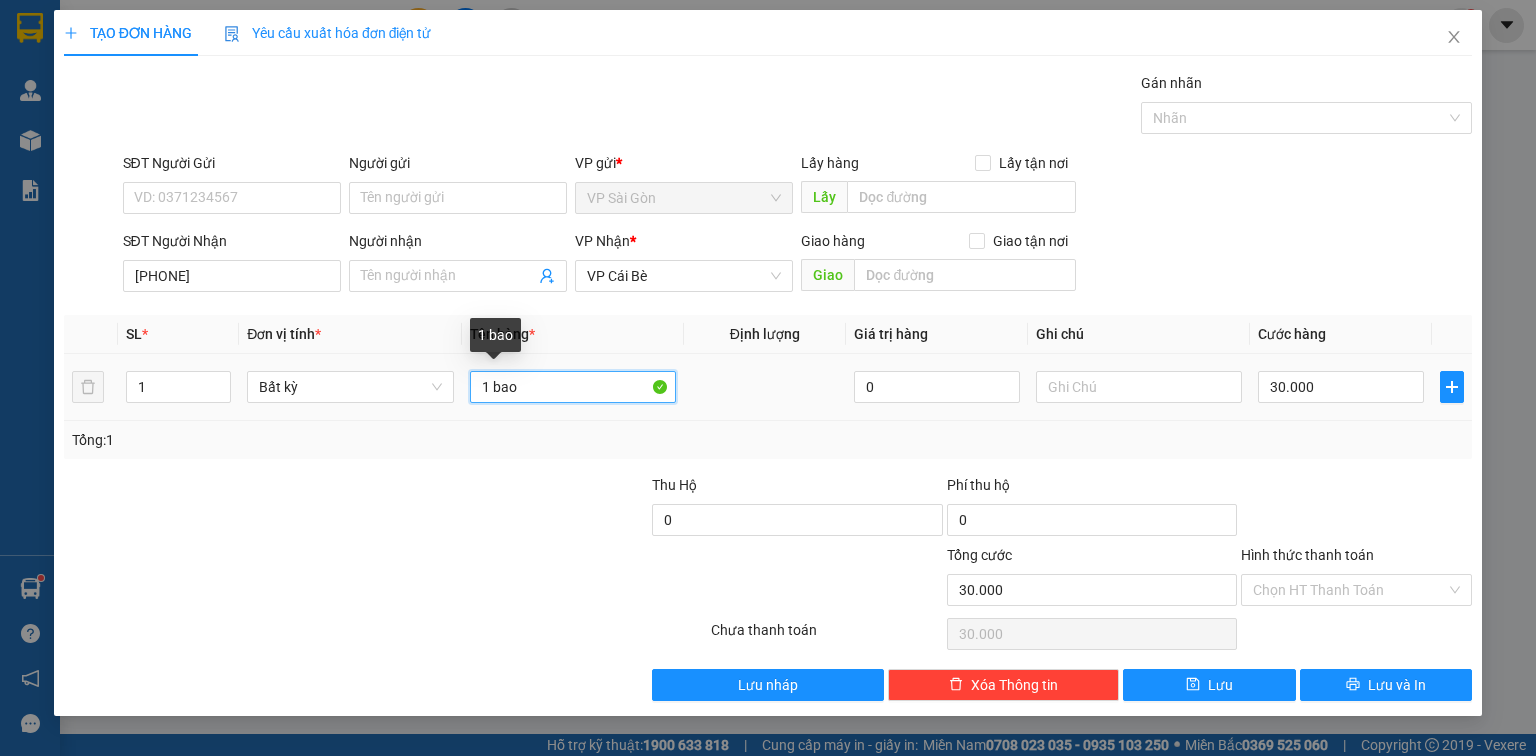 drag, startPoint x: 493, startPoint y: 385, endPoint x: 565, endPoint y: 400, distance: 73.545906 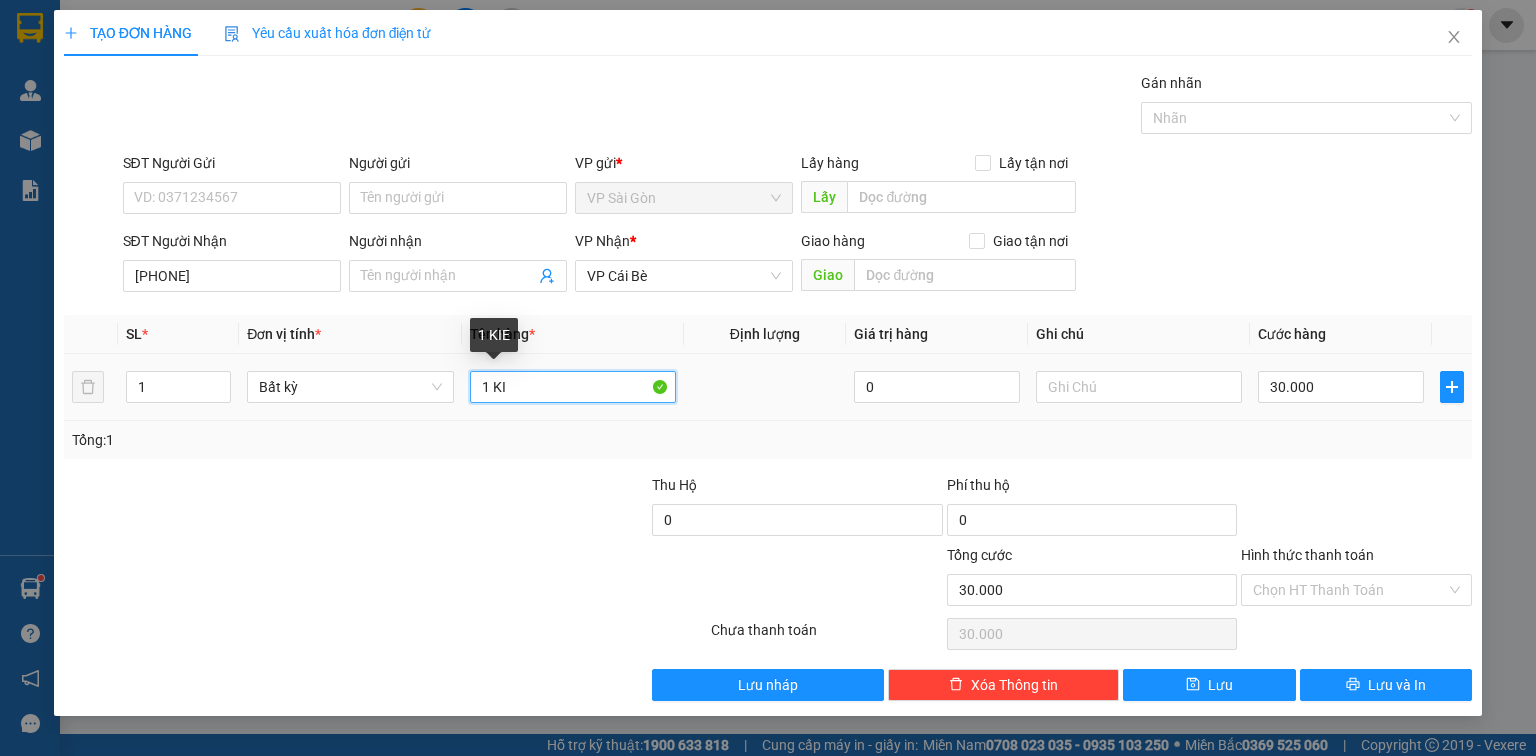 paste on "Ê" 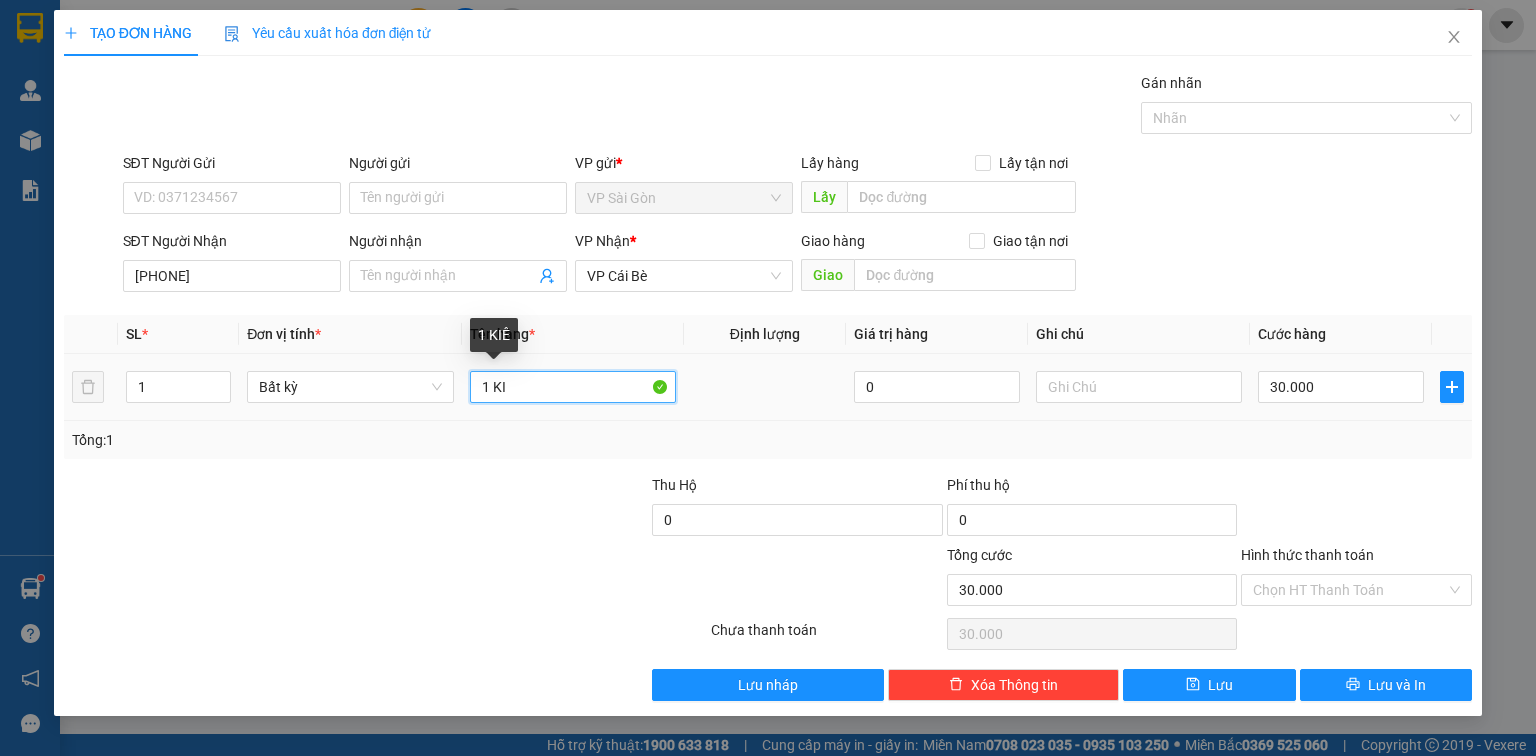 paste on "Ệ" 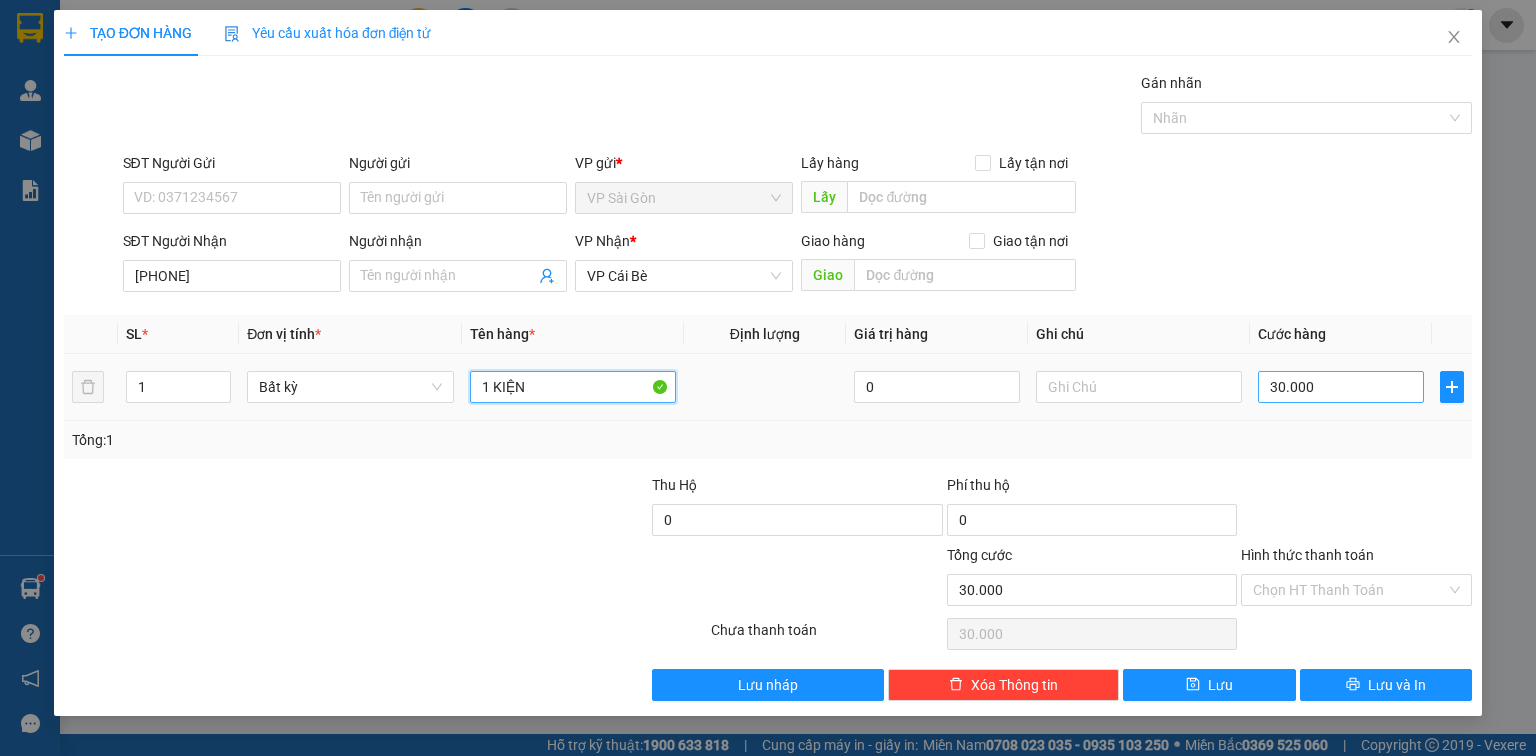 type on "1 KIỆN" 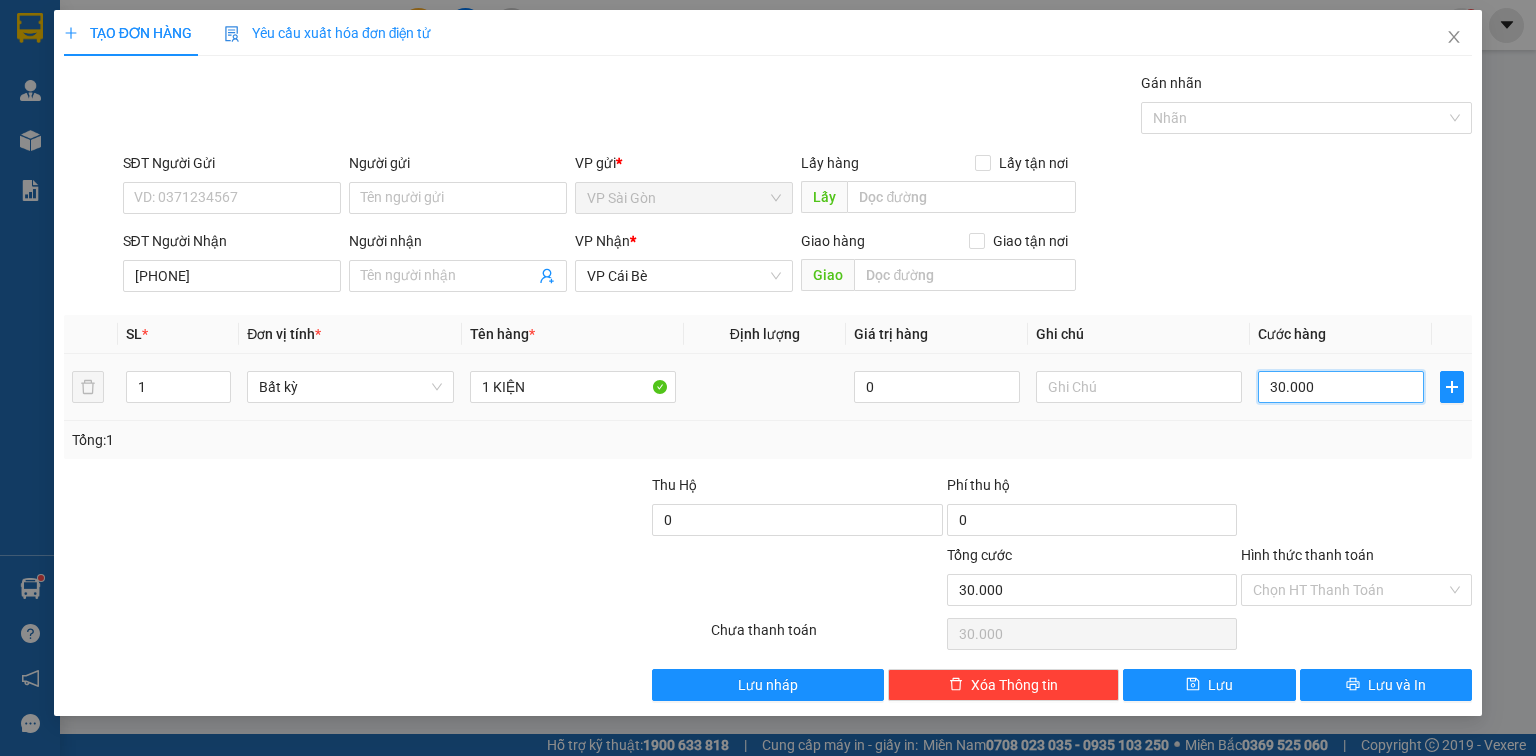 click on "30.000" at bounding box center [1341, 387] 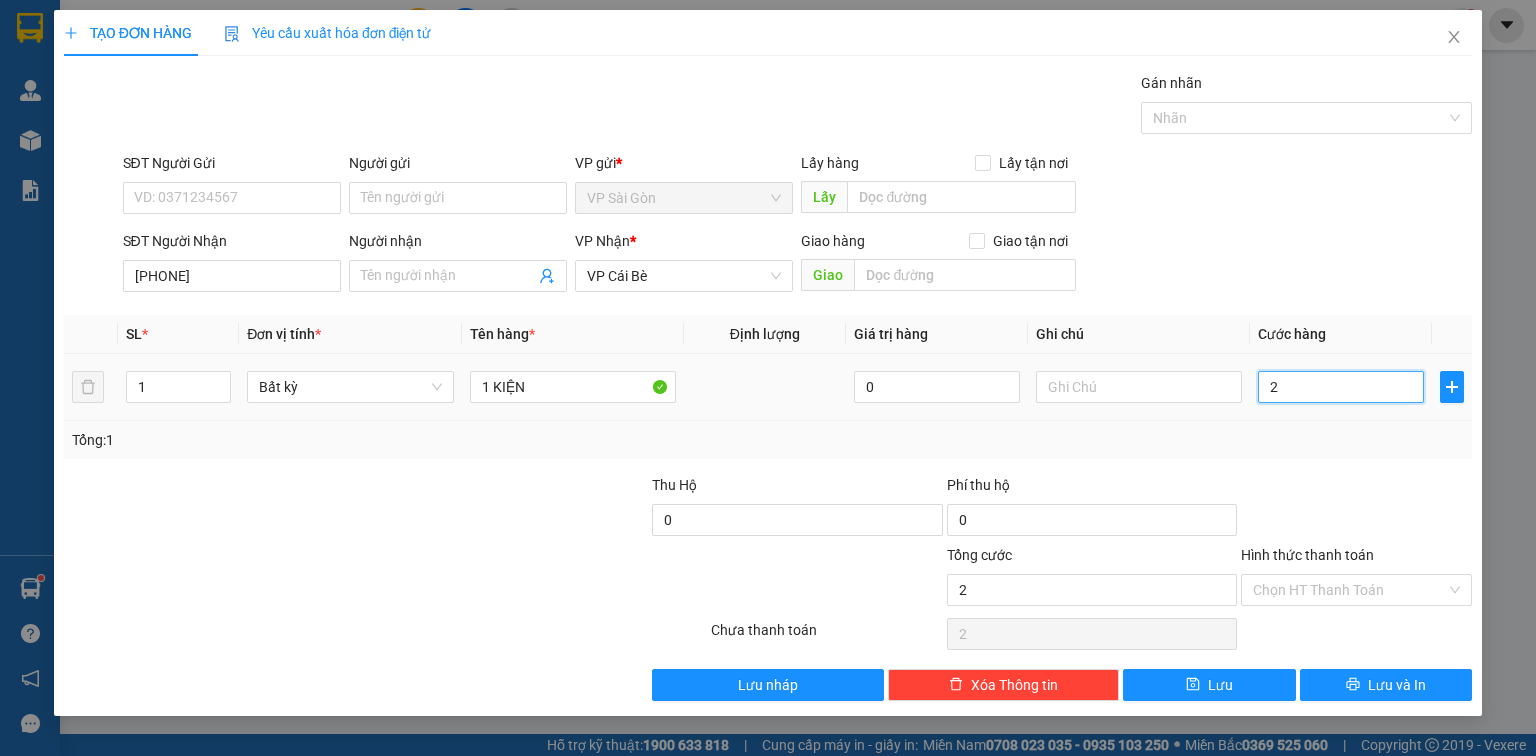 type on "20" 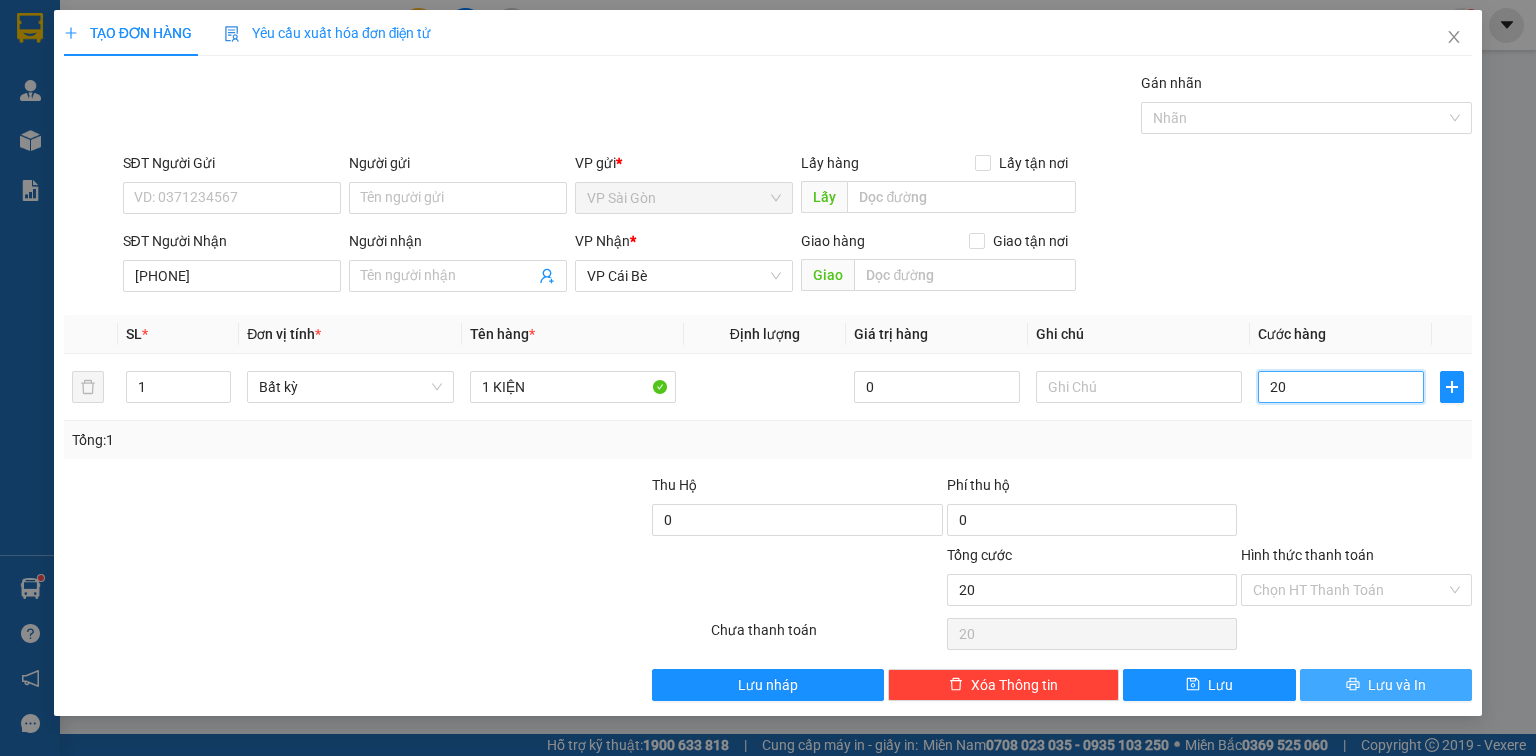 type on "20" 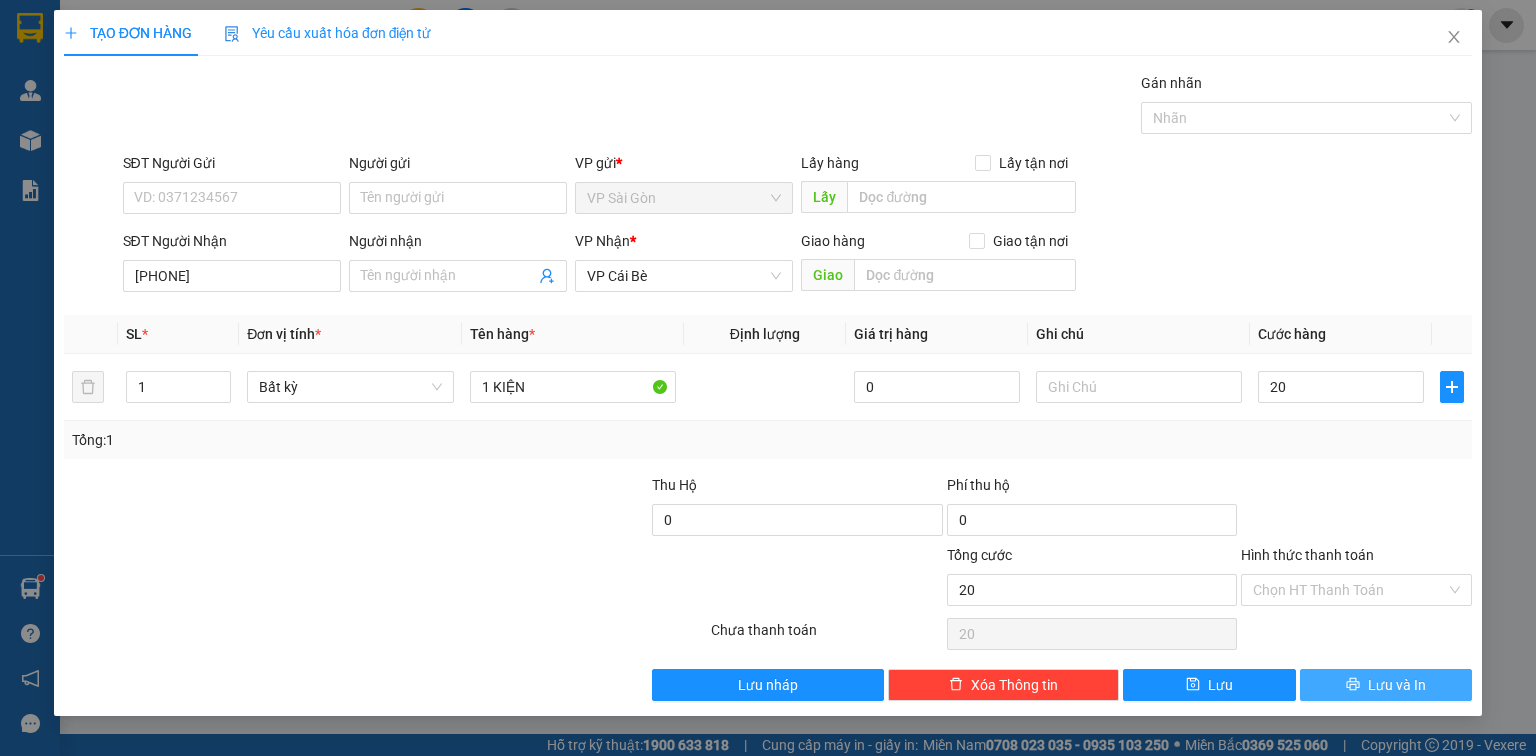 type on "20.000" 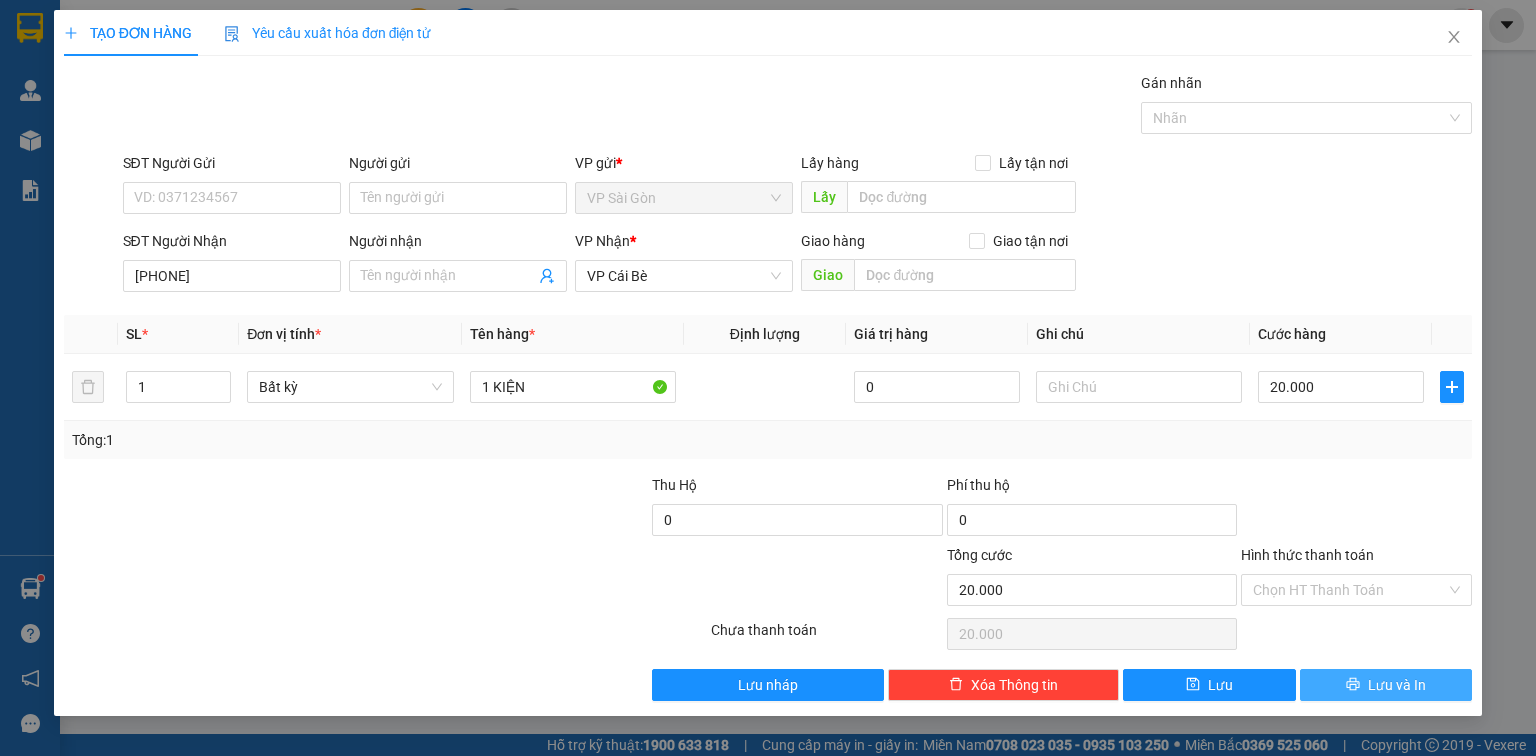 click on "Lưu và In" at bounding box center [1386, 685] 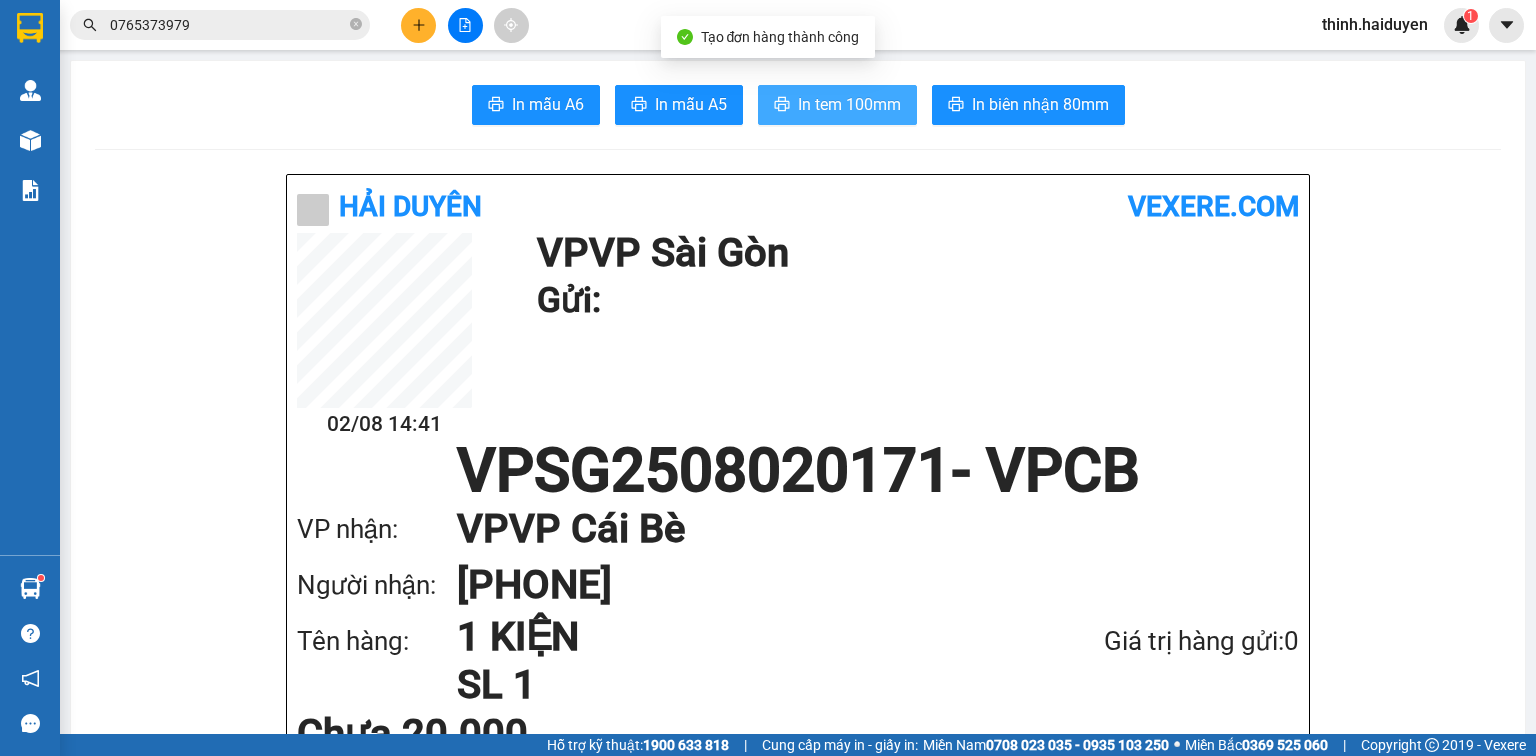 click on "In tem 100mm" at bounding box center (837, 105) 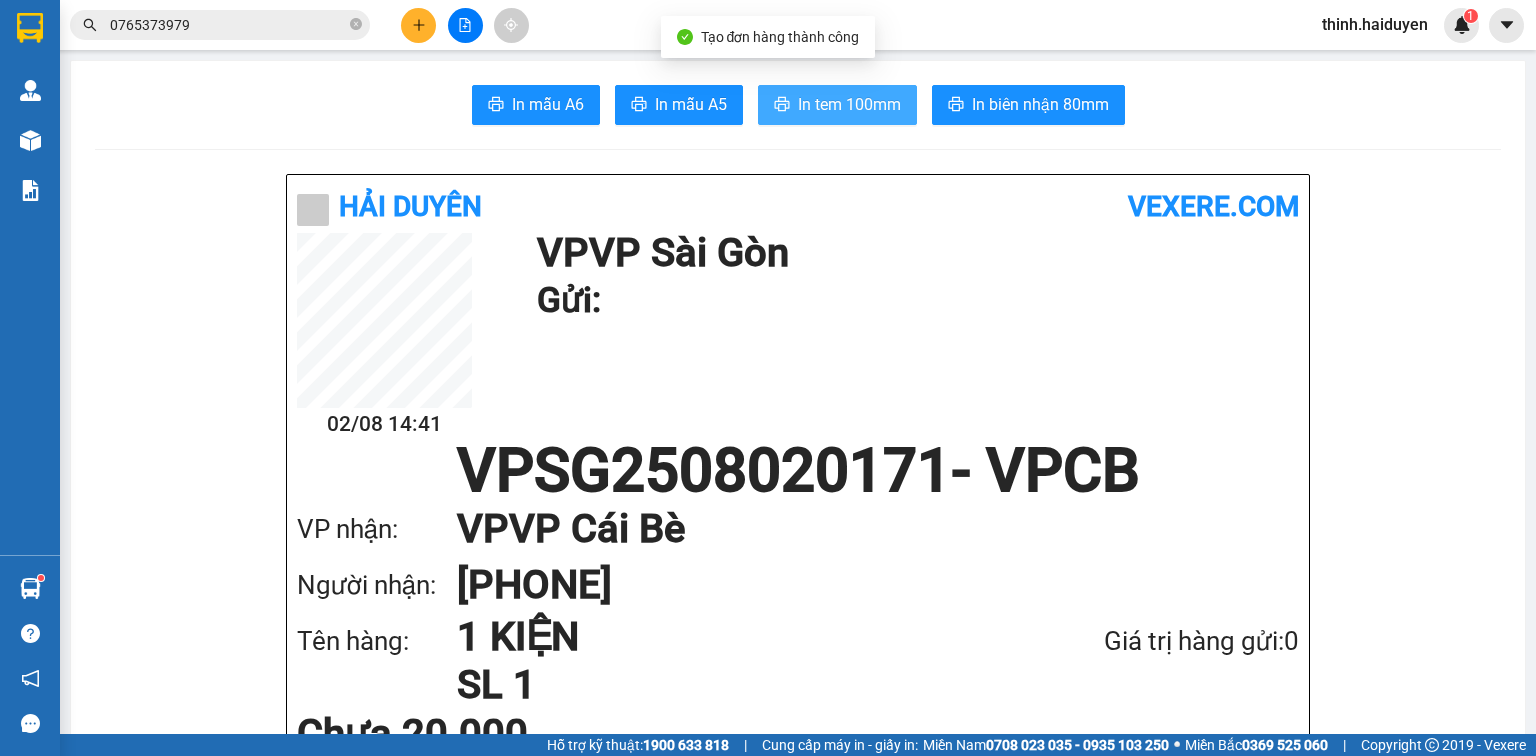 scroll, scrollTop: 0, scrollLeft: 0, axis: both 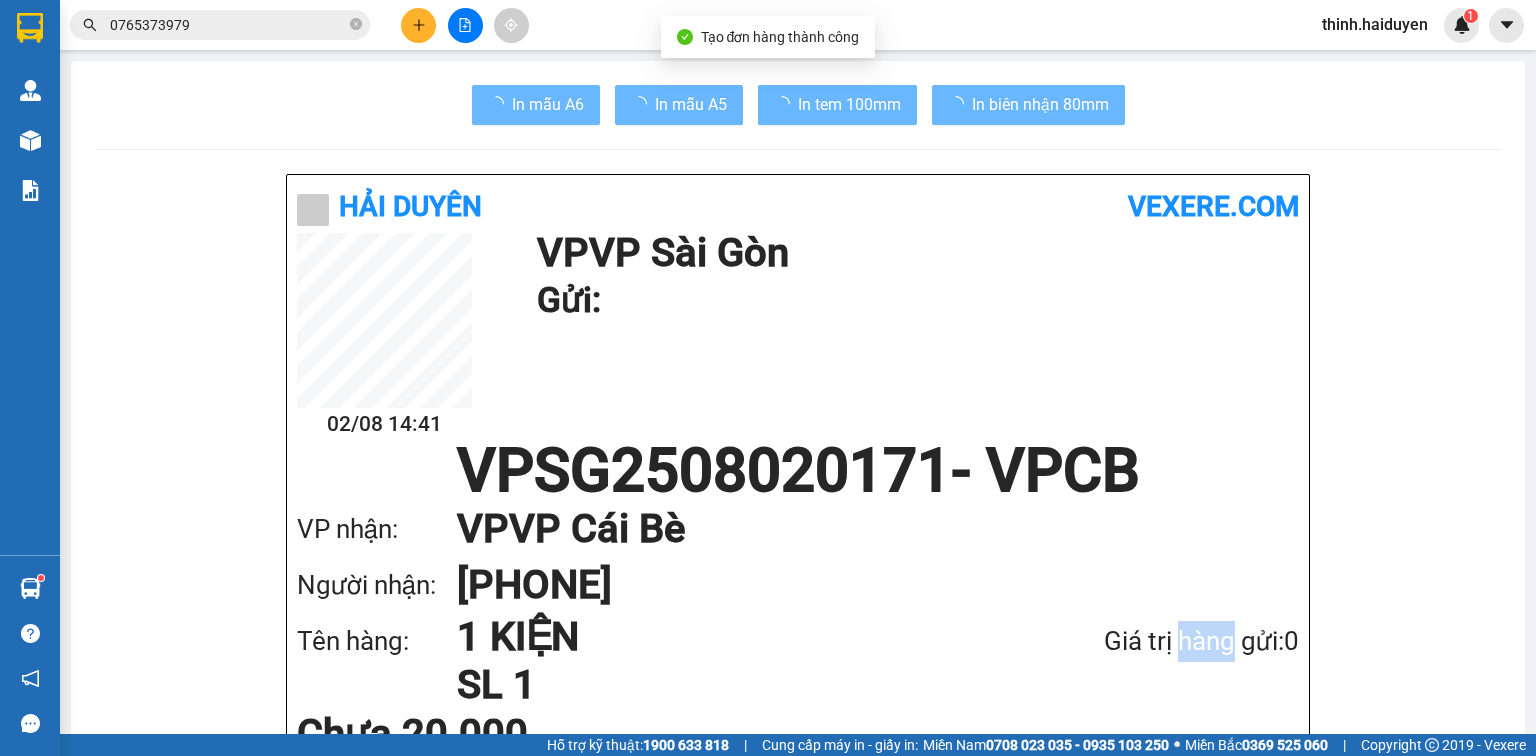 click on "Tên hàng: 1 KIỆN  SL 1 Giá trị hàng gửi:  0" at bounding box center (798, 661) 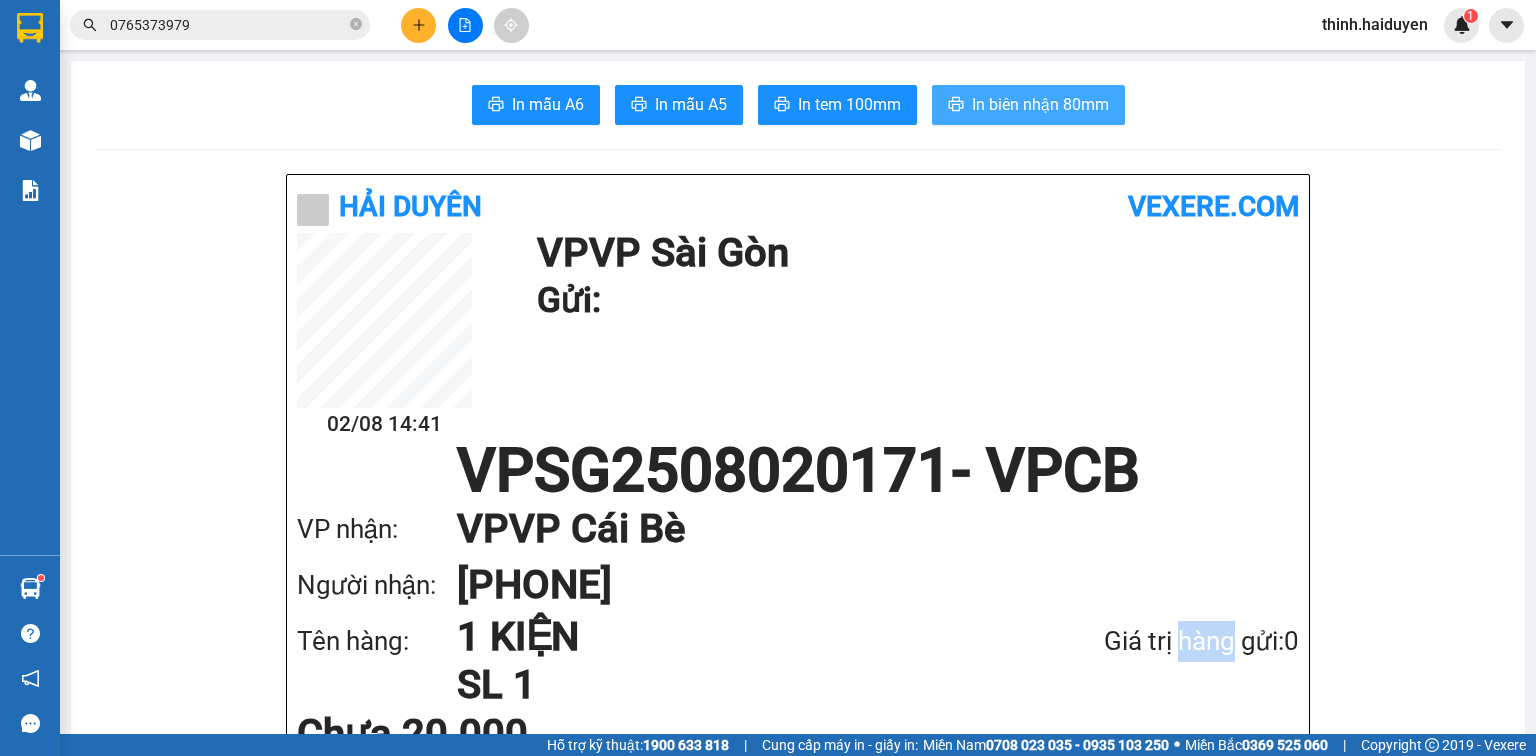click on "In biên nhận 80mm" at bounding box center [1040, 104] 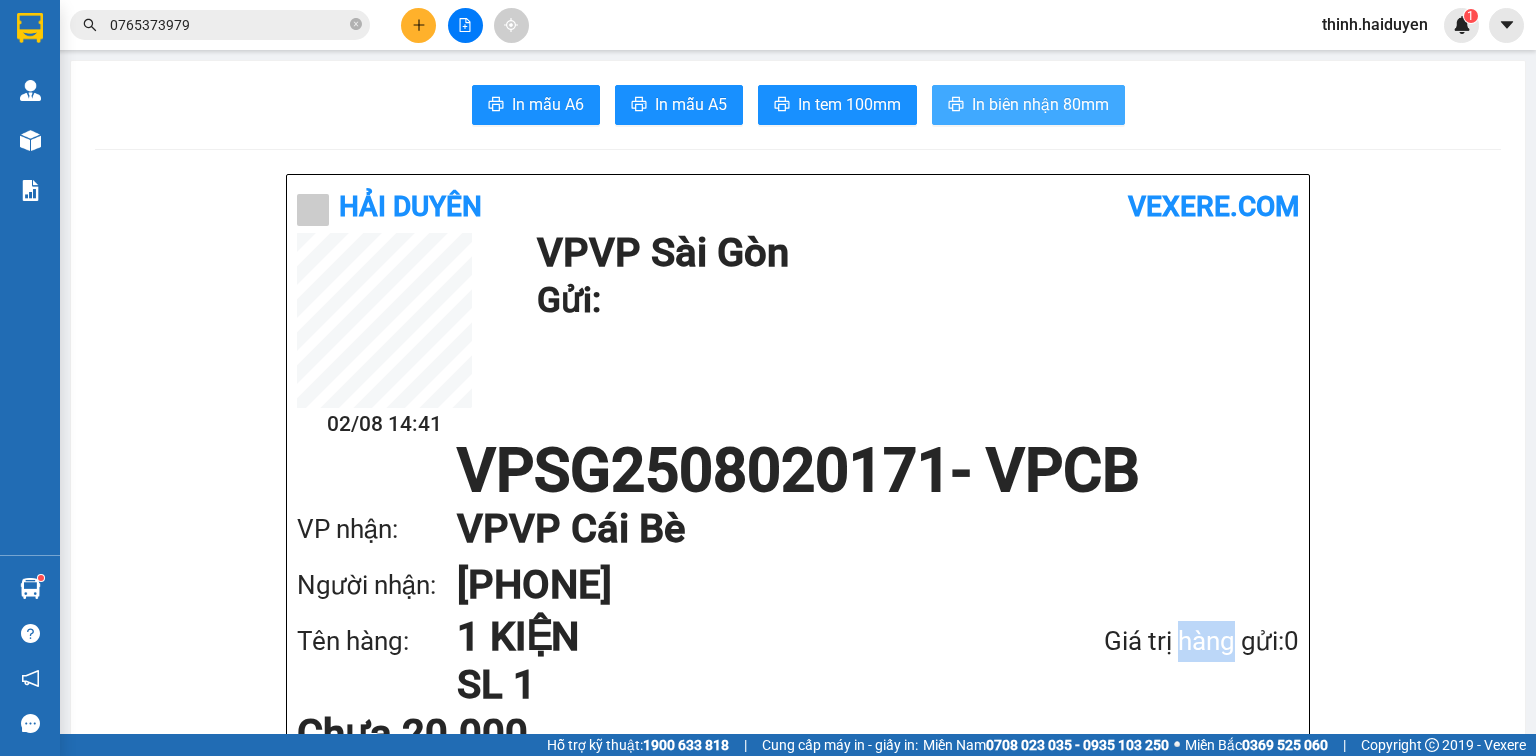 scroll, scrollTop: 0, scrollLeft: 0, axis: both 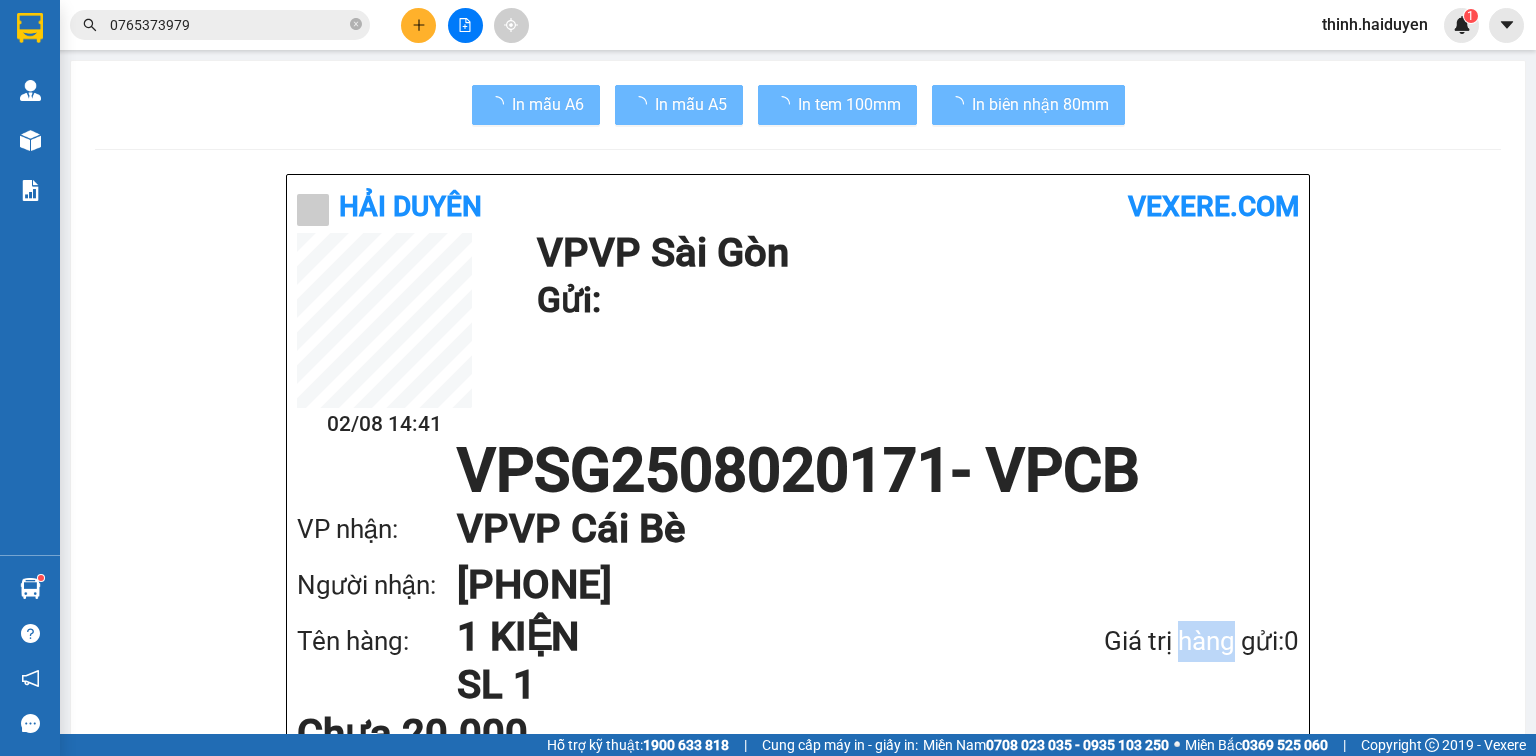 click on "Giá trị hàng gửi:  0" at bounding box center [1148, 641] 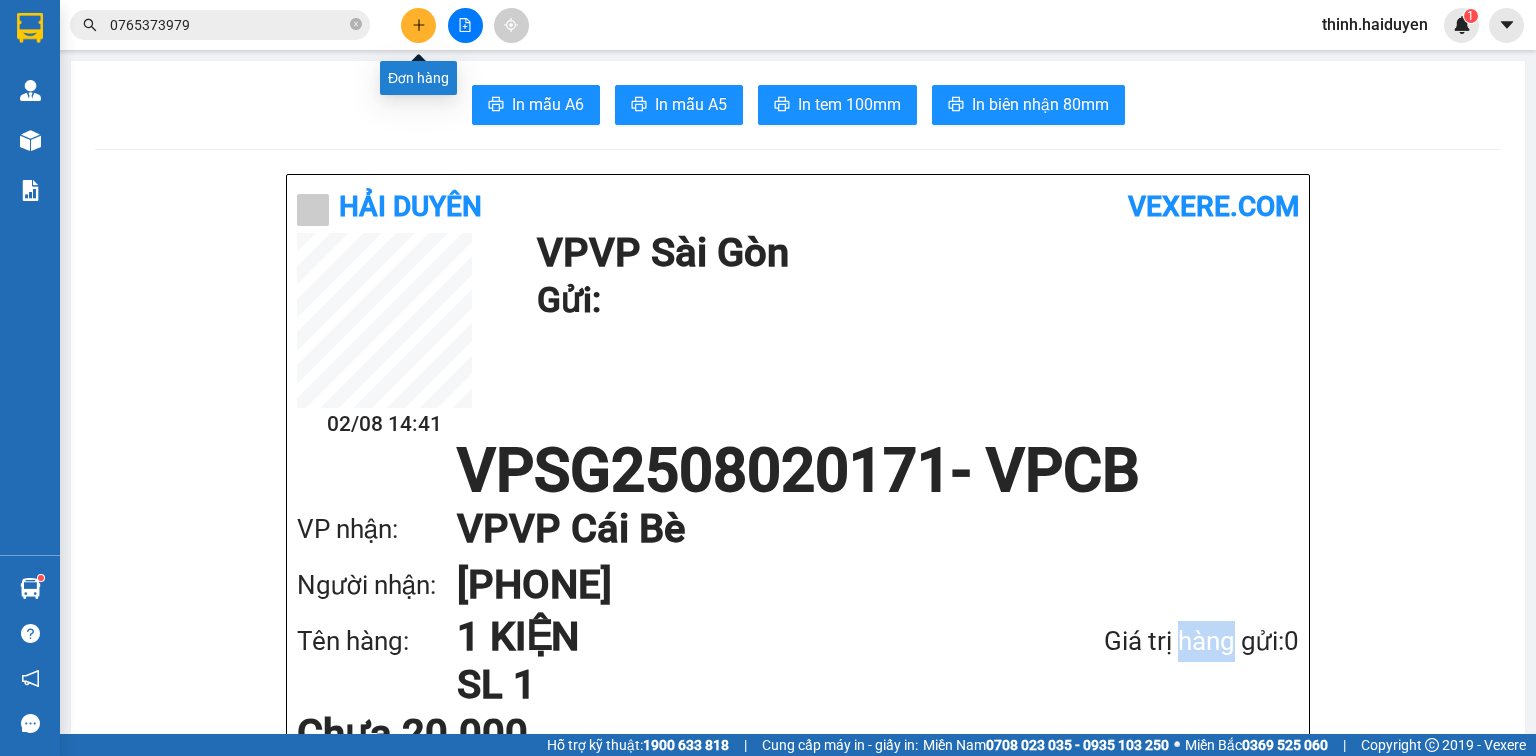 click at bounding box center [418, 25] 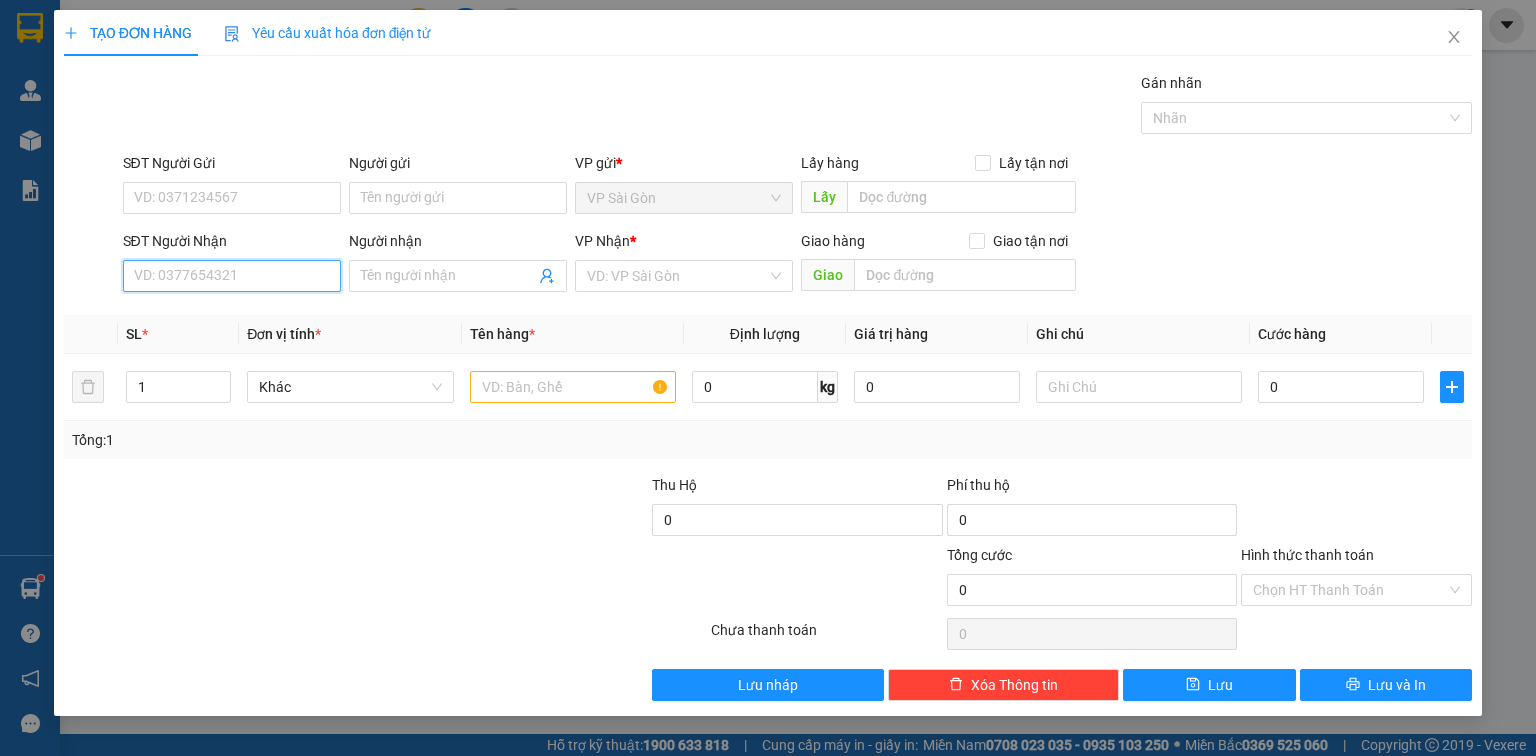click on "SĐT Người Nhận" at bounding box center (232, 276) 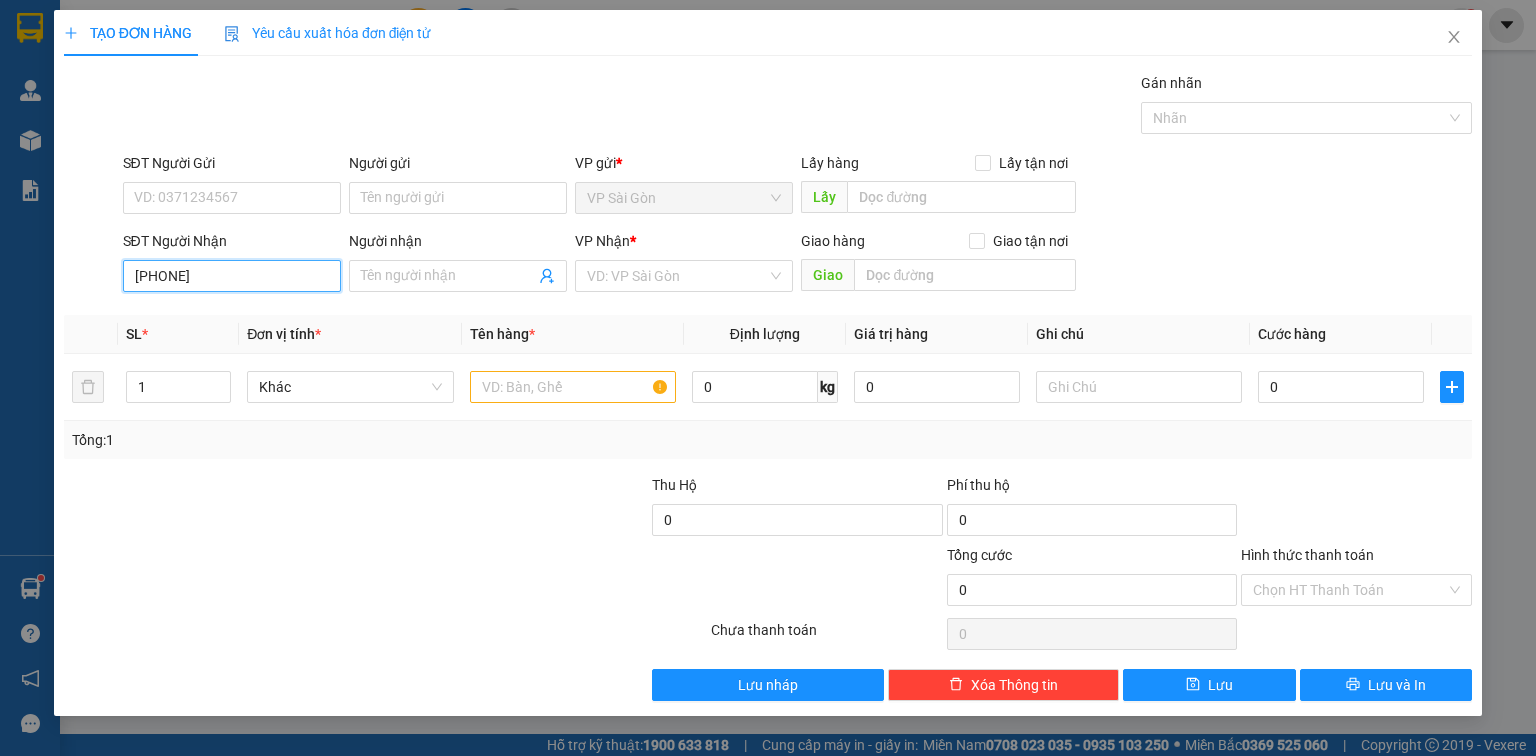 type on "0933242570" 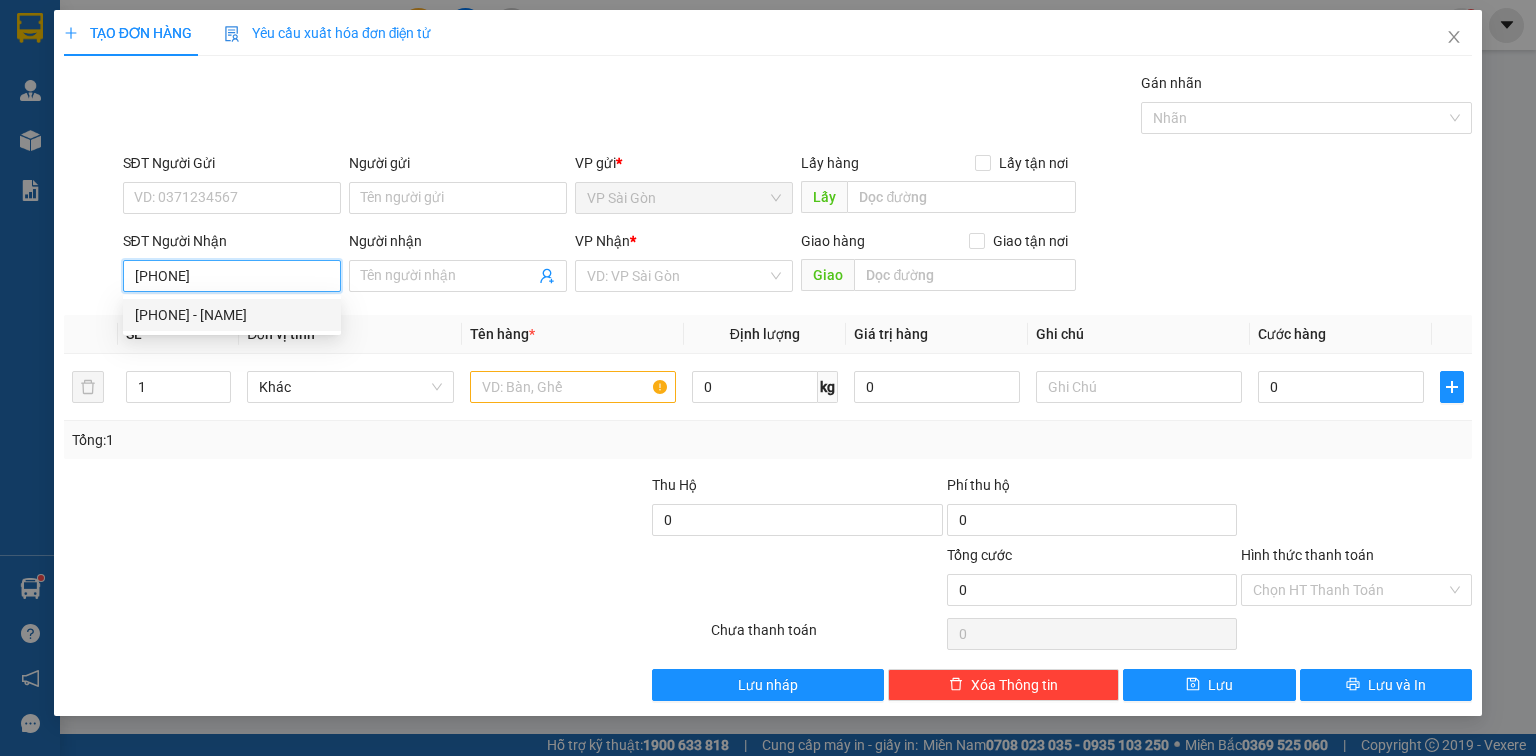 click on "0933242570 - HẰNG" at bounding box center [232, 315] 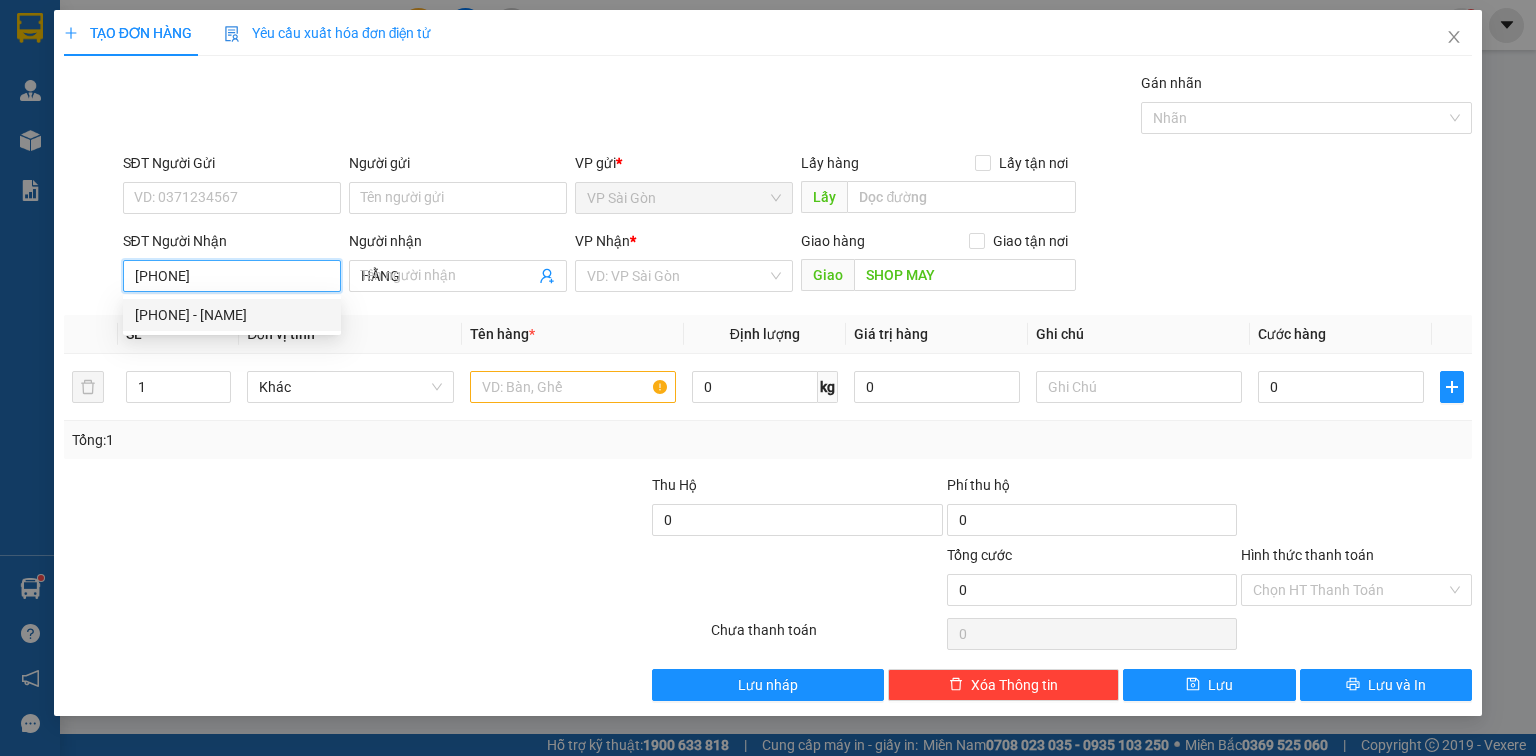 type on "20.000" 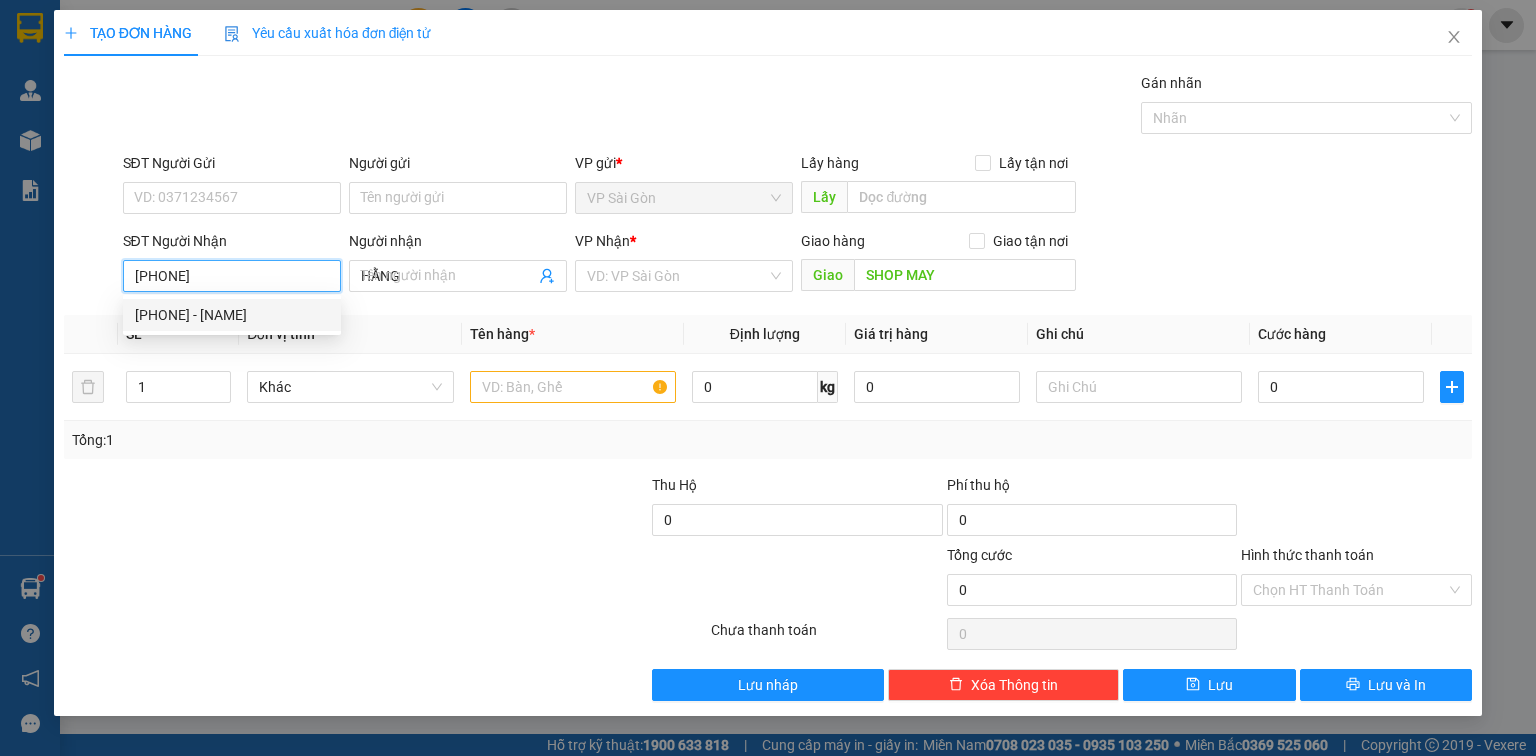 type on "20.000" 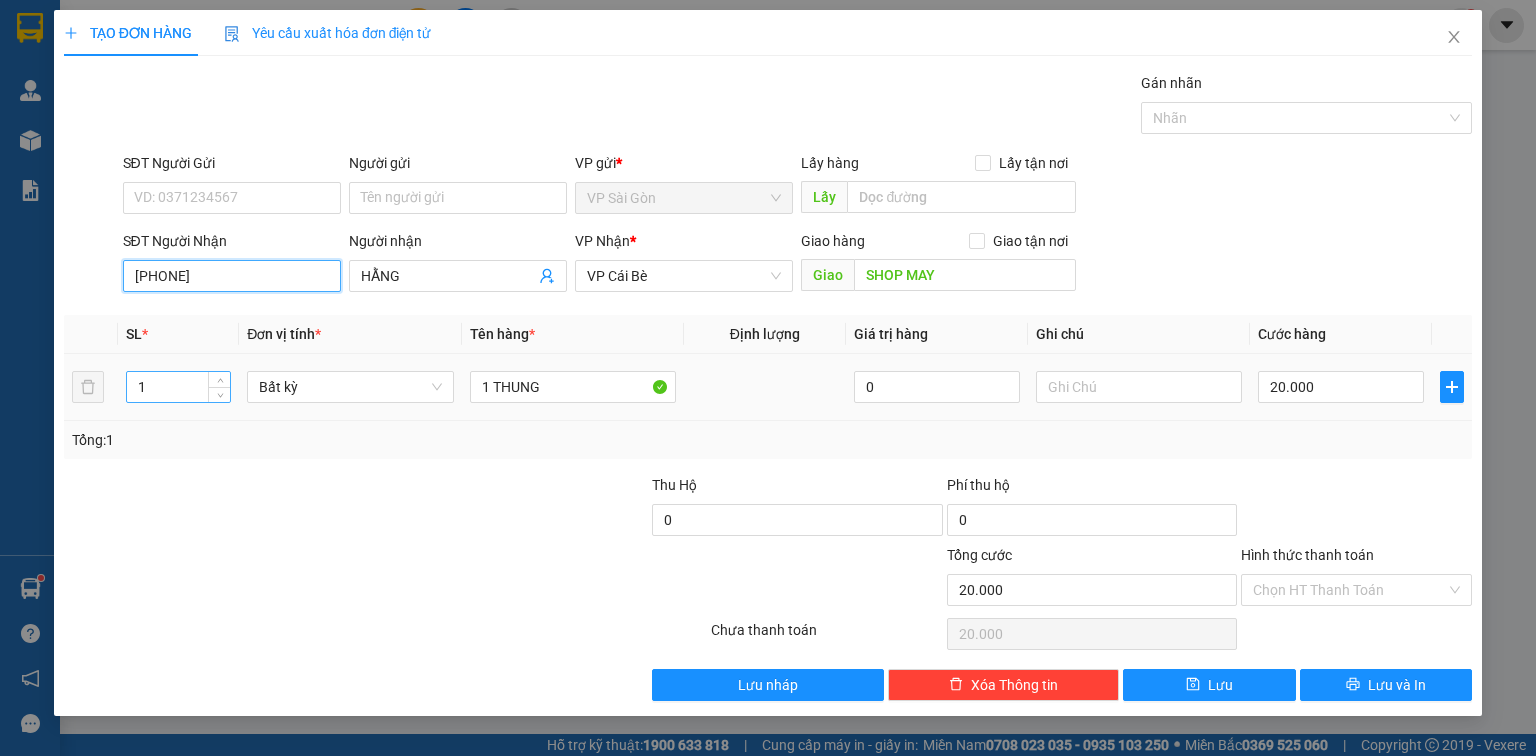 type on "0933242570" 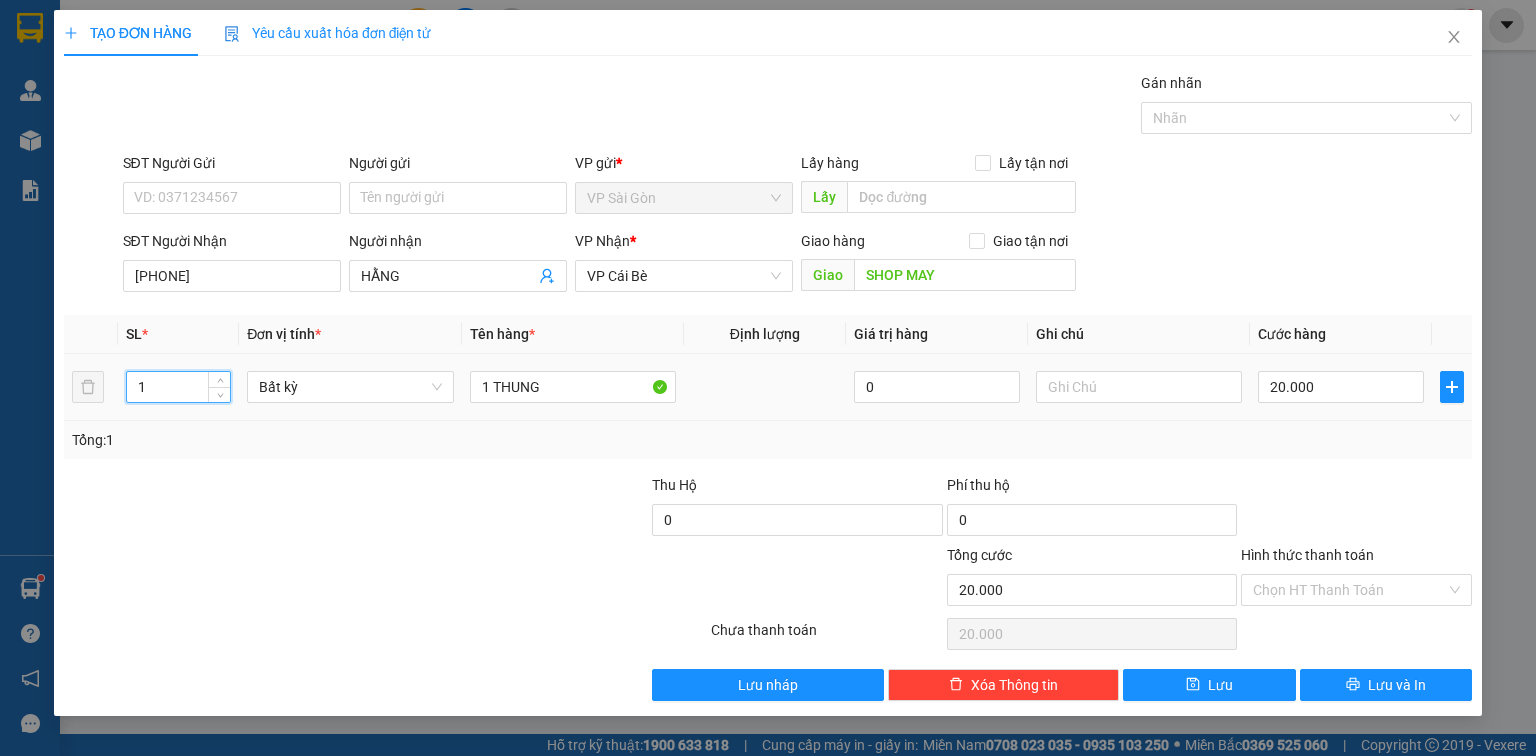 drag, startPoint x: 169, startPoint y: 392, endPoint x: 72, endPoint y: 417, distance: 100.16985 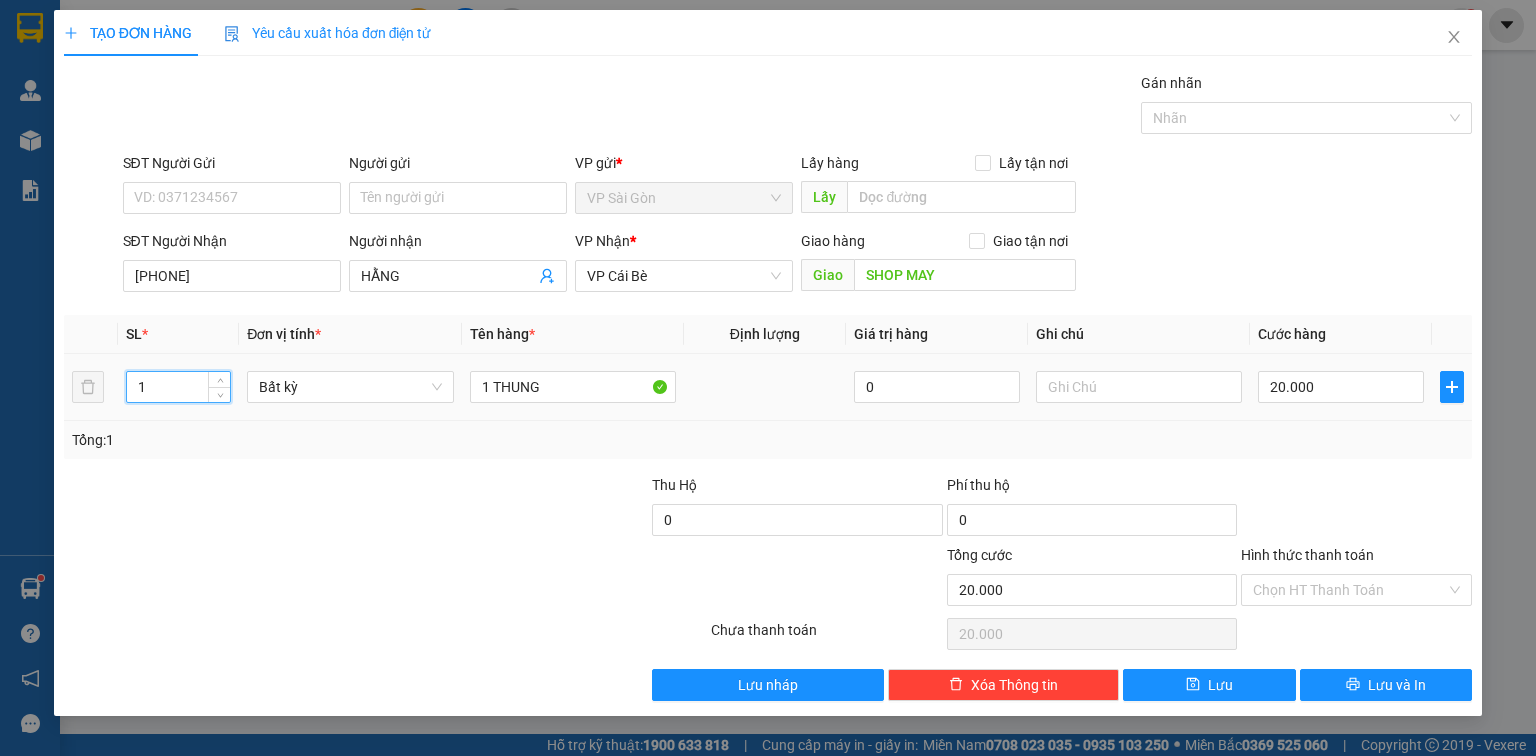click on "1 Bất kỳ 1 THUNG 0 20.000" at bounding box center (768, 387) 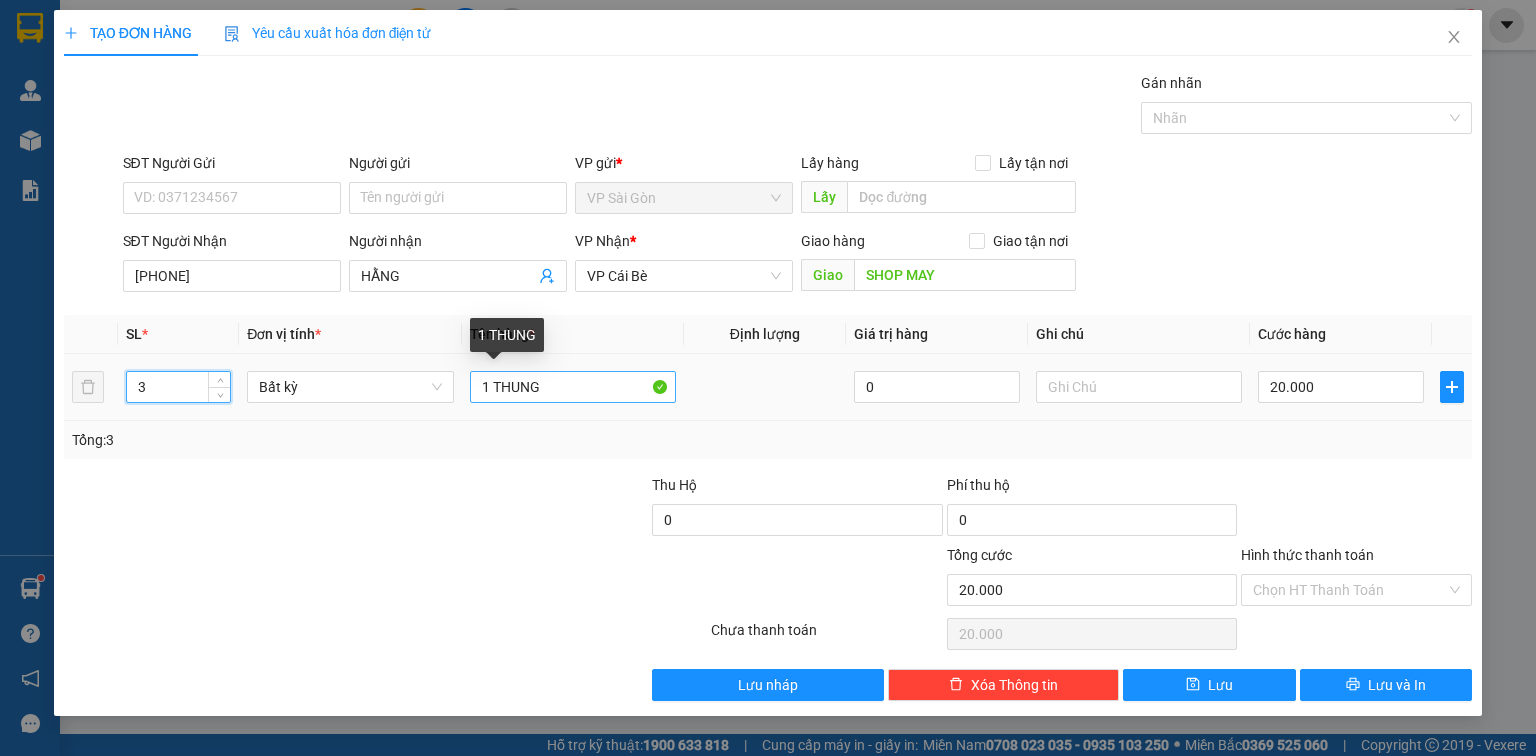 type on "3" 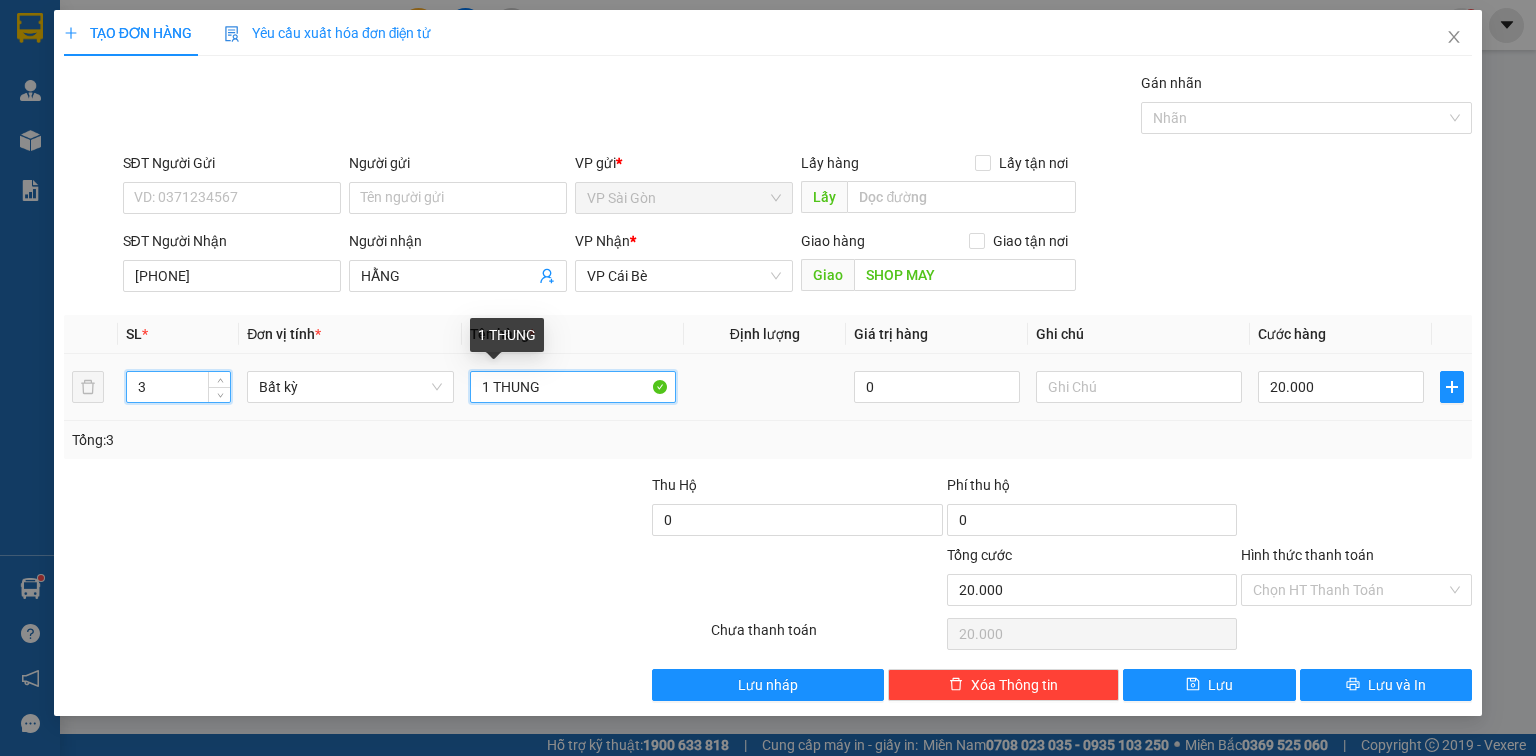 drag, startPoint x: 490, startPoint y: 388, endPoint x: 451, endPoint y: 436, distance: 61.846584 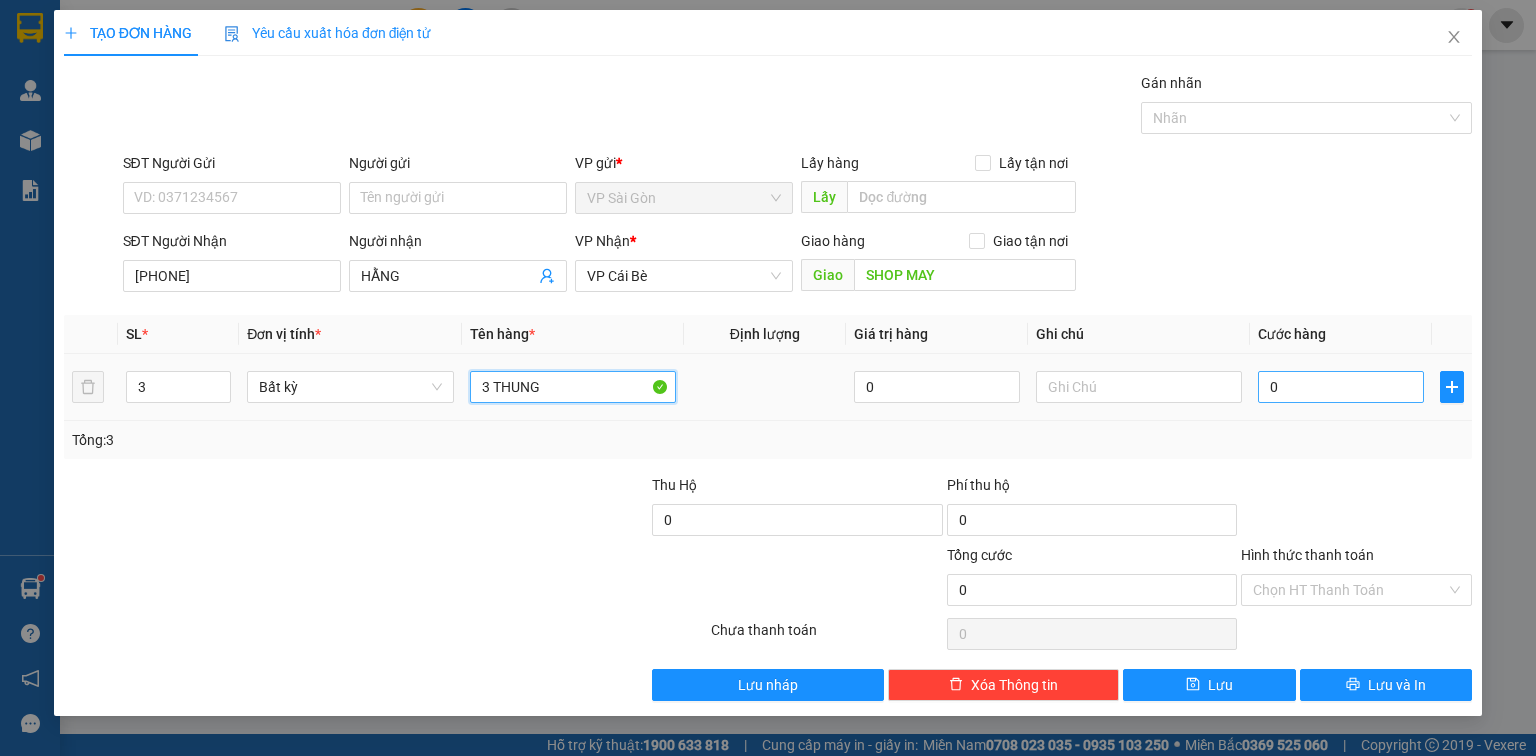 type on "3 THUNG" 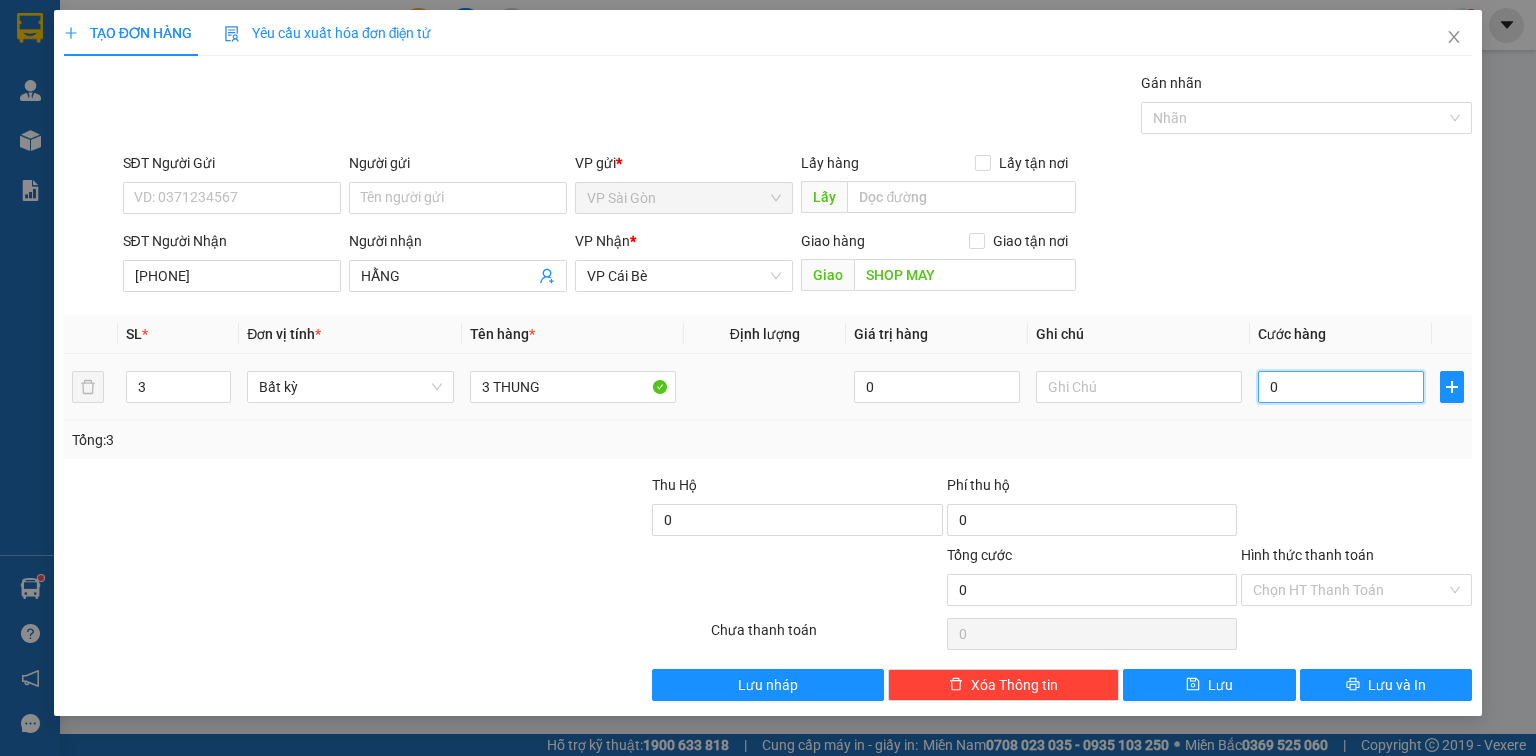 click on "0" at bounding box center (1341, 387) 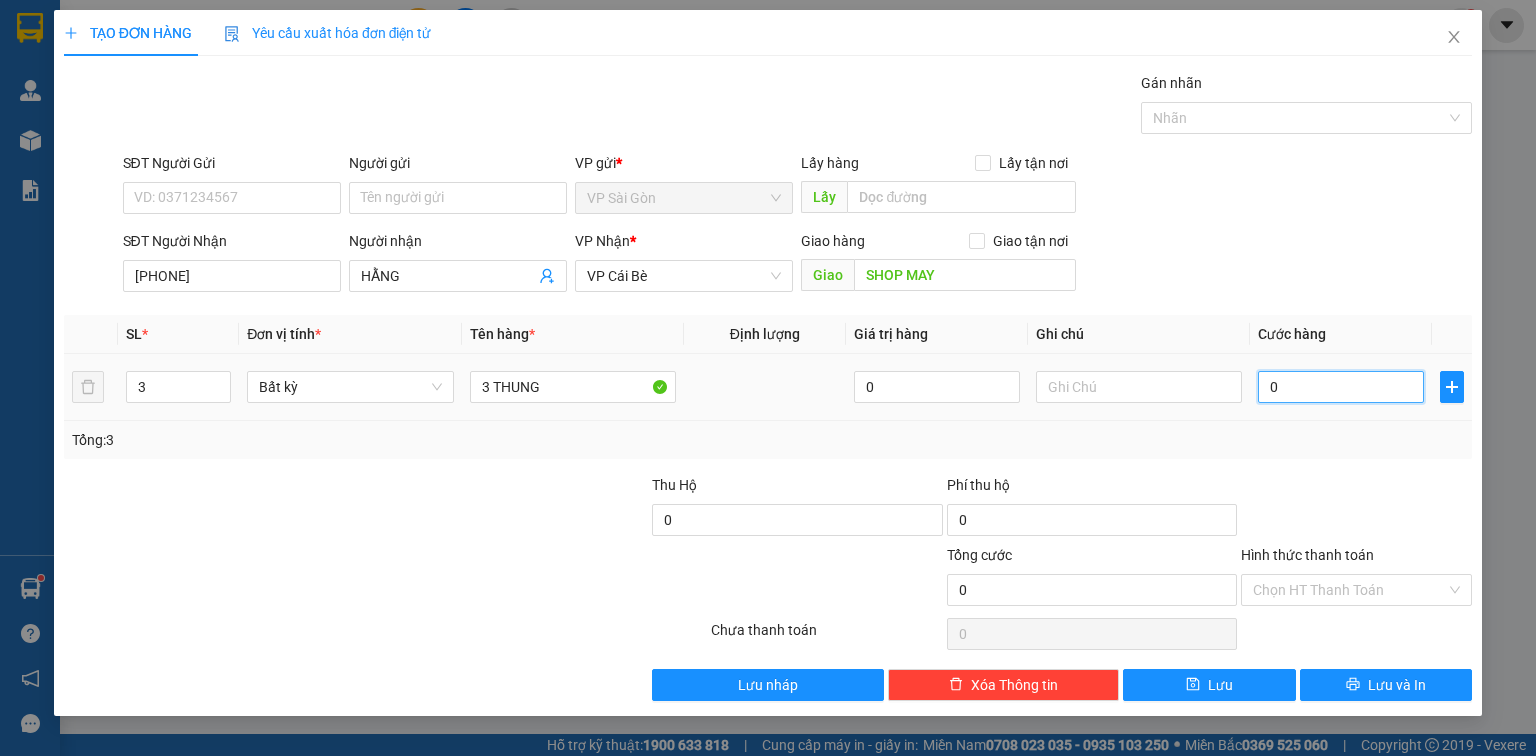 type on "6" 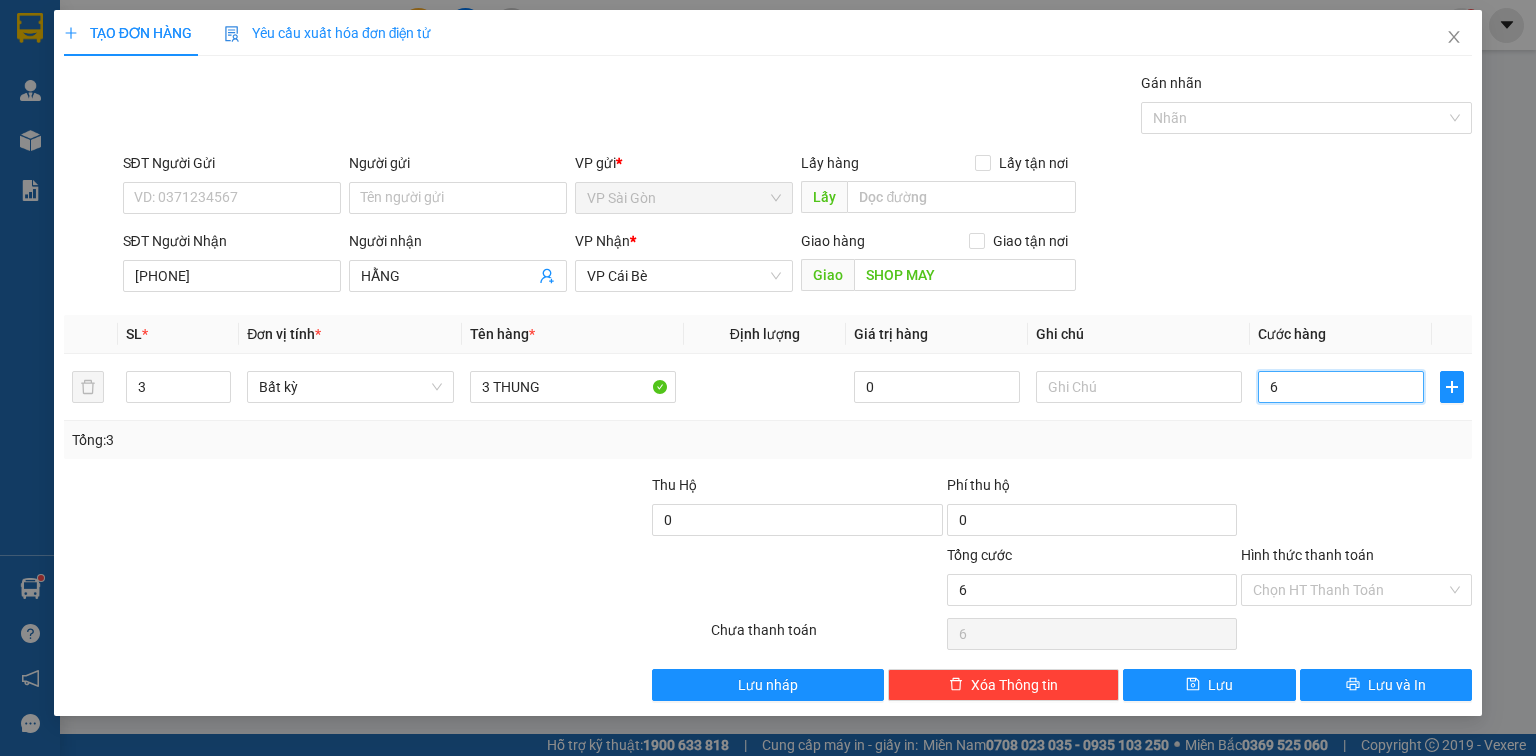 type on "60" 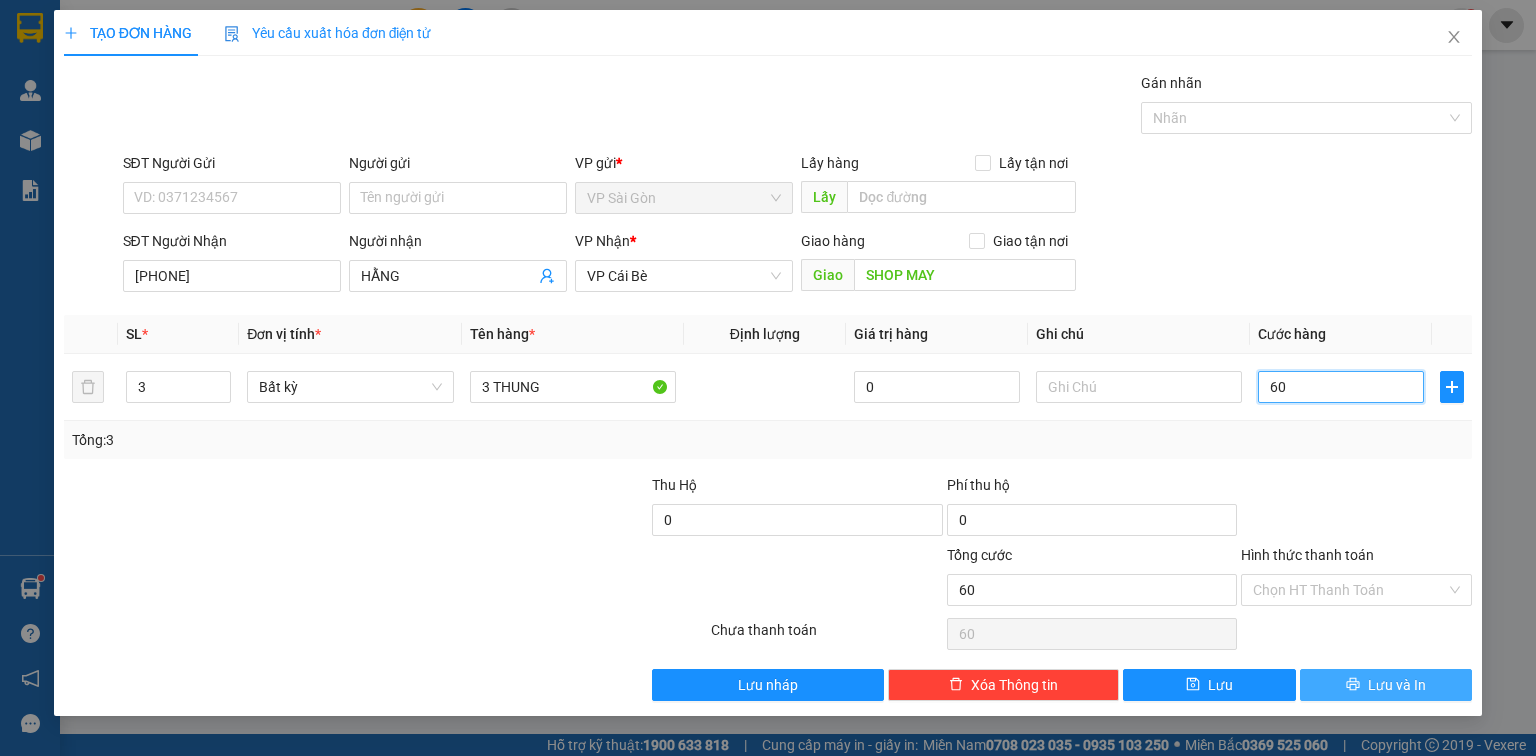 type on "60" 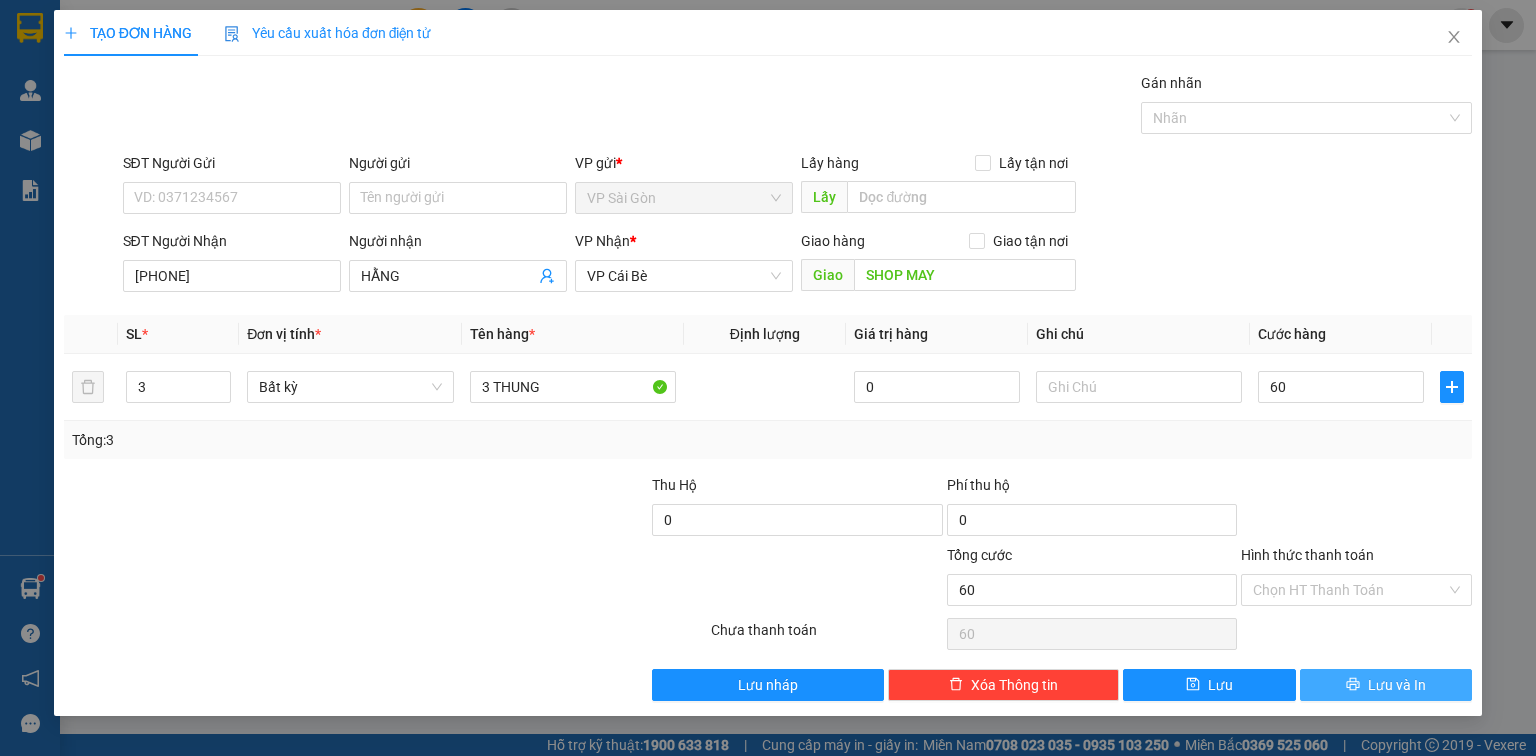 type on "60.000" 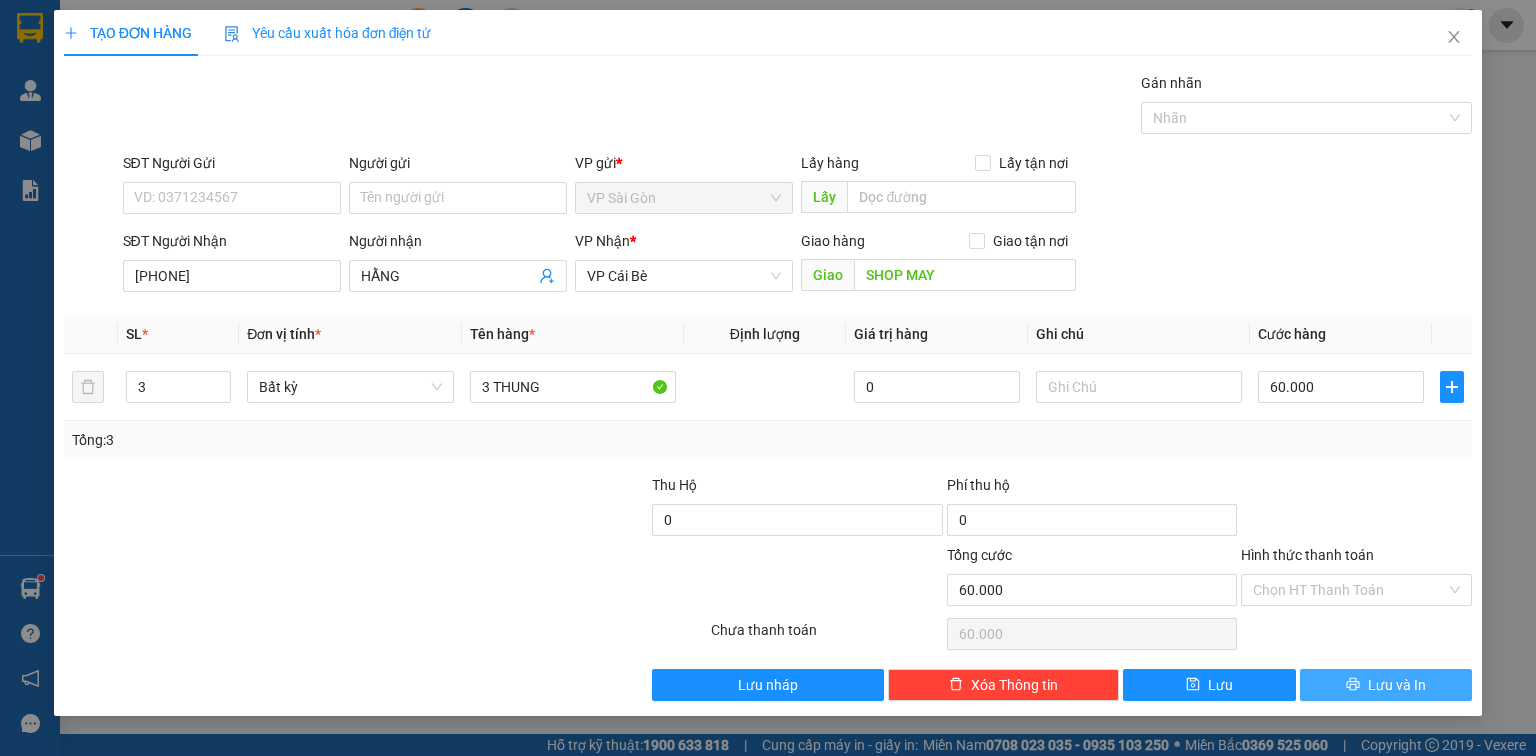 click on "Lưu và In" at bounding box center [1386, 685] 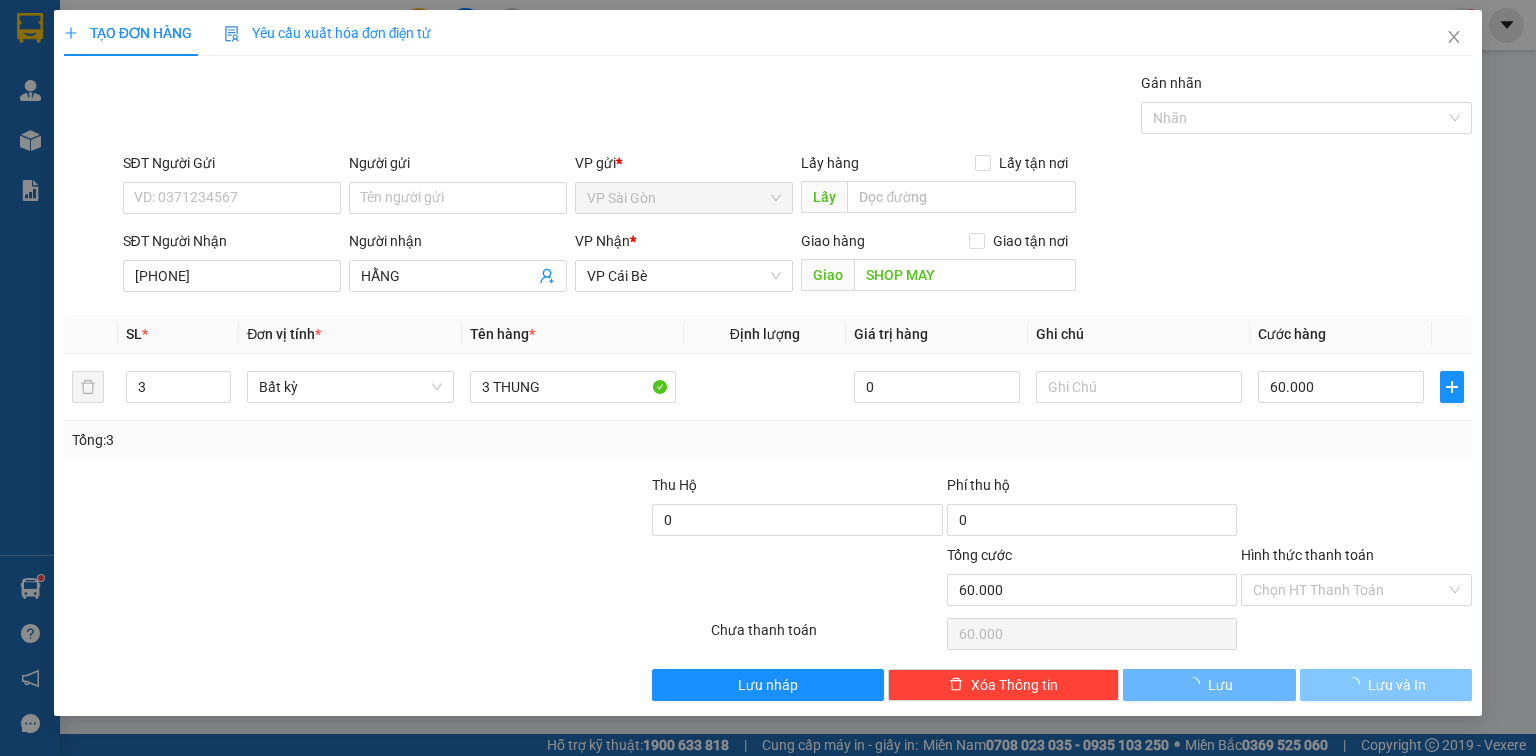 click at bounding box center (1357, 685) 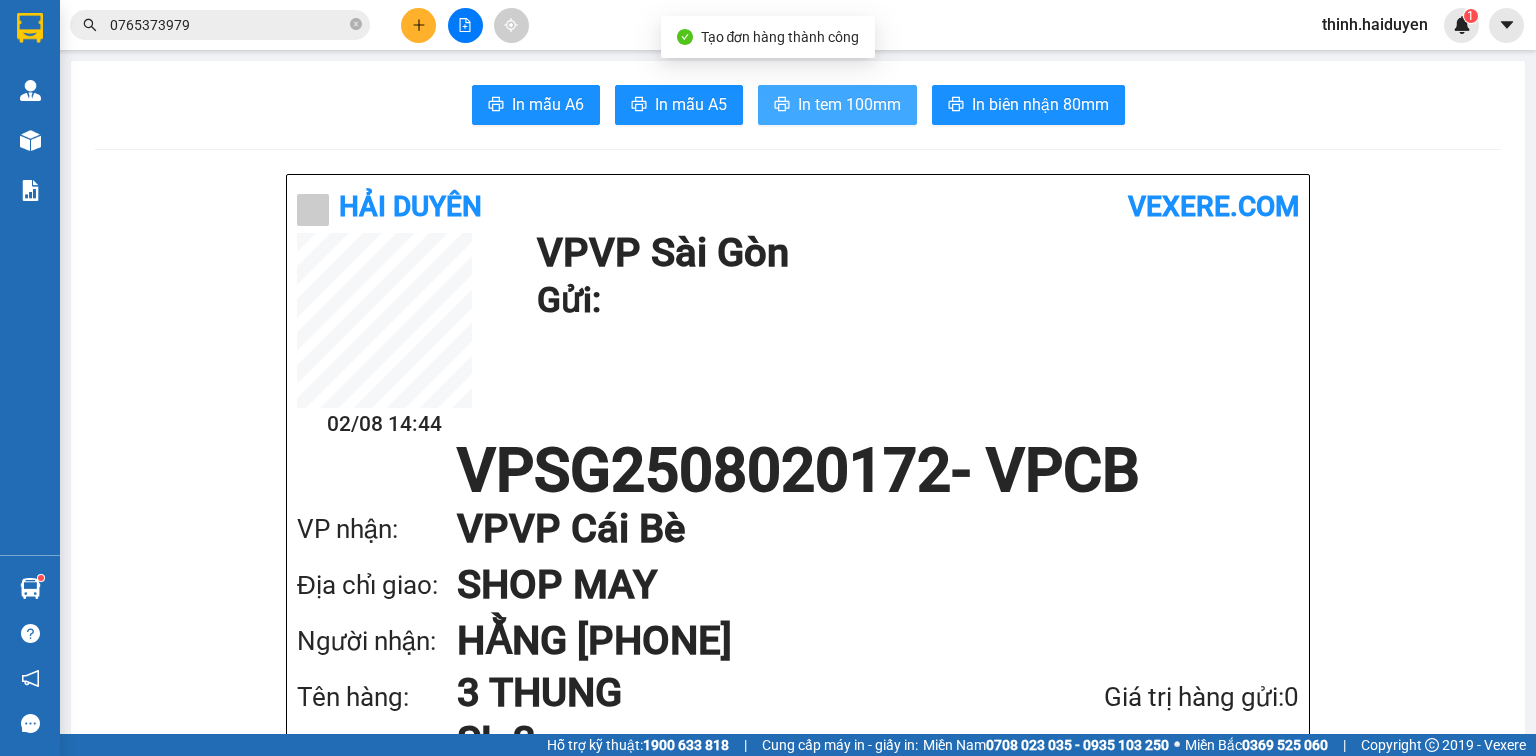 drag, startPoint x: 838, startPoint y: 112, endPoint x: 835, endPoint y: 122, distance: 10.440307 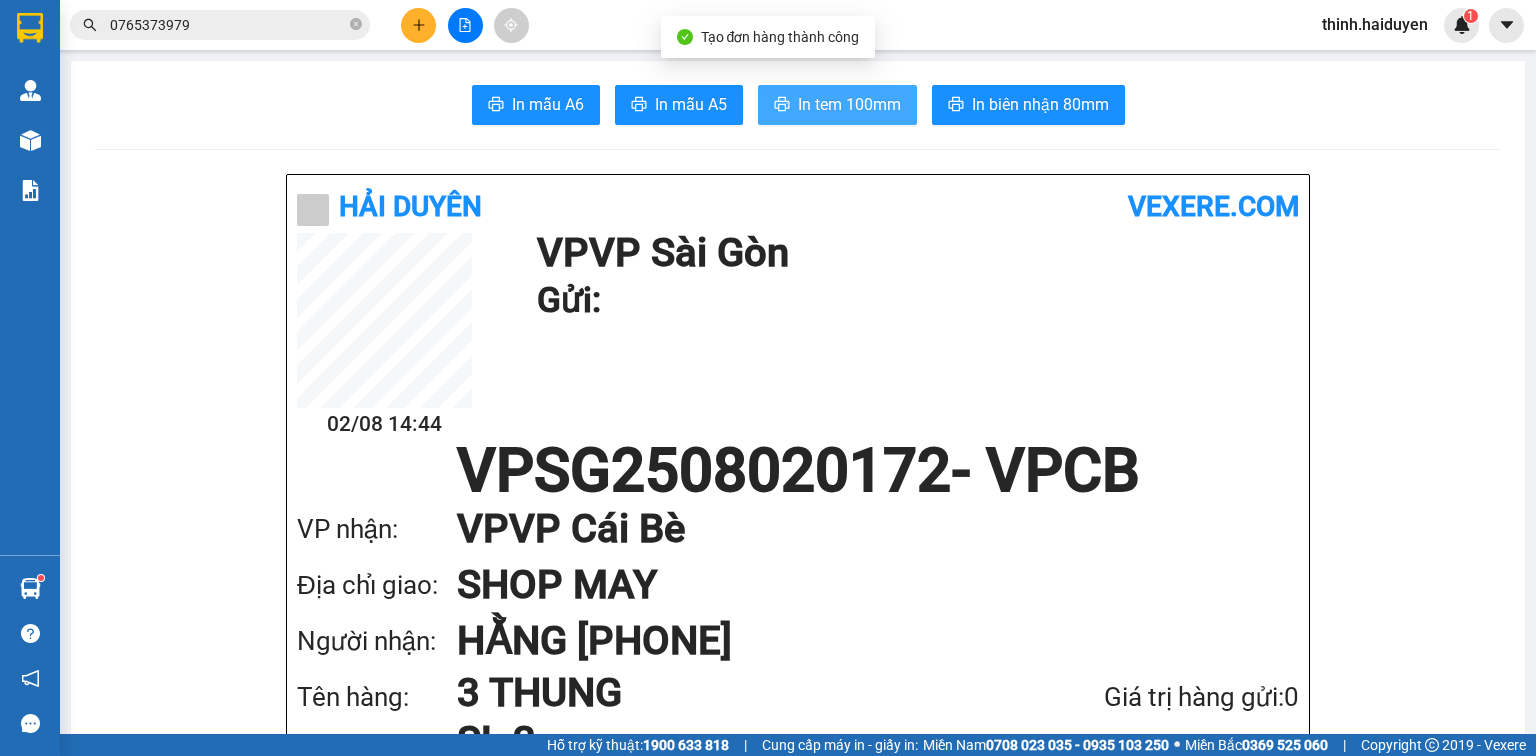 scroll, scrollTop: 0, scrollLeft: 0, axis: both 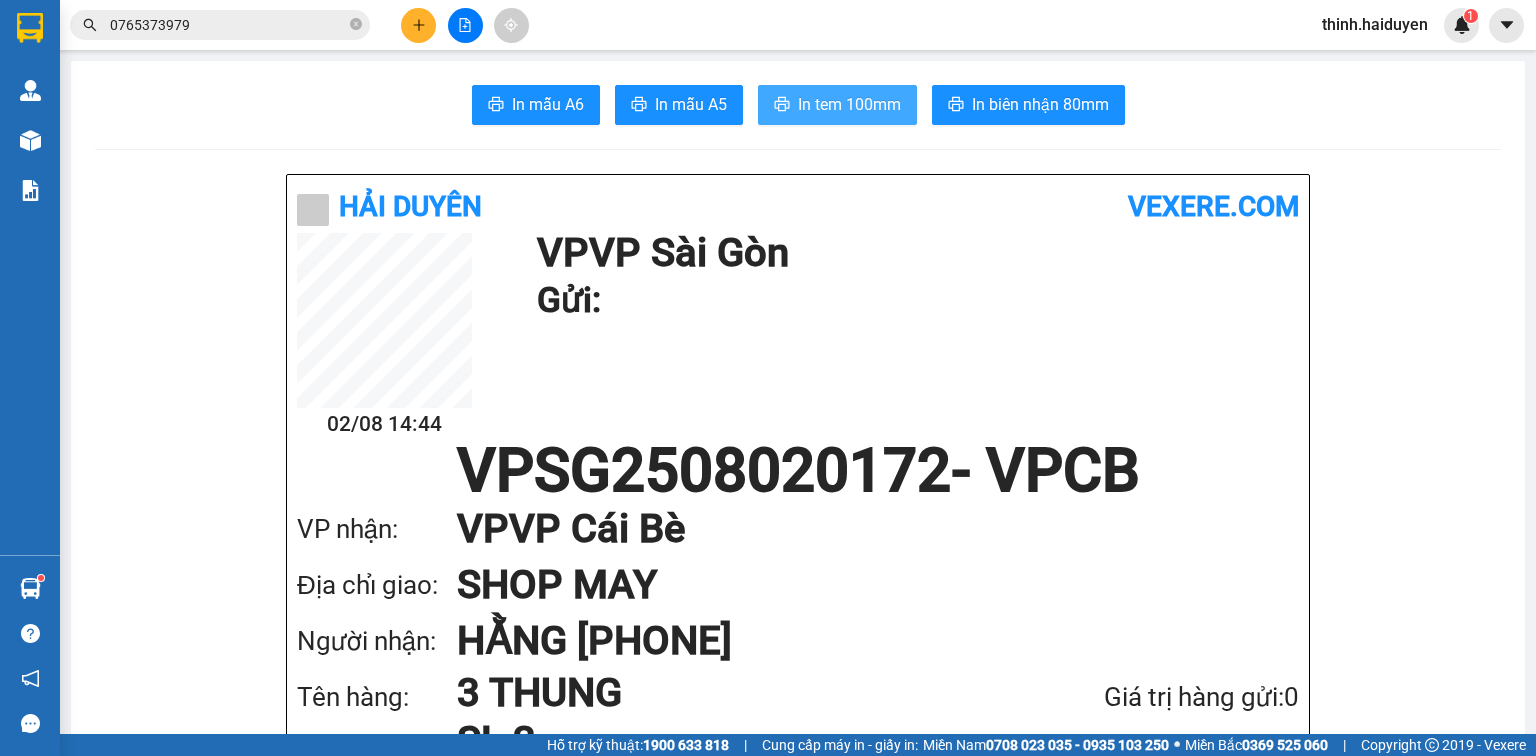 drag, startPoint x: 820, startPoint y: 83, endPoint x: 825, endPoint y: 99, distance: 16.763054 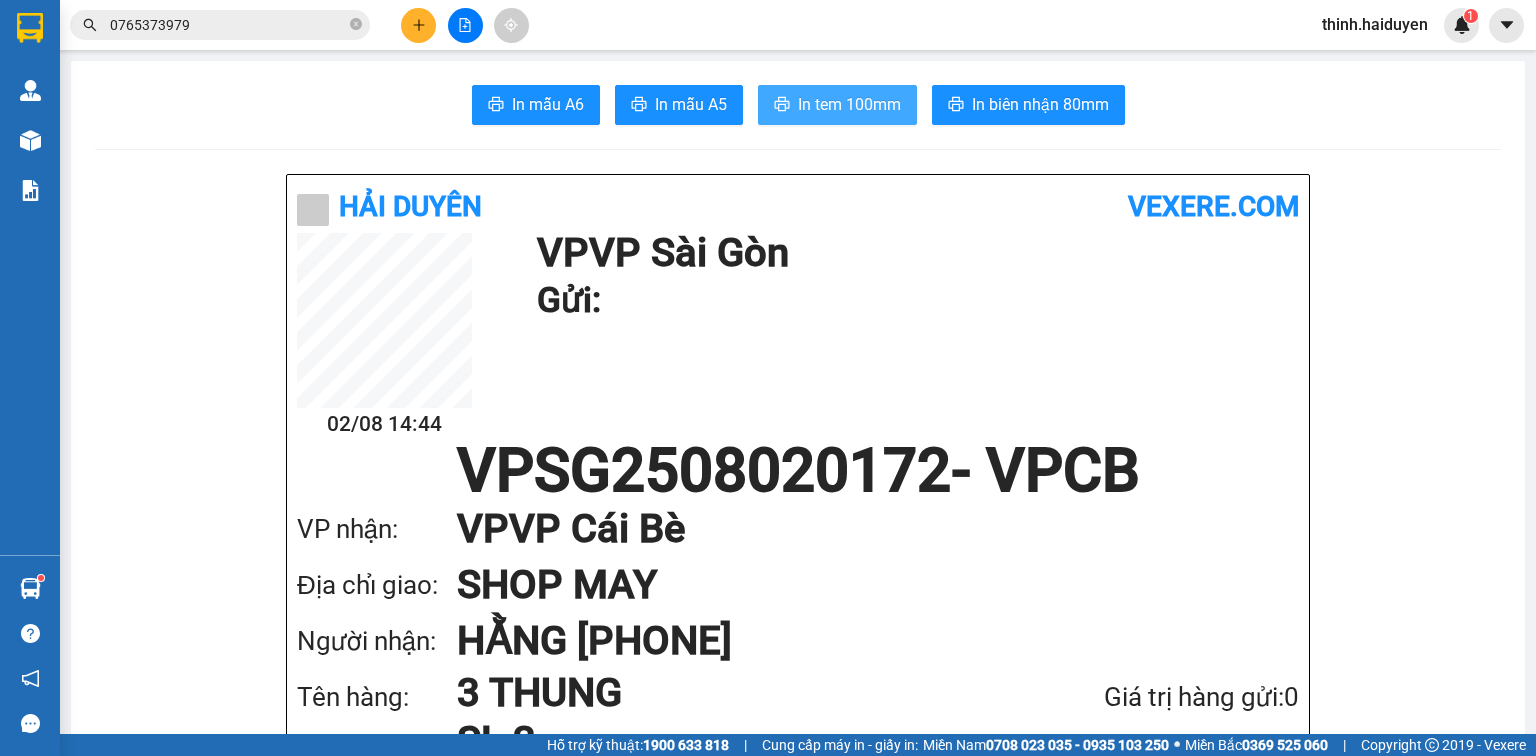 click on "In tem 100mm" at bounding box center [849, 104] 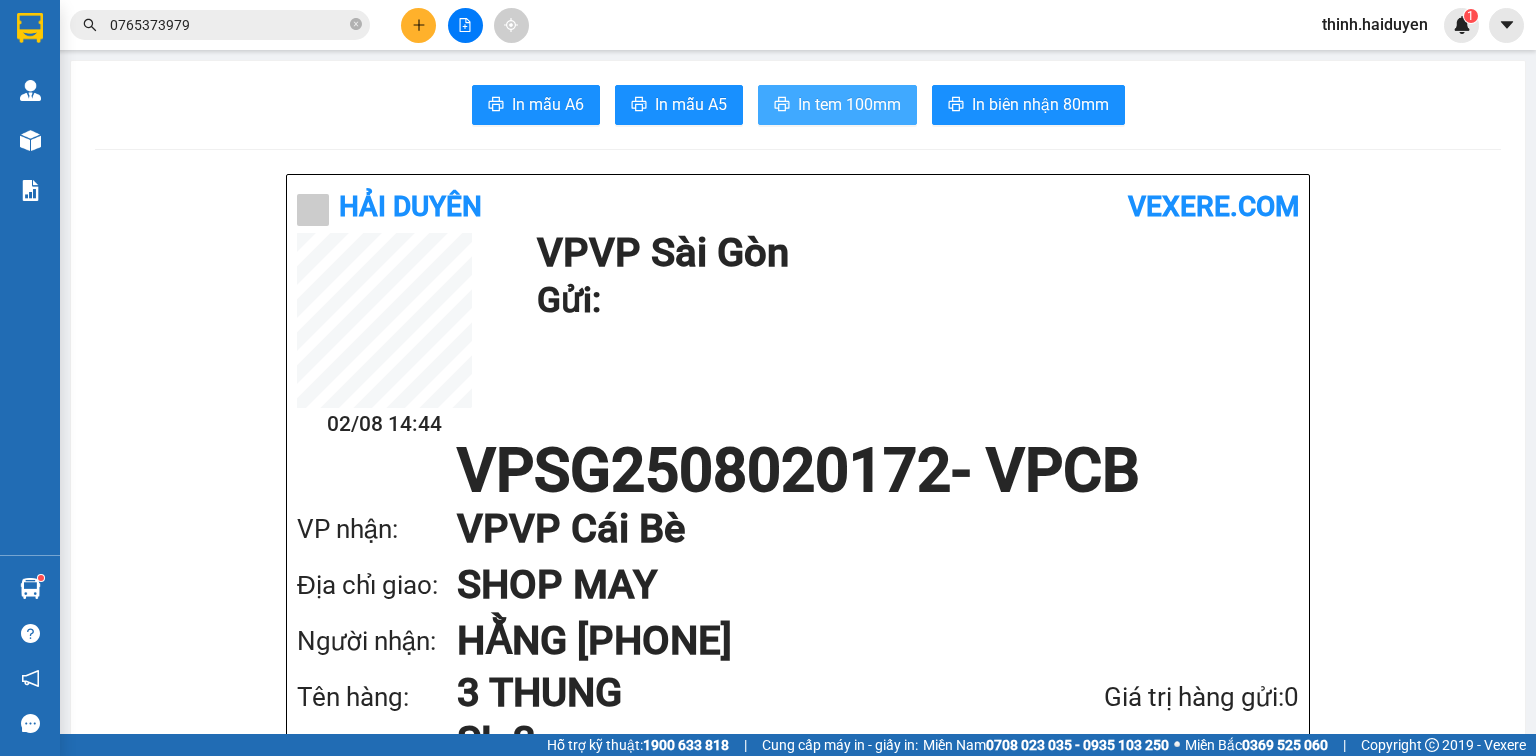 scroll, scrollTop: 0, scrollLeft: 0, axis: both 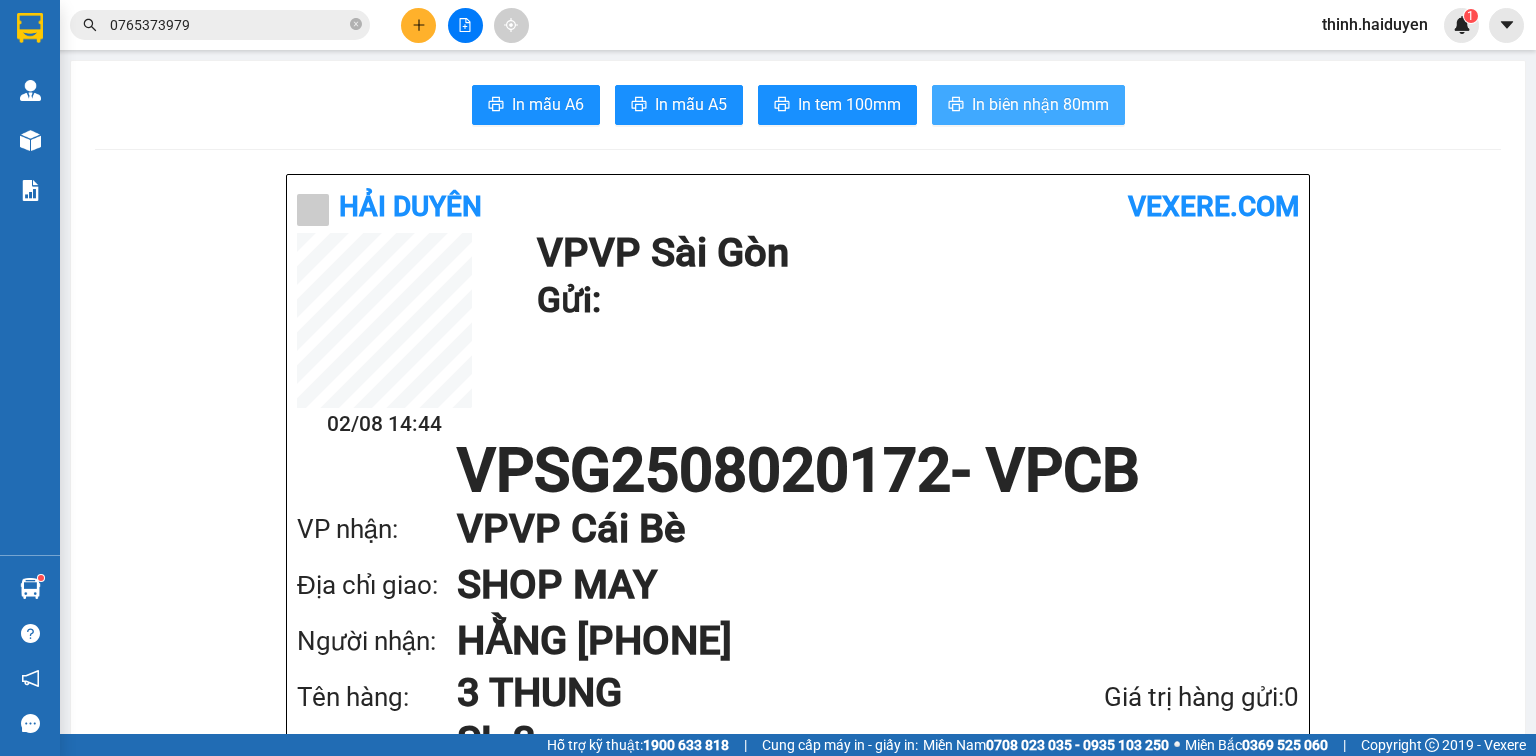 click on "In biên nhận 80mm" at bounding box center [1040, 104] 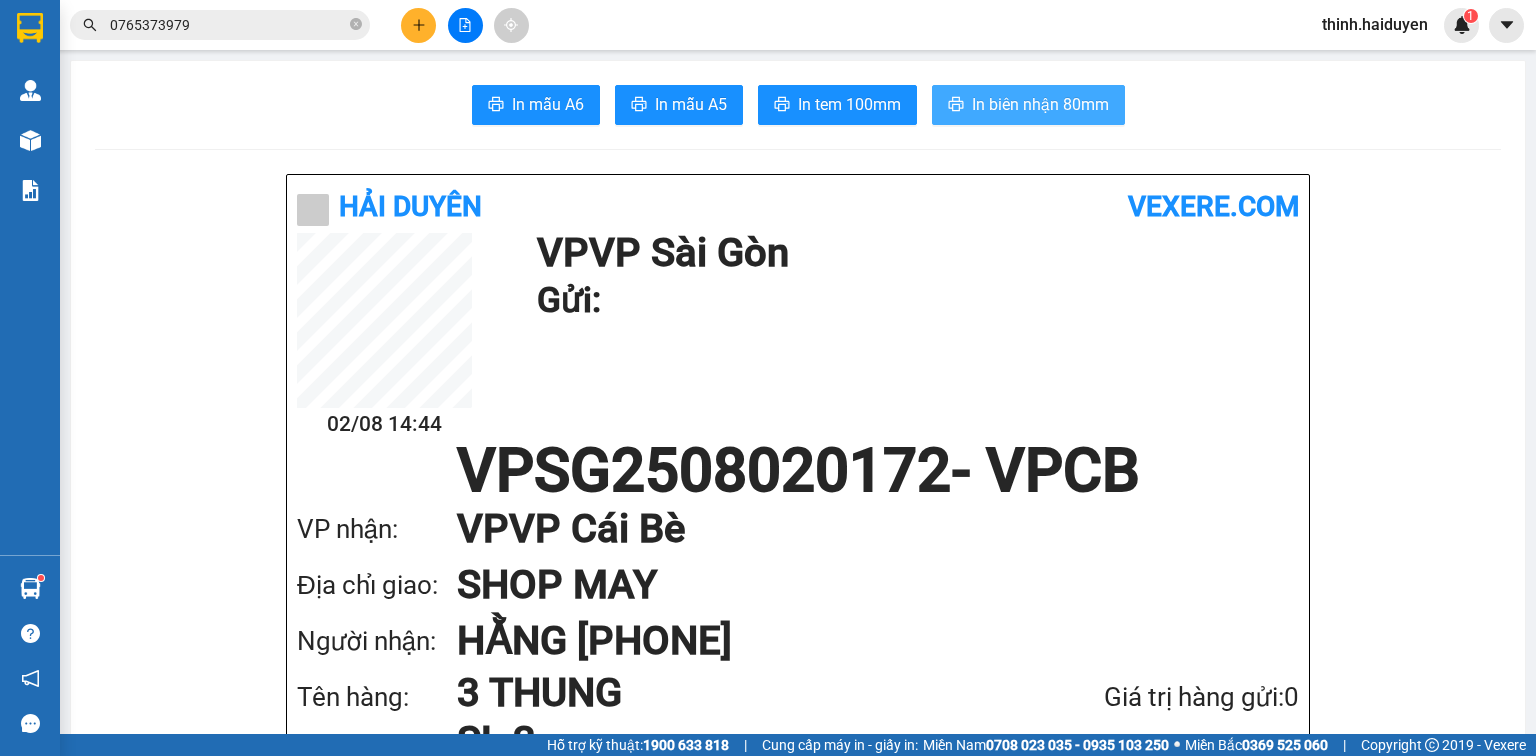 scroll, scrollTop: 0, scrollLeft: 0, axis: both 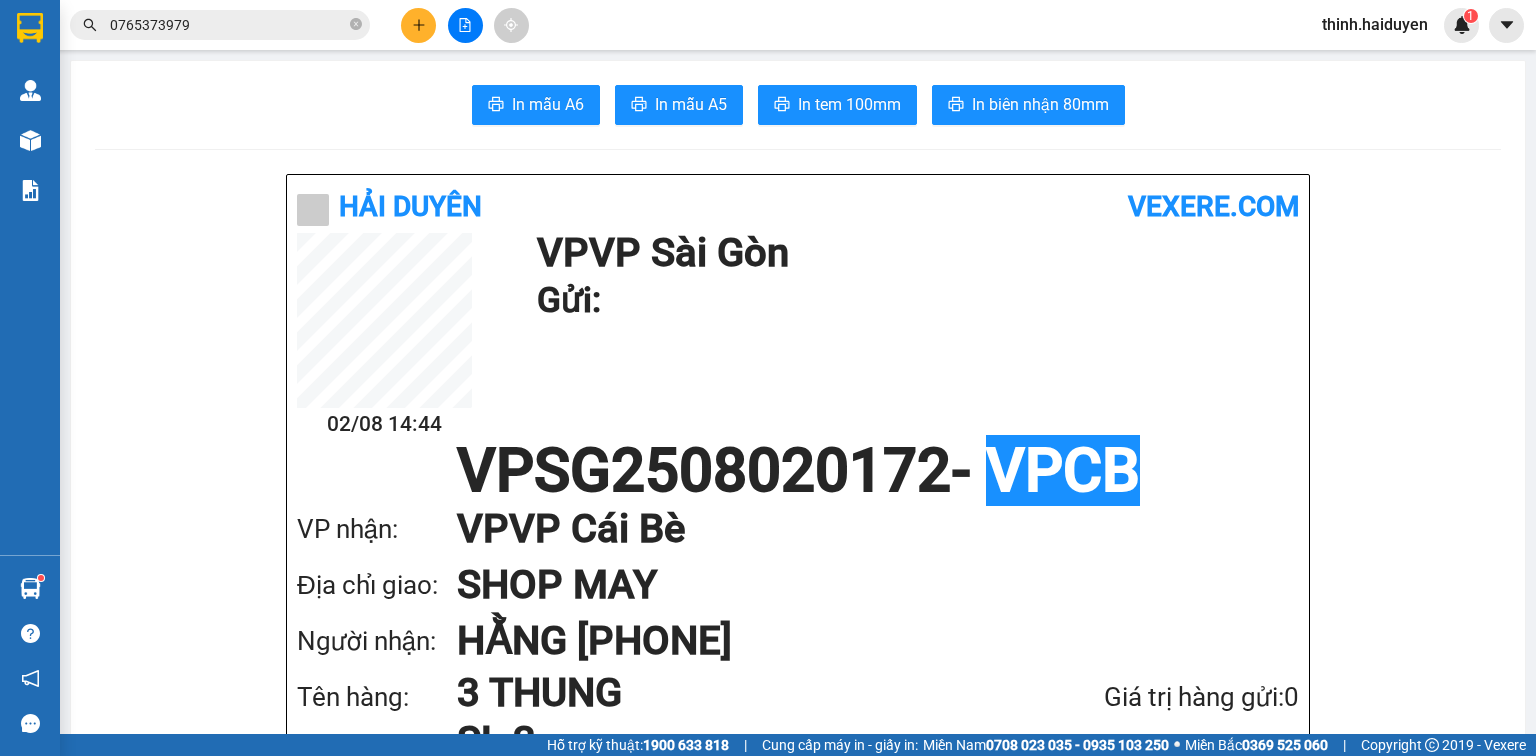 click 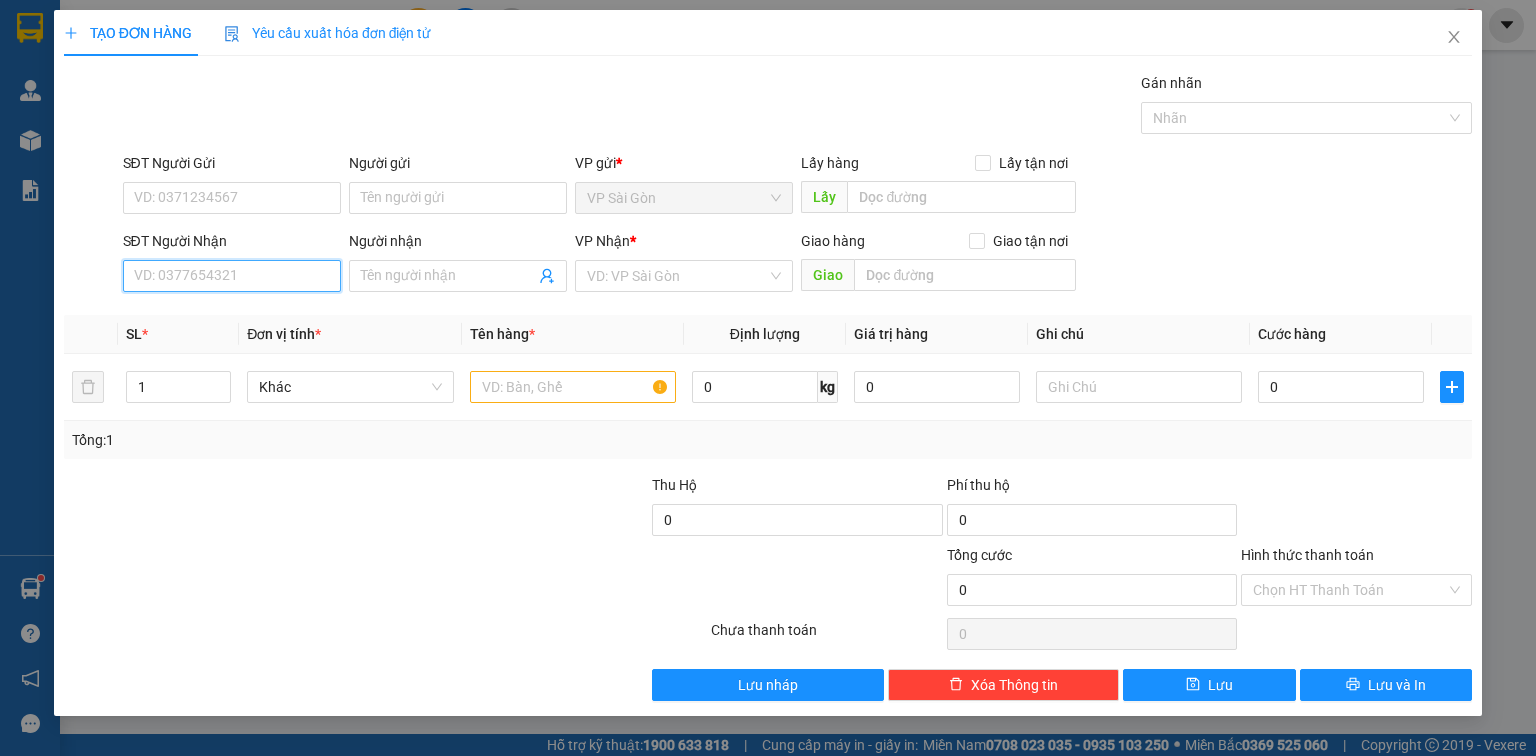 click on "SĐT Người Nhận" at bounding box center (232, 276) 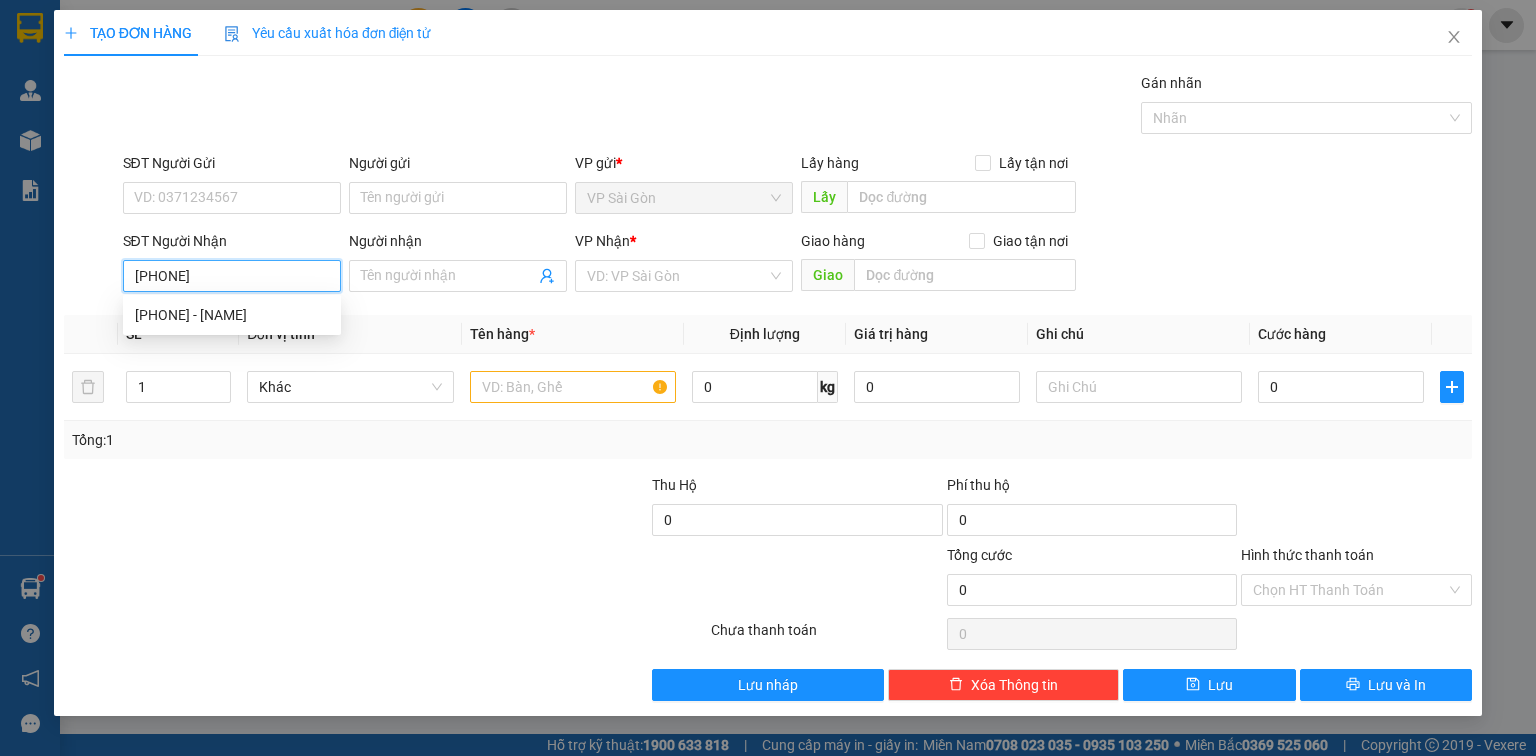 type on "0935252165" 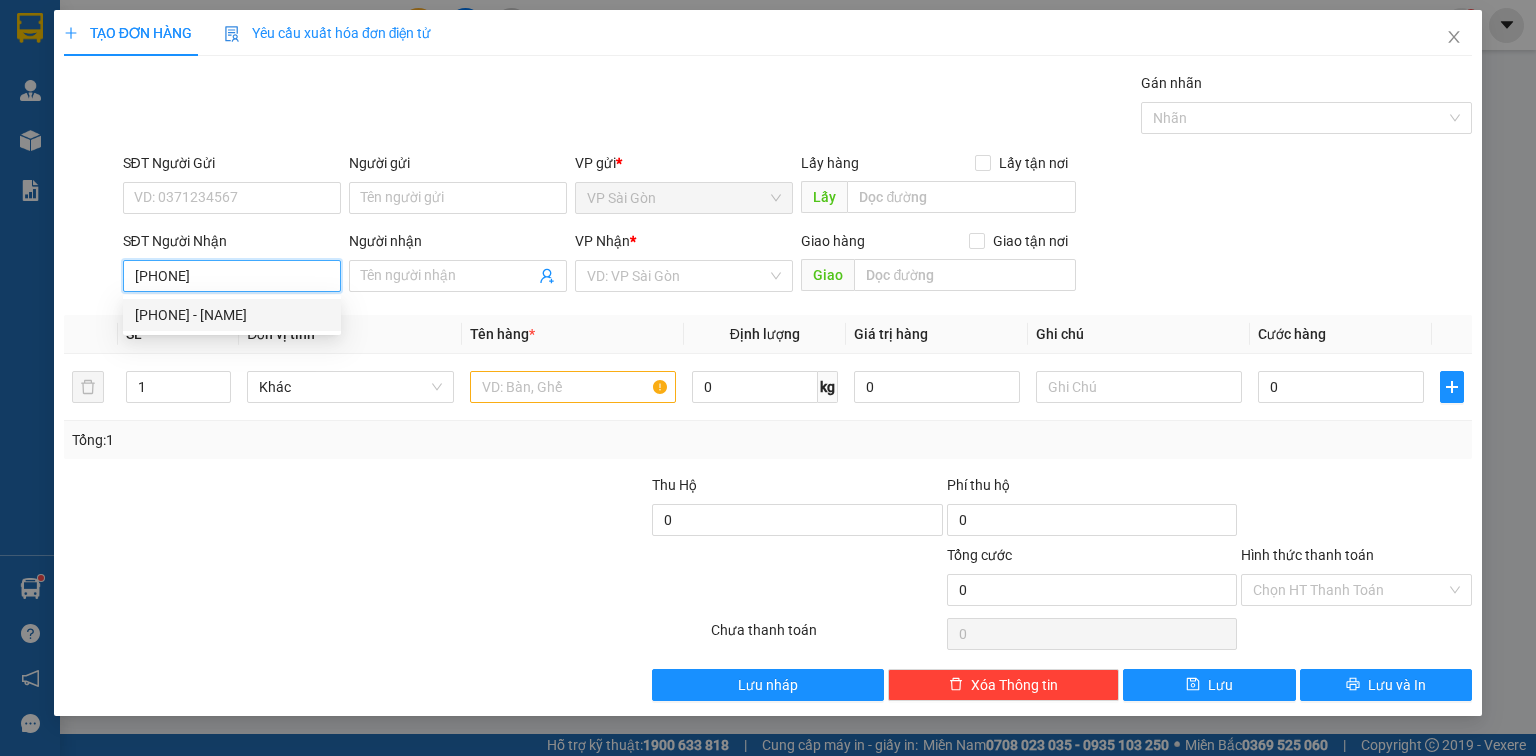 click on "0935252165 - THỦ" at bounding box center (232, 315) 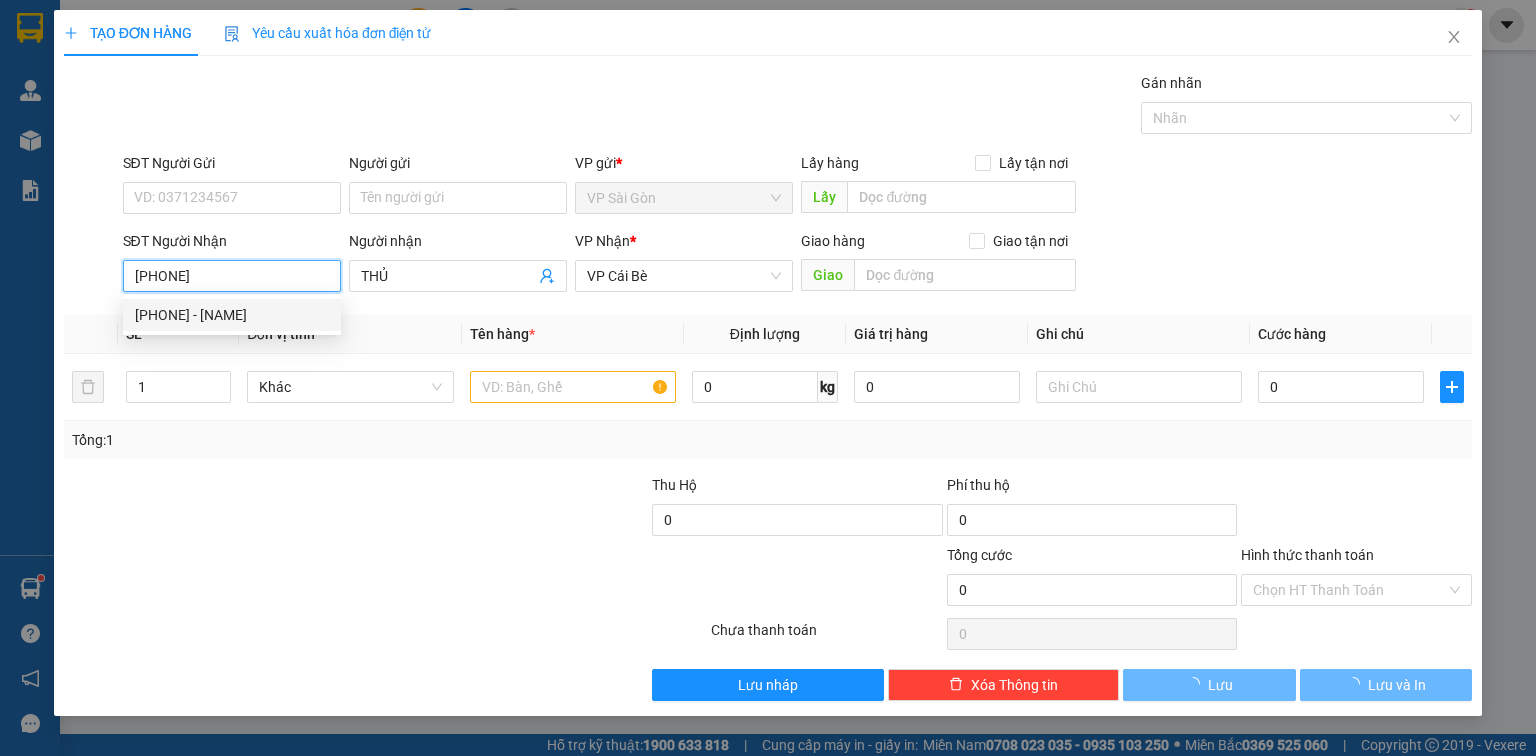 type on "20.000" 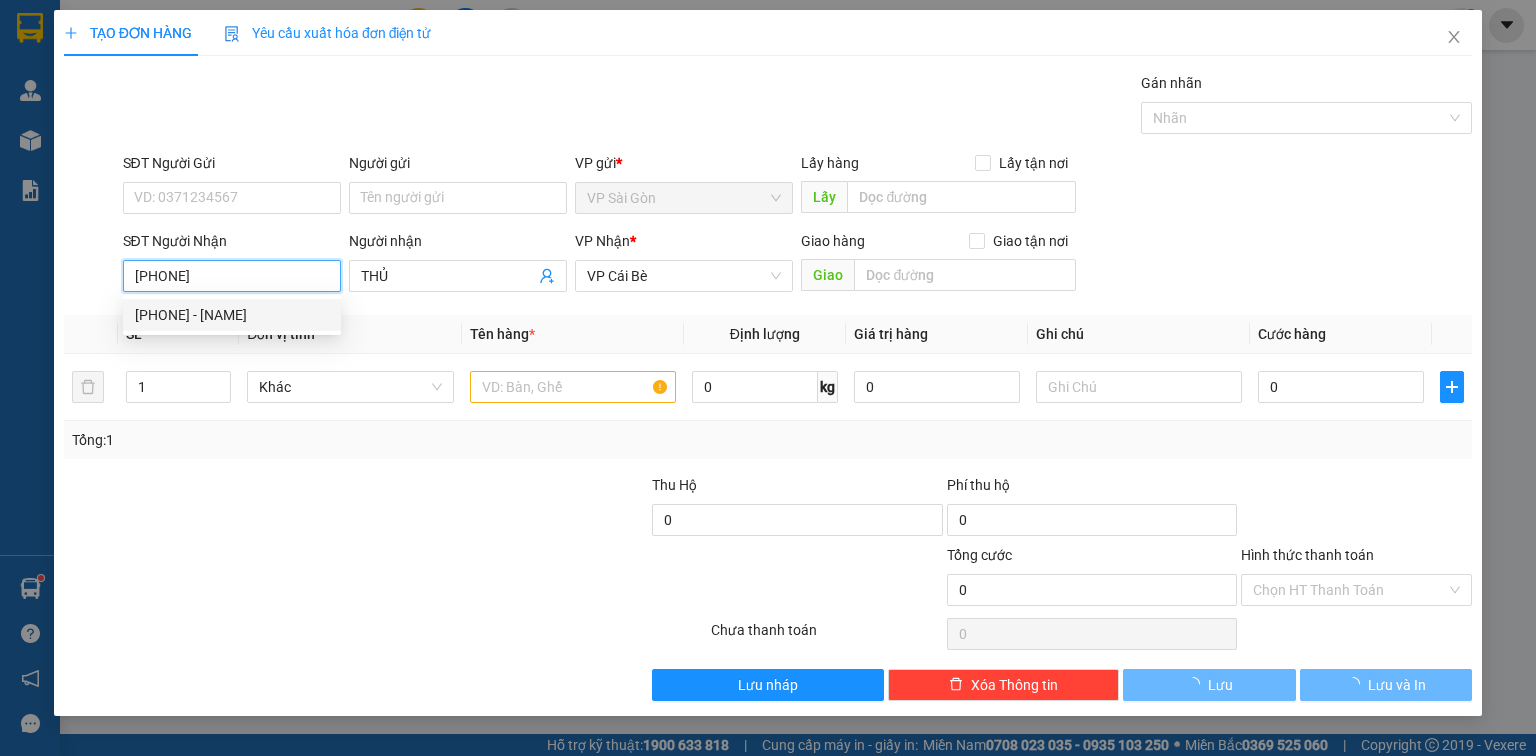 type on "20.000" 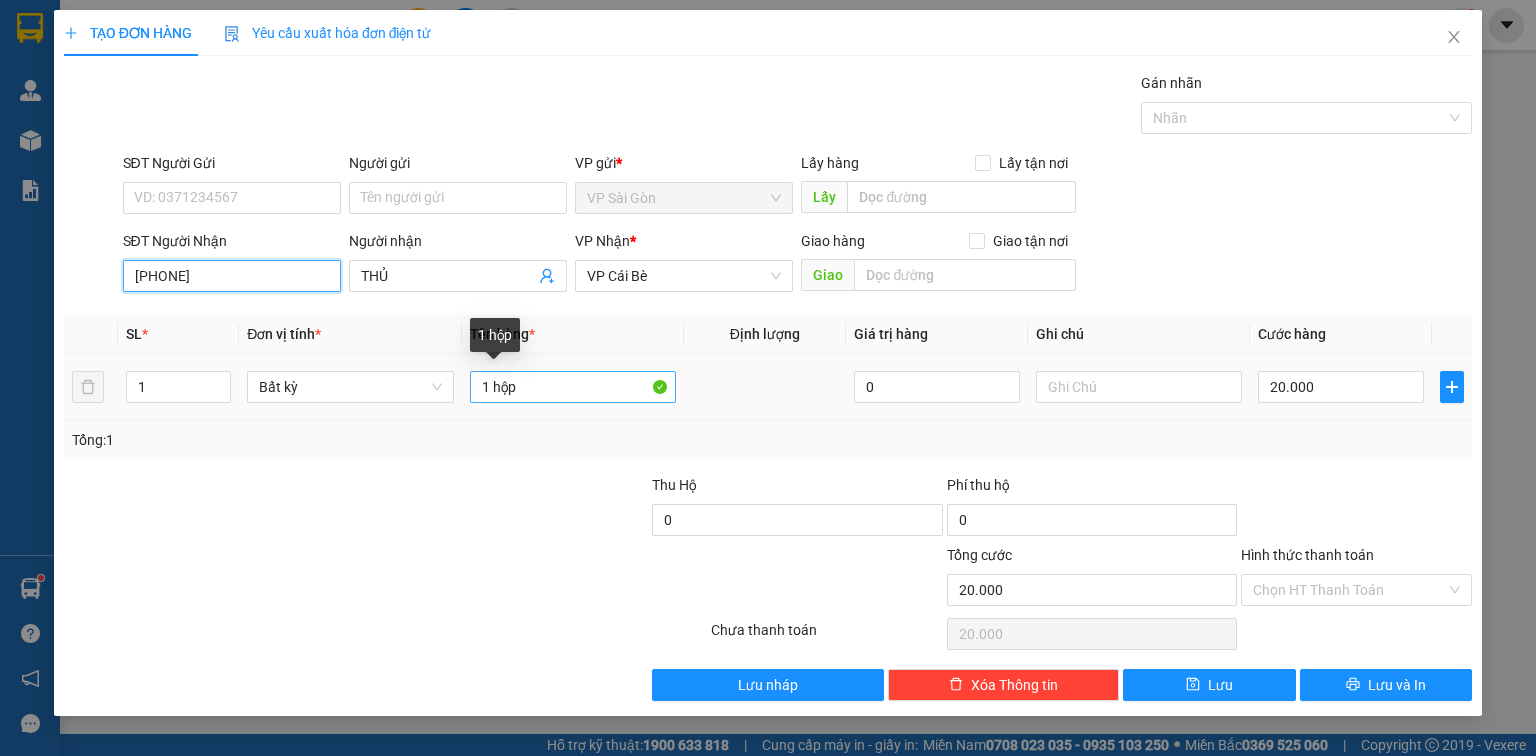 type on "0935252165" 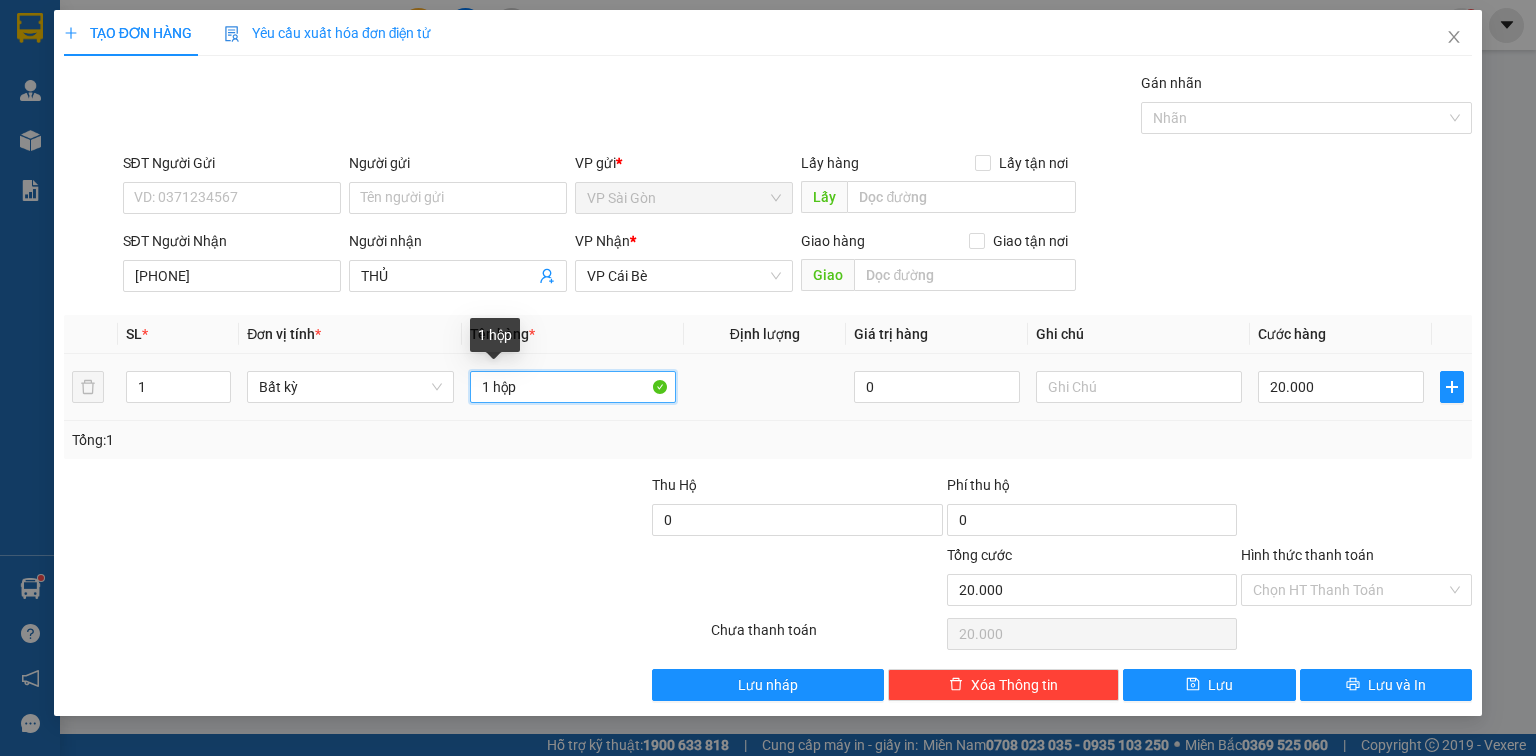 drag, startPoint x: 504, startPoint y: 394, endPoint x: 546, endPoint y: 403, distance: 42.953465 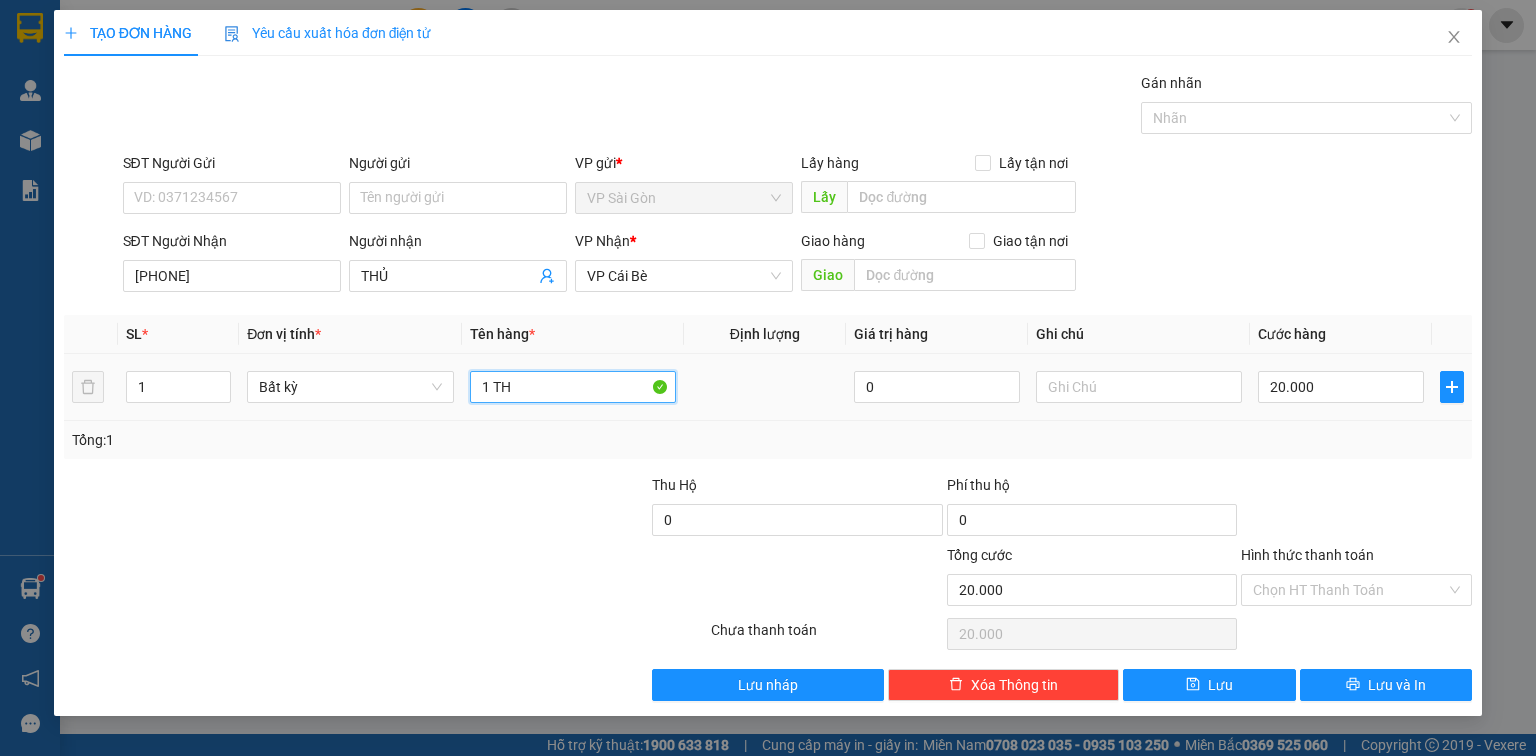 paste on "Ù" 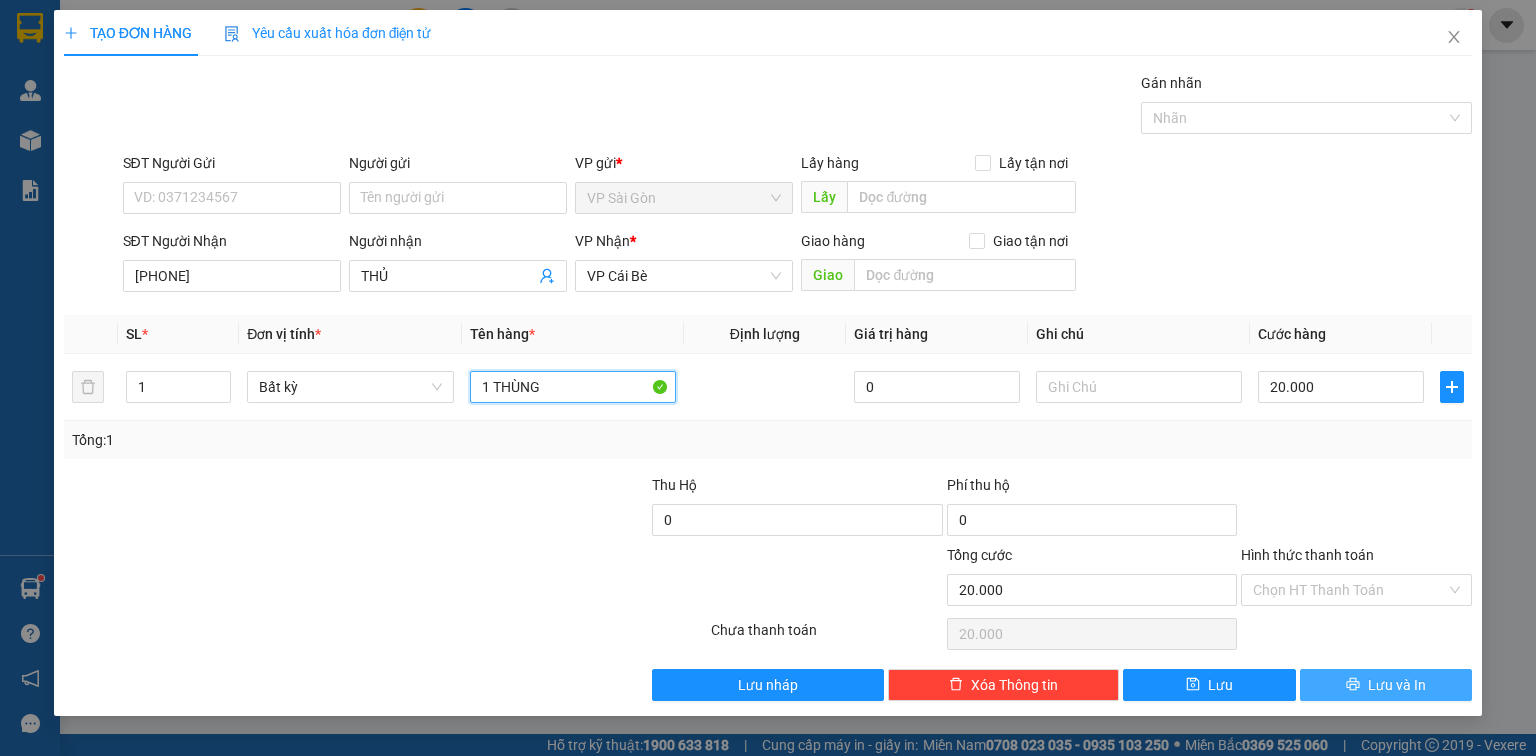 type on "1 THÙNG" 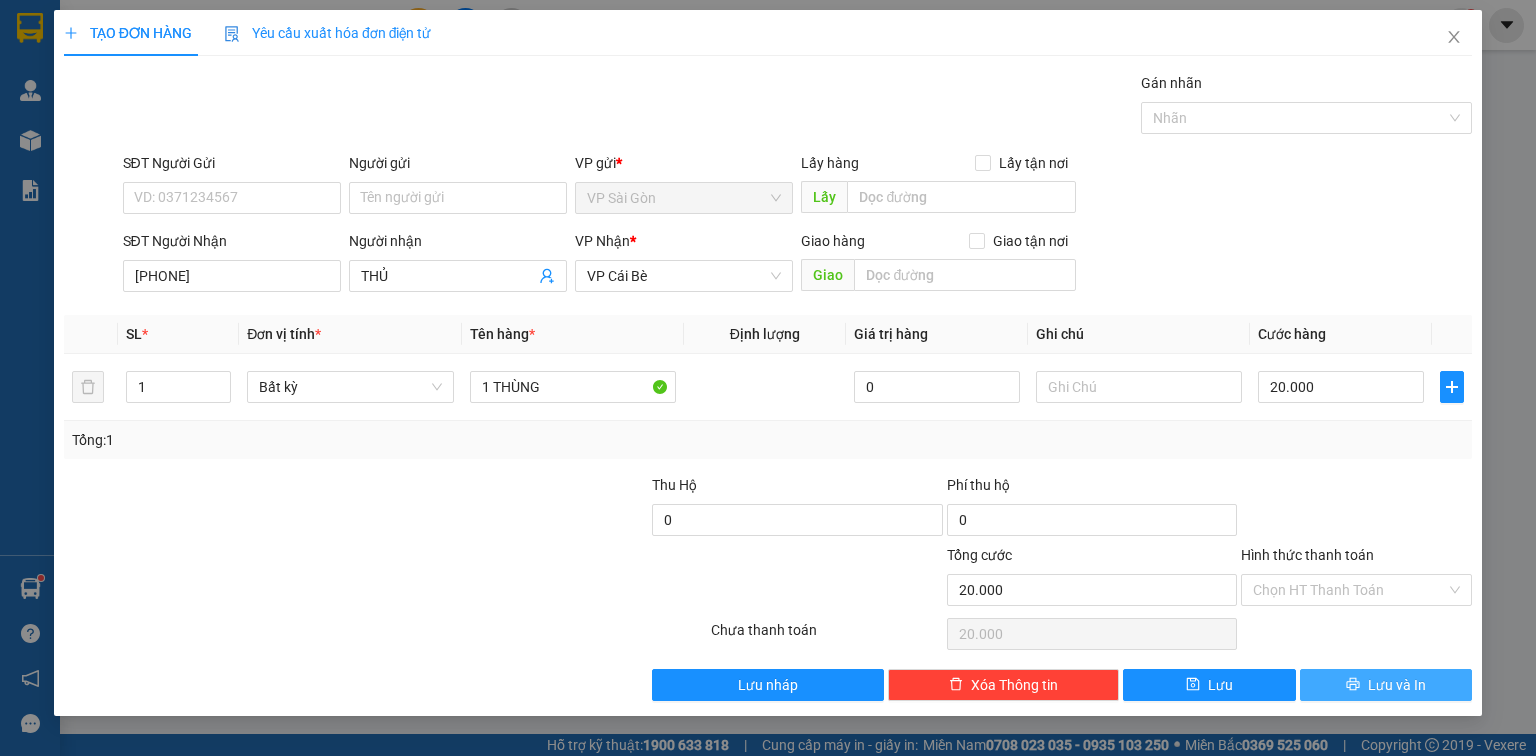 click on "Lưu và In" at bounding box center [1386, 685] 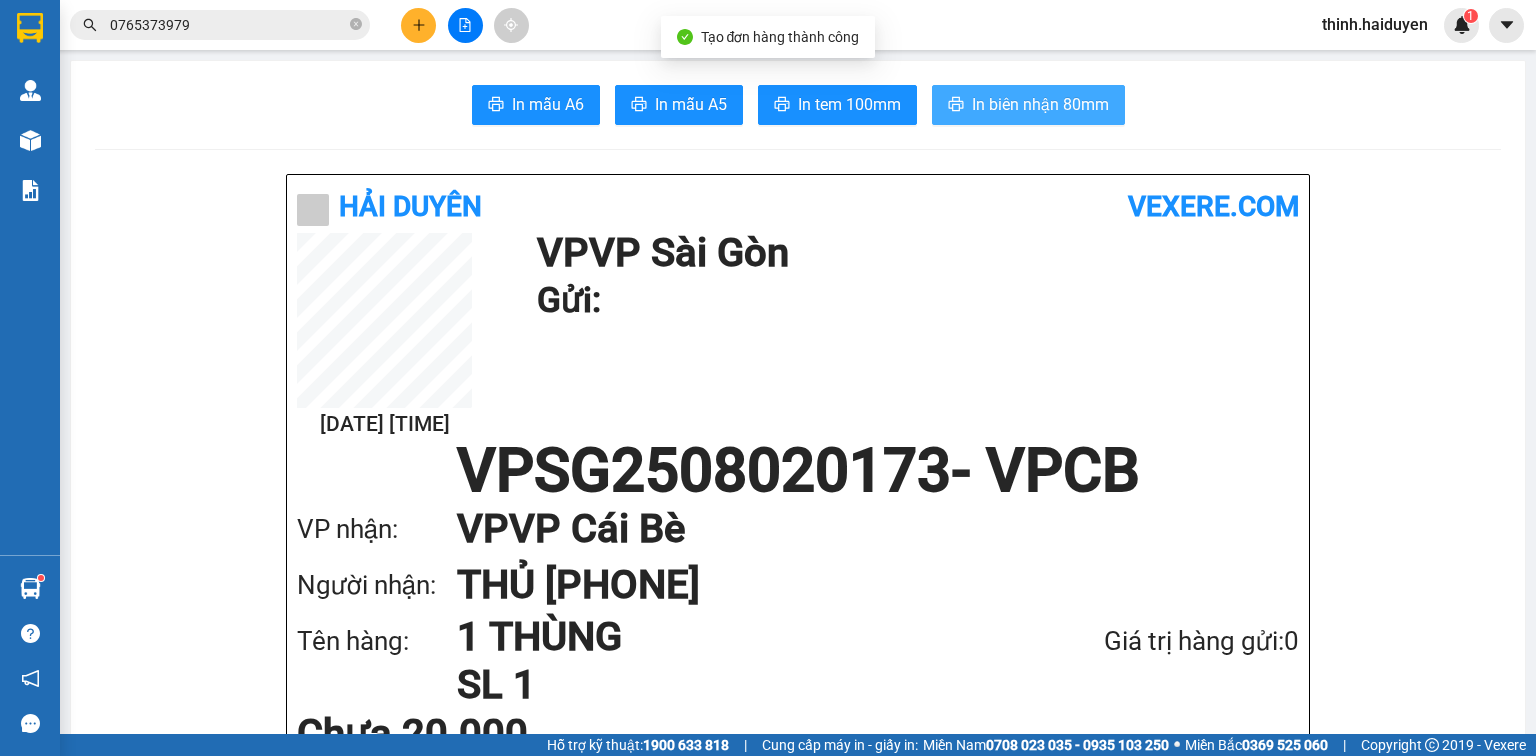 click on "In biên nhận 80mm" at bounding box center (1040, 104) 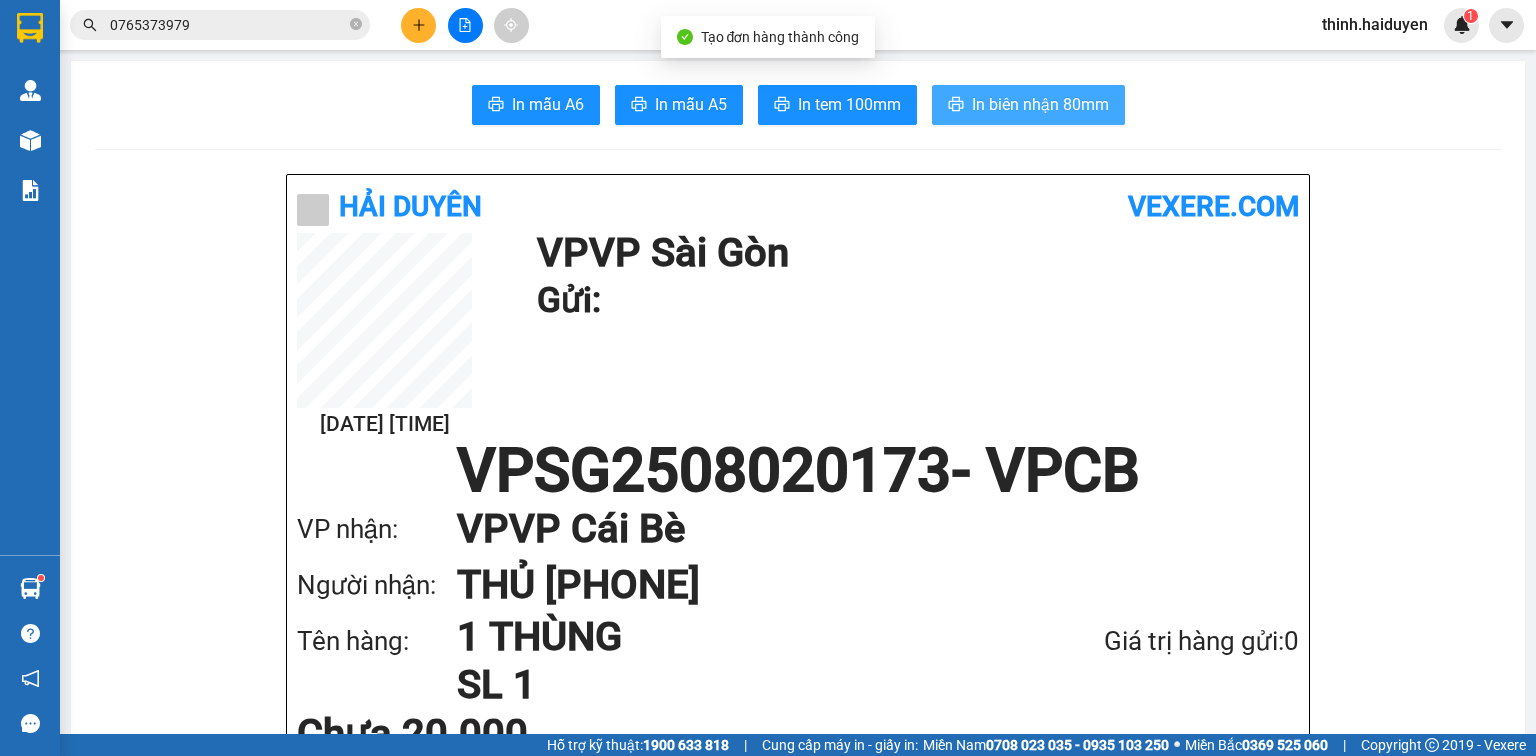 scroll, scrollTop: 0, scrollLeft: 0, axis: both 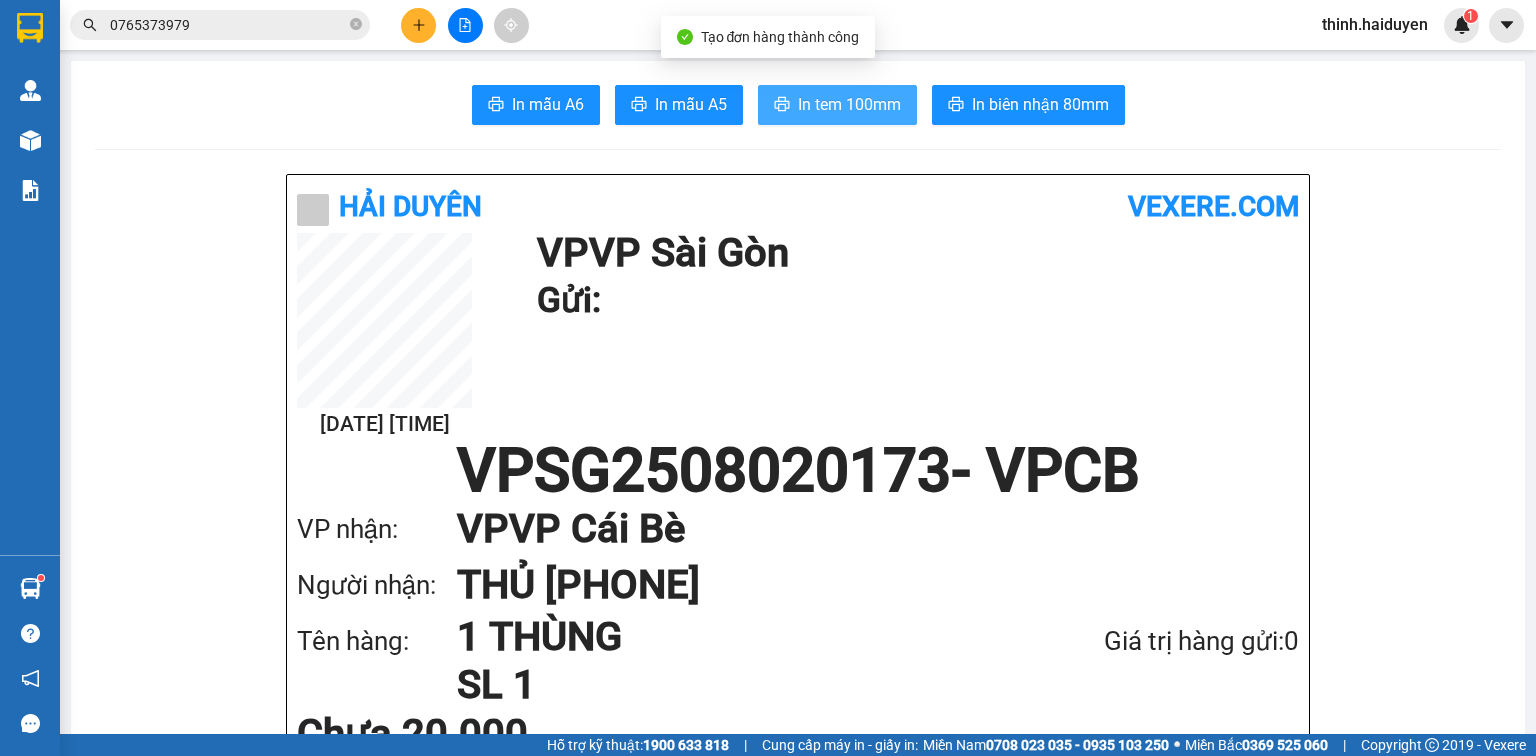 click on "In tem 100mm" at bounding box center (837, 105) 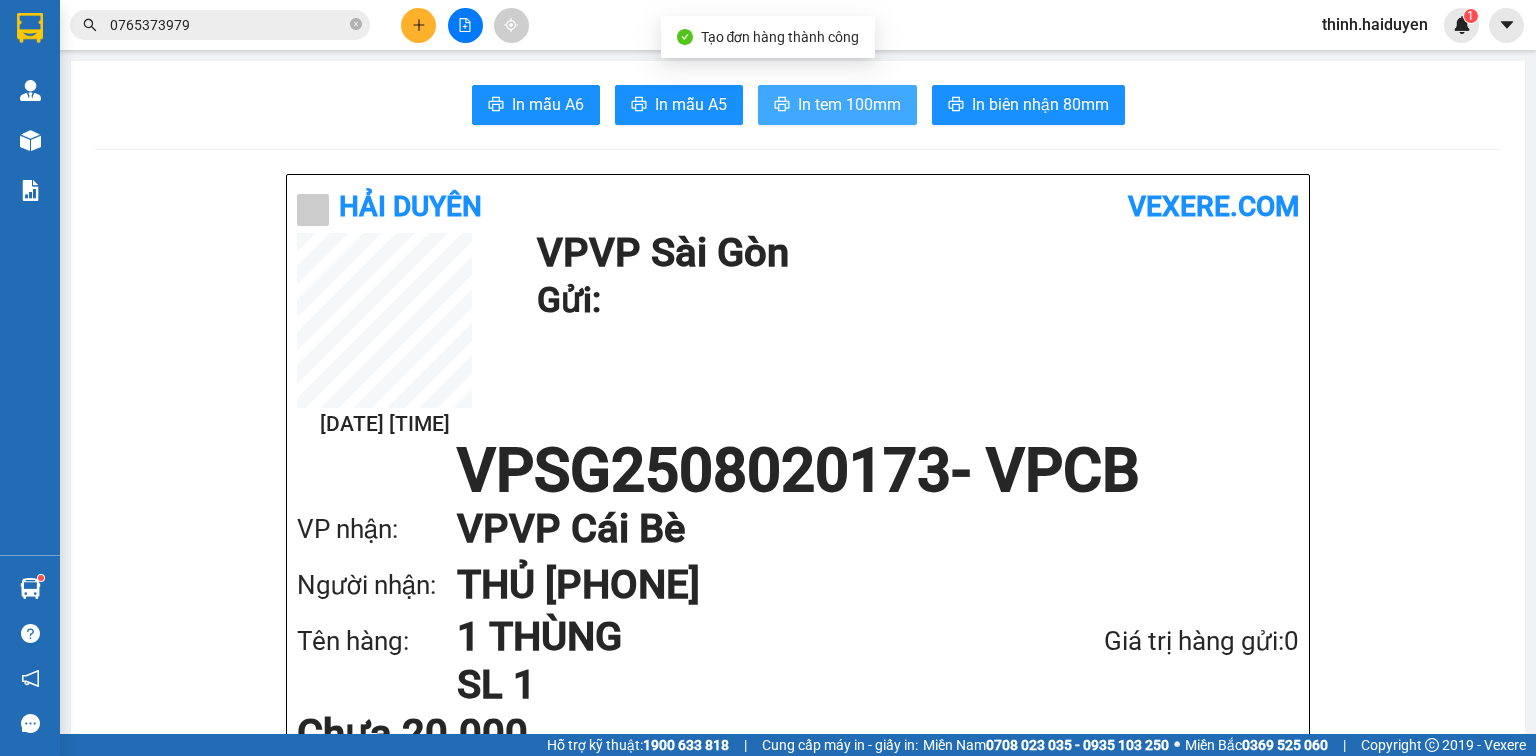 click on "In tem 100mm" at bounding box center (849, 104) 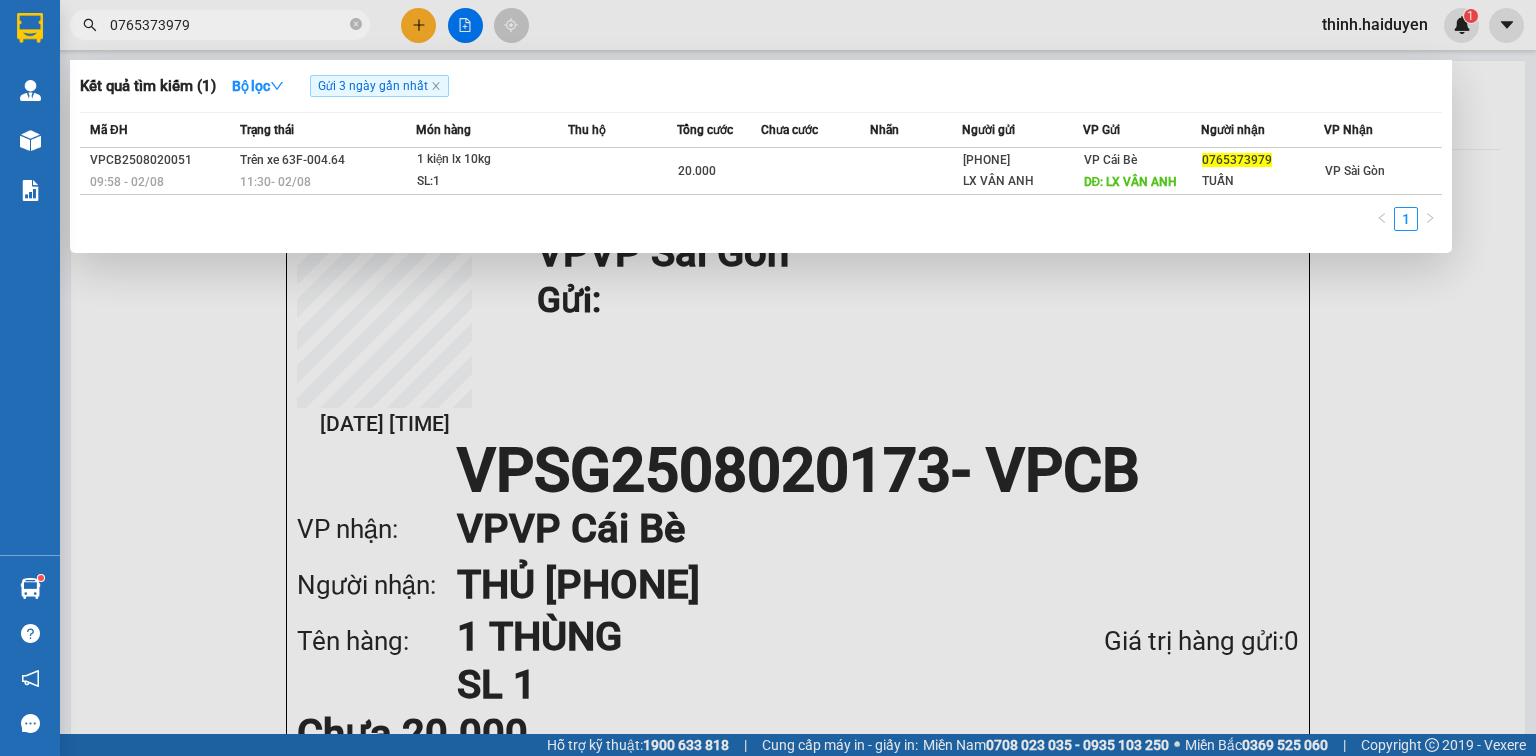 click on "0765373979" at bounding box center (228, 25) 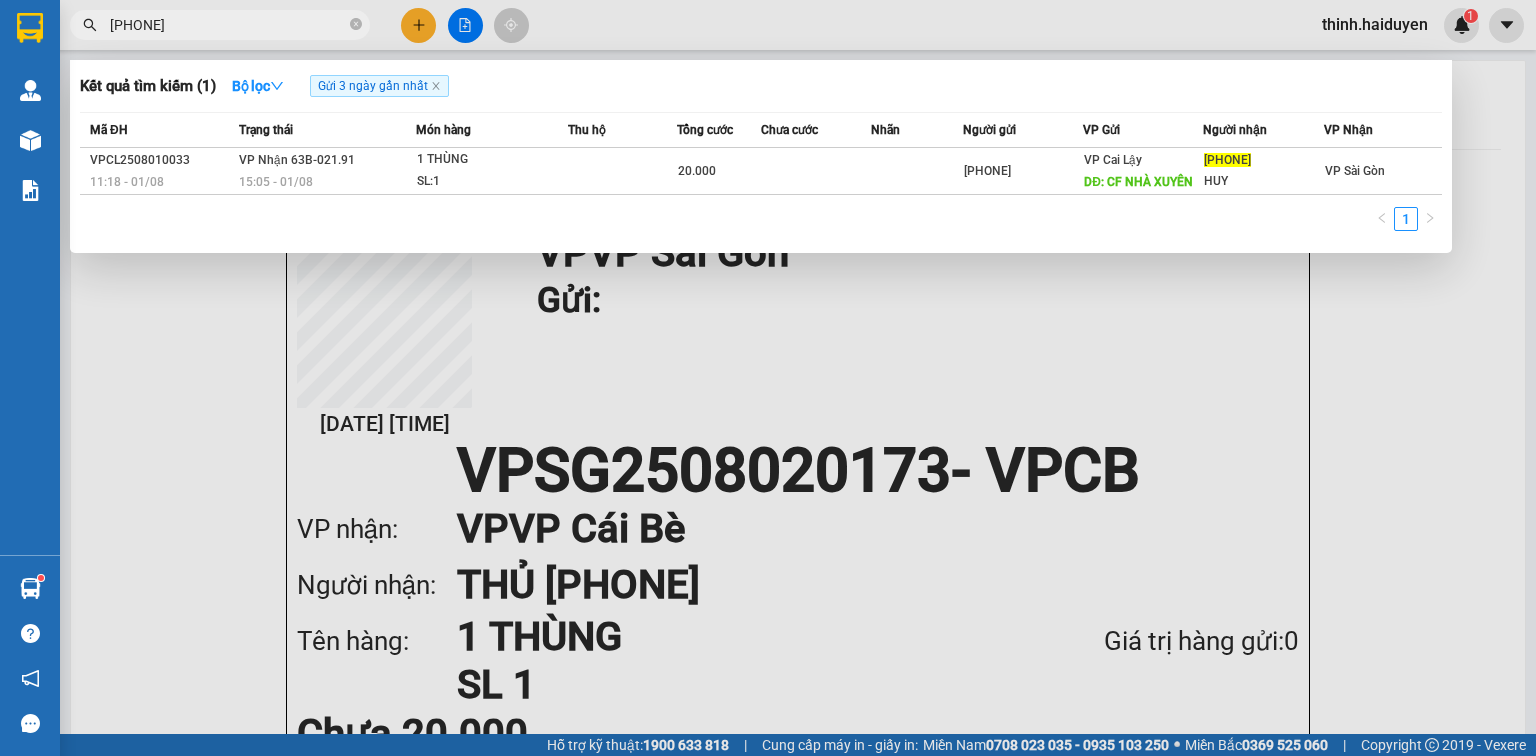 click on "0358552419" at bounding box center [228, 25] 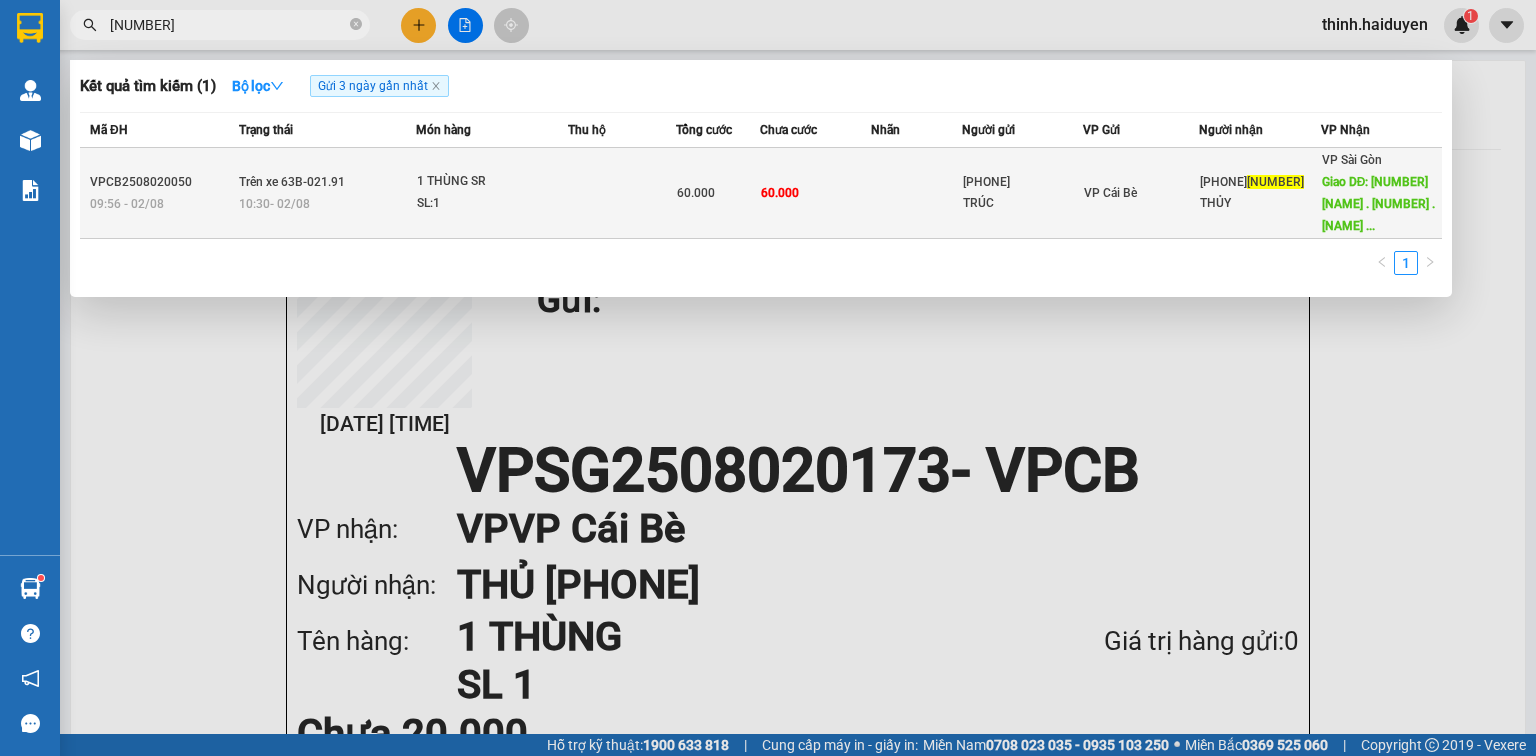 type on "1115" 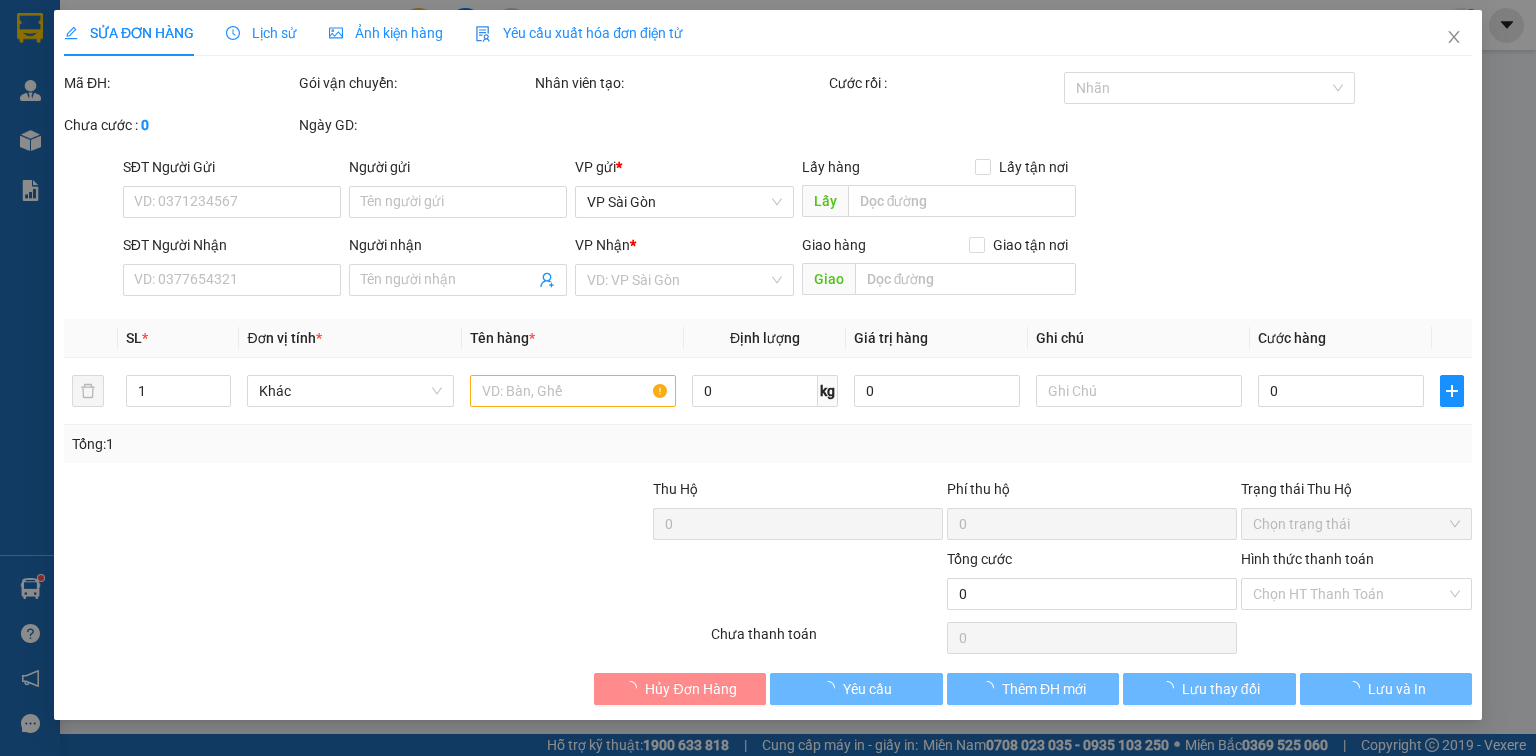 type on "0338946656" 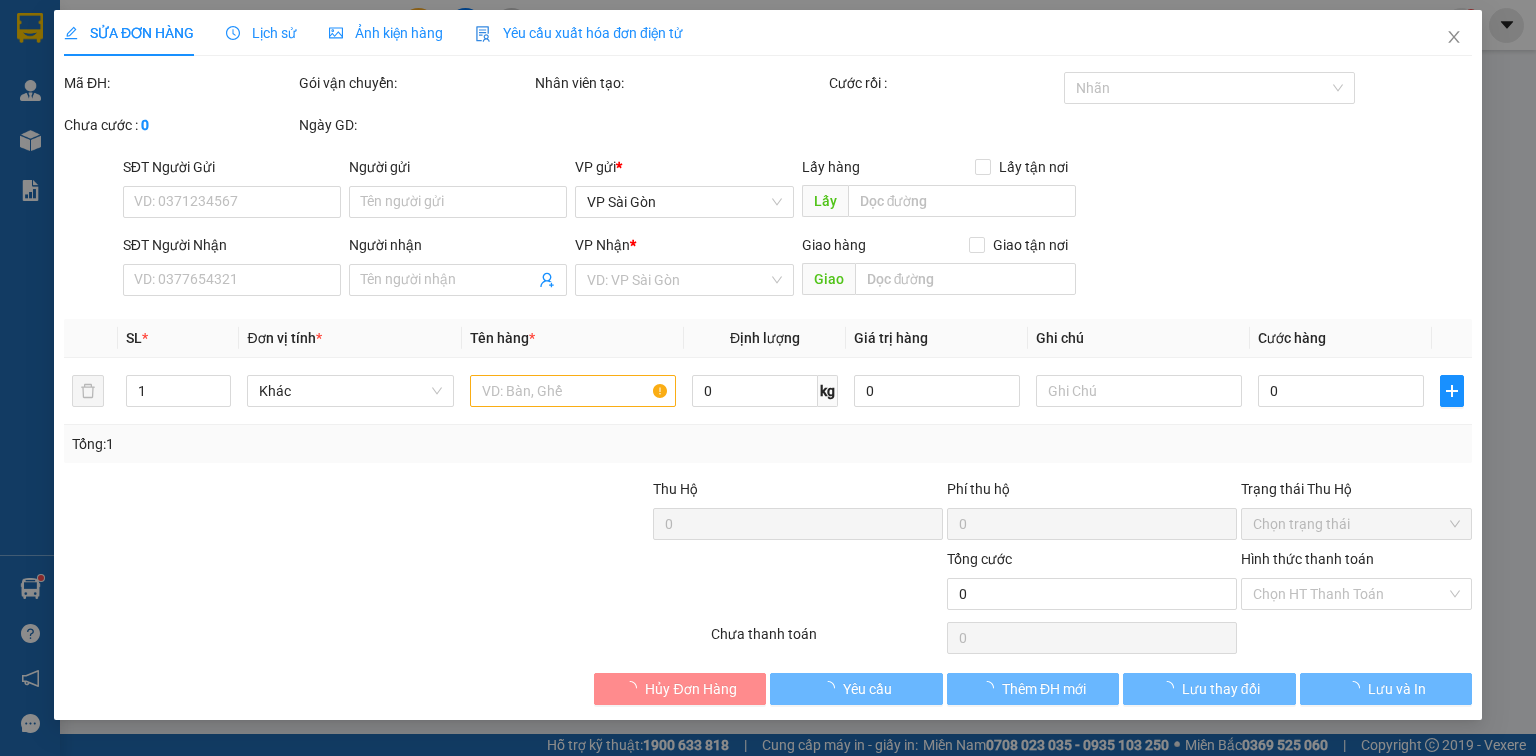 type on "60.000" 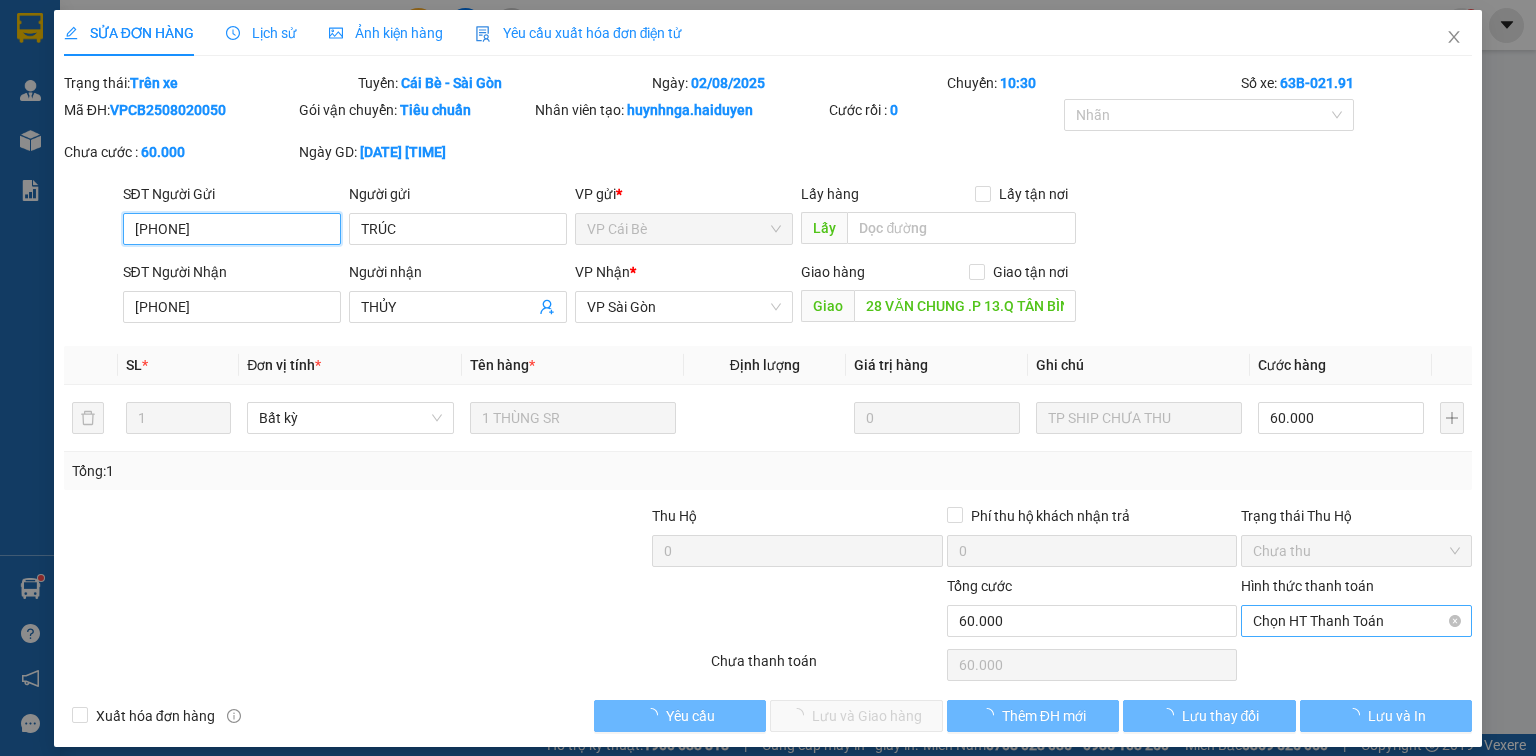 click on "Chọn HT Thanh Toán" at bounding box center (1356, 621) 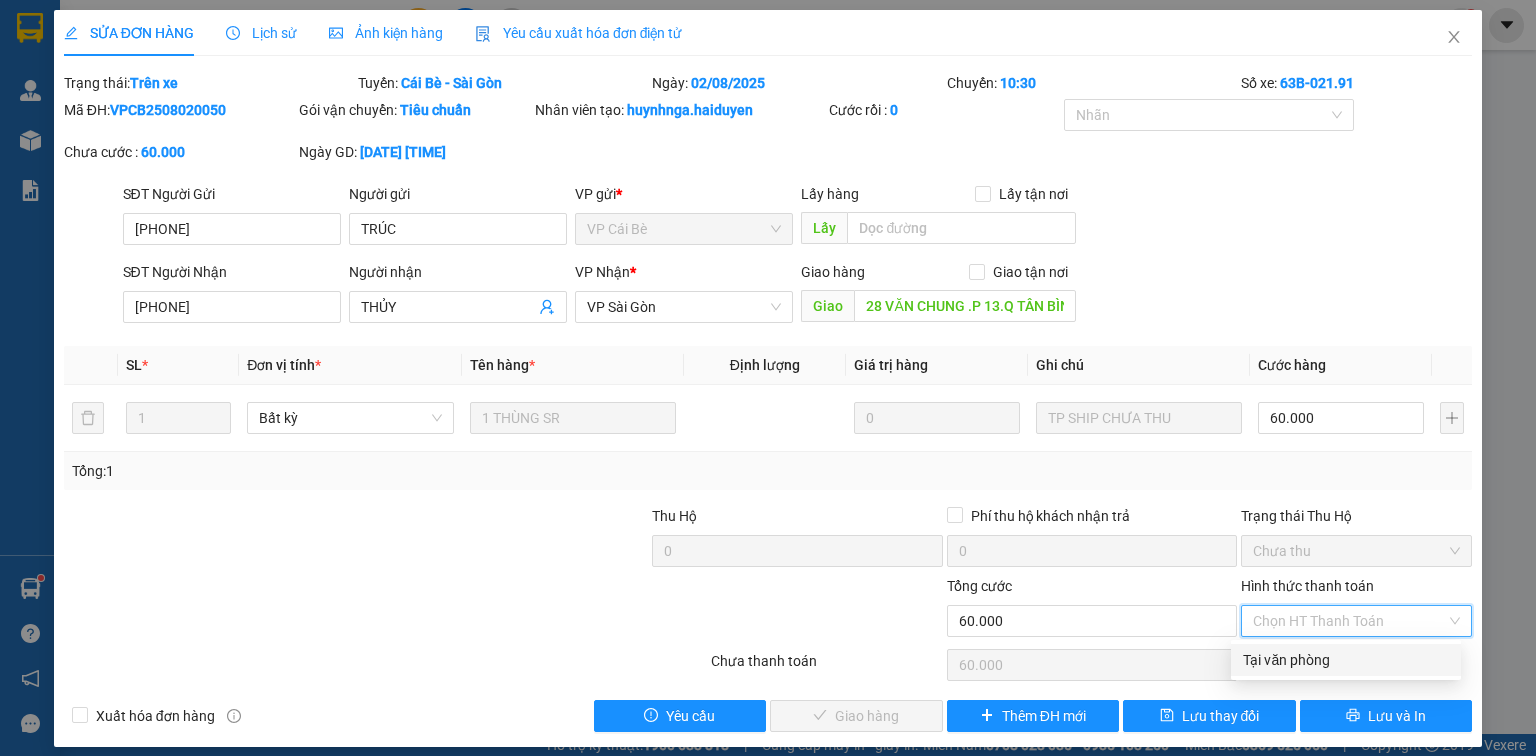 click on "Tại văn phòng" at bounding box center [1346, 660] 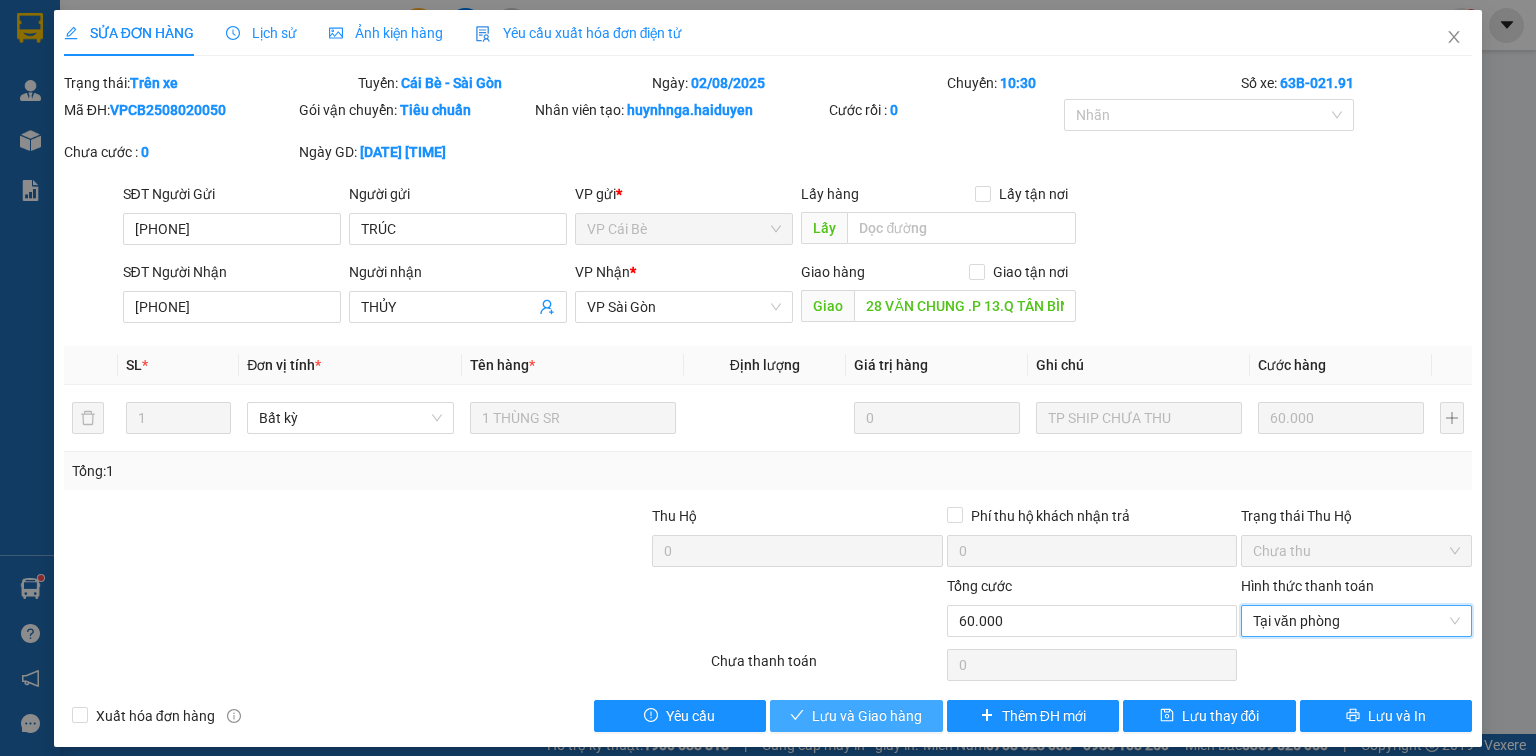 click on "Lưu và Giao hàng" at bounding box center (867, 716) 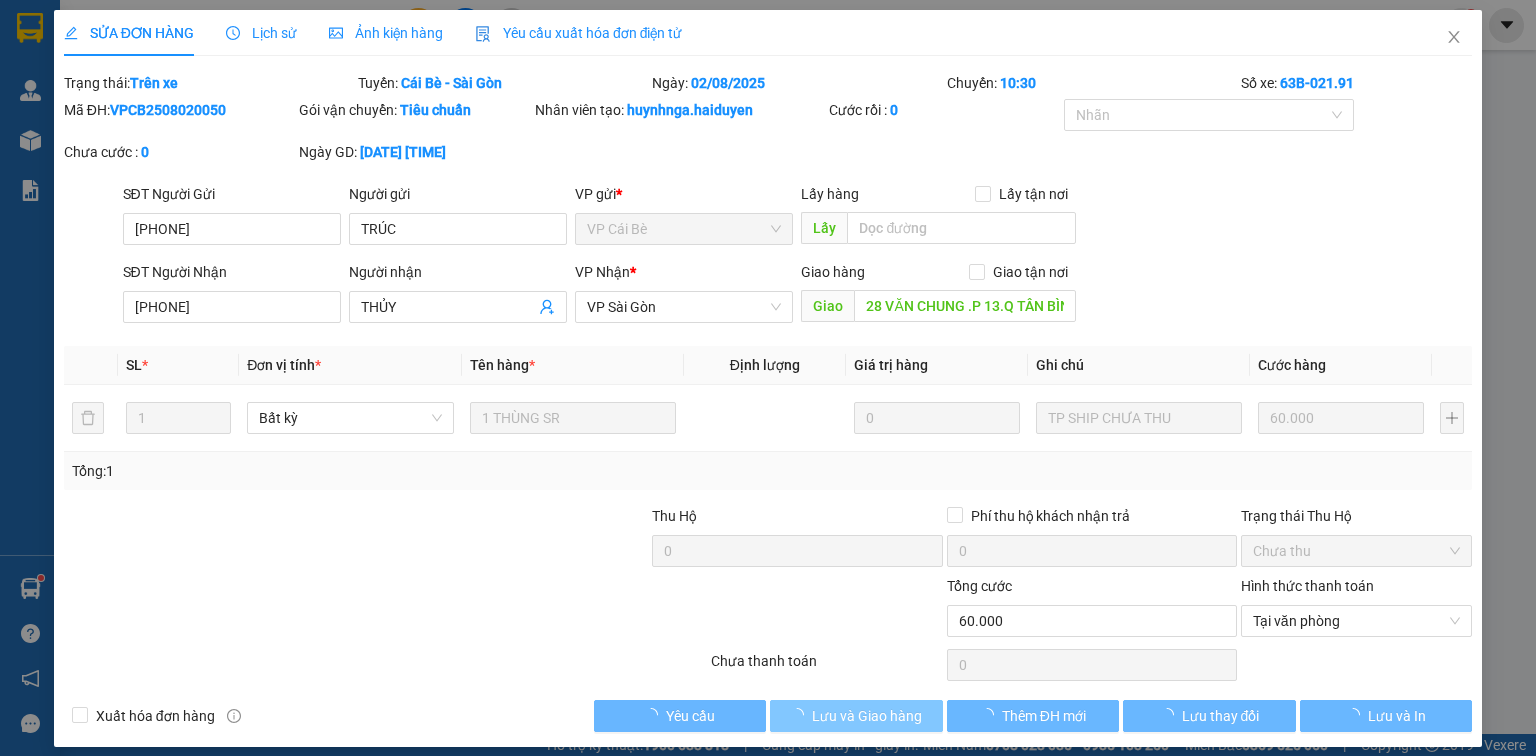 click on "Lưu và Giao hàng" at bounding box center (867, 716) 